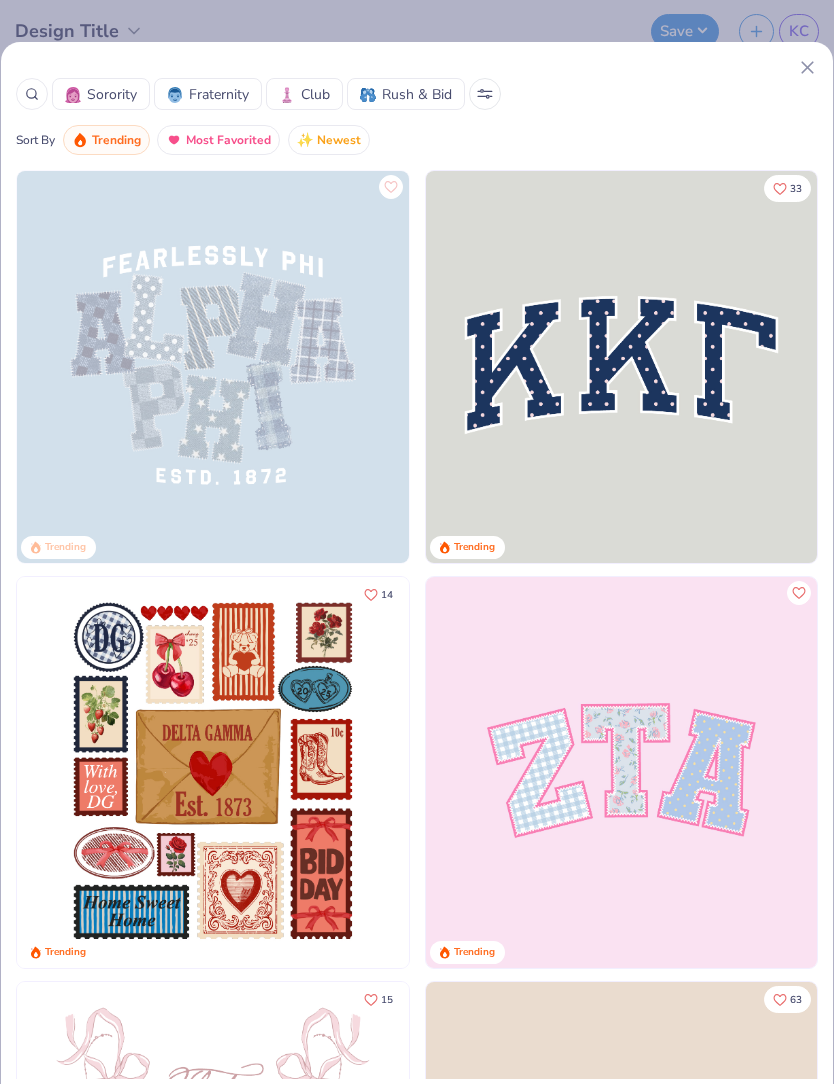 scroll, scrollTop: 0, scrollLeft: 0, axis: both 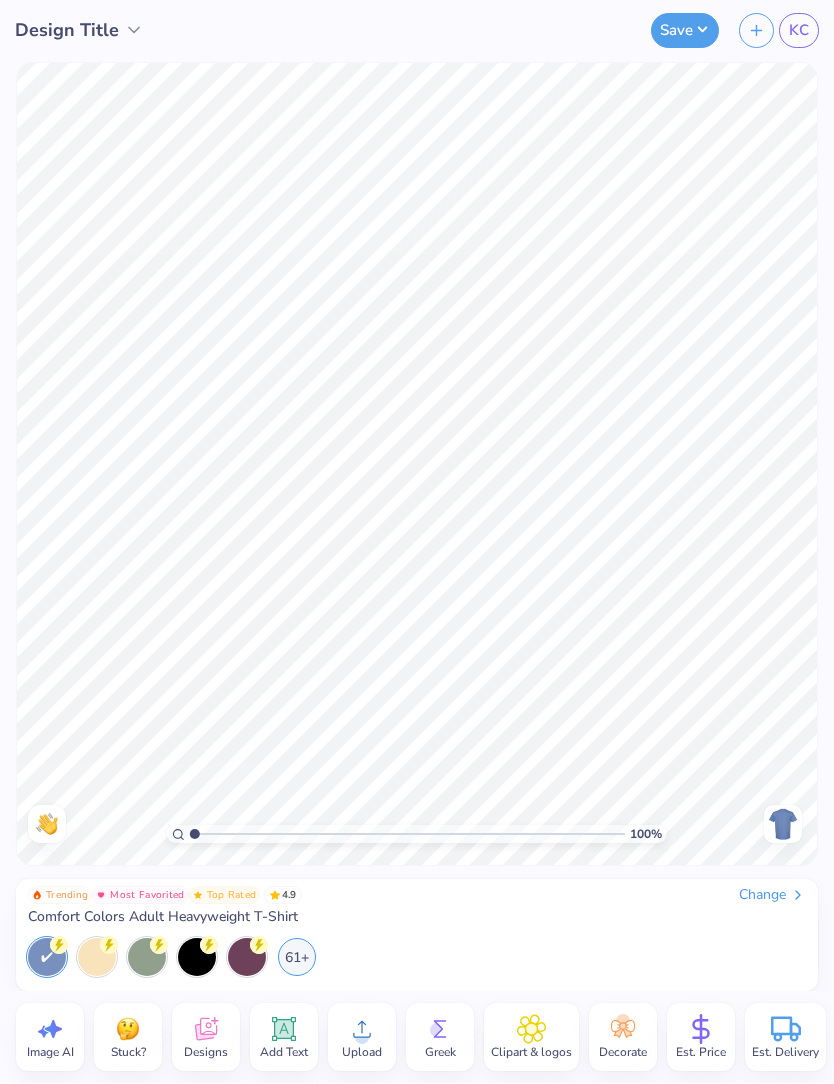 click on "Change" at bounding box center [772, 896] 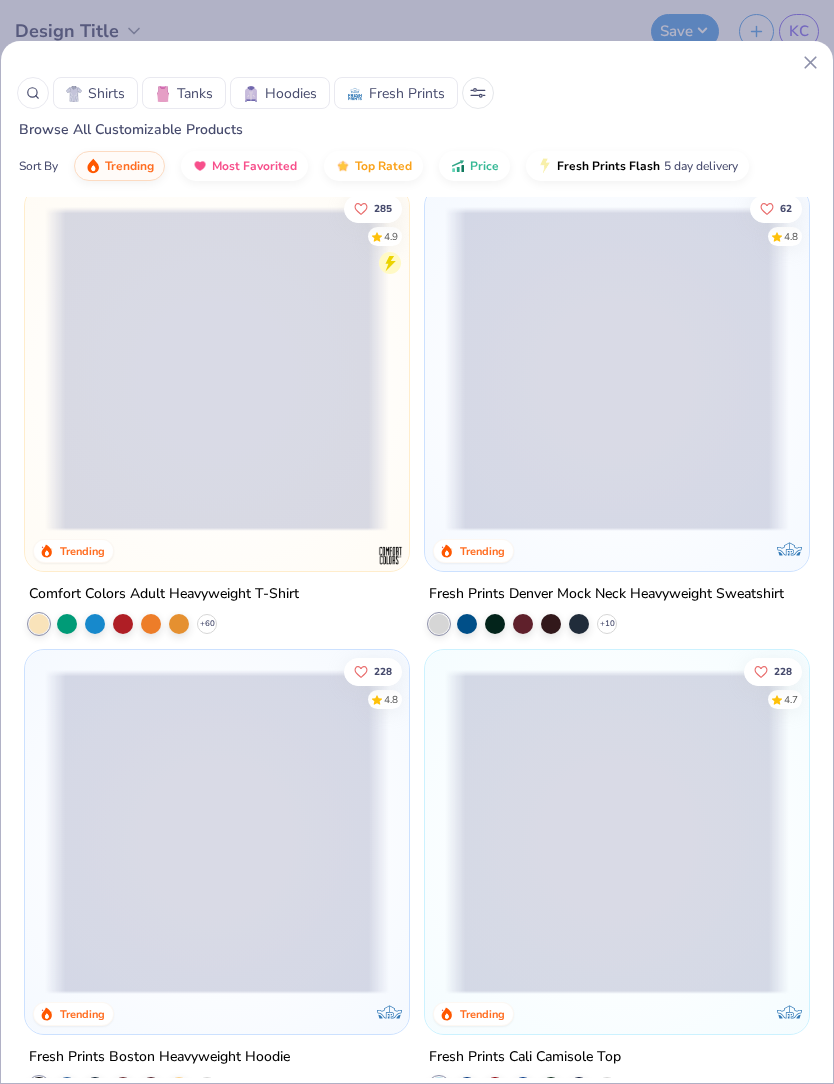 scroll, scrollTop: 21, scrollLeft: 0, axis: vertical 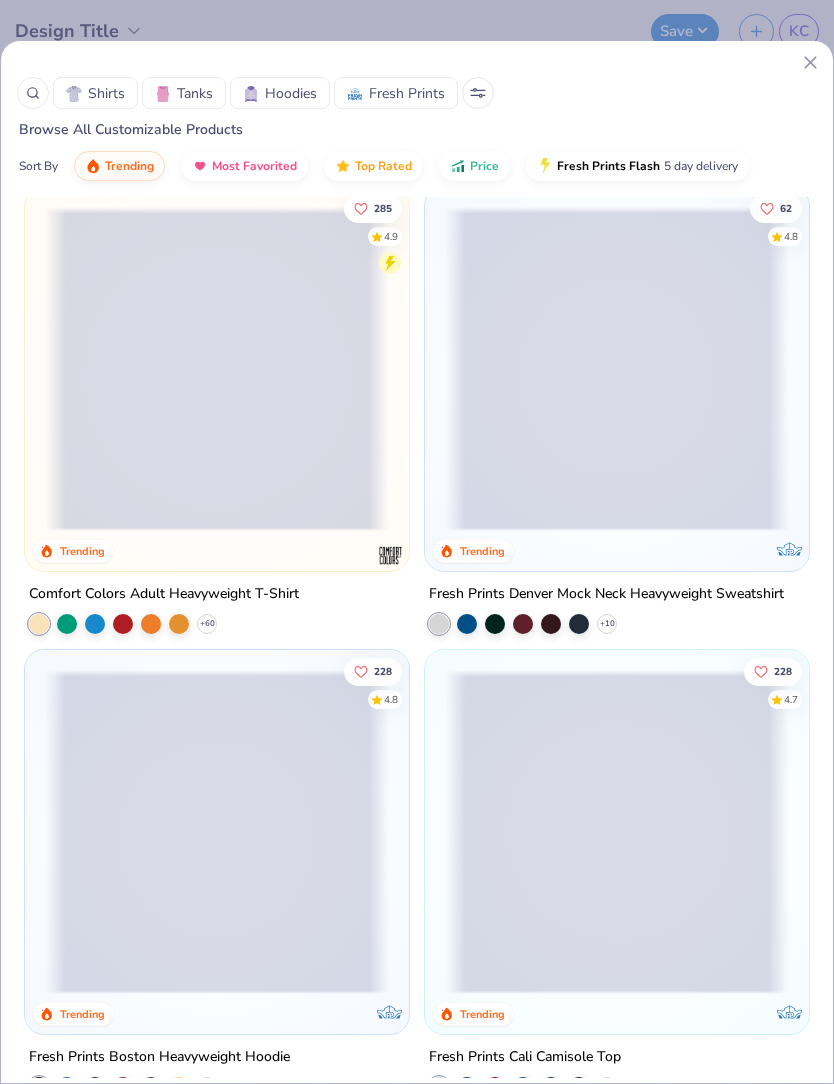 click at bounding box center [217, 369] 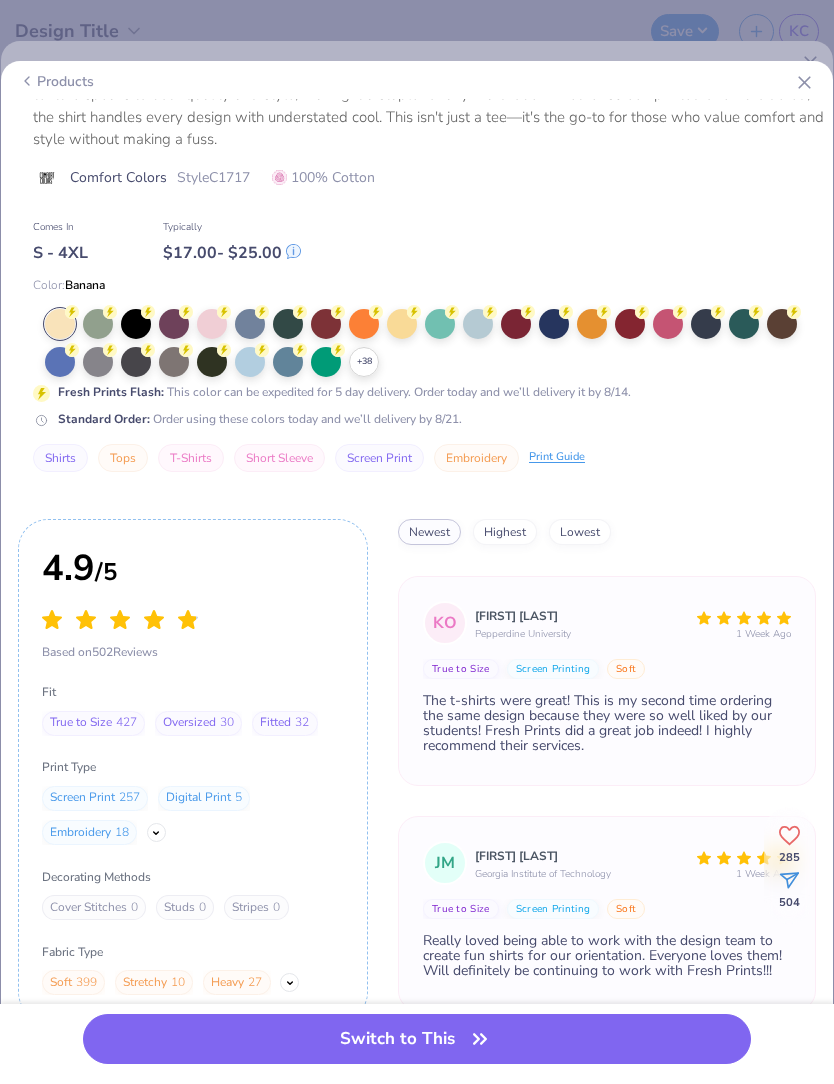 scroll, scrollTop: 503, scrollLeft: 0, axis: vertical 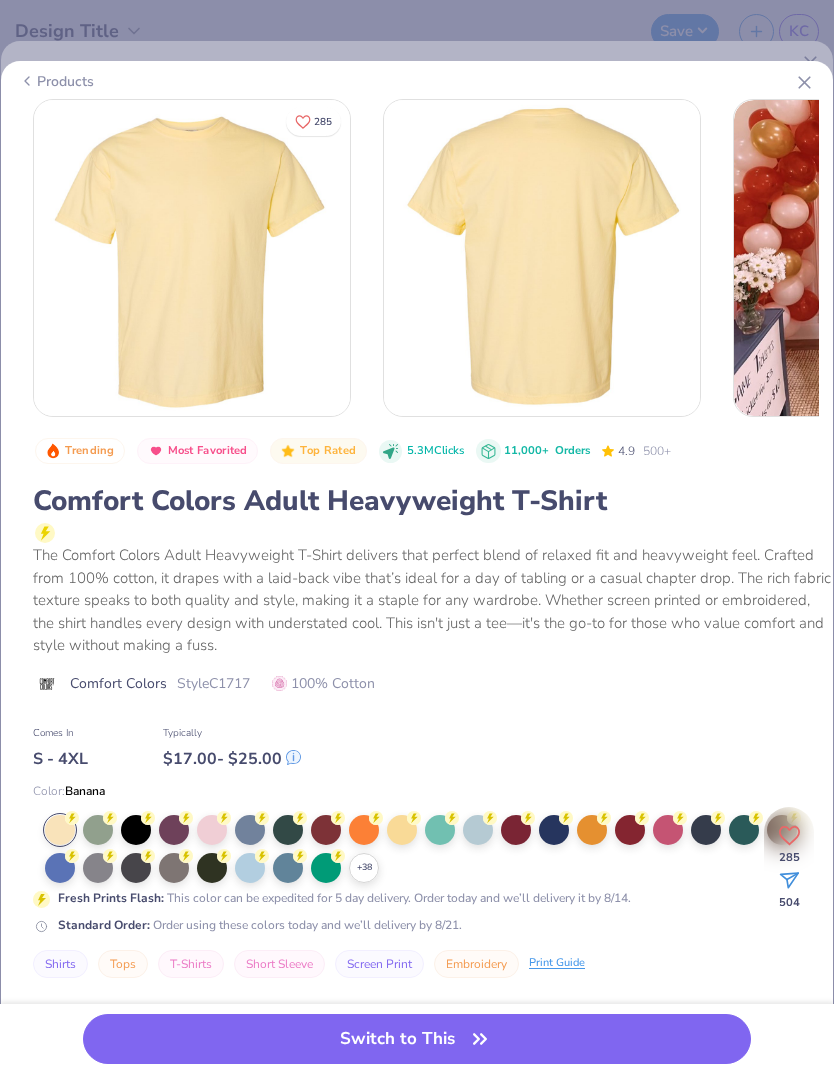 click 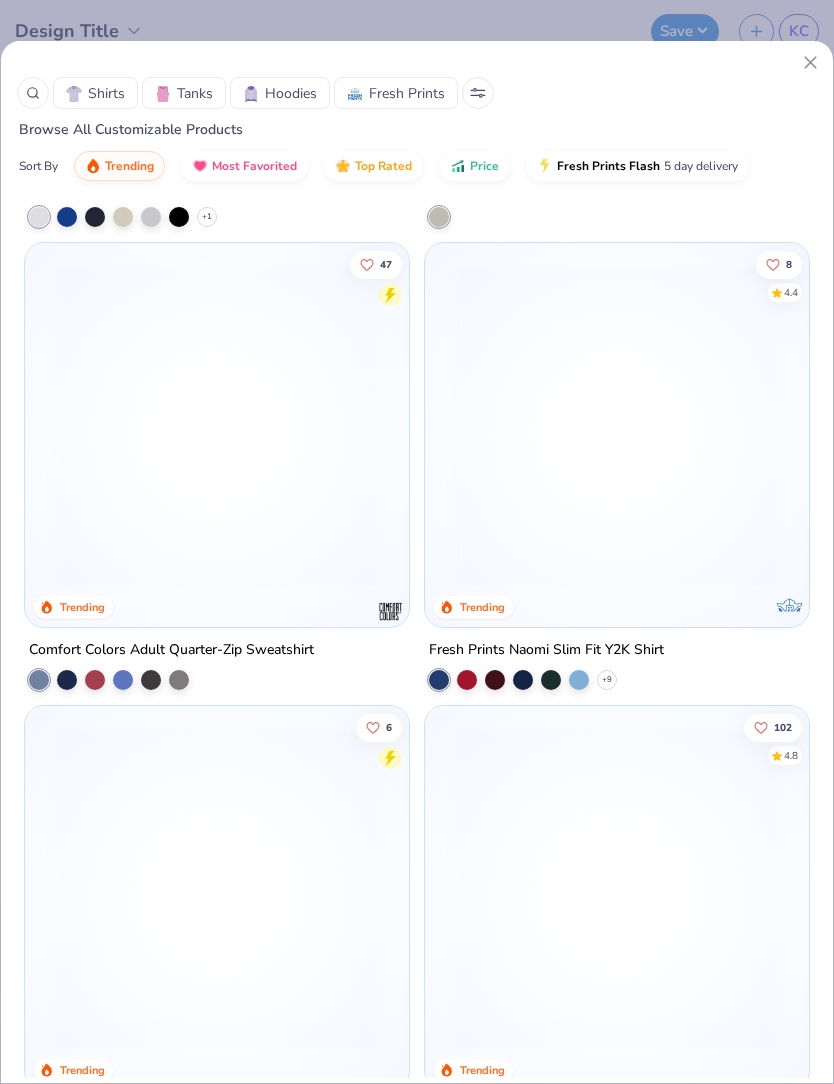 scroll, scrollTop: 8342, scrollLeft: 0, axis: vertical 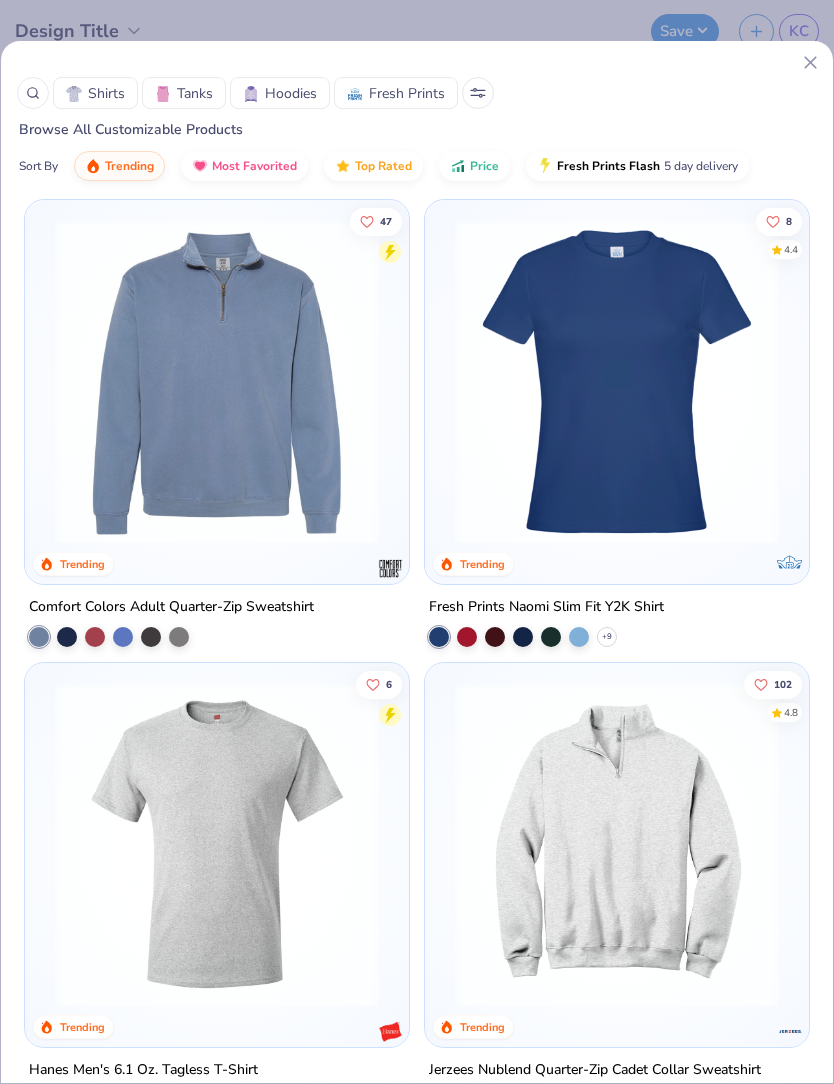 click on "Shirts" at bounding box center (106, 93) 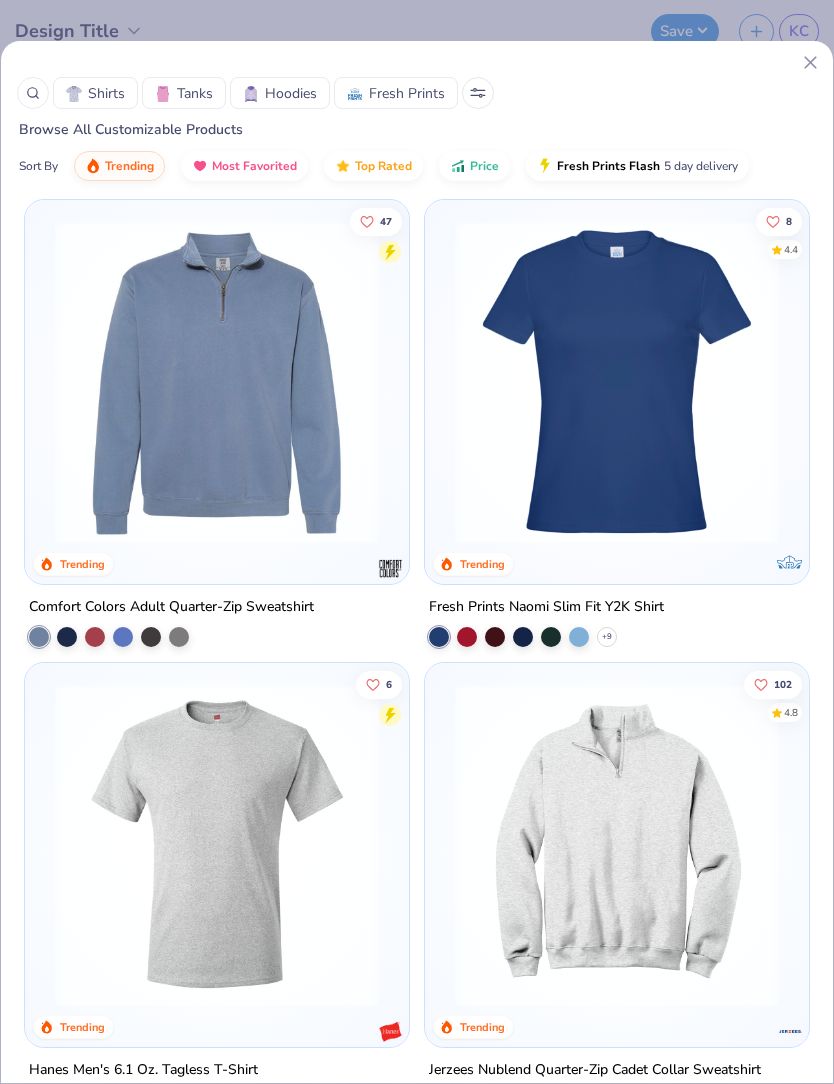 scroll, scrollTop: 0, scrollLeft: 0, axis: both 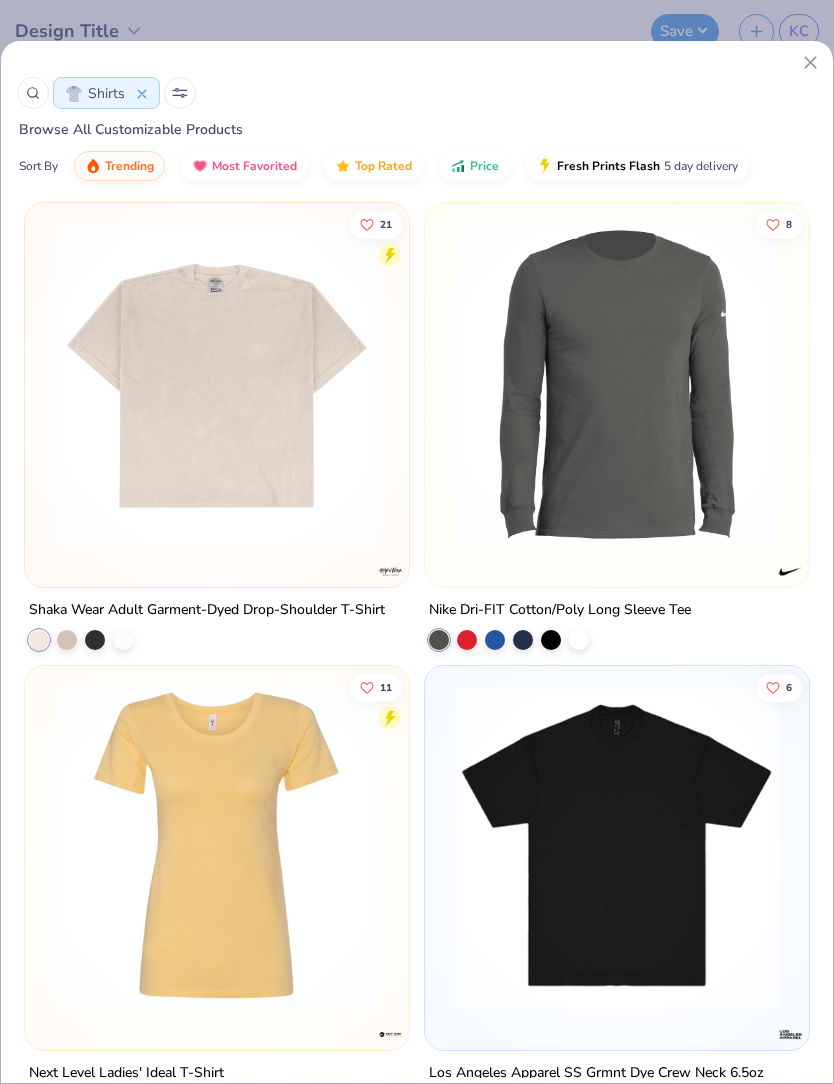click at bounding box center [217, 385] 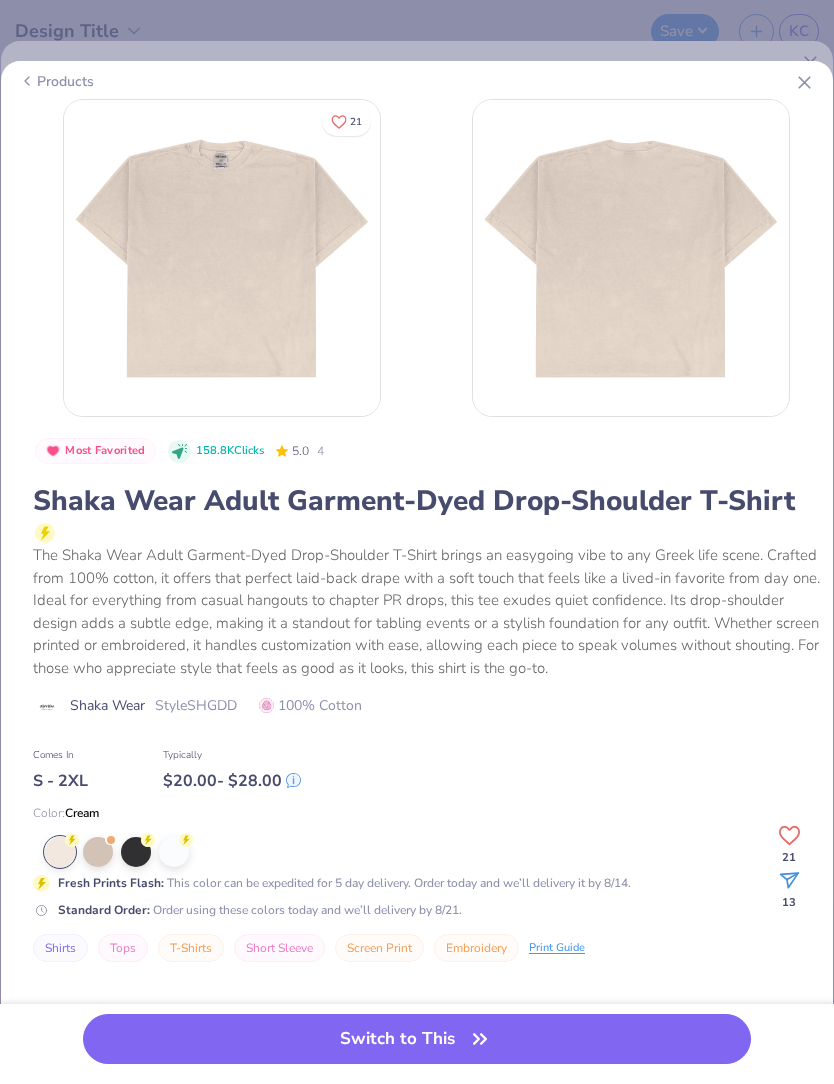 click at bounding box center (174, 852) 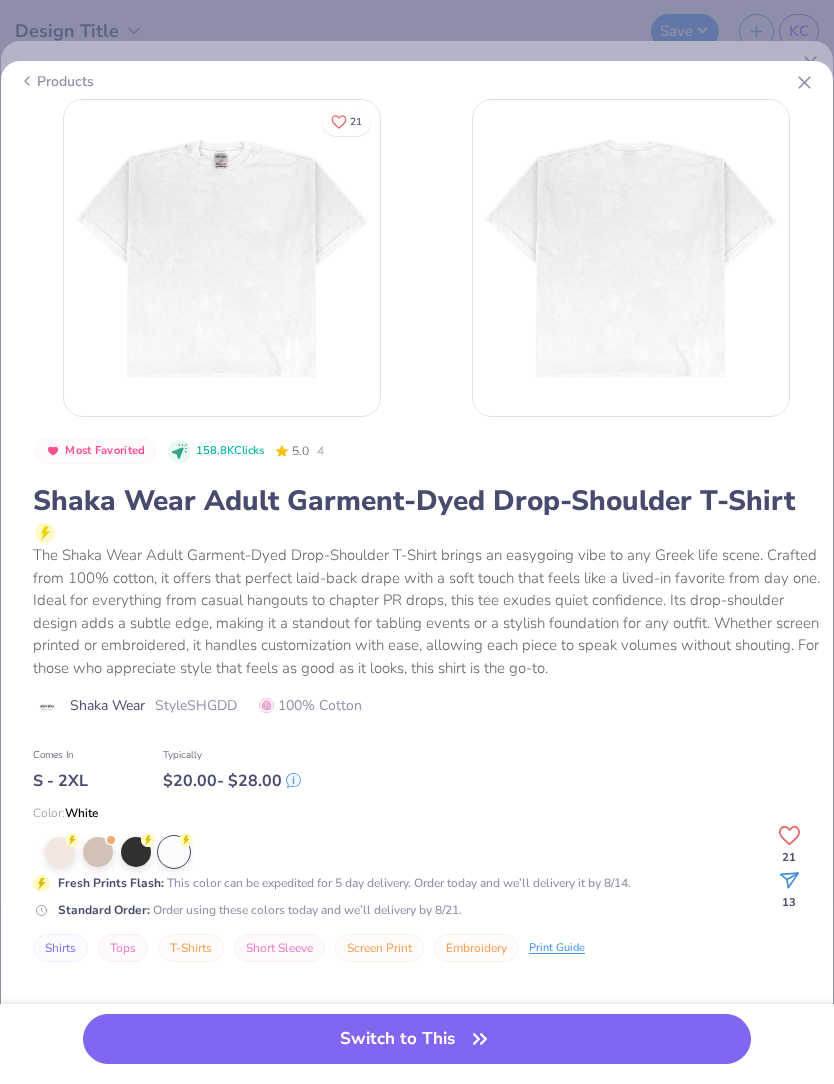 click on "Switch to This" at bounding box center [416, 1039] 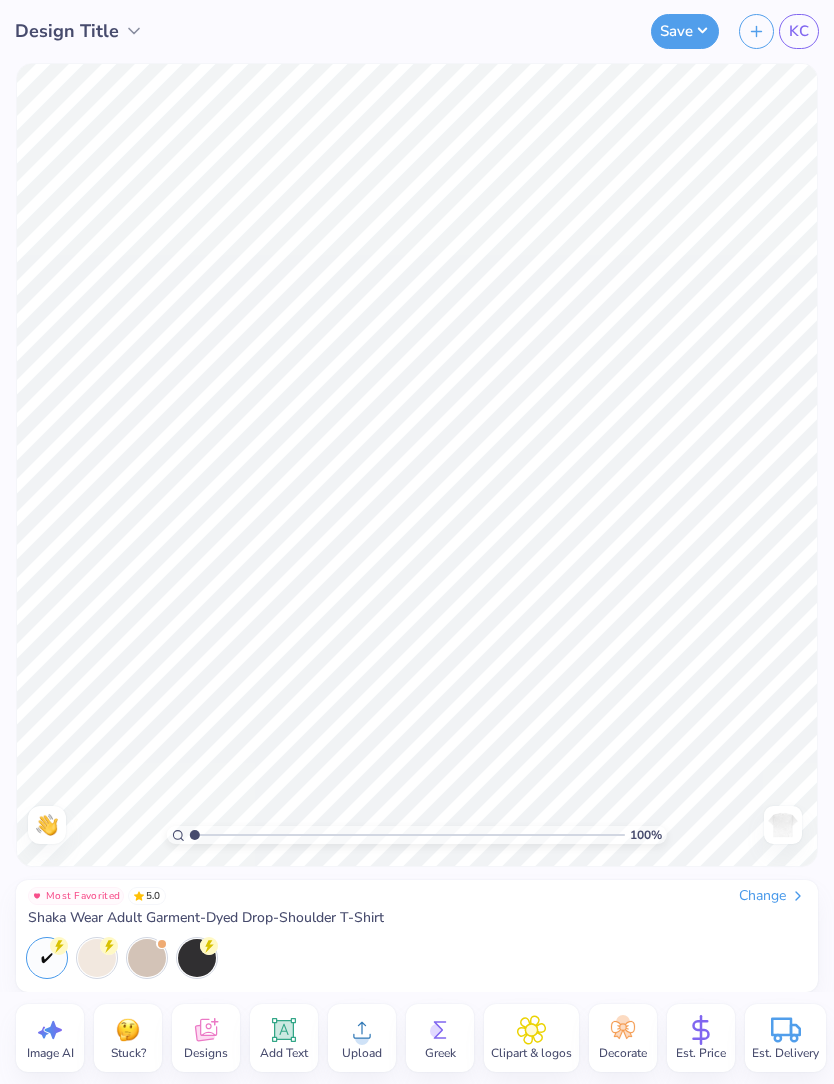 click 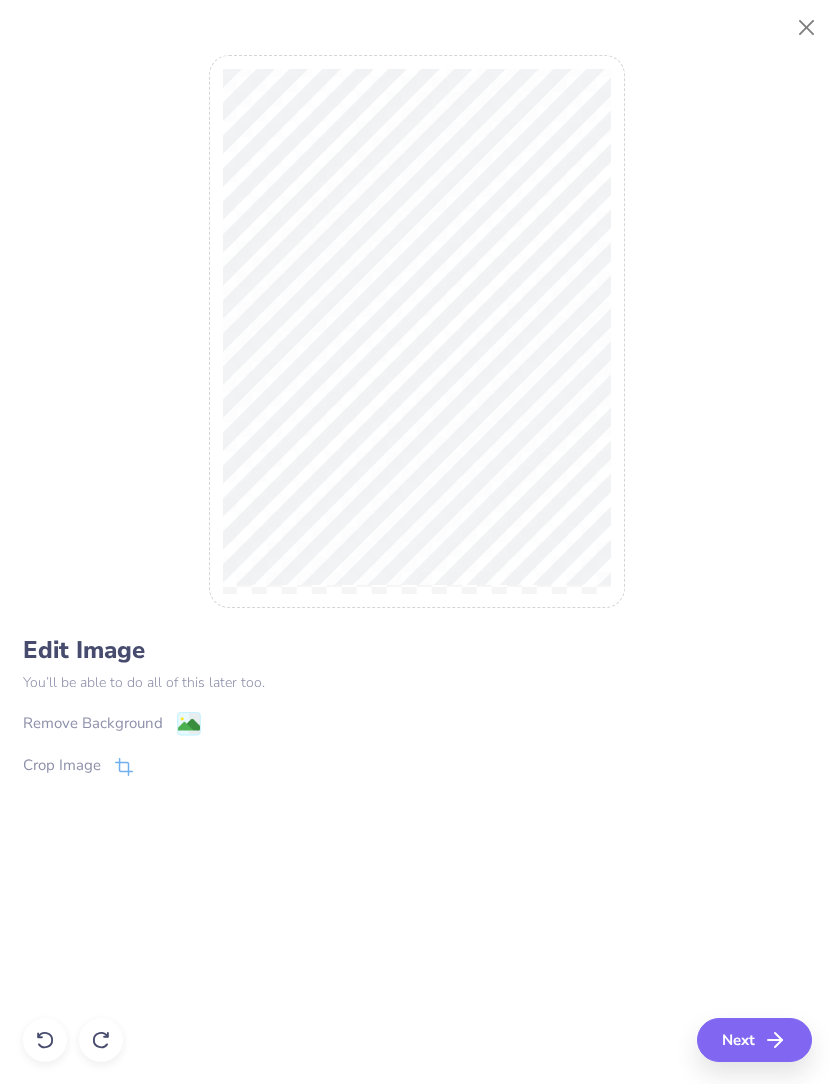 click 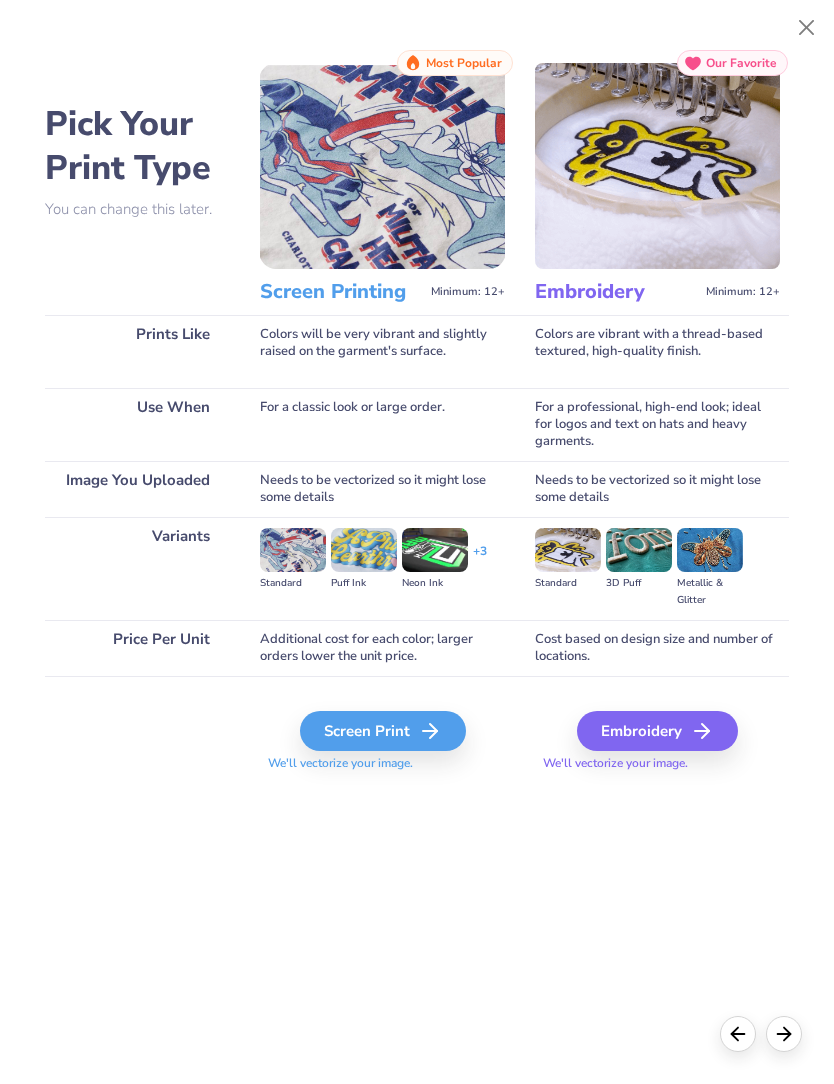 click on "Pick Your Print Type You can change this later. Prints Like Use When Image You Uploaded Variants Price Per Unit Screen Printing Minimum: 12+ Most Popular Colors will be very vibrant and slightly raised on the garment's surface. For a classic look or large order. Needs to be vectorized so it might lose some details Standard Puff Ink Neon Ink + 3 Additional cost for each color; larger orders lower the unit price. Screen Print We'll vectorize your image. Embroidery Minimum: 12+ Our Favorite Colors are vibrant with a thread-based textured, high-quality finish. For a professional, high-end look; ideal for logos and text on hats and heavy garments. Needs to be vectorized so it might lose some details Standard 3D Puff Metallic & Glitter Cost based on design size and number of locations. Embroidery We'll vectorize your image. Digital Printing Minimum: 12+ Inks are less vibrant than screen printing; smooth on light garments and raised on dark garments with a white underbase. For full-color prints or smaller orders. +" at bounding box center [417, 537] 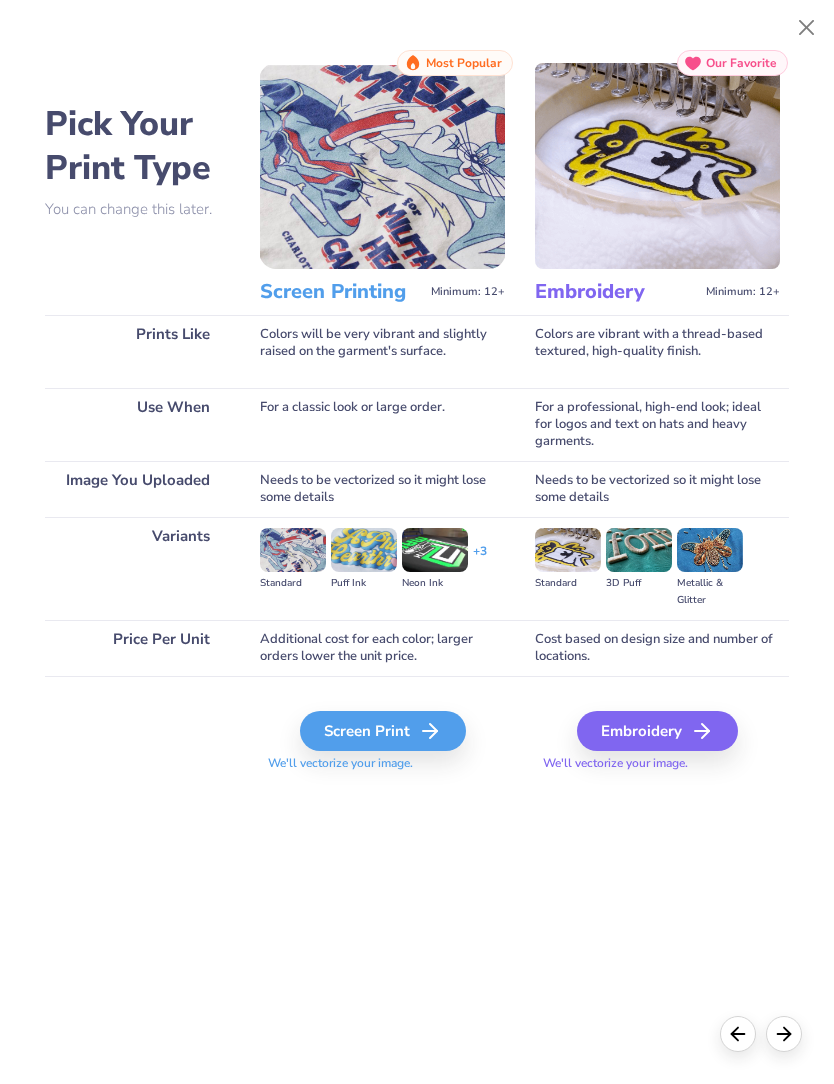 click at bounding box center [807, 28] 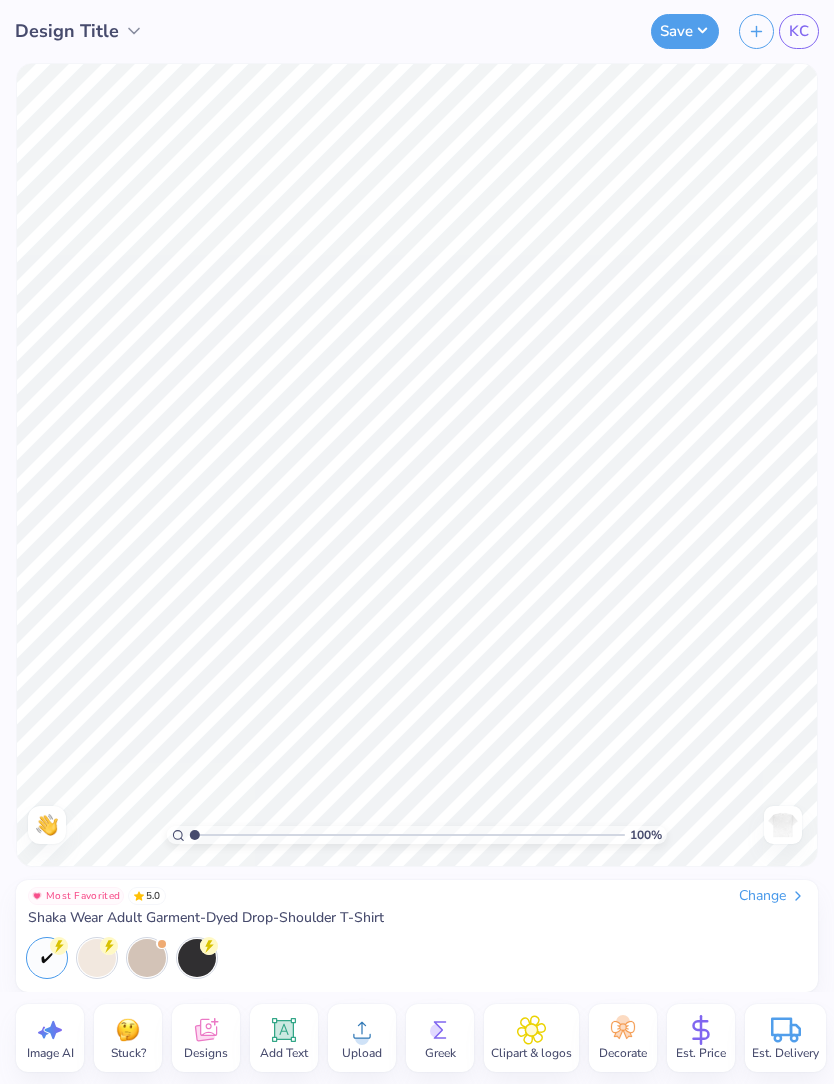 click 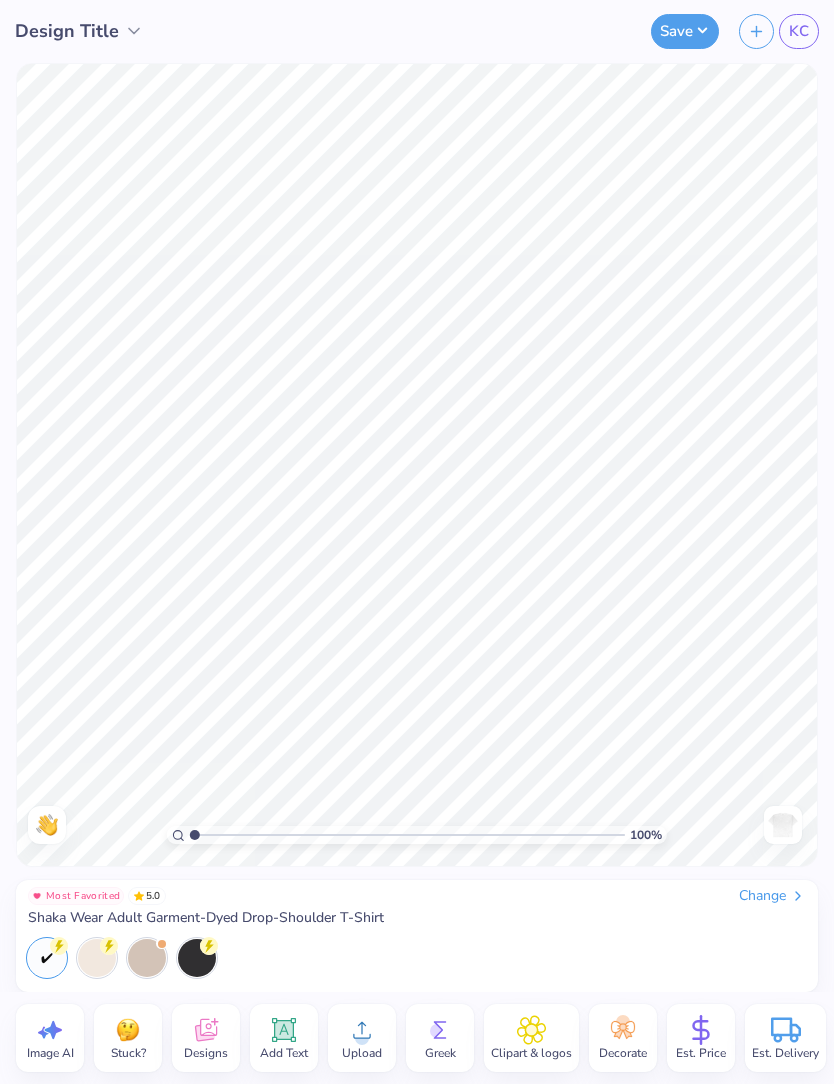 click 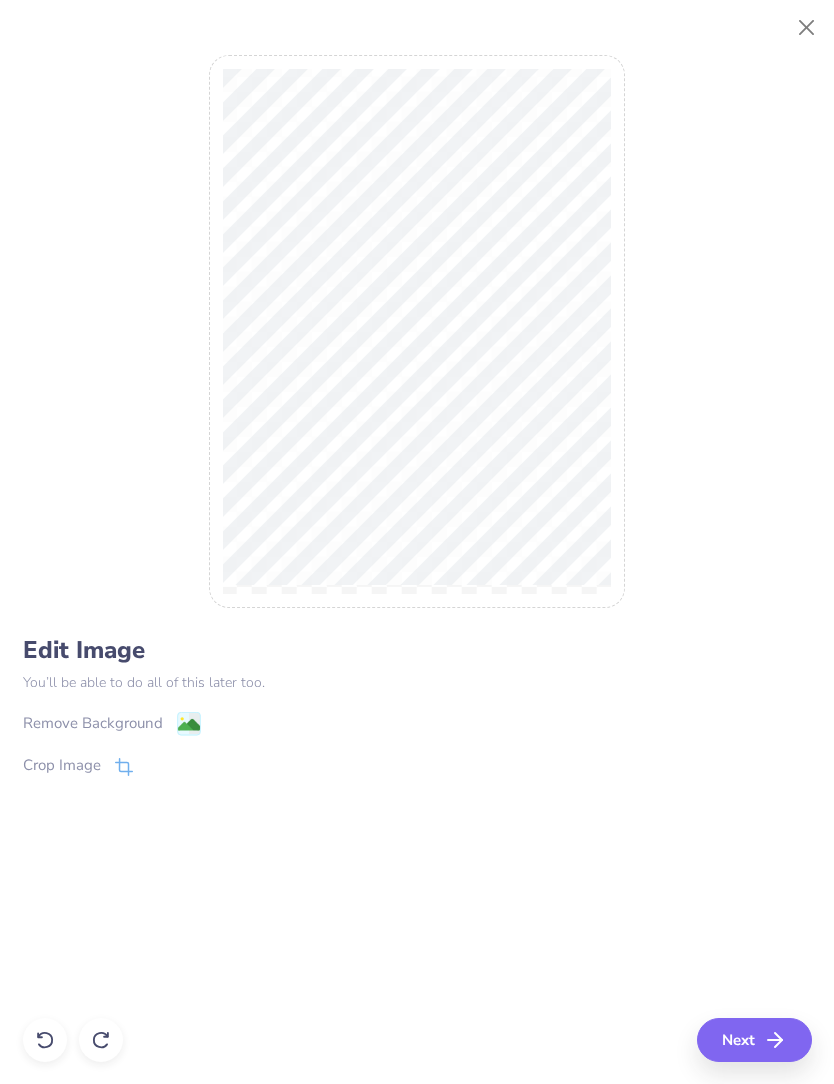 click 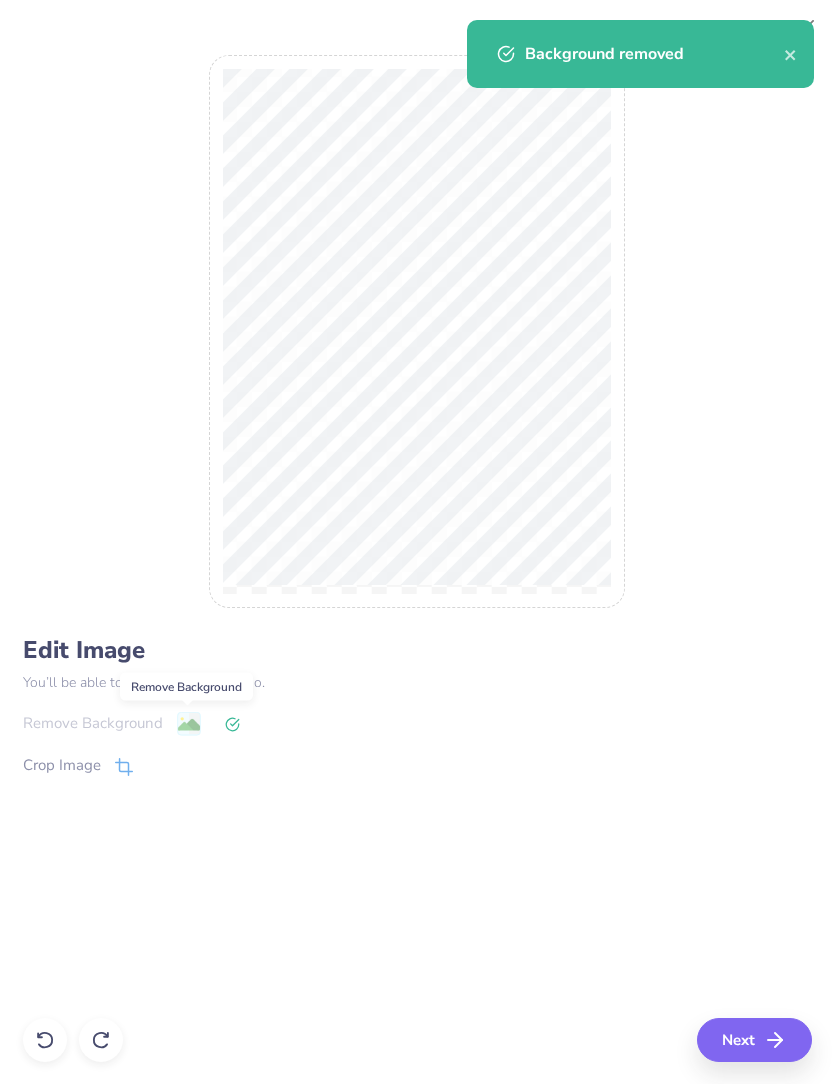click 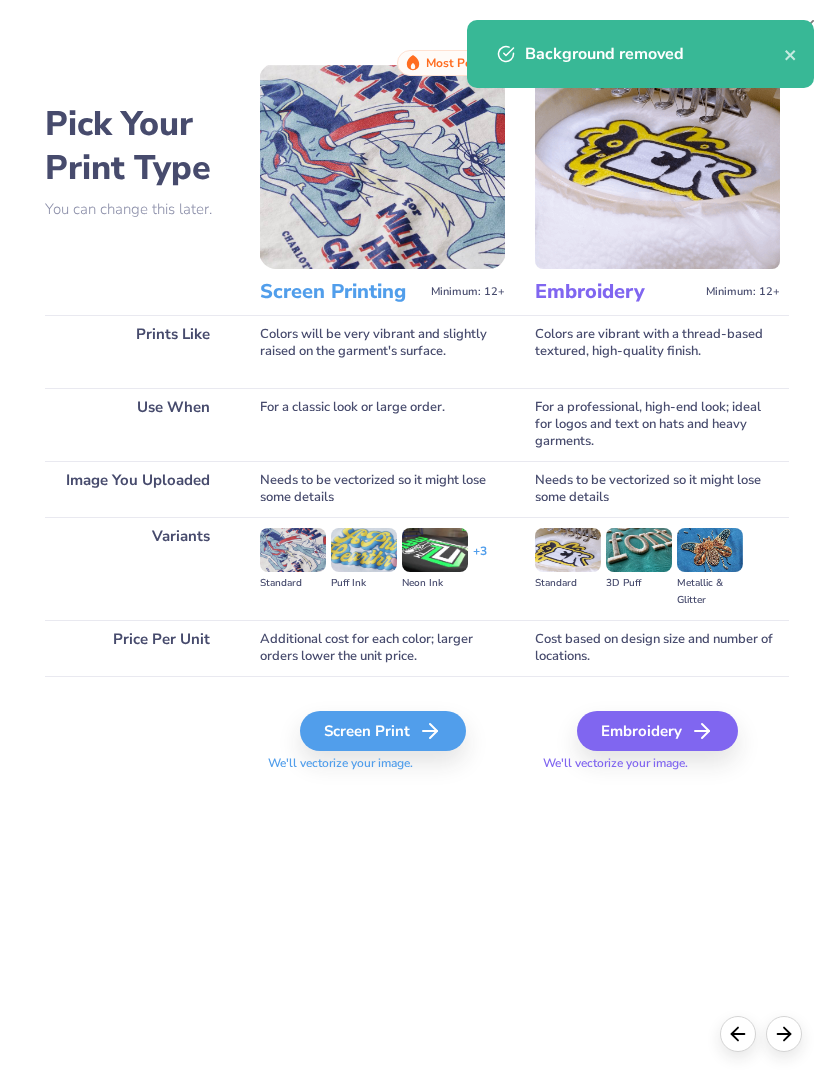 click on "Screen Print" at bounding box center (383, 731) 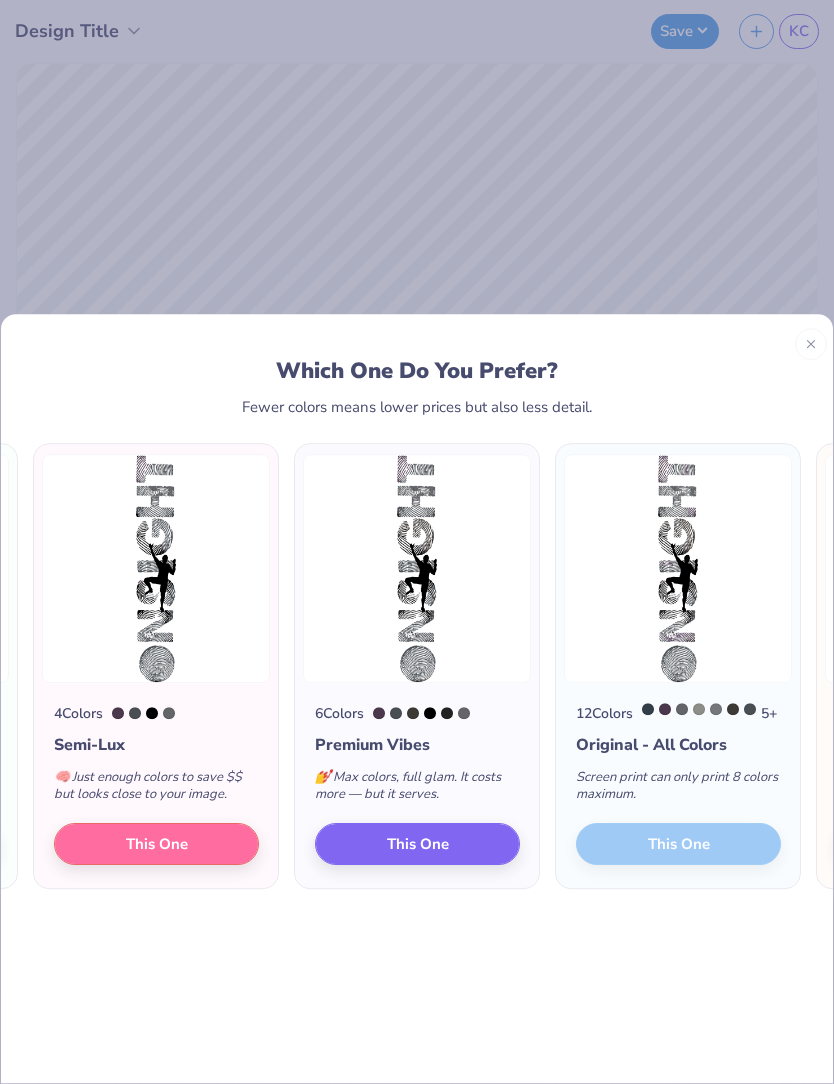scroll, scrollTop: 0, scrollLeft: -229, axis: horizontal 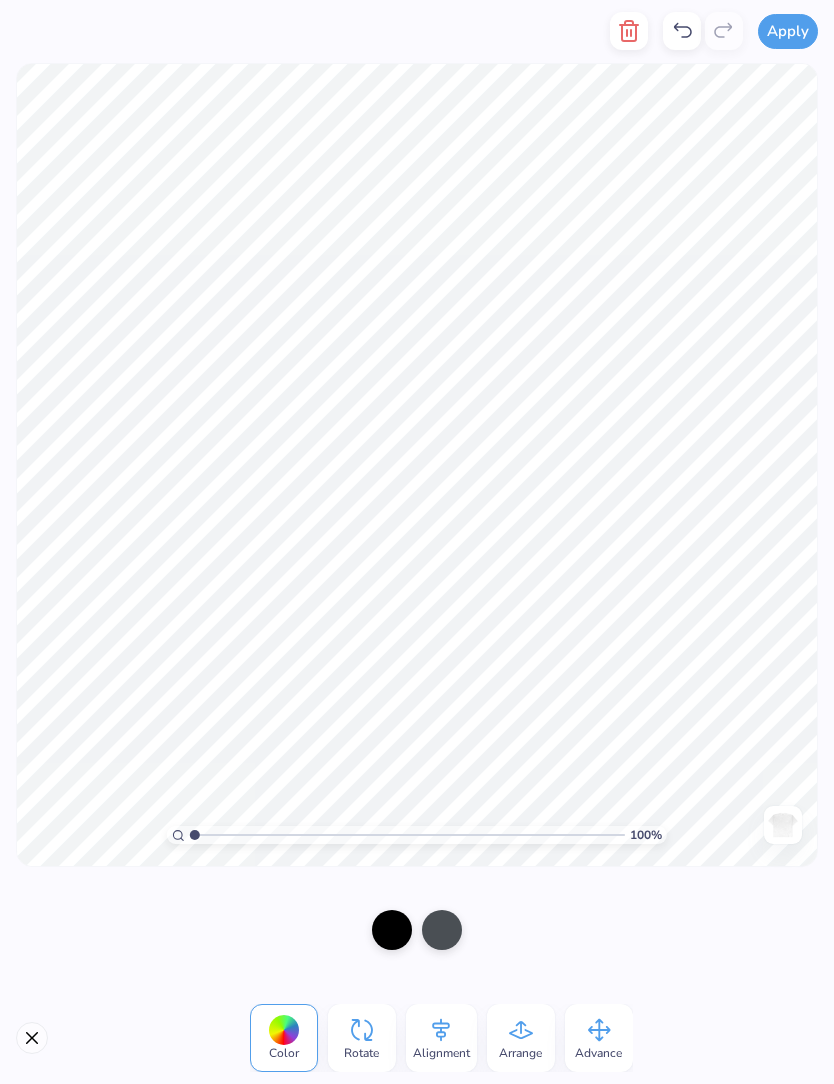 click at bounding box center (442, 930) 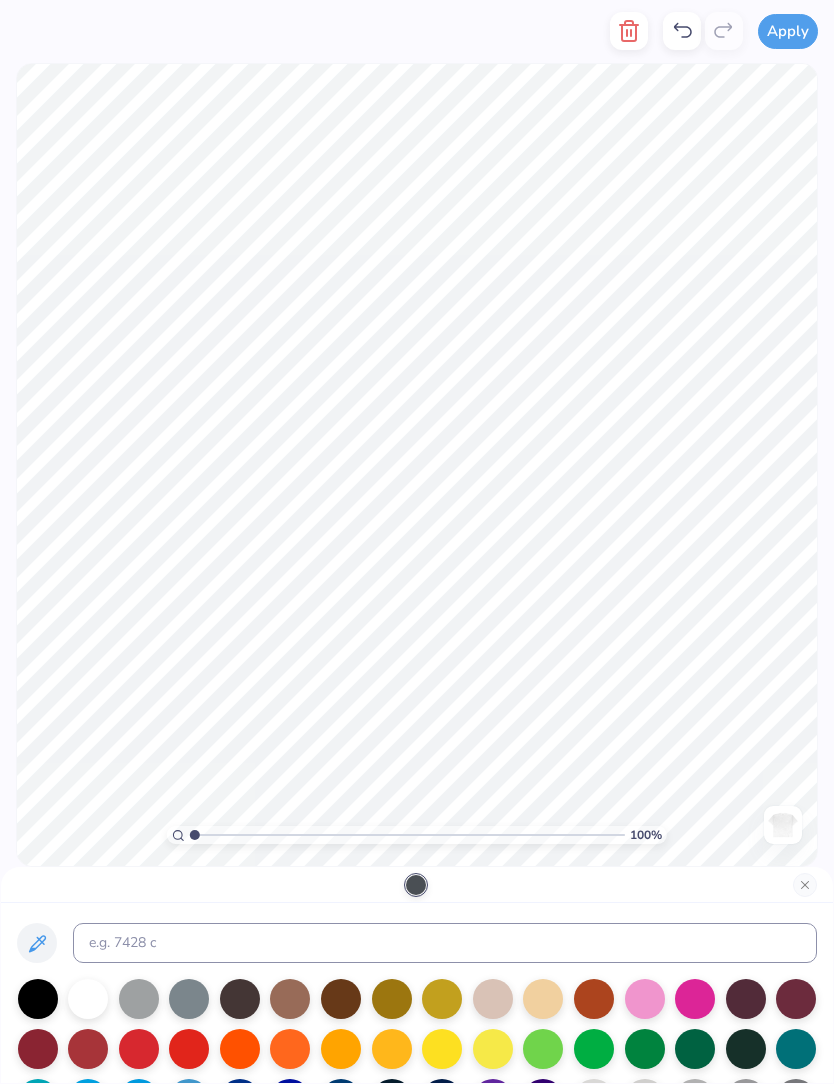 click at bounding box center (38, 999) 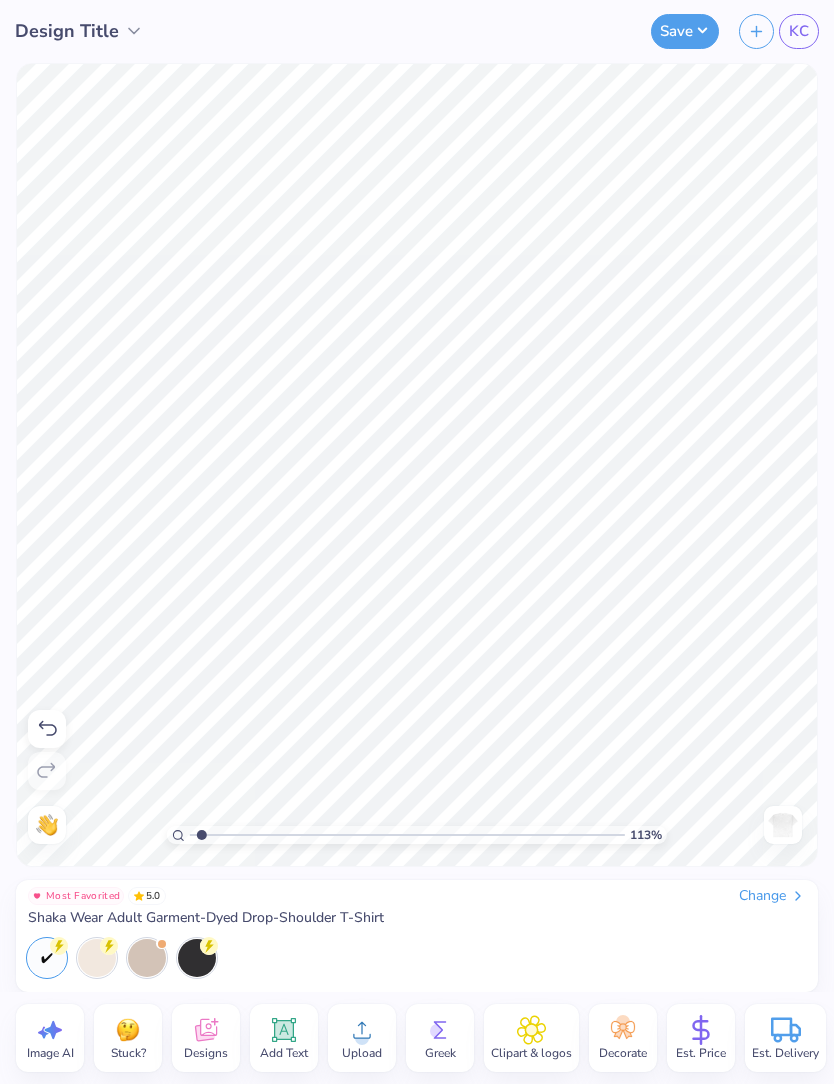 type on "1.14610051978336" 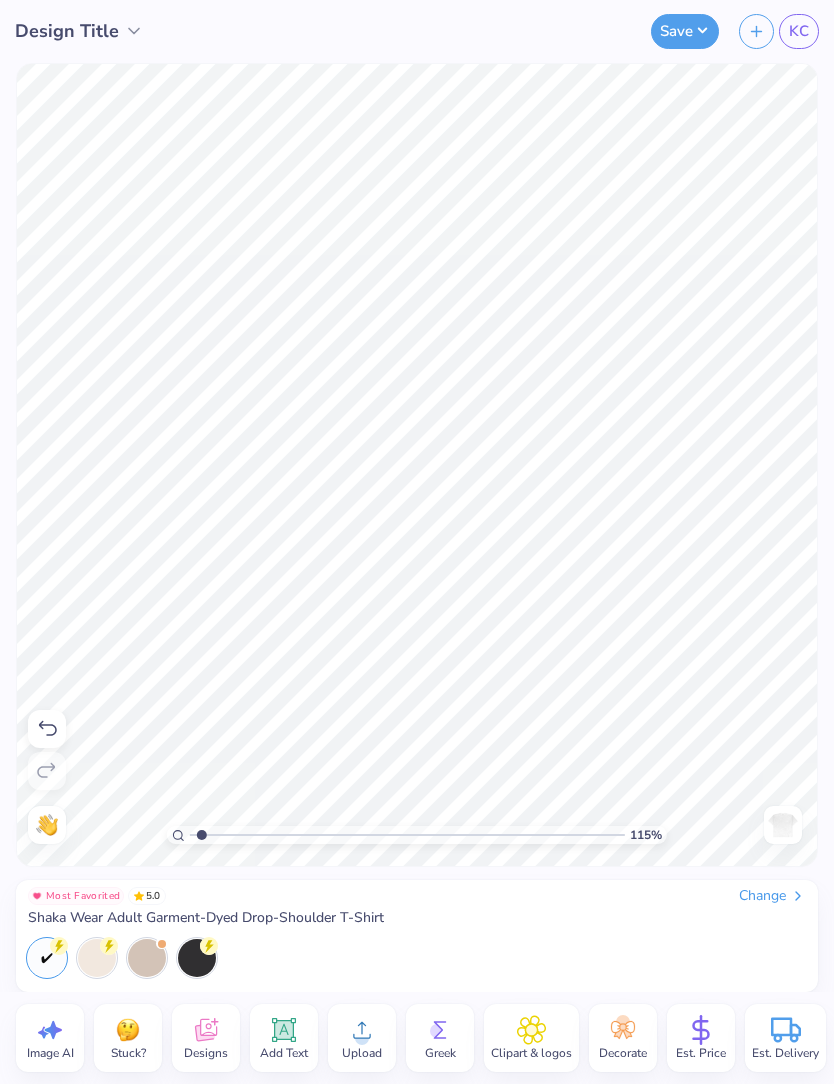 click on "Save" at bounding box center [685, 31] 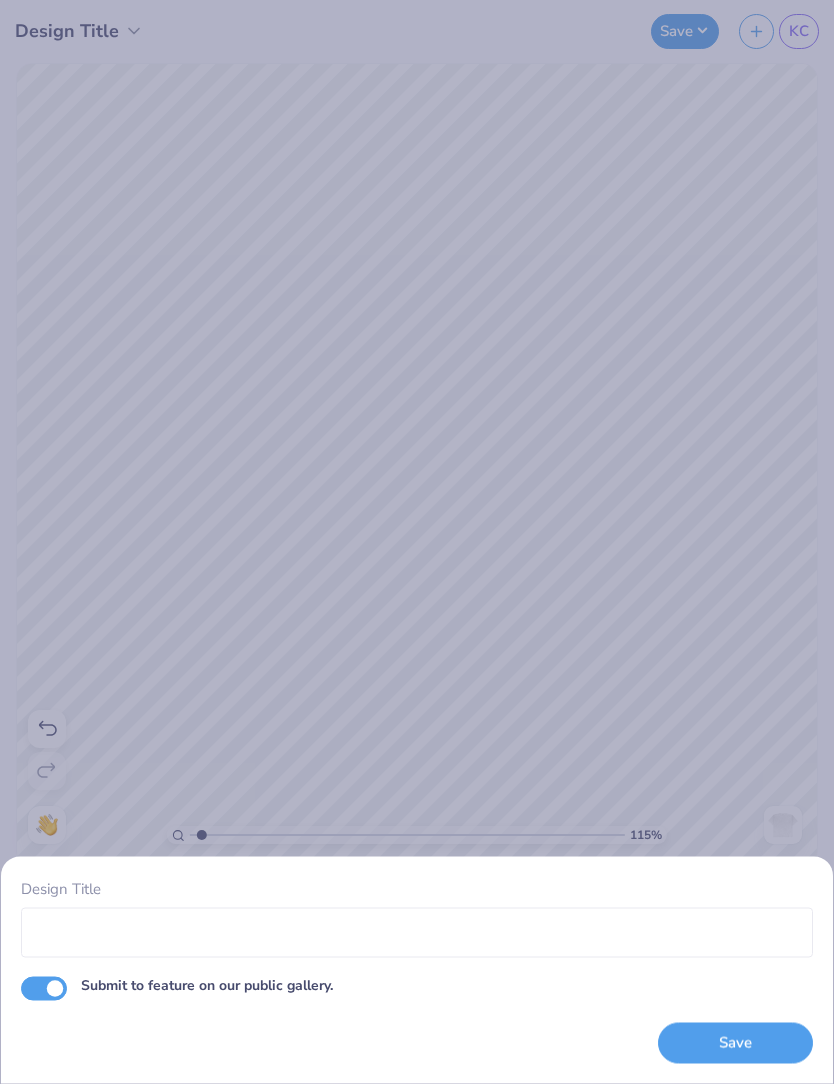 click on "Submit to feature on our public gallery." at bounding box center (44, 988) 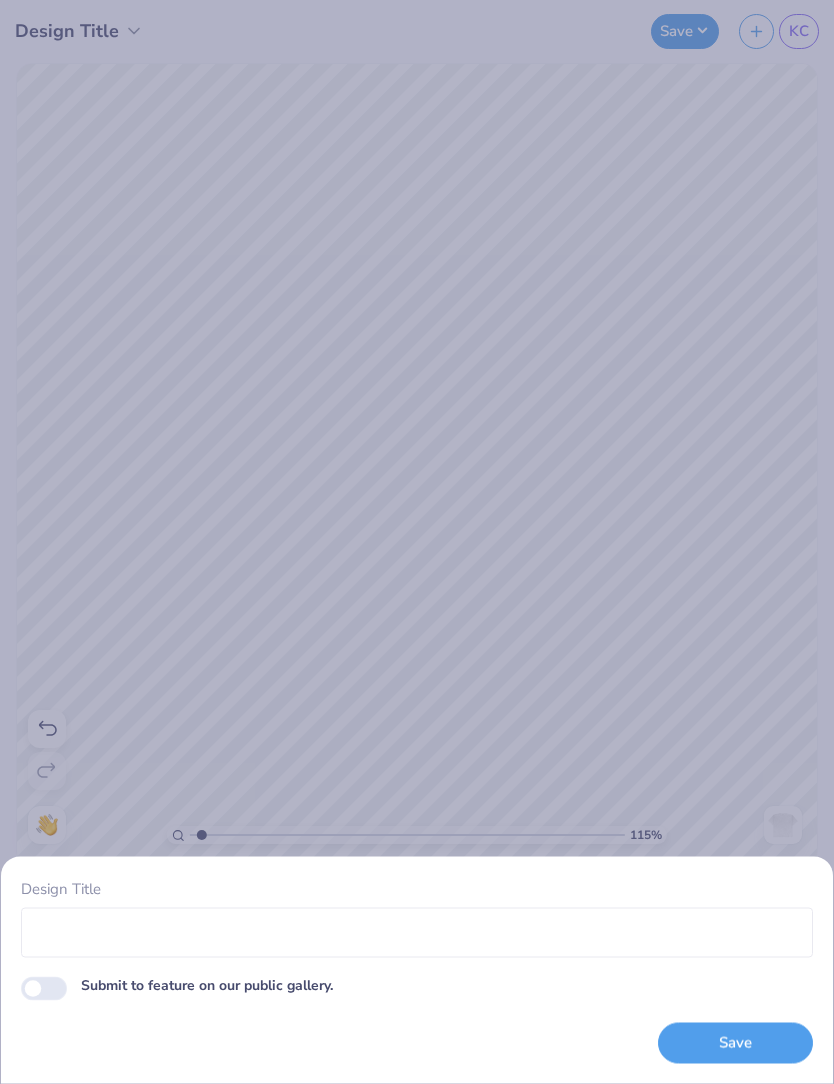 checkbox on "false" 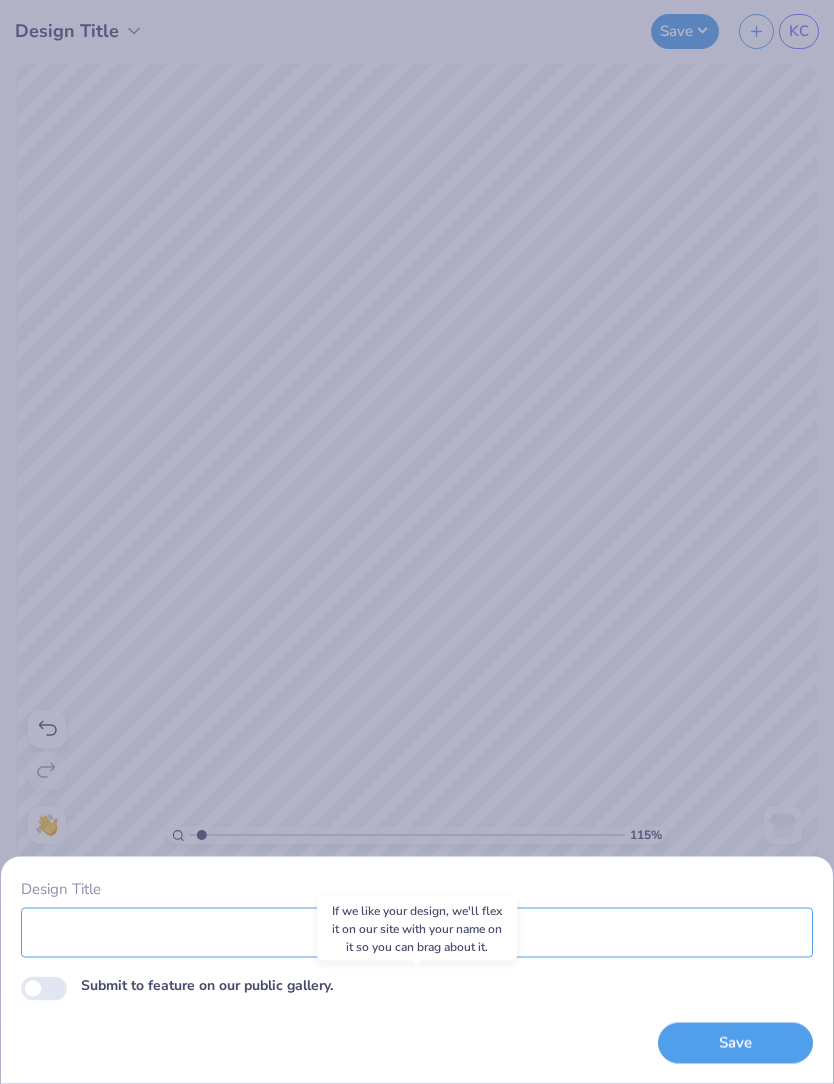 click on "Design Title" at bounding box center [417, 932] 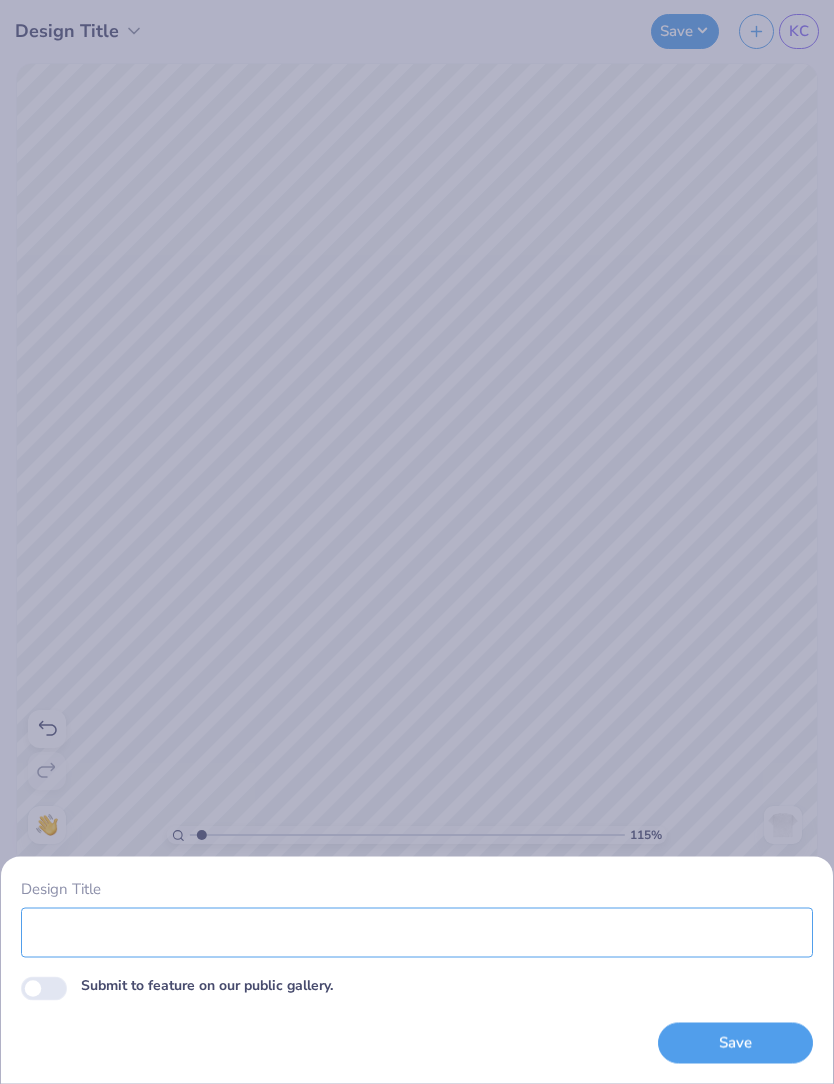 scroll, scrollTop: 1, scrollLeft: 0, axis: vertical 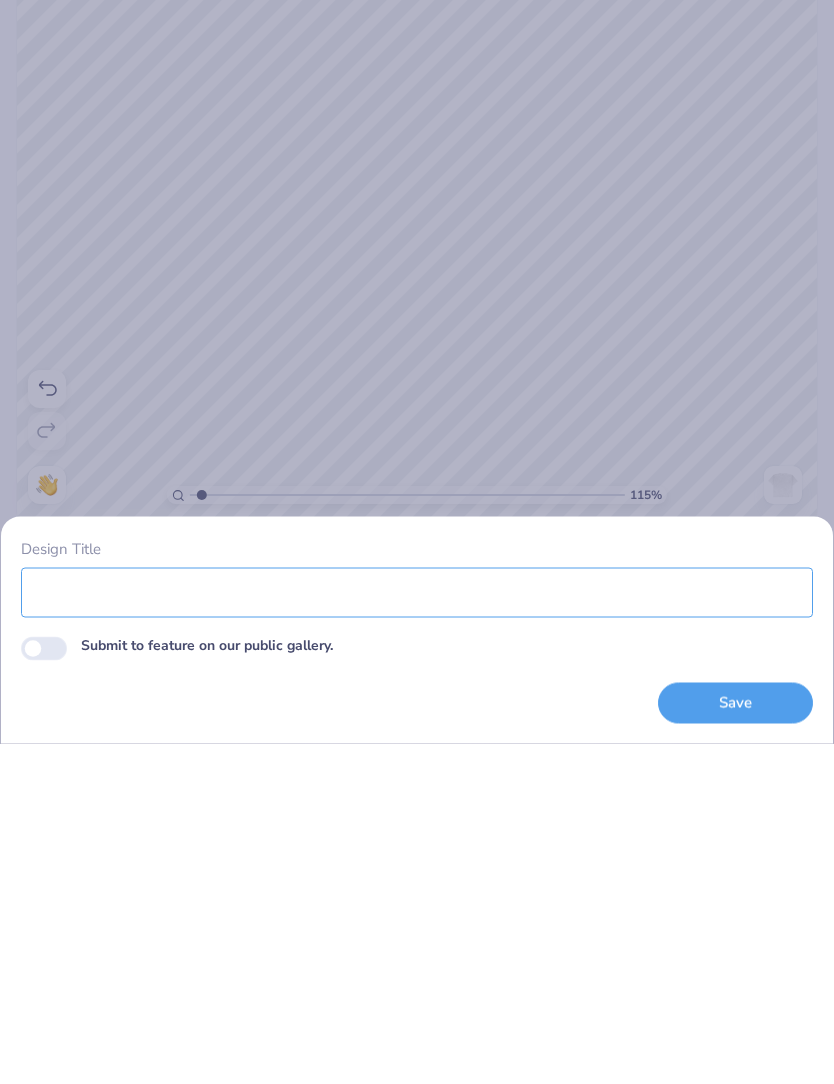 type on "c" 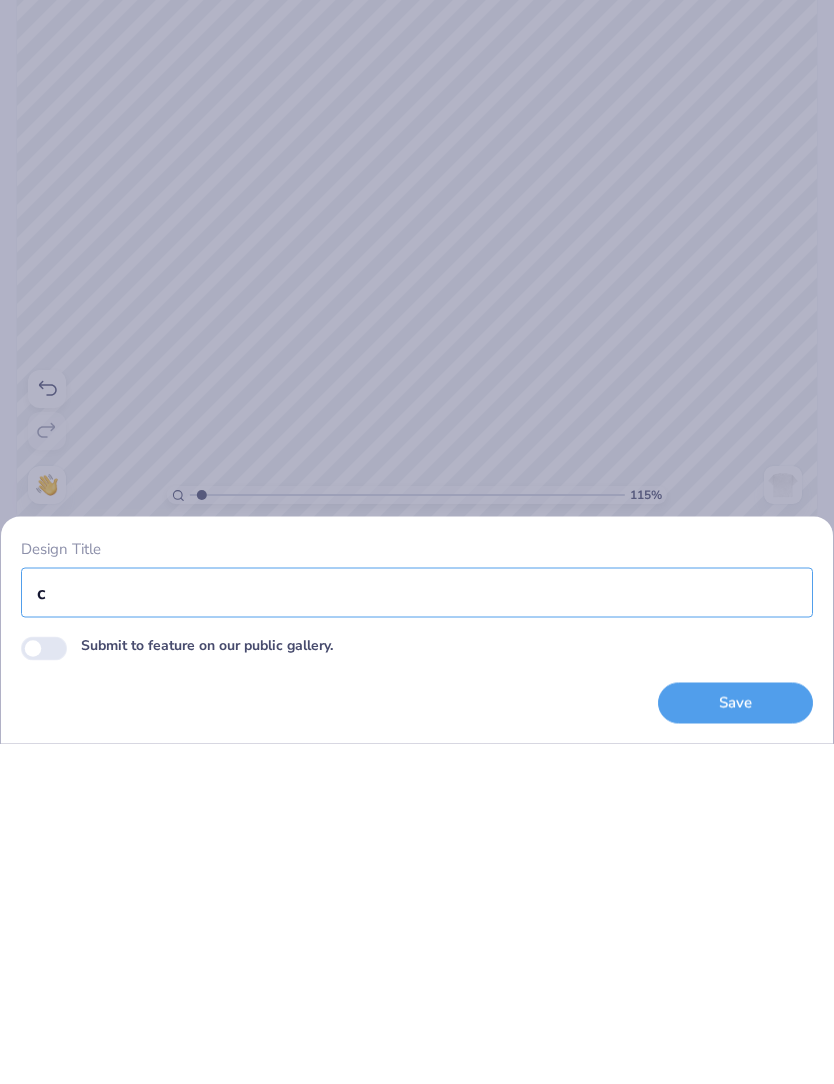 type on "1.14610051978336" 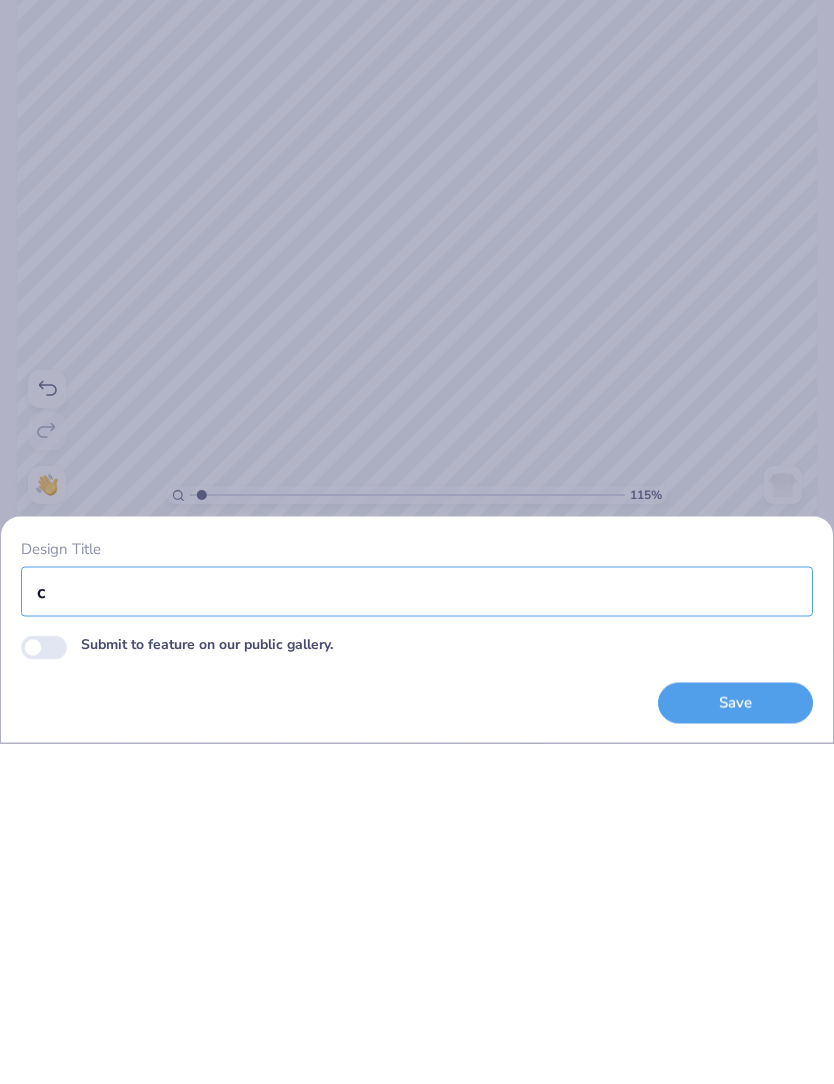 type on "cl" 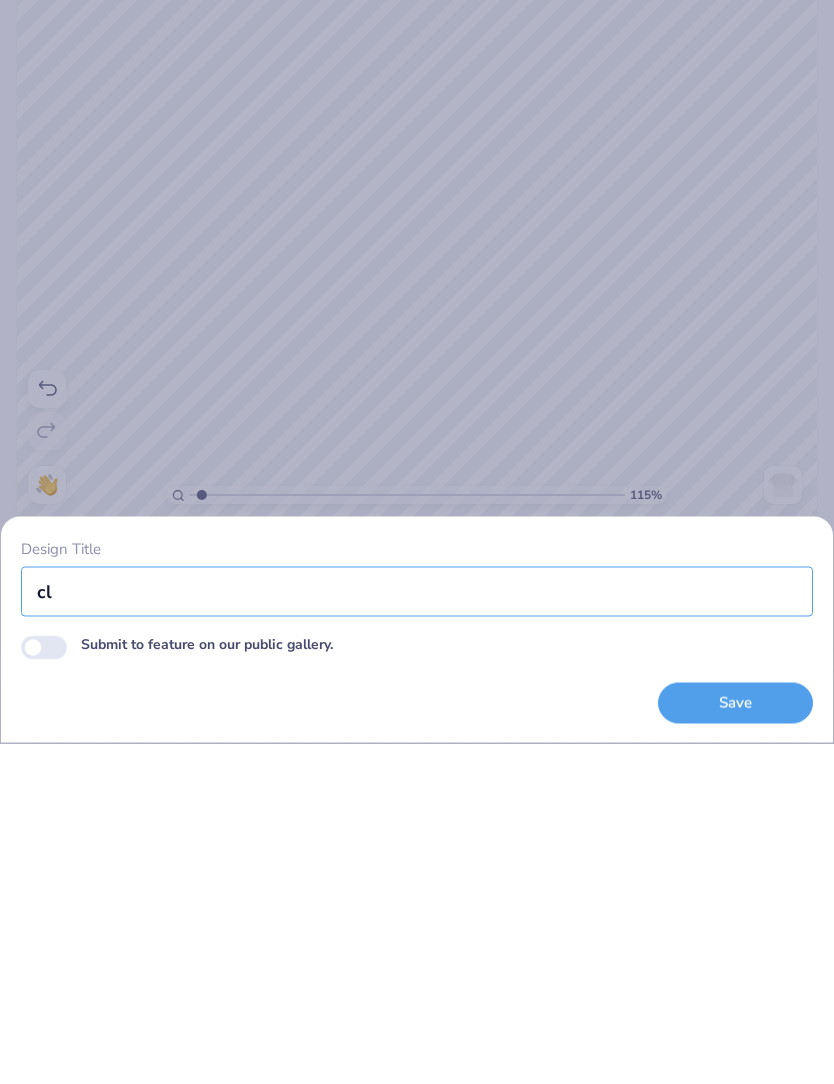 type on "1.14610051978336" 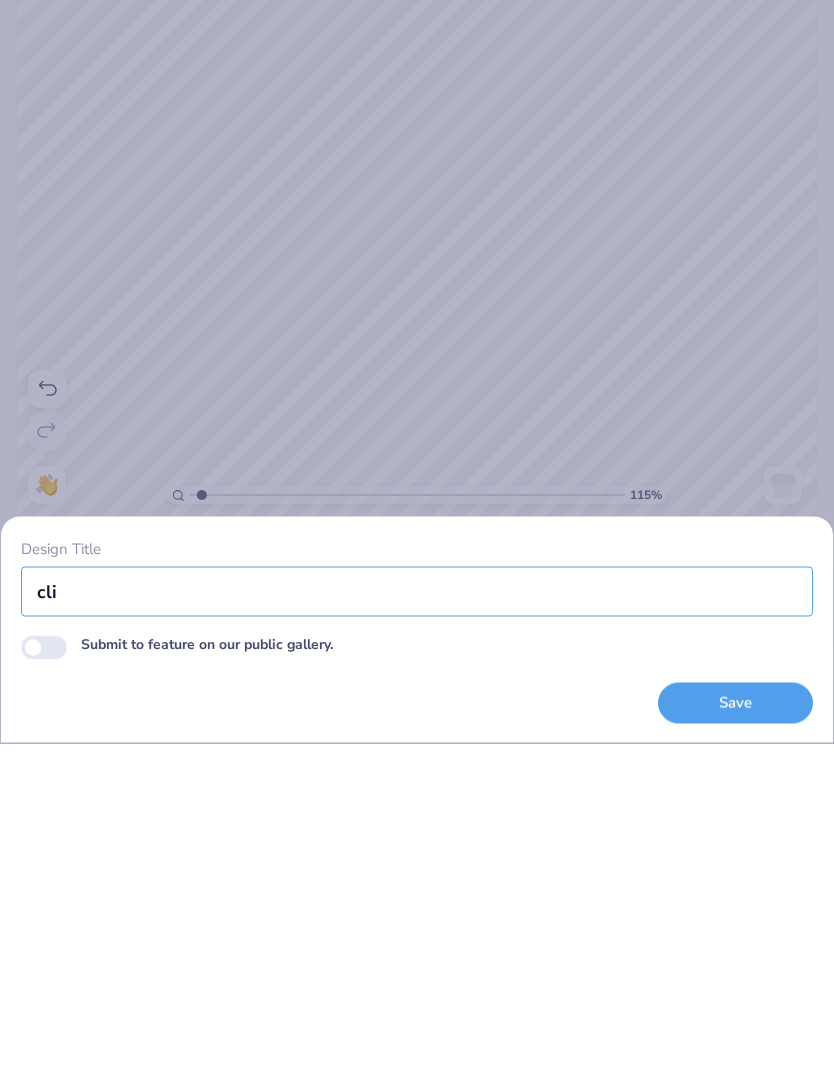 type on "1.14610051978336" 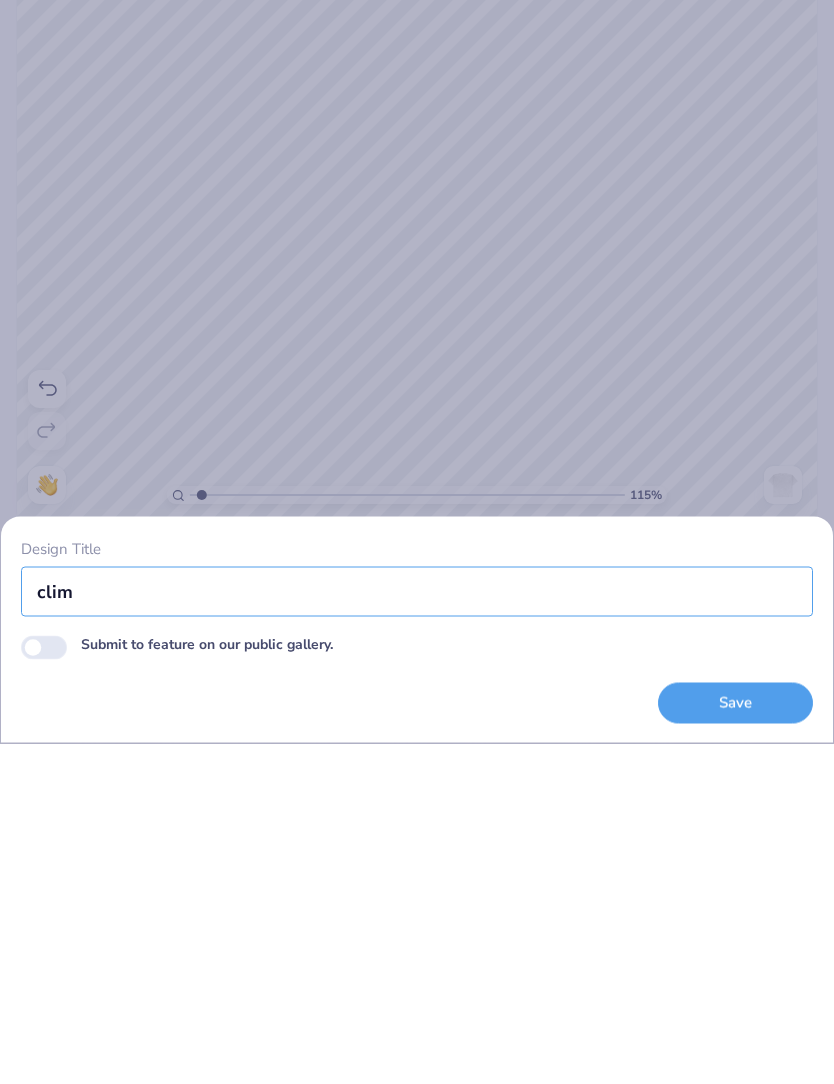 type on "1.14610051978336" 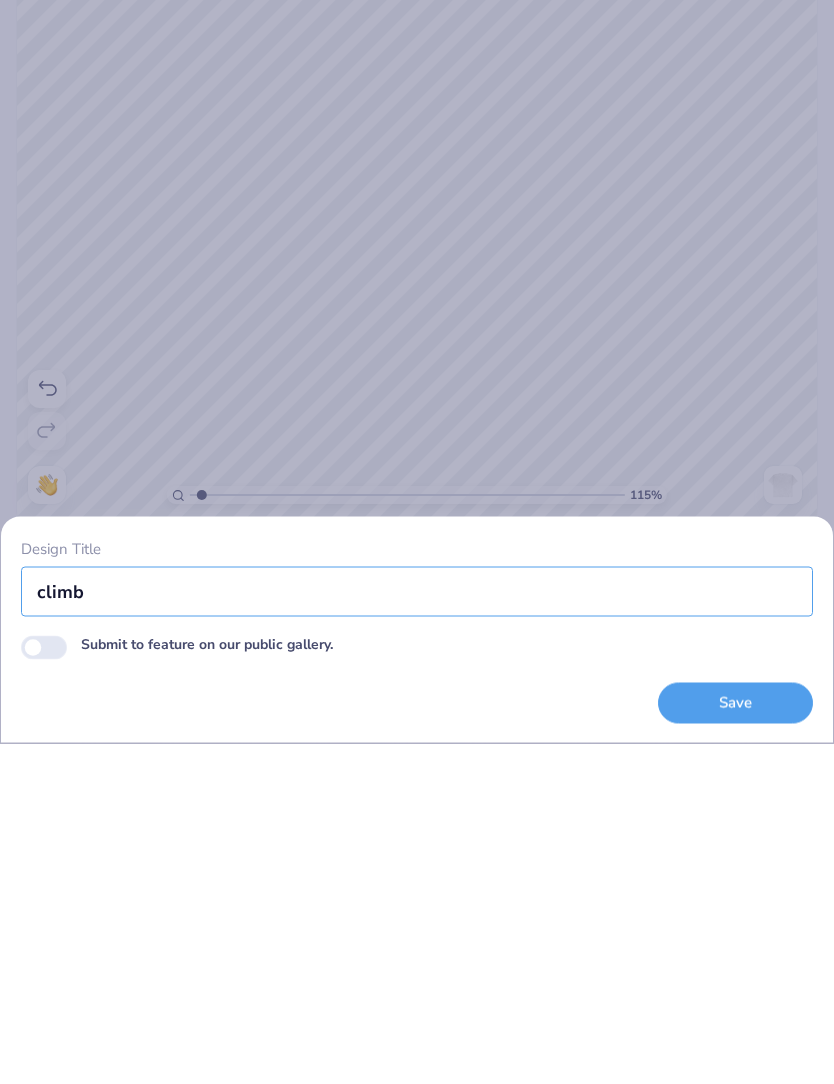 type on "1.14610051978336" 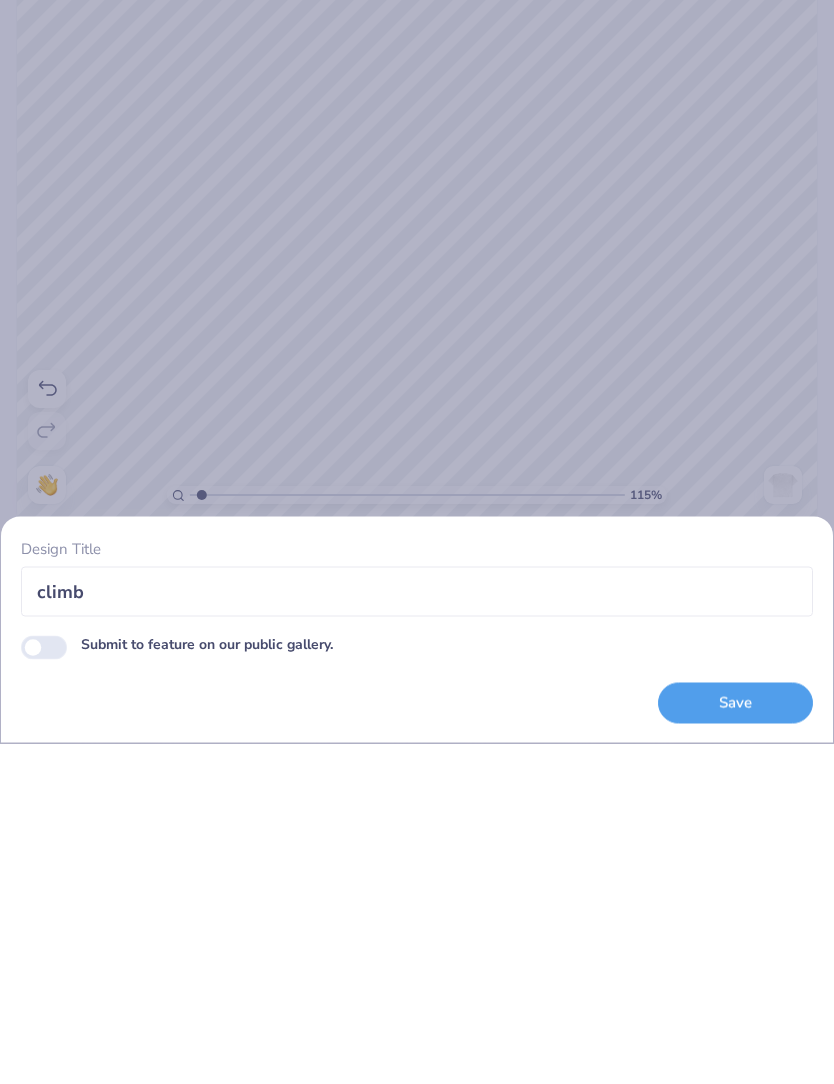 click on "Save" at bounding box center (735, 1042) 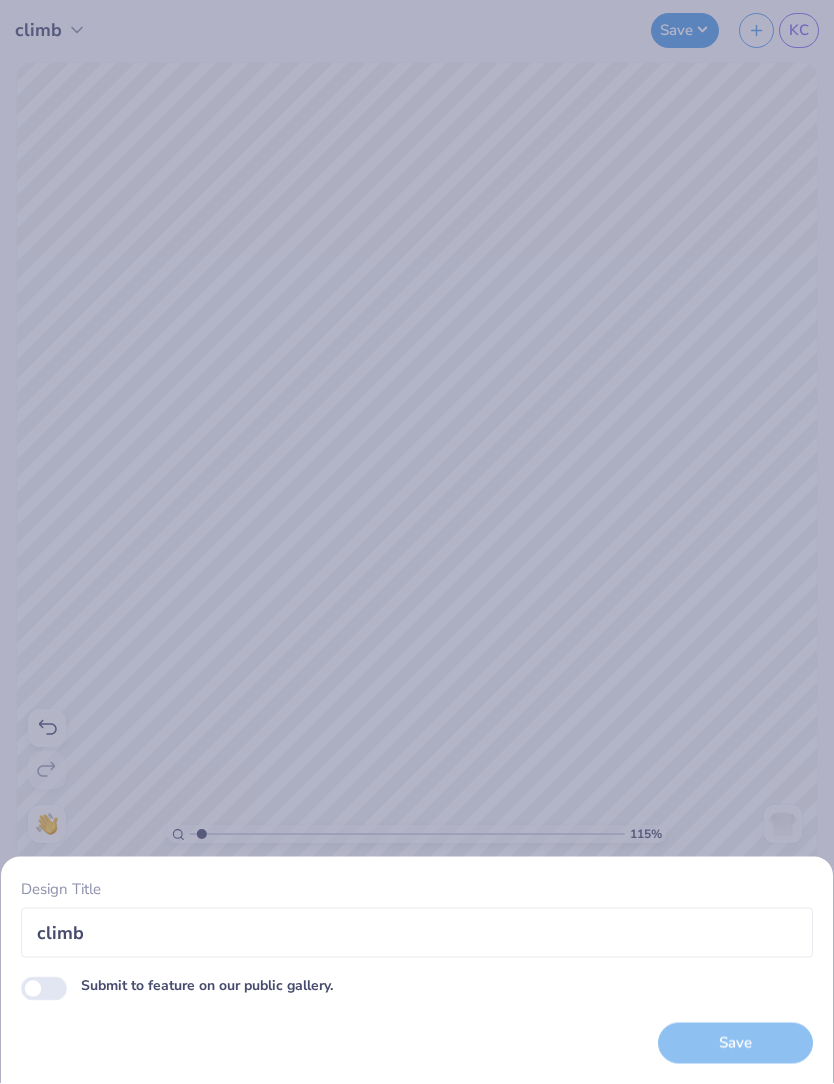 click on "Save" at bounding box center [735, 1044] 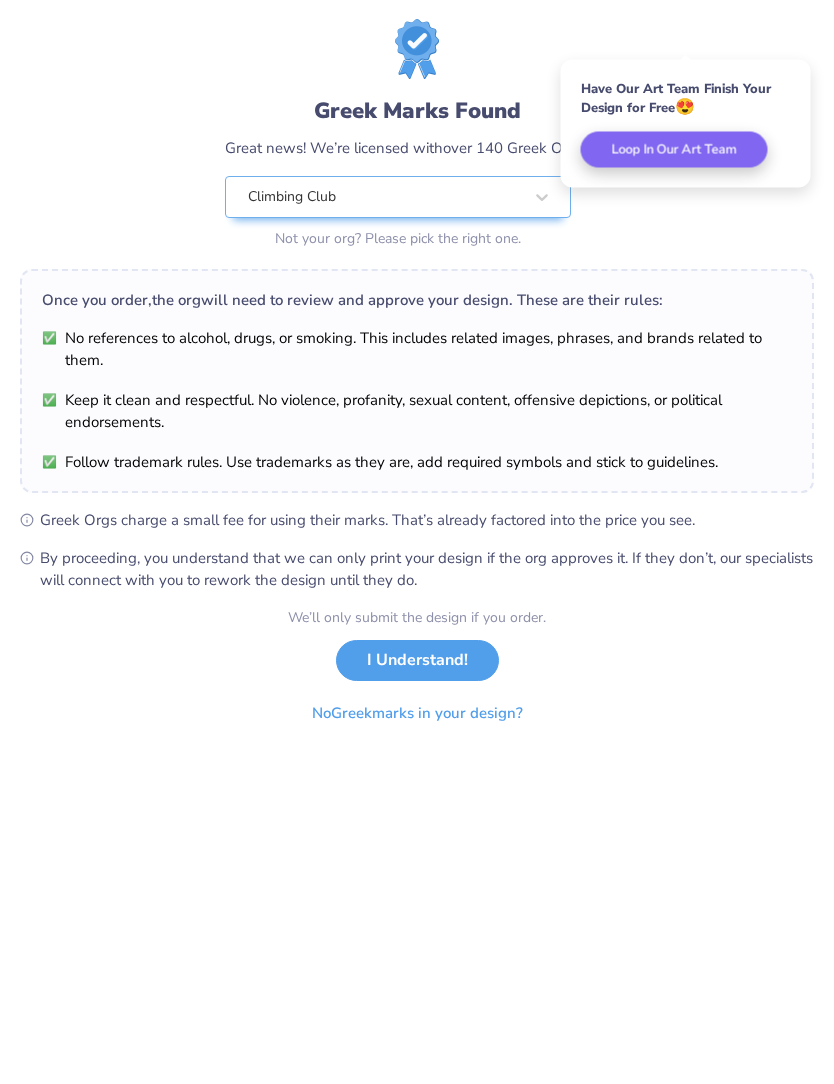 click on "Greek Marks Found Great news! We’re licensed with  over 140 Greek Orgs. 🥳 Climbing Club Not your org? Please pick the right one." at bounding box center [417, 137] 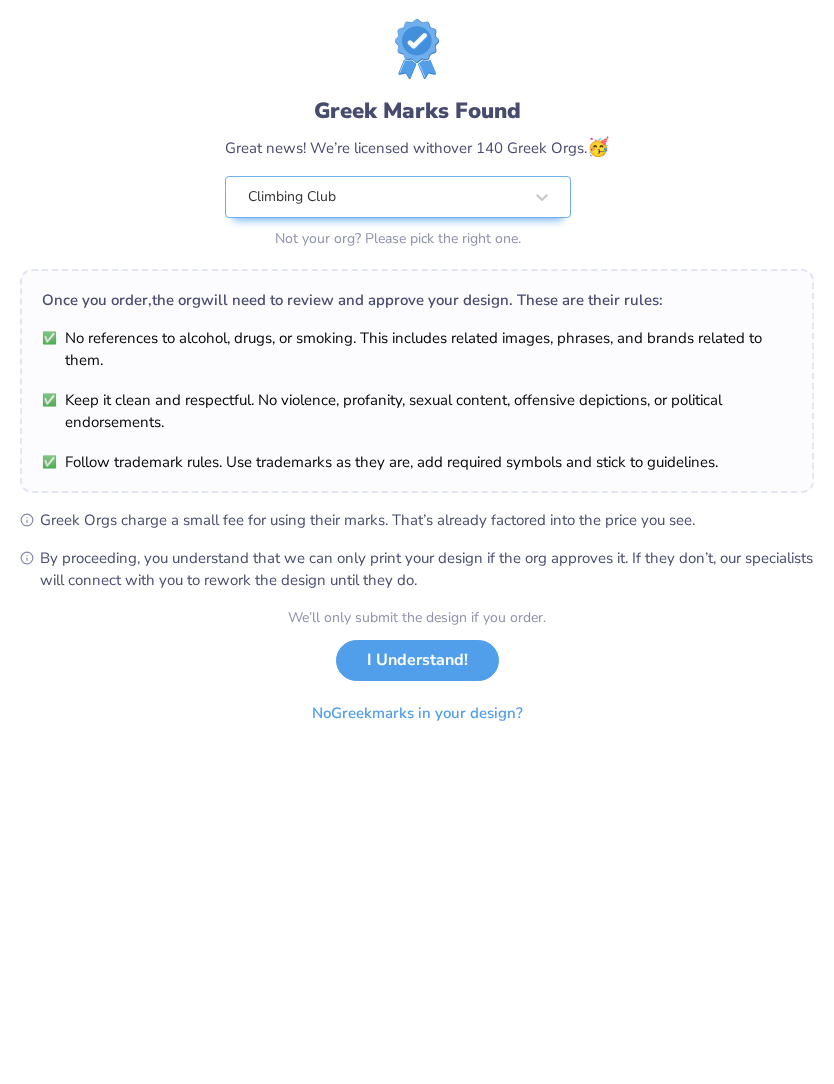 click on "I Understand!" at bounding box center (417, 661) 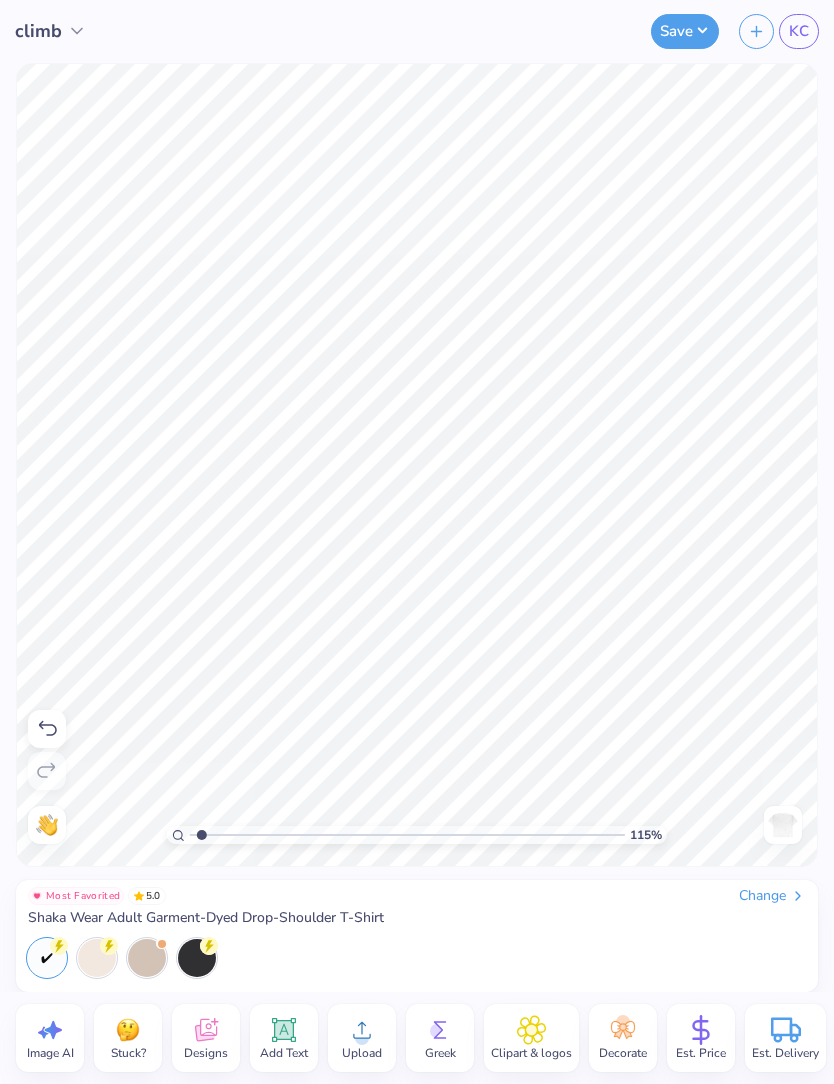 click 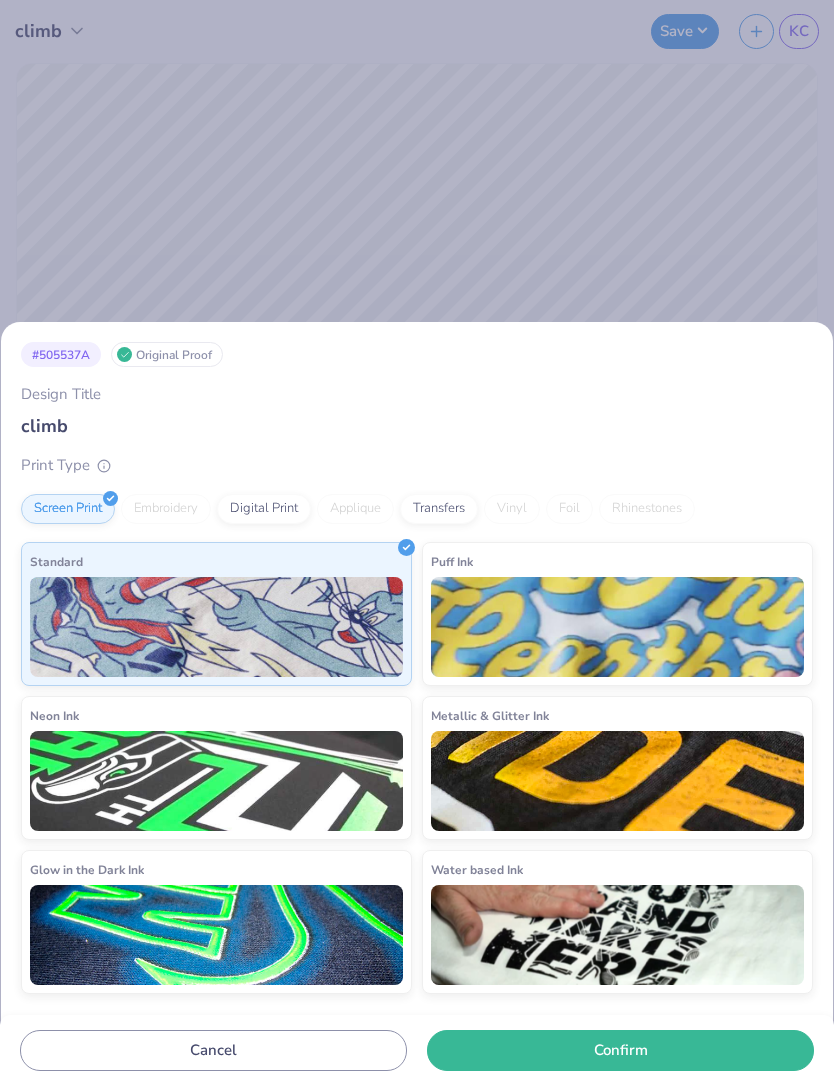 click on "# 505537A Original Proof Design Title climb Print Type Screen Print Embroidery Digital Print Applique Transfers Vinyl Foil Rhinestones Standard Puff Ink Neon Ink Metallic & Glitter Ink Glow in the Dark Ink Water based Ink Cancel Confirm" at bounding box center [417, 542] 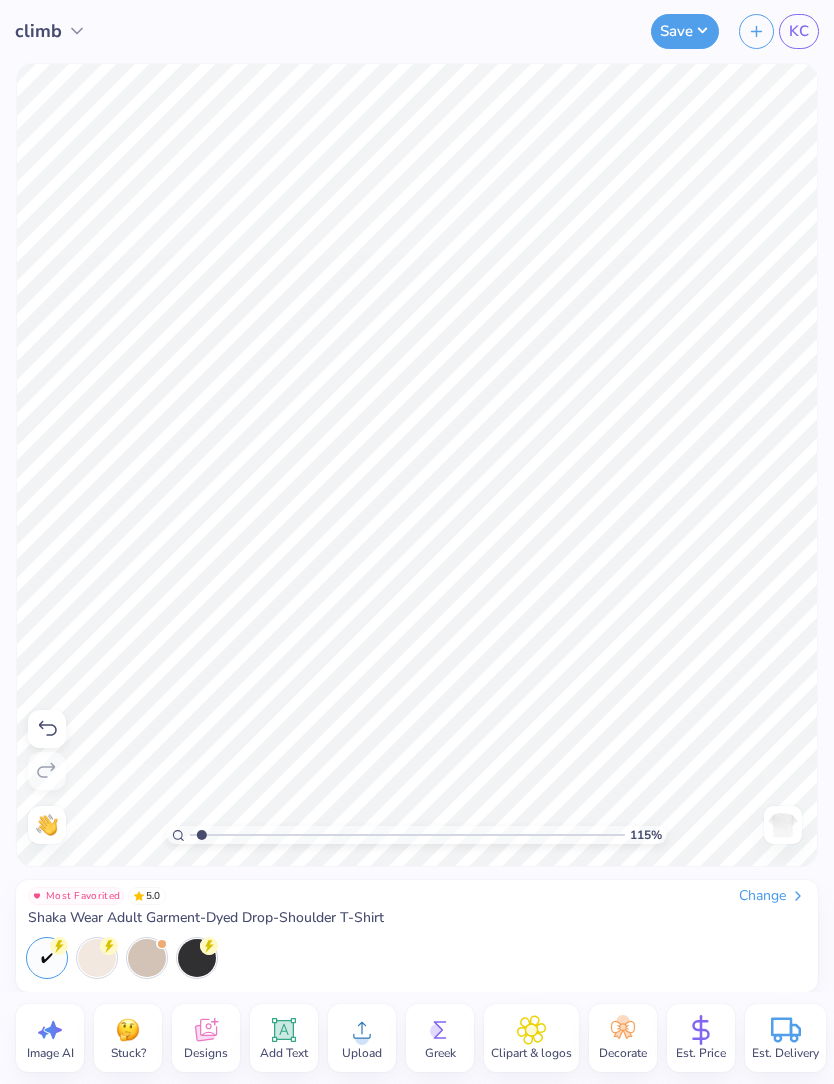 click on "KC" at bounding box center [799, 31] 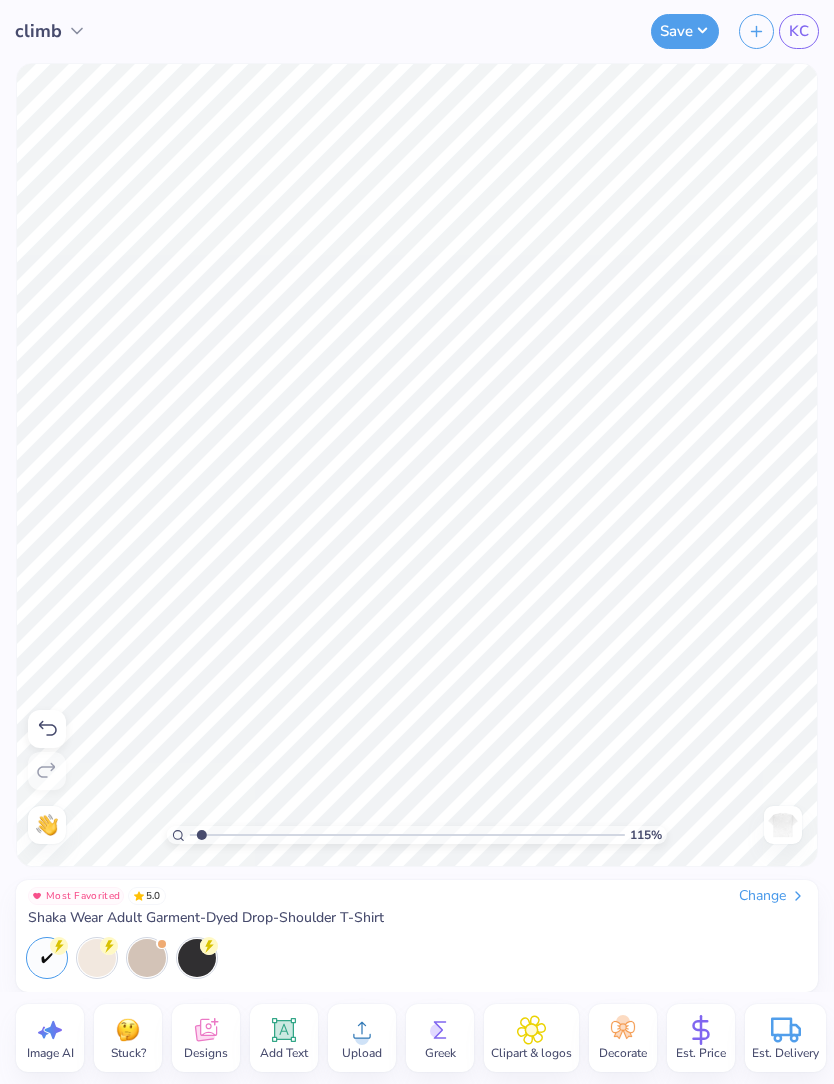 click at bounding box center (197, 958) 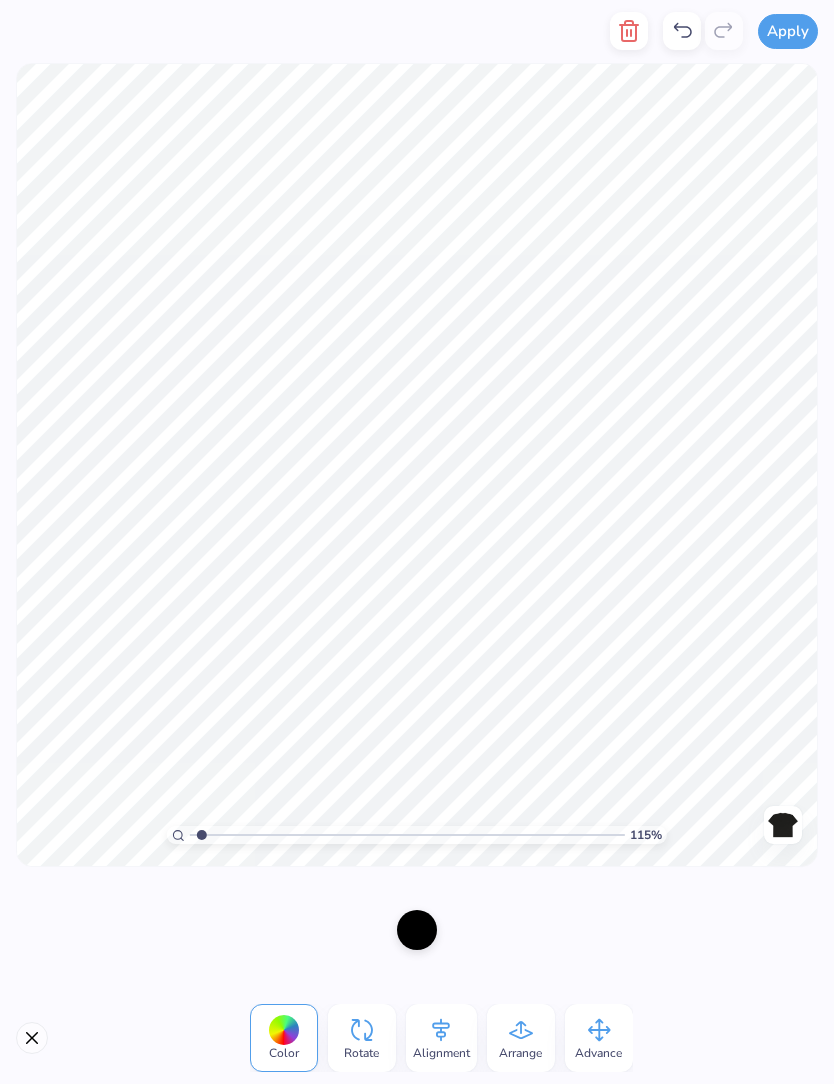 click at bounding box center [417, 930] 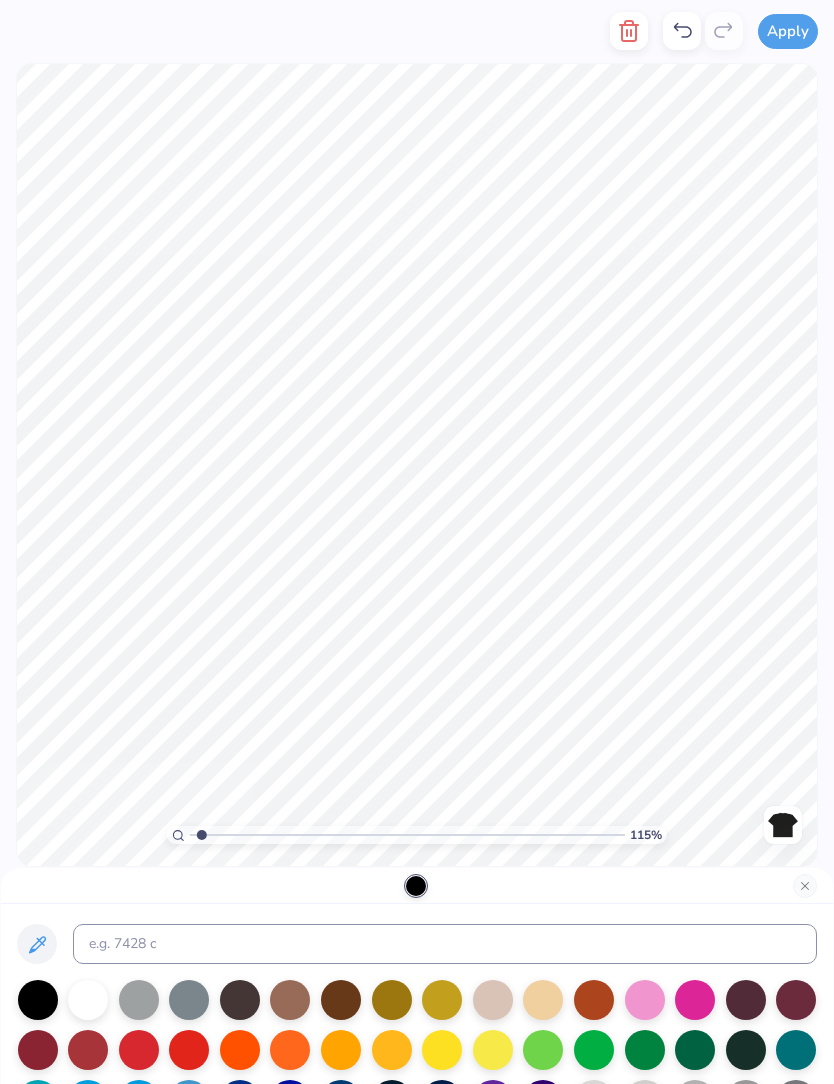 click at bounding box center (88, 1000) 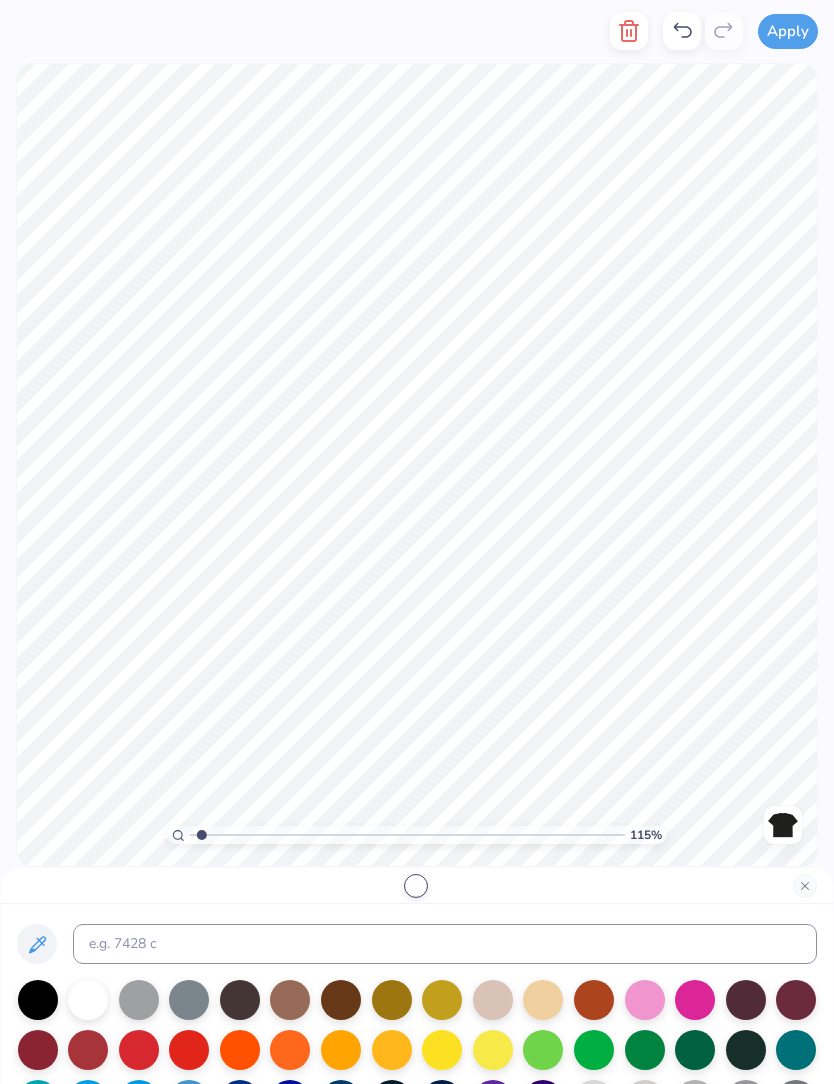 click at bounding box center [417, 886] 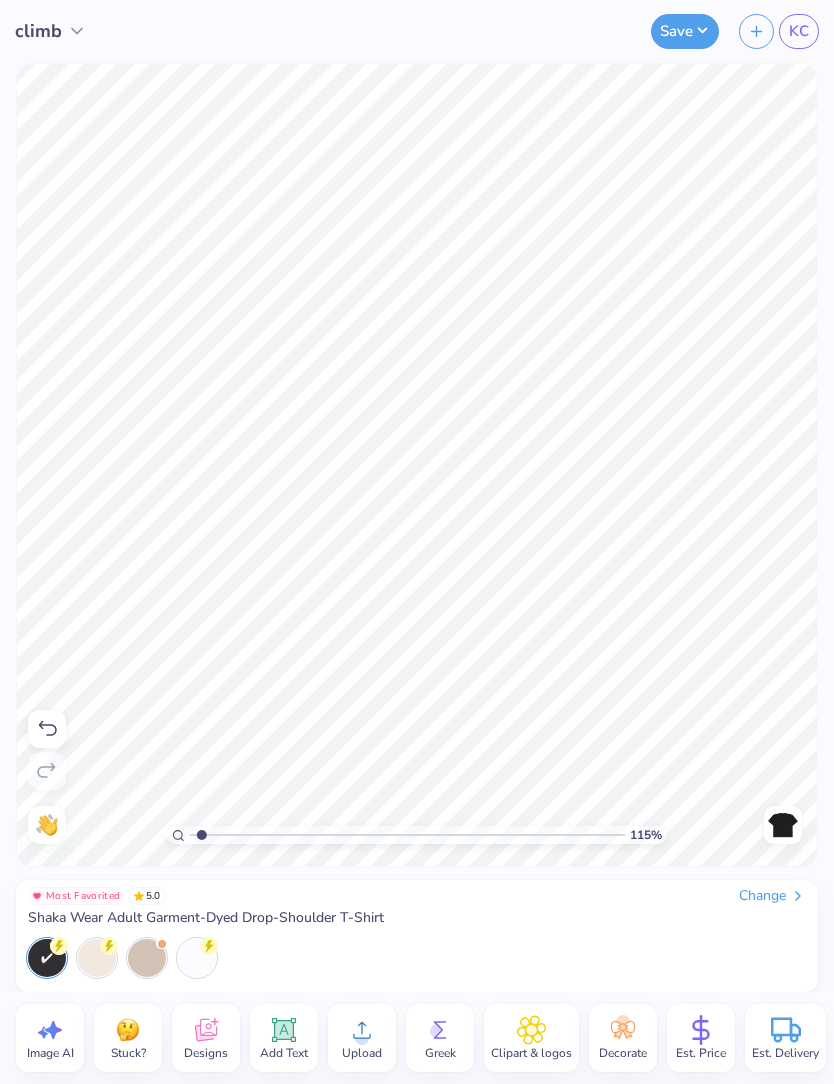 click on "Save" at bounding box center (685, 31) 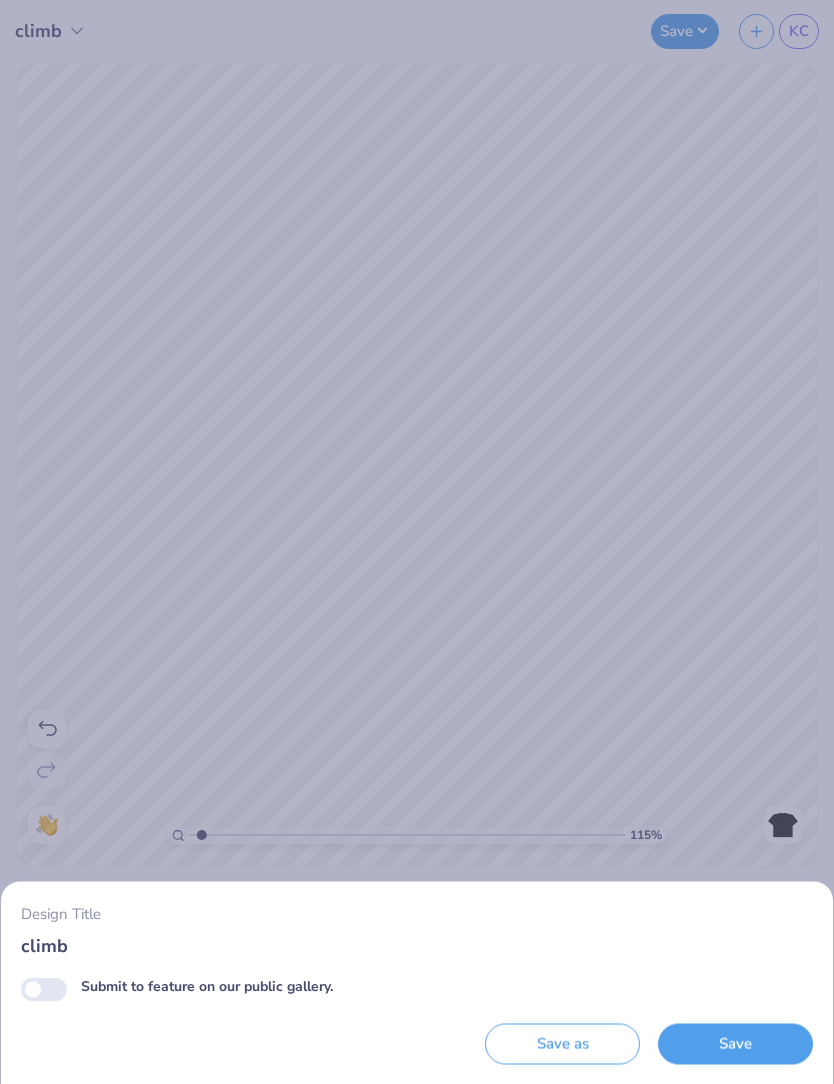 click on "climb" at bounding box center [417, 945] 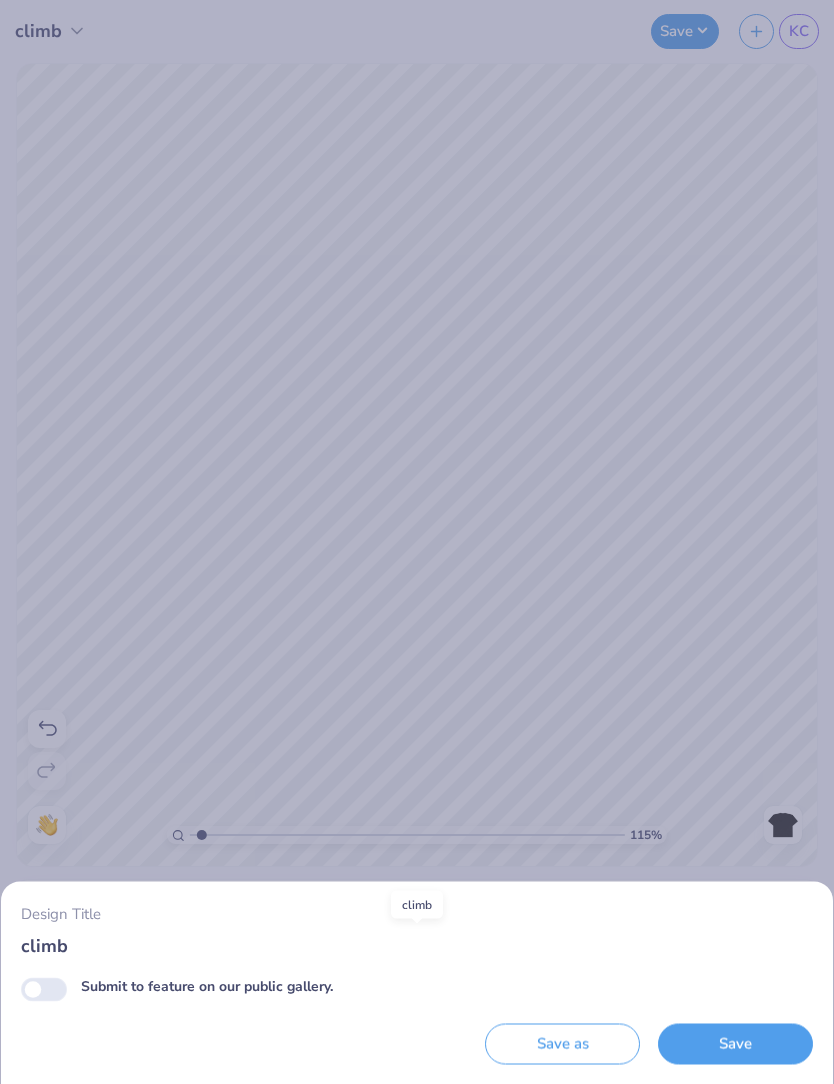 click on "Save" at bounding box center (735, 1044) 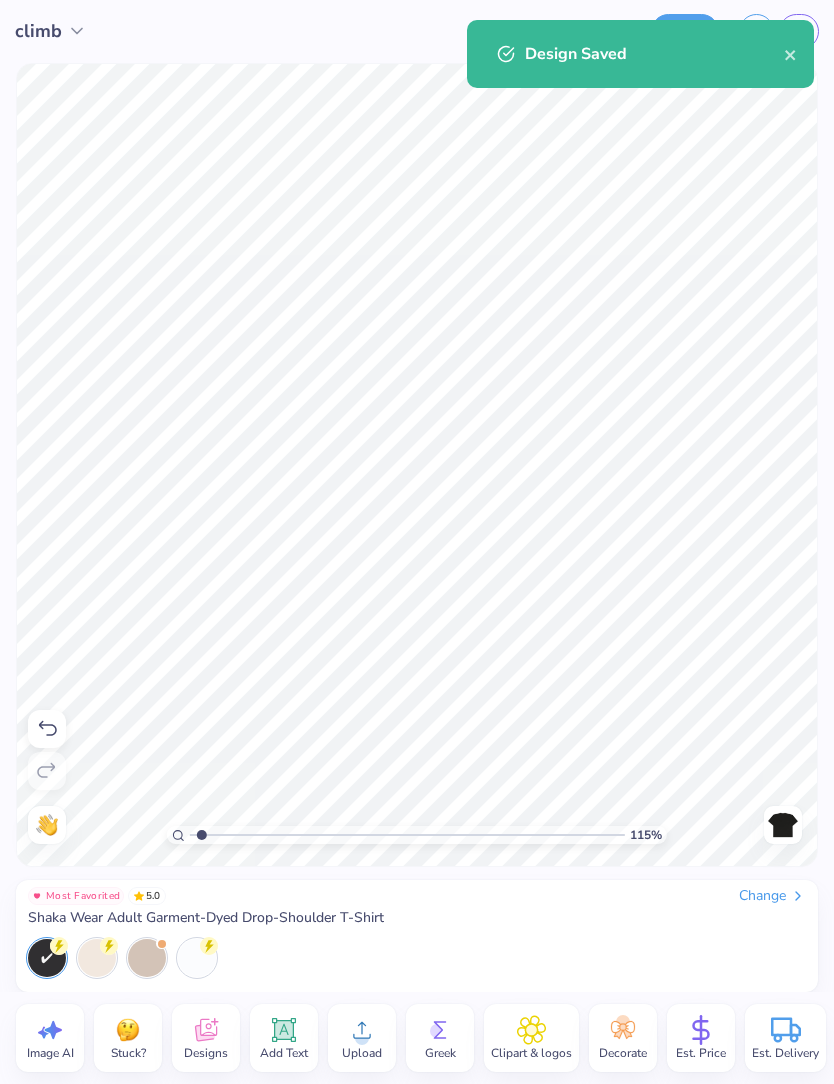 click on "Design Saved" at bounding box center [654, 54] 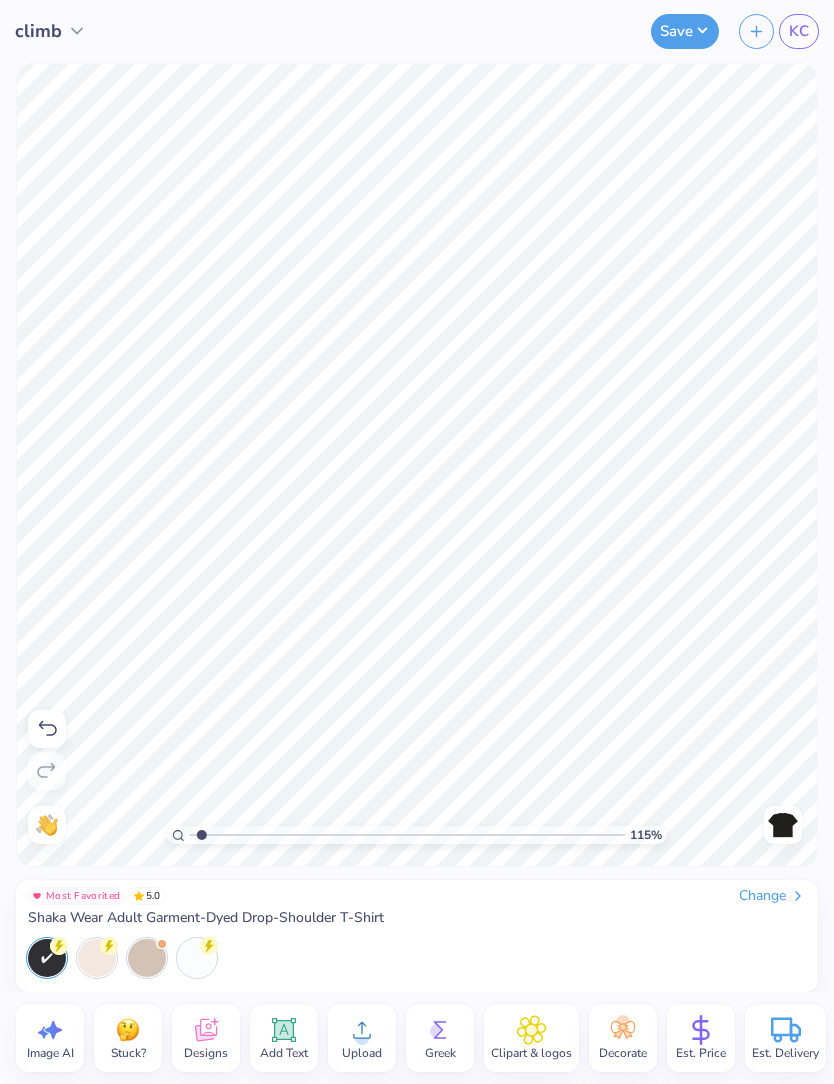 click on "Design Saved" at bounding box center (640, 20) 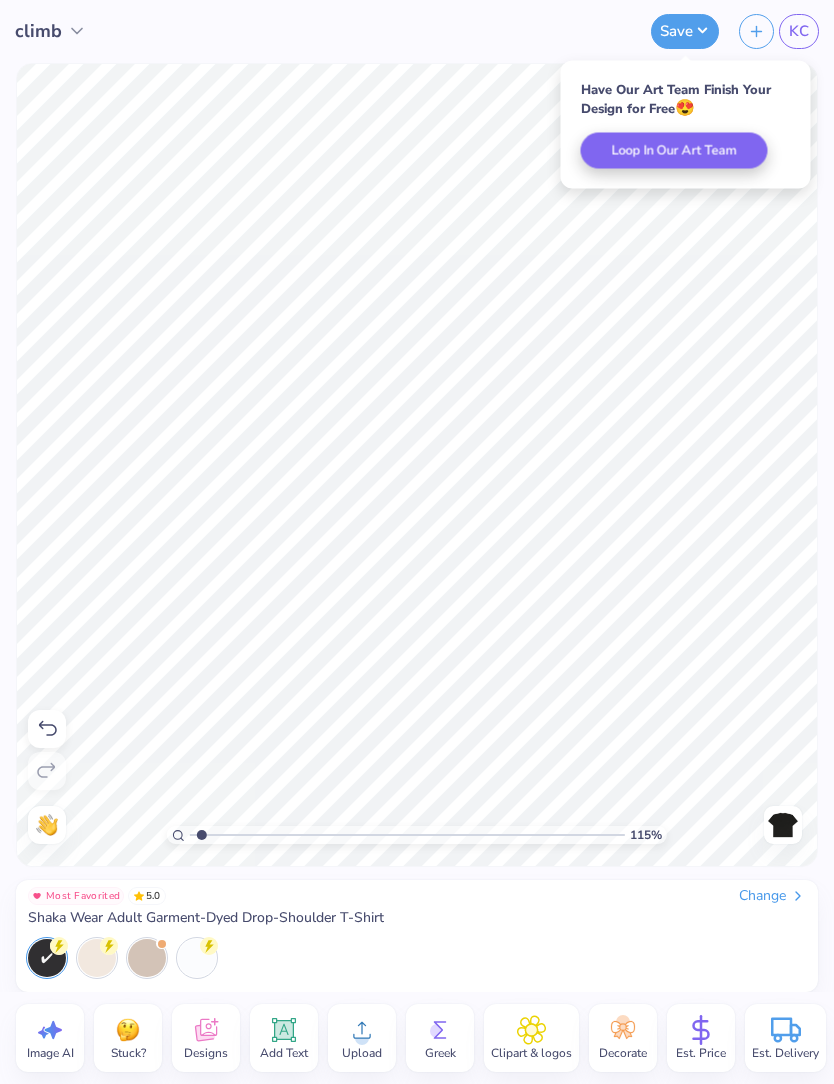 click on "KC" at bounding box center [799, 31] 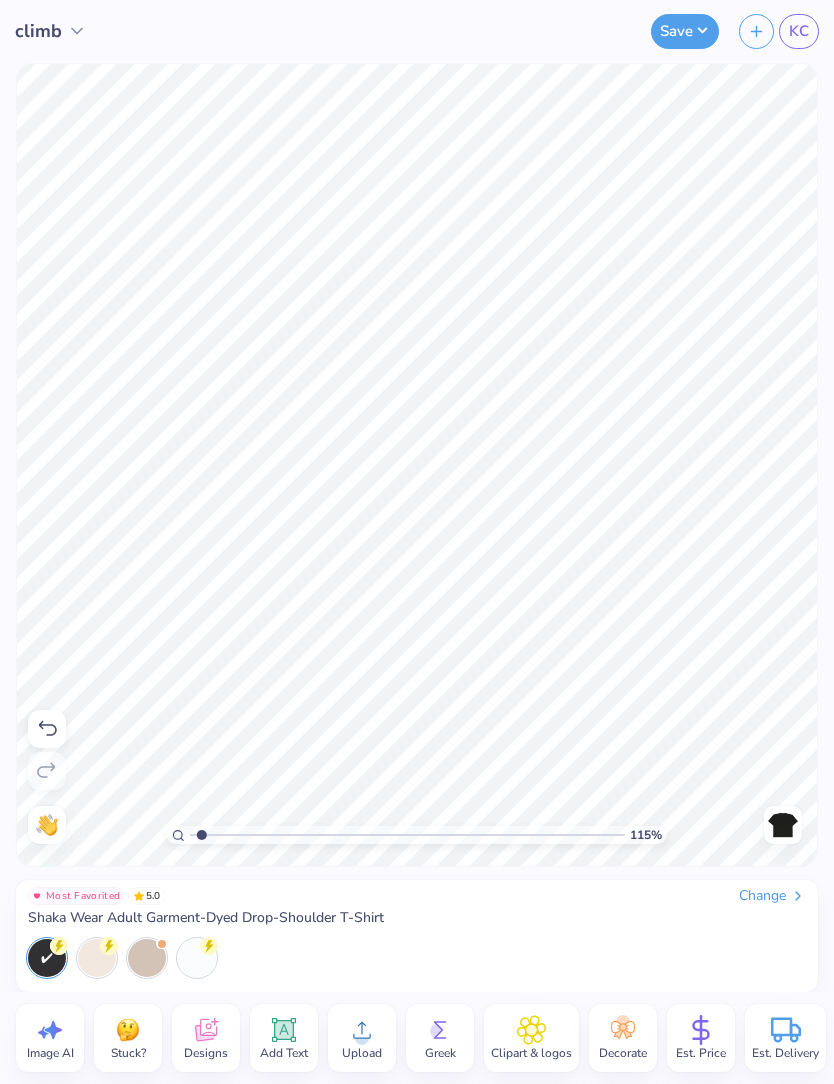 click on "KC" at bounding box center [799, 31] 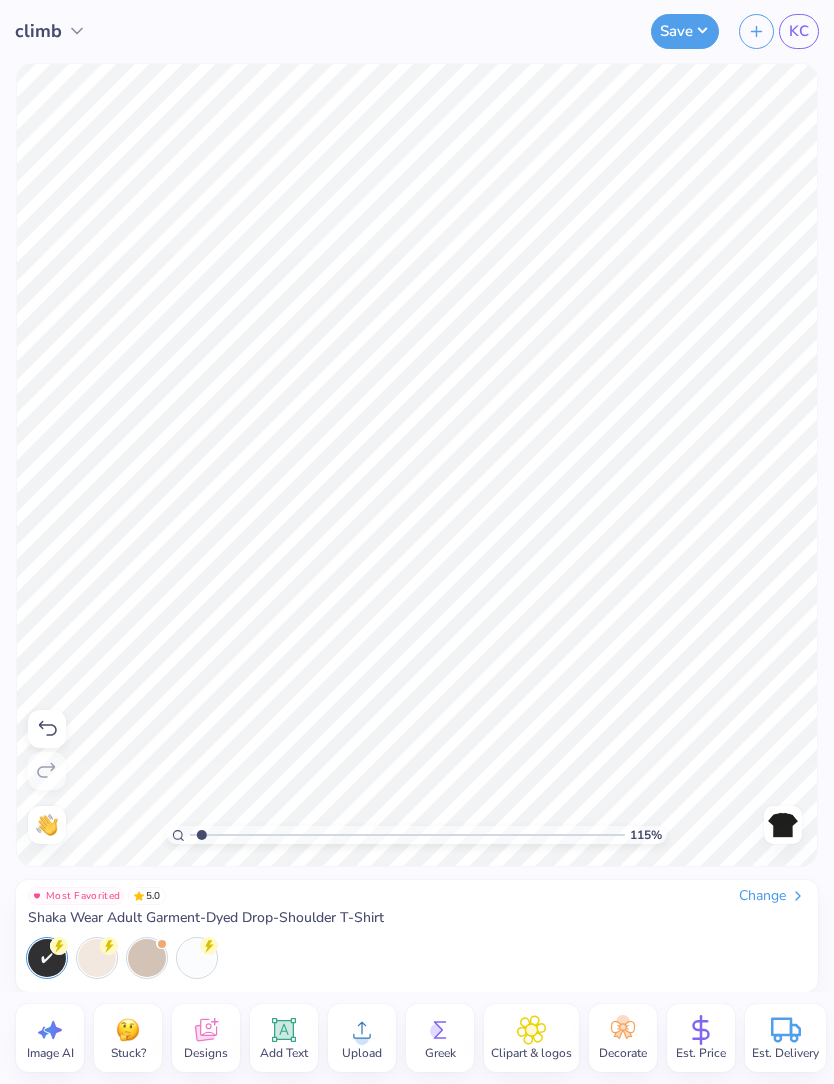 click on "KC" at bounding box center (799, 31) 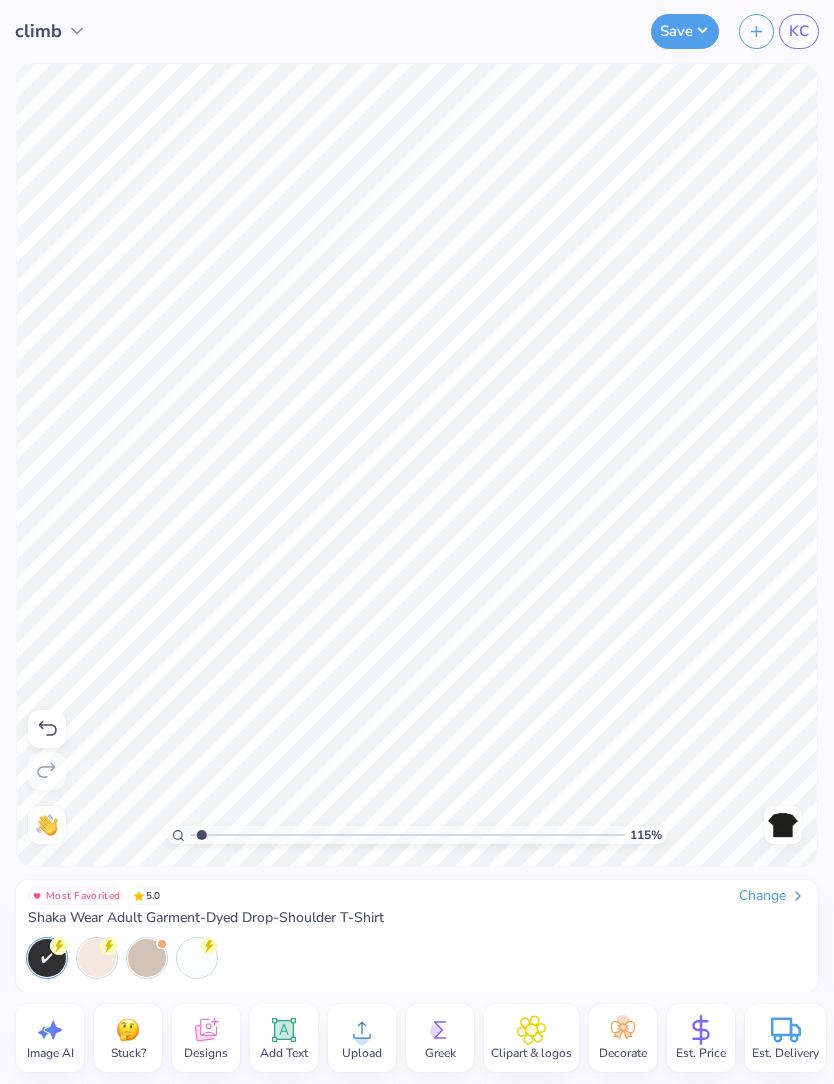 click at bounding box center [147, 958] 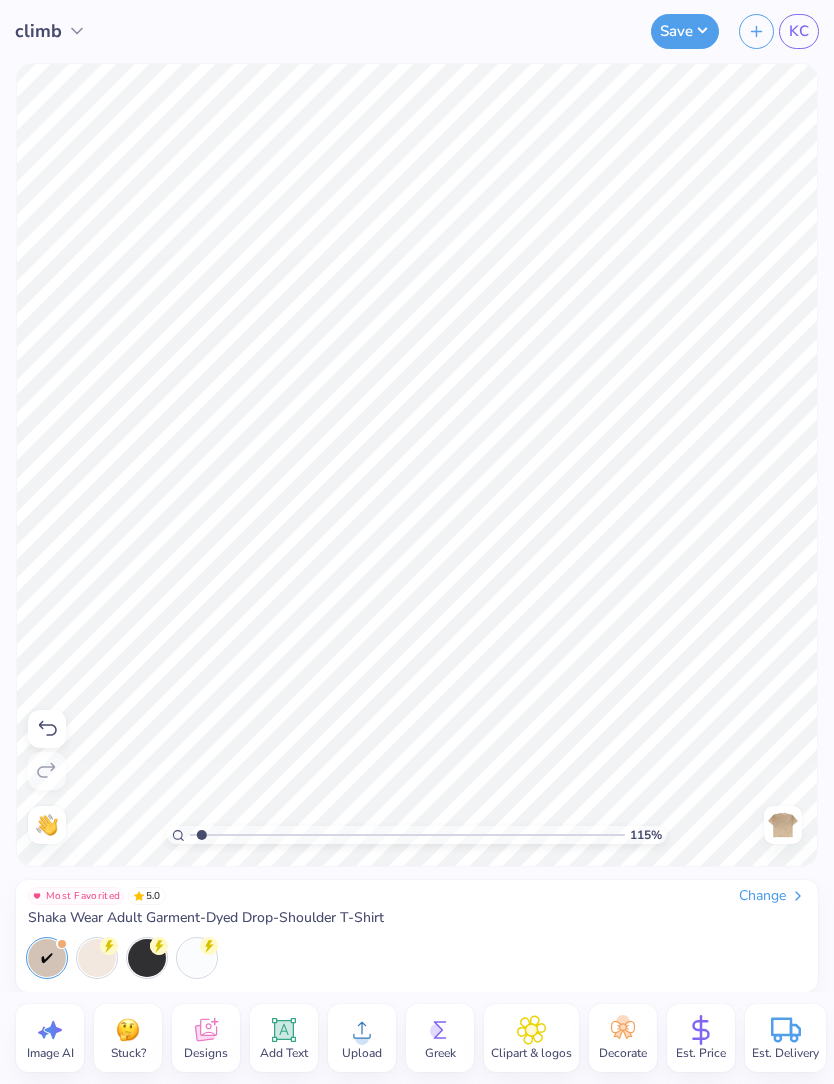 type on "1.14610051978336" 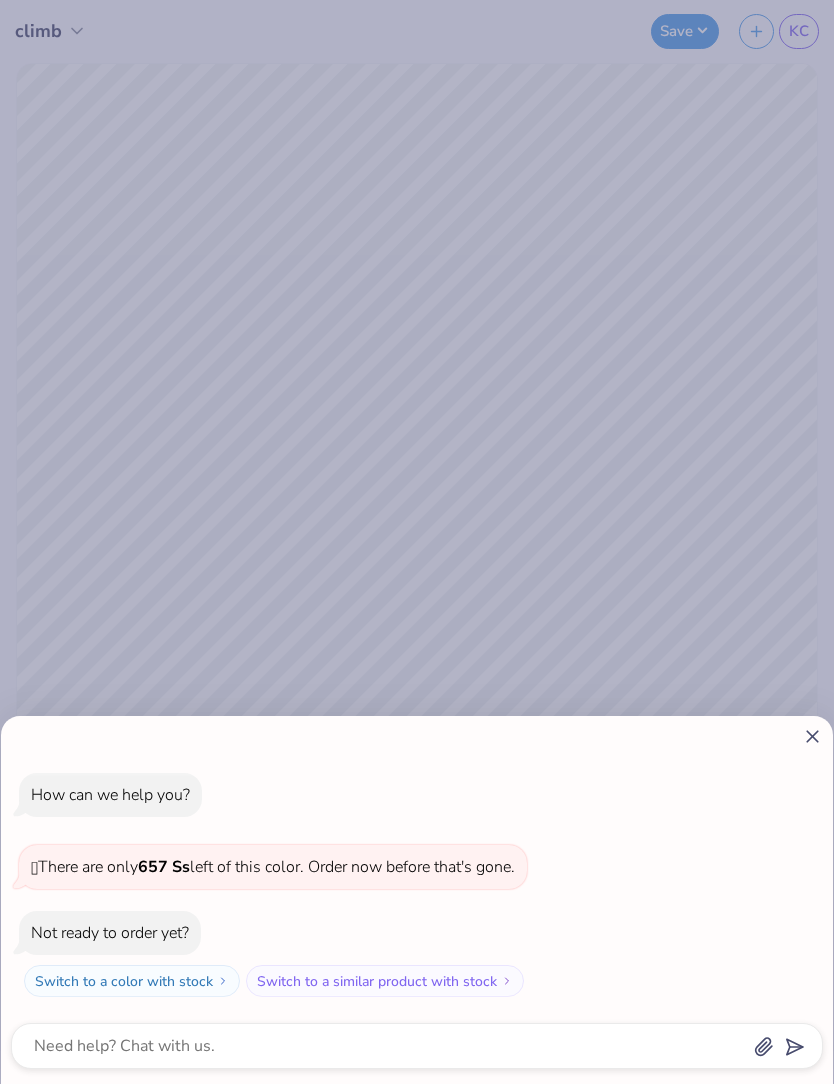 click 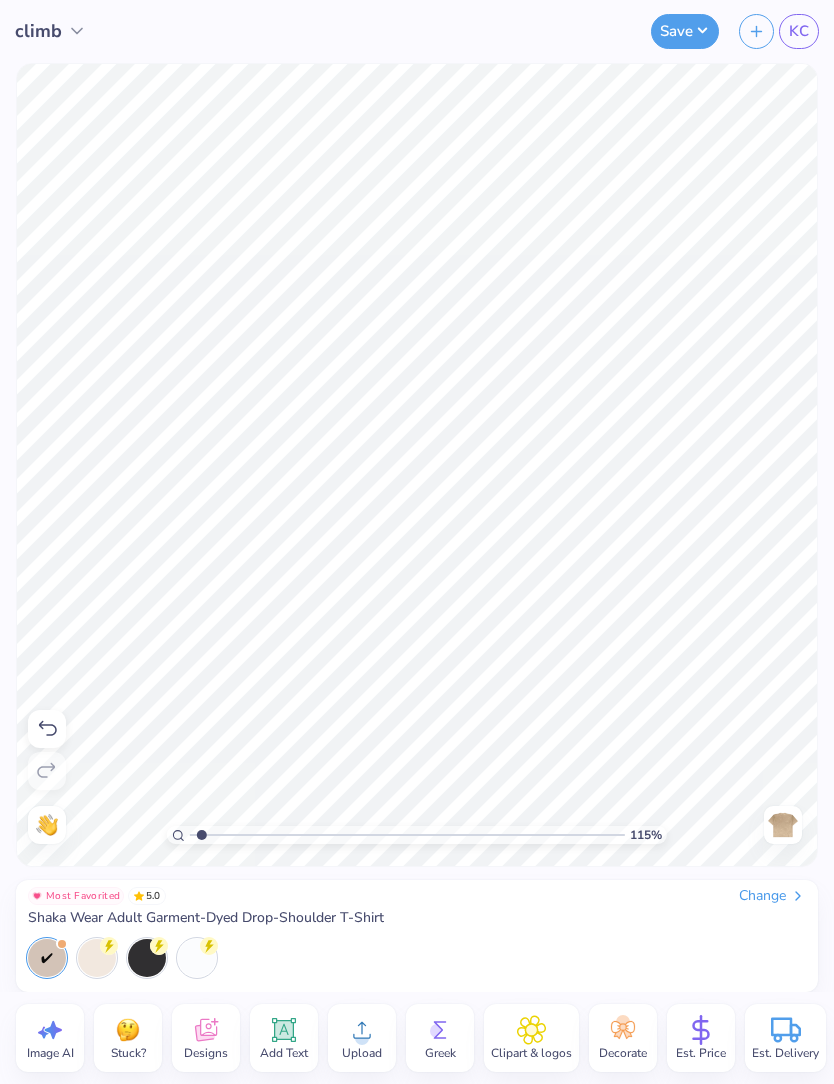 click at bounding box center [147, 958] 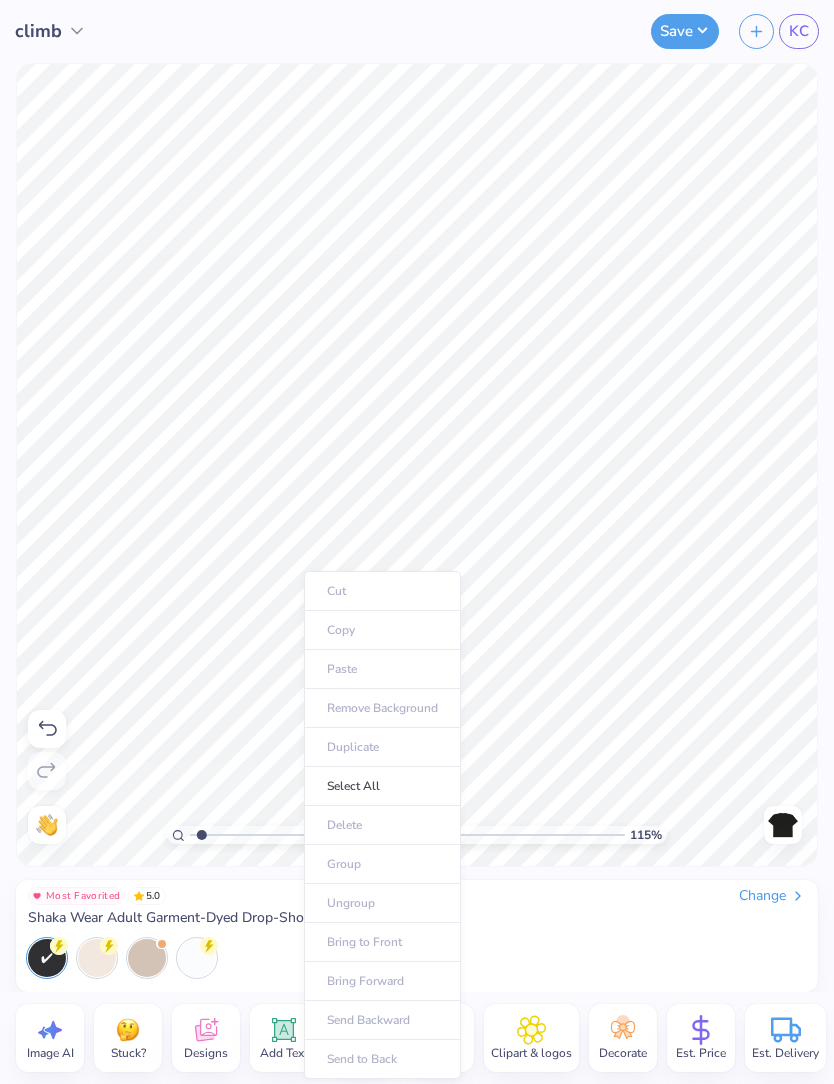 click on "Select All" at bounding box center (382, 786) 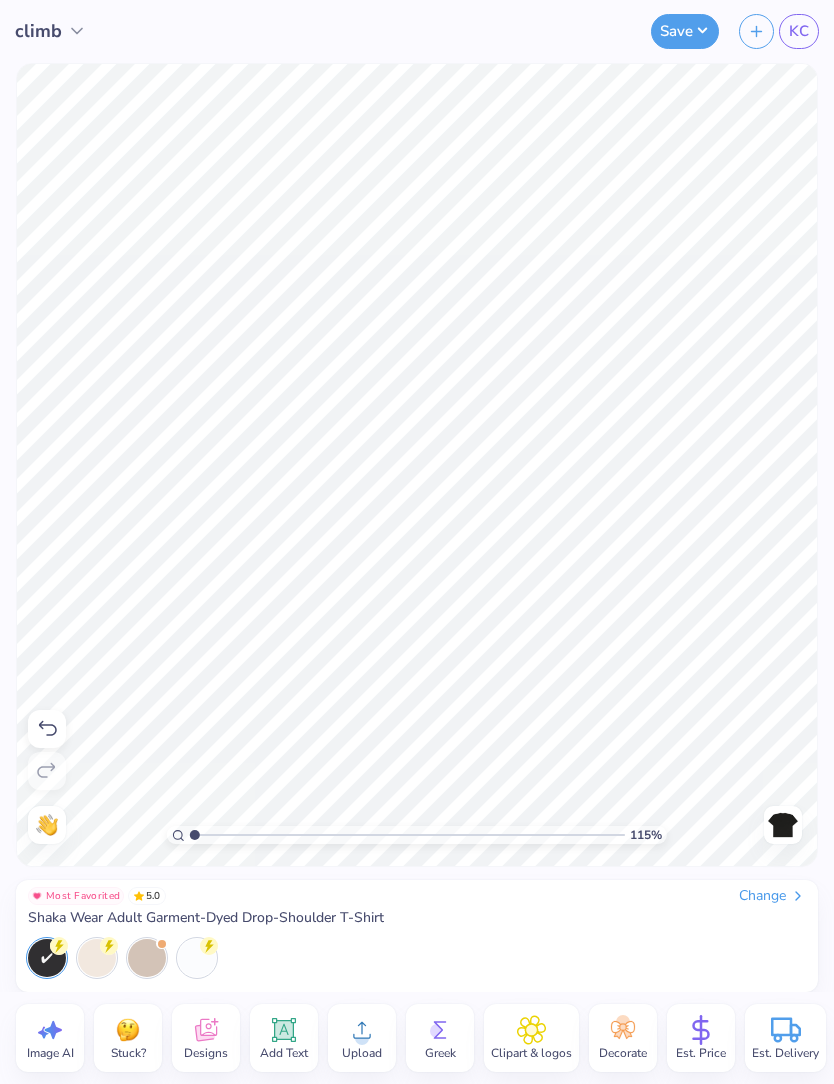 type on "1" 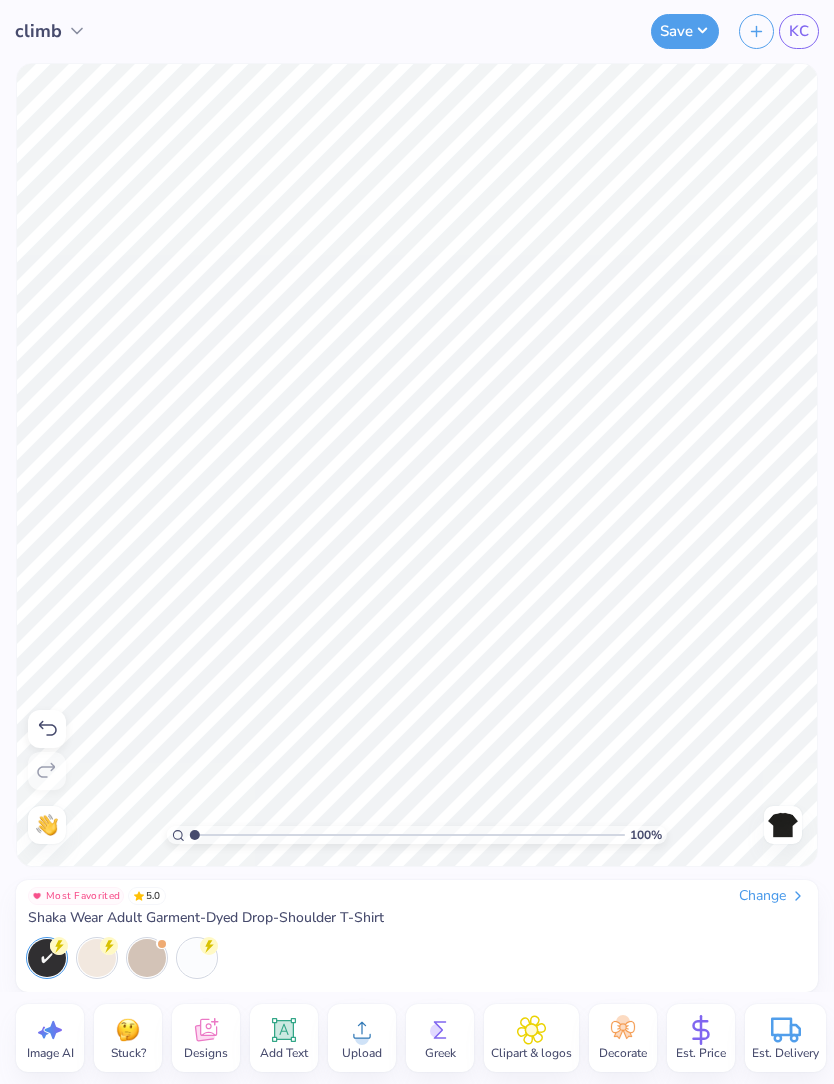 click on "Save" at bounding box center [685, 31] 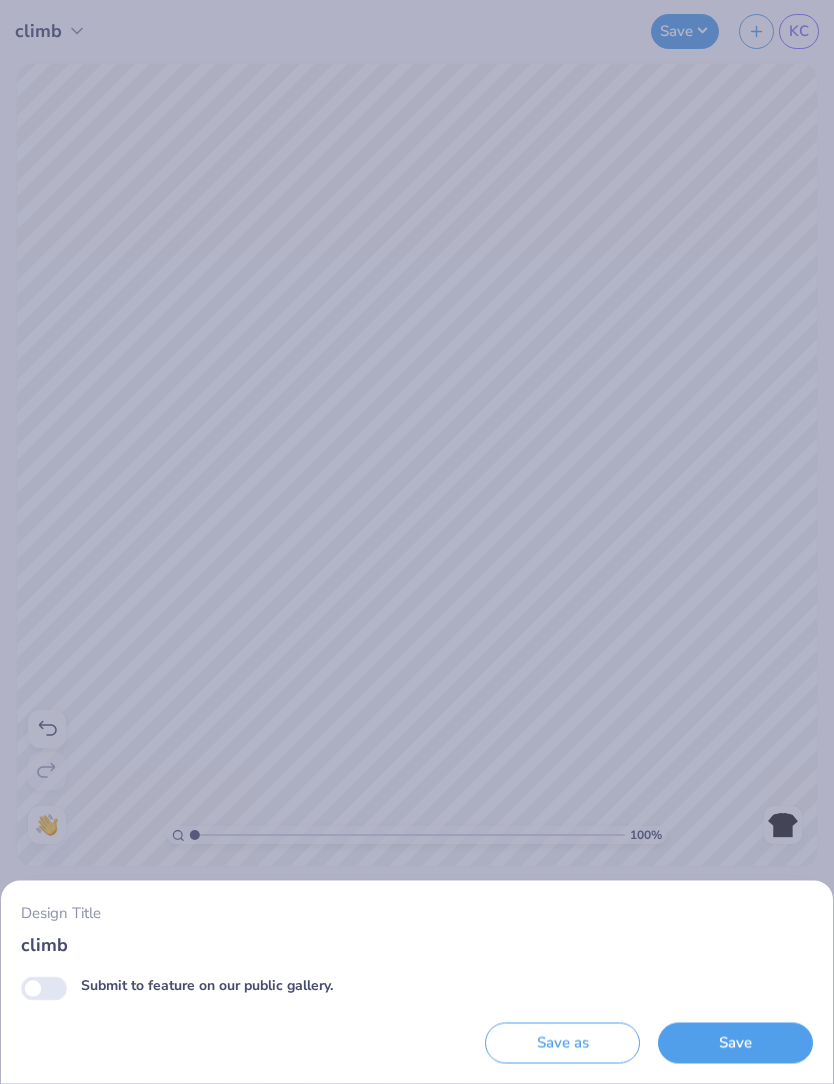 click on "Save" at bounding box center [735, 1043] 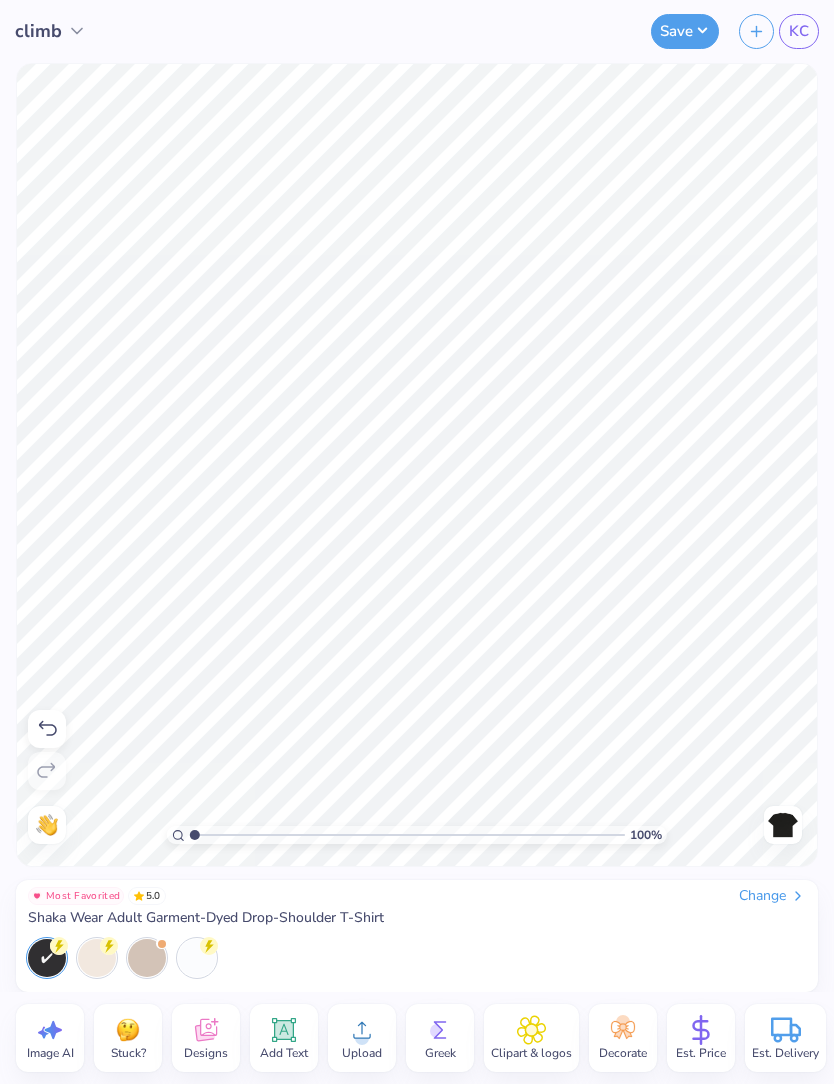 click 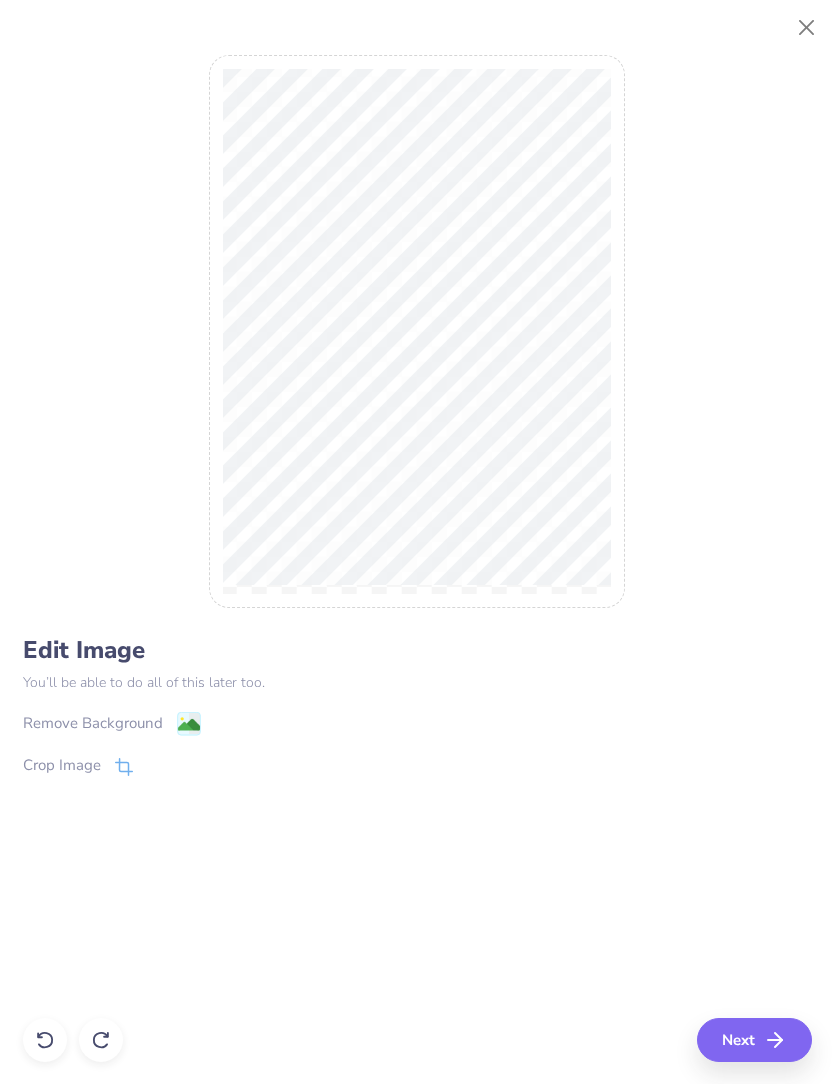 click 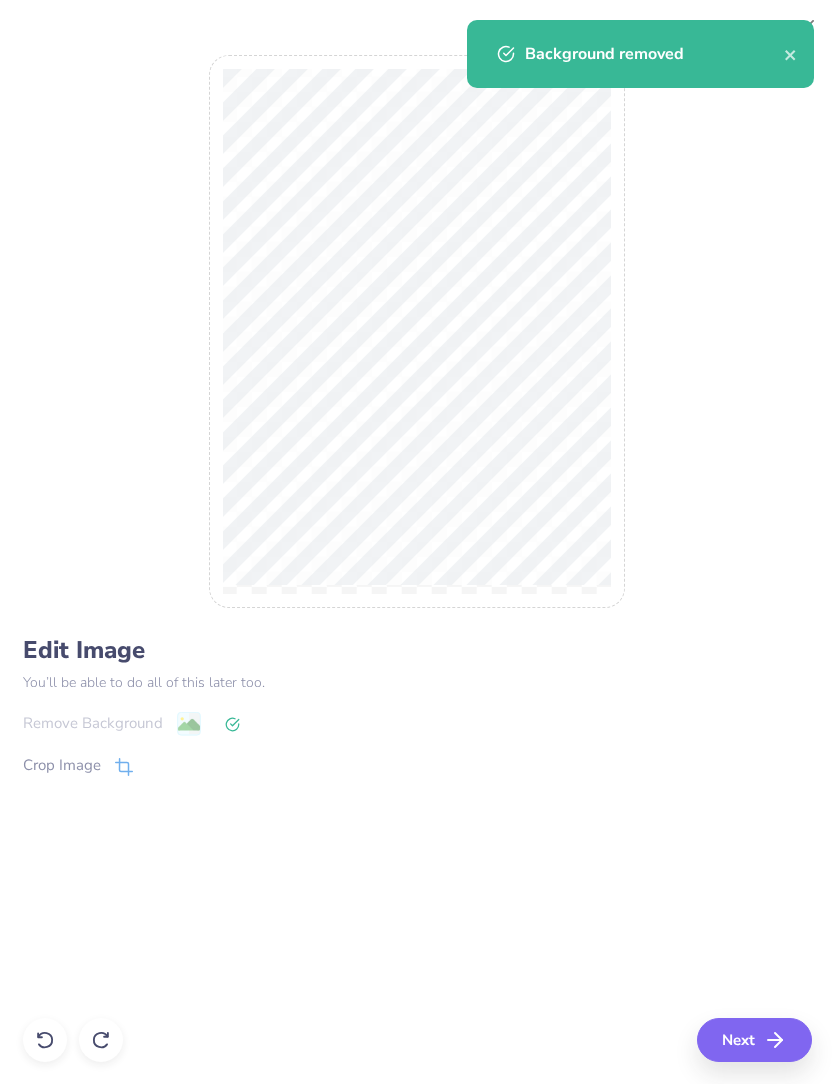 click on "Next" at bounding box center [754, 1040] 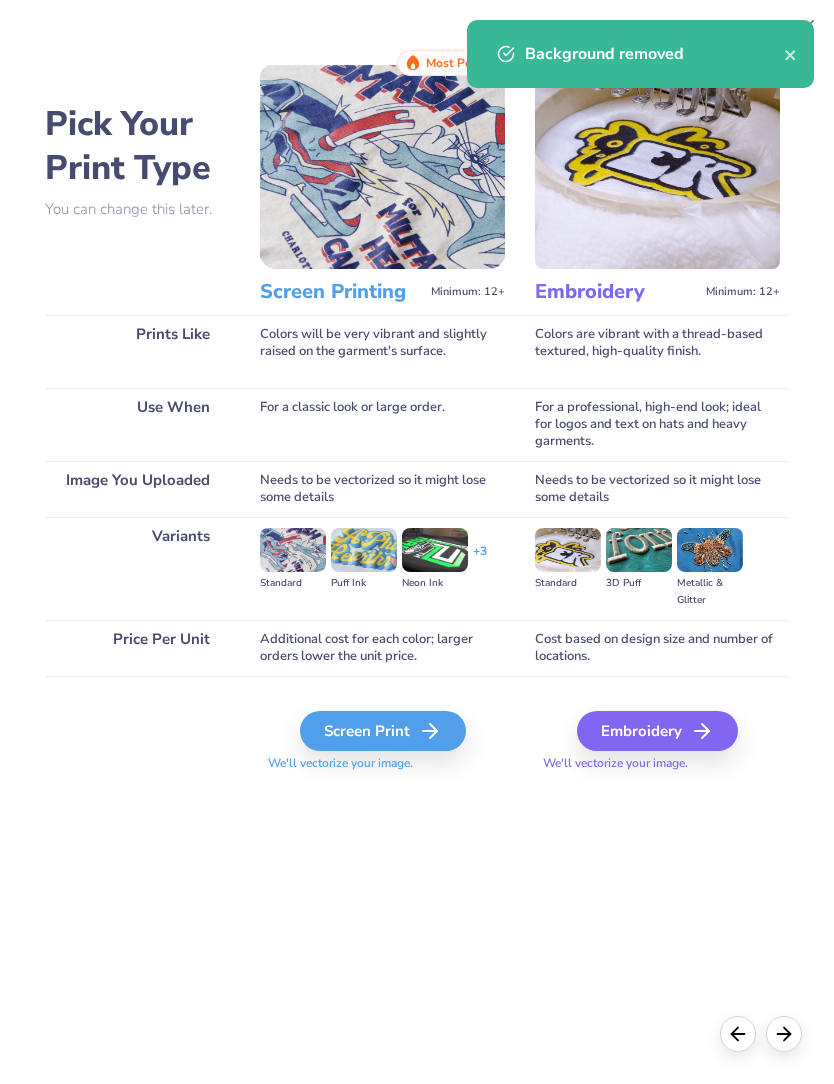 click 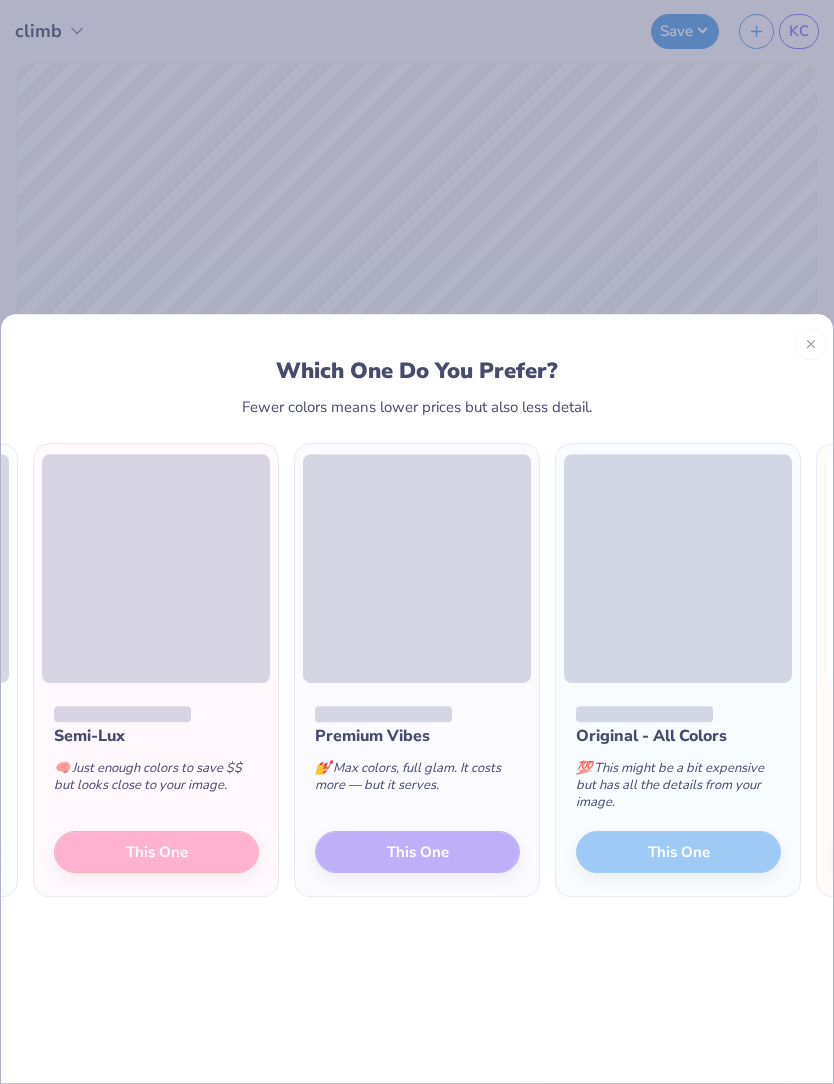 scroll, scrollTop: 0, scrollLeft: -229, axis: horizontal 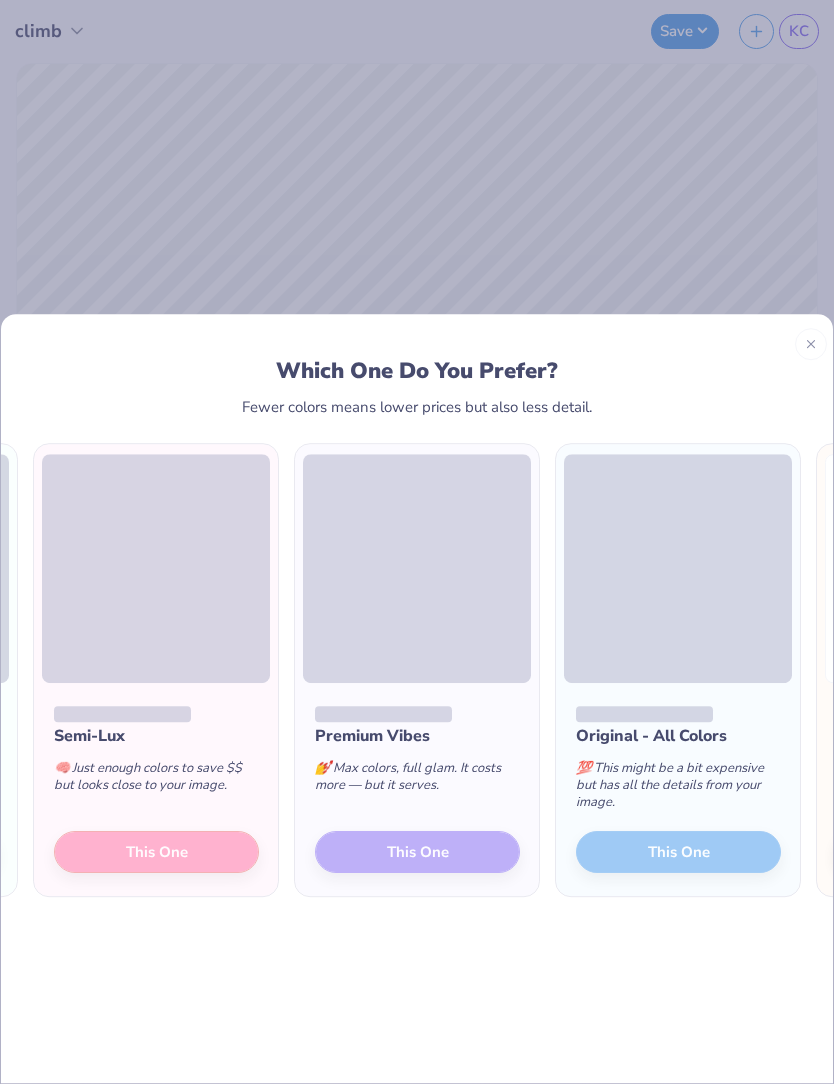 click on "Cost Savvy 💸   Colors stripped to the basics, still looks cute, and saves you cash. This One" at bounding box center (-105, 790) 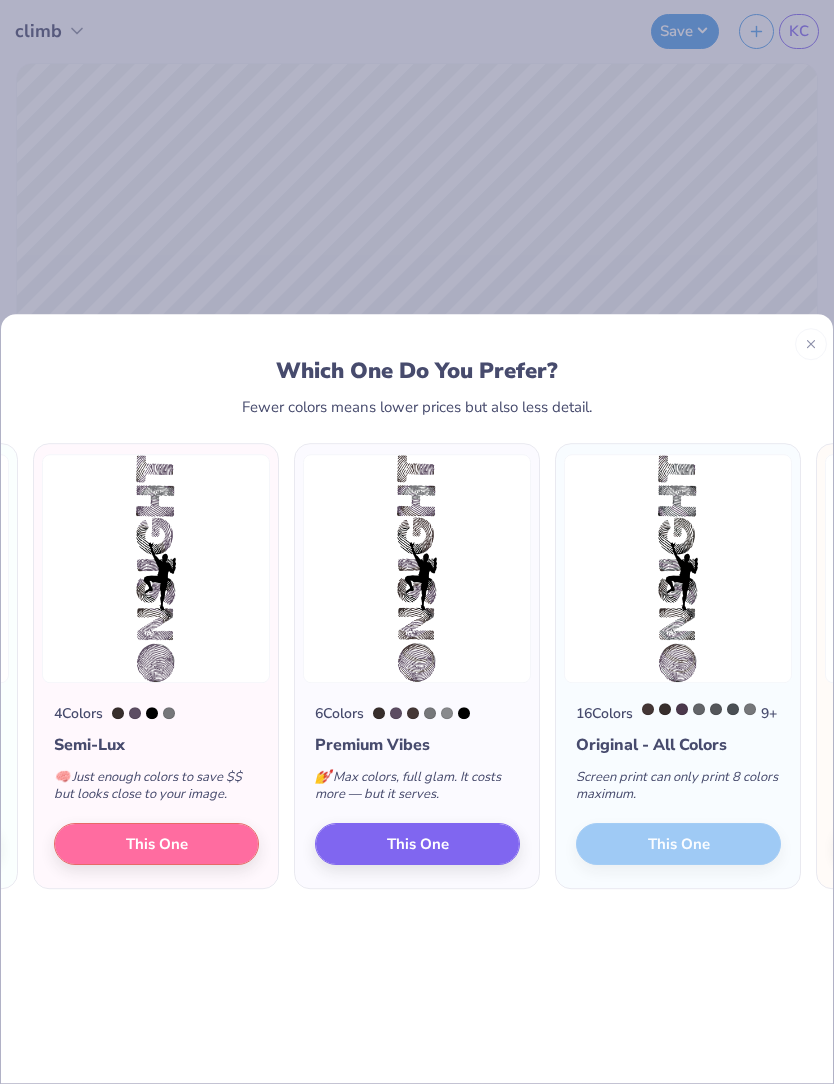 click on "This One" at bounding box center (-105, 844) 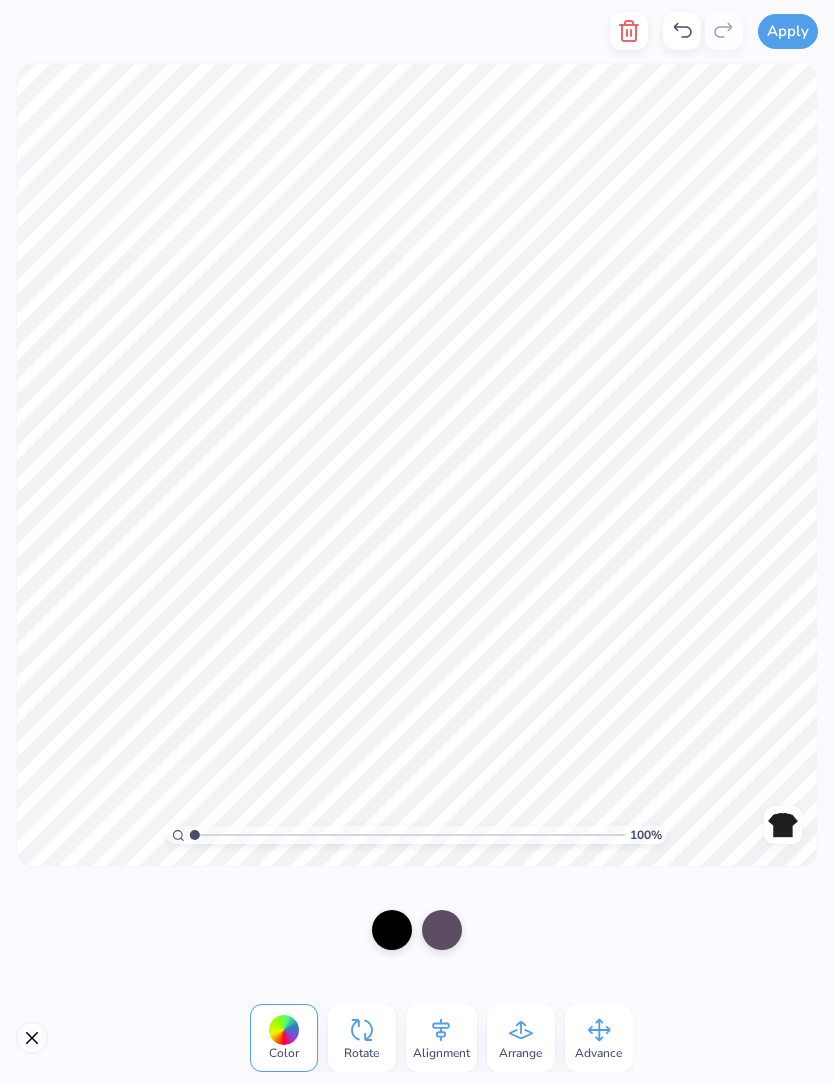 click at bounding box center [392, 930] 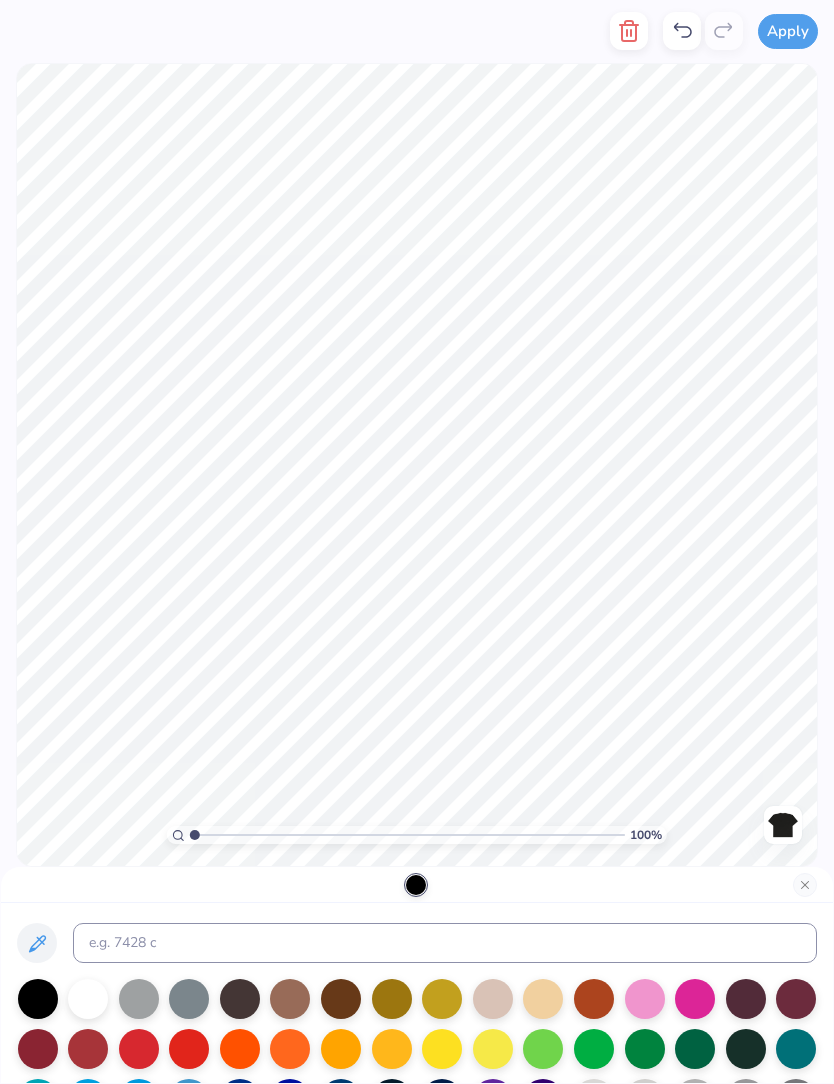 click at bounding box center [88, 999] 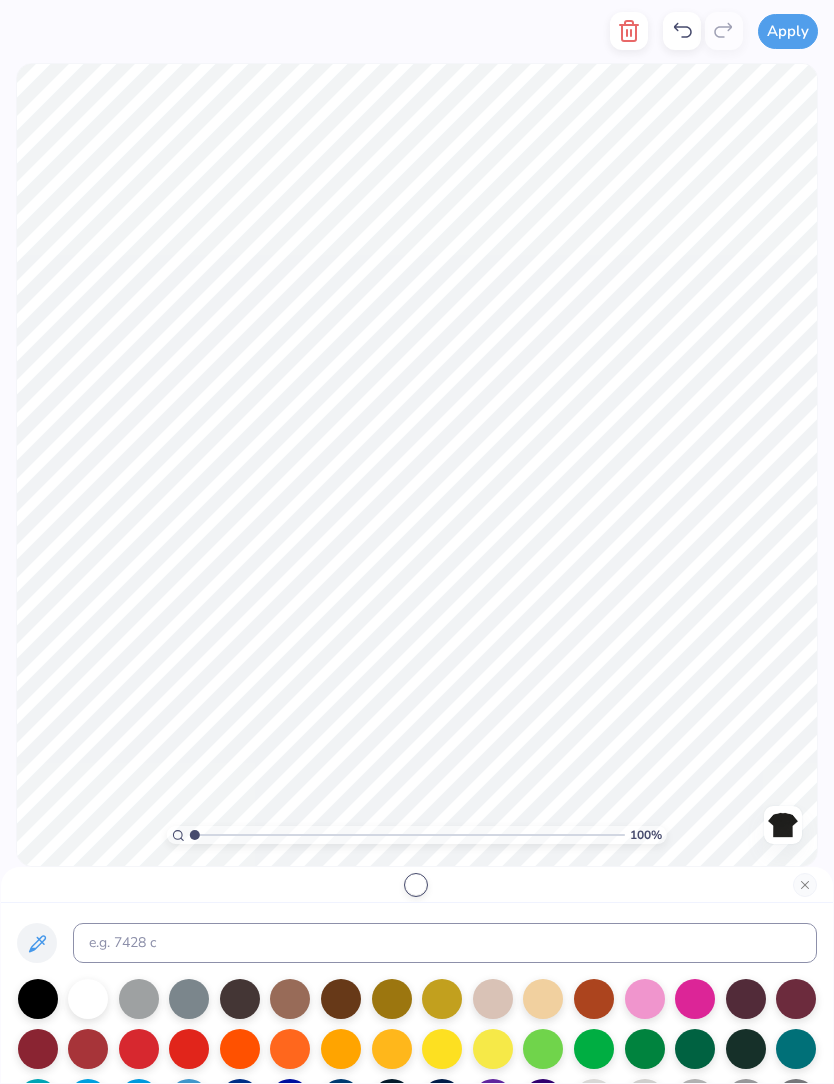 click at bounding box center (417, 885) 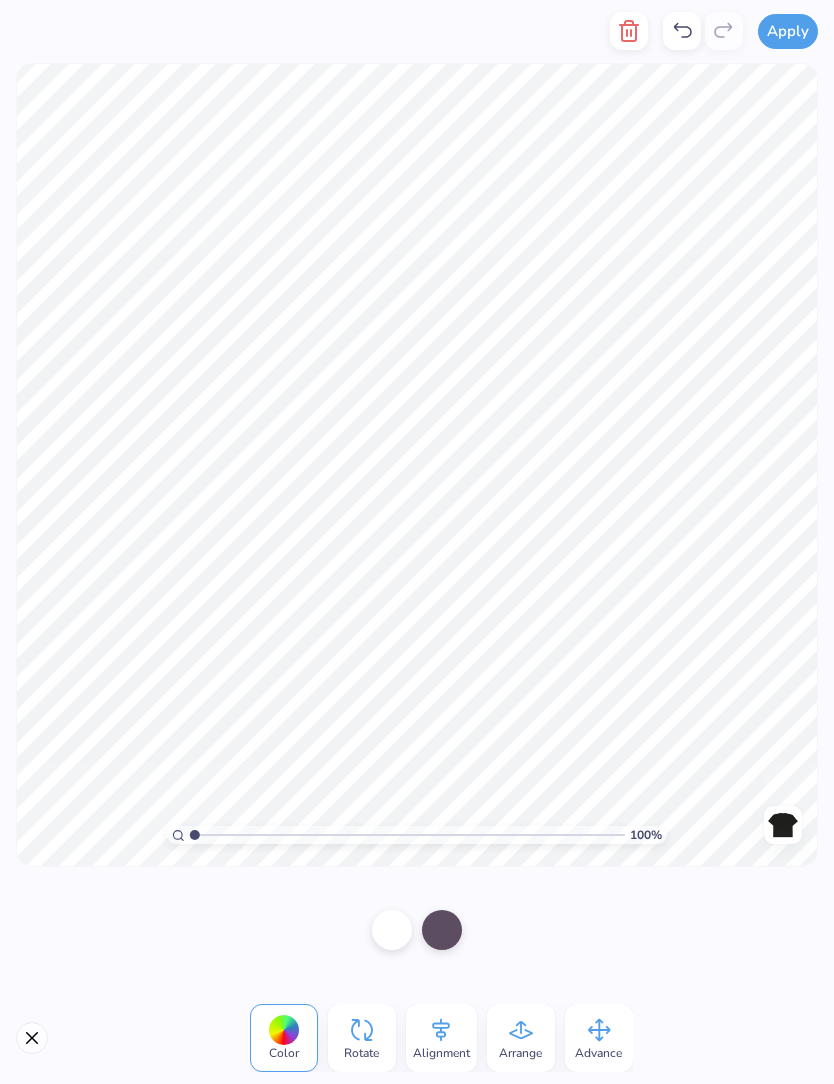 click at bounding box center (442, 930) 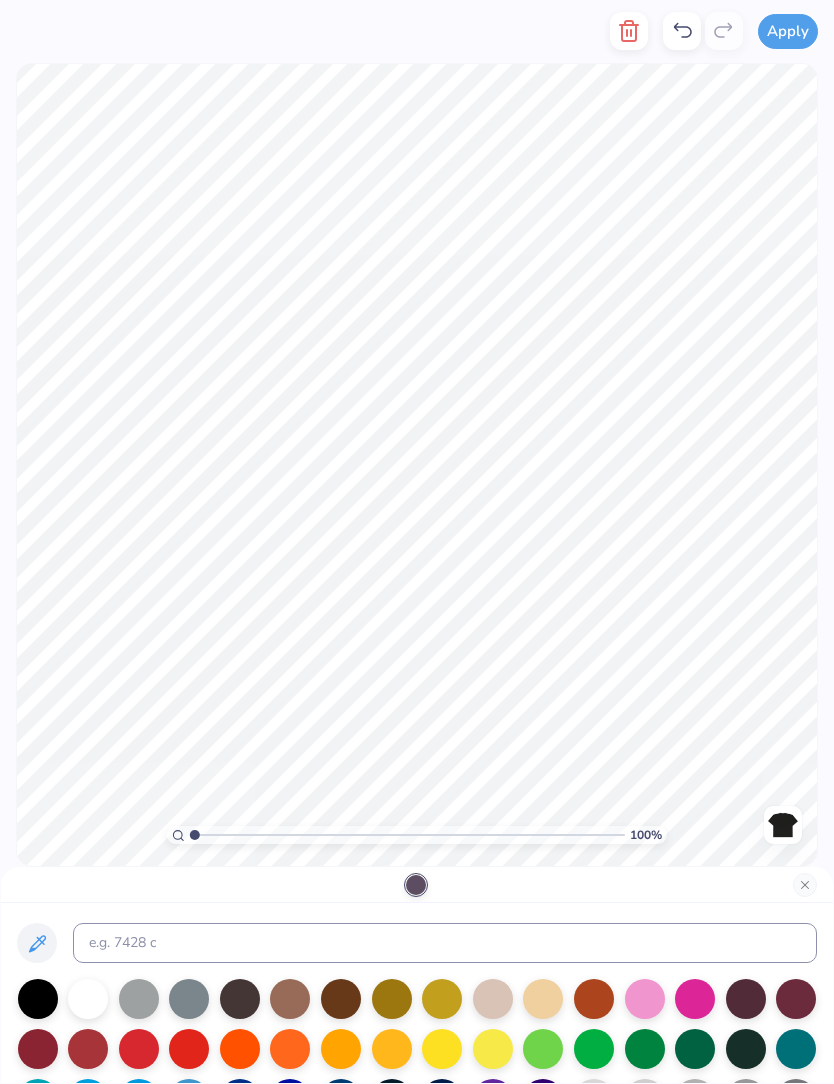 click at bounding box center (139, 999) 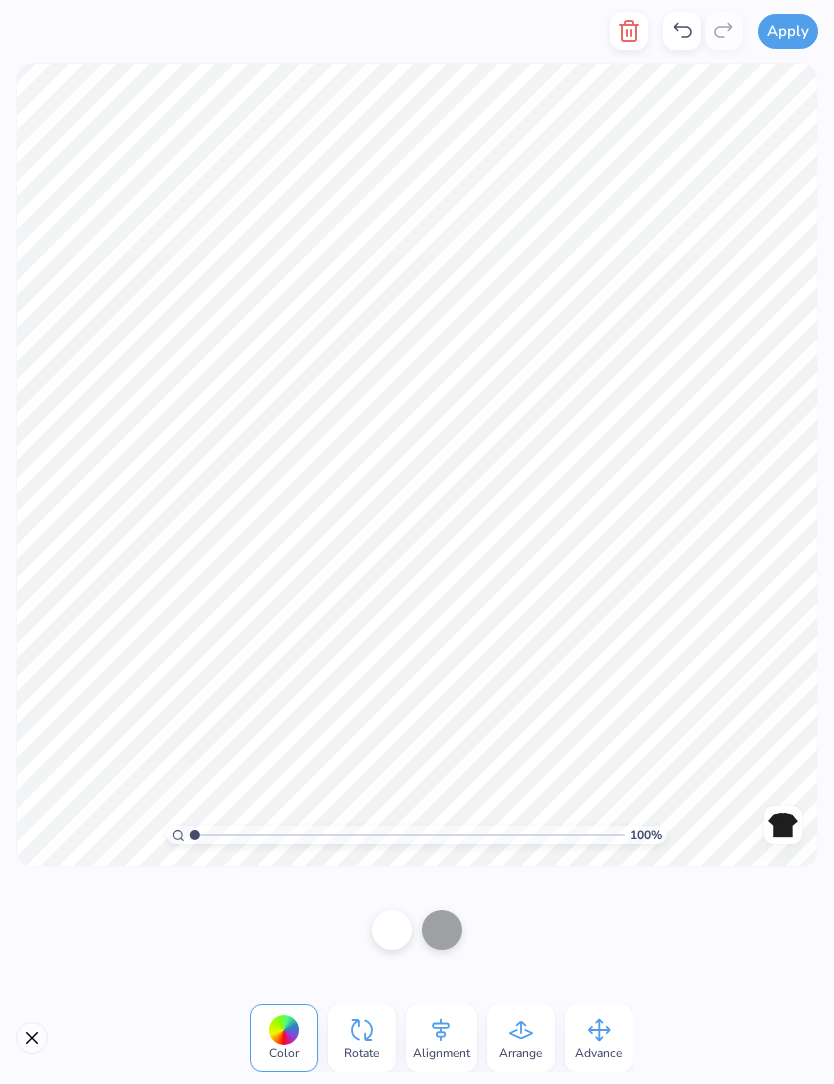 click at bounding box center [442, 930] 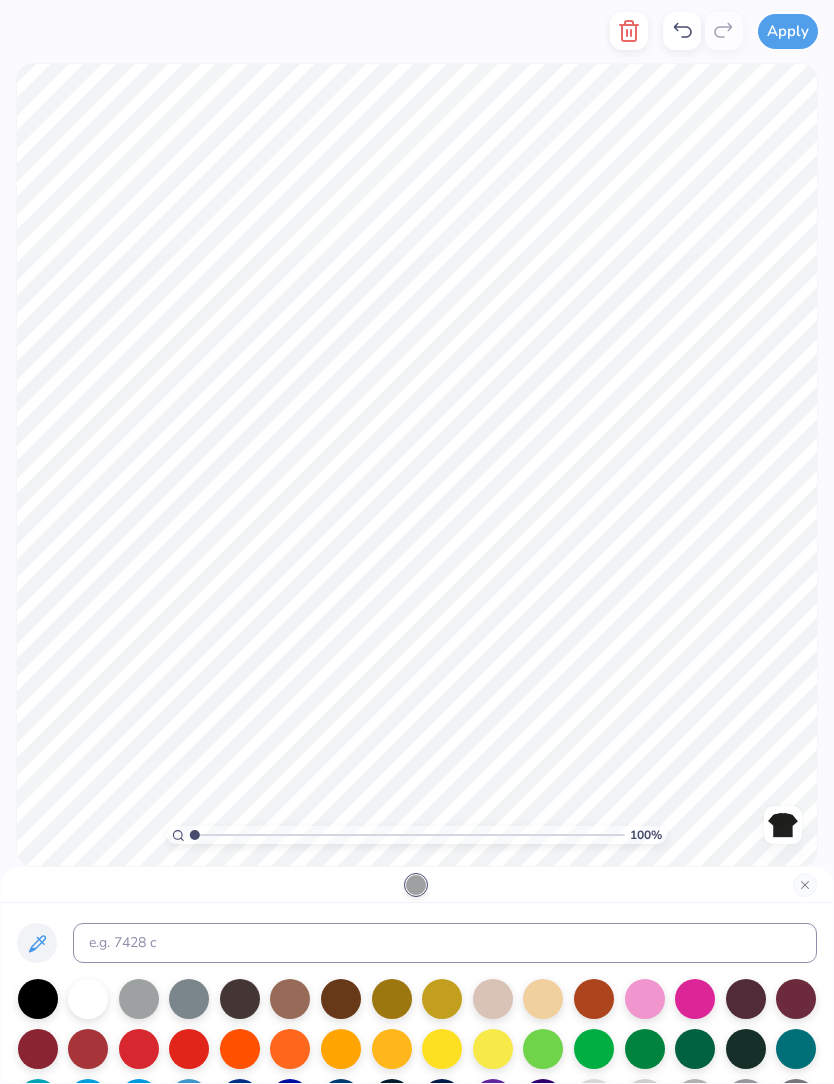 click at bounding box center (88, 999) 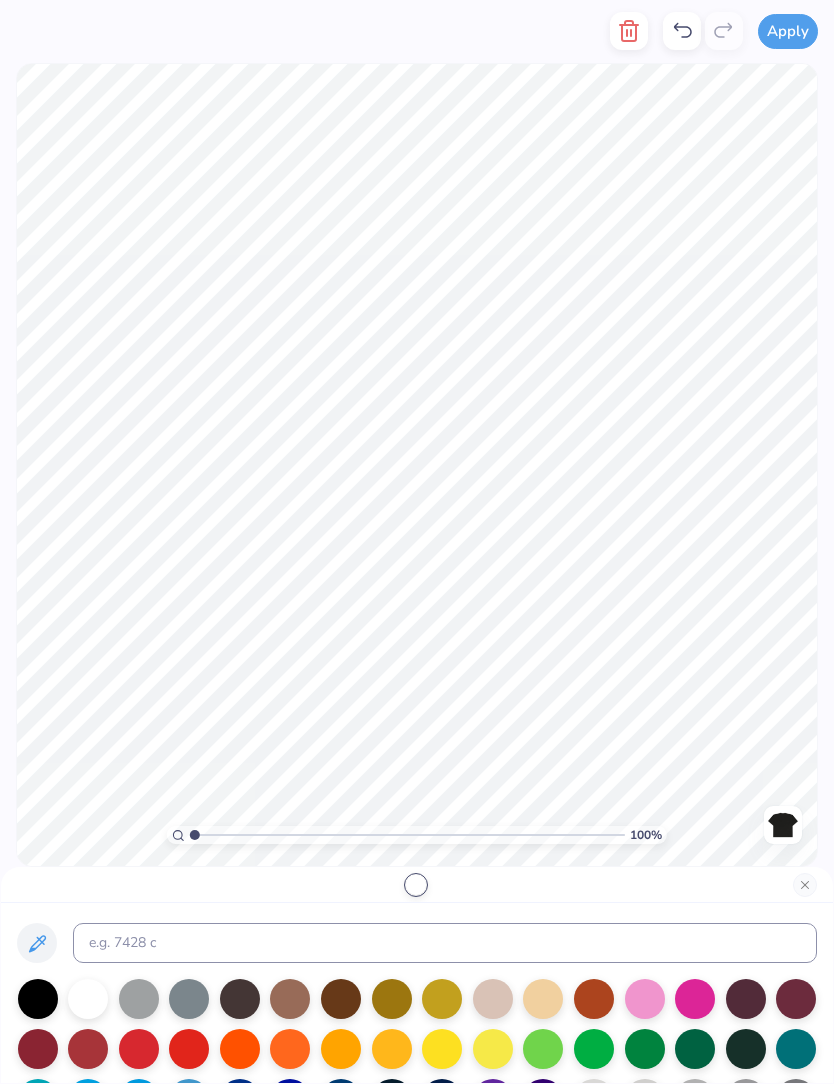 click at bounding box center [805, 885] 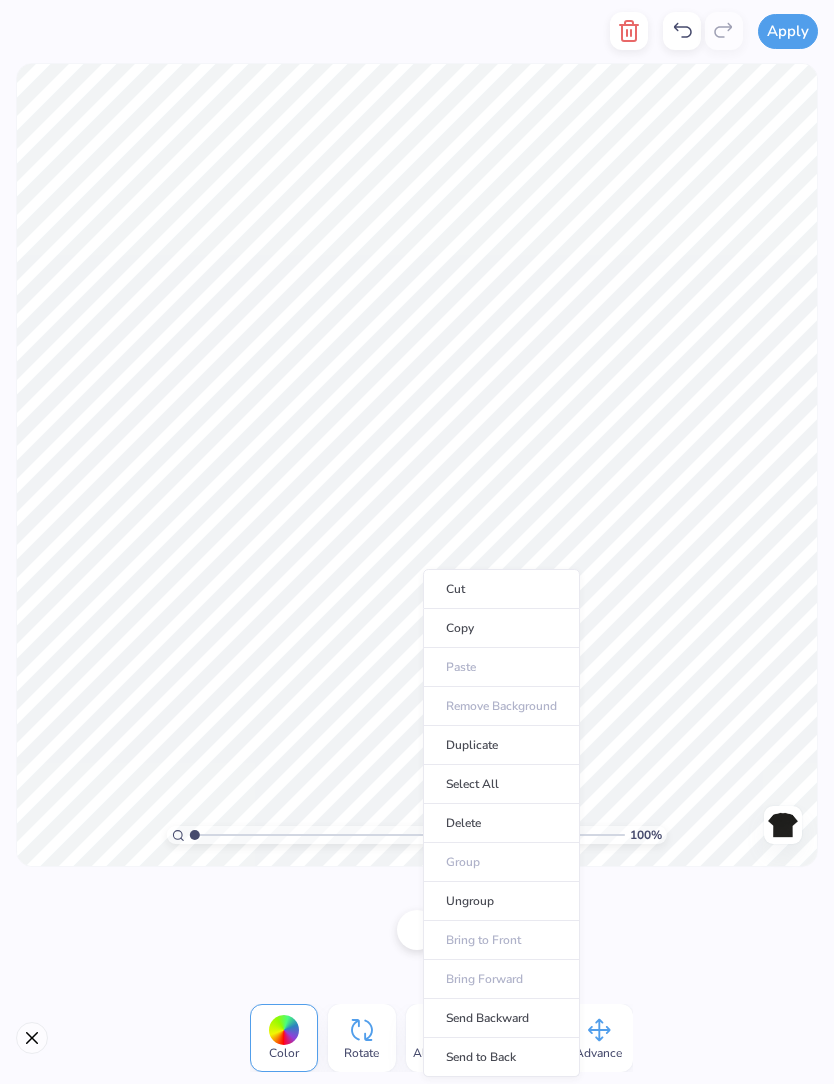 click on "Copy" at bounding box center [501, 628] 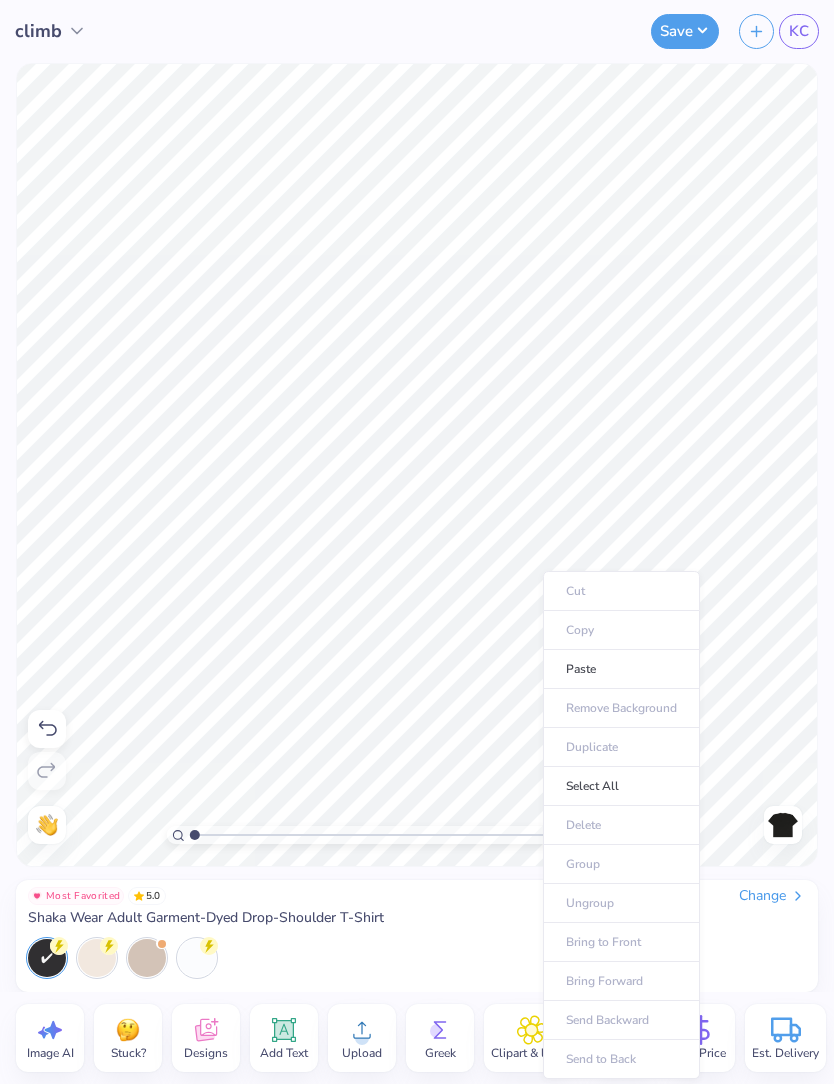 click on "Paste" at bounding box center (621, 669) 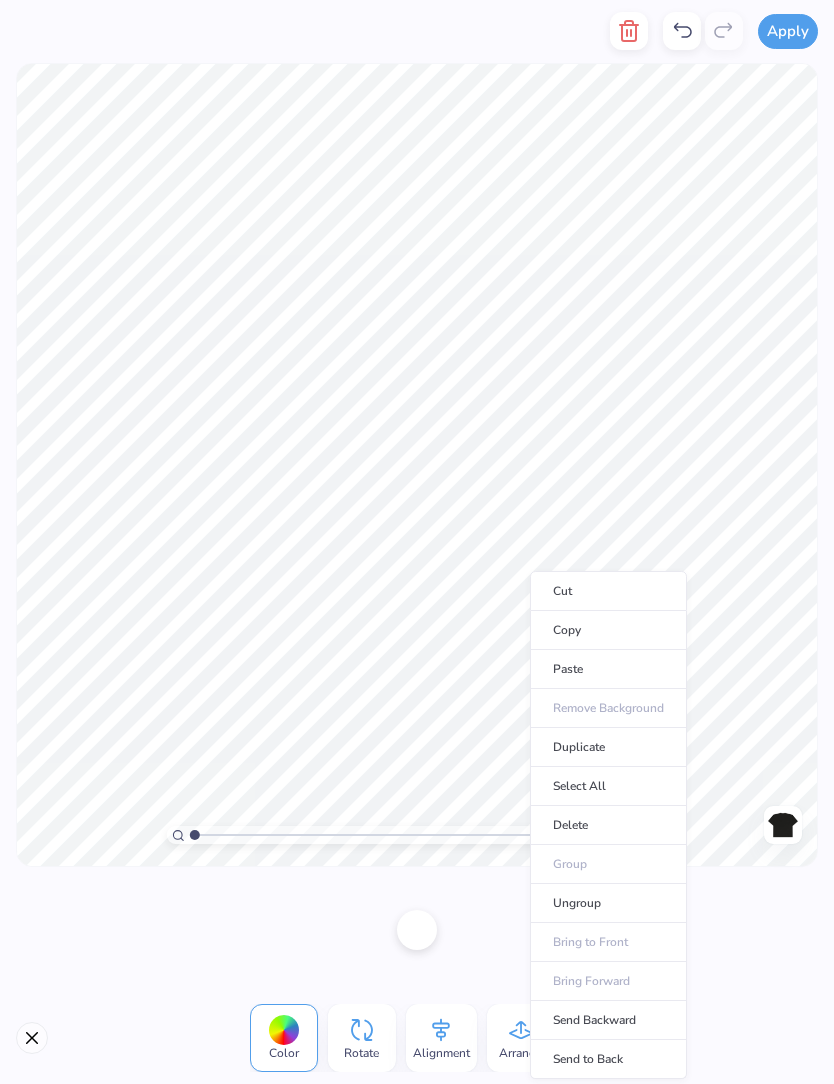 click on "Paste" at bounding box center [608, 669] 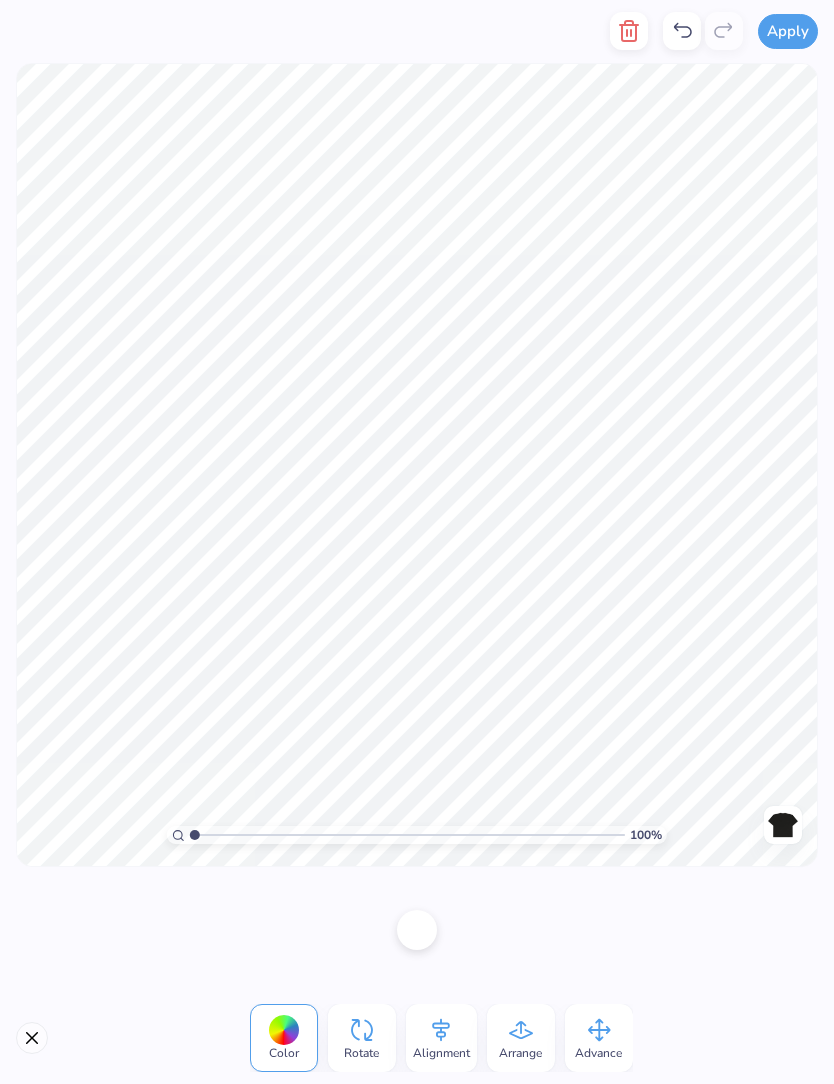 click at bounding box center (629, 31) 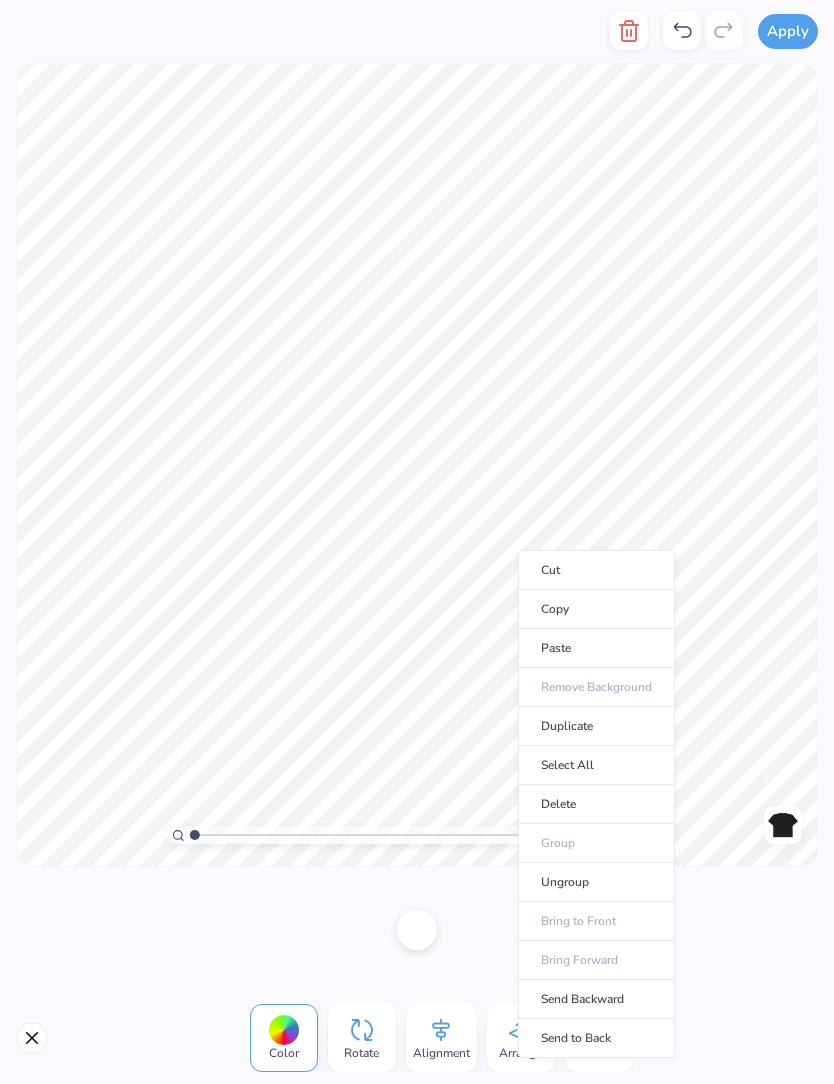 click on "Paste" at bounding box center [596, 648] 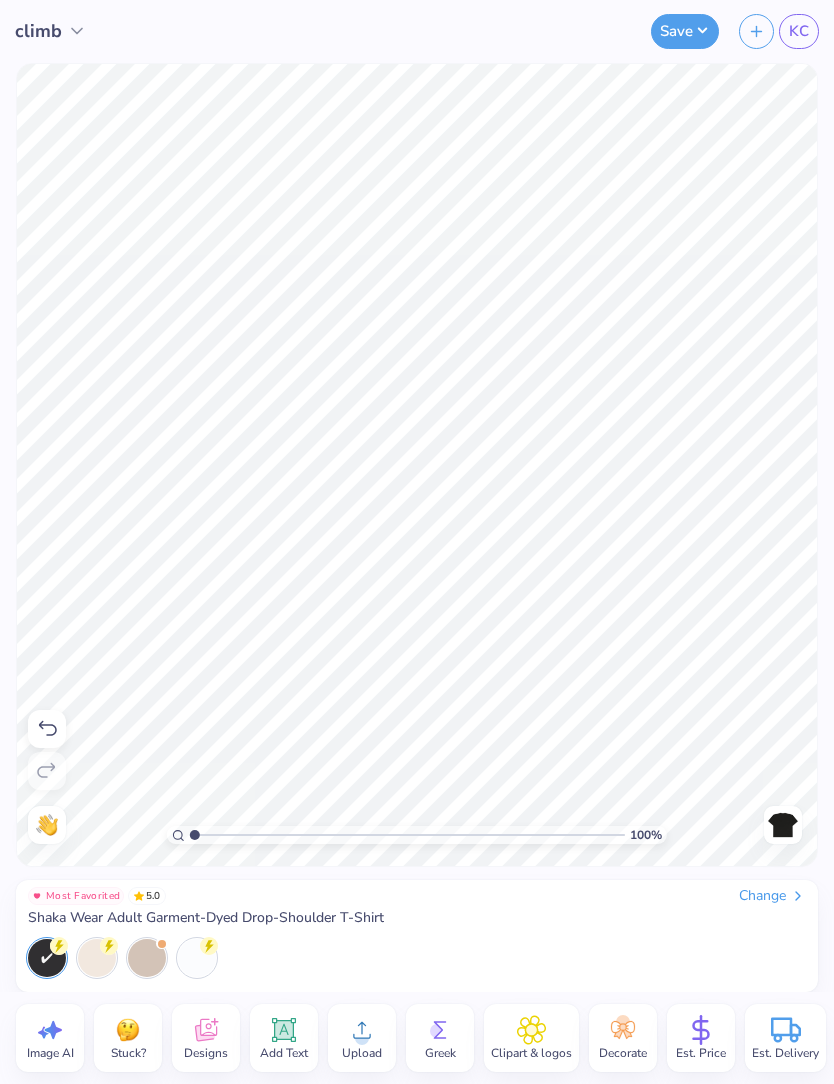 click on "Save" at bounding box center [685, 31] 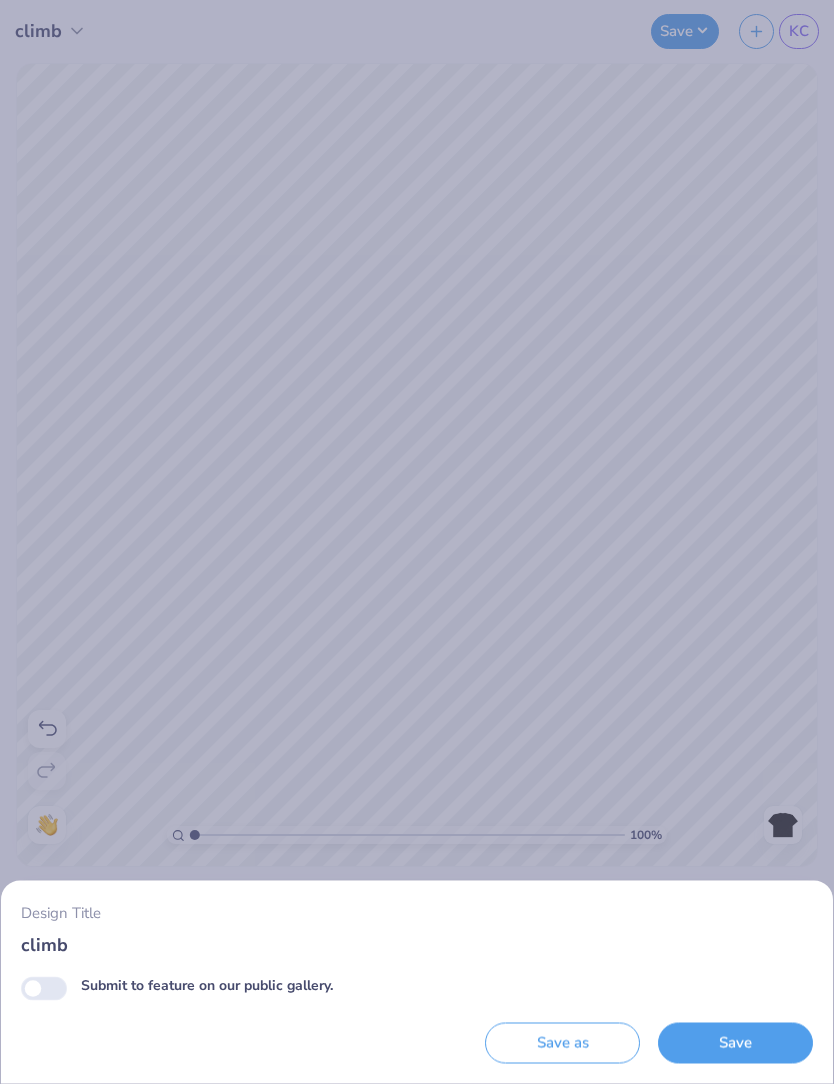 click on "Design Title climb Submit to feature on our public gallery. Save as Save" at bounding box center [417, 542] 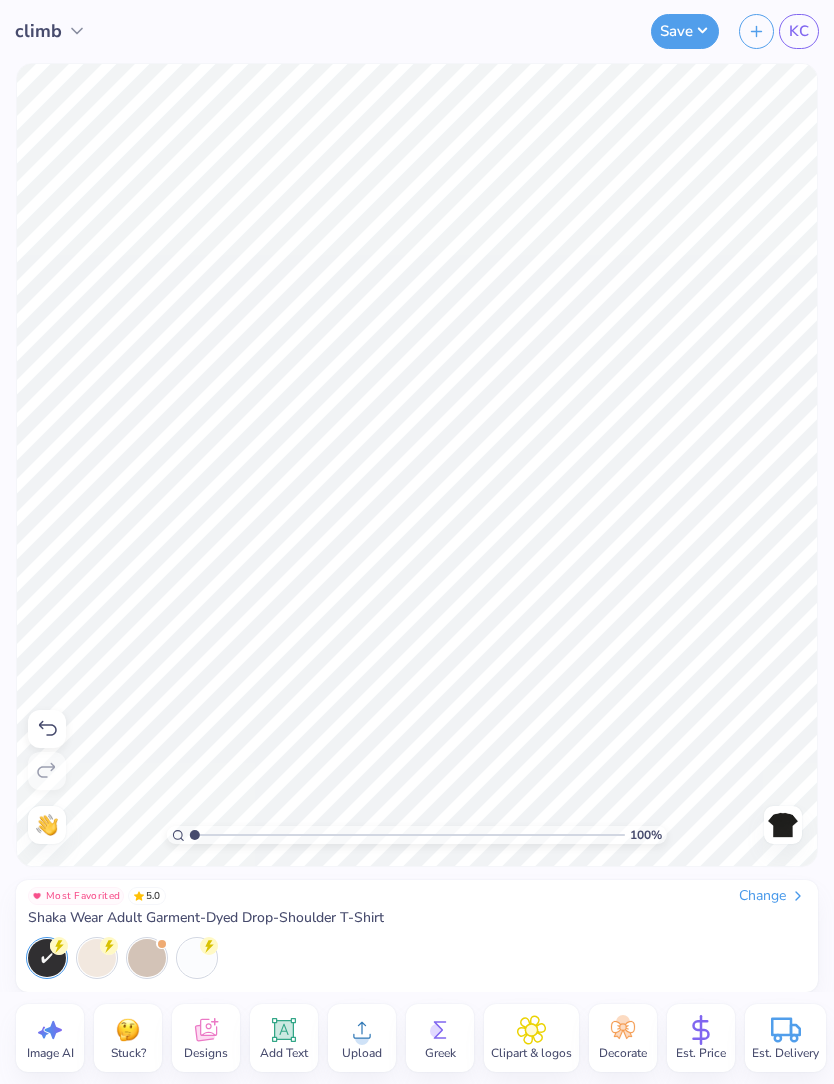 click on "Save" at bounding box center [685, 31] 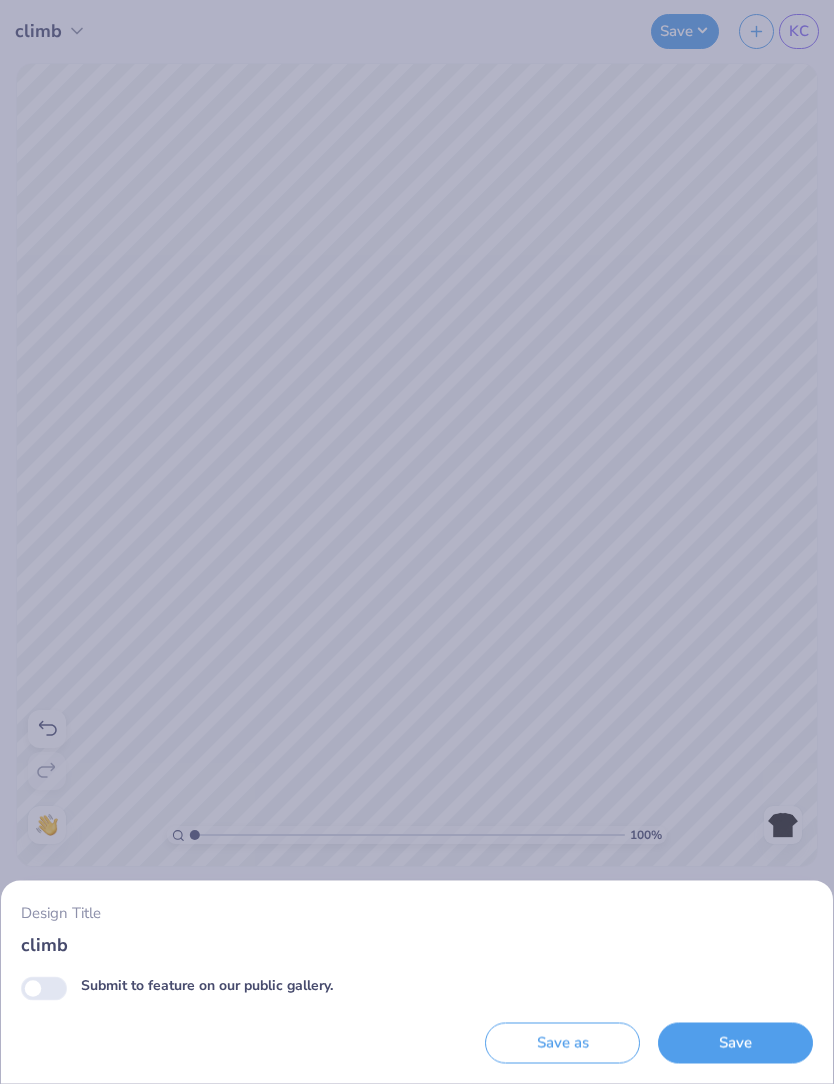 click on "Save as" at bounding box center (562, 1043) 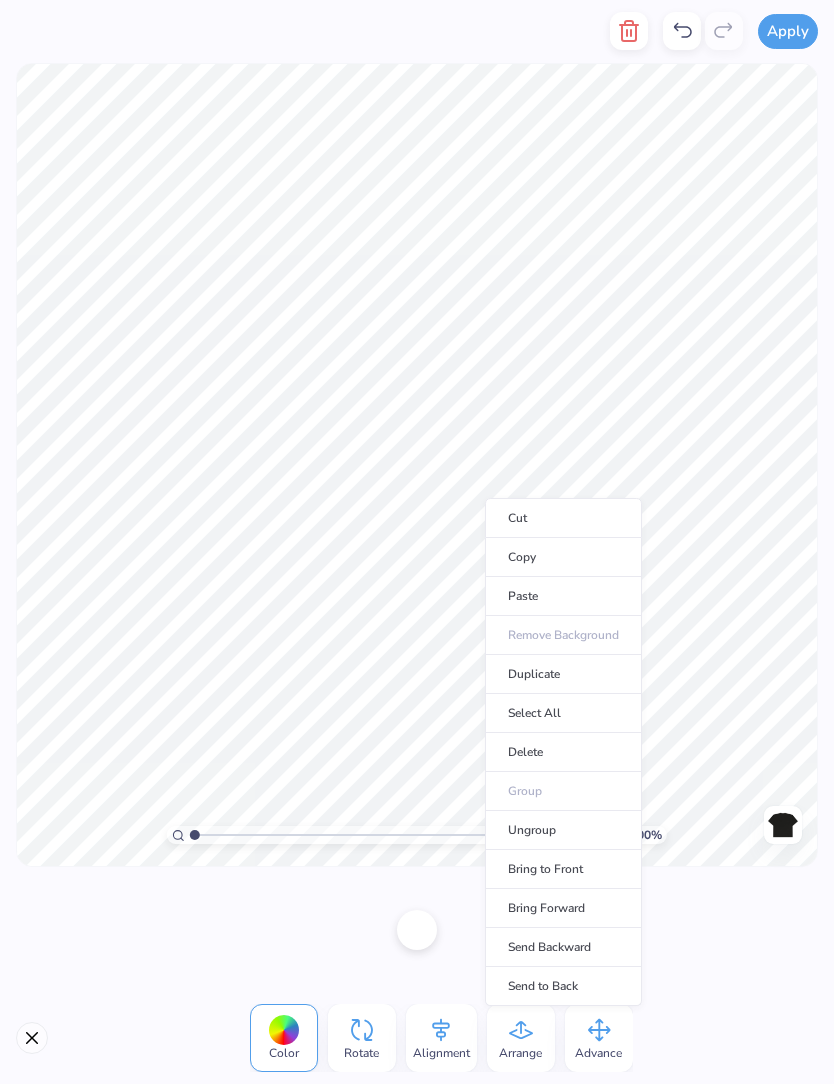 click on "Paste" at bounding box center [563, 596] 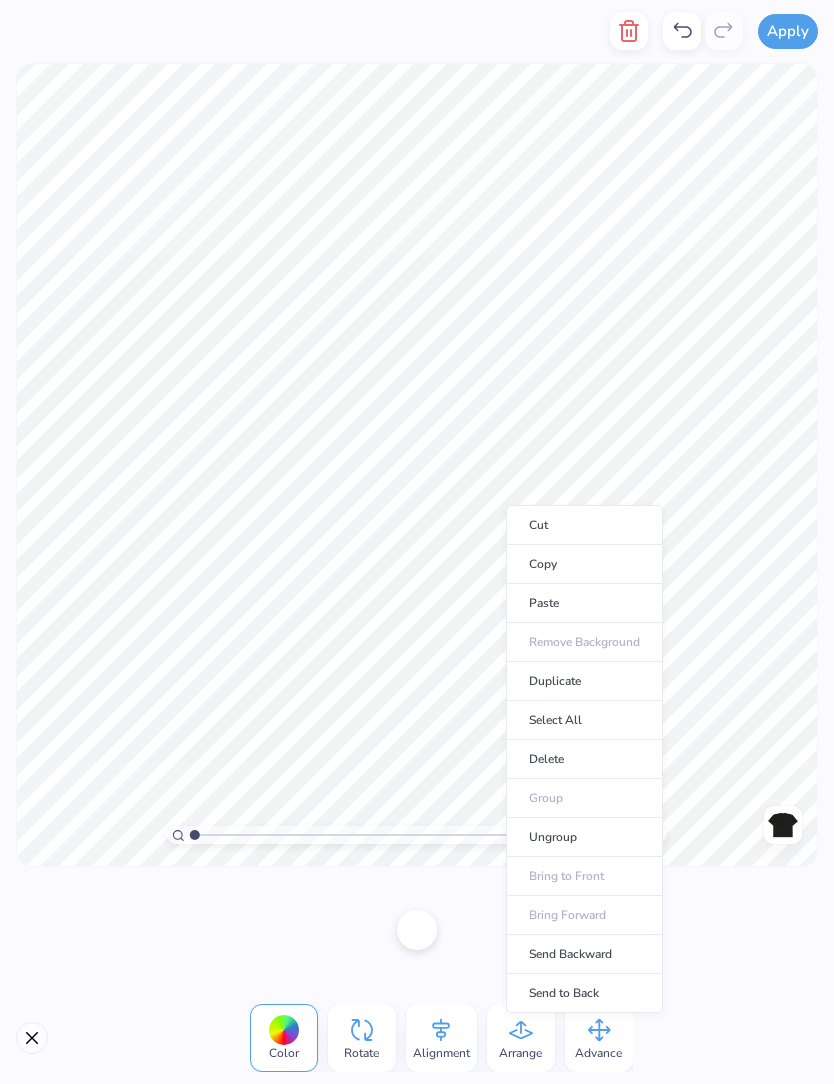 click on "Paste" at bounding box center (584, 603) 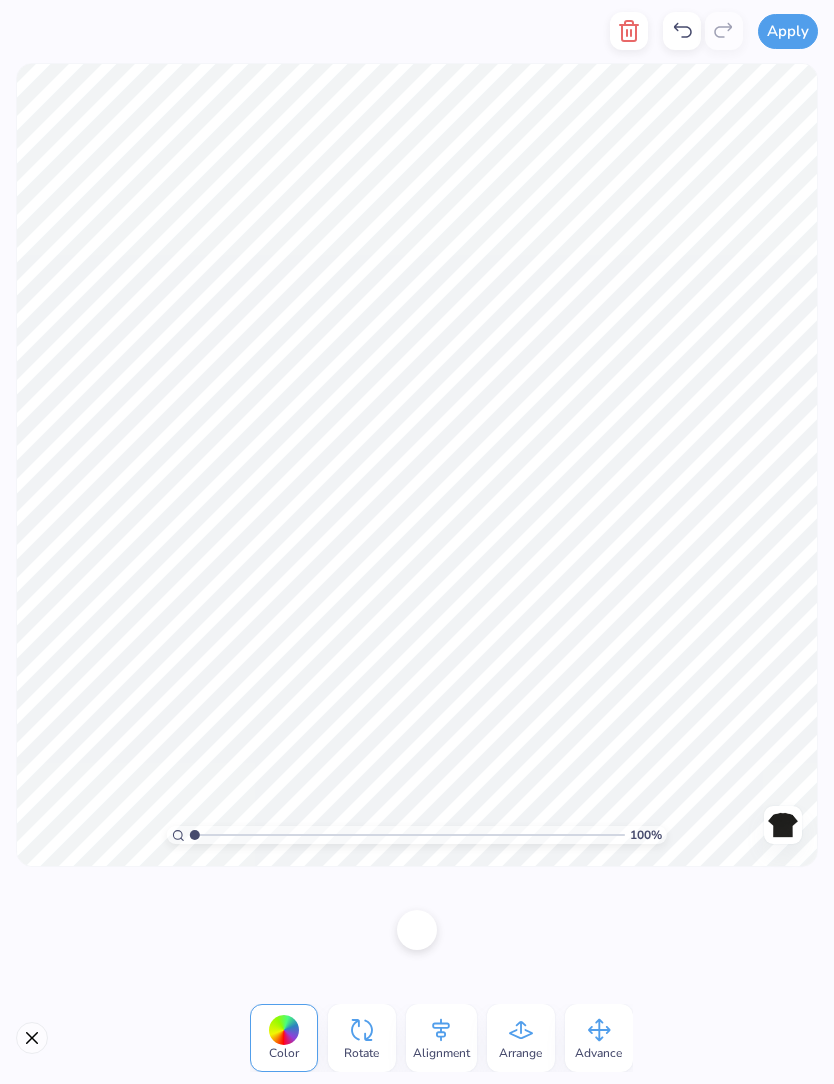 click 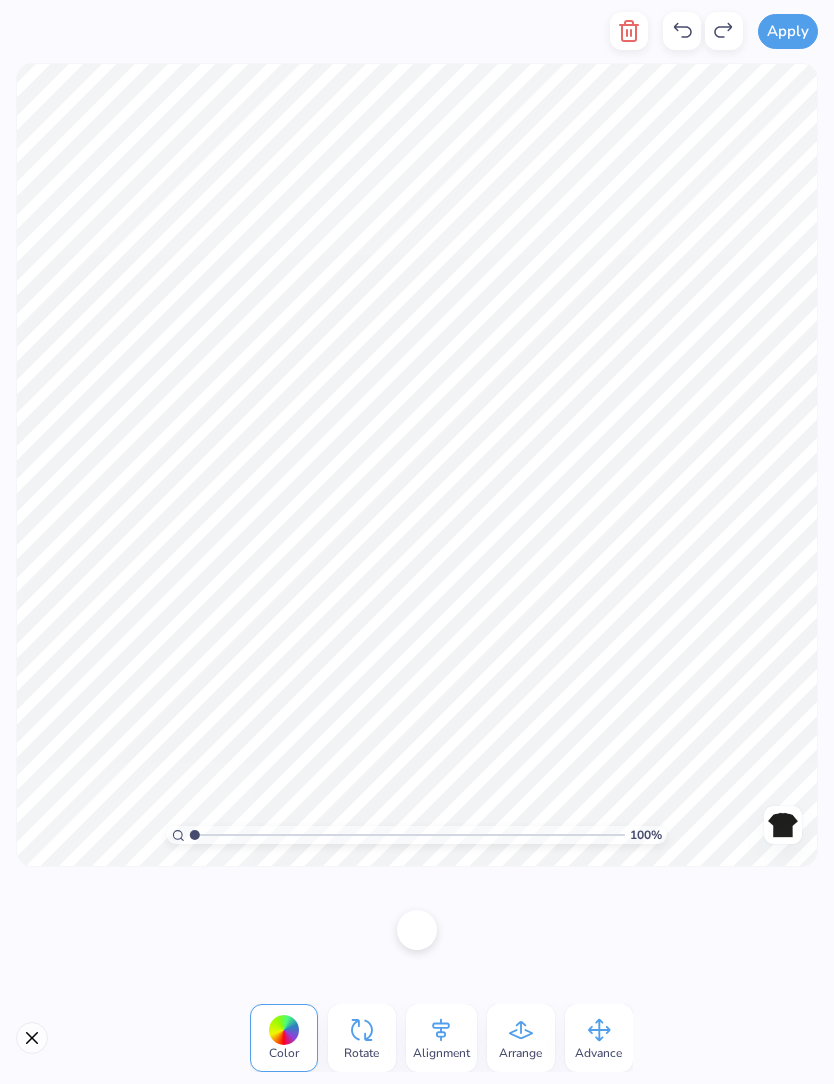 click 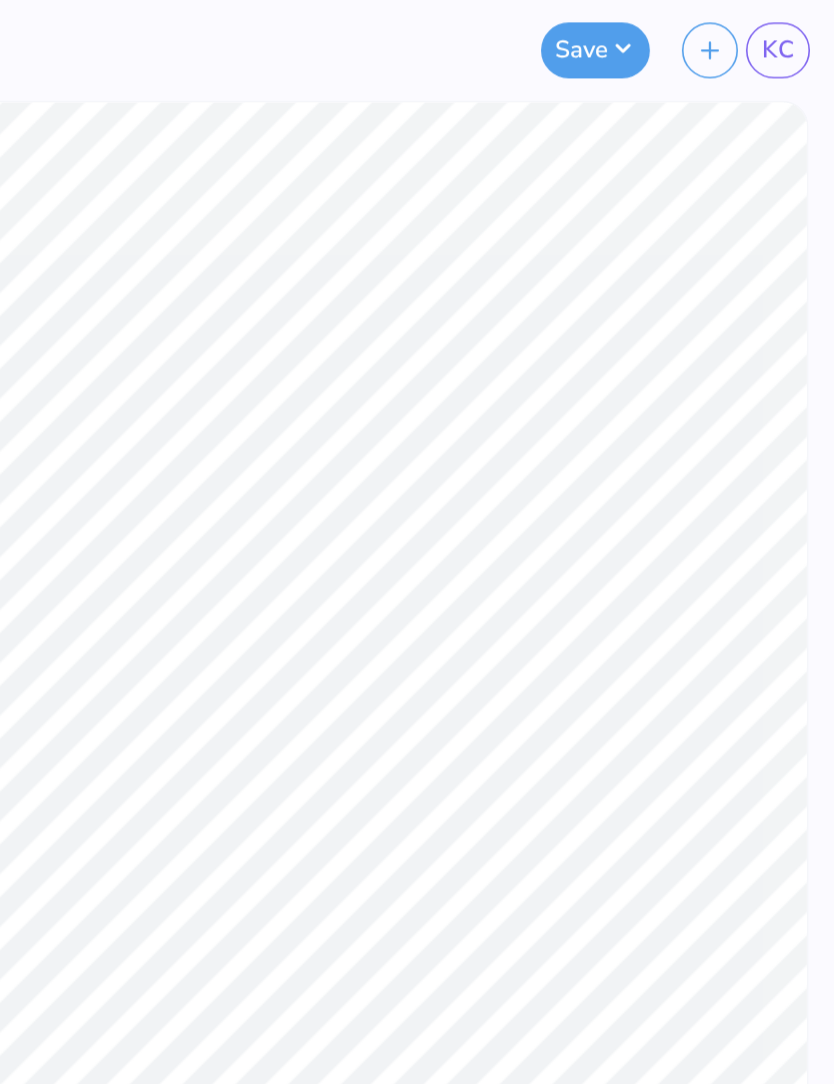 click on "Save" at bounding box center [685, 31] 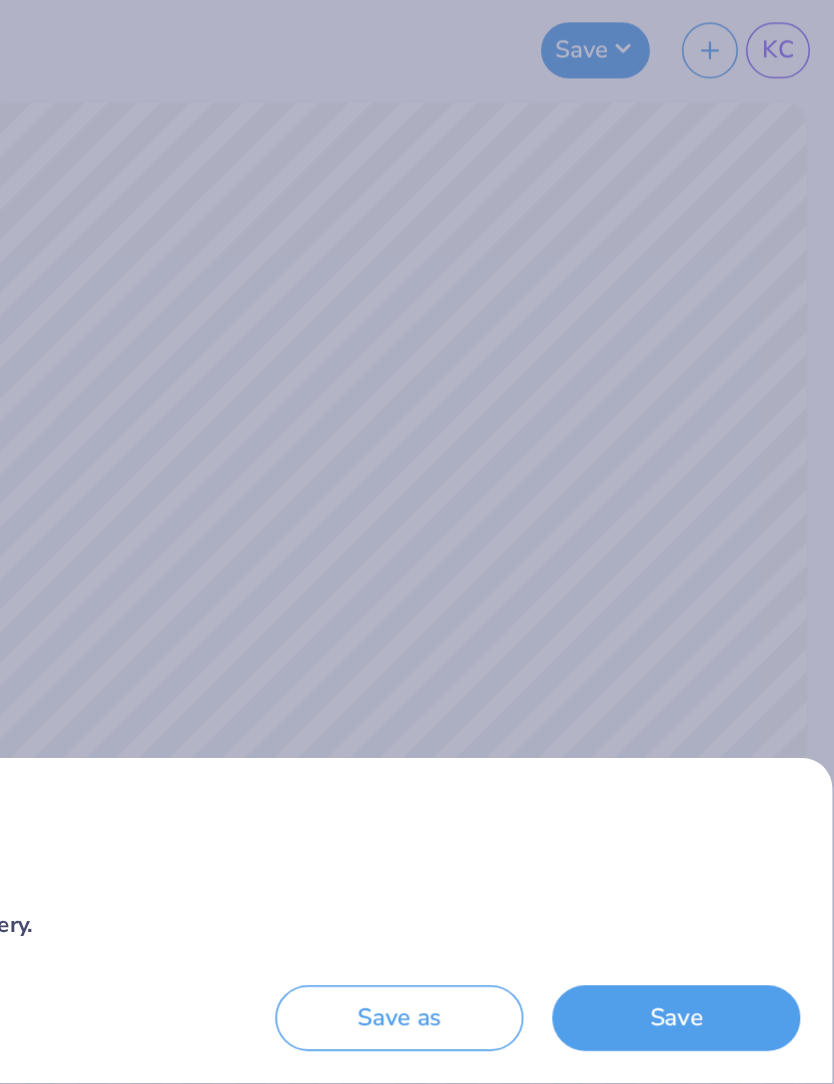 click on "Design Title climb Submit to feature on our public gallery. Save as Save" at bounding box center (417, 542) 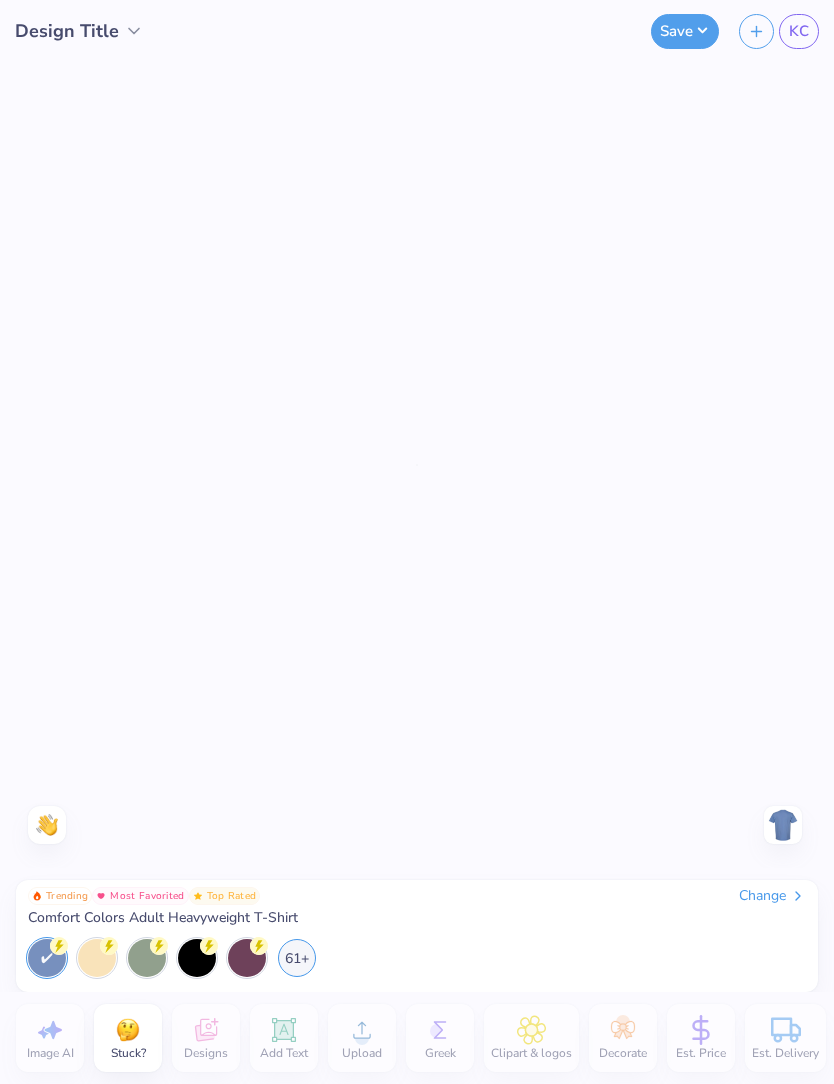 scroll, scrollTop: 0, scrollLeft: 0, axis: both 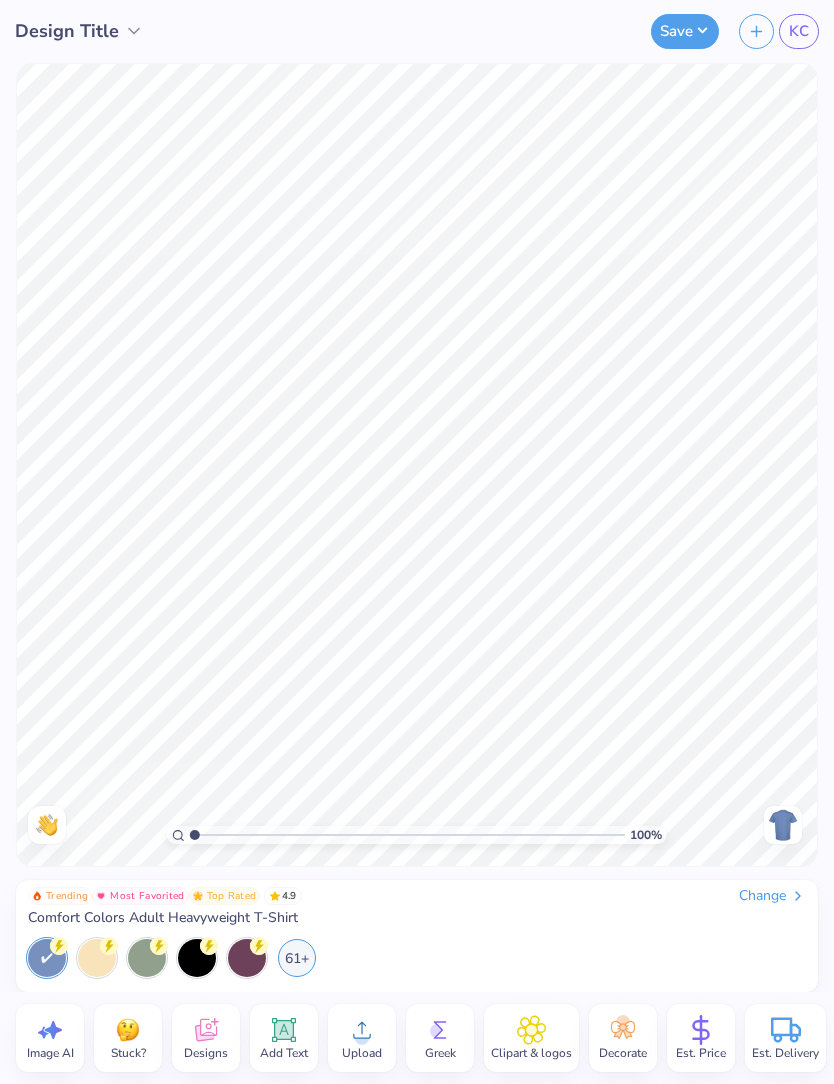 click on "Save" at bounding box center (685, 31) 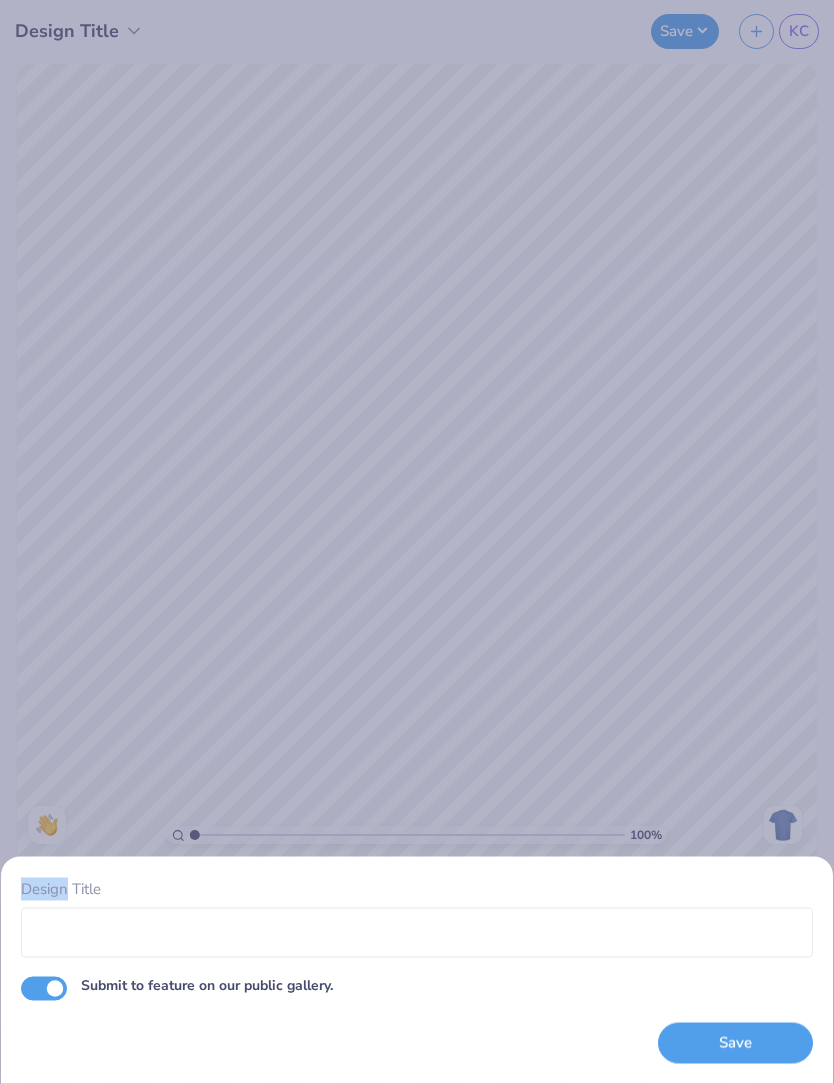 click on "Design Title Submit to feature on our public gallery. Save" at bounding box center [417, 542] 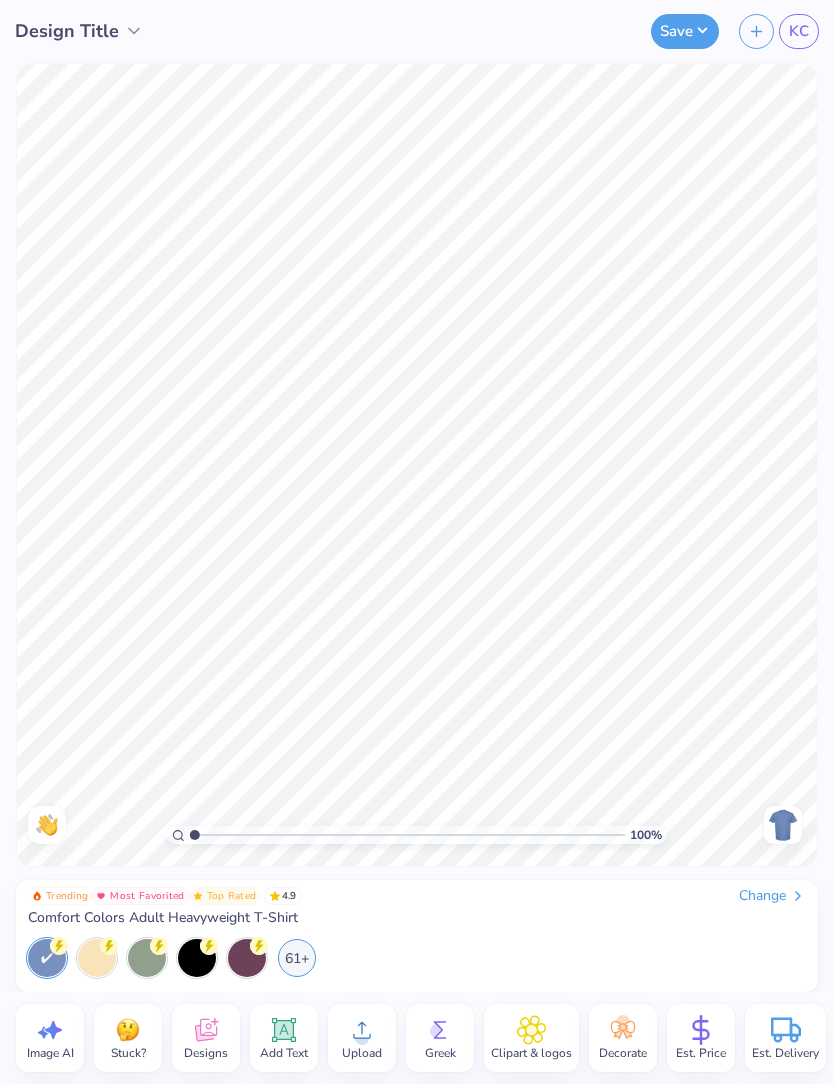 click on "Designs" at bounding box center [206, 1053] 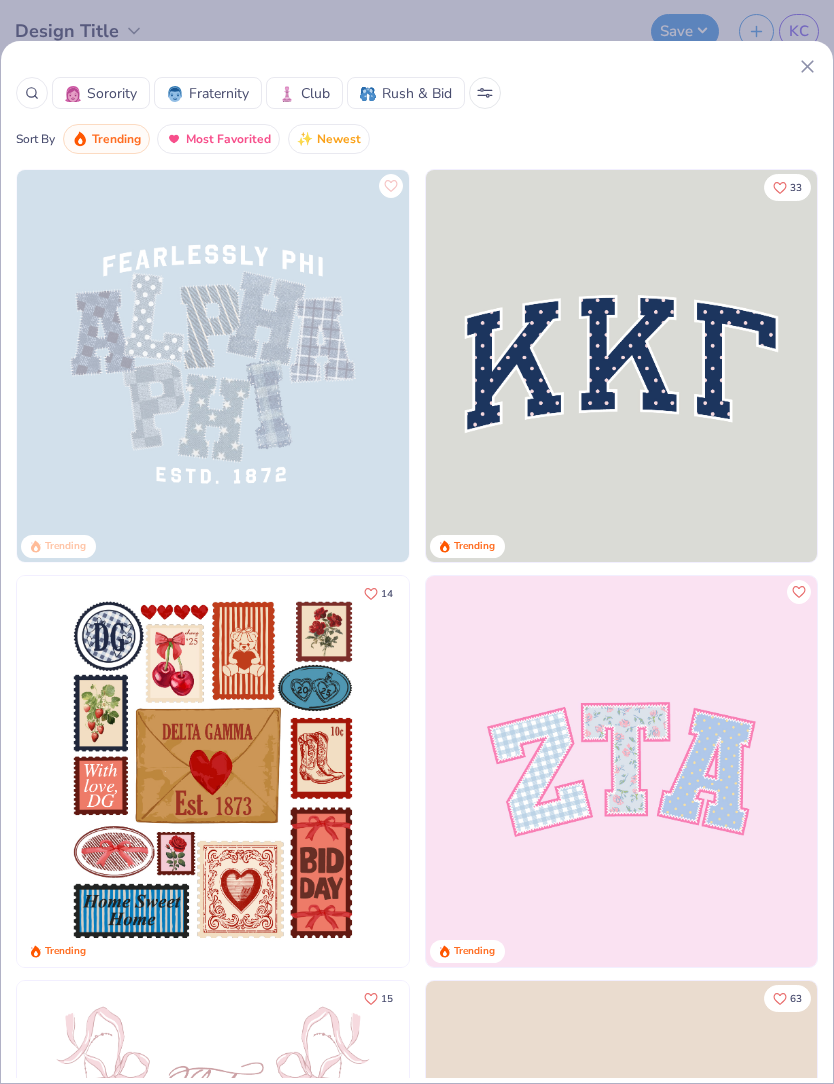 click 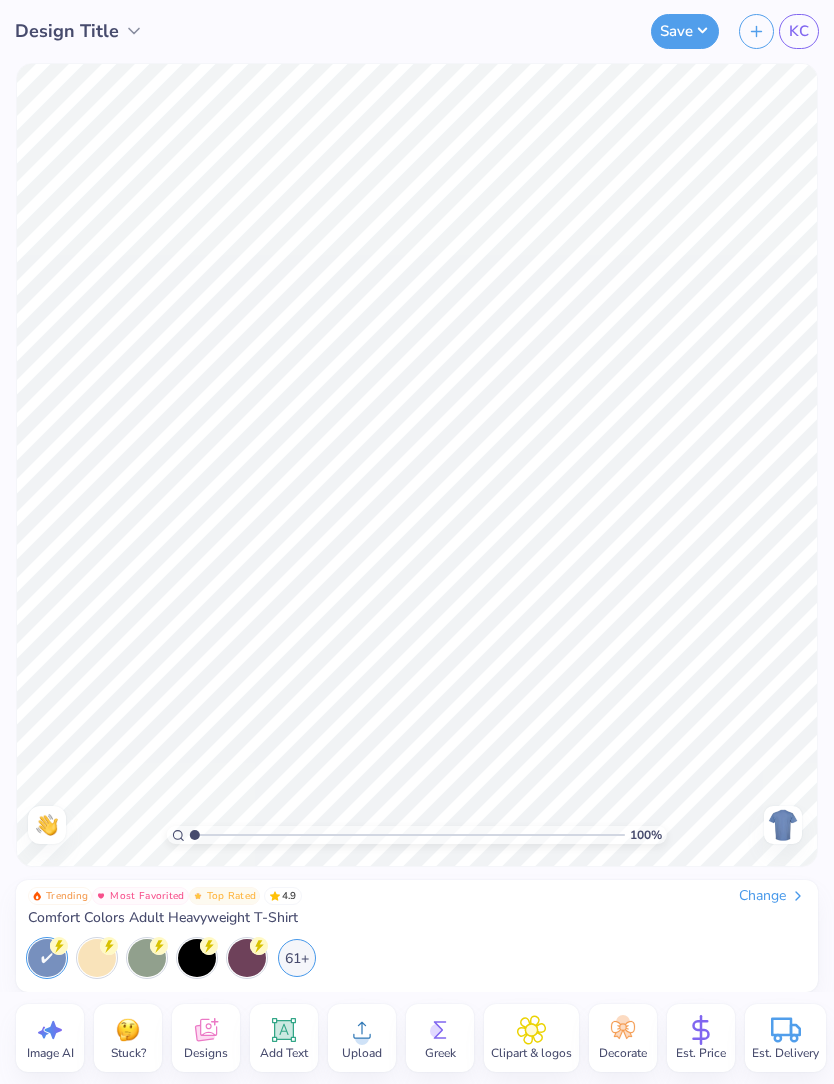 click on "KC" at bounding box center (799, 31) 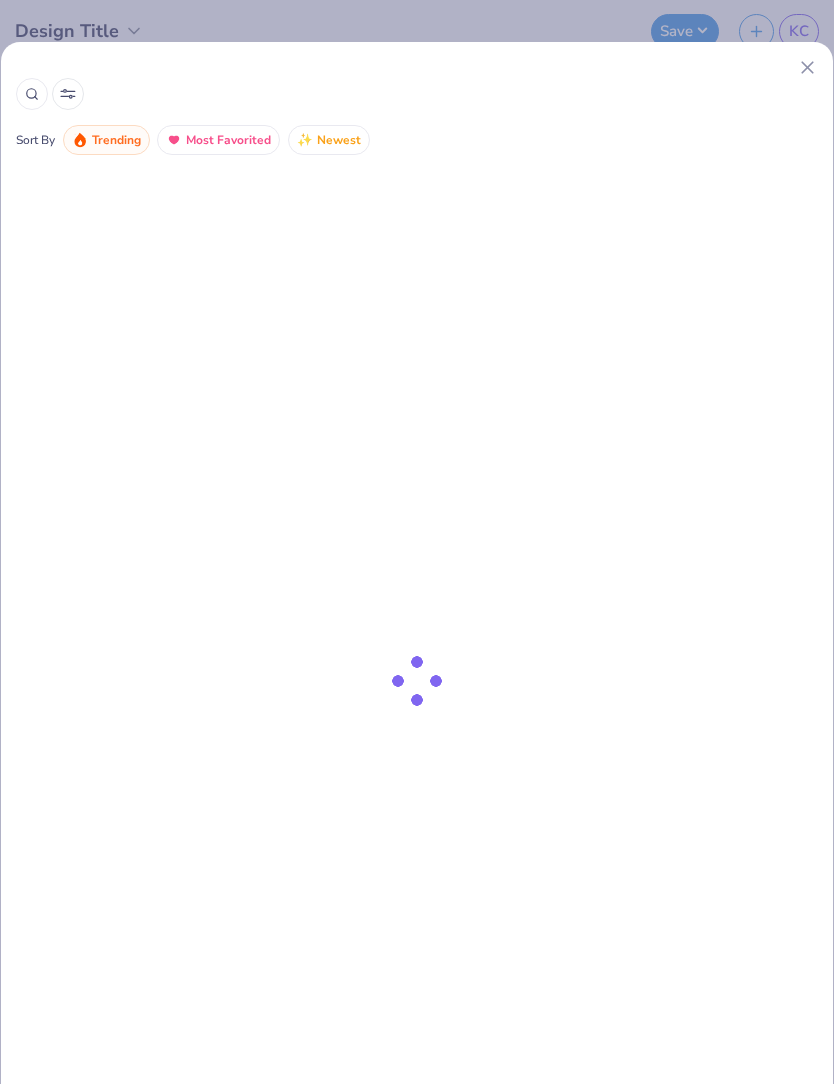 scroll, scrollTop: 0, scrollLeft: 0, axis: both 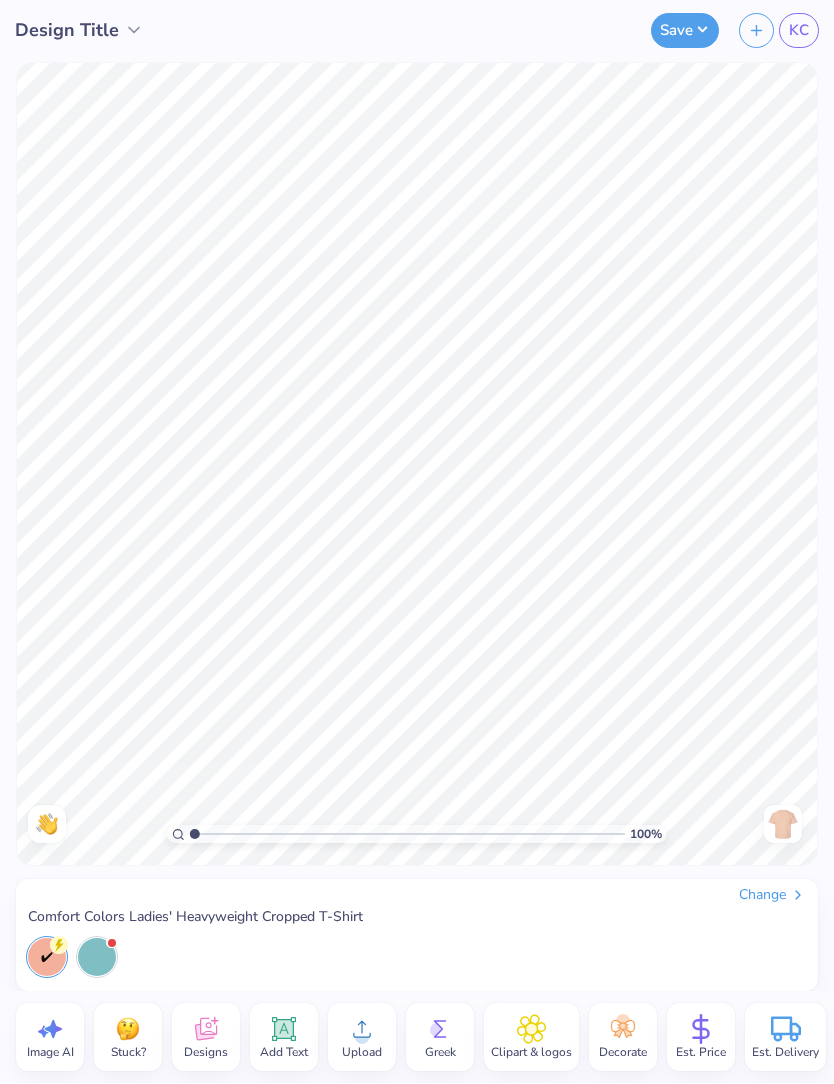 click on "Change" at bounding box center [772, 896] 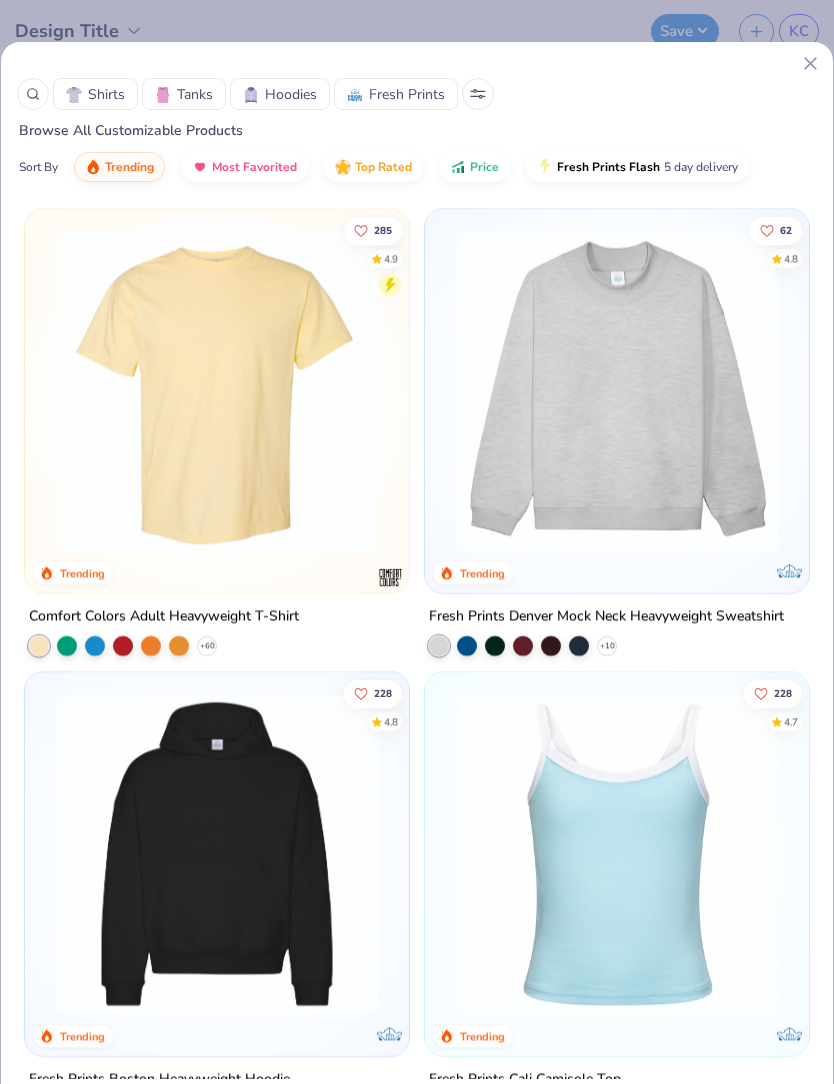 scroll, scrollTop: 0, scrollLeft: 0, axis: both 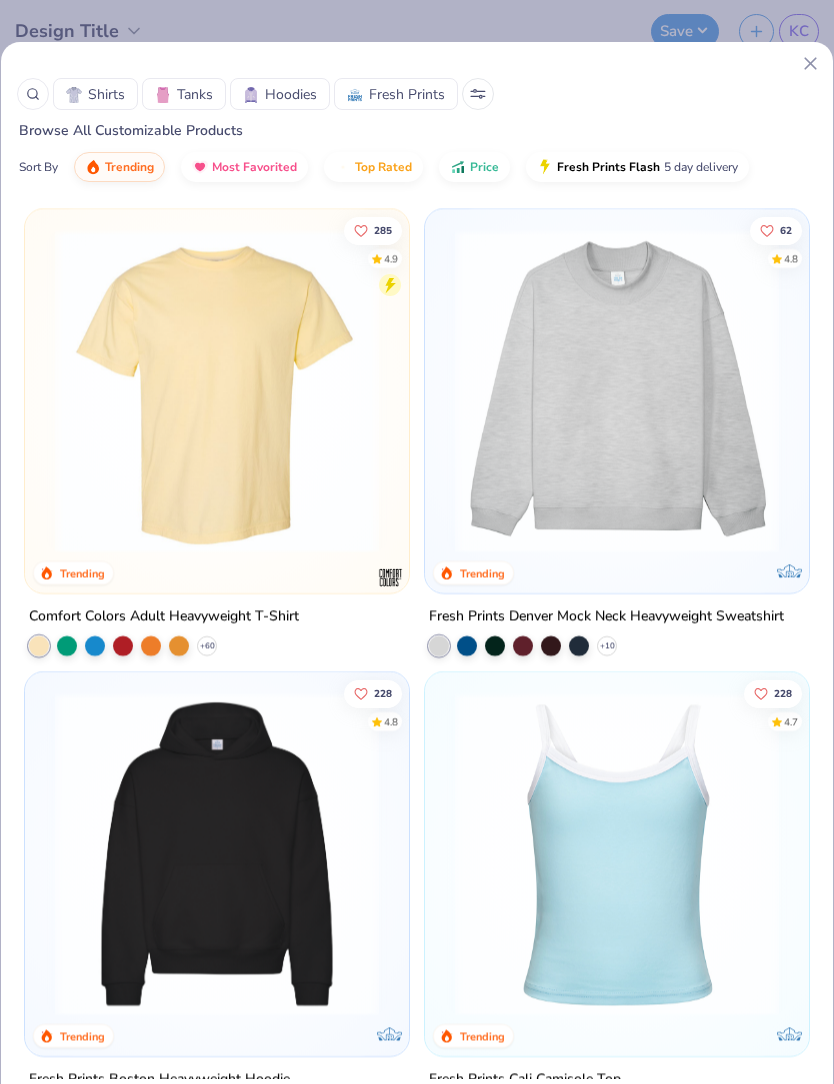 click on "Shirts" at bounding box center (106, 94) 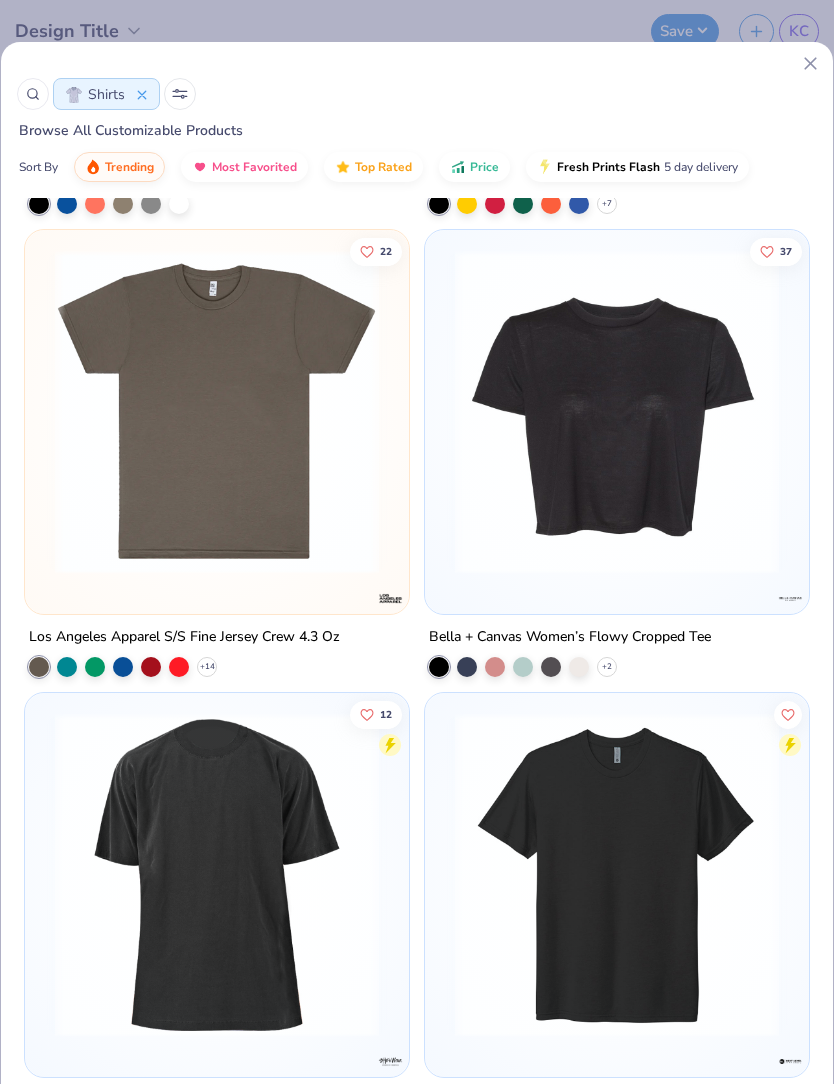 scroll, scrollTop: 5520, scrollLeft: 0, axis: vertical 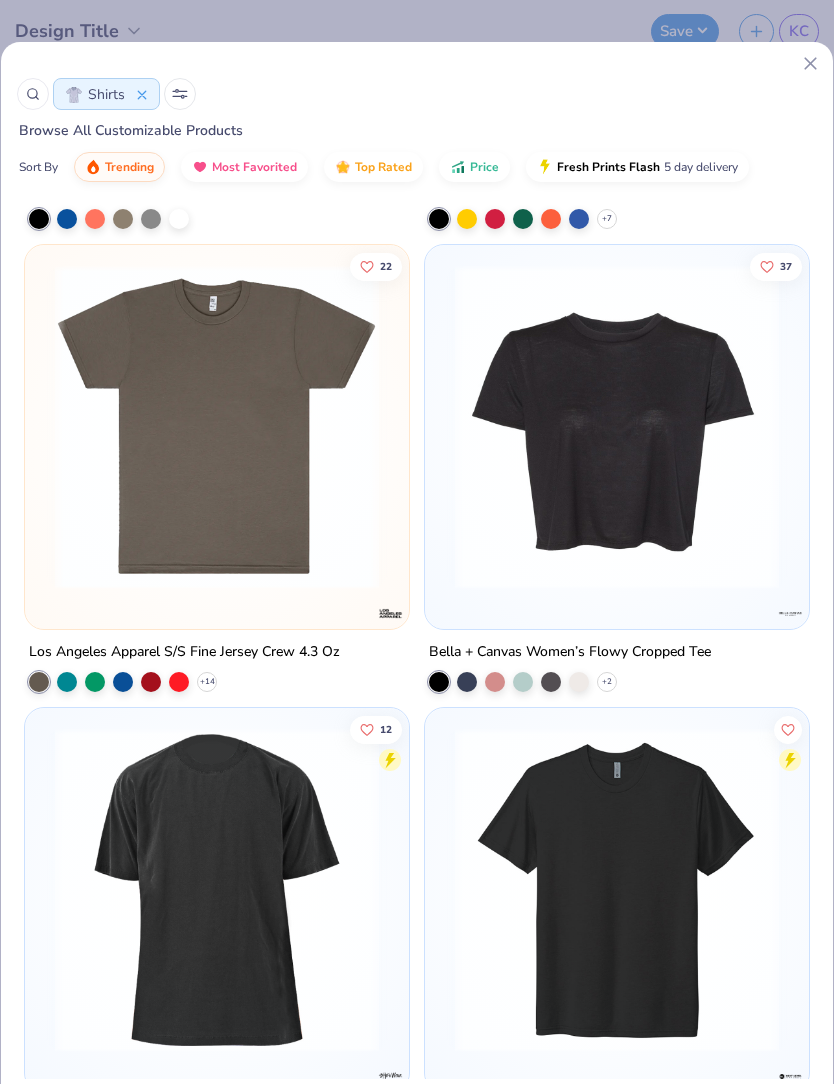click at bounding box center [217, 427] 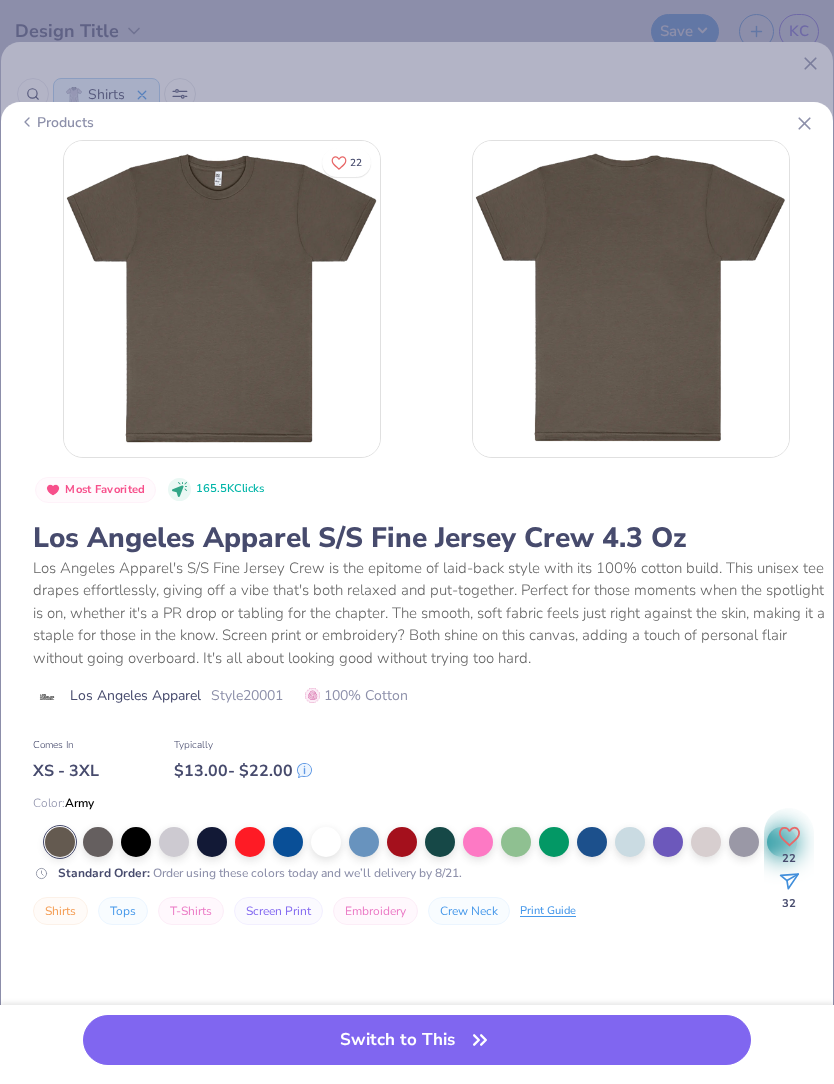scroll, scrollTop: 0, scrollLeft: 0, axis: both 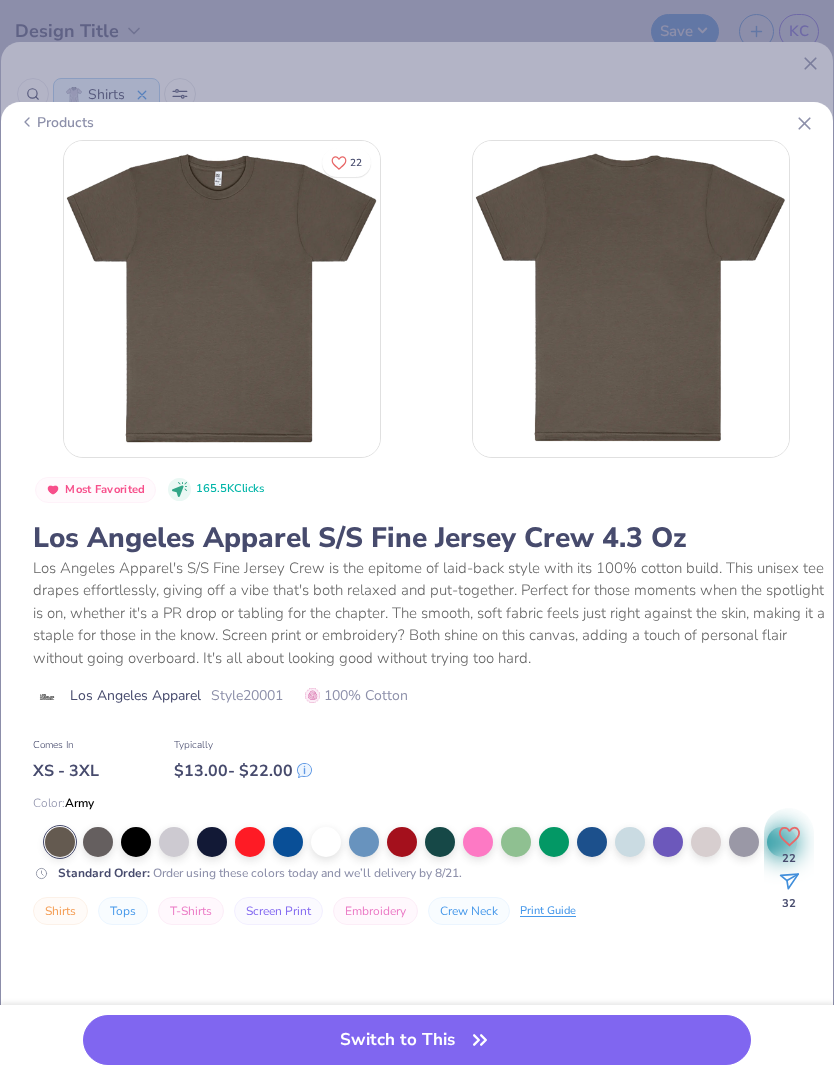 click on "Products 22 Most Favorited 165.5K  Clicks Los Angeles Apparel S/S Fine Jersey Crew 4.3 Oz Los Angeles Apparel's S/S Fine Jersey Crew is the epitome of laid-back style with its 100% cotton build. This unisex tee drapes effortlessly, giving off a vibe that's both relaxed and put-together. Perfect for those moments when the spotlight is on, whether it's a PR drop or tabling for the chapter. The smooth, soft fabric feels just right against the skin, making it a staple for those in the know. Screen print or embroidery? Both shine on this canvas, adding a touch of personal flair without going overboard. It's all about looking good without trying too hard. Los Angeles Apparel Style  20001   100% Cotton Typically   $ 13.00  - $ 22.00   Comes In XS - 3XL   Color:  Army   Standard Order :   Order using these colors today and we’ll delivery by 8/21. Shirts Tops T-Shirts Screen Print Embroidery Crew Neck Print Guide 22 32   Switch to This" at bounding box center [417, 542] 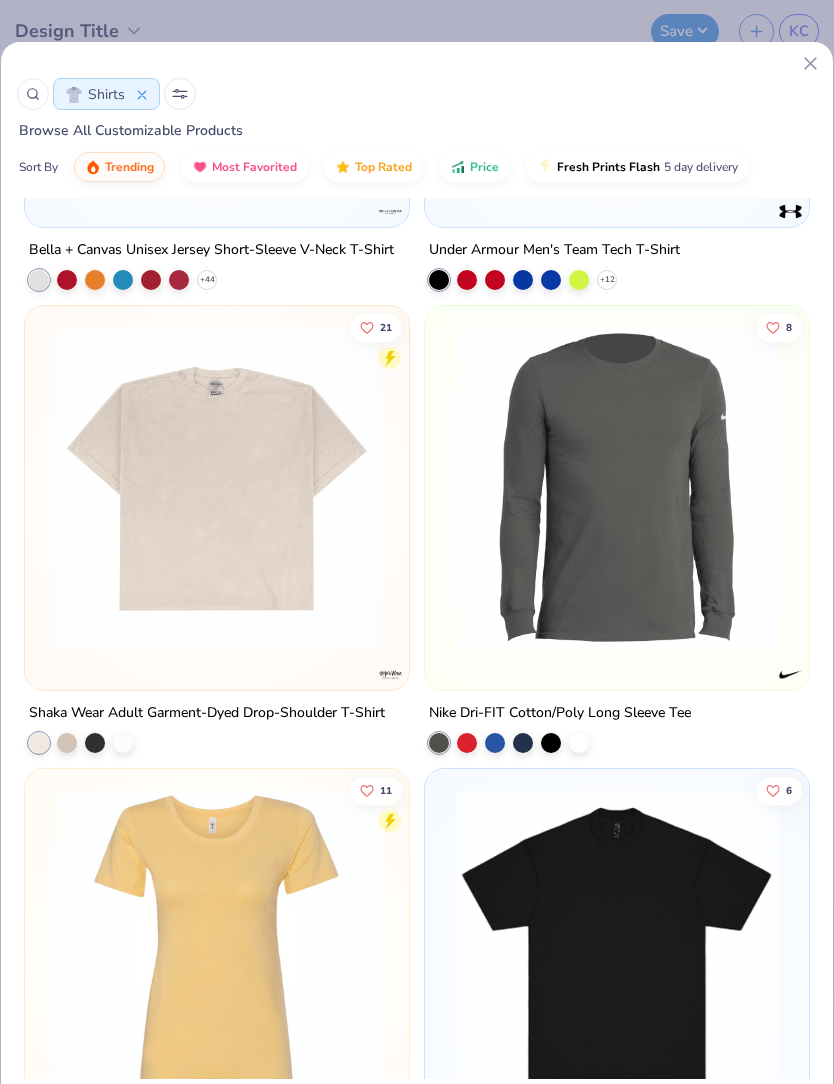 scroll, scrollTop: 15669, scrollLeft: 0, axis: vertical 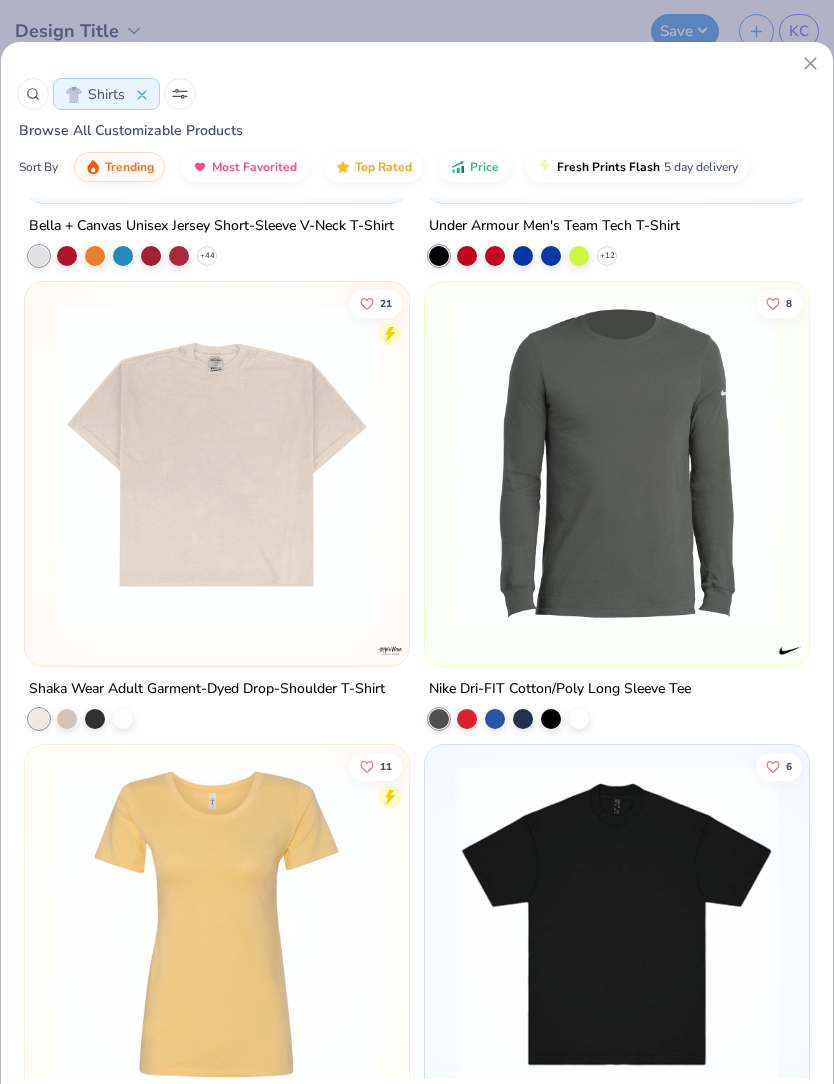 click at bounding box center (217, 464) 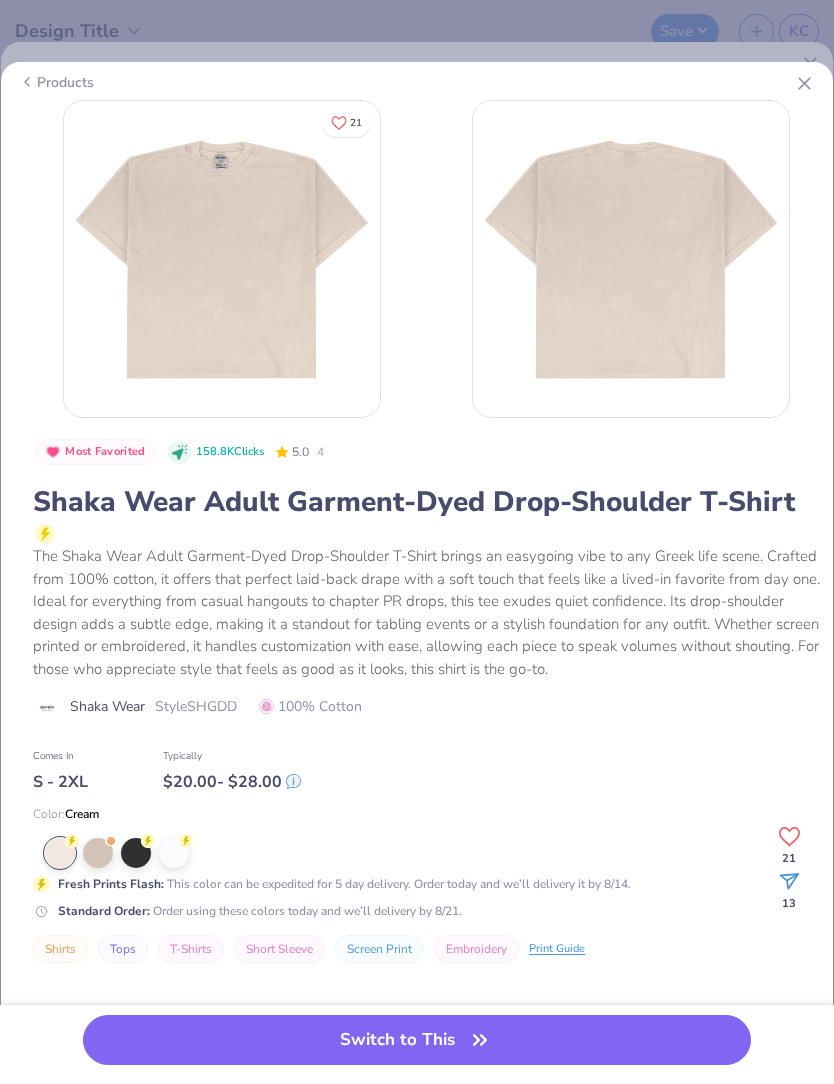 click at bounding box center (222, 259) 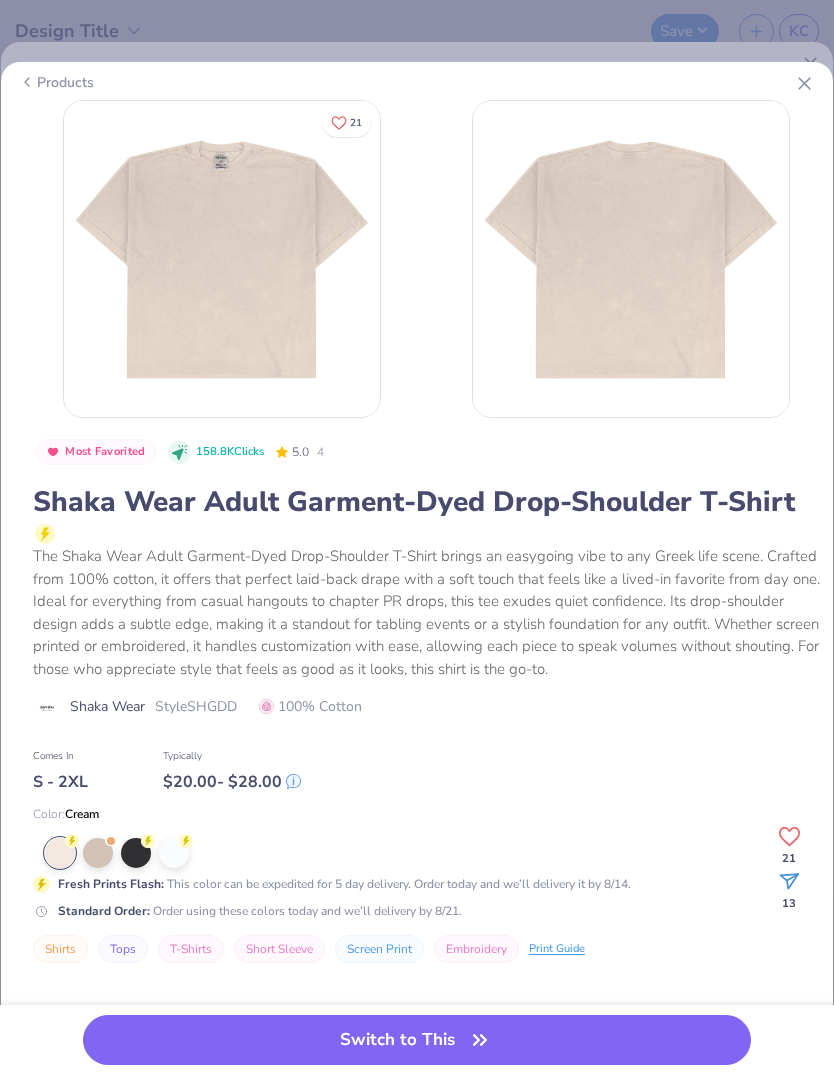 click 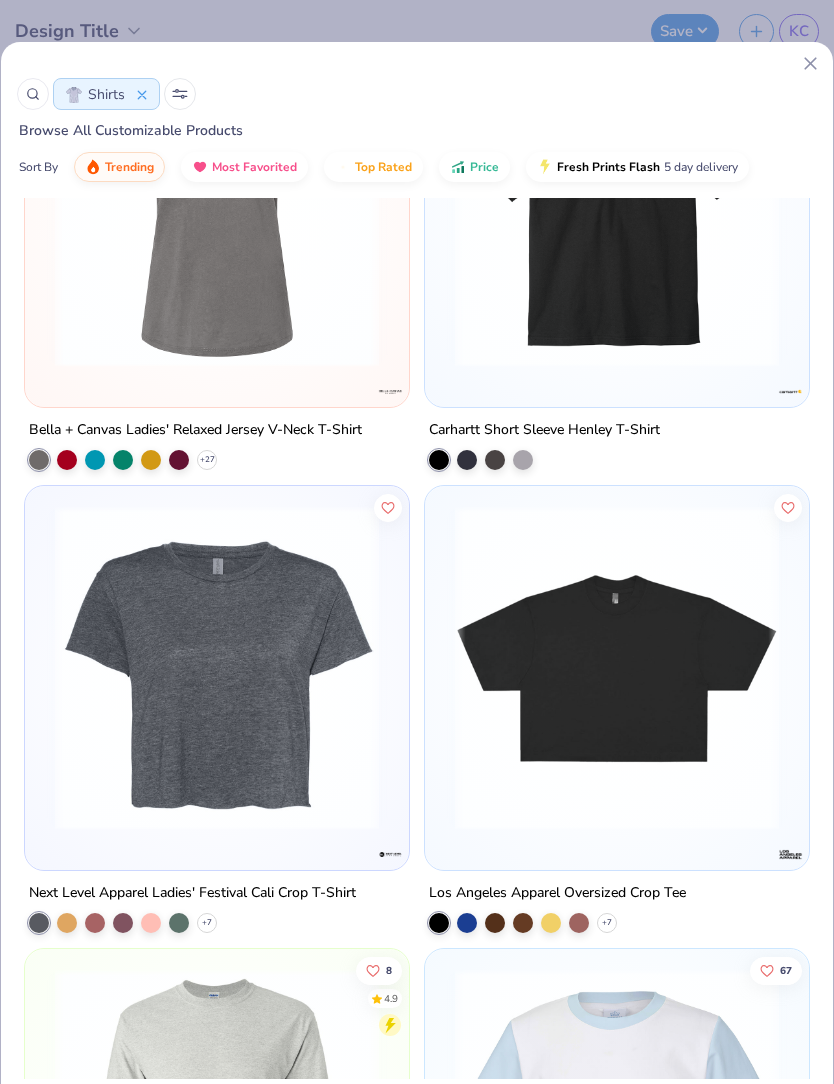 scroll, scrollTop: 13524, scrollLeft: 0, axis: vertical 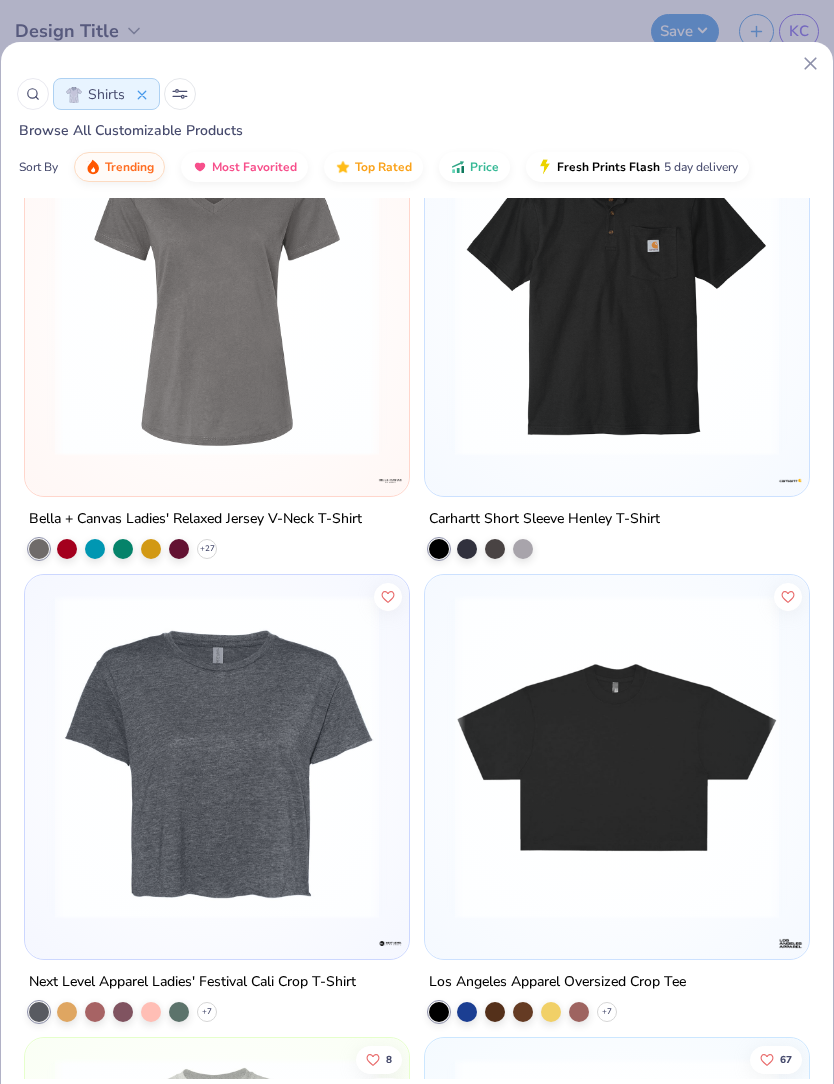 click at bounding box center [617, 757] 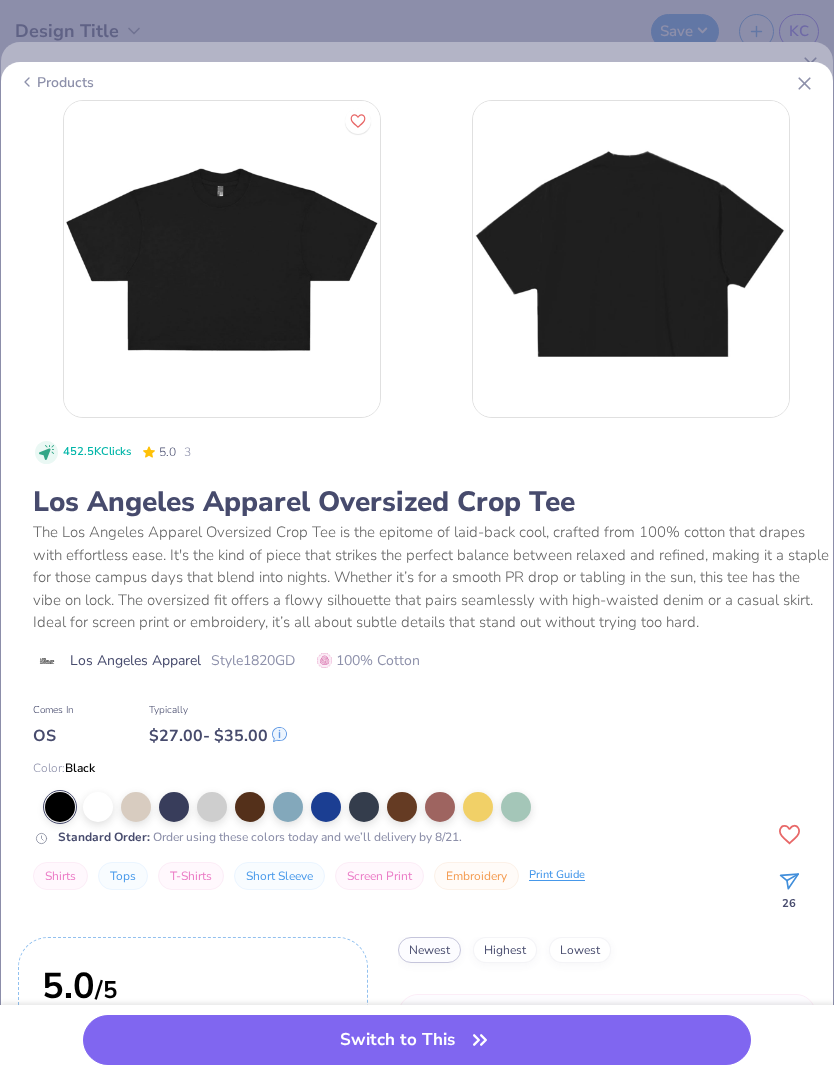 scroll, scrollTop: 0, scrollLeft: 0, axis: both 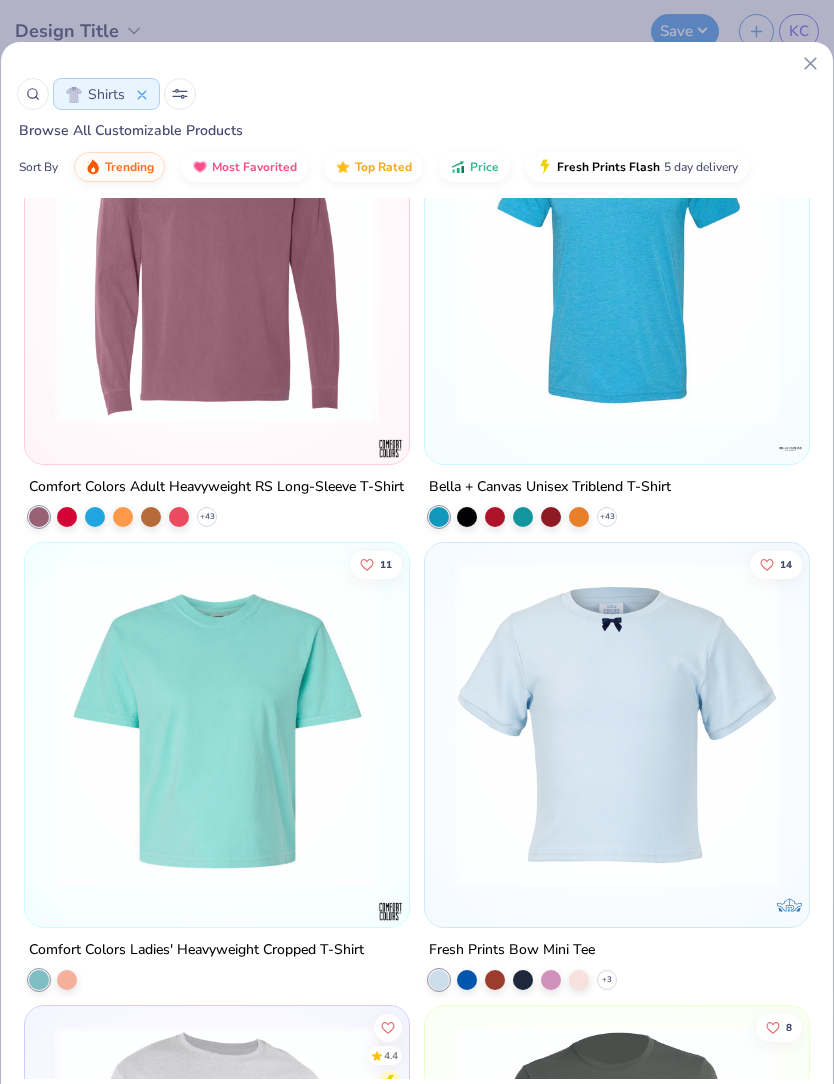 click at bounding box center (217, 725) 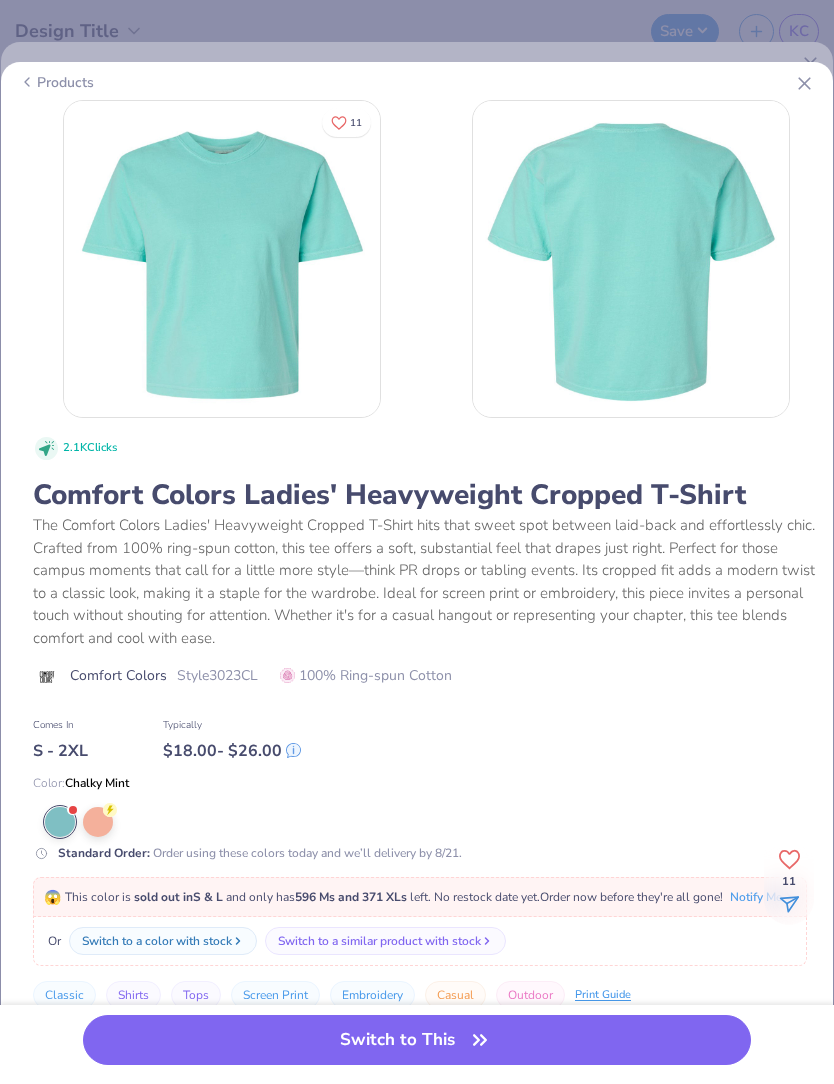 scroll, scrollTop: 0, scrollLeft: 0, axis: both 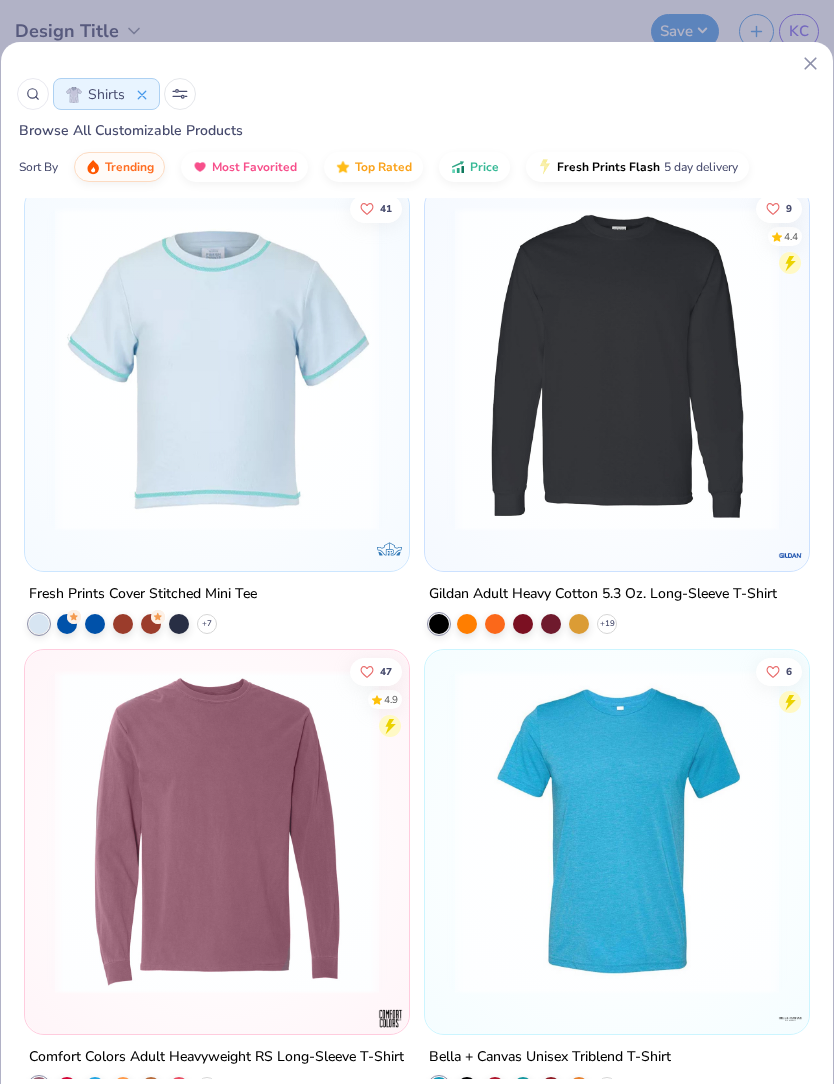 click at bounding box center [217, 369] 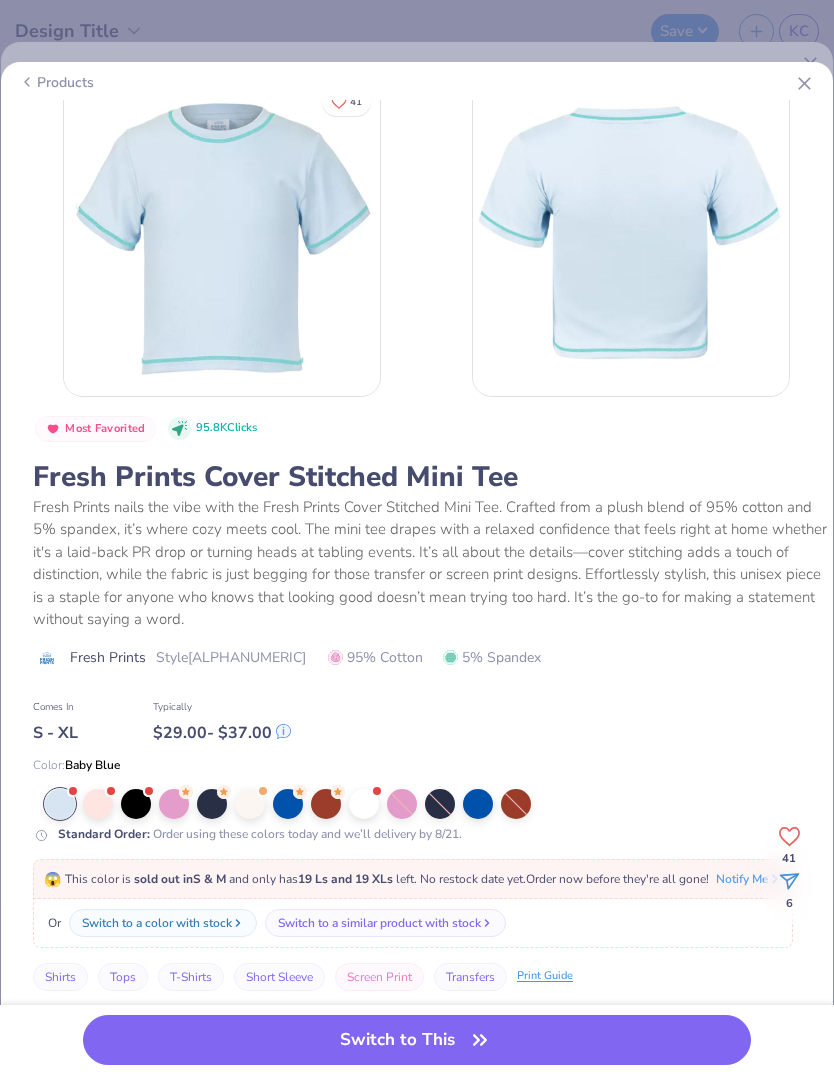 scroll, scrollTop: 23, scrollLeft: 0, axis: vertical 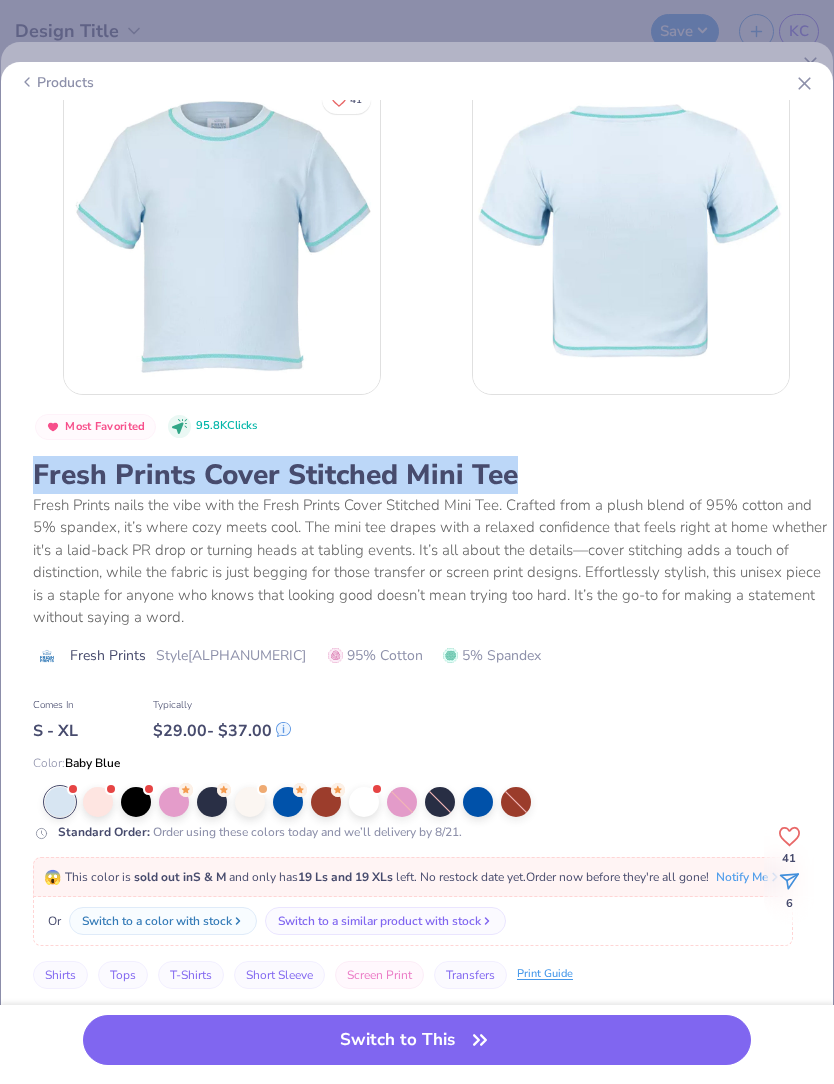 click 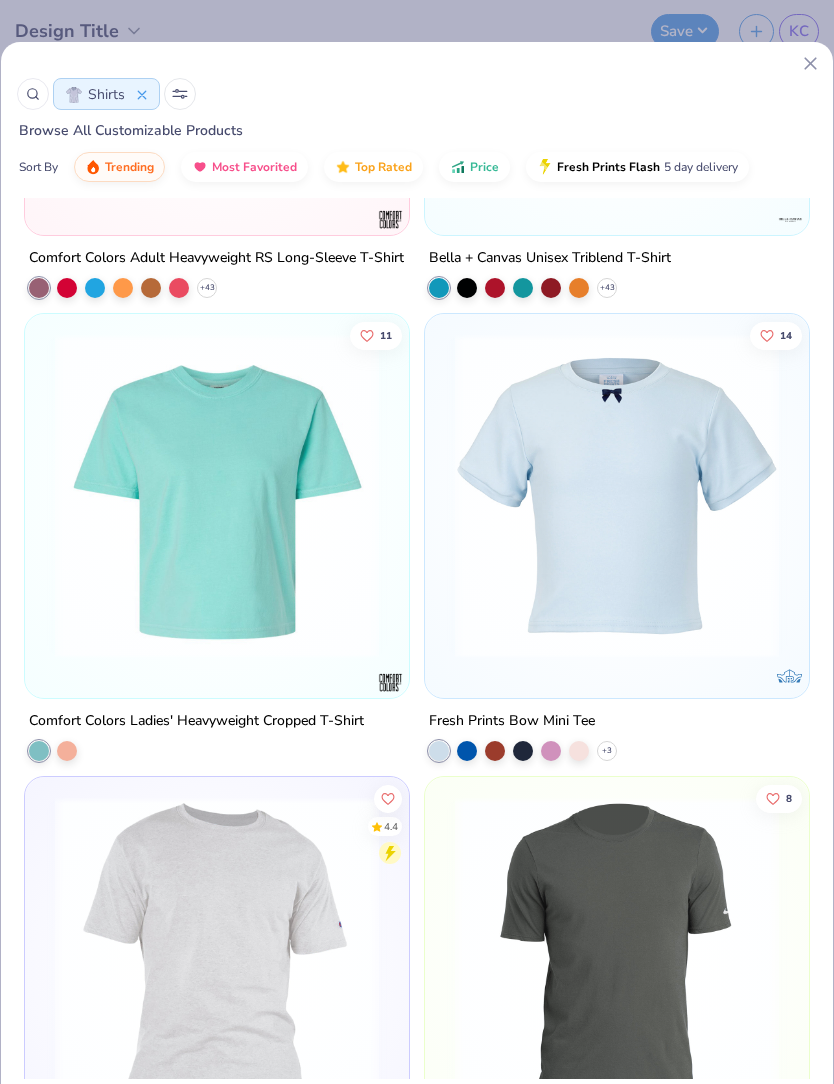 scroll, scrollTop: 9178, scrollLeft: 0, axis: vertical 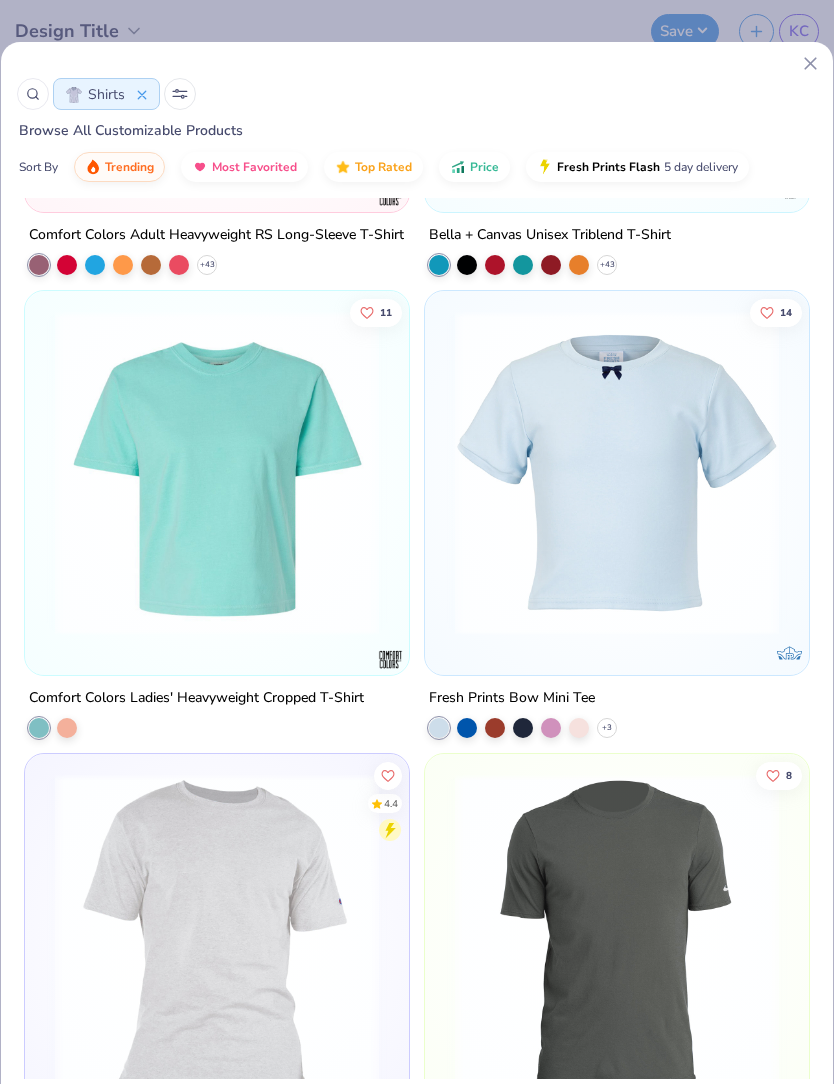 click at bounding box center (217, 473) 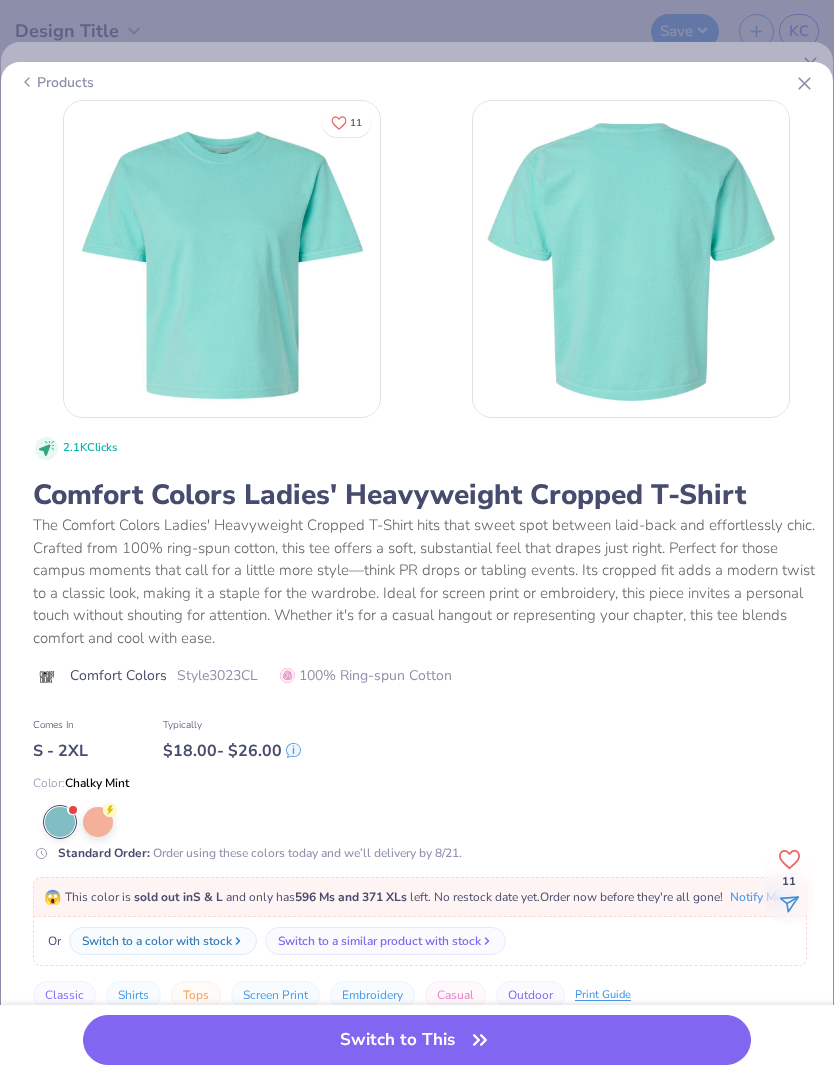 click 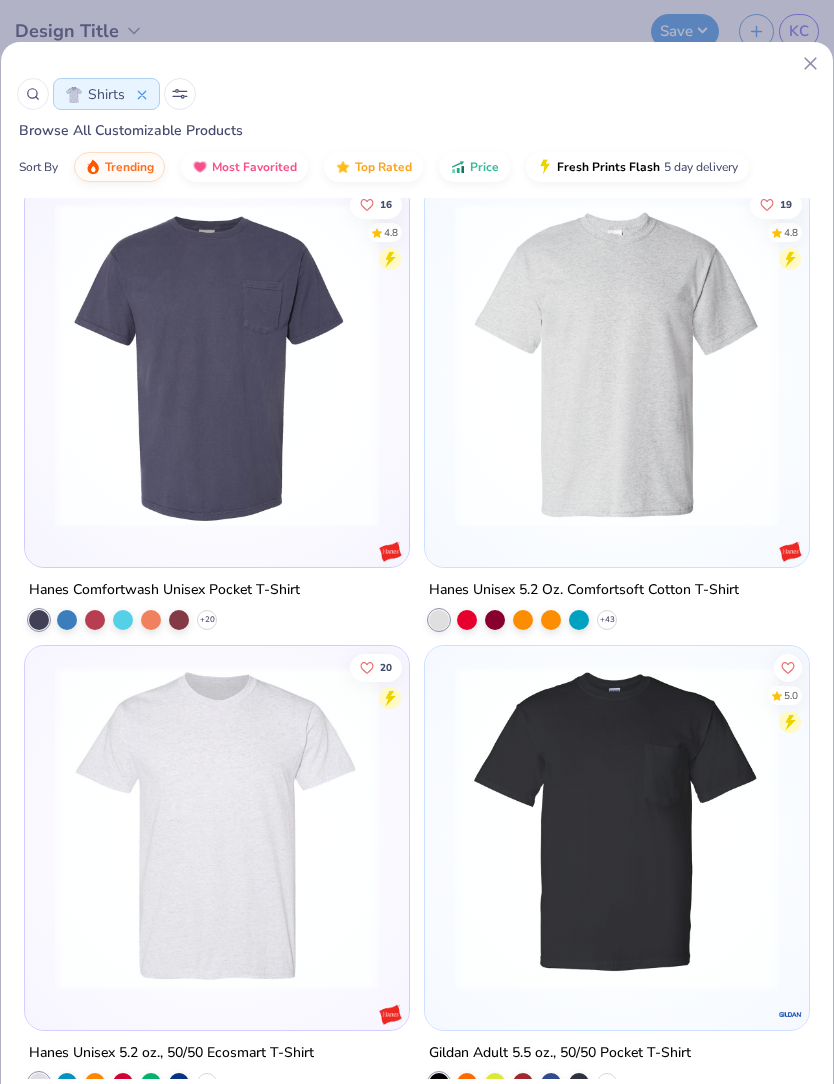 scroll, scrollTop: 12046, scrollLeft: 0, axis: vertical 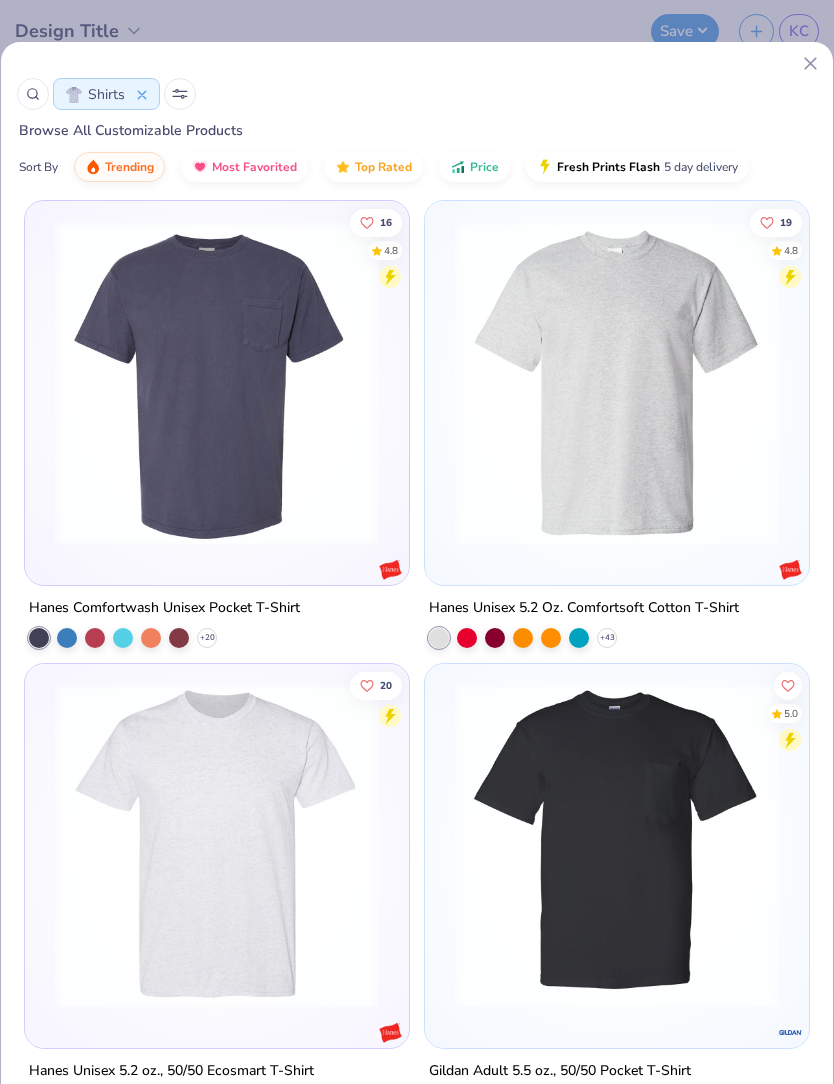 click at bounding box center (617, 383) 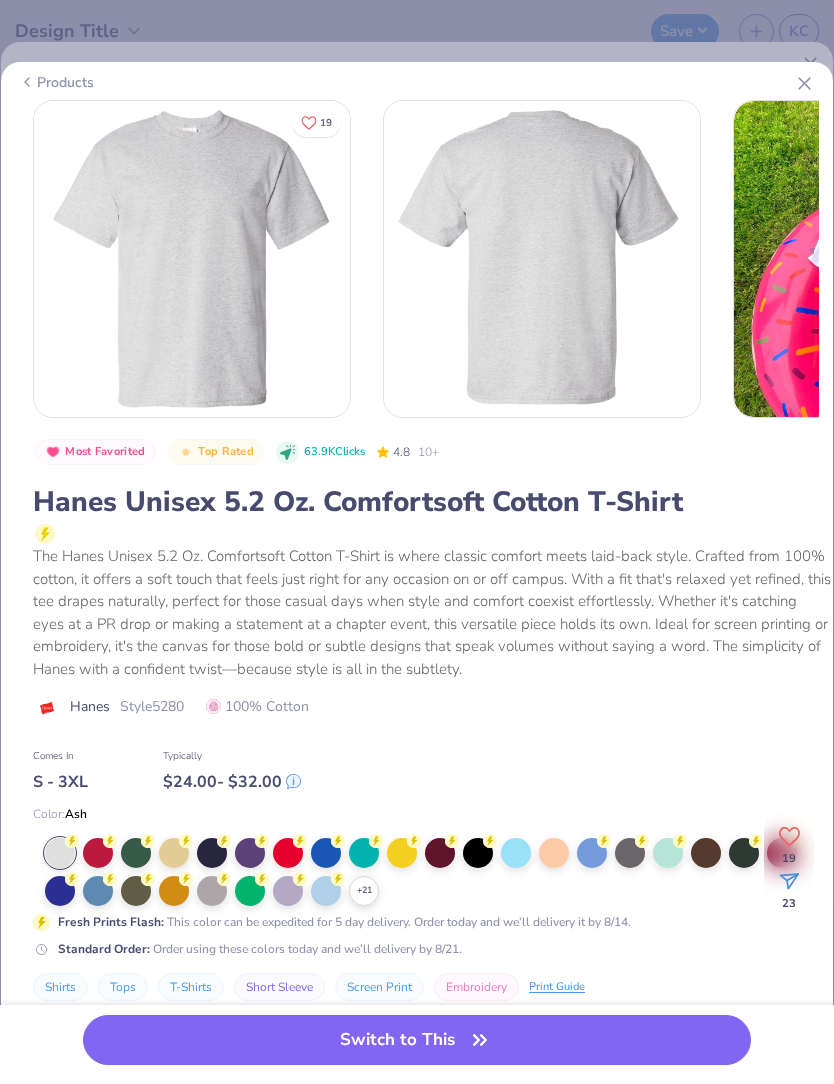 scroll, scrollTop: 0, scrollLeft: 0, axis: both 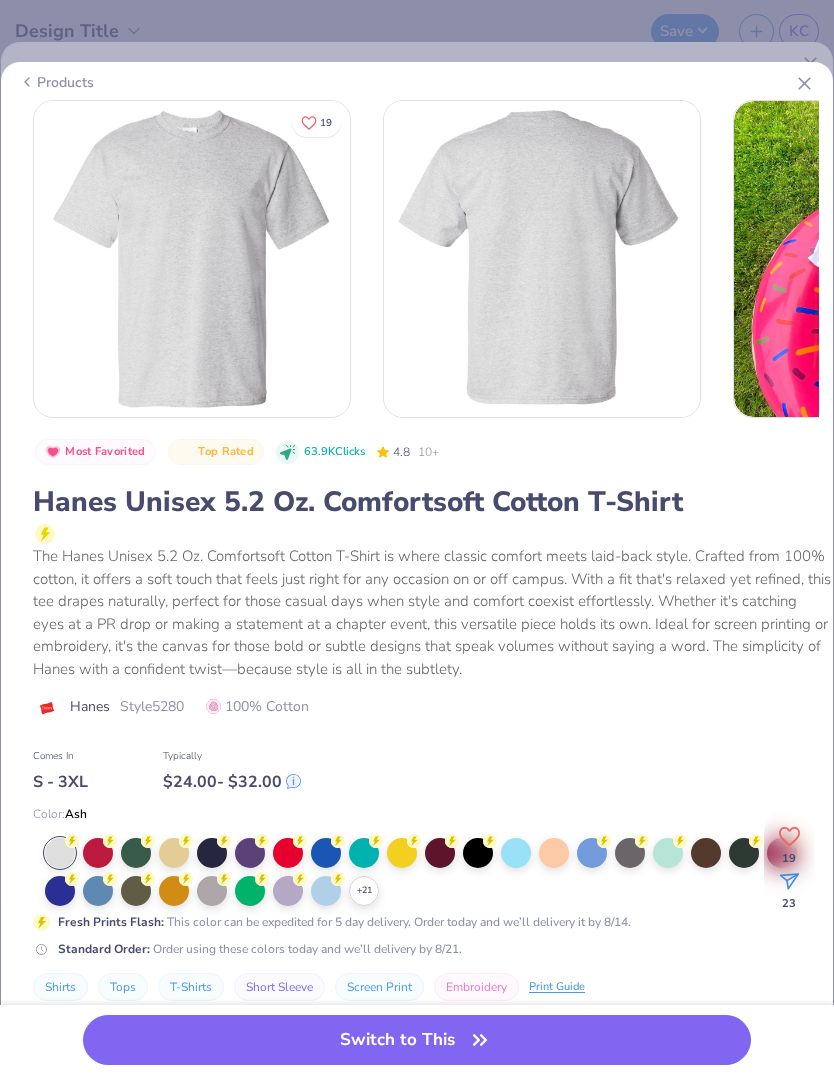 click 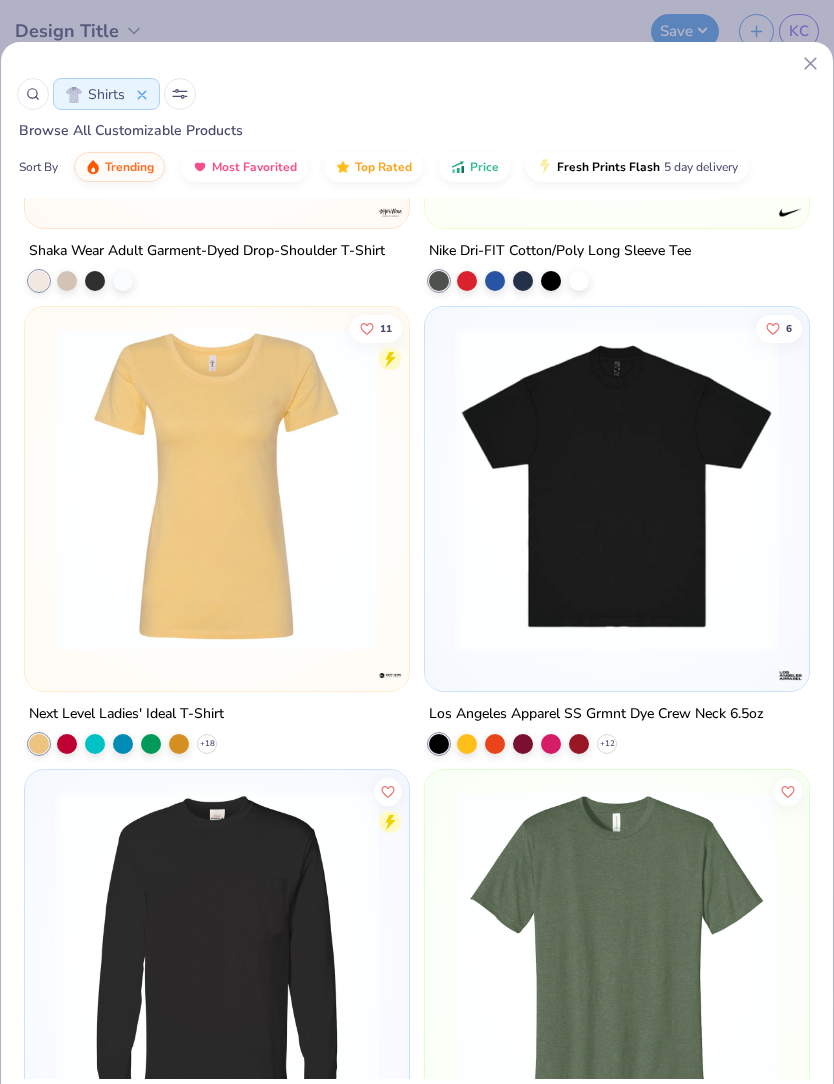 scroll, scrollTop: 16144, scrollLeft: 0, axis: vertical 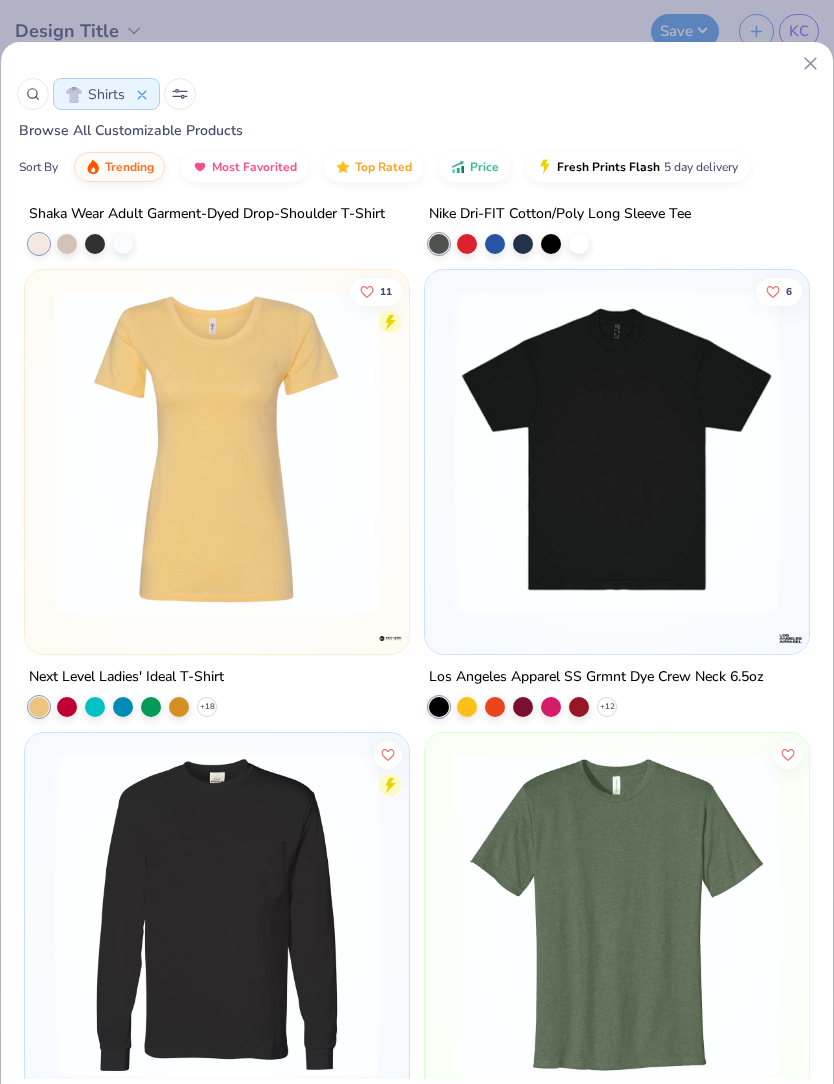 click at bounding box center [617, 452] 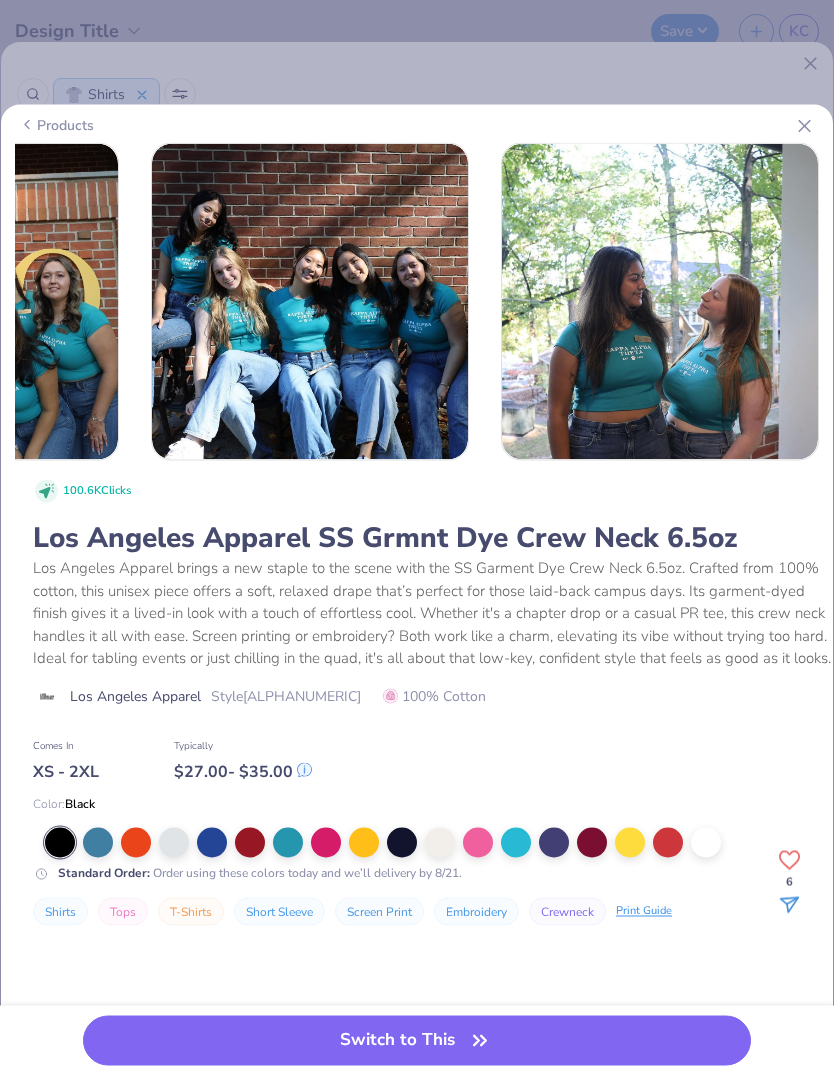 scroll, scrollTop: 0, scrollLeft: 932, axis: horizontal 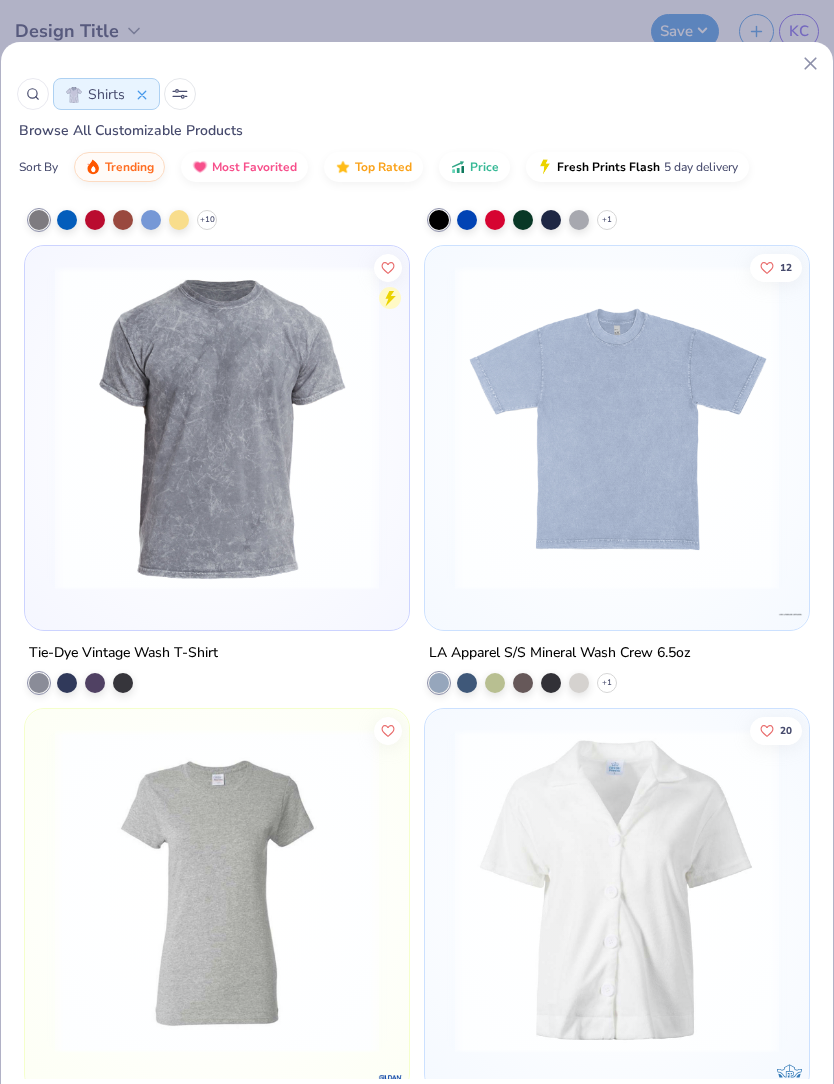click at bounding box center [617, 428] 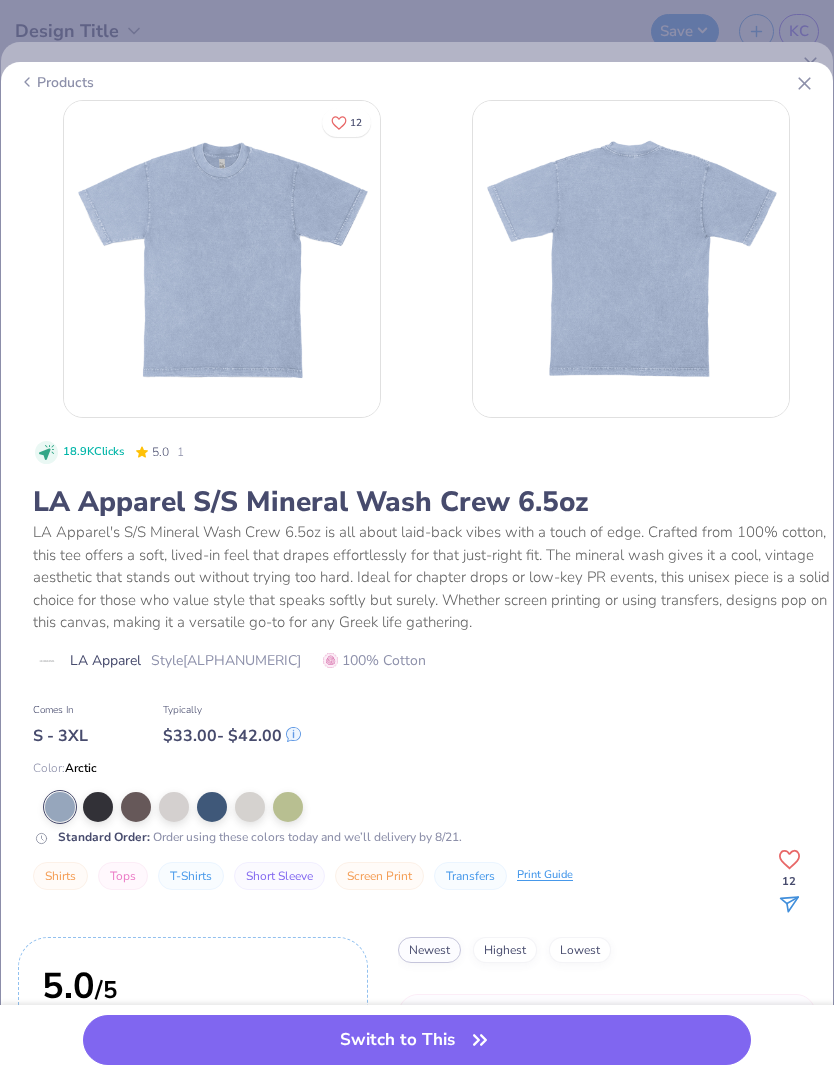 scroll, scrollTop: 0, scrollLeft: 0, axis: both 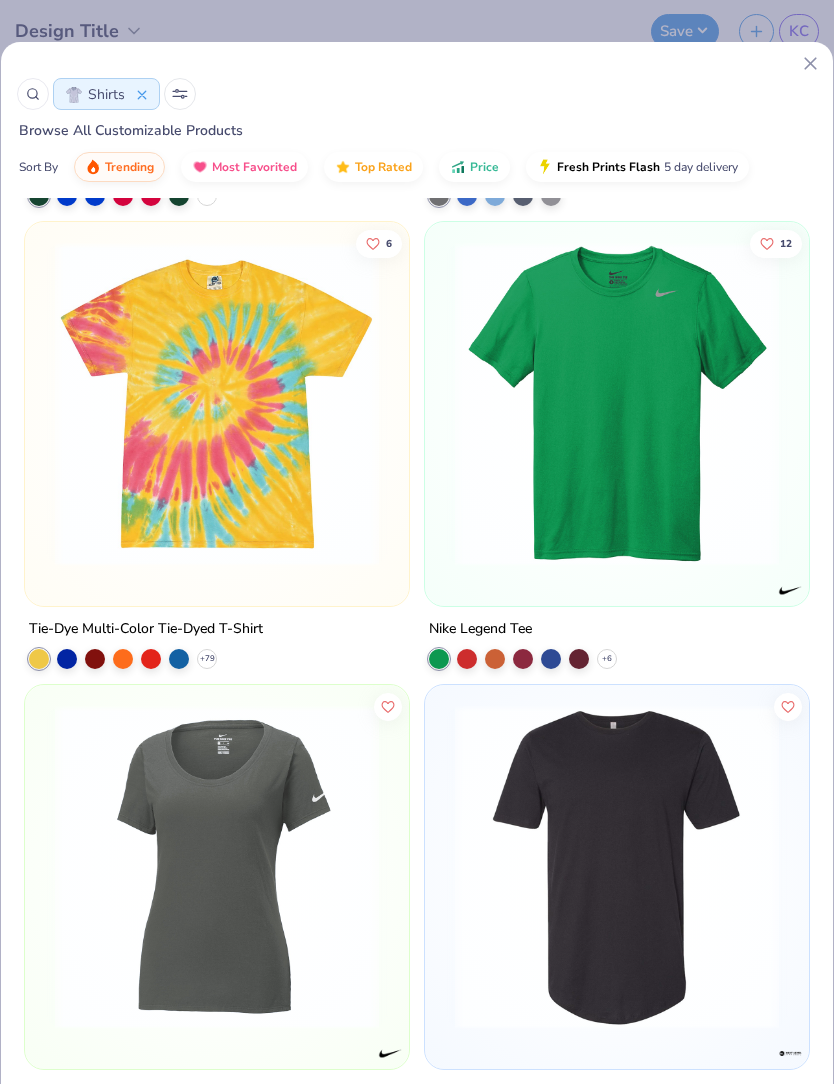click at bounding box center [217, 404] 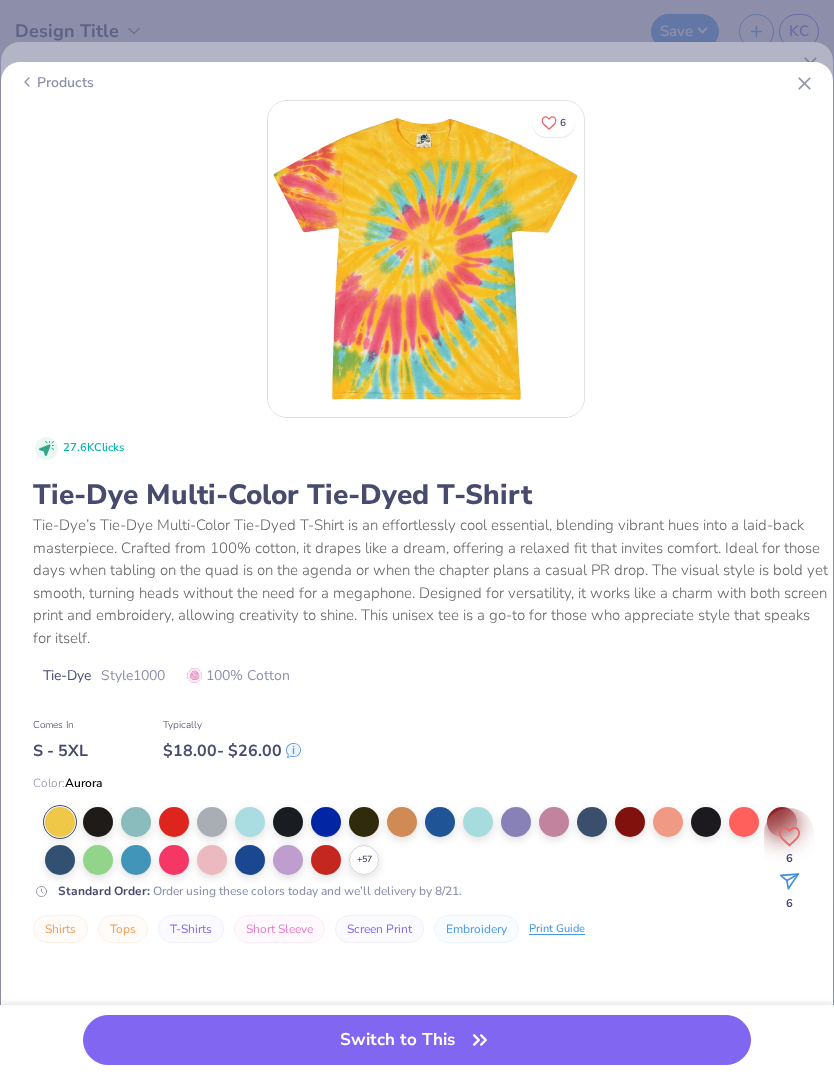 click at bounding box center (288, 822) 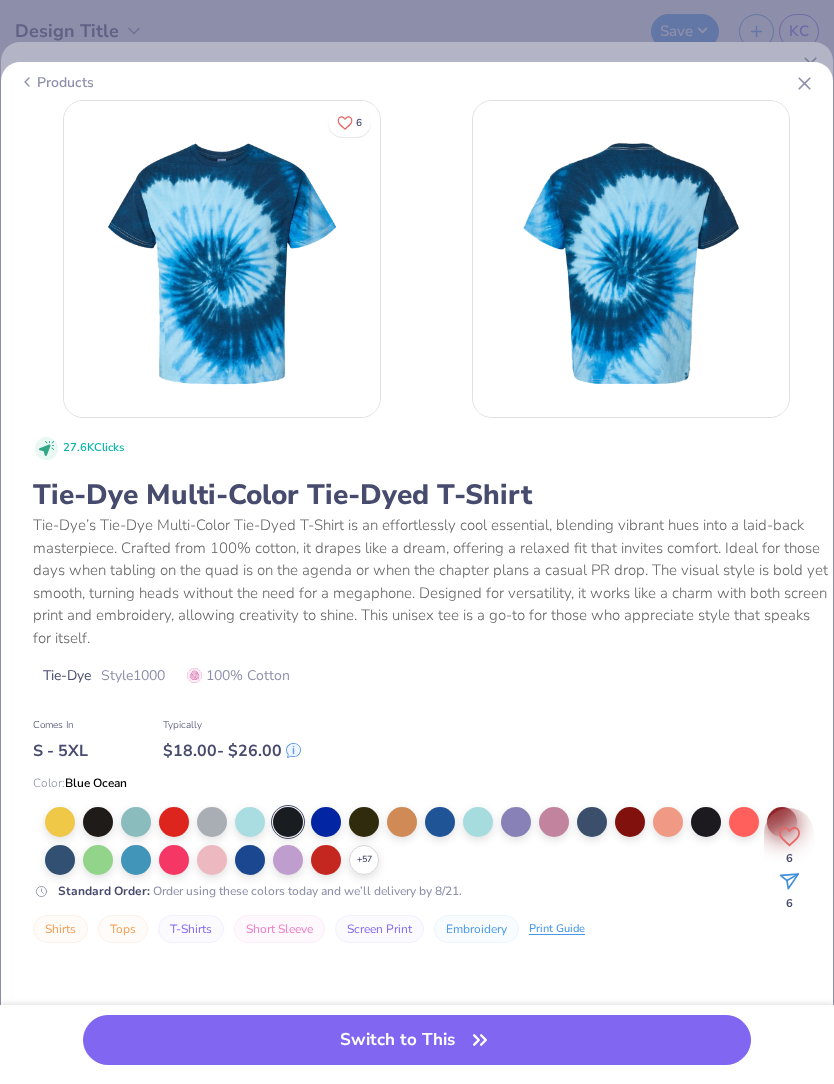 click at bounding box center [364, 822] 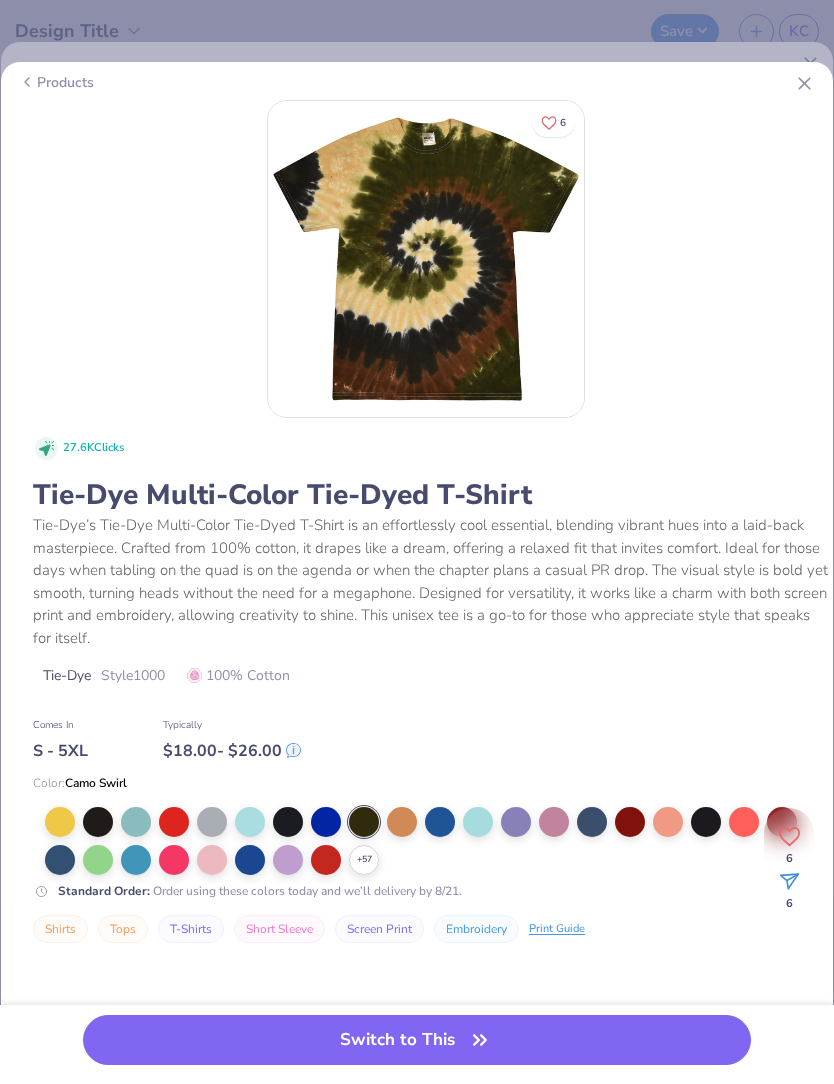click 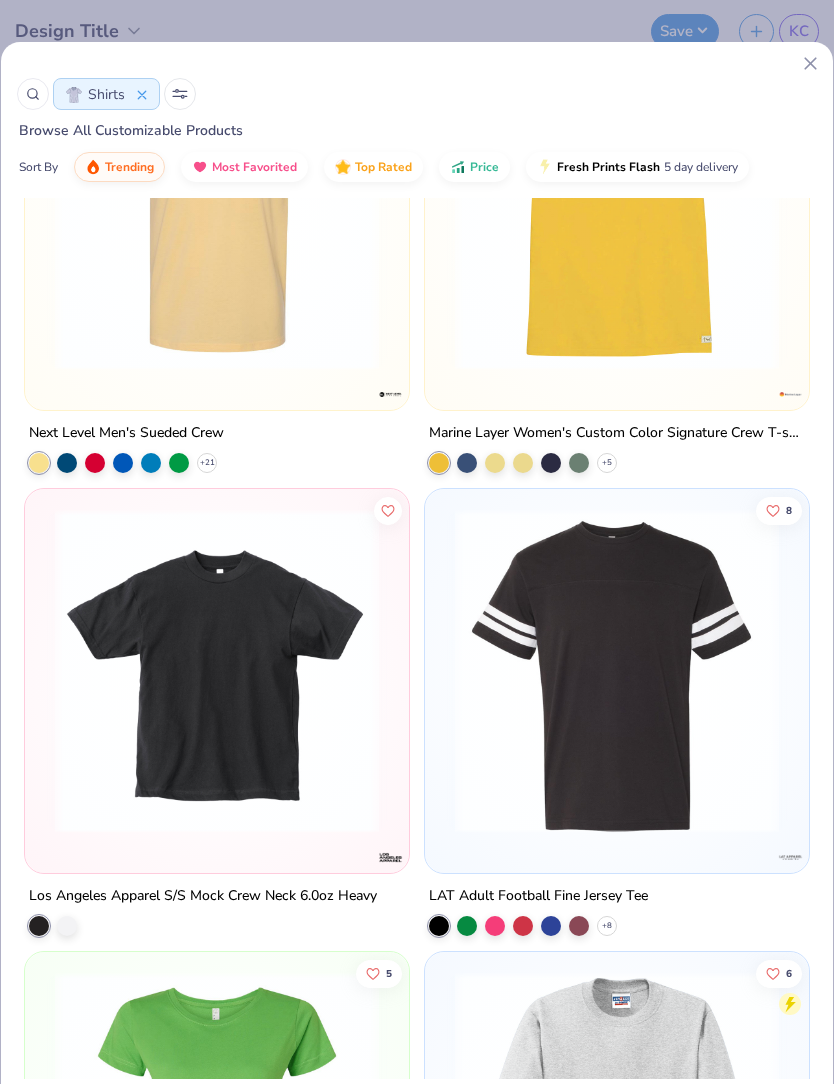 scroll, scrollTop: 23334, scrollLeft: 0, axis: vertical 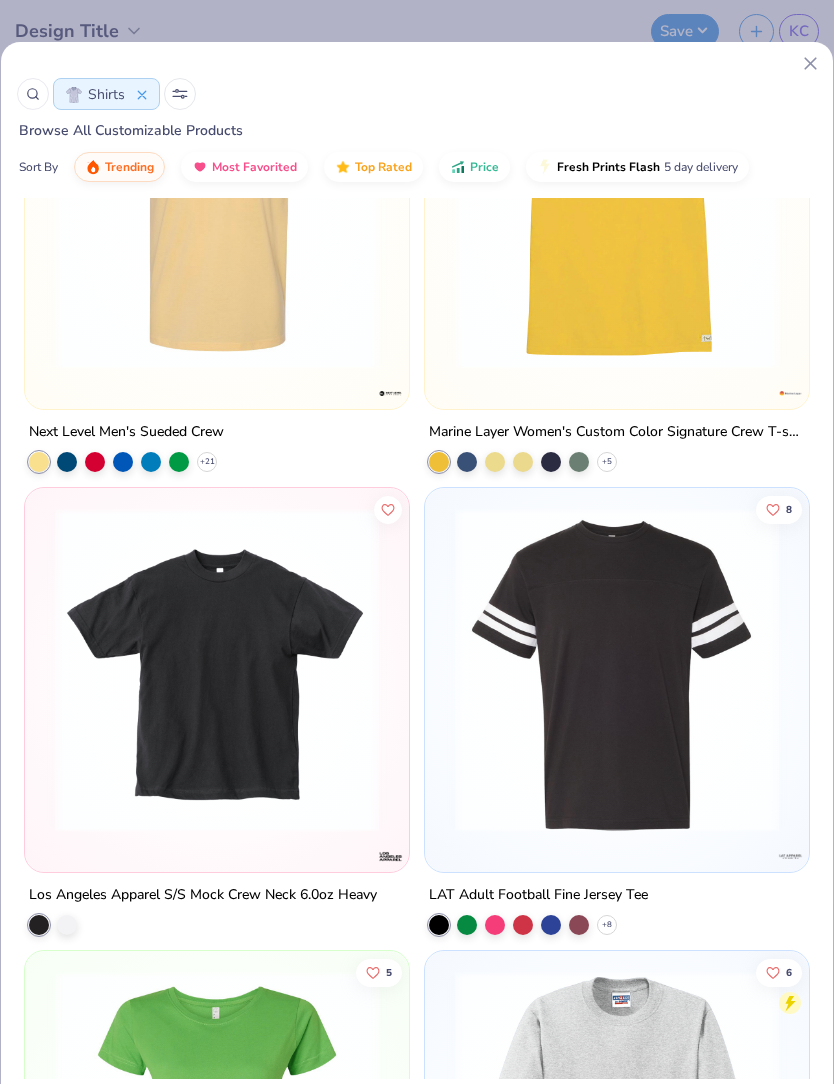 click at bounding box center [217, 670] 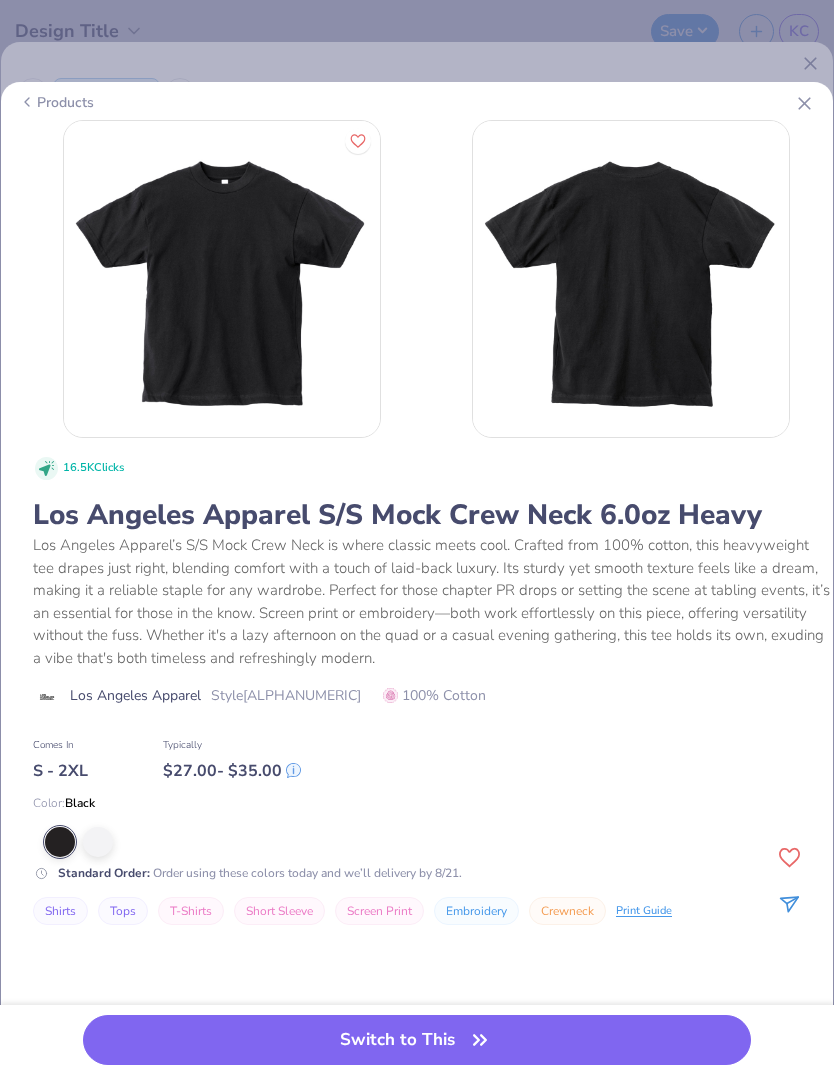 click at bounding box center [417, 281] 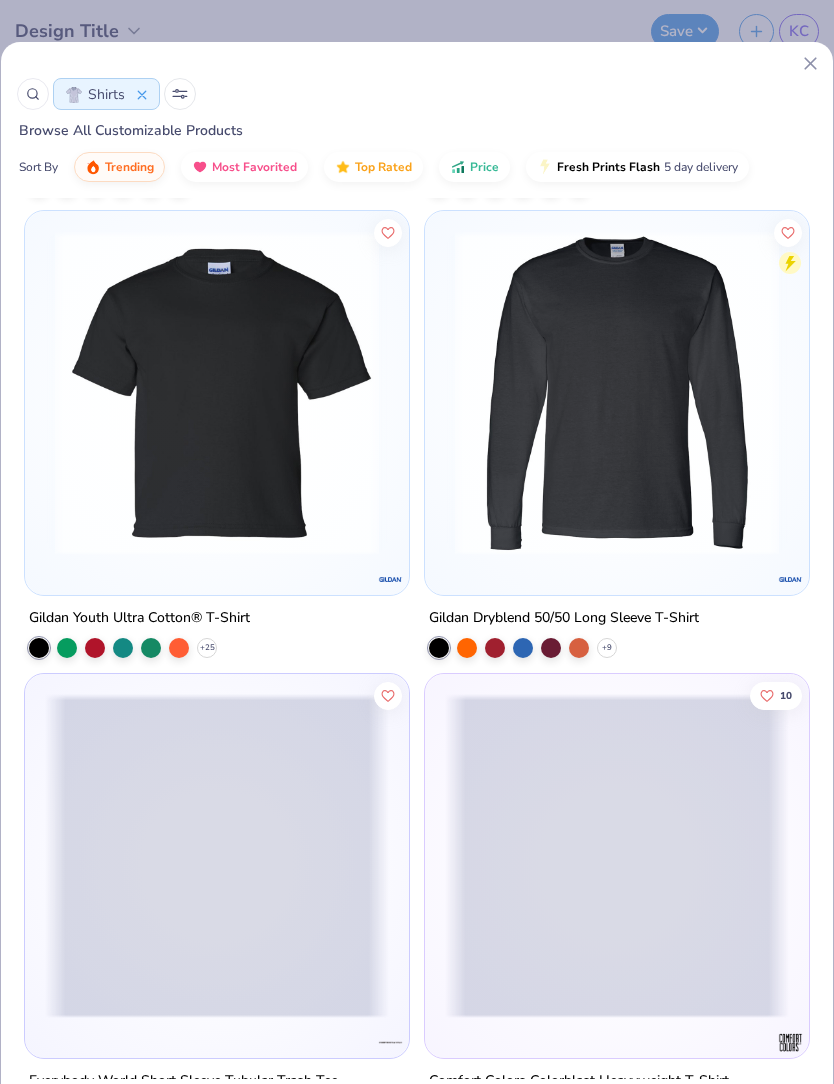 scroll, scrollTop: 25447, scrollLeft: 0, axis: vertical 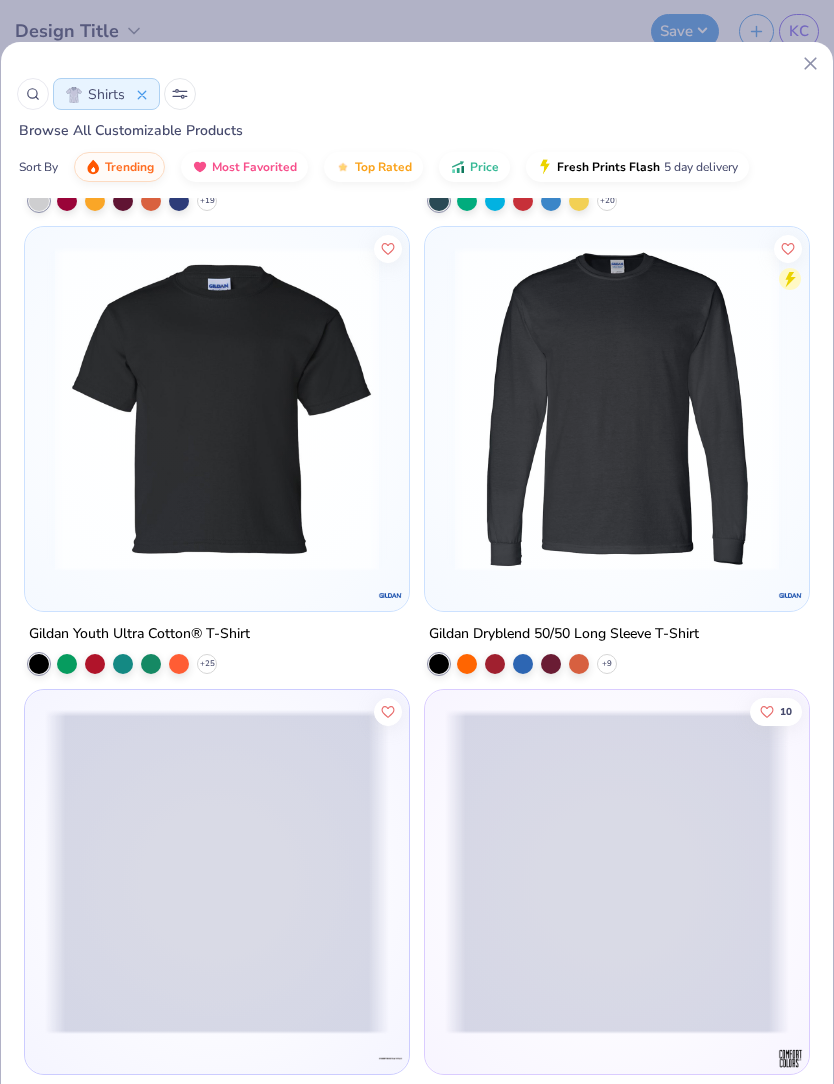 click at bounding box center (217, 409) 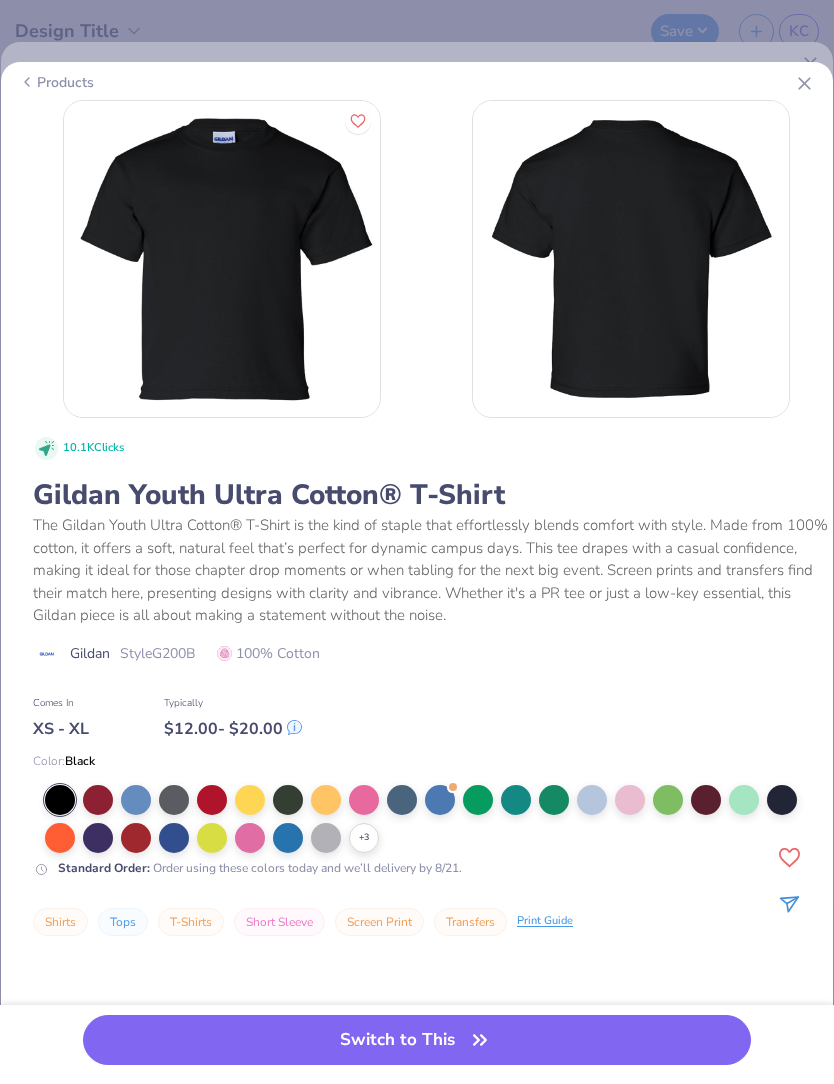 scroll, scrollTop: 0, scrollLeft: 0, axis: both 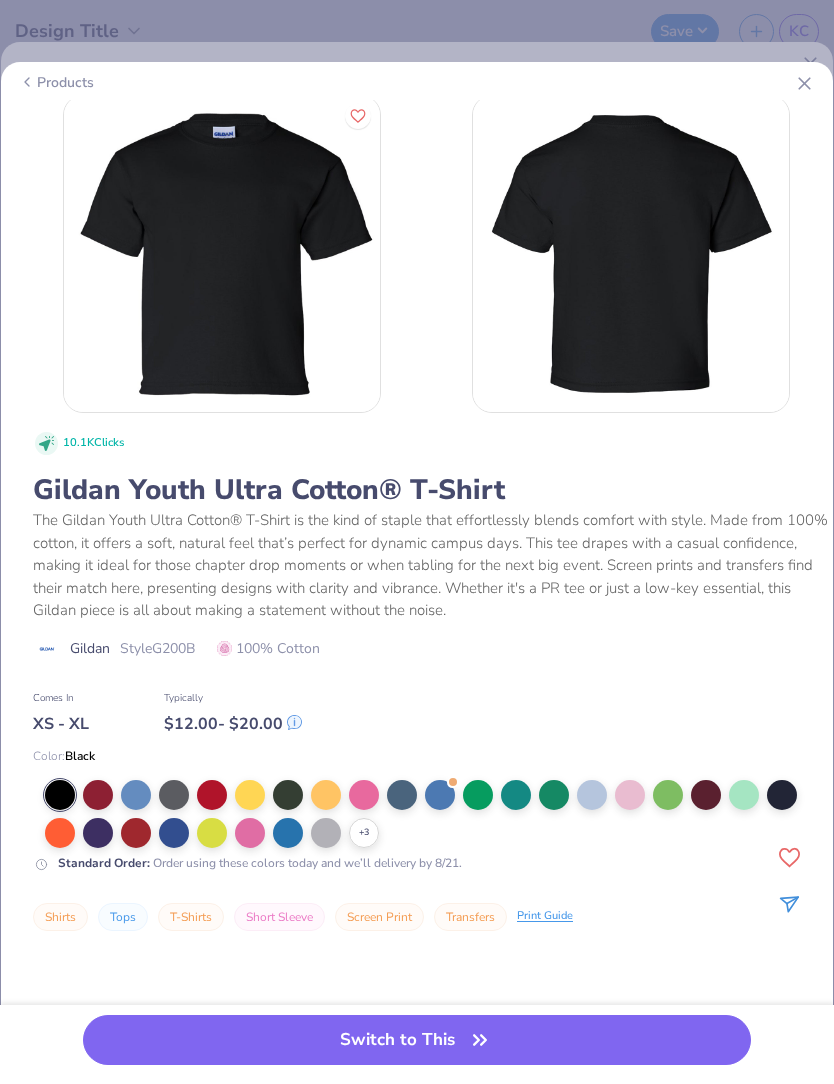 click 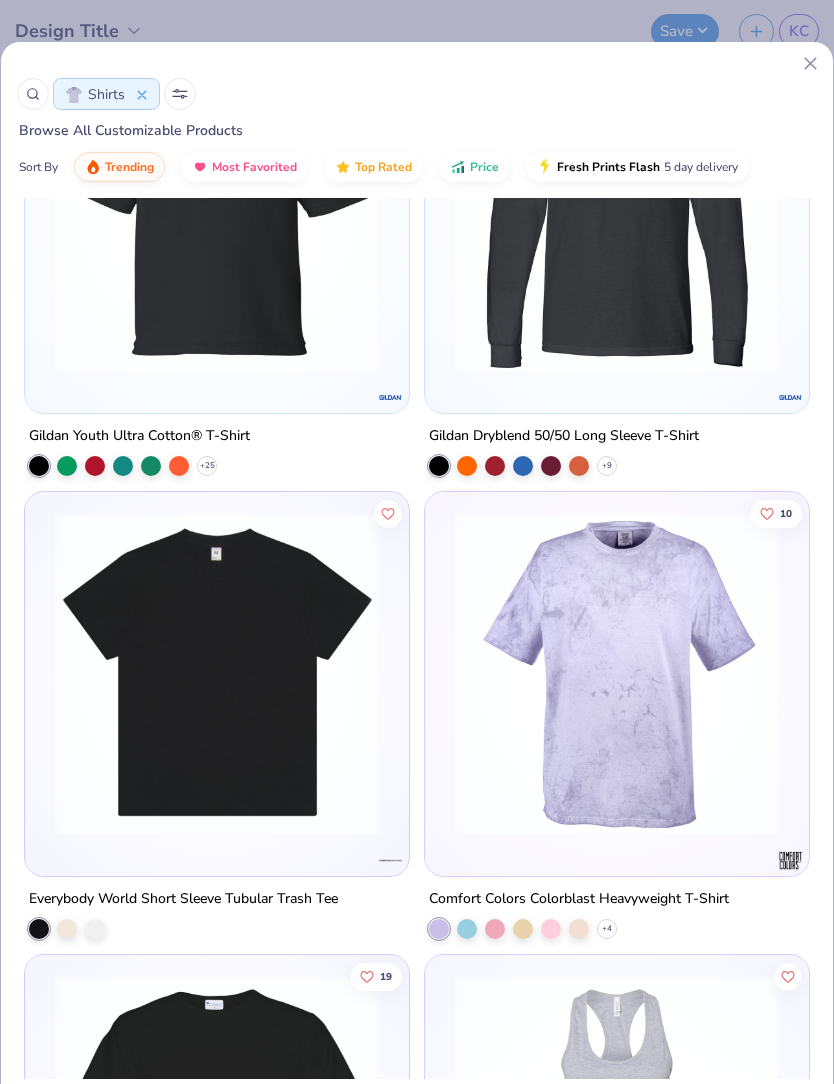 scroll, scrollTop: 25663, scrollLeft: 0, axis: vertical 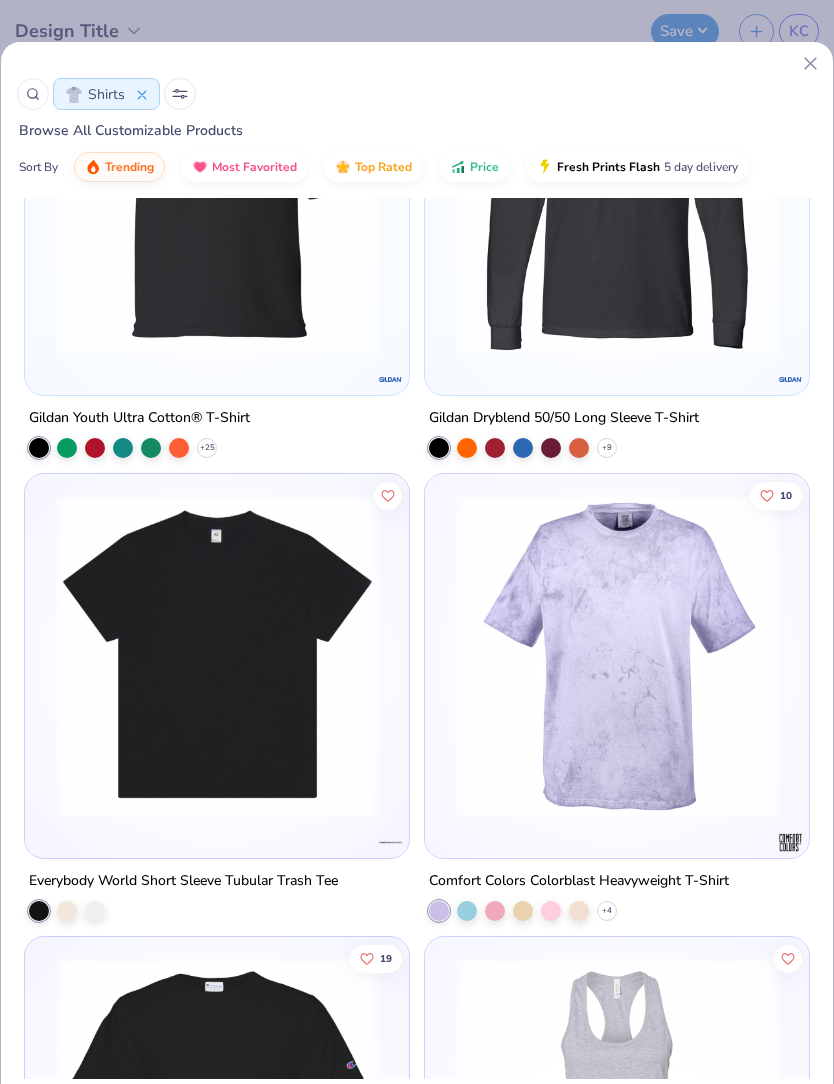 click at bounding box center [217, 656] 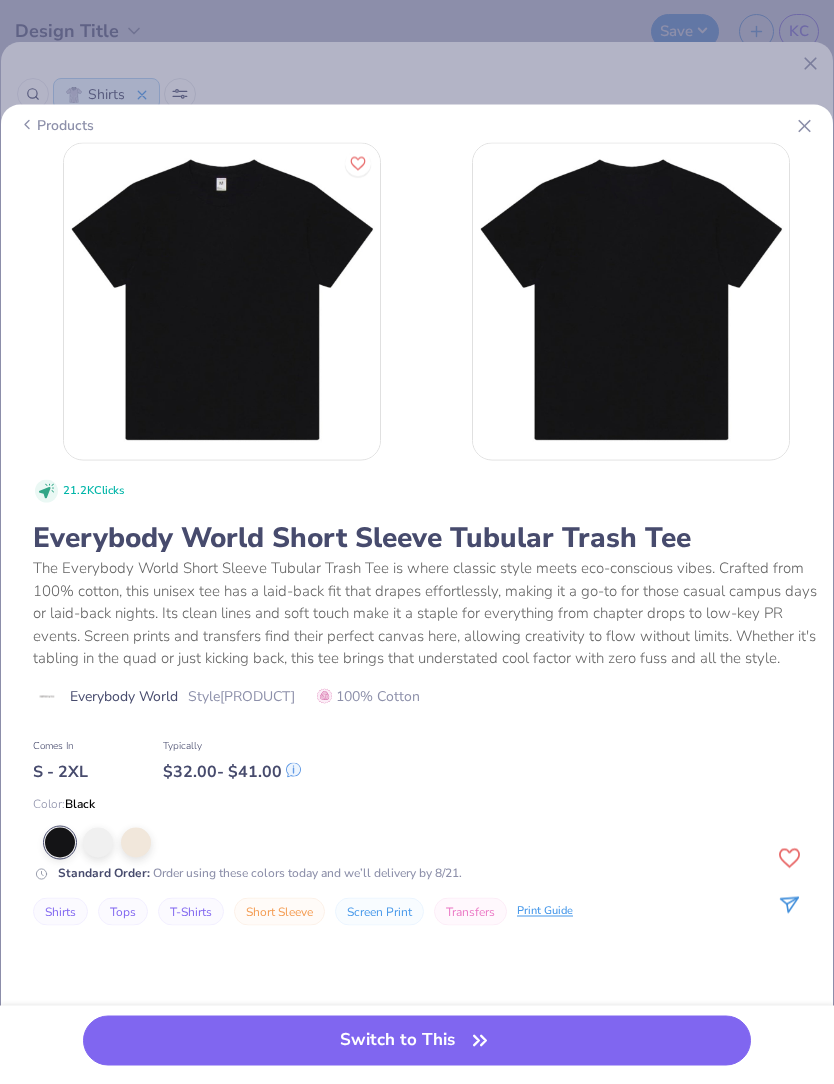 click on "Products" at bounding box center [417, 125] 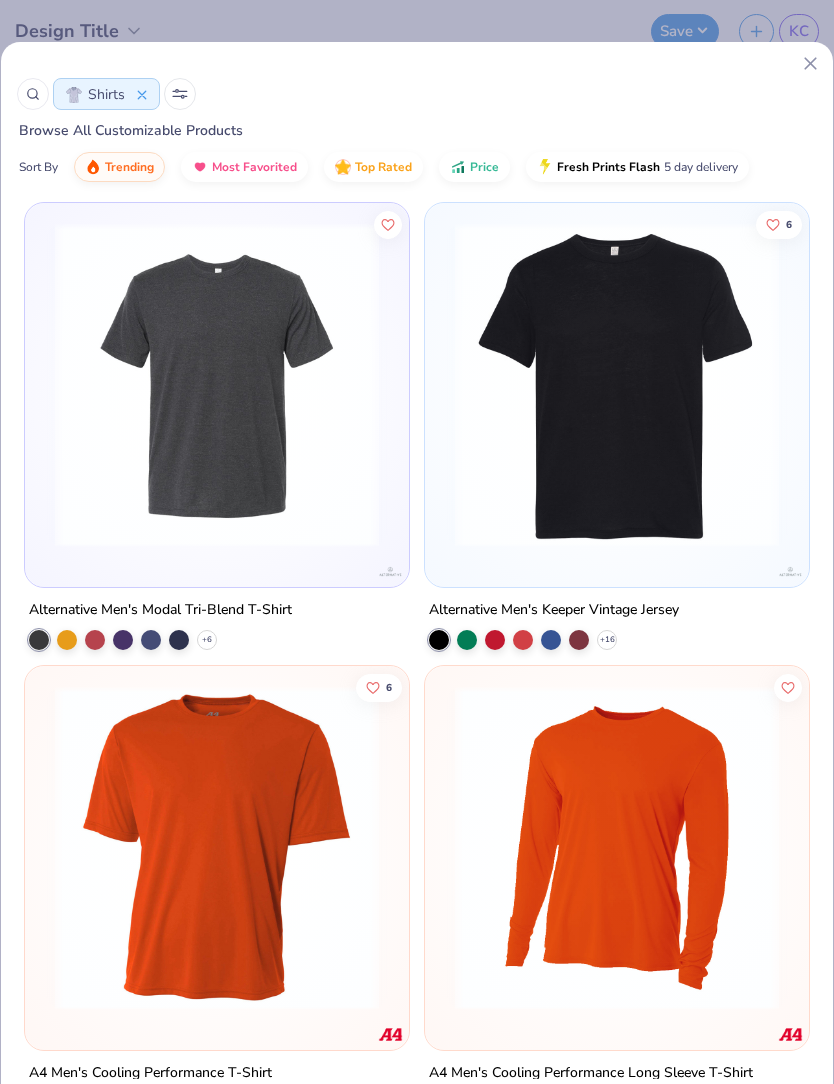 scroll, scrollTop: 27329, scrollLeft: 0, axis: vertical 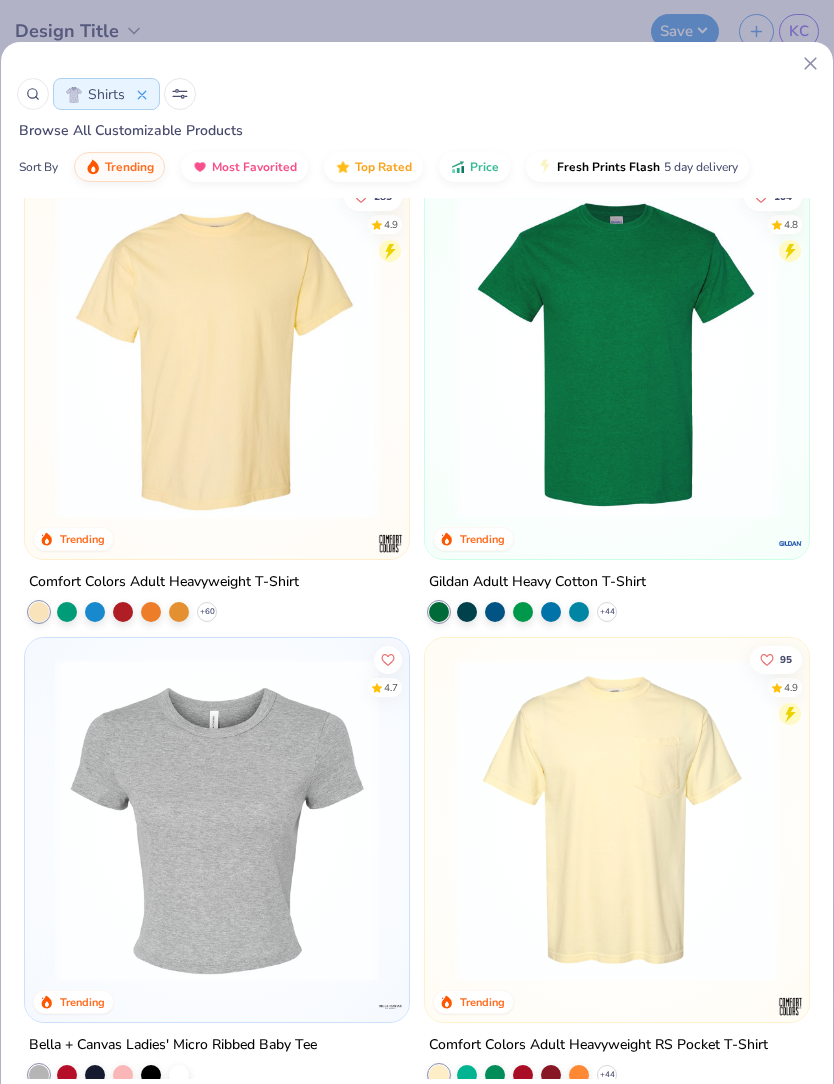 click at bounding box center (217, 357) 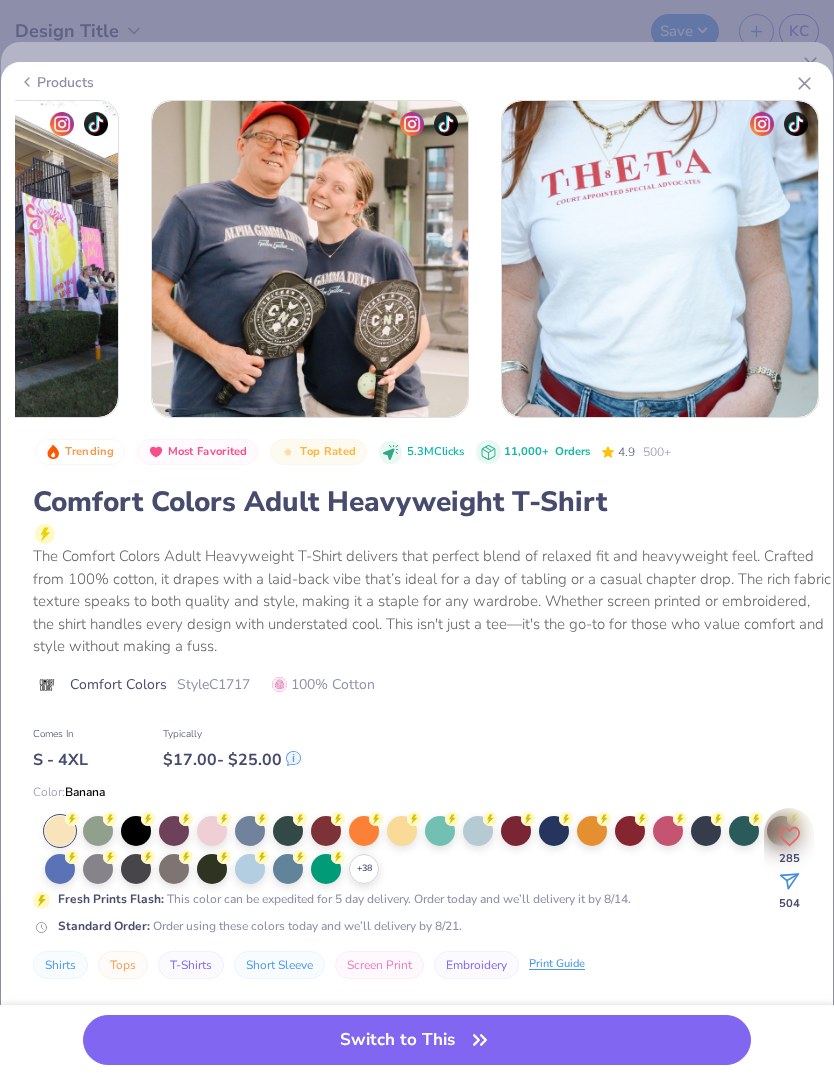 scroll, scrollTop: 0, scrollLeft: 1632, axis: horizontal 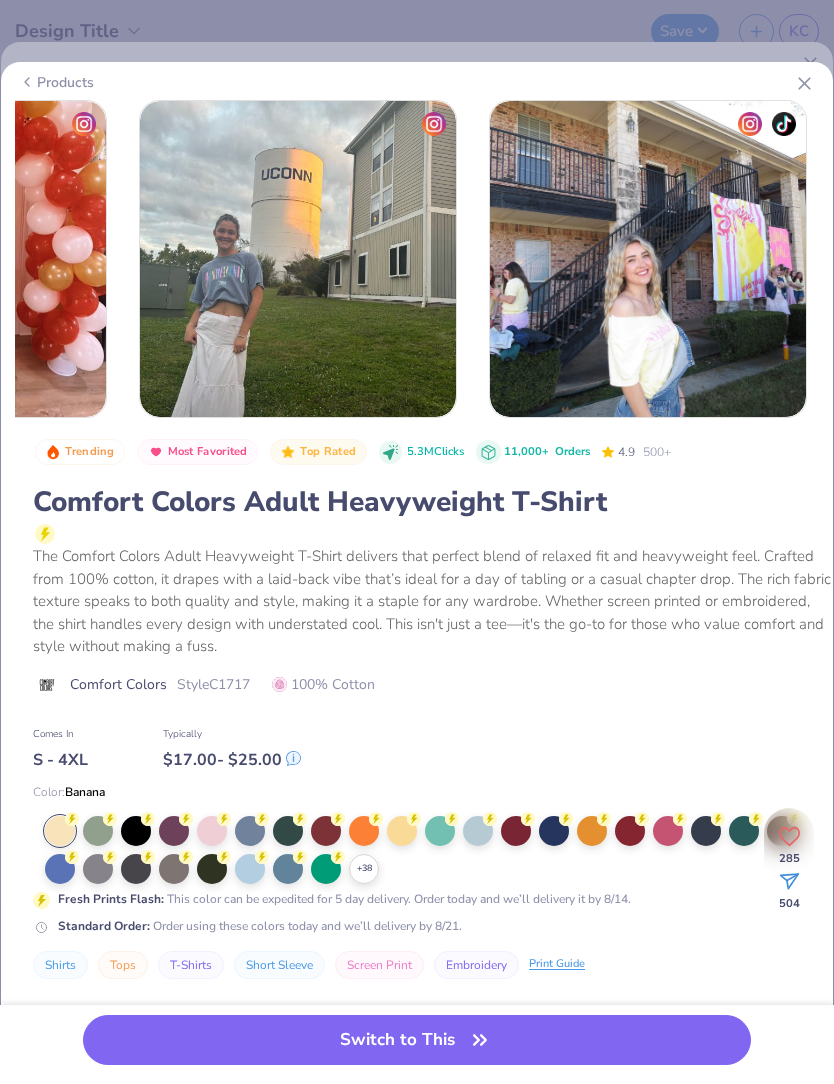 click 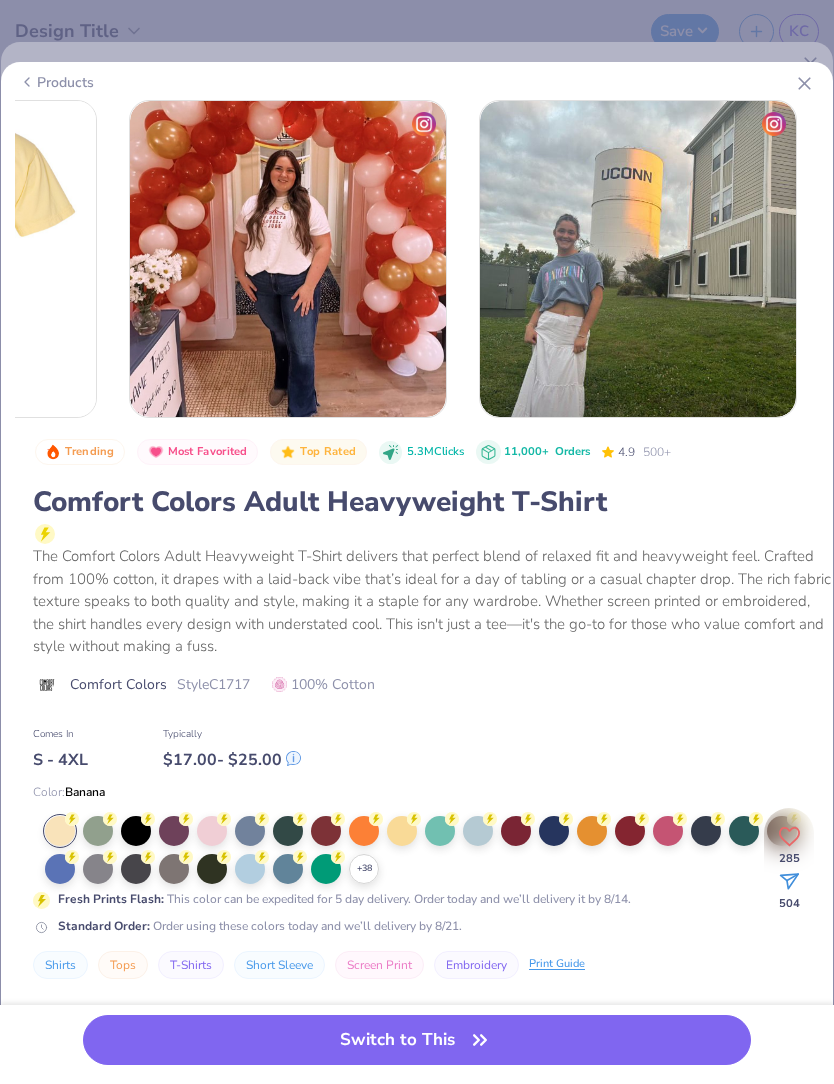 click on "Products" at bounding box center [417, 82] 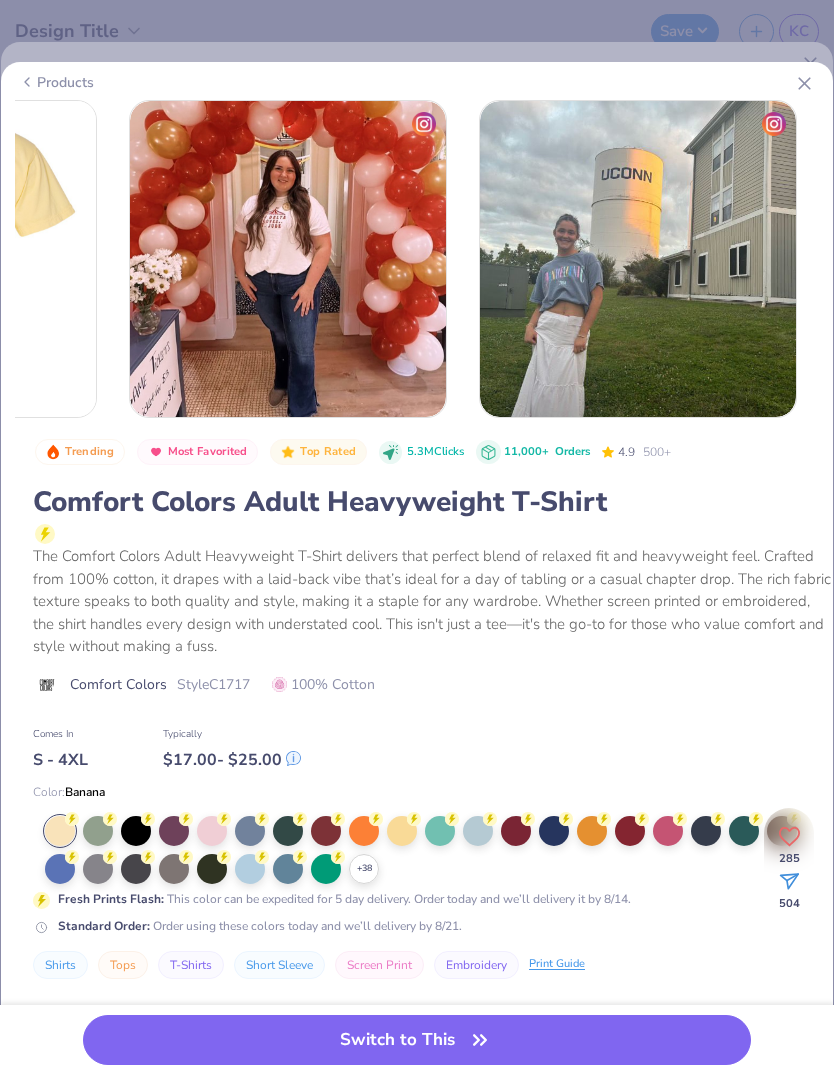 scroll, scrollTop: 0, scrollLeft: 558, axis: horizontal 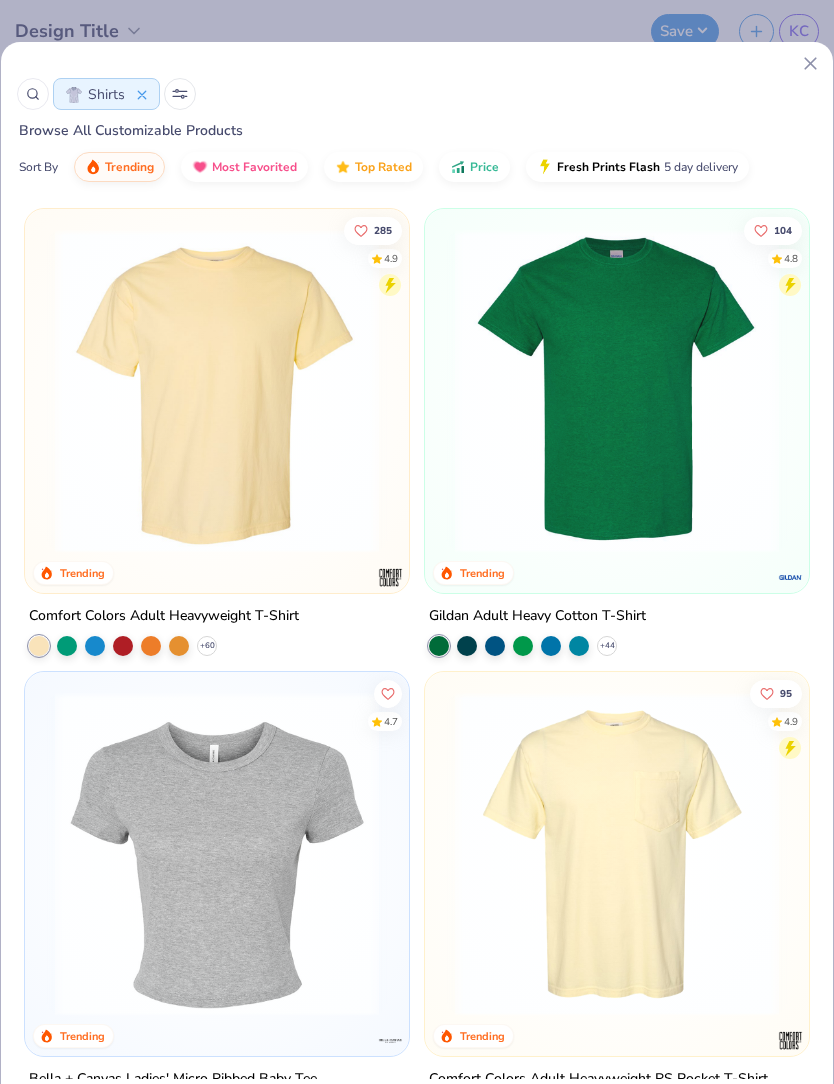 click at bounding box center [617, 391] 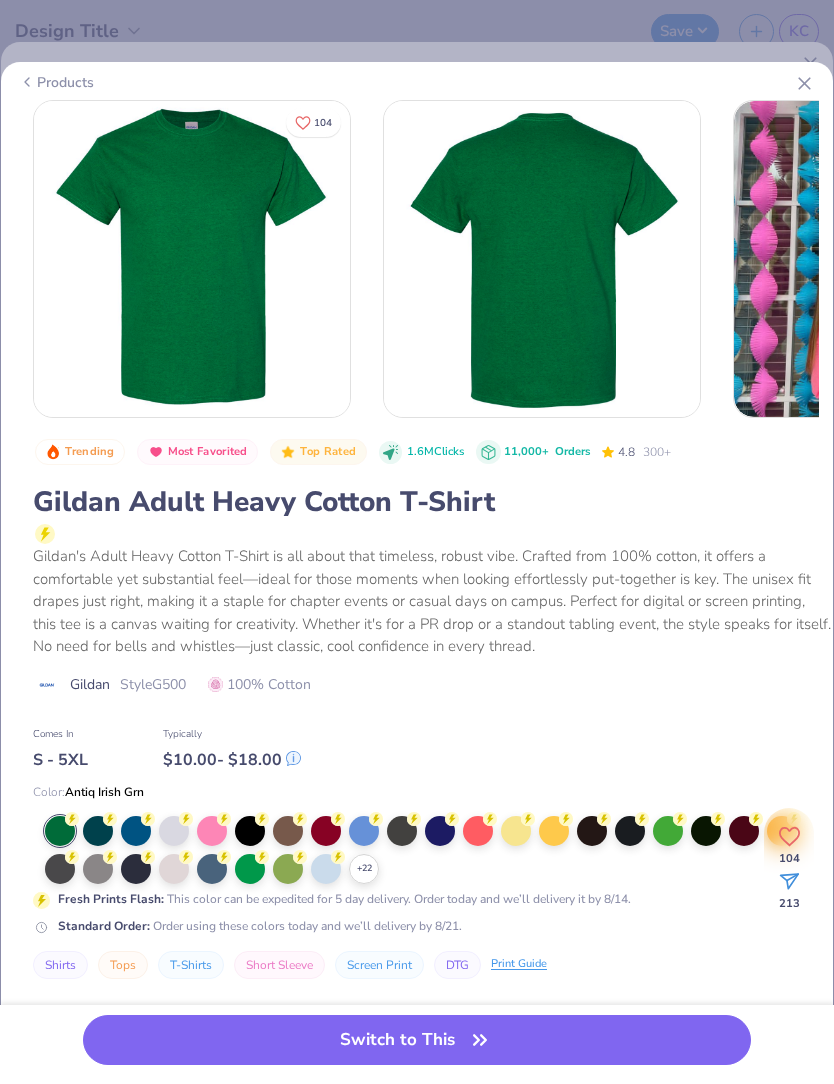 scroll, scrollTop: 0, scrollLeft: 0, axis: both 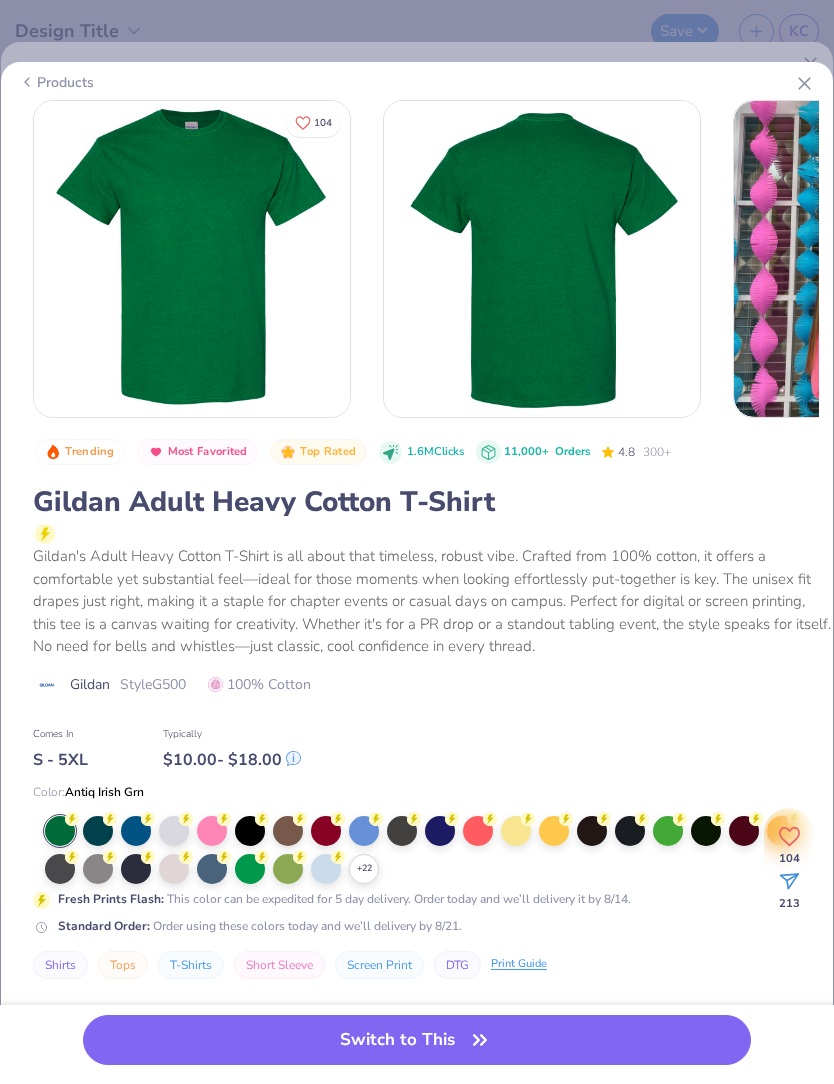 click at bounding box center [706, 831] 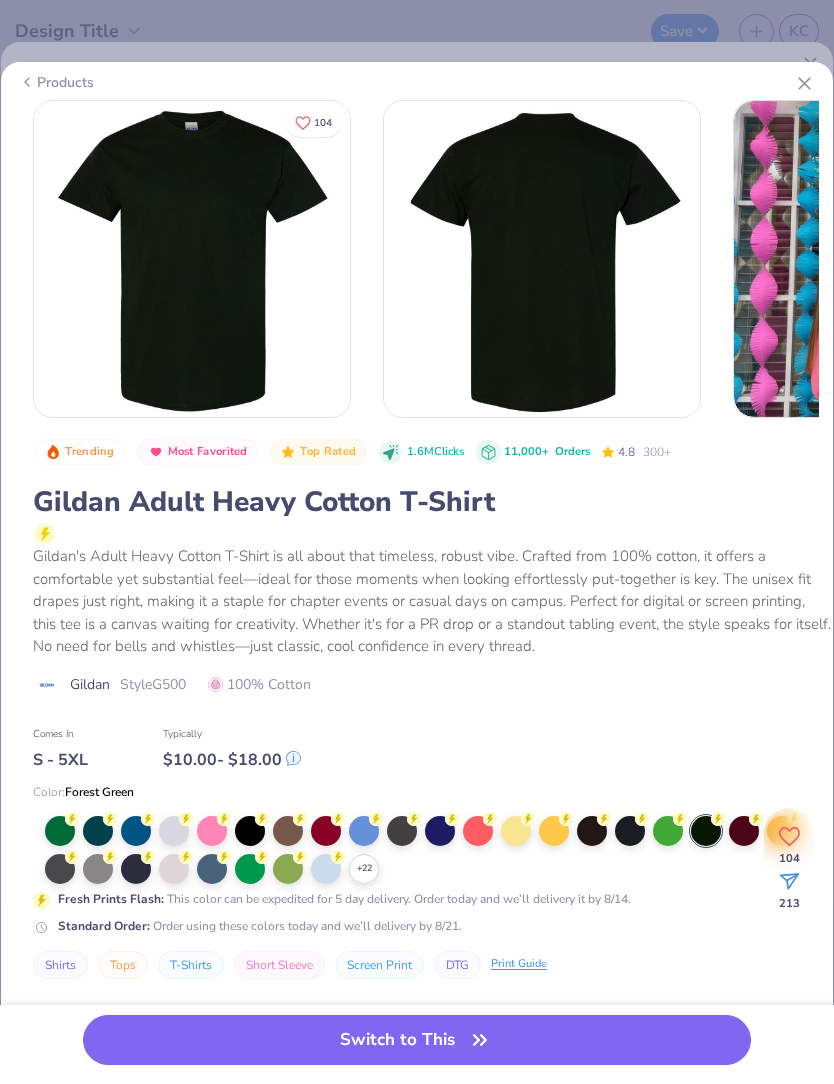 click on "Products" at bounding box center [417, 82] 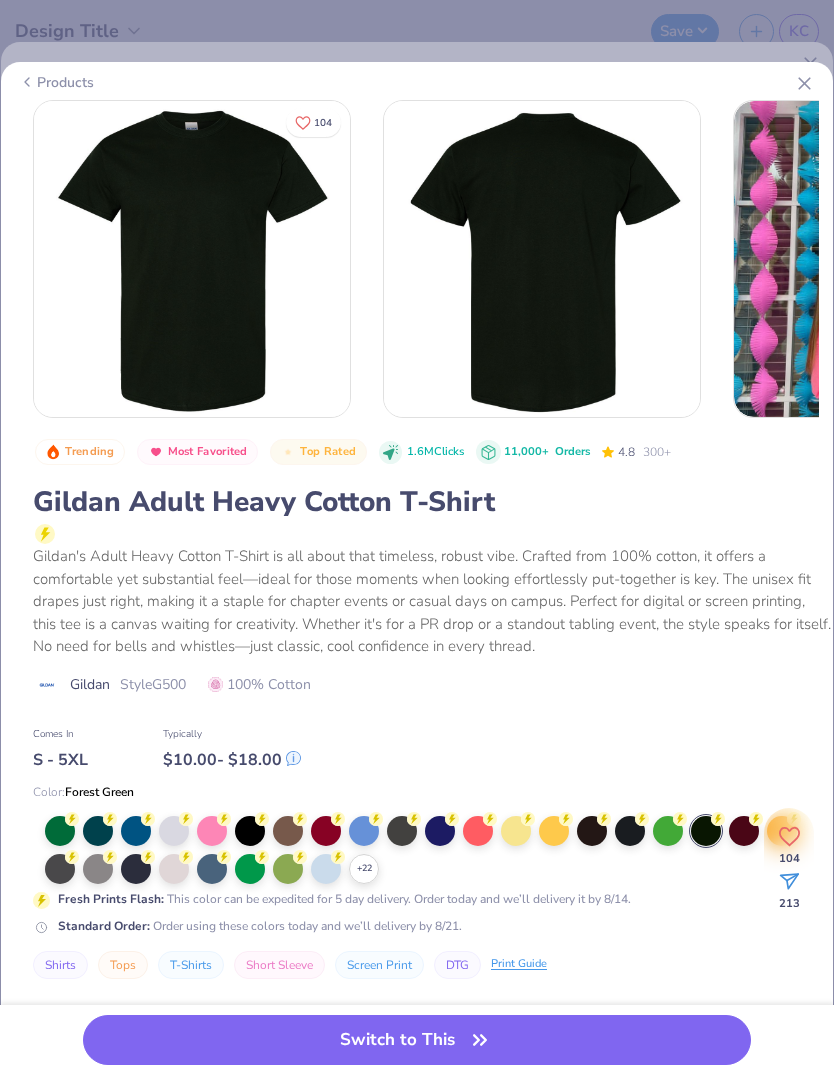 click 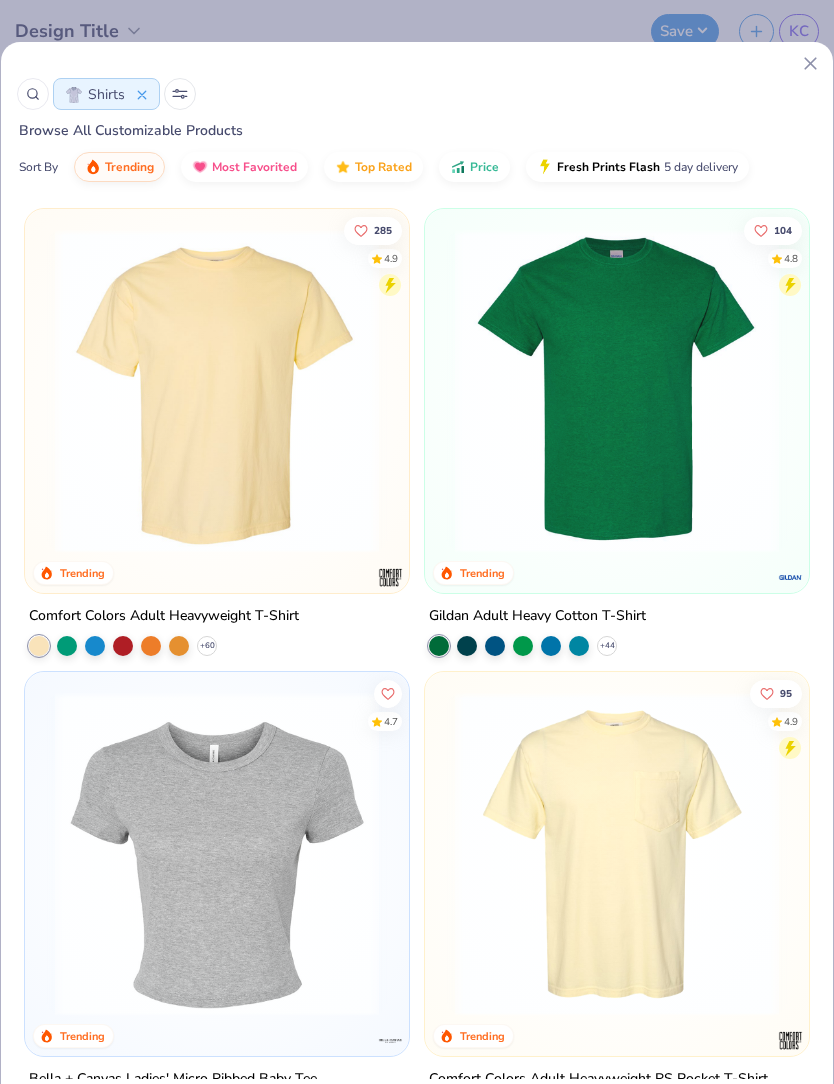 click at bounding box center (33, 94) 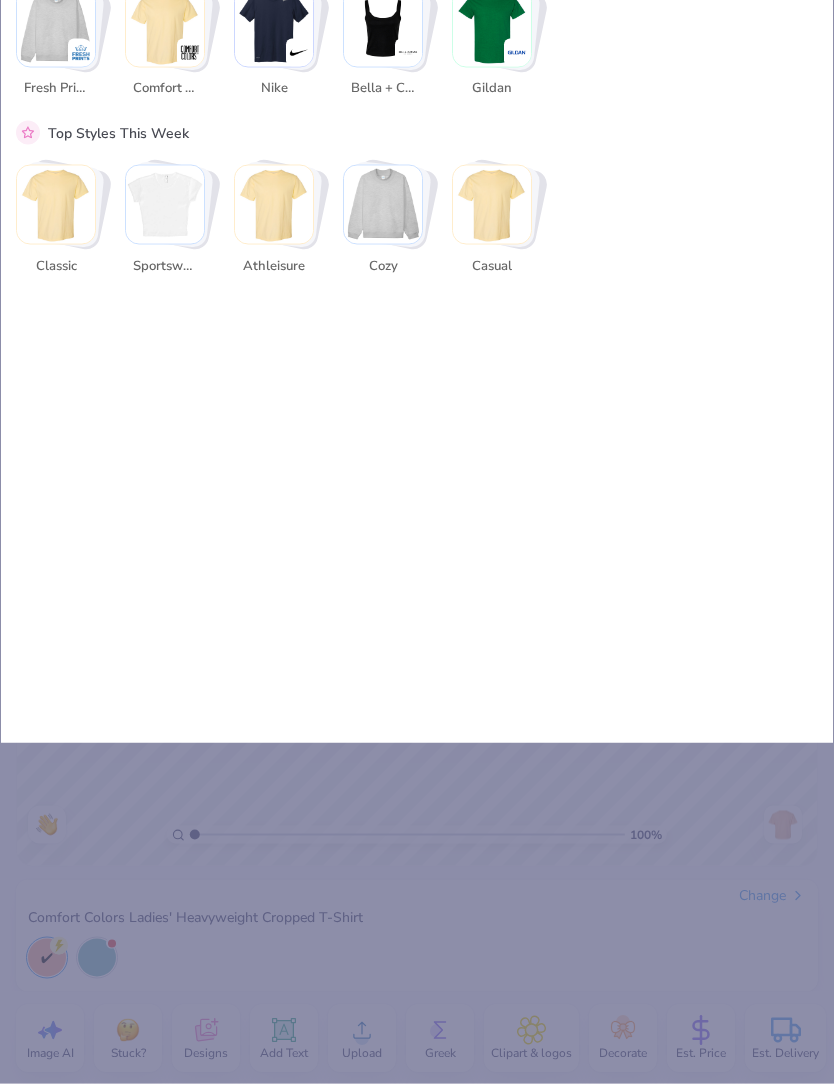 scroll, scrollTop: 0, scrollLeft: 0, axis: both 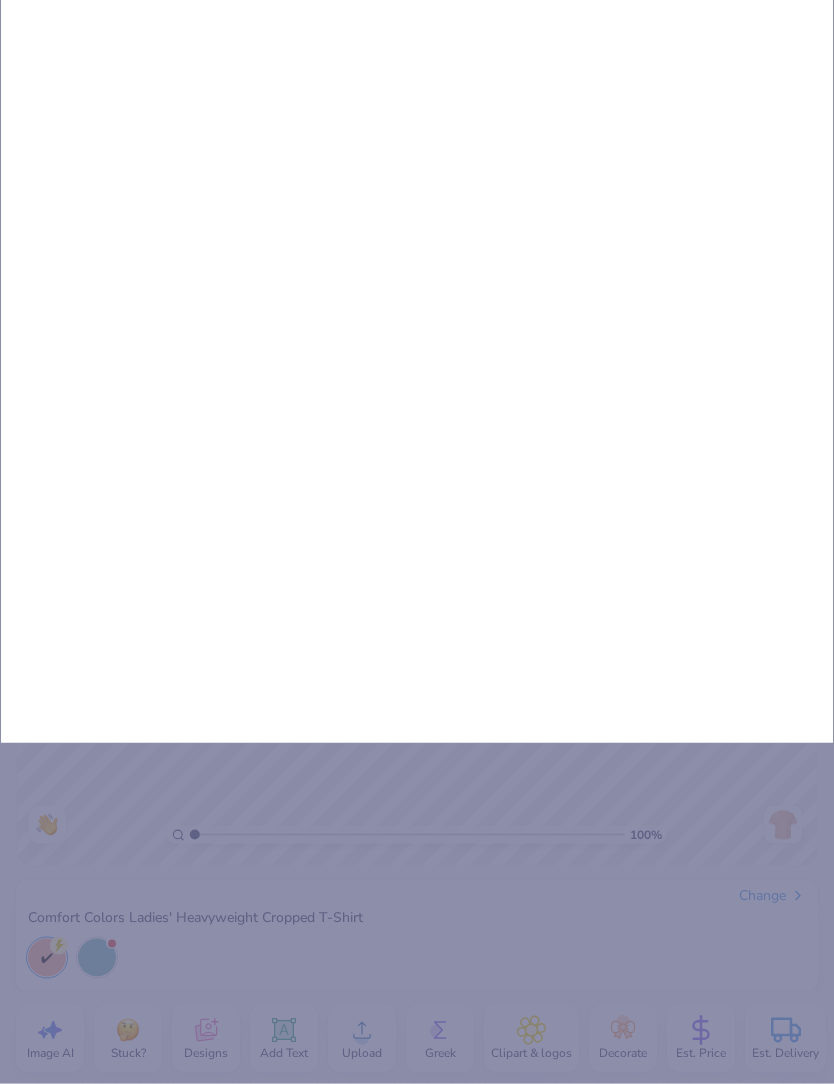 type on "sh" 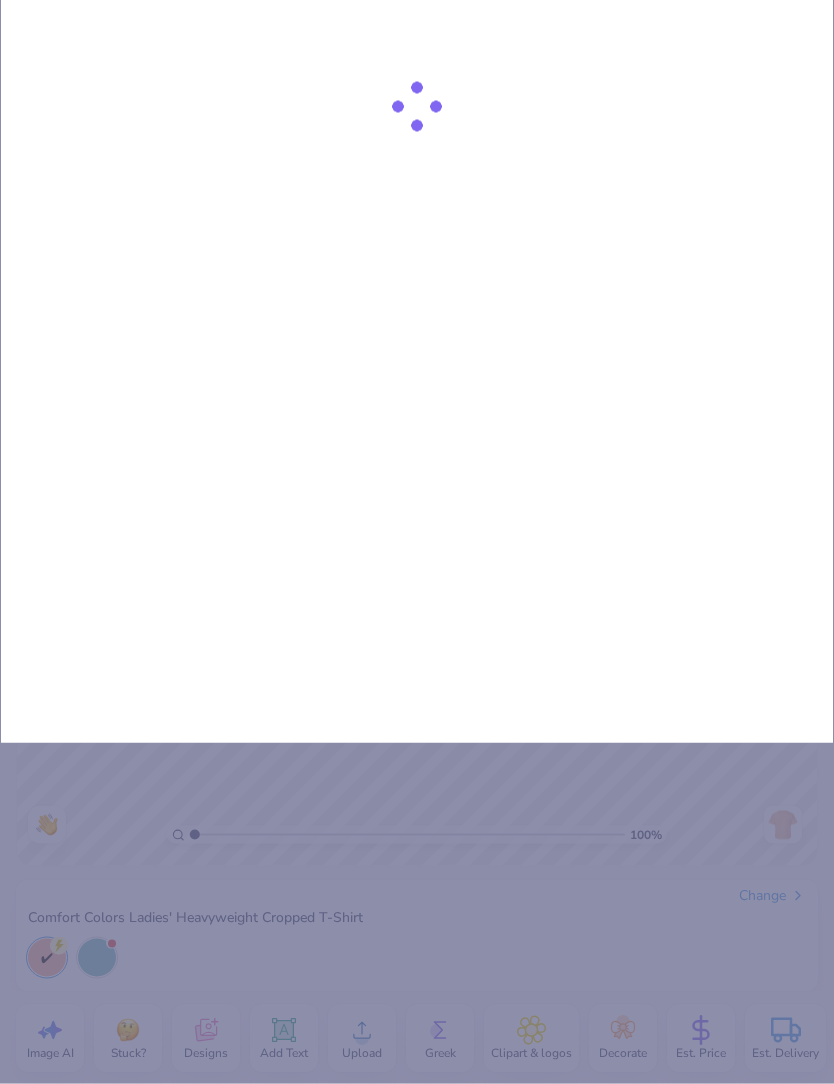 type on "shaka" 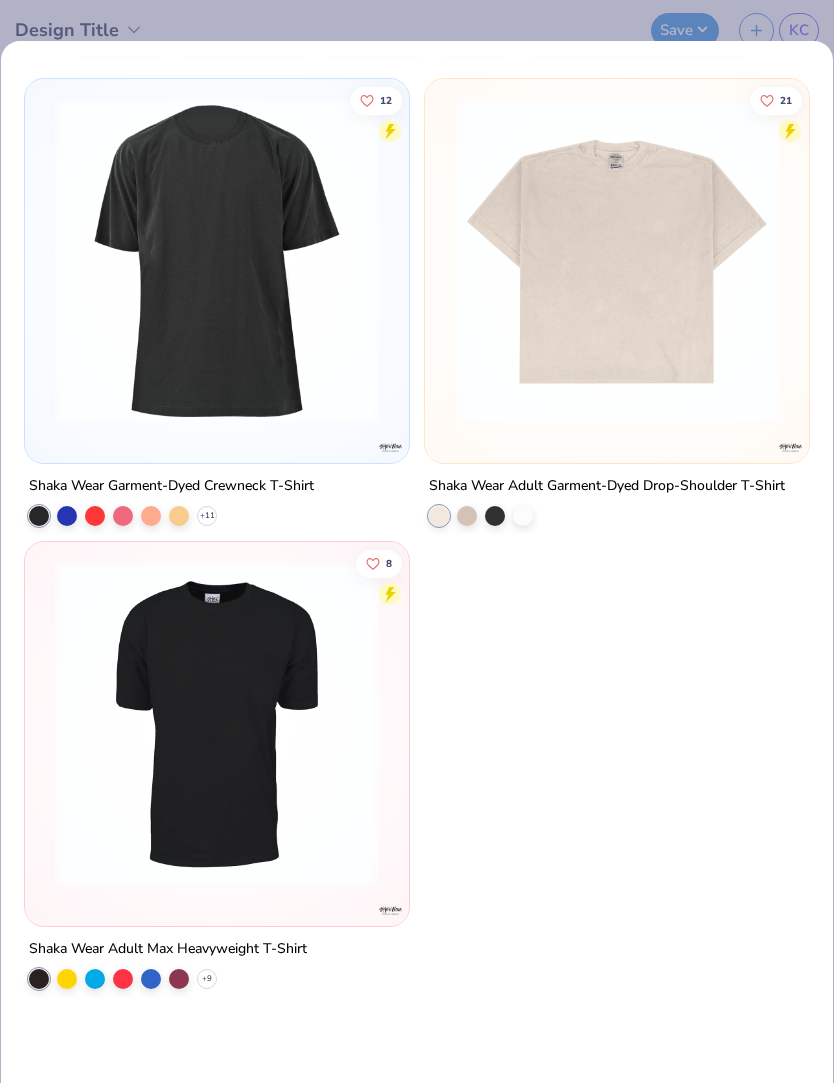 scroll, scrollTop: 180, scrollLeft: 0, axis: vertical 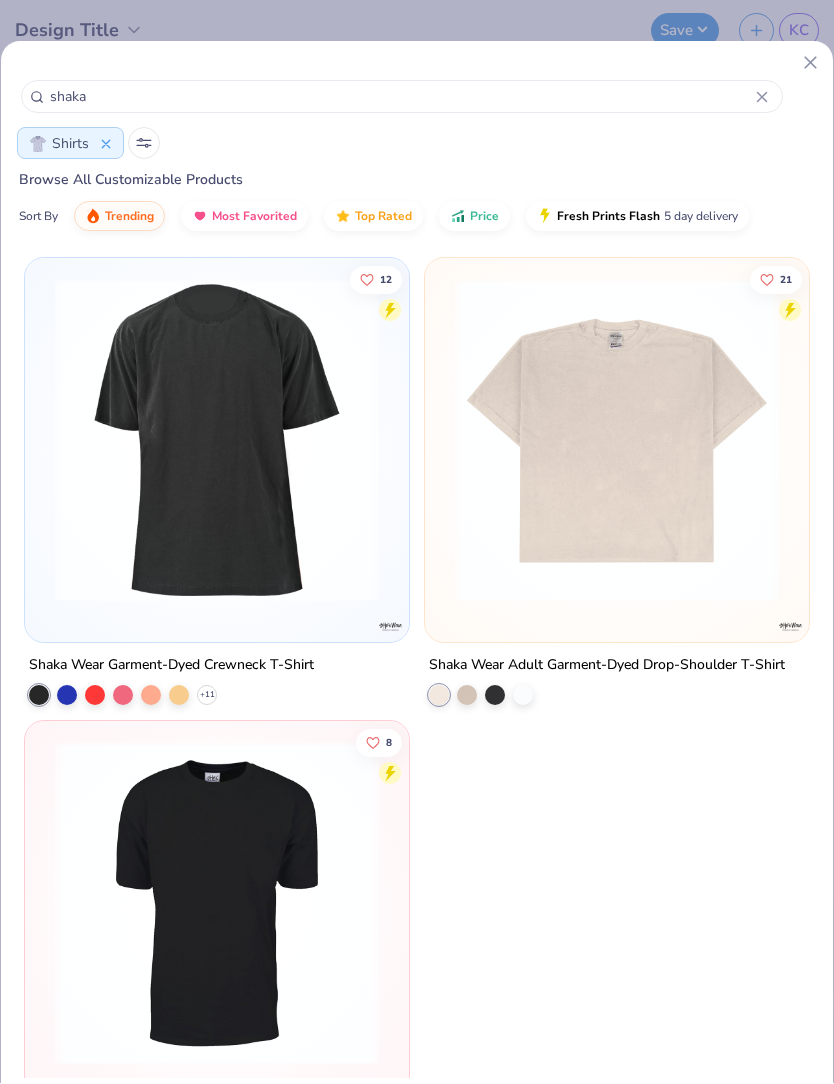 click 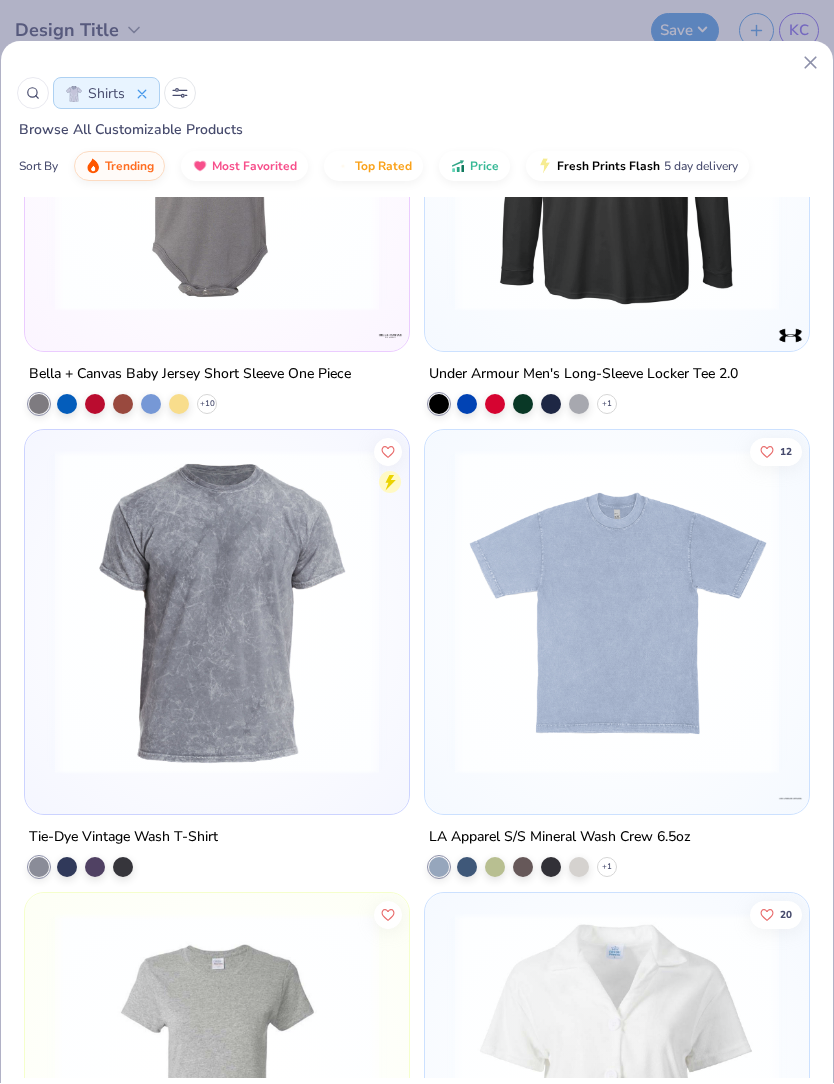 scroll, scrollTop: 18869, scrollLeft: 0, axis: vertical 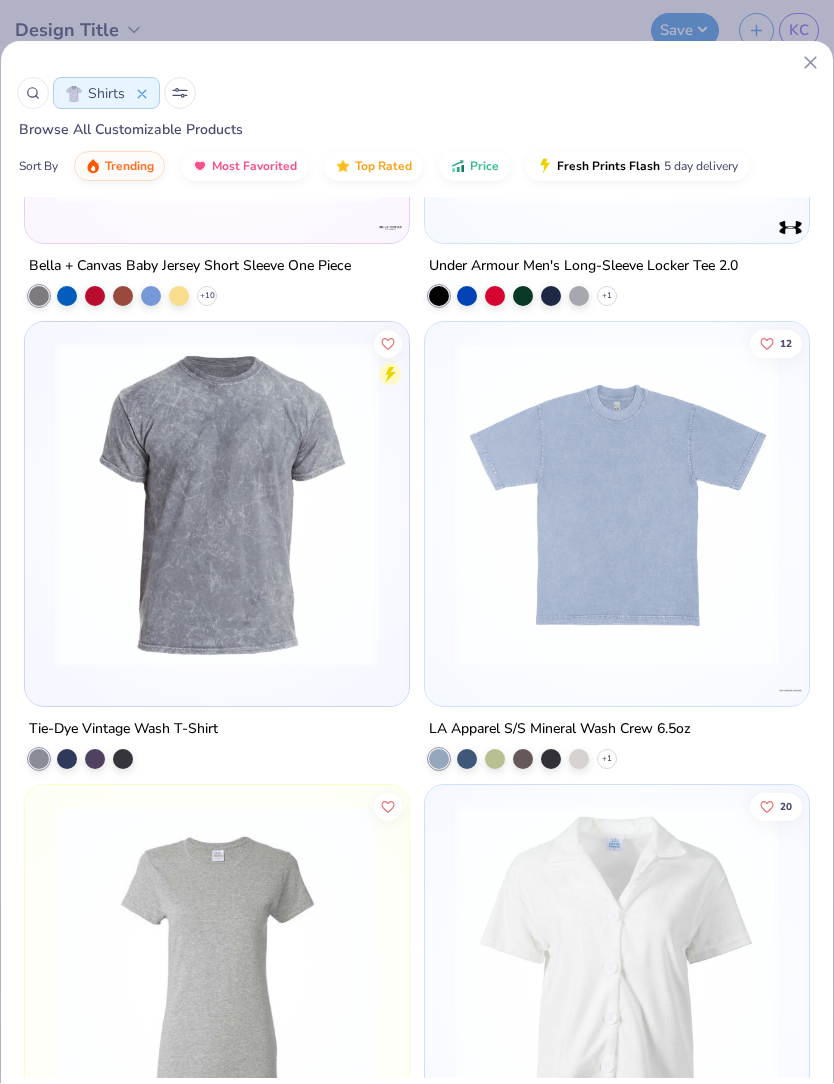 click at bounding box center [617, 505] 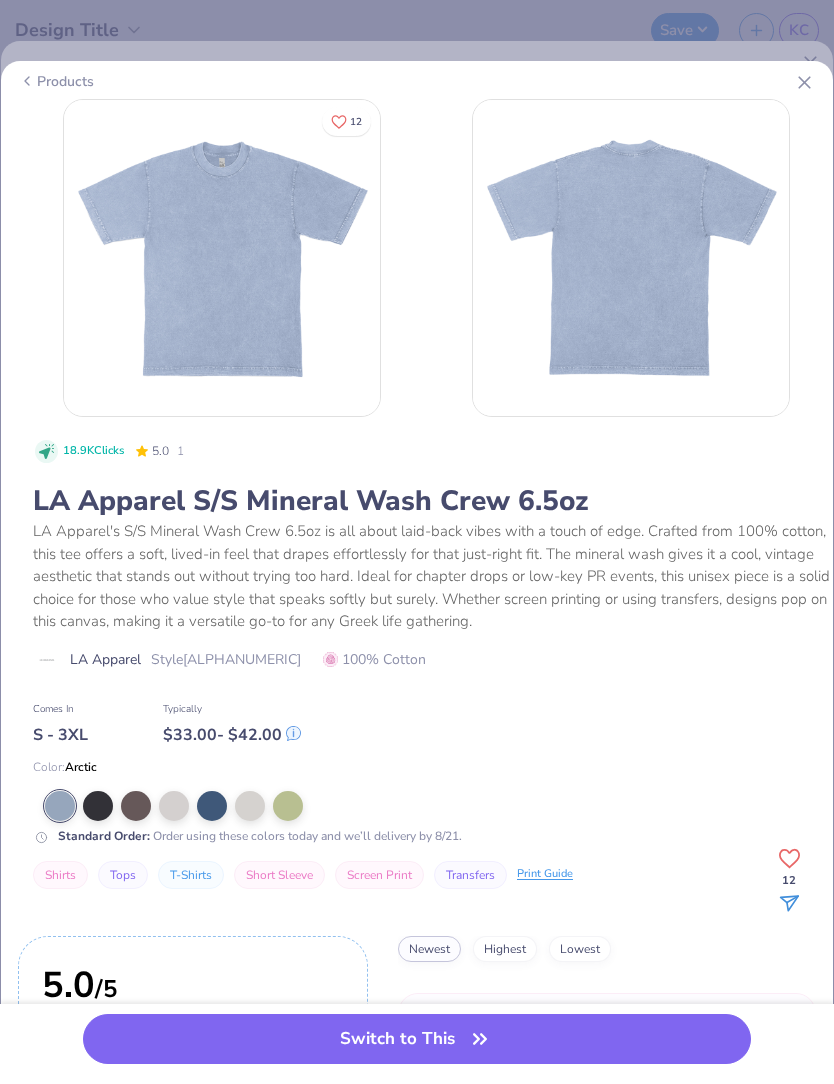 click 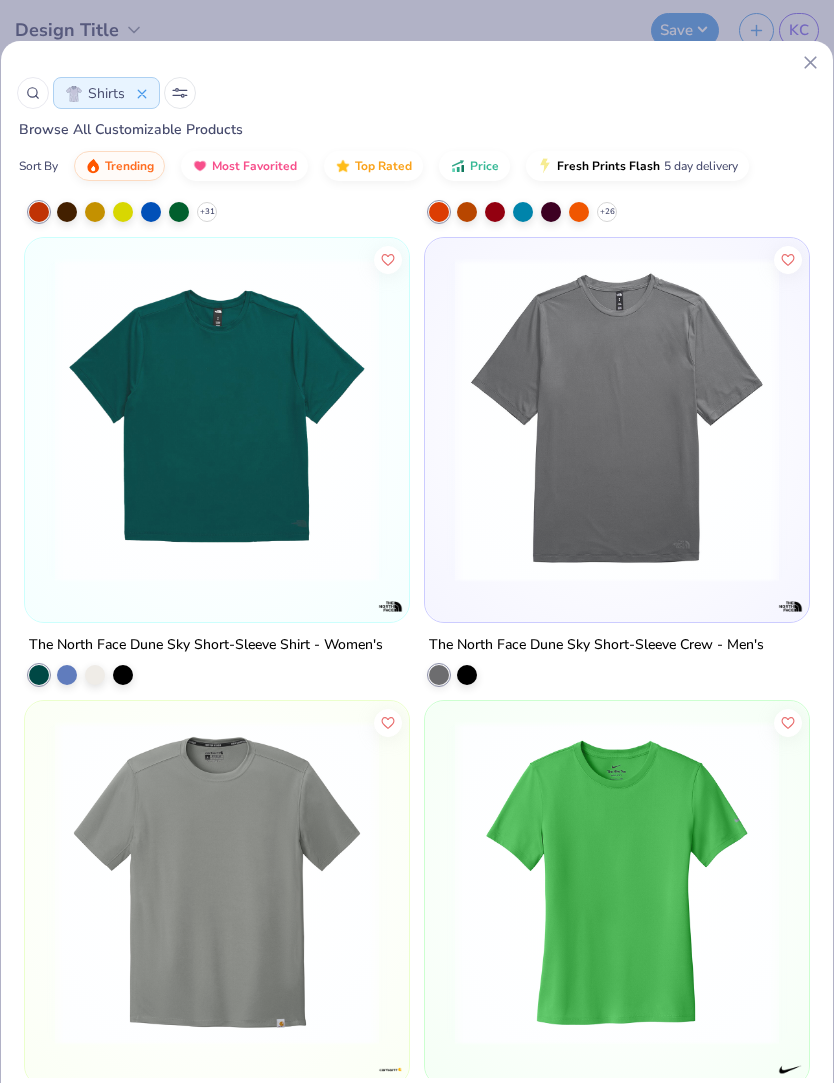 scroll, scrollTop: 28211, scrollLeft: 0, axis: vertical 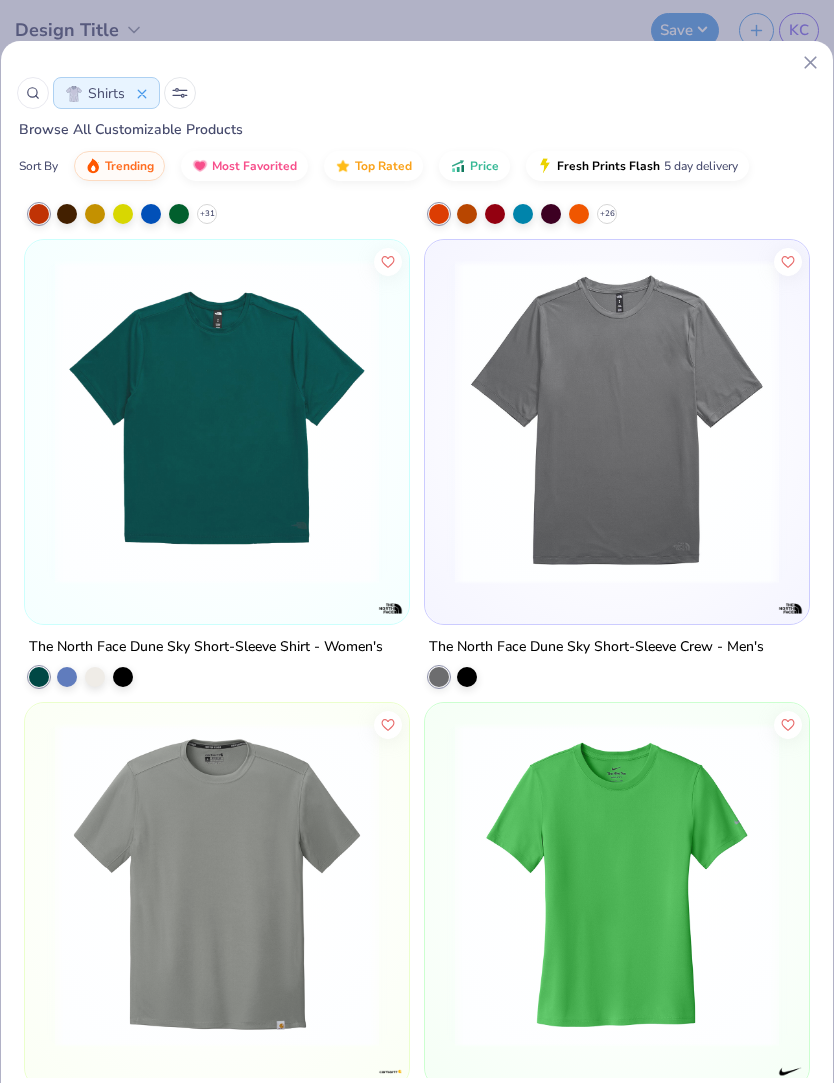click at bounding box center (217, 423) 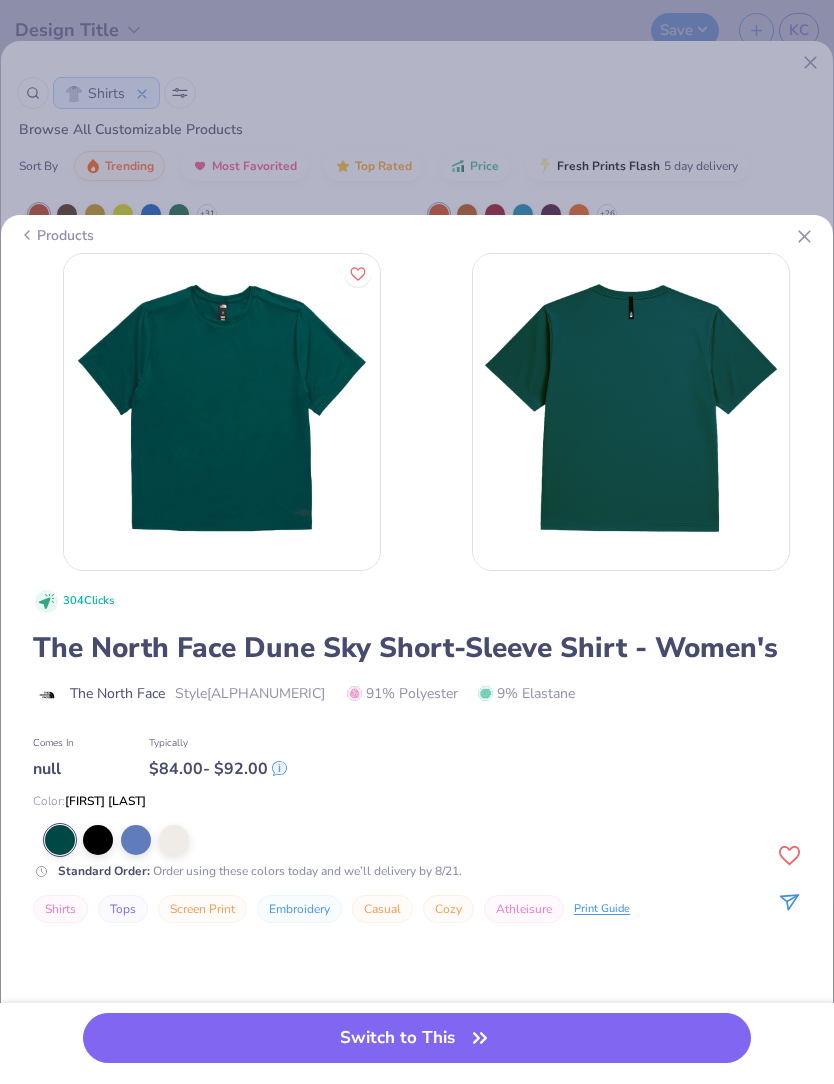 scroll, scrollTop: 1, scrollLeft: 0, axis: vertical 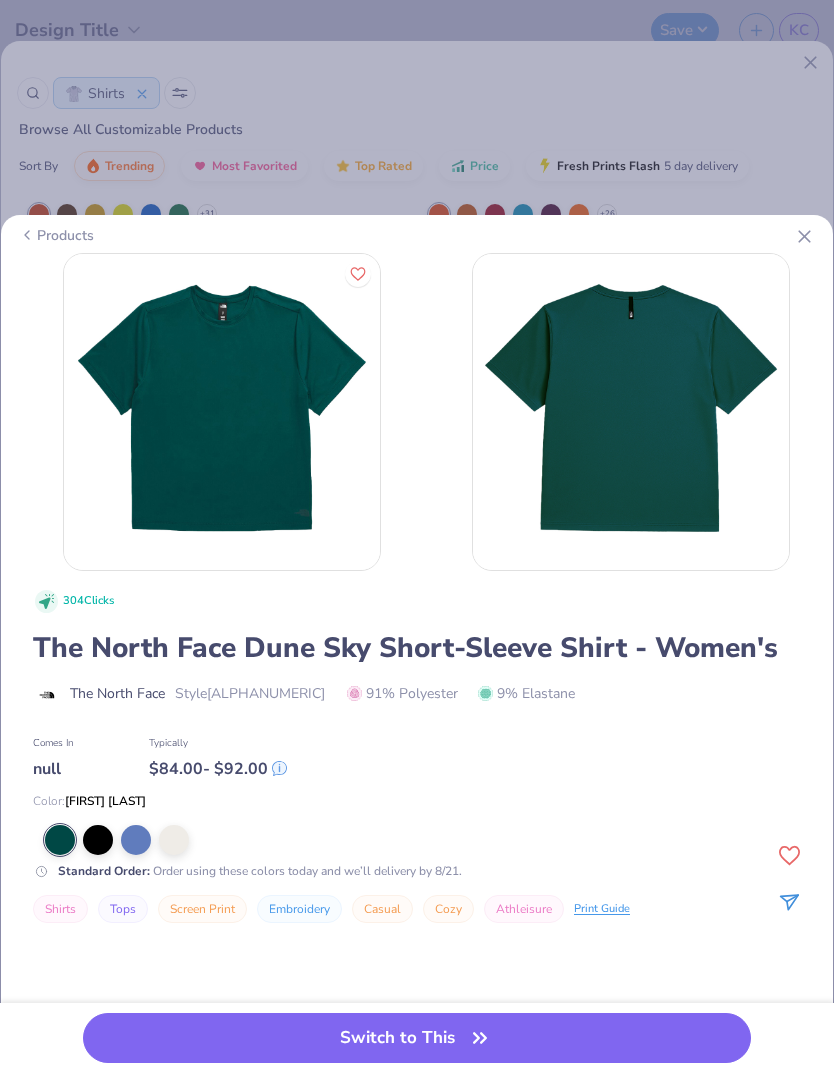 click at bounding box center (417, 415) 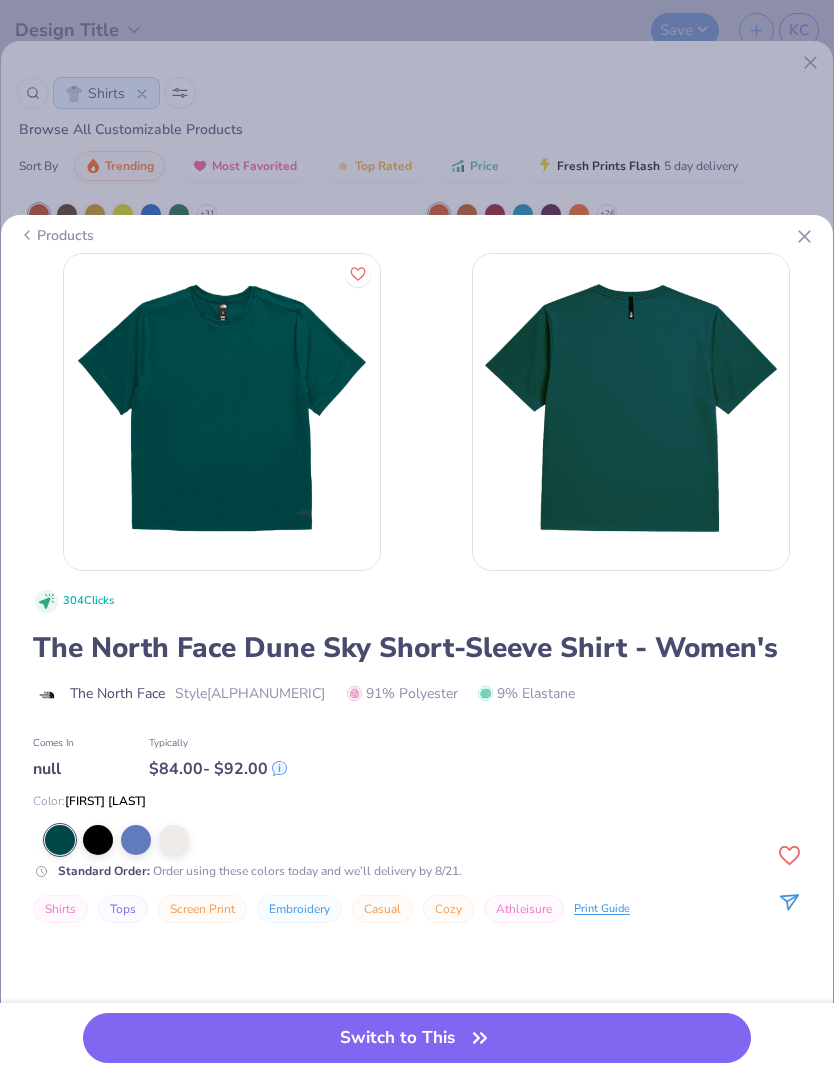 click on "Products" at bounding box center (417, 236) 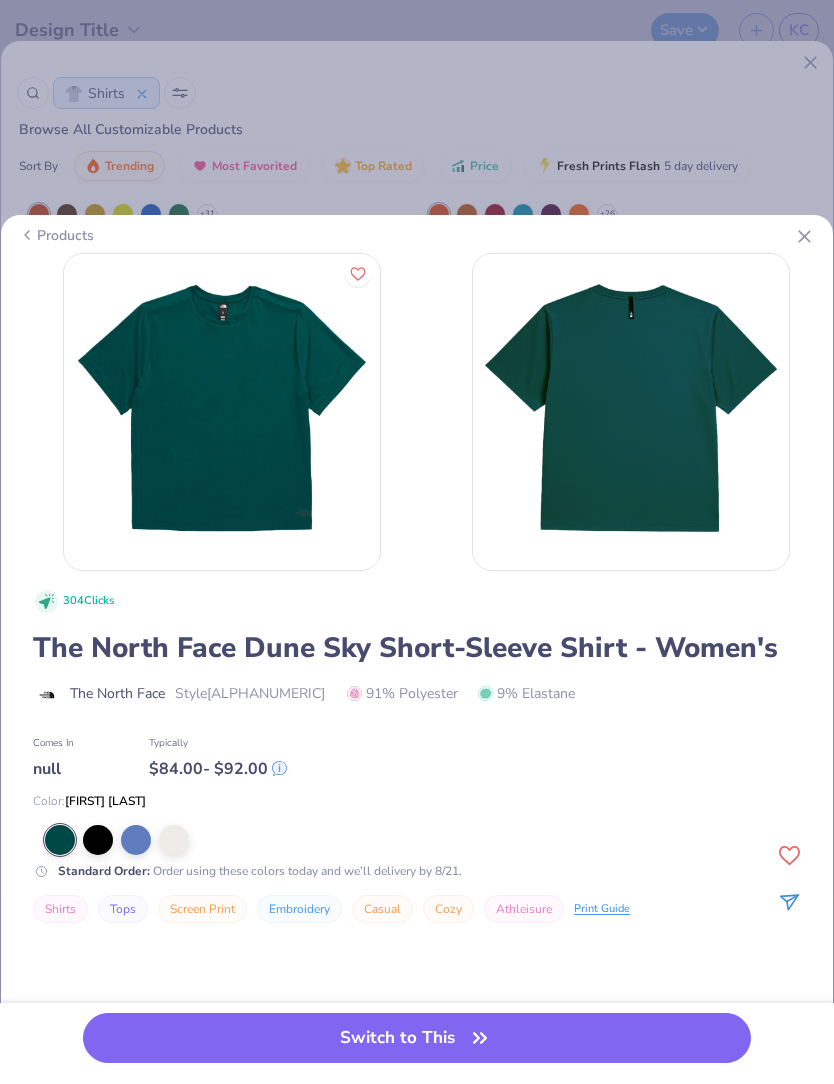 click 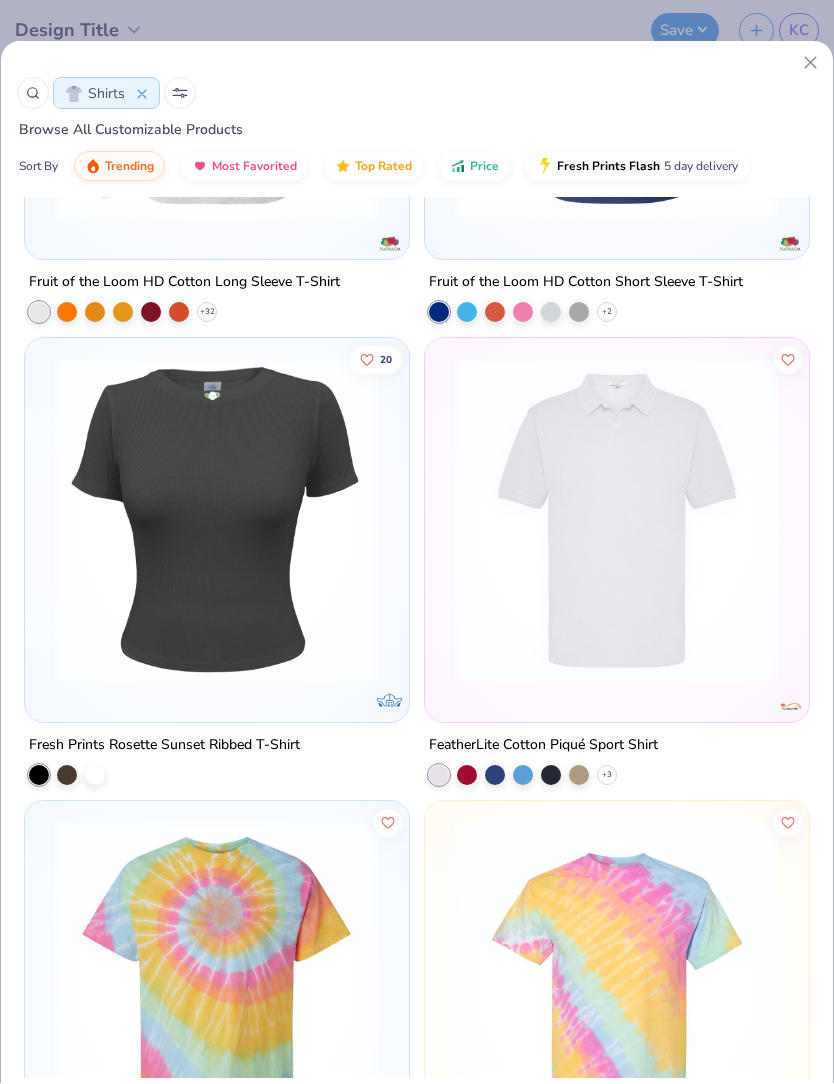 scroll, scrollTop: 38304, scrollLeft: 0, axis: vertical 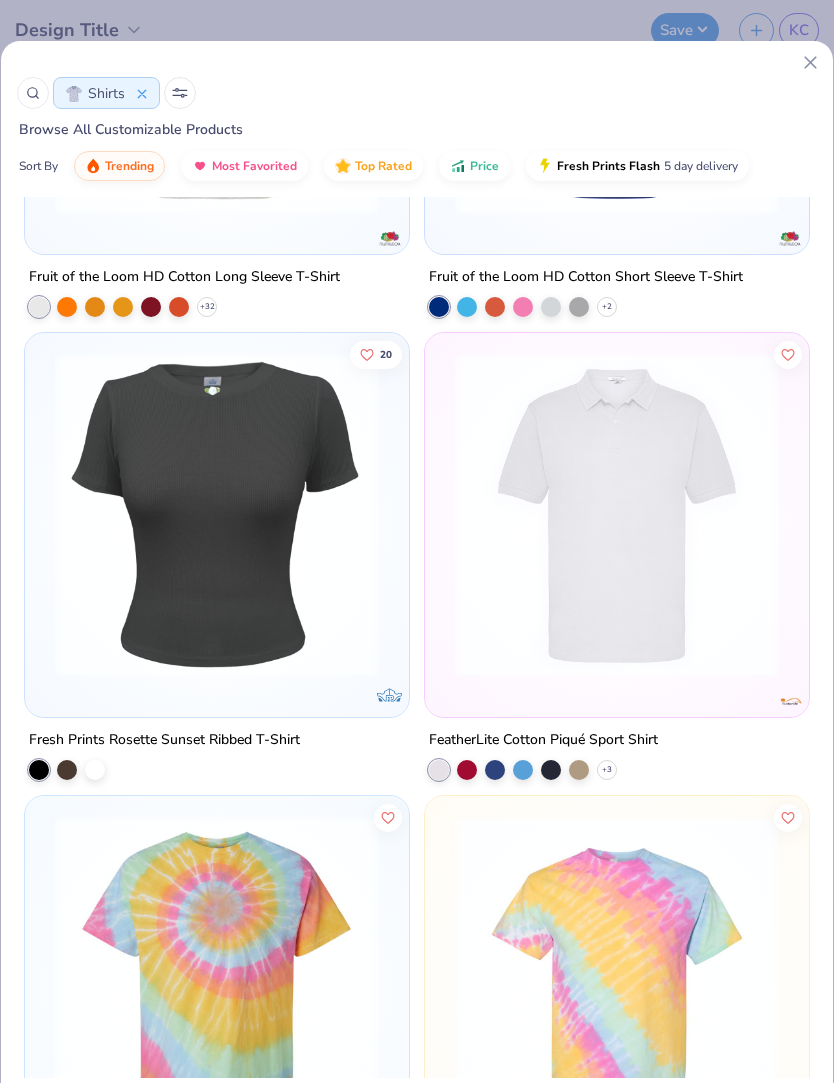click at bounding box center [217, 516] 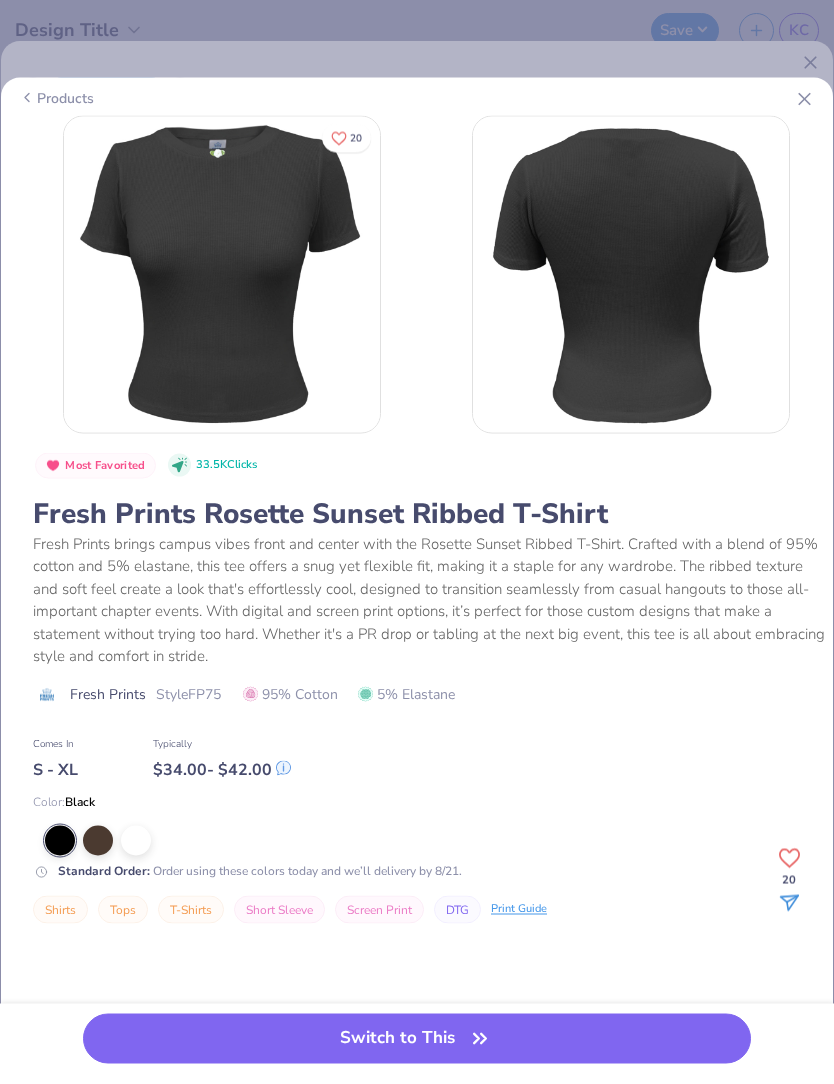 scroll, scrollTop: 1, scrollLeft: 0, axis: vertical 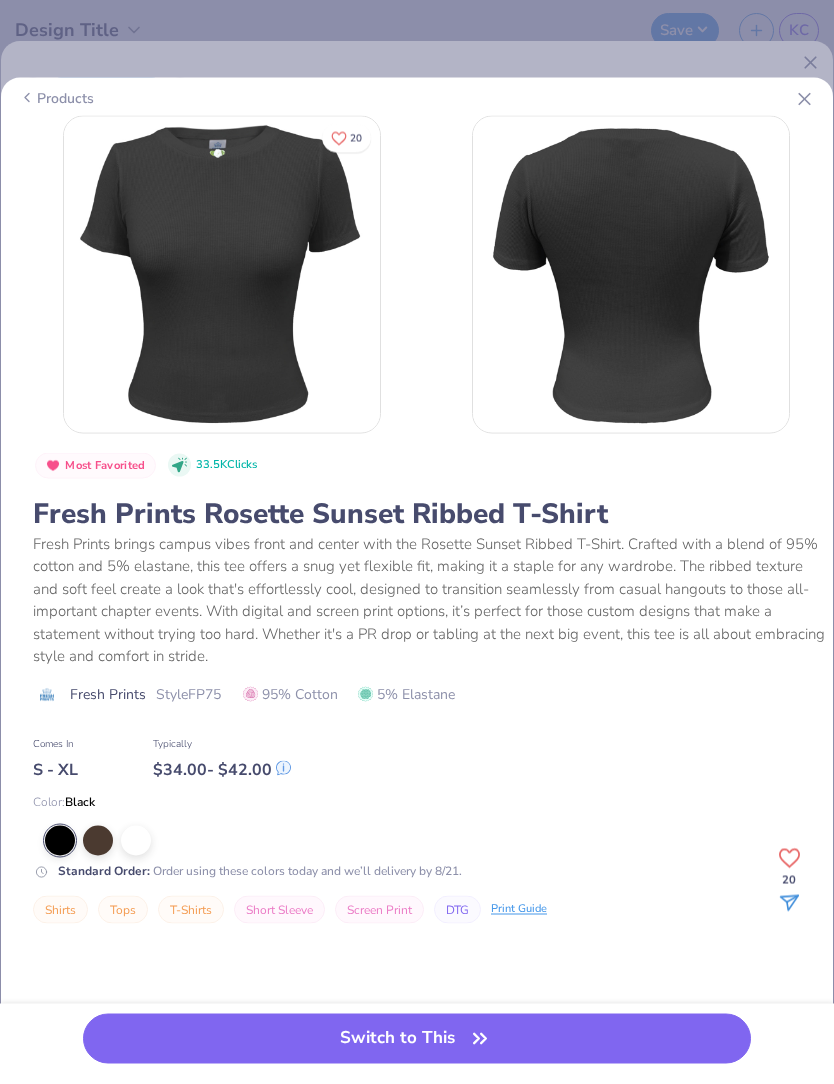 click 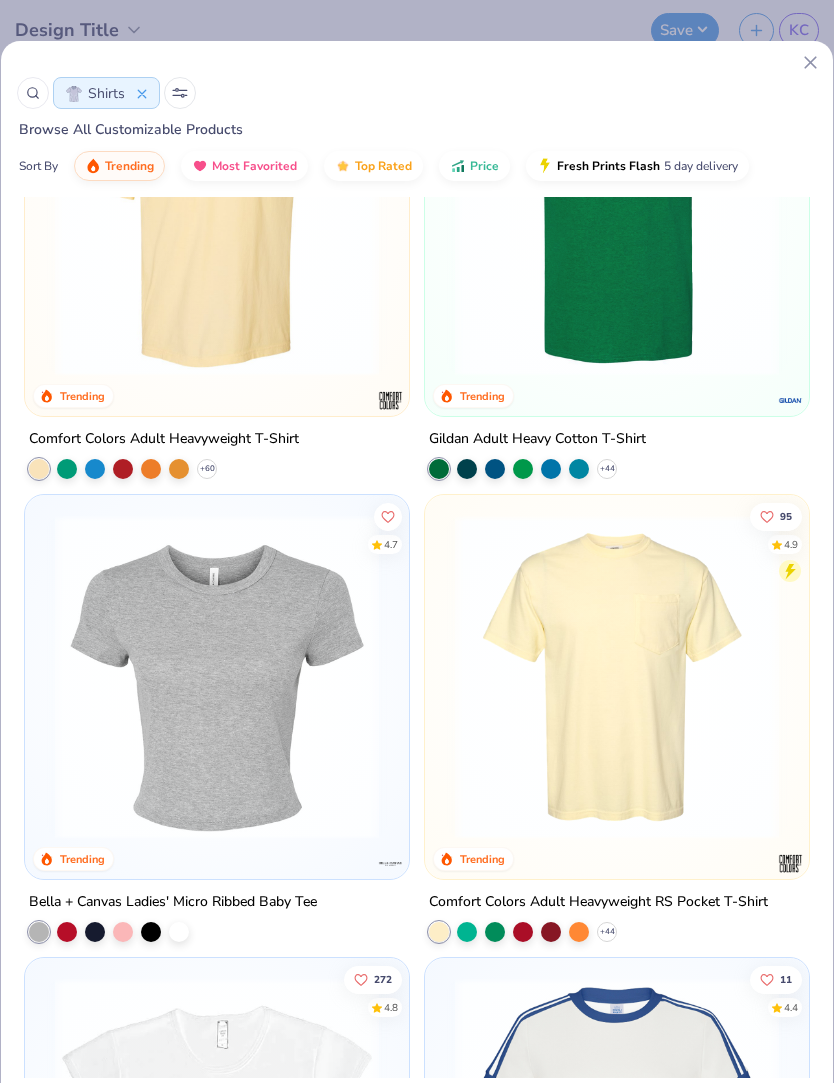 scroll, scrollTop: 358, scrollLeft: 0, axis: vertical 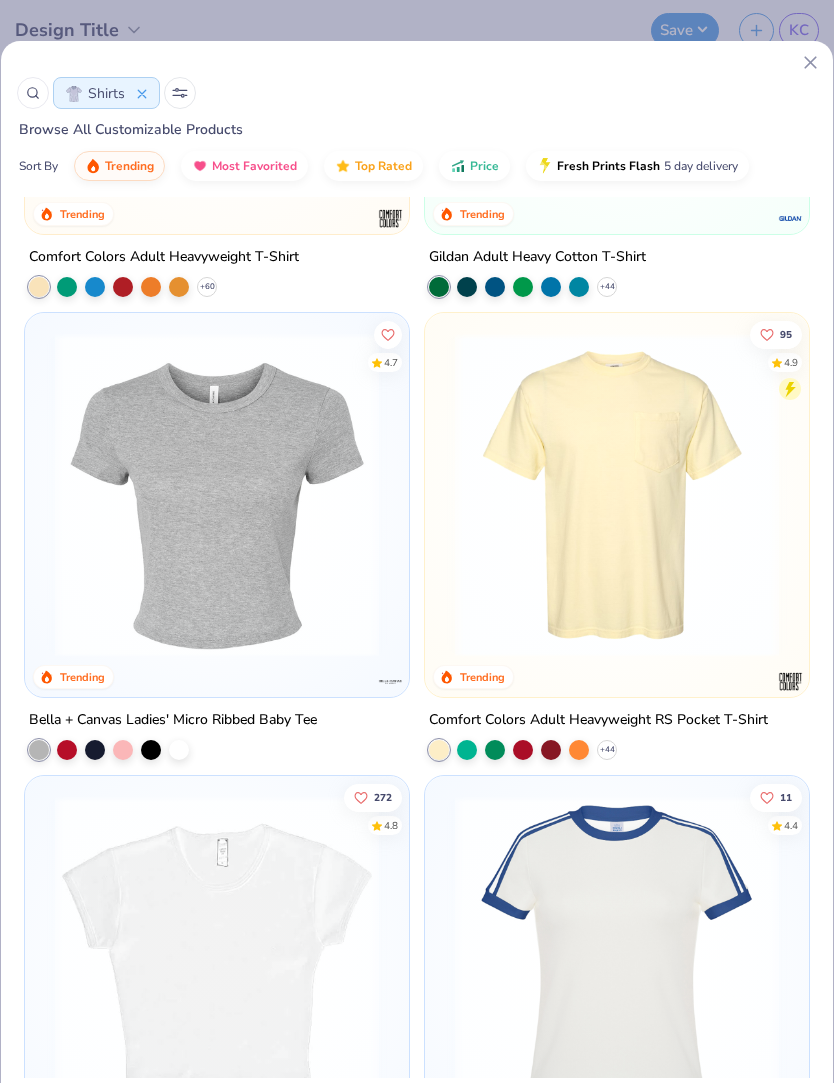 click at bounding box center [217, 496] 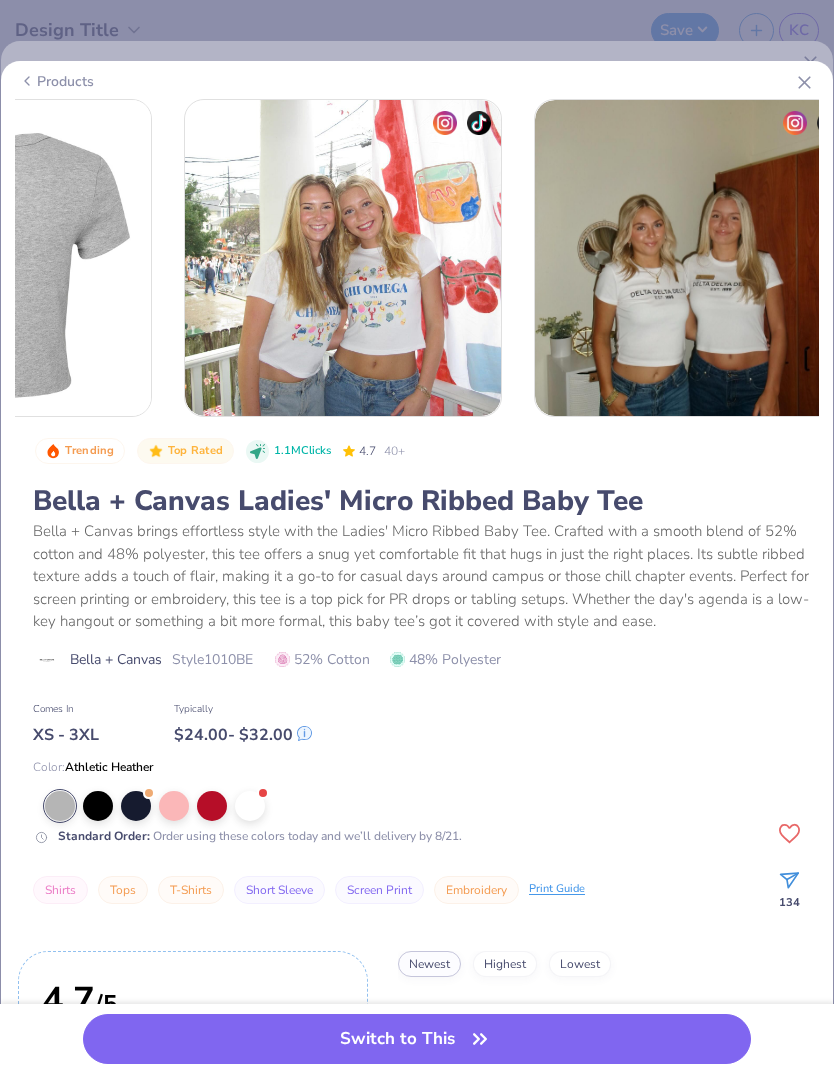 click on "Products" at bounding box center [417, 82] 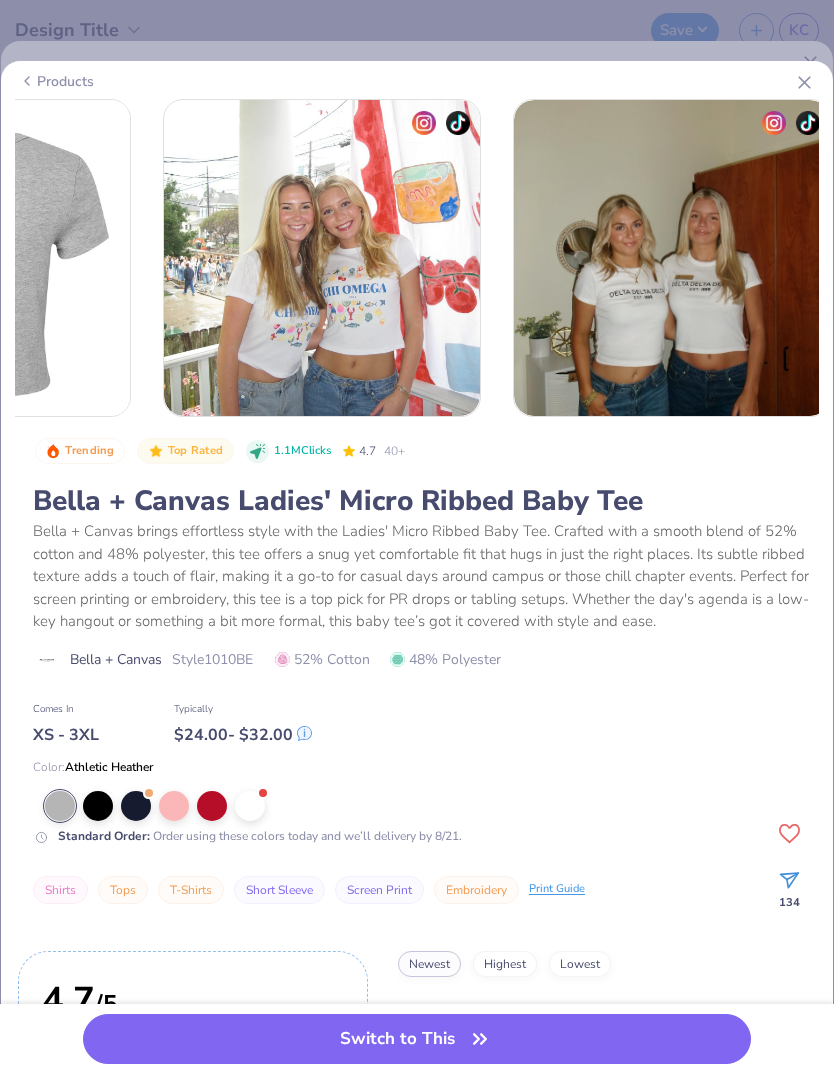 click on "Products" at bounding box center (417, 82) 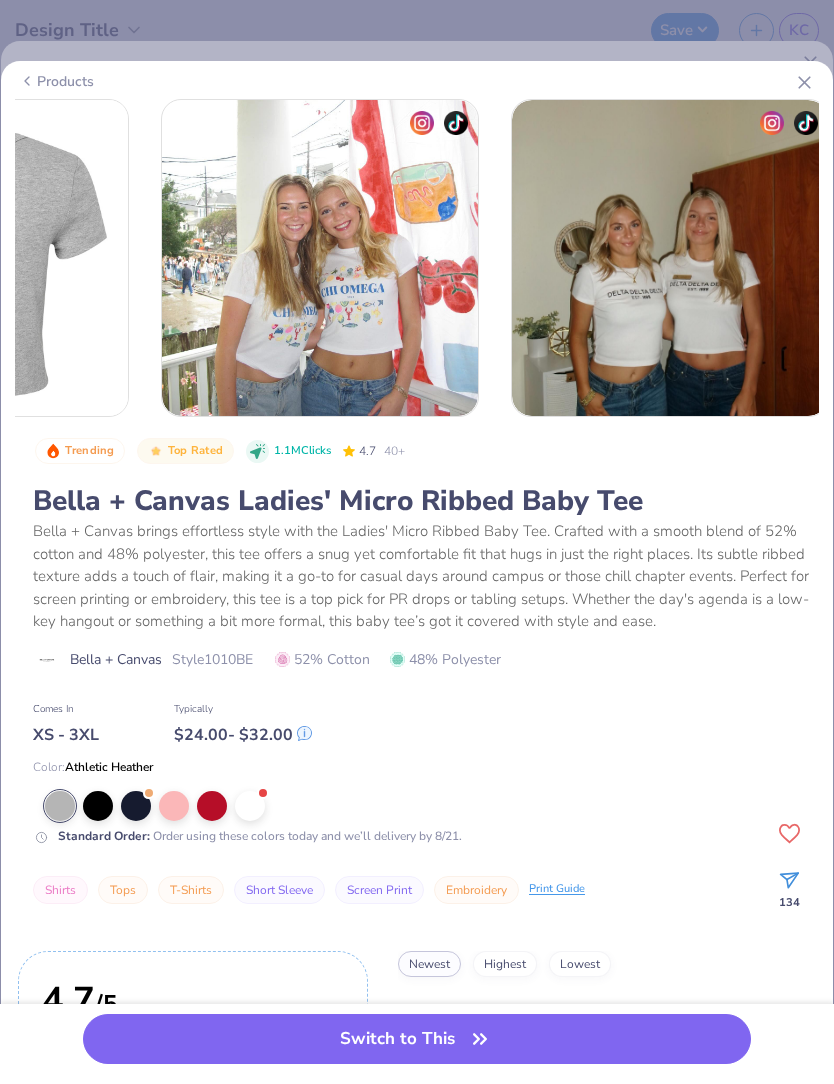 scroll, scrollTop: 0, scrollLeft: 573, axis: horizontal 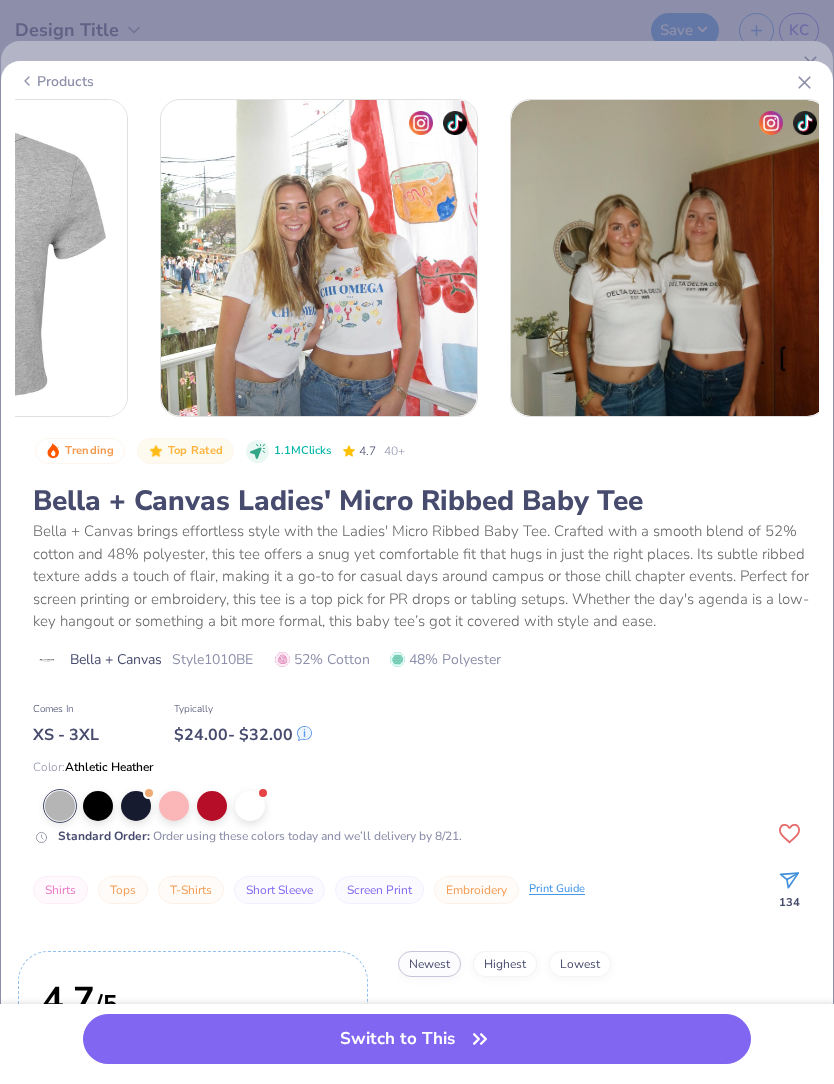 click 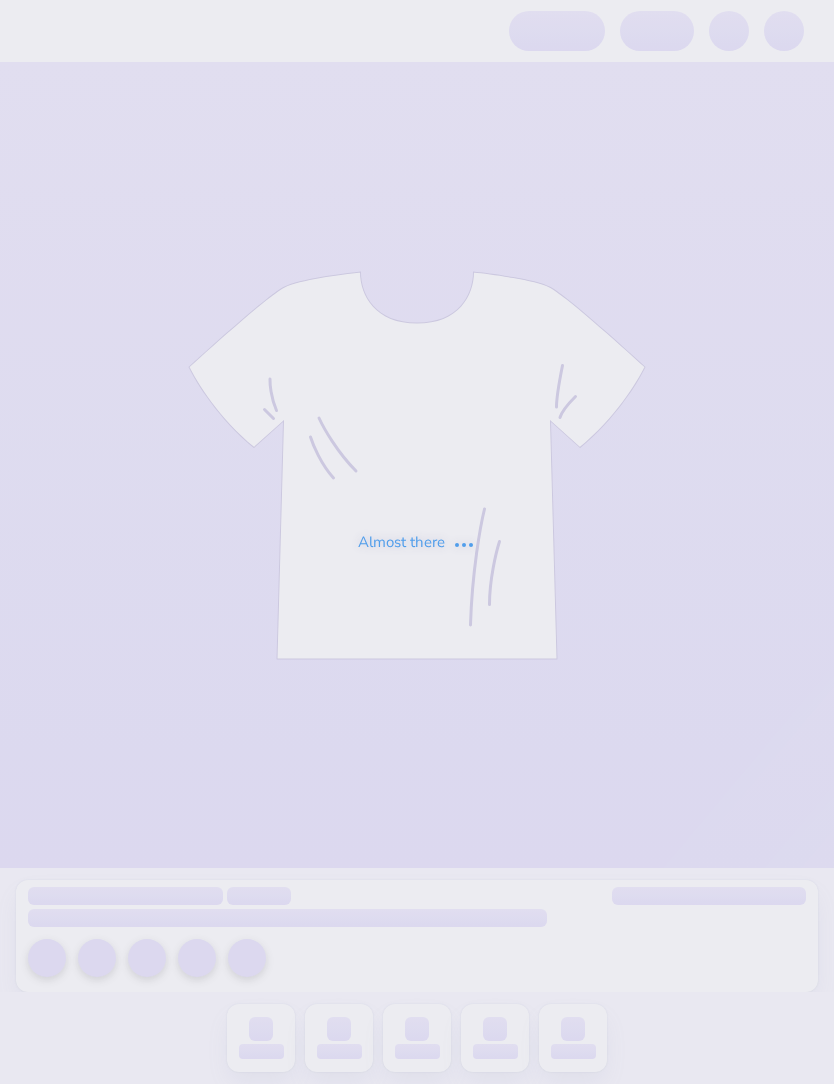 scroll, scrollTop: 0, scrollLeft: 0, axis: both 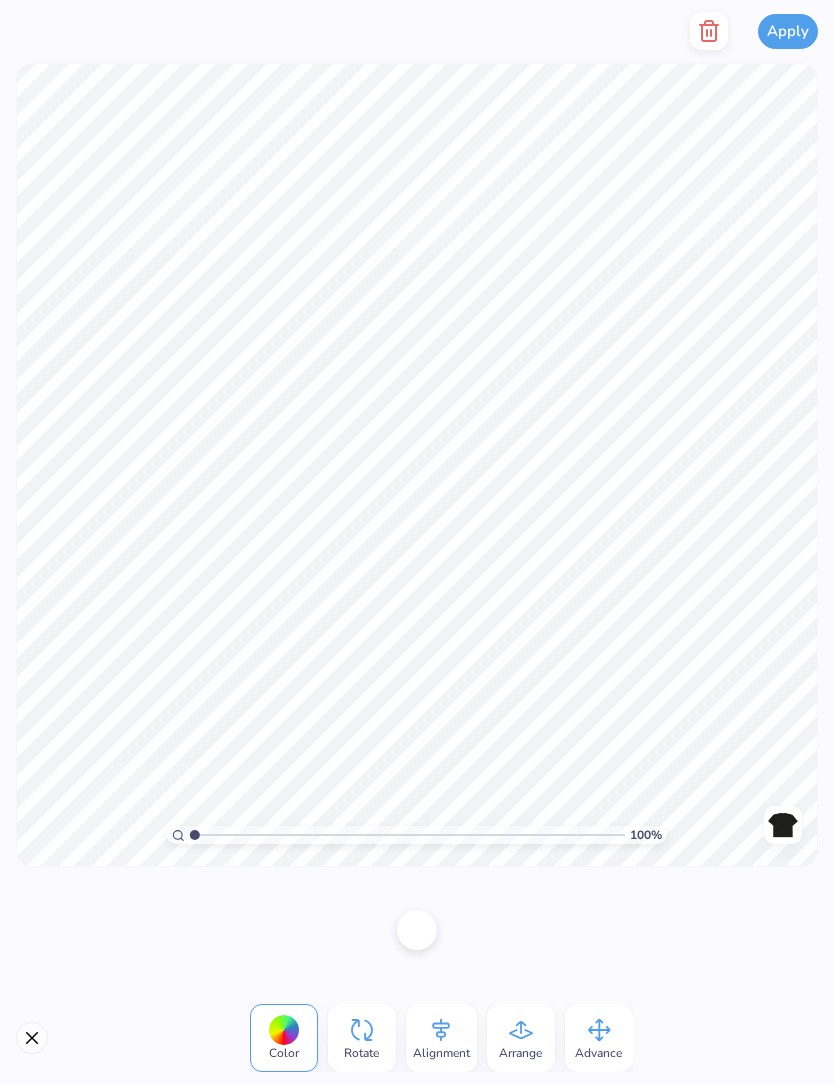click 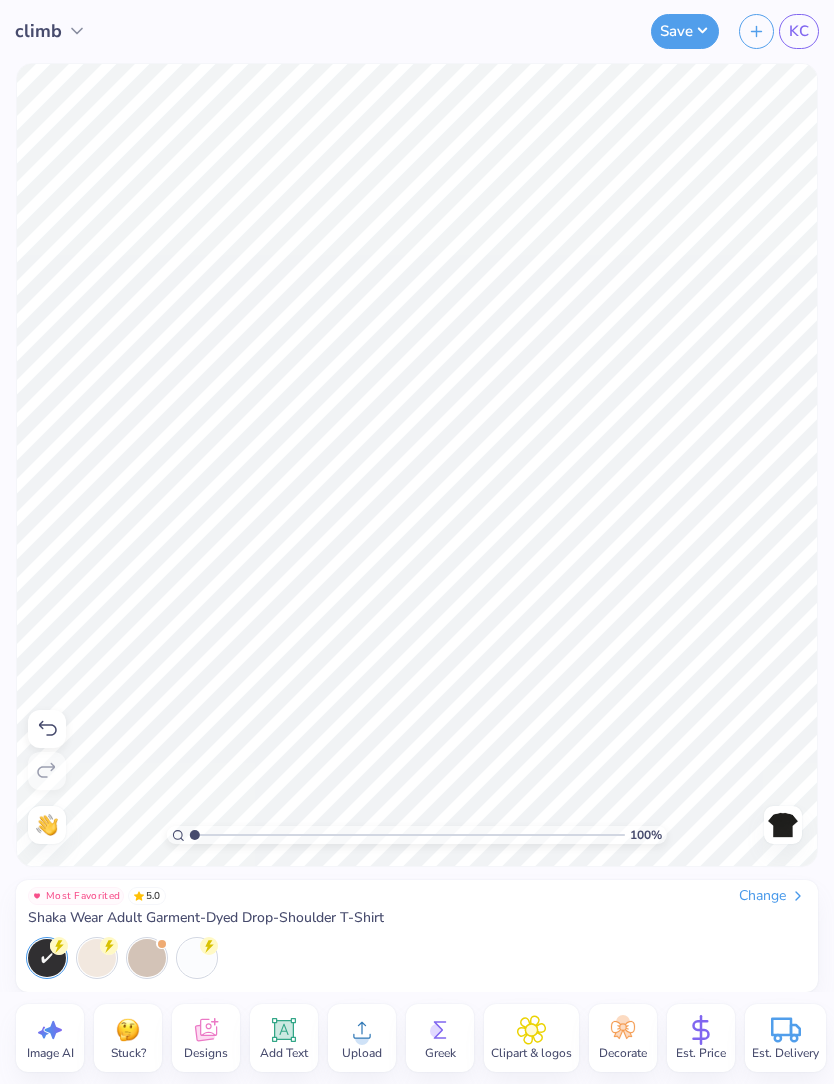 click 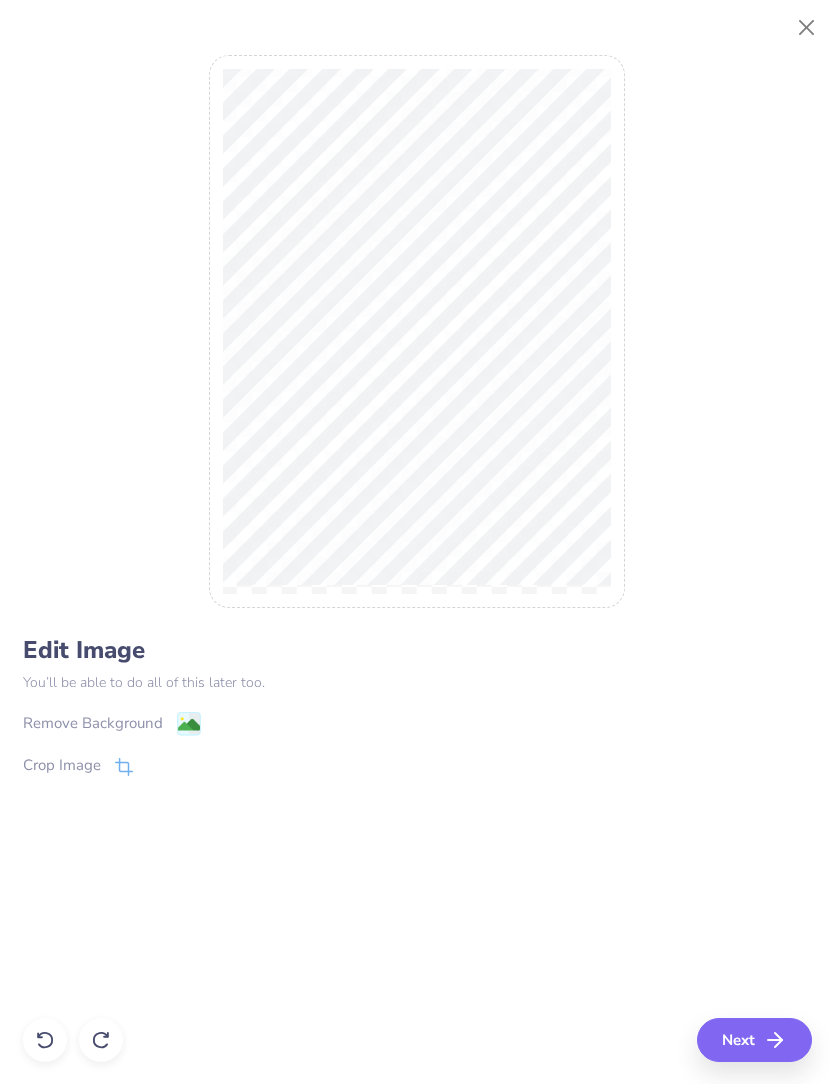 click 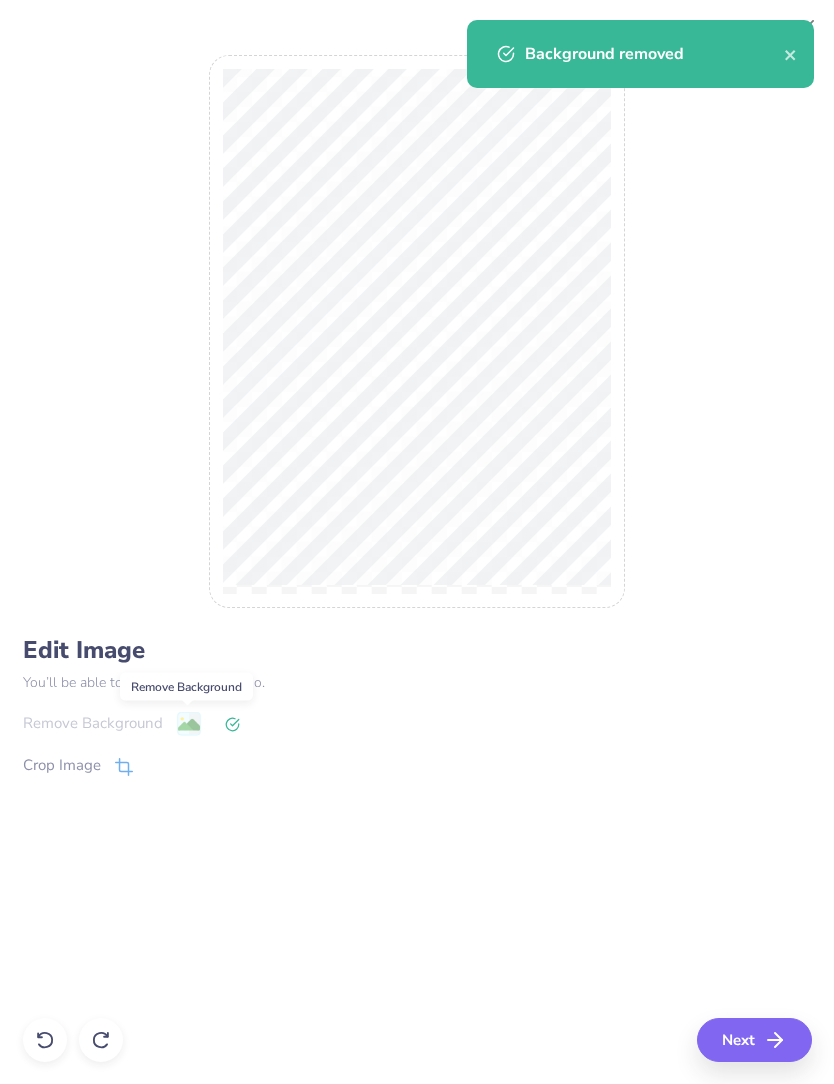 click 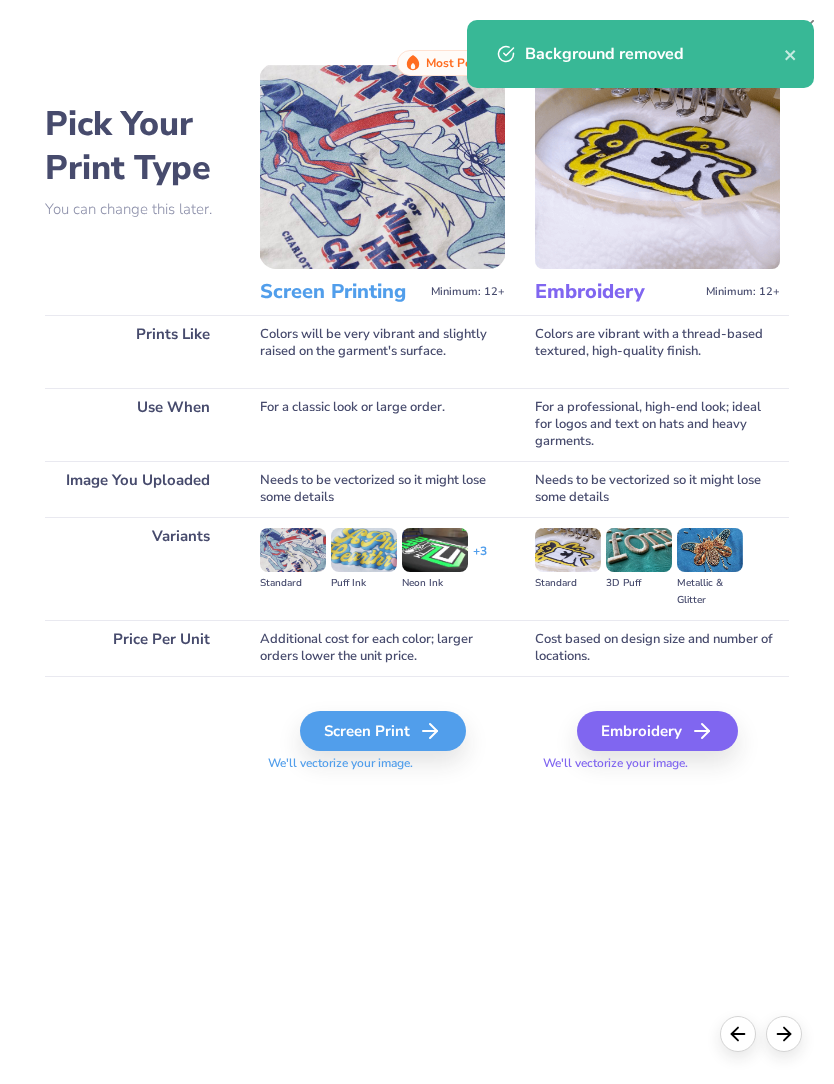 click 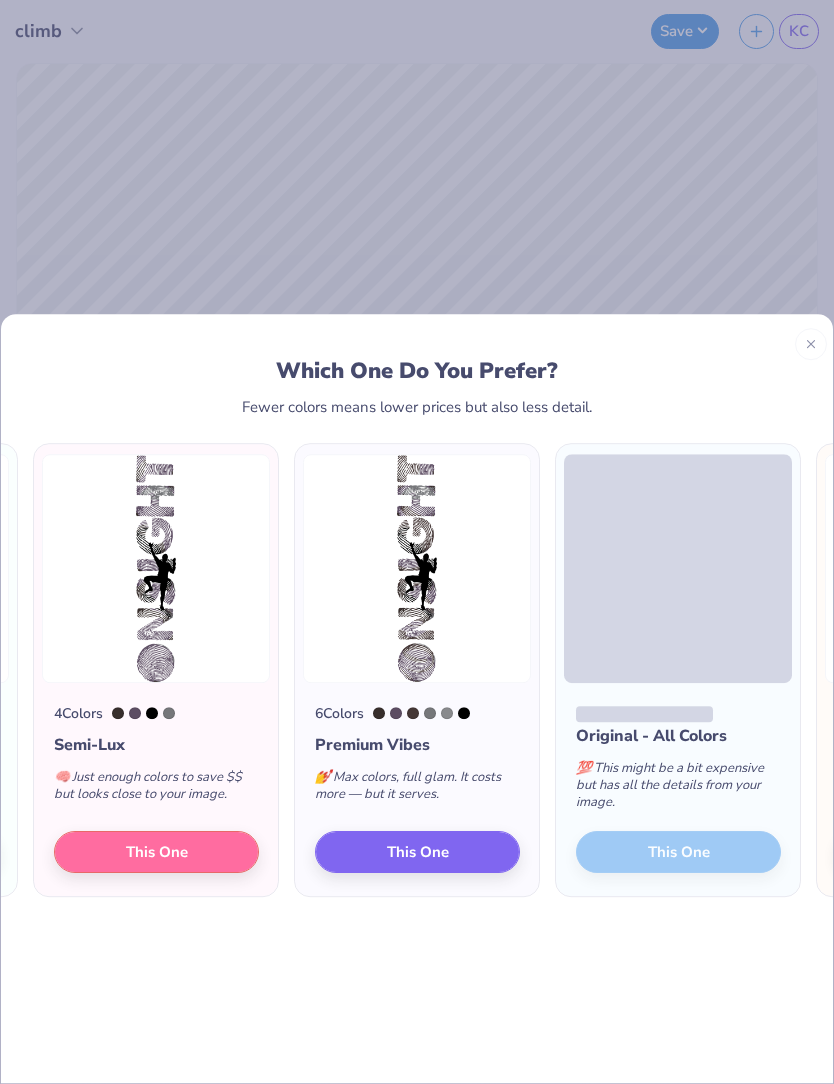 scroll, scrollTop: 0, scrollLeft: -229, axis: horizontal 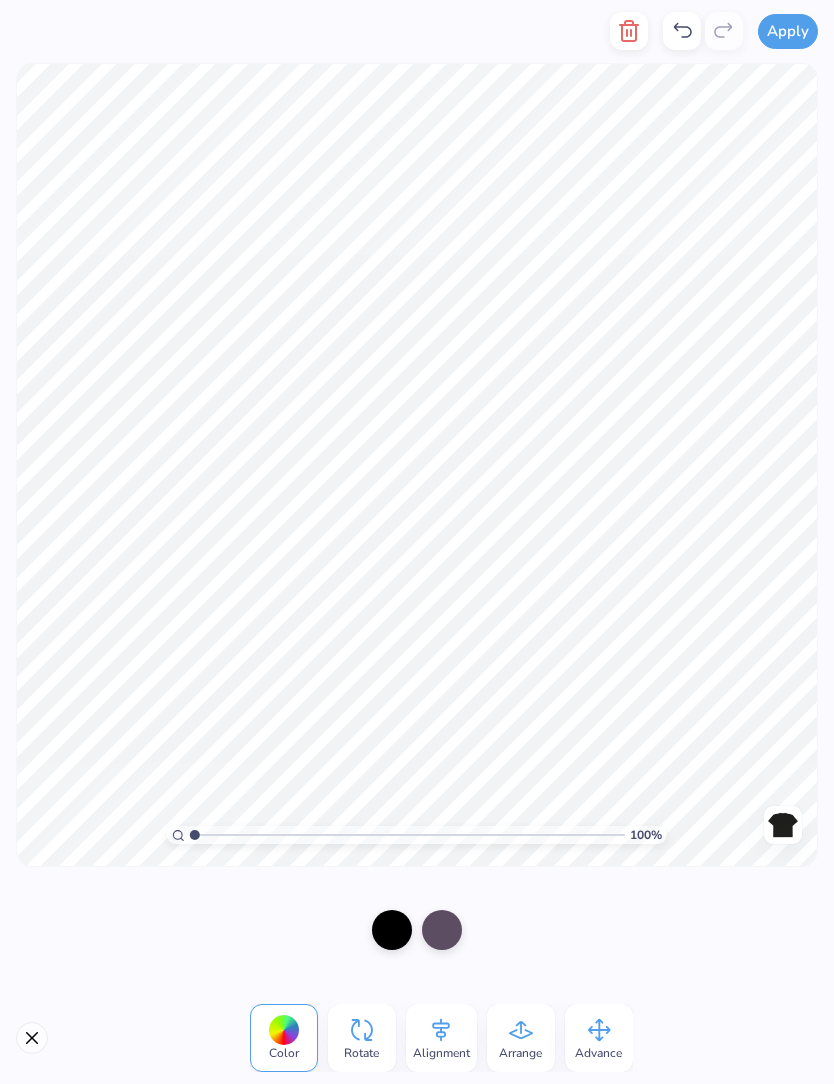 click at bounding box center (392, 930) 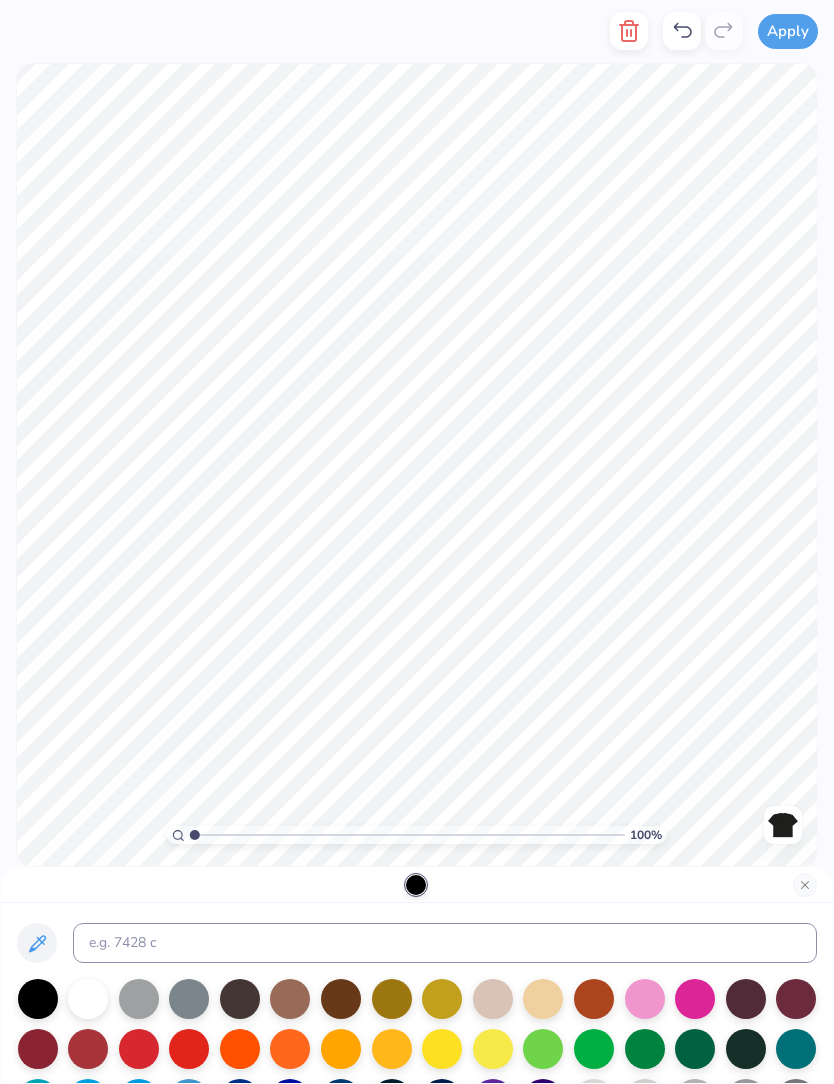 click at bounding box center [88, 999] 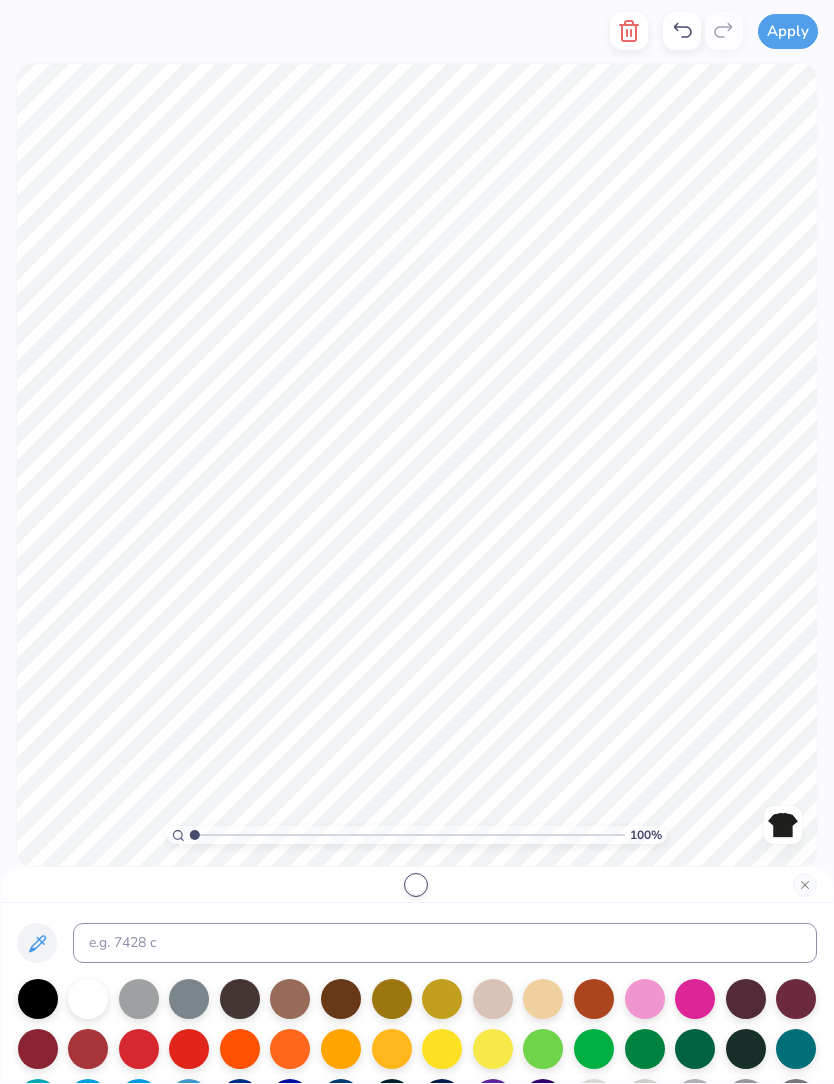 click at bounding box center [805, 885] 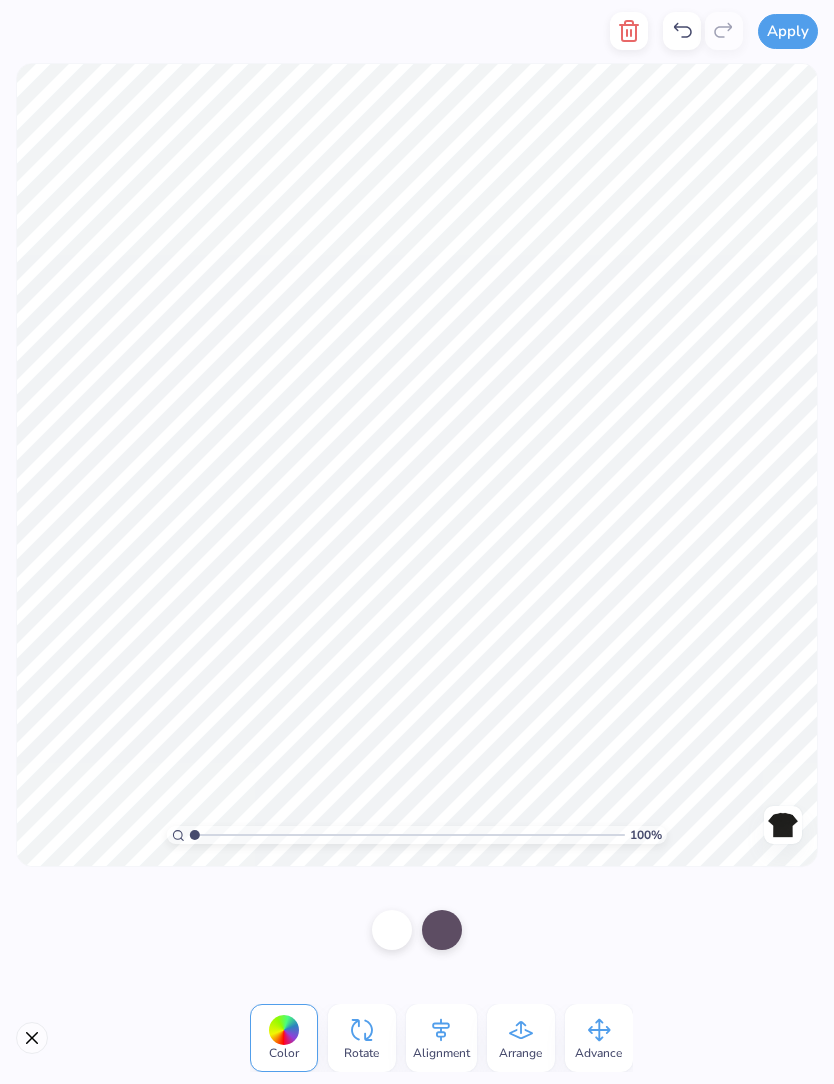 click at bounding box center (442, 930) 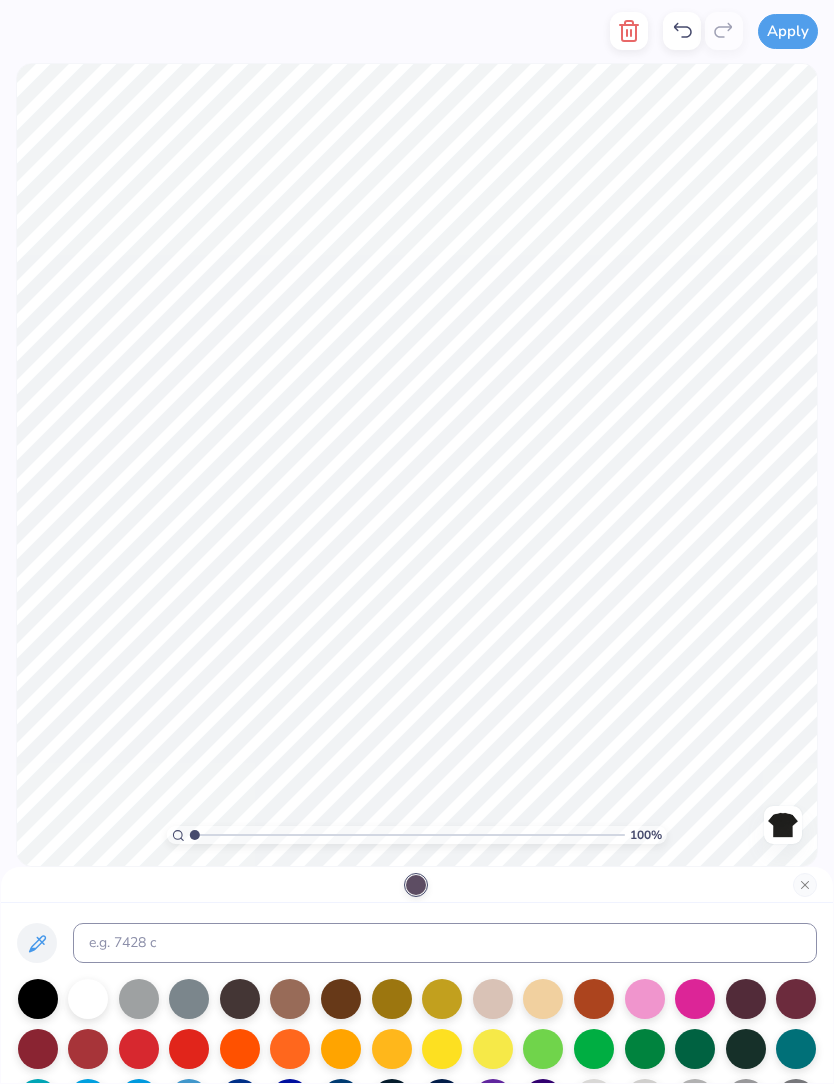 click at bounding box center [88, 999] 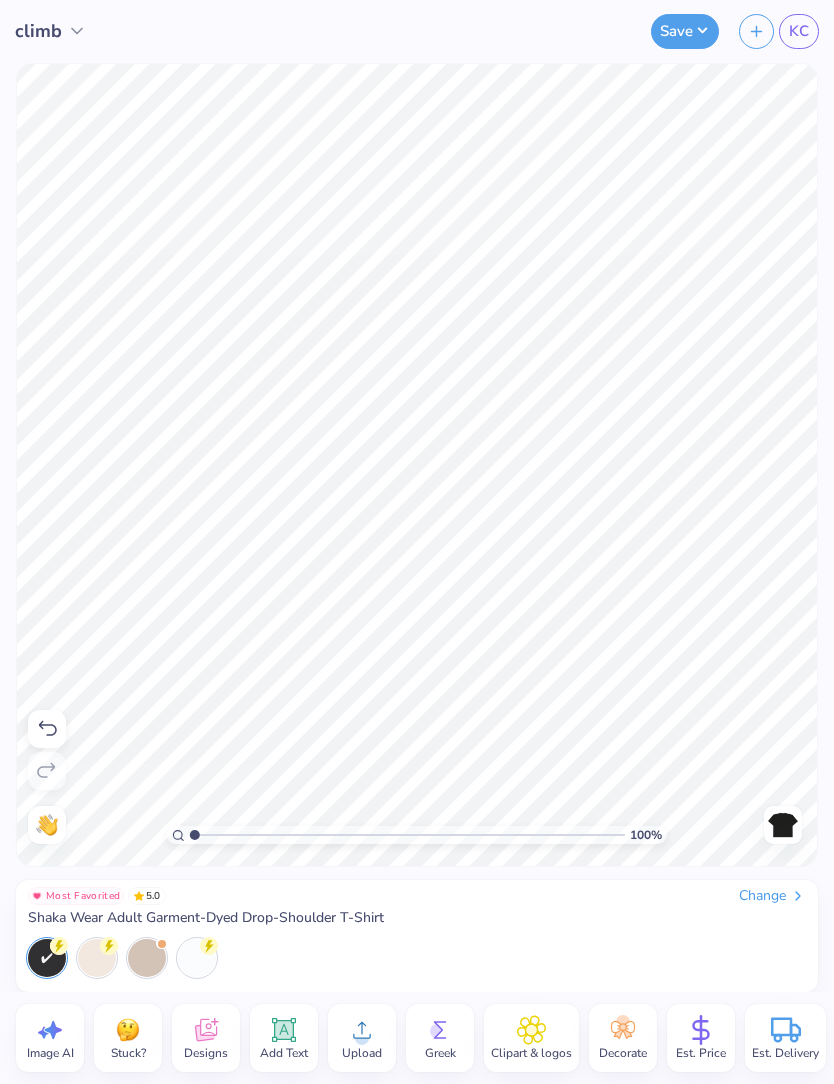 click on "Upload" at bounding box center [362, 1038] 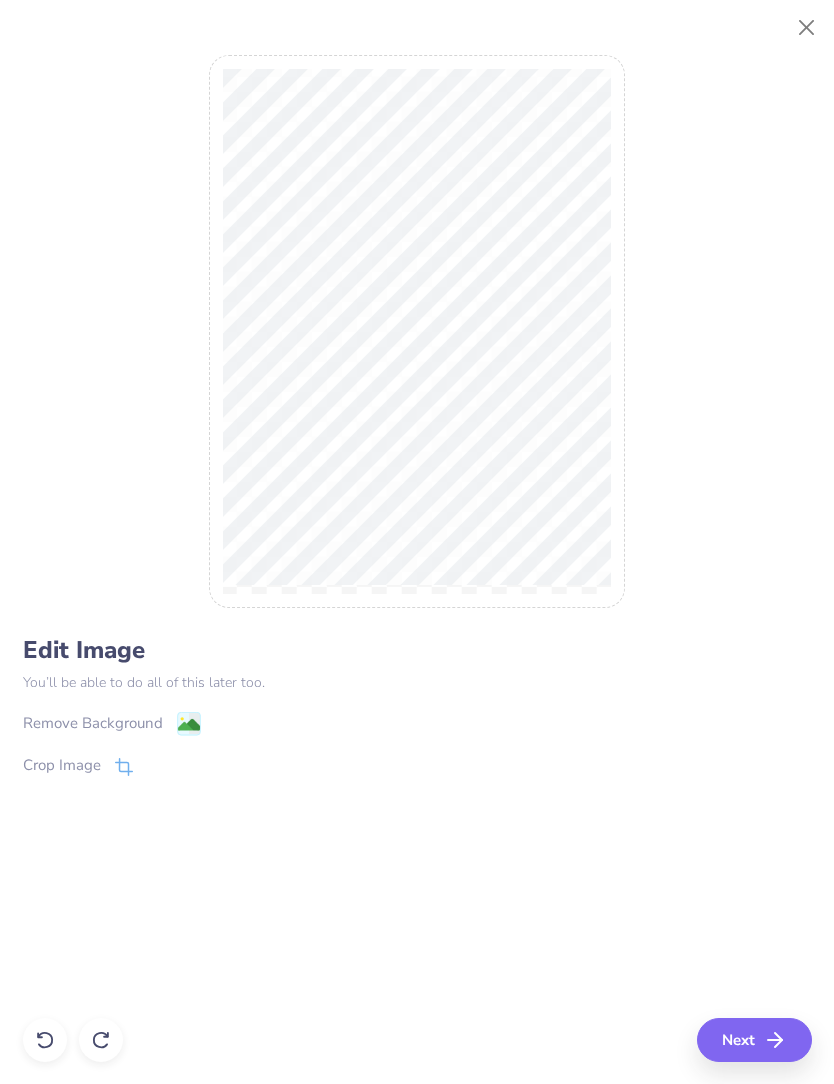 click 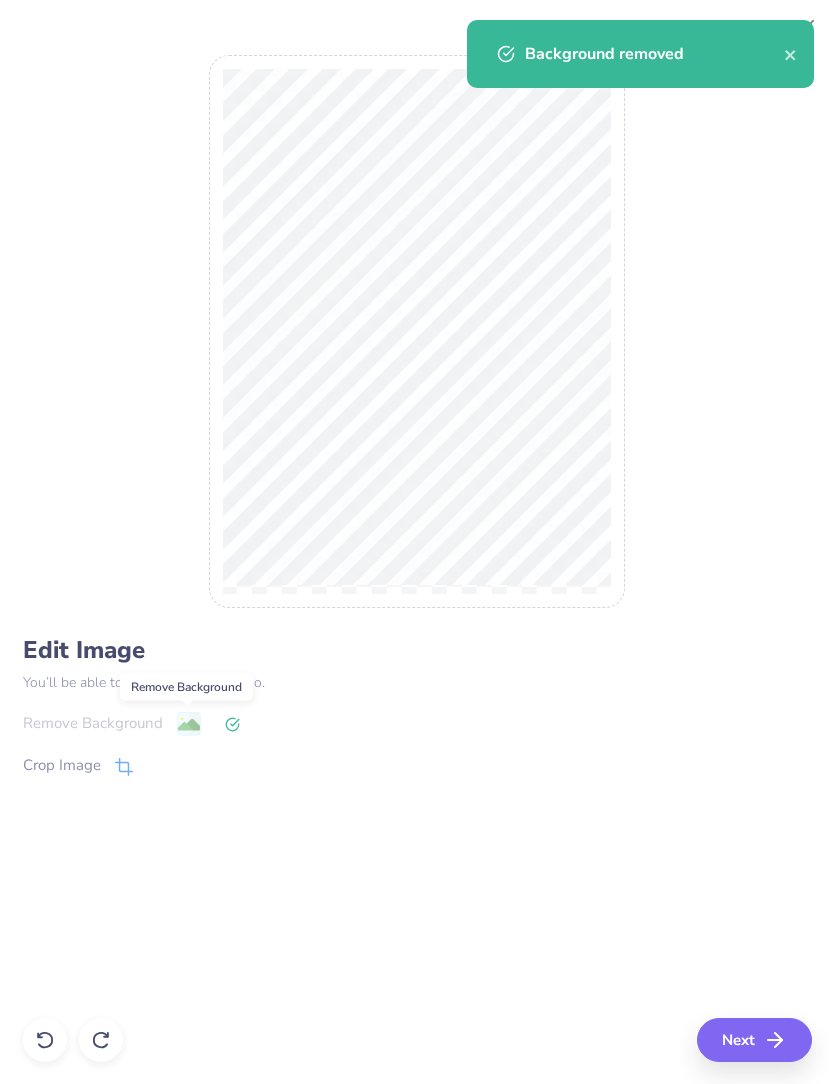 click 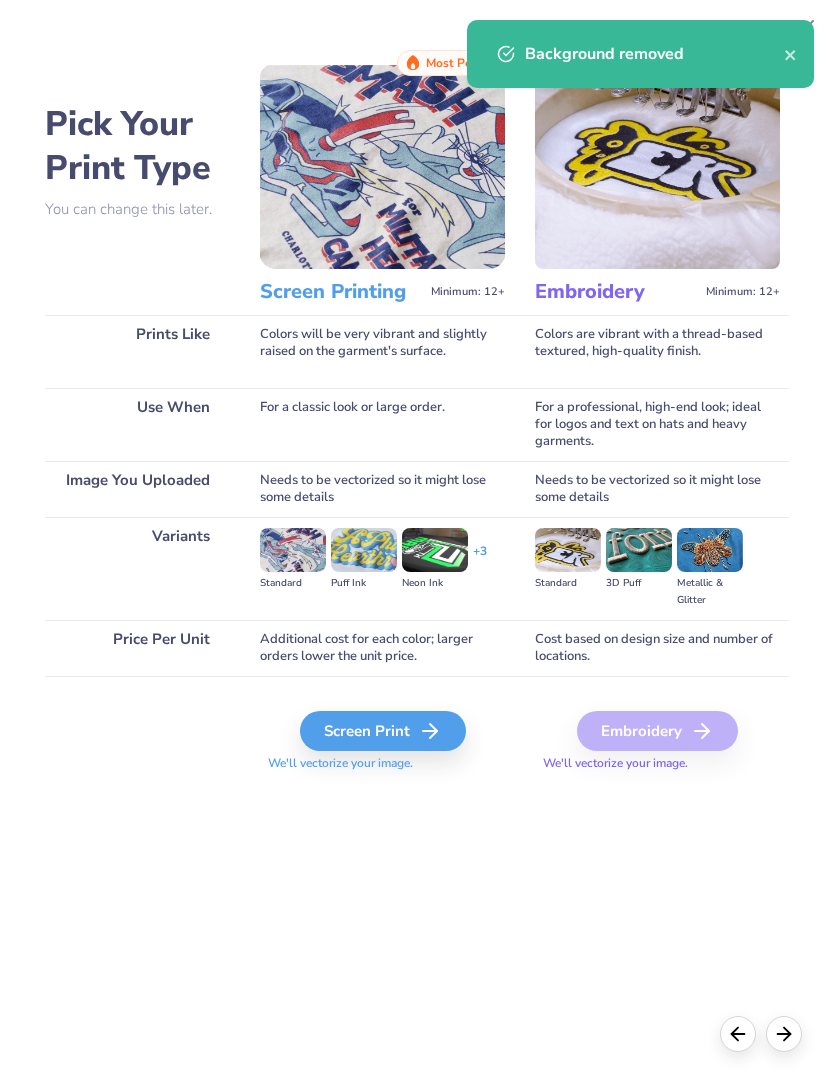click on "Screen Print" at bounding box center (383, 731) 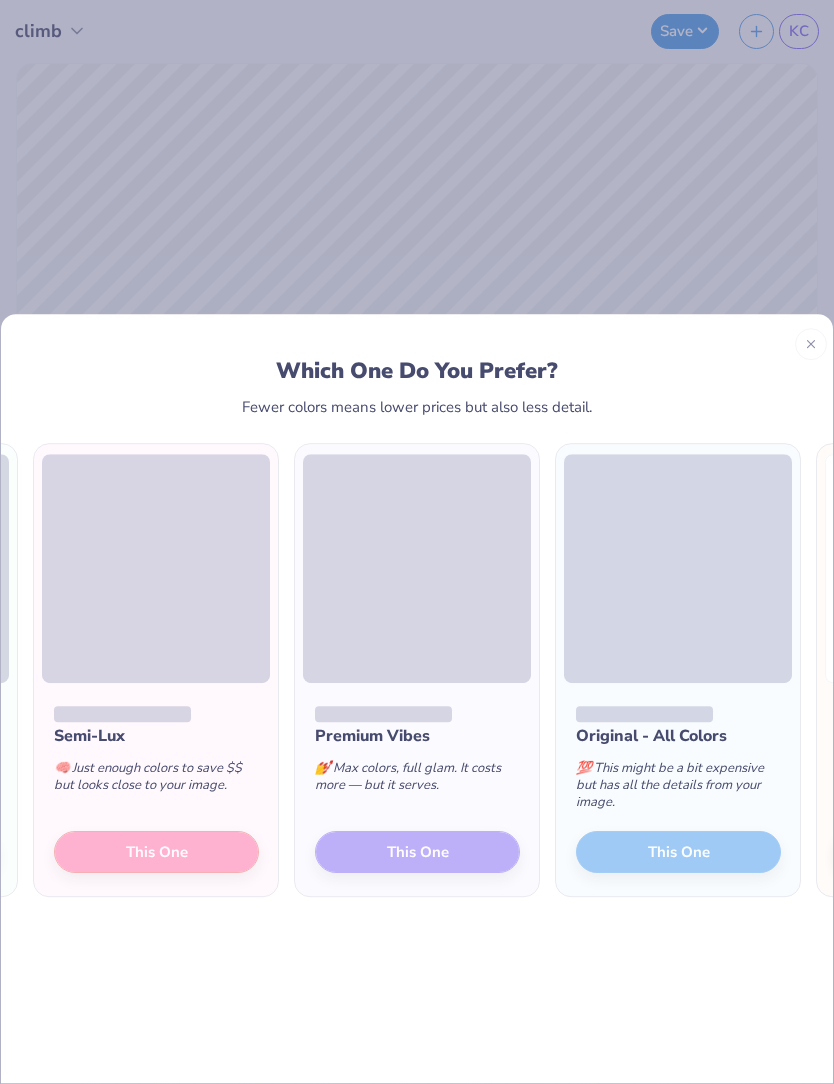 scroll, scrollTop: 0, scrollLeft: -229, axis: horizontal 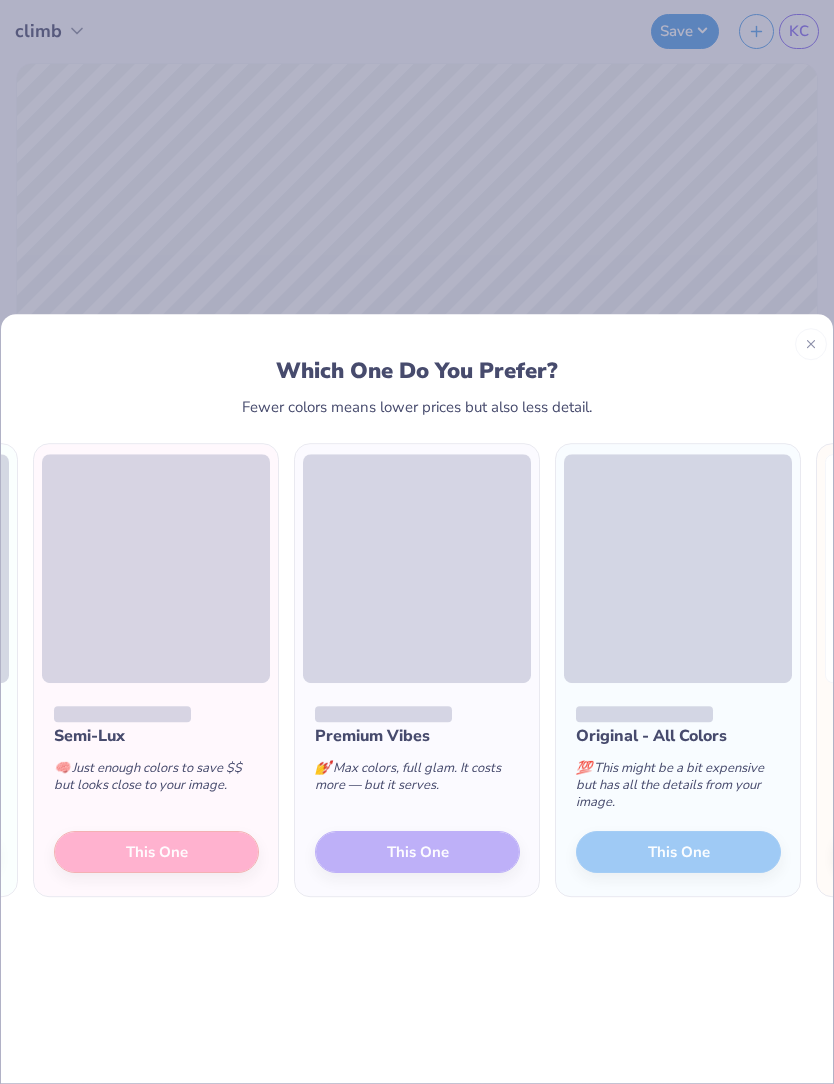click on "Cost Savvy 💸   Colors stripped to the basics, still looks cute, and saves you cash. This One" at bounding box center (-105, 790) 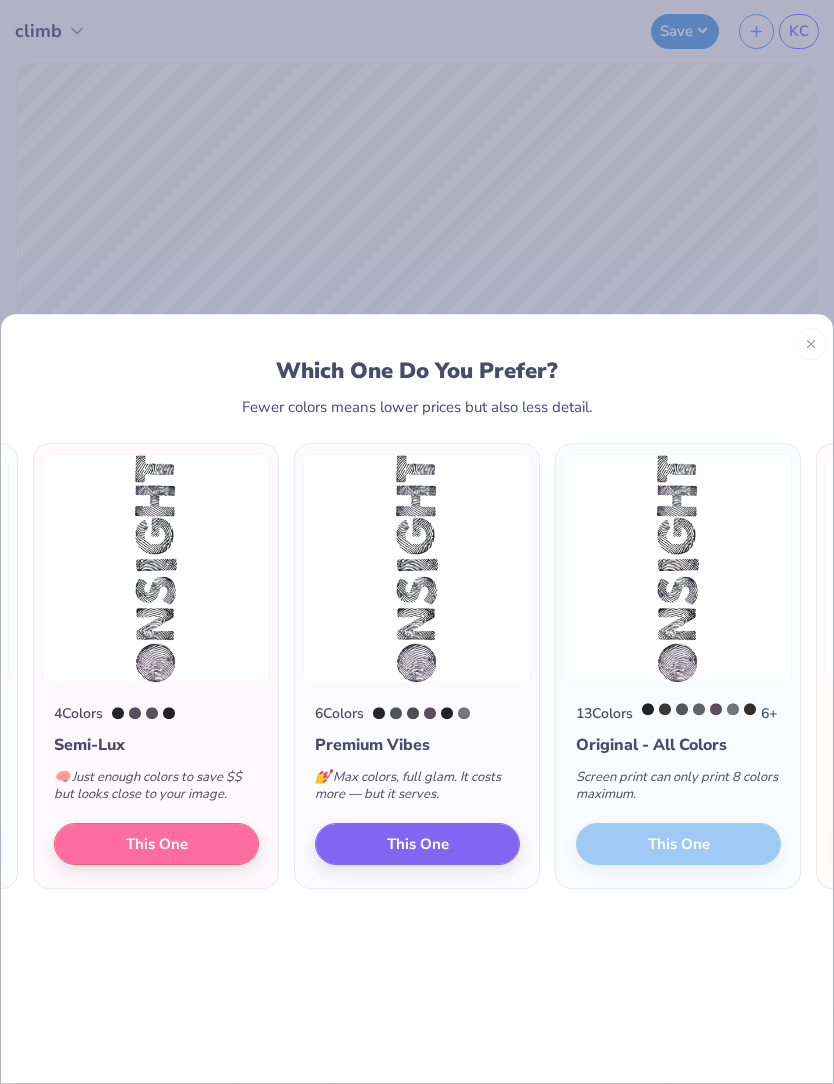 click on "This One" at bounding box center [-105, 844] 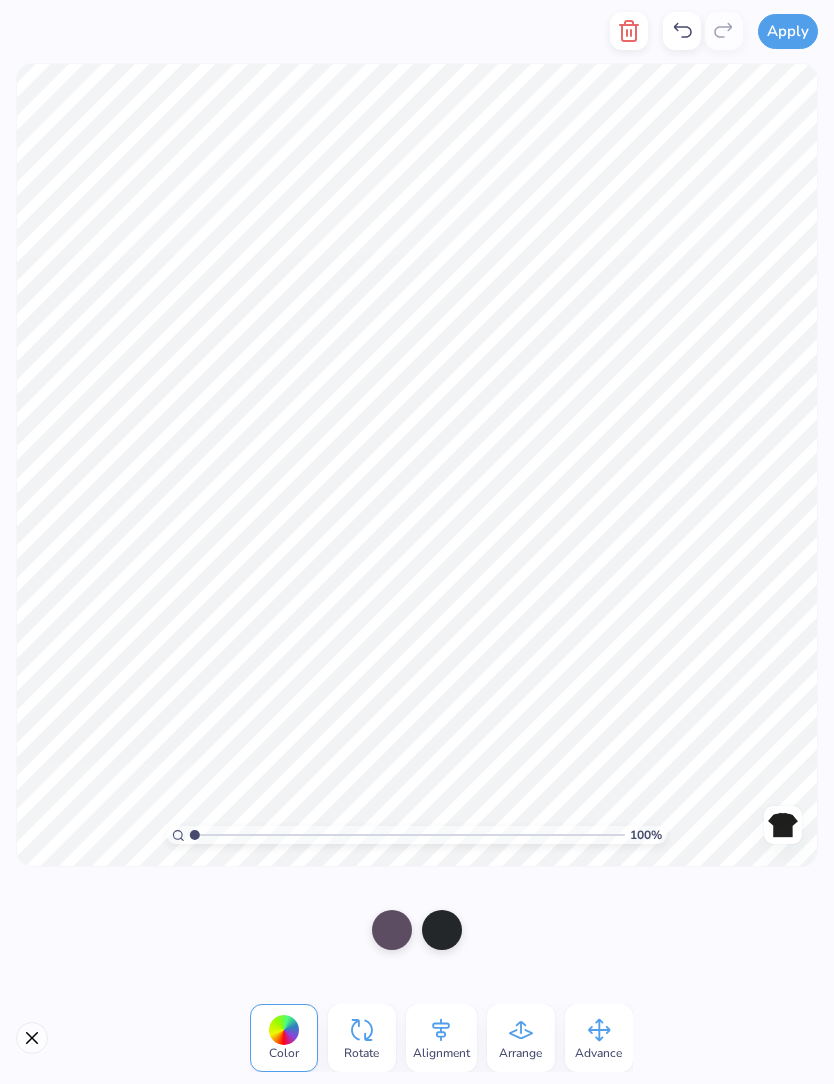 click at bounding box center (392, 930) 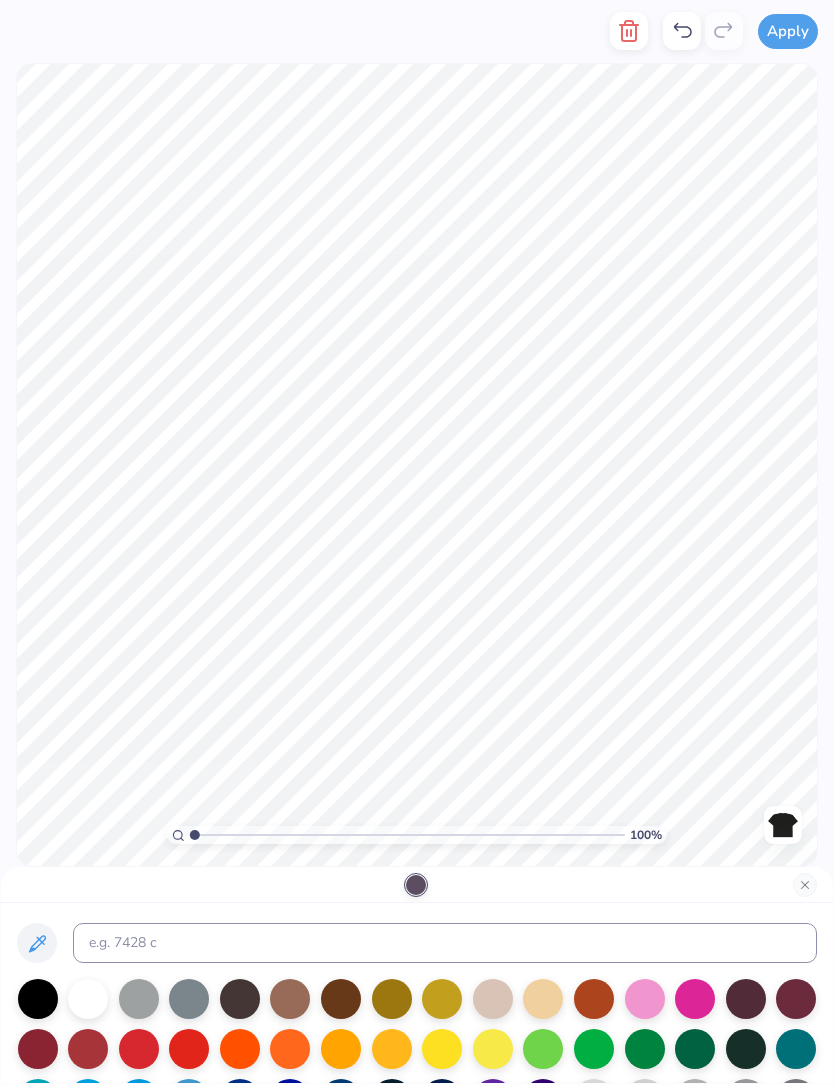 click at bounding box center [88, 999] 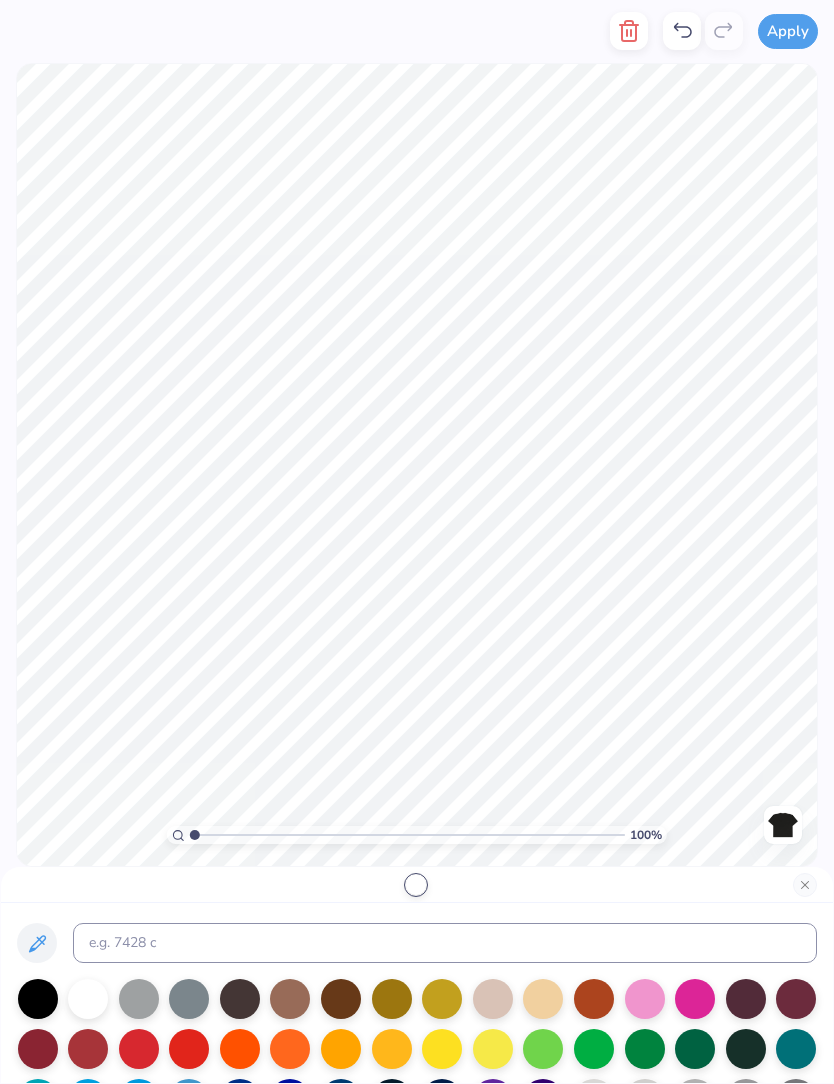 click at bounding box center (805, 885) 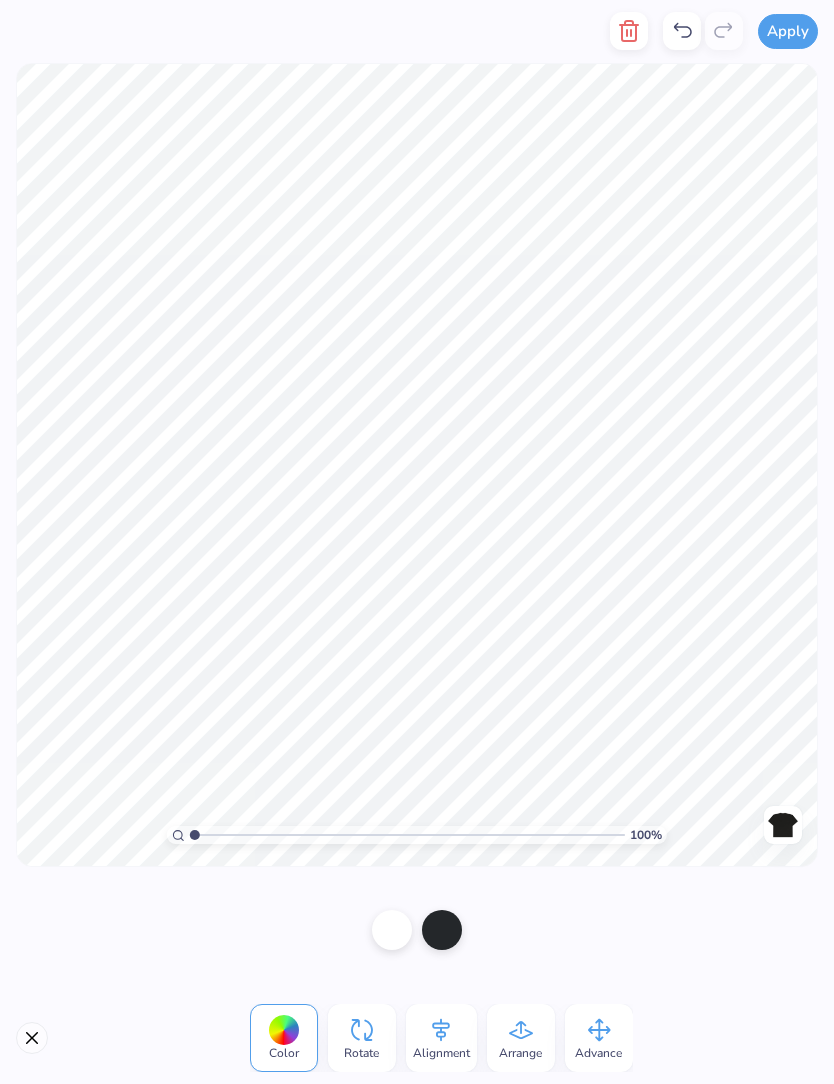 click at bounding box center (442, 930) 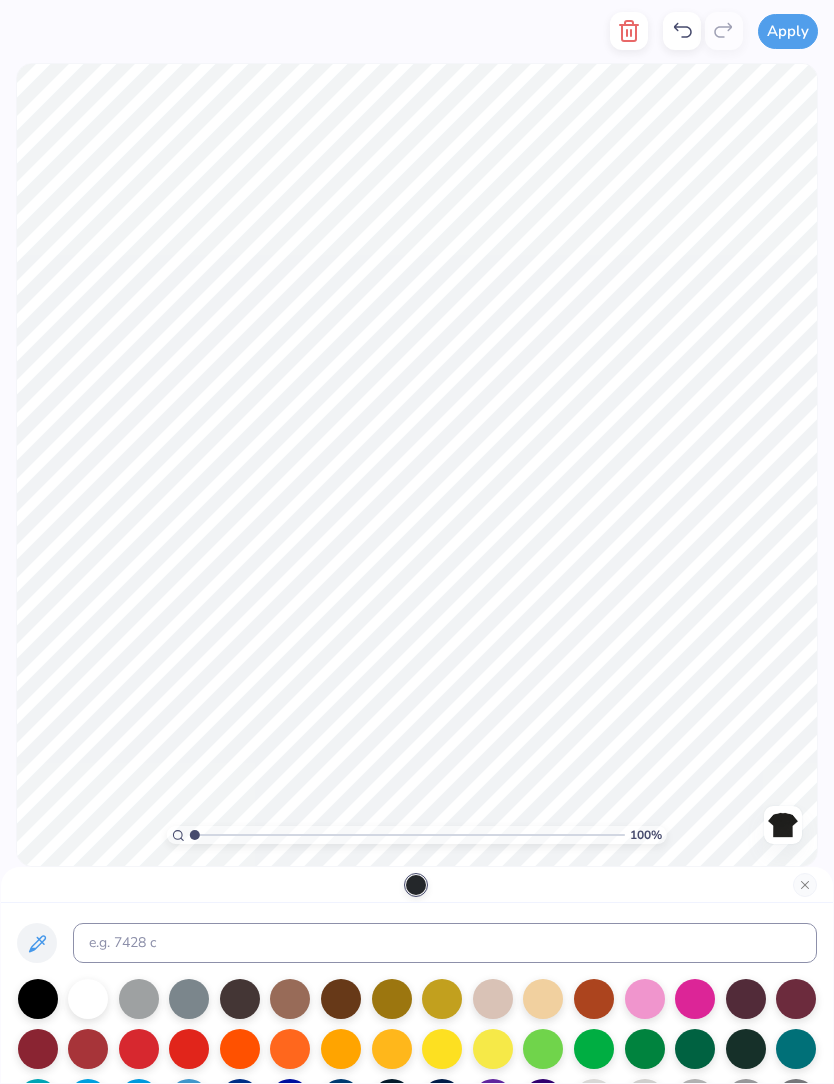 click at bounding box center [88, 999] 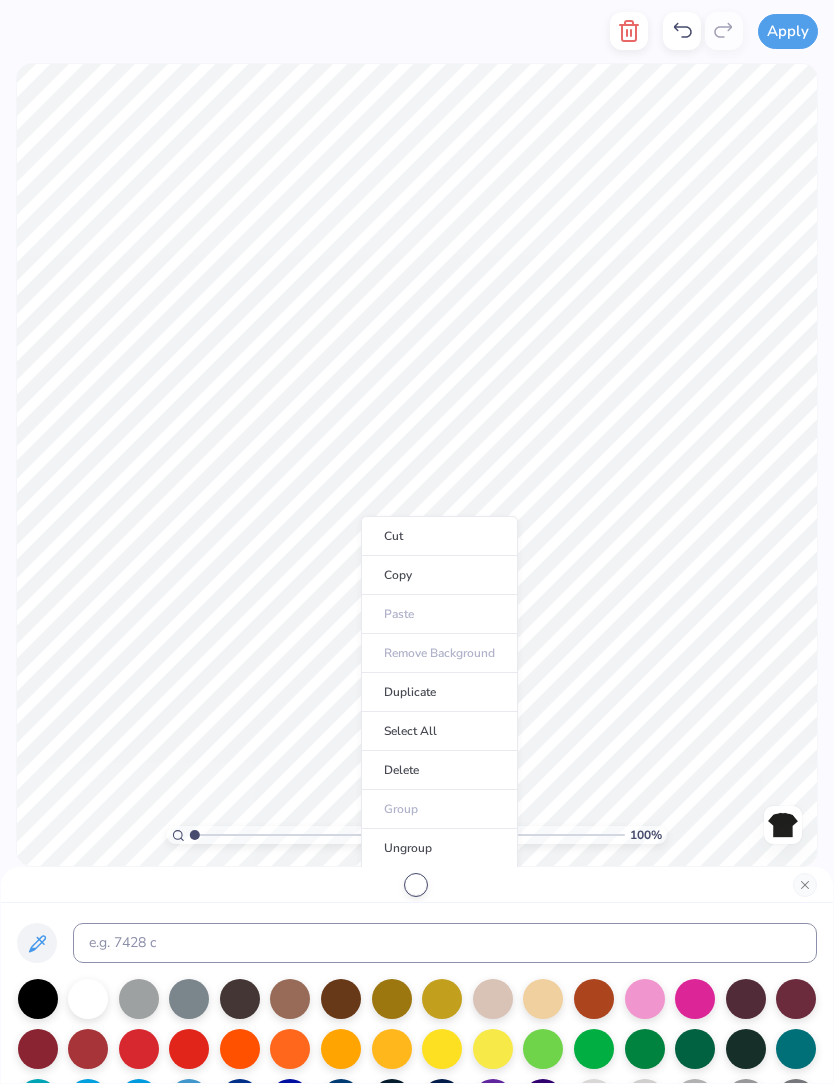 click on "Copy" at bounding box center [439, 575] 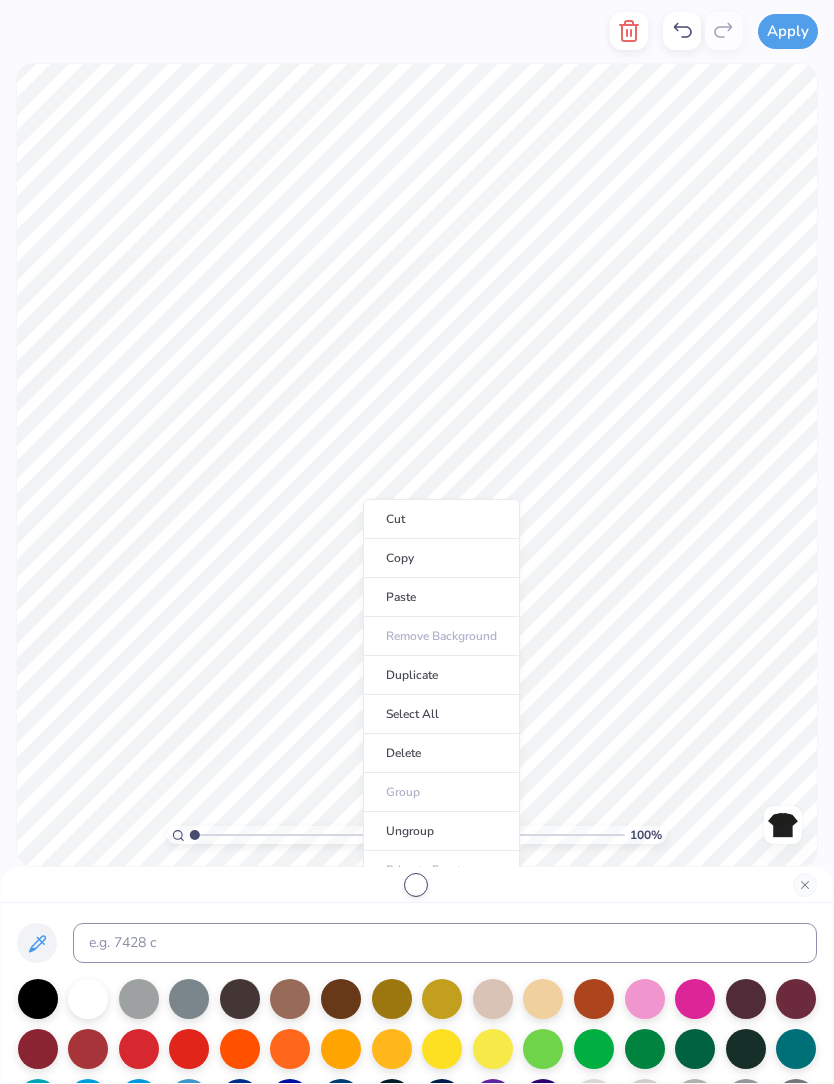 click on "Paste" at bounding box center [441, 597] 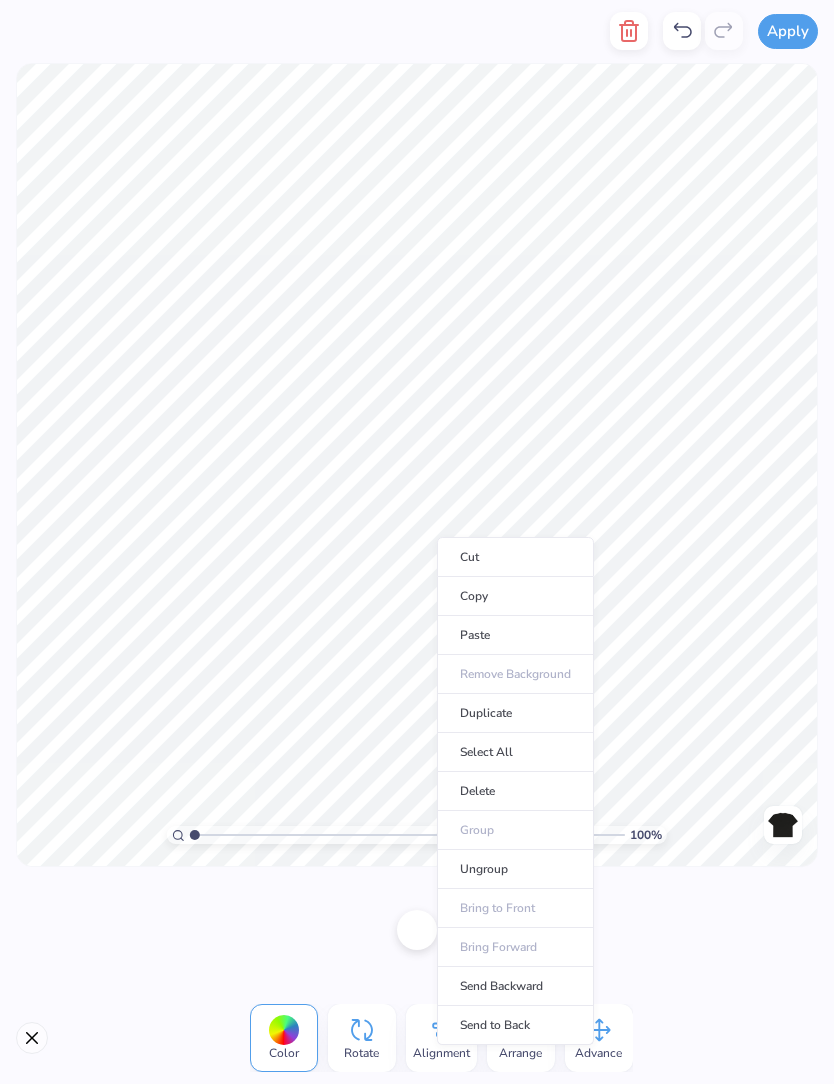 click on "Paste" at bounding box center (515, 635) 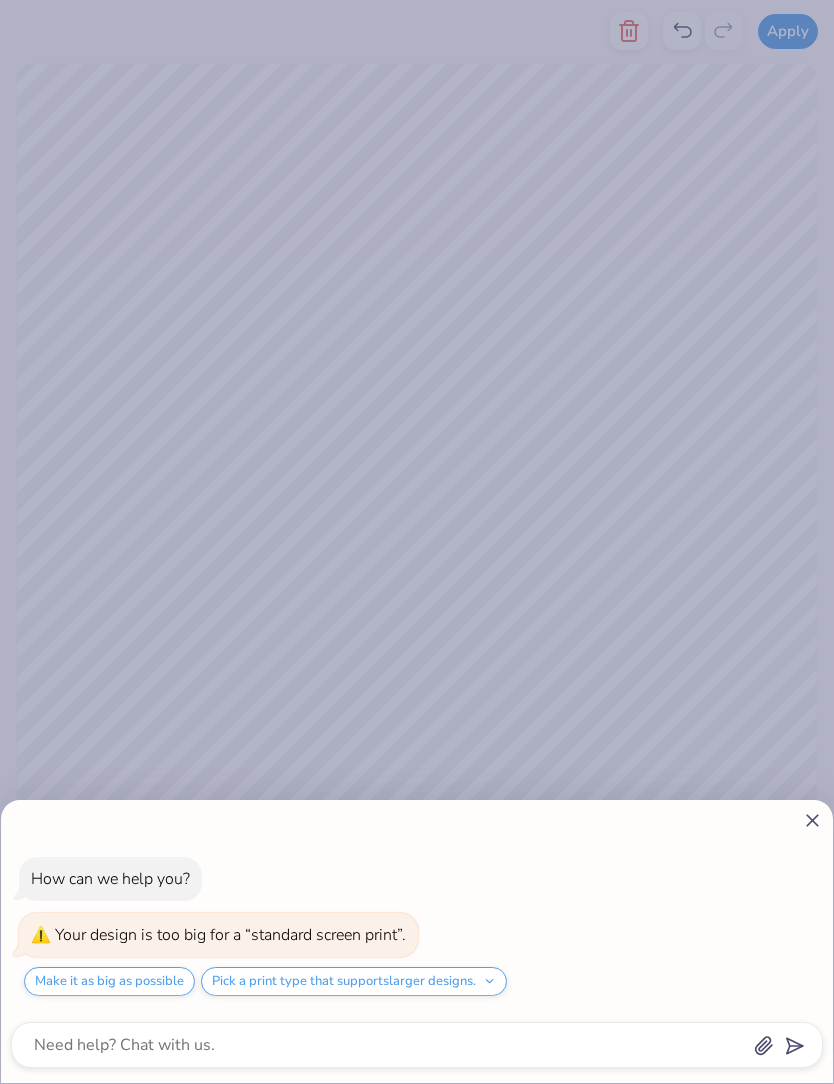 click 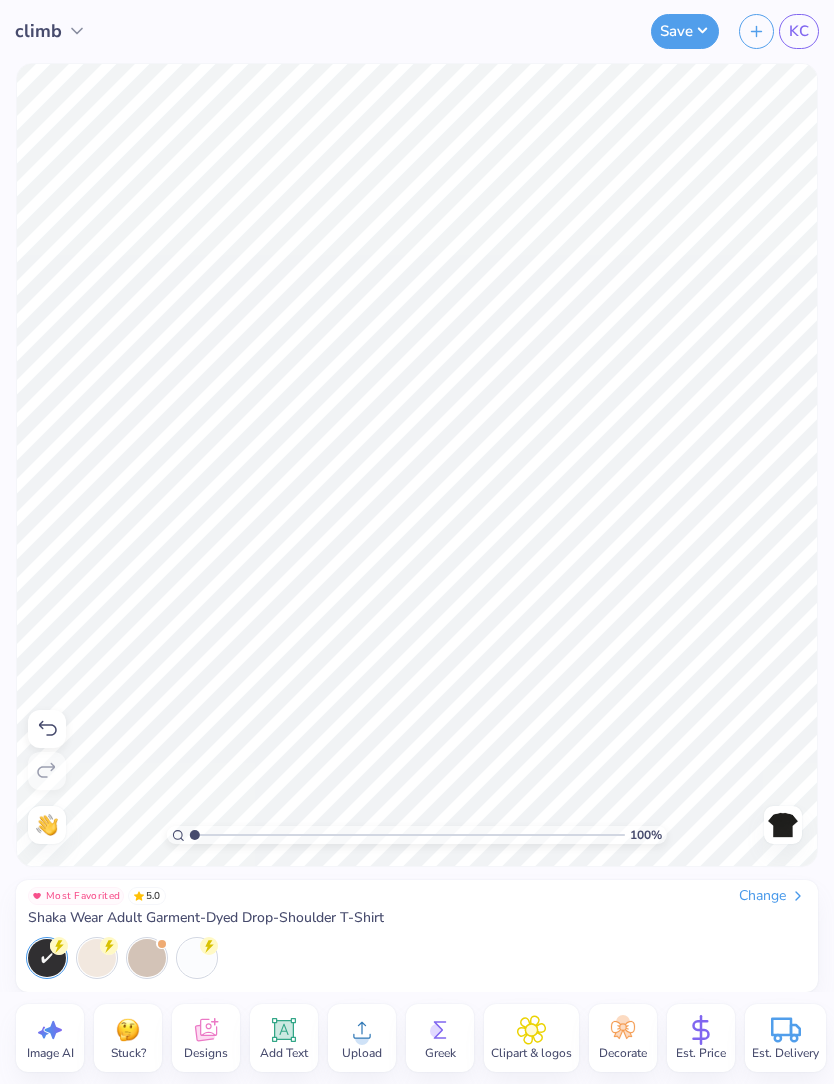click on "Save" at bounding box center (685, 31) 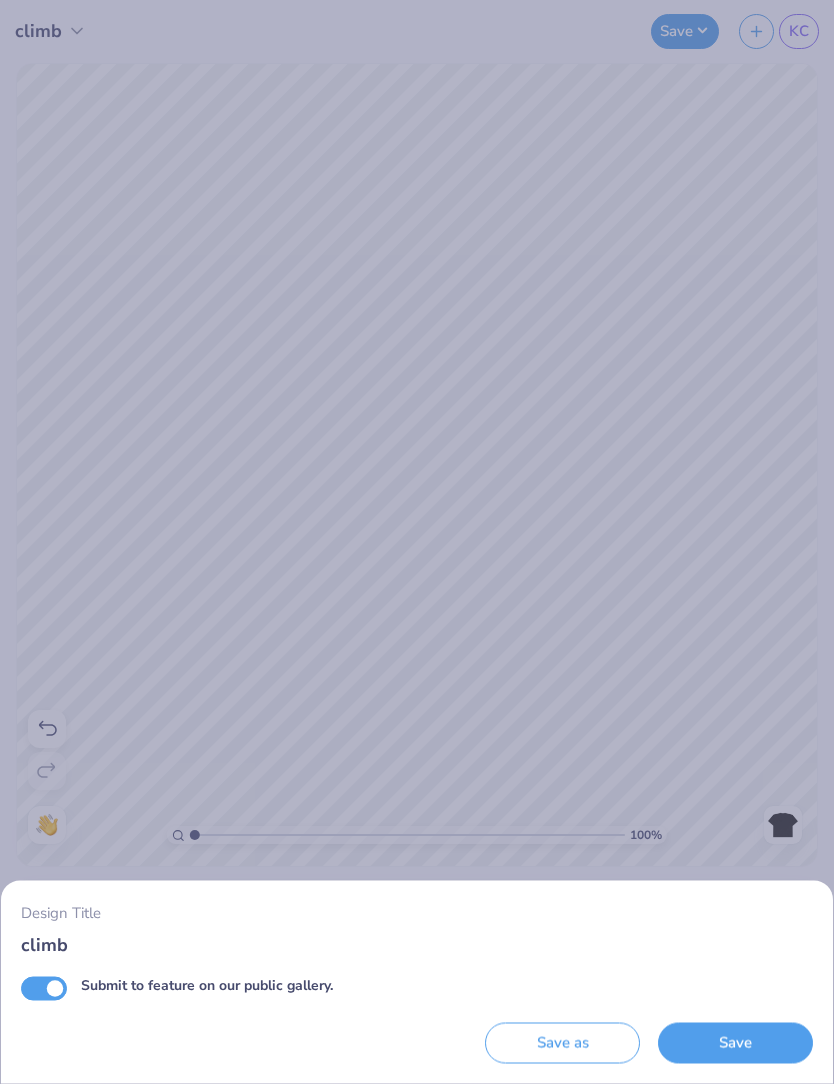click on "climb" at bounding box center (417, 944) 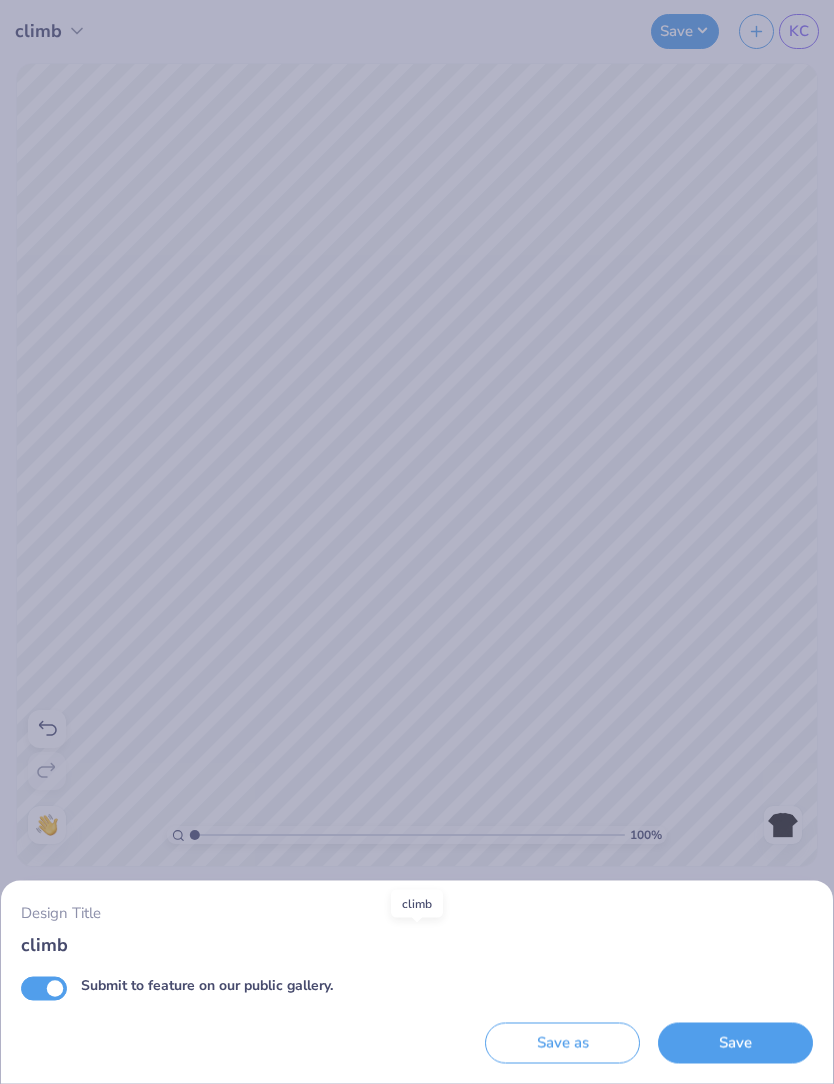 click on "climb" at bounding box center (417, 944) 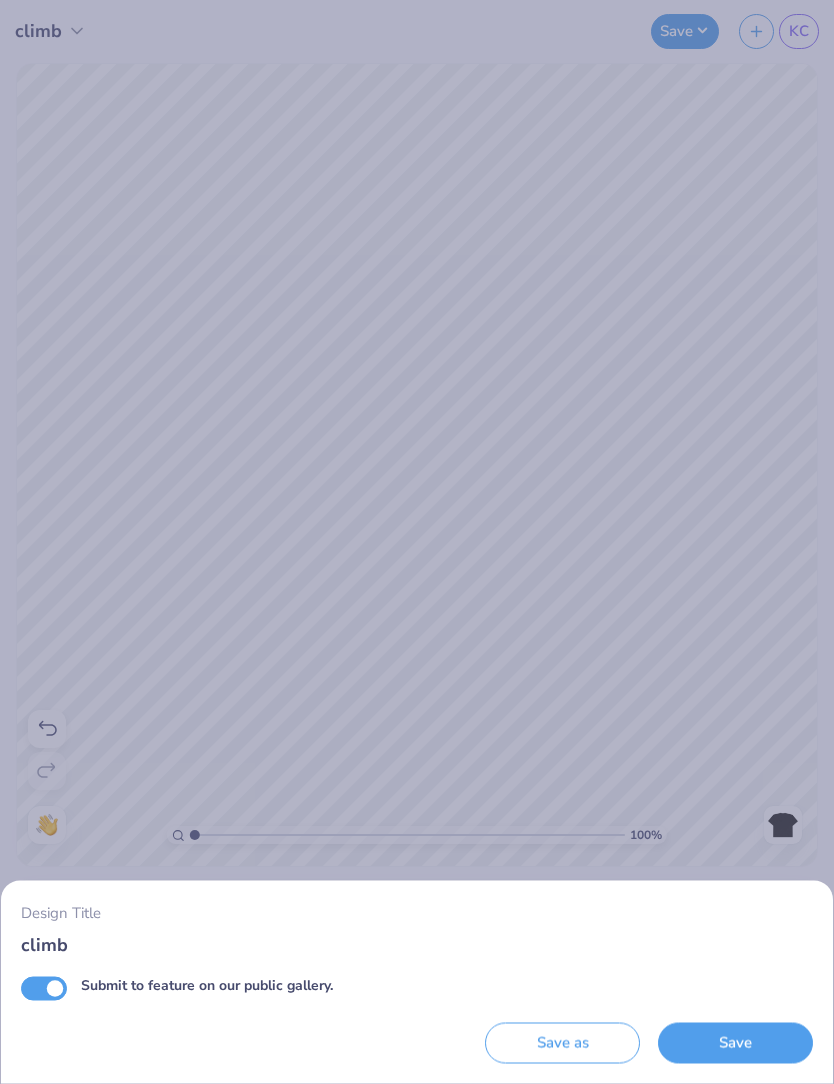 click on "climb" at bounding box center [417, 944] 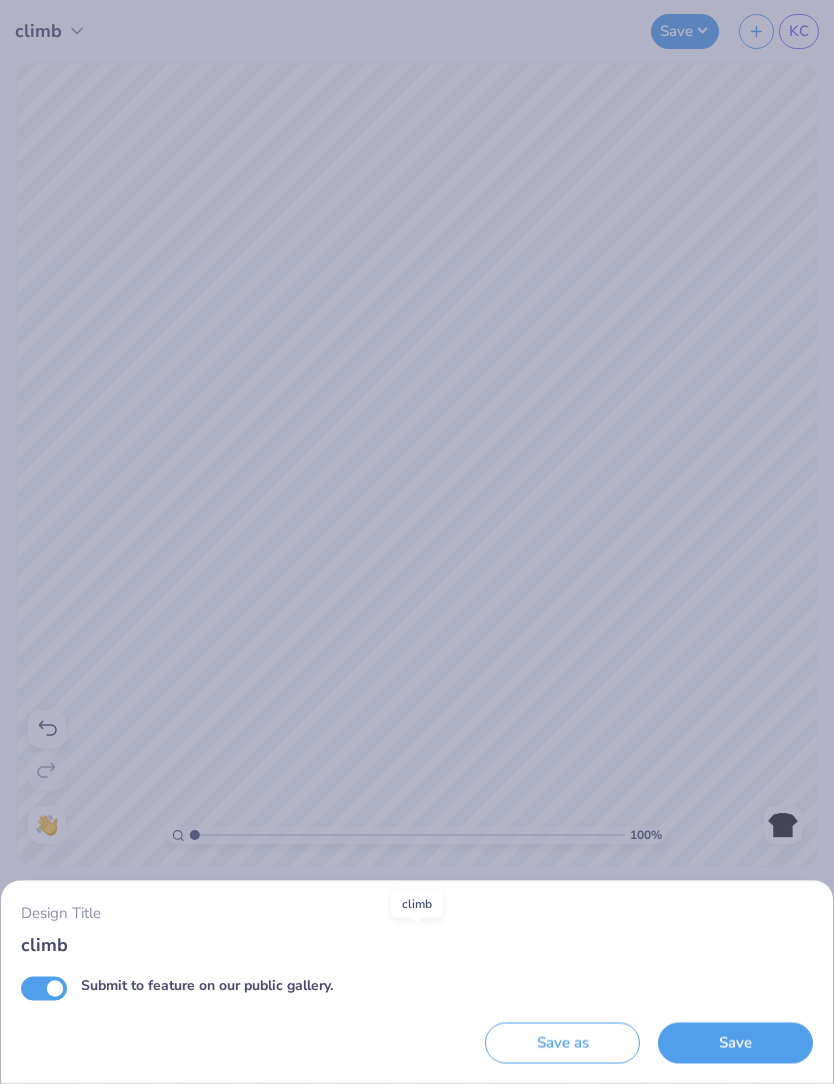 click on "climb" at bounding box center [417, 944] 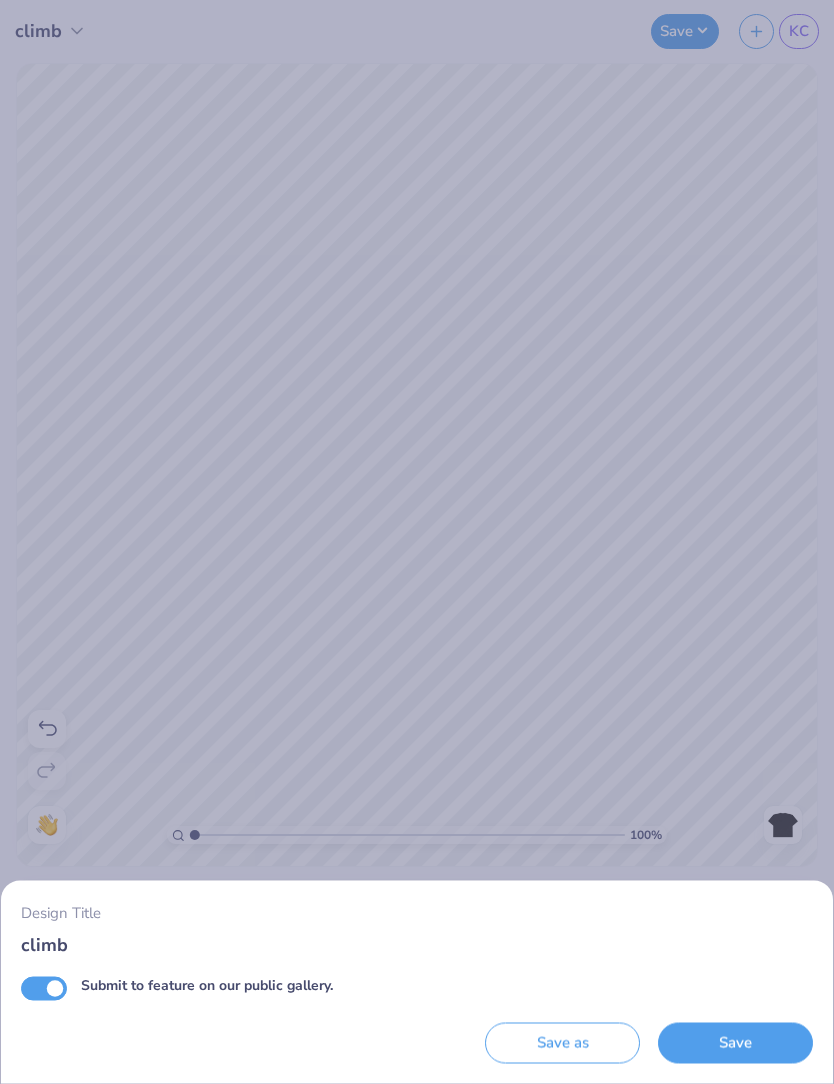 click on "climb" at bounding box center [417, 944] 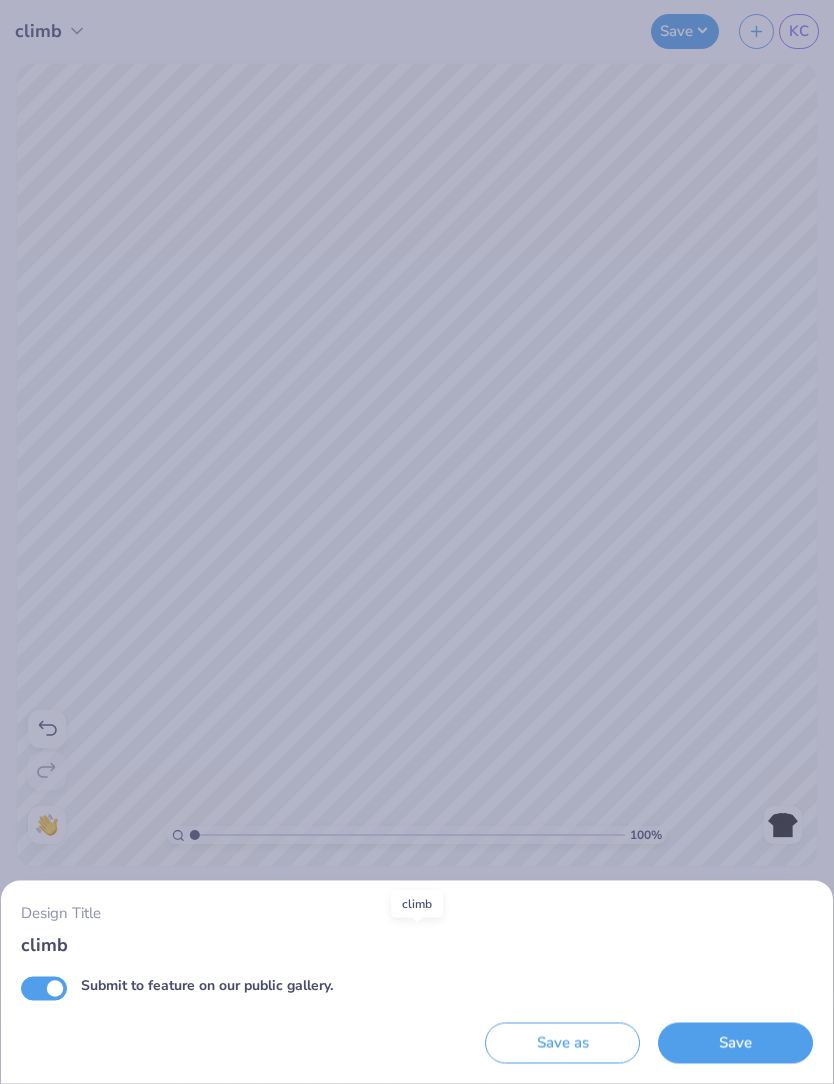 click on "climb" at bounding box center (417, 944) 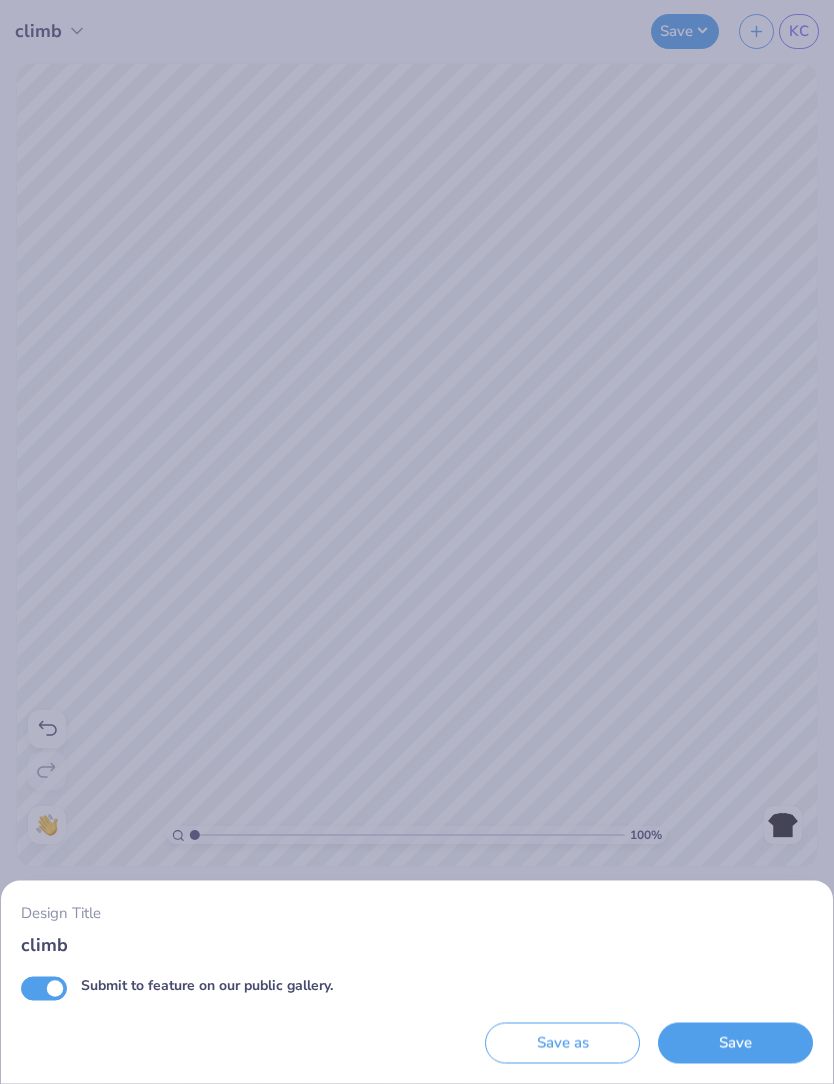 click on "Submit to feature on our public gallery." at bounding box center (44, 988) 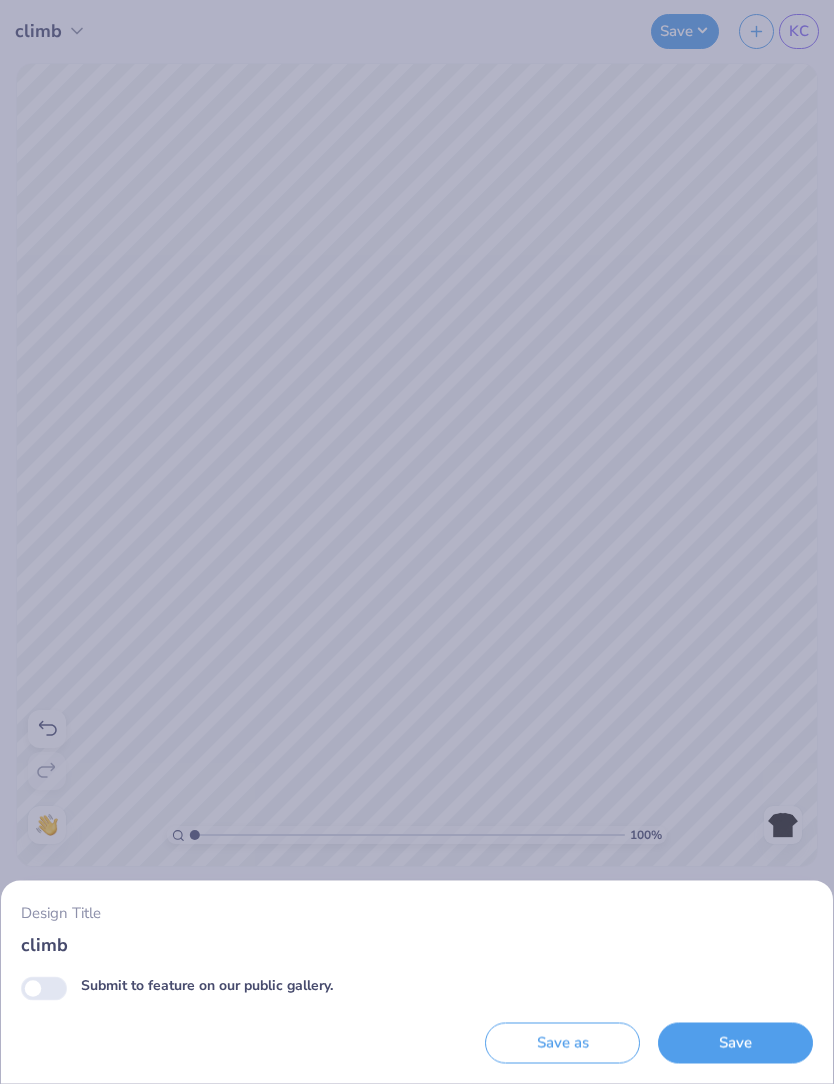 checkbox on "false" 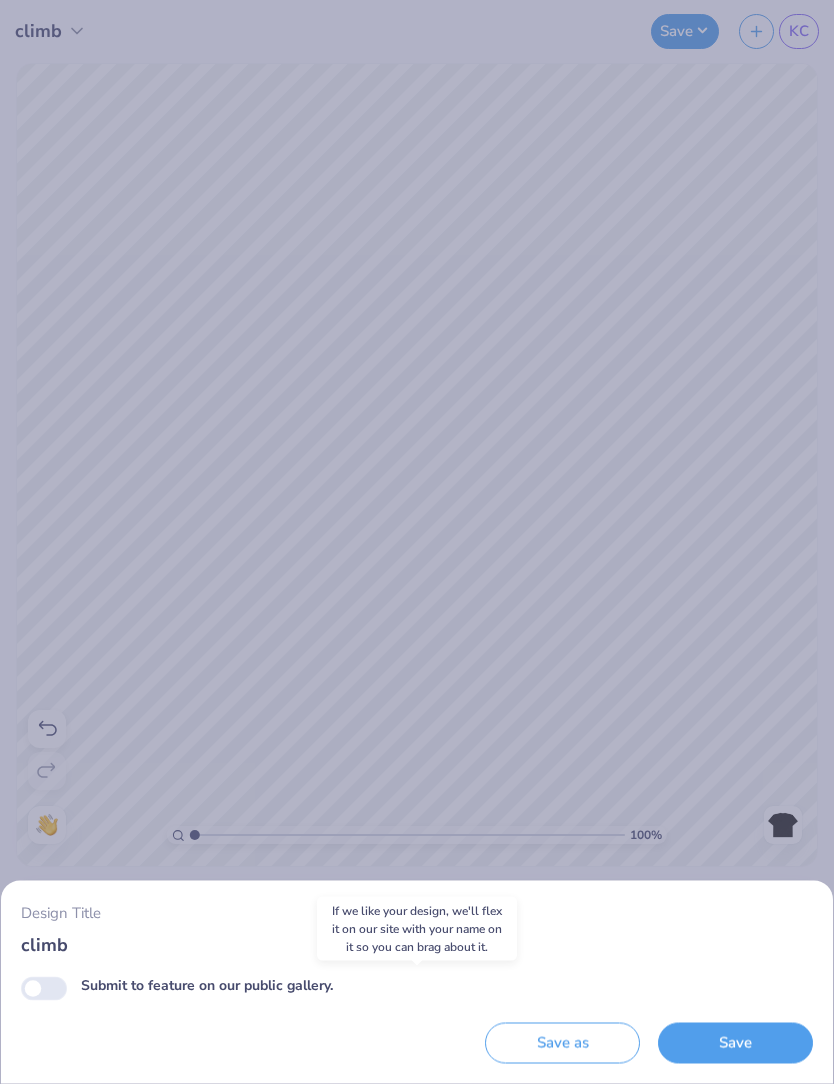 click on "climb" at bounding box center (417, 944) 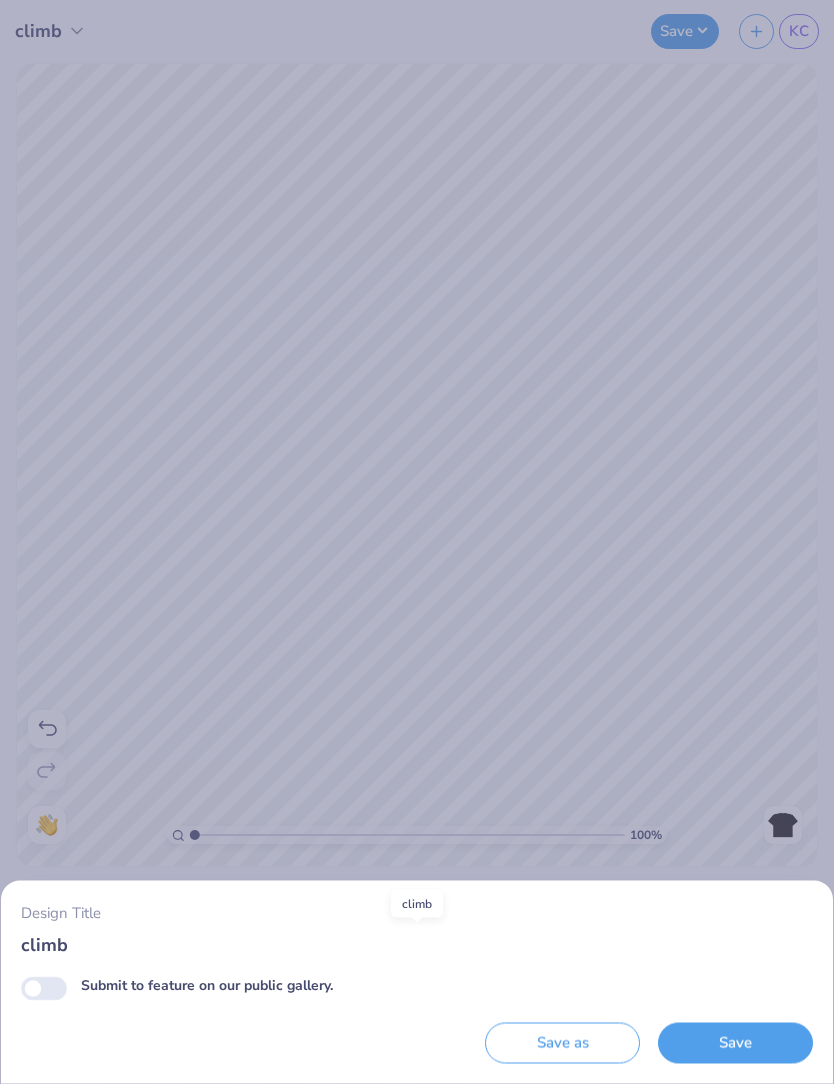 click on "climb" at bounding box center (417, 944) 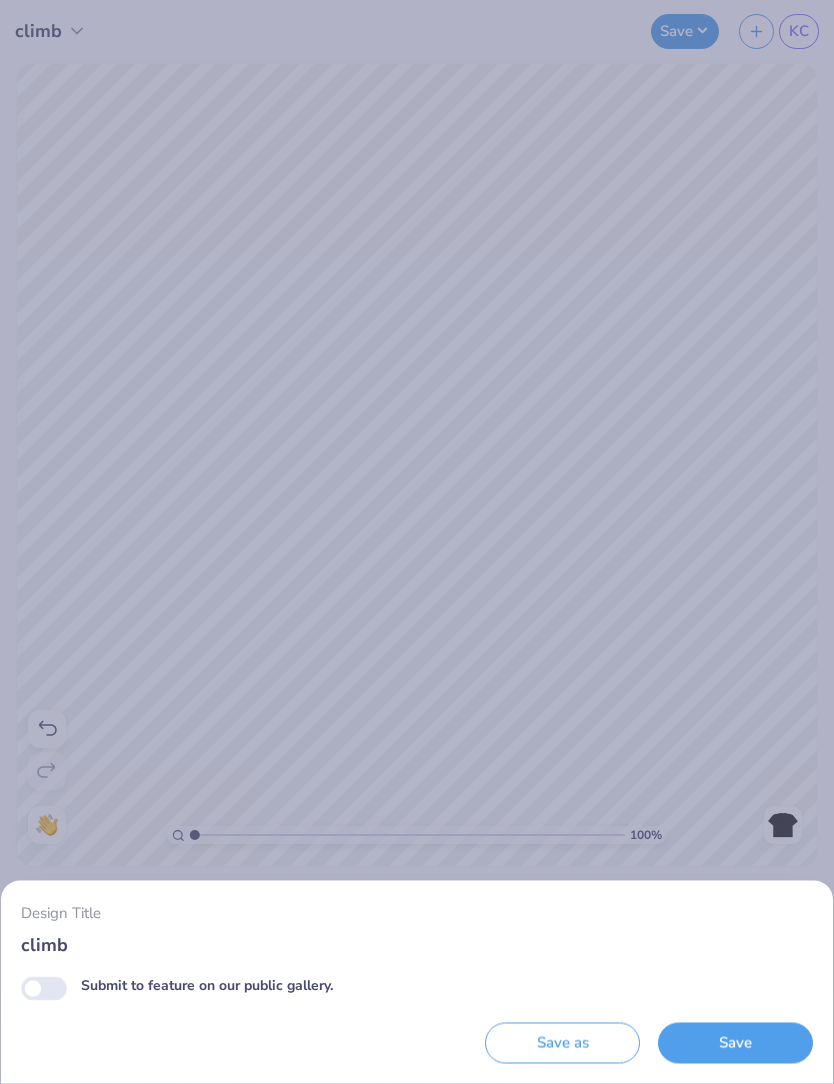 click on "Design Title climb" at bounding box center (417, 929) 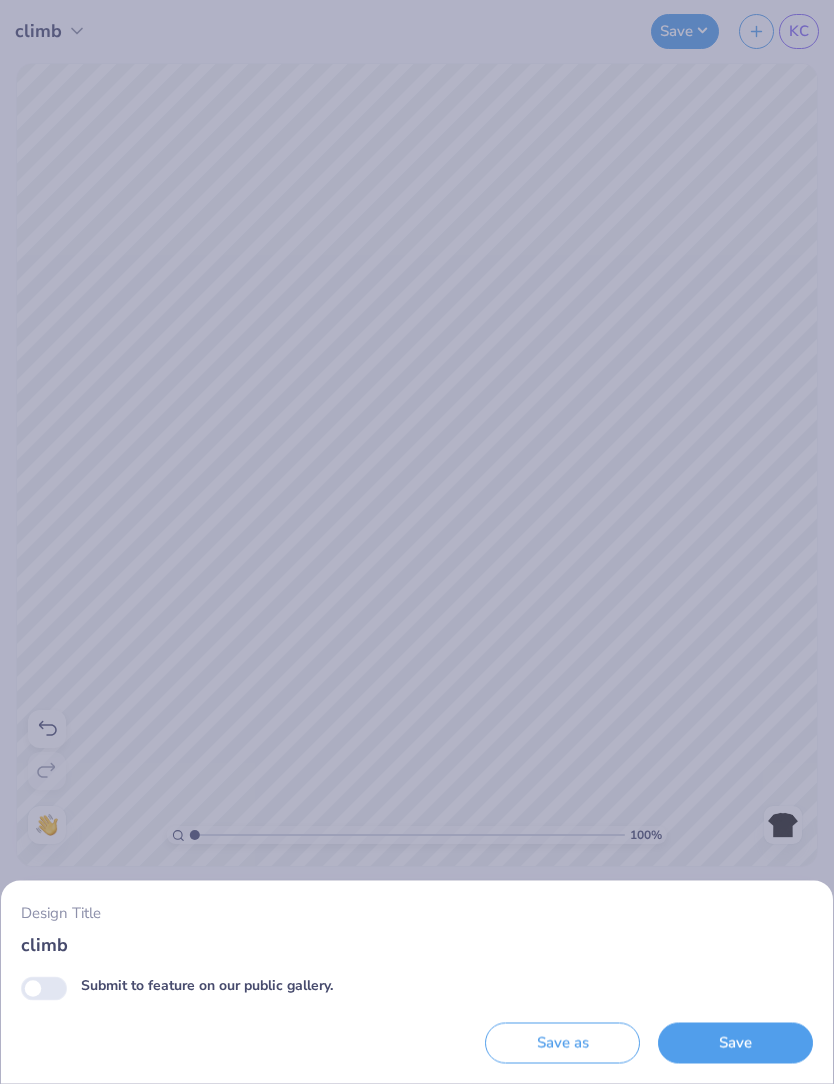 click on "Design Title climb Submit to feature on our public gallery. Save as Save" at bounding box center [417, 542] 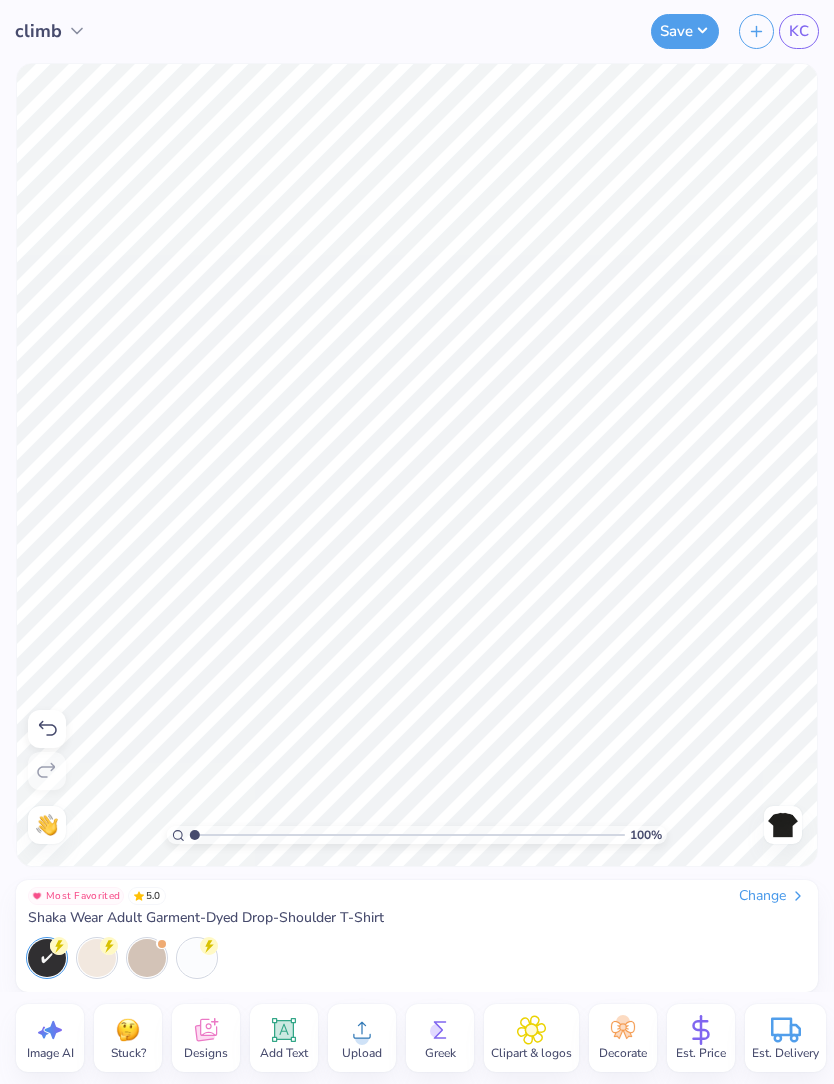 click at bounding box center (756, 31) 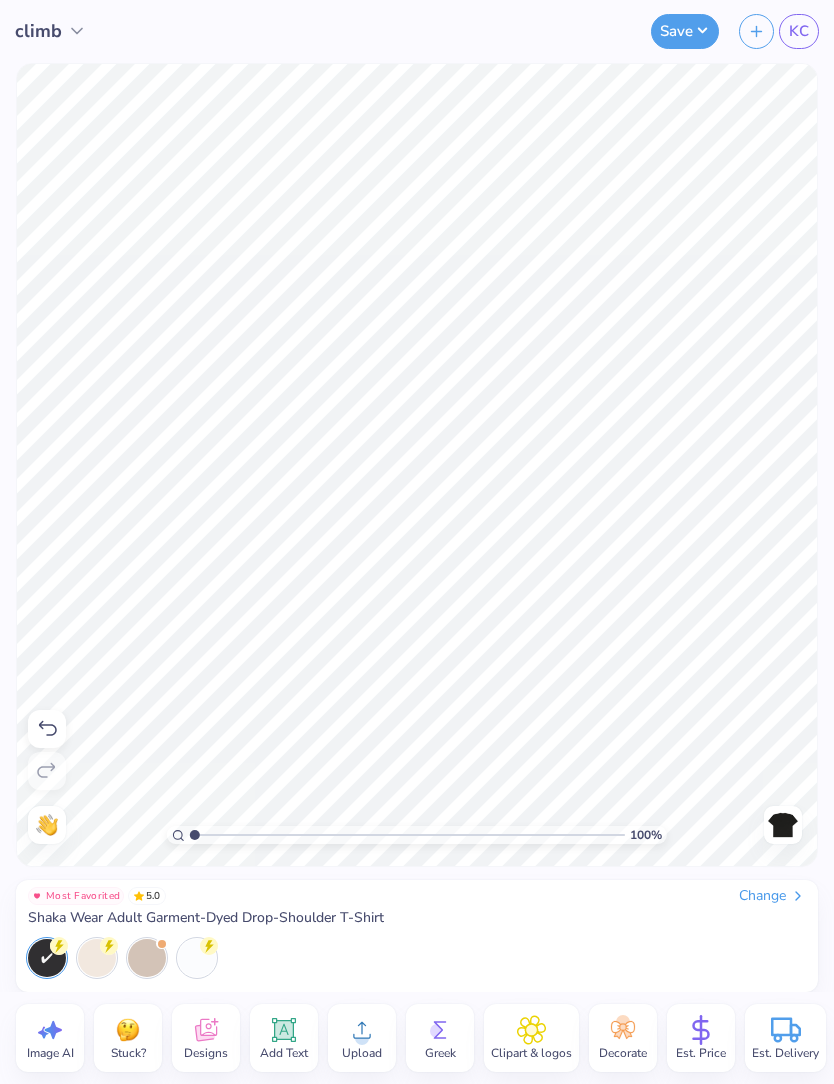 click on "Save" at bounding box center (685, 31) 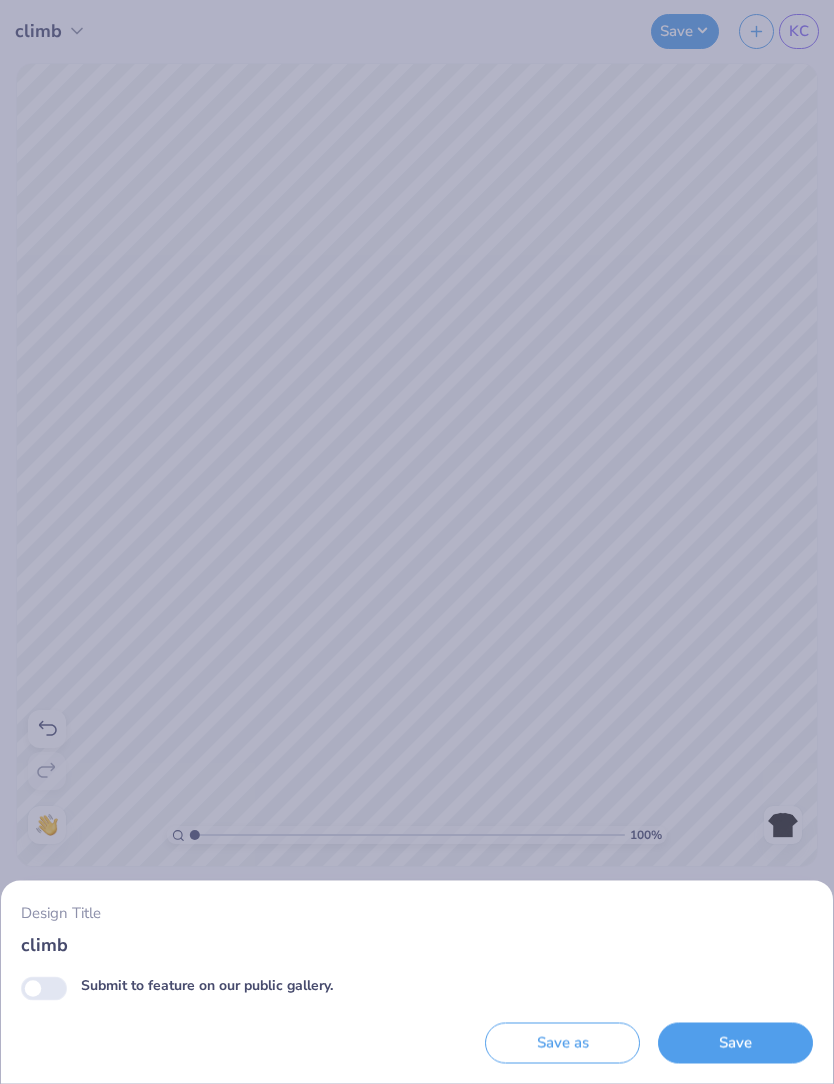 click on "Save" at bounding box center (735, 1043) 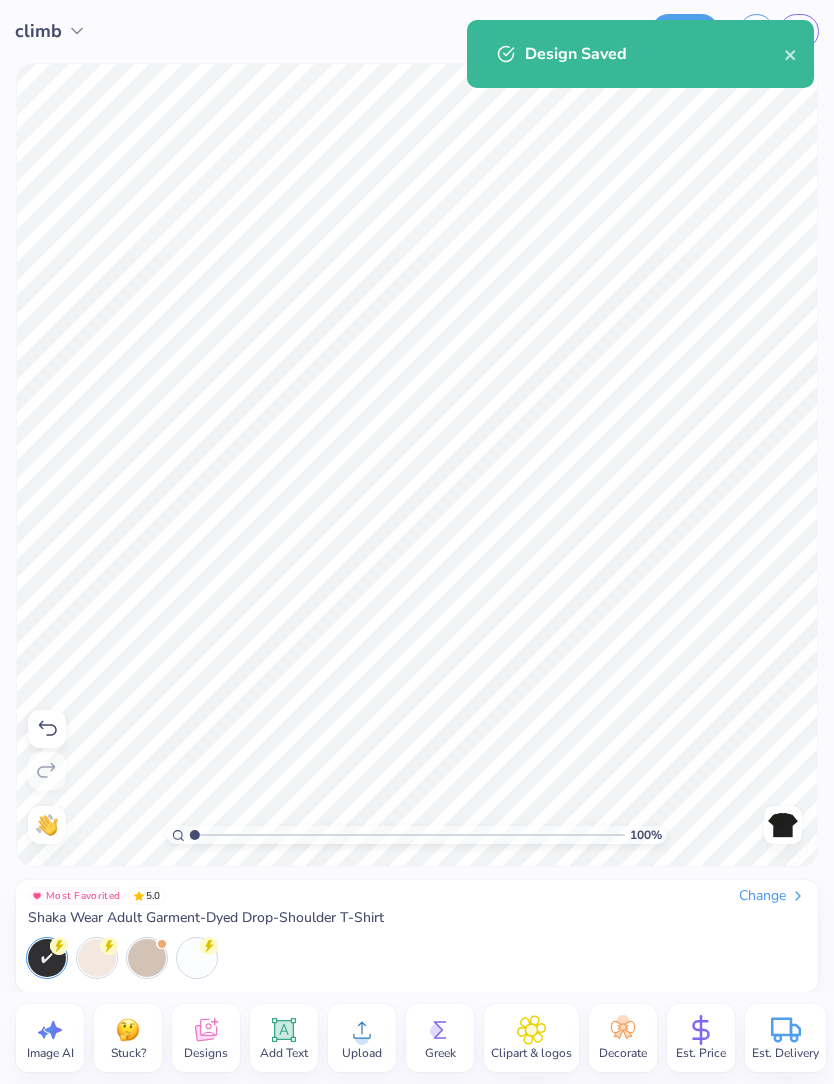 click 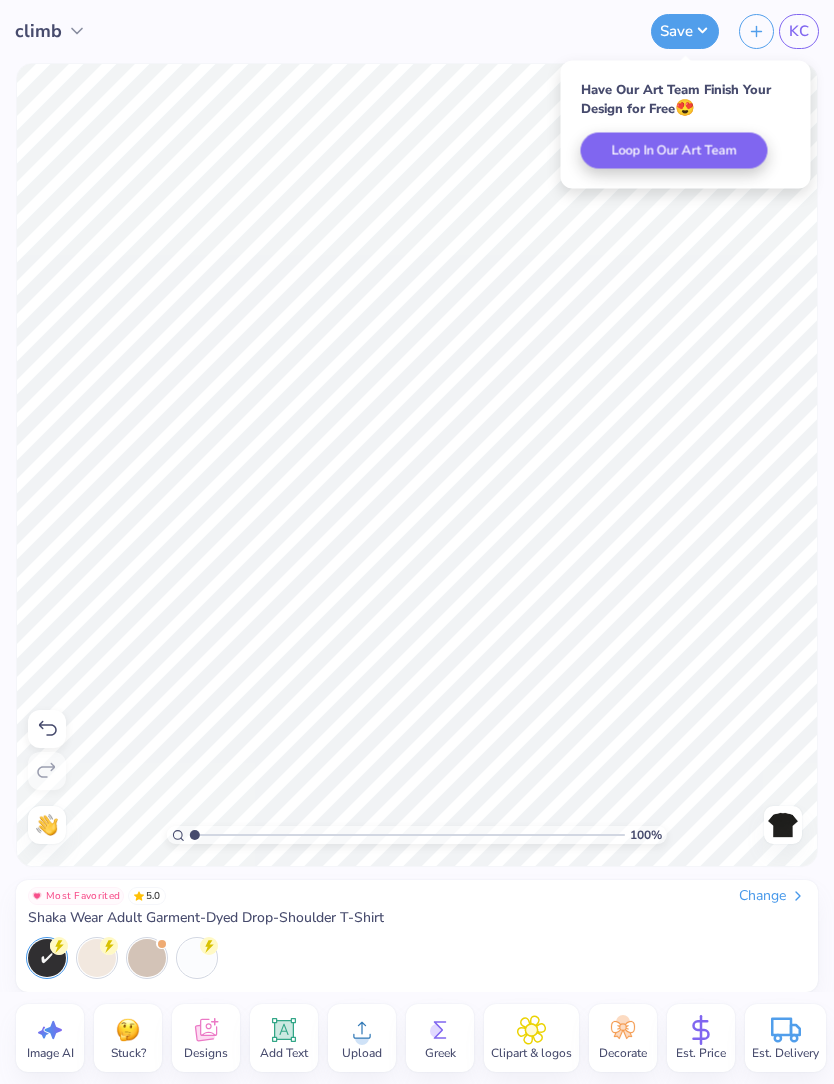 click 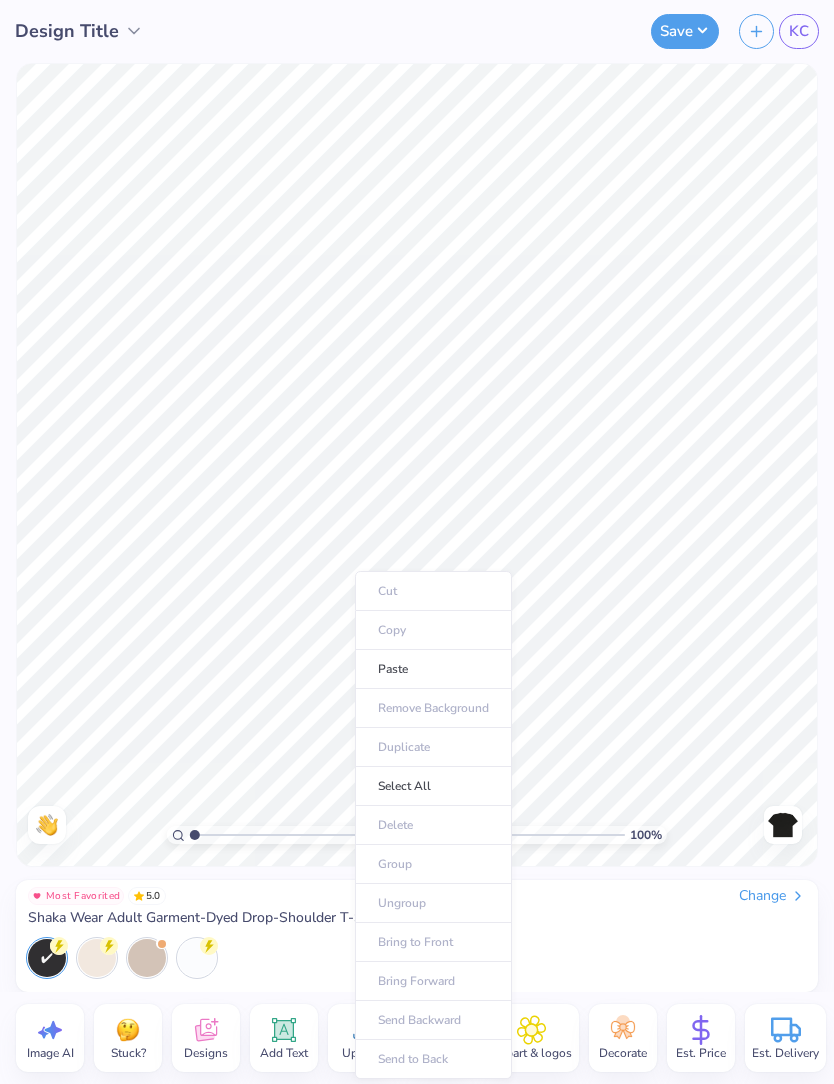 click on "Paste" at bounding box center (433, 669) 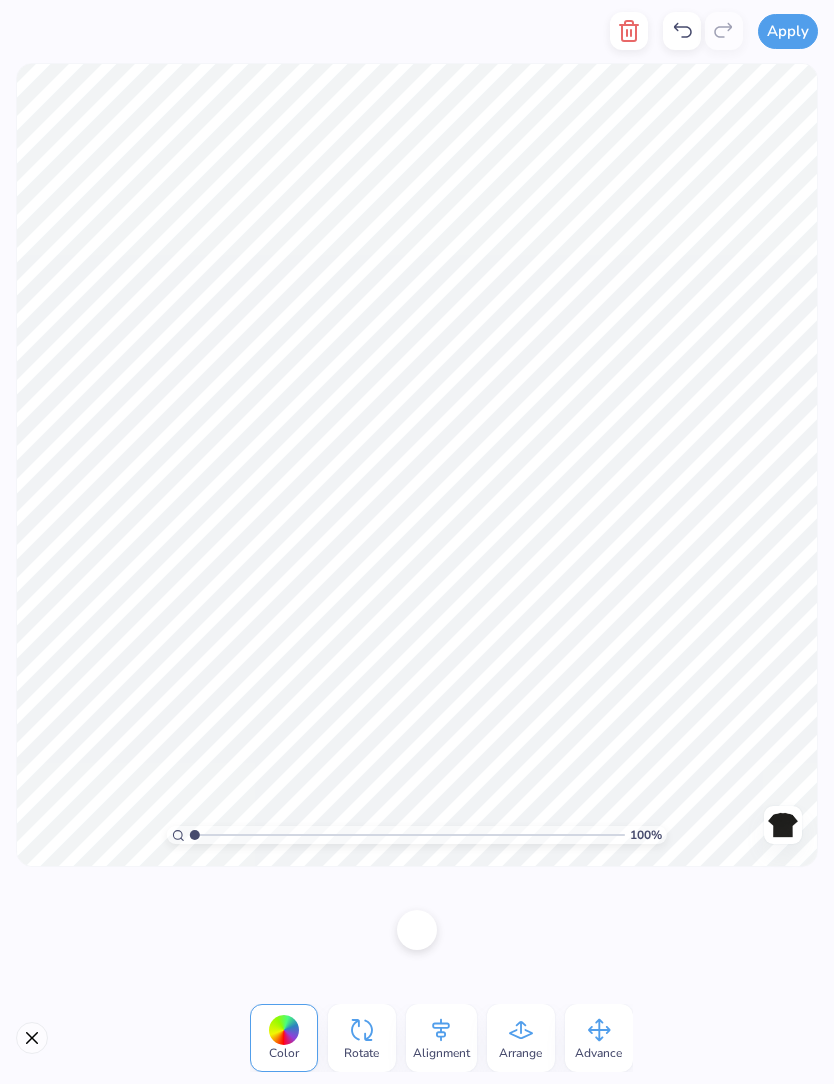 click 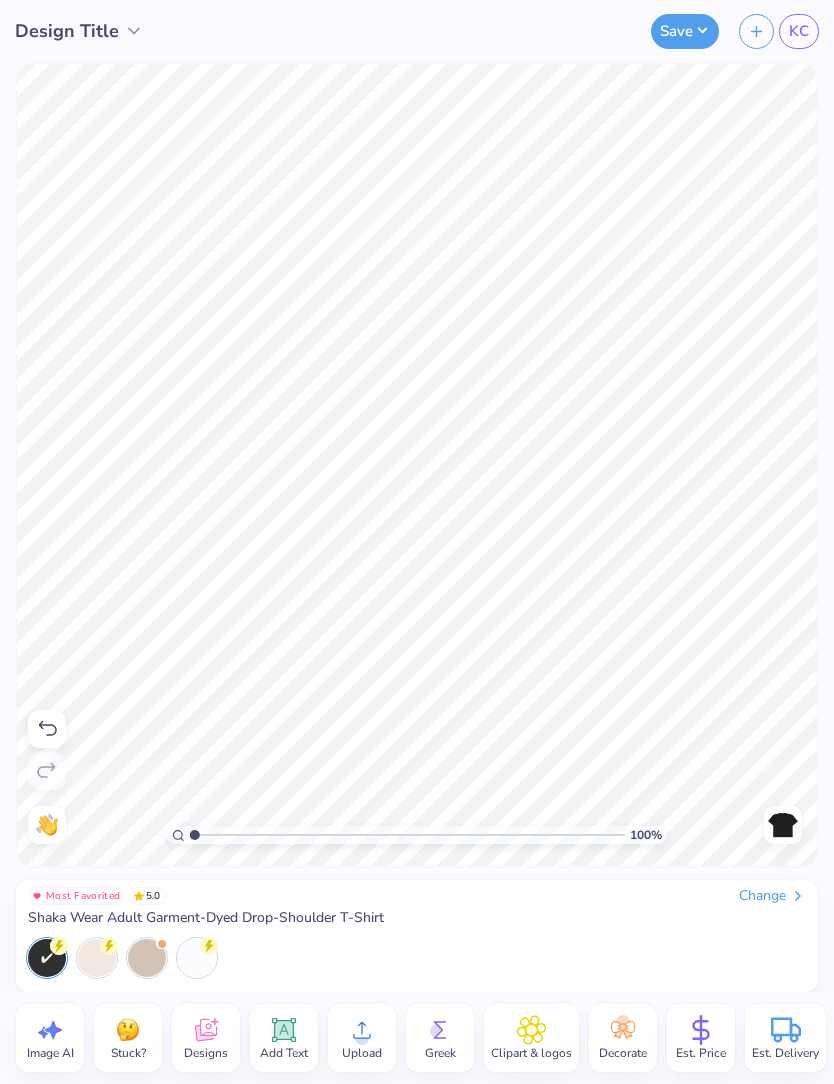 click on "KC" at bounding box center (799, 31) 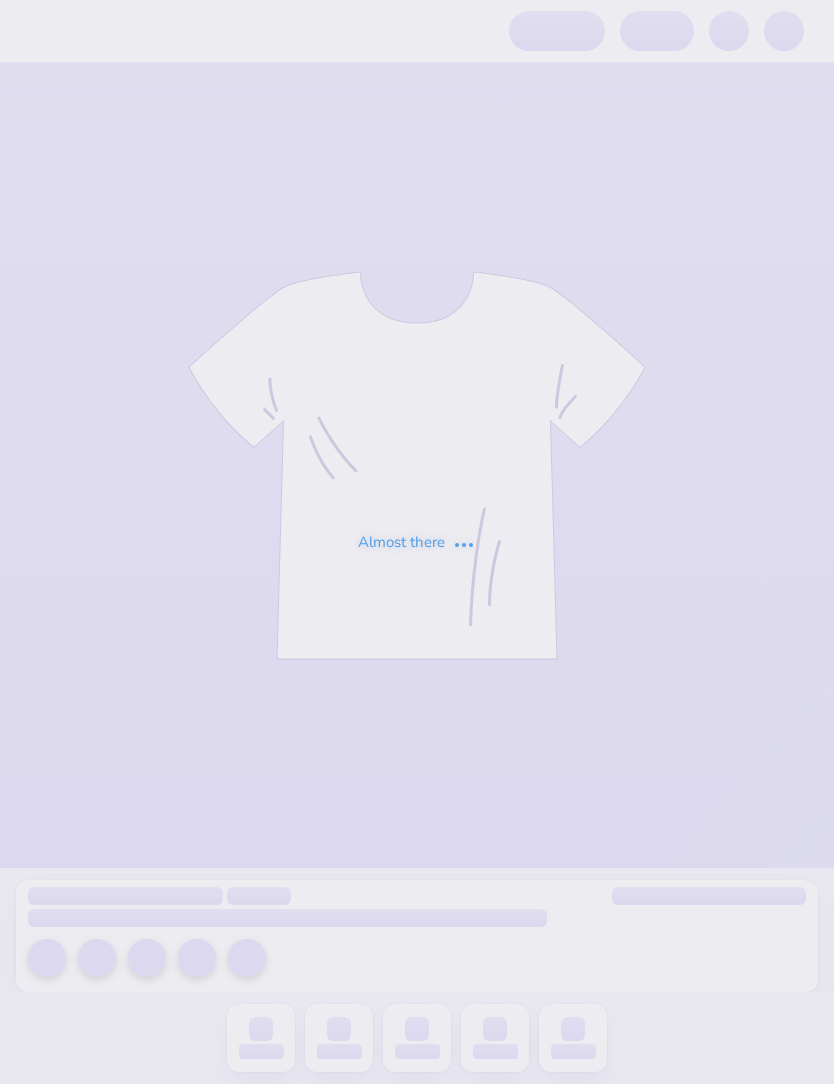 scroll, scrollTop: 0, scrollLeft: 0, axis: both 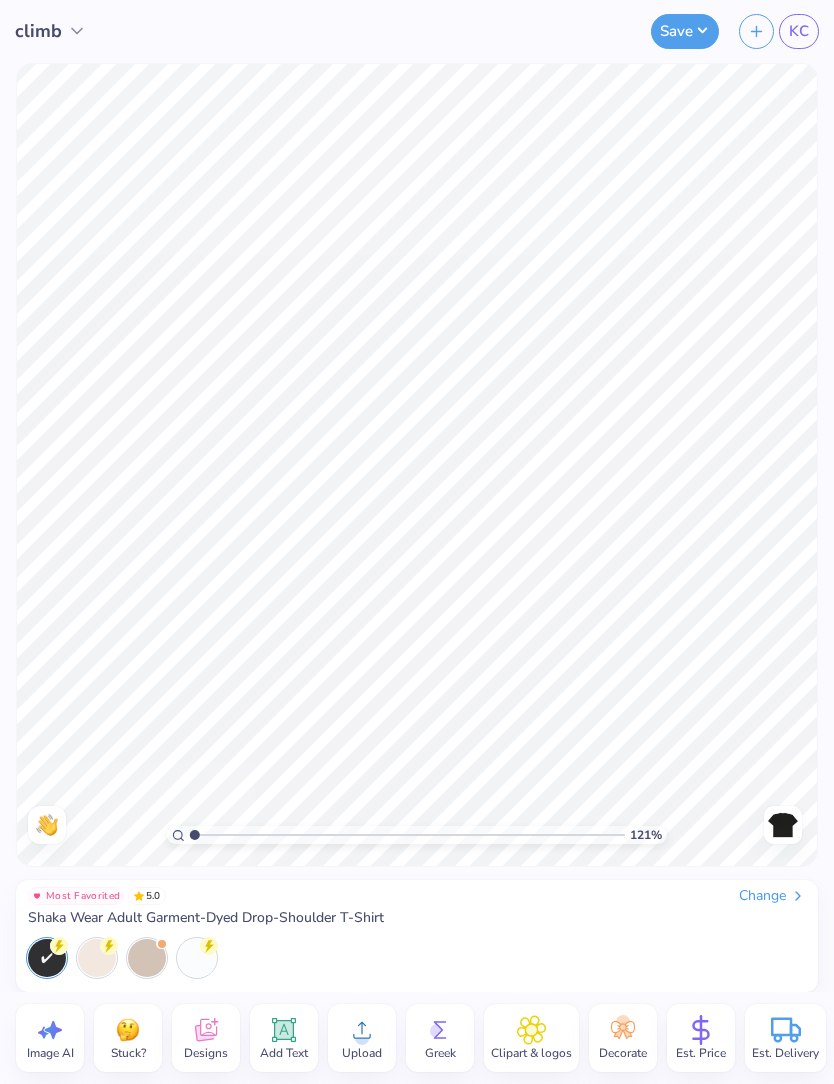 type on "1" 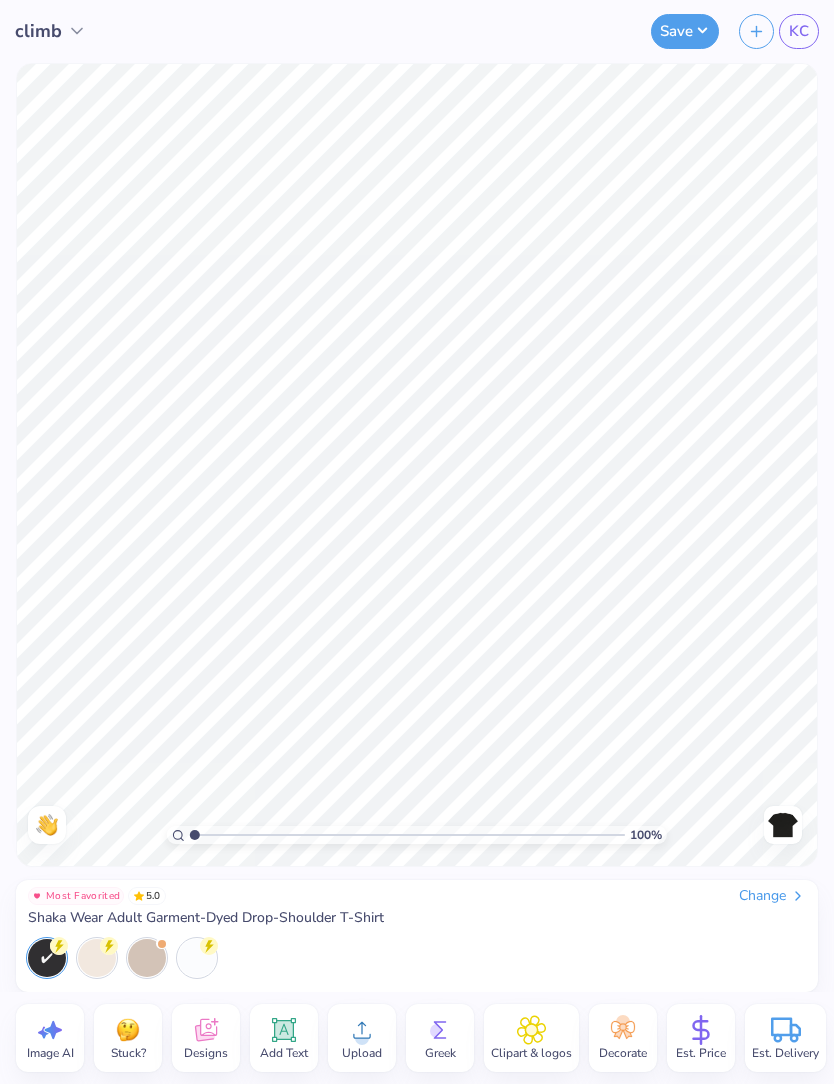 click 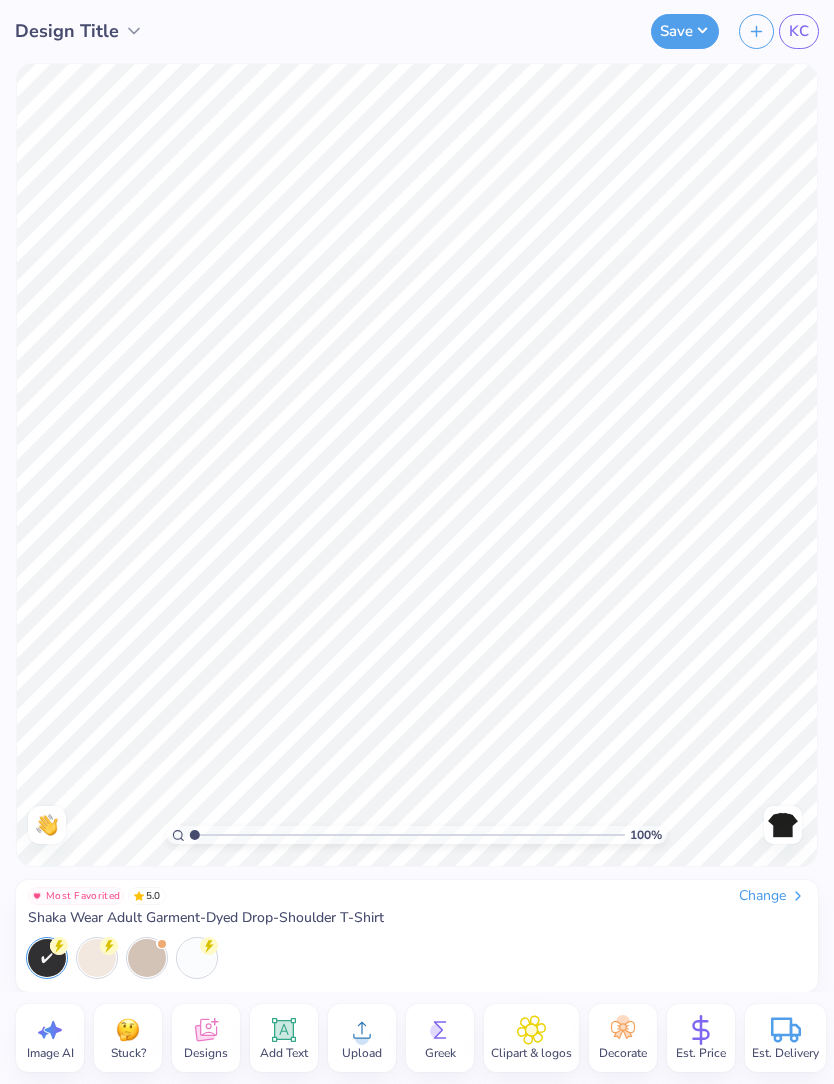 click 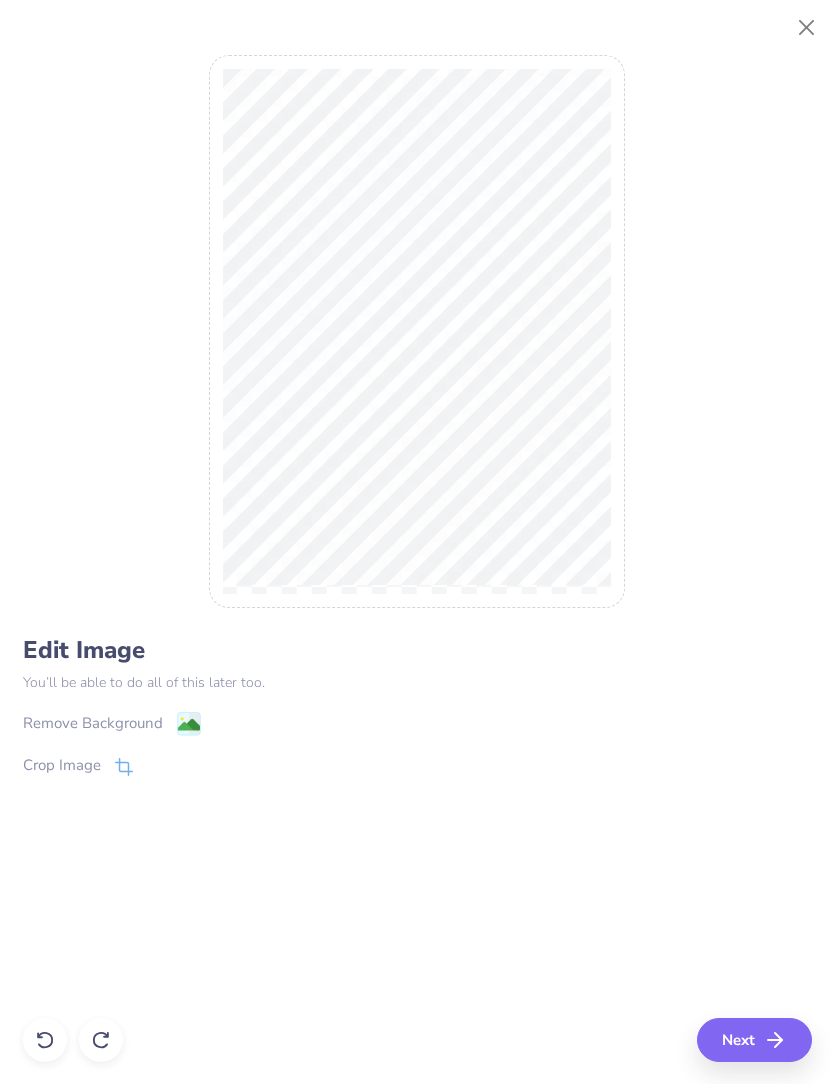 click 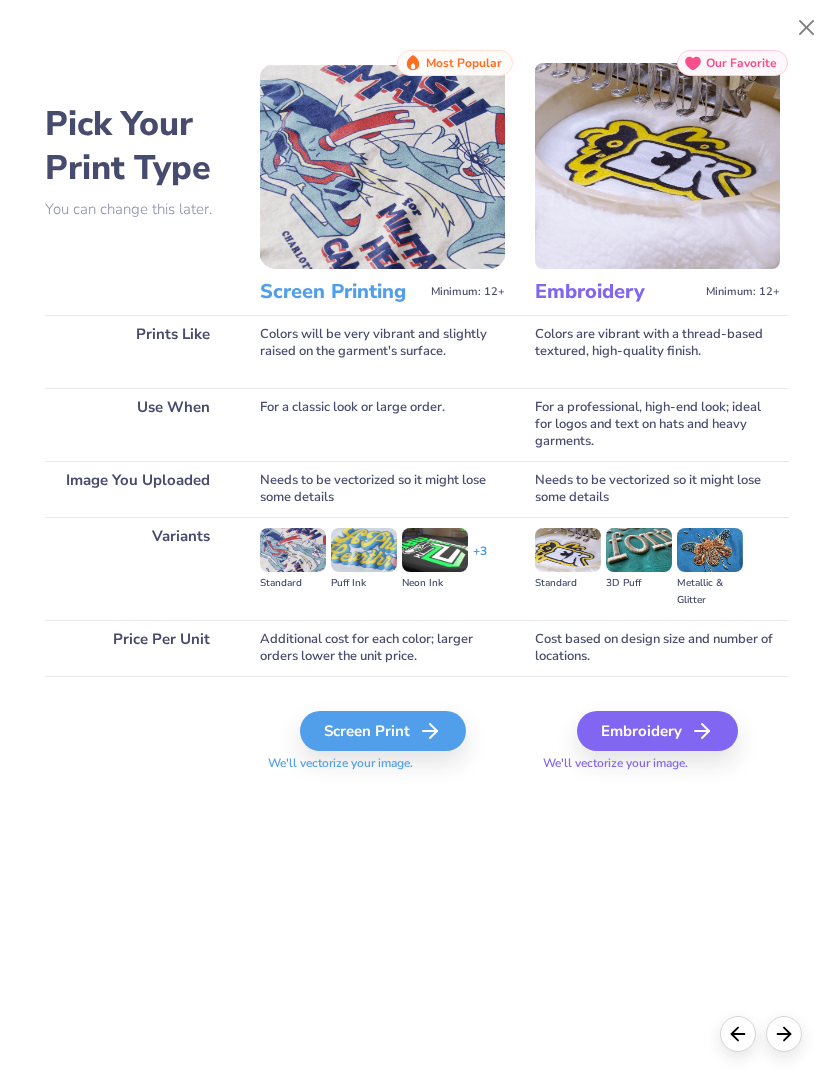 click 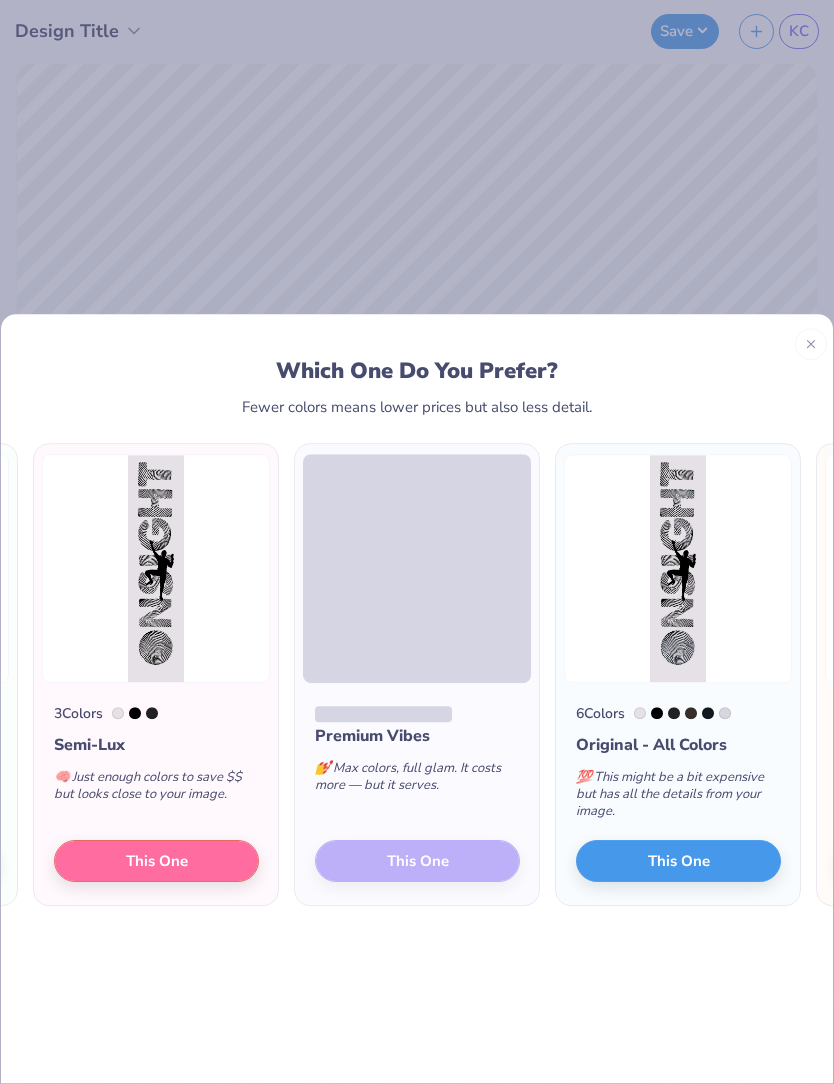 scroll, scrollTop: 0, scrollLeft: -229, axis: horizontal 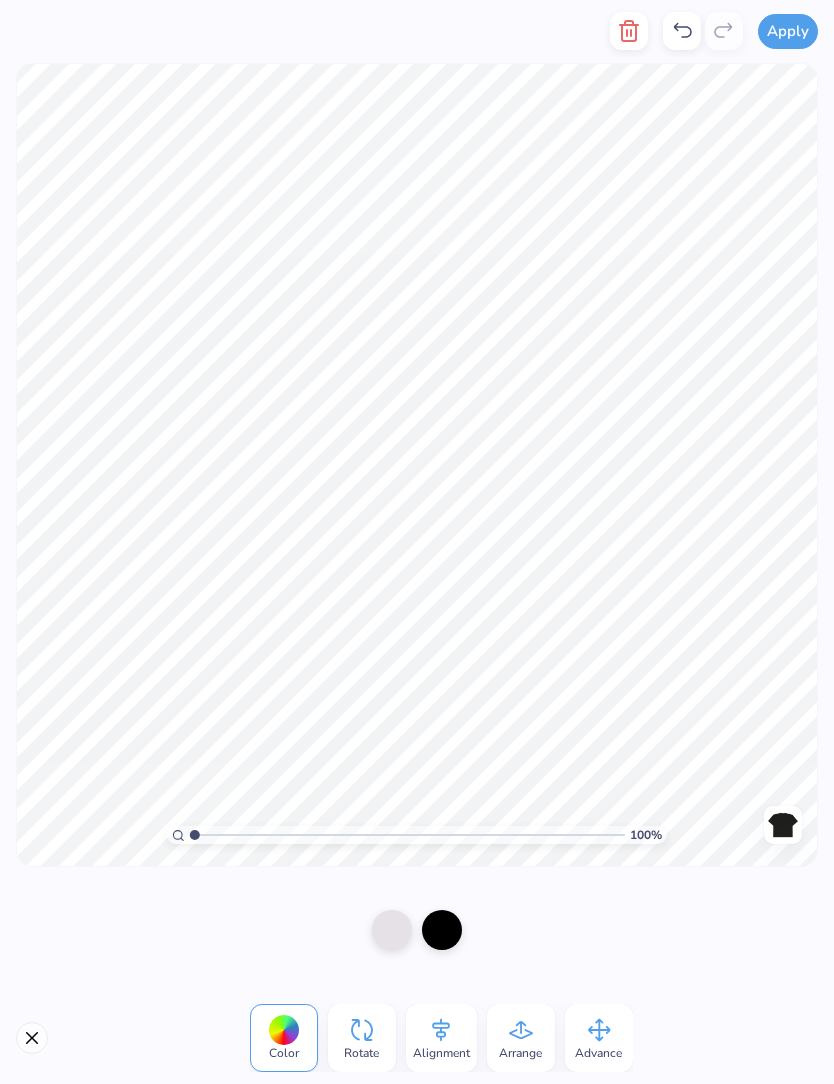 click at bounding box center [629, 31] 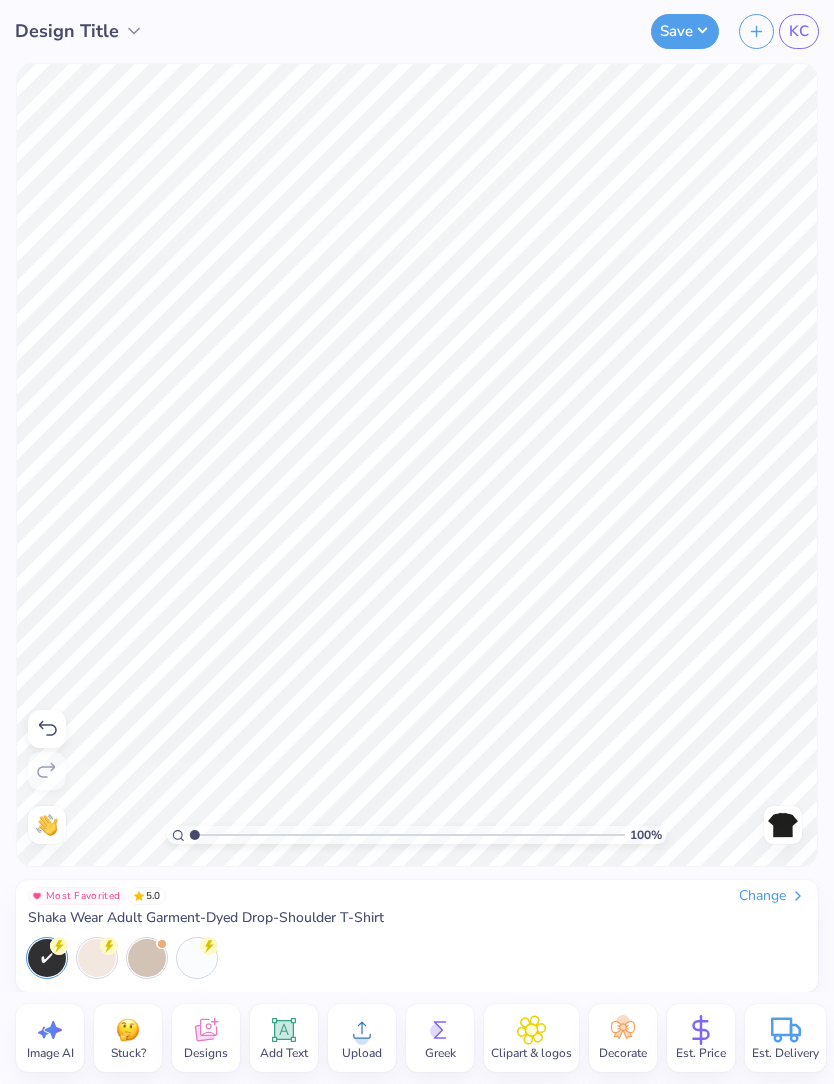 click on "Upload" at bounding box center [362, 1038] 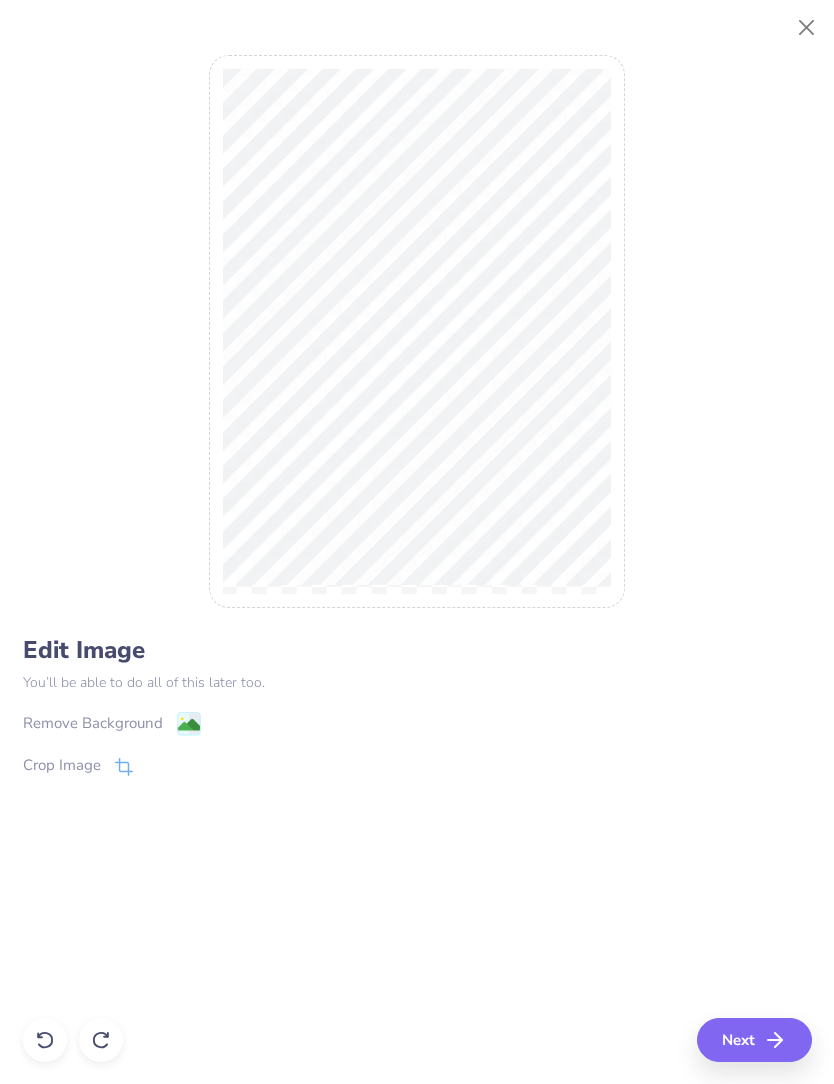 click on "Remove Background" at bounding box center (417, 723) 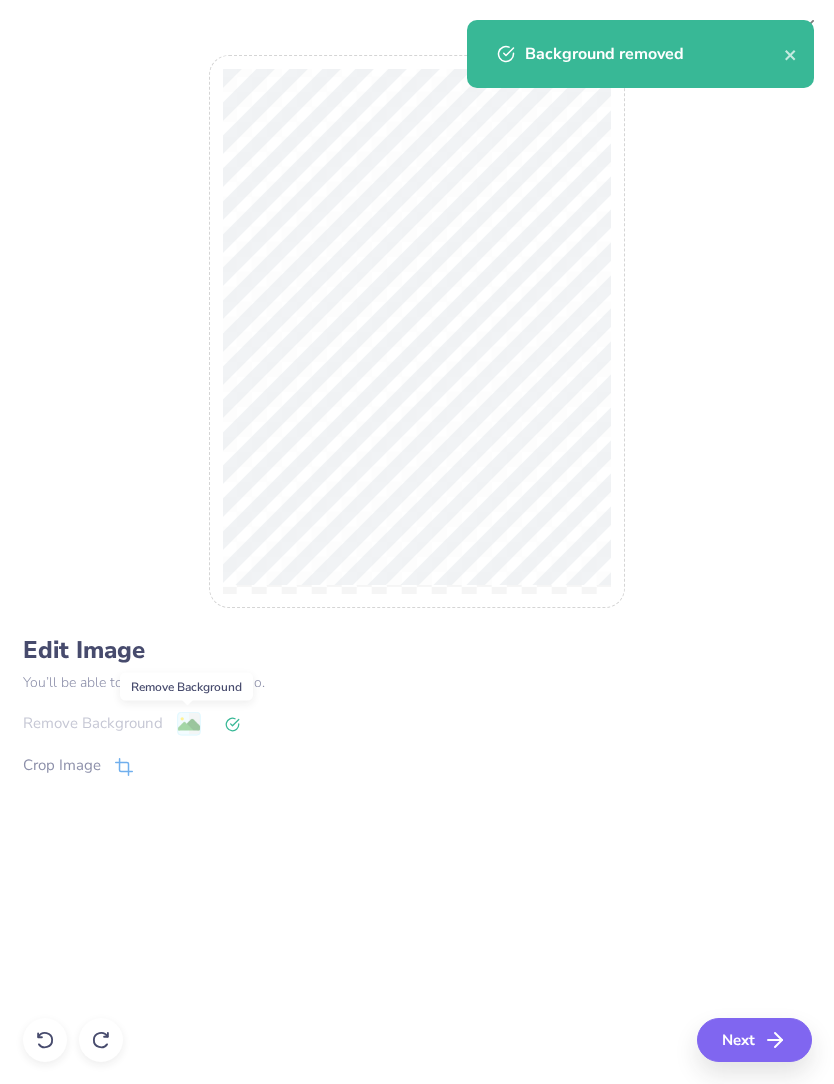 click 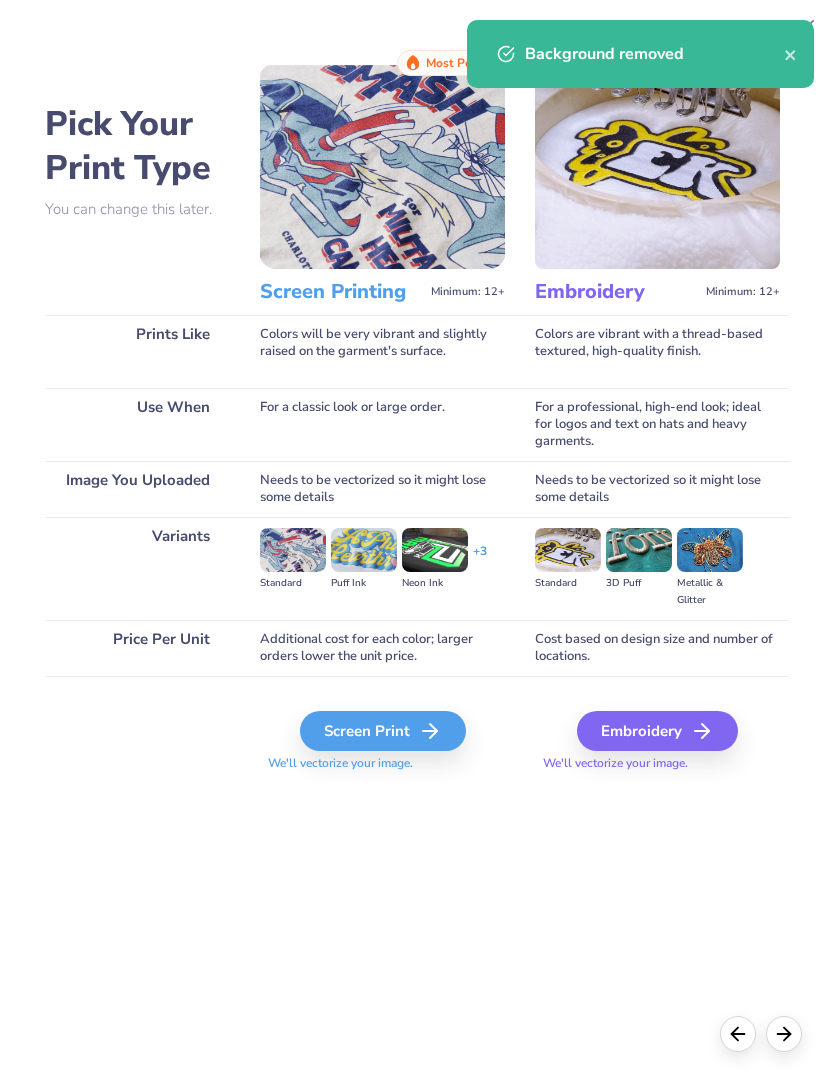 click 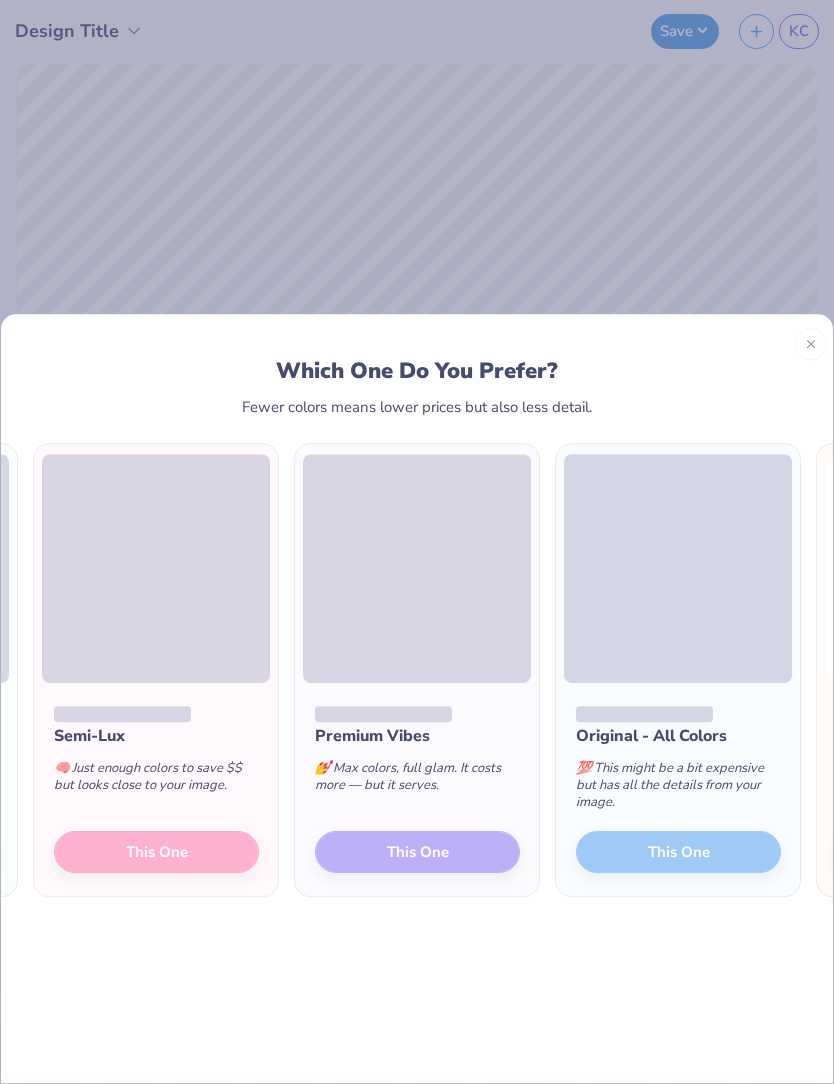 scroll, scrollTop: 0, scrollLeft: -229, axis: horizontal 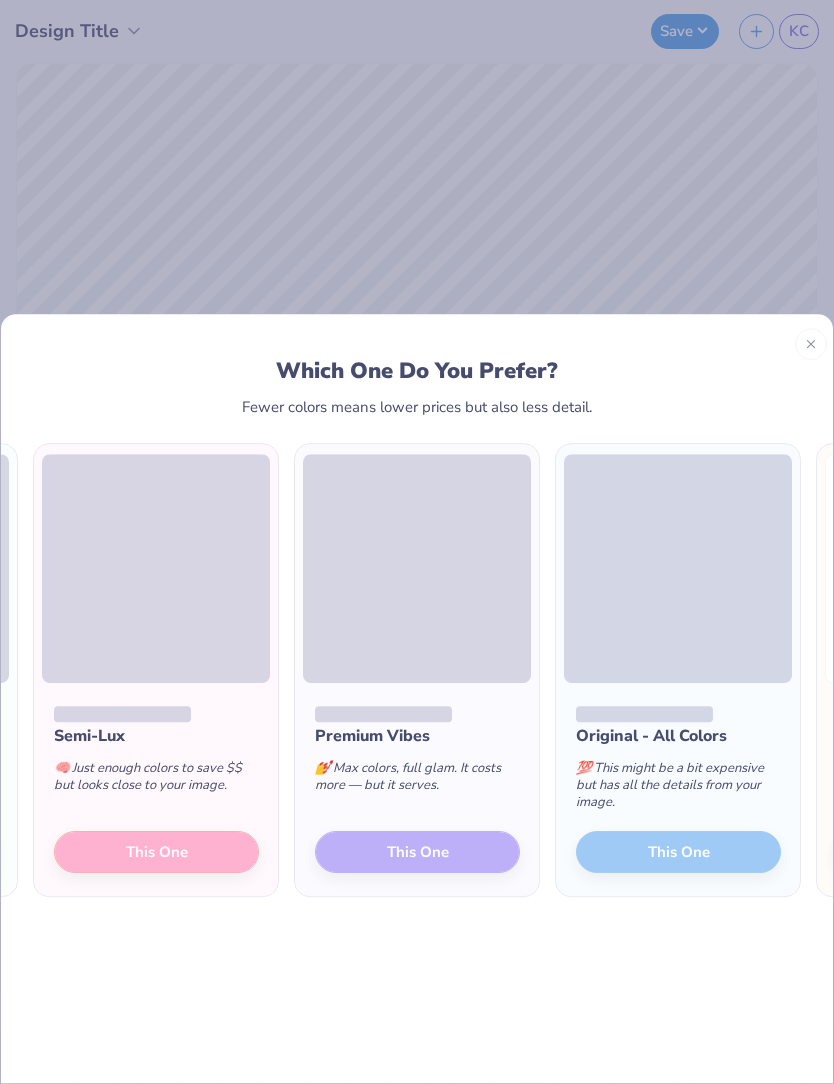 click on "Cost Savvy 💸   Colors stripped to the basics, still looks cute, and saves you cash. This One" at bounding box center [-105, 790] 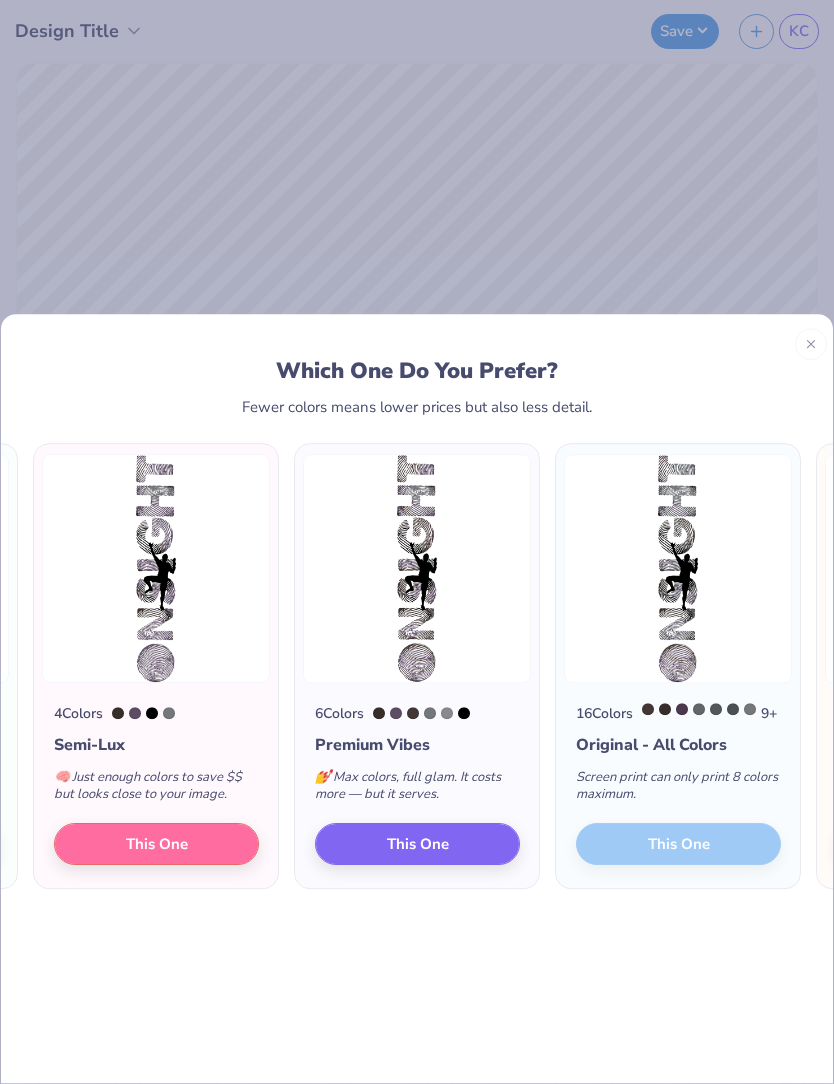 click on "This One" at bounding box center [-105, 844] 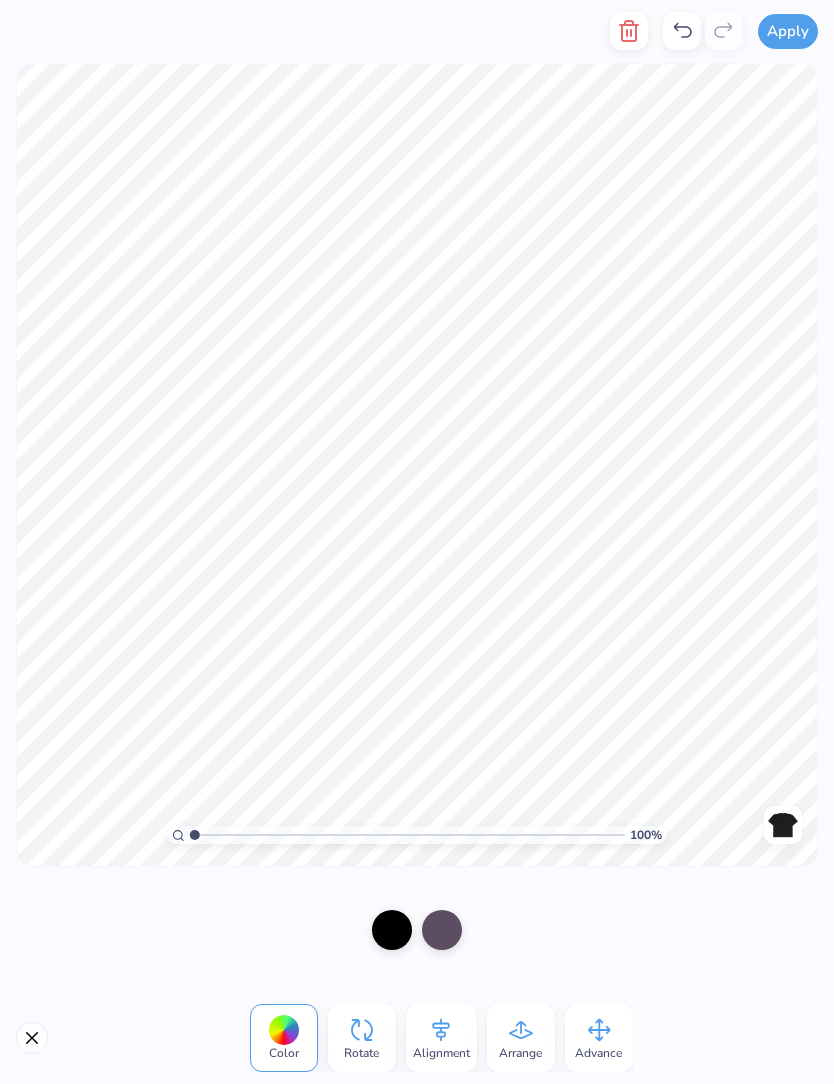 click at bounding box center (392, 930) 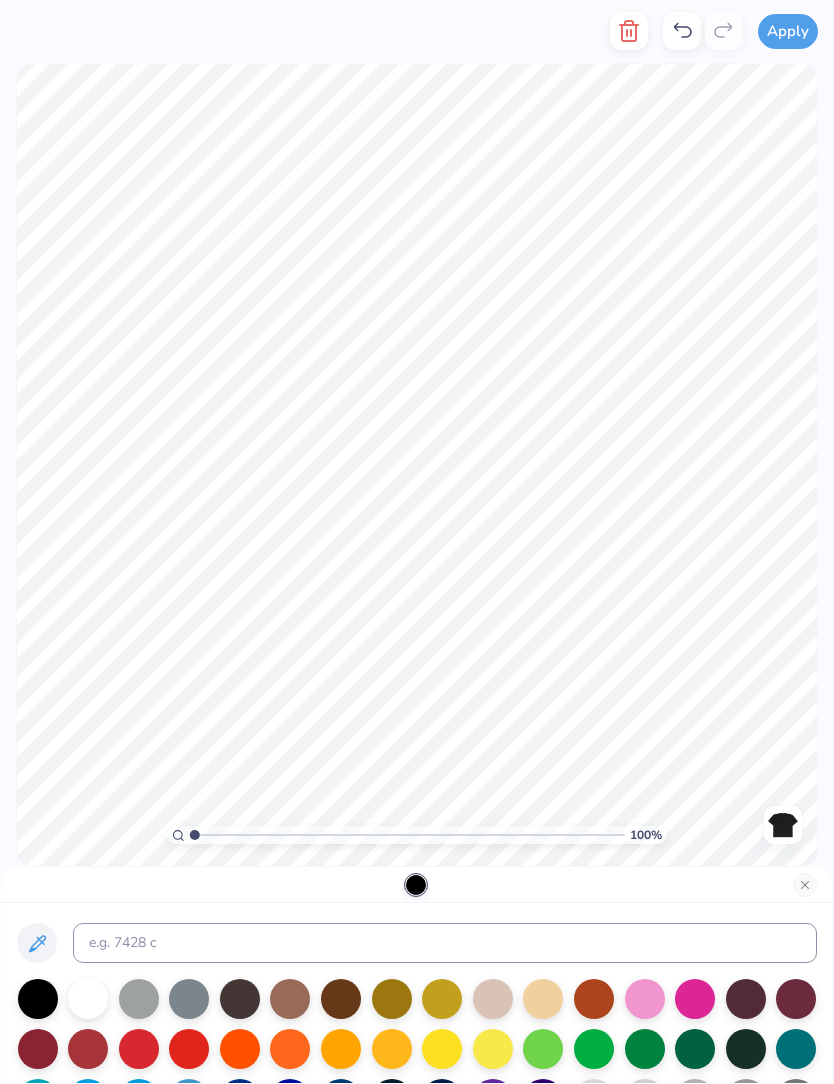 click at bounding box center [88, 999] 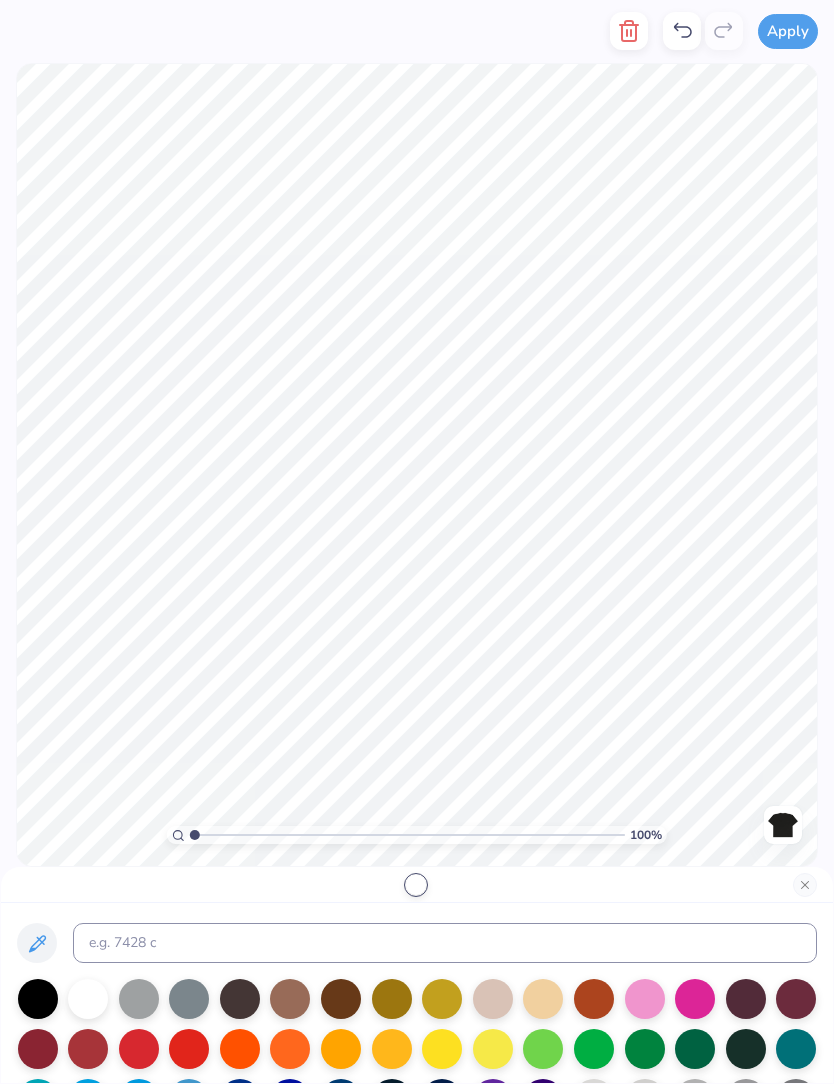 click at bounding box center (805, 885) 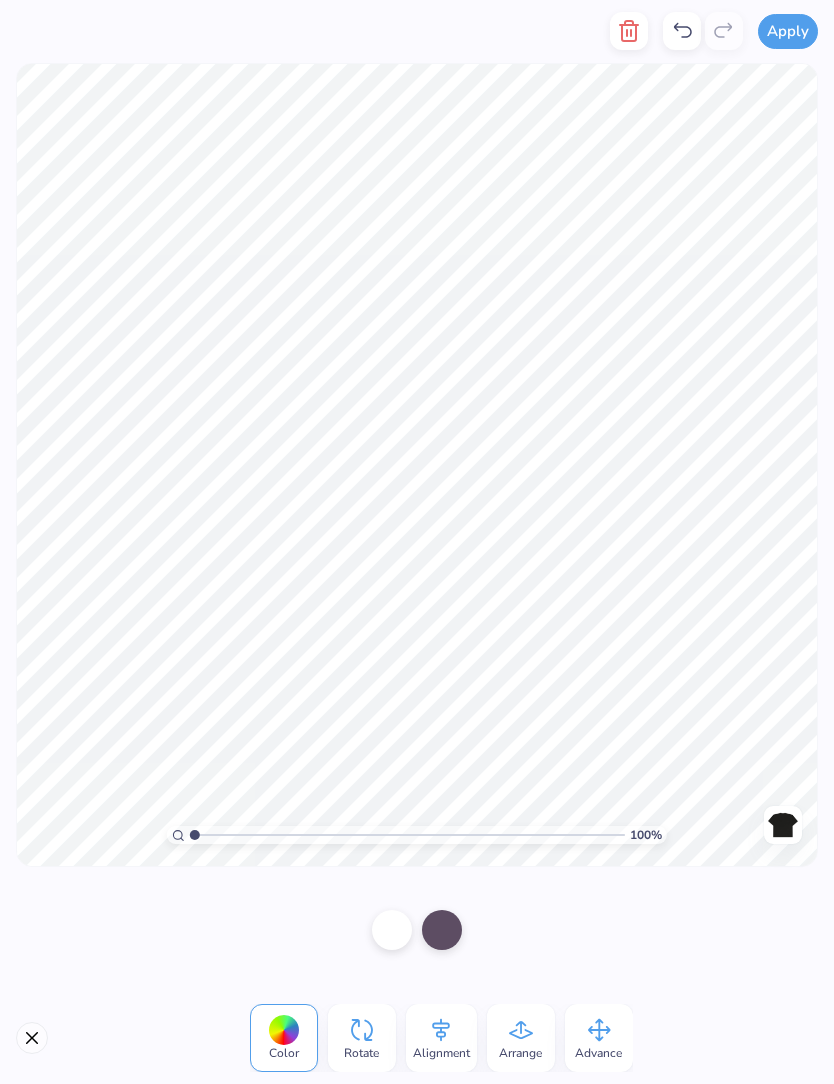 click at bounding box center (442, 930) 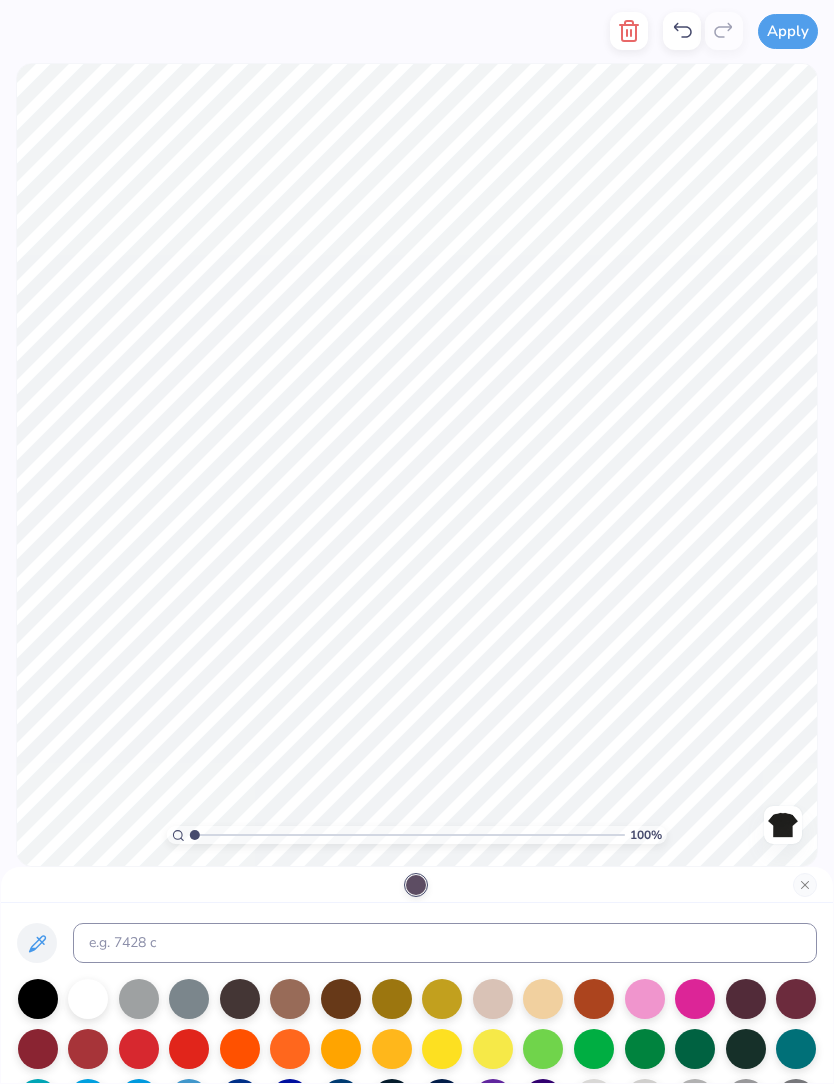 click at bounding box center (139, 999) 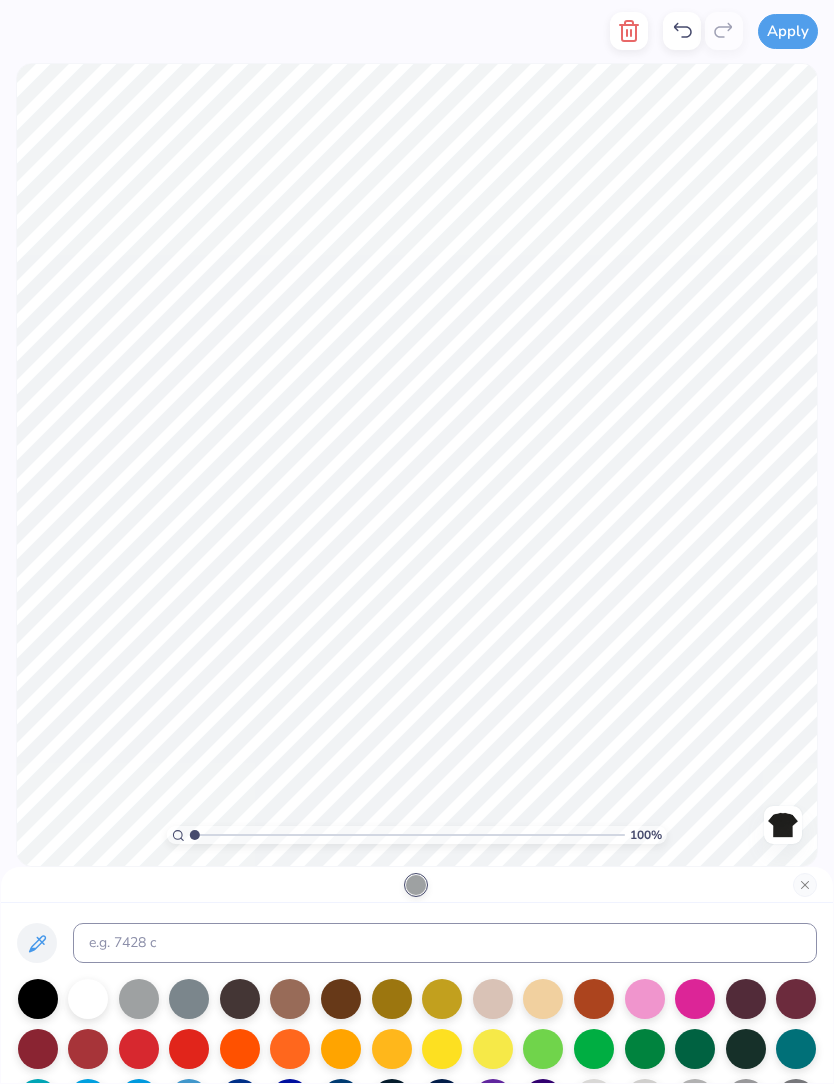 click at bounding box center [189, 999] 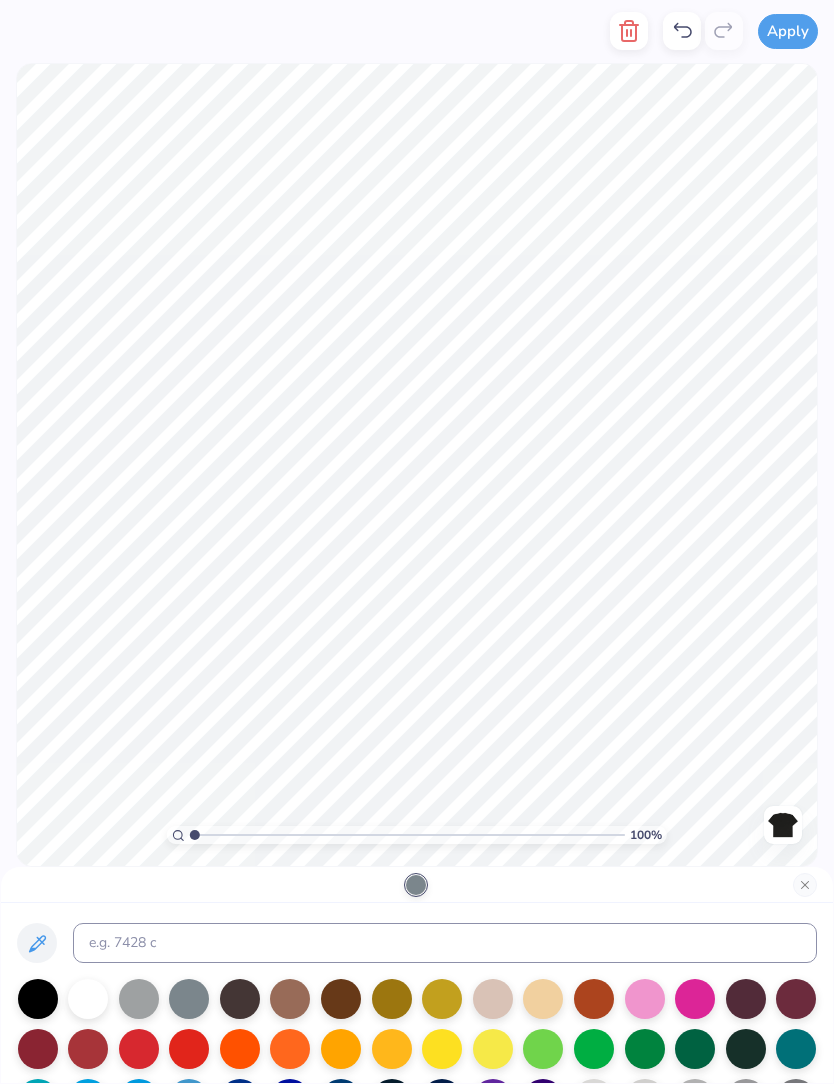 click at bounding box center (594, 1049) 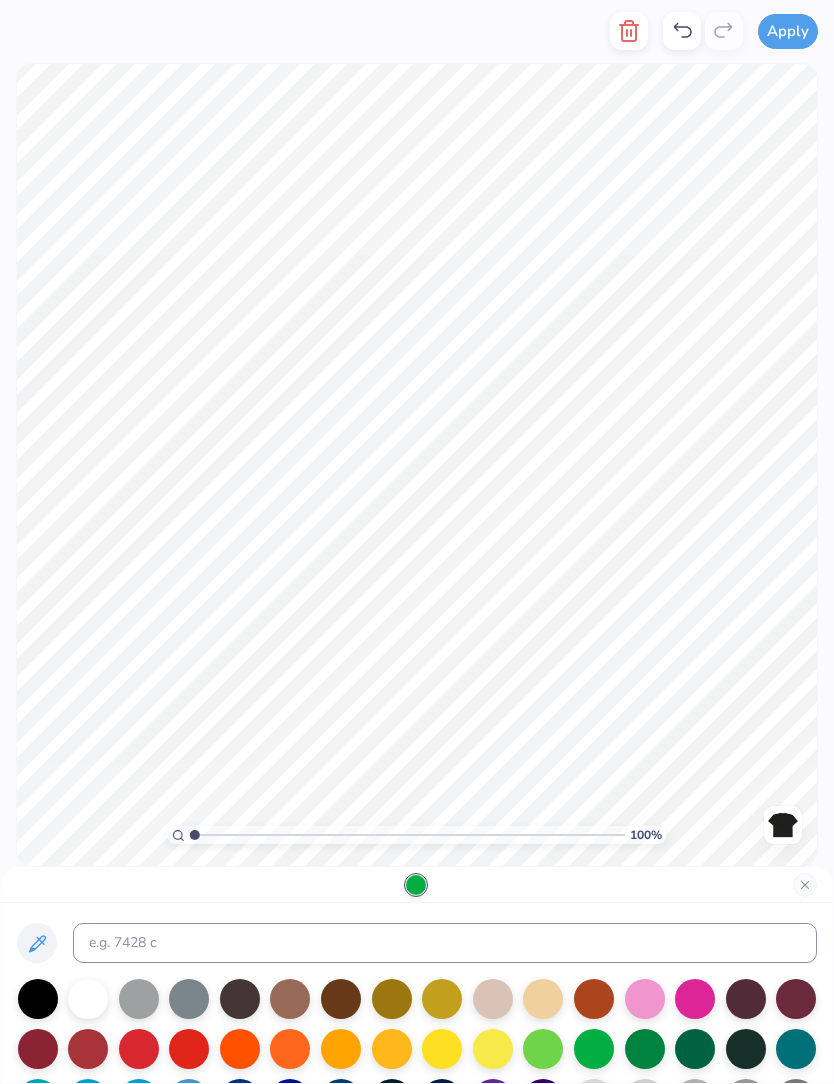 click at bounding box center (543, 1049) 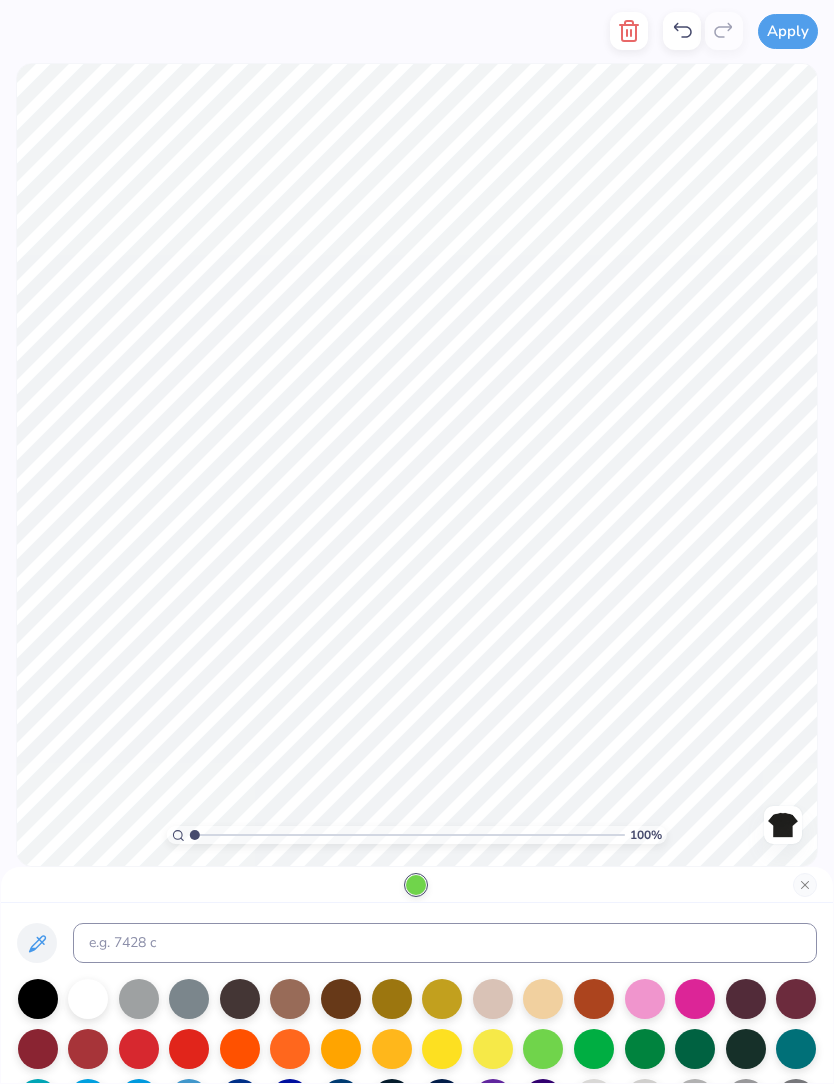 click at bounding box center [695, 999] 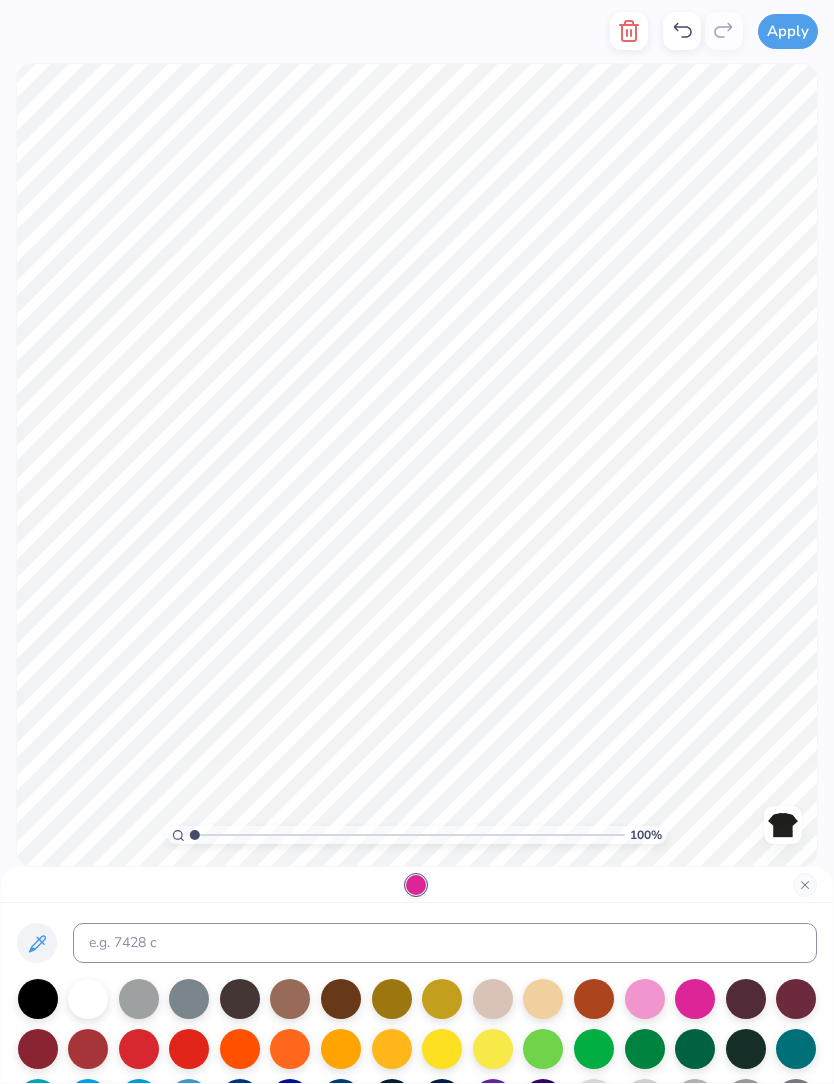 click at bounding box center (417, 1149) 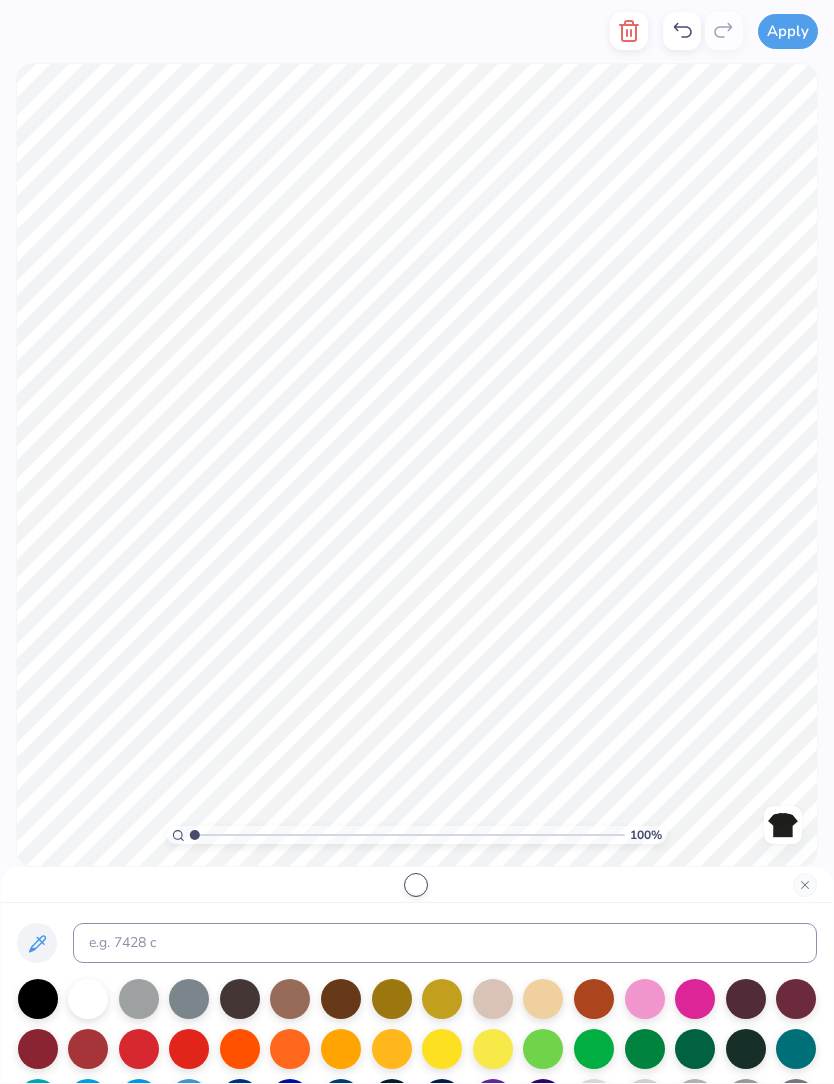 click at bounding box center (805, 885) 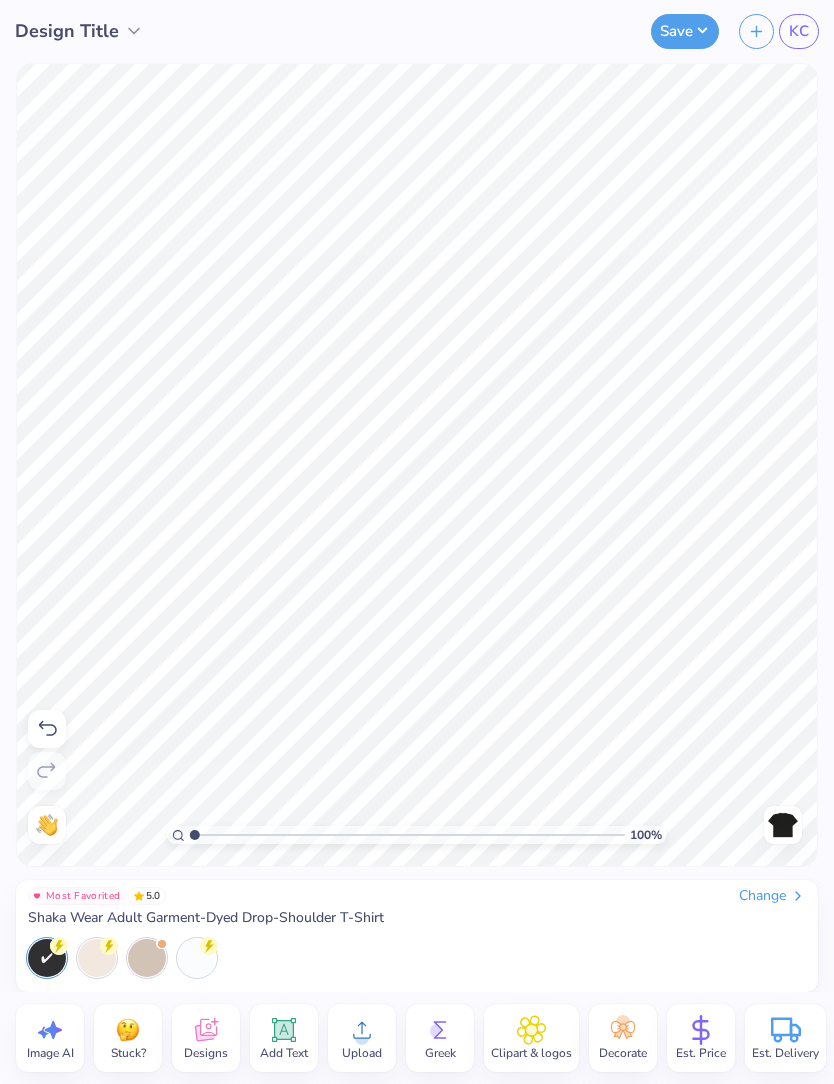 click on "Save" at bounding box center (685, 31) 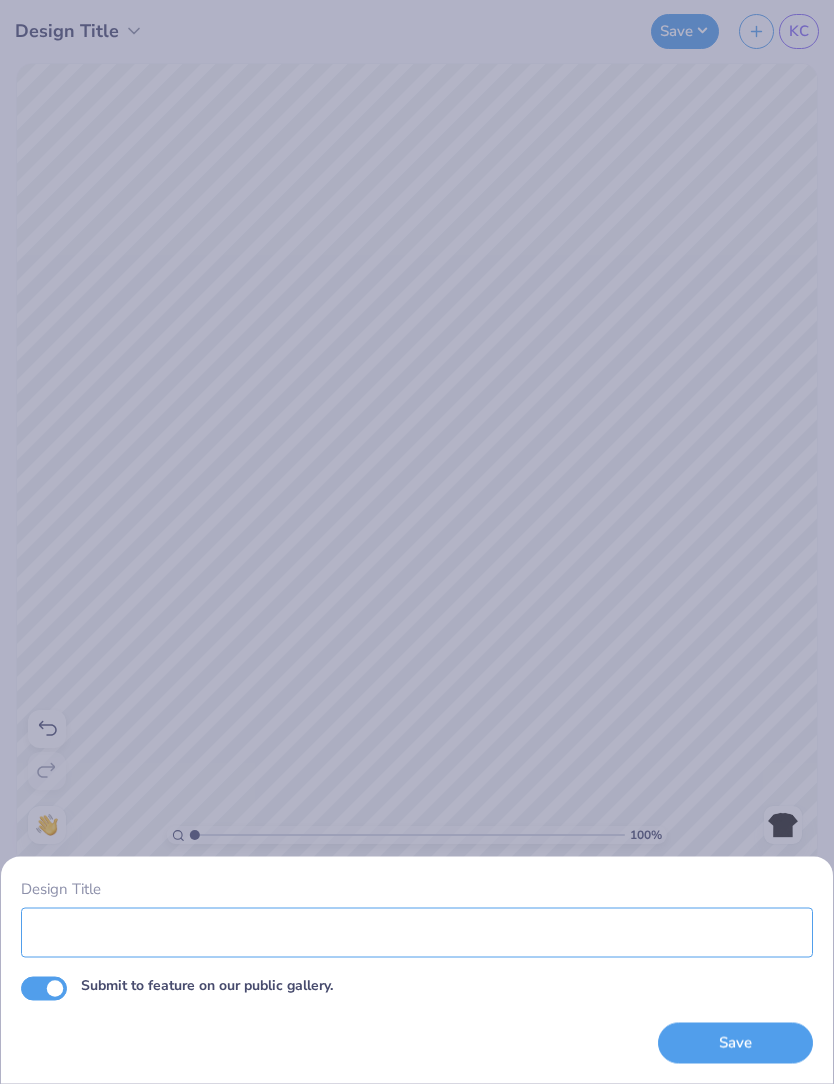 click on "Design Title" at bounding box center [417, 932] 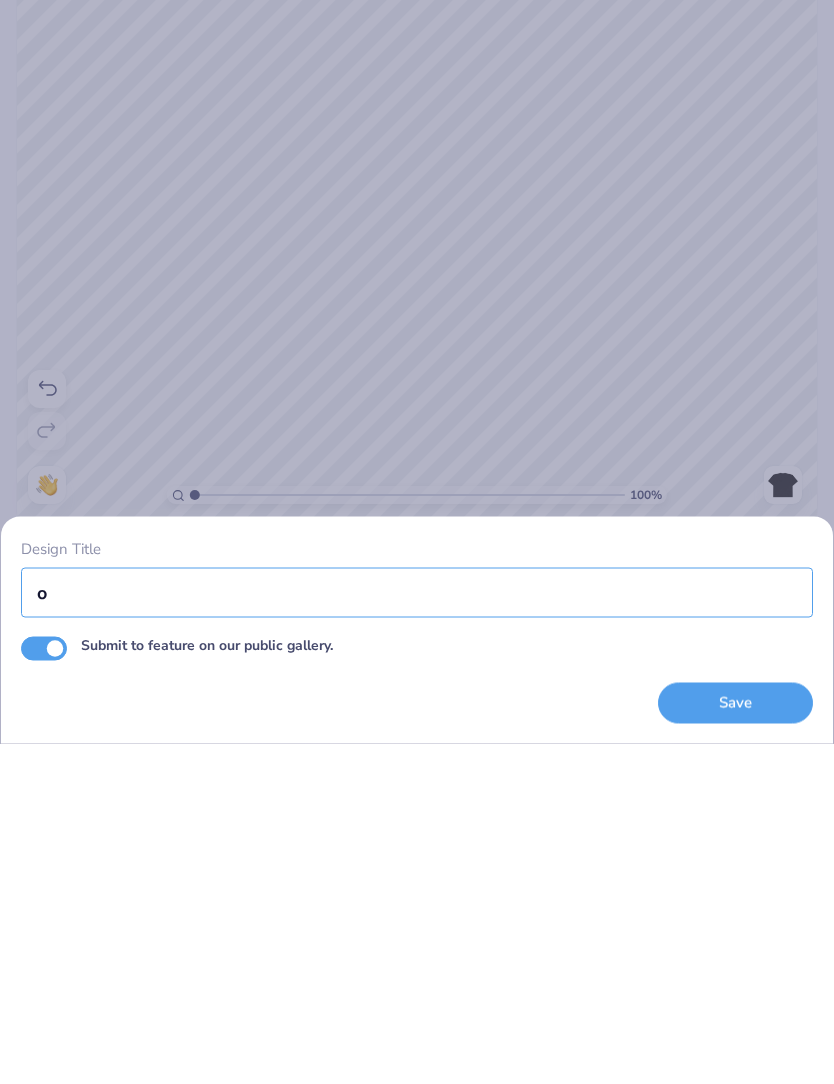 scroll, scrollTop: 0, scrollLeft: 0, axis: both 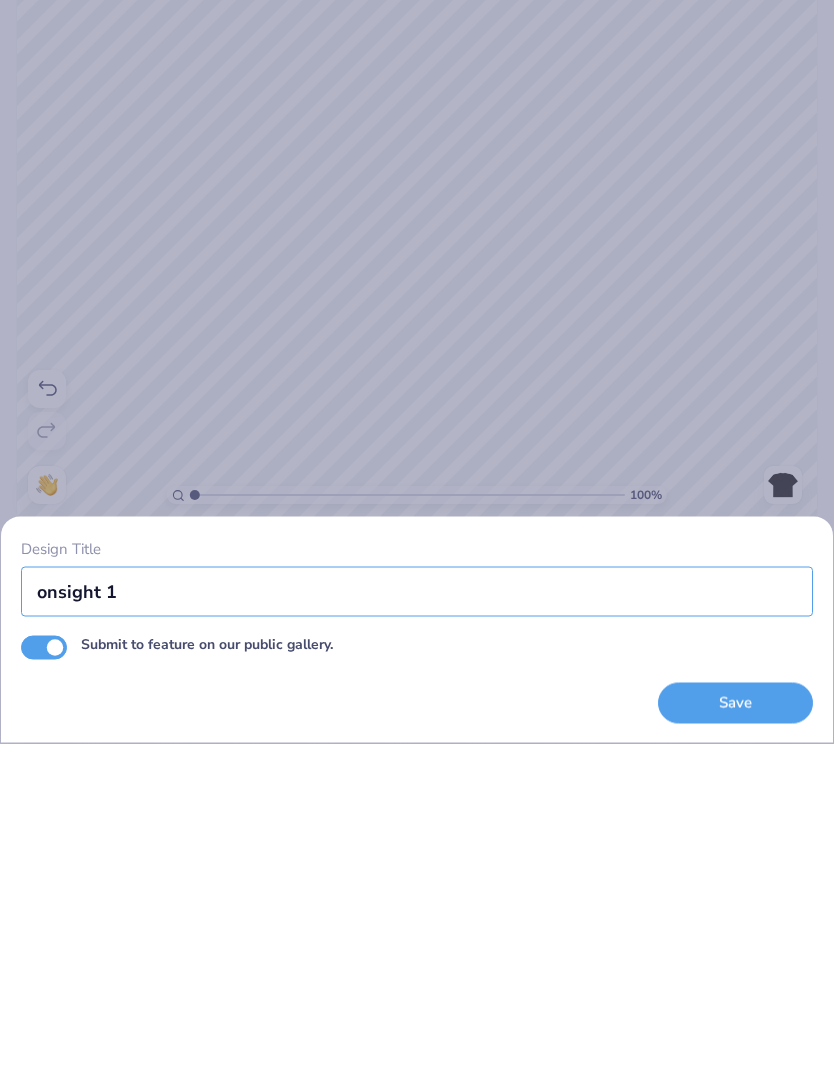 type on "onsight 1" 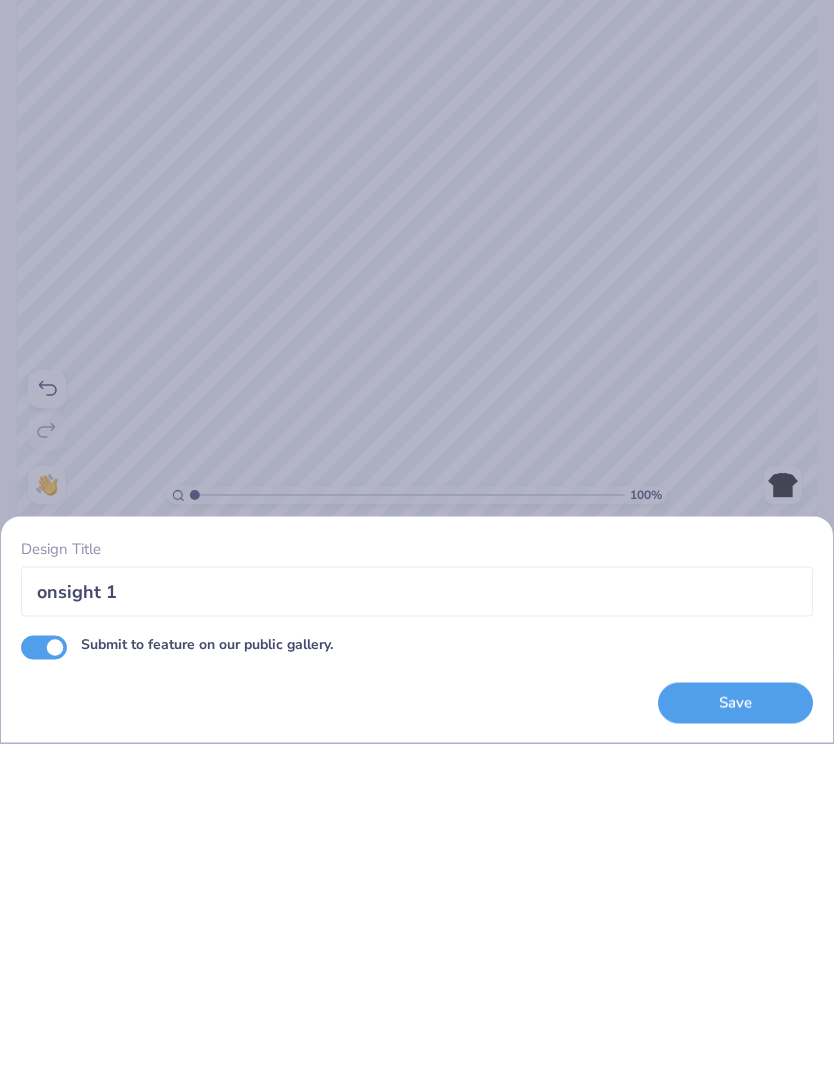 click on "Save" at bounding box center [735, 1042] 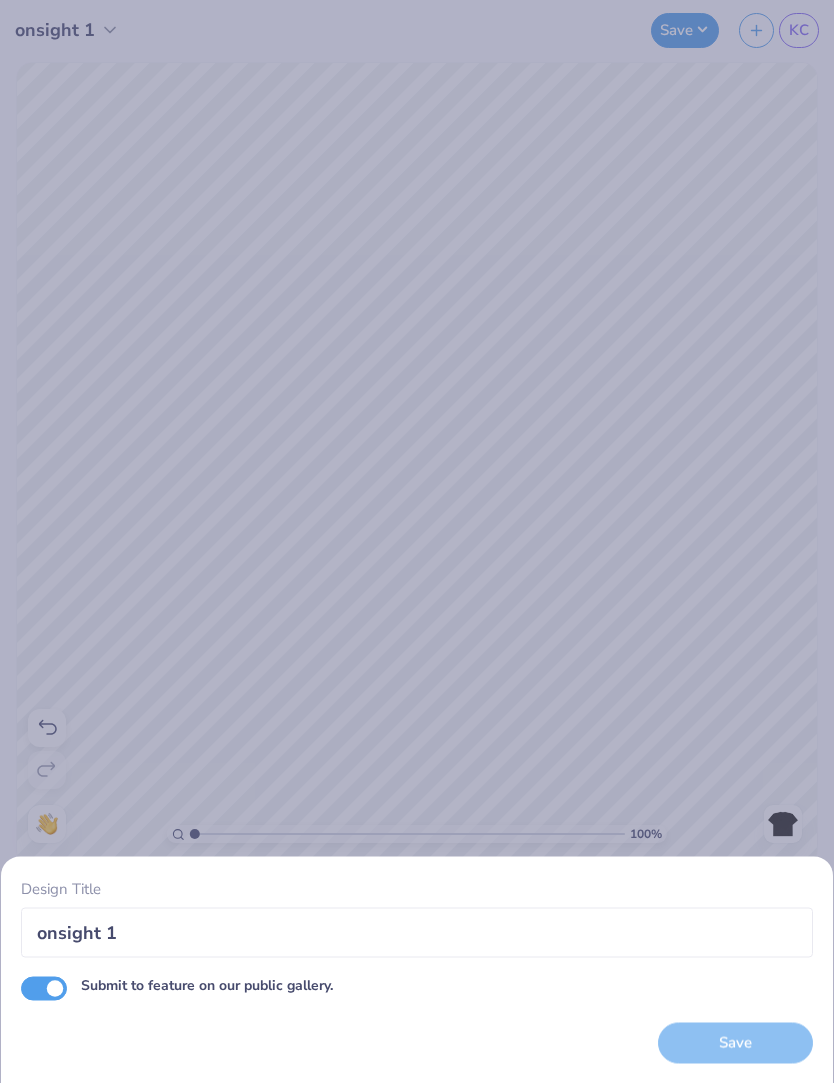 click on "Submit to feature on our public gallery." at bounding box center [44, 989] 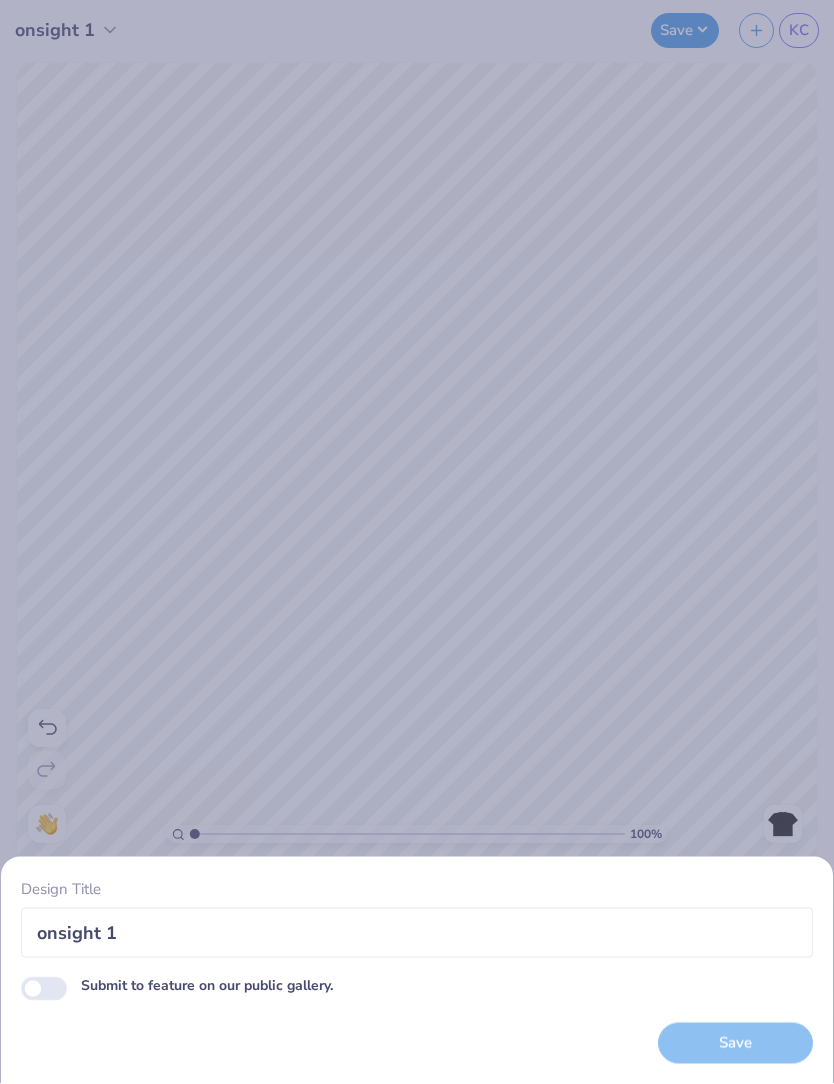 checkbox on "false" 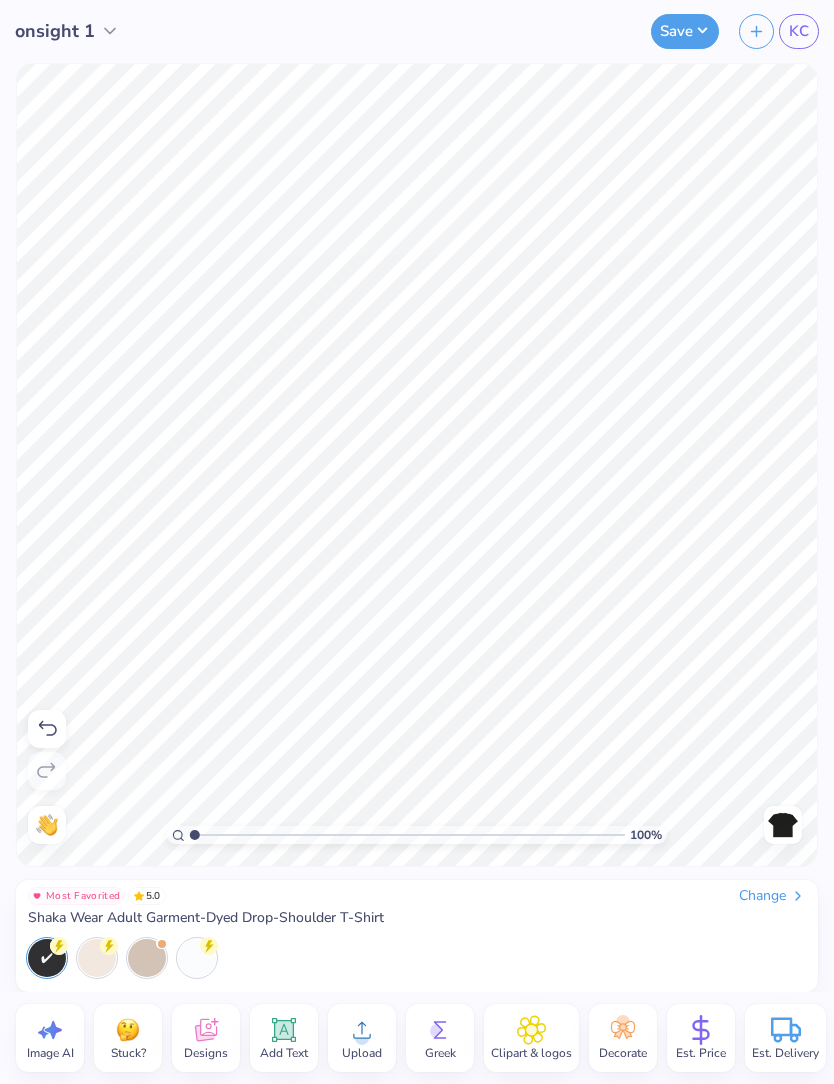 click at bounding box center [756, 31] 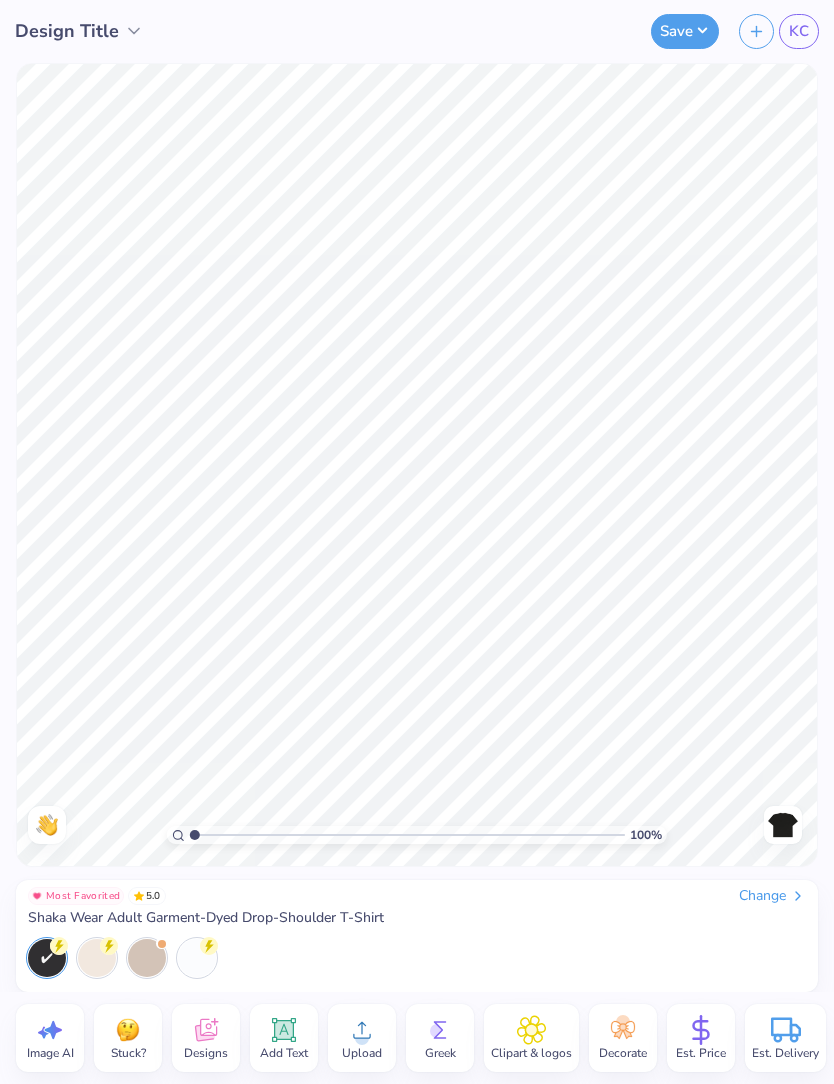 click 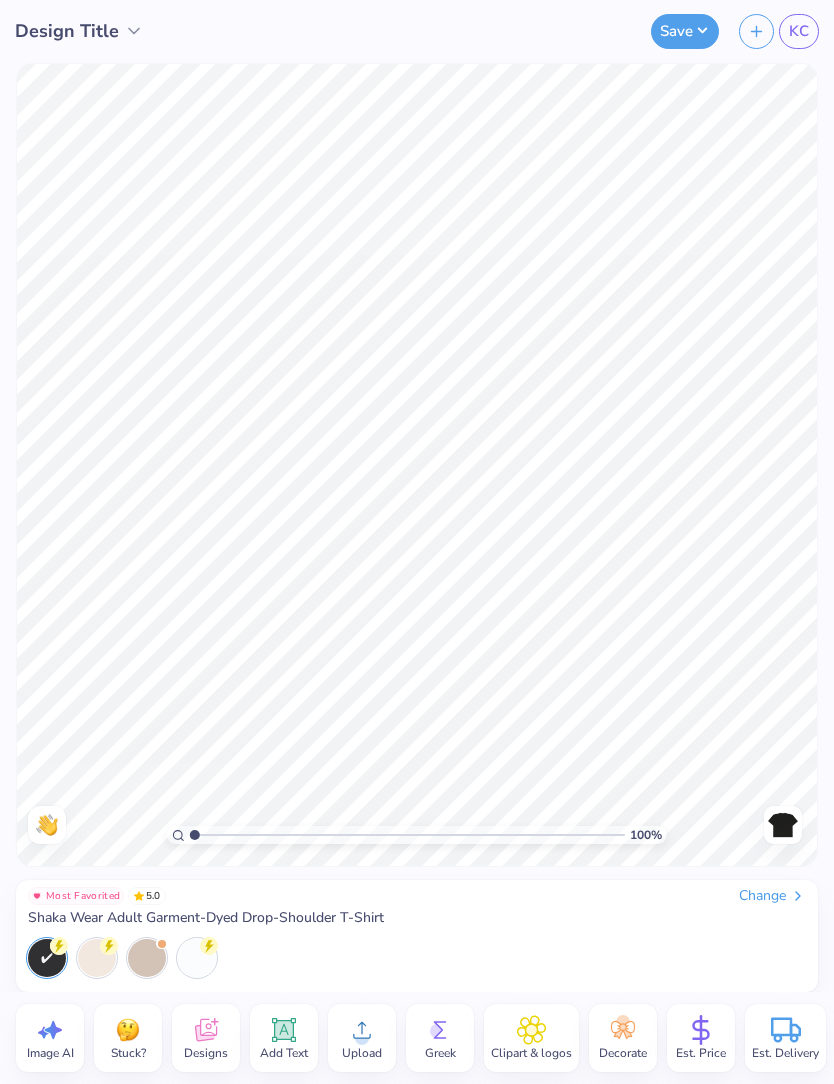 click 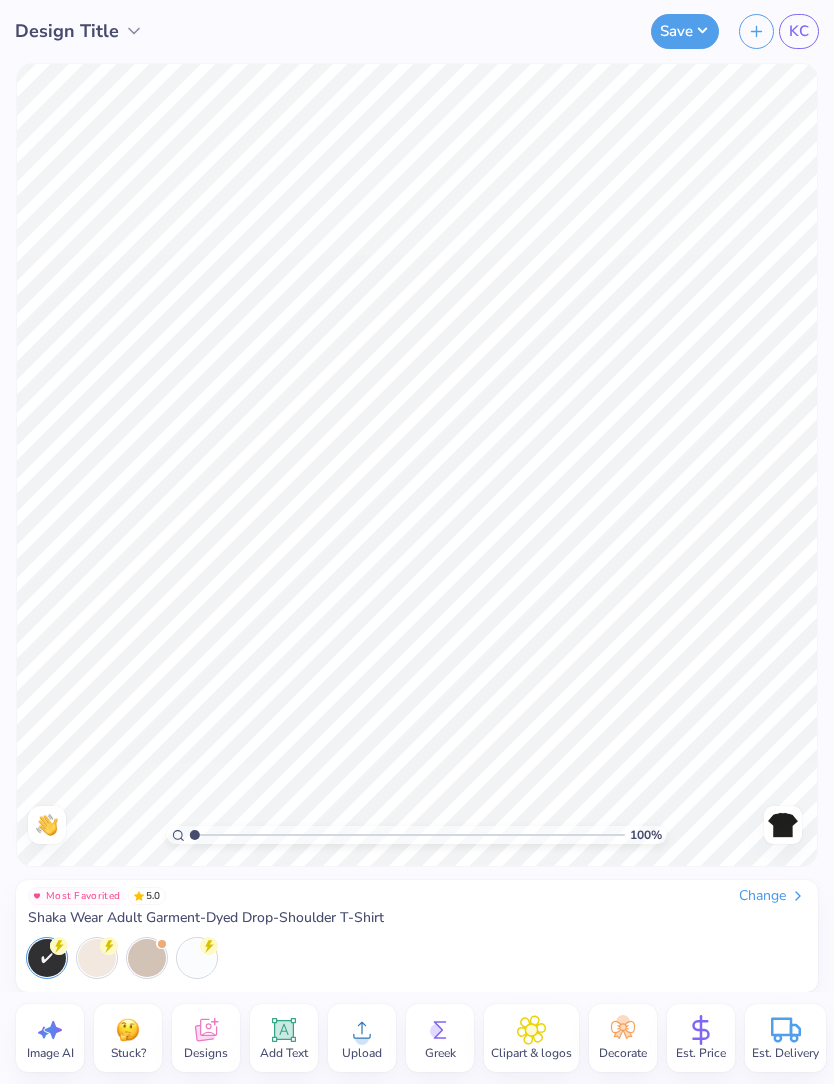 click 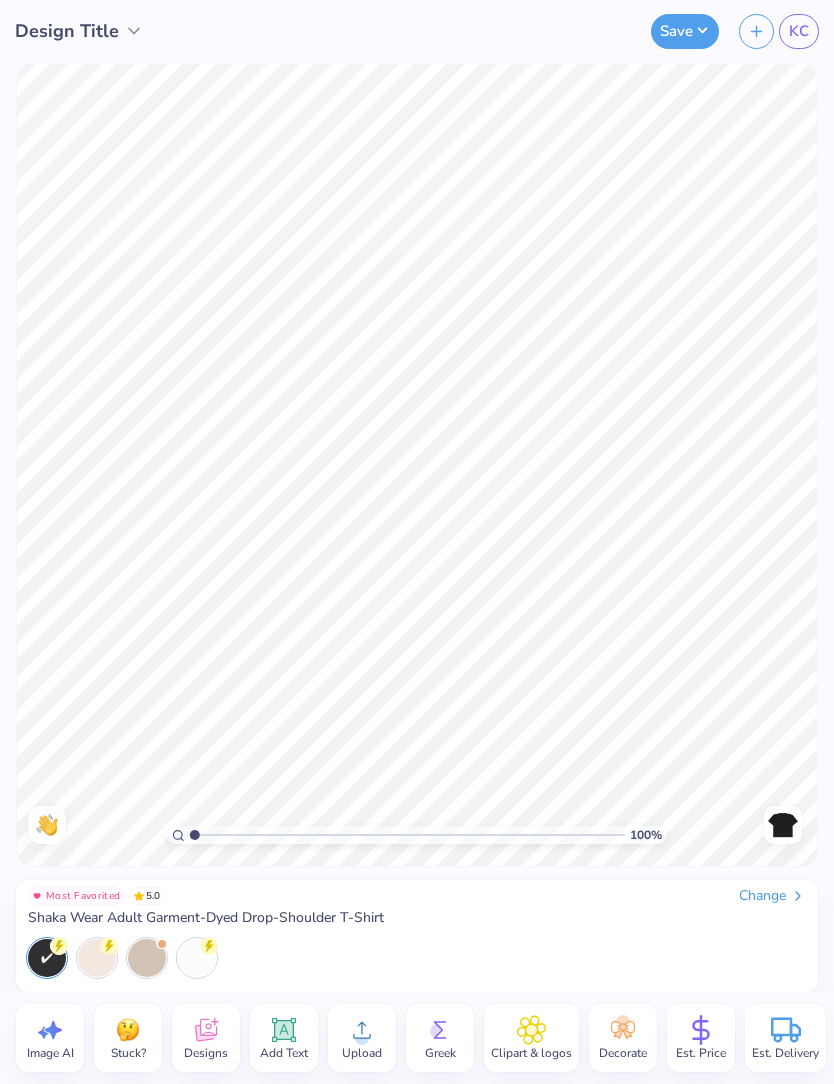 click 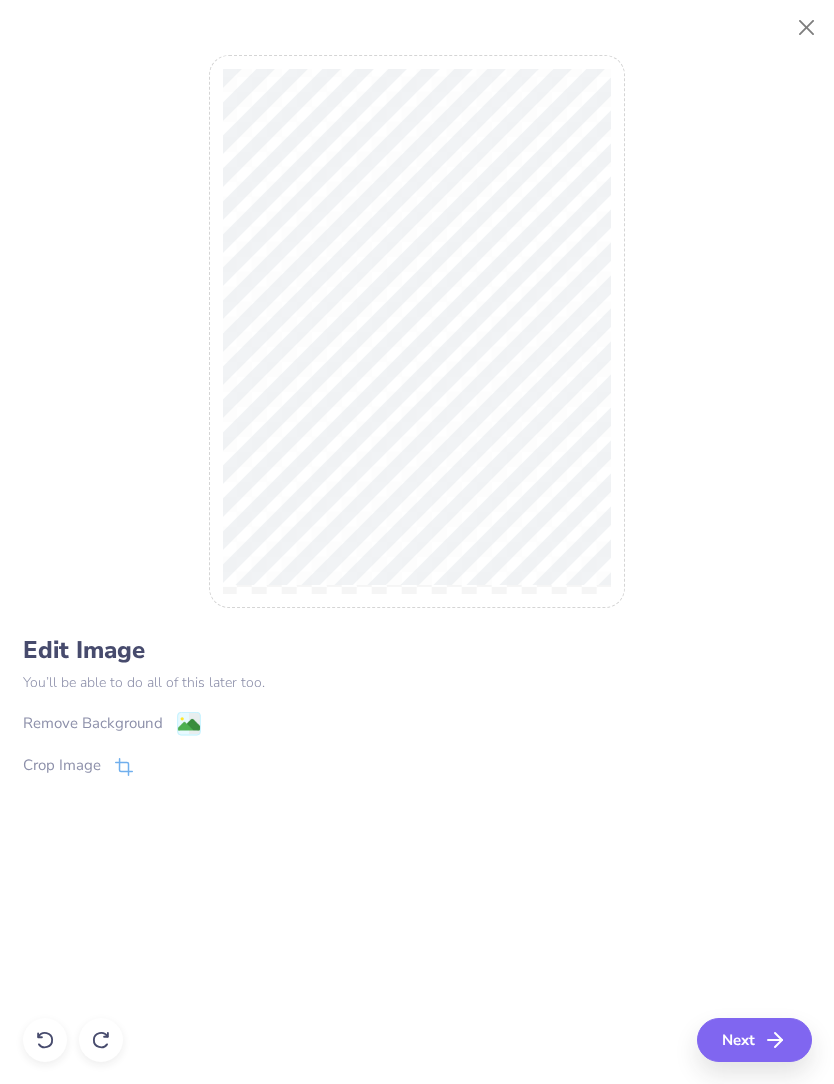 click 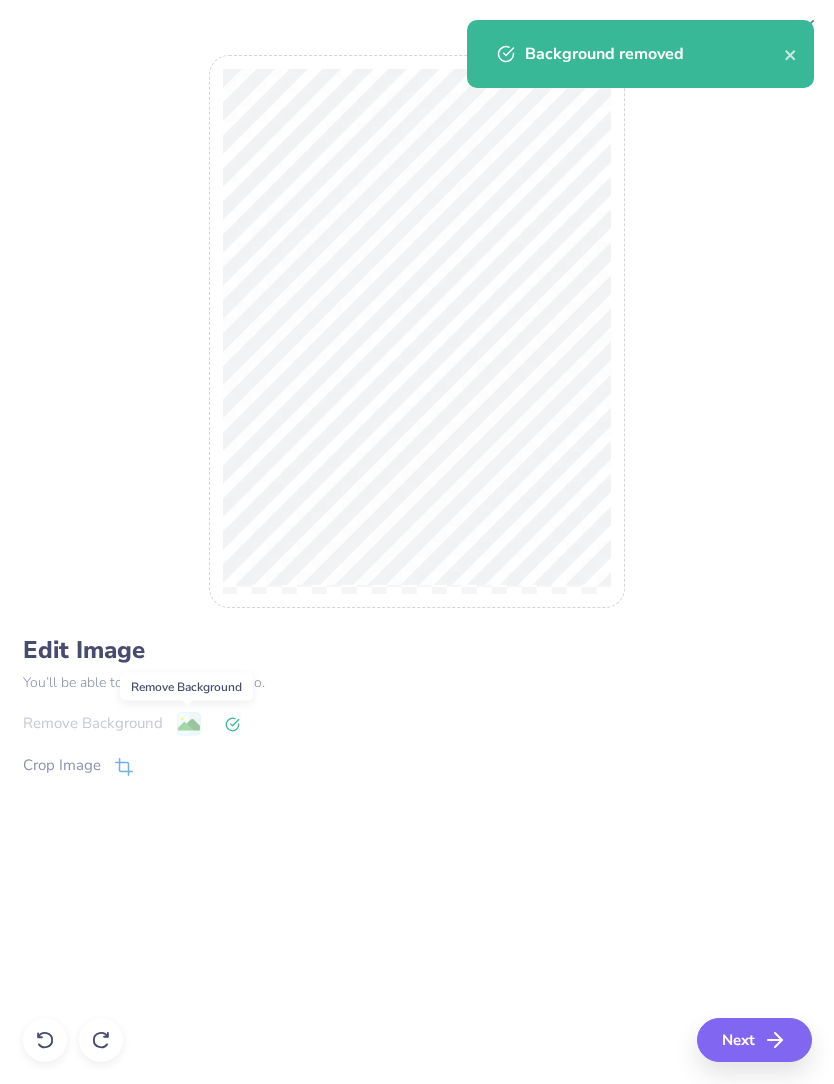 click 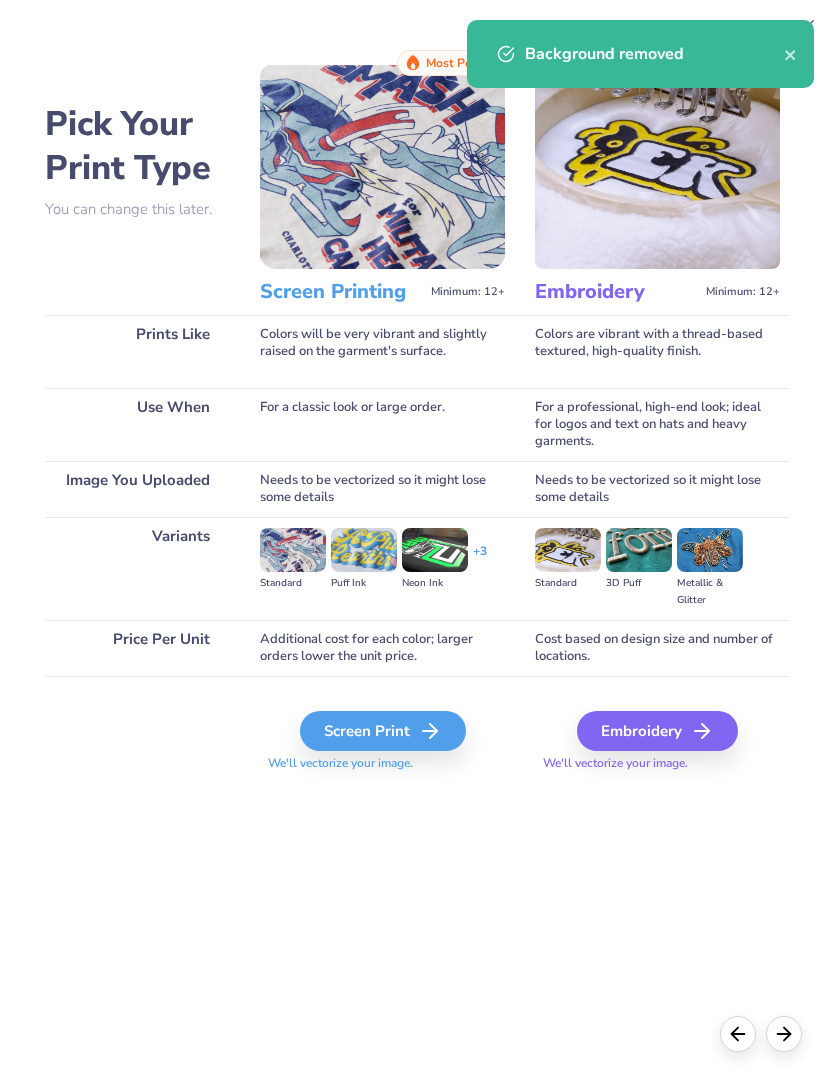 click 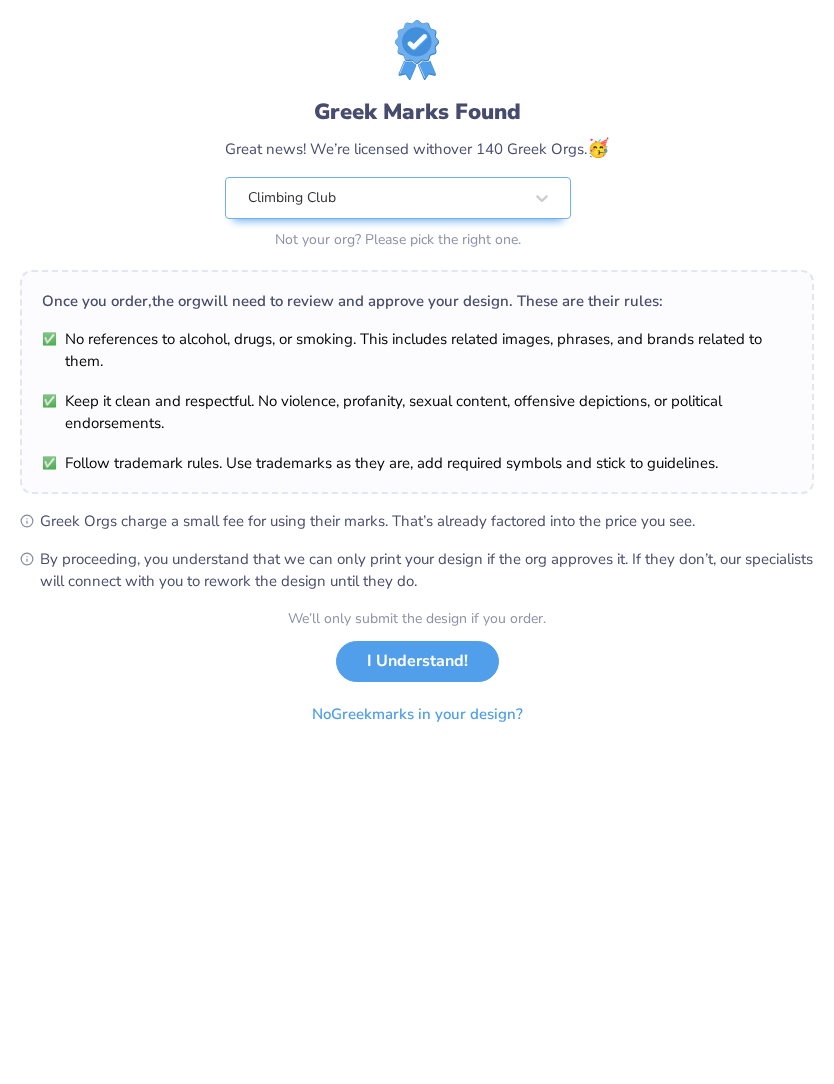 click on "I Understand!" at bounding box center [417, 661] 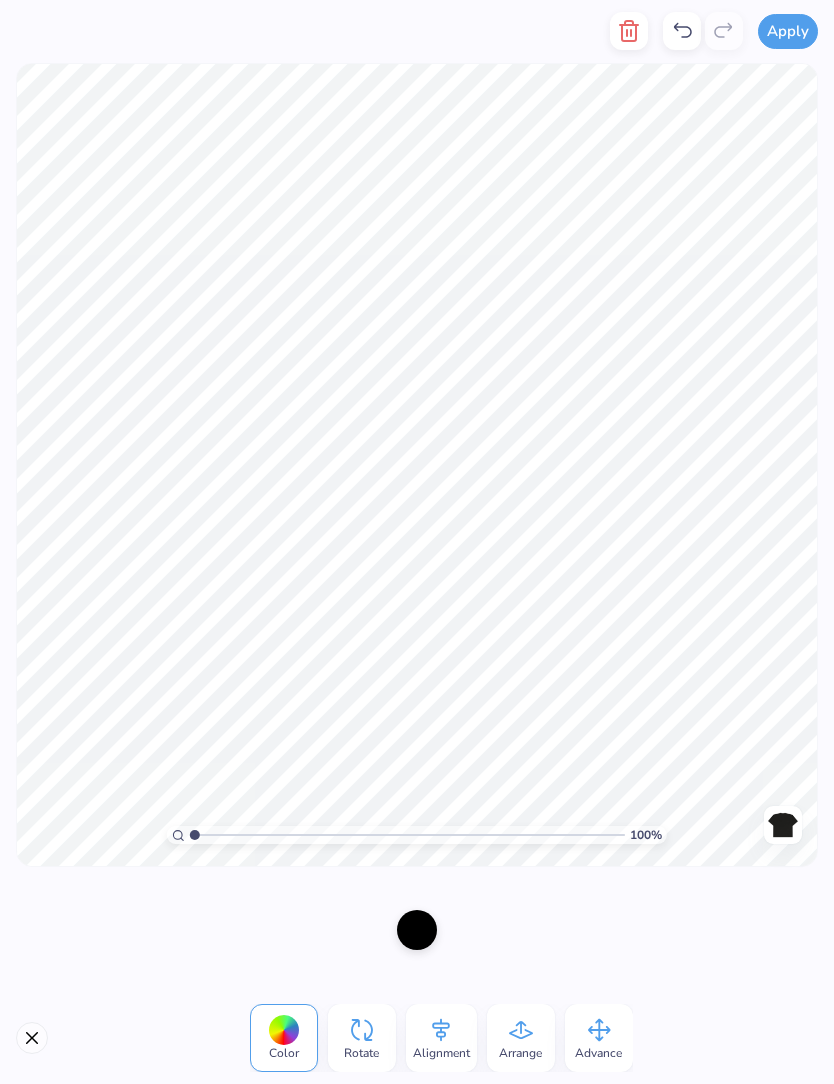 click at bounding box center (417, 930) 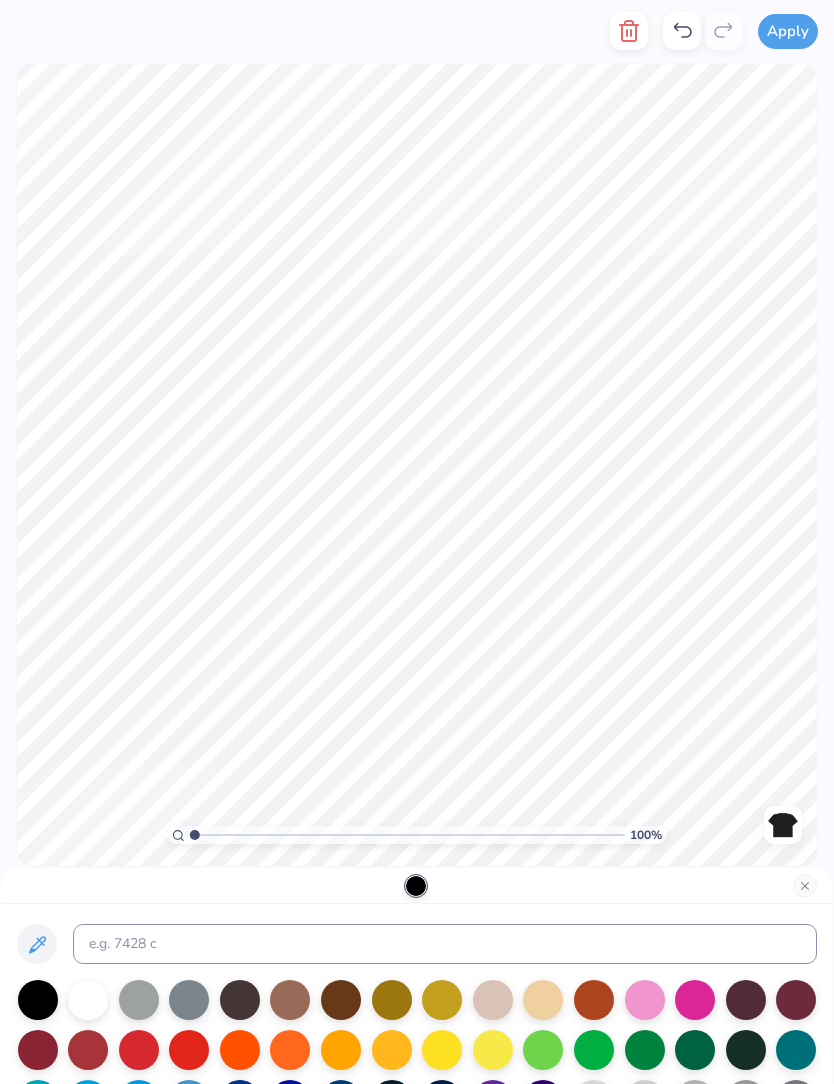 click at bounding box center (88, 1000) 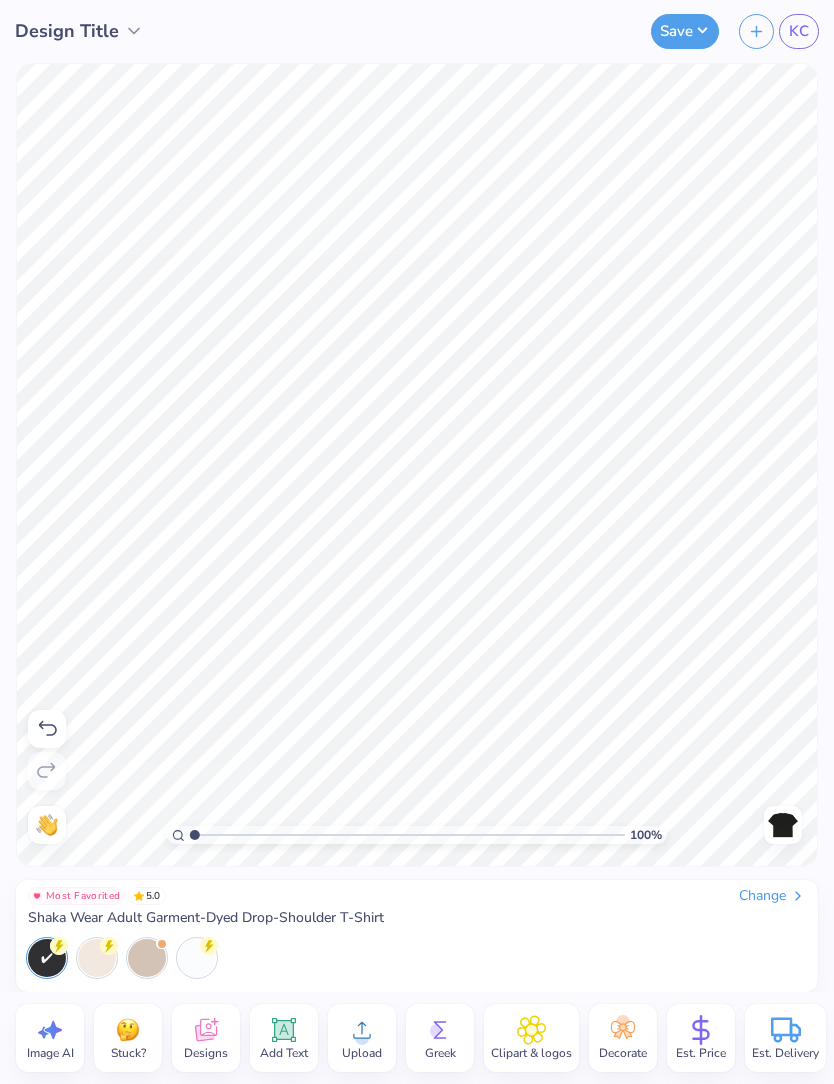 click at bounding box center (783, 825) 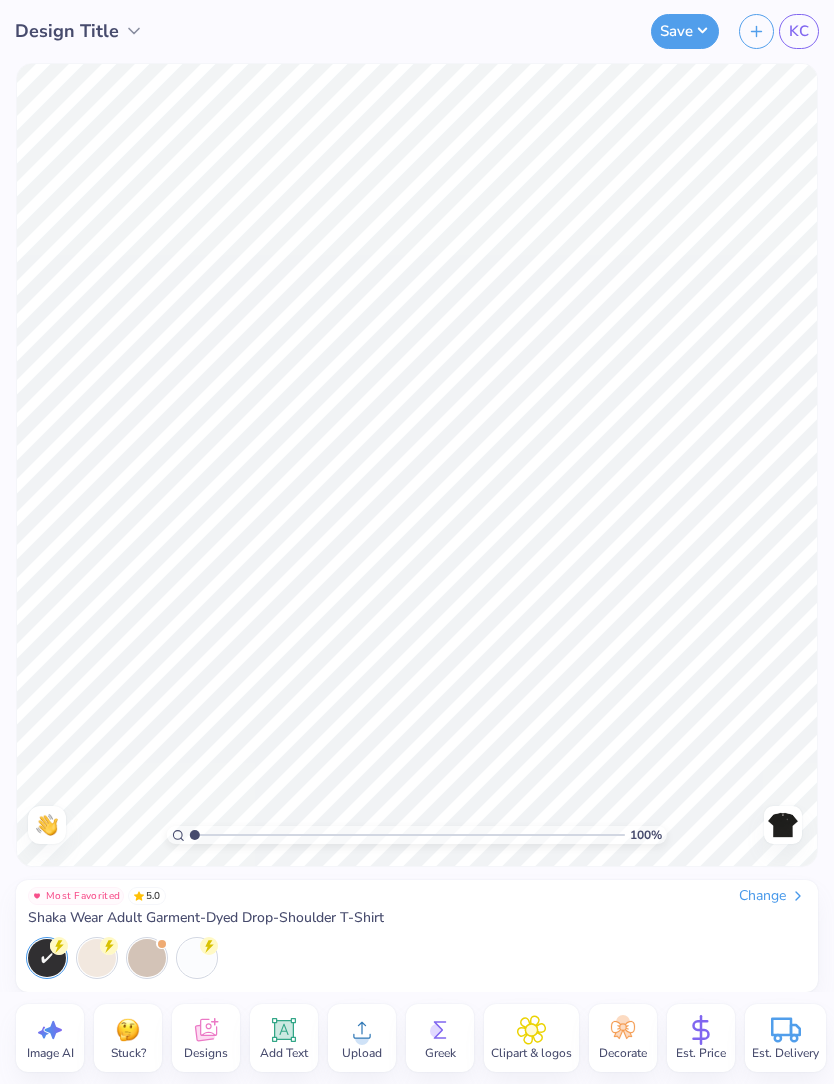 click on "Upload" at bounding box center (362, 1038) 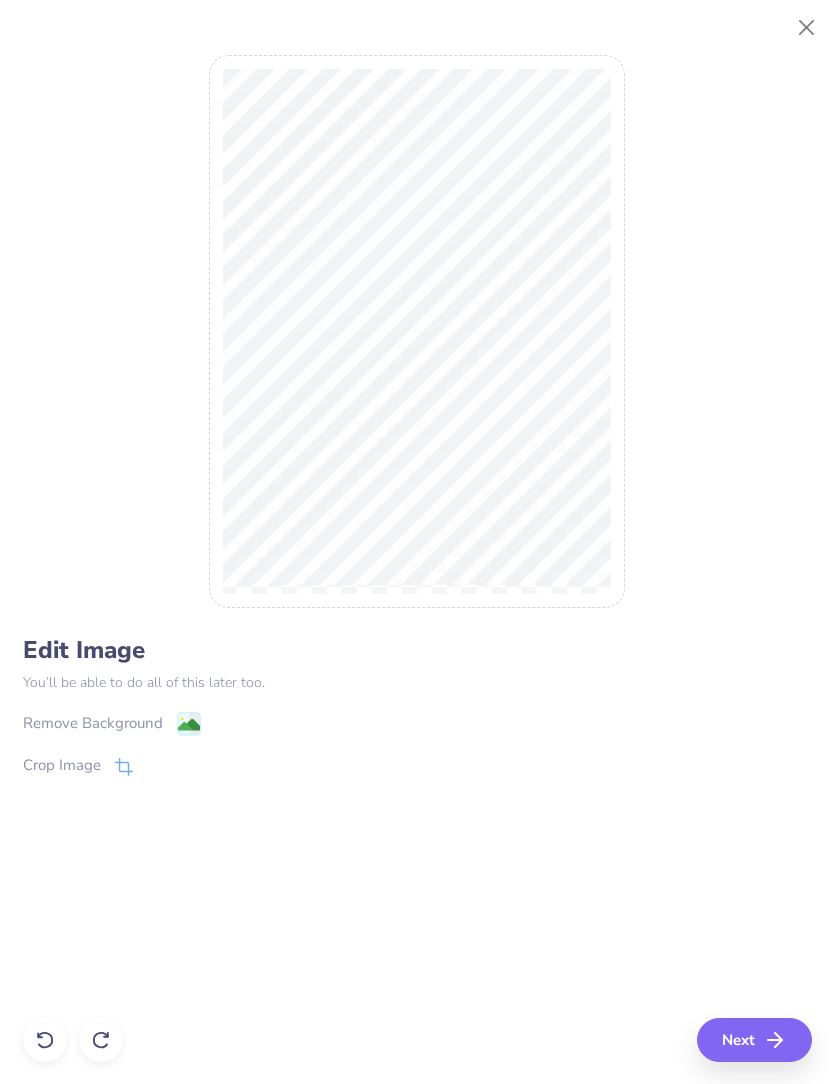 click on "Remove Background" at bounding box center [417, 723] 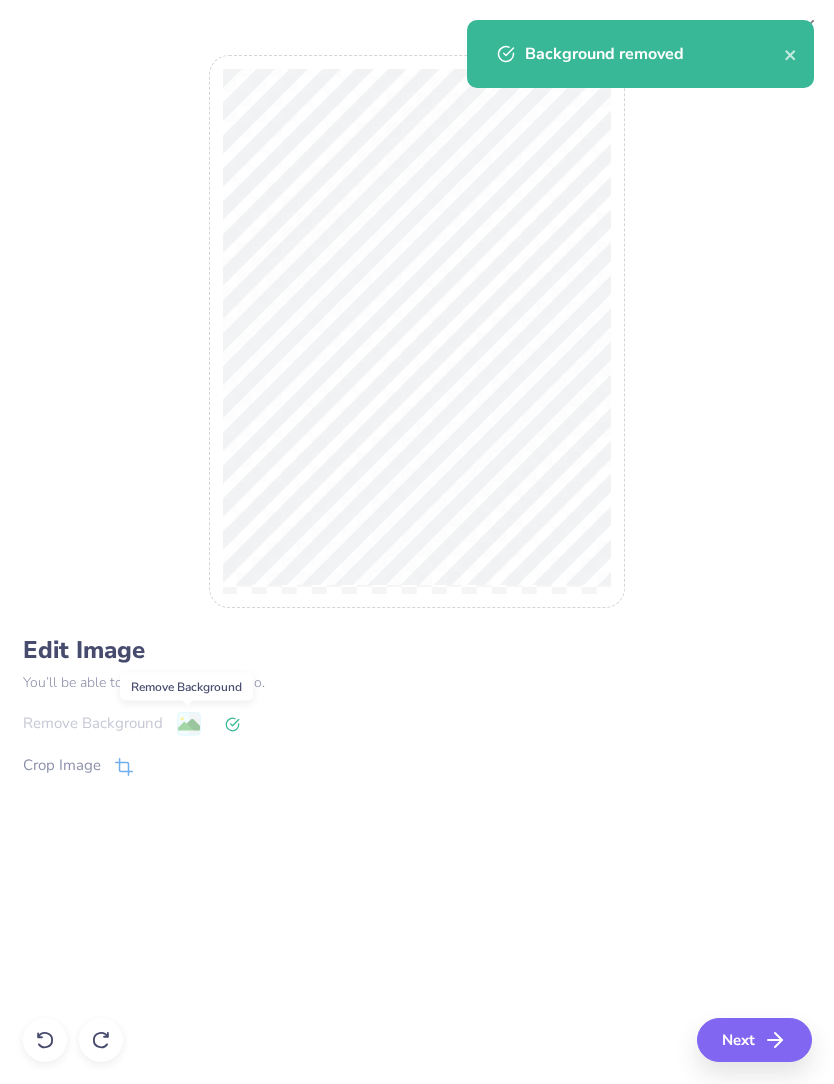 click 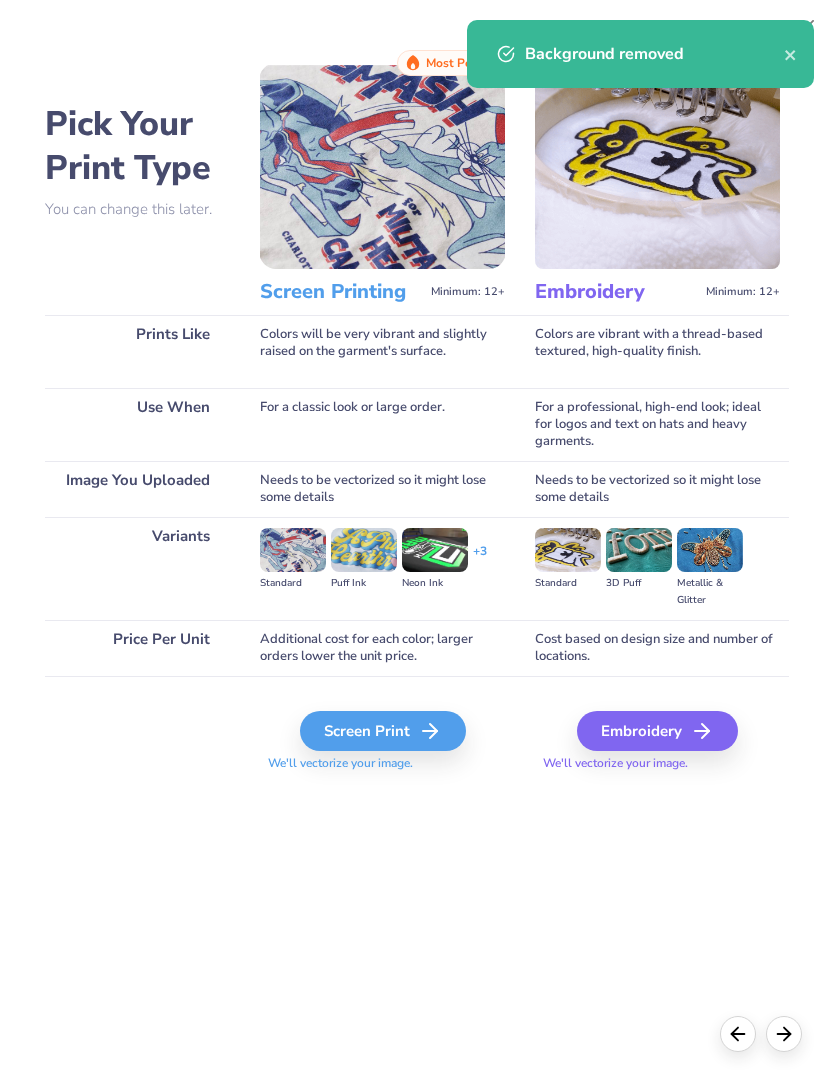 click 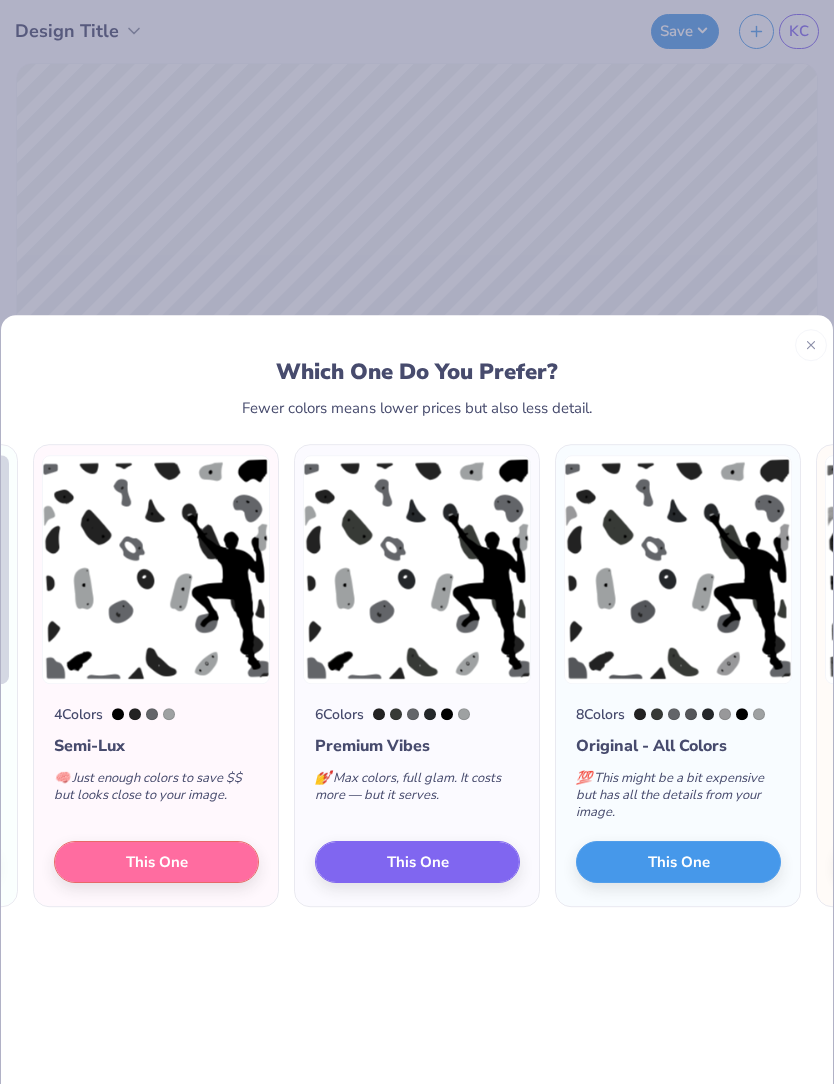 click on "This One" at bounding box center [156, 862] 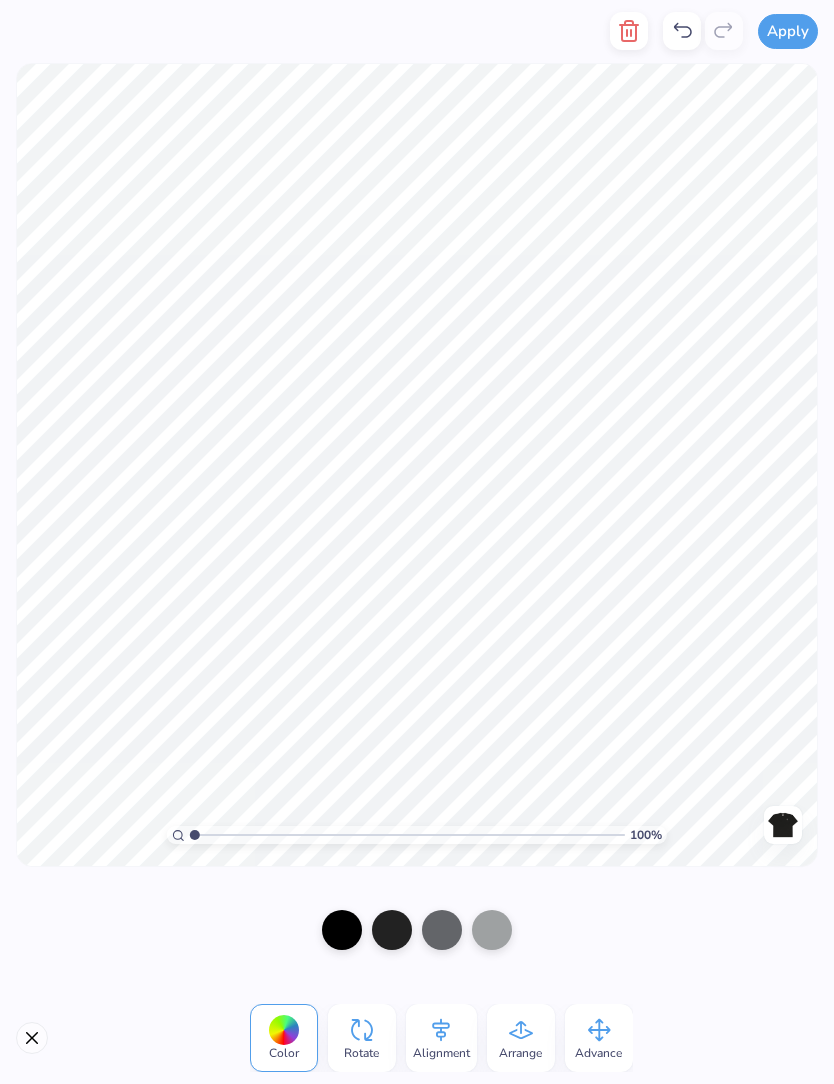 click at bounding box center (342, 930) 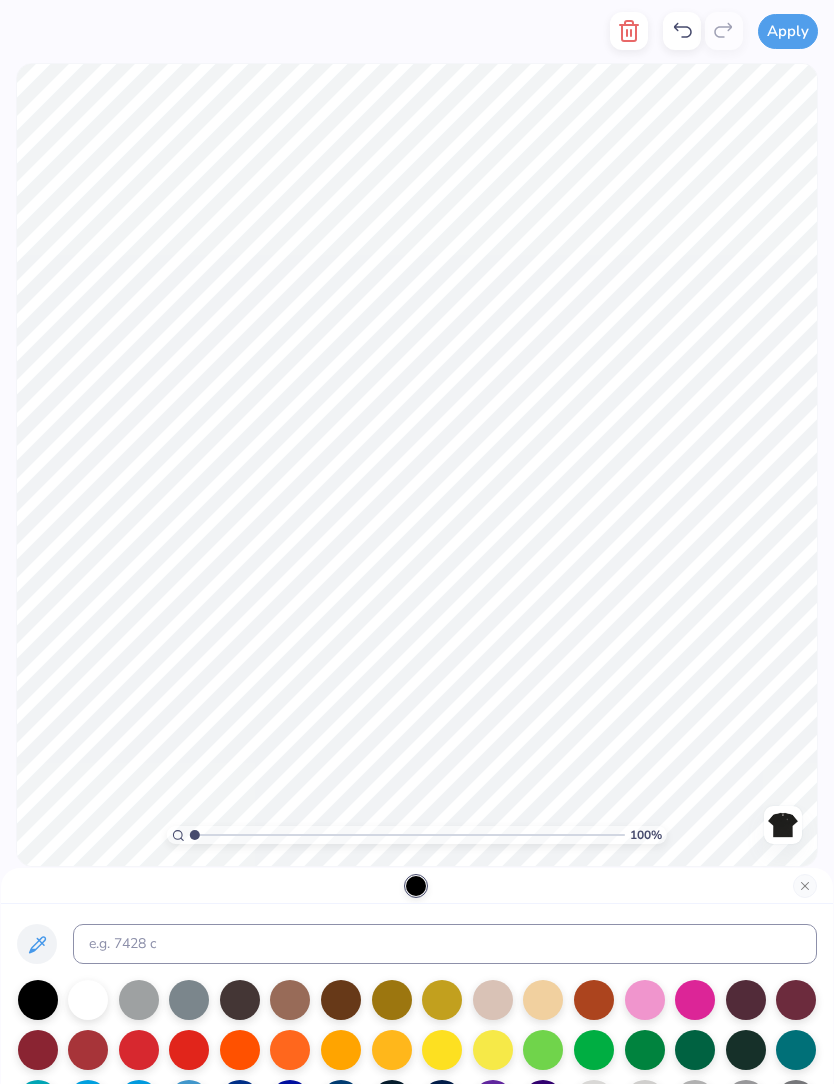 click at bounding box center [88, 1000] 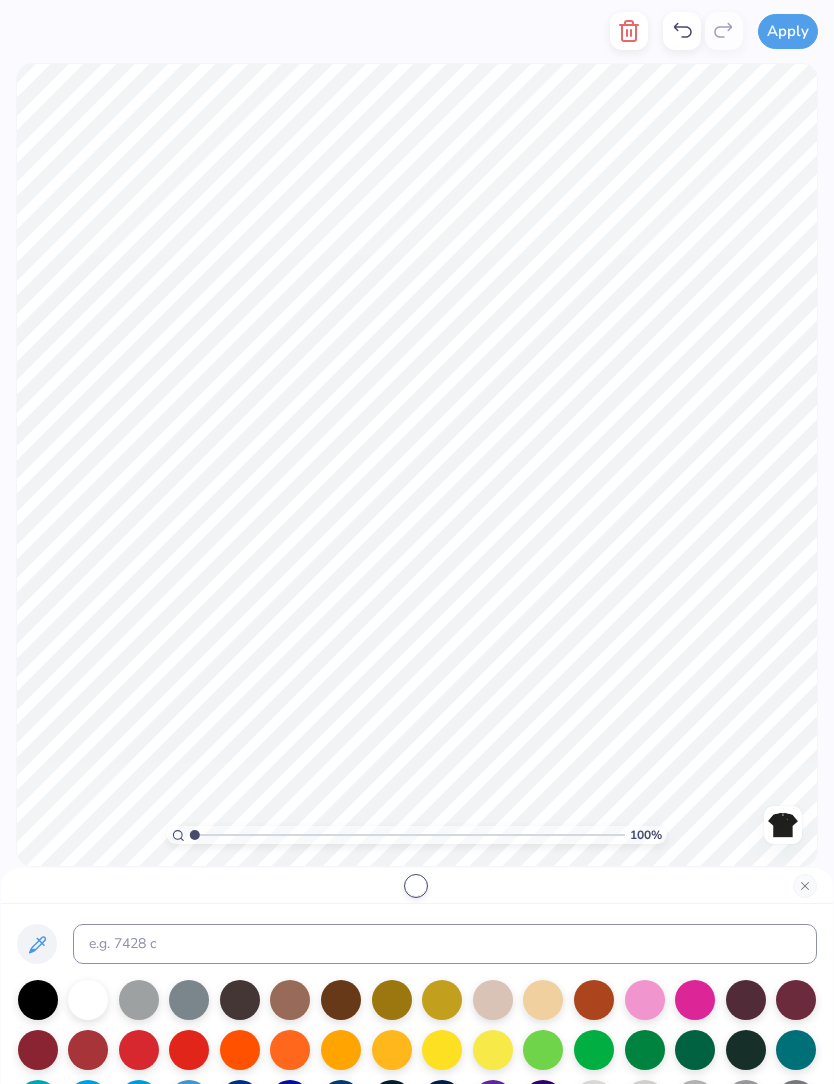 click at bounding box center (805, 886) 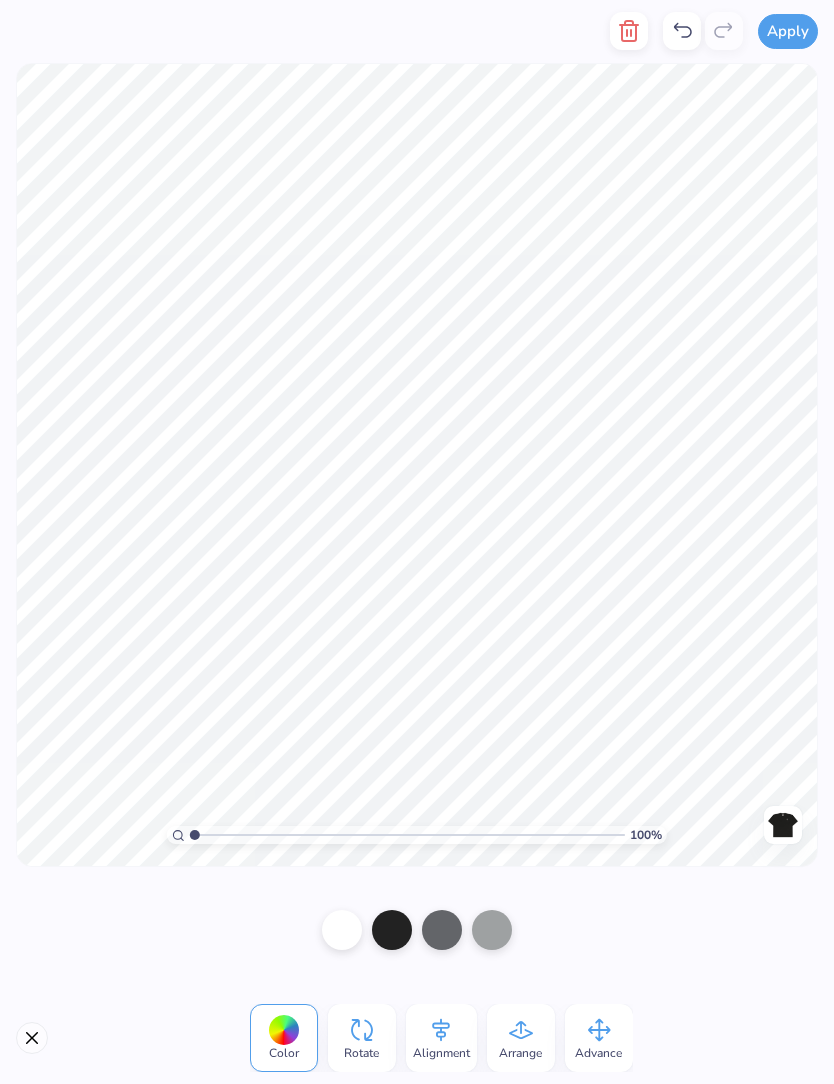 click at bounding box center [392, 930] 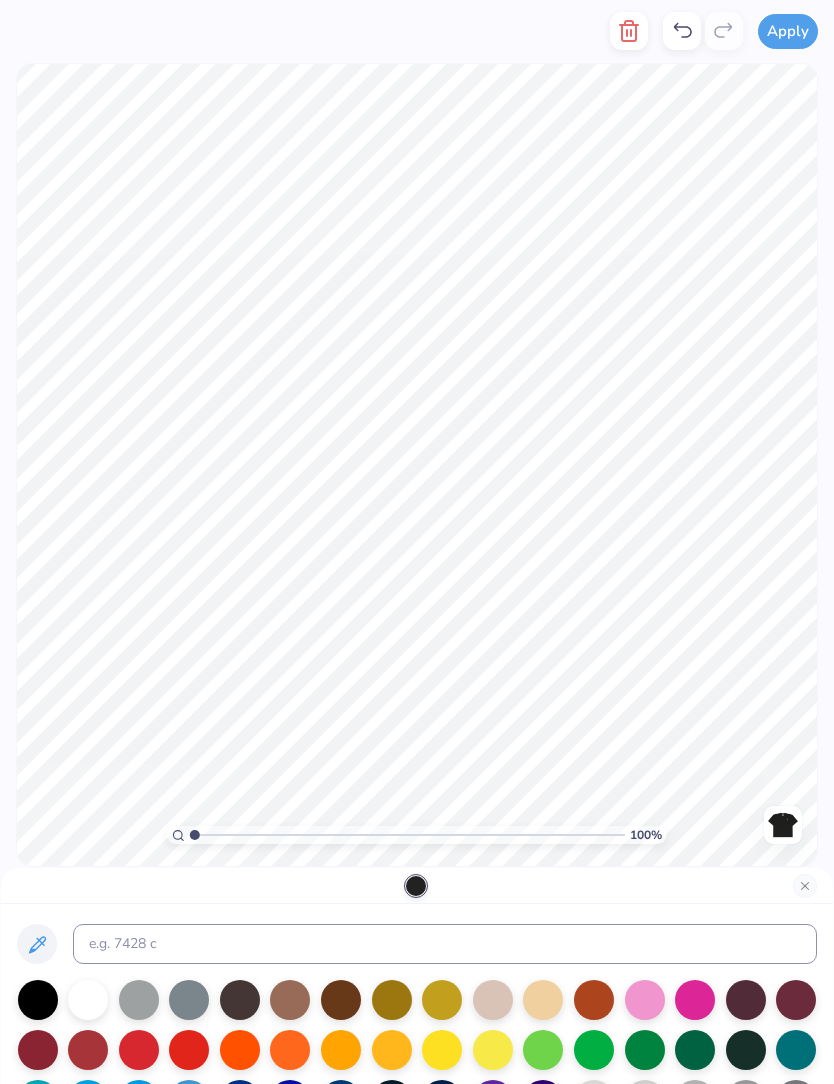 click at bounding box center (139, 1000) 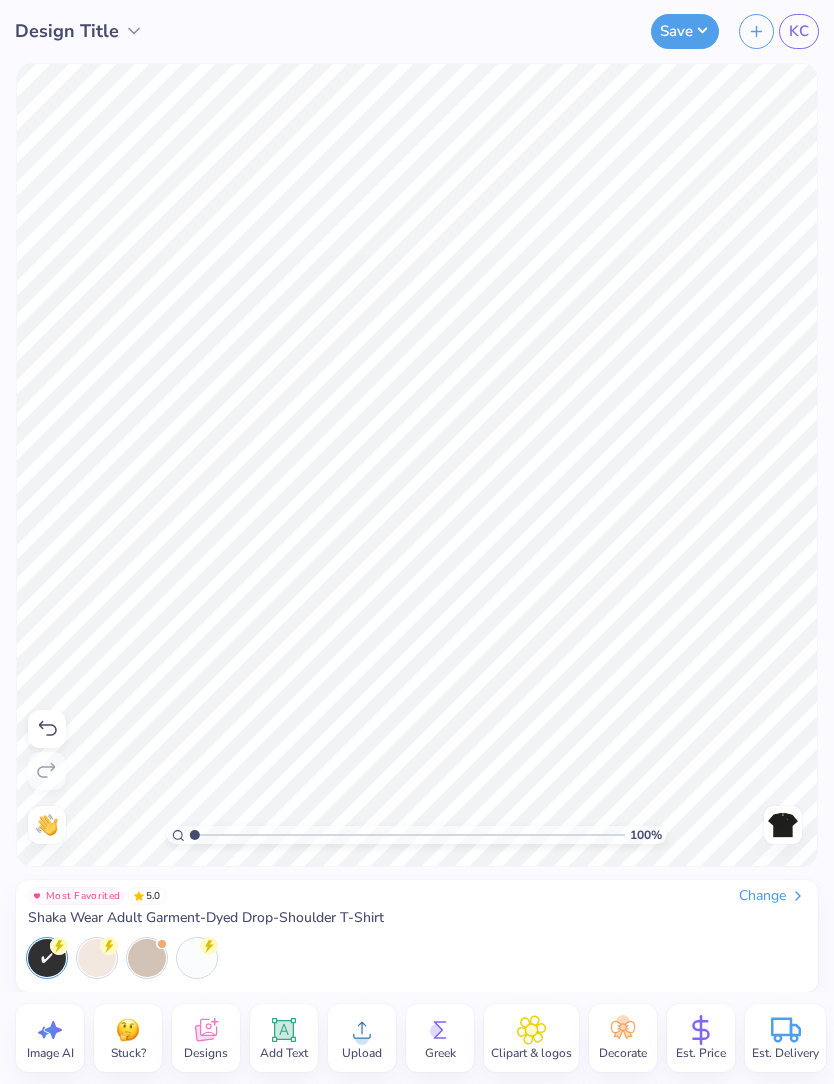 click 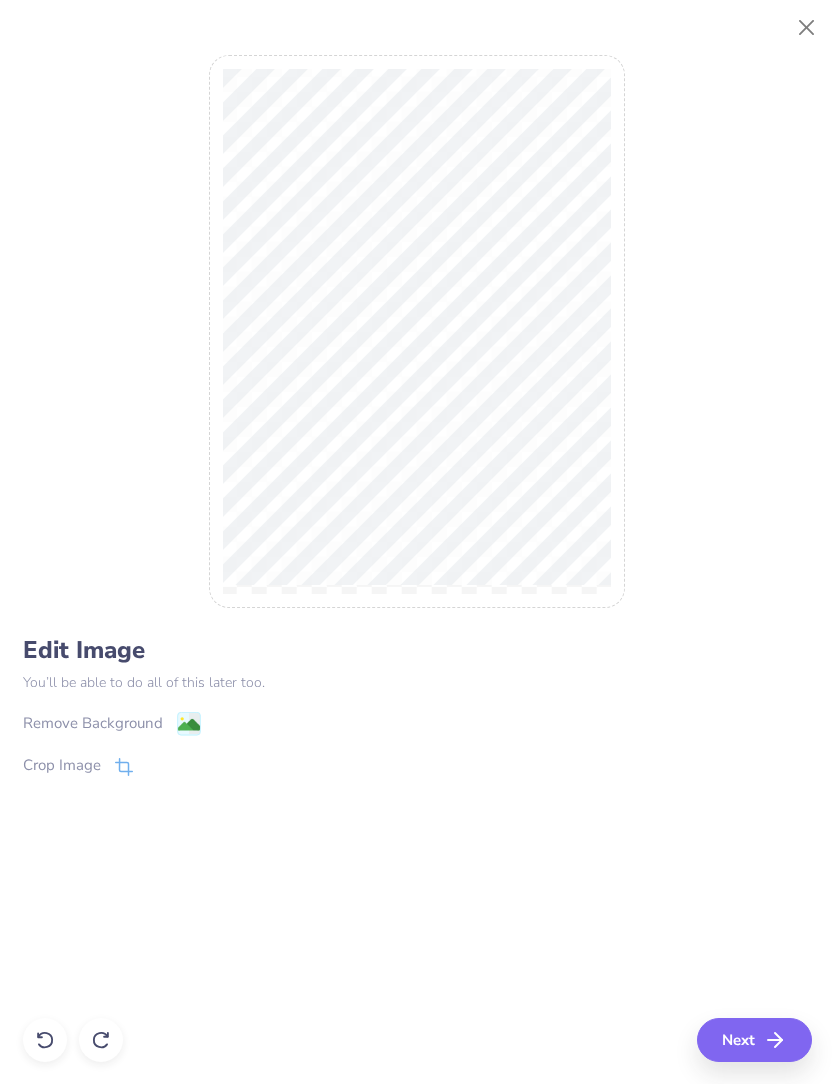 click on "Remove Background" at bounding box center (417, 723) 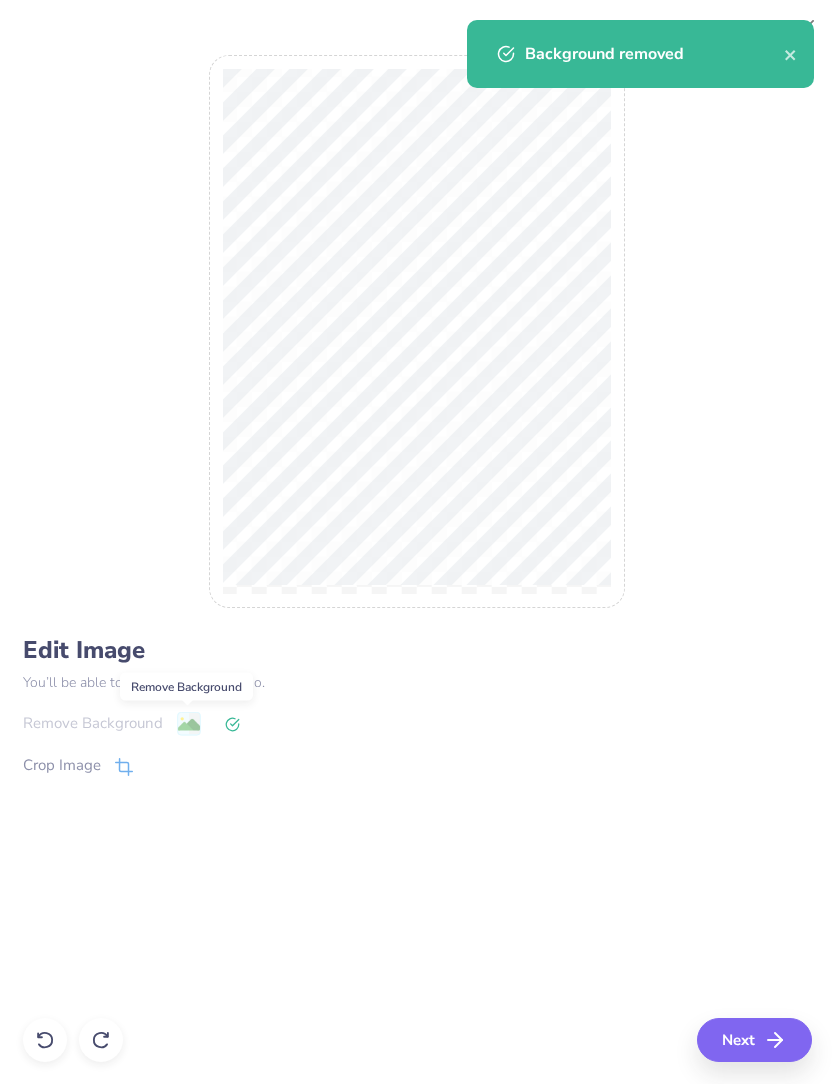 click 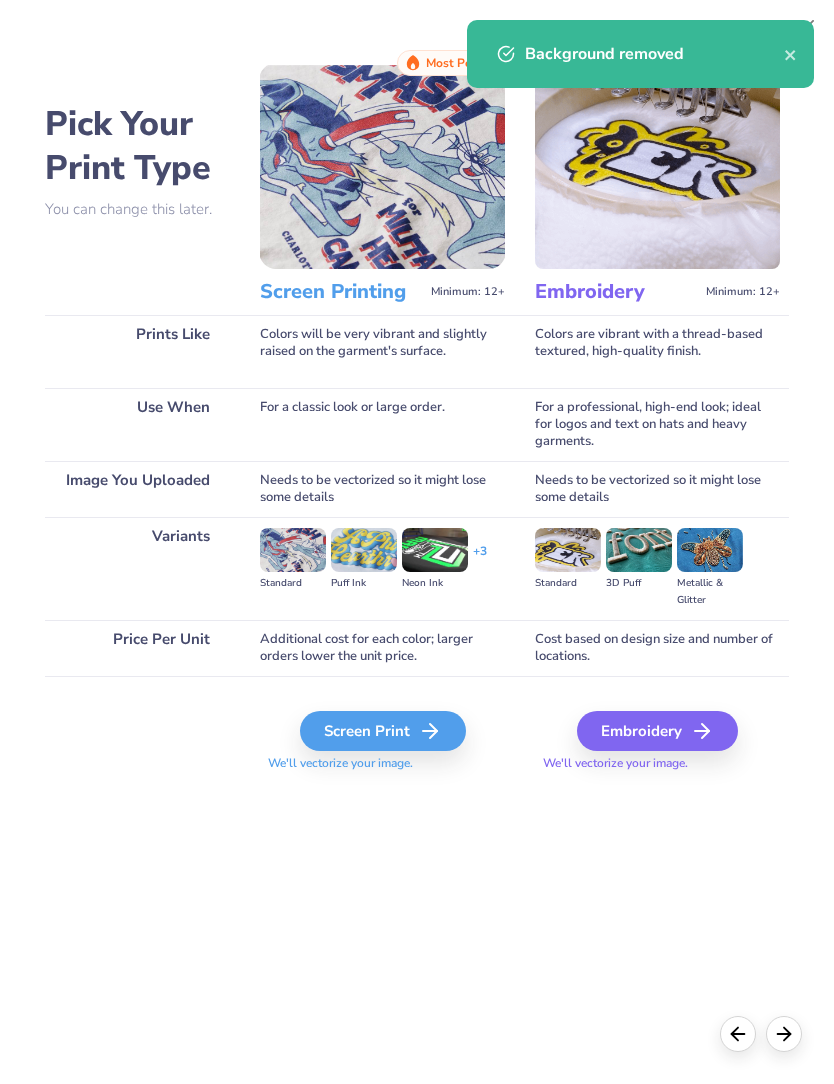 click 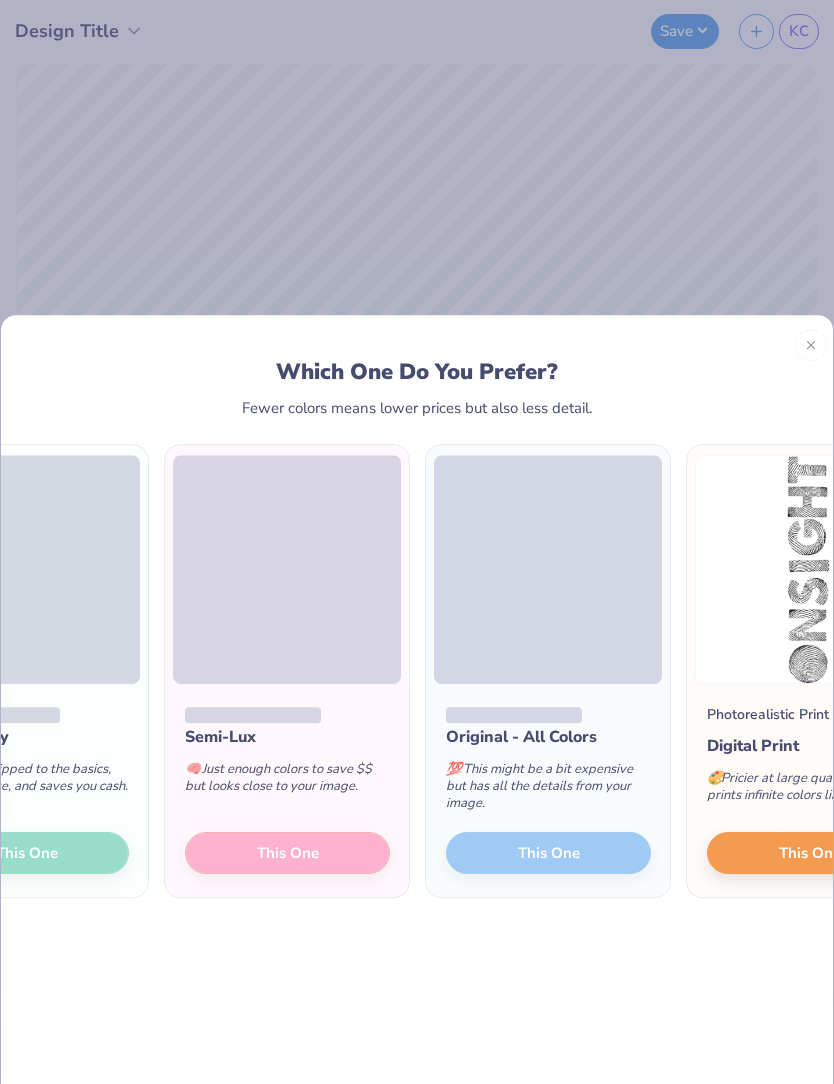 scroll, scrollTop: 0, scrollLeft: -98, axis: horizontal 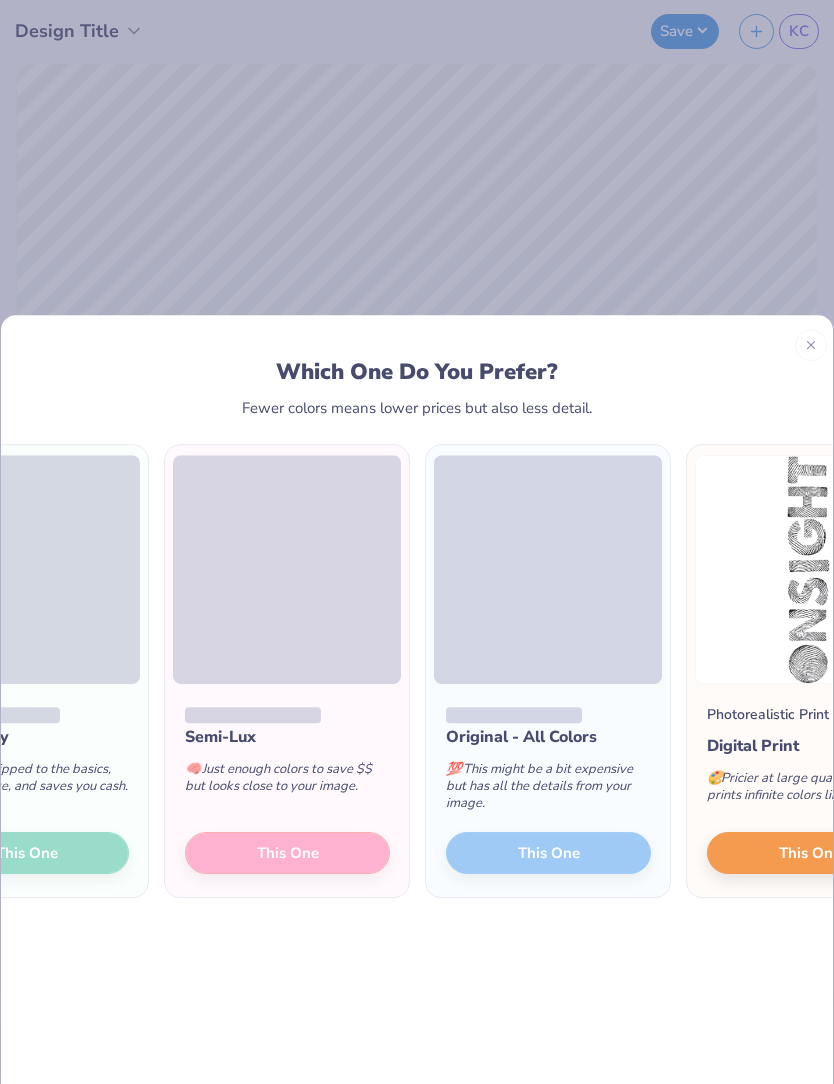 click on "Cost Savvy 💸   Colors stripped to the basics, still looks cute, and saves you cash. This One" at bounding box center (26, 791) 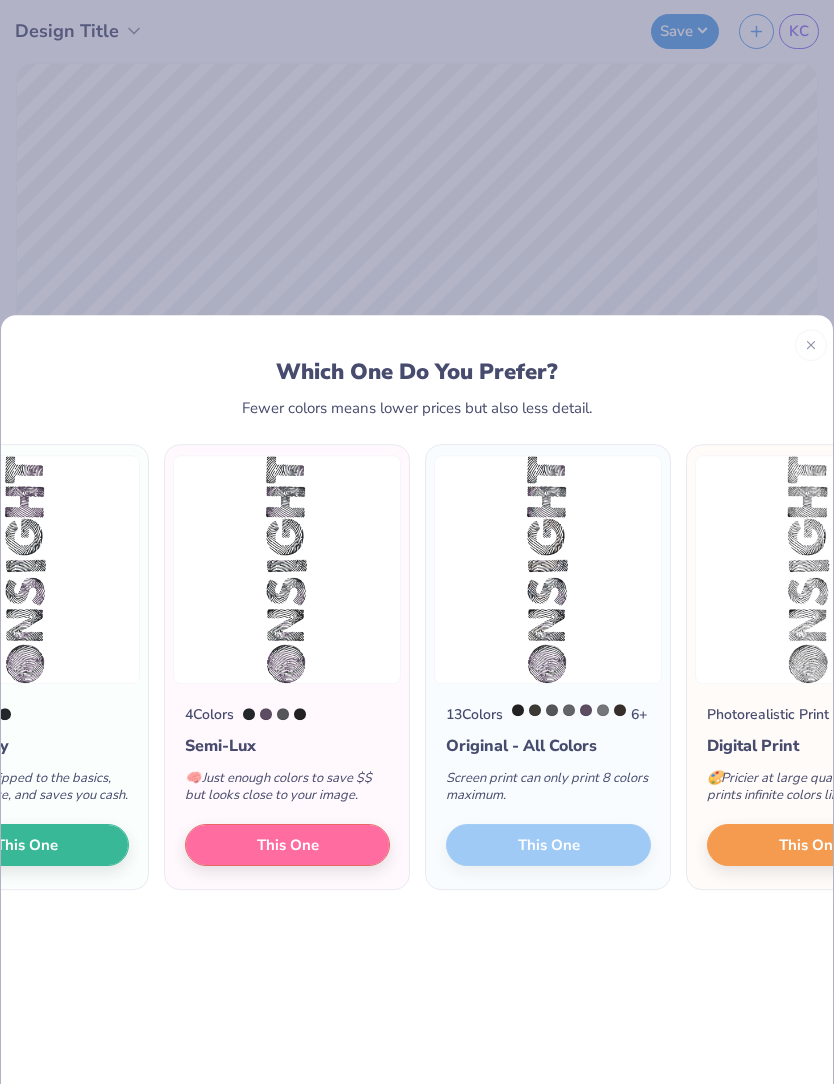 click on "This One" at bounding box center [26, 845] 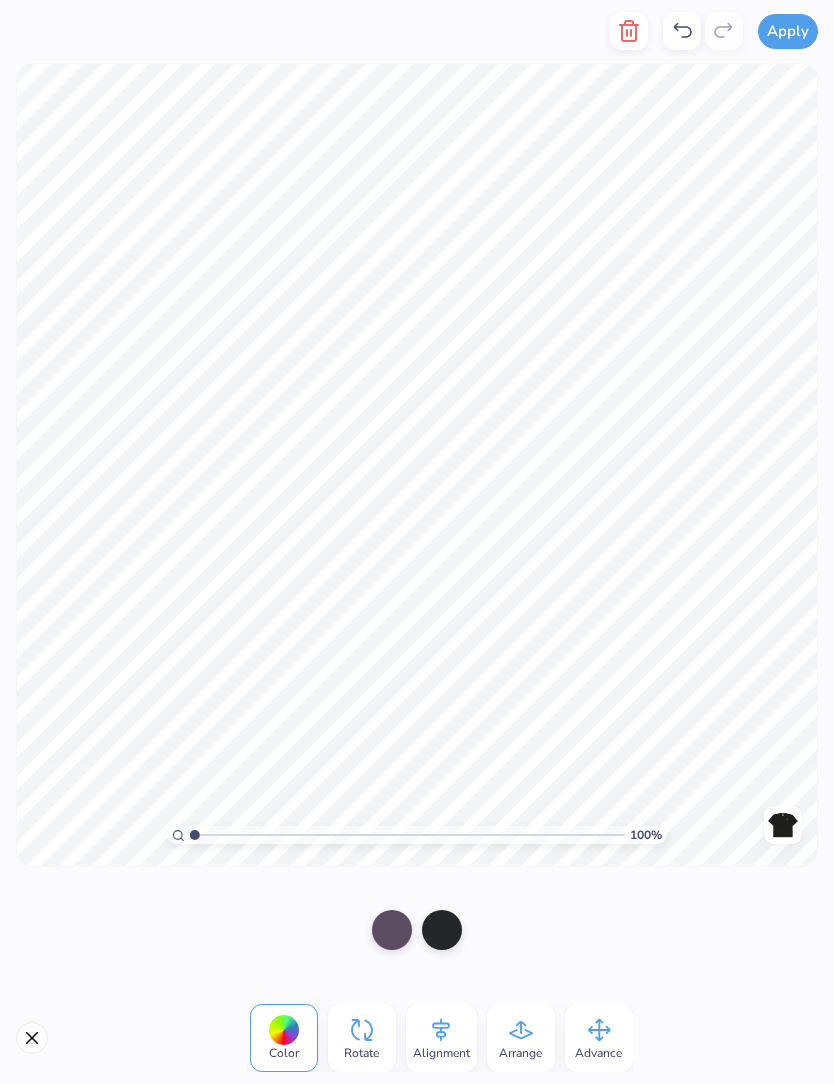 click at bounding box center [392, 930] 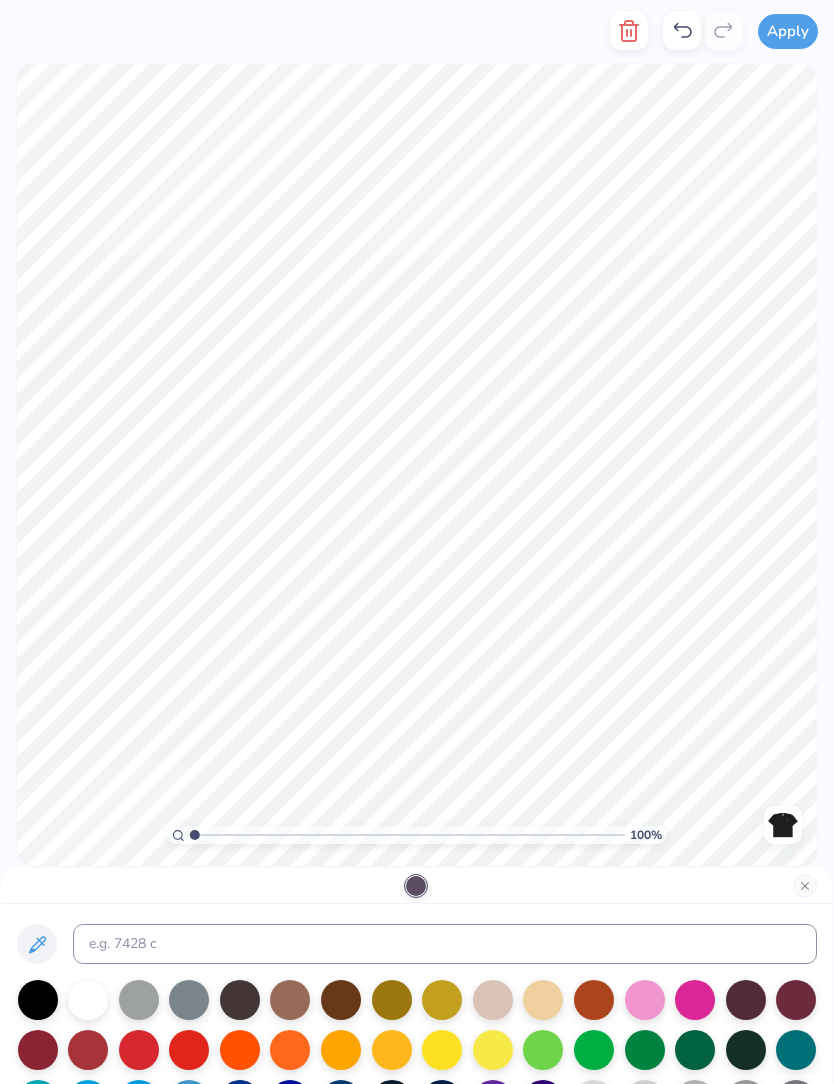 click at bounding box center [88, 1000] 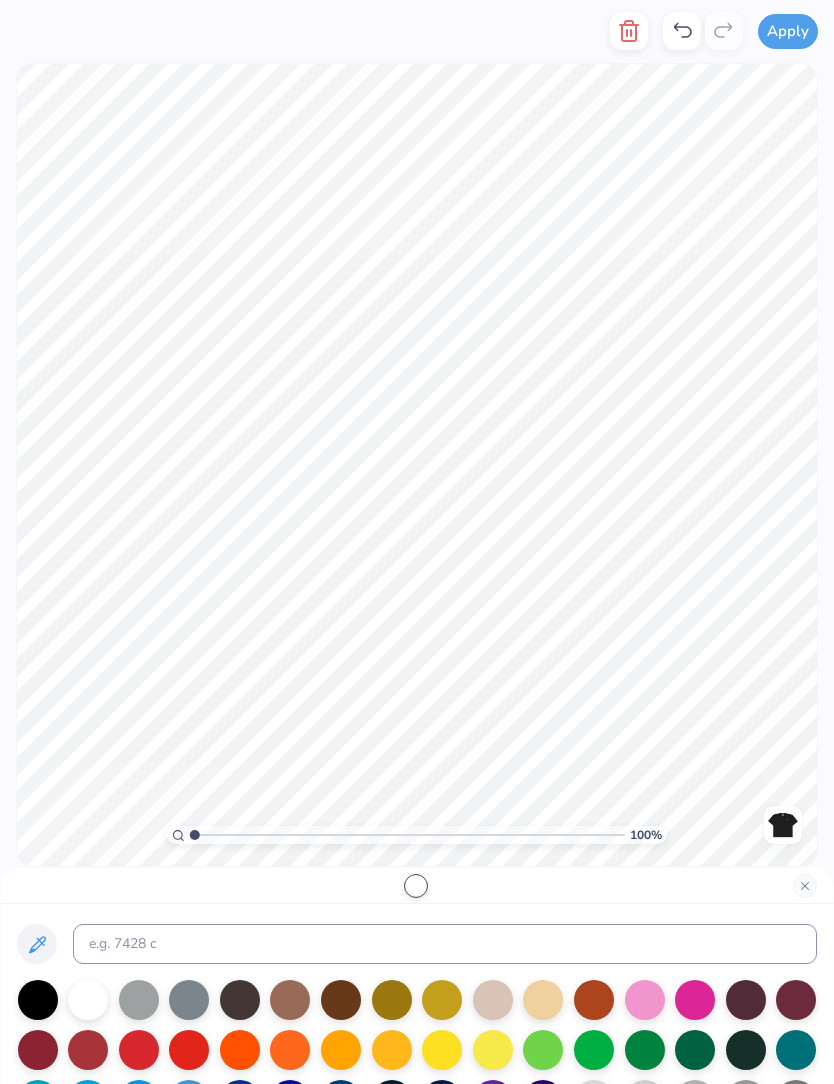 click at bounding box center [805, 886] 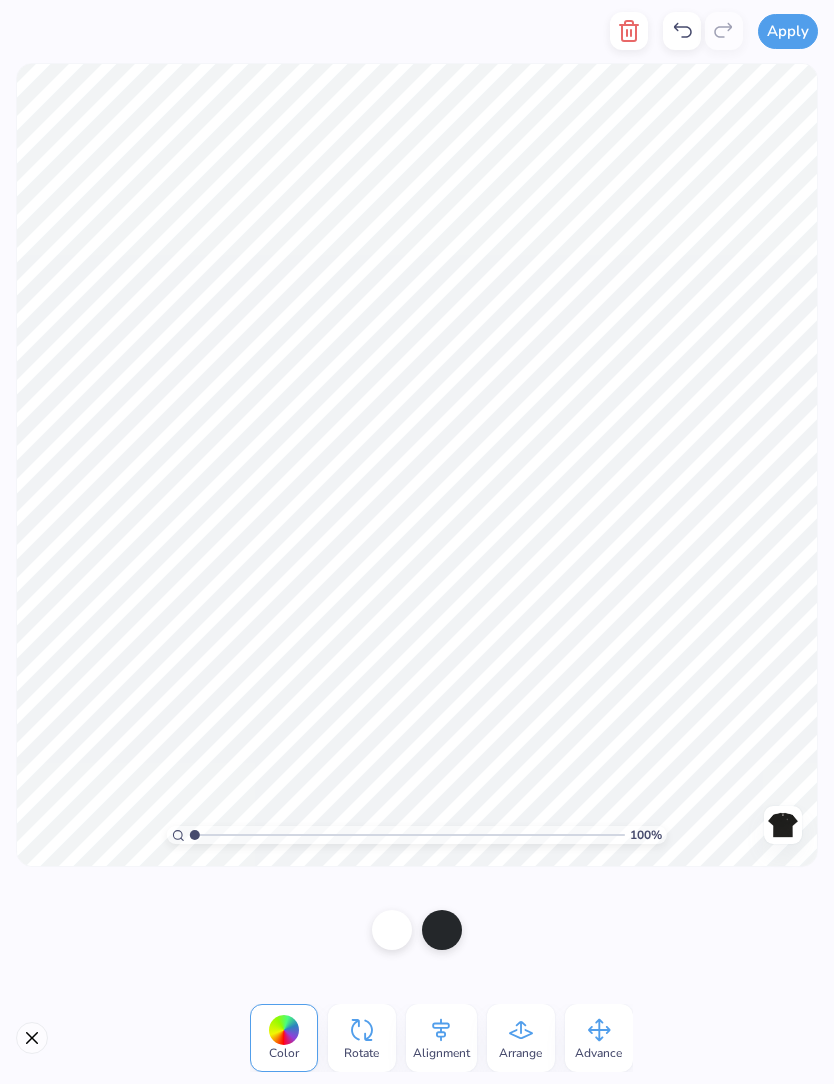 click at bounding box center [442, 930] 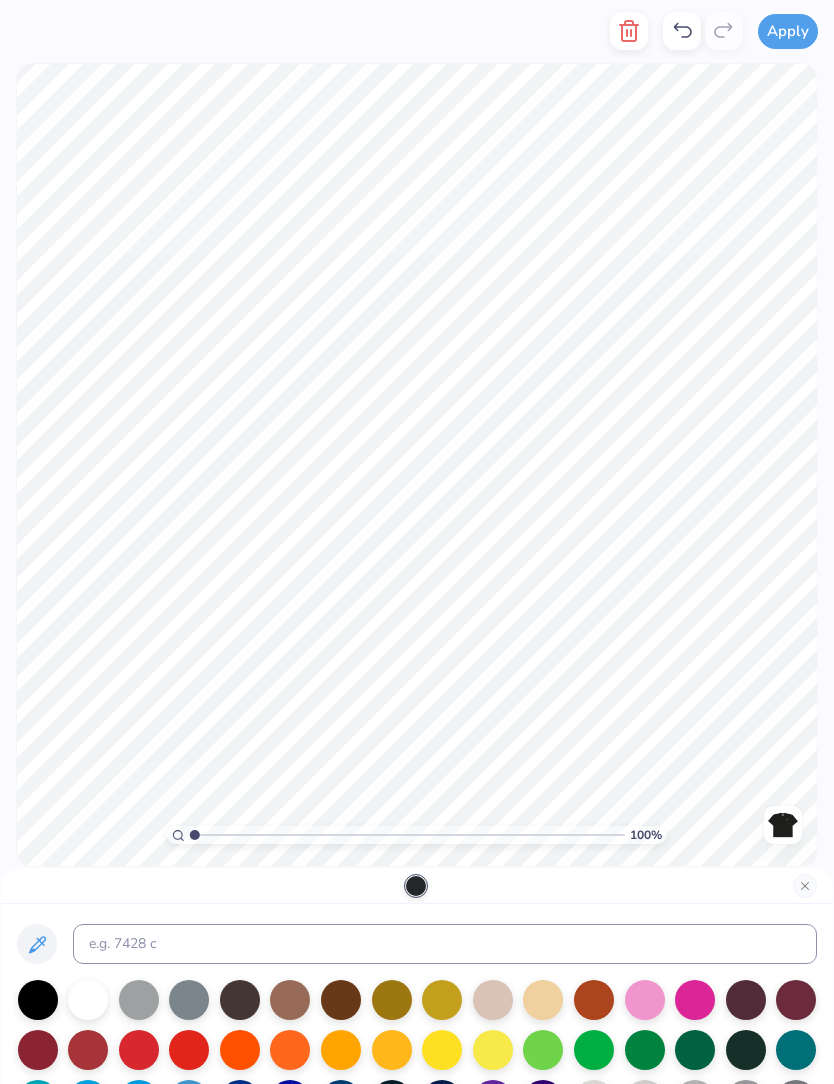 click at bounding box center (88, 1000) 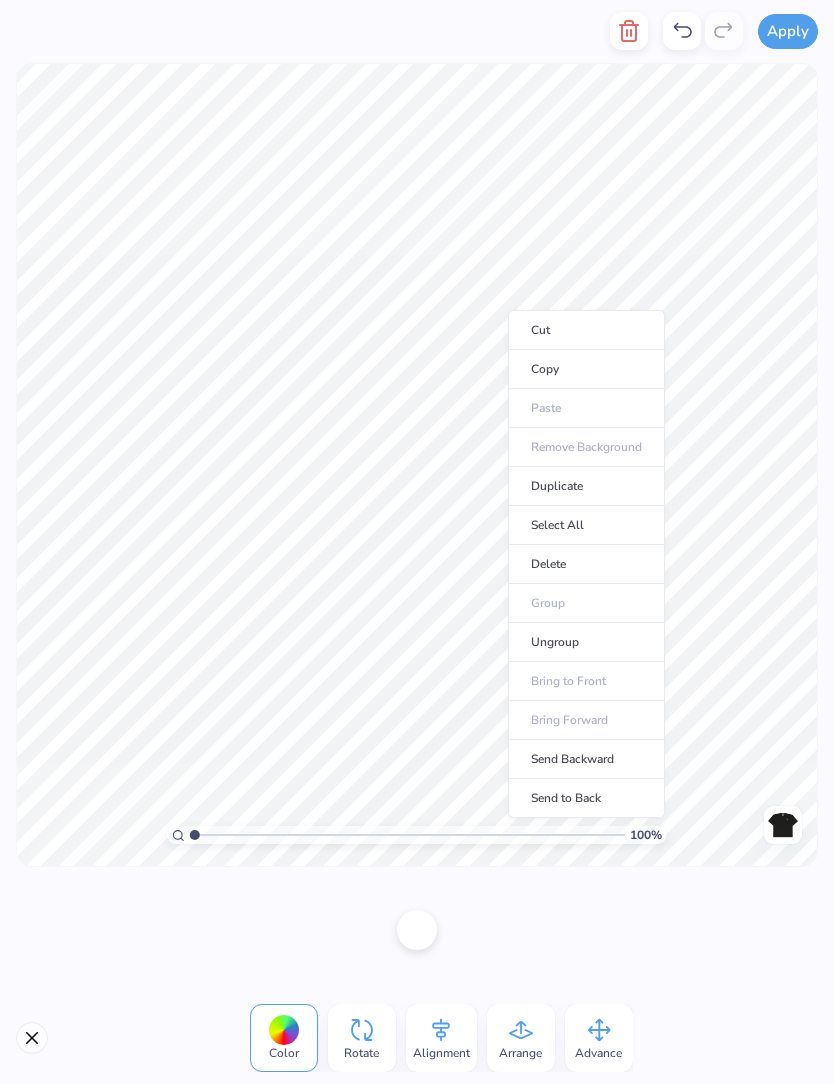 click on "Copy" at bounding box center (586, 369) 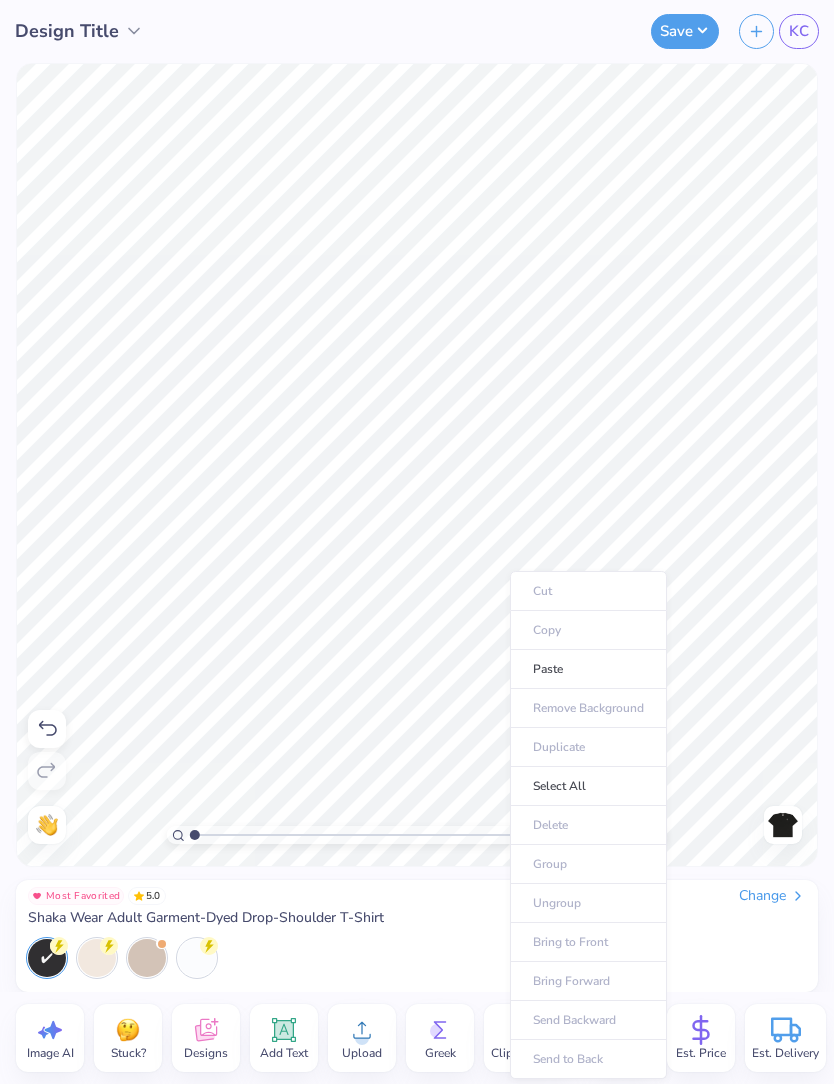 click on "Paste" at bounding box center (588, 669) 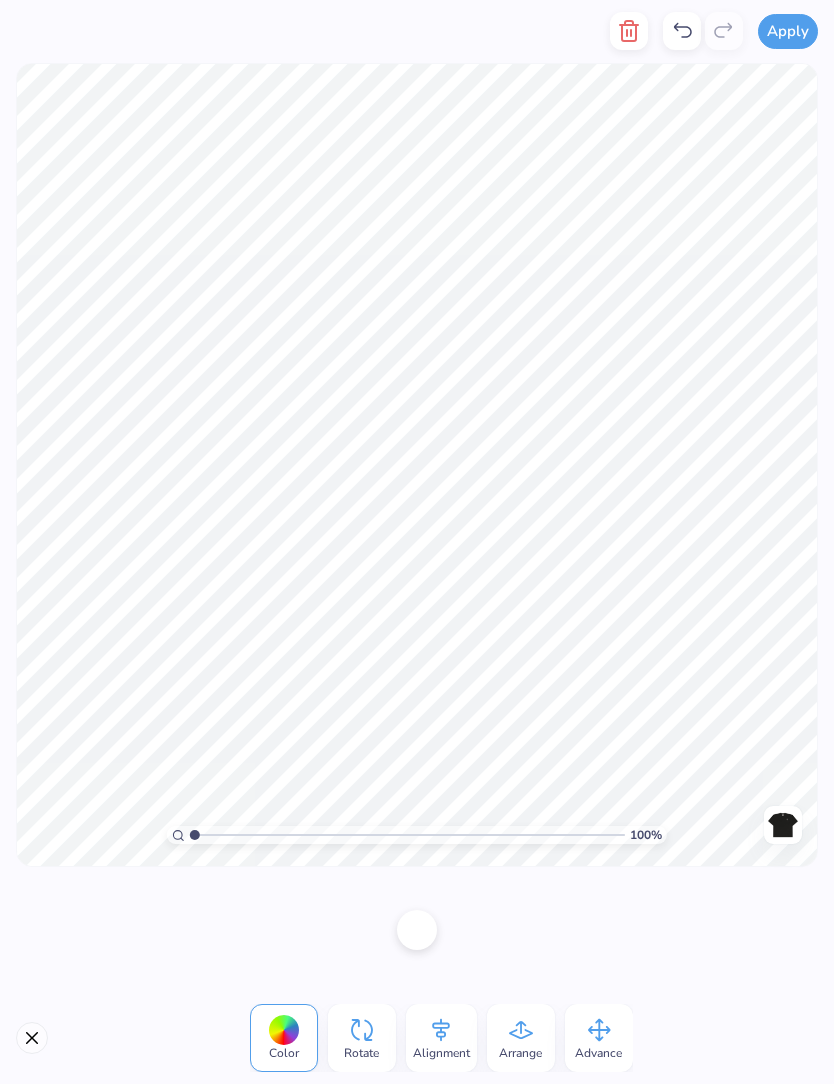 click 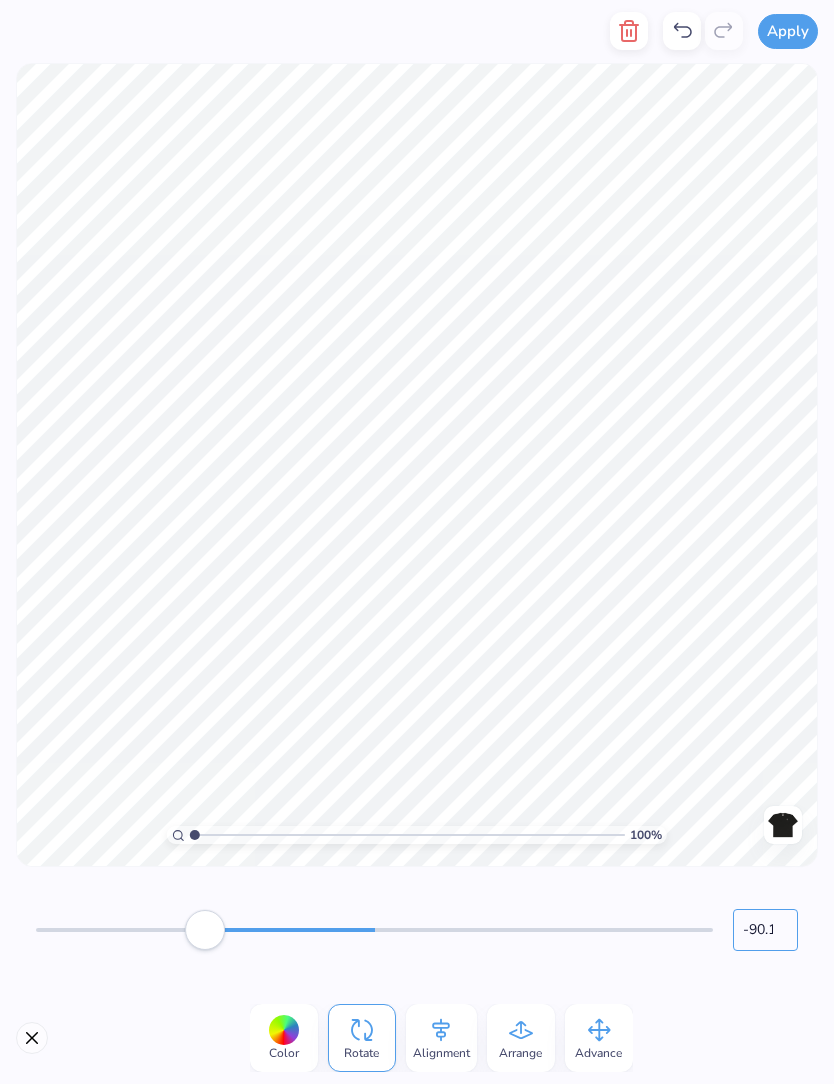click on "-90.1" at bounding box center [765, 930] 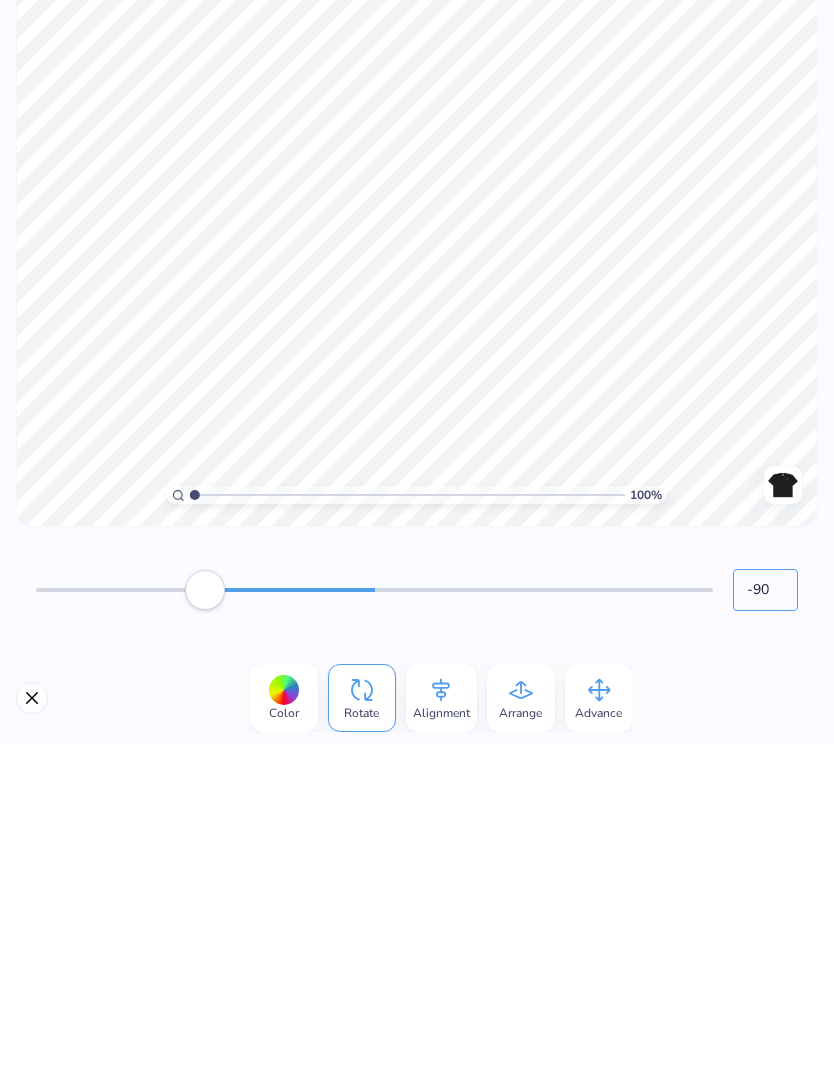 scroll, scrollTop: 0, scrollLeft: 0, axis: both 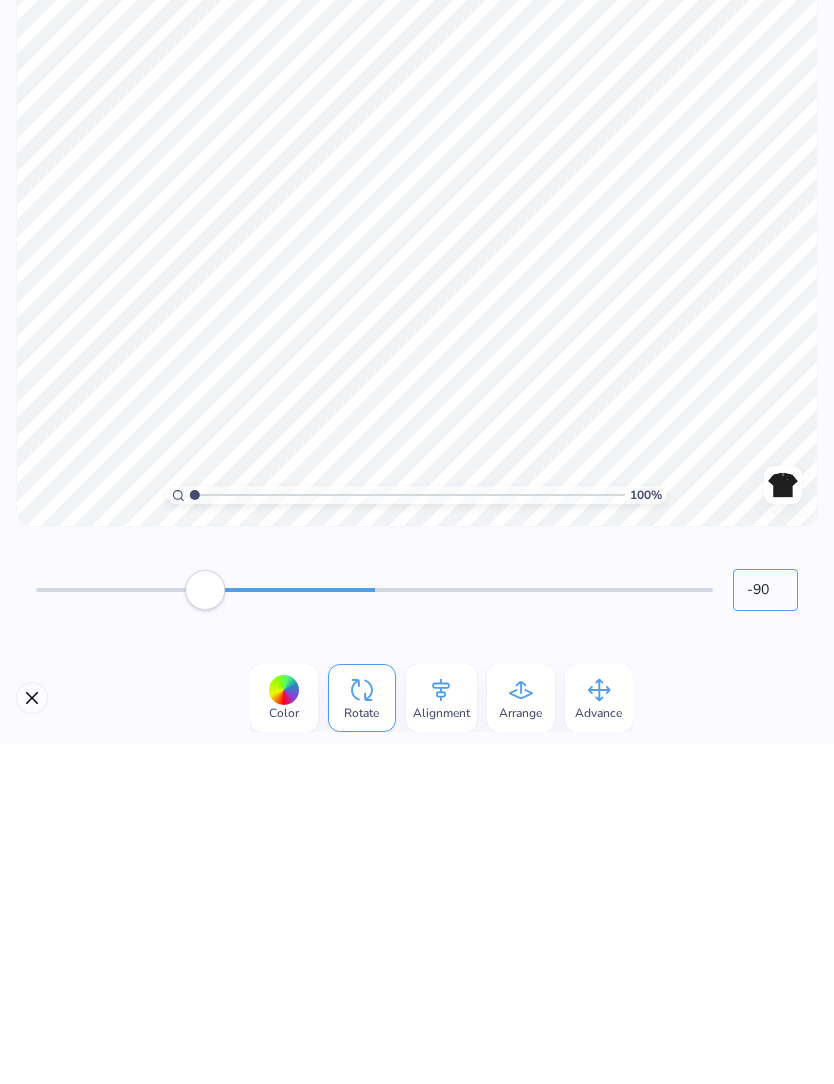 type on "-90.0" 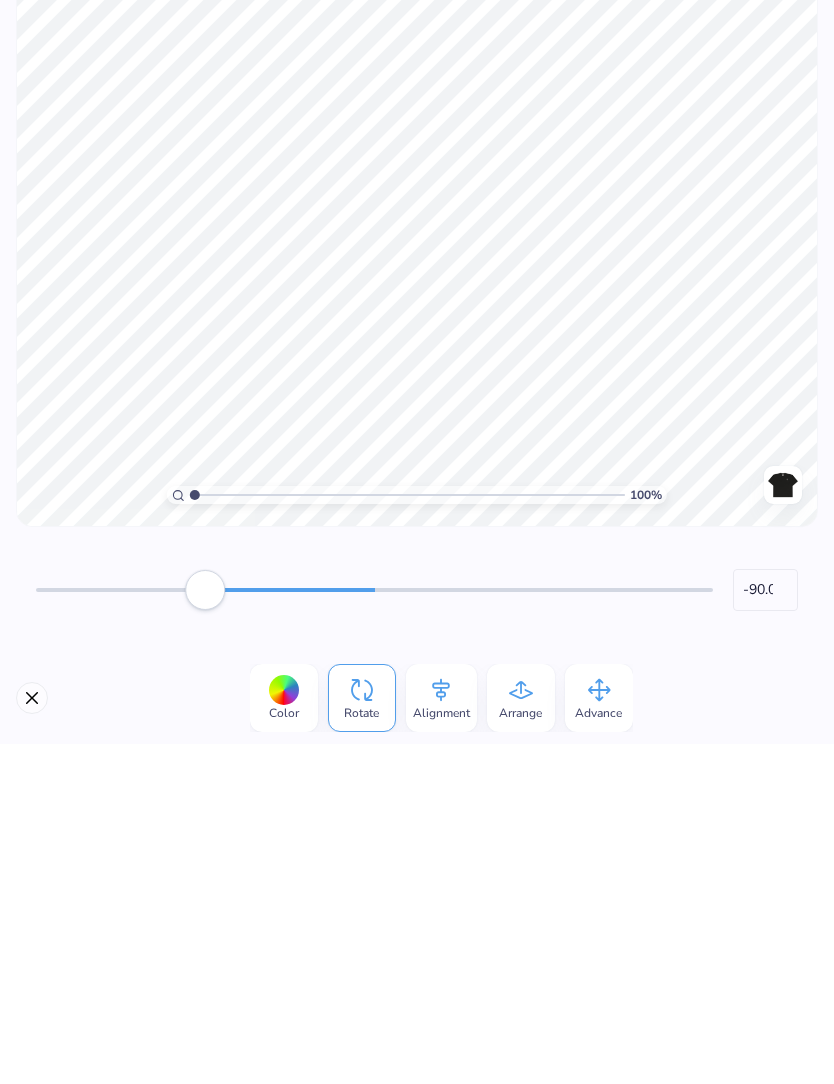 click on "Color Rotate Alignment Arrange Advance" at bounding box center (417, 1038) 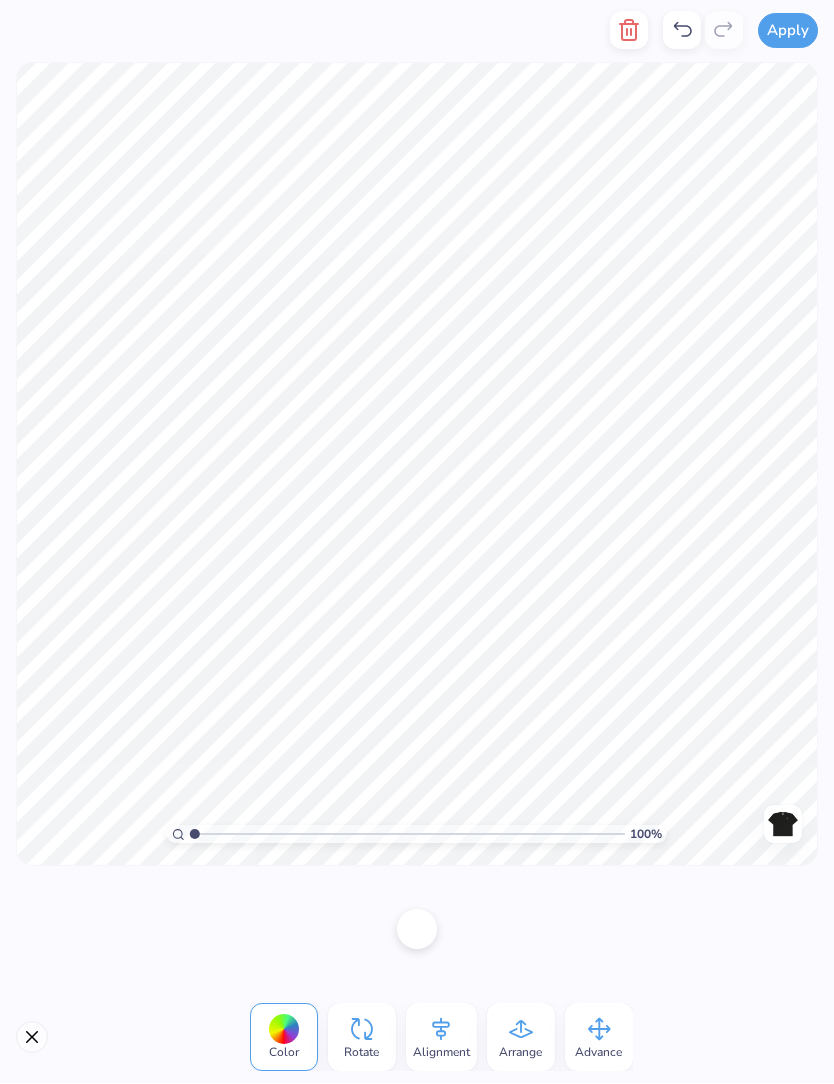 click at bounding box center [629, 31] 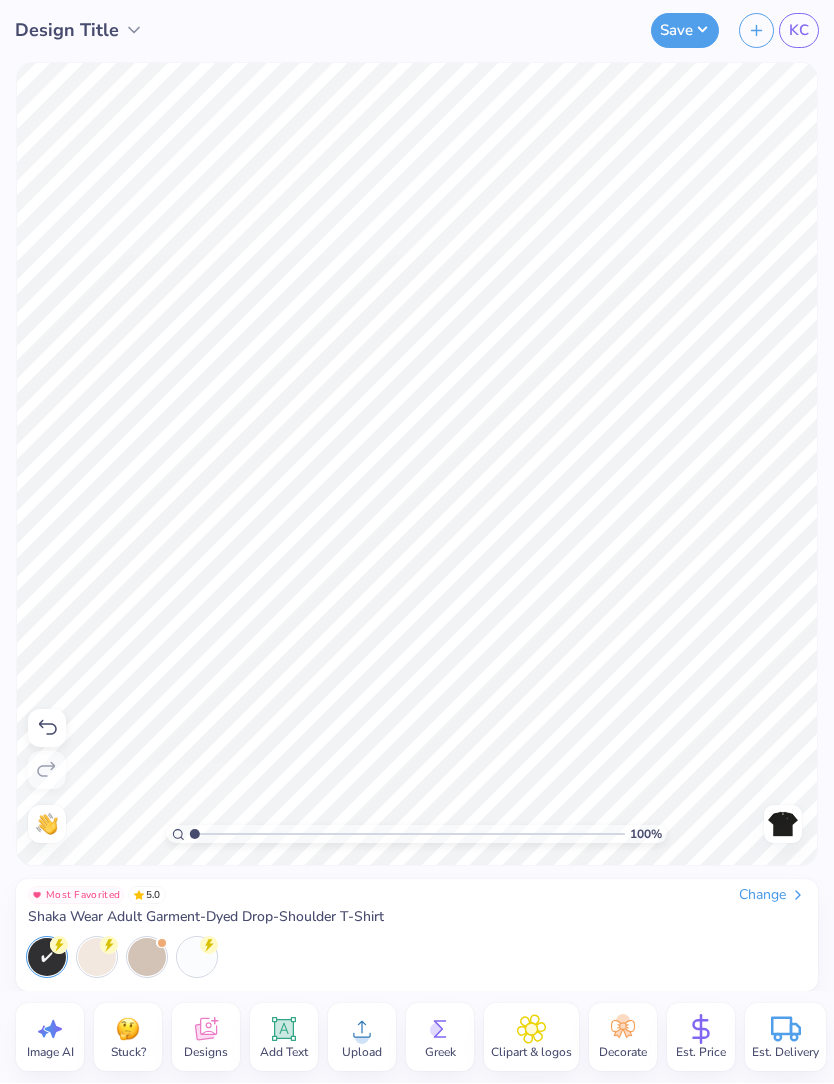 click at bounding box center [783, 825] 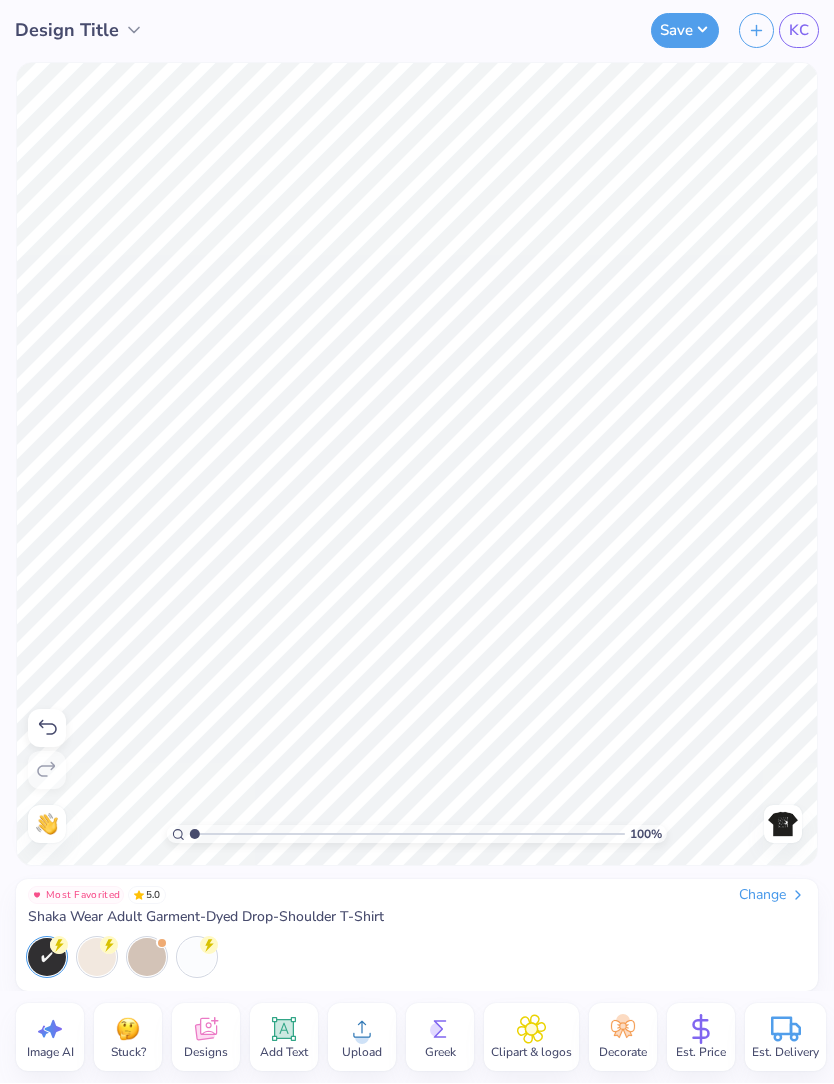 click at bounding box center (783, 825) 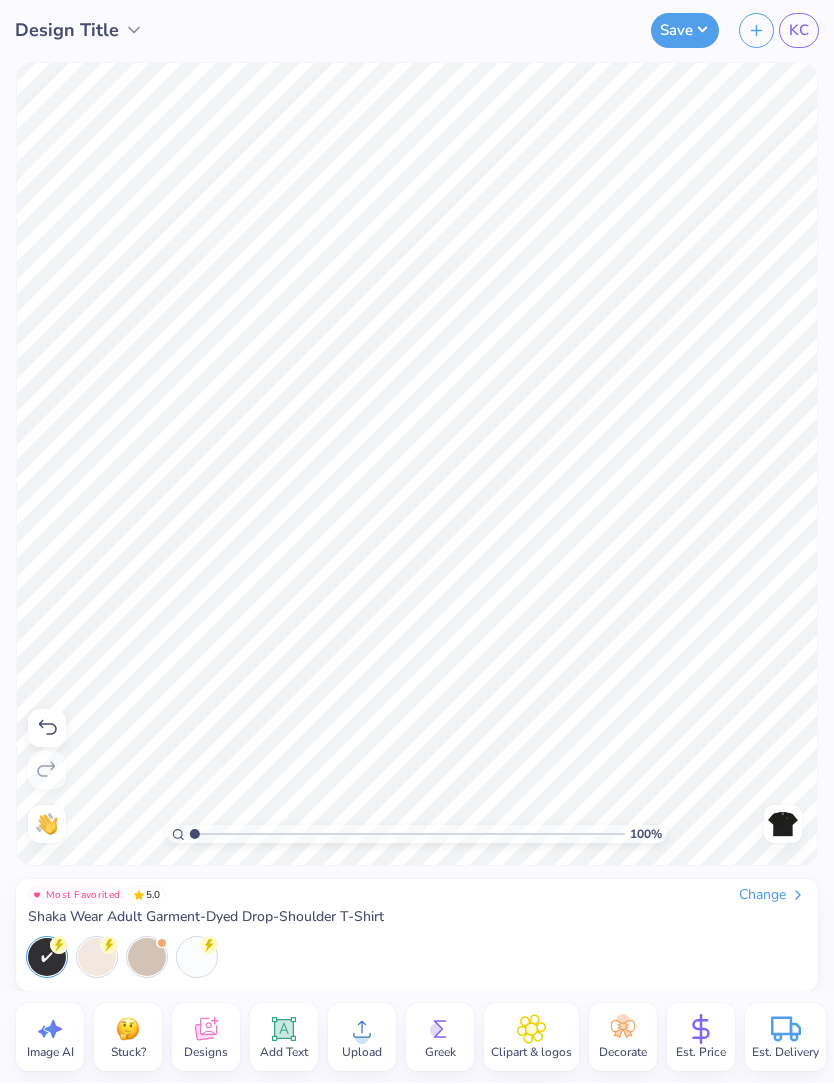 click at bounding box center [783, 825] 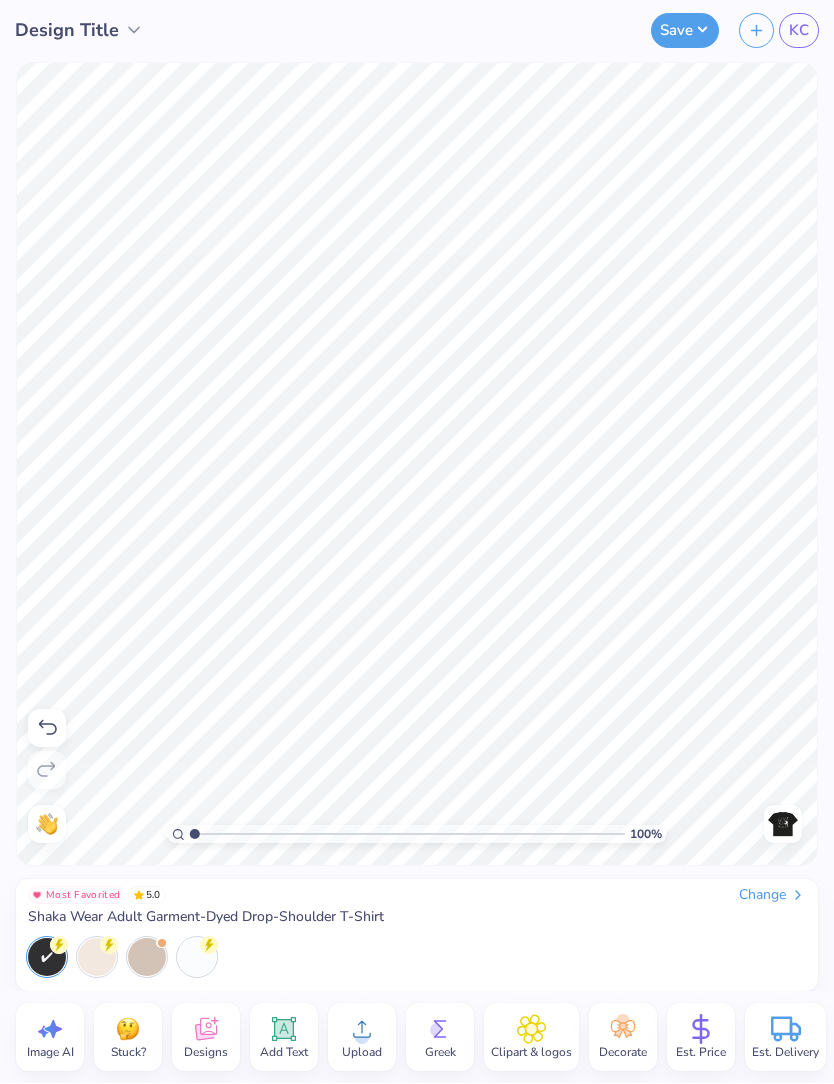 click at bounding box center (783, 825) 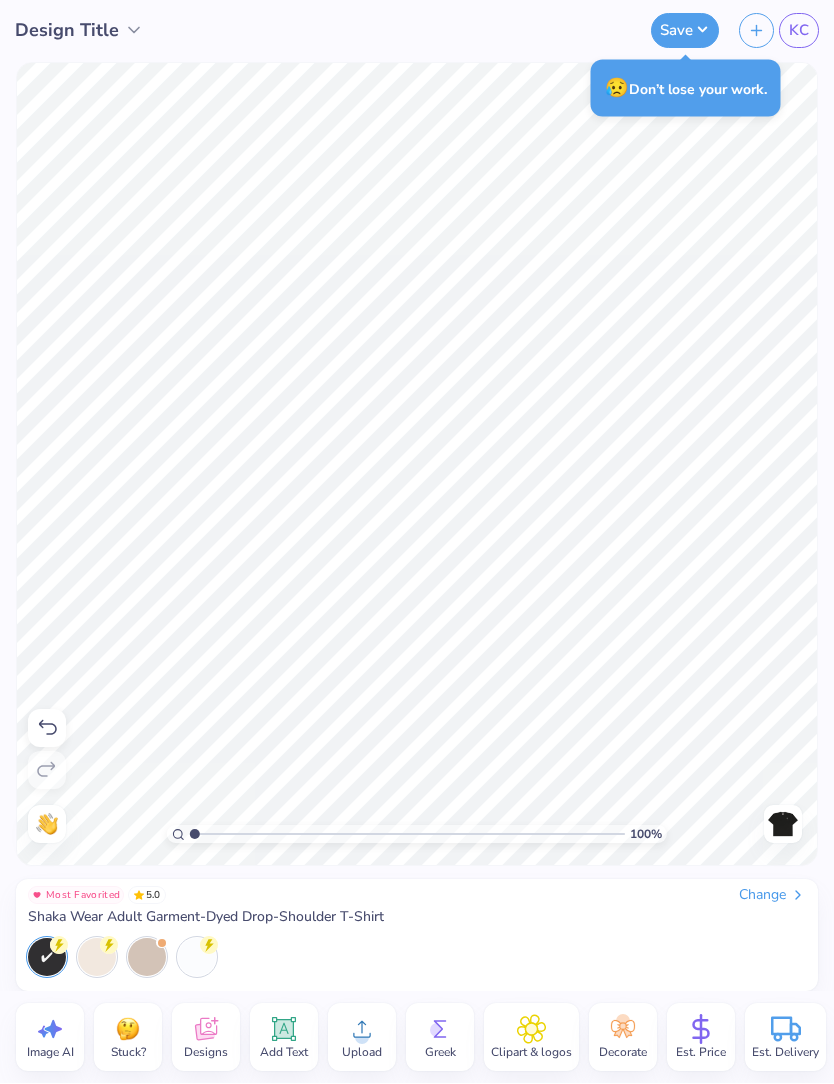 click on "Upload" at bounding box center (362, 1038) 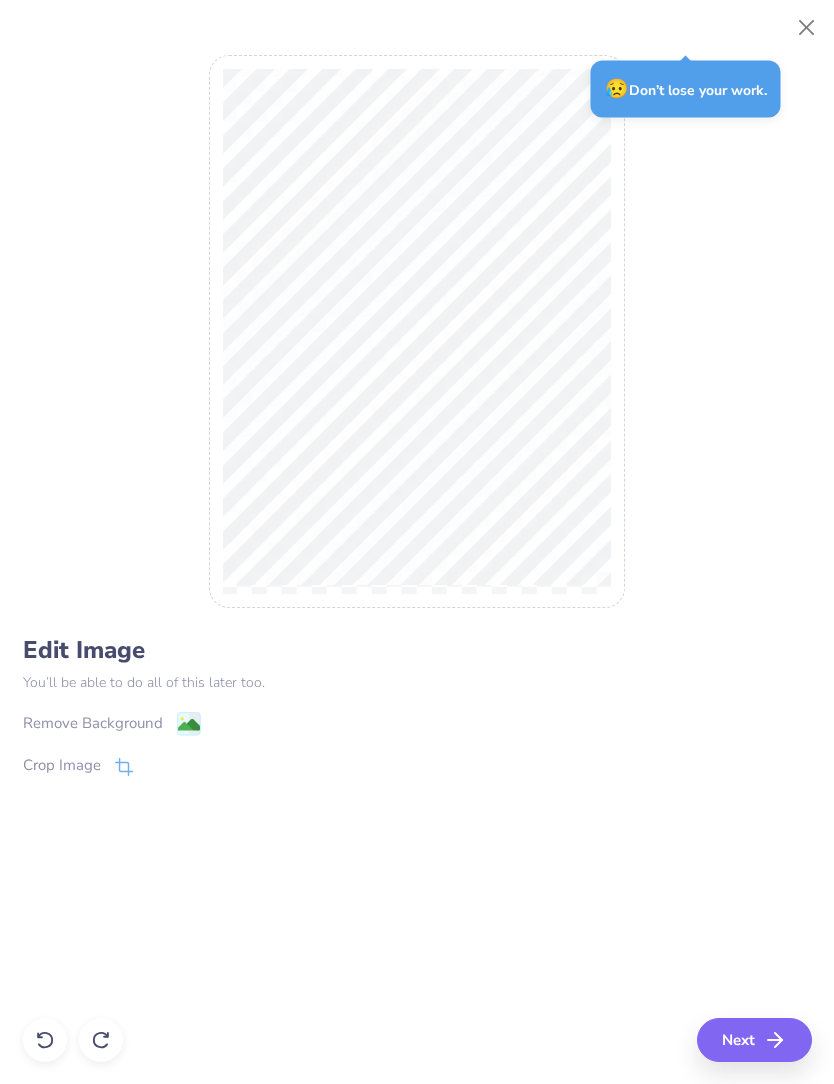 click 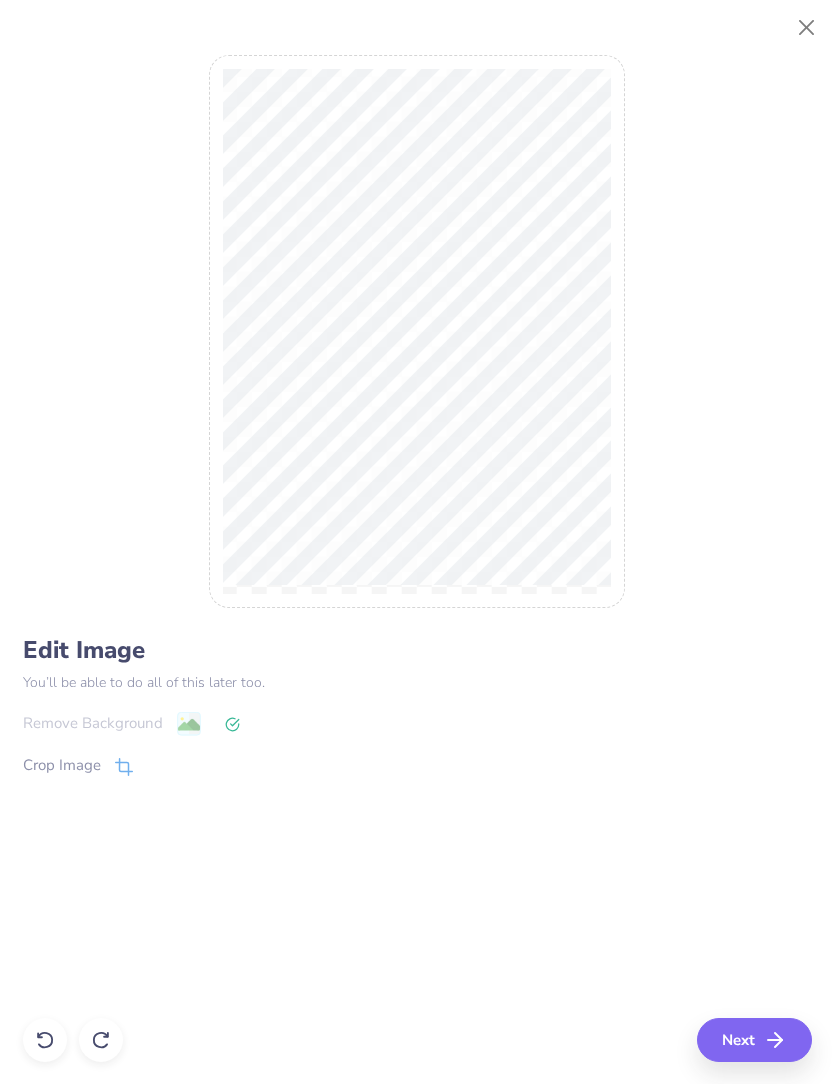 click on "Next" at bounding box center [754, 1040] 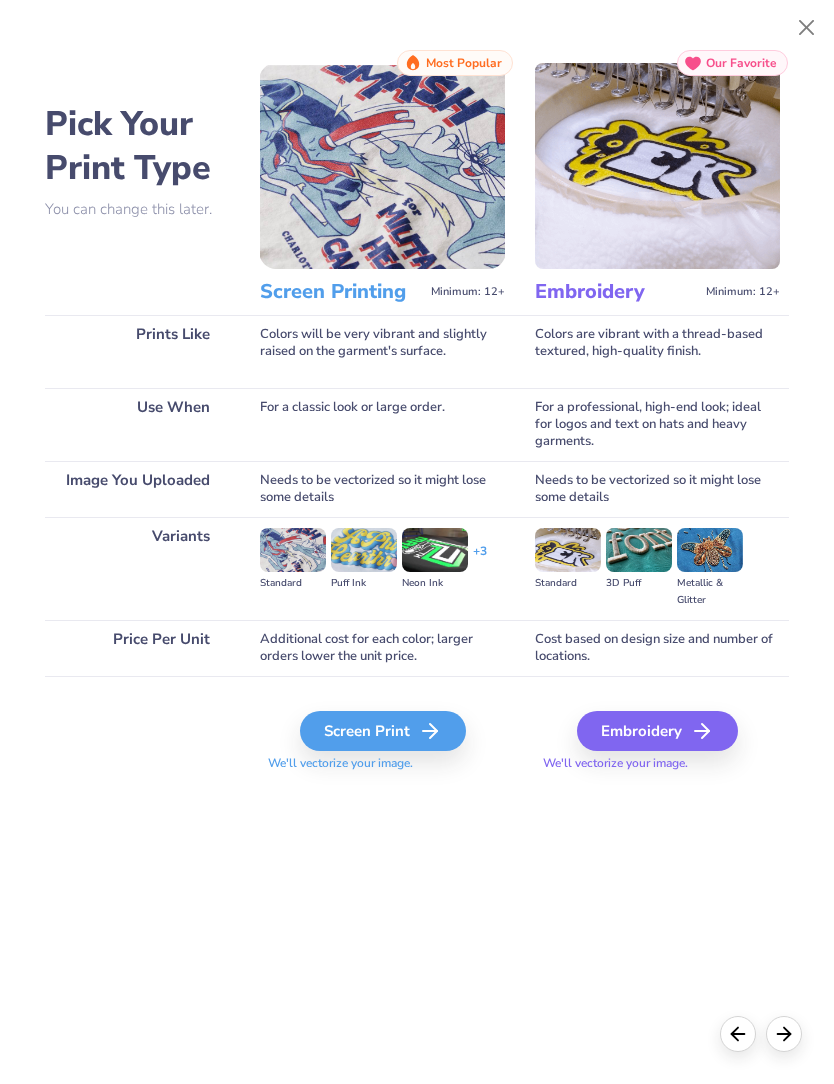 click on "Screen Print" at bounding box center (383, 731) 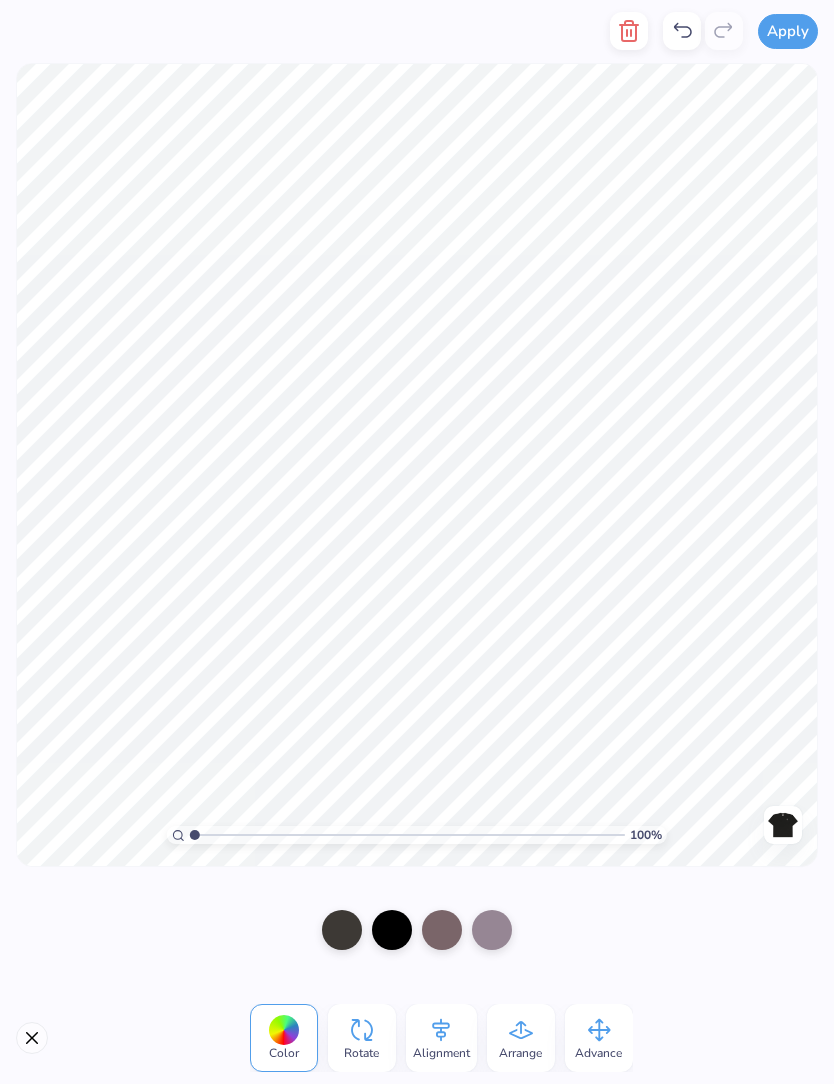 click at bounding box center (342, 930) 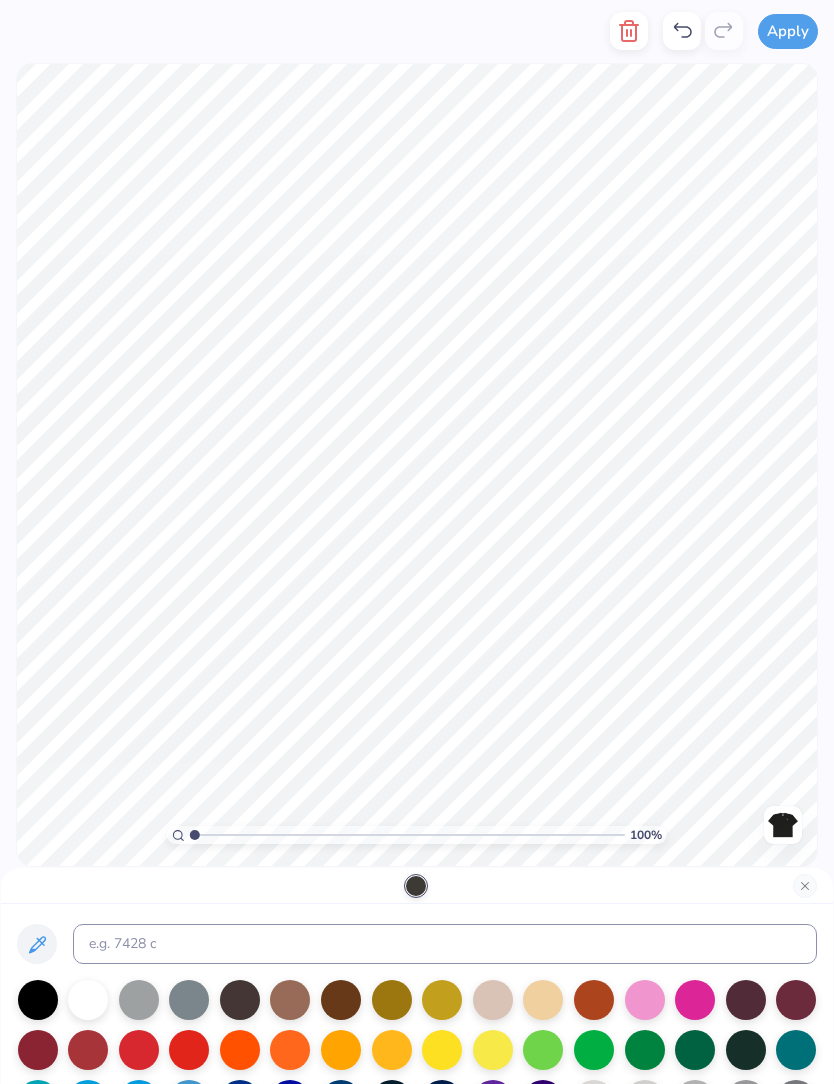 click at bounding box center [88, 1000] 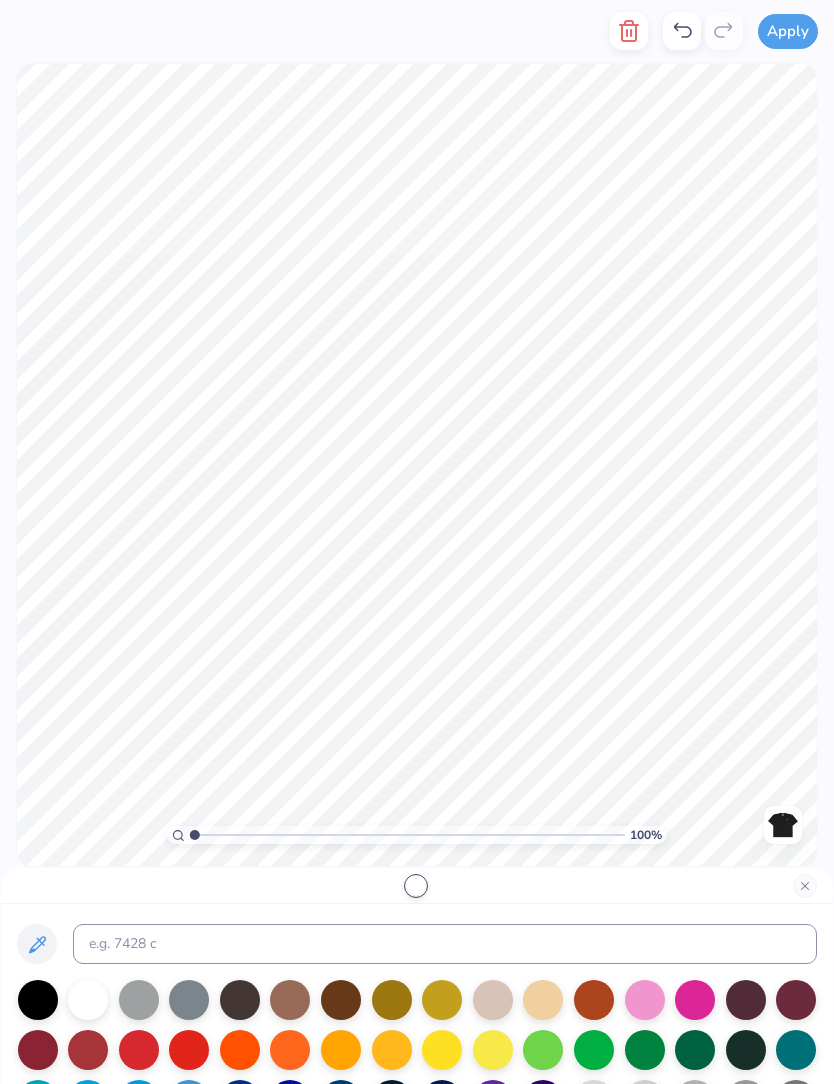 click at bounding box center (88, 1000) 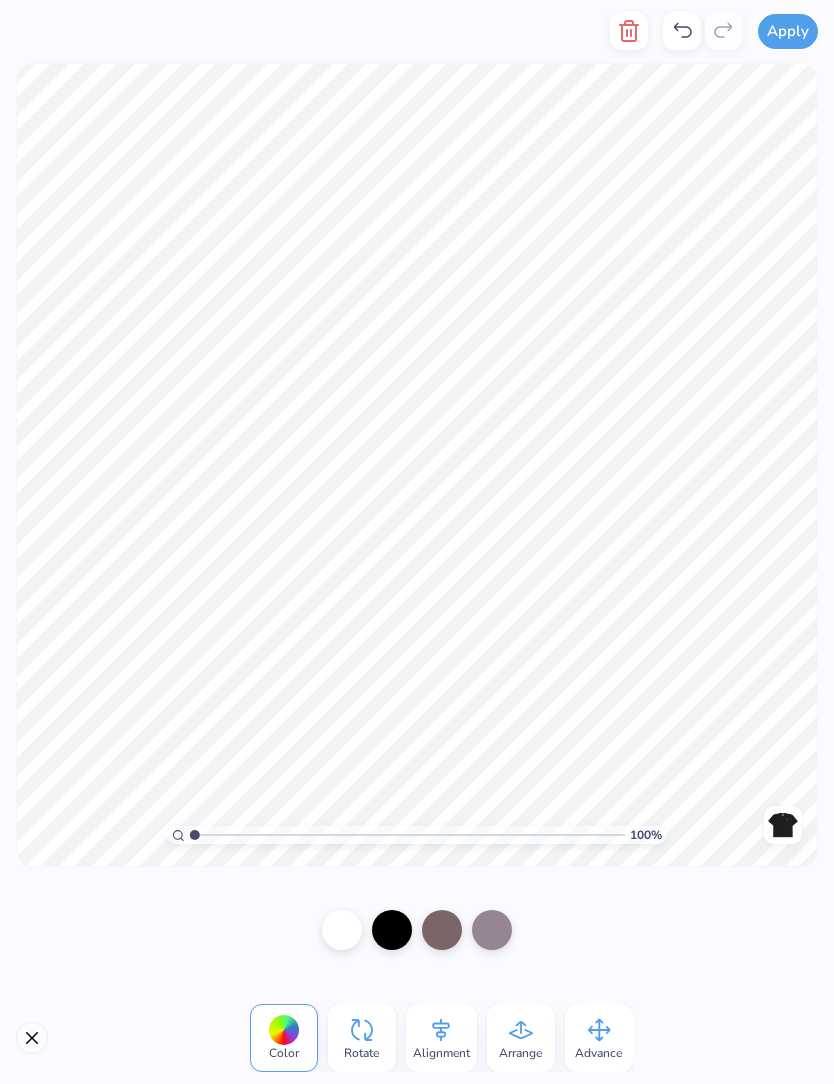 click at bounding box center (392, 930) 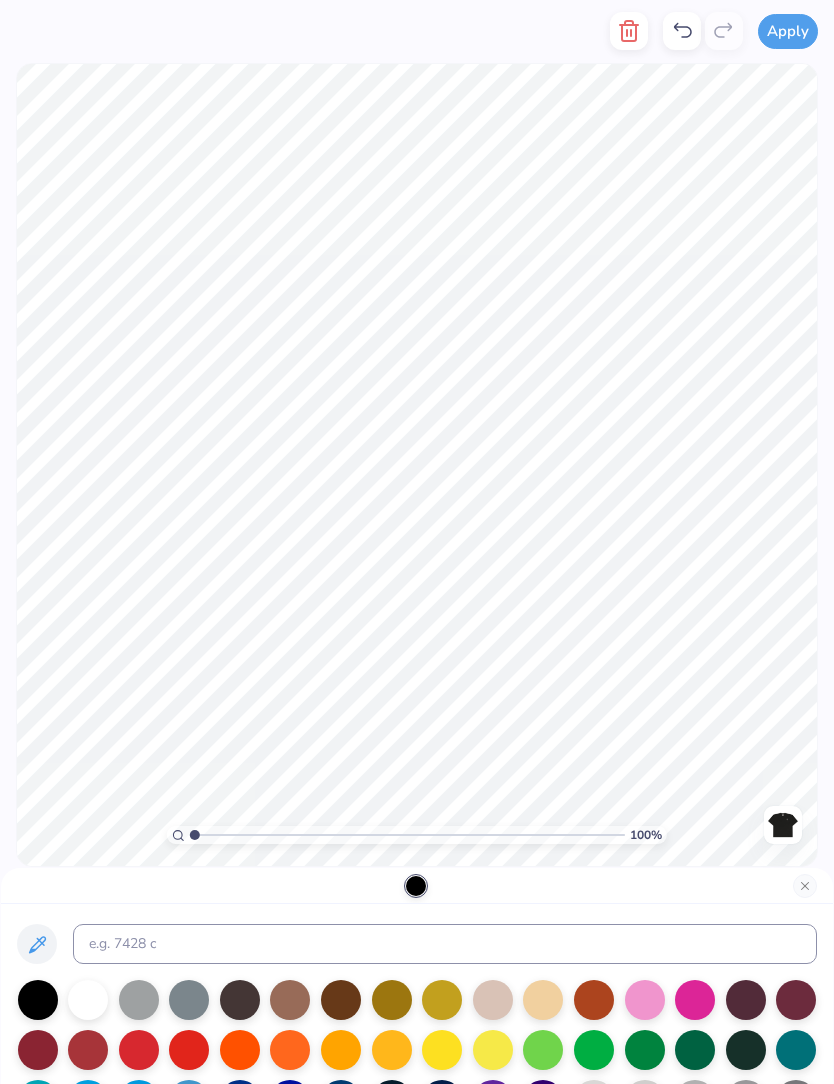 click at bounding box center [88, 1000] 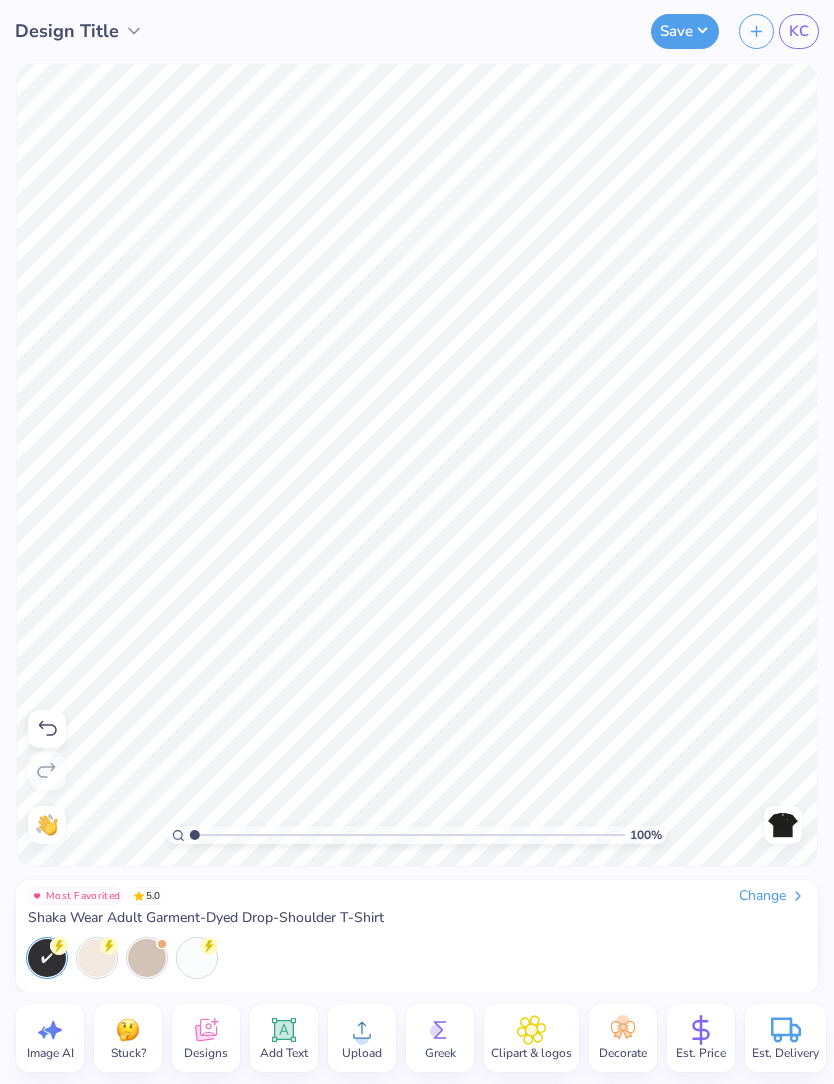 click at bounding box center (783, 825) 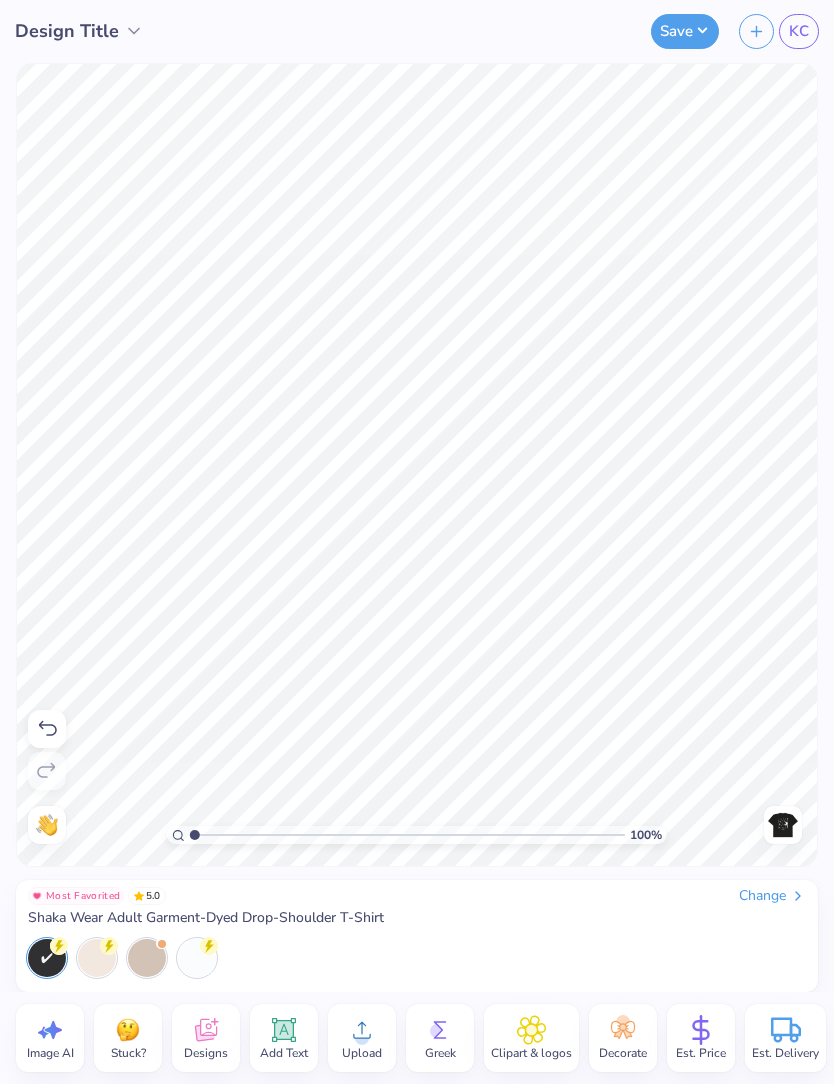 click on "Save" at bounding box center [685, 31] 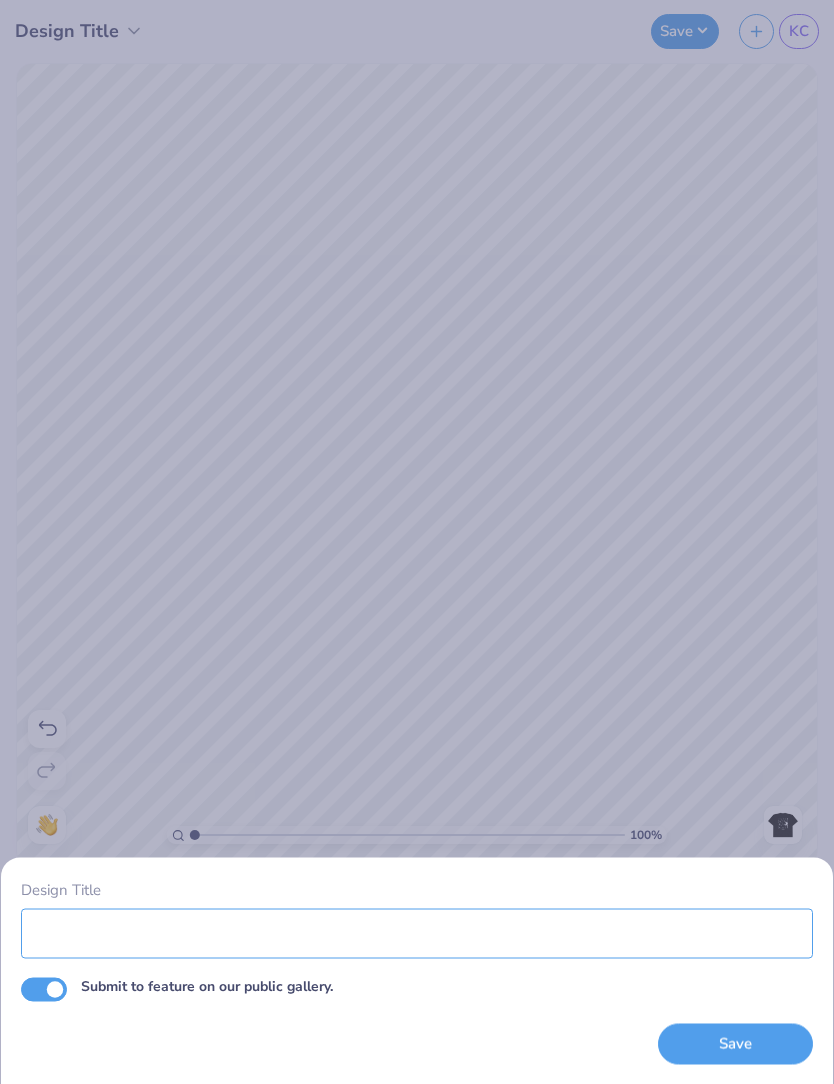 click on "Design Title" at bounding box center [417, 933] 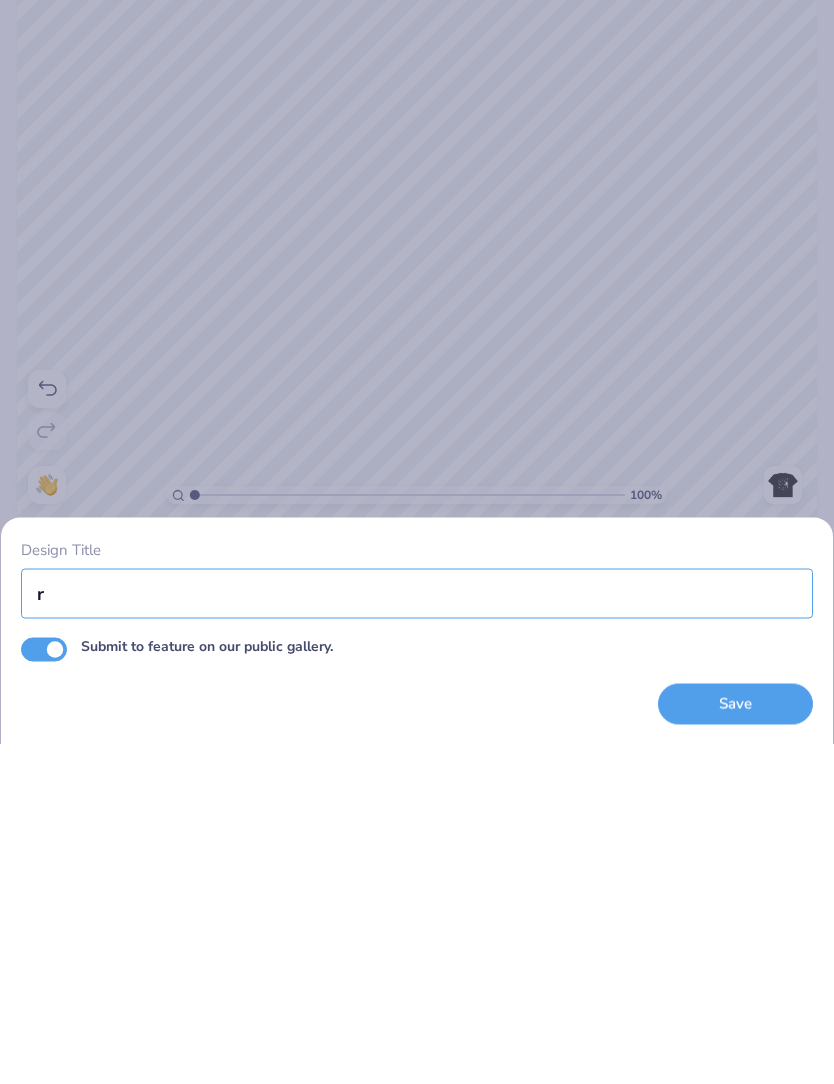 scroll, scrollTop: 0, scrollLeft: 0, axis: both 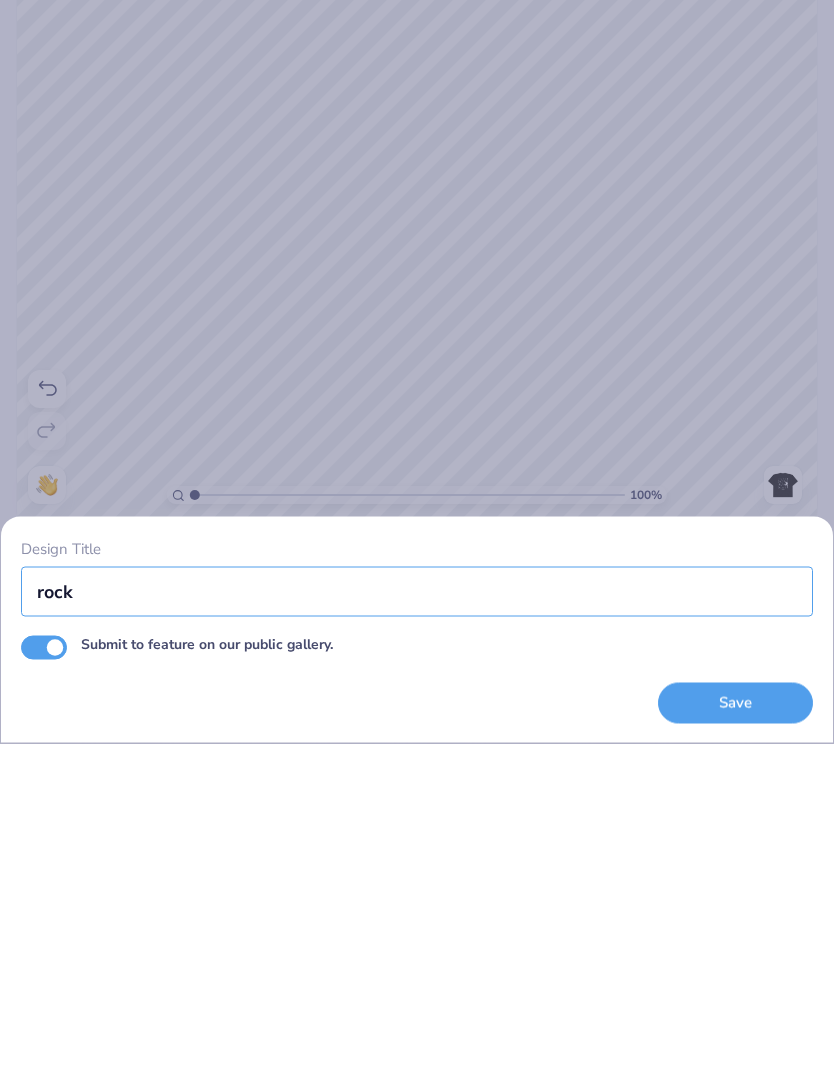 type on "rock" 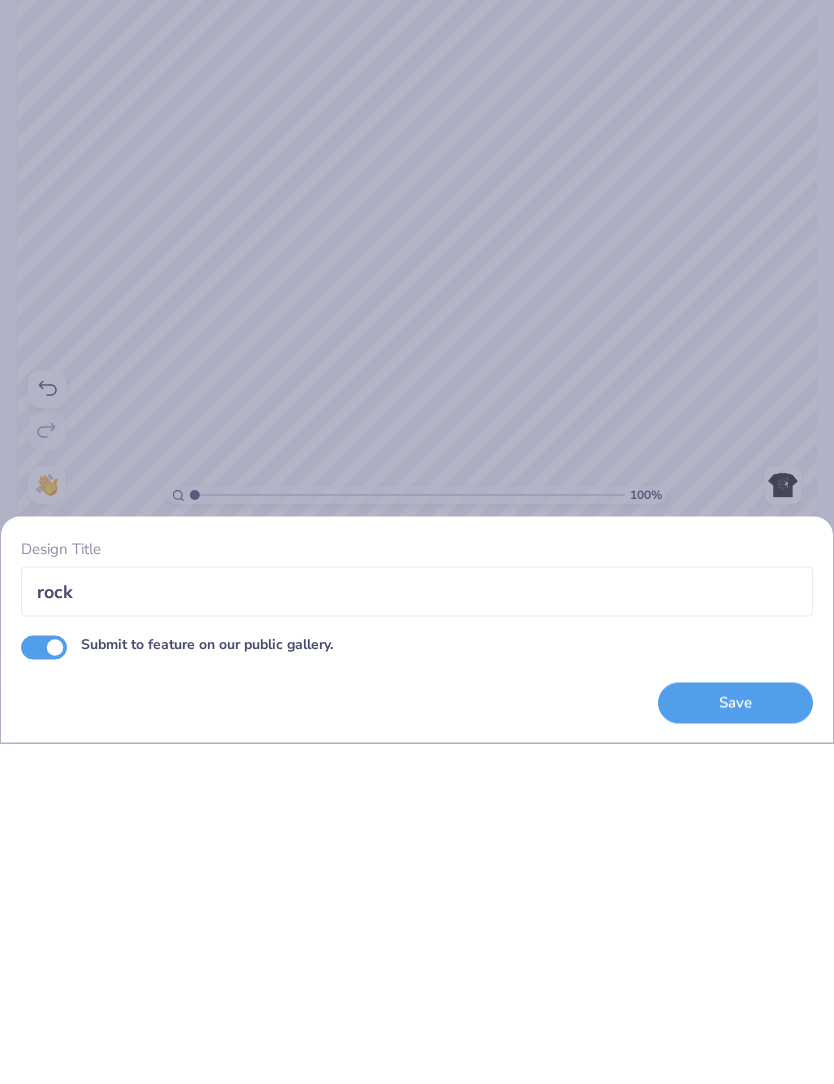 click on "Submit to feature on our public gallery." at bounding box center (44, 988) 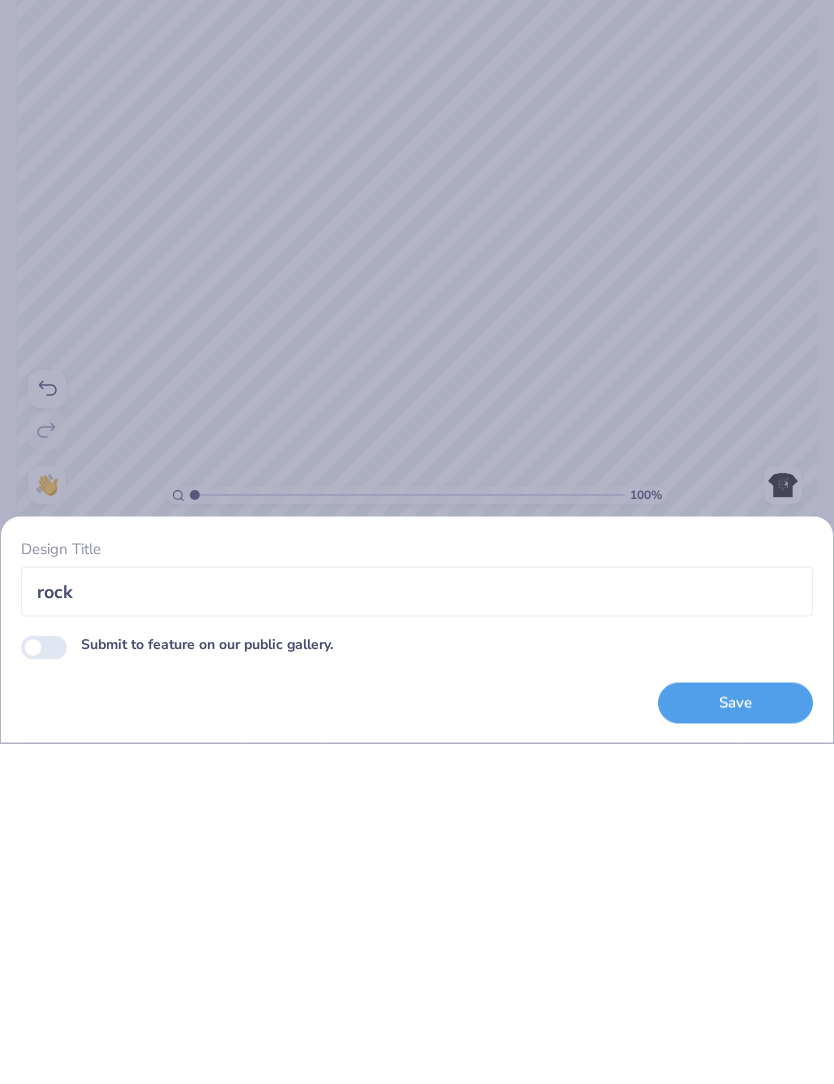 checkbox on "false" 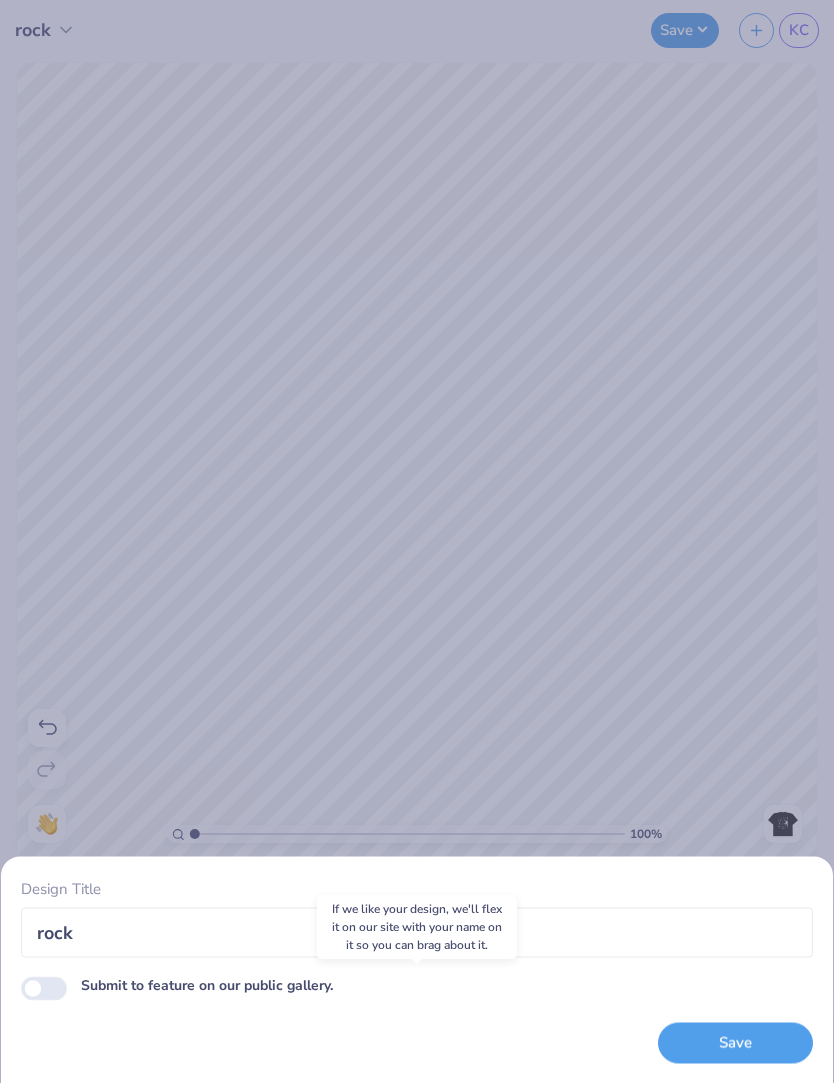 click on "Save" at bounding box center (735, 1044) 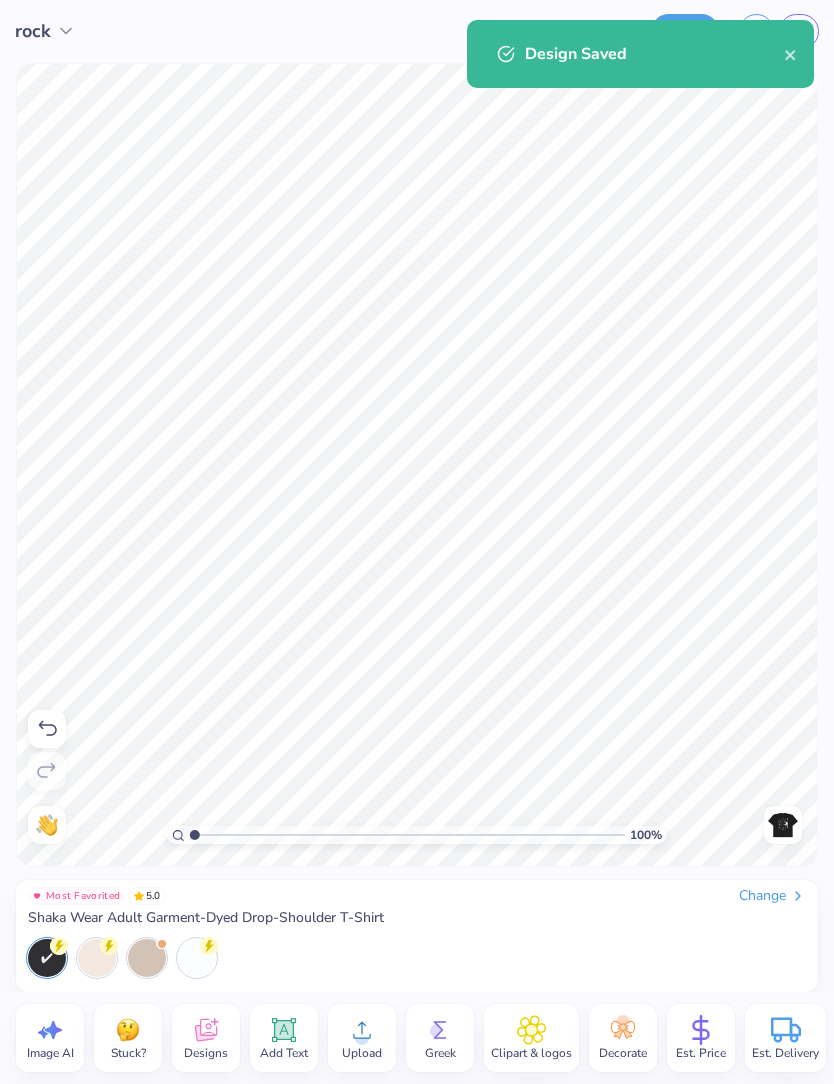 click on "KC" at bounding box center [799, 31] 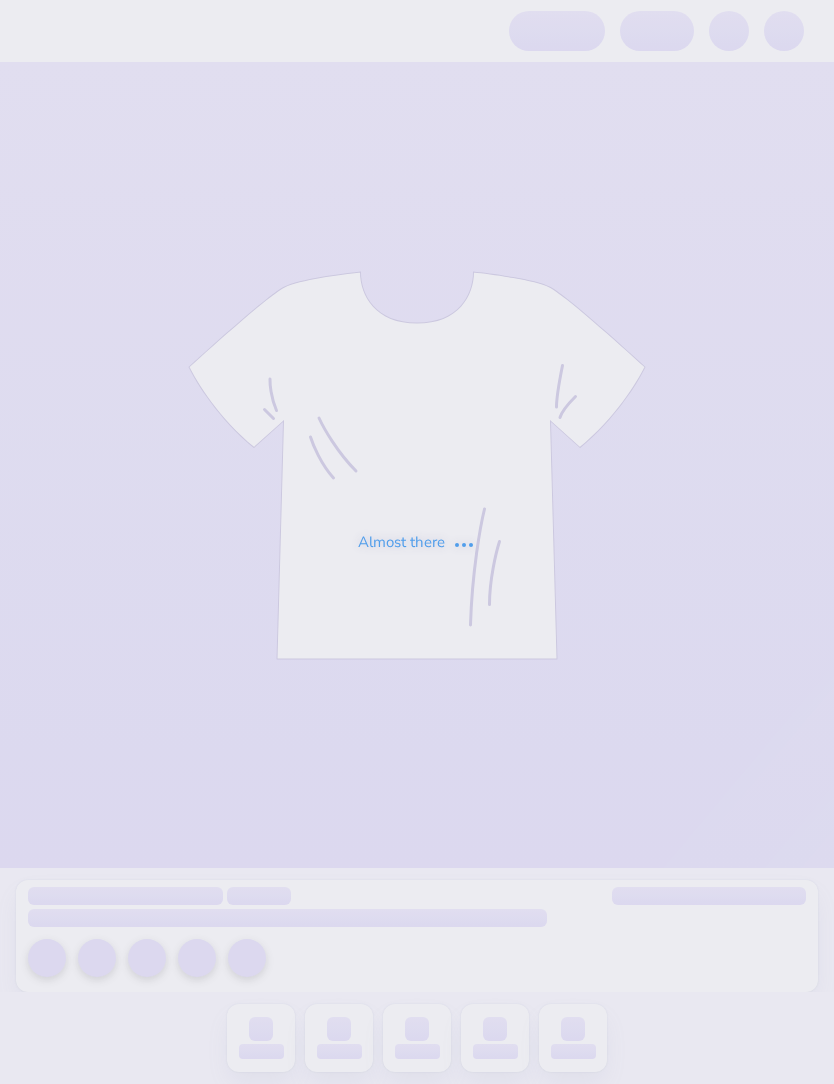 scroll, scrollTop: 0, scrollLeft: 0, axis: both 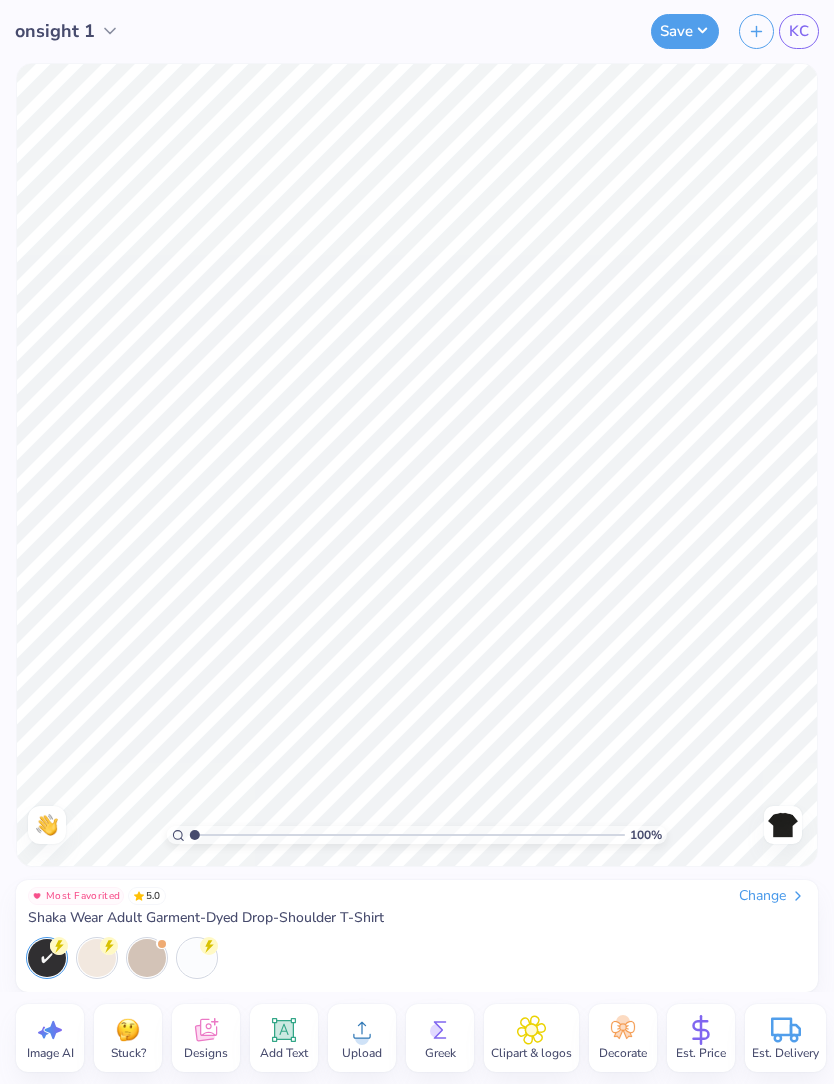 click on "KC" at bounding box center [799, 31] 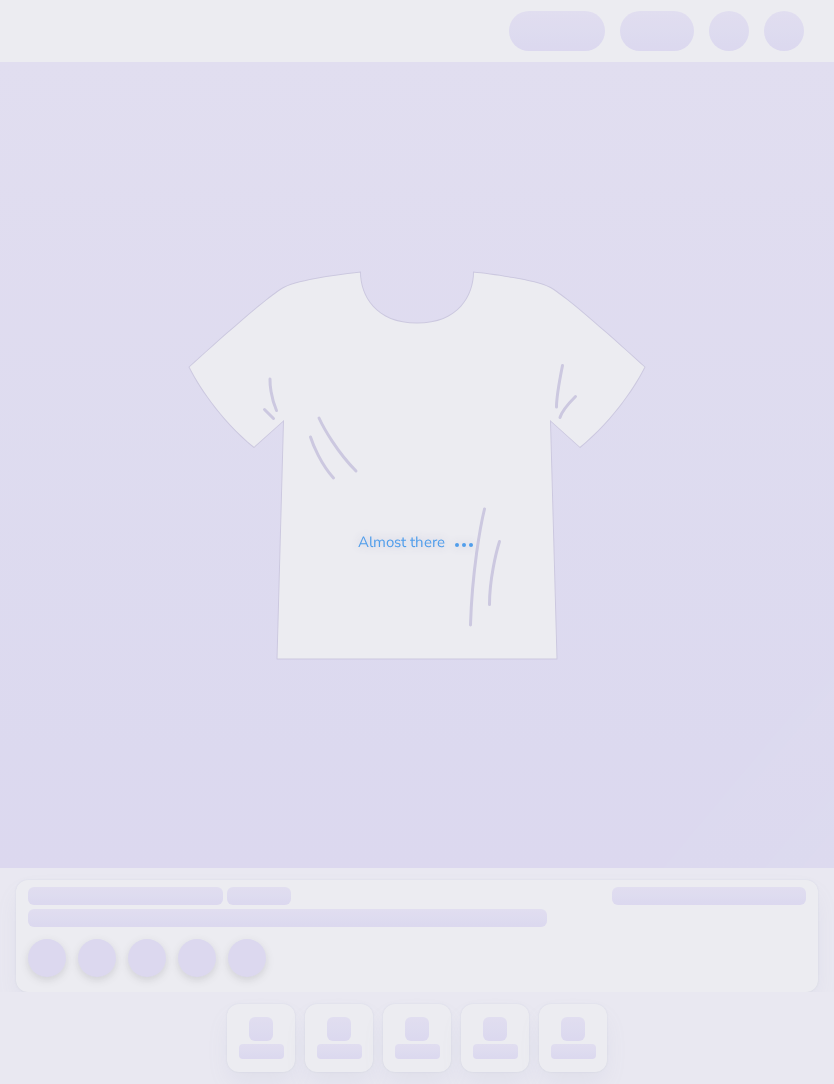 scroll, scrollTop: 0, scrollLeft: 0, axis: both 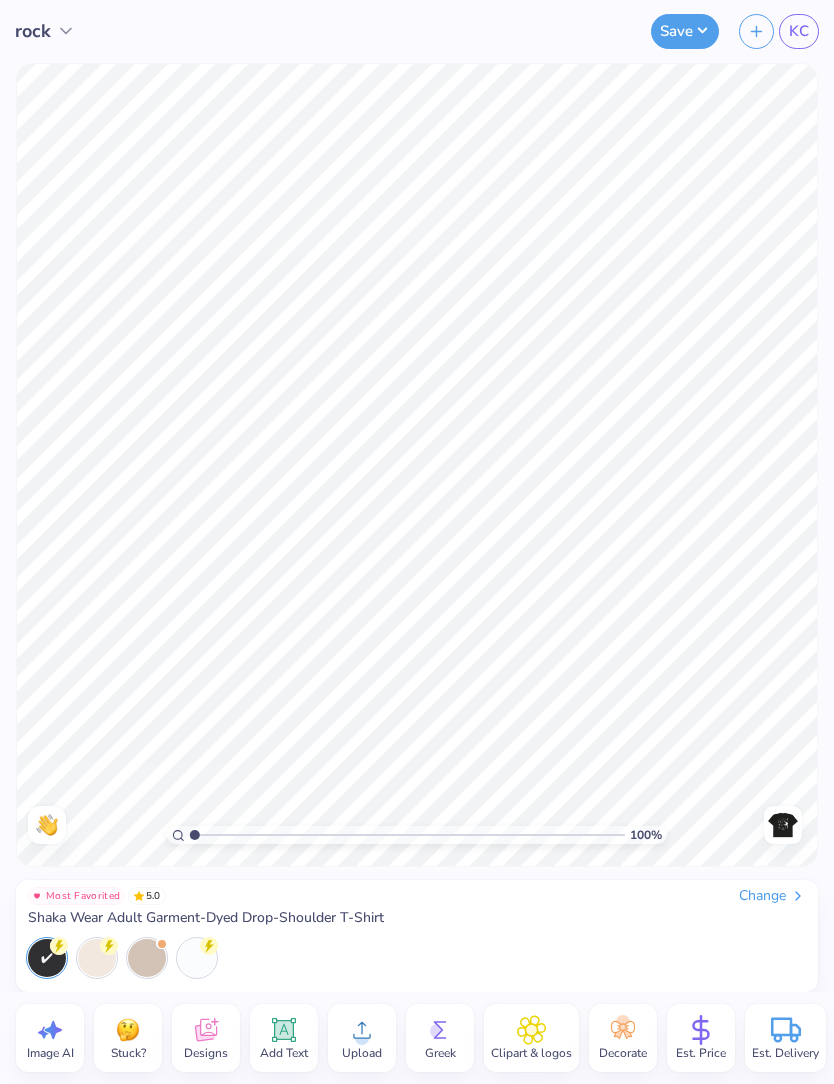 click at bounding box center [783, 825] 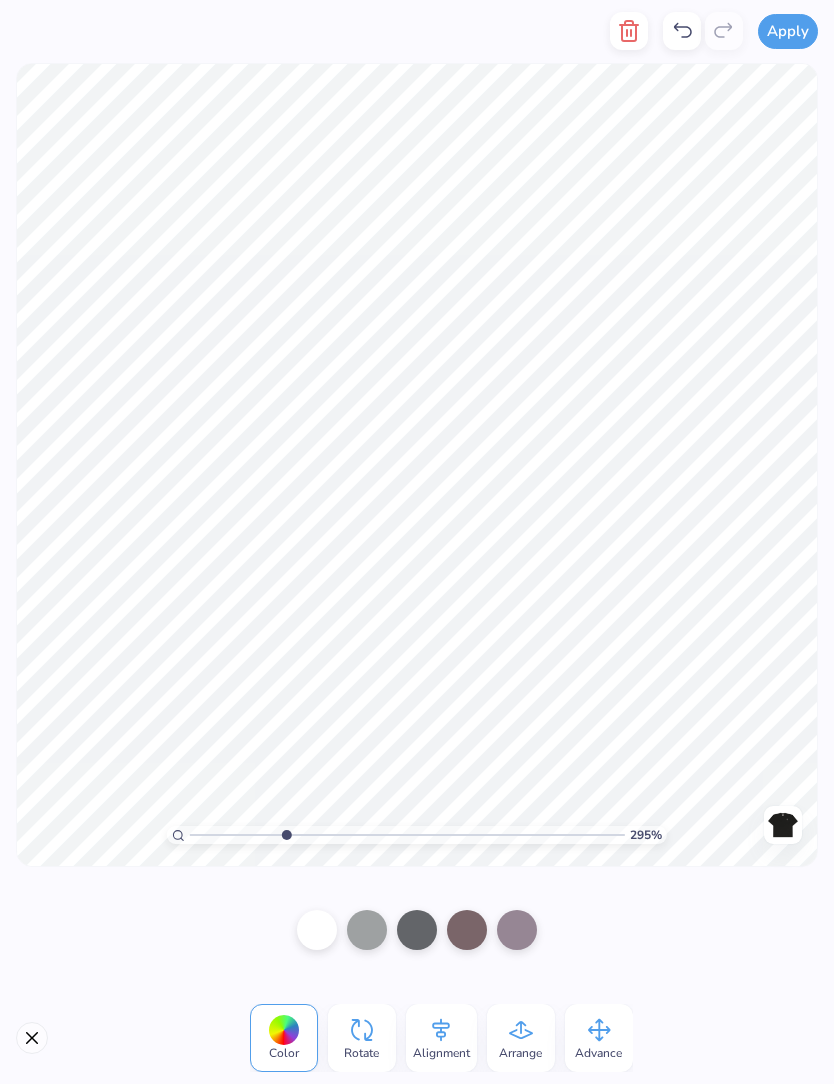 click 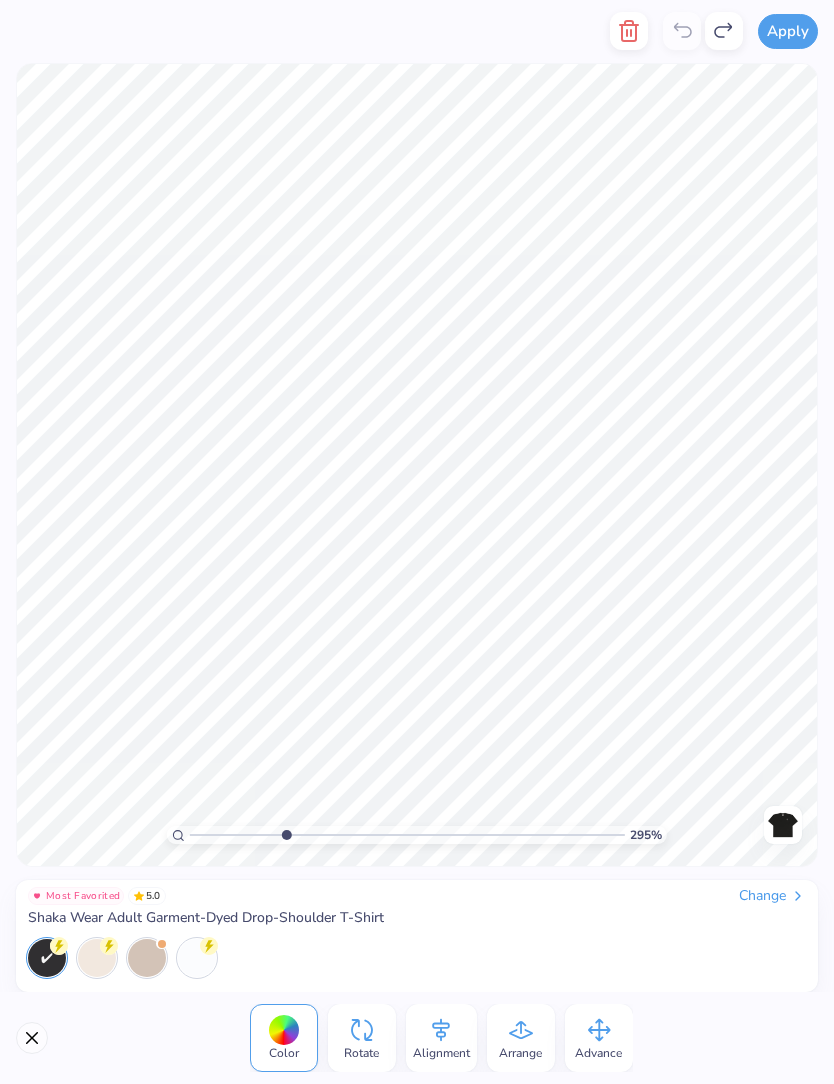 type on "2.94718702413297" 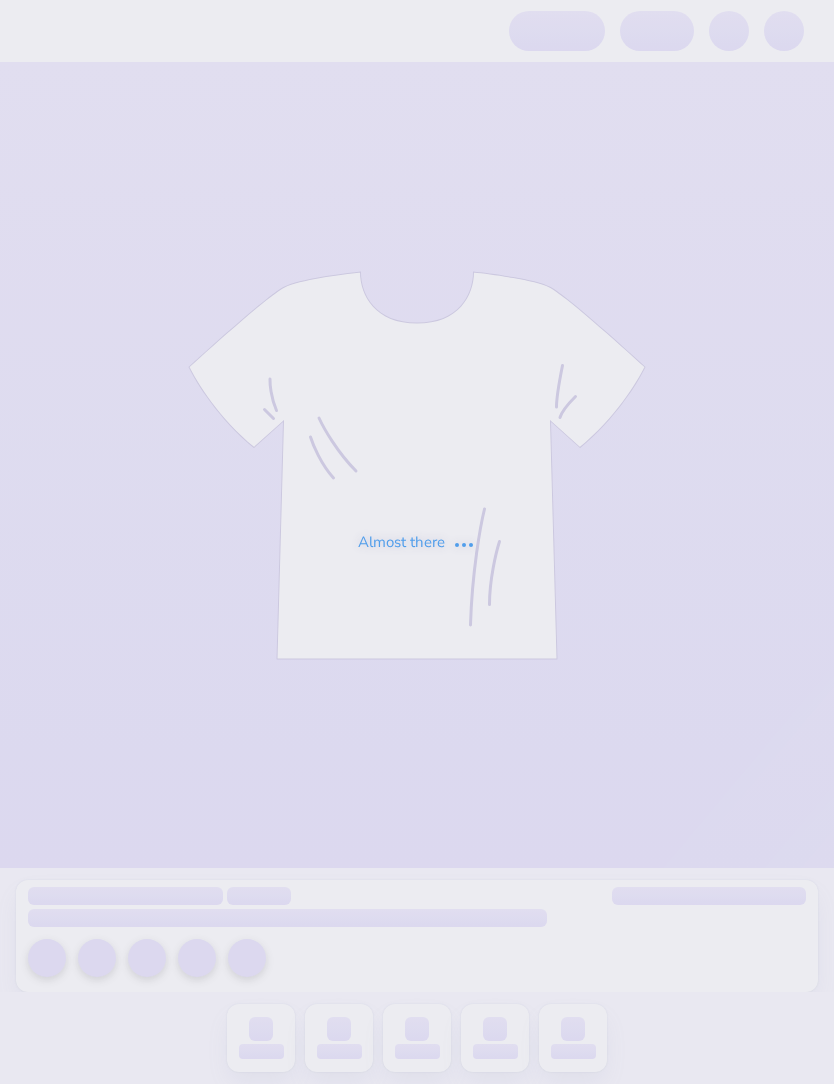 scroll, scrollTop: 0, scrollLeft: 0, axis: both 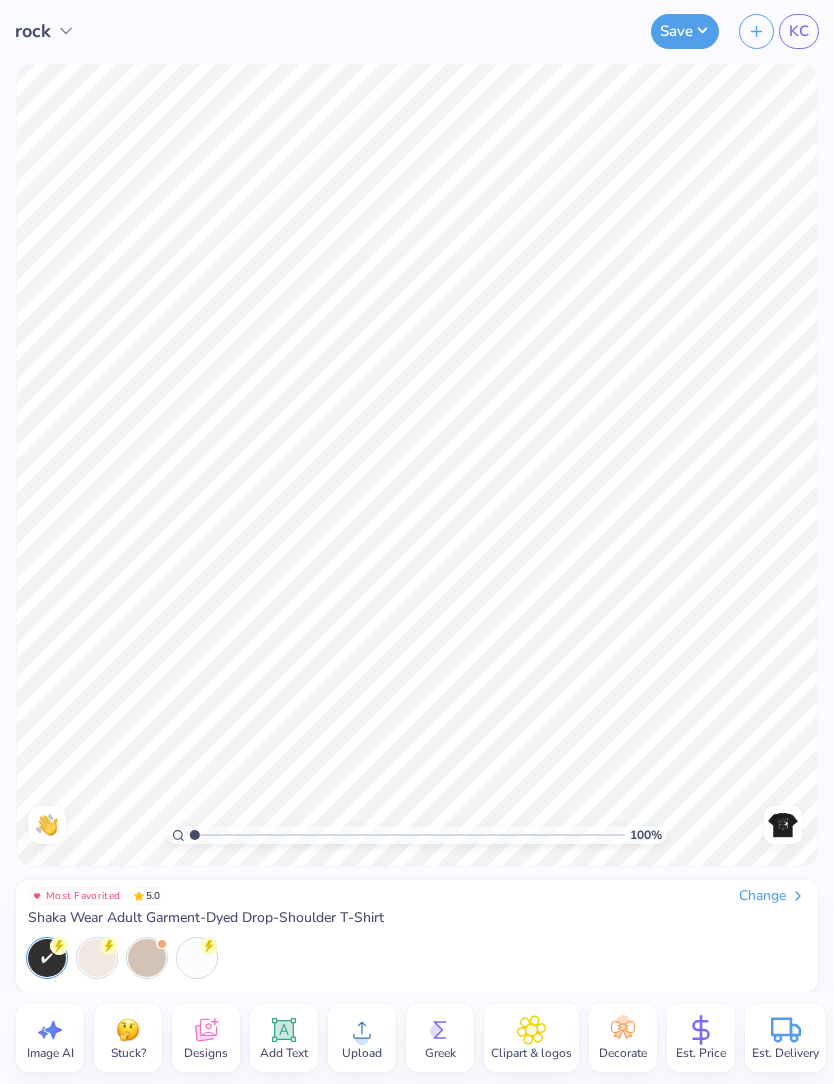 click at bounding box center [756, 31] 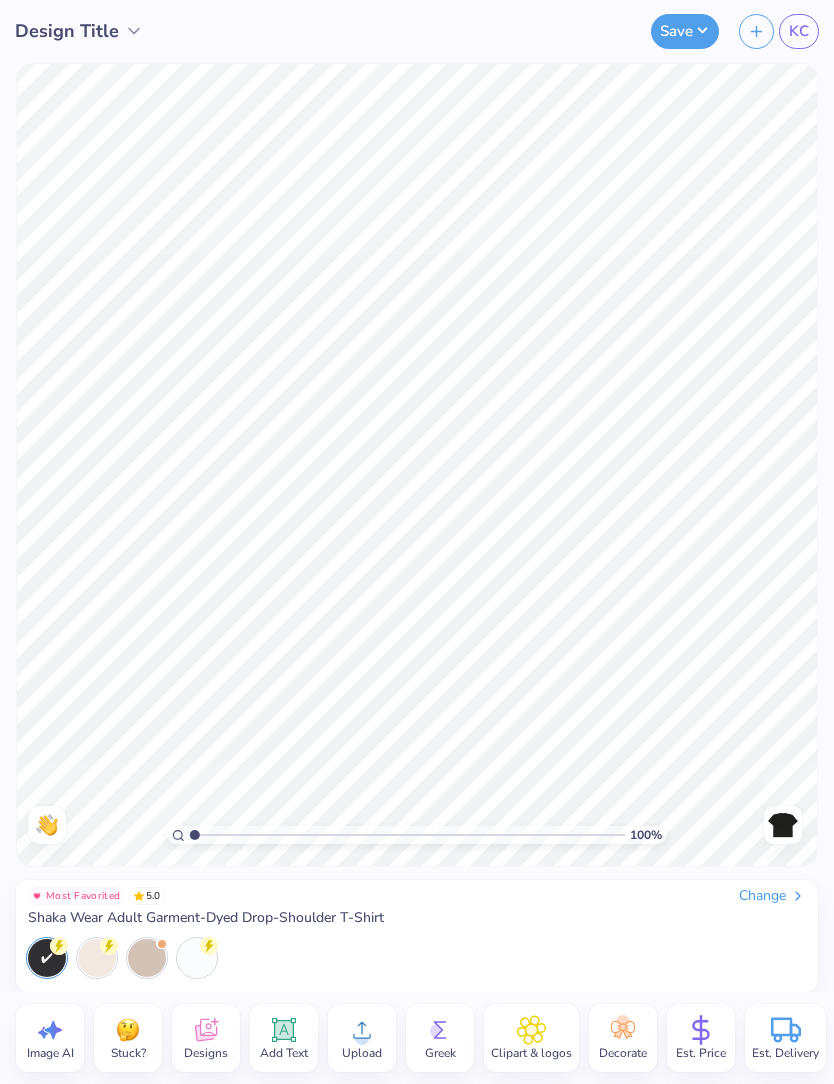 click at bounding box center (783, 825) 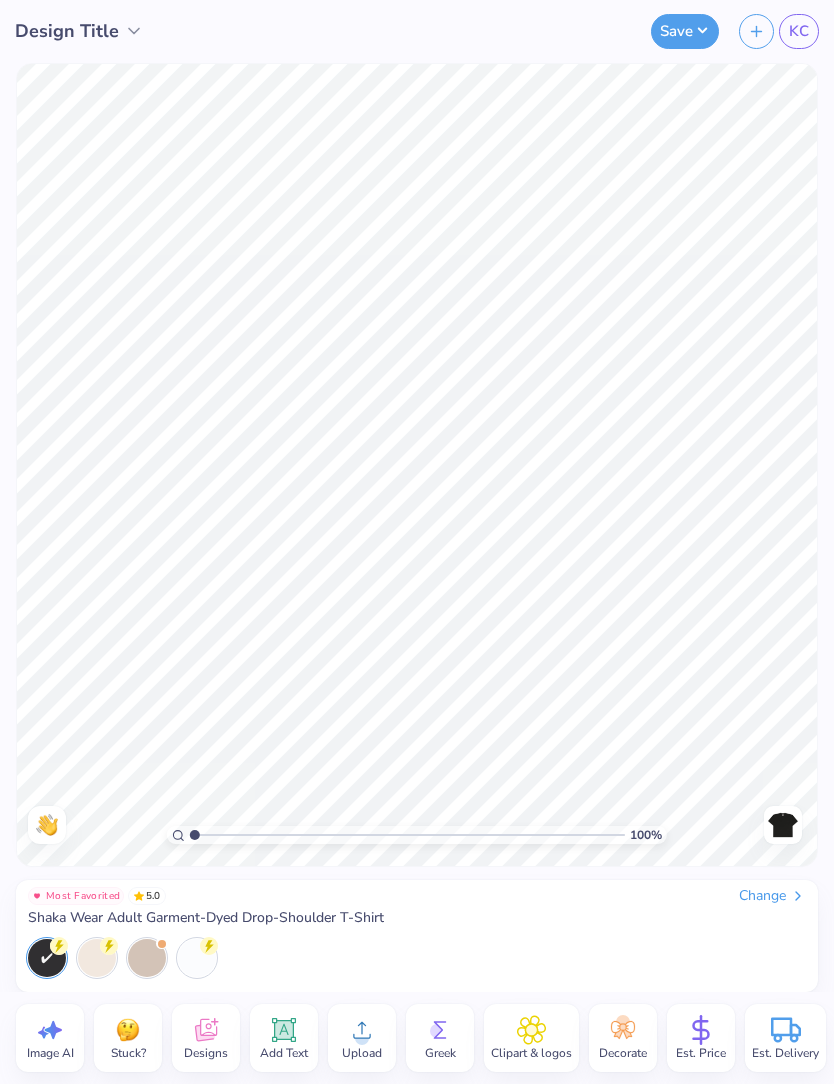 click on "KC" at bounding box center (799, 31) 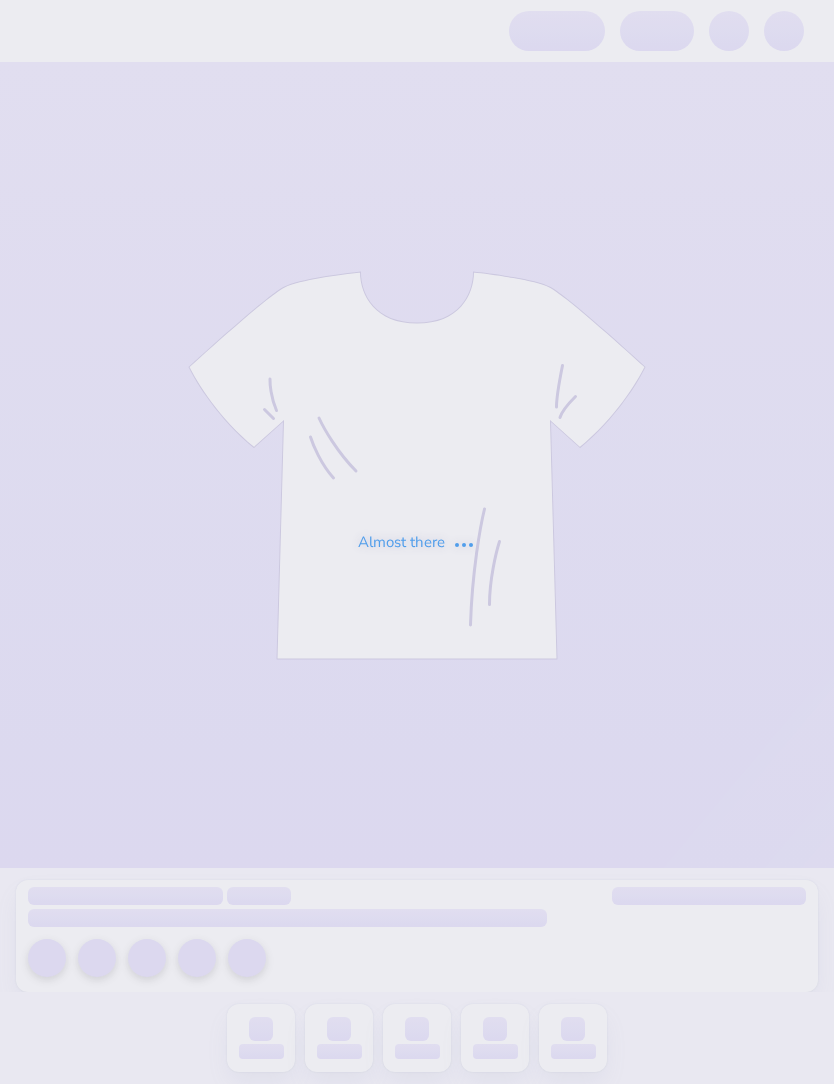 scroll, scrollTop: 0, scrollLeft: 0, axis: both 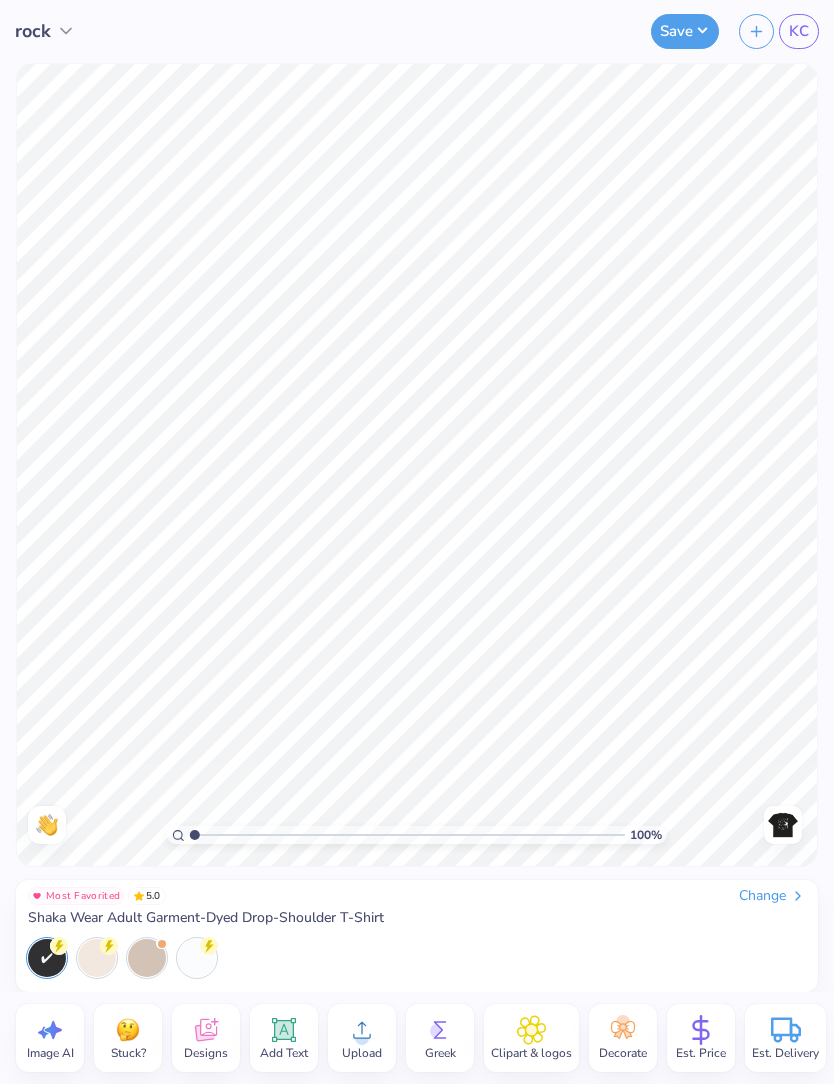 click at bounding box center [783, 825] 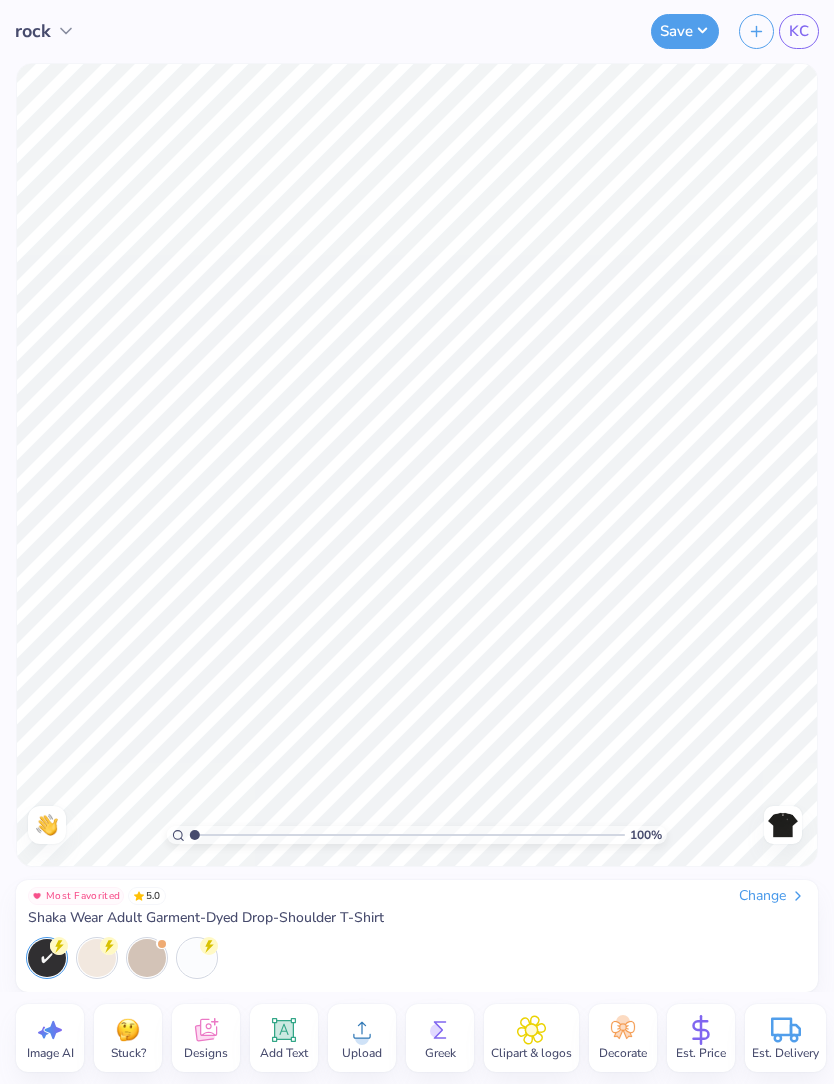 click on "Save [INITIAL]" at bounding box center [544, 31] 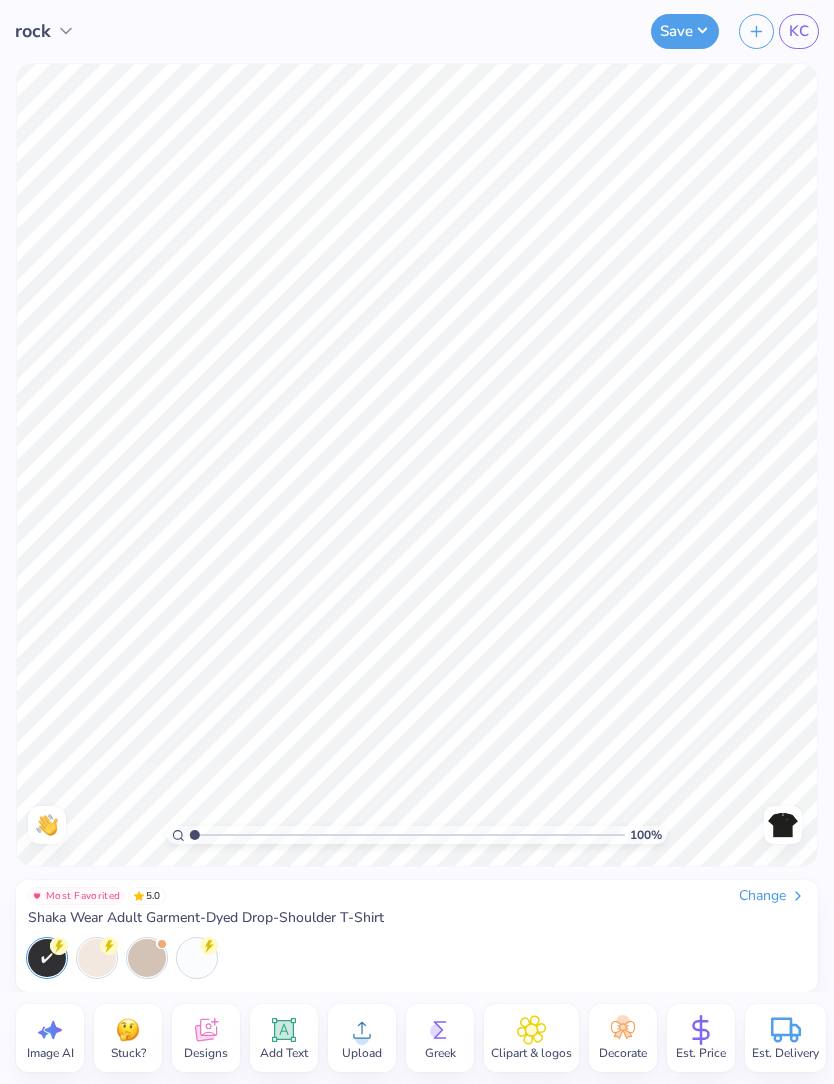 click at bounding box center [756, 31] 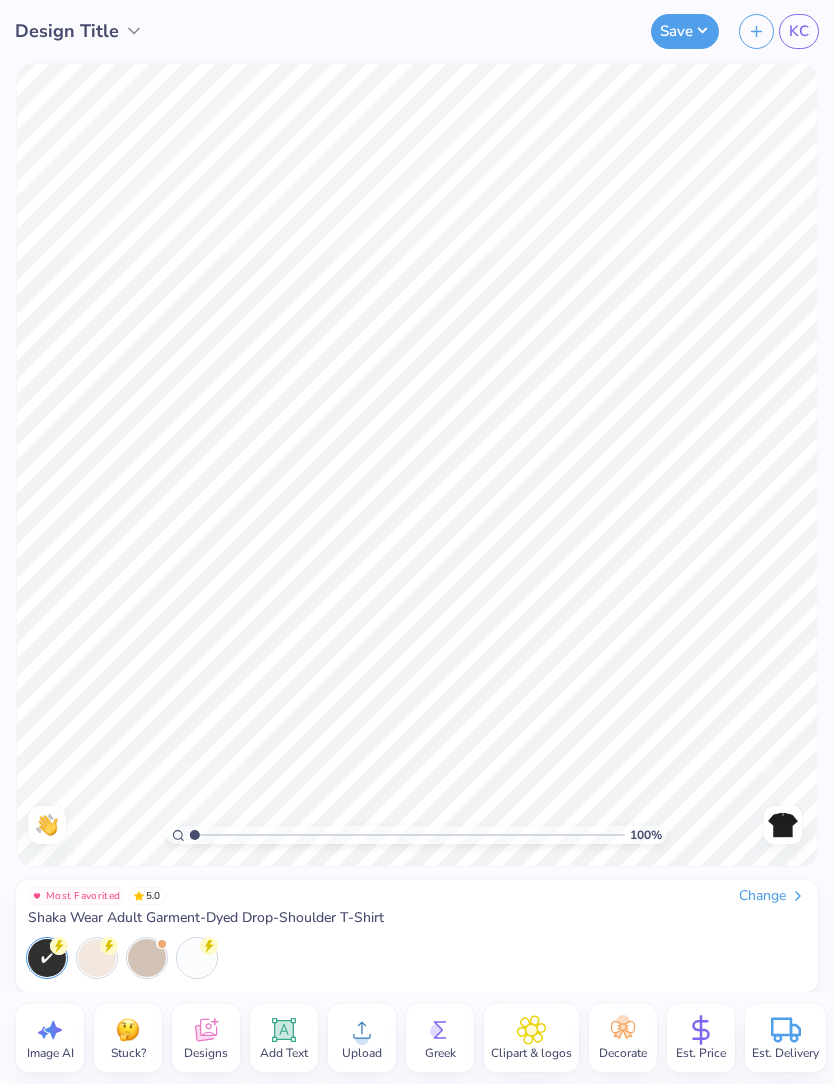 click 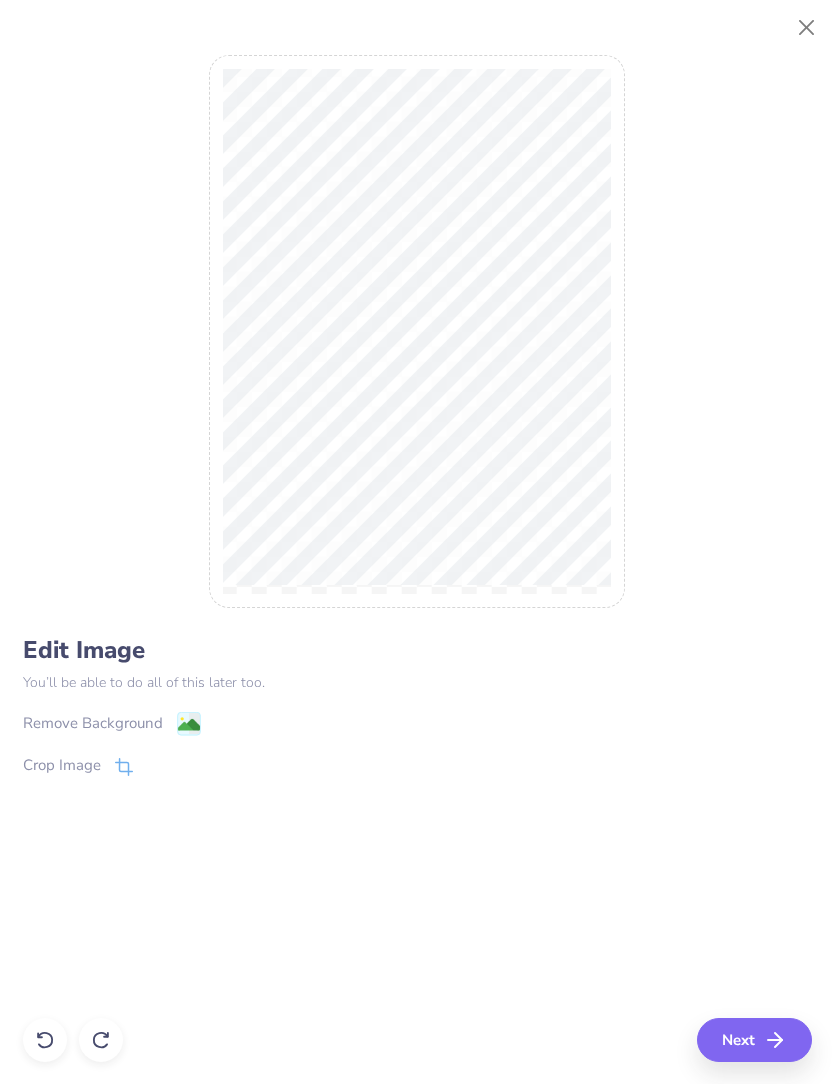 click on "Edit Image You’ll be able to do all of this later too. Remove Background Crop Image" at bounding box center [417, 731] 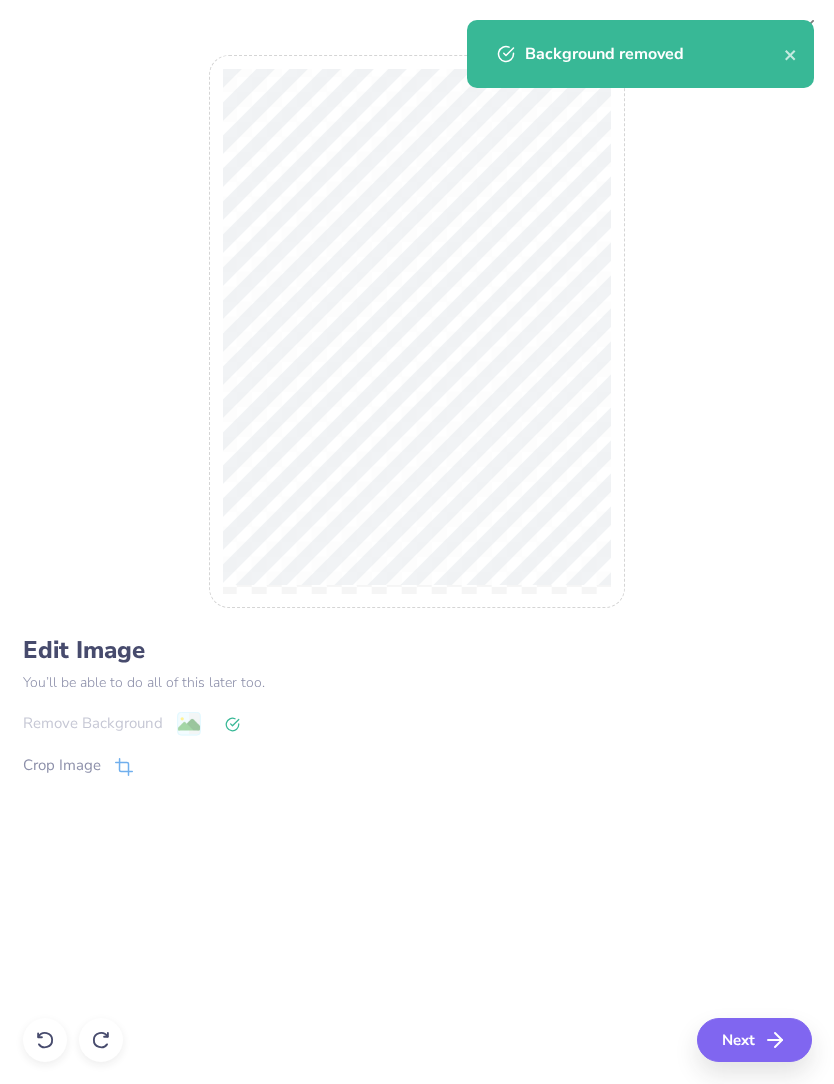 click 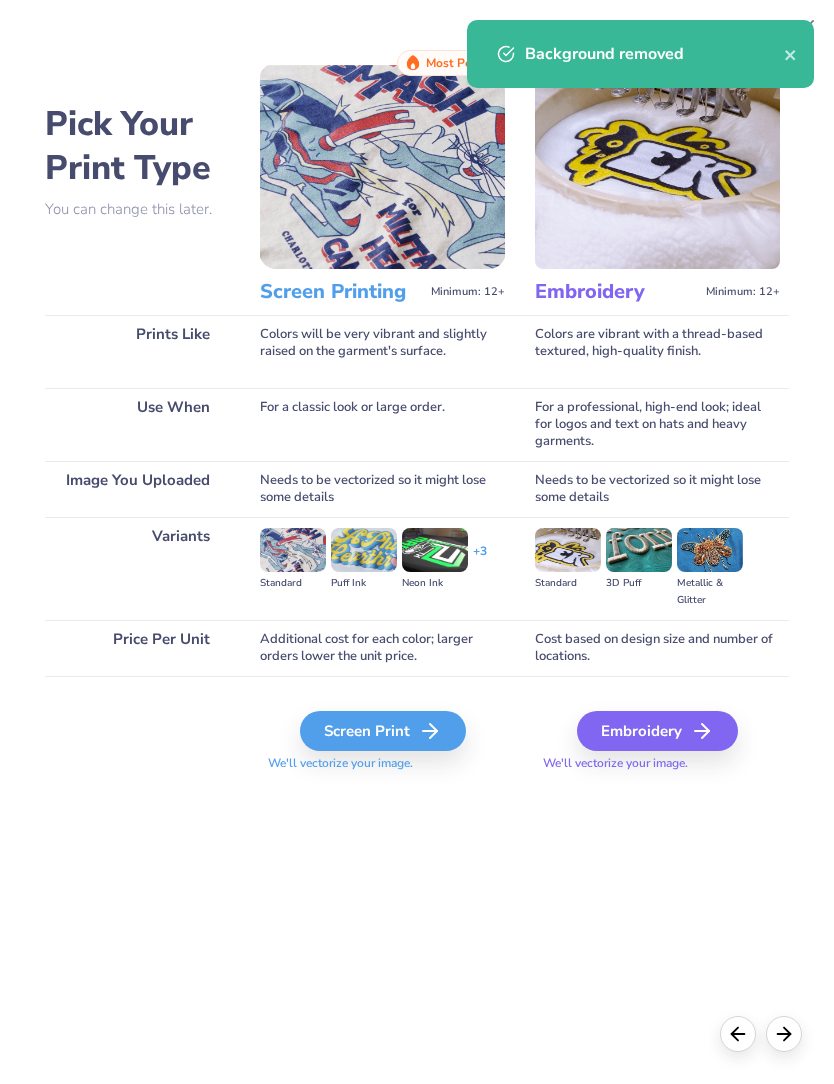 click on "Screen Print" at bounding box center [383, 731] 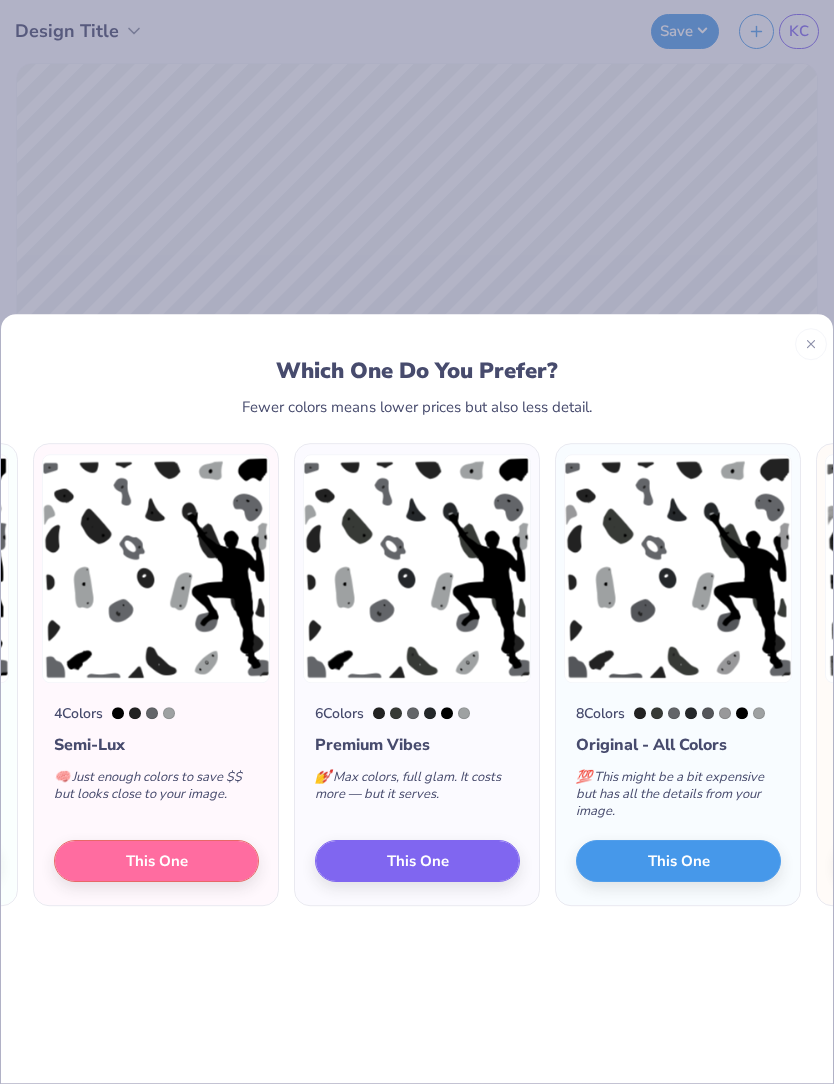 scroll, scrollTop: 0, scrollLeft: -229, axis: horizontal 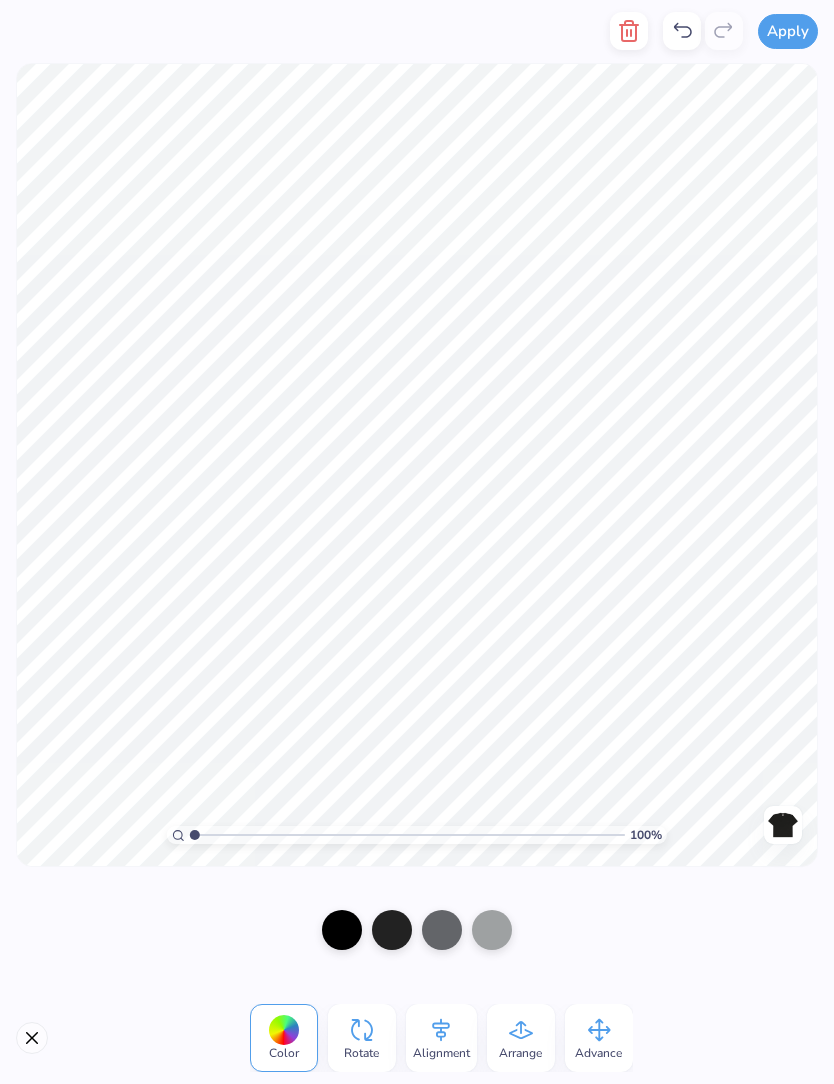 click at bounding box center [342, 930] 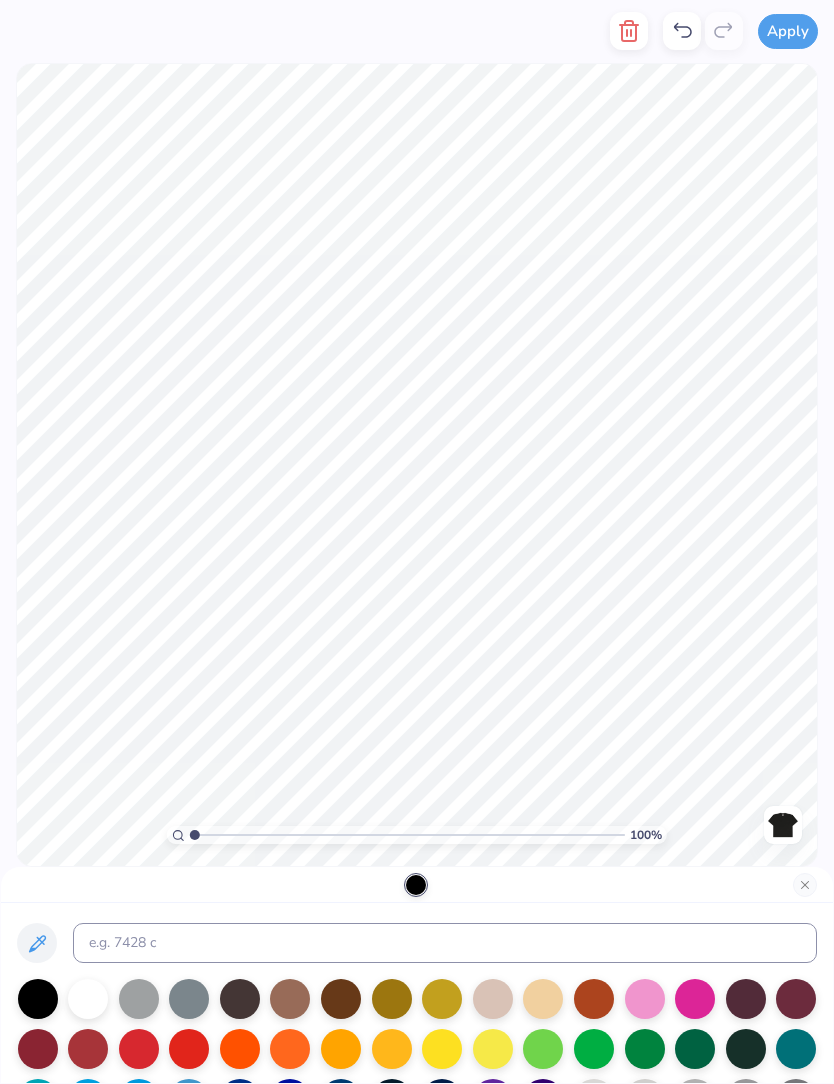 click at bounding box center [88, 999] 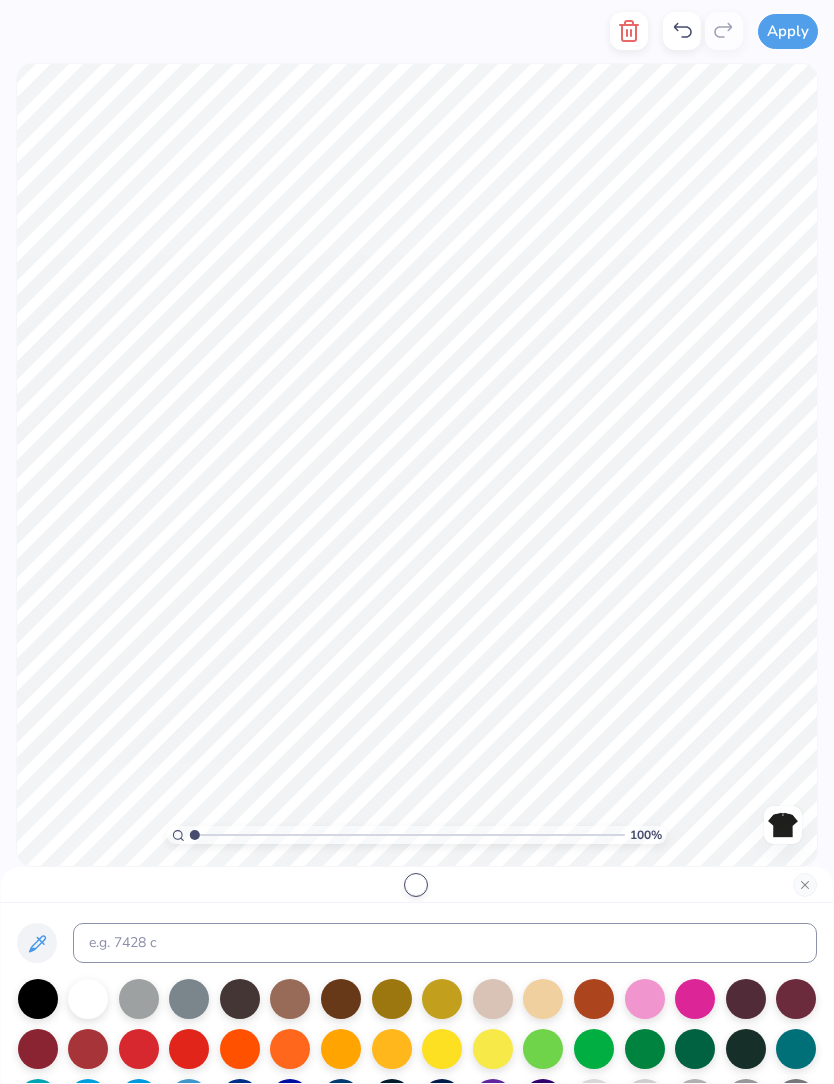 click at bounding box center [805, 885] 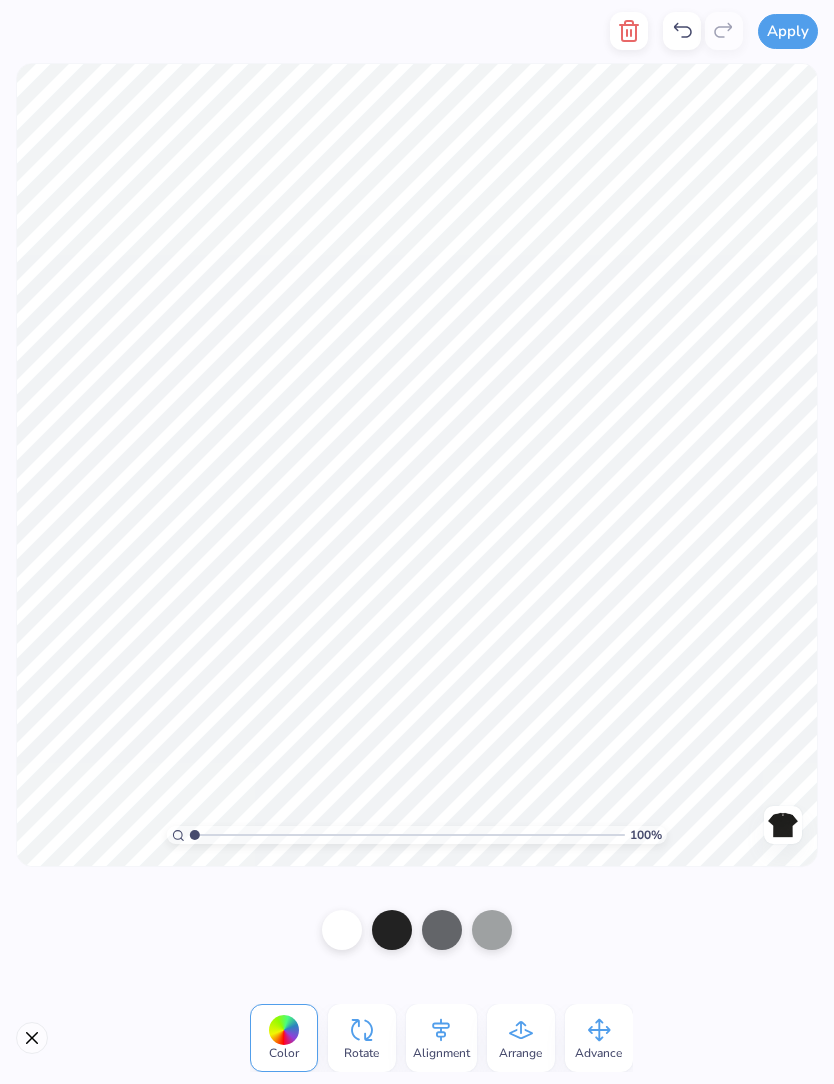 click at bounding box center [392, 930] 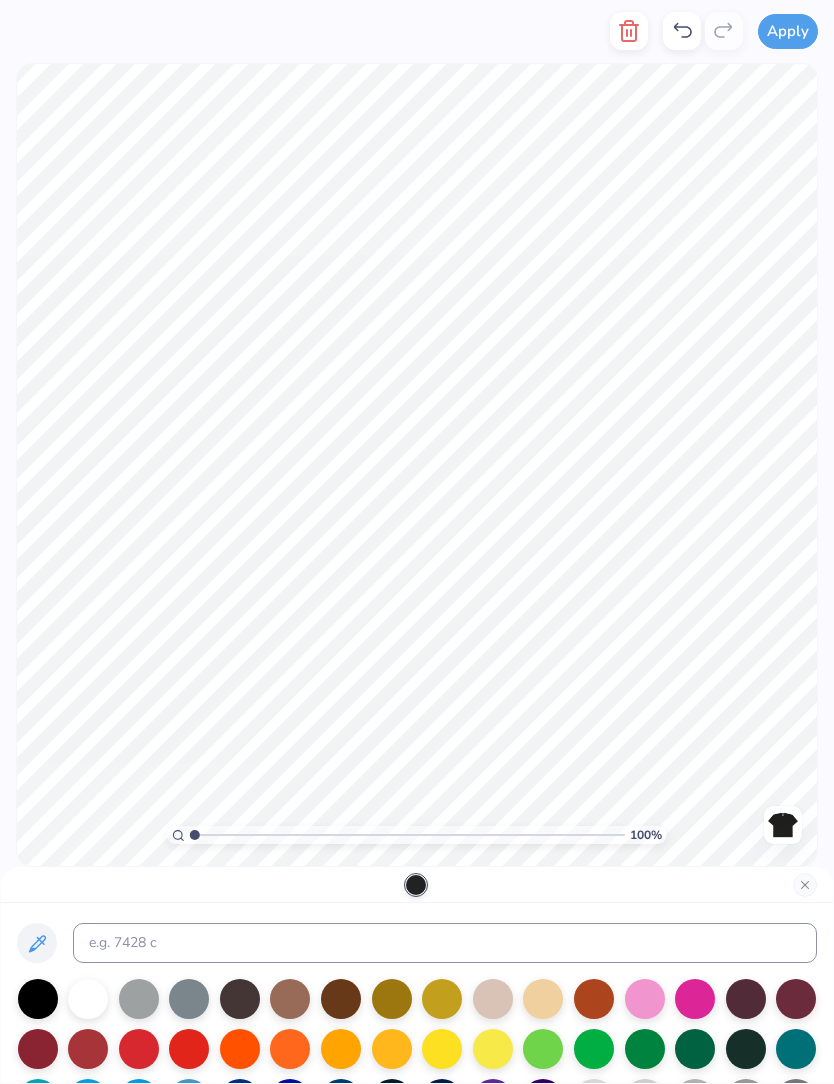 click at bounding box center [139, 999] 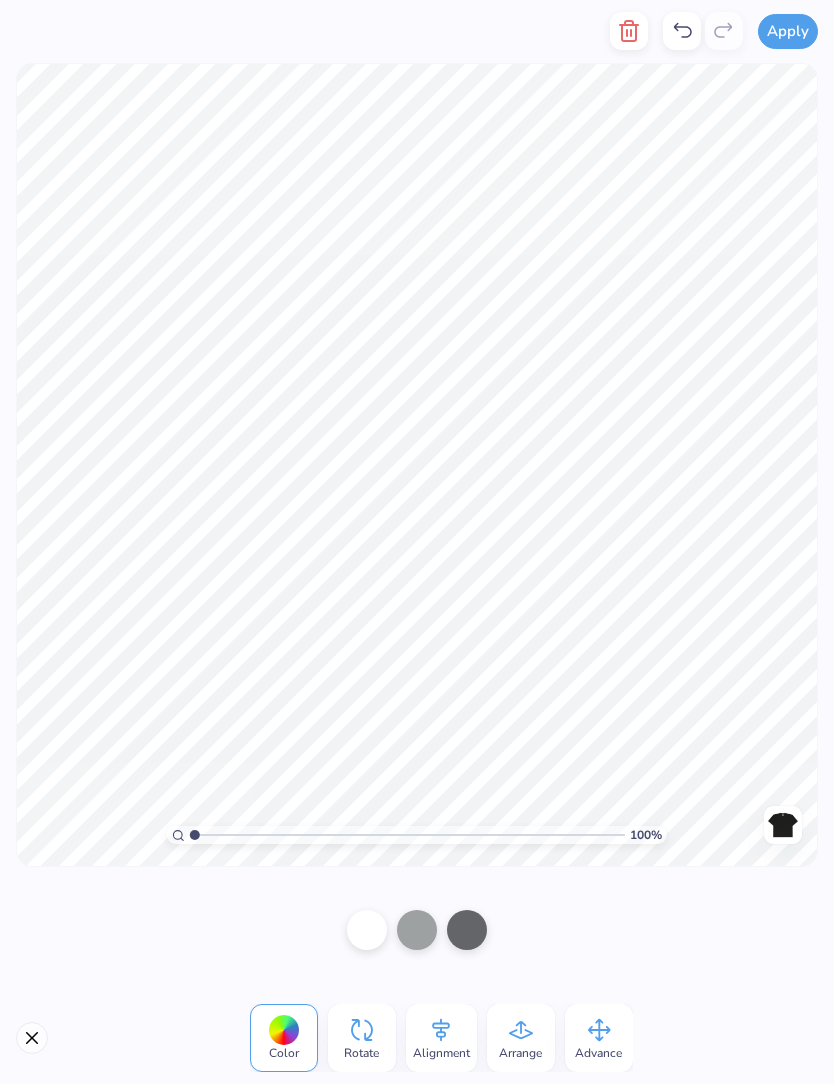 click at bounding box center (417, 930) 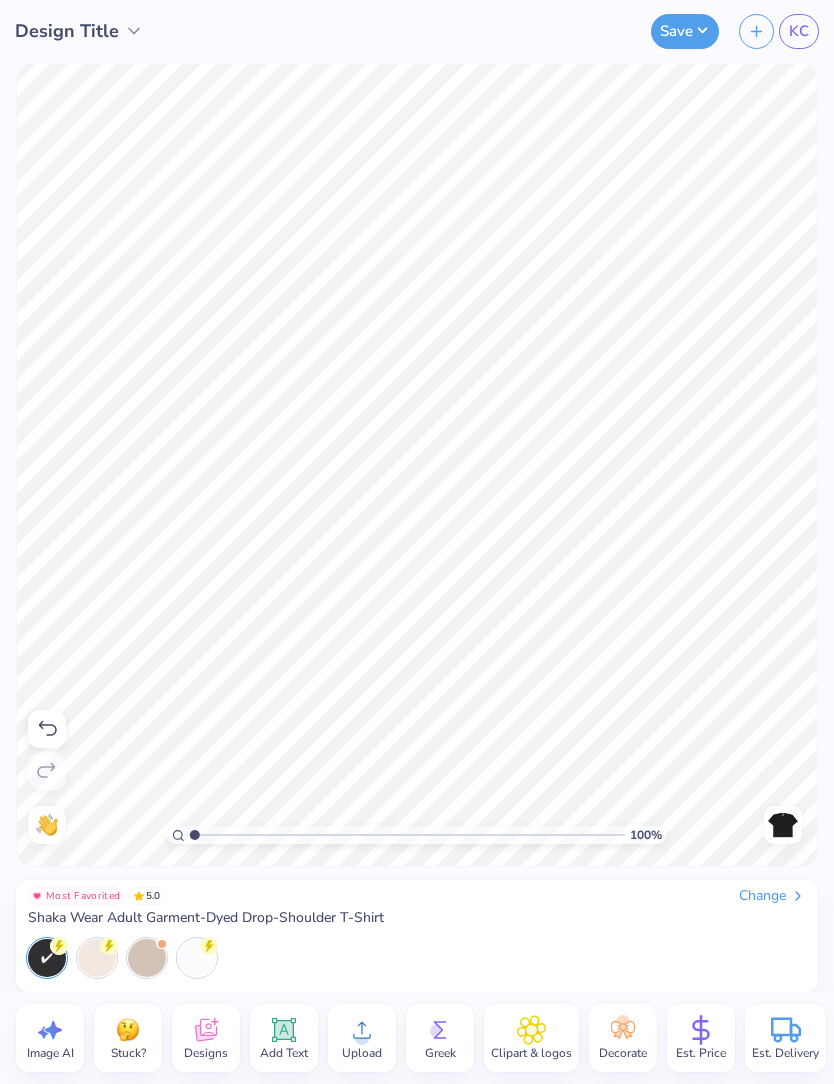click on "Upload" at bounding box center (362, 1038) 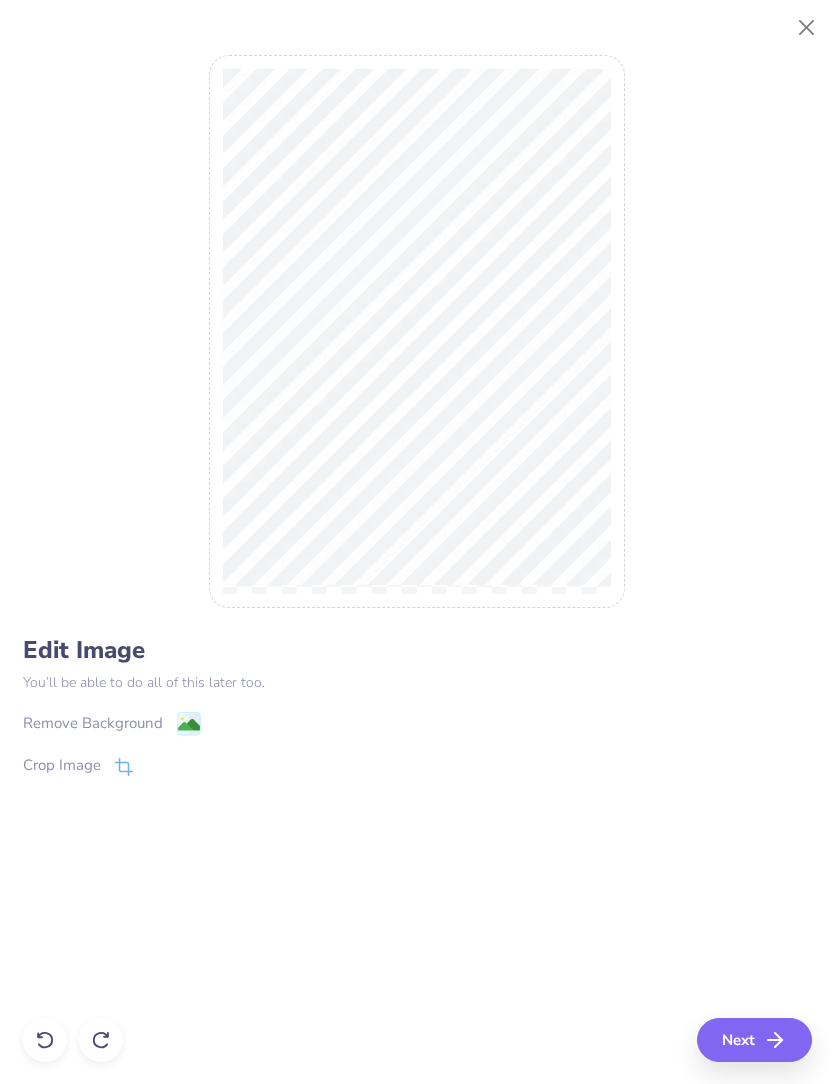 click on "Remove Background" at bounding box center [93, 723] 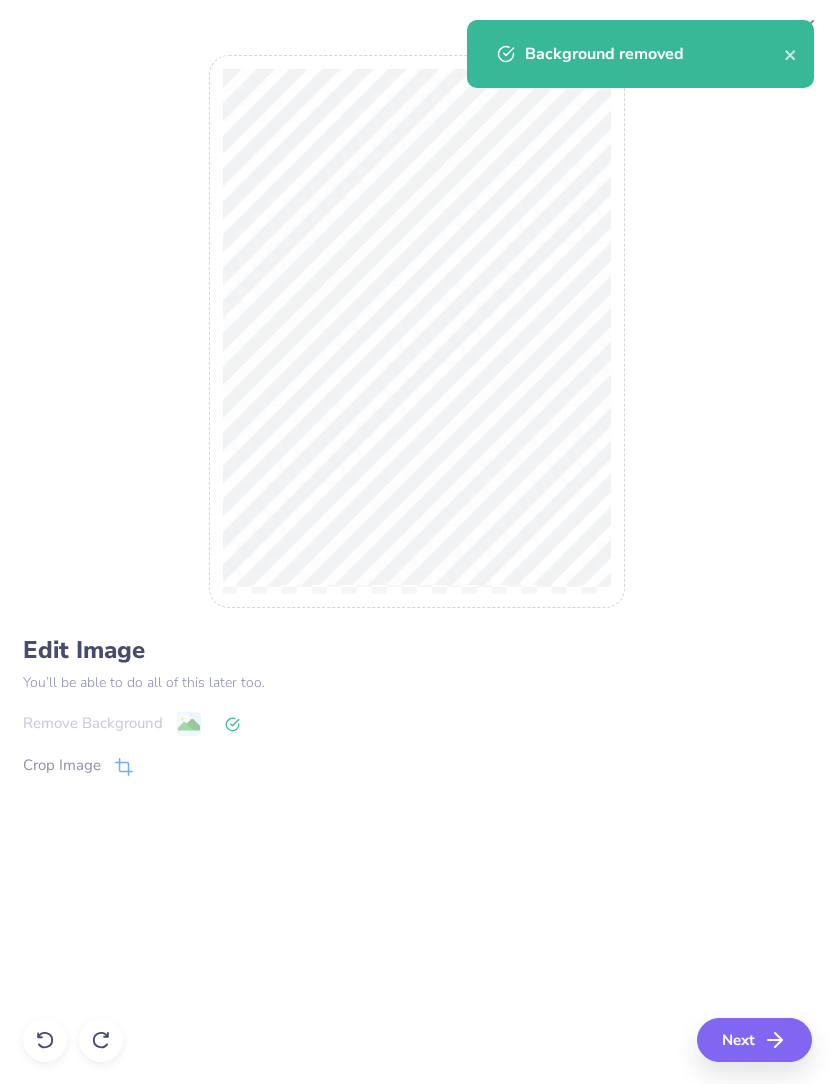 click 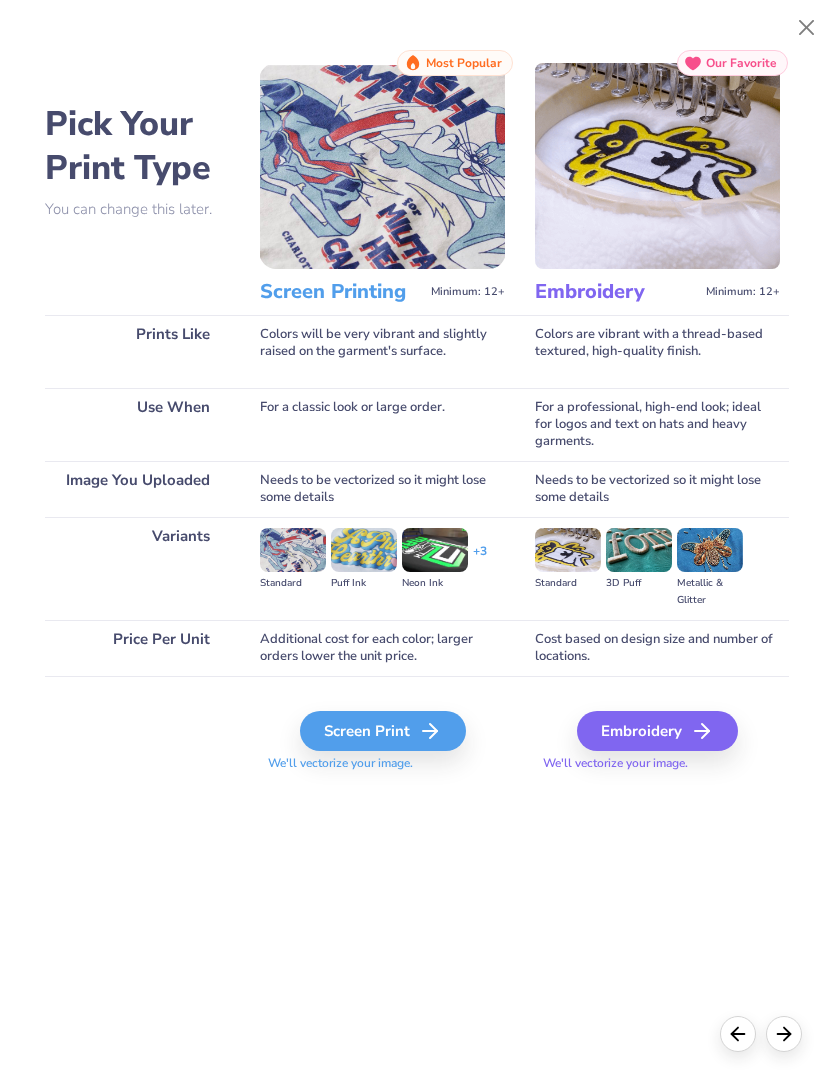 click on "Screen Print" at bounding box center (383, 731) 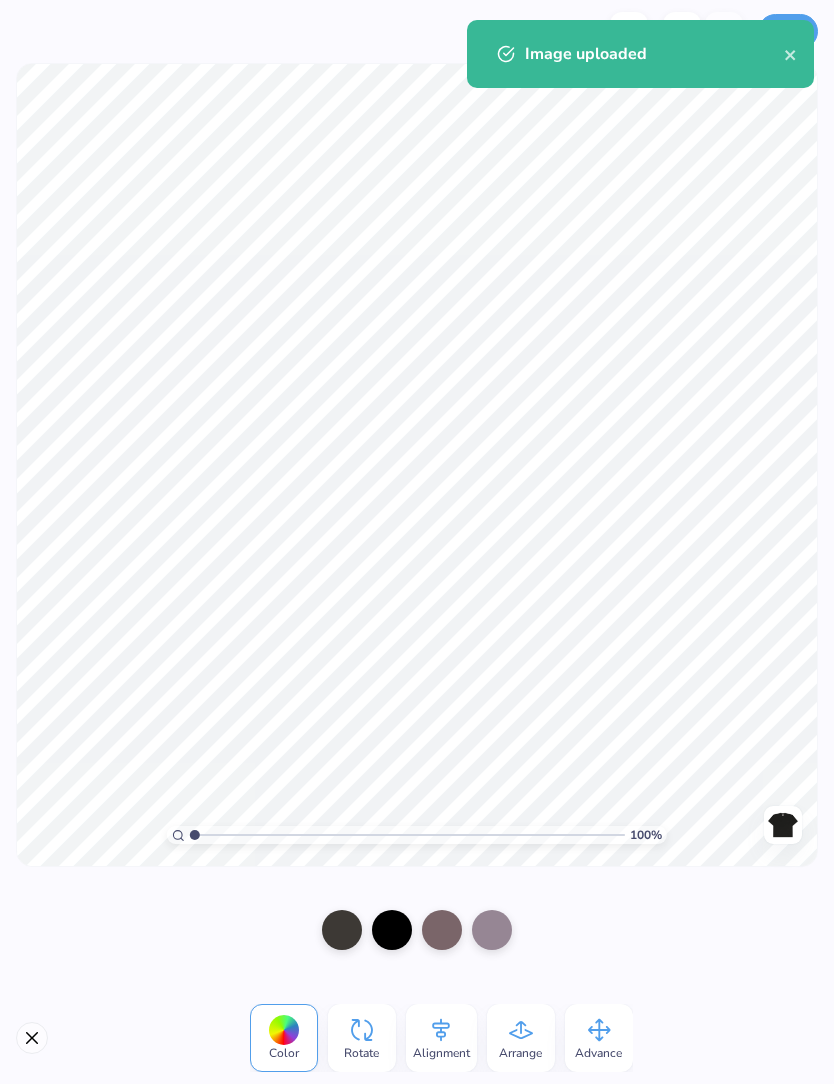 click at bounding box center [392, 930] 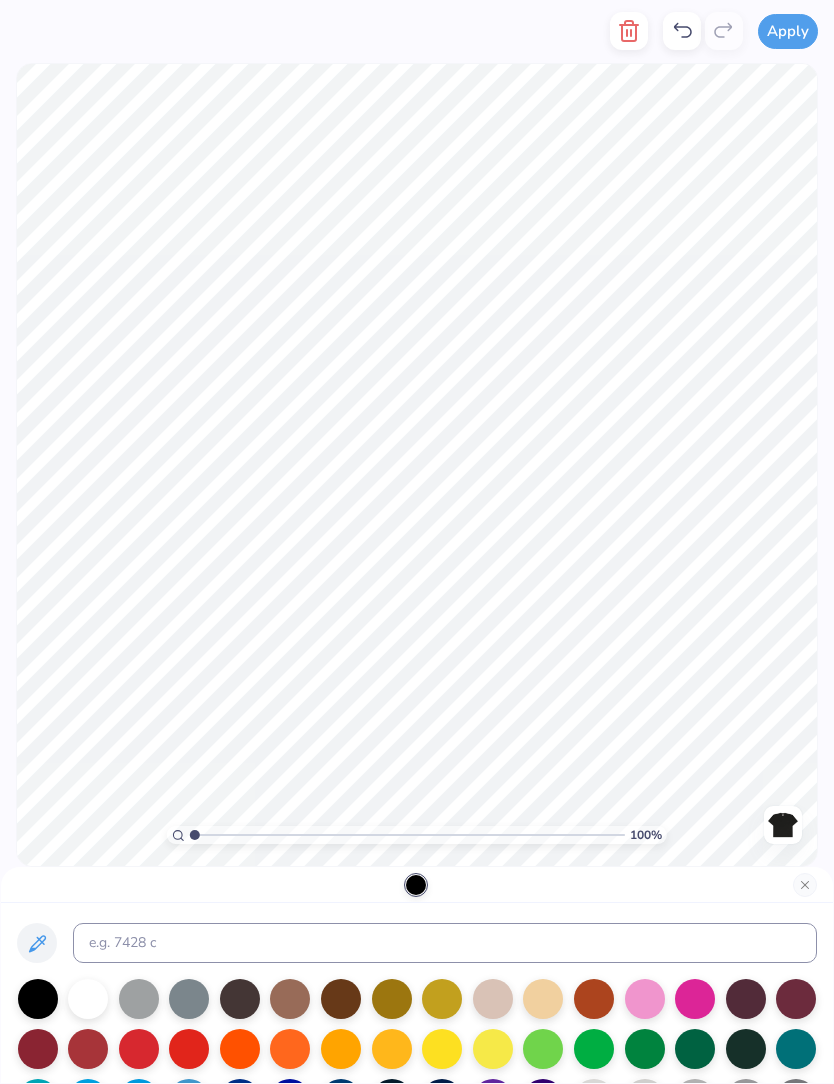 click at bounding box center [88, 999] 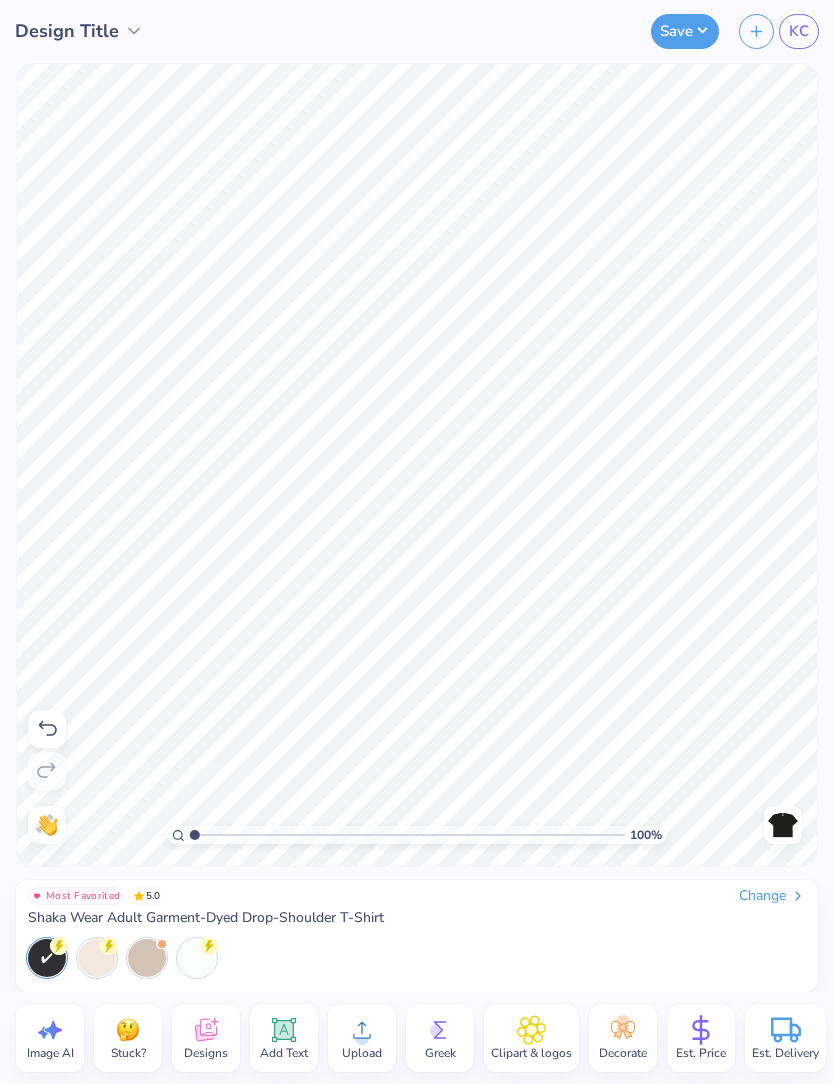 click at bounding box center (783, 825) 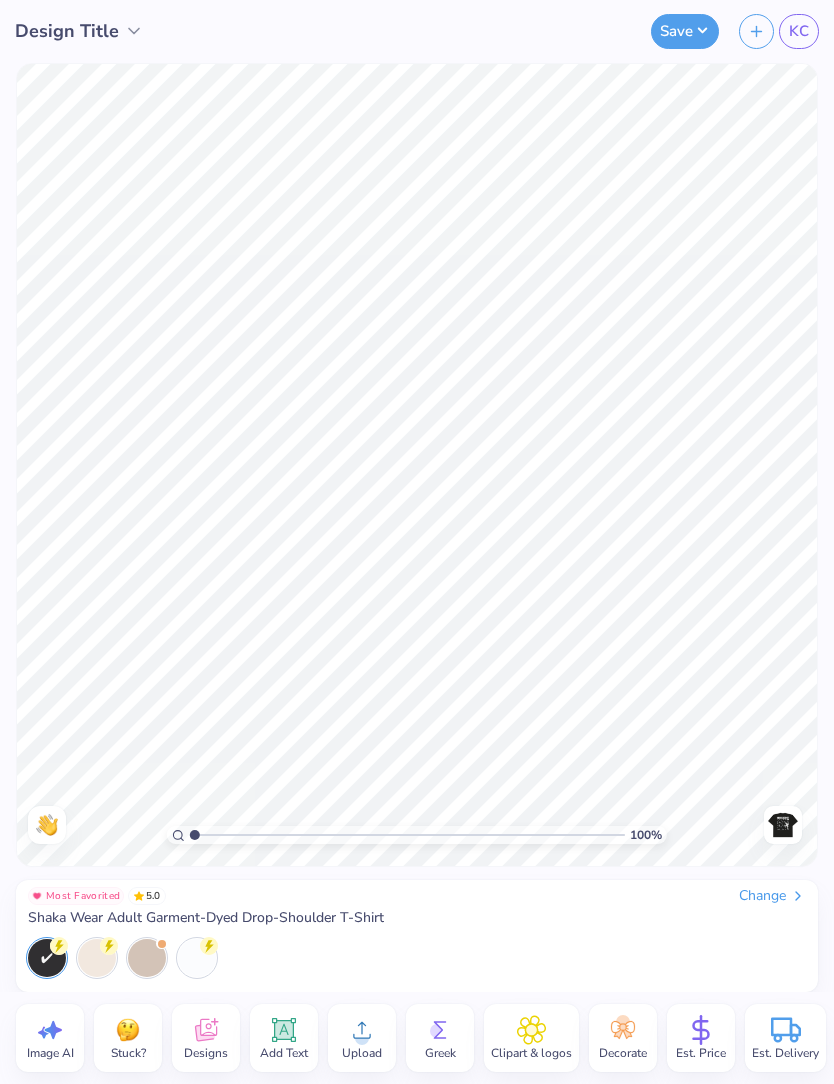 click on "Upload" at bounding box center [362, 1053] 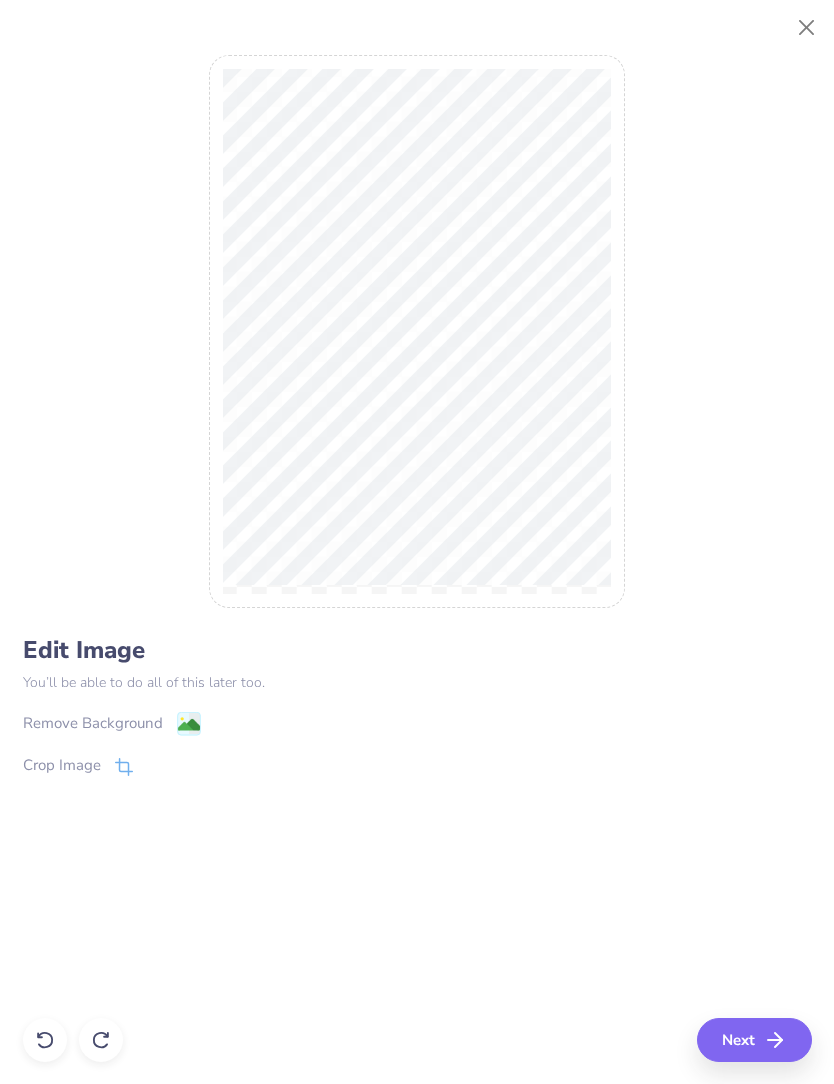click on "Remove Background" at bounding box center (112, 723) 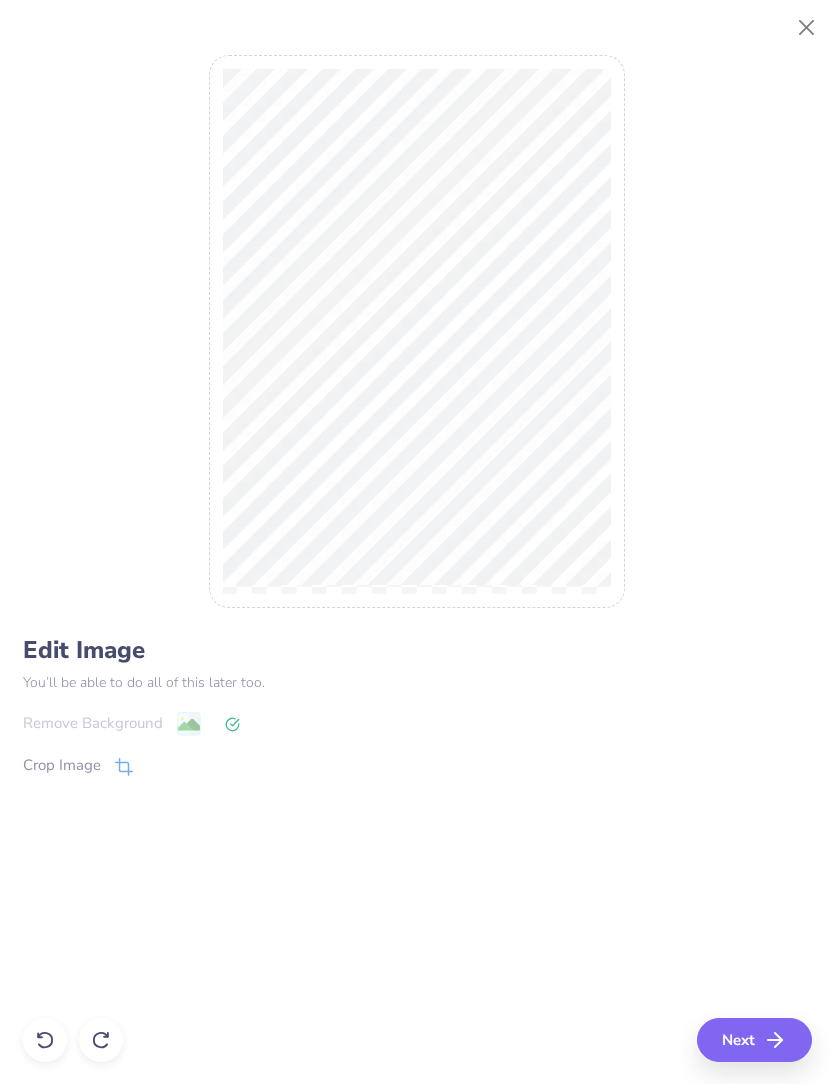 click 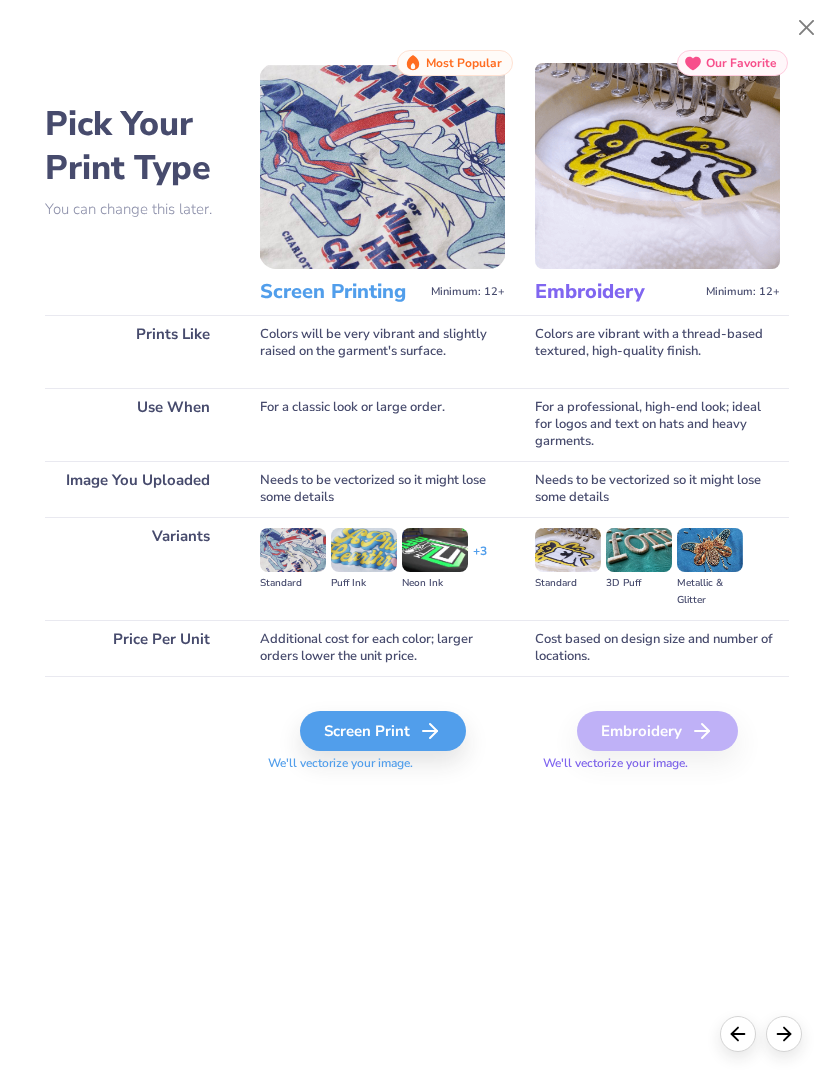 click 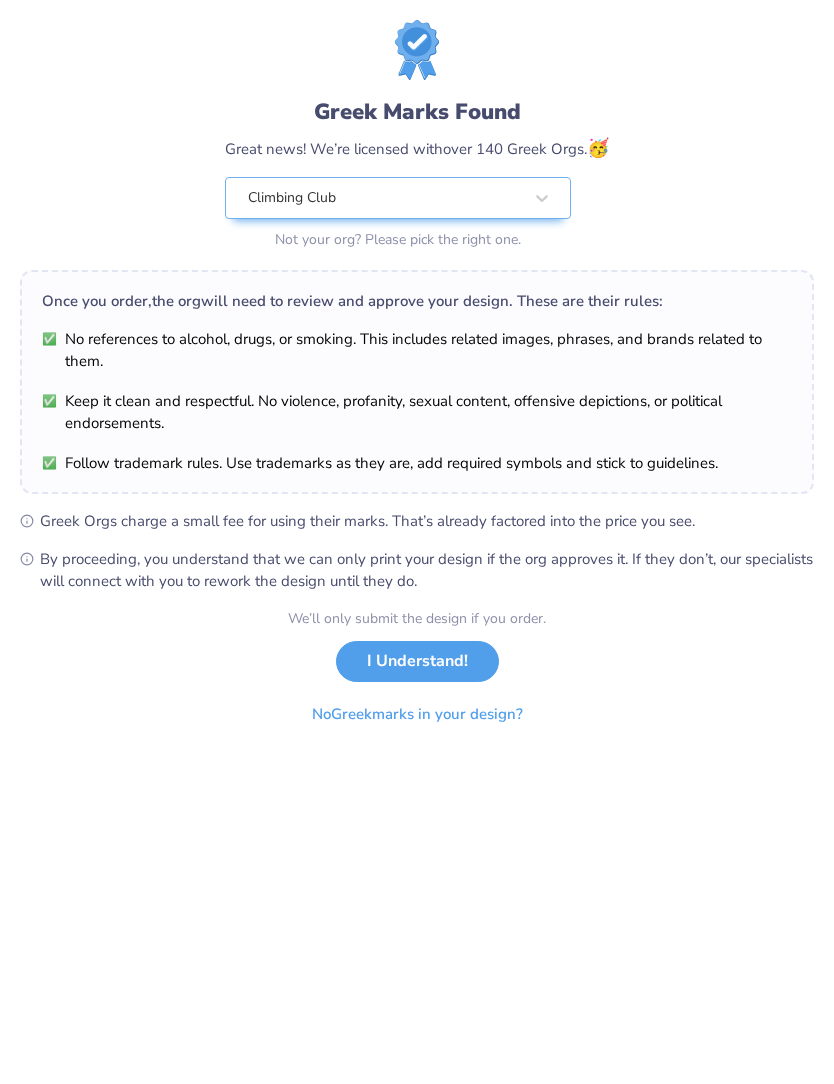 click on "I Understand!" at bounding box center [417, 661] 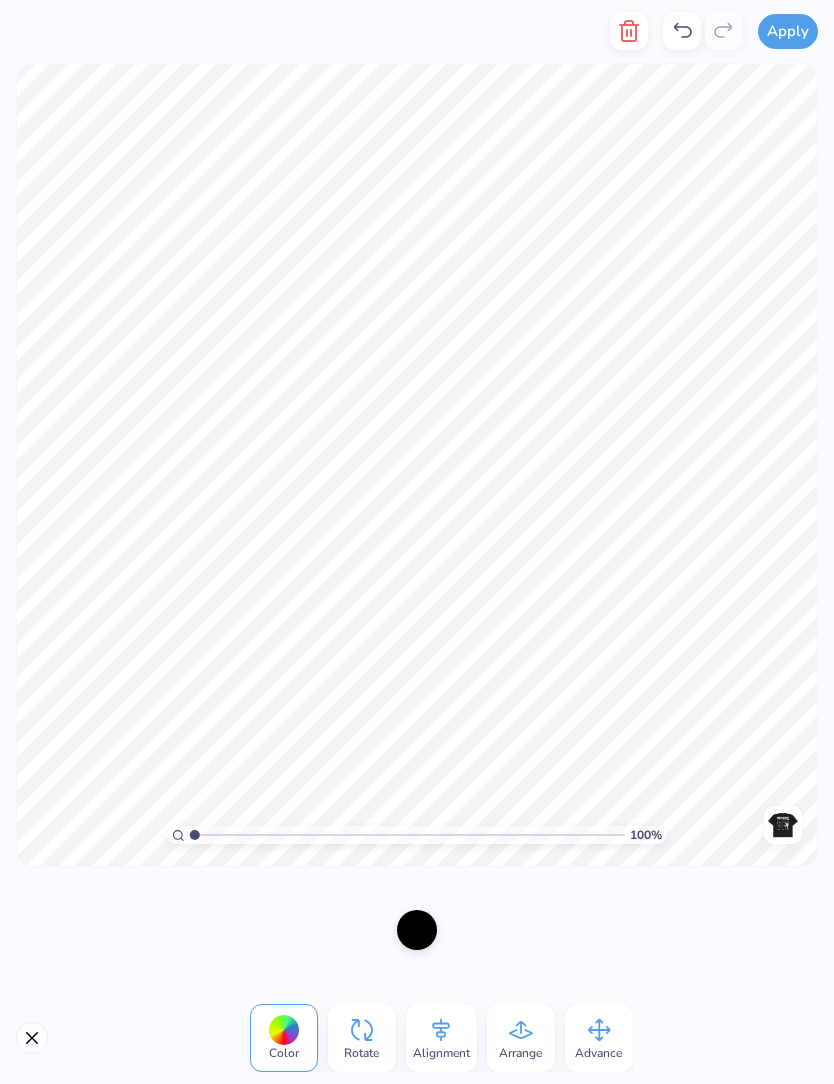 click at bounding box center (417, 930) 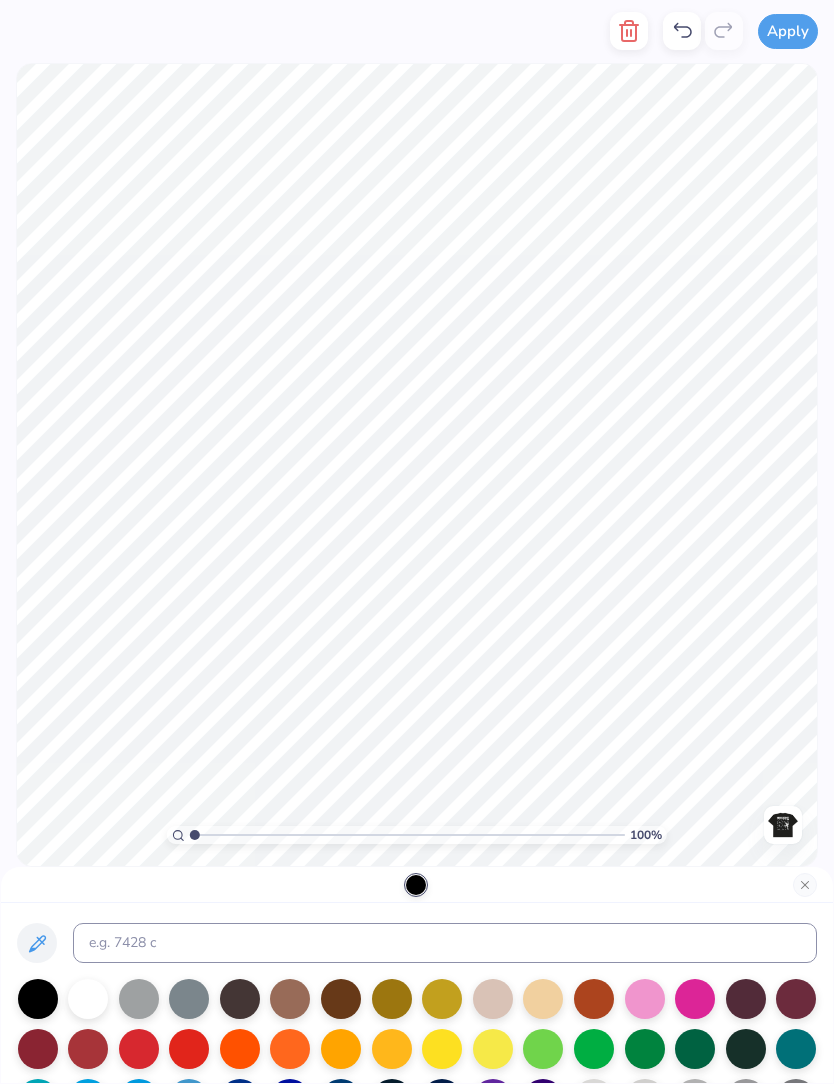 click at bounding box center (88, 999) 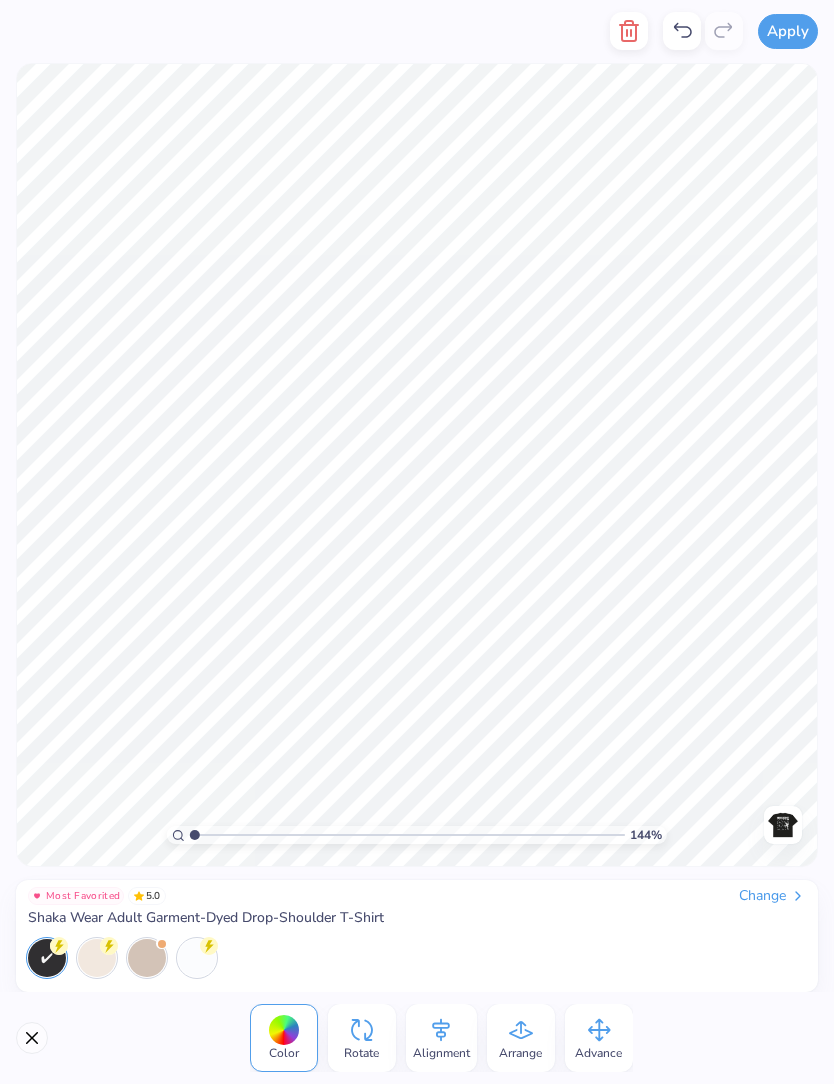 type on "1" 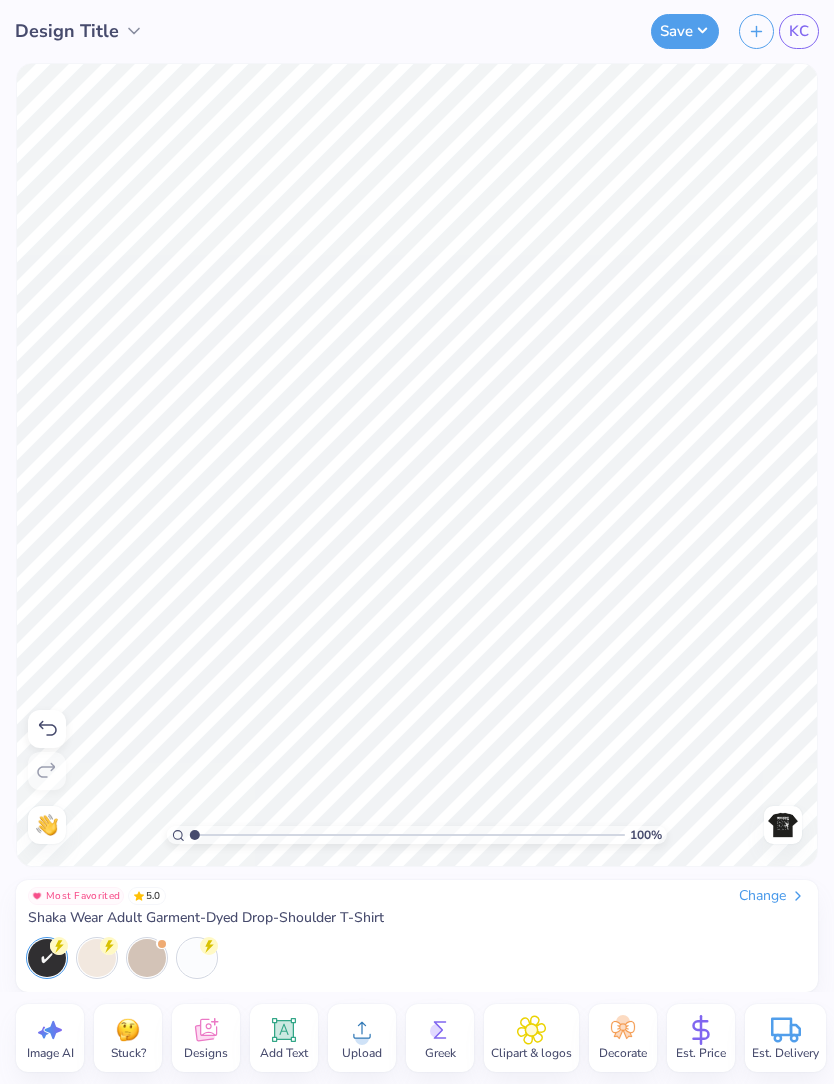 click at bounding box center [783, 825] 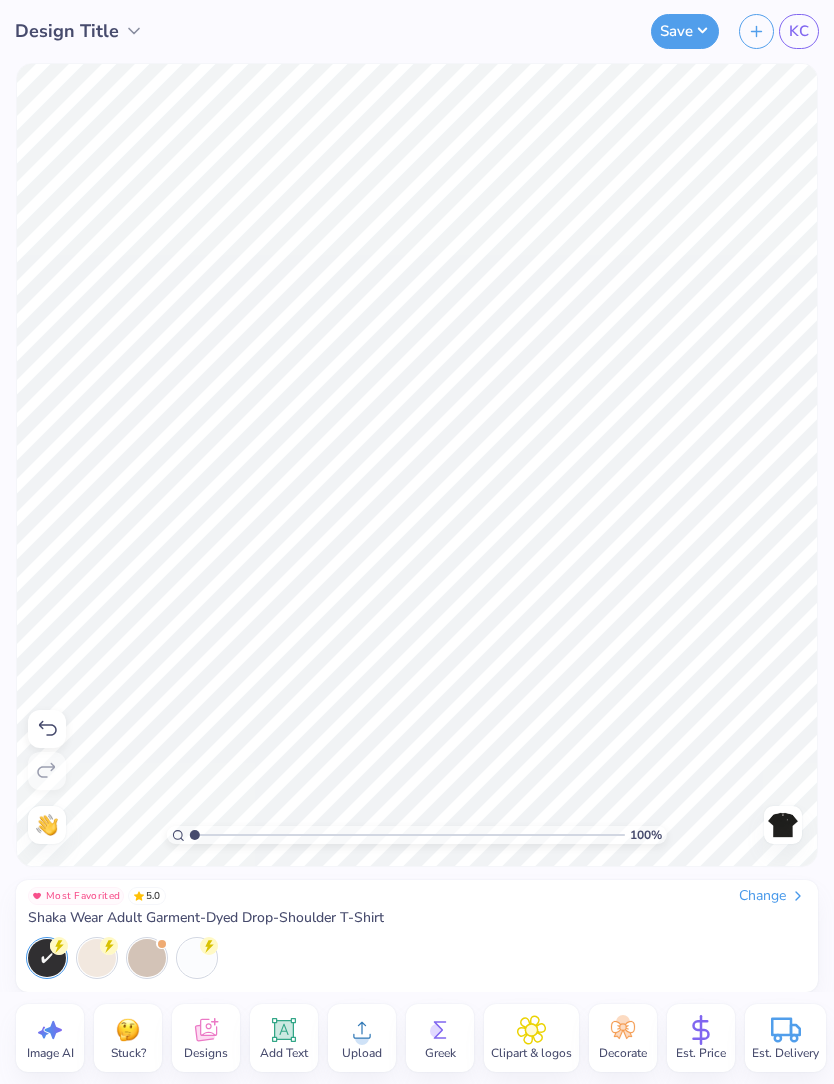 click at bounding box center [783, 825] 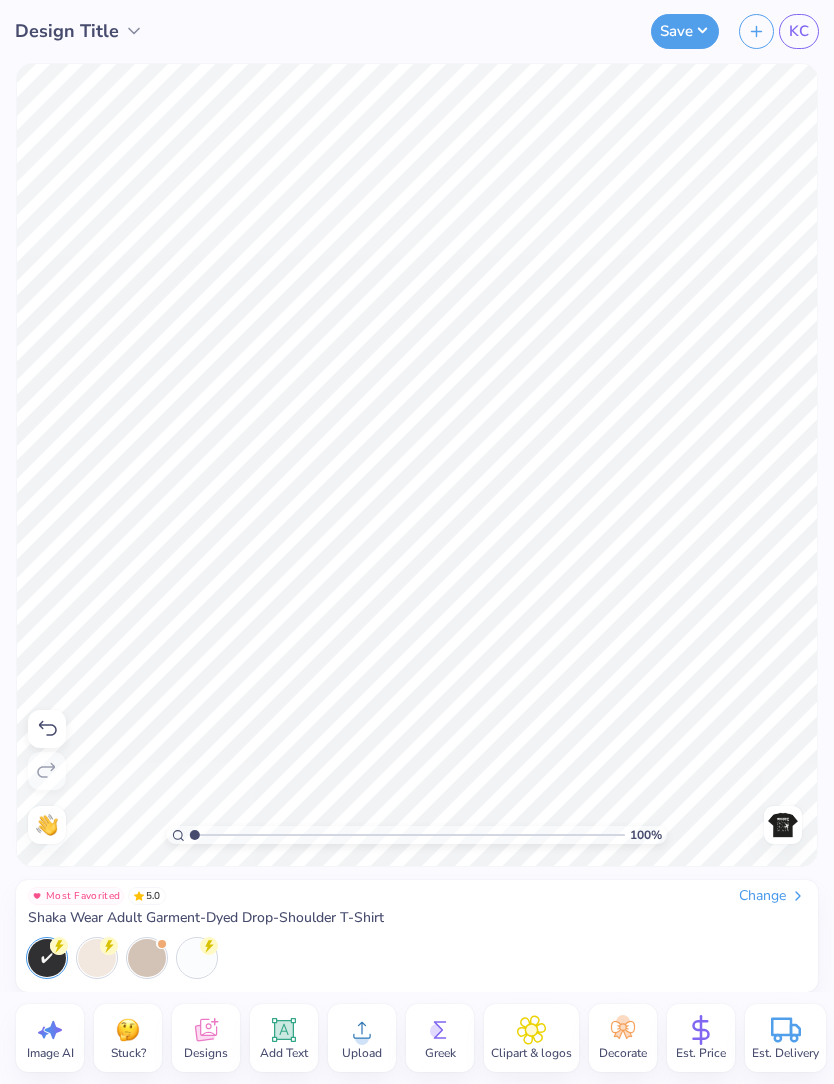 click at bounding box center (783, 825) 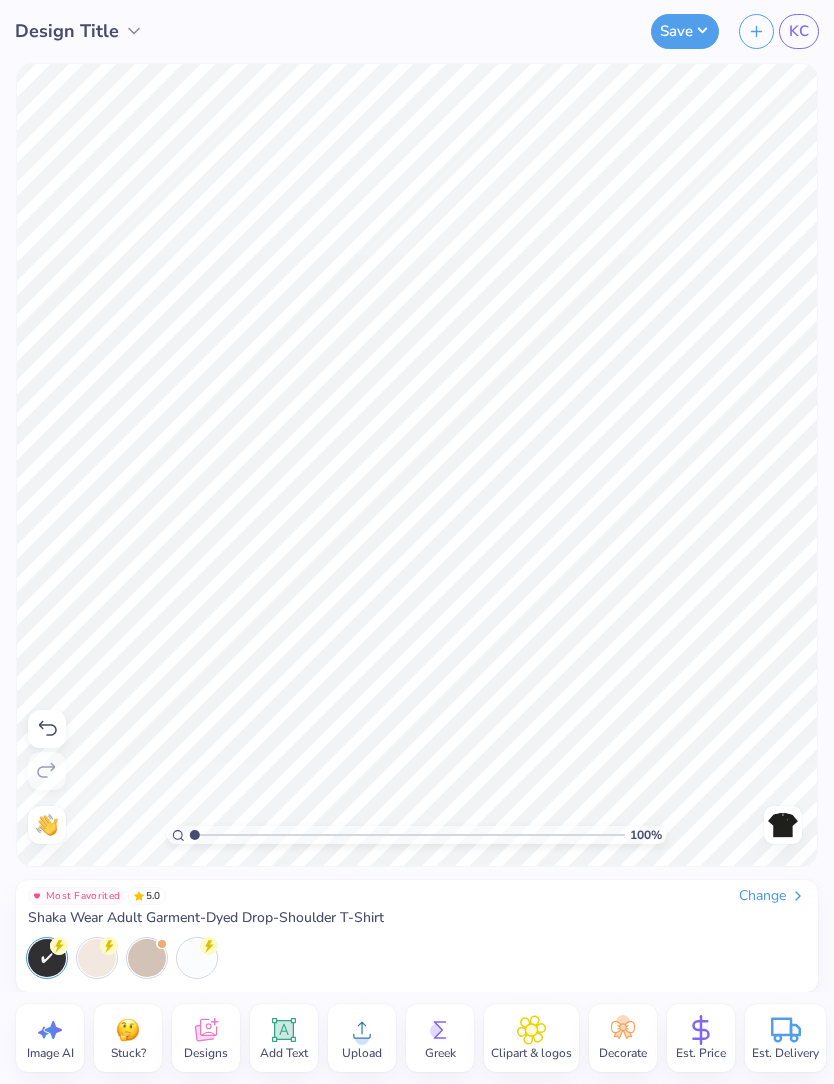click at bounding box center [783, 825] 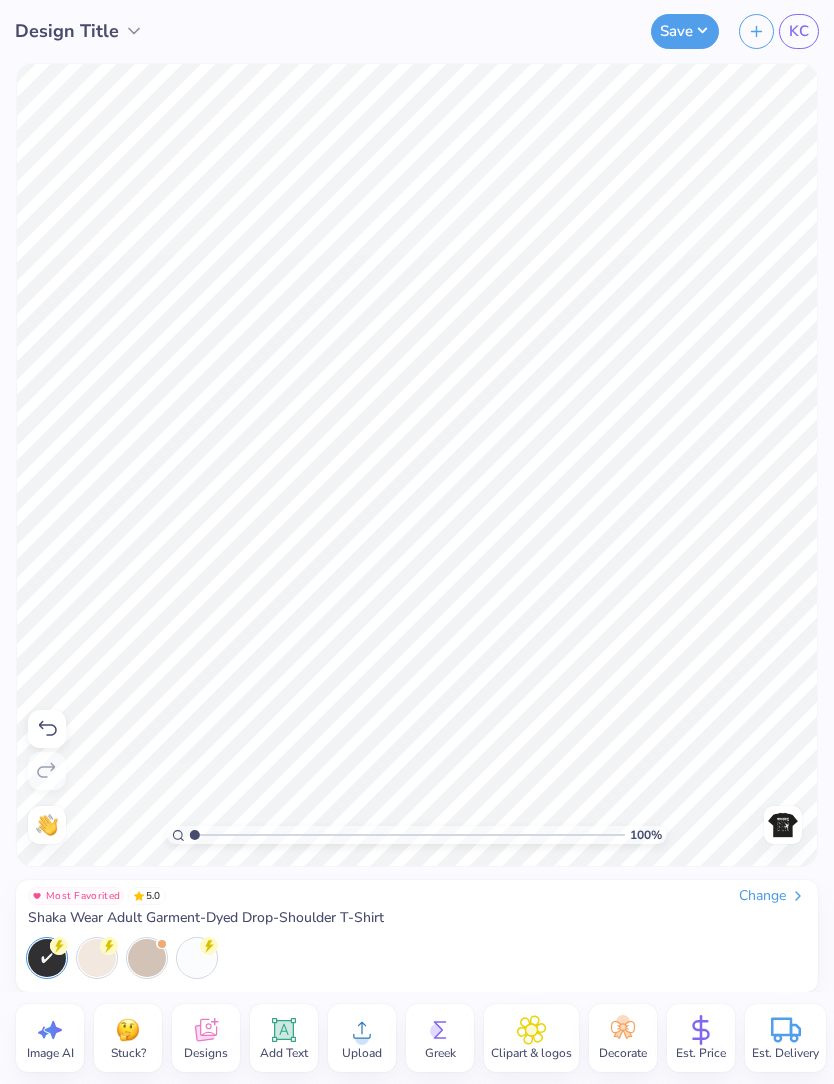 click at bounding box center [783, 825] 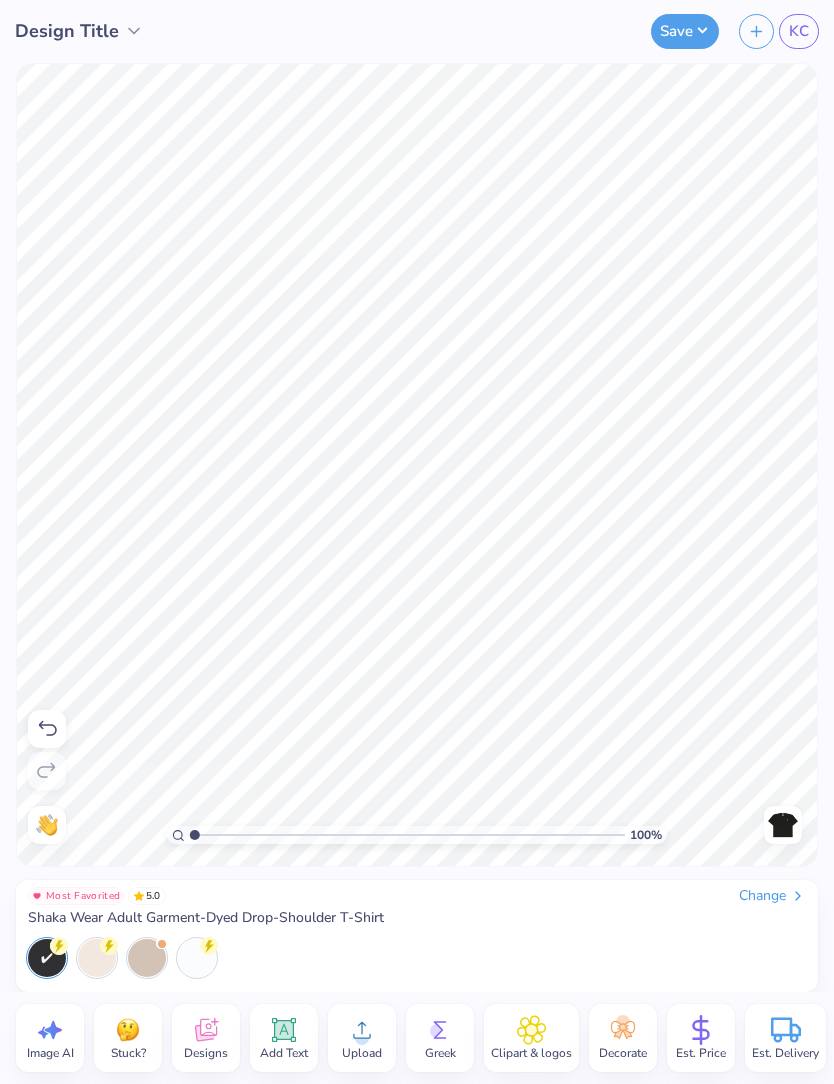 click at bounding box center (783, 825) 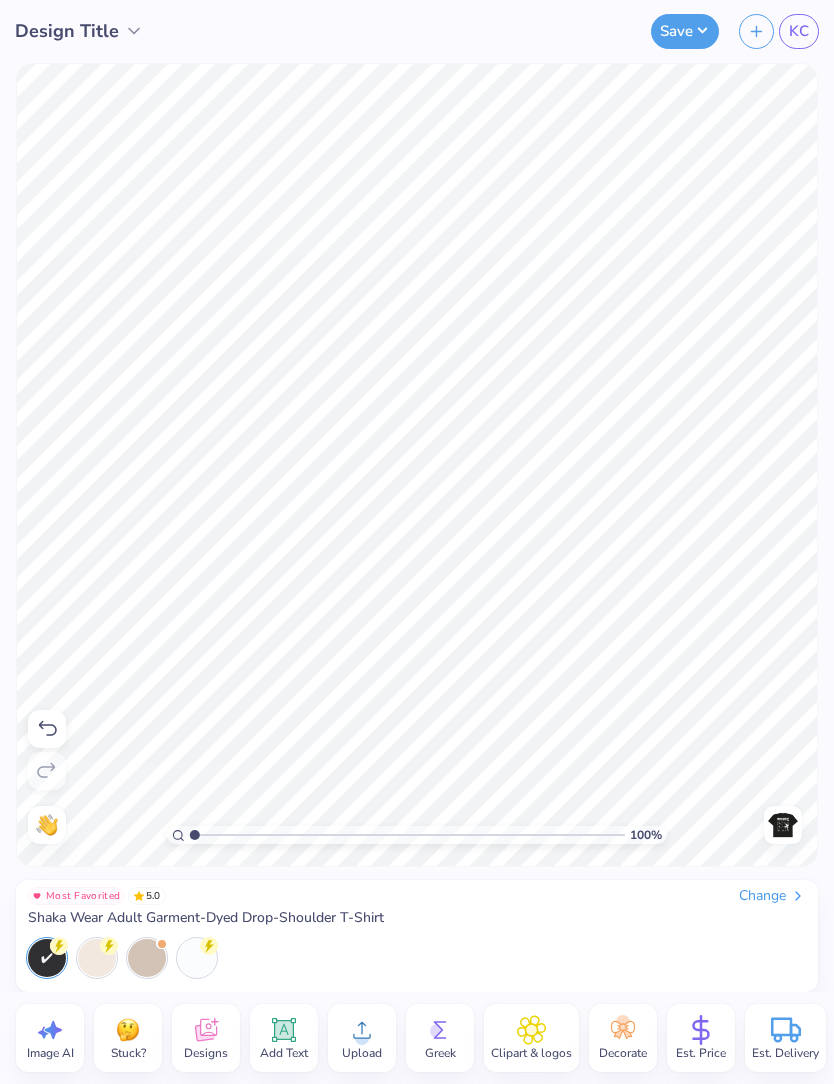 click on "Save" at bounding box center [685, 31] 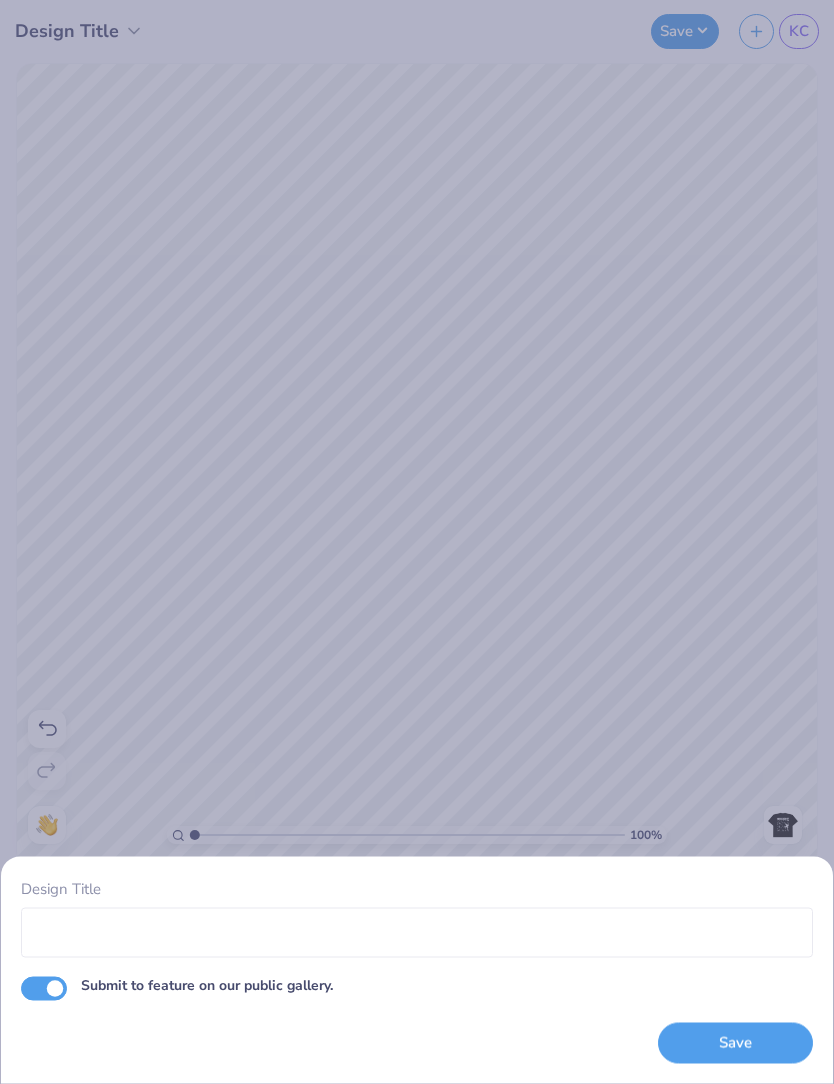 click on "Submit to feature on our public gallery." at bounding box center [44, 988] 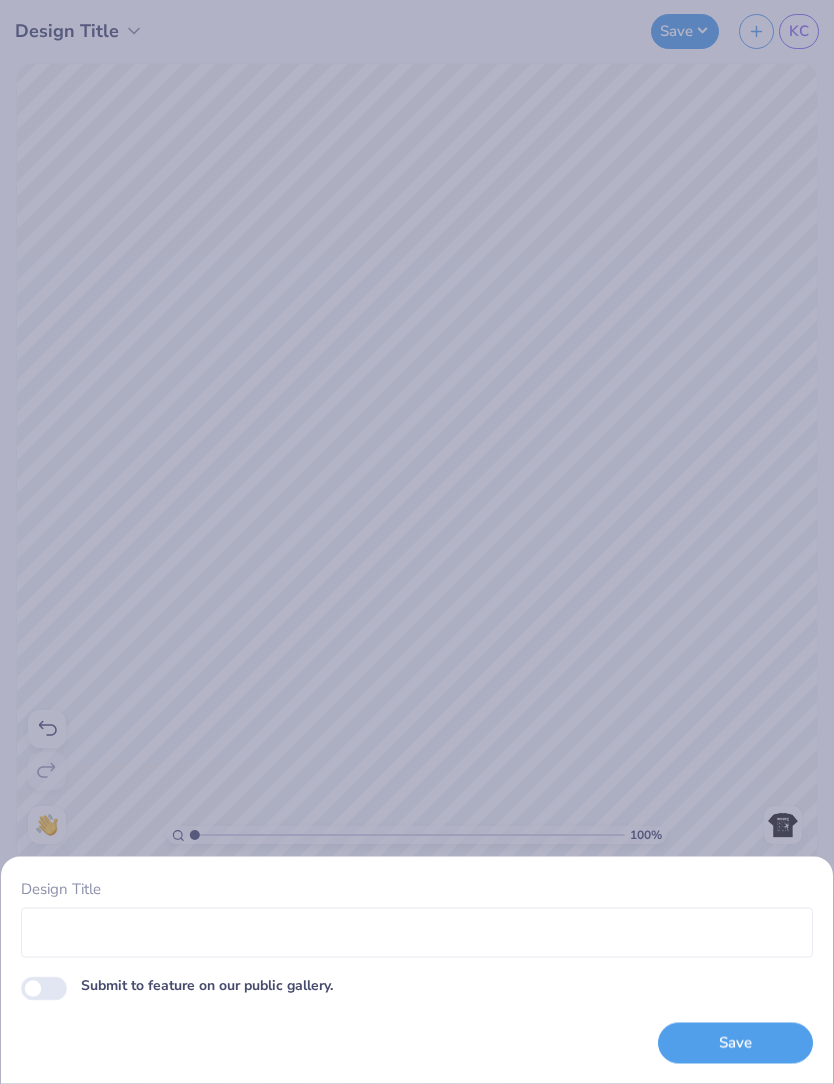 checkbox on "false" 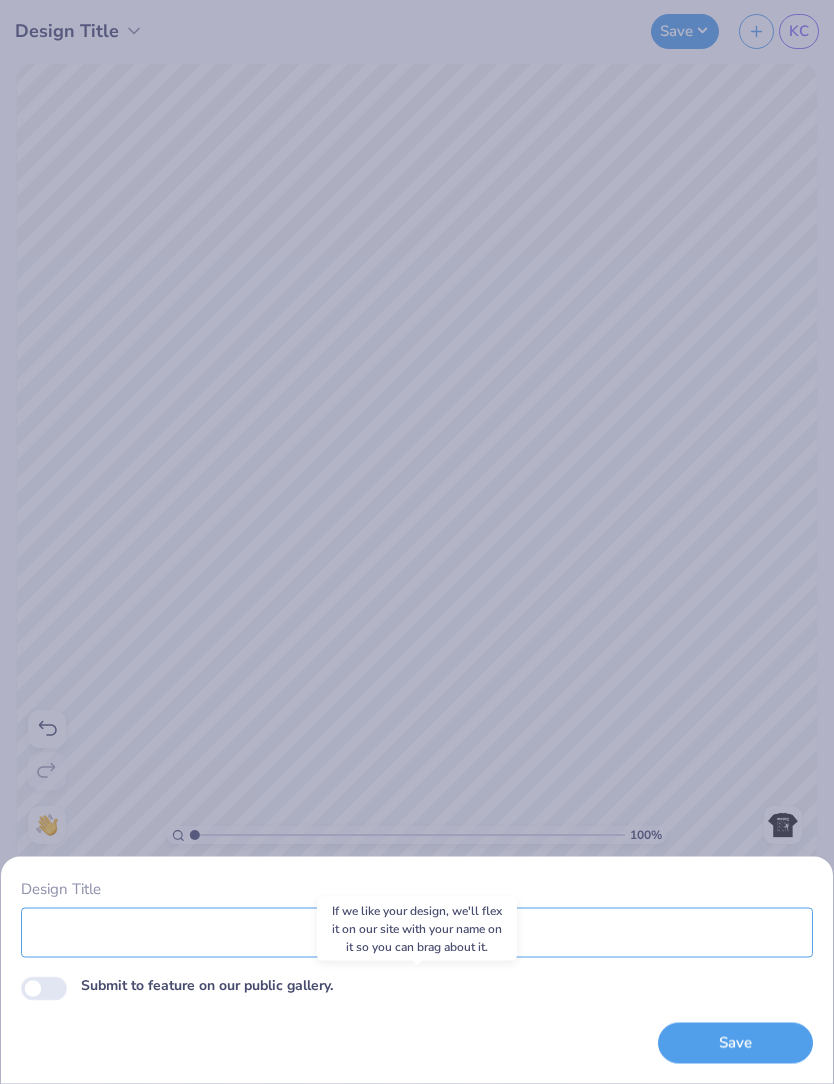click on "Design Title" at bounding box center [417, 932] 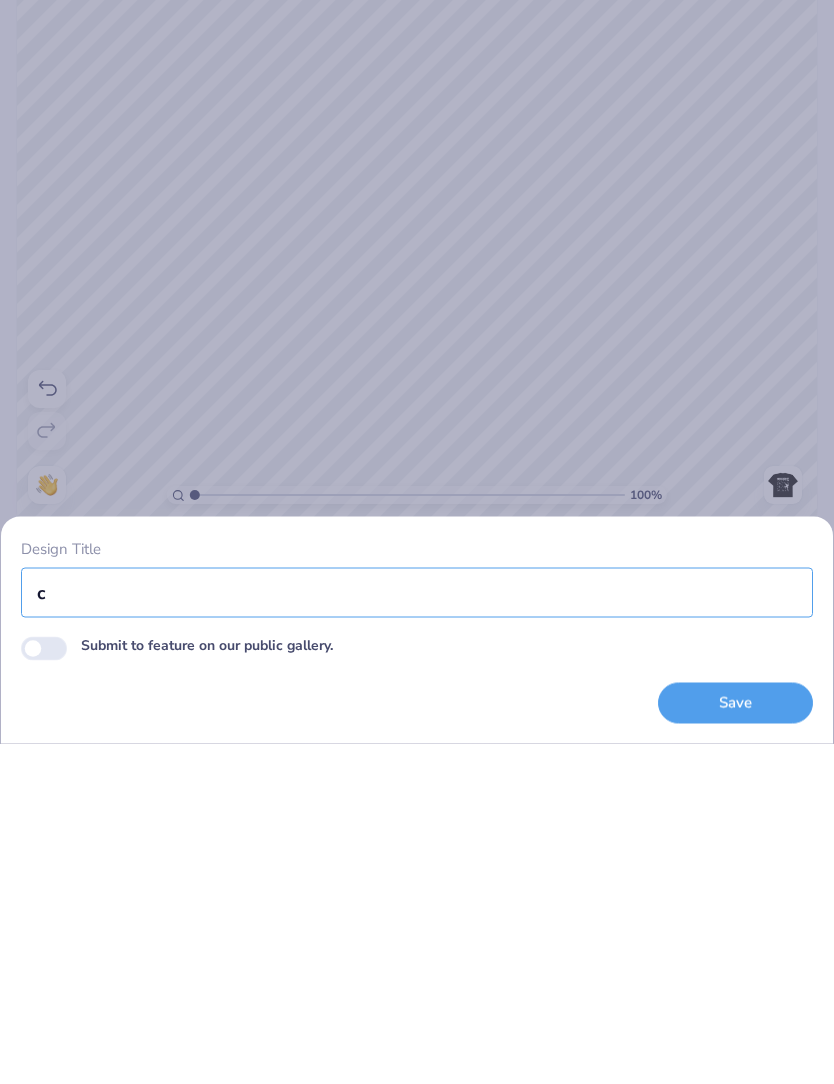scroll, scrollTop: 0, scrollLeft: 0, axis: both 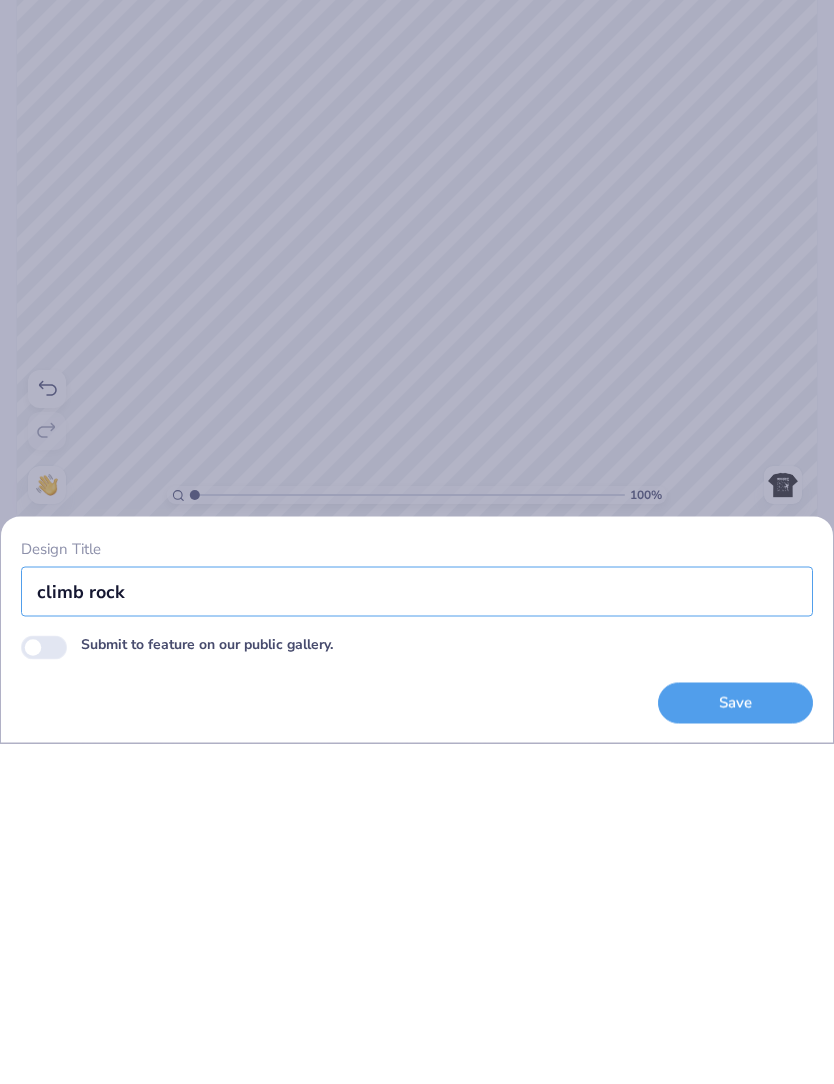 type on "climb rock" 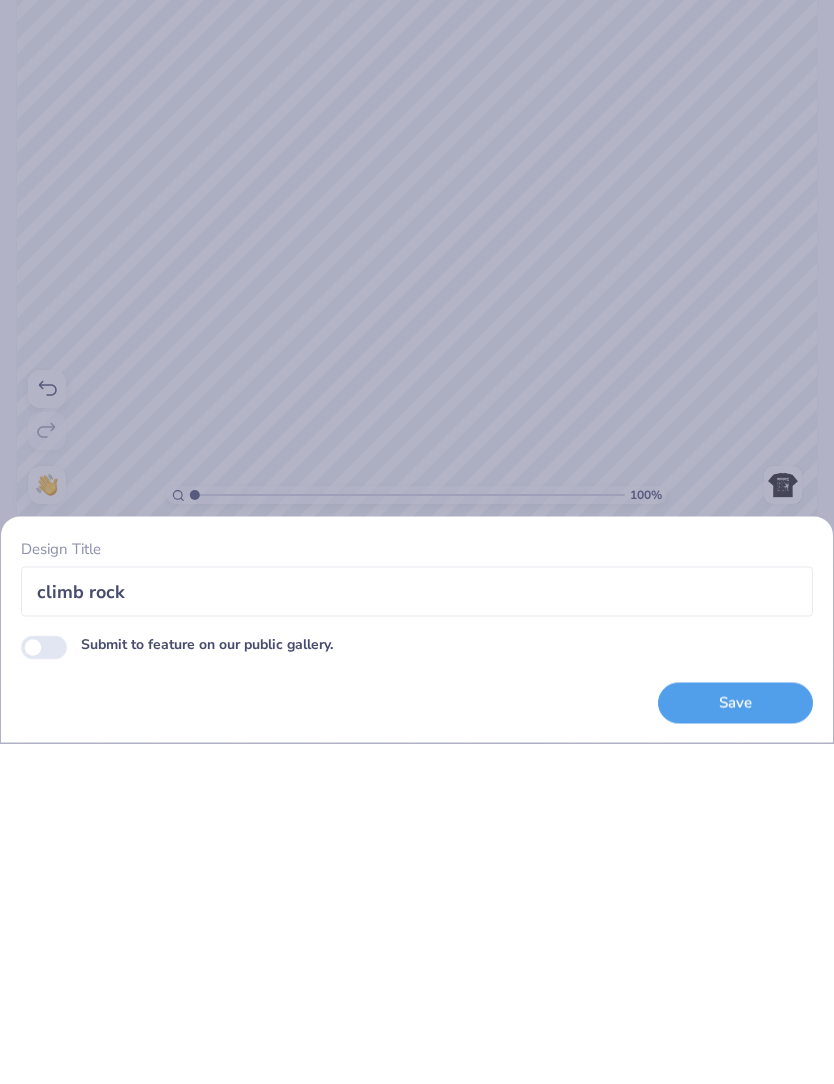 click on "Save" at bounding box center (735, 1042) 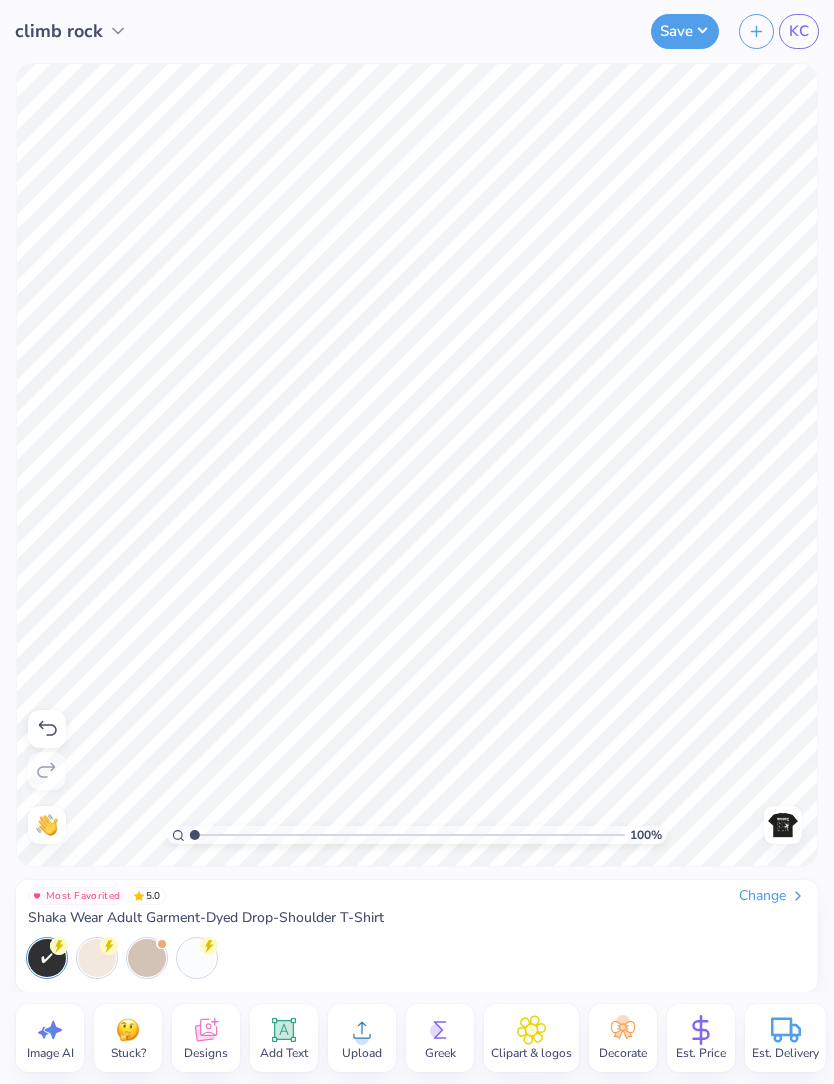 click on "KC" at bounding box center [799, 31] 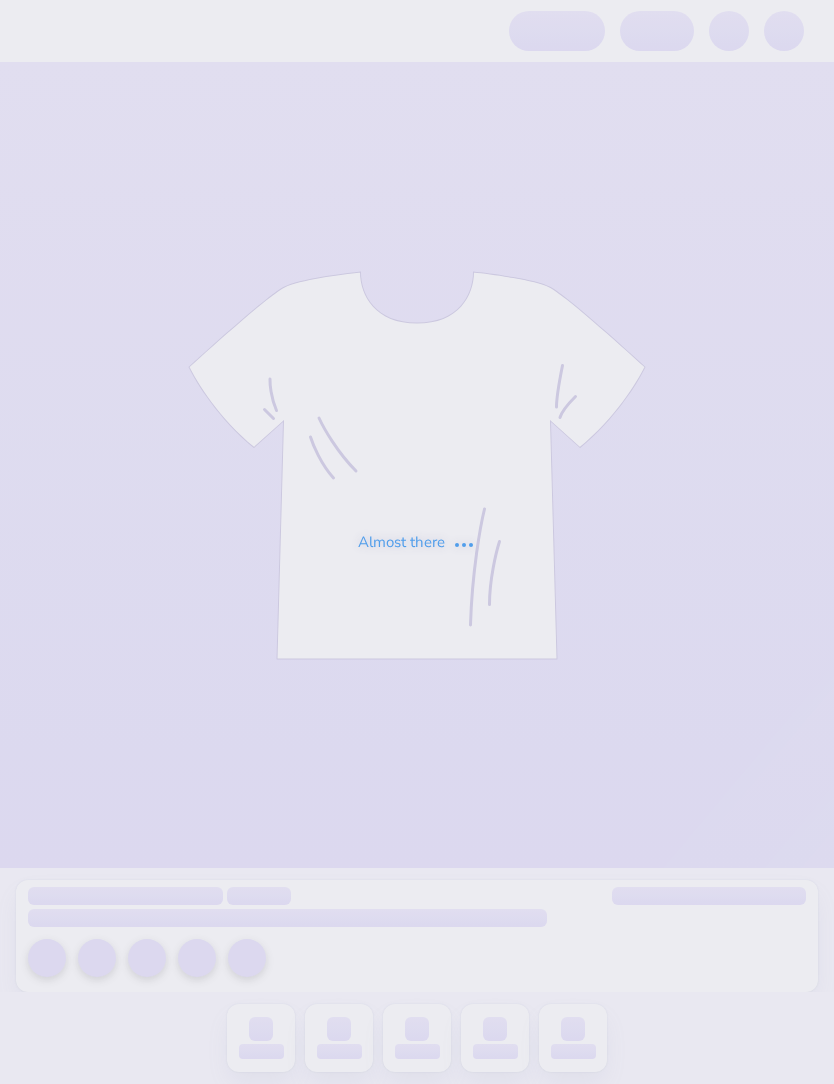 scroll, scrollTop: 0, scrollLeft: 0, axis: both 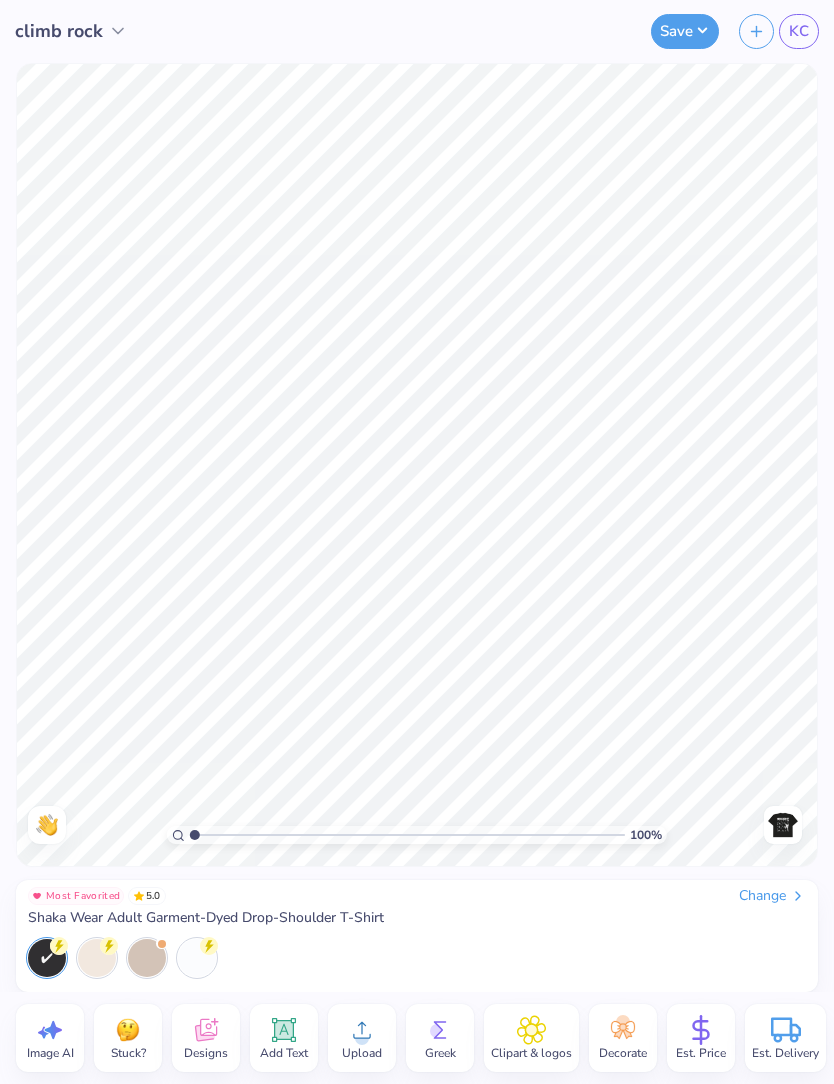 click at bounding box center (783, 825) 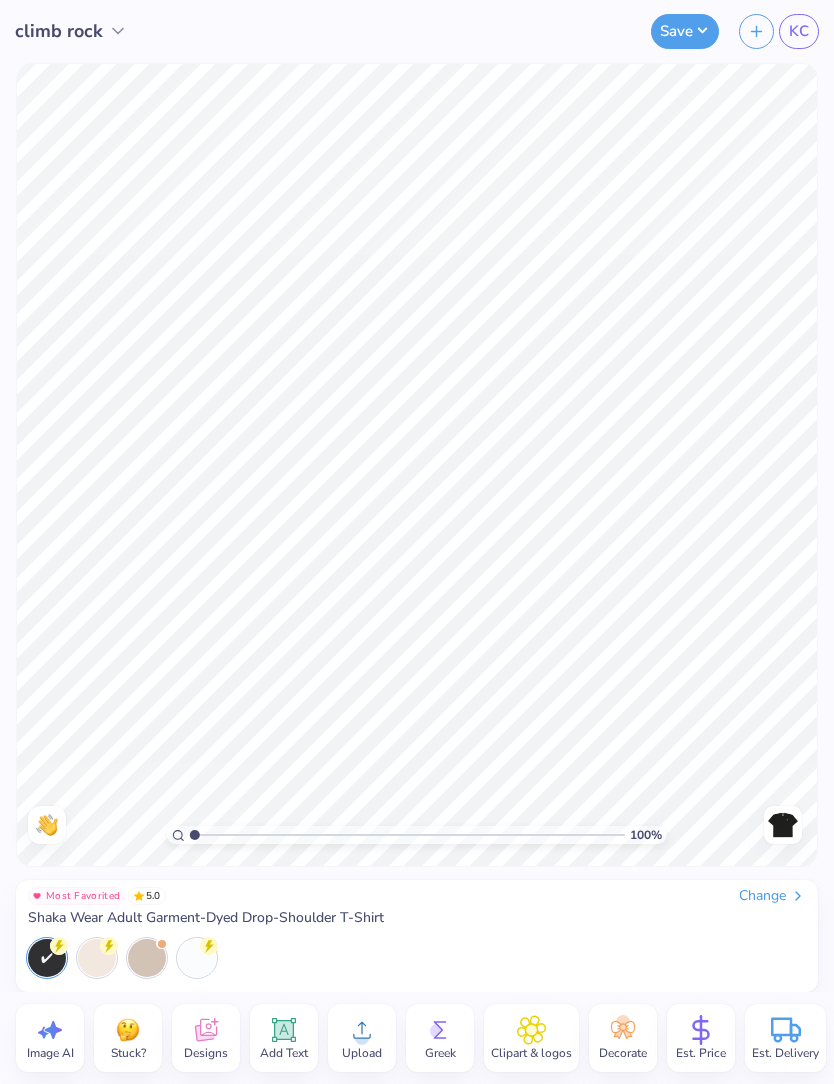 click at bounding box center [783, 825] 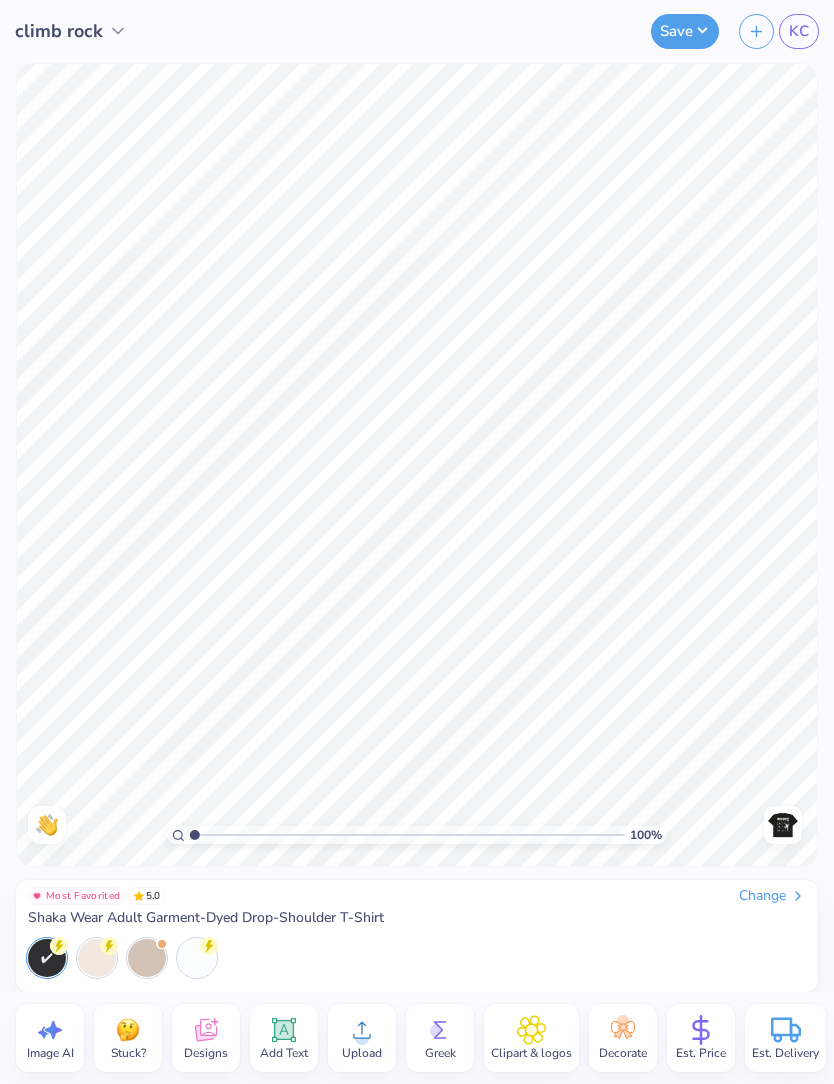 click at bounding box center [783, 825] 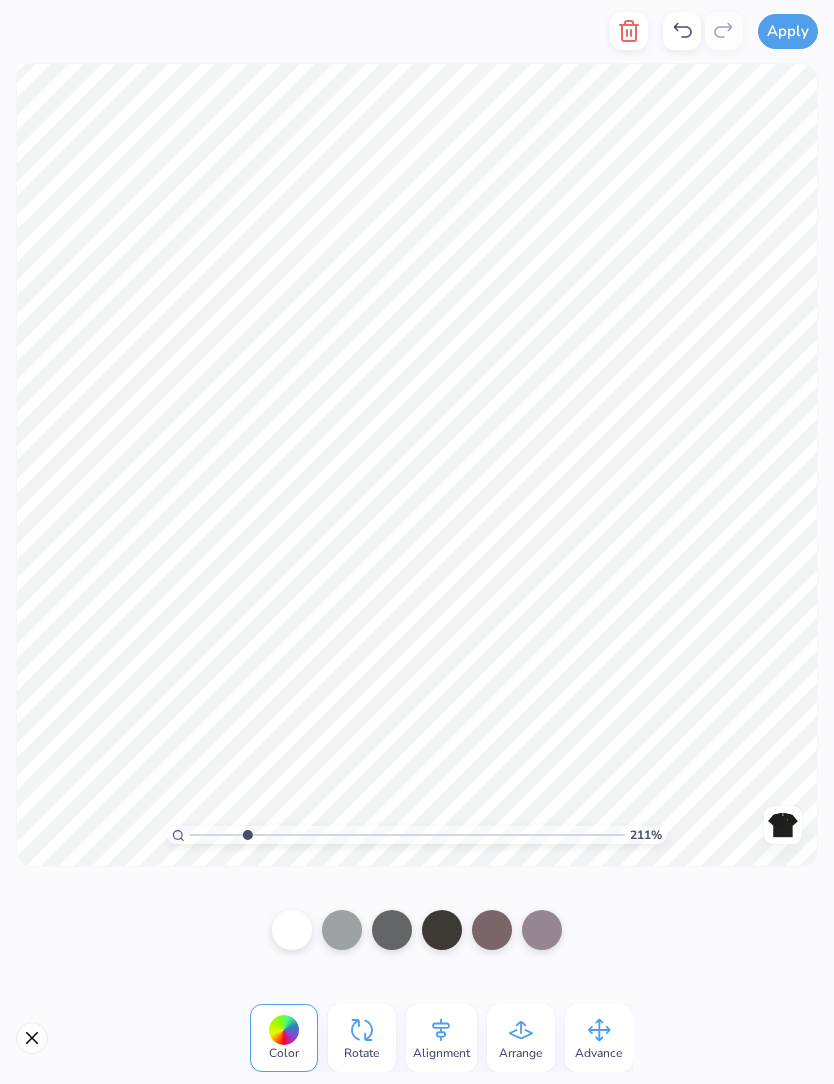 click 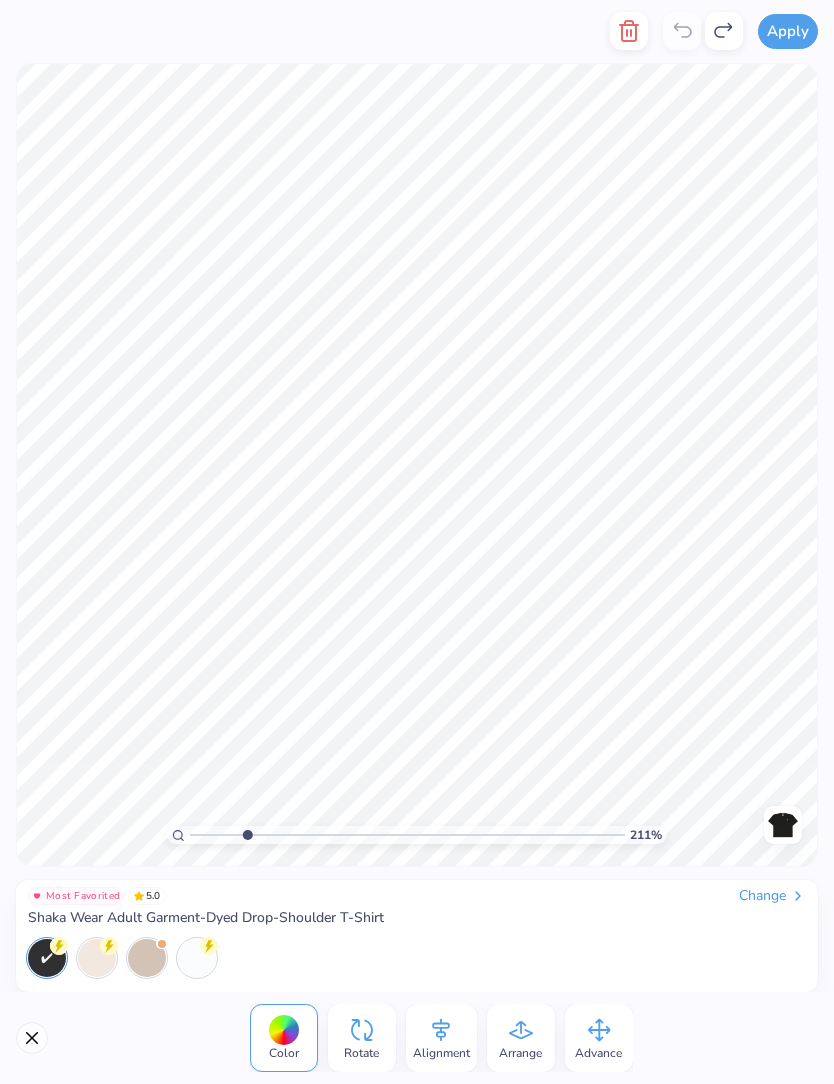 type on "2.11126455015443" 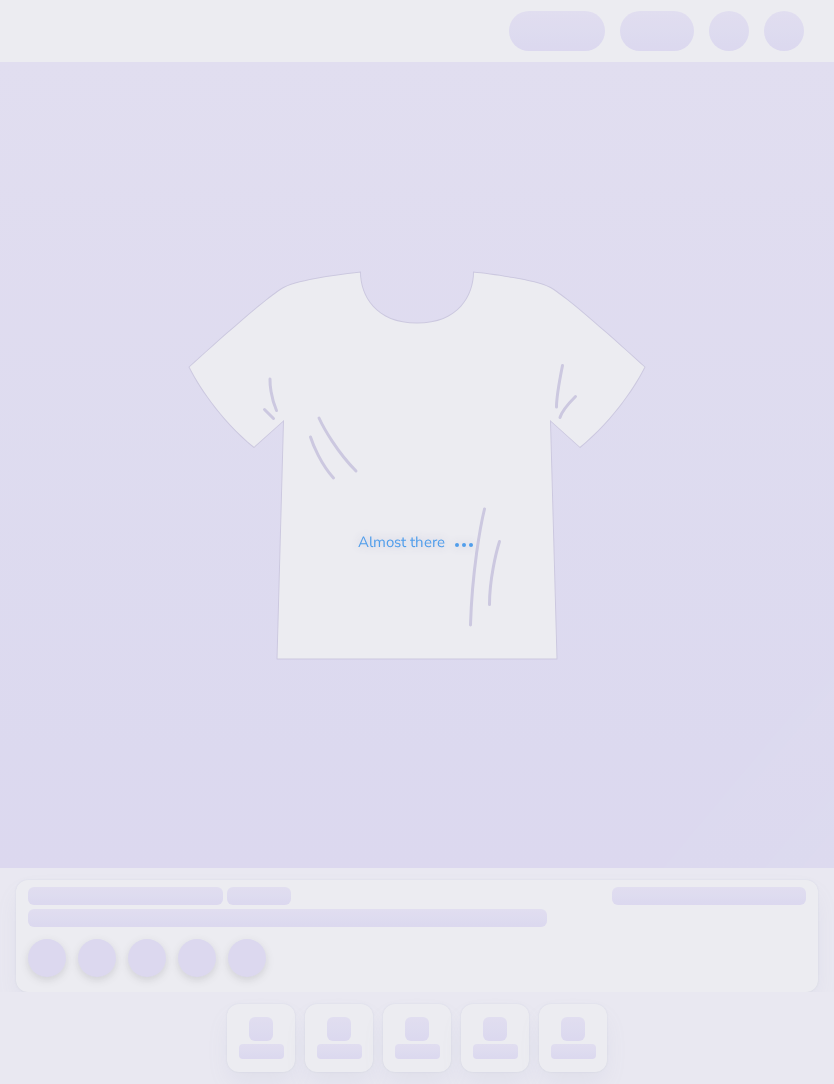 scroll, scrollTop: 0, scrollLeft: 0, axis: both 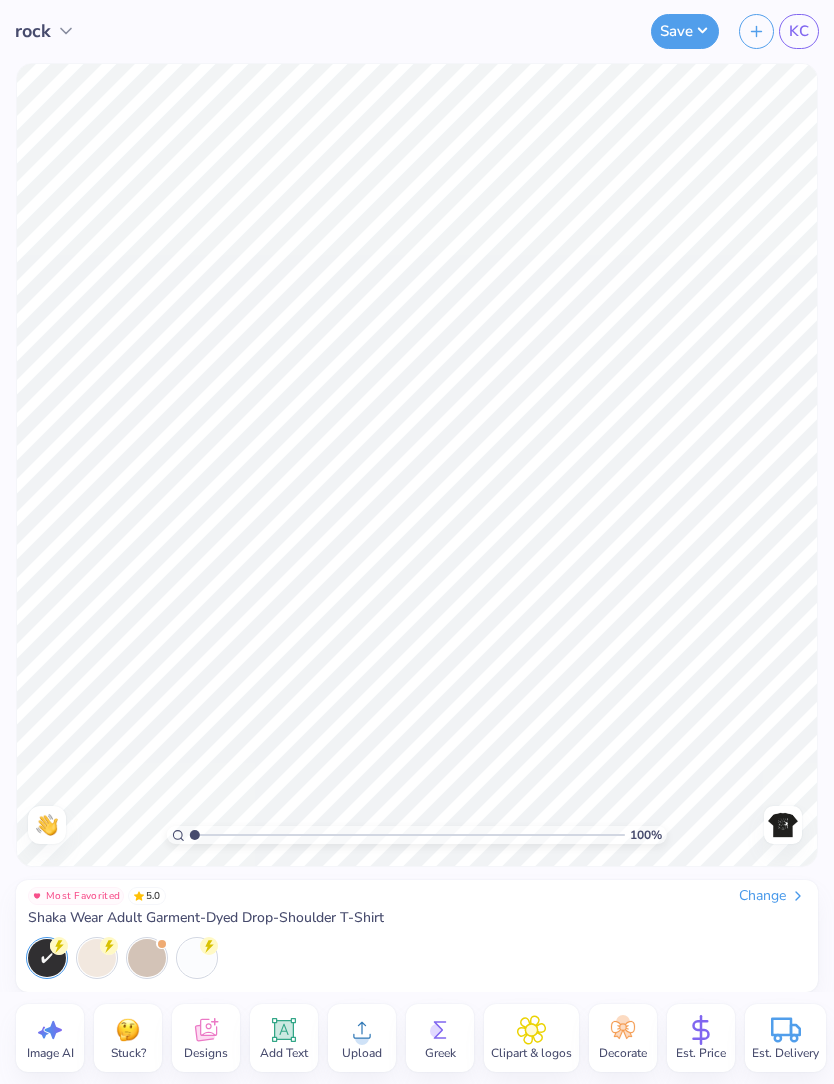 click at bounding box center (783, 825) 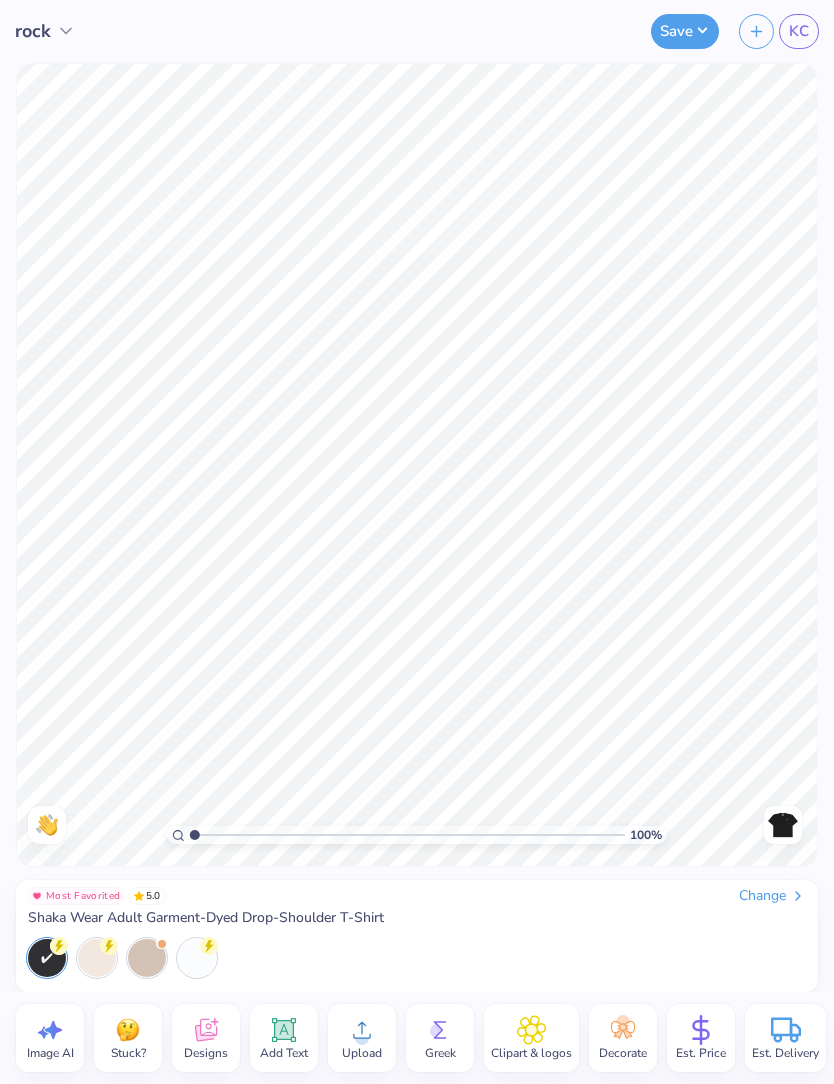 click at bounding box center [783, 825] 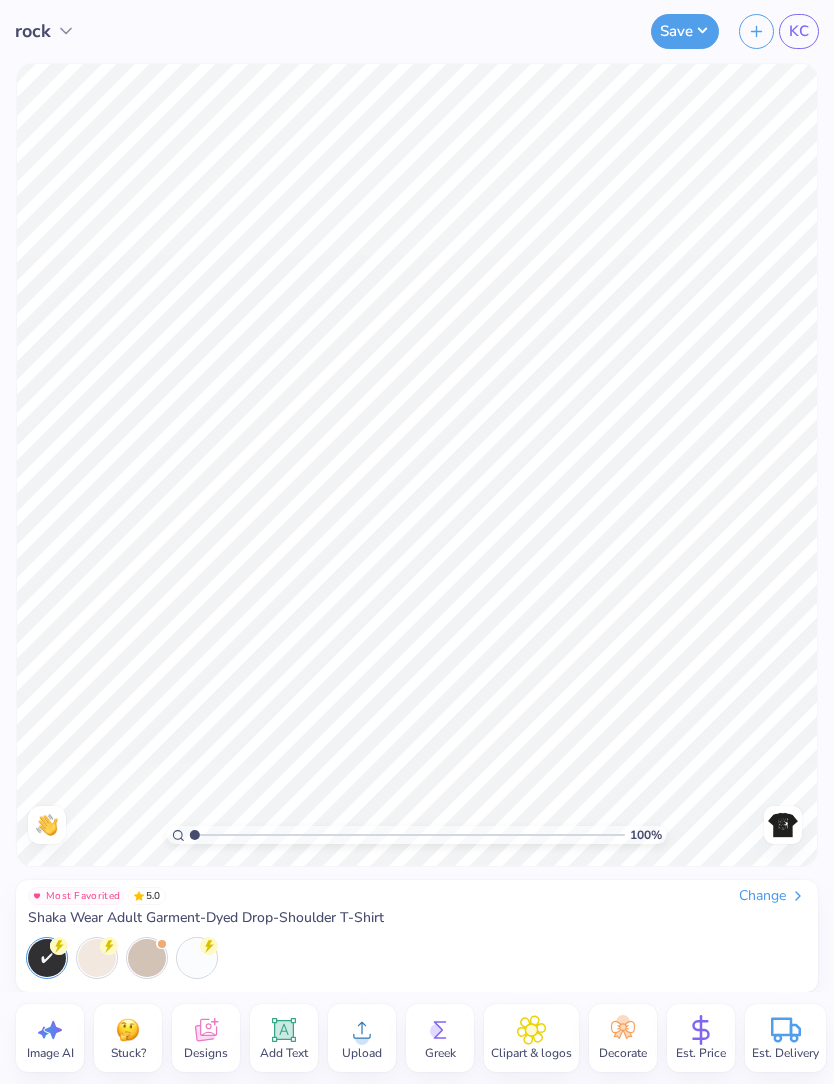 click at bounding box center (783, 825) 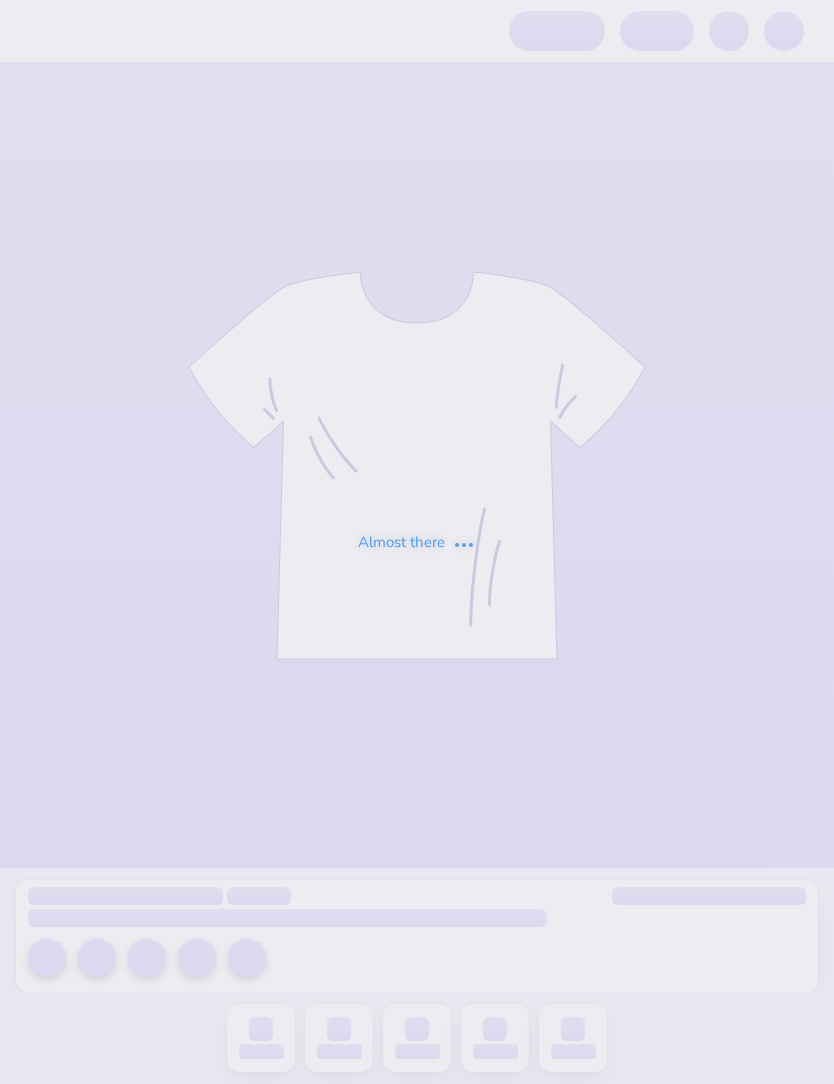 scroll, scrollTop: 0, scrollLeft: 0, axis: both 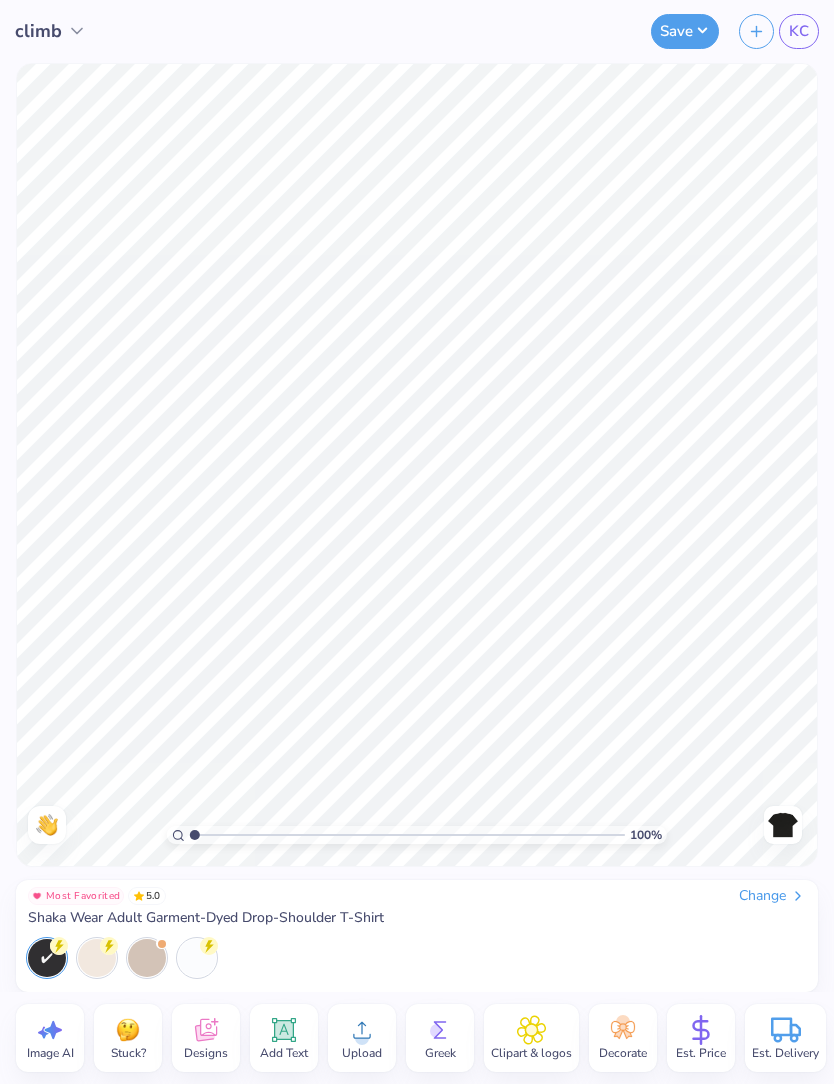 click on "KC" at bounding box center [799, 31] 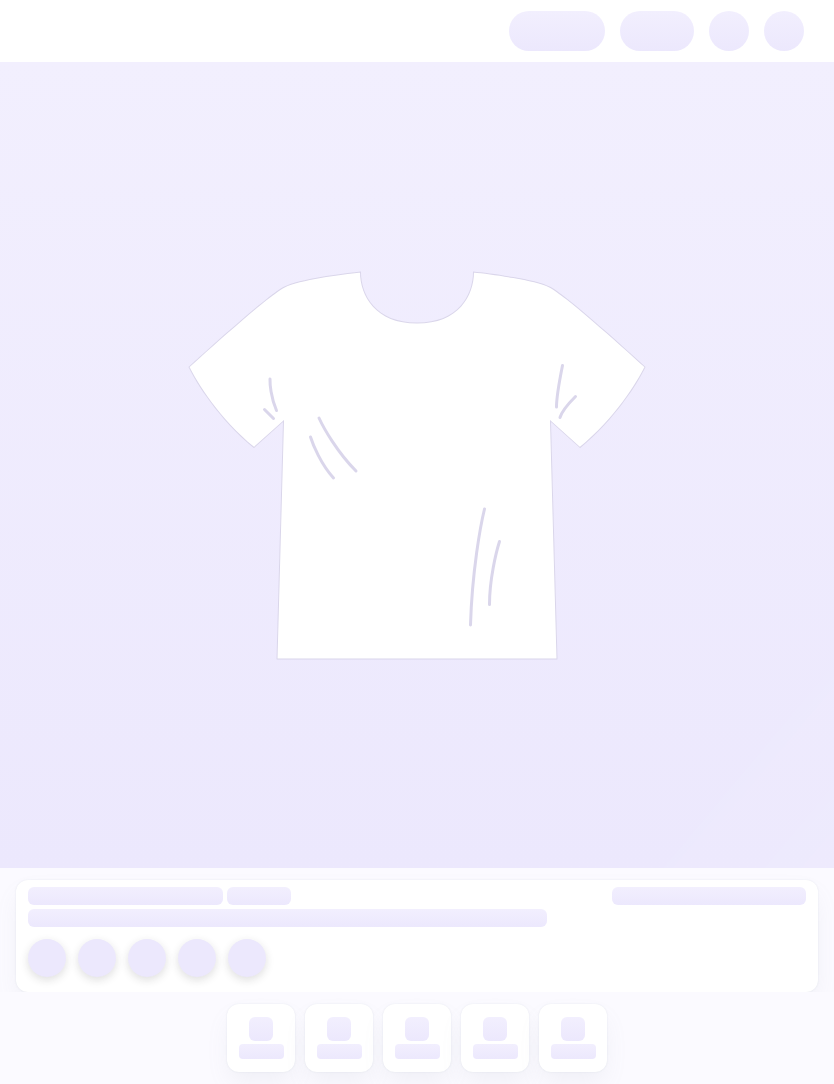 scroll, scrollTop: 0, scrollLeft: 0, axis: both 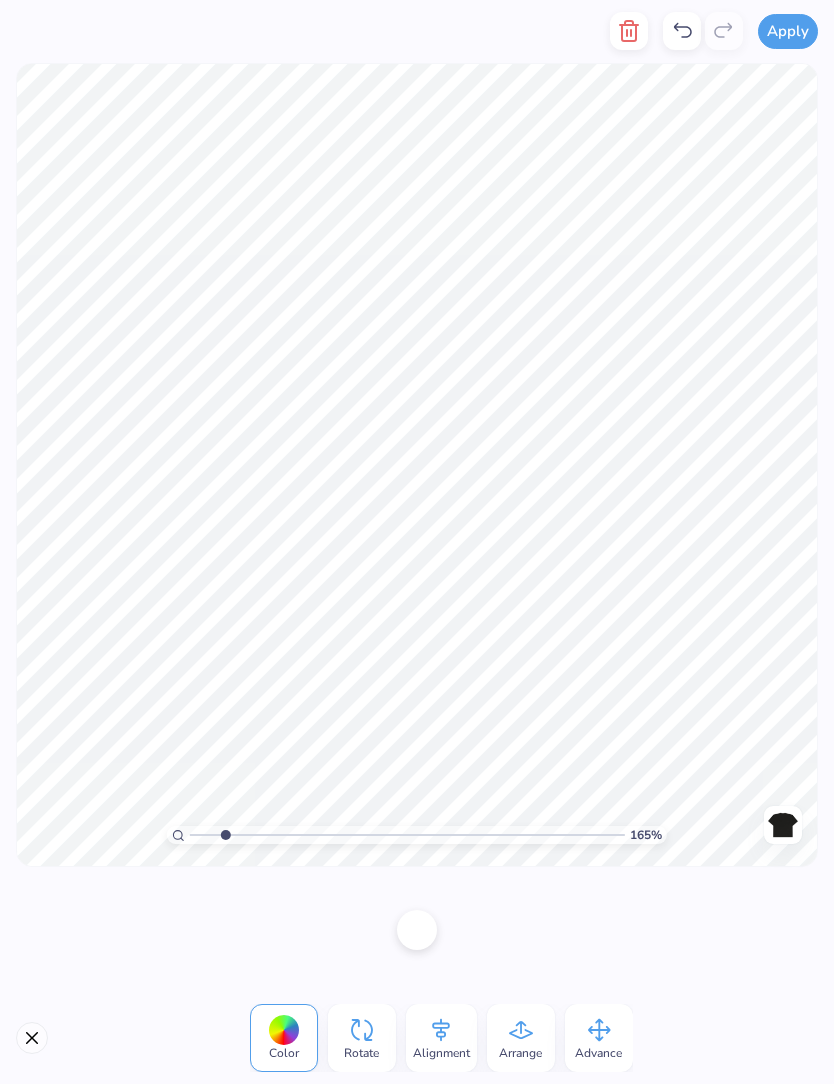 click 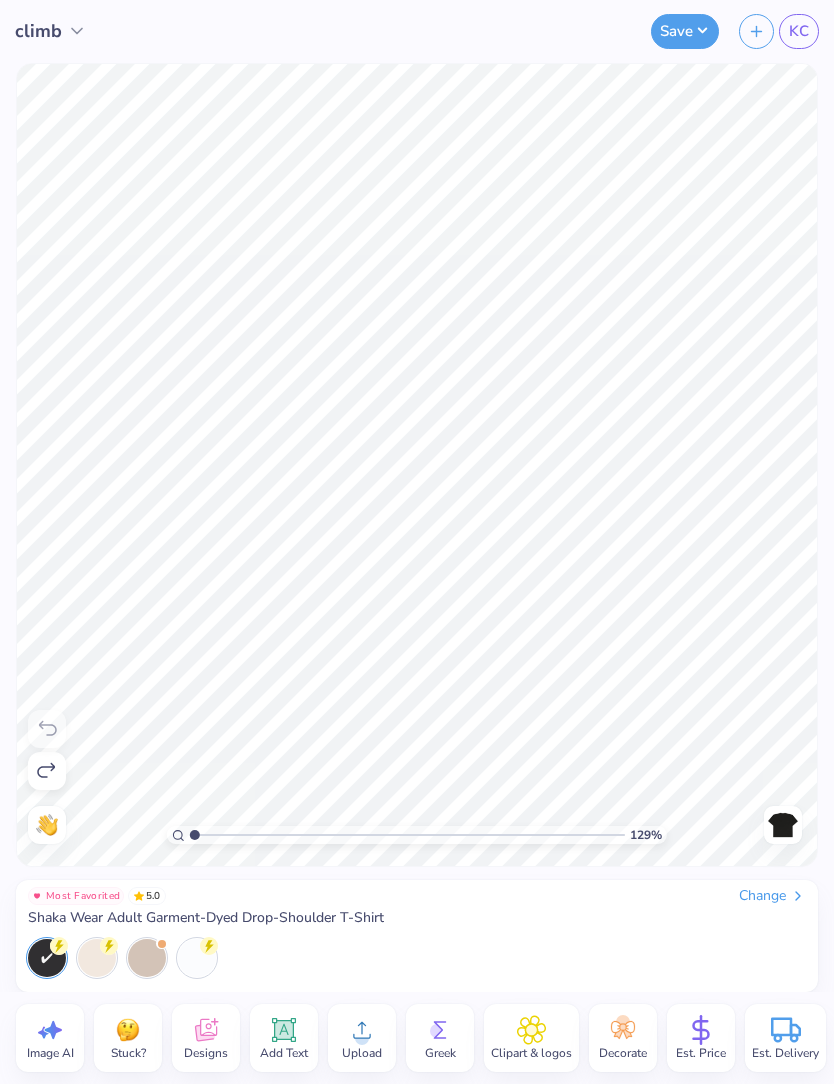 type on "1" 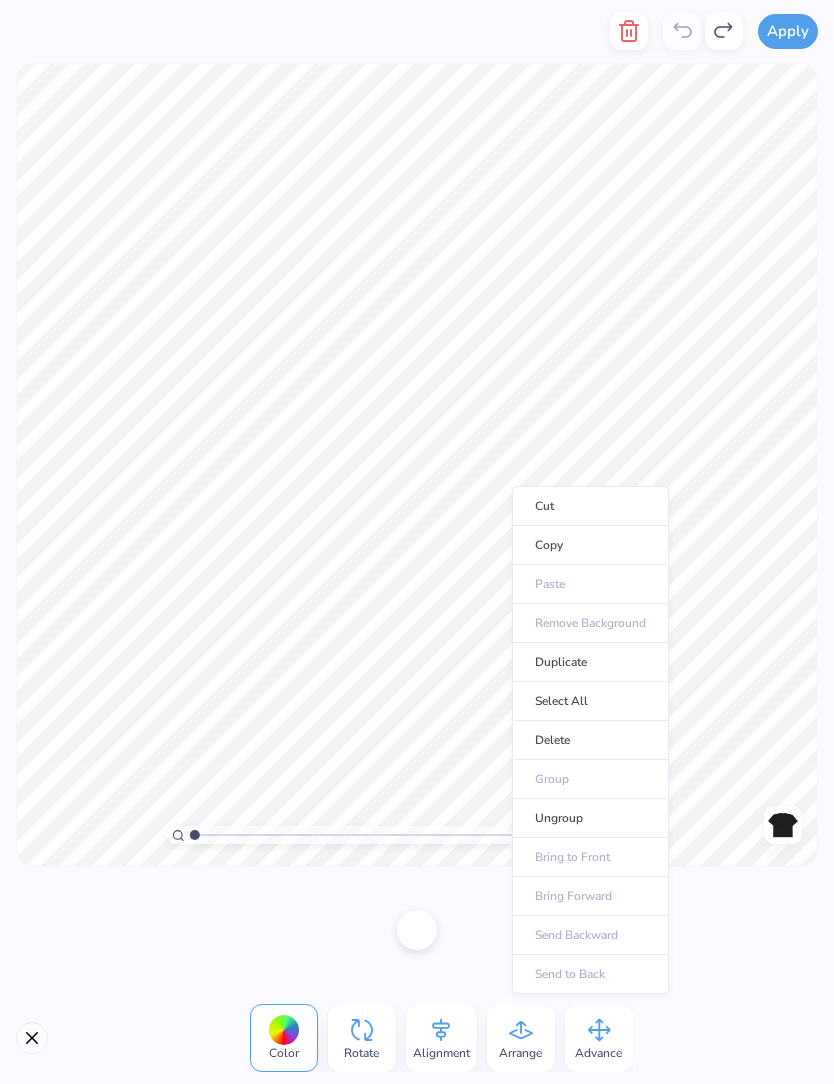 click on "Copy" at bounding box center (590, 545) 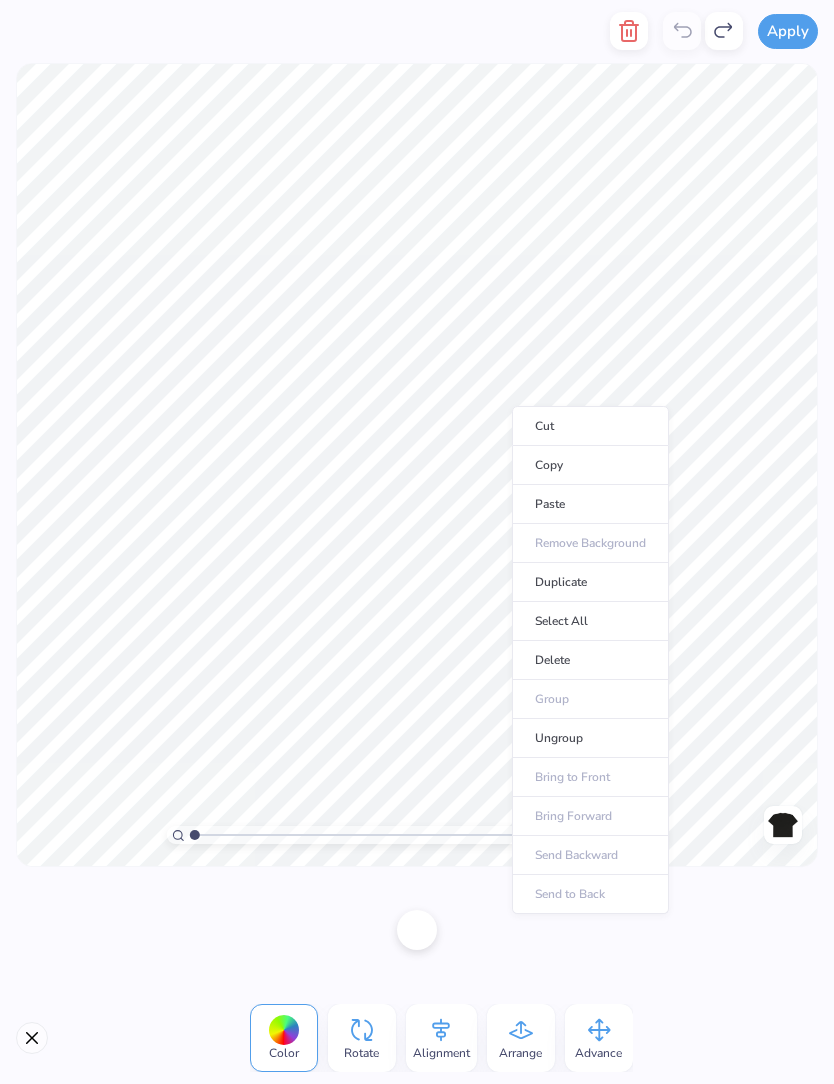 click on "Copy" at bounding box center (590, 465) 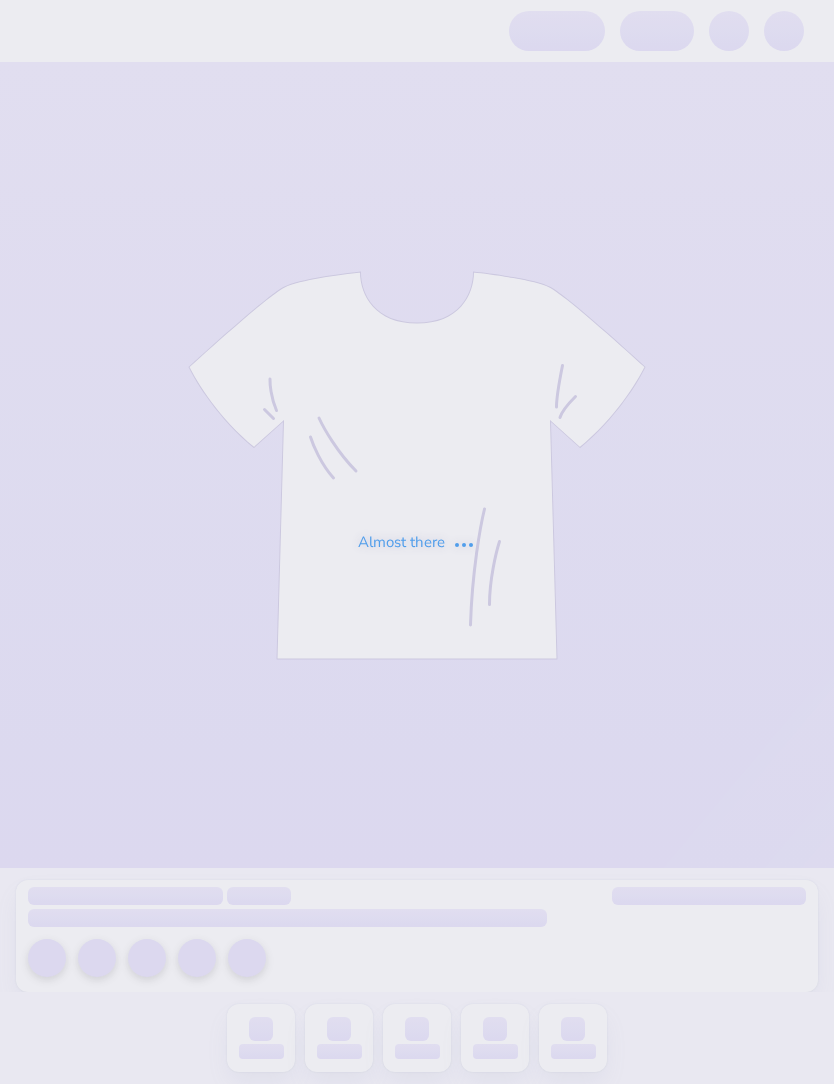 scroll, scrollTop: 1, scrollLeft: 0, axis: vertical 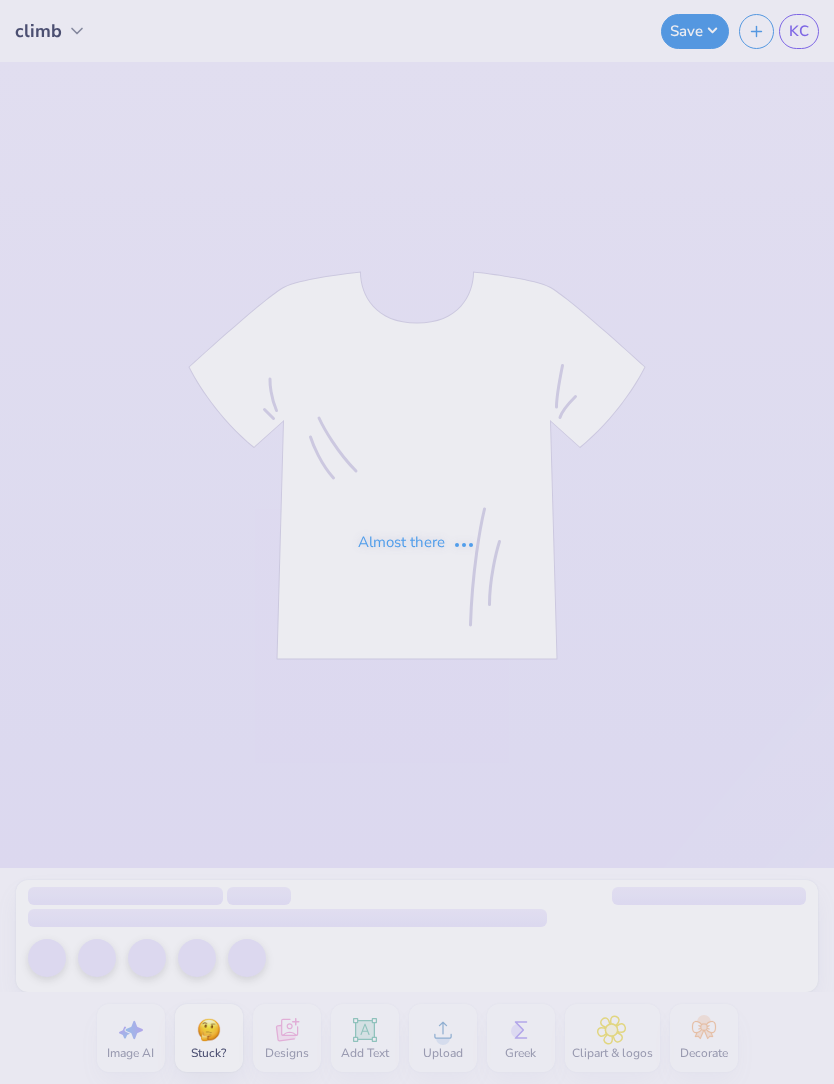 click on "KC" at bounding box center [799, 31] 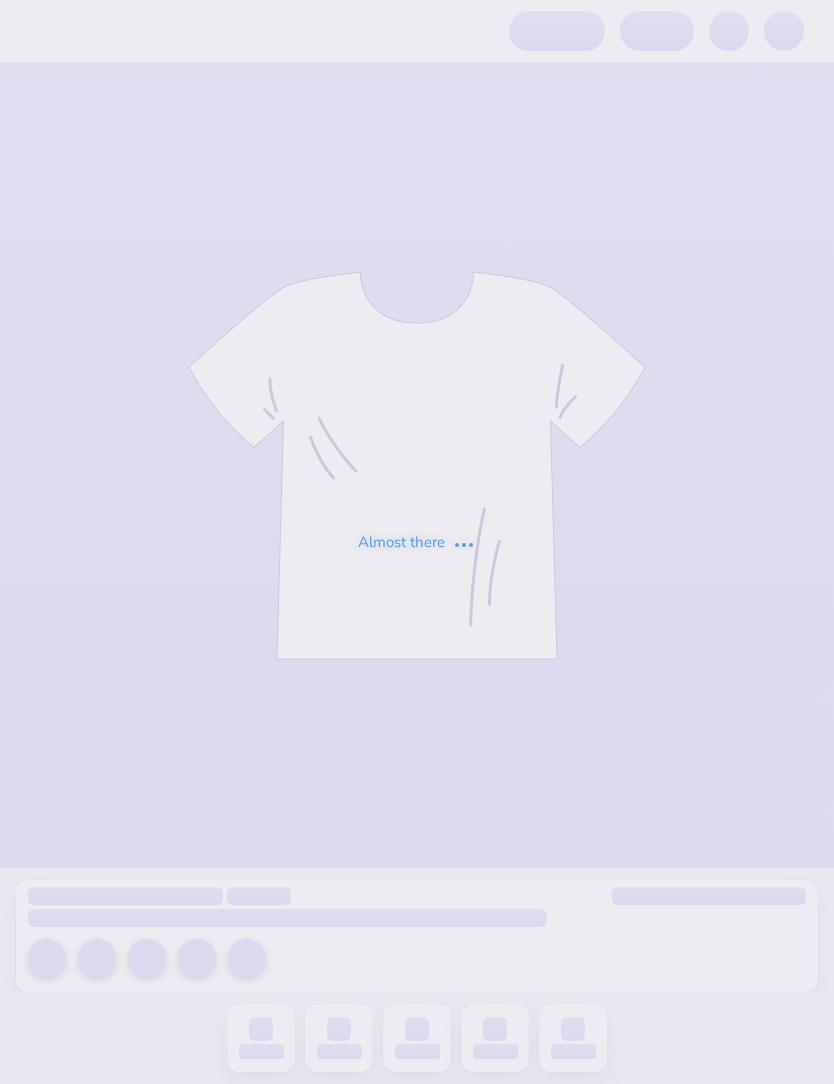 scroll, scrollTop: 0, scrollLeft: 0, axis: both 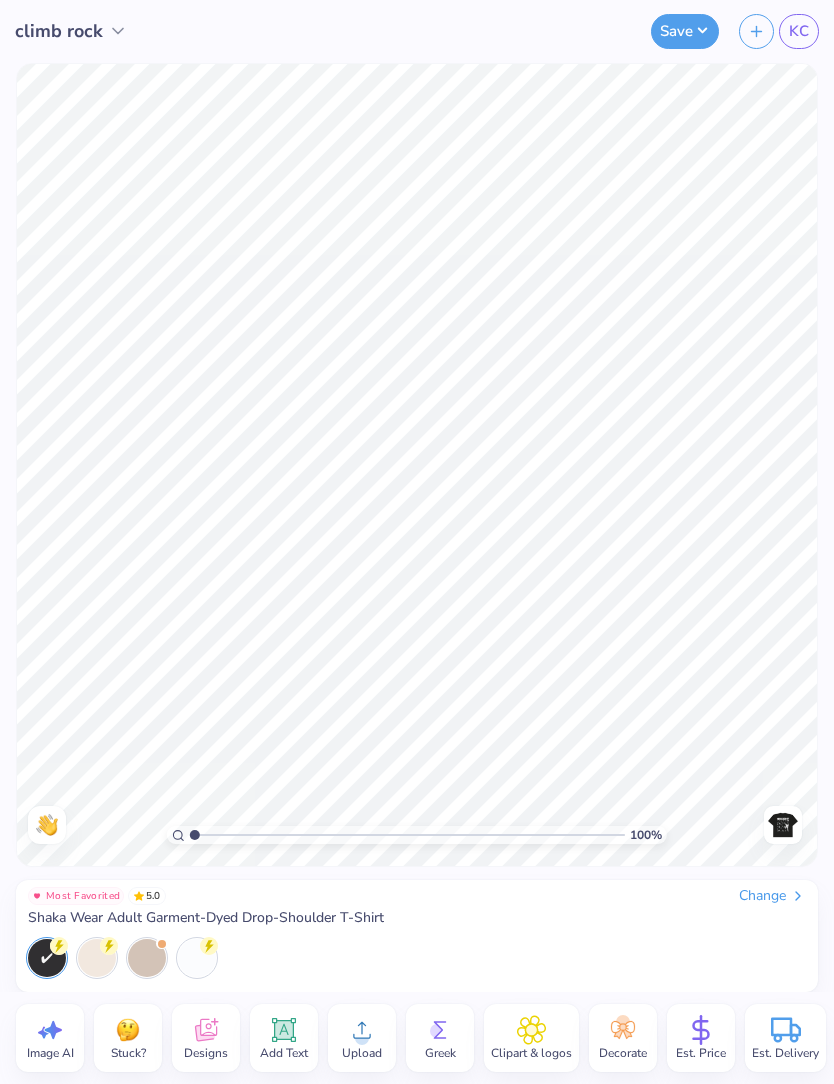 click at bounding box center (783, 825) 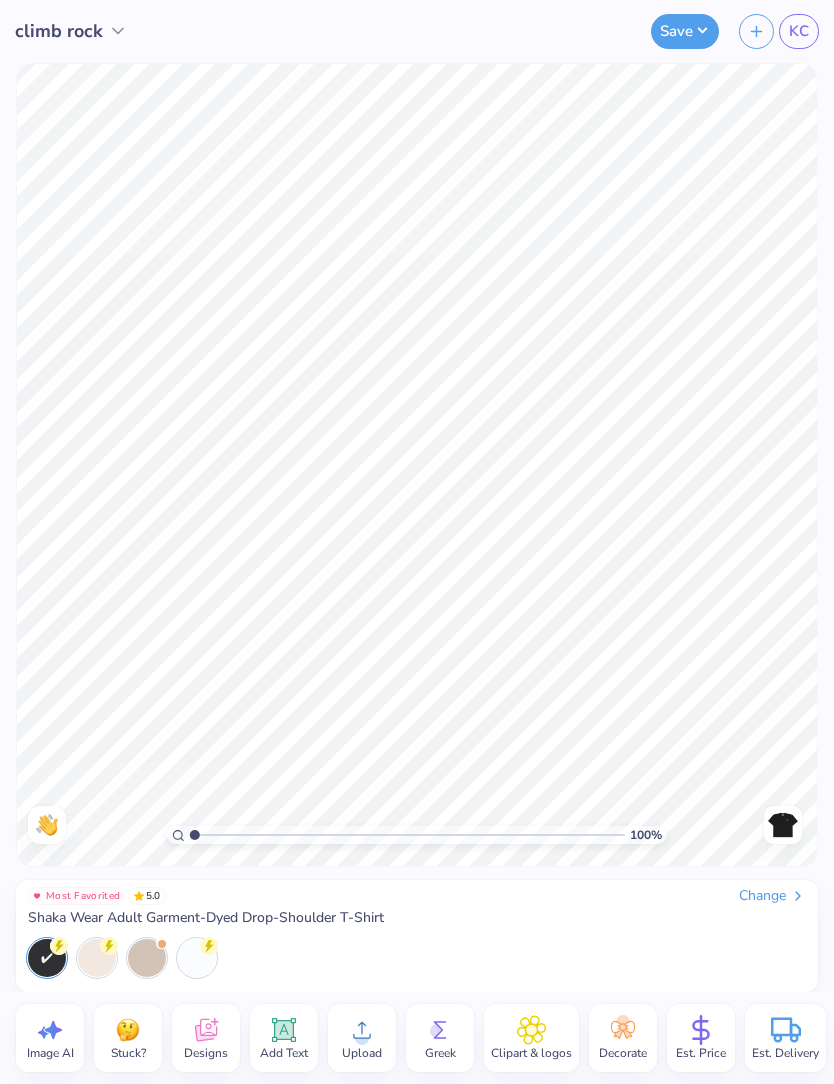 click at bounding box center (783, 825) 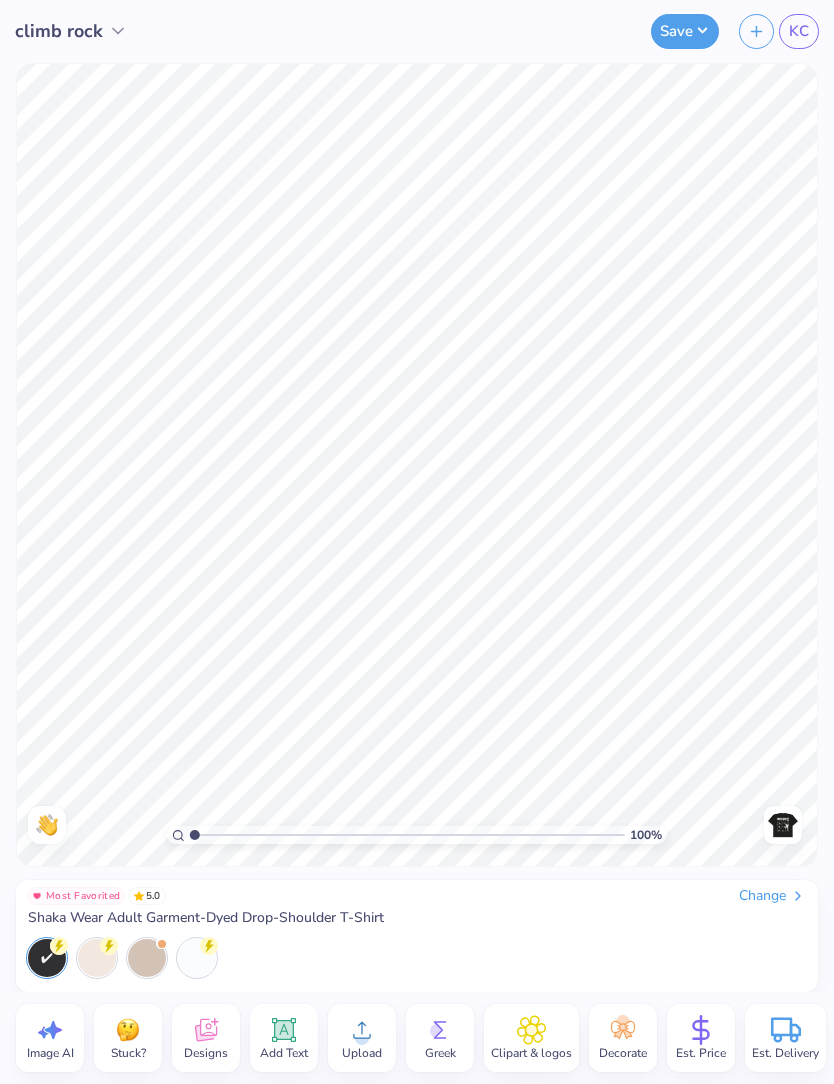 click at bounding box center (783, 825) 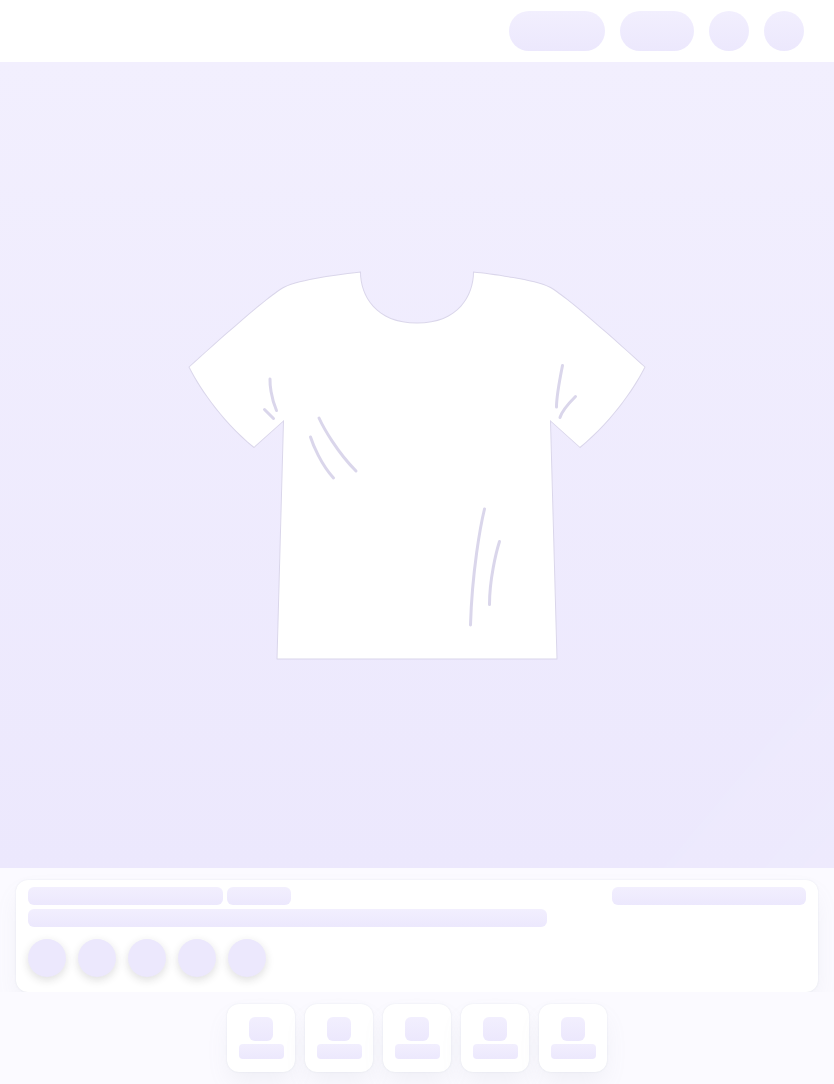 scroll, scrollTop: 0, scrollLeft: 0, axis: both 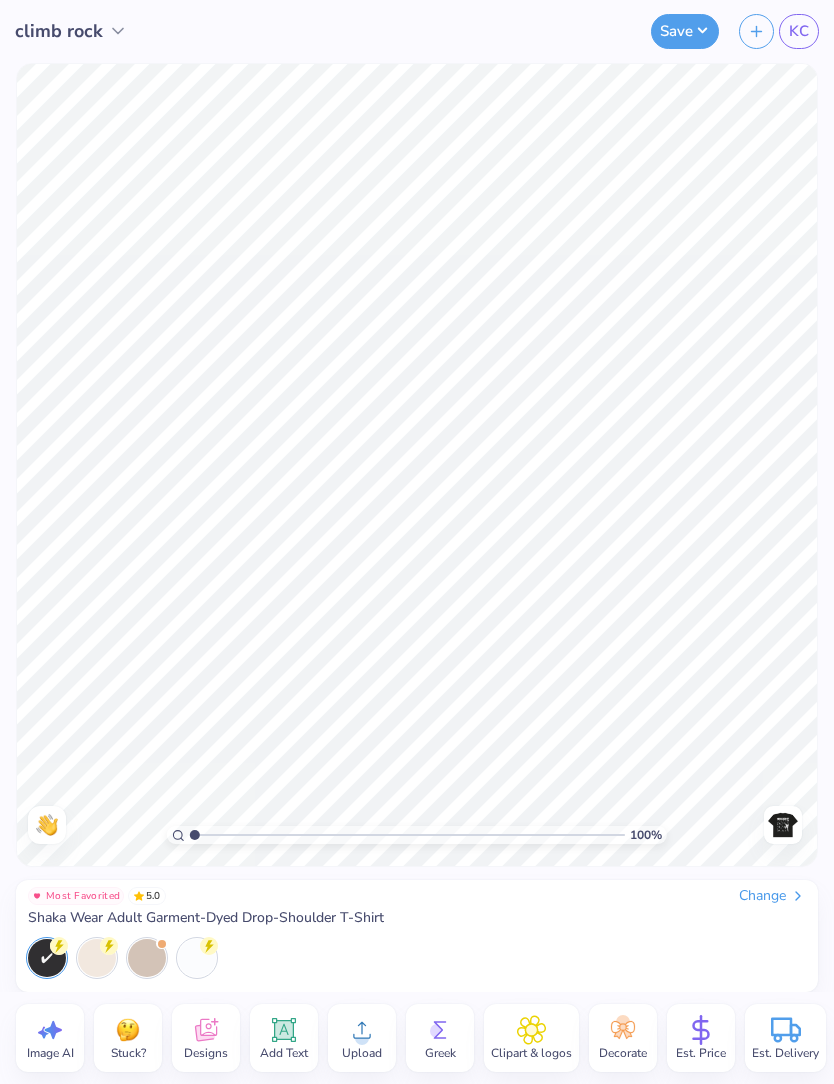 click on "KC" at bounding box center [799, 31] 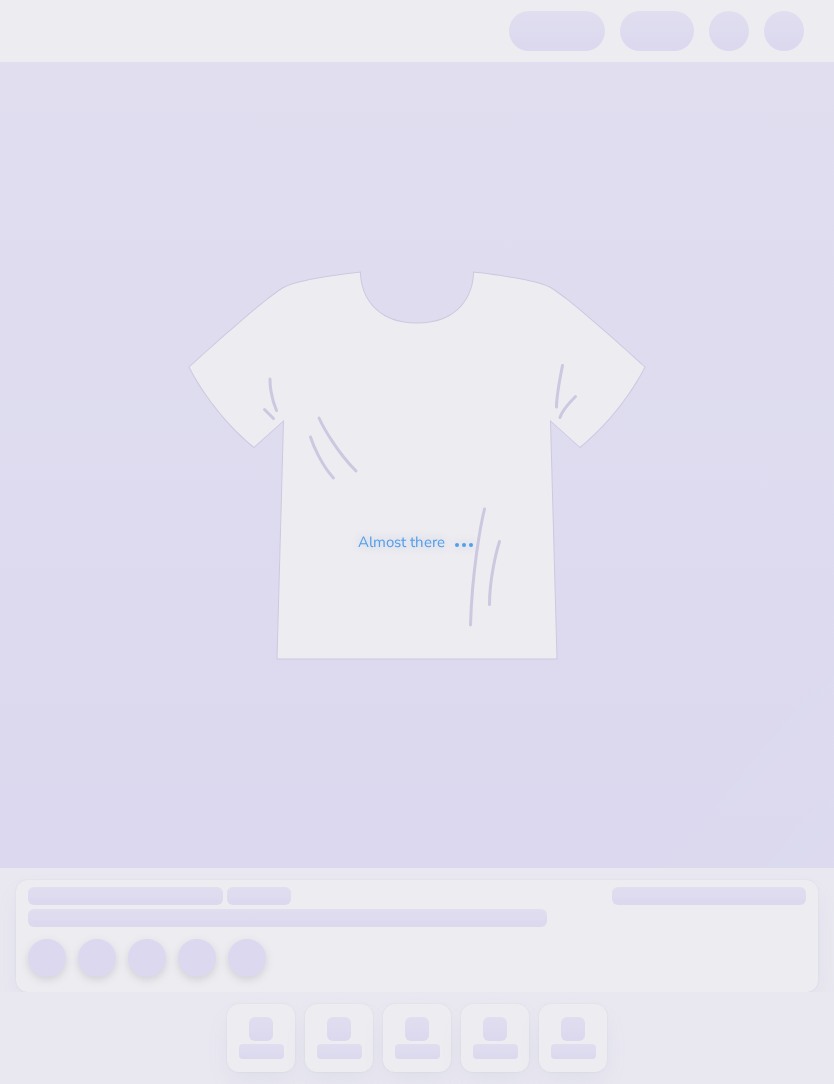 scroll, scrollTop: 0, scrollLeft: 0, axis: both 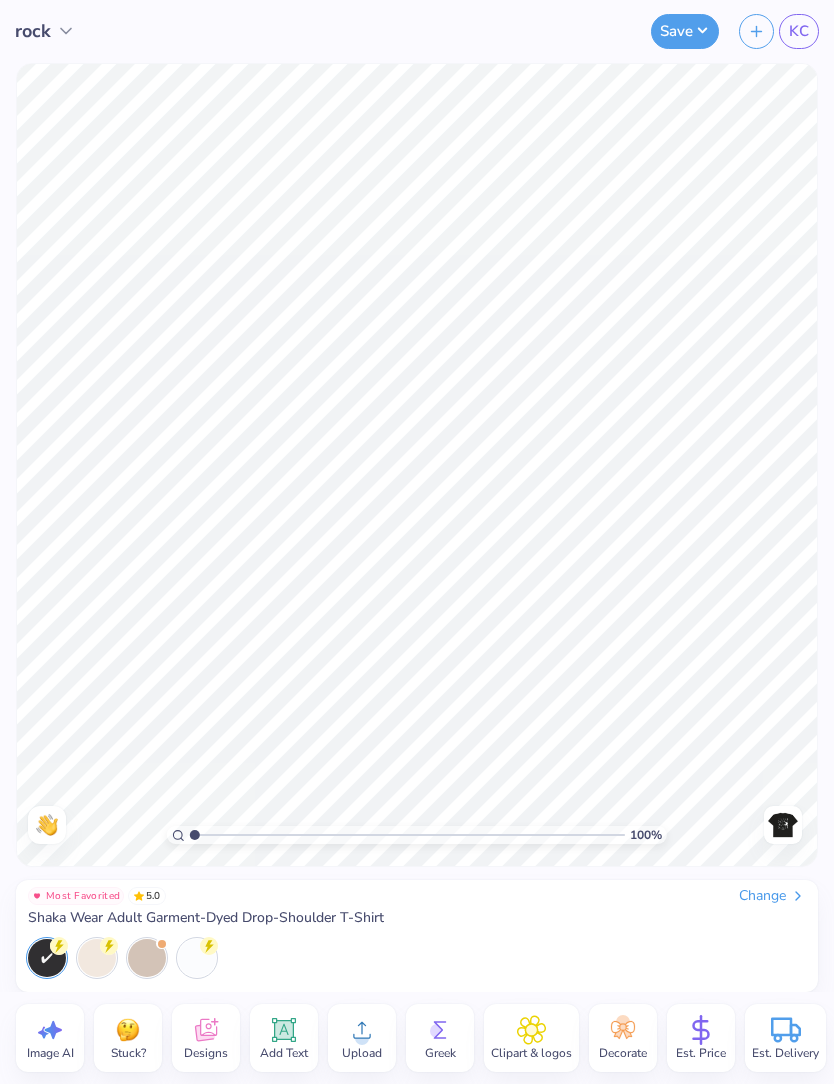 click at bounding box center (783, 825) 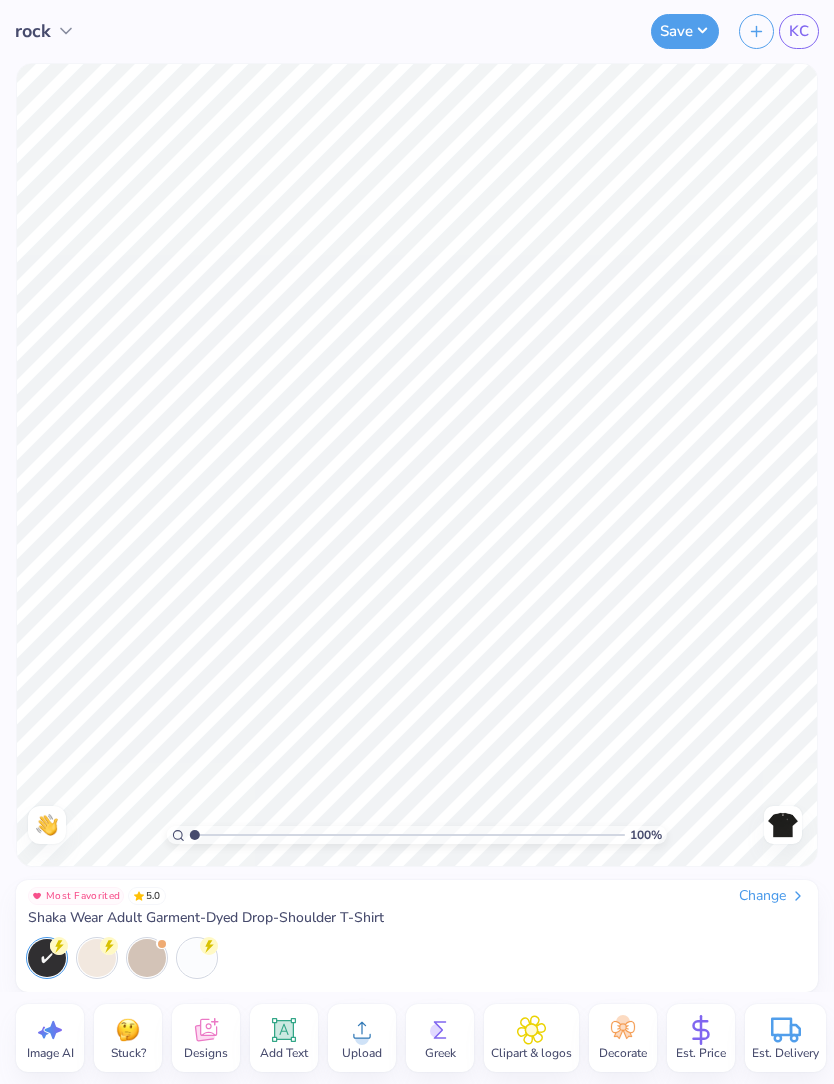 click at bounding box center (783, 825) 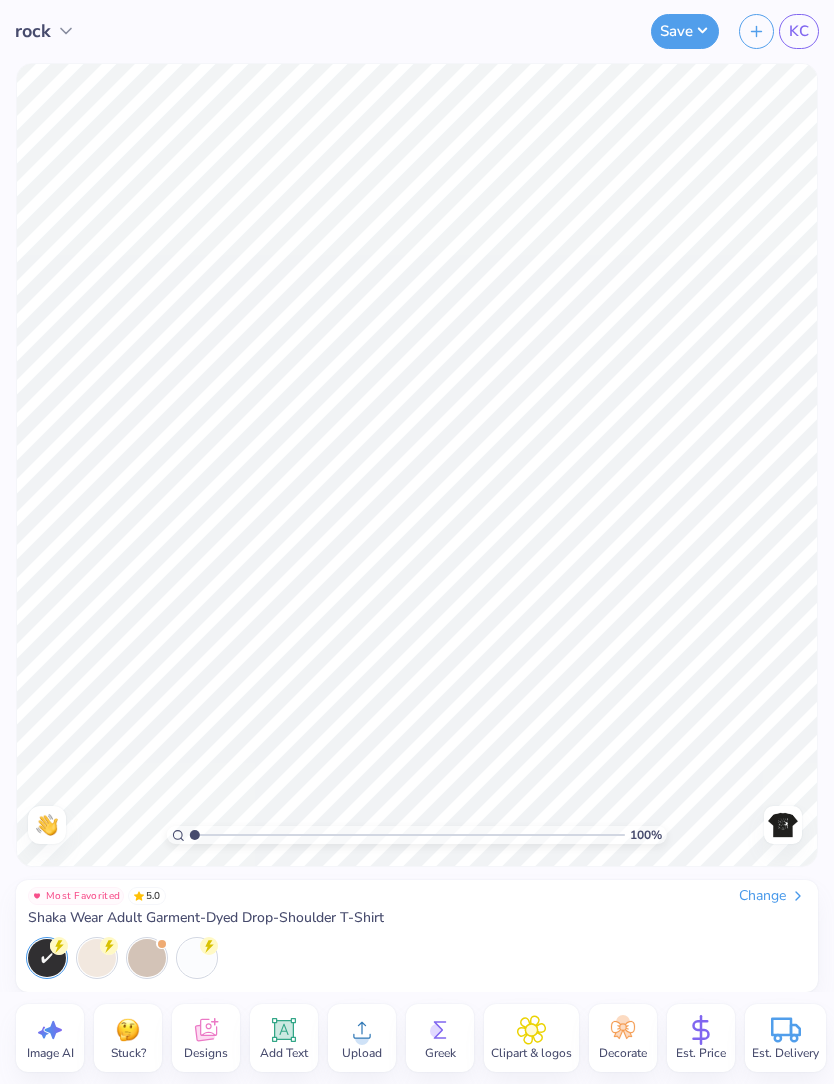 click at bounding box center [783, 825] 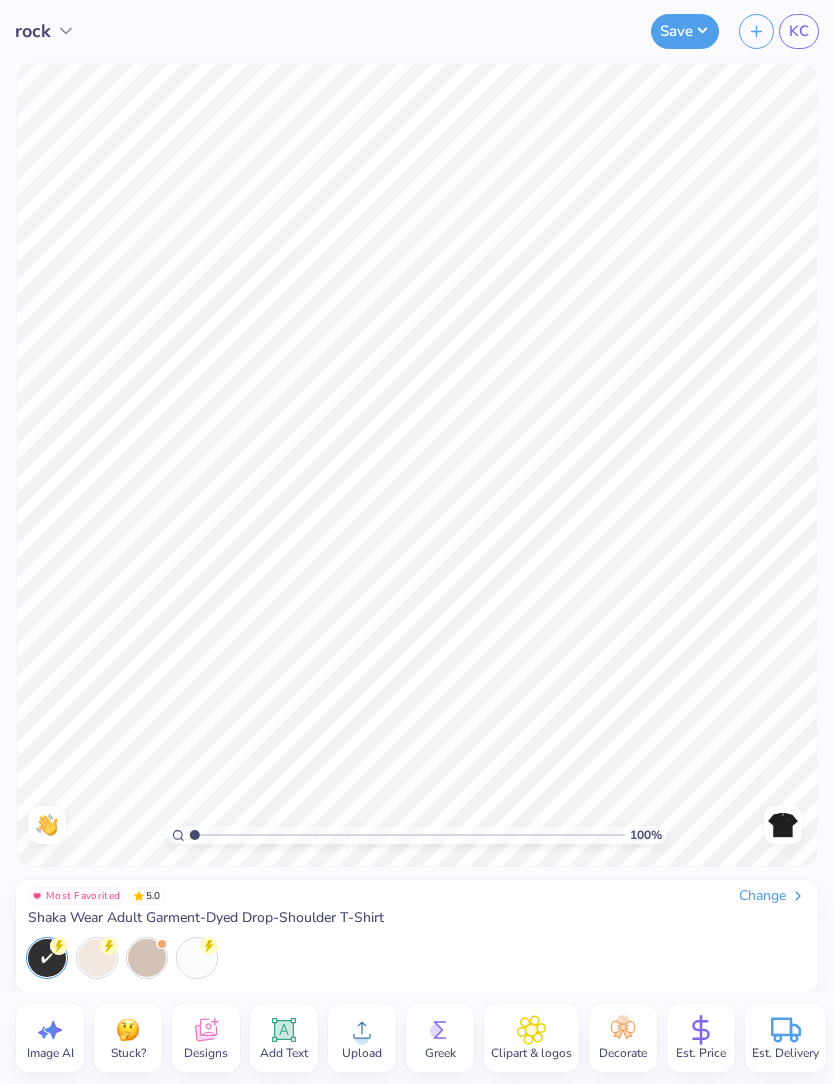 click at bounding box center (783, 825) 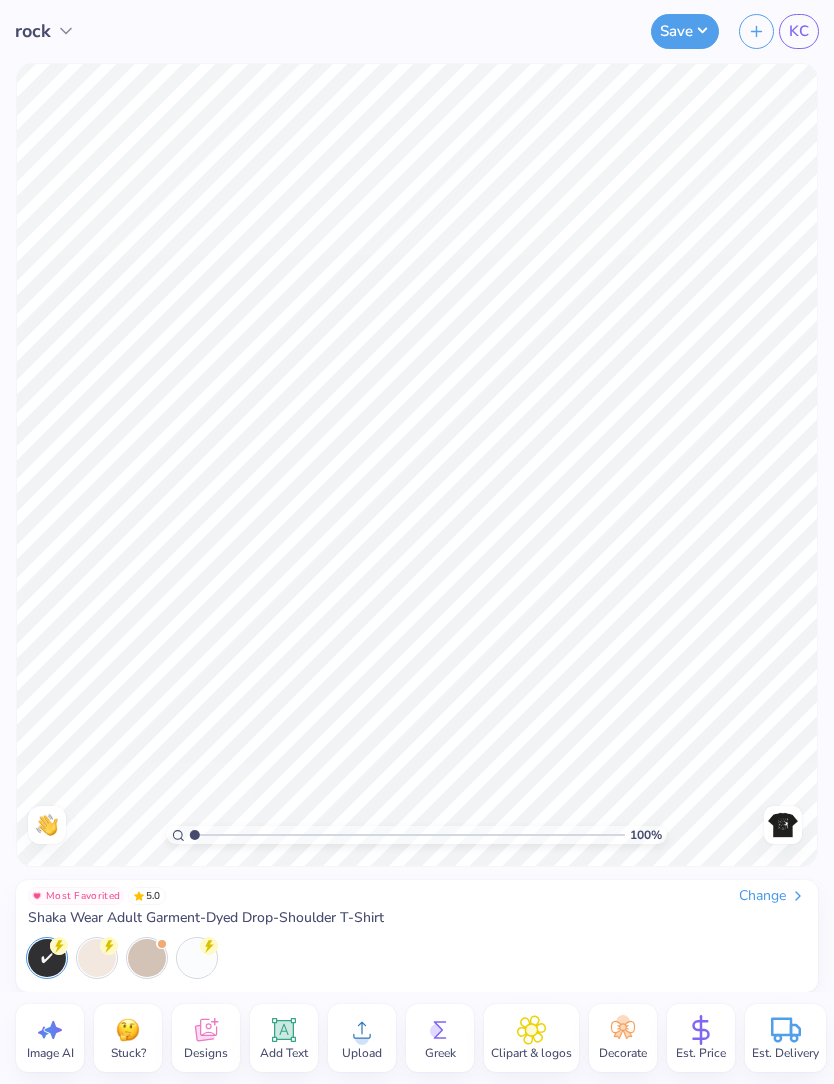 click at bounding box center (783, 825) 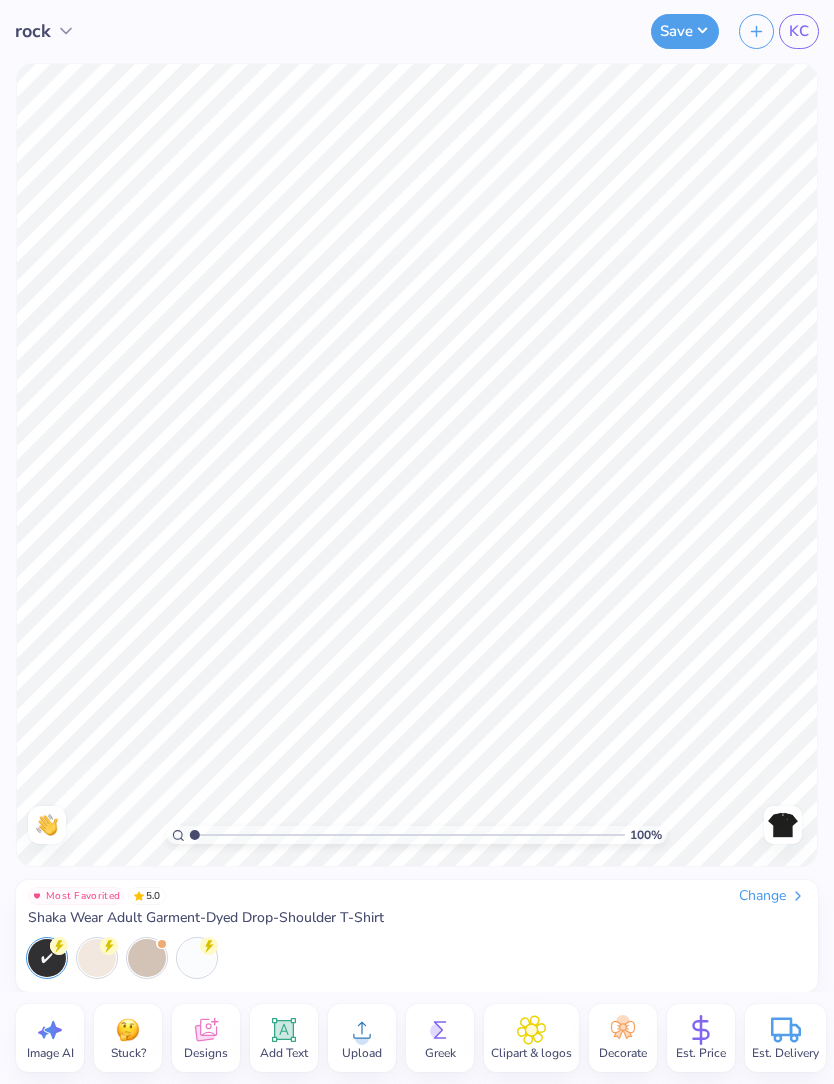 click at bounding box center [783, 825] 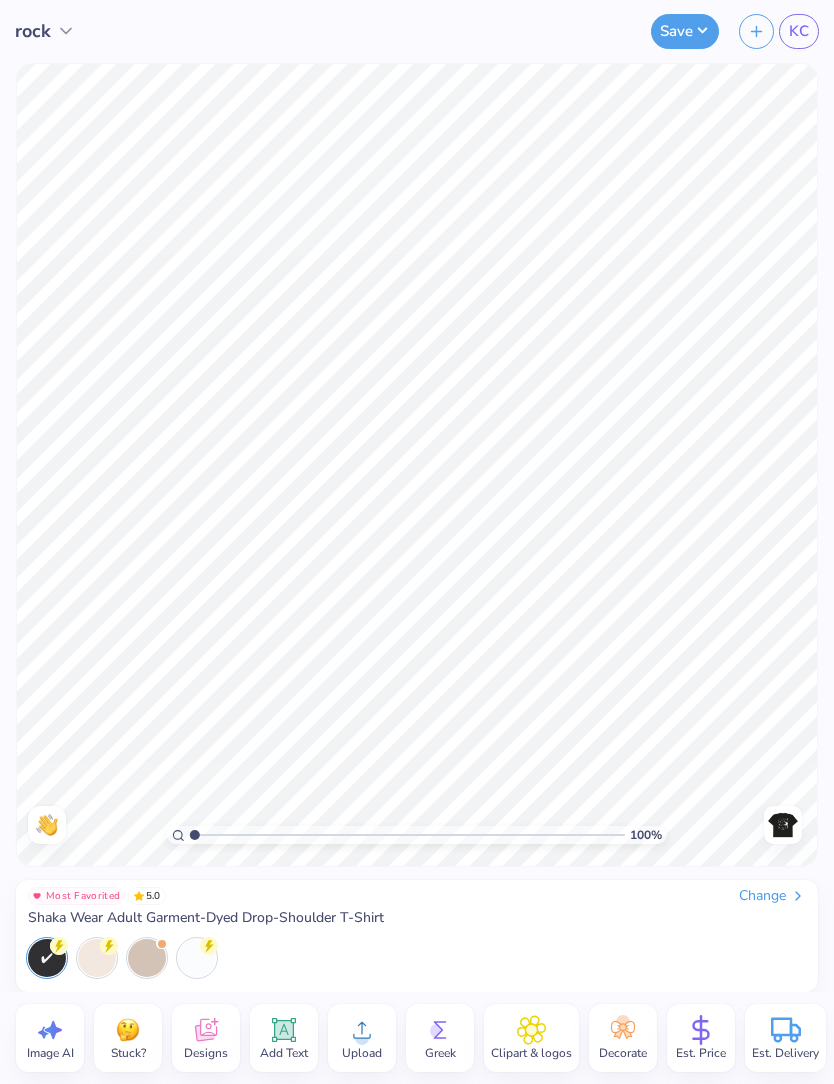 click 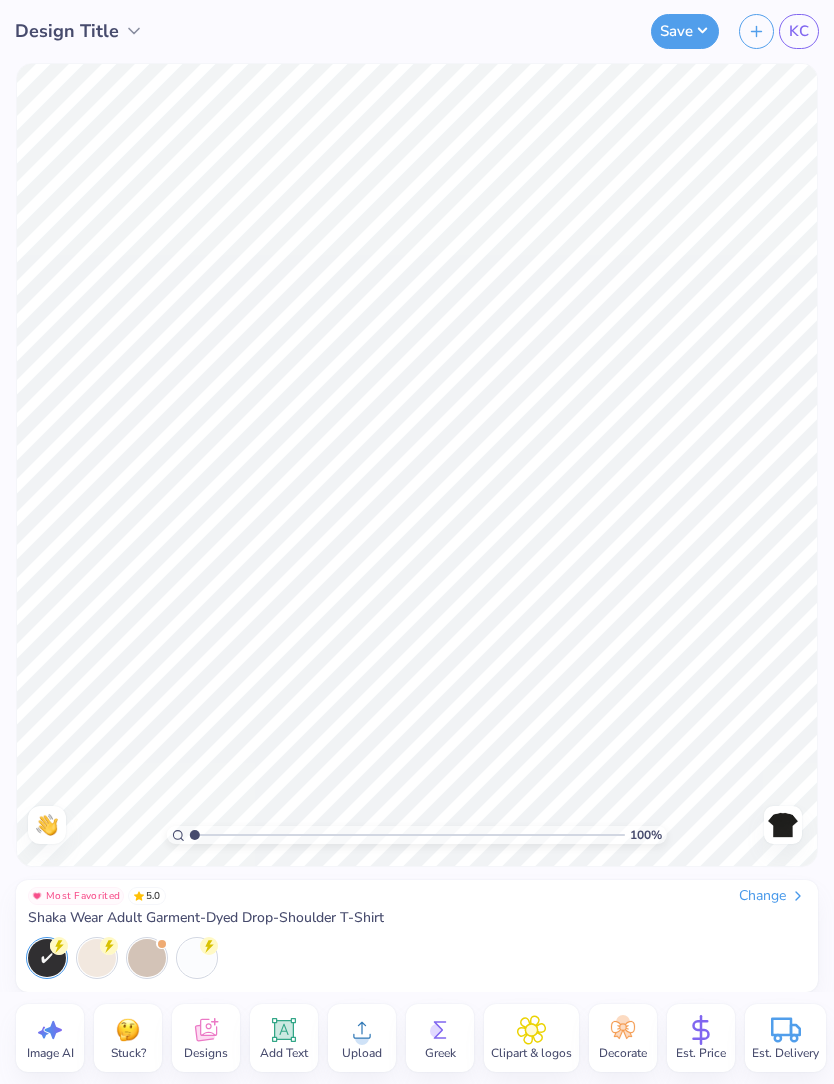 click on "Change" at bounding box center (772, 896) 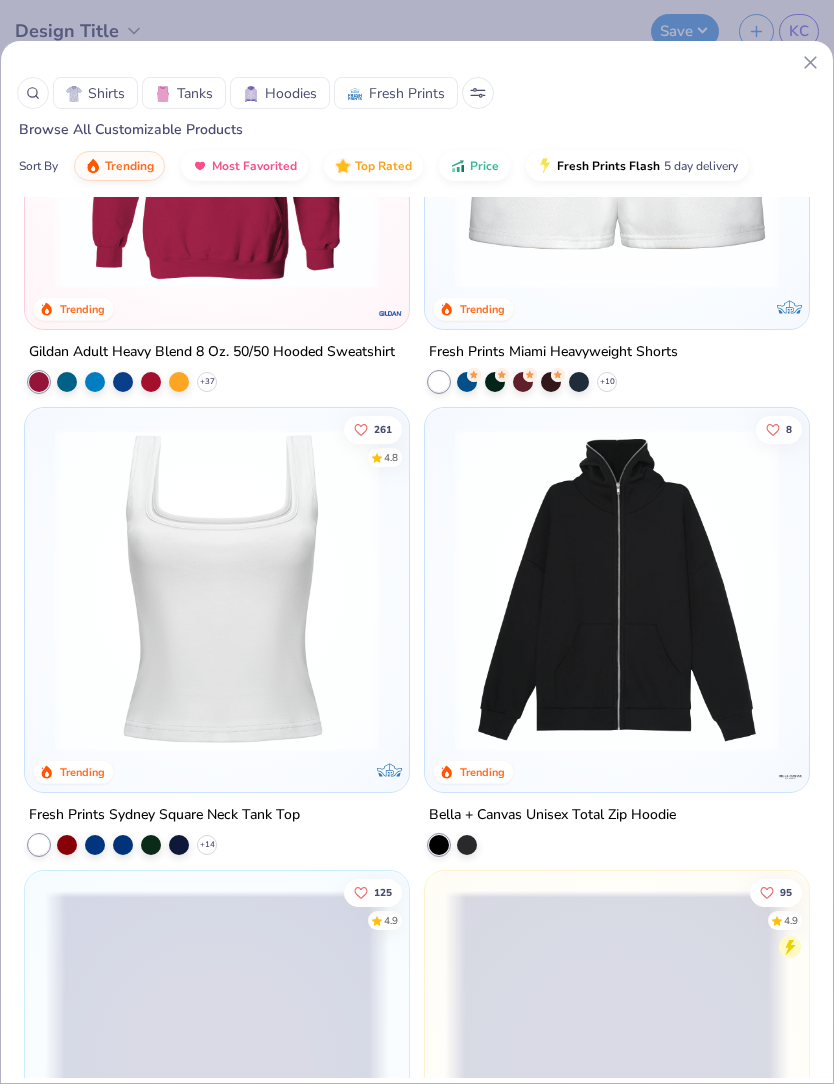 scroll, scrollTop: 2138, scrollLeft: 0, axis: vertical 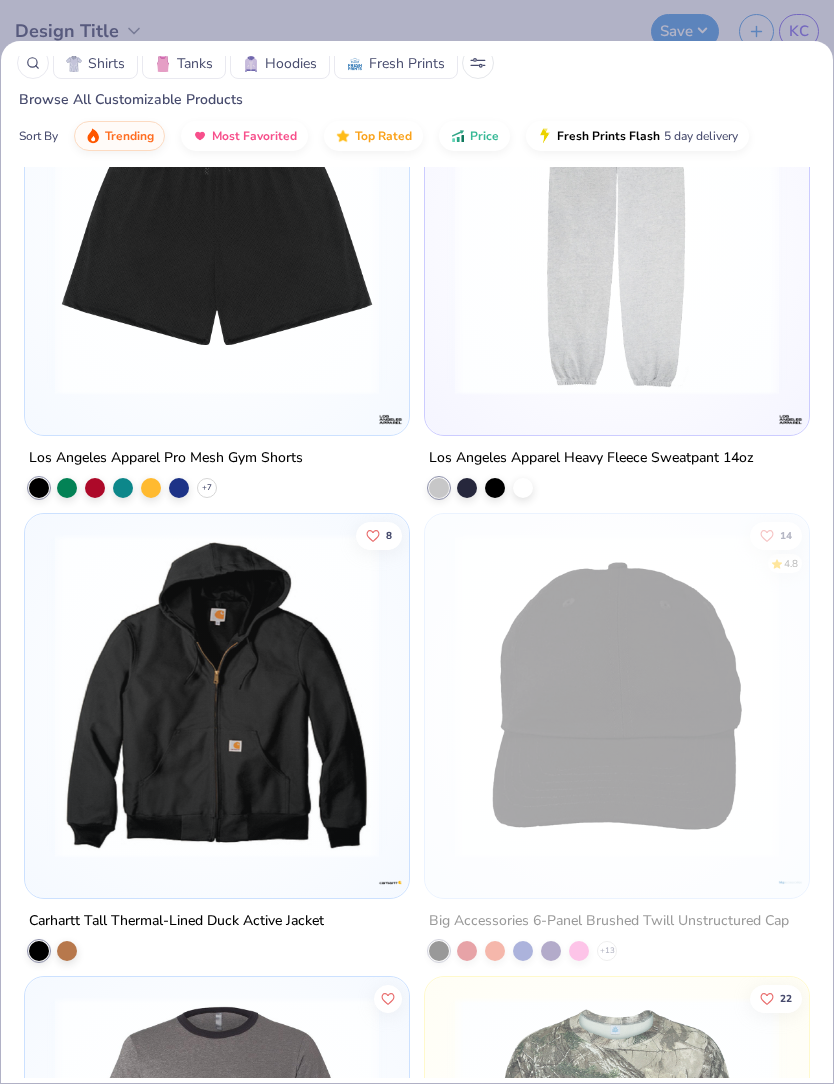click at bounding box center [478, 63] 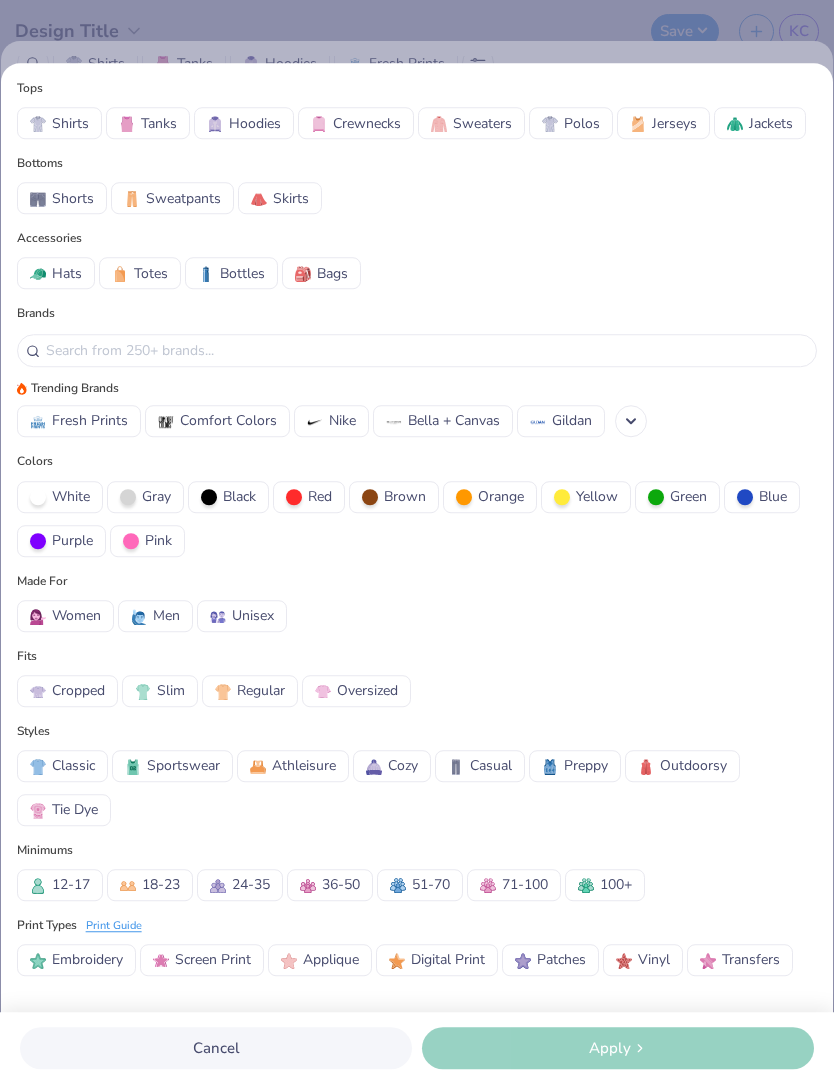 click on "Bottles" at bounding box center [242, 273] 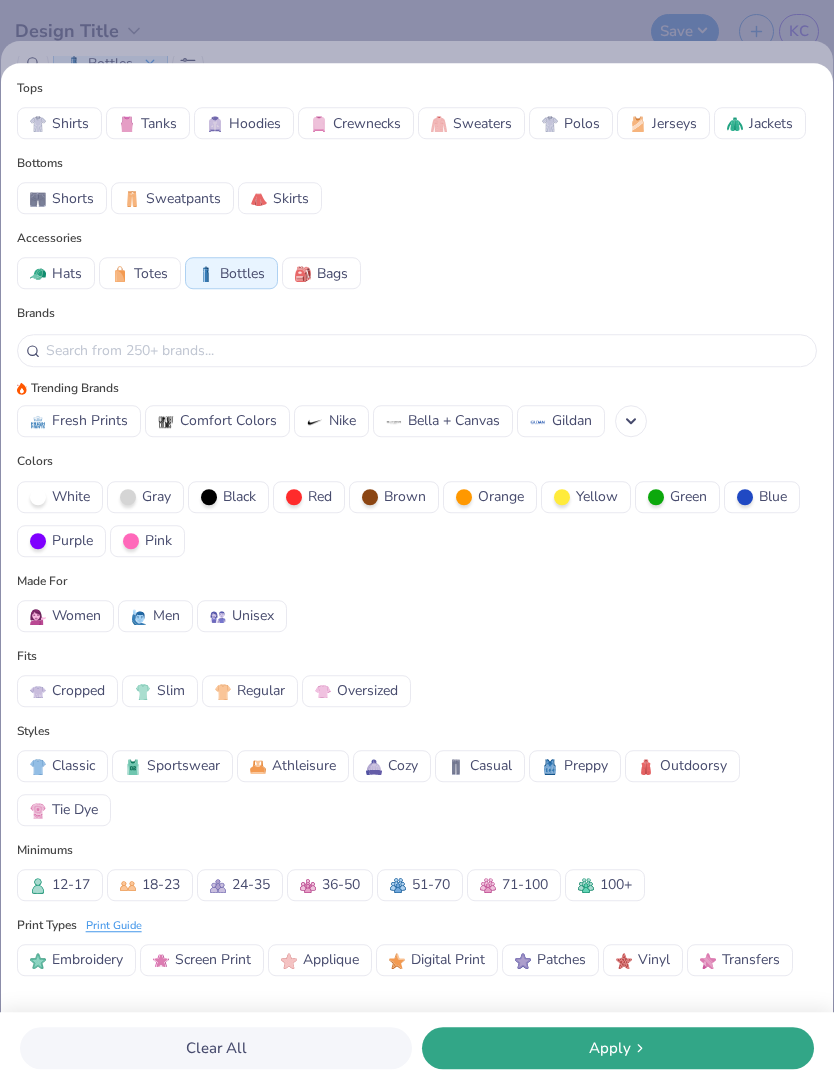 click on "Apply" at bounding box center (618, 1048) 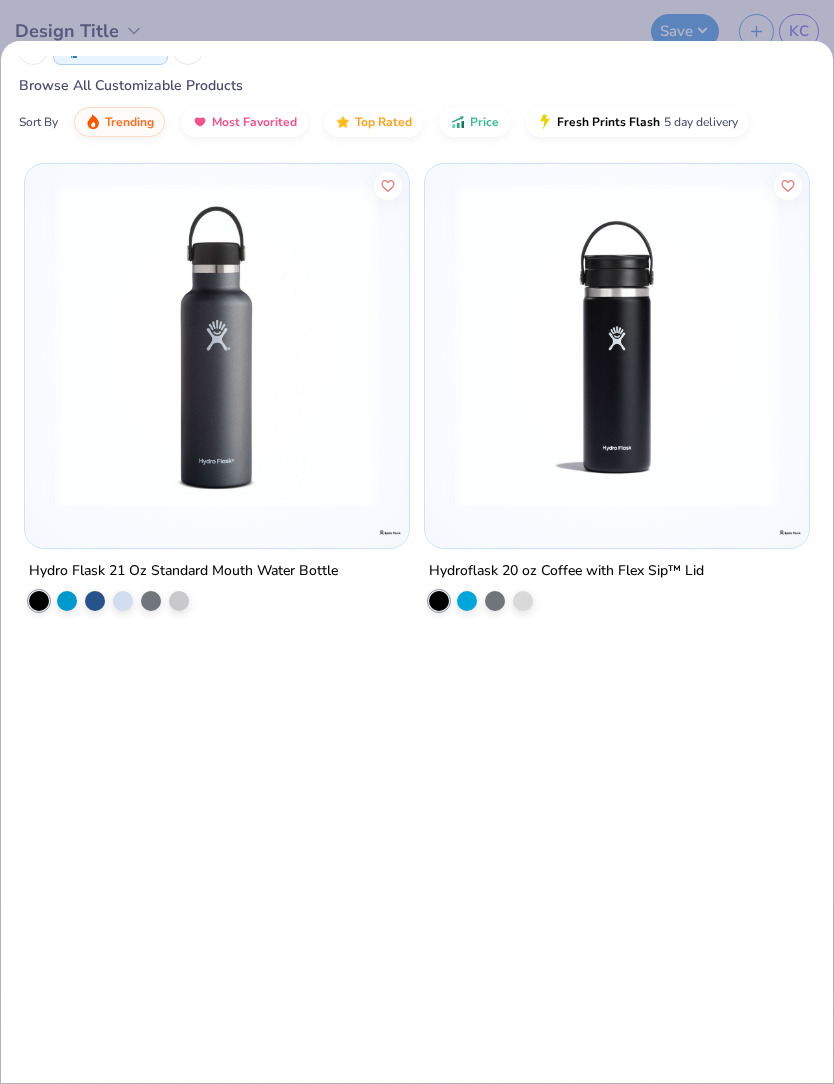 scroll, scrollTop: 40, scrollLeft: 0, axis: vertical 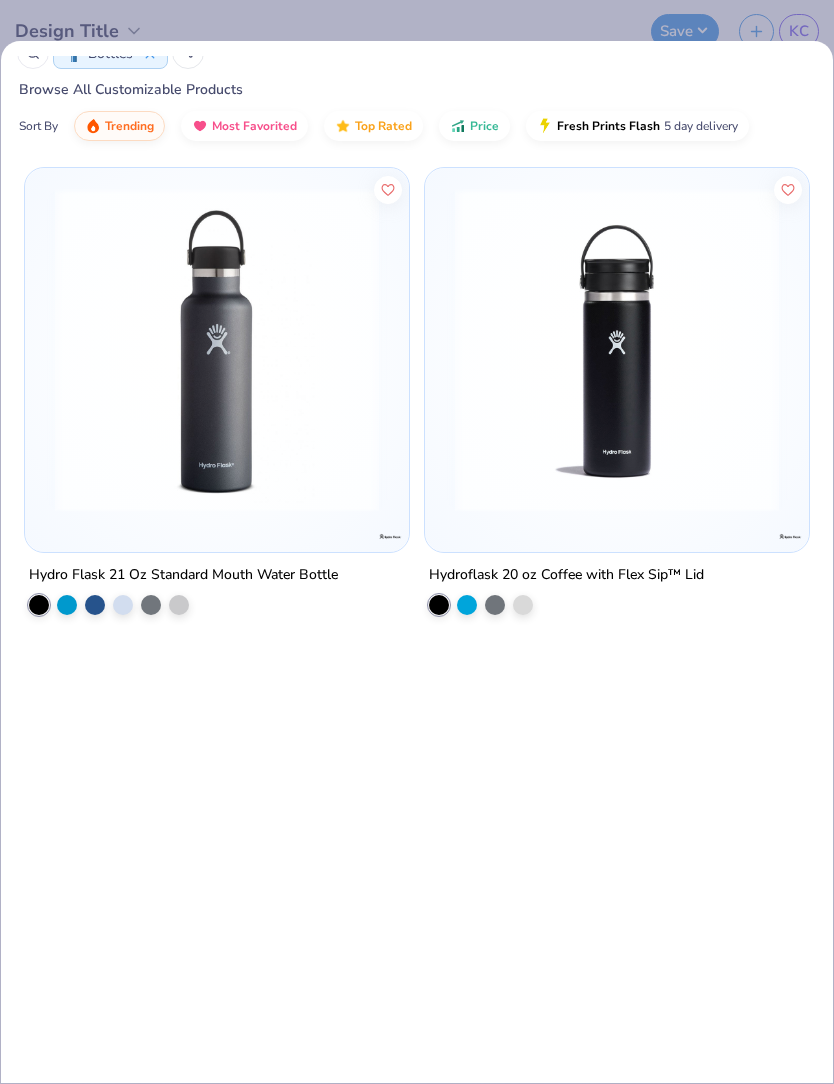 click at bounding box center (617, 350) 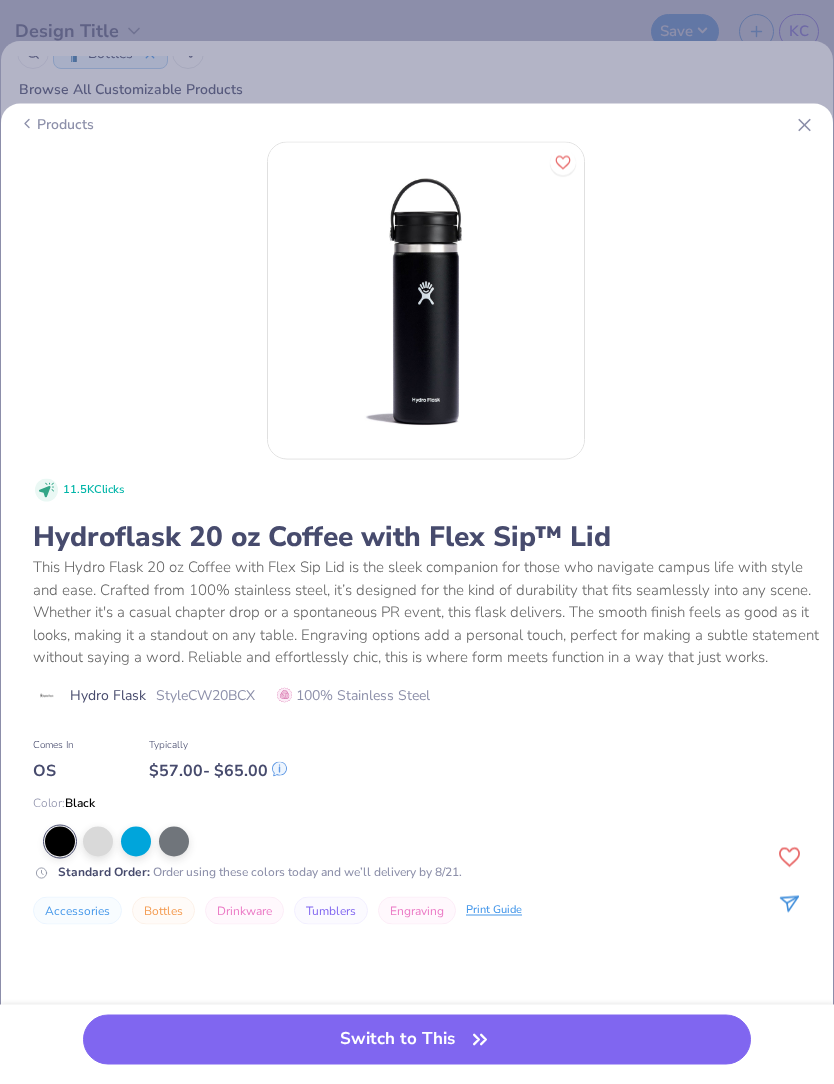 click on "Switch to This" at bounding box center (416, 1039) 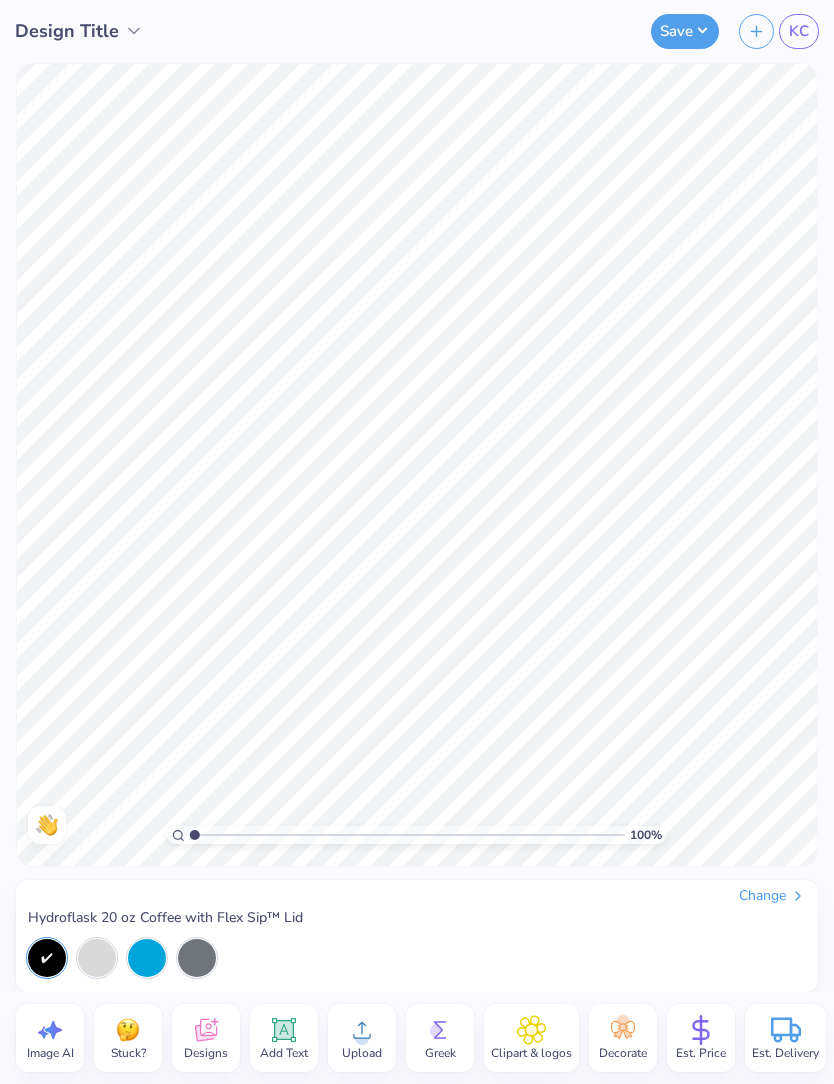 click 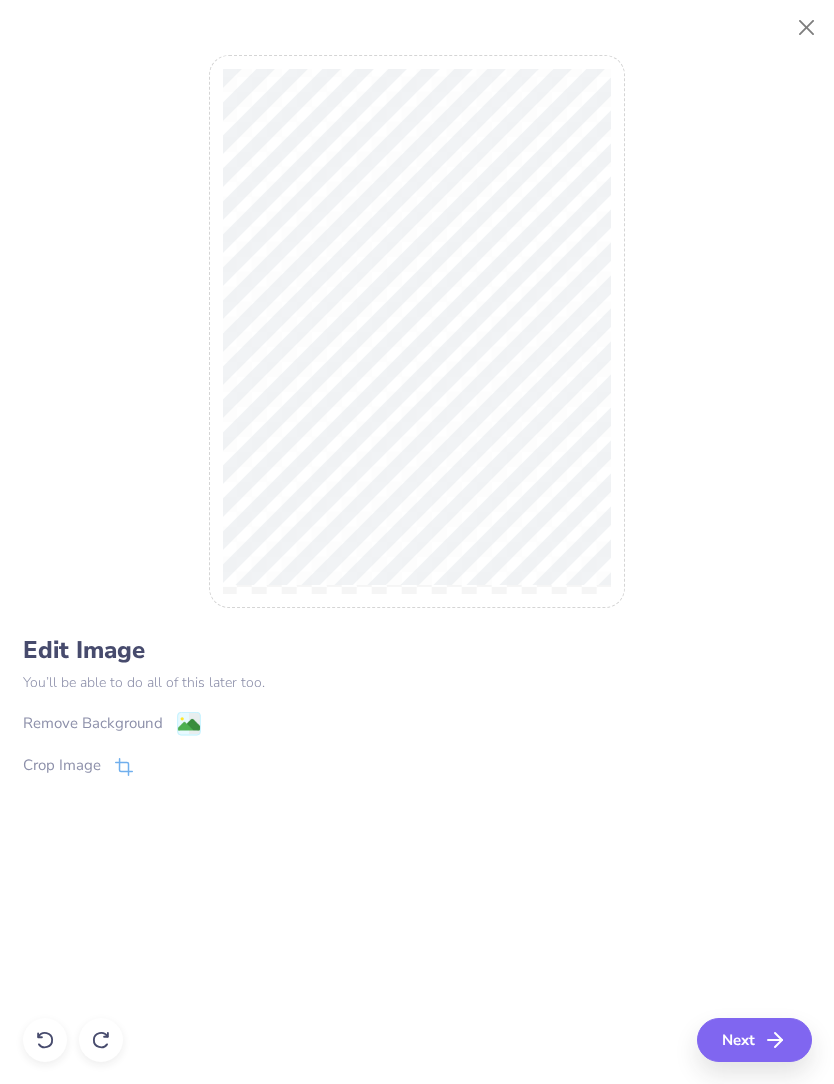 click on "Remove Background" at bounding box center [93, 723] 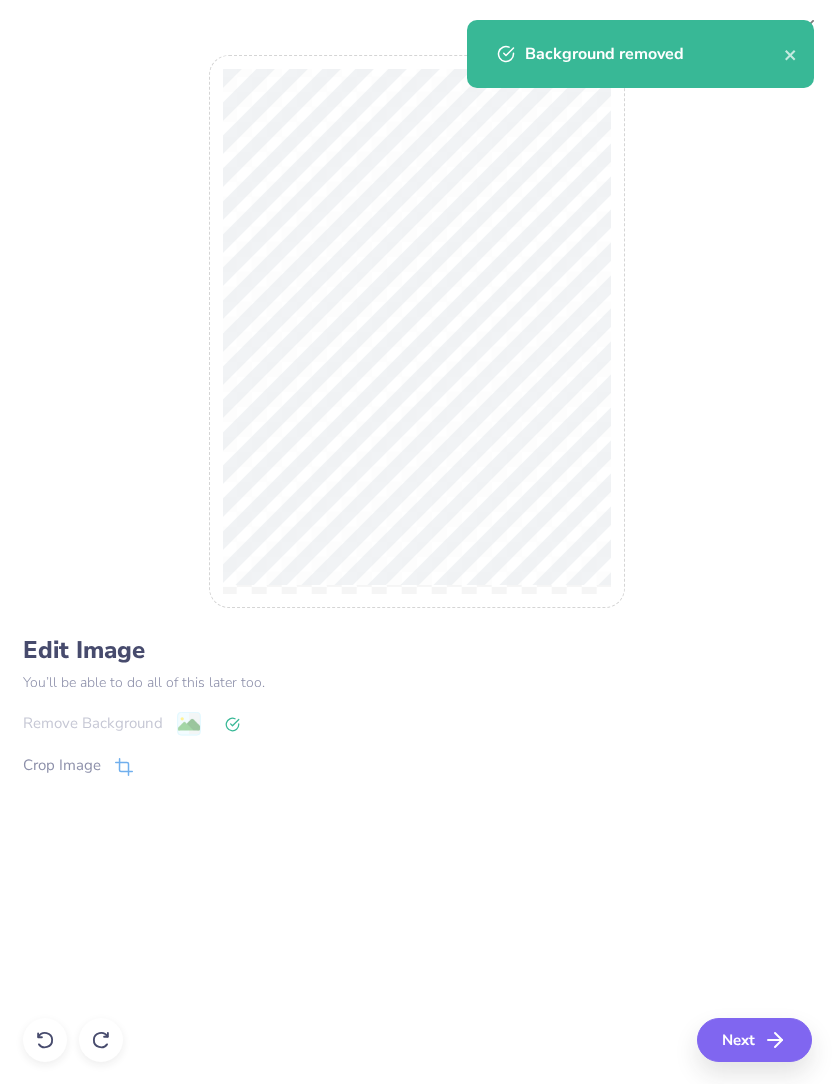 click on "Next" at bounding box center [754, 1040] 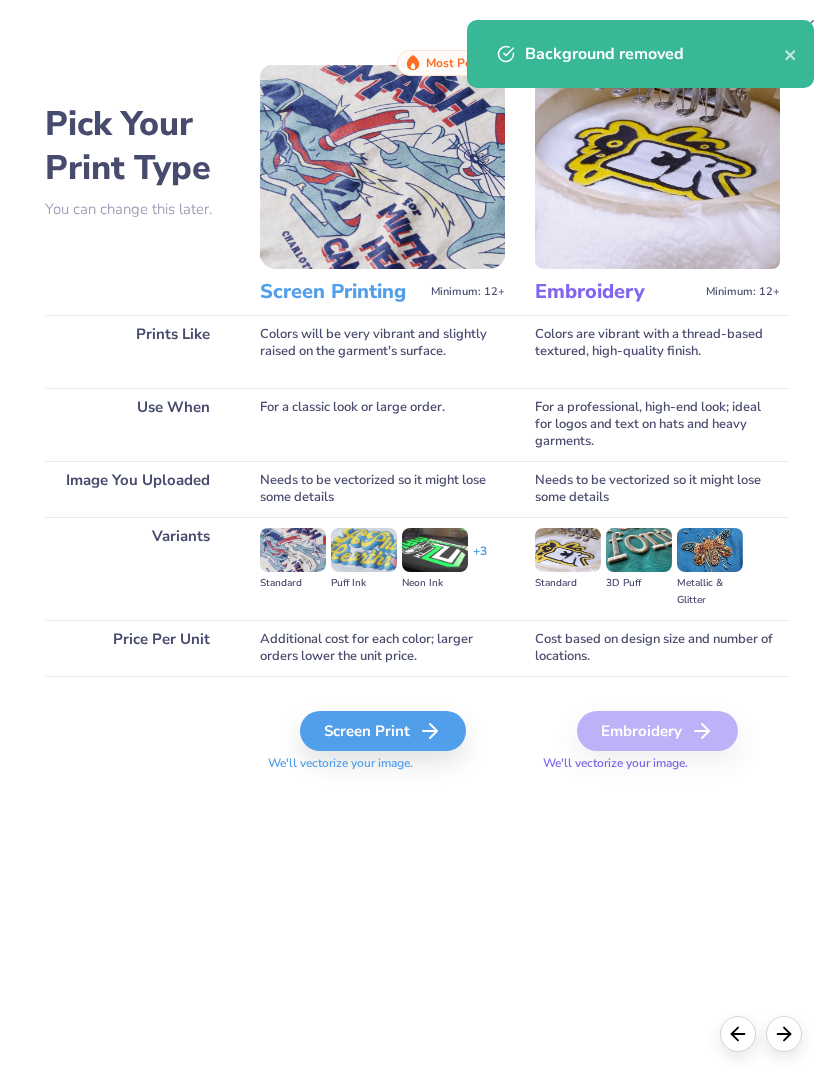 click 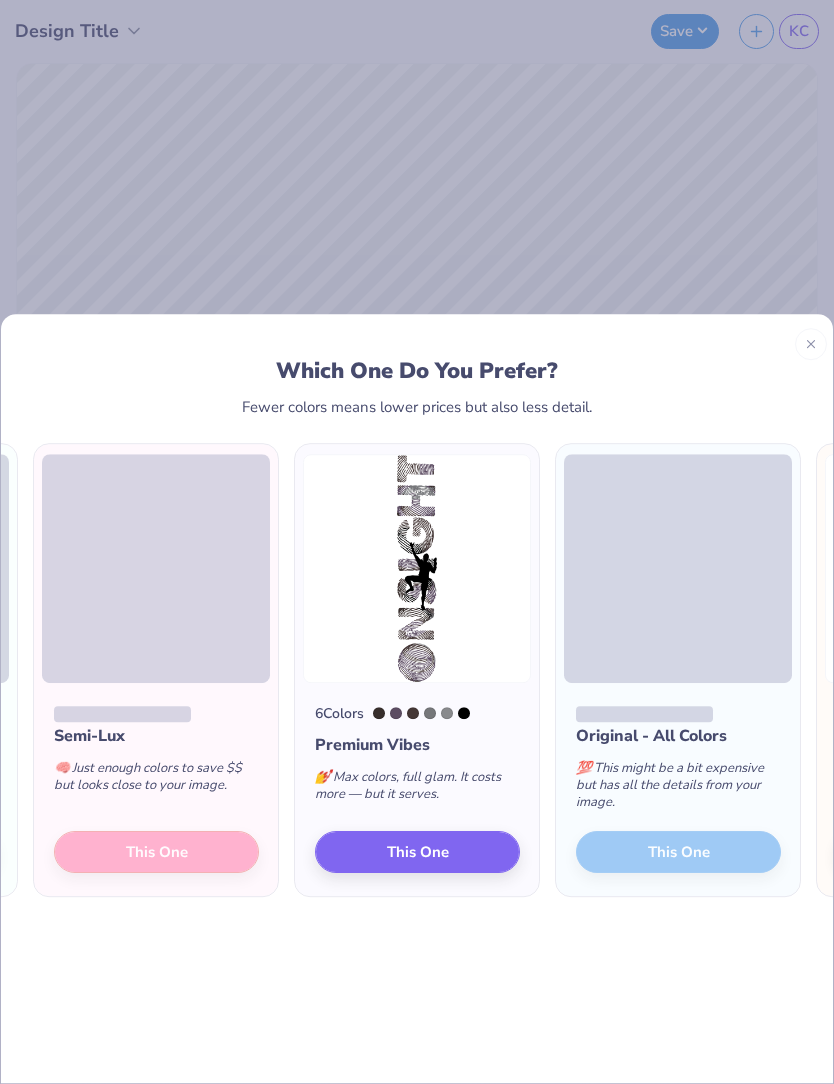 scroll, scrollTop: 0, scrollLeft: -229, axis: horizontal 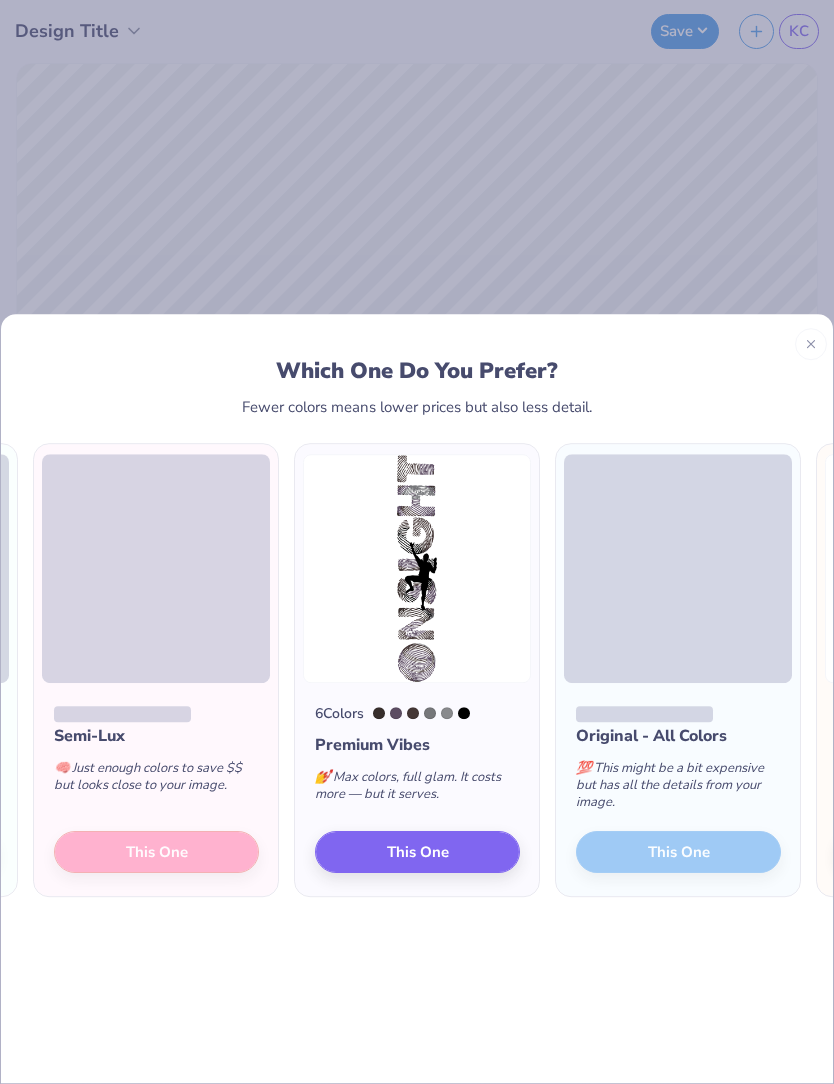 click on "Cost Savvy 💸   Colors stripped to the basics, still looks cute, and saves you cash. This One" at bounding box center (-105, 790) 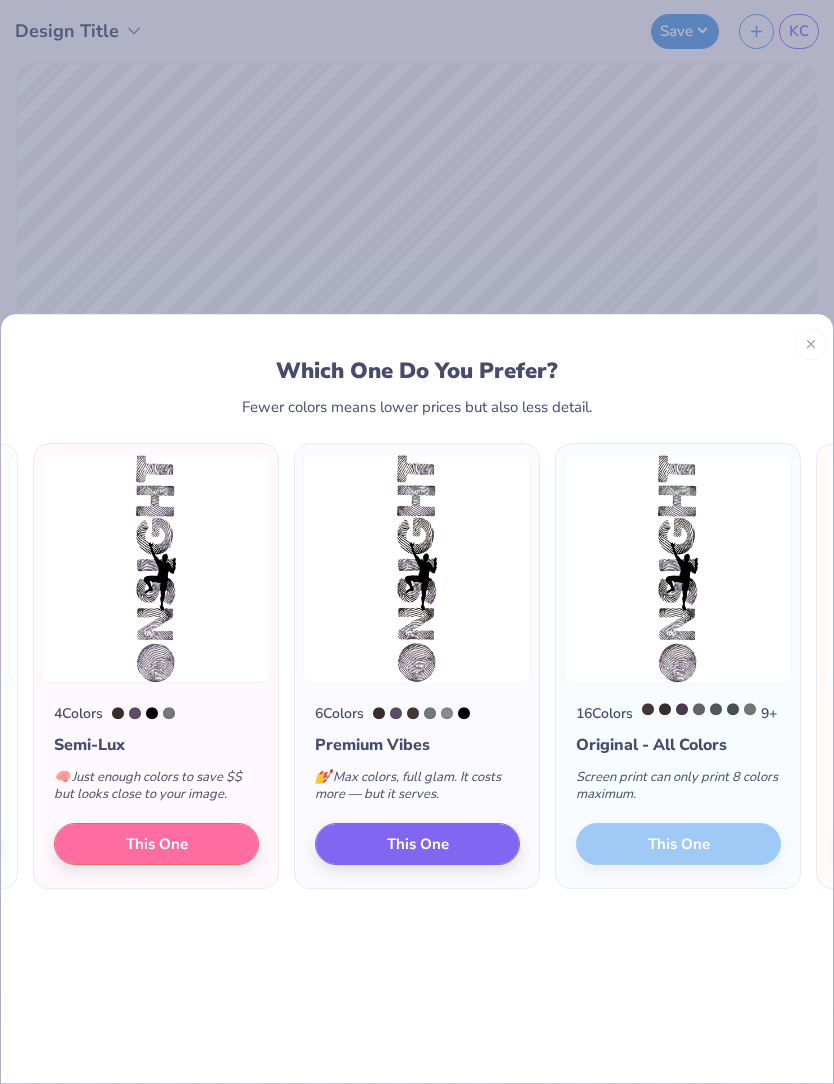click on "This One" at bounding box center (-105, 844) 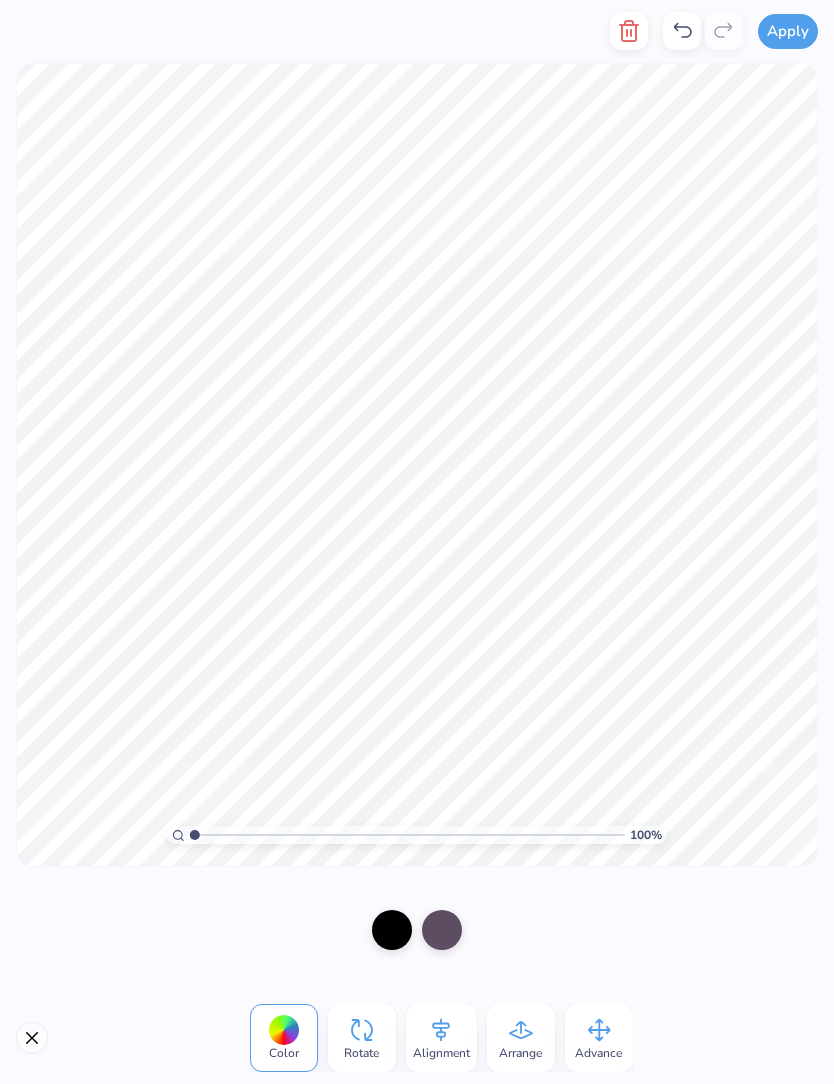 click at bounding box center (442, 930) 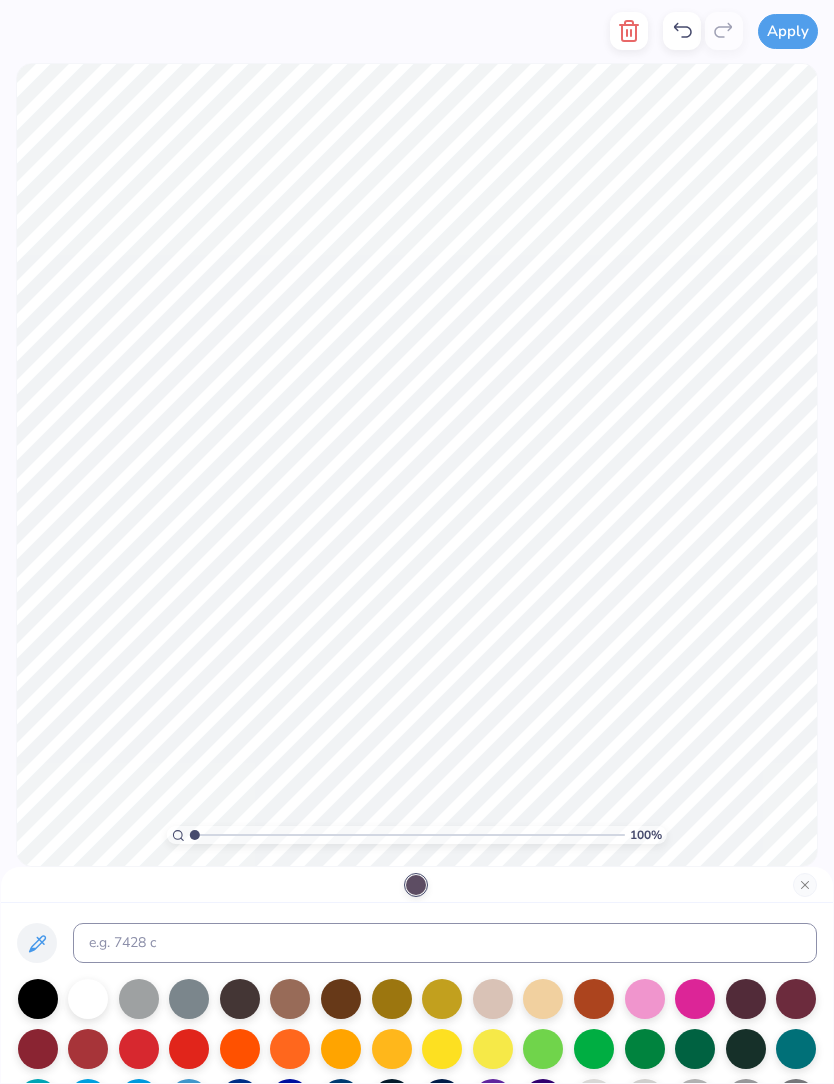 click at bounding box center [88, 999] 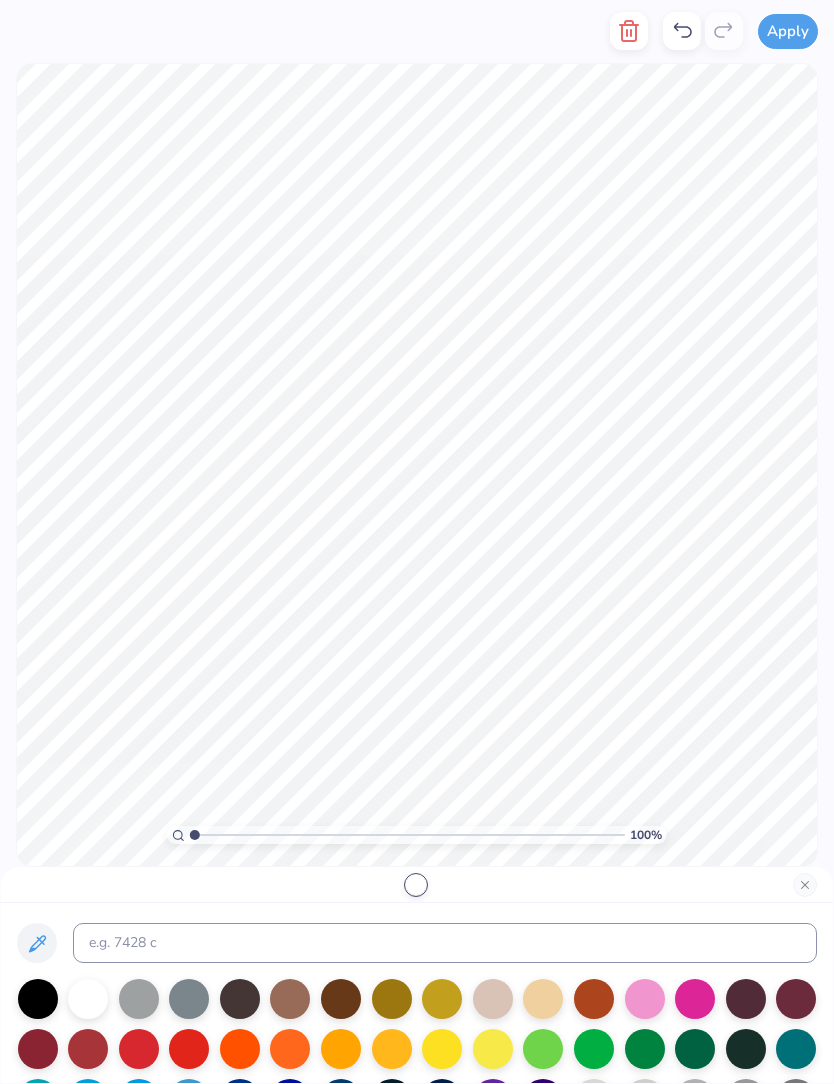 click at bounding box center (417, 993) 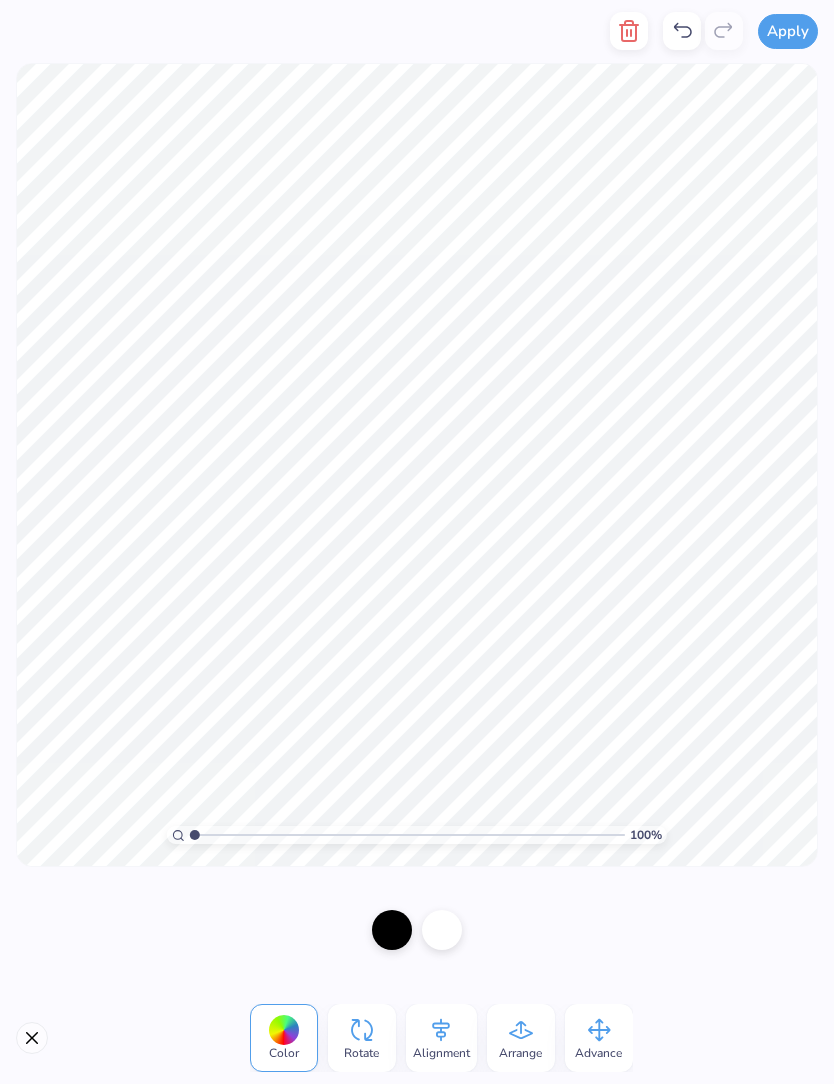 click at bounding box center (392, 930) 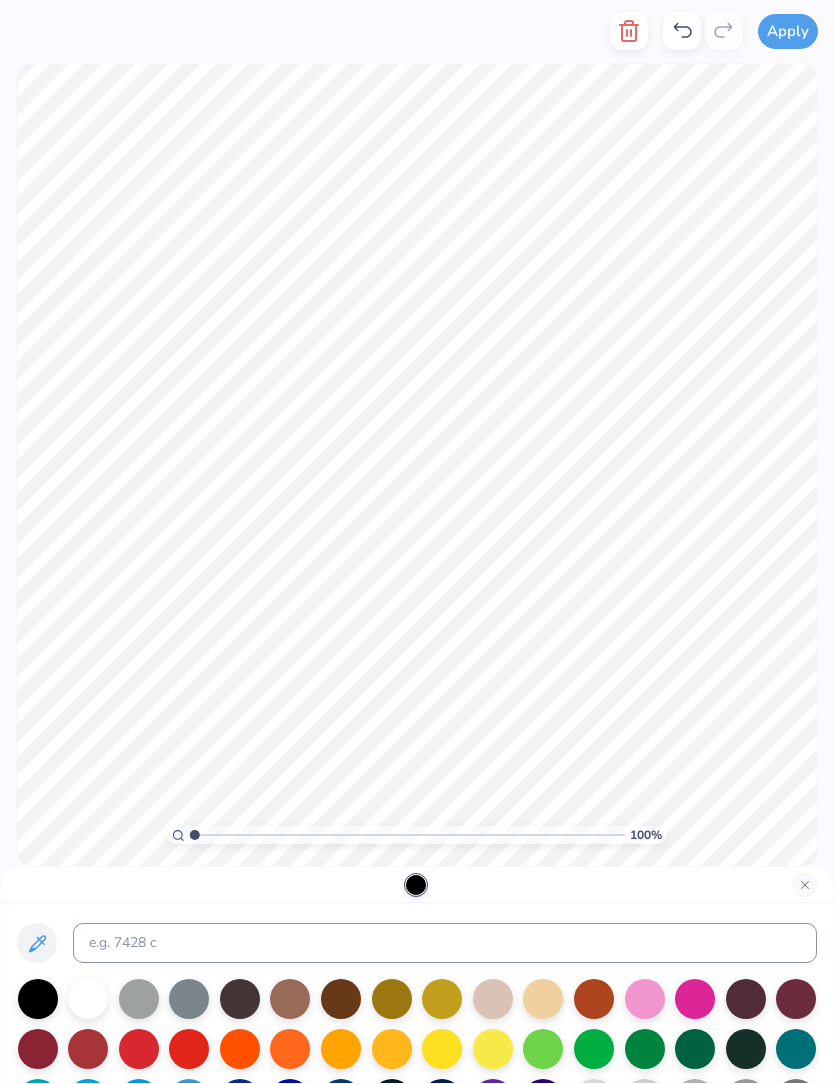 click at bounding box center (88, 999) 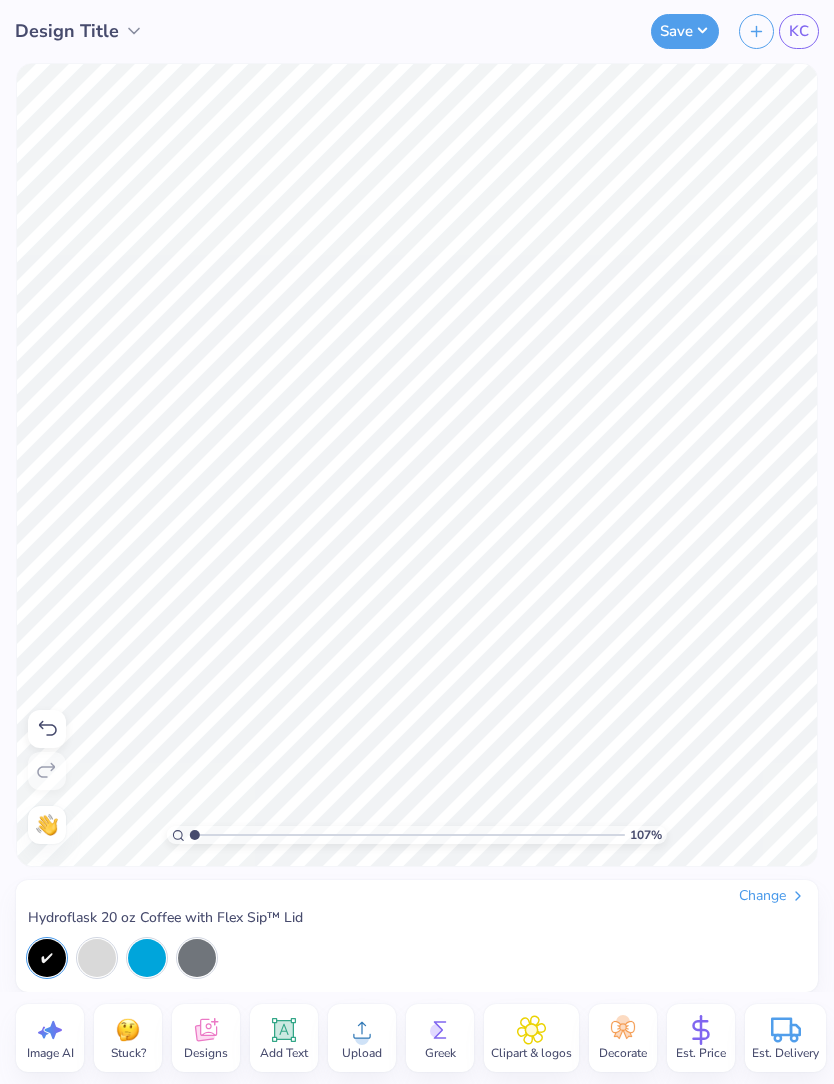 type on "1" 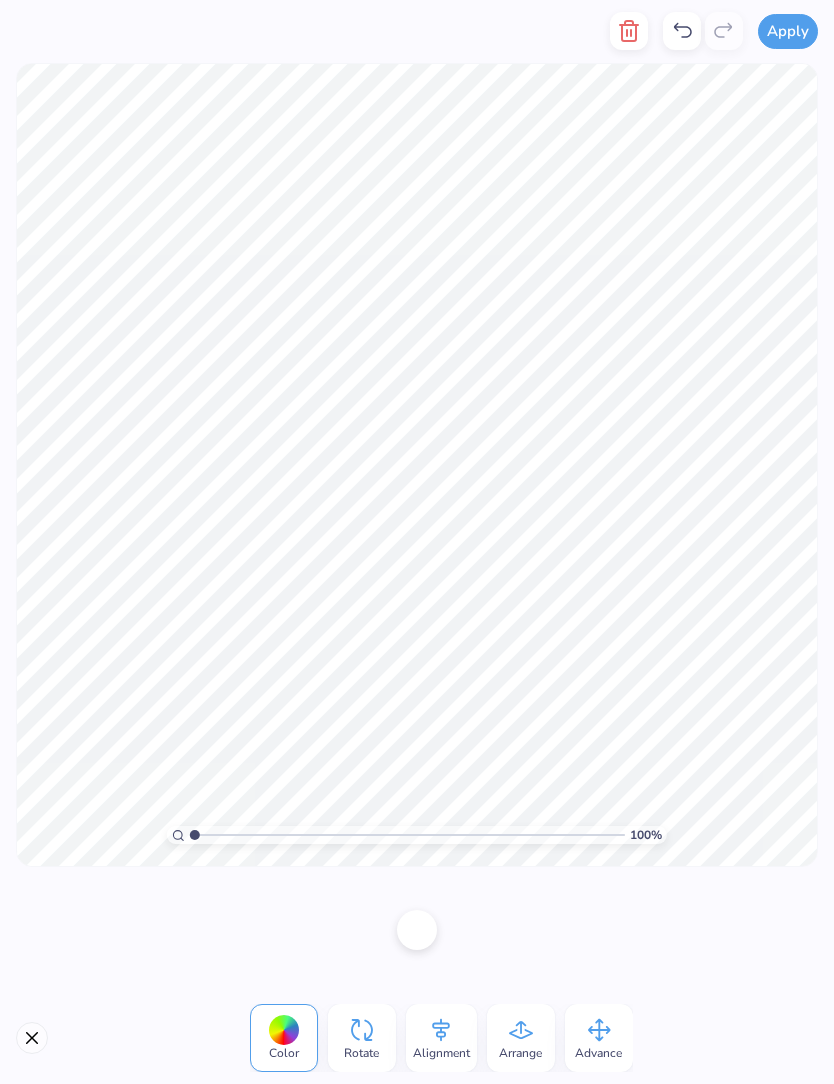 click at bounding box center (629, 31) 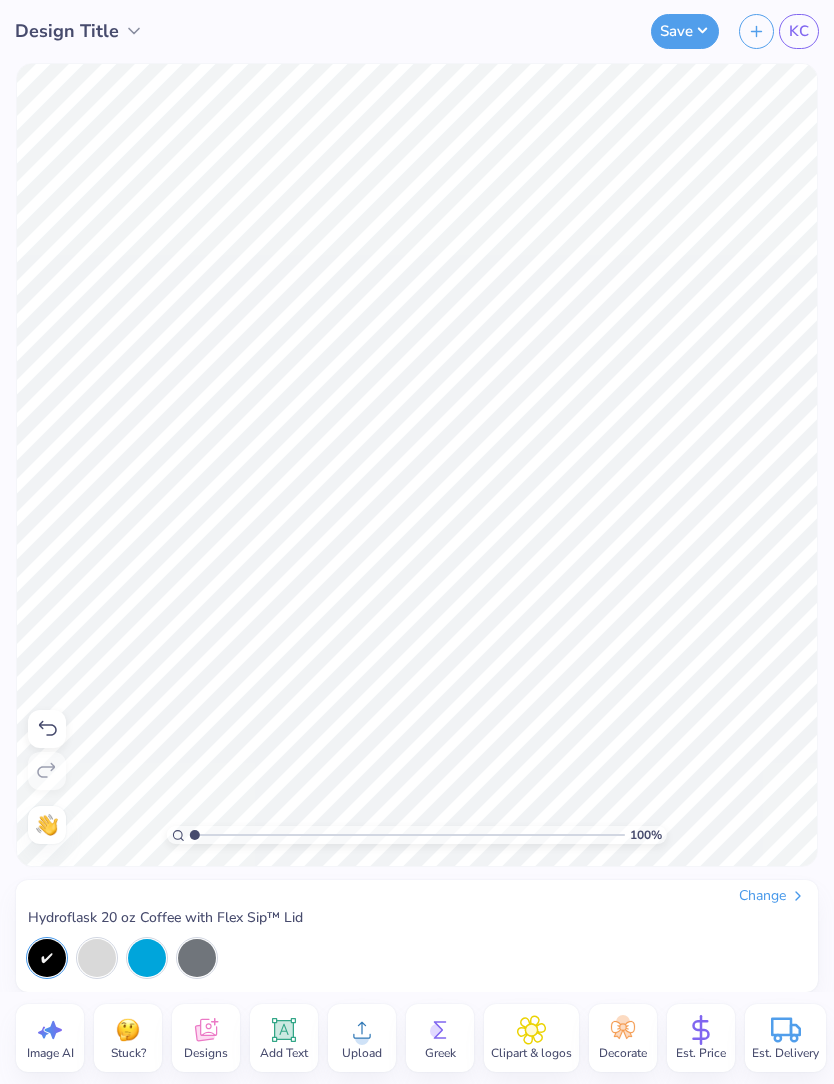 click on "Upload" at bounding box center [362, 1038] 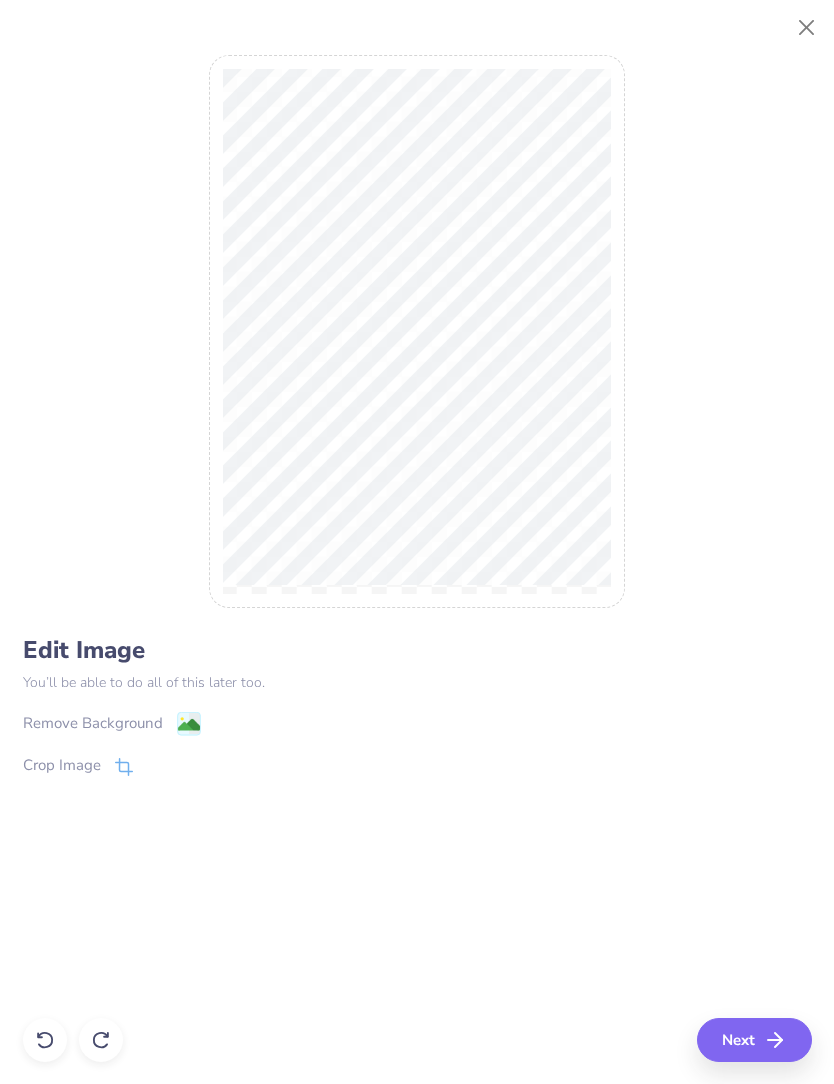 click on "Remove Background" at bounding box center [93, 723] 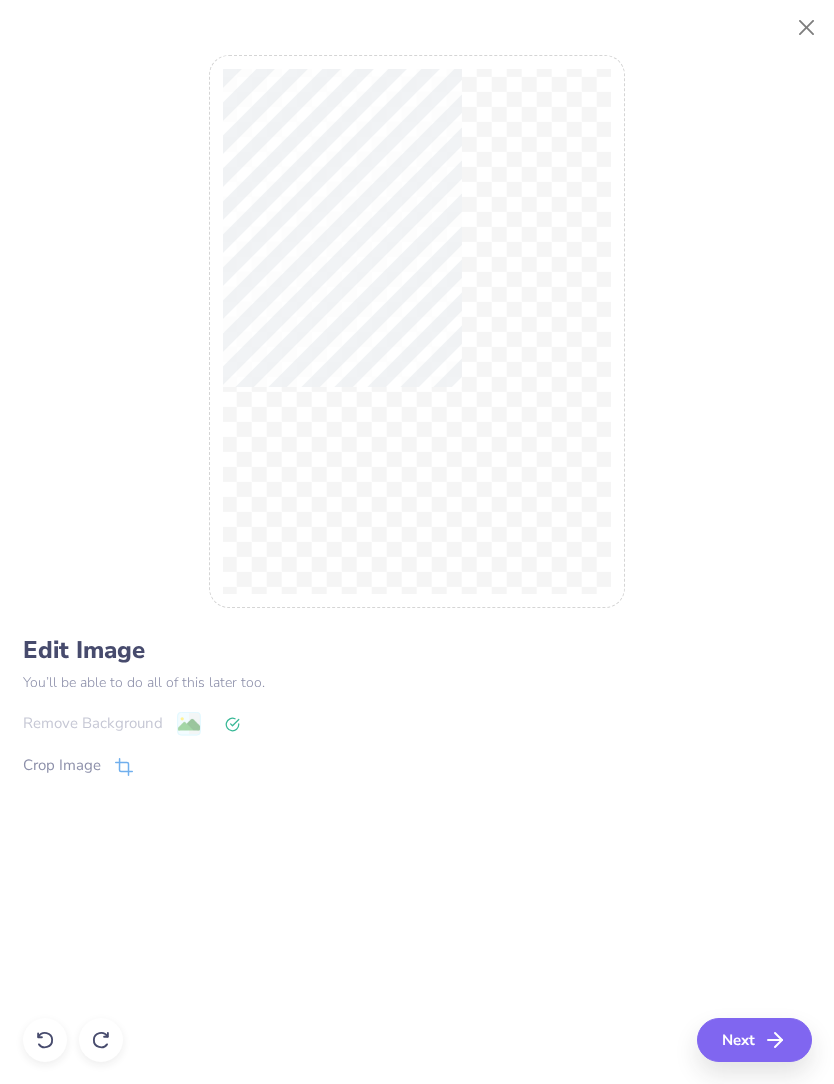 click 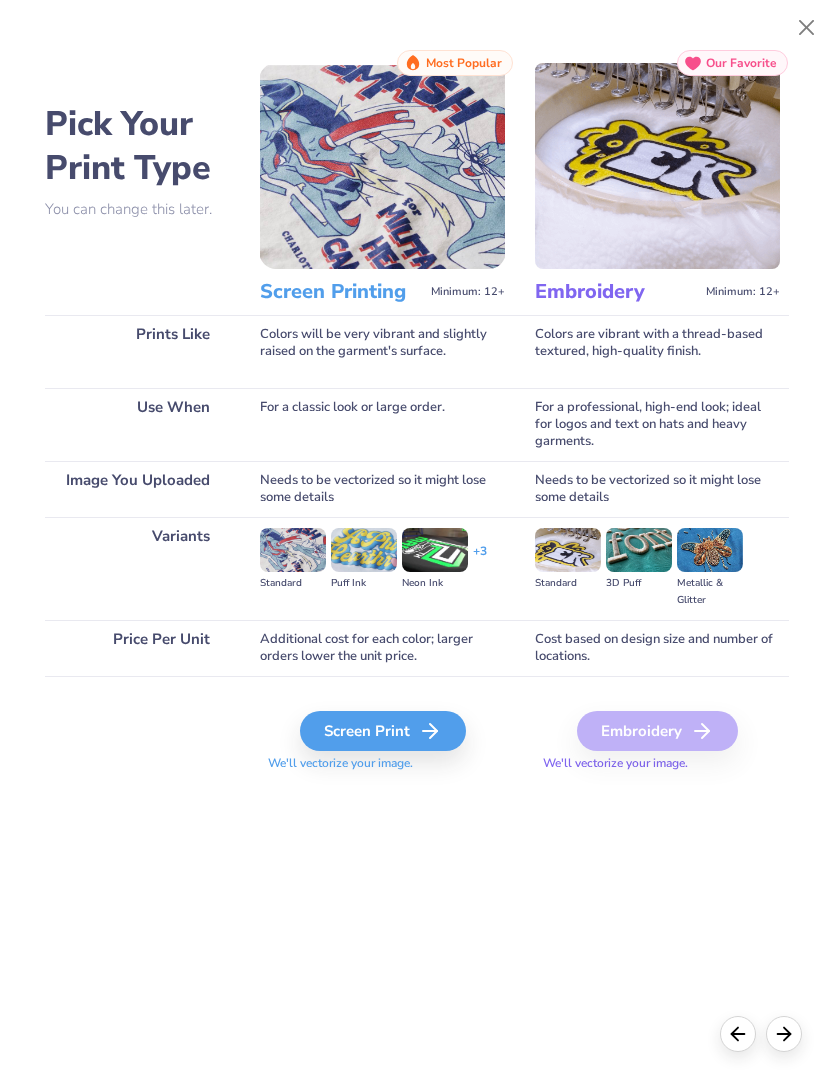 click on "Screen Print" at bounding box center [383, 731] 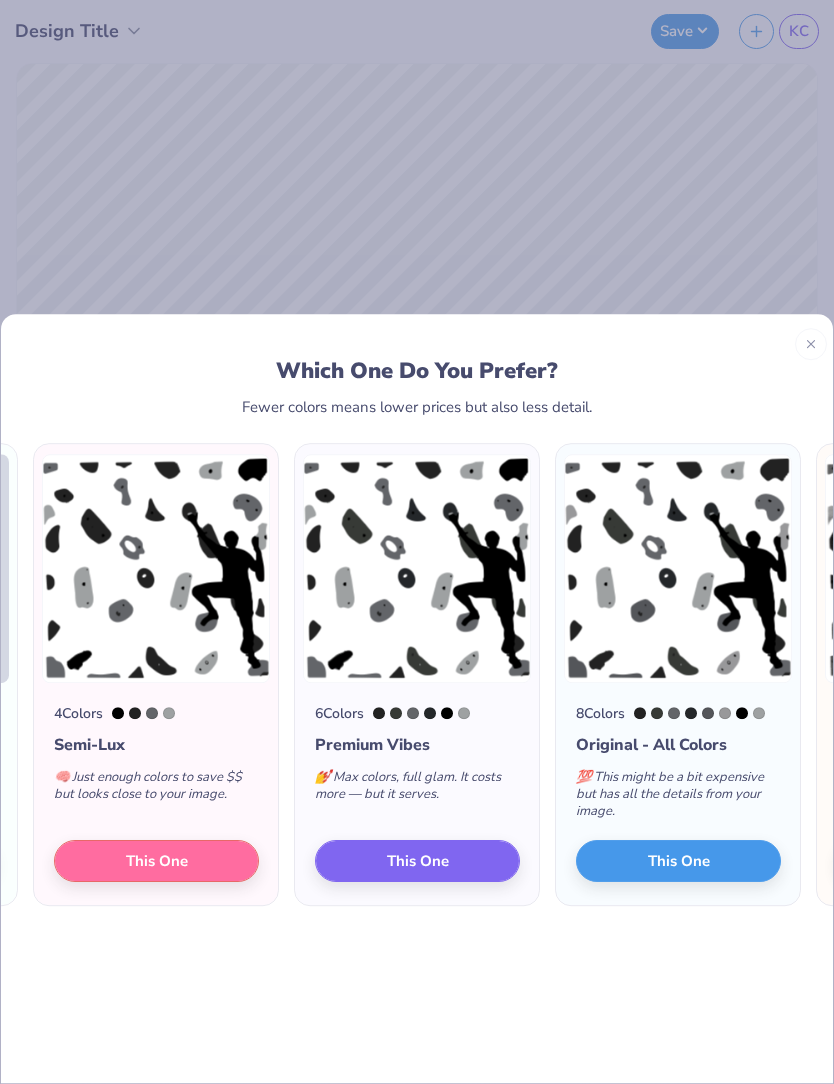 scroll, scrollTop: 0, scrollLeft: -229, axis: horizontal 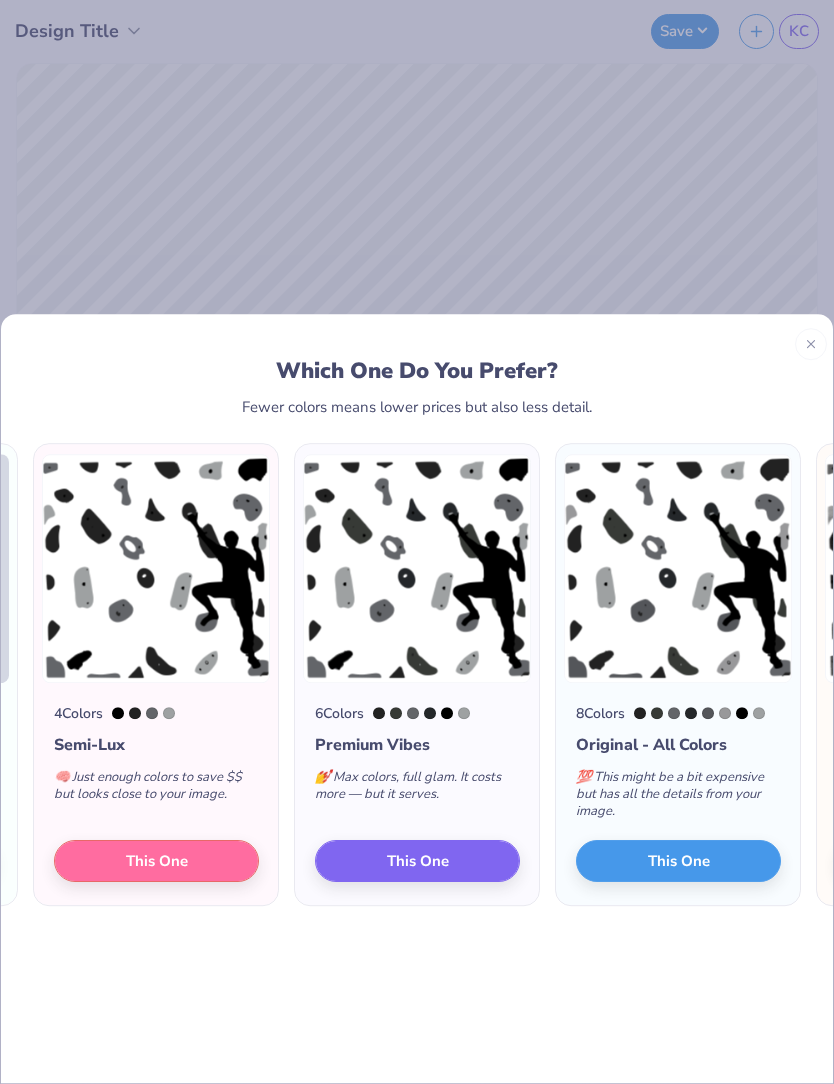 click on "This One" at bounding box center [156, 861] 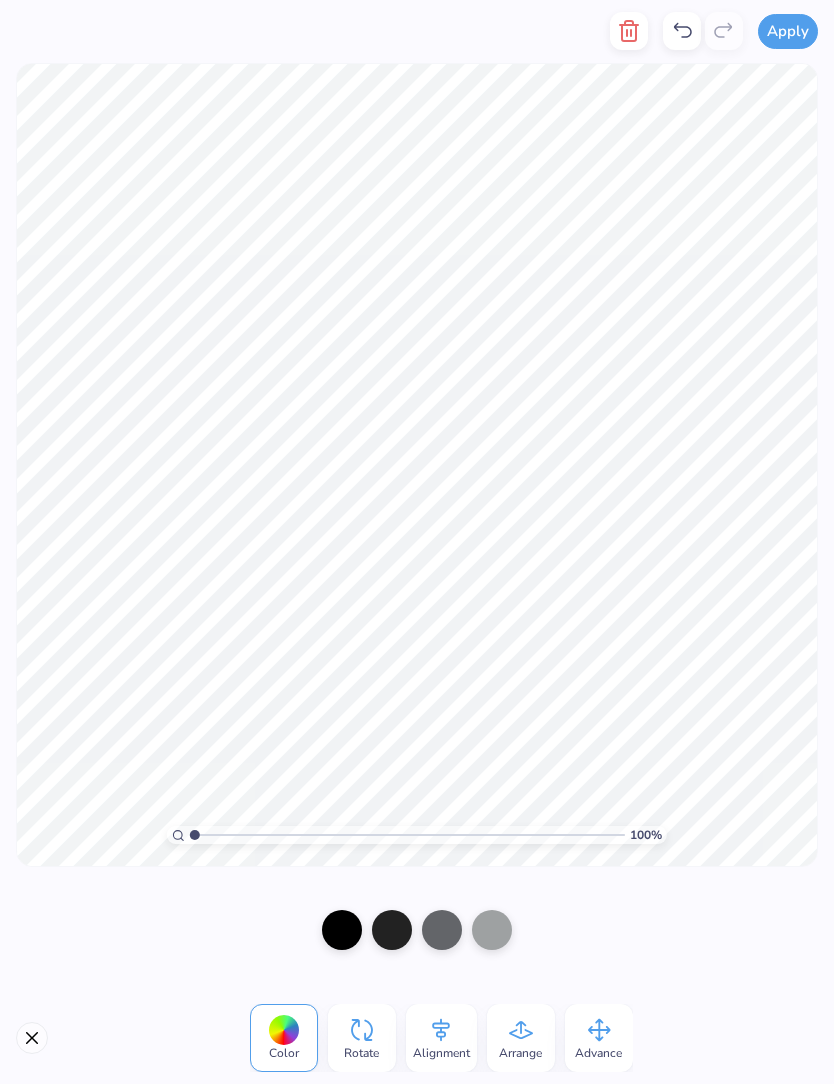 click at bounding box center (342, 930) 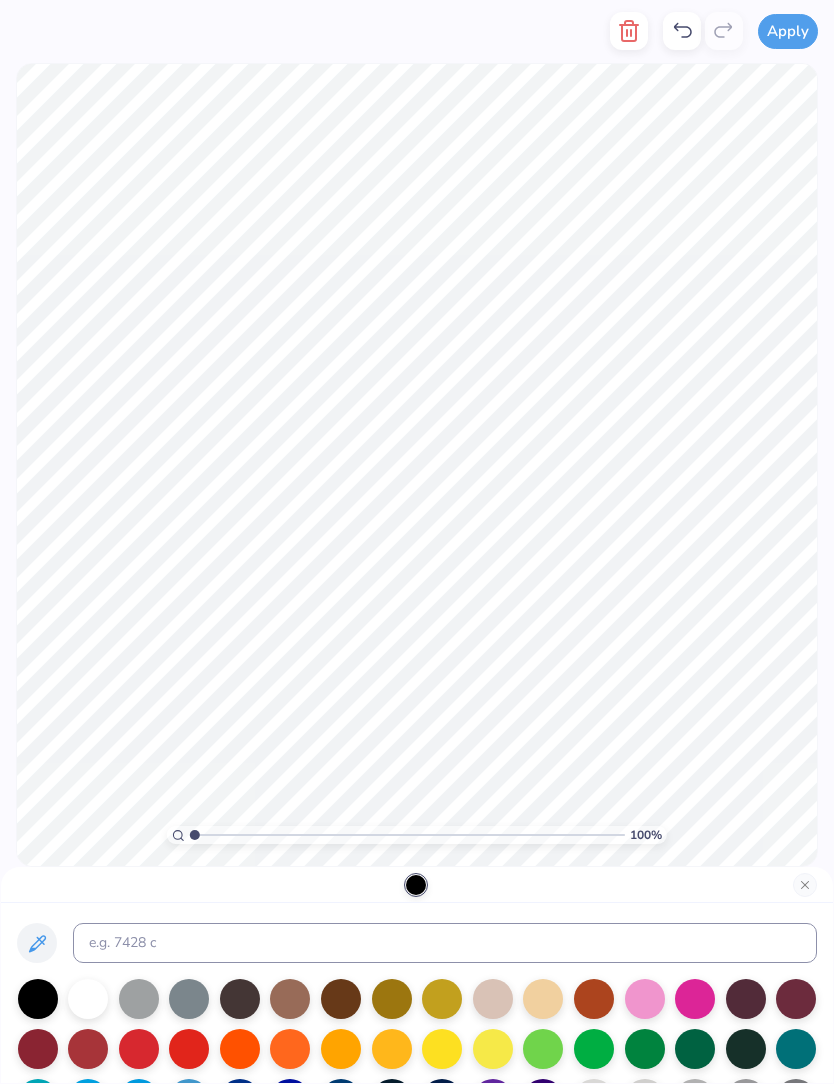 click at bounding box center (88, 999) 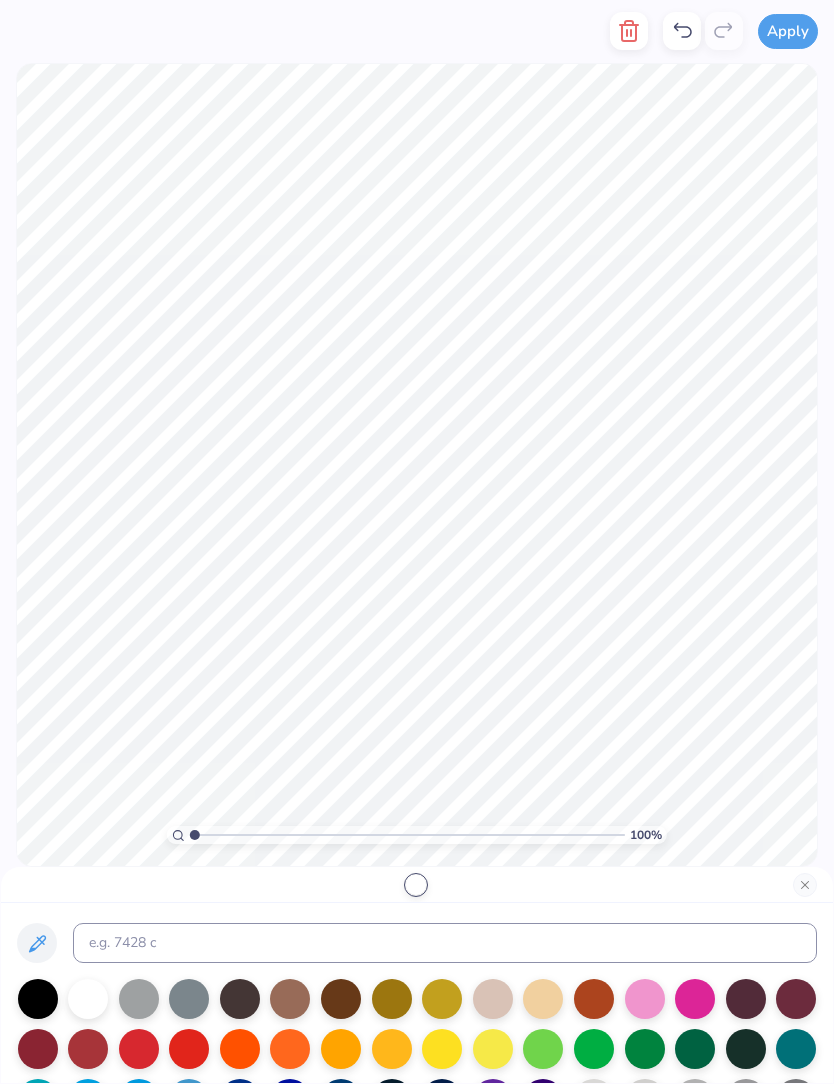 click at bounding box center (805, 885) 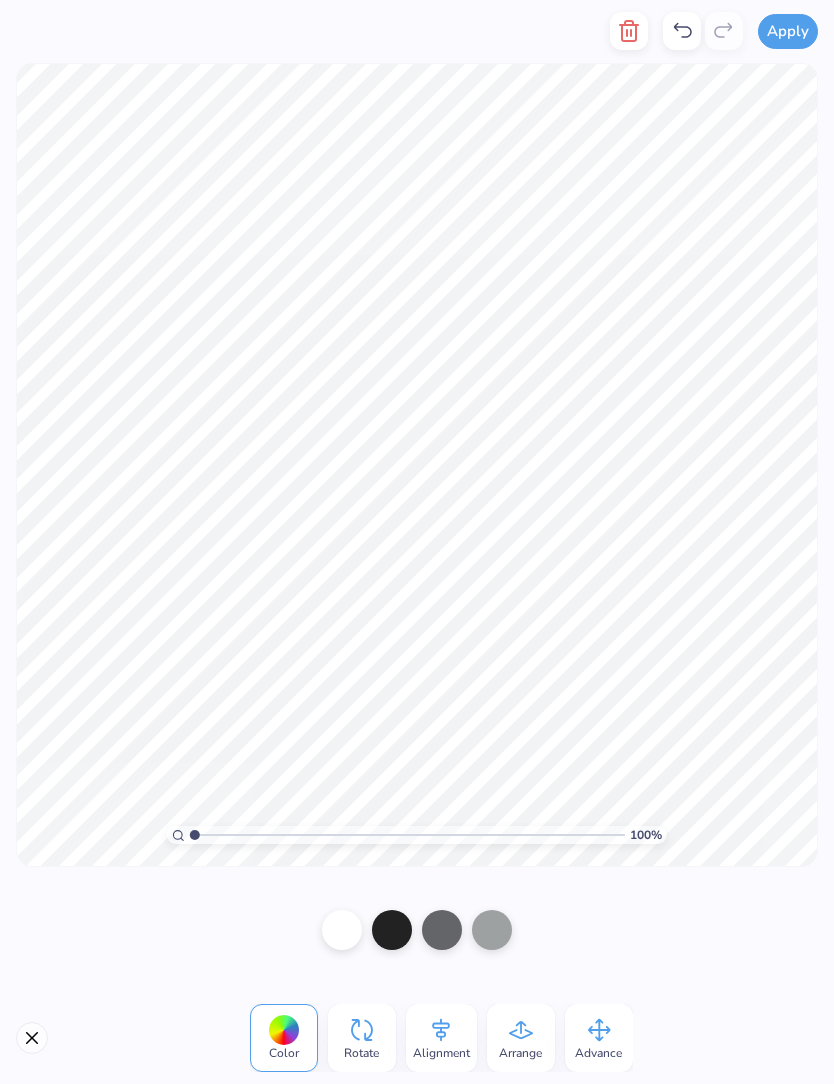 click at bounding box center [392, 930] 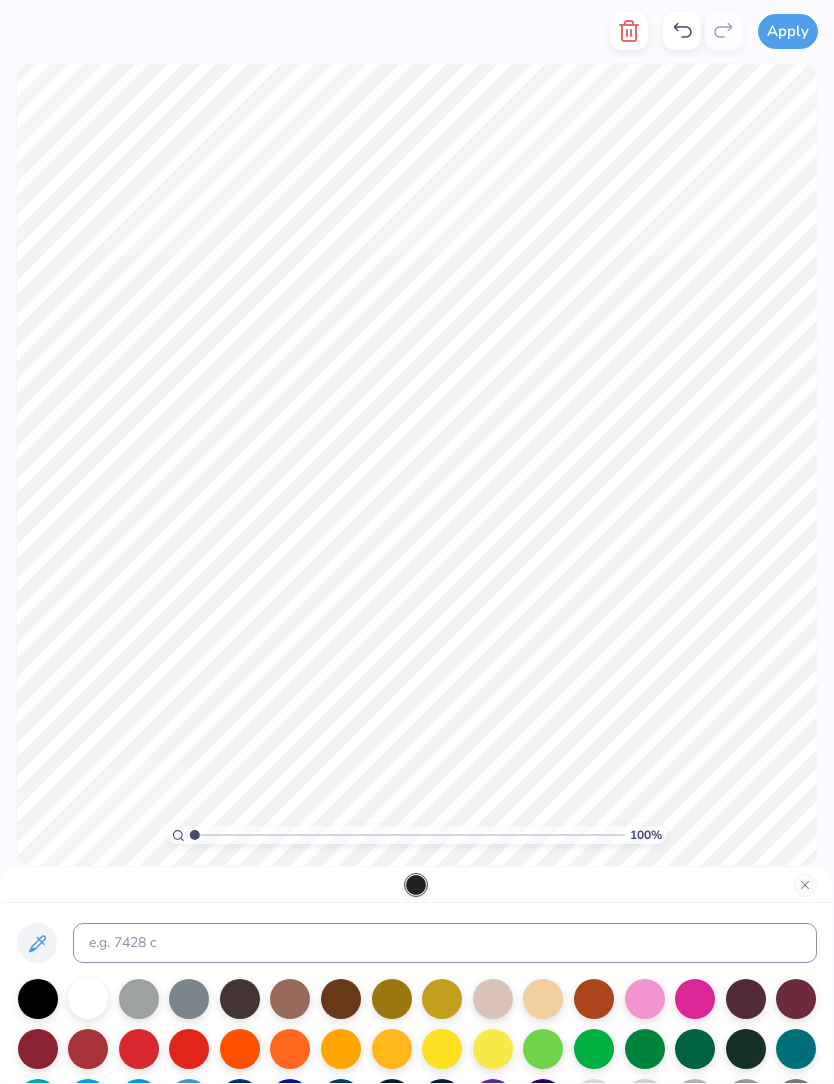 click at bounding box center (88, 999) 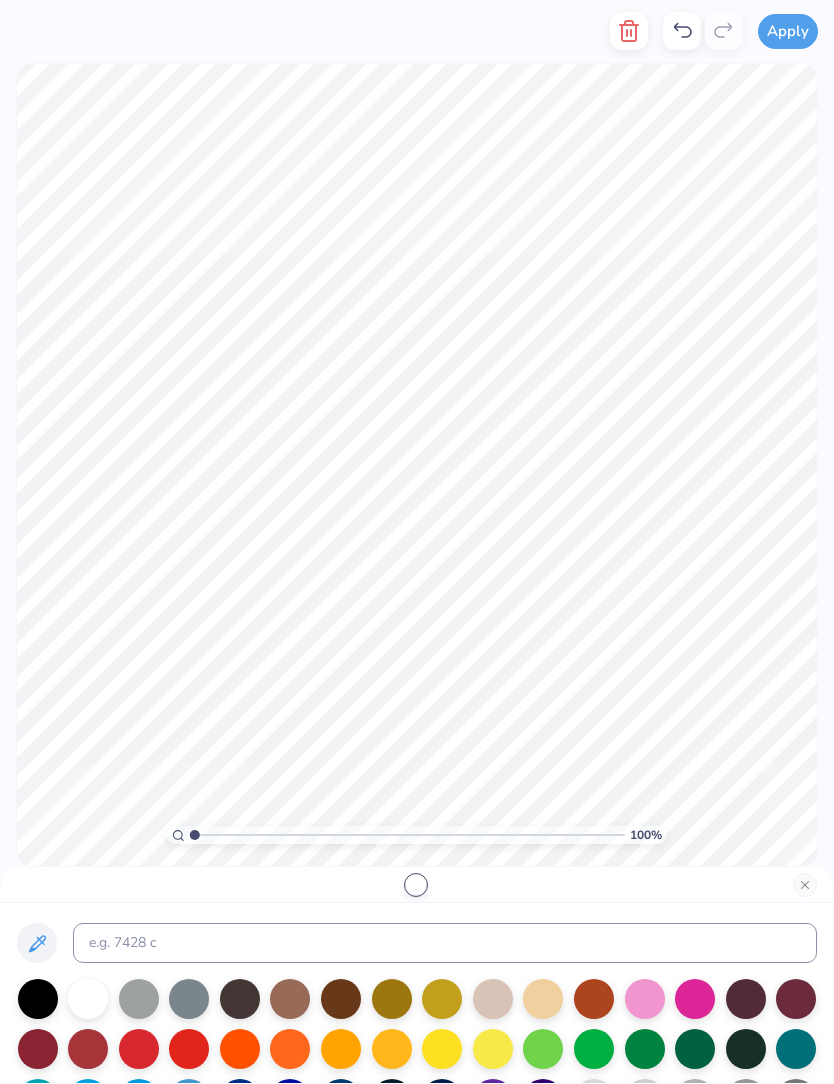 click at bounding box center [417, 885] 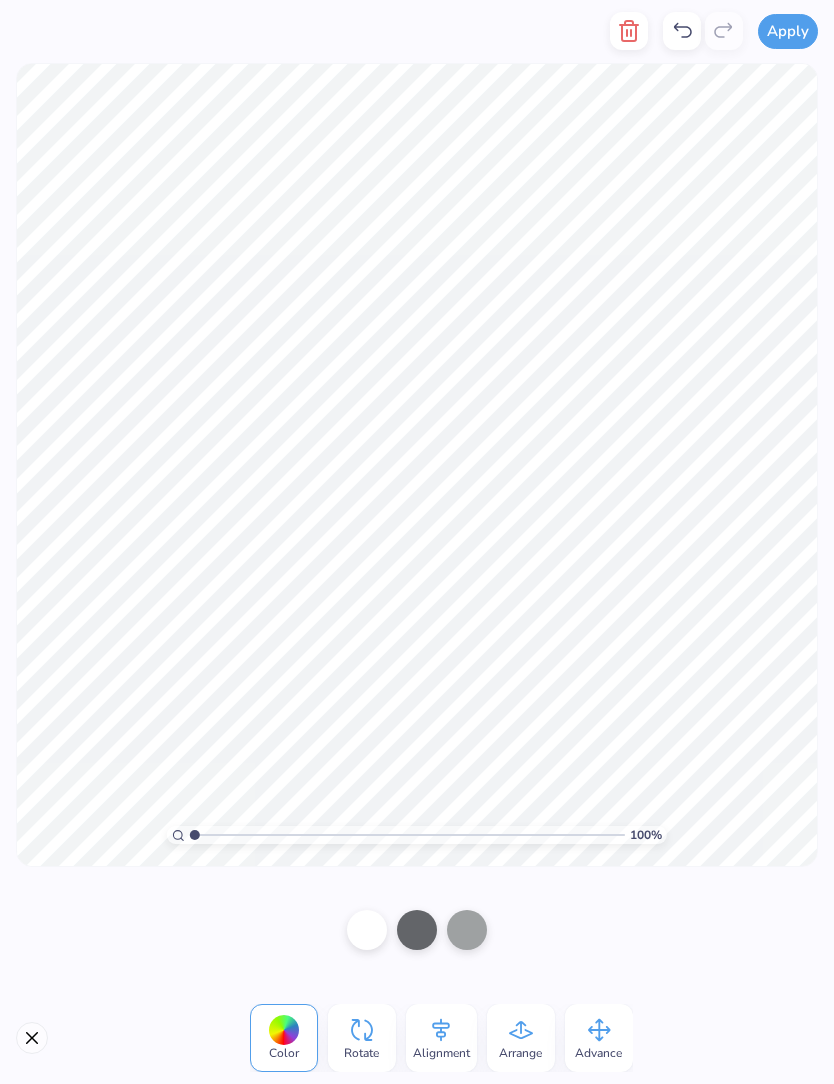 click at bounding box center (32, 1038) 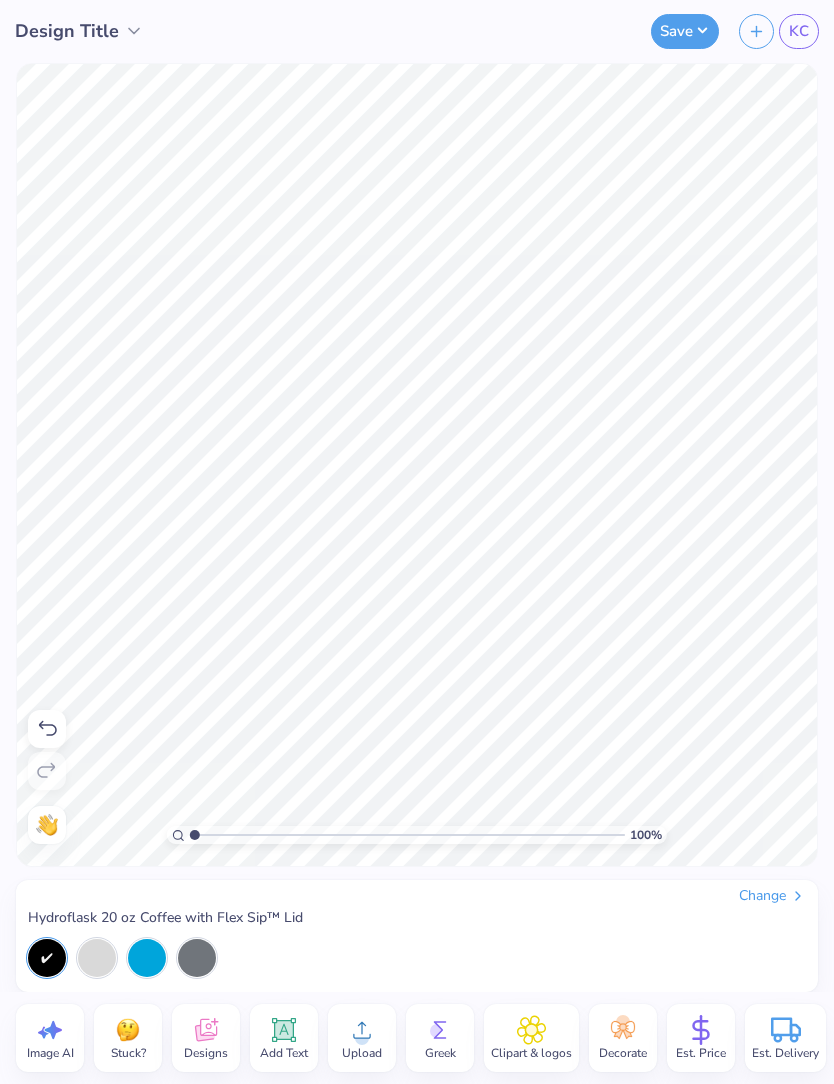 click 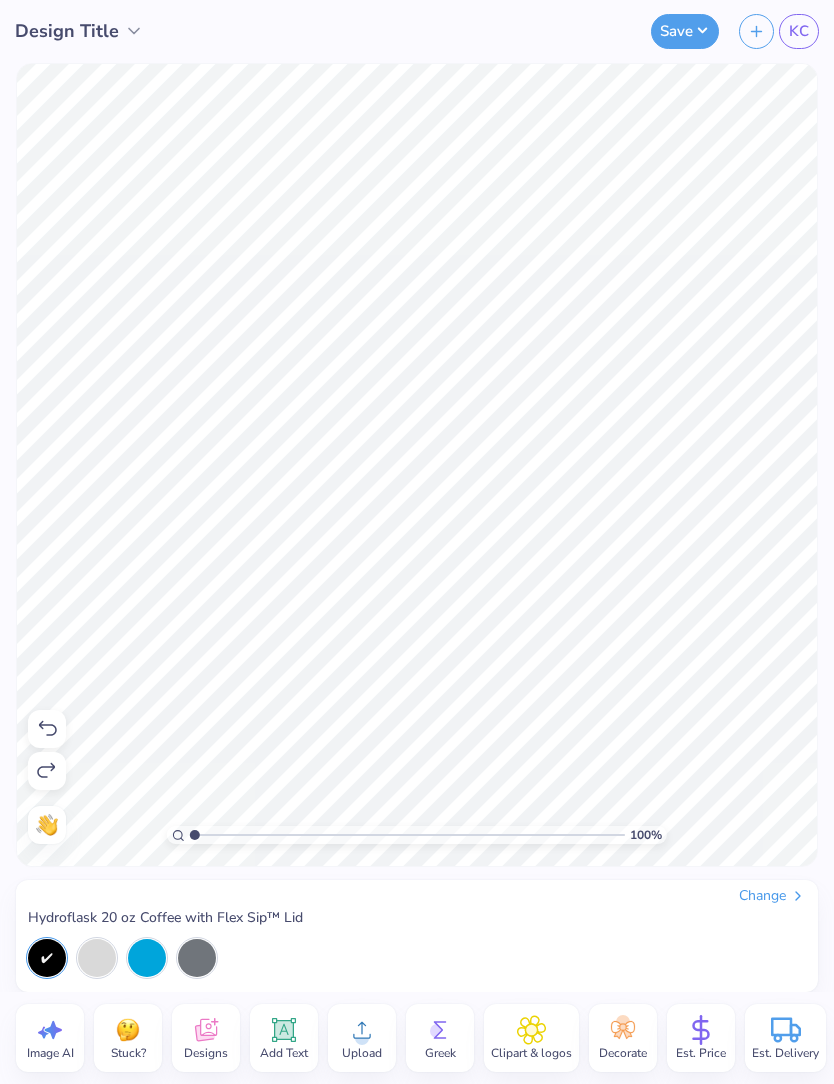 click 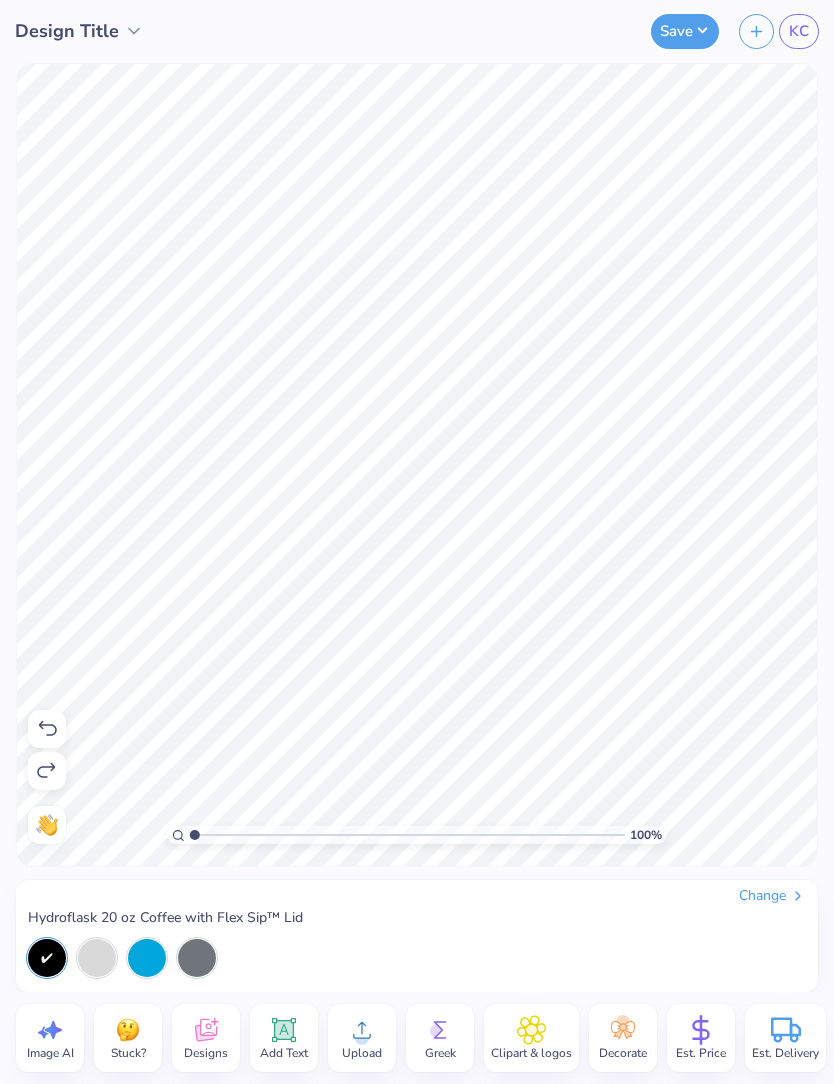 click 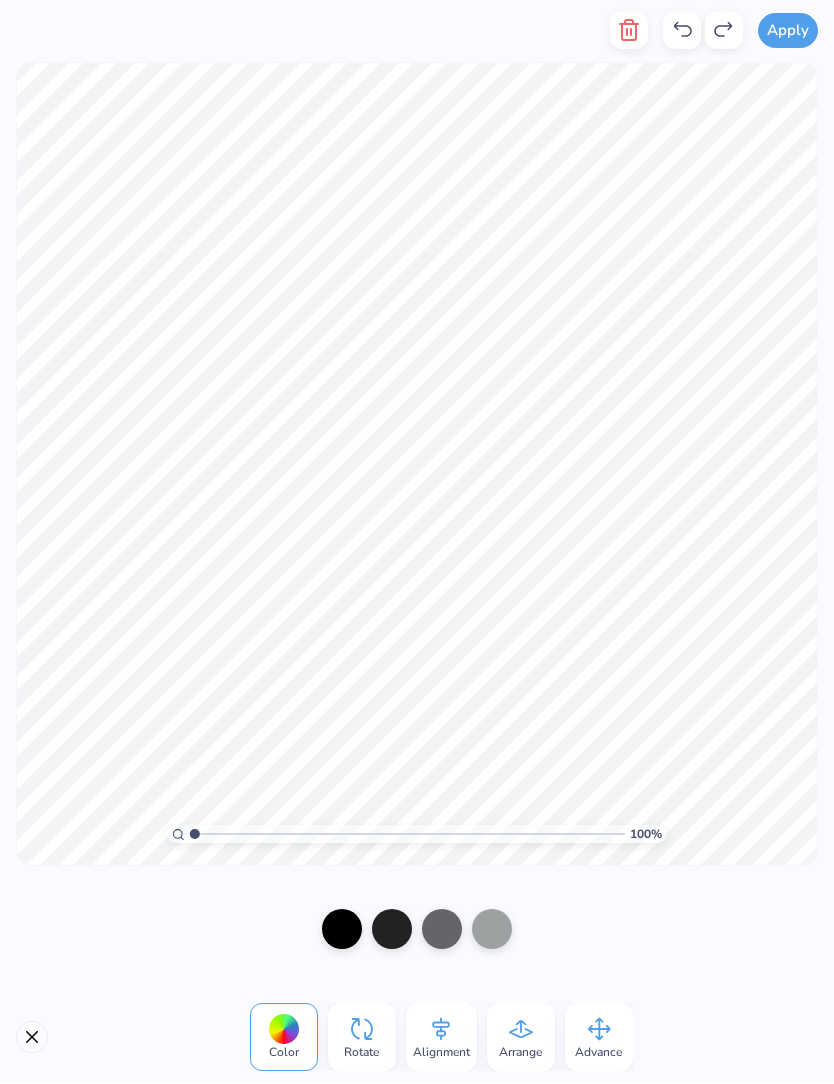 click at bounding box center (342, 930) 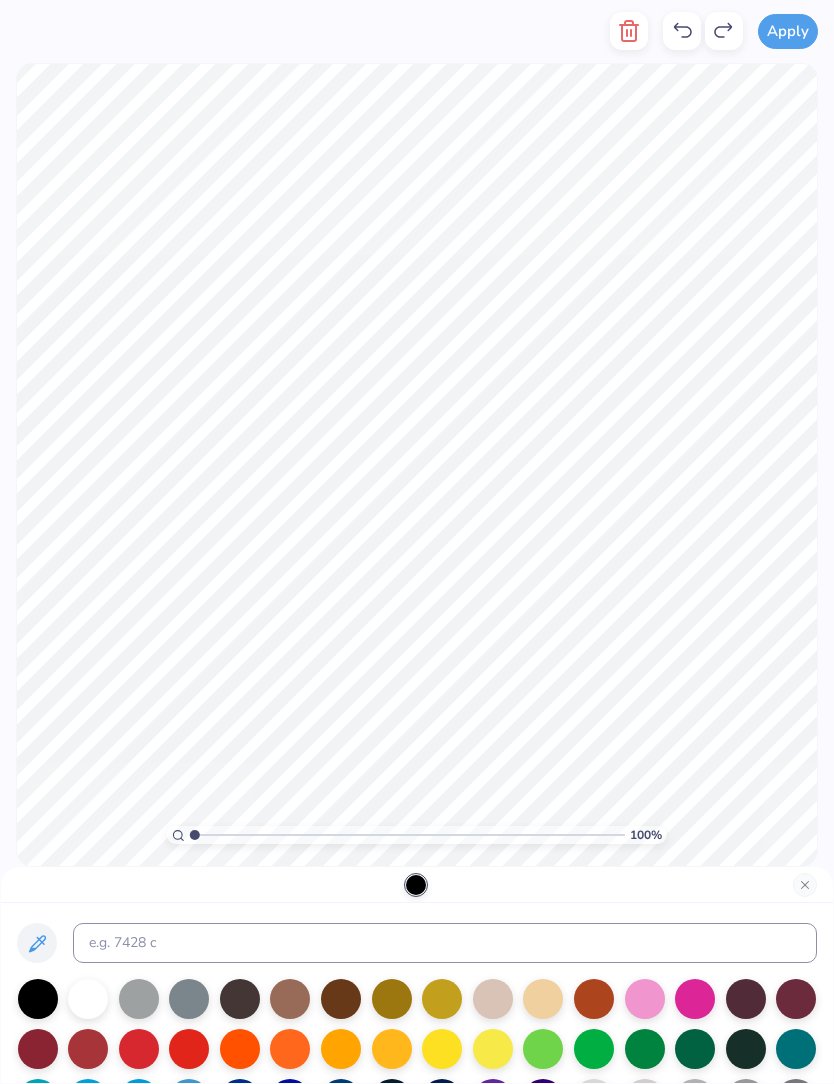 click at bounding box center (88, 999) 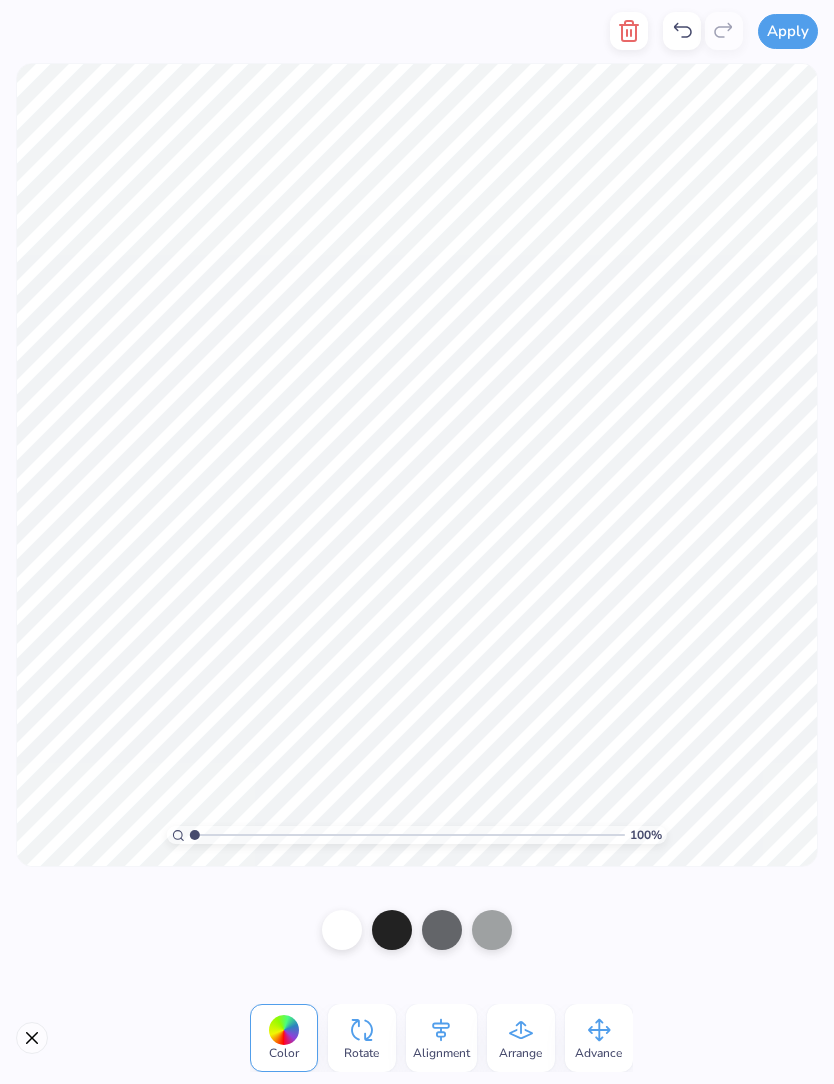 click at bounding box center [392, 930] 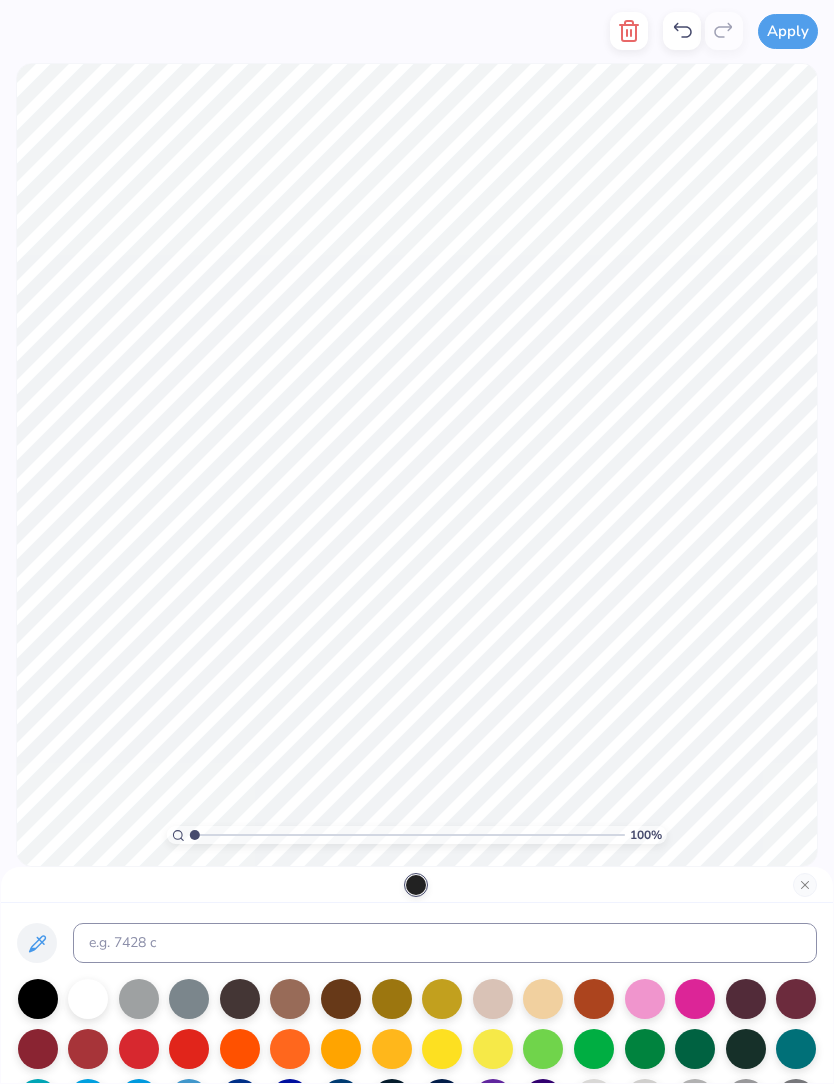 click at bounding box center (139, 999) 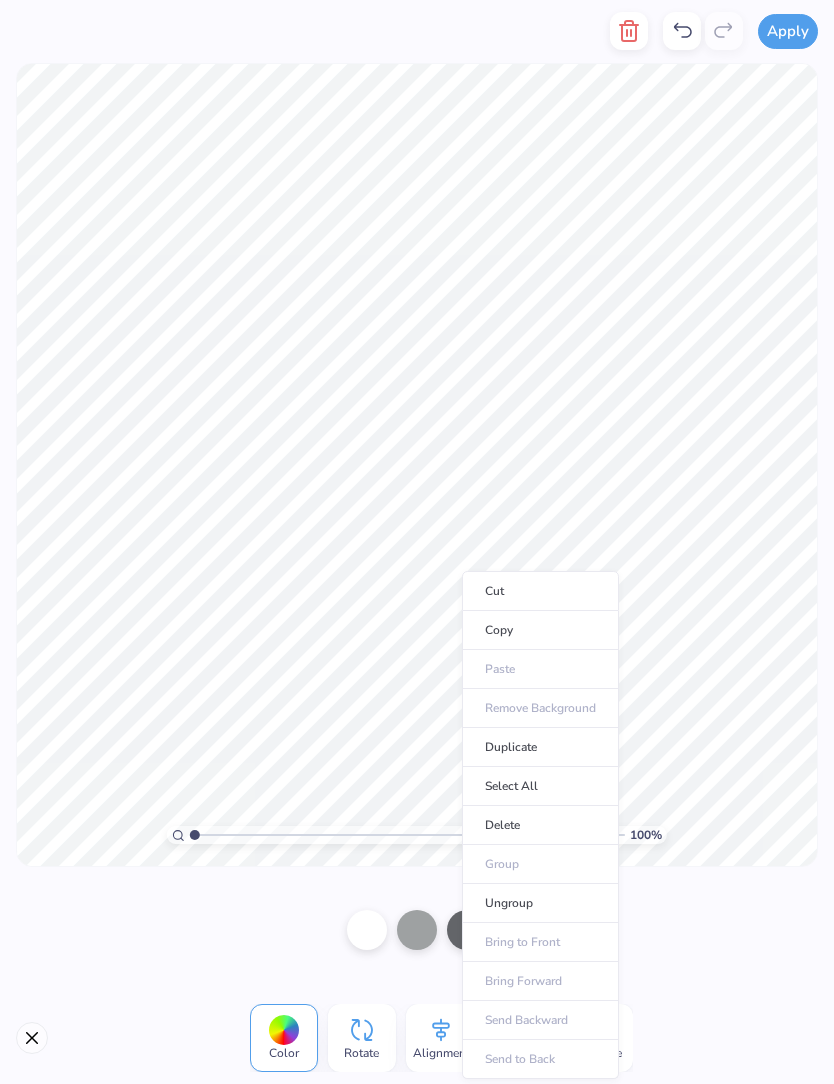 click on "Copy" at bounding box center [540, 630] 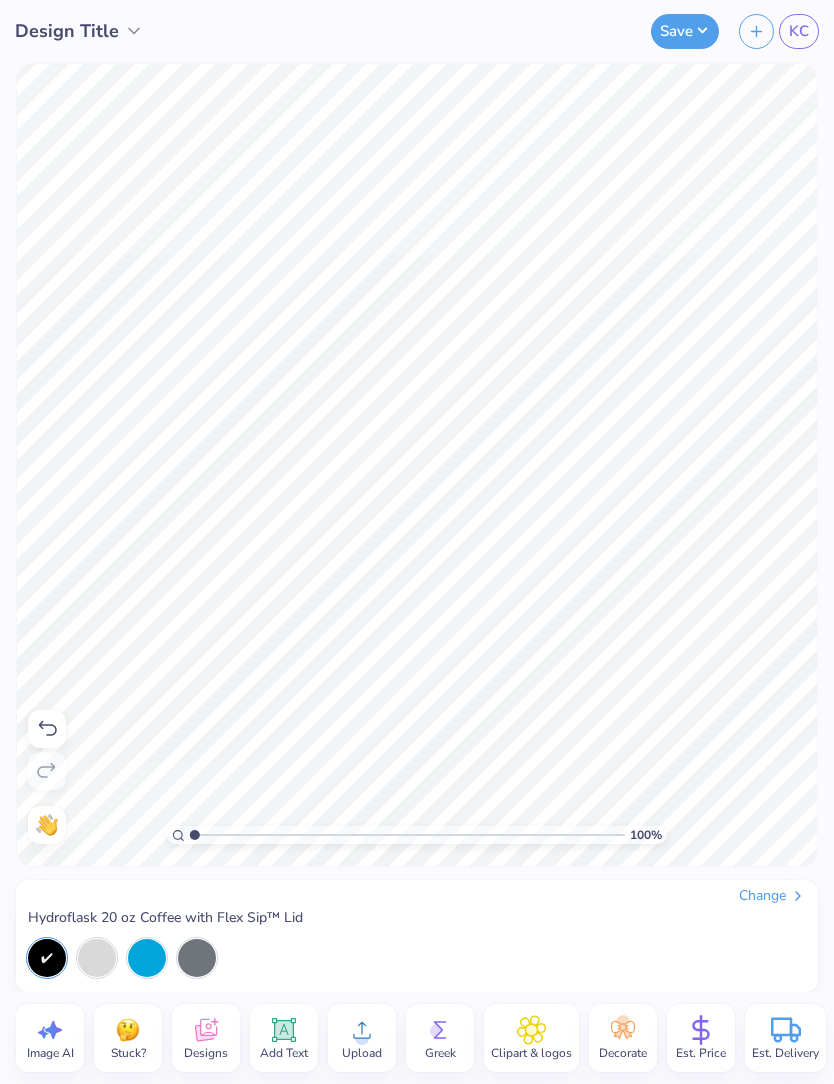 click 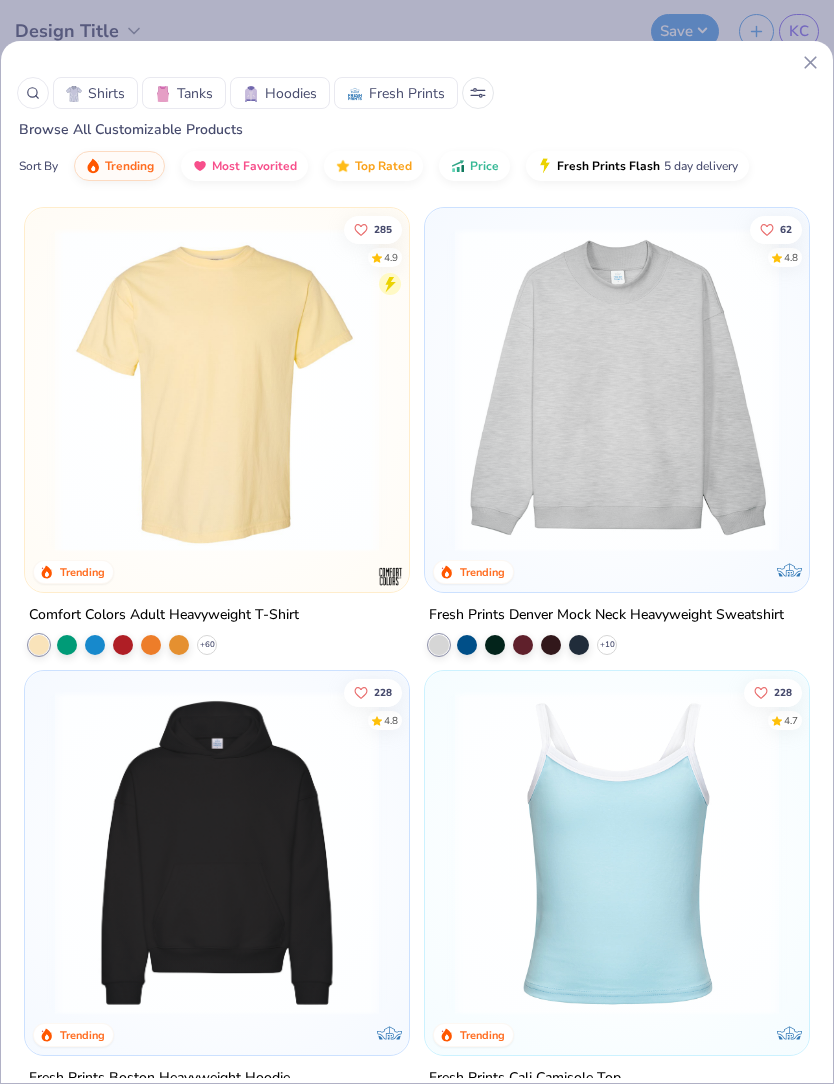 click at bounding box center (478, 93) 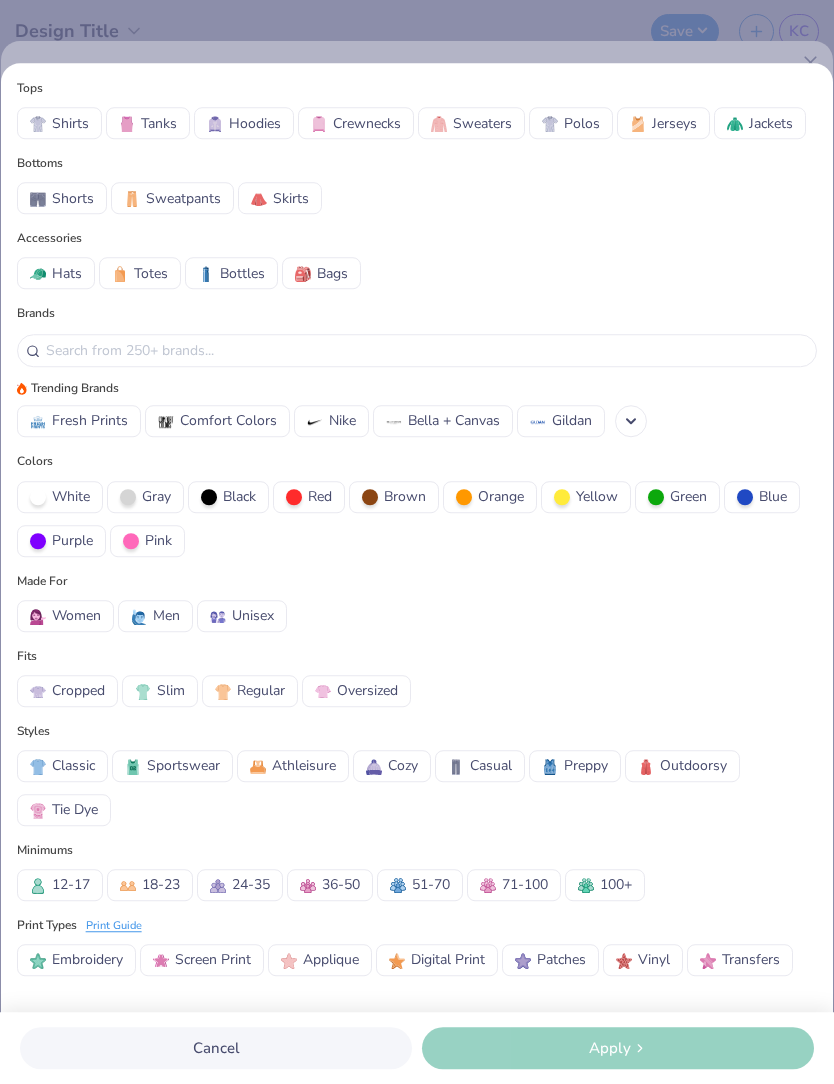 click on "Totes" at bounding box center [151, 273] 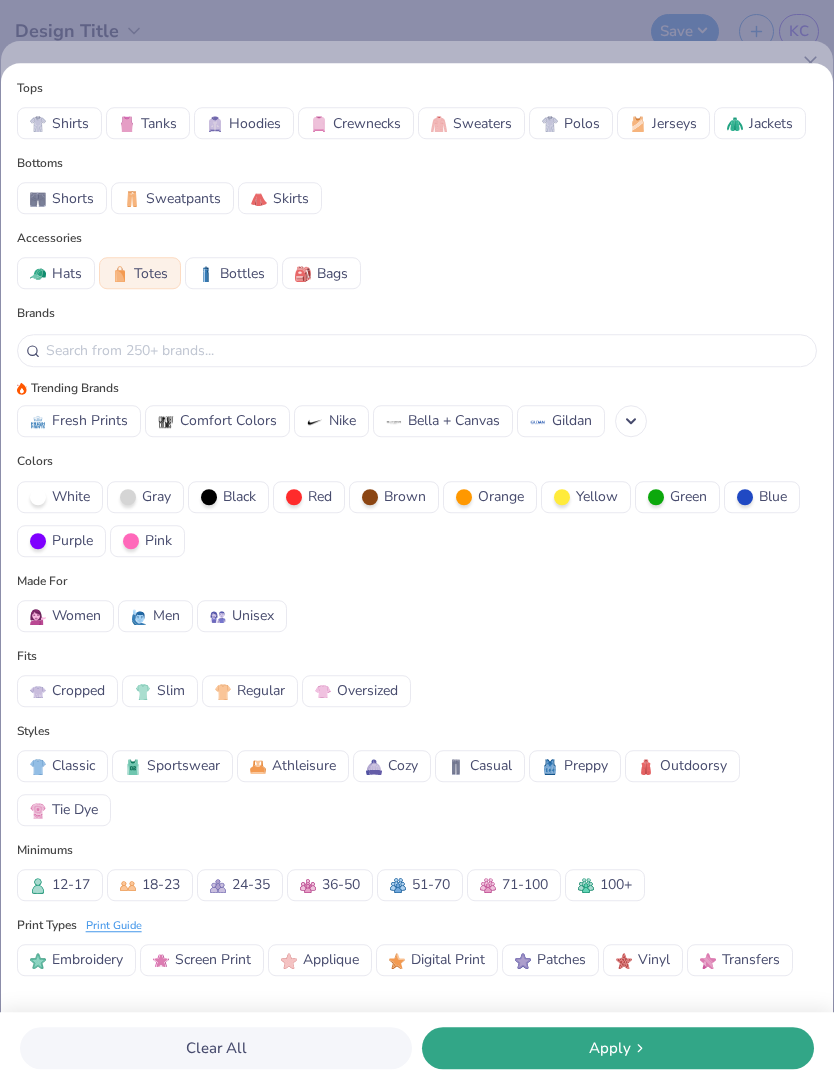 click on "Apply" at bounding box center [618, 1048] 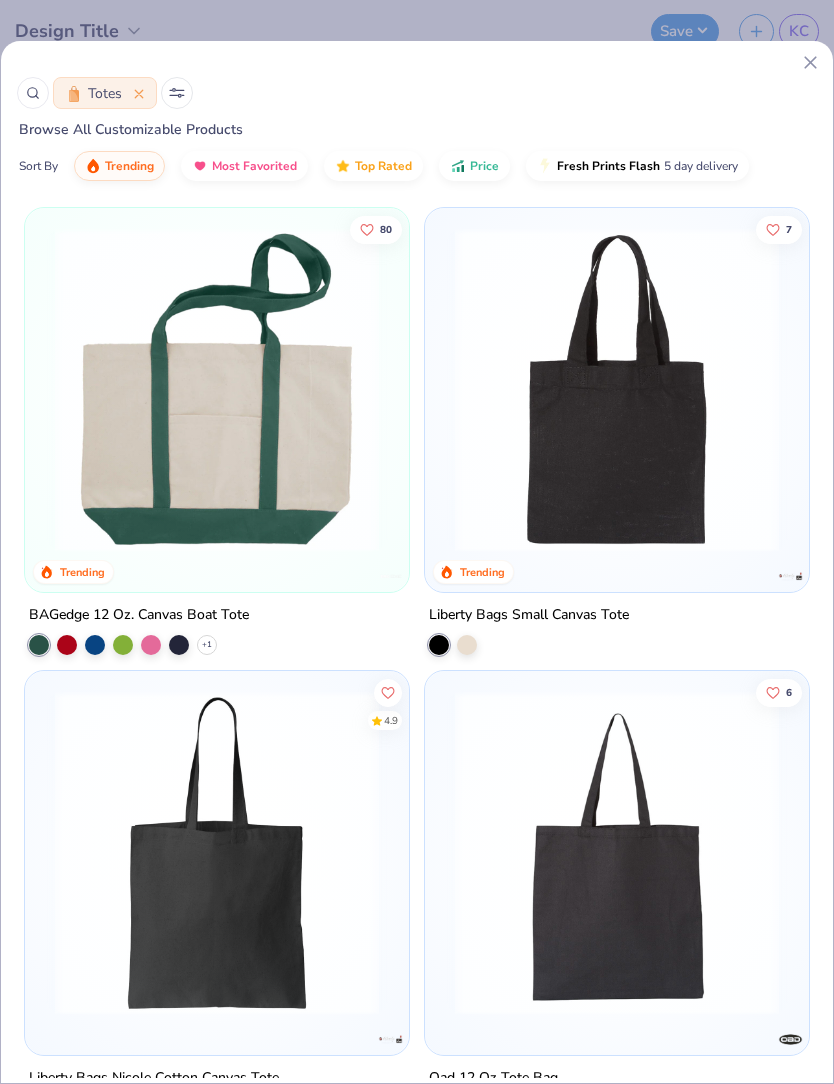 click at bounding box center (217, 390) 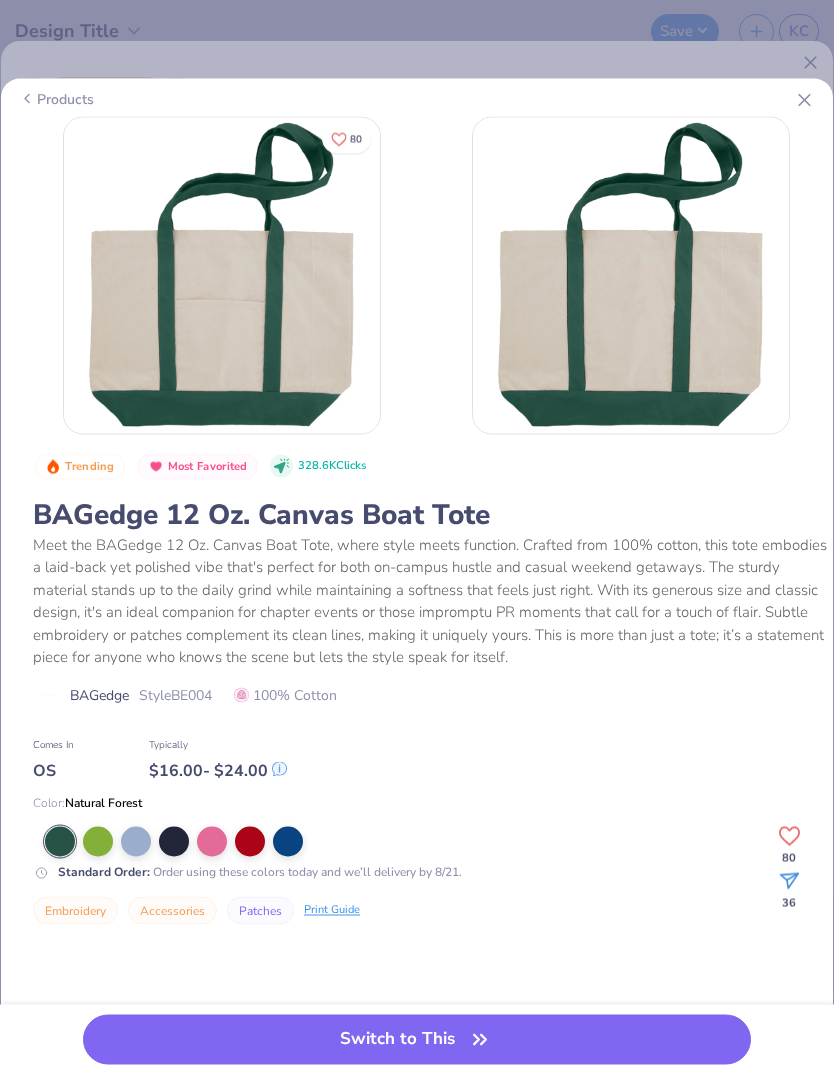 click on "Switch to This" at bounding box center [416, 1039] 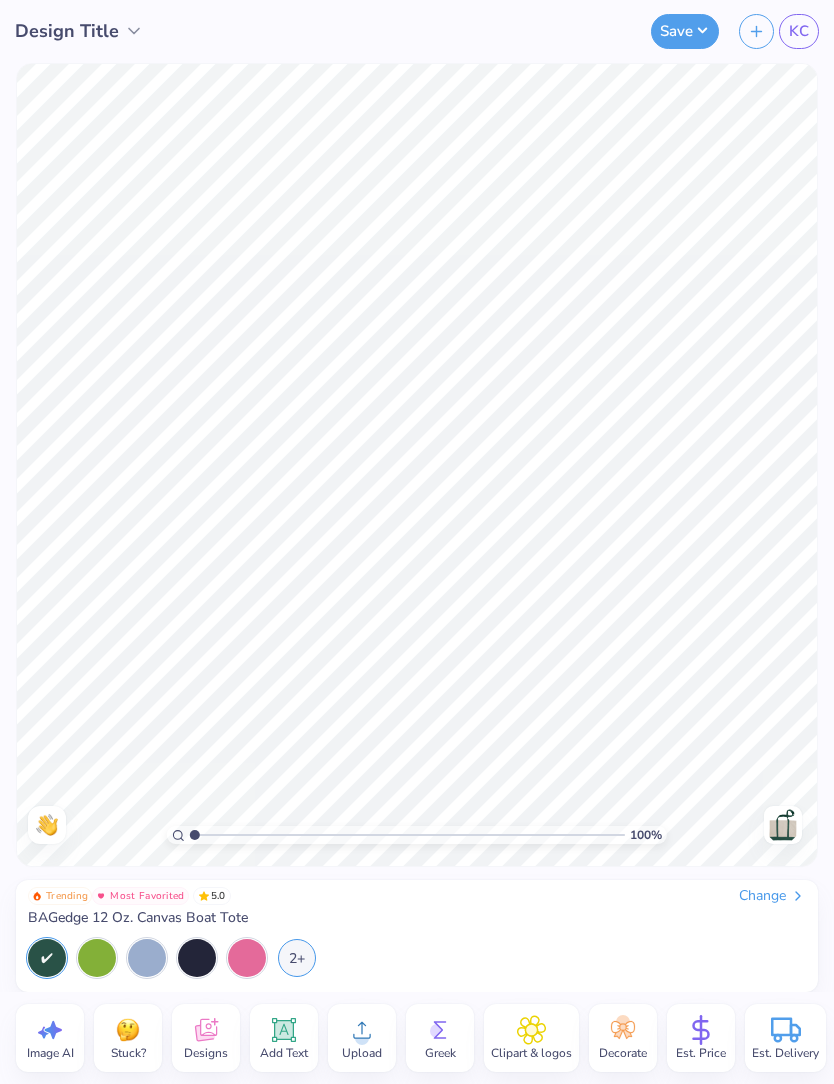 click at bounding box center [197, 958] 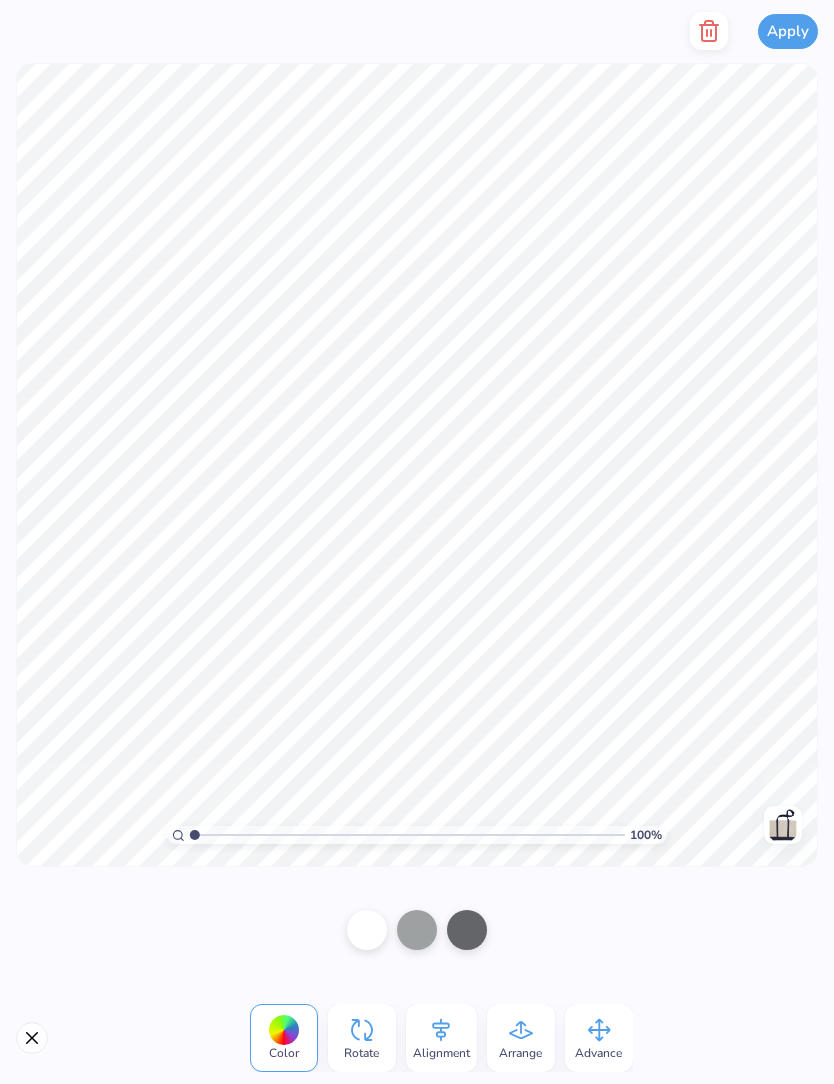 click at bounding box center [367, 930] 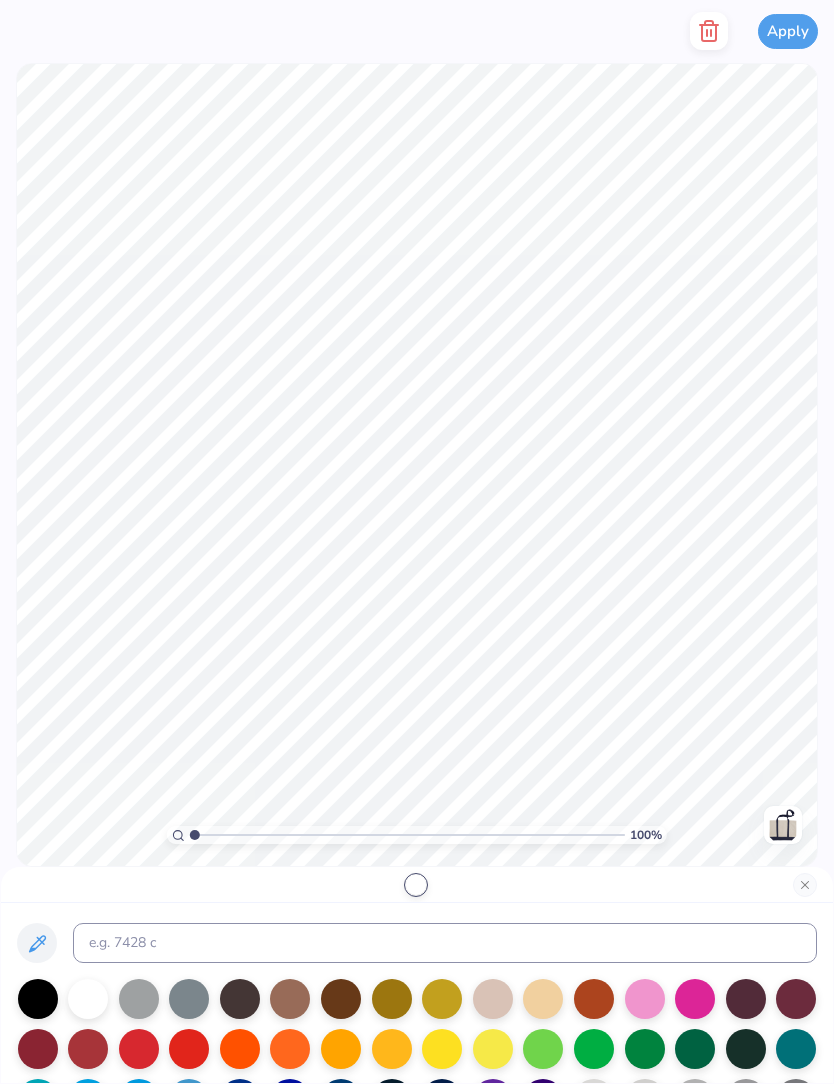 click at bounding box center (38, 999) 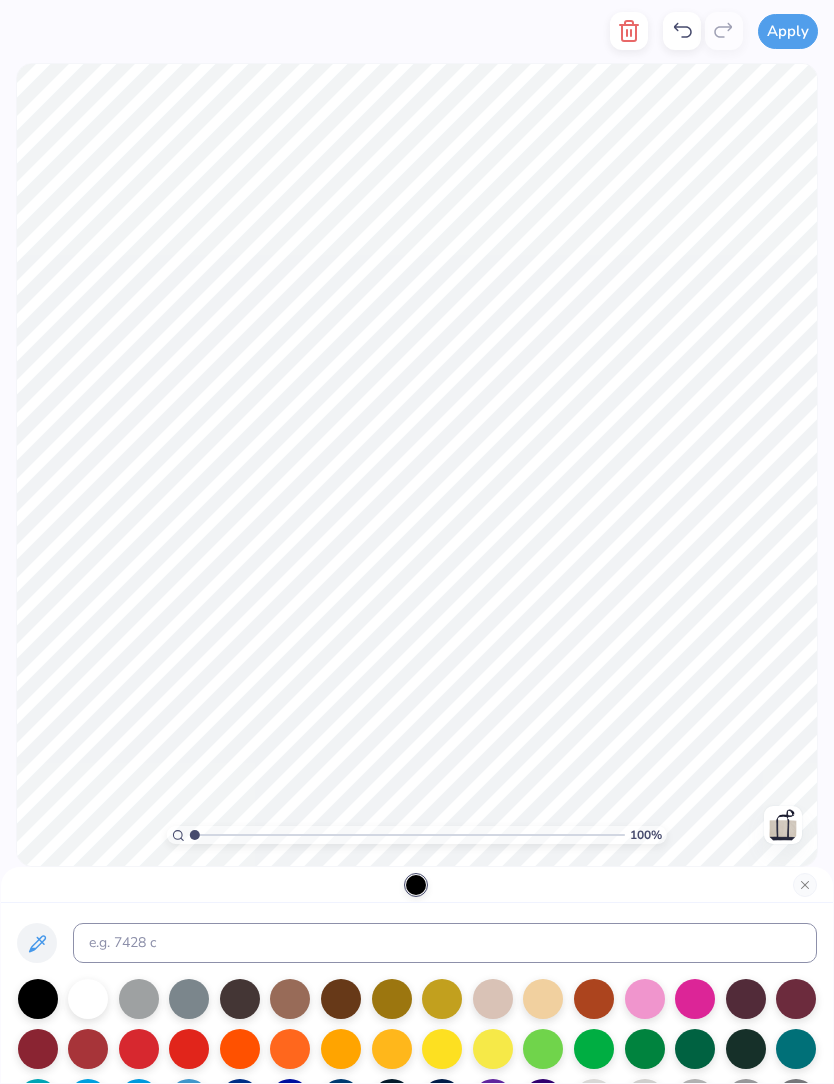 click at bounding box center (417, 885) 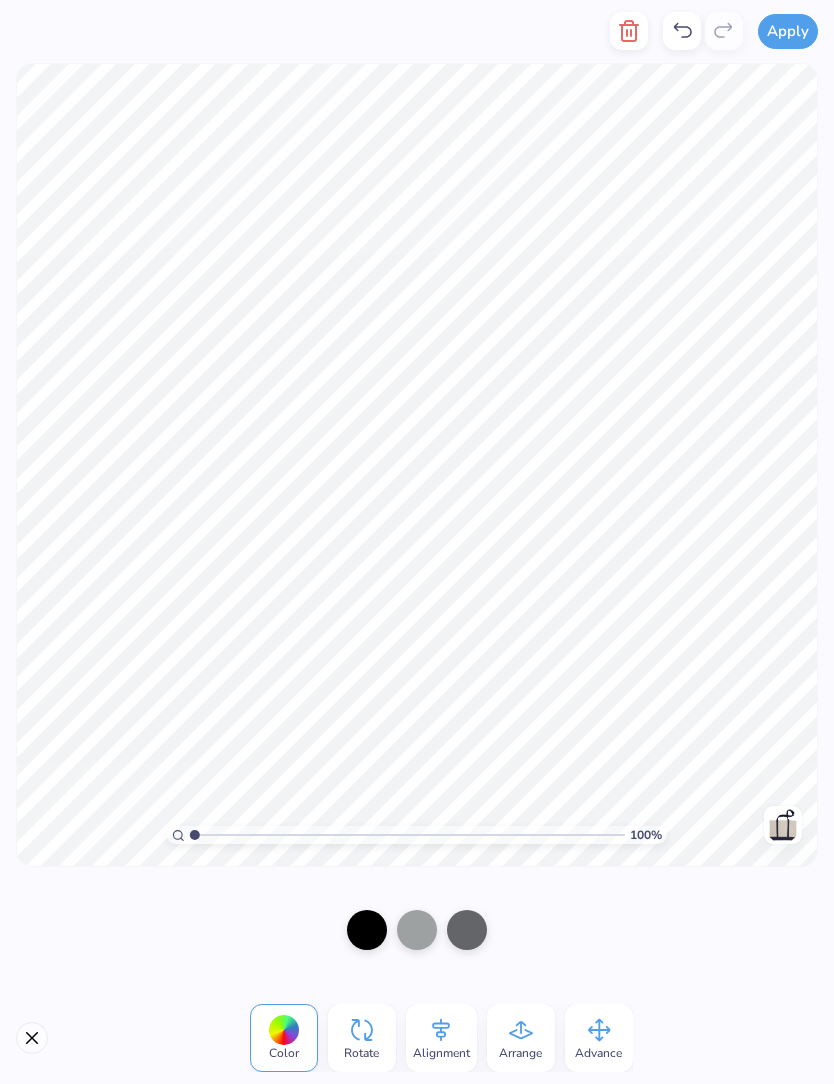 click at bounding box center (417, 930) 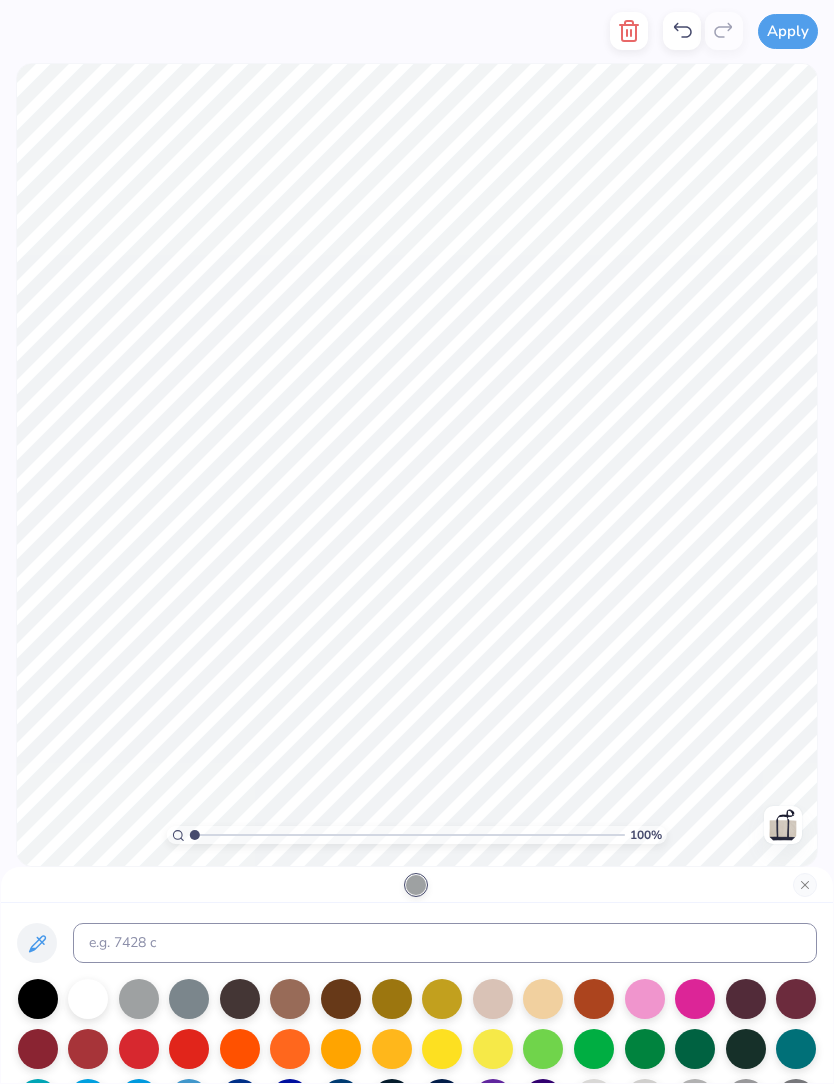 click at bounding box center [189, 999] 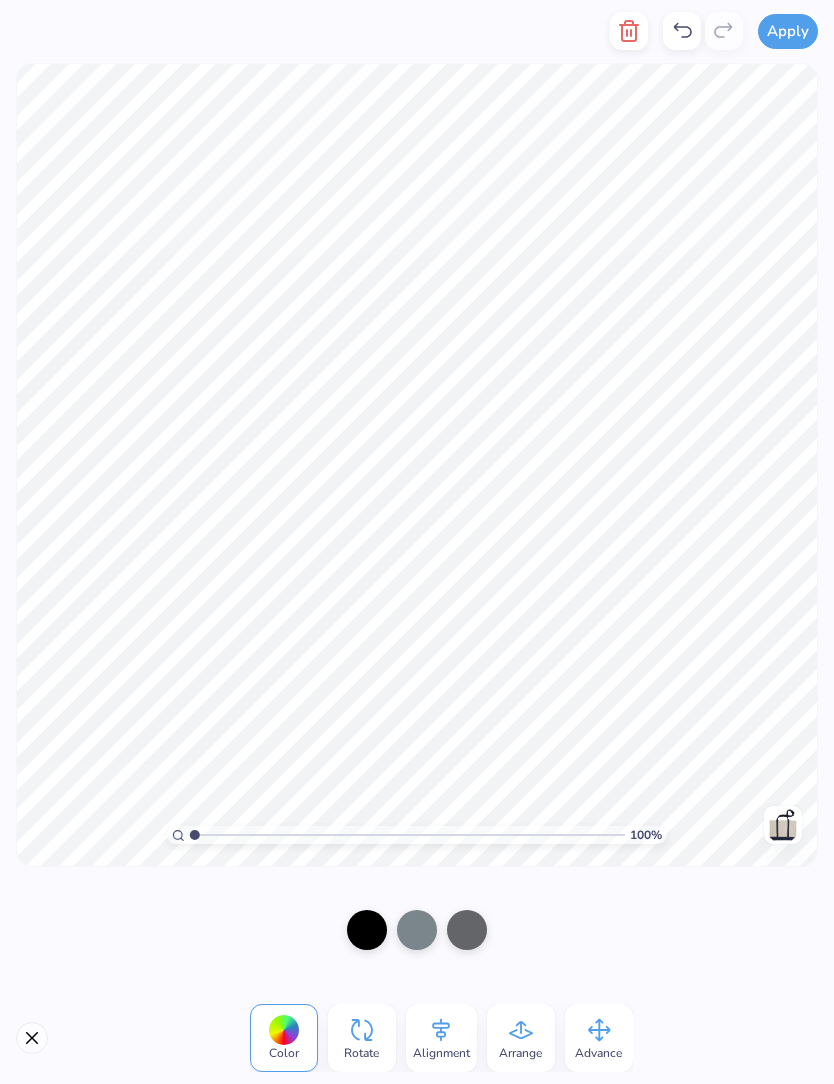 click at bounding box center [467, 930] 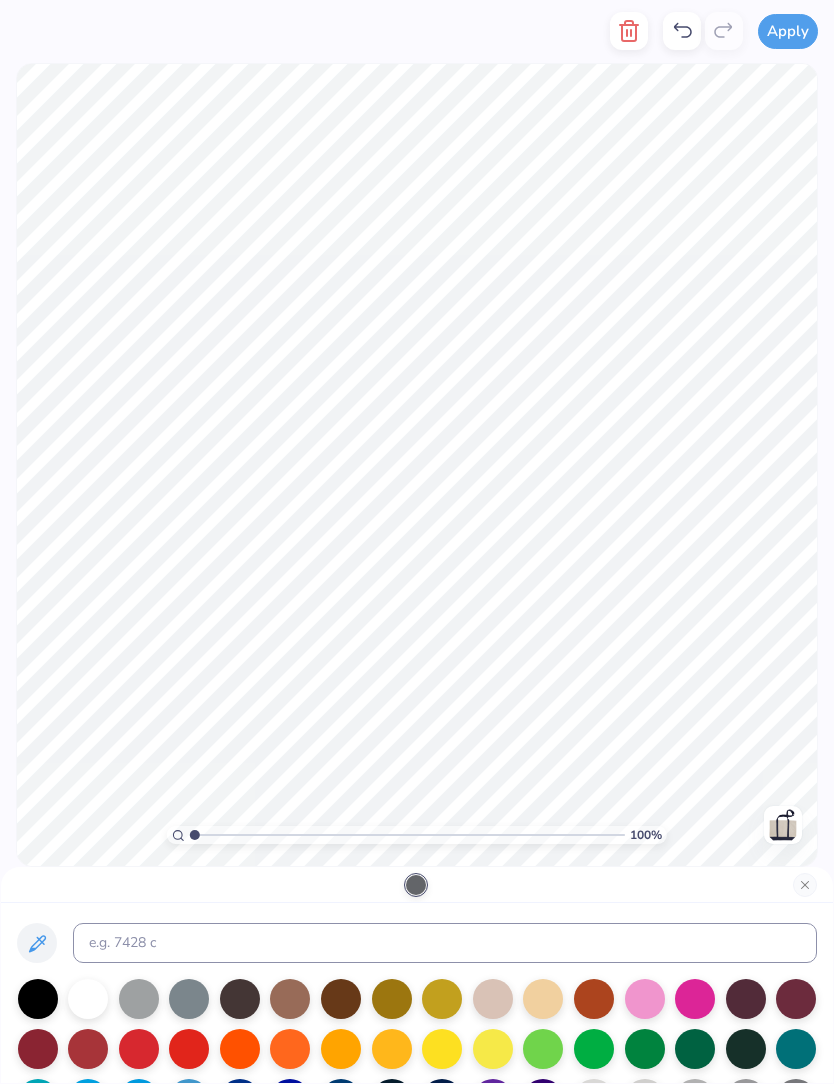 click at bounding box center (38, 999) 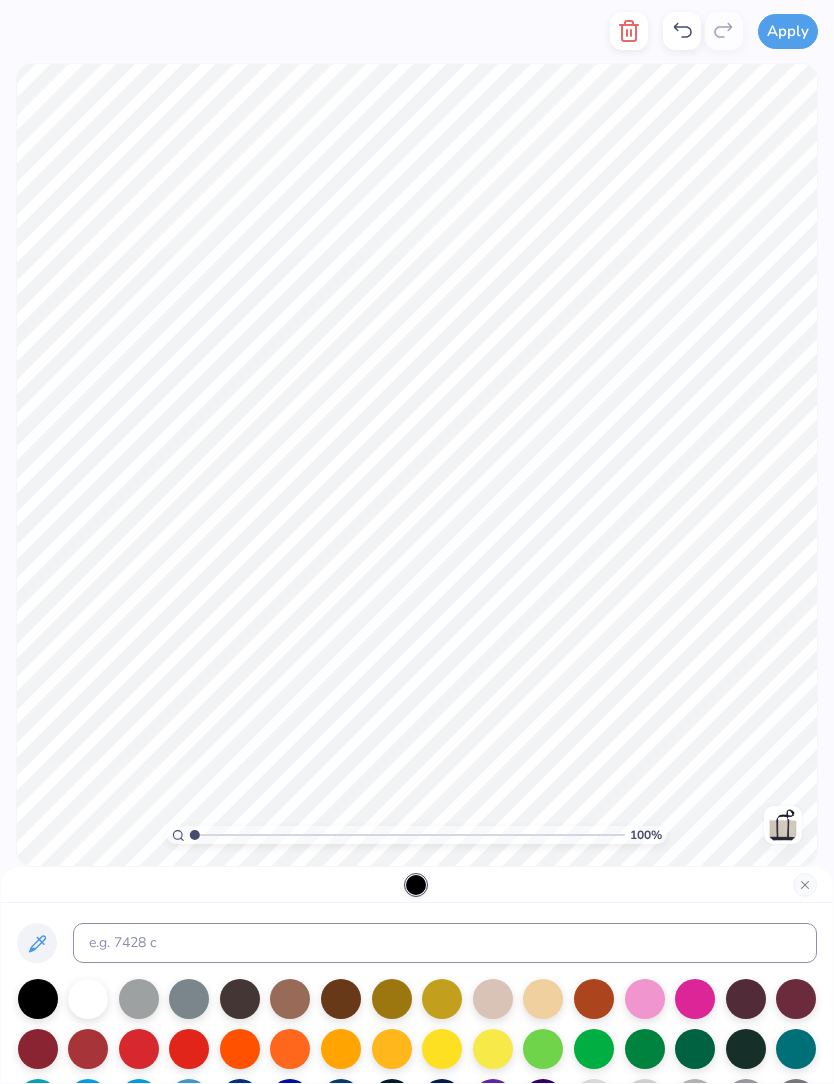 click at bounding box center (805, 885) 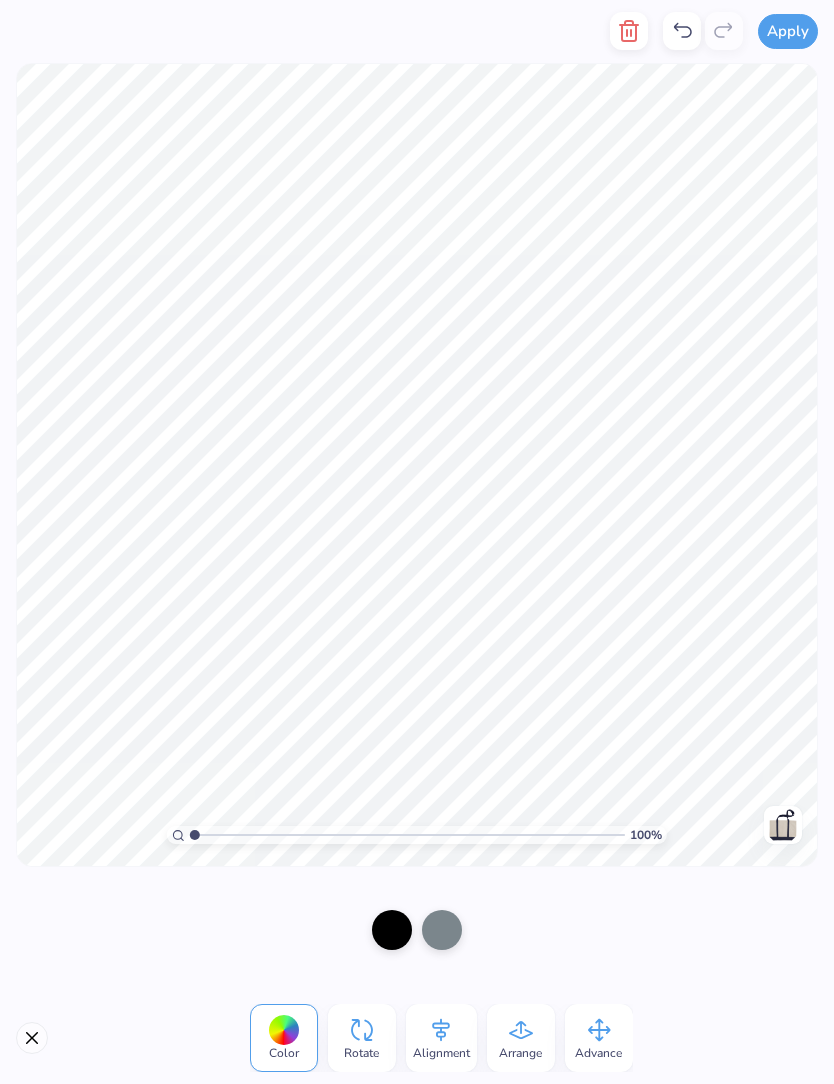 click at bounding box center [442, 930] 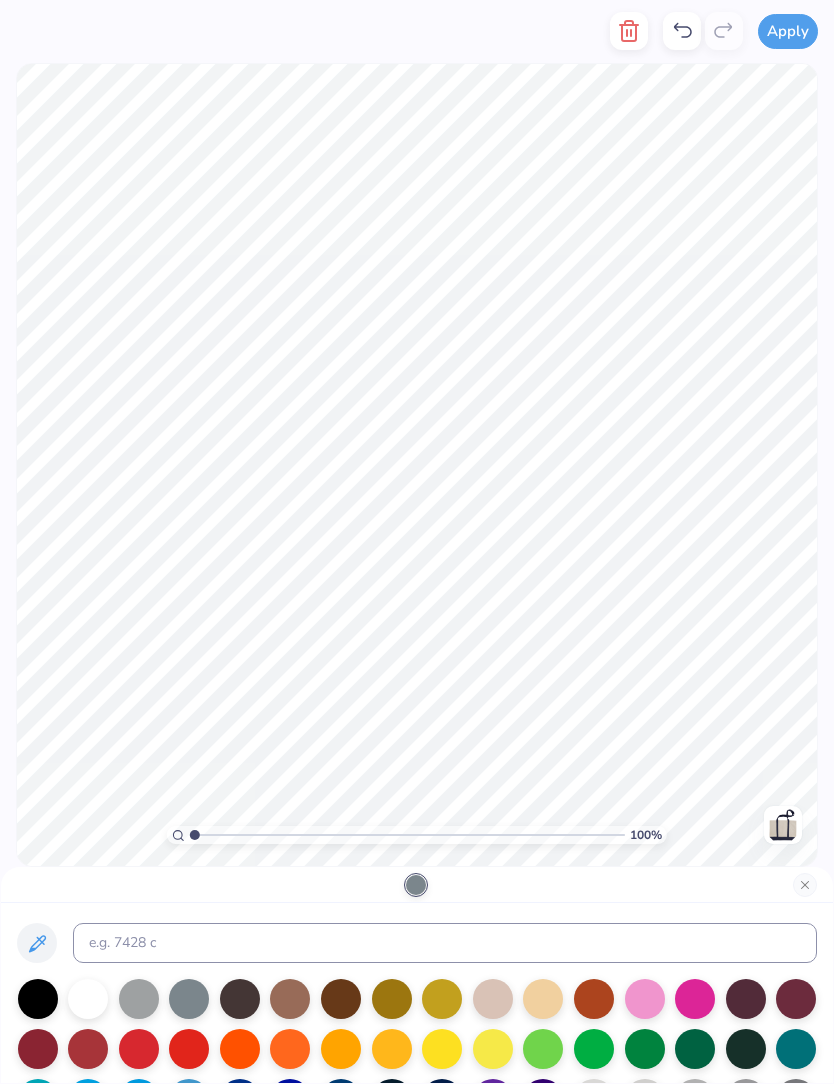 click at bounding box center (38, 999) 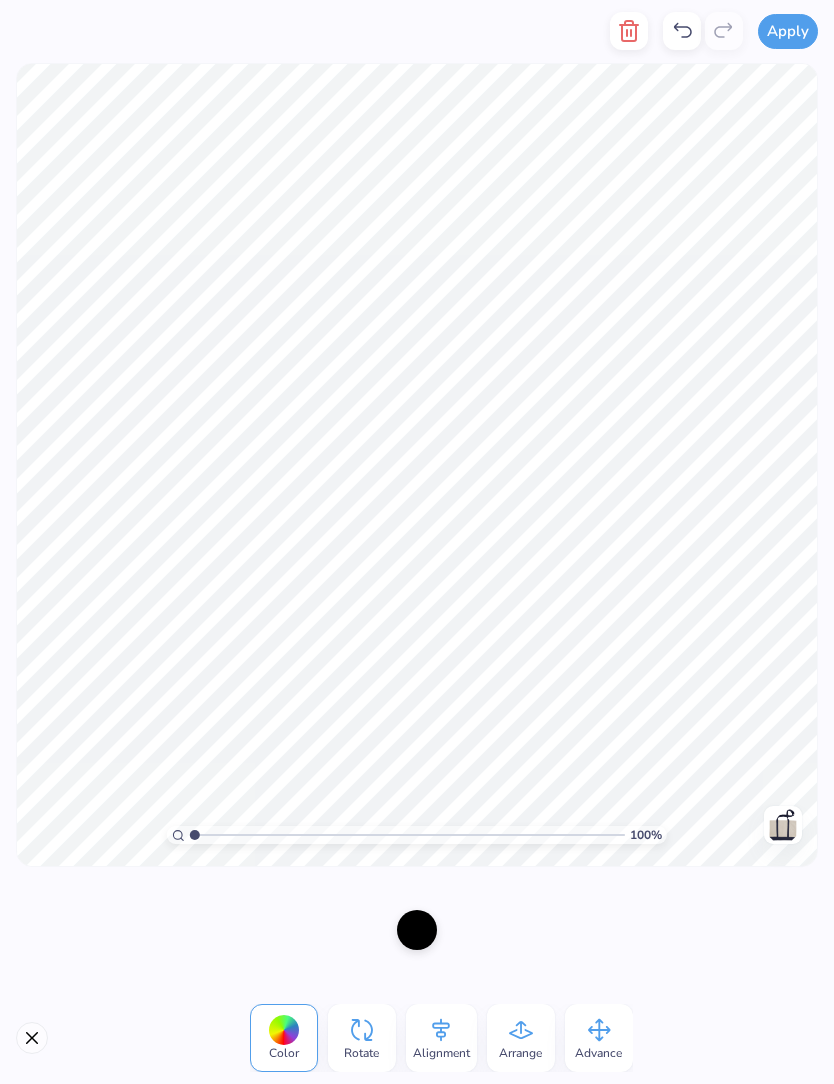 click at bounding box center (783, 825) 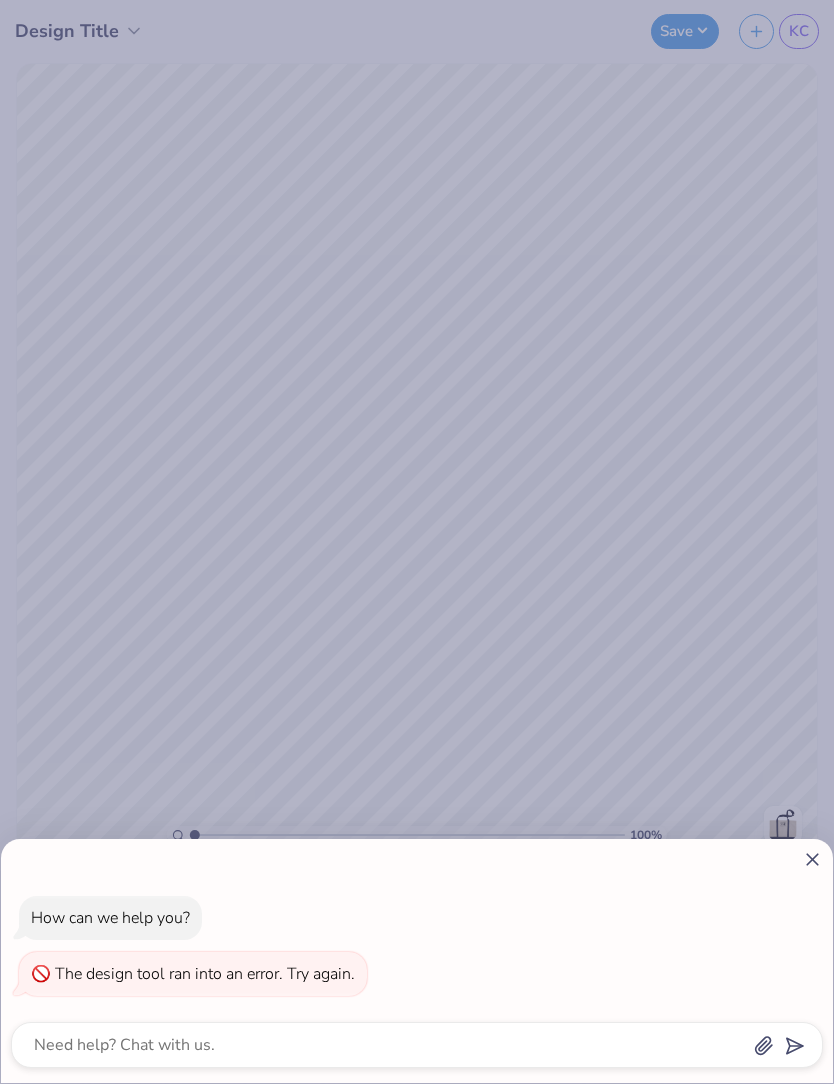 click 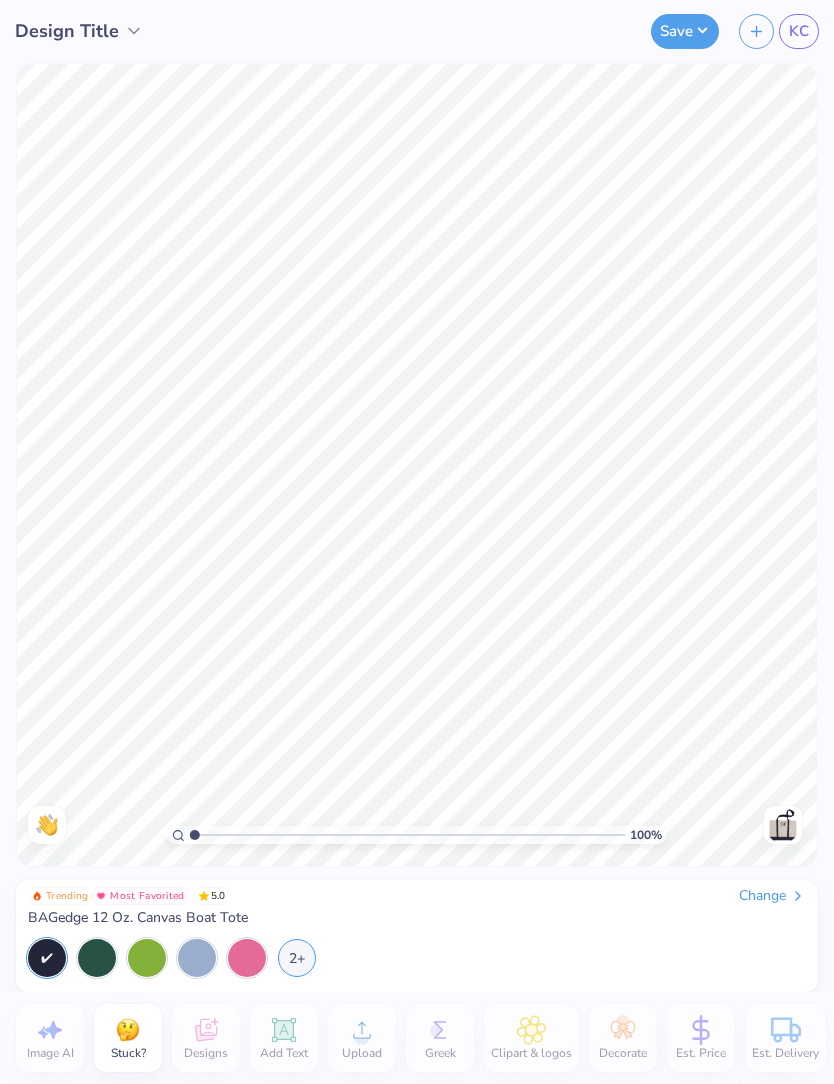 click on "100  % Need help?  Chat with us. Front" at bounding box center [417, 465] 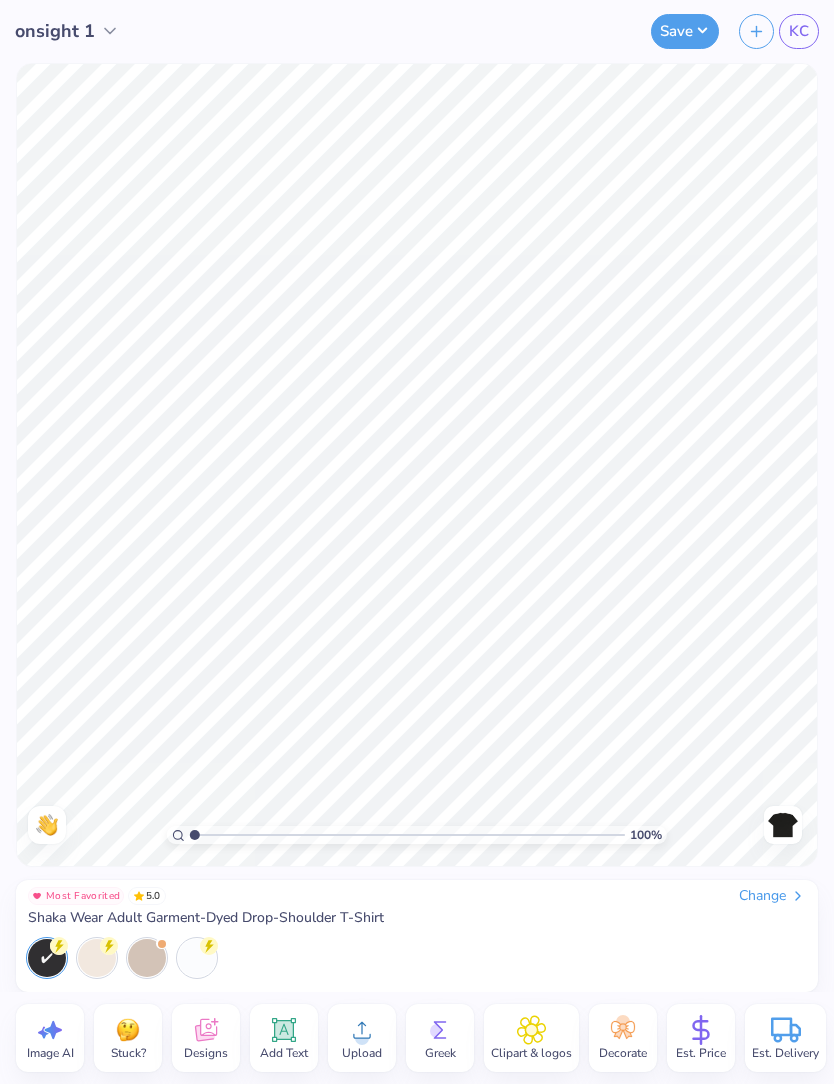 scroll, scrollTop: 0, scrollLeft: 0, axis: both 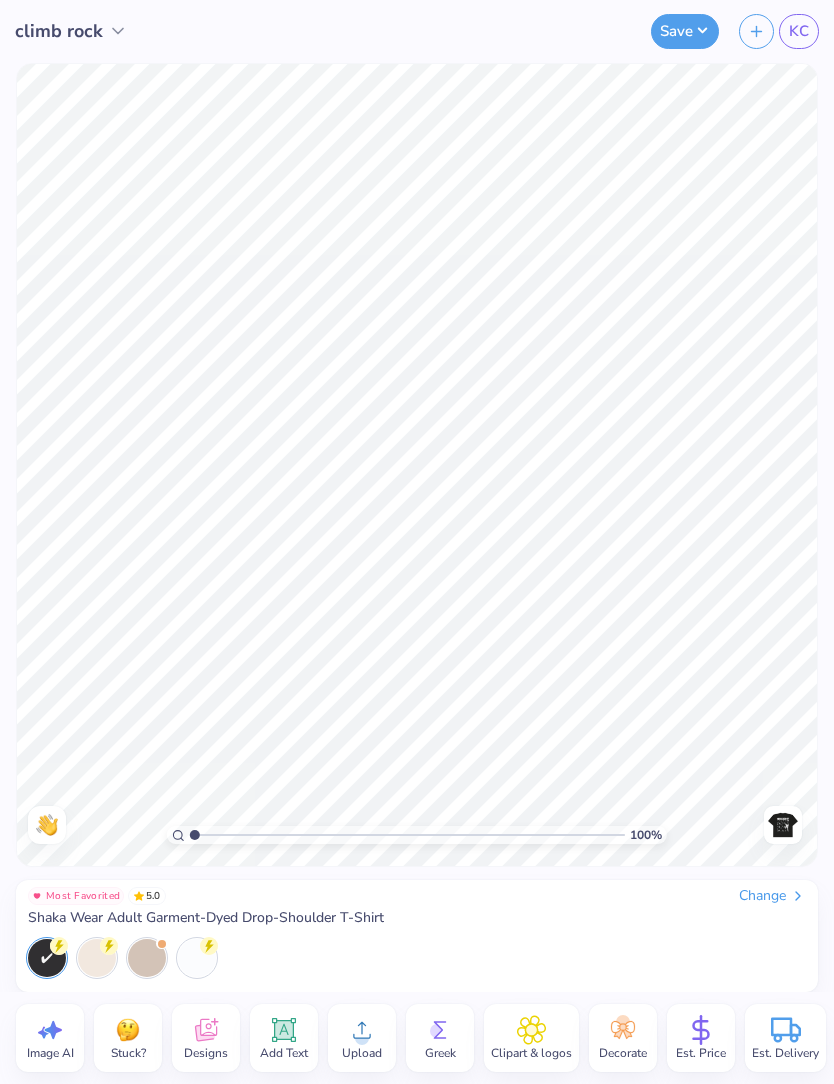 click 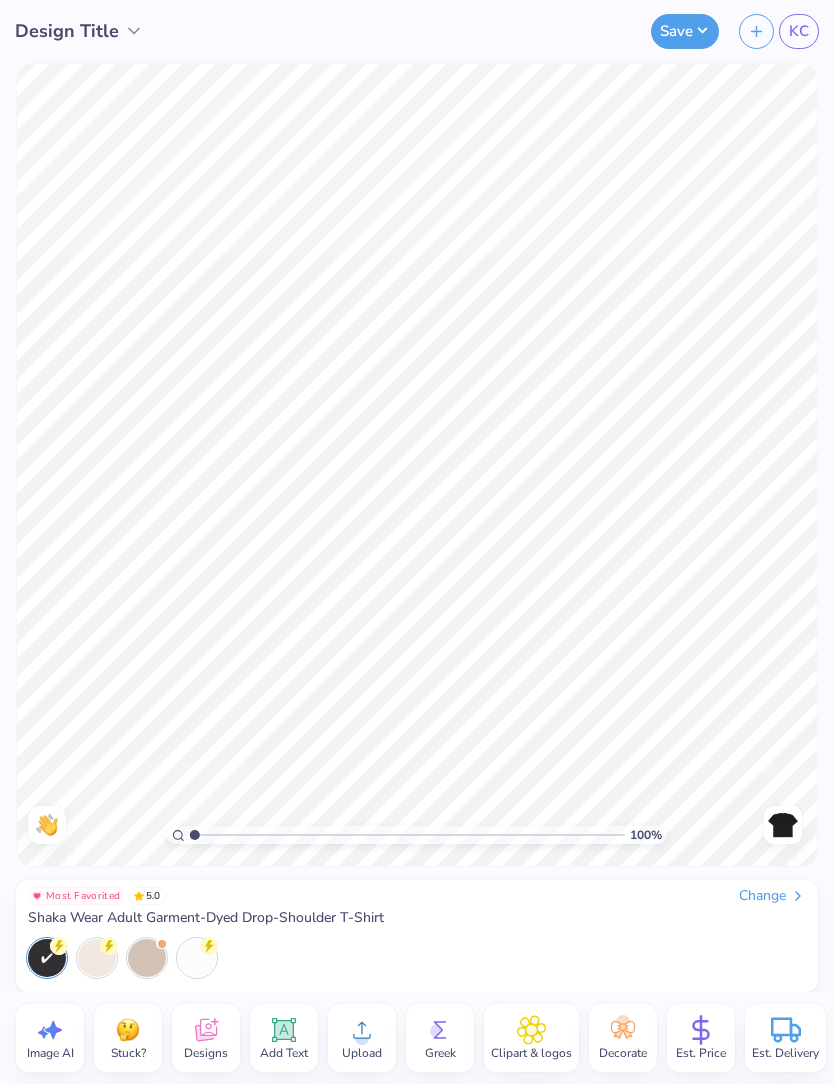 click on "Most Favorited 5.0 Change Shaka Wear Adult Garment-Dyed Drop-Shoulder T-Shirt Add to Cart" at bounding box center (417, 930) 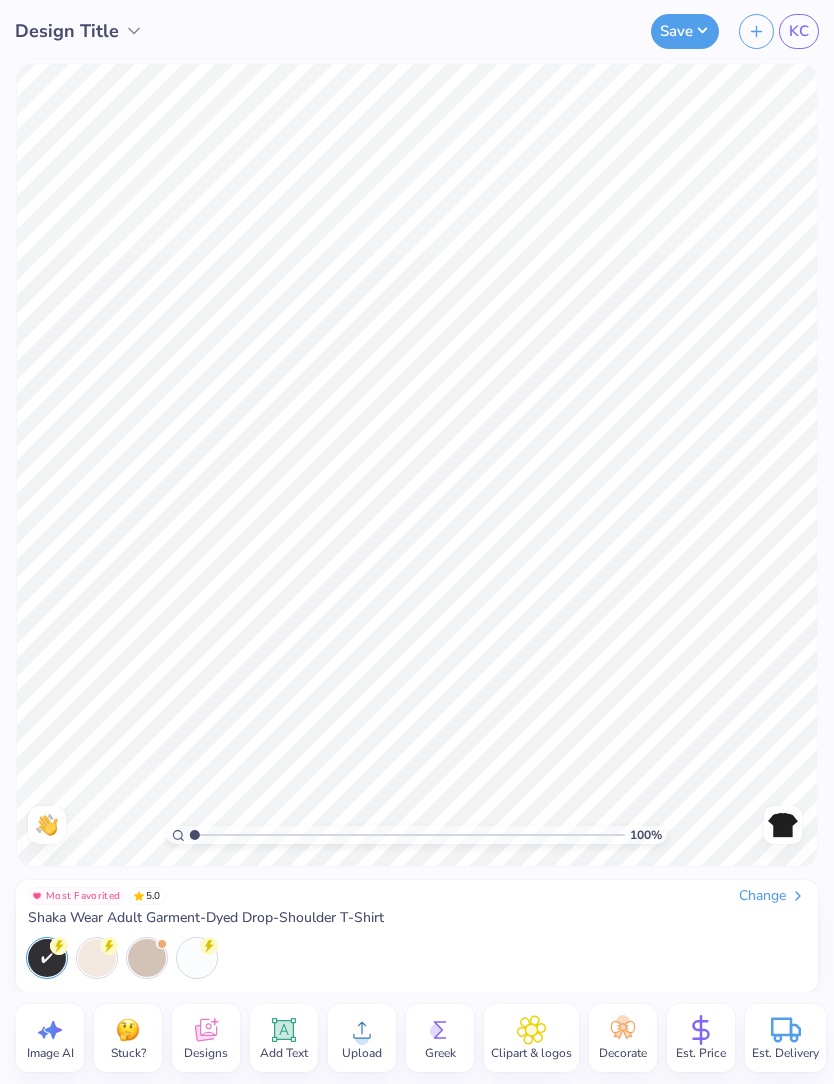 click on "Change" at bounding box center [772, 896] 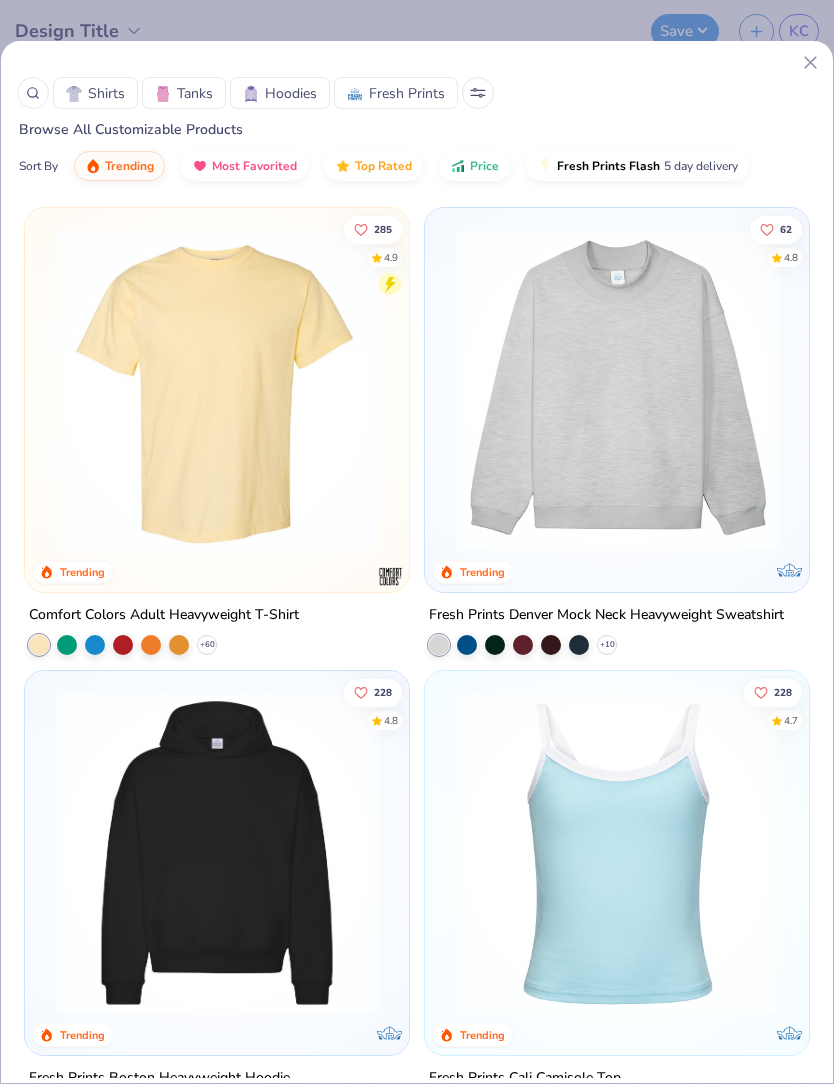 click at bounding box center [478, 93] 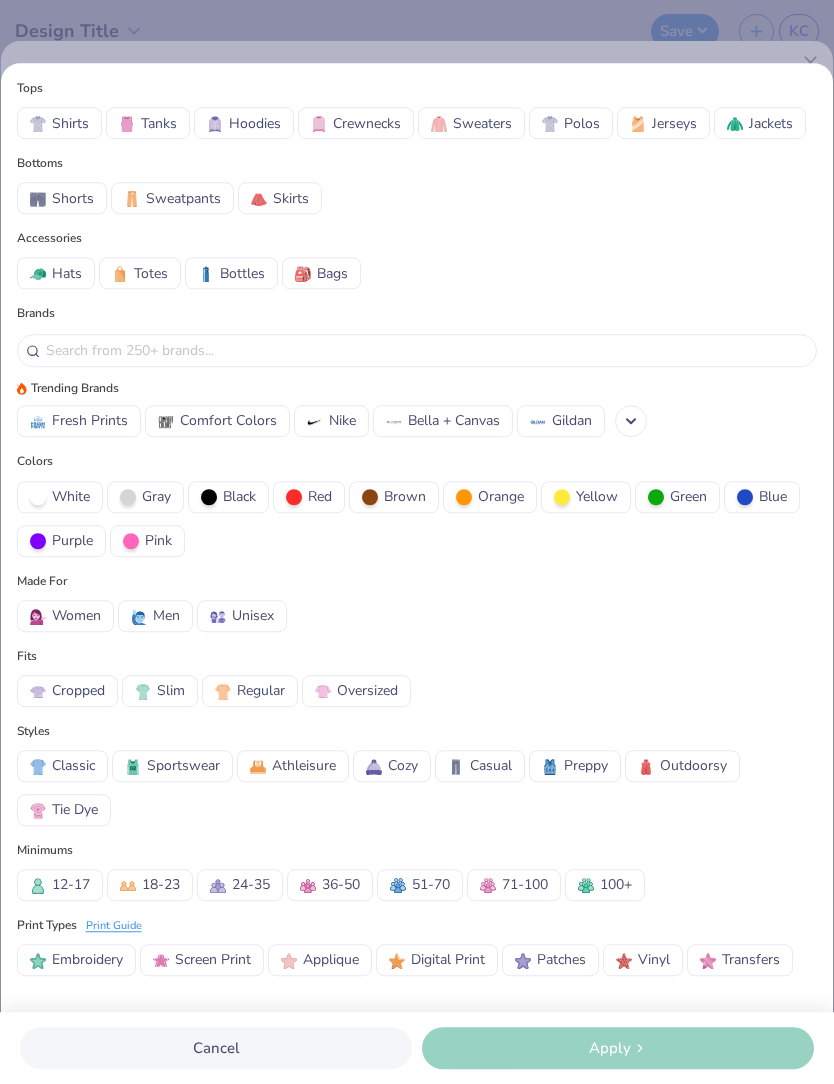 click on "Totes" at bounding box center (151, 273) 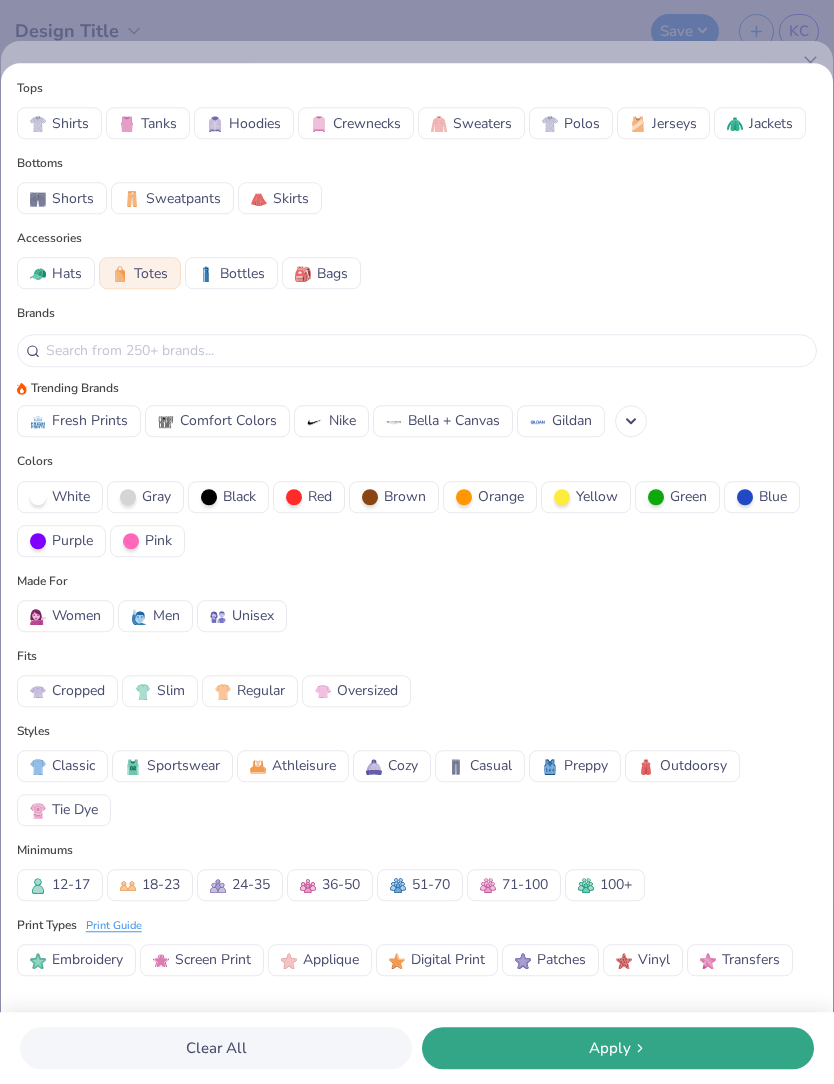 click on "Apply" at bounding box center (610, 1048) 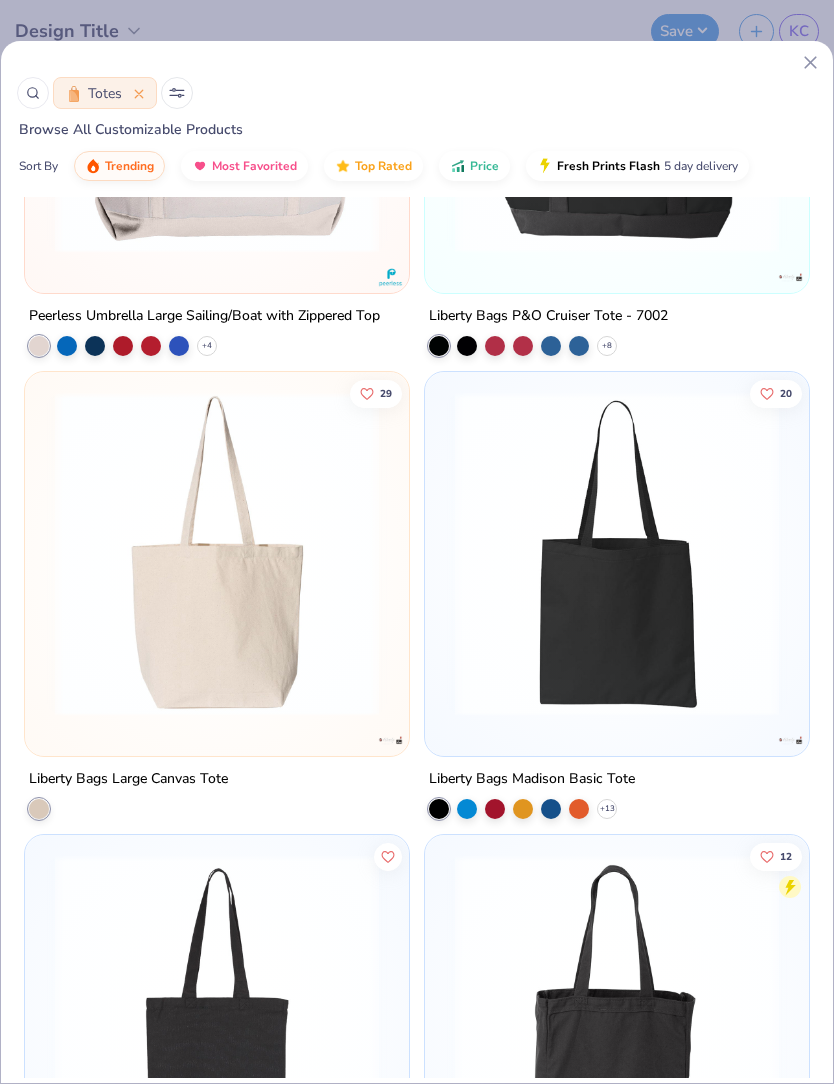 scroll, scrollTop: 1224, scrollLeft: 0, axis: vertical 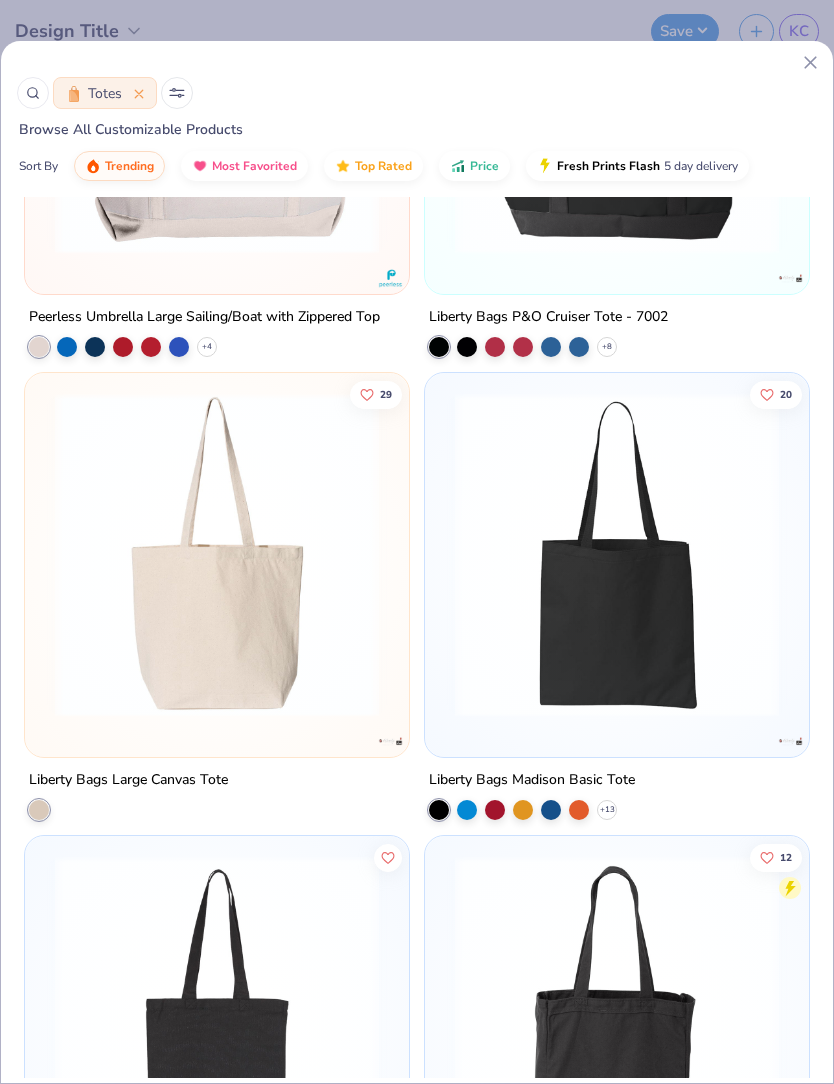 click at bounding box center [217, 555] 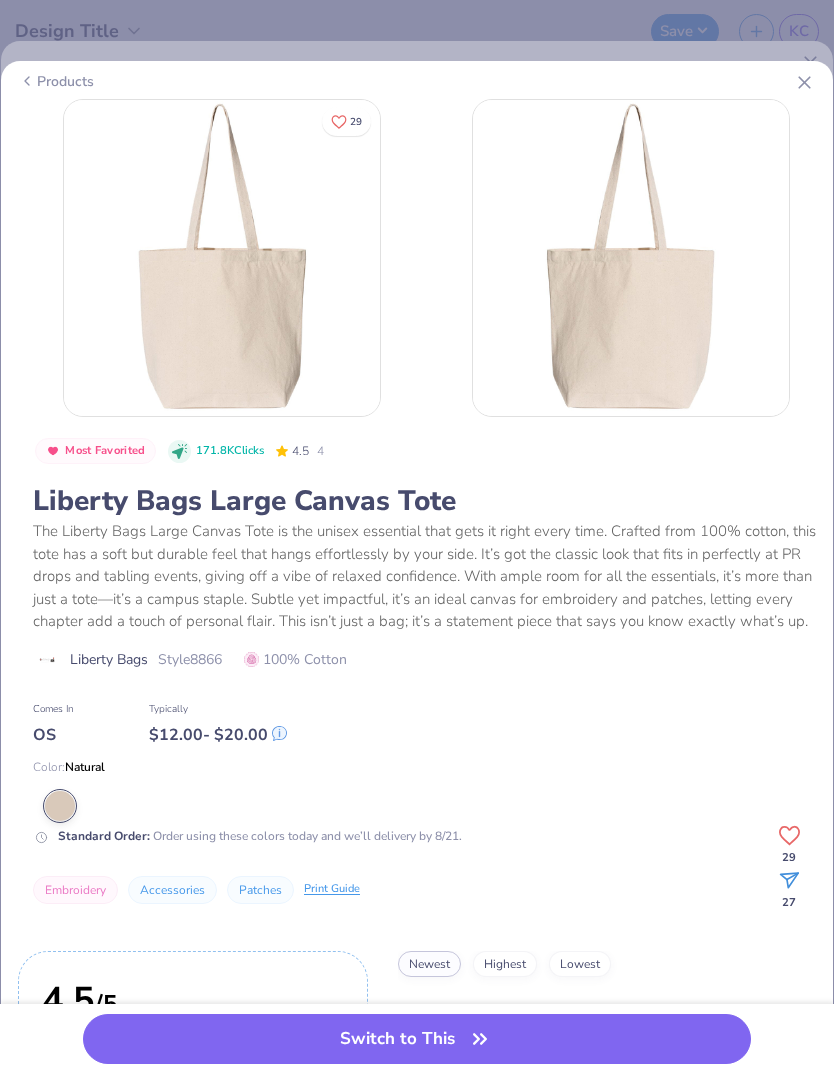 click on "Switch to This" at bounding box center [416, 1039] 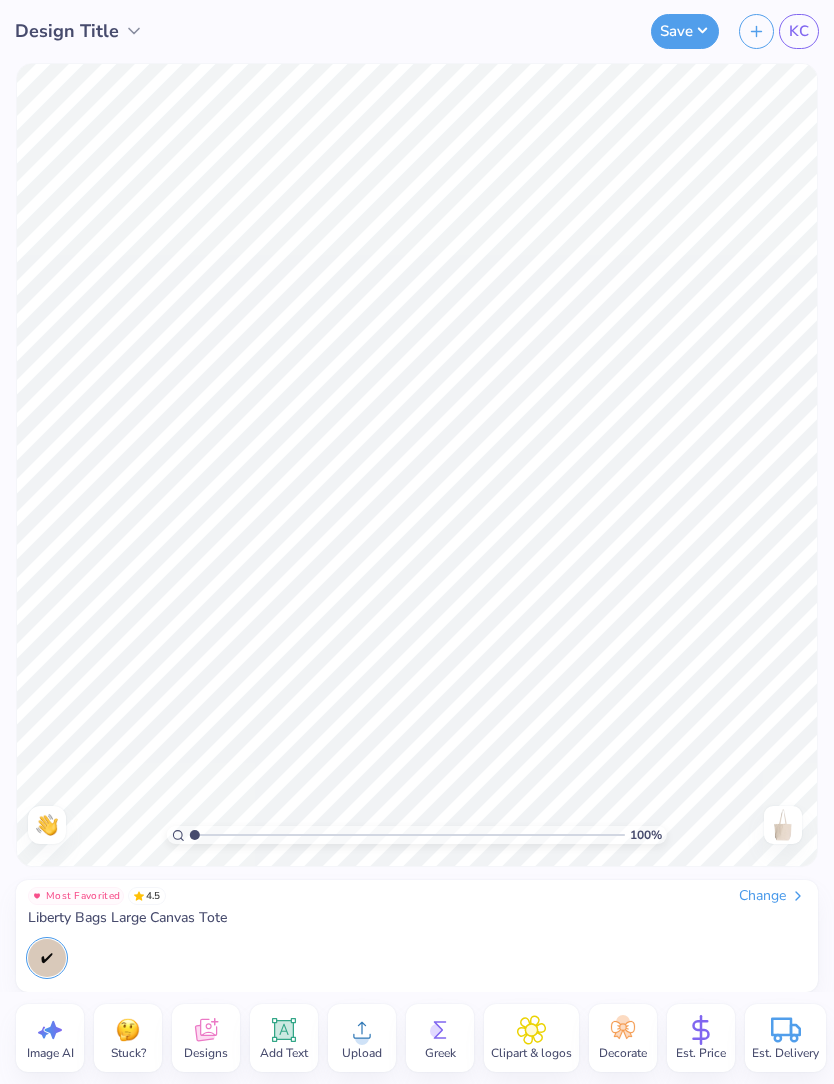 click 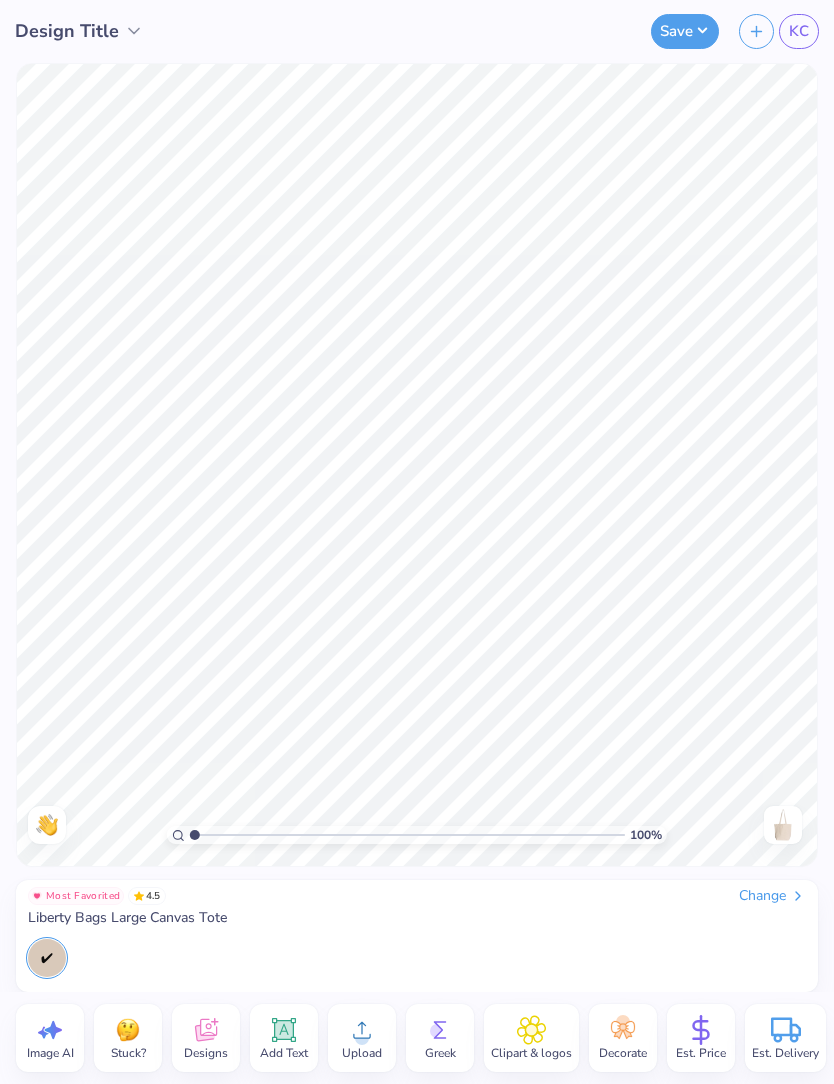 click 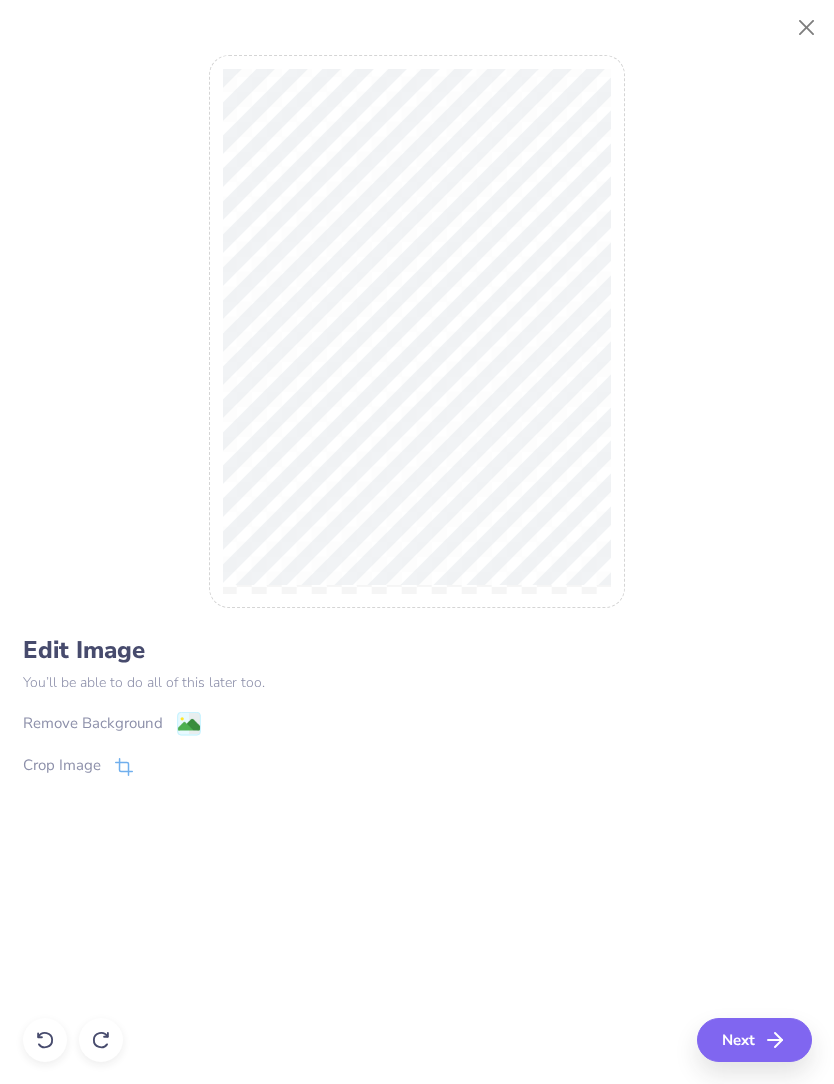click 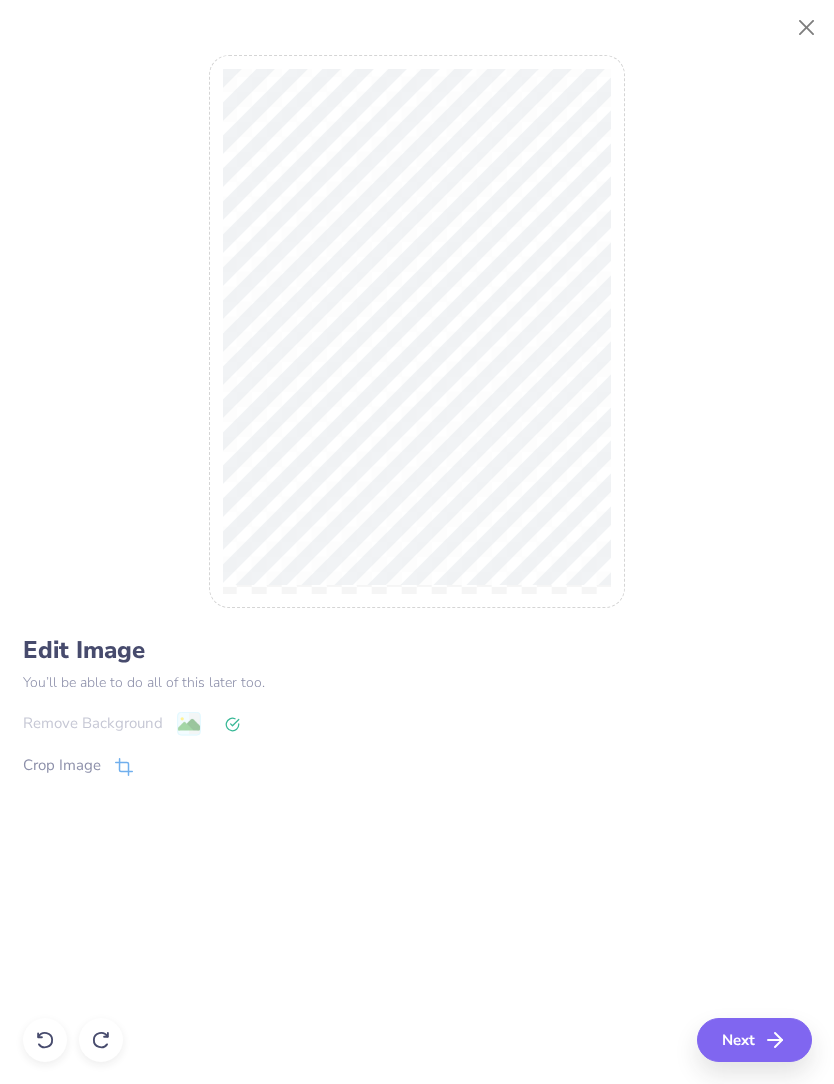 click on "Next" at bounding box center (754, 1040) 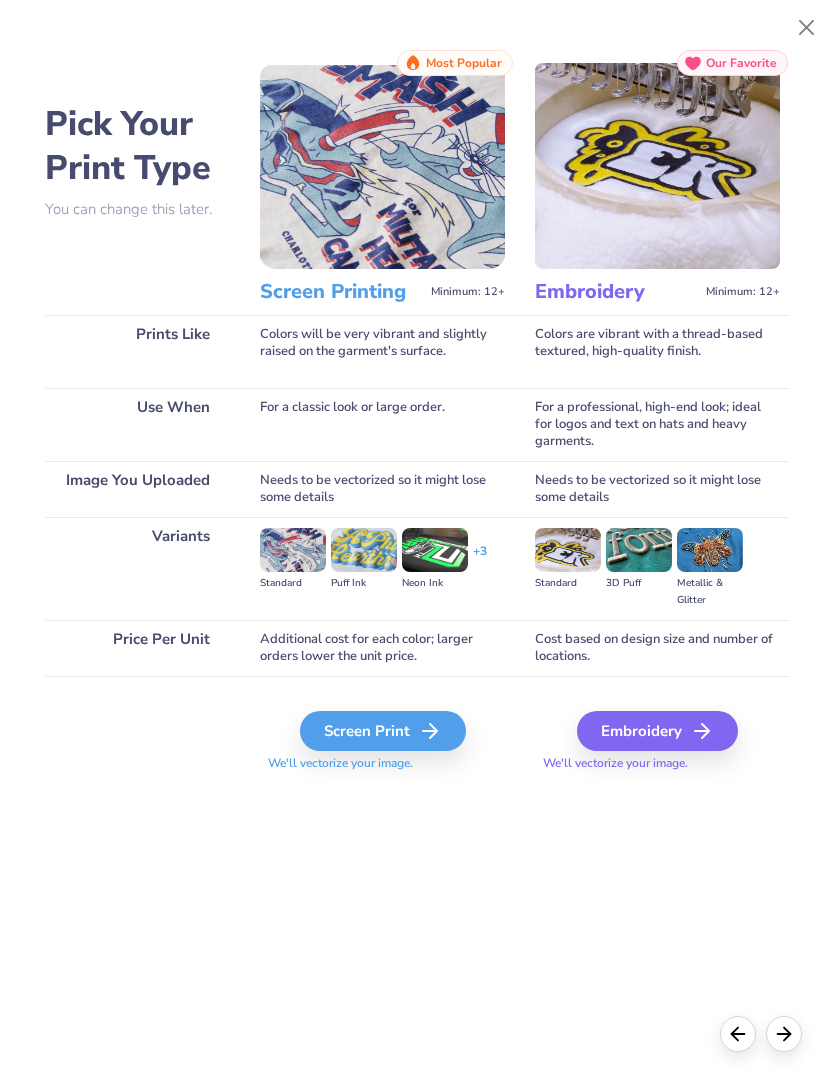 click on "Screen Print" at bounding box center (383, 731) 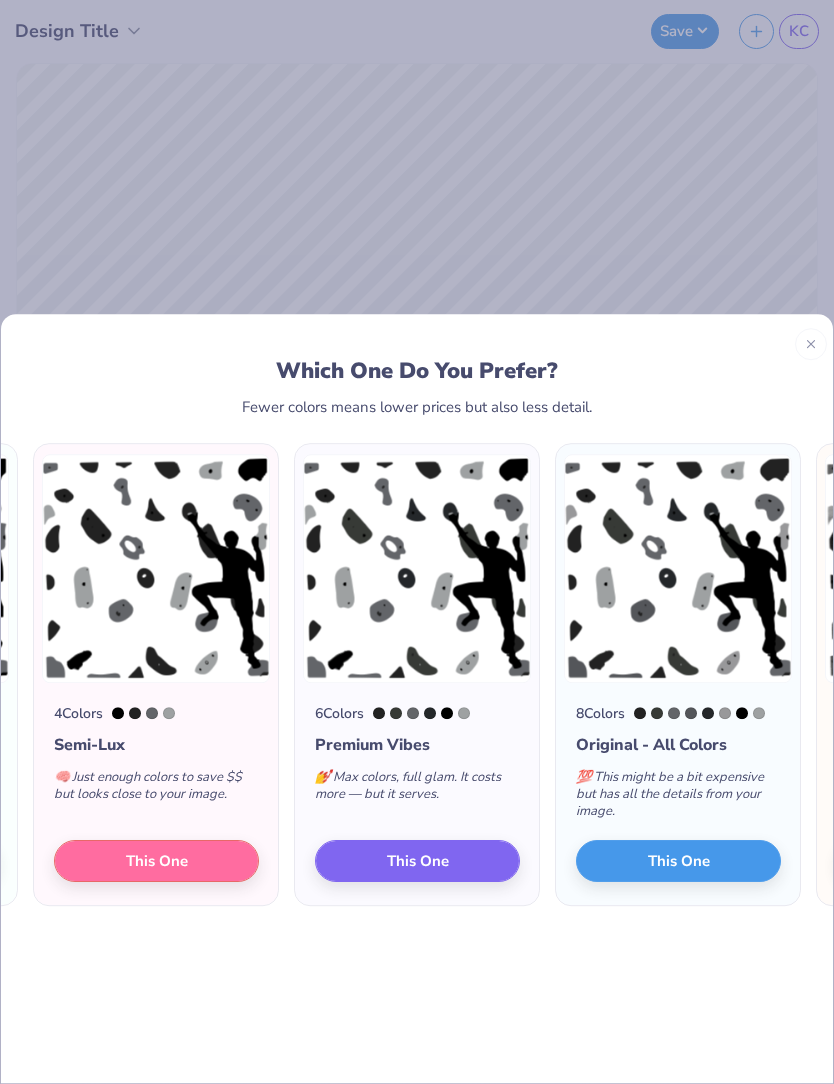 click on "This One" at bounding box center (156, 861) 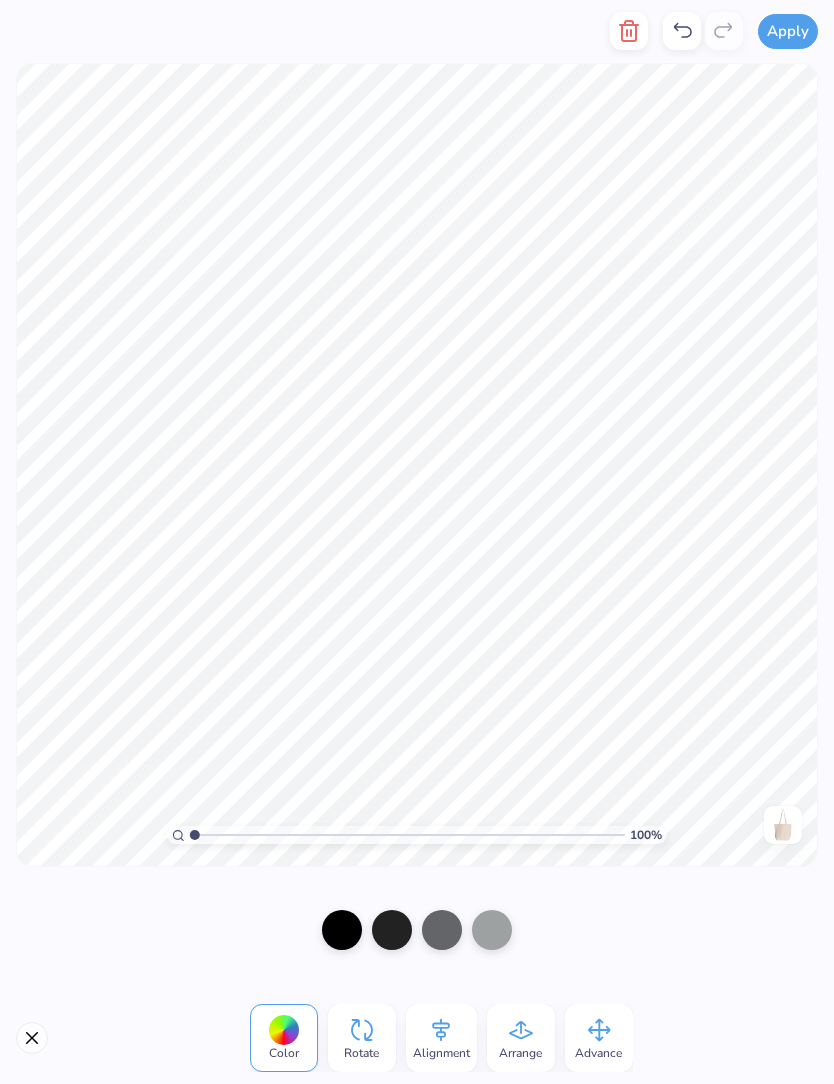 click at bounding box center (342, 930) 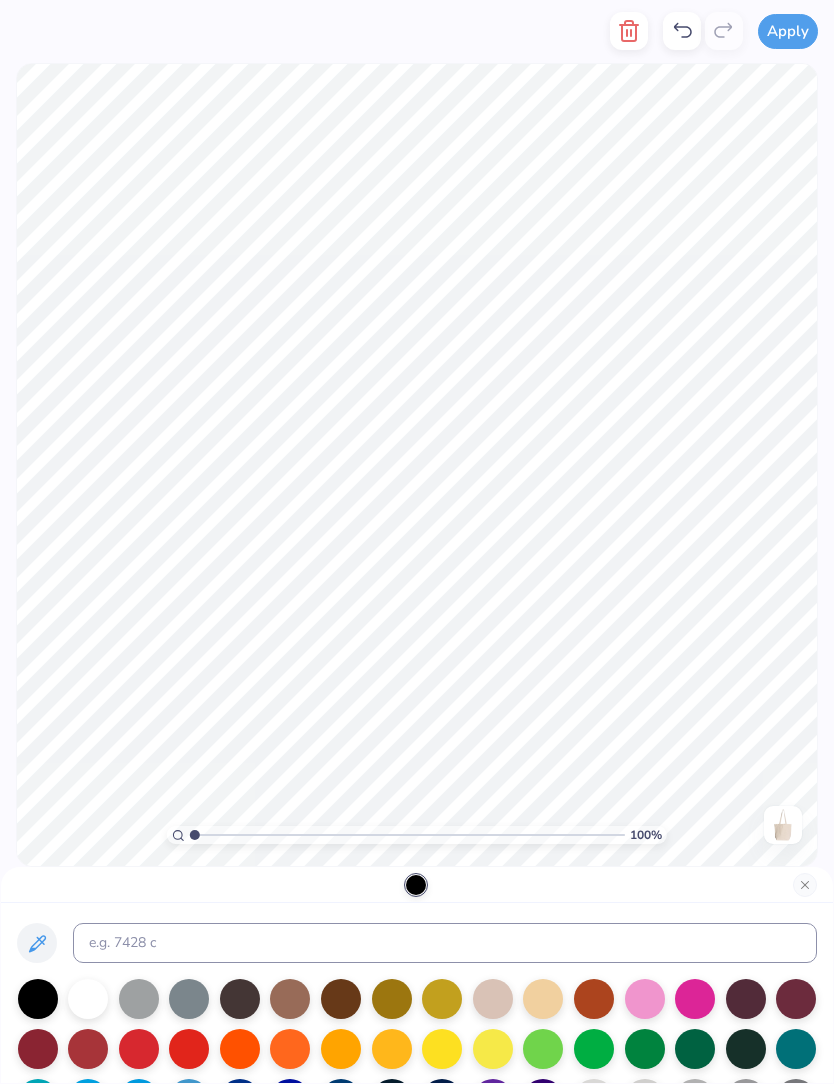 click at bounding box center [746, 1049] 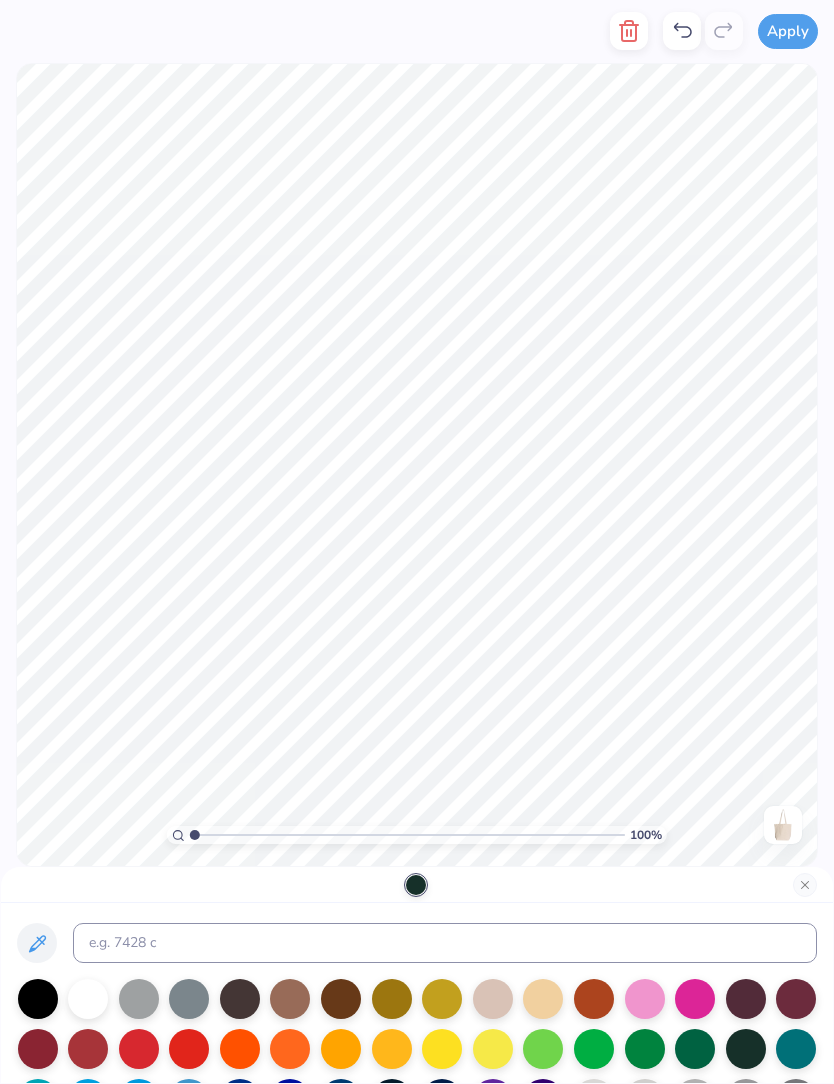 click at bounding box center (805, 885) 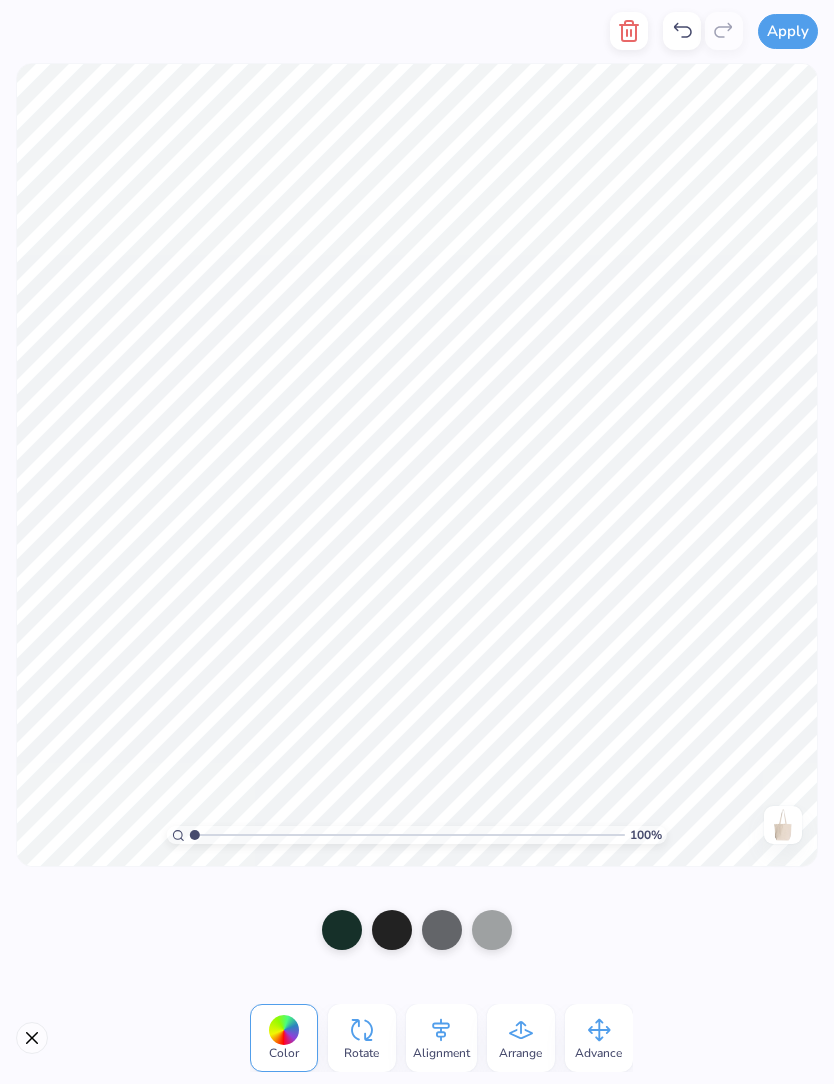 click at bounding box center [392, 930] 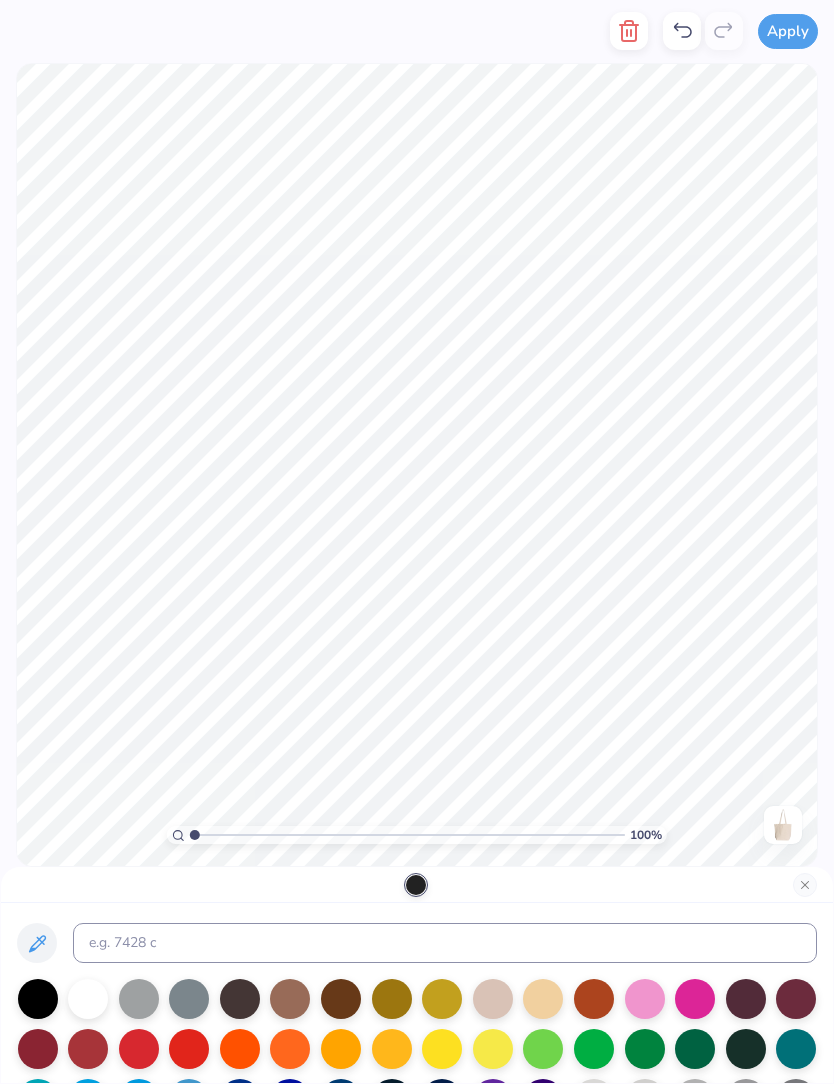 click at bounding box center [695, 1049] 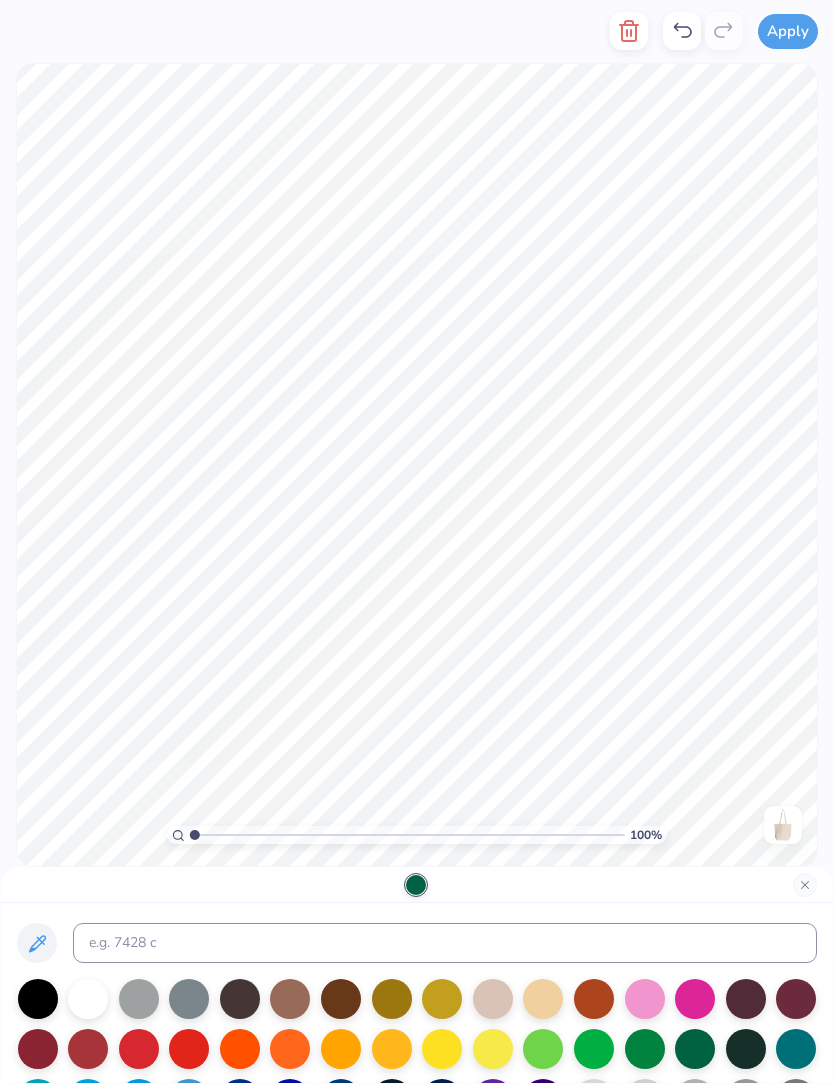 click at bounding box center (805, 885) 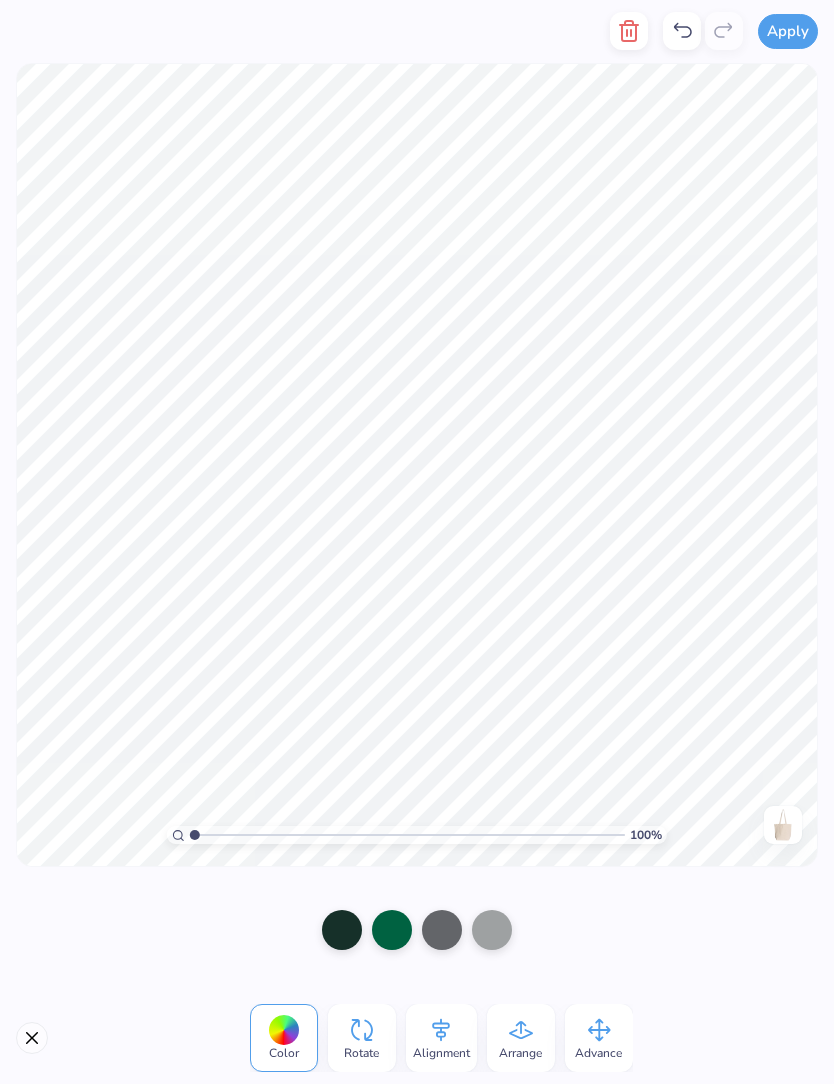 click at bounding box center [442, 930] 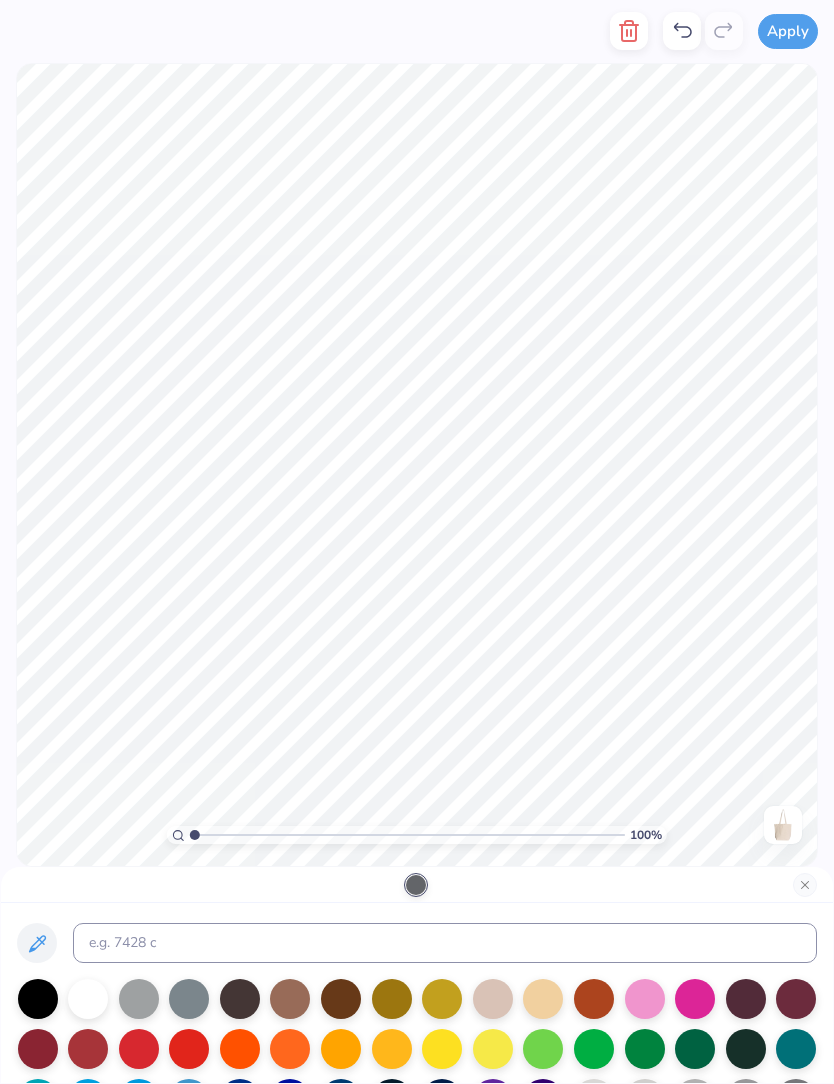 click at bounding box center [645, 1049] 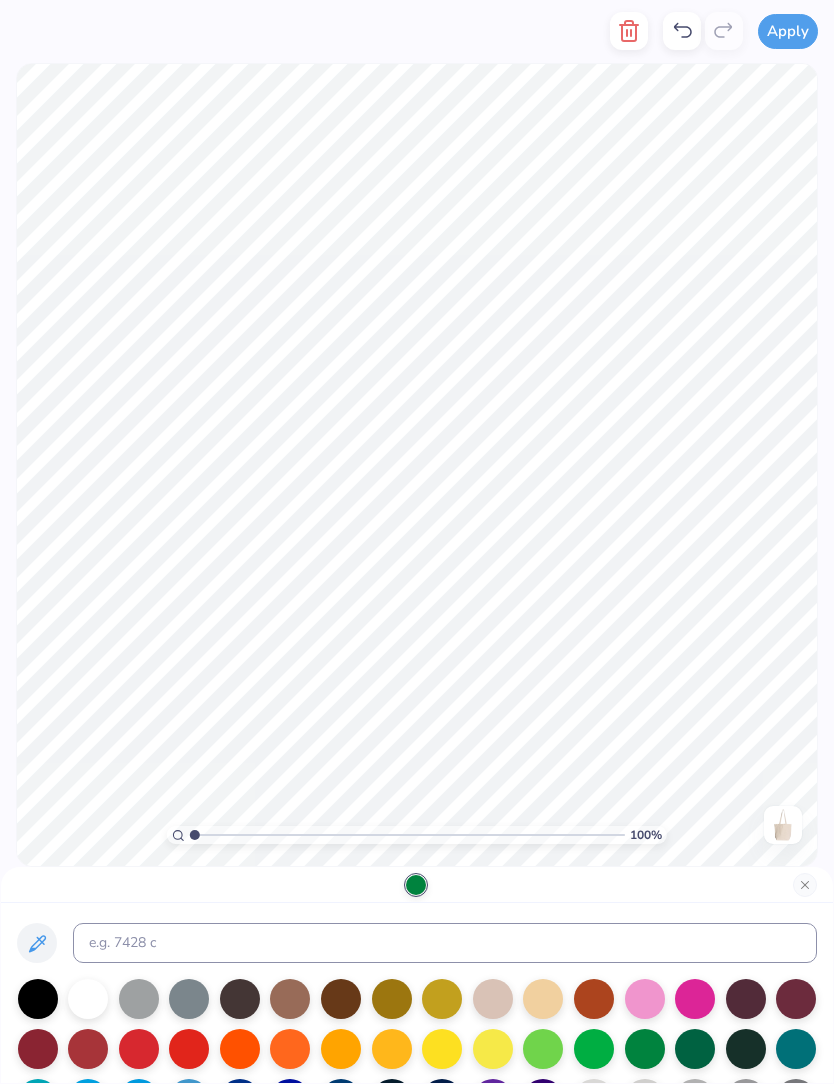 click at bounding box center [805, 885] 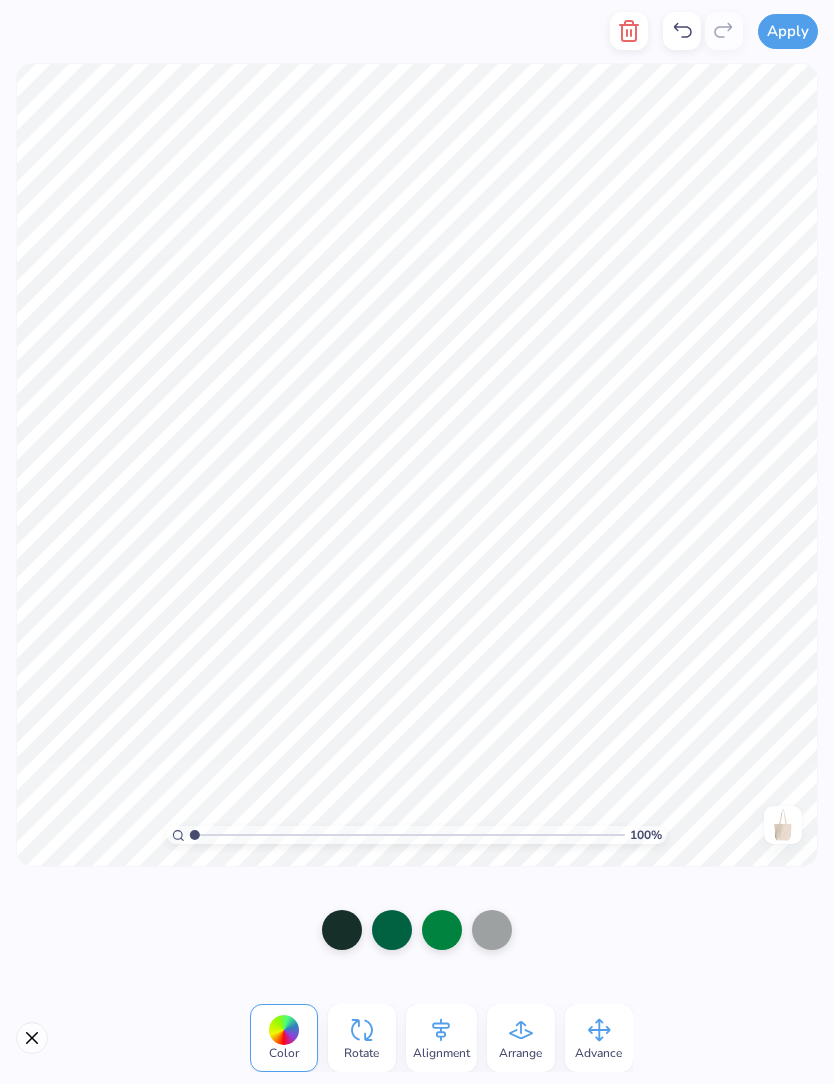 click at bounding box center (492, 930) 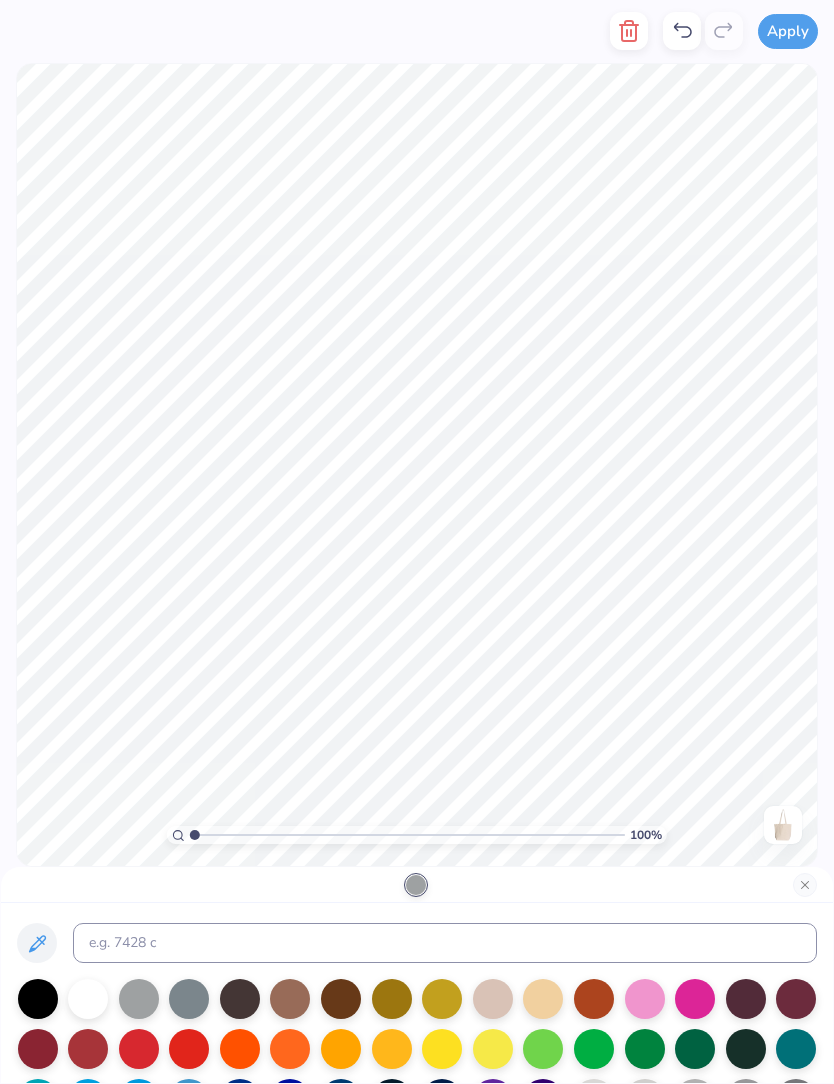 click at bounding box center (543, 1049) 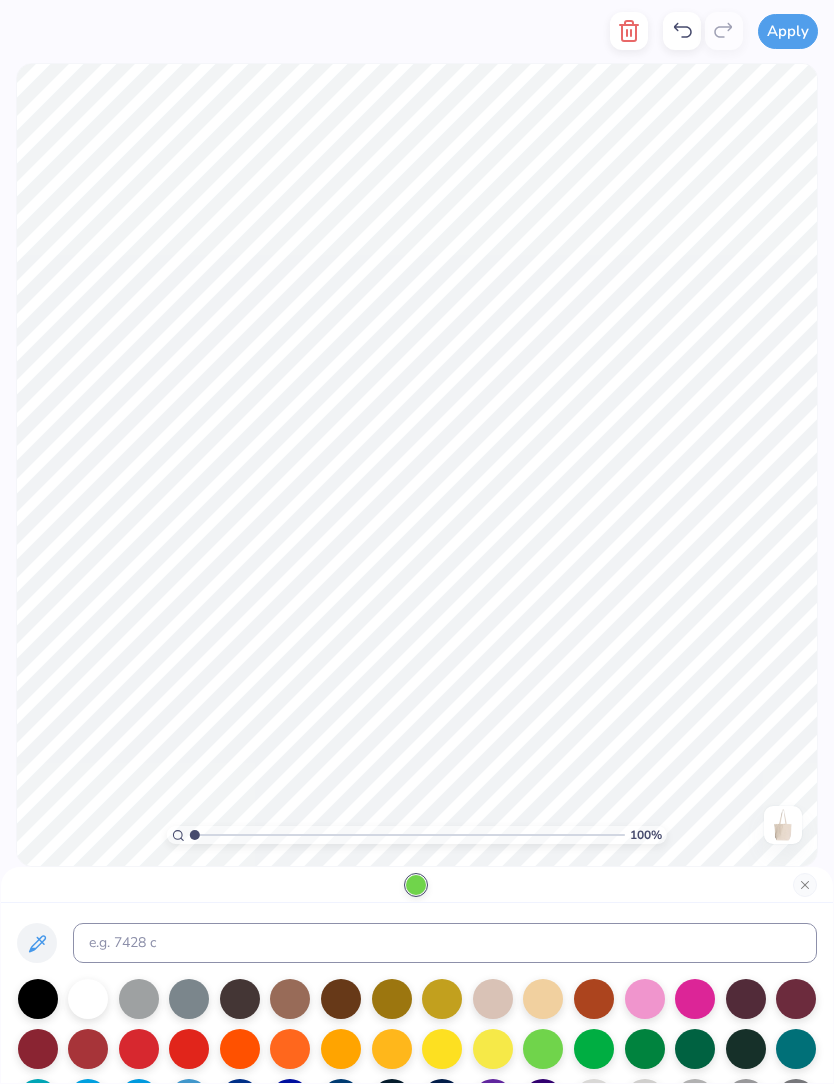 click at bounding box center (805, 885) 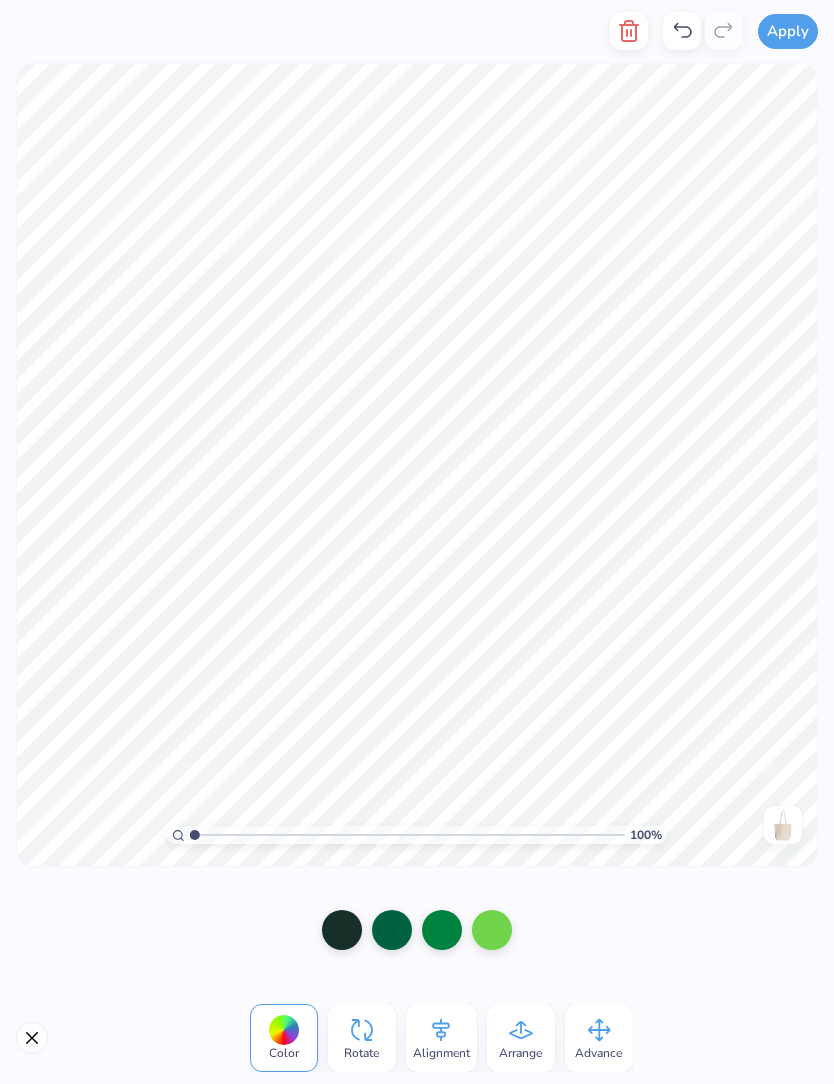click at bounding box center [342, 930] 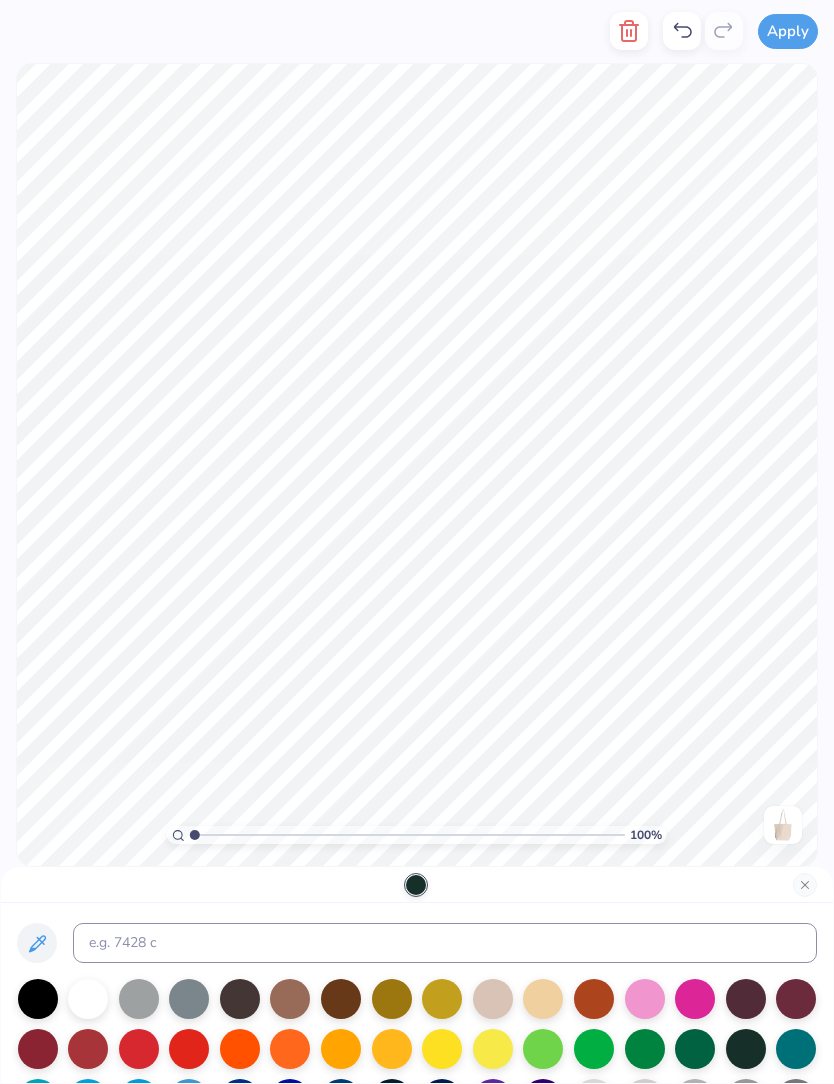 click at bounding box center (805, 885) 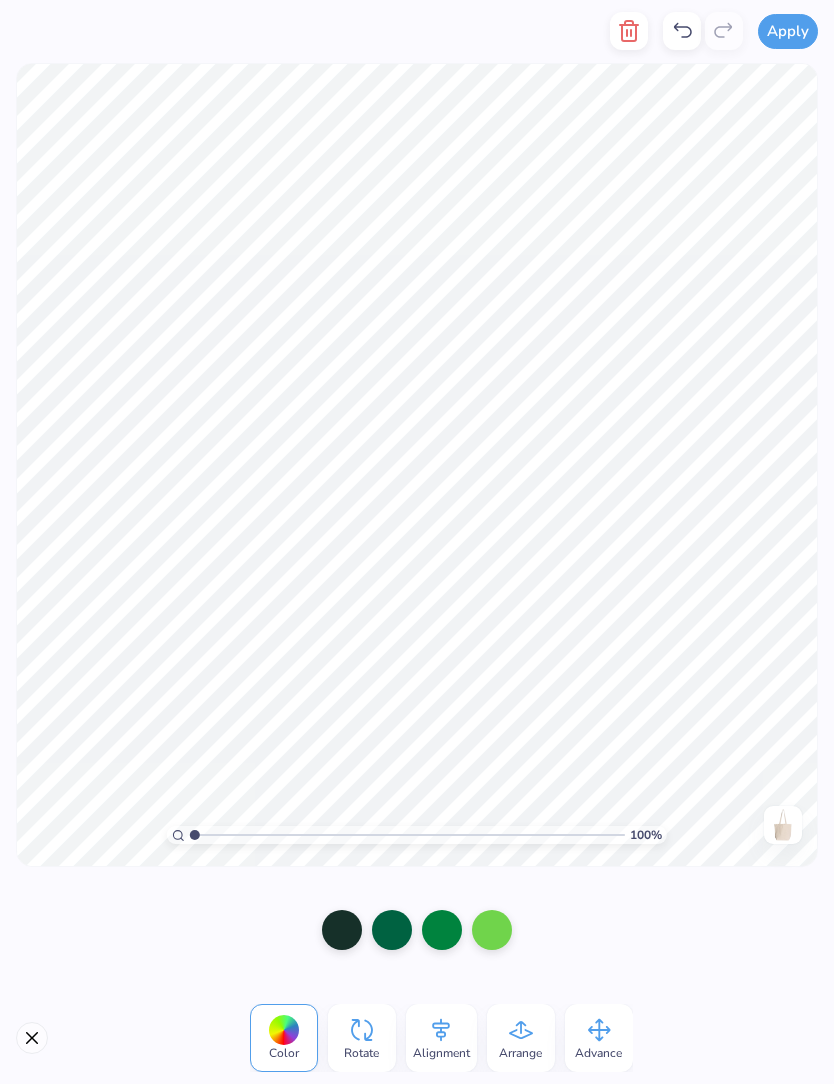 click at bounding box center [492, 930] 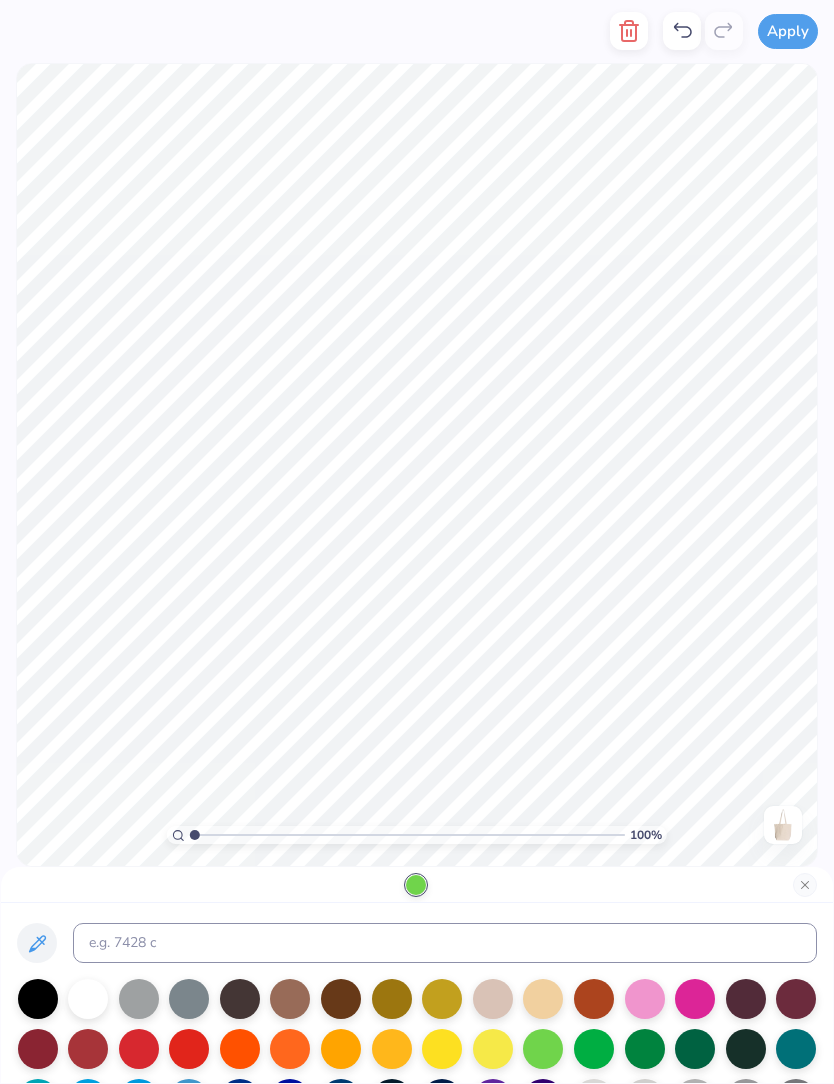 click at bounding box center (645, 999) 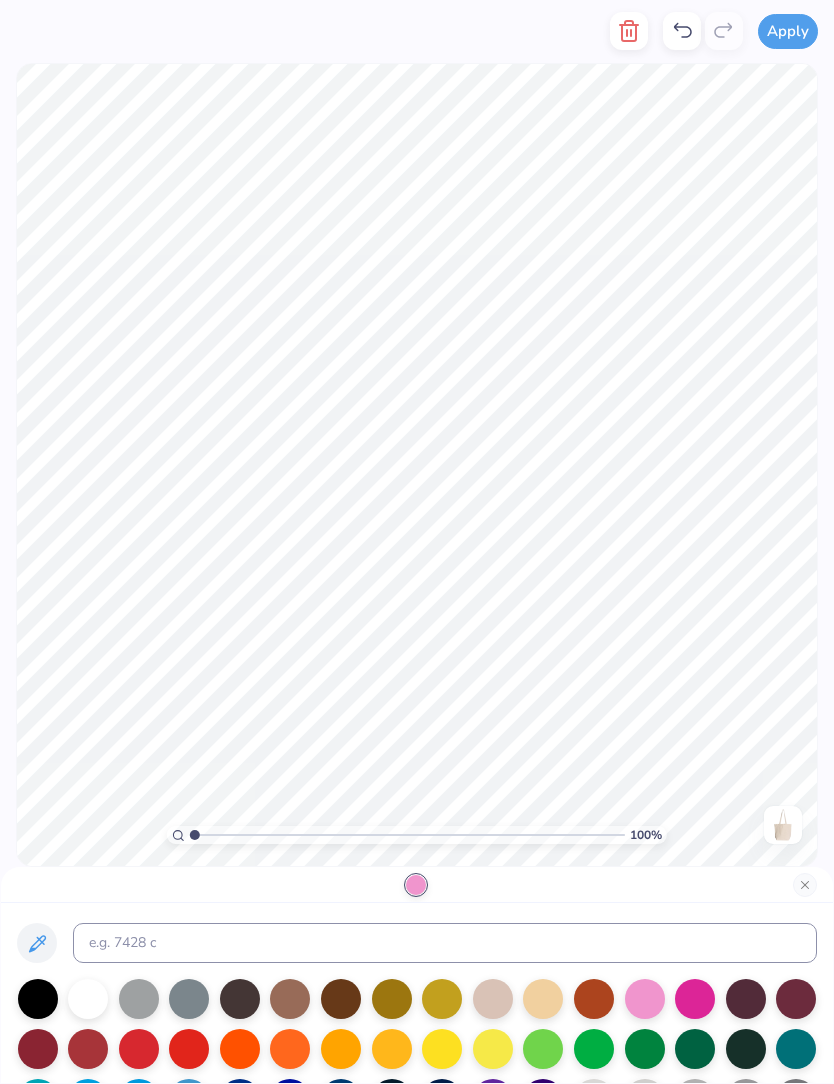 click at bounding box center [417, 885] 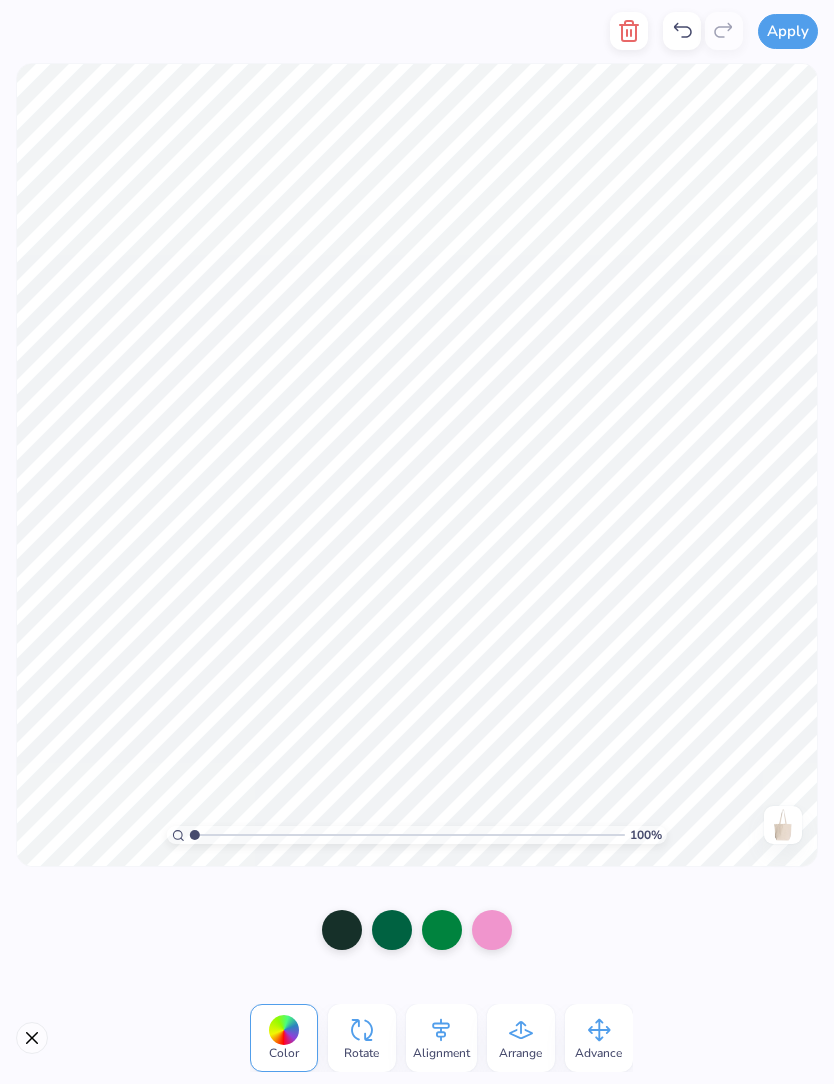 click at bounding box center (392, 930) 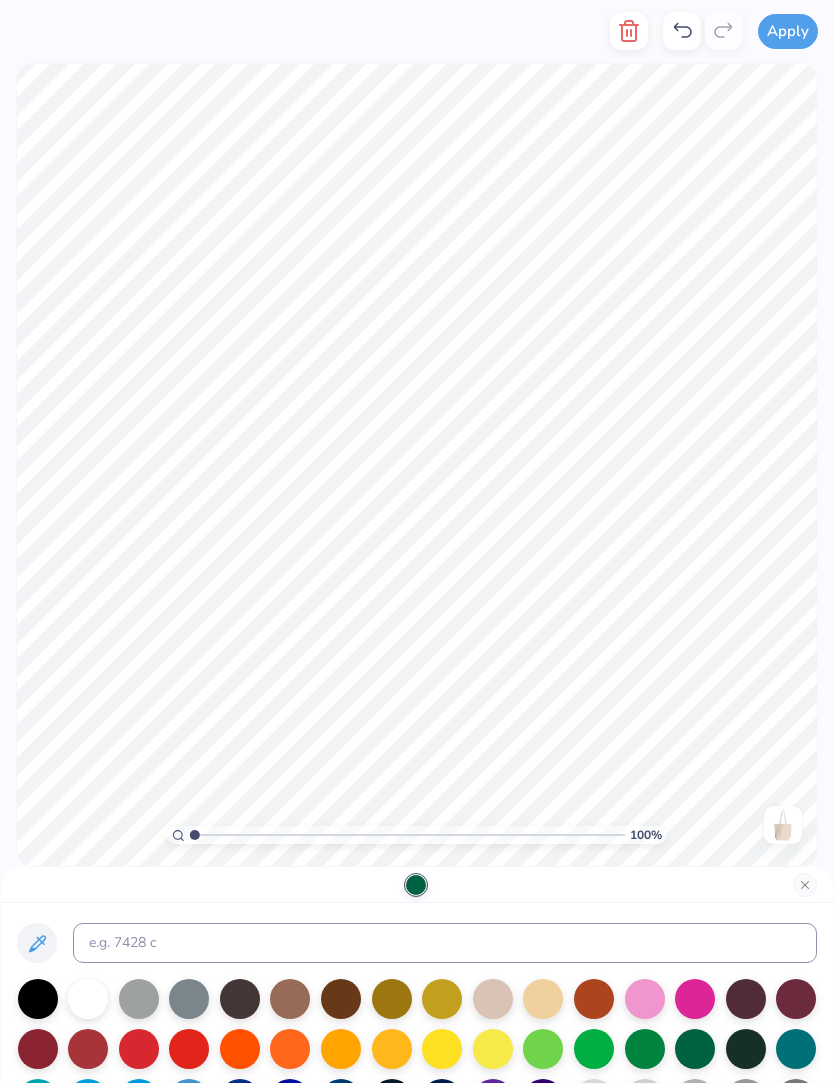 click at bounding box center [796, 1049] 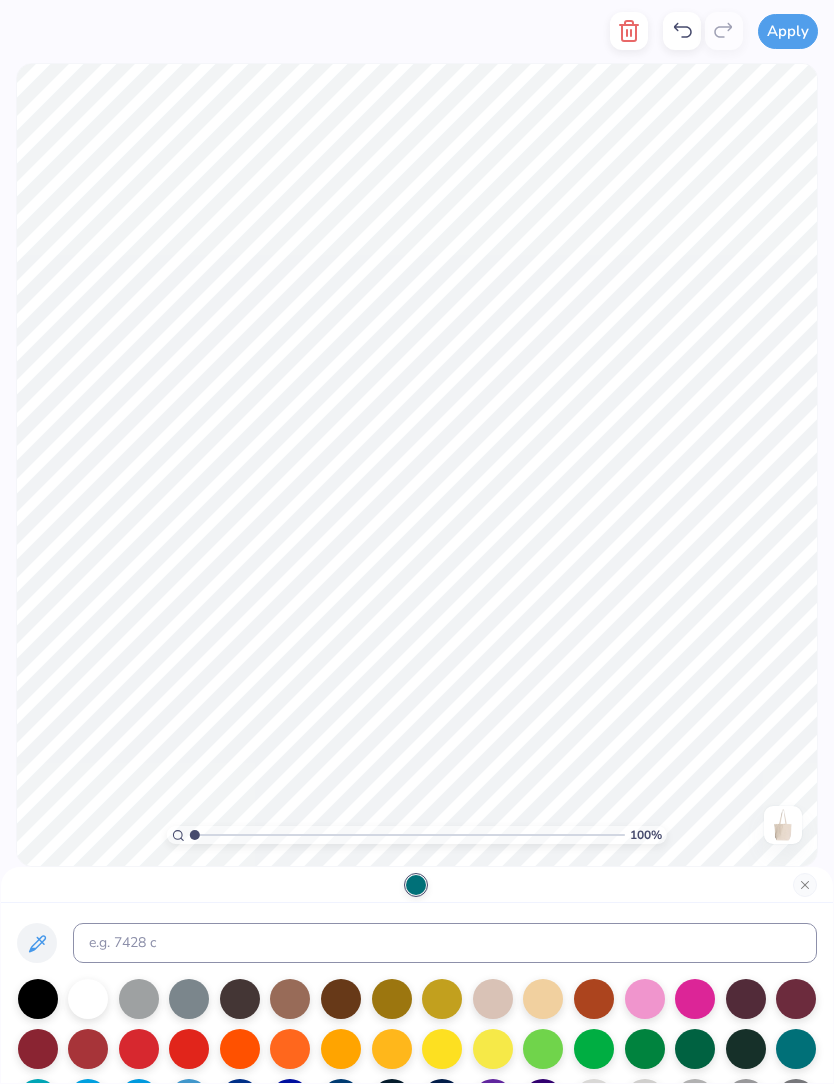 click at bounding box center (805, 885) 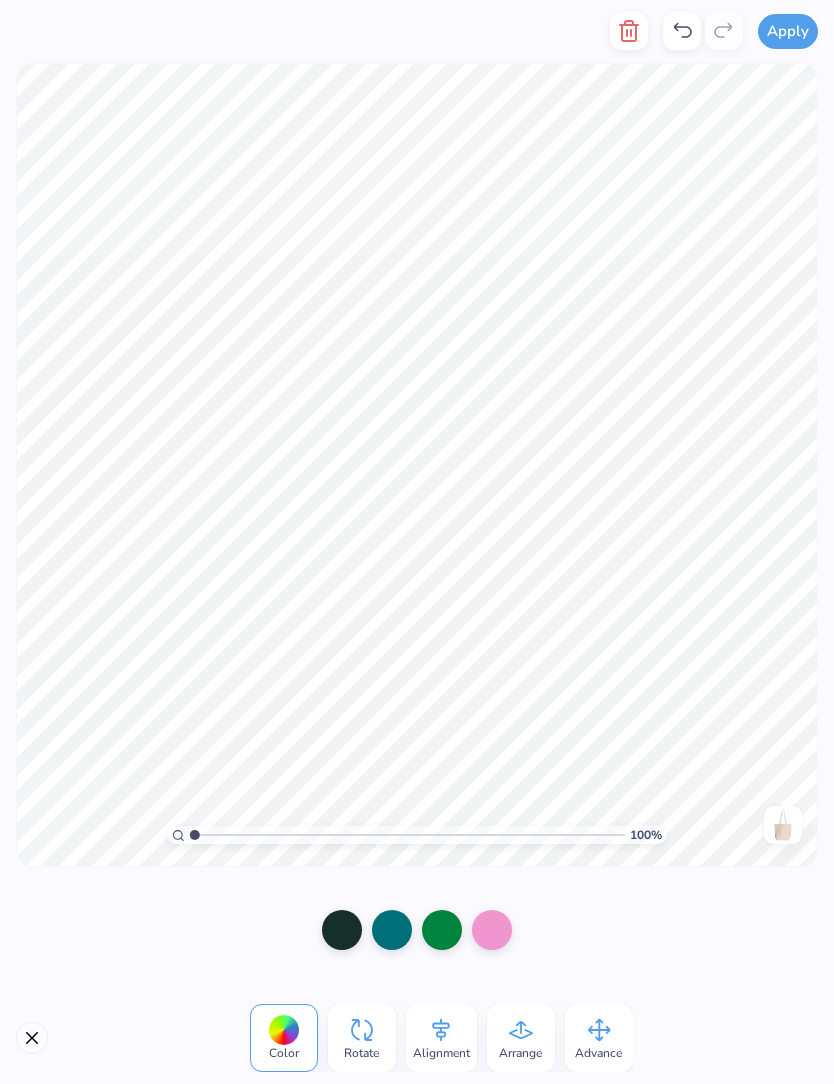 click at bounding box center [342, 930] 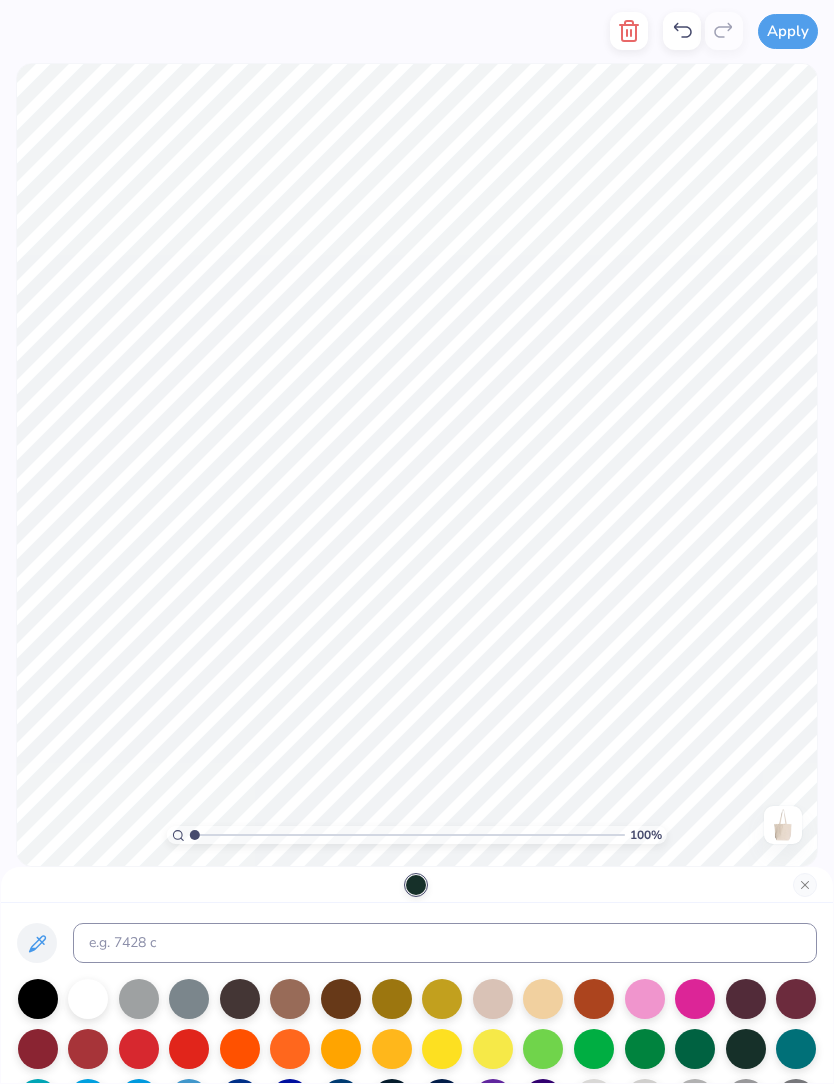 click at bounding box center [746, 1049] 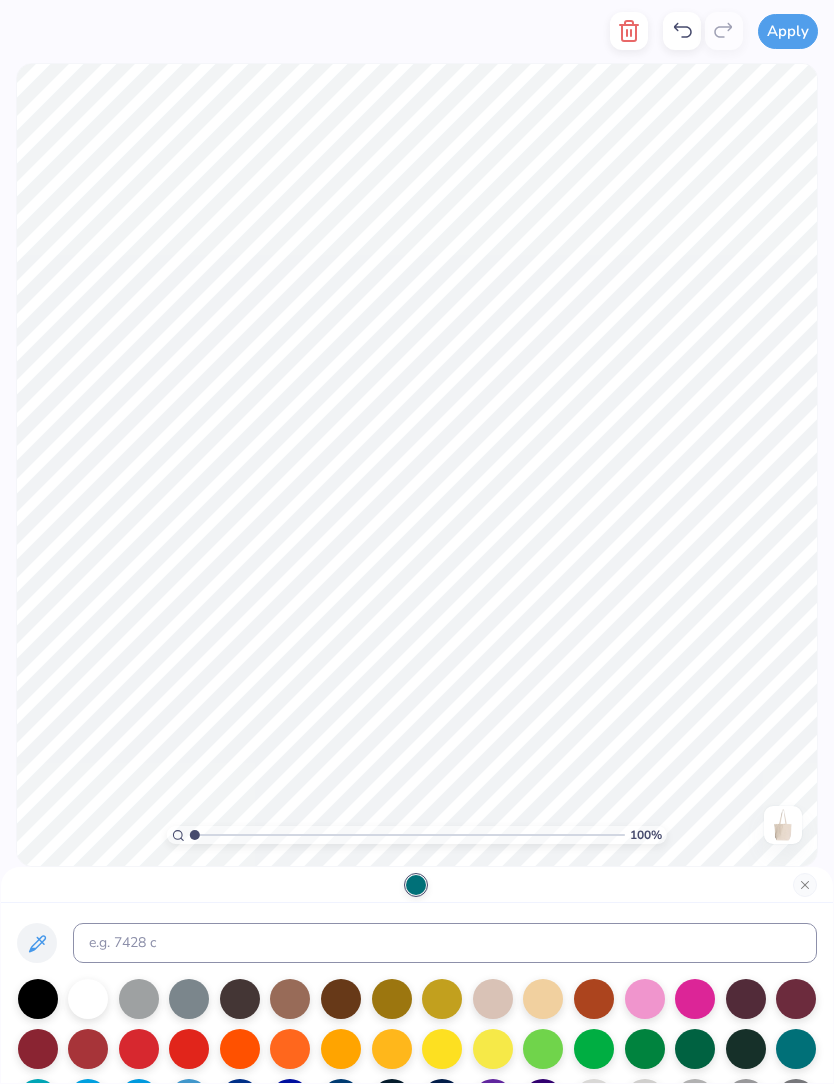 click at bounding box center [805, 885] 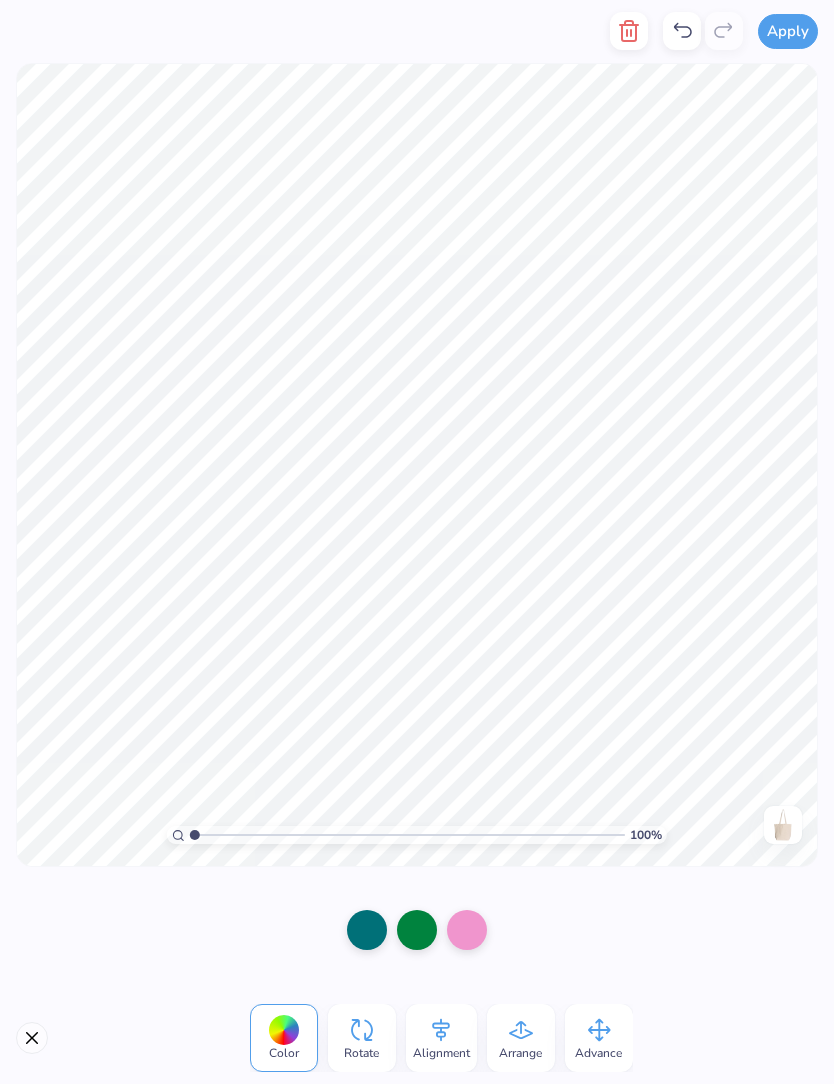 click at bounding box center [417, 930] 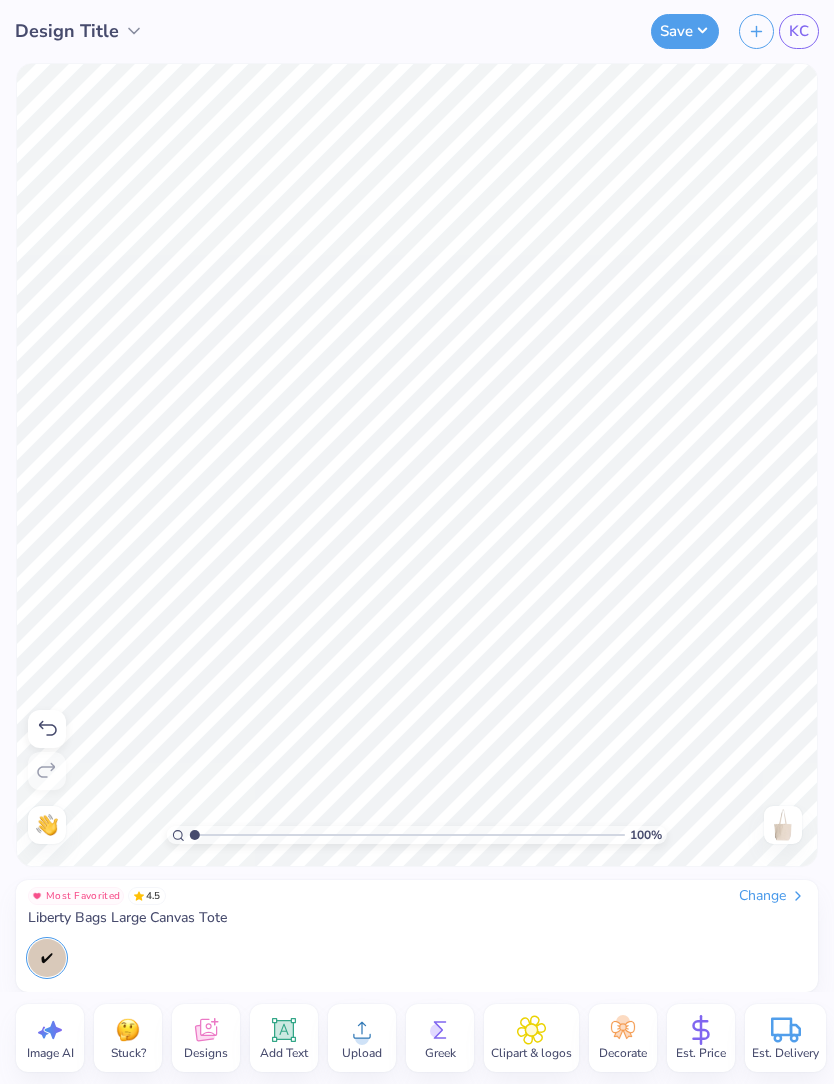 click at bounding box center [47, 729] 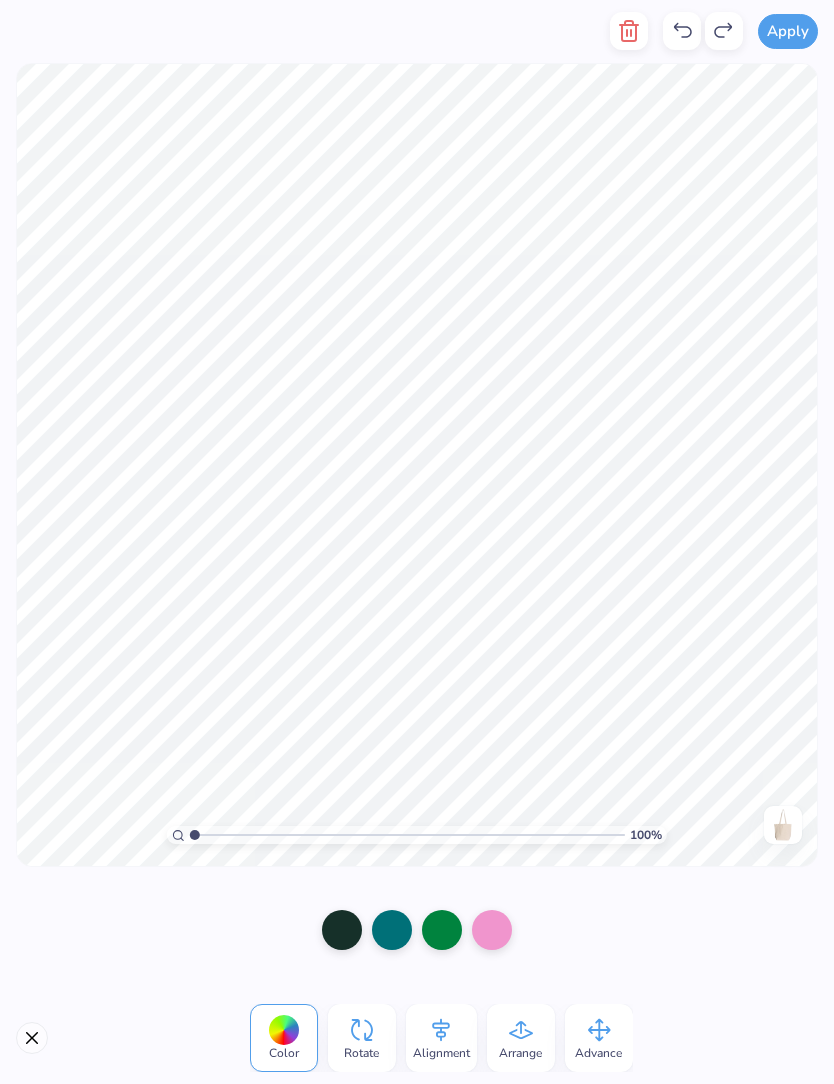 click at bounding box center (392, 930) 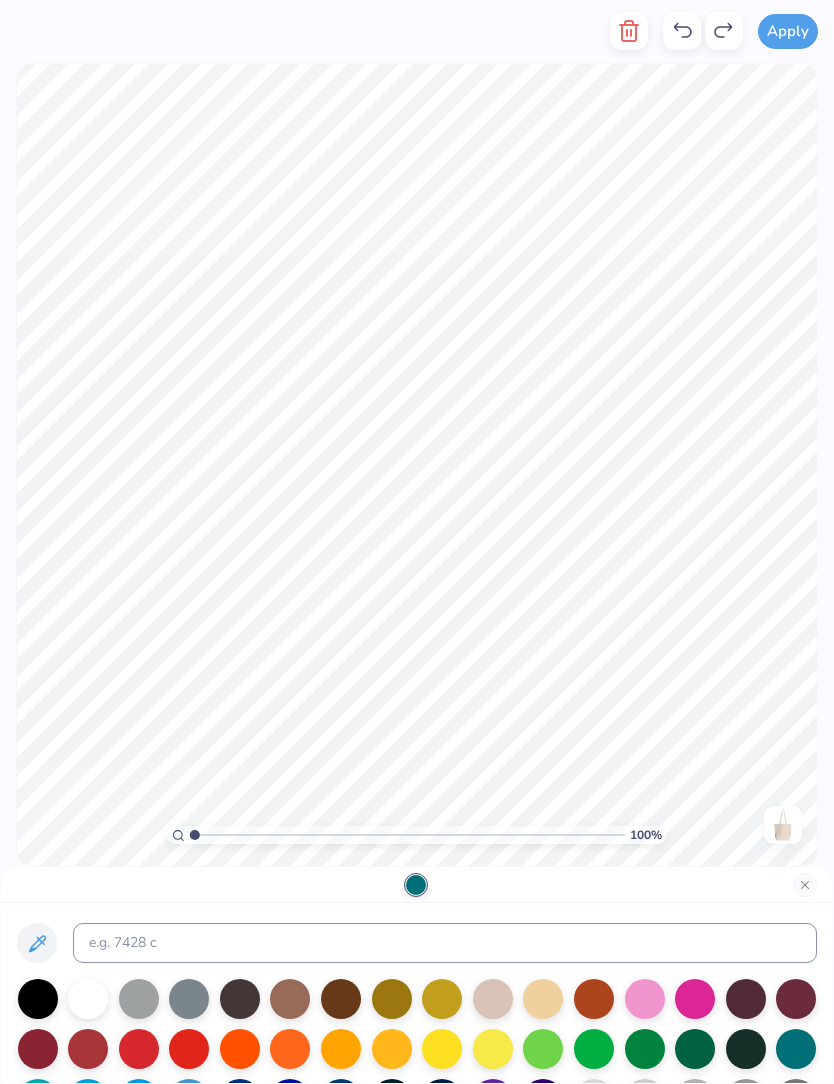click at bounding box center (442, 999) 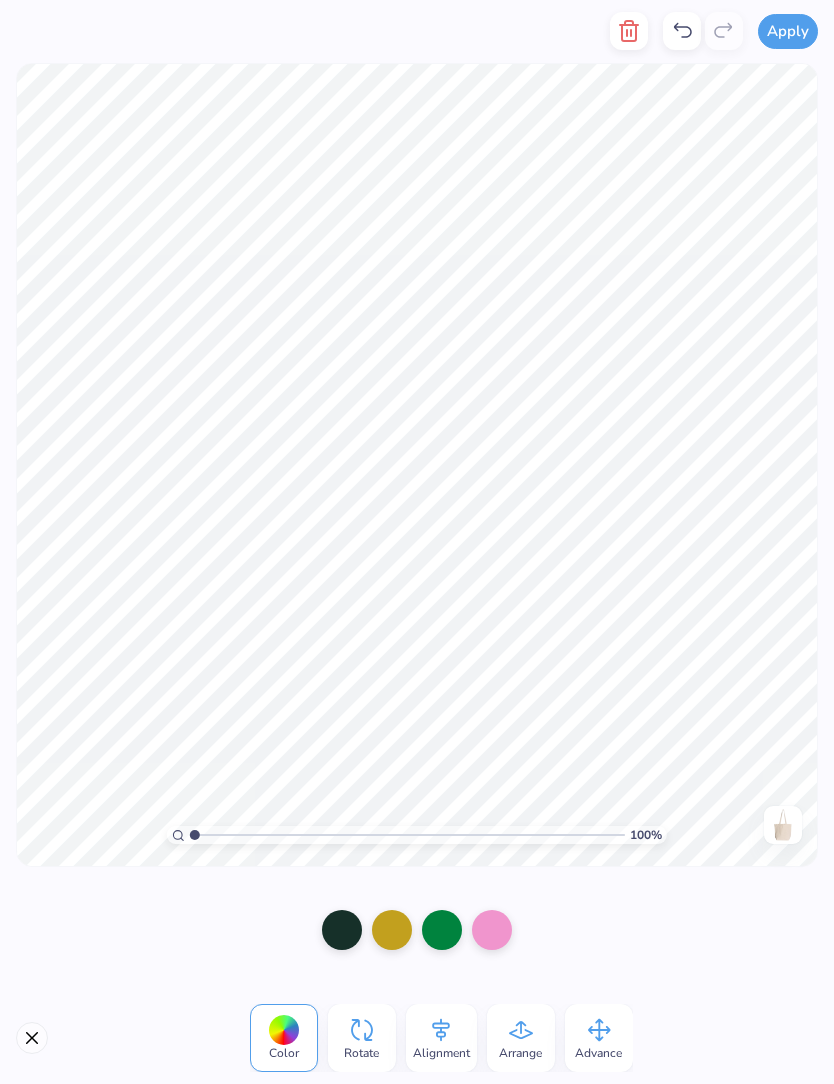 click at bounding box center (342, 930) 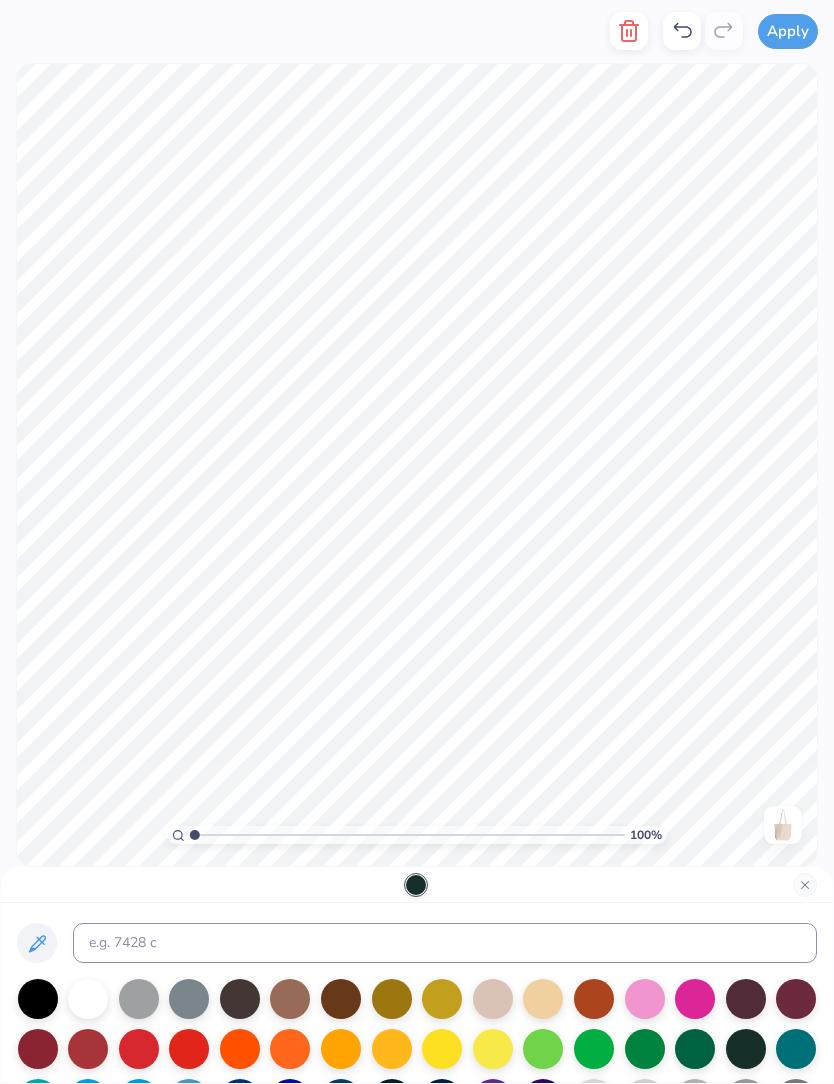 click at bounding box center [796, 1049] 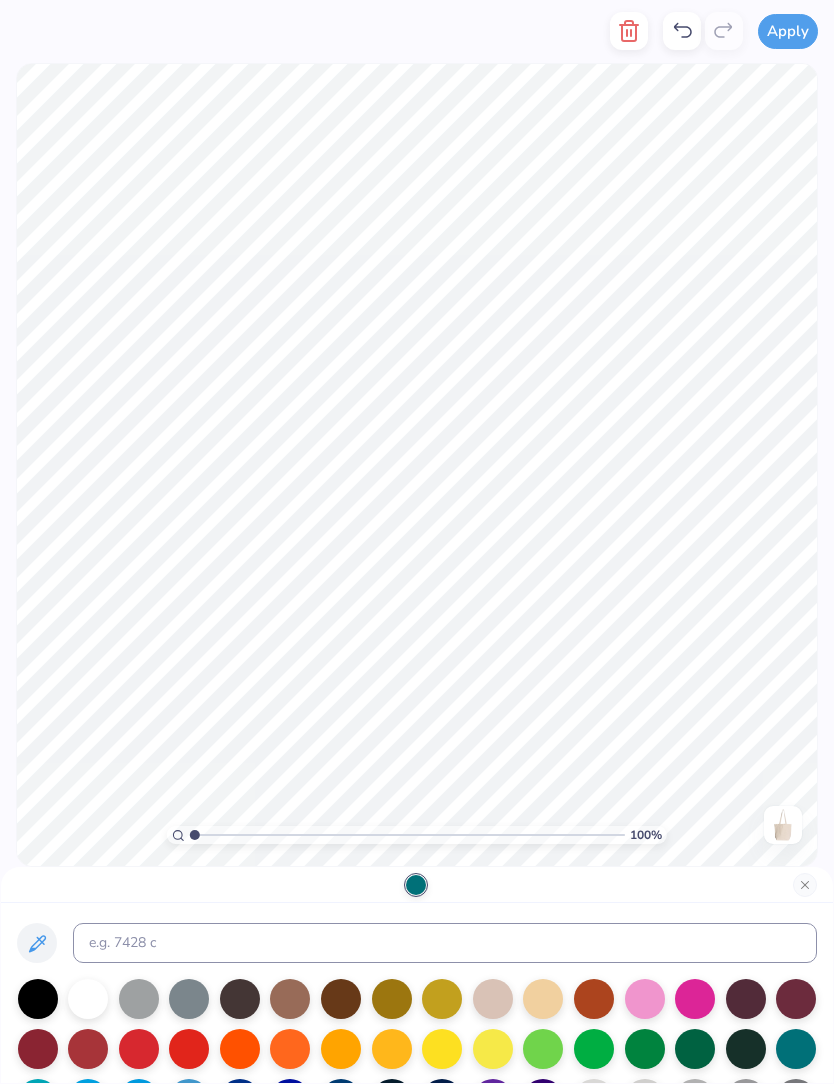 click at bounding box center (417, 993) 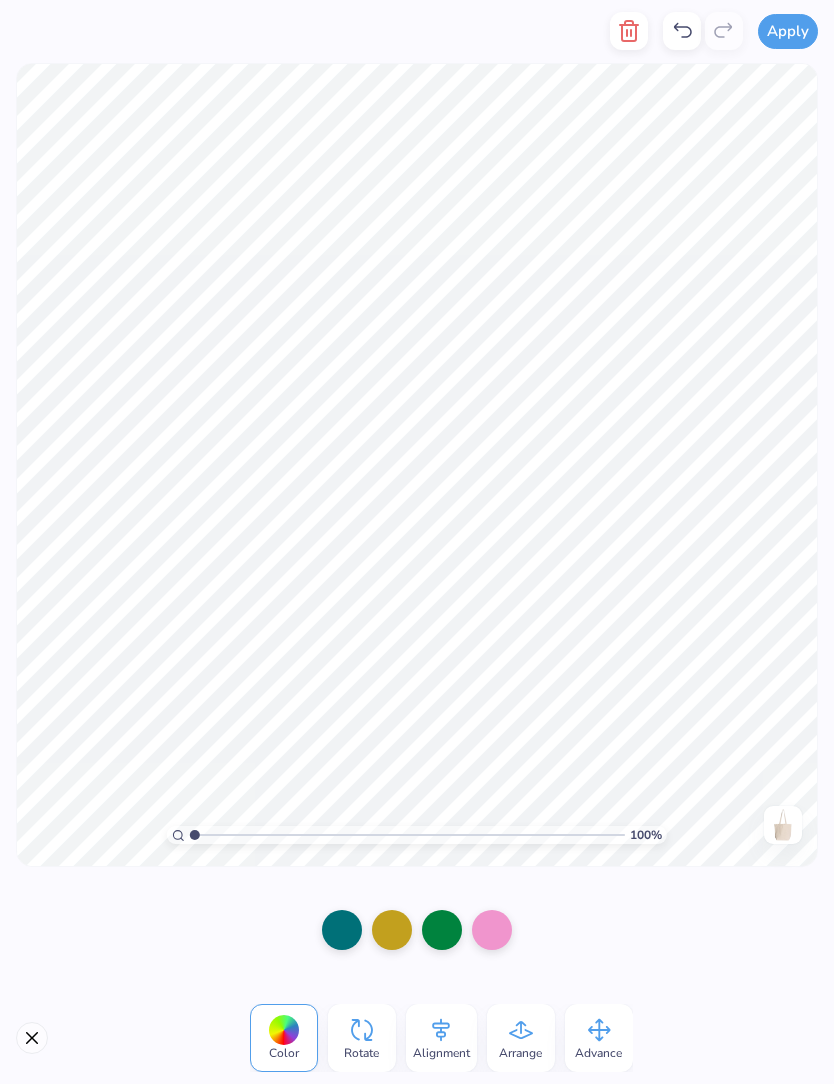 click at bounding box center (492, 930) 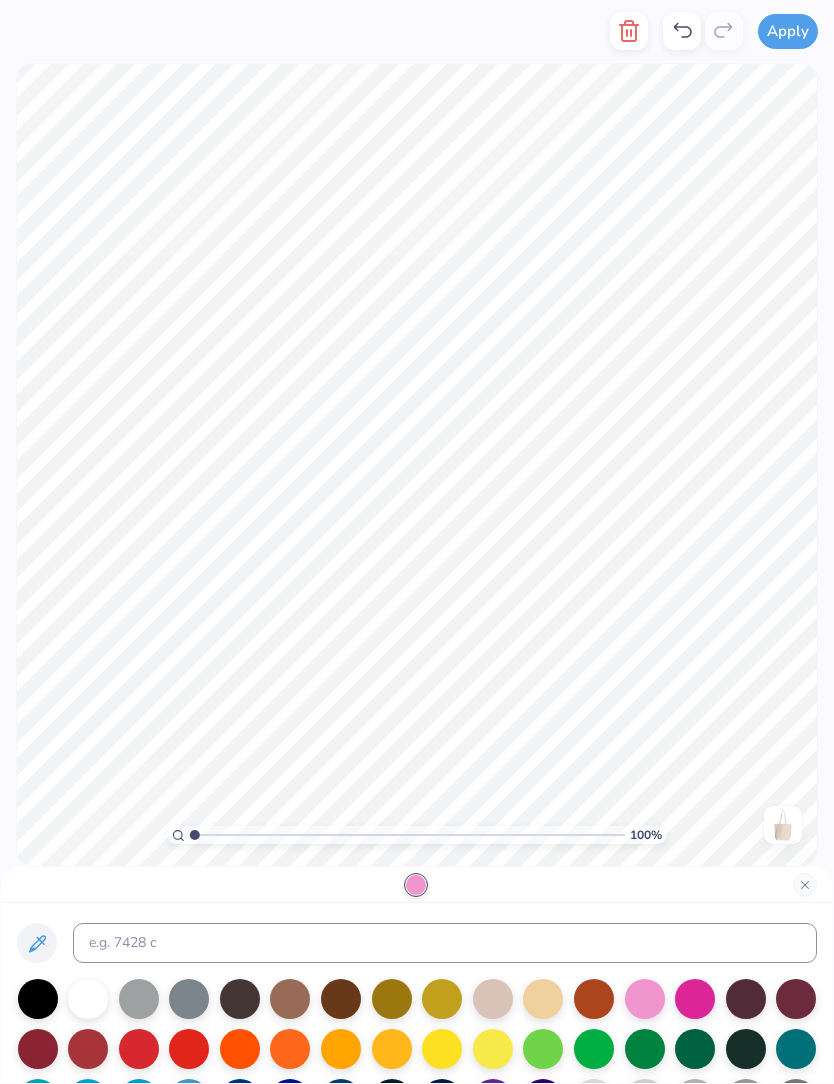 click at bounding box center (240, 1049) 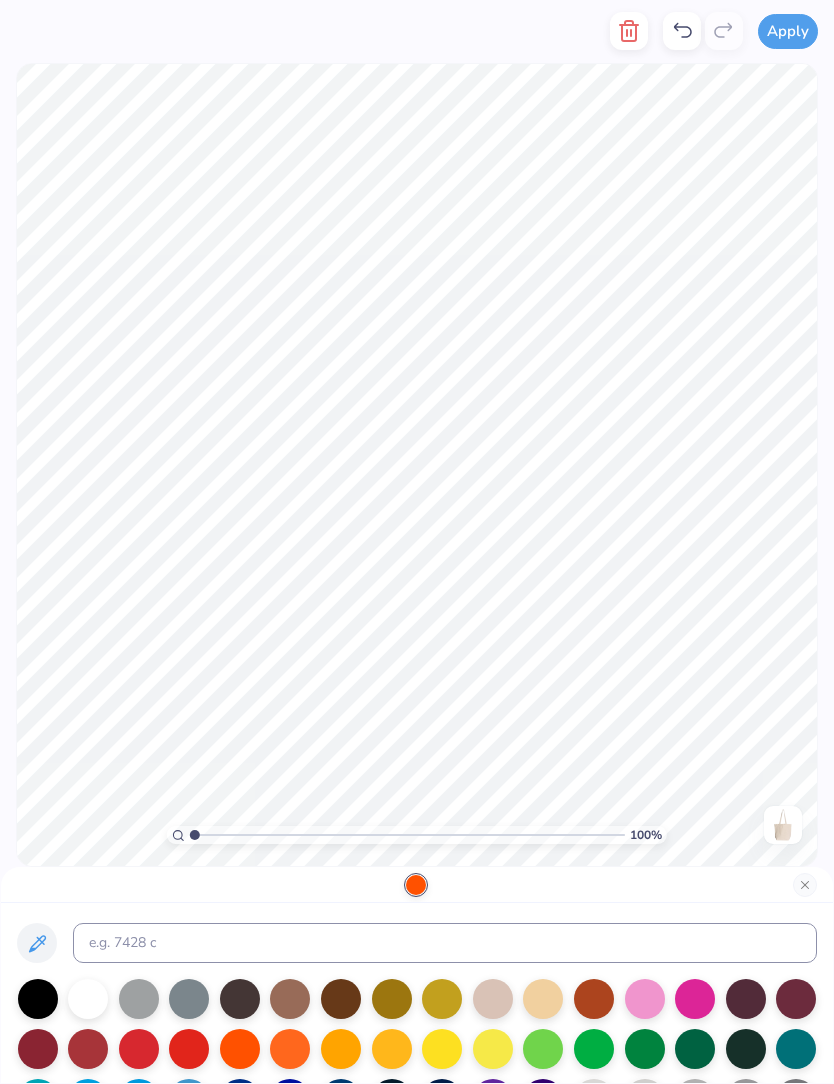 click at bounding box center (38, 1049) 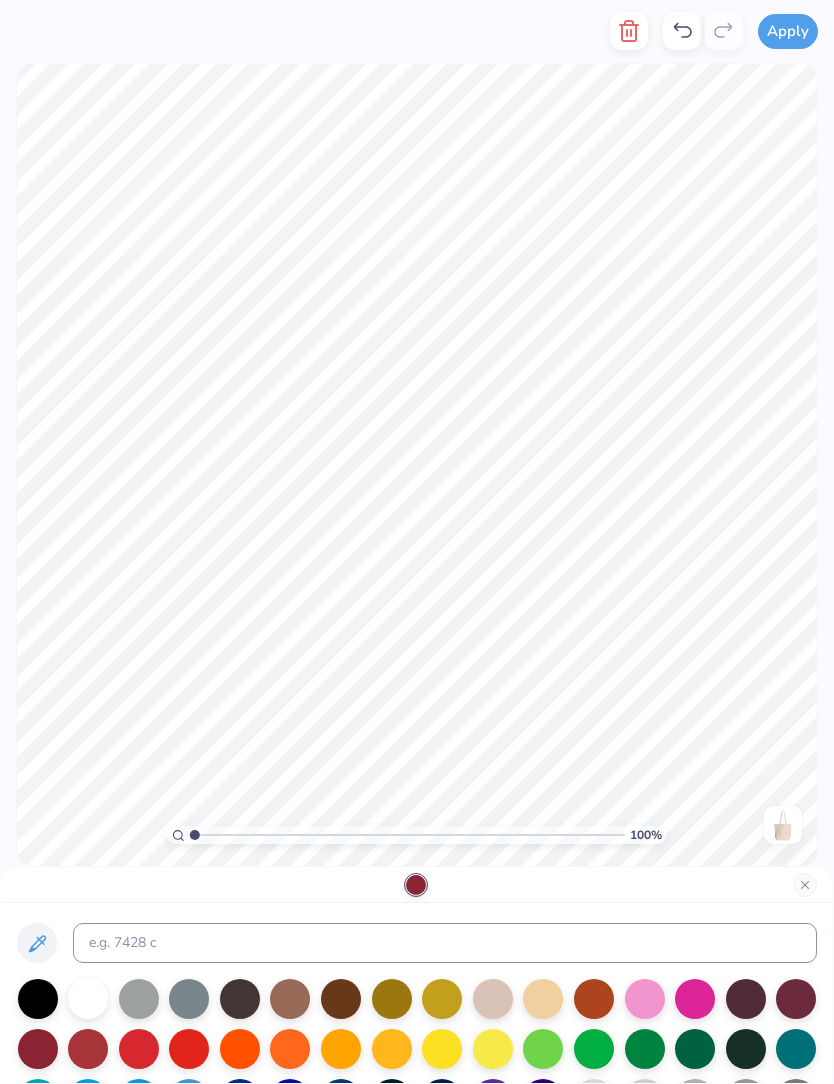 click at bounding box center [746, 999] 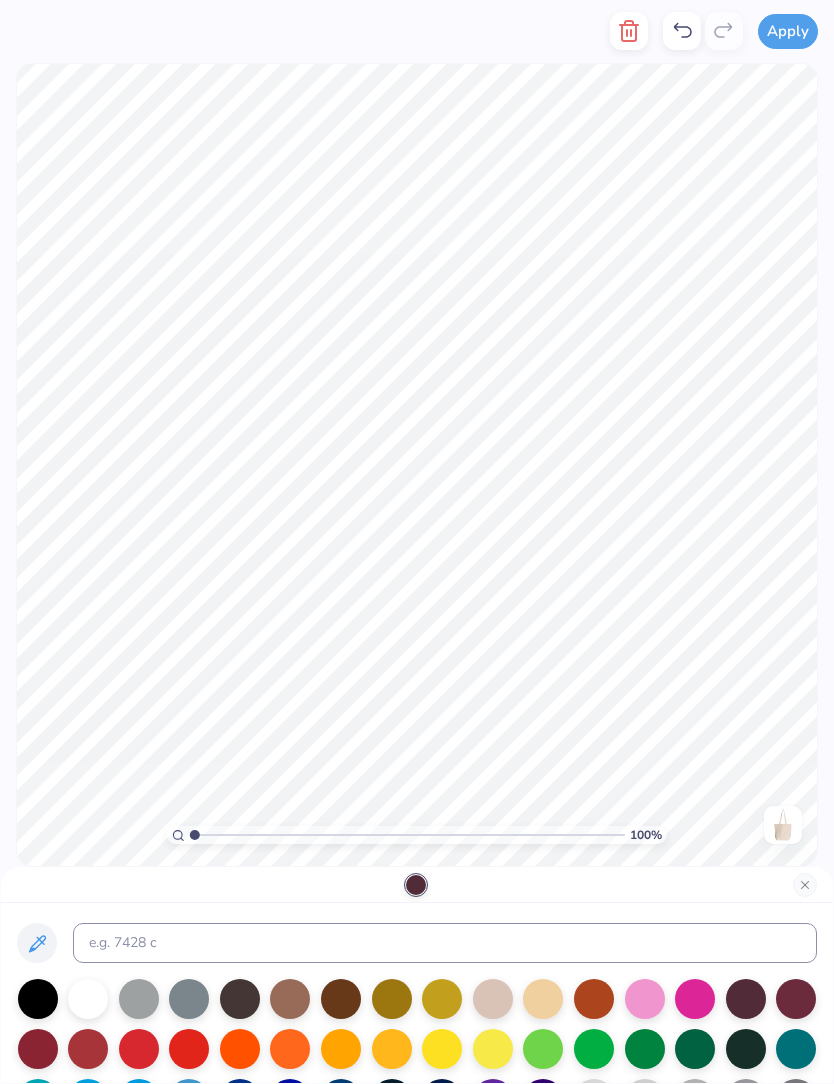 click at bounding box center (594, 999) 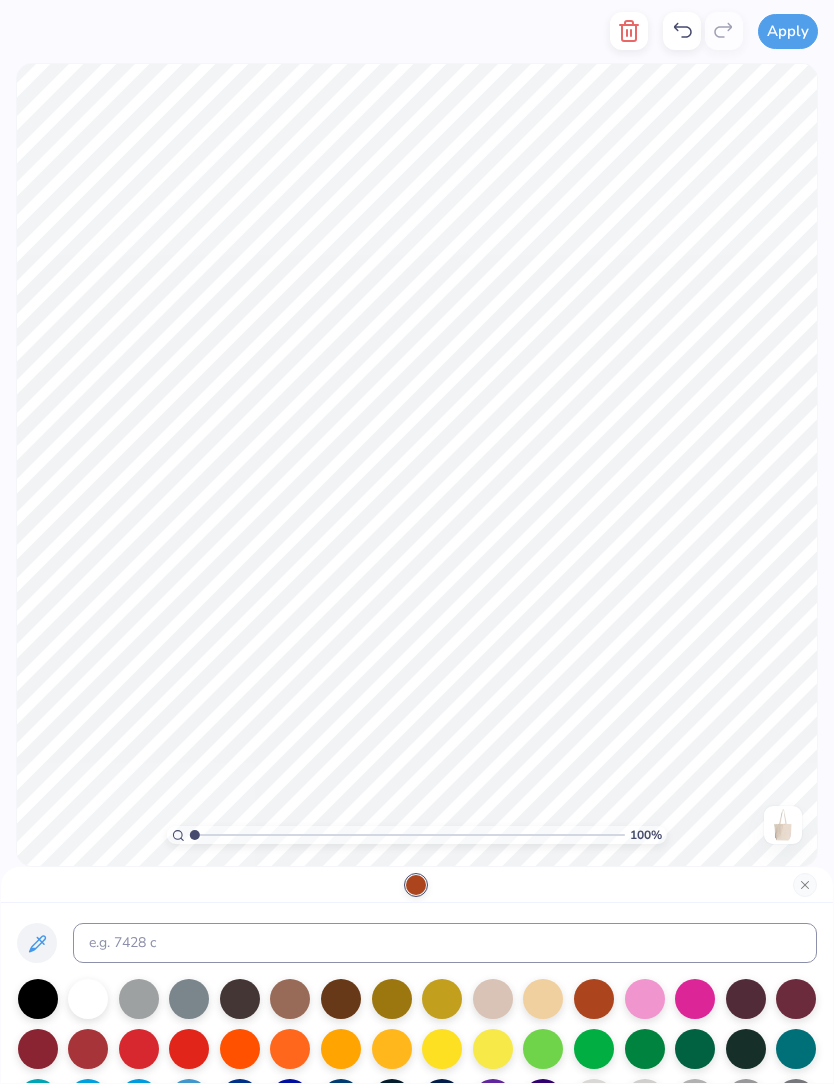 click at bounding box center (805, 885) 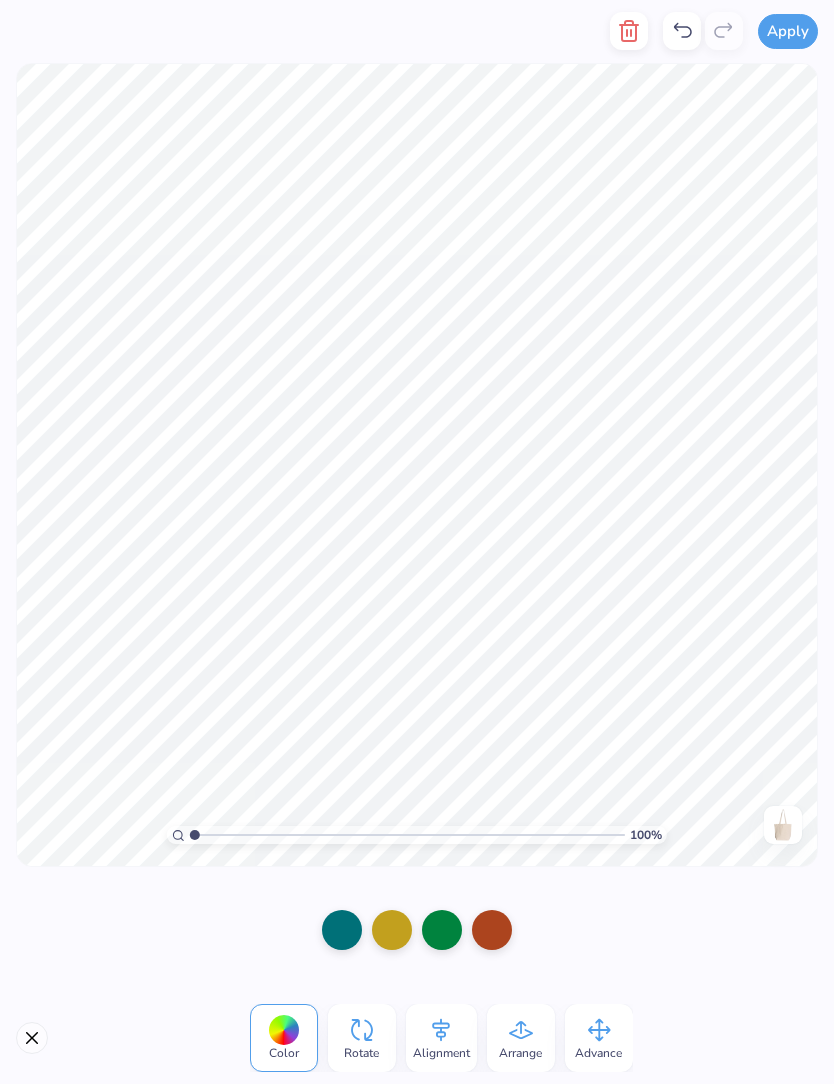 click at bounding box center (342, 930) 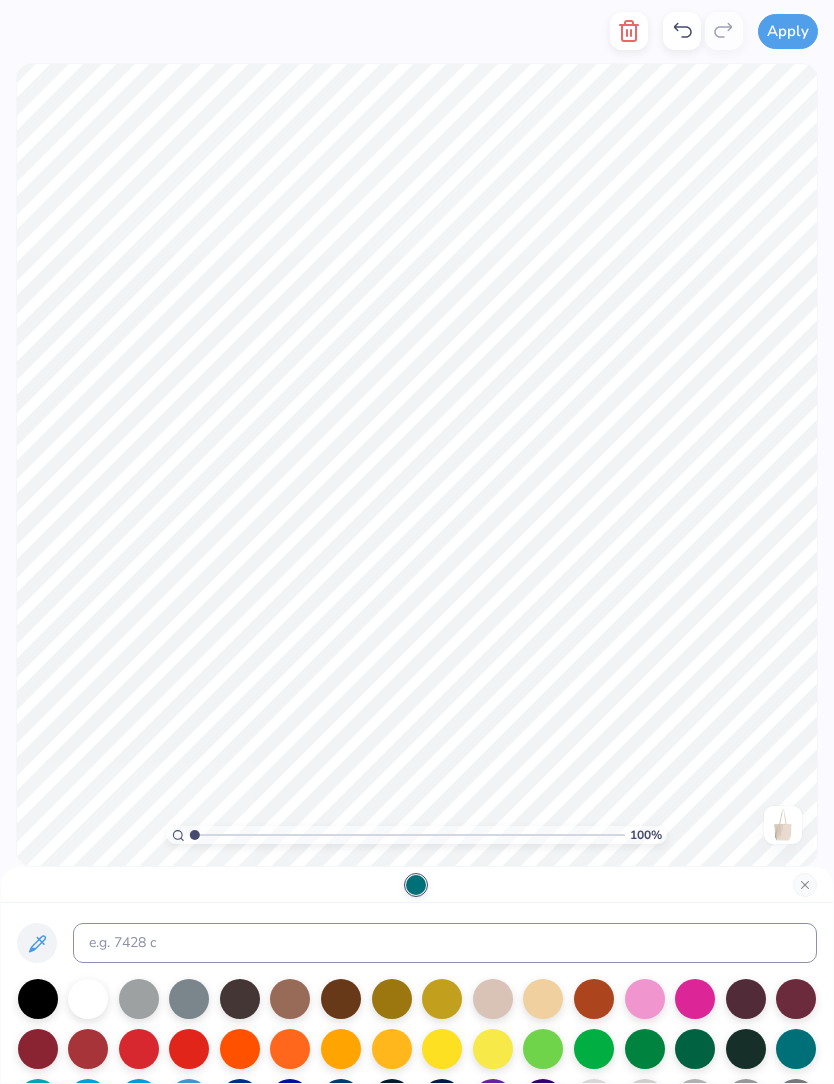click at bounding box center [746, 1049] 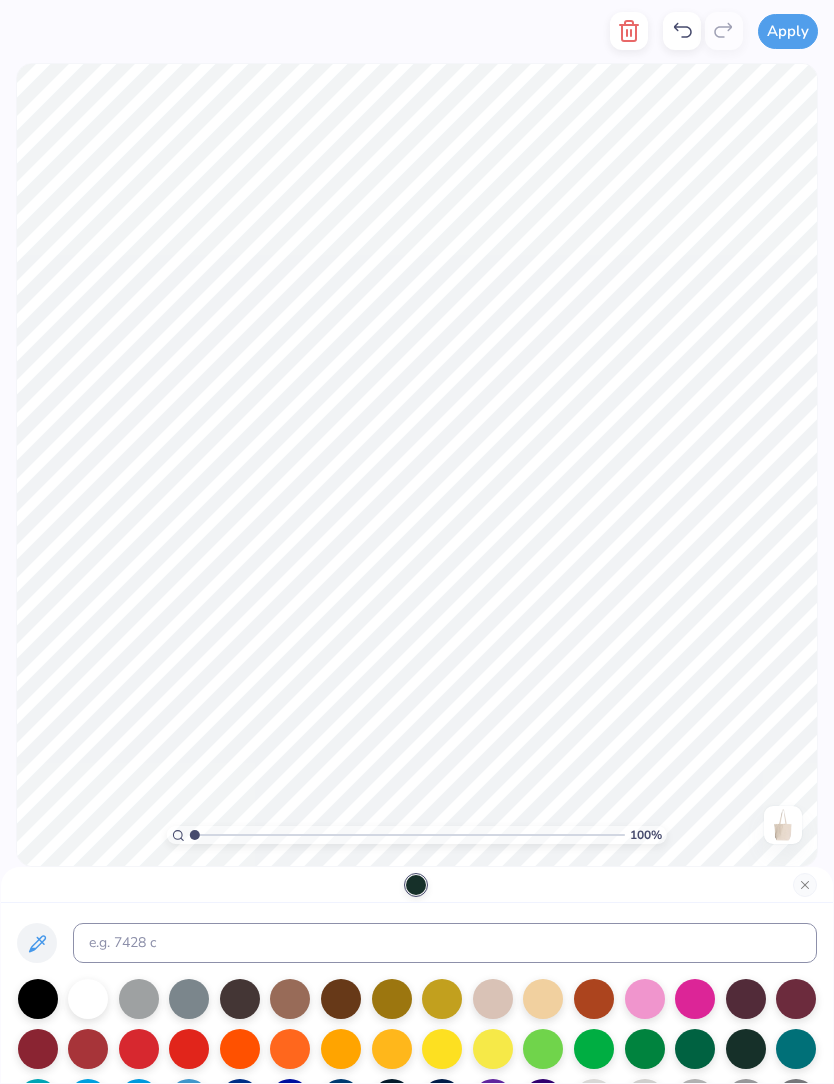 click at bounding box center (746, 999) 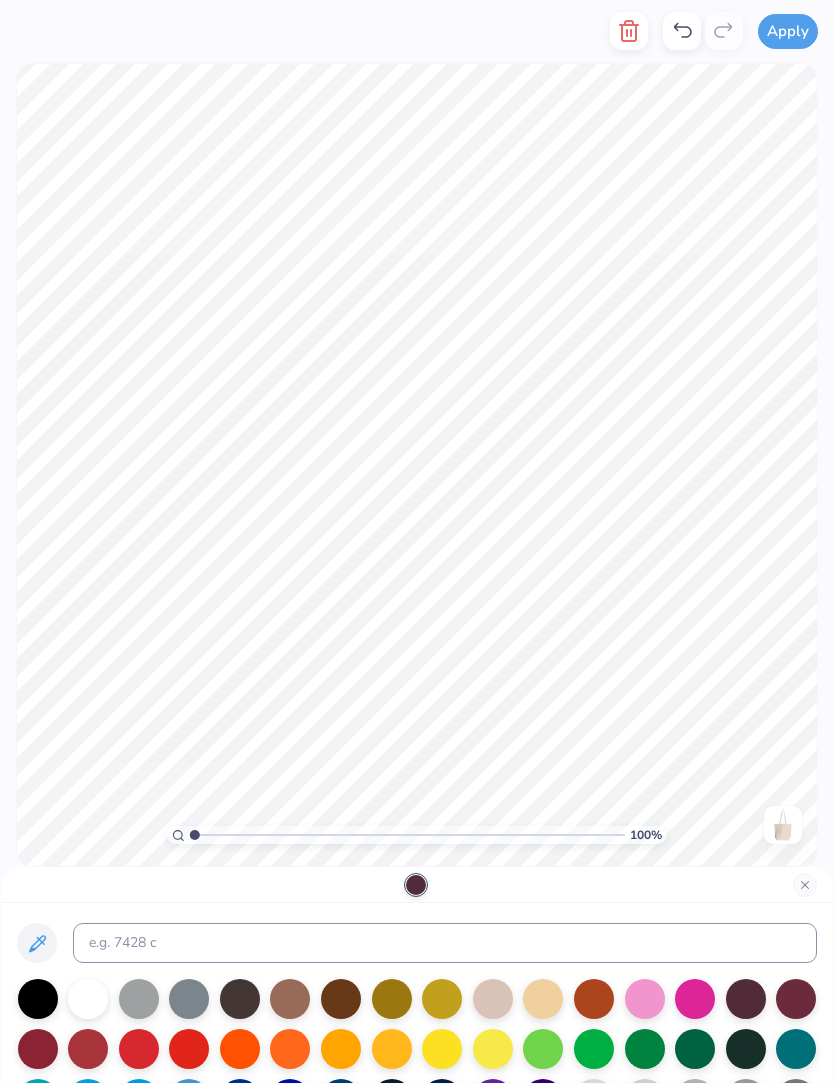 click at bounding box center [341, 999] 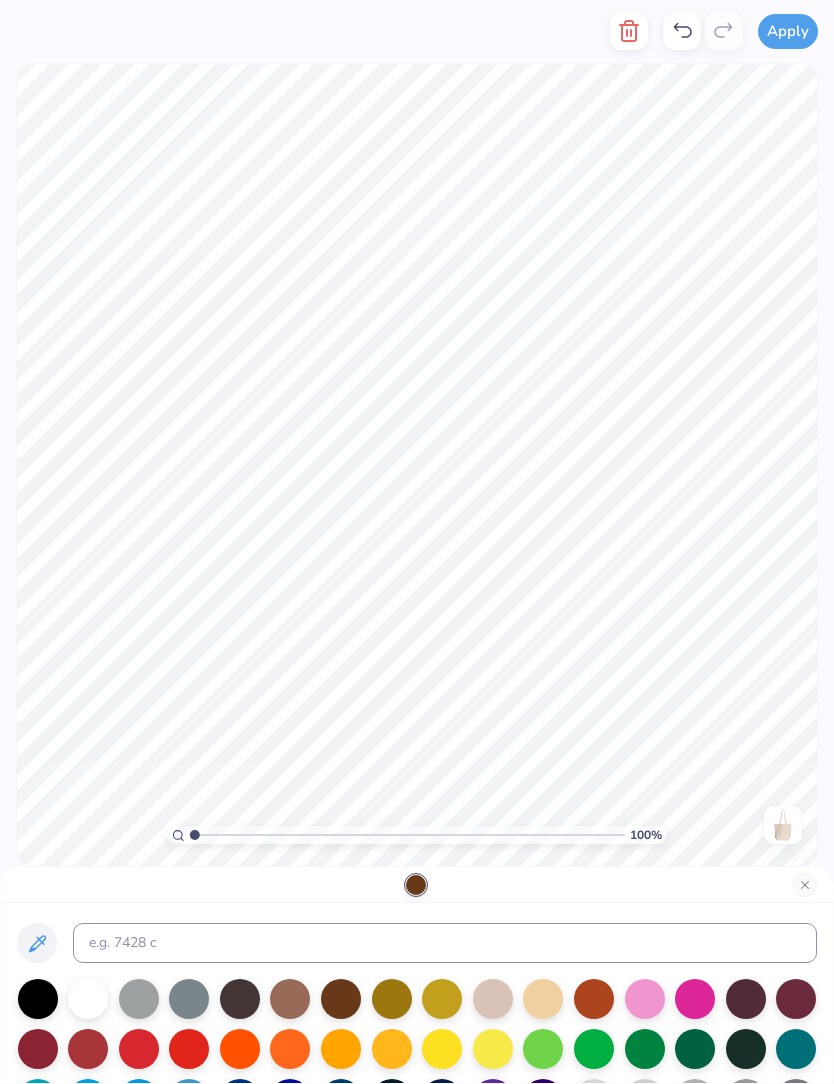 click at bounding box center [189, 1049] 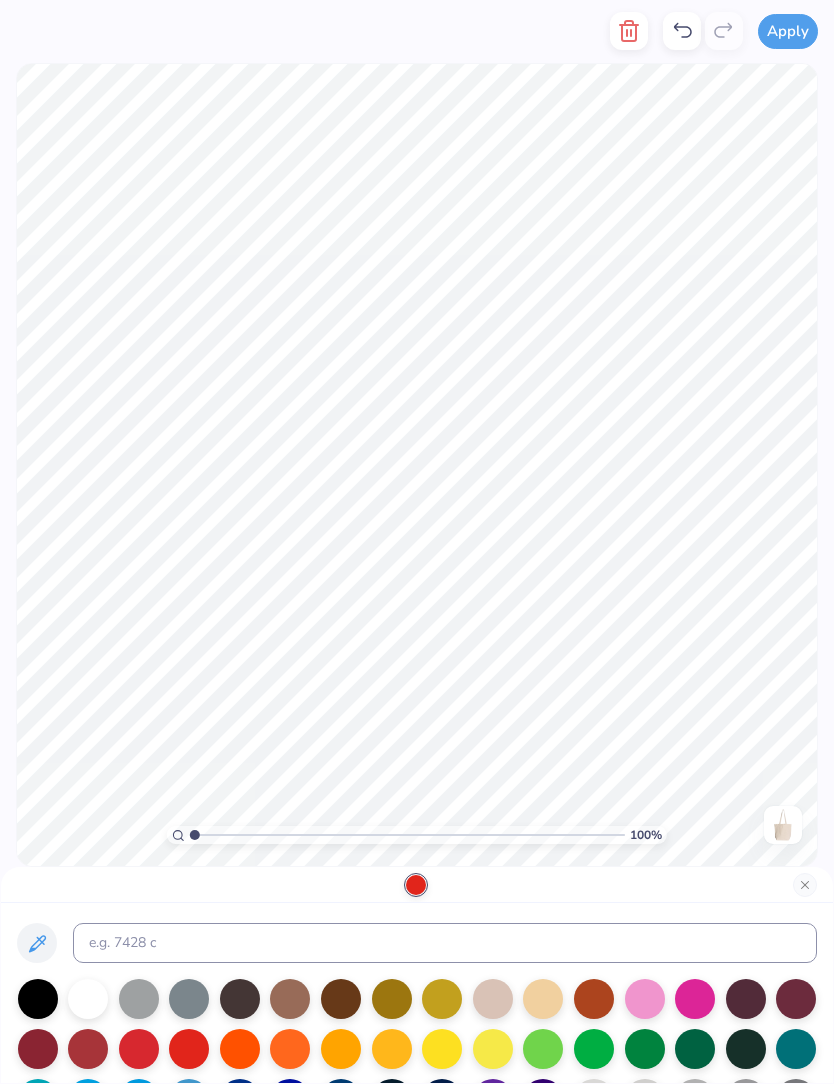 click at bounding box center [139, 1049] 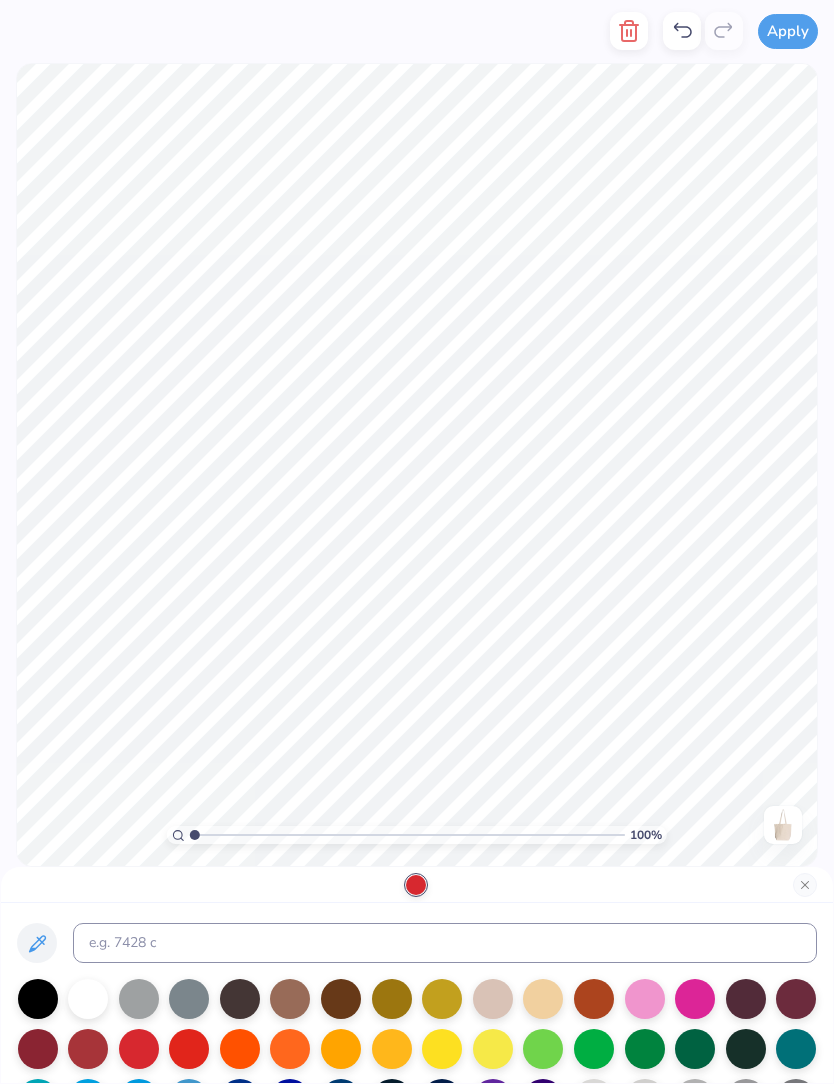 click at bounding box center (139, 1049) 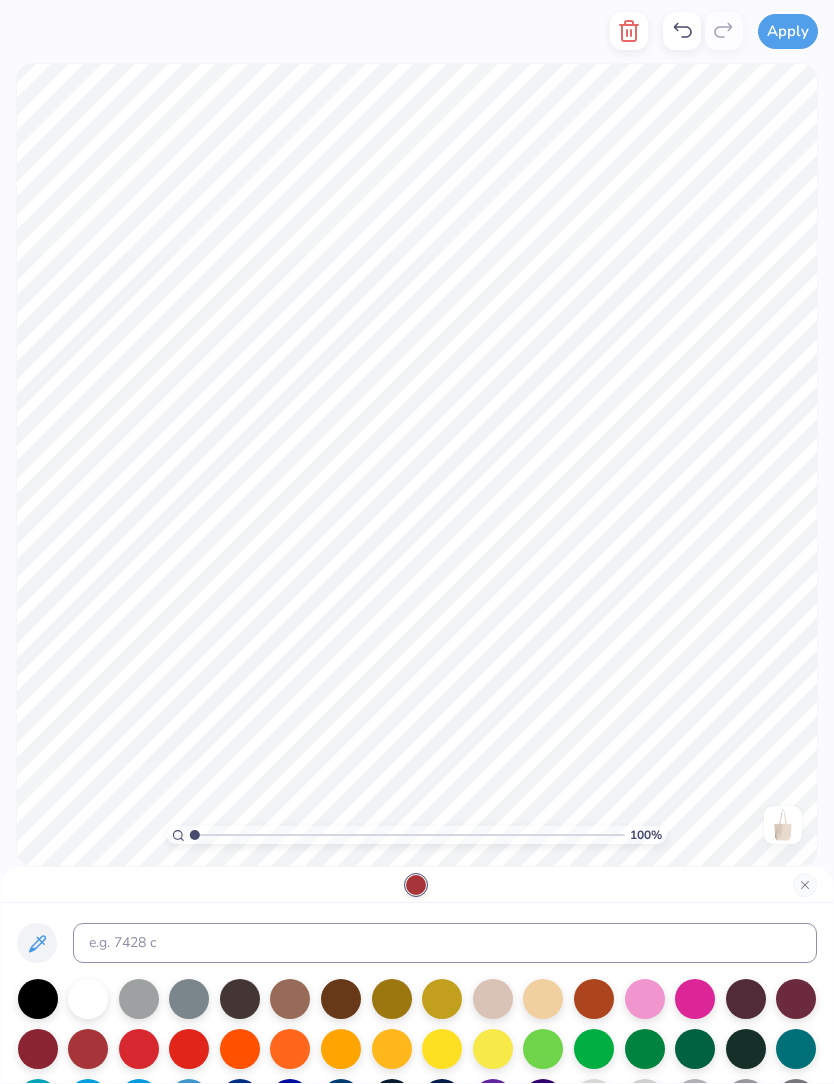 click at bounding box center (796, 1049) 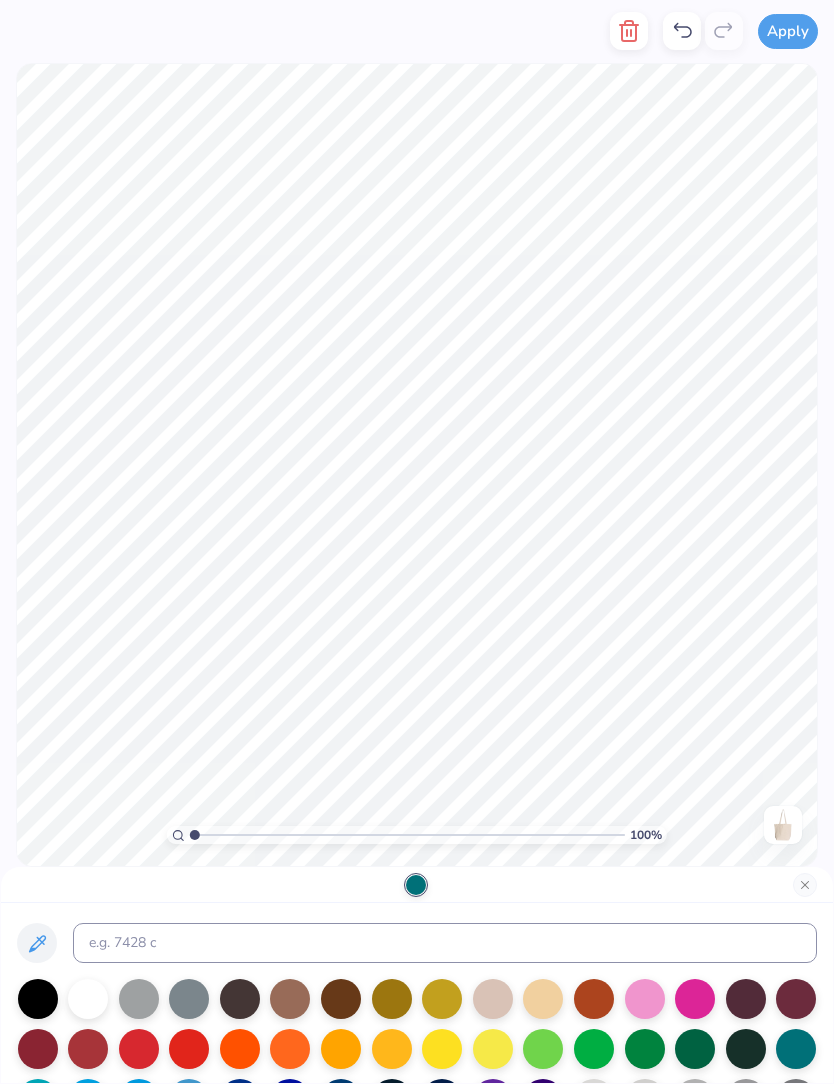 click at bounding box center [746, 1049] 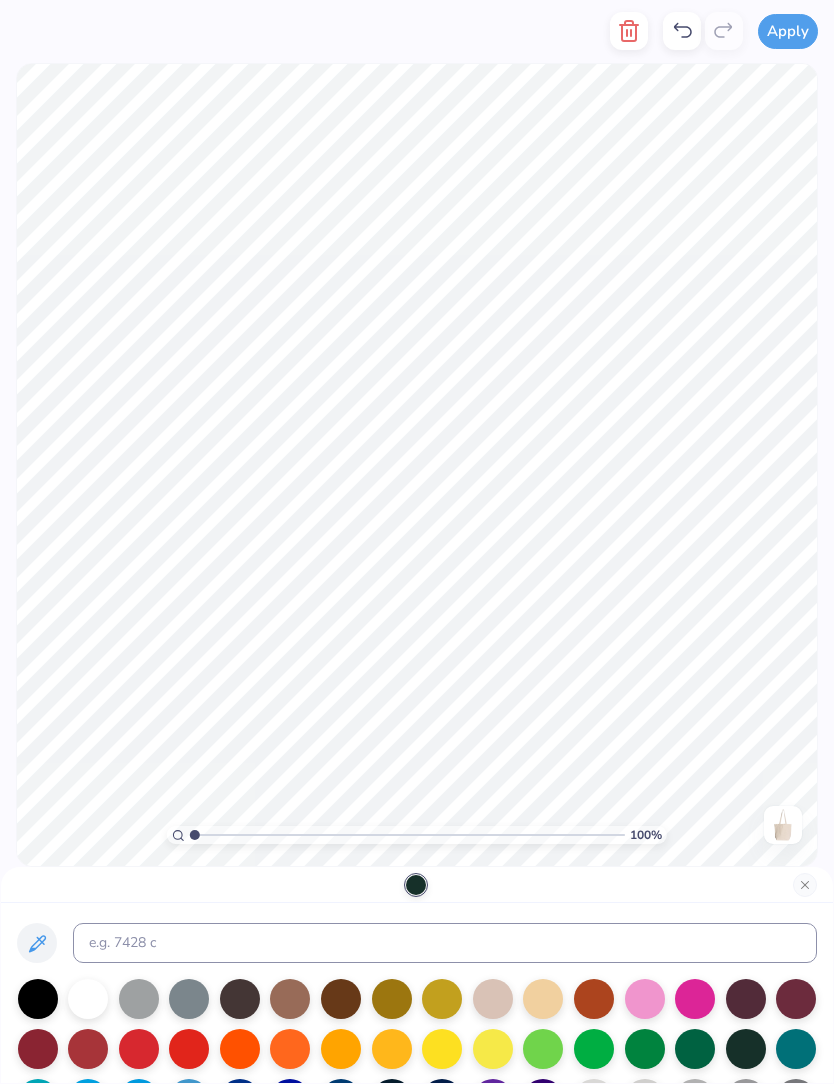 click at bounding box center (645, 999) 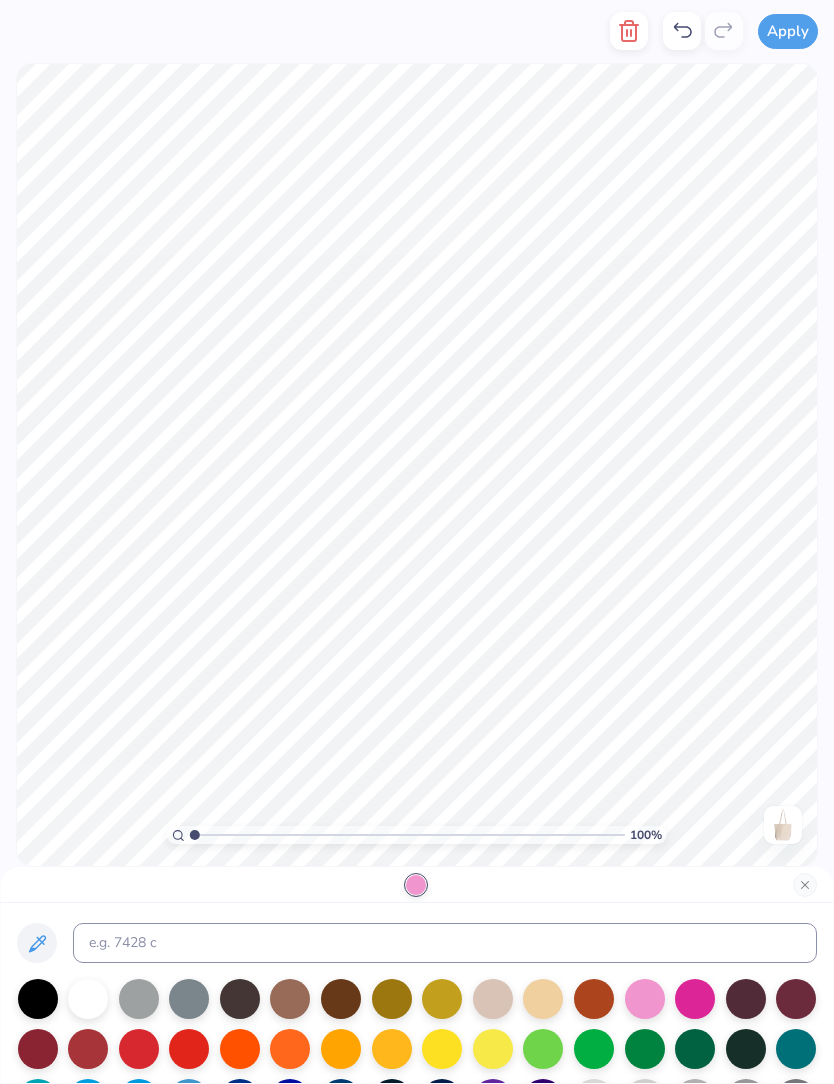 click at bounding box center (695, 999) 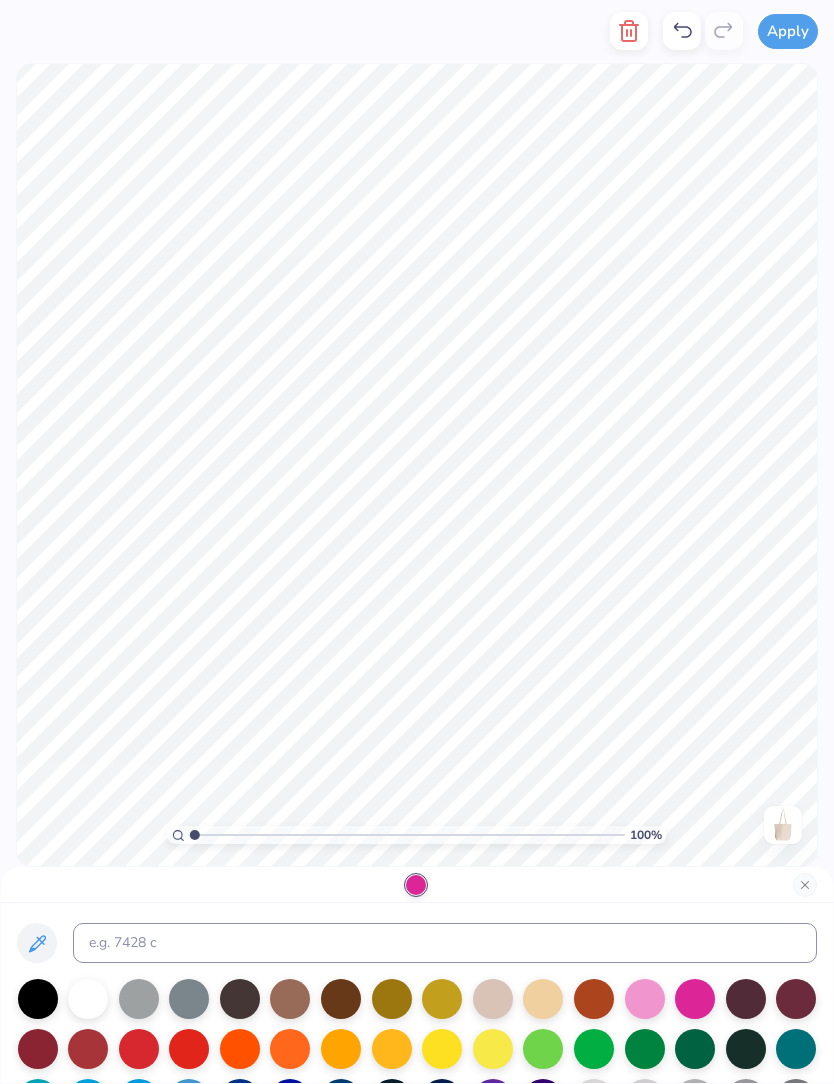 click at bounding box center (796, 999) 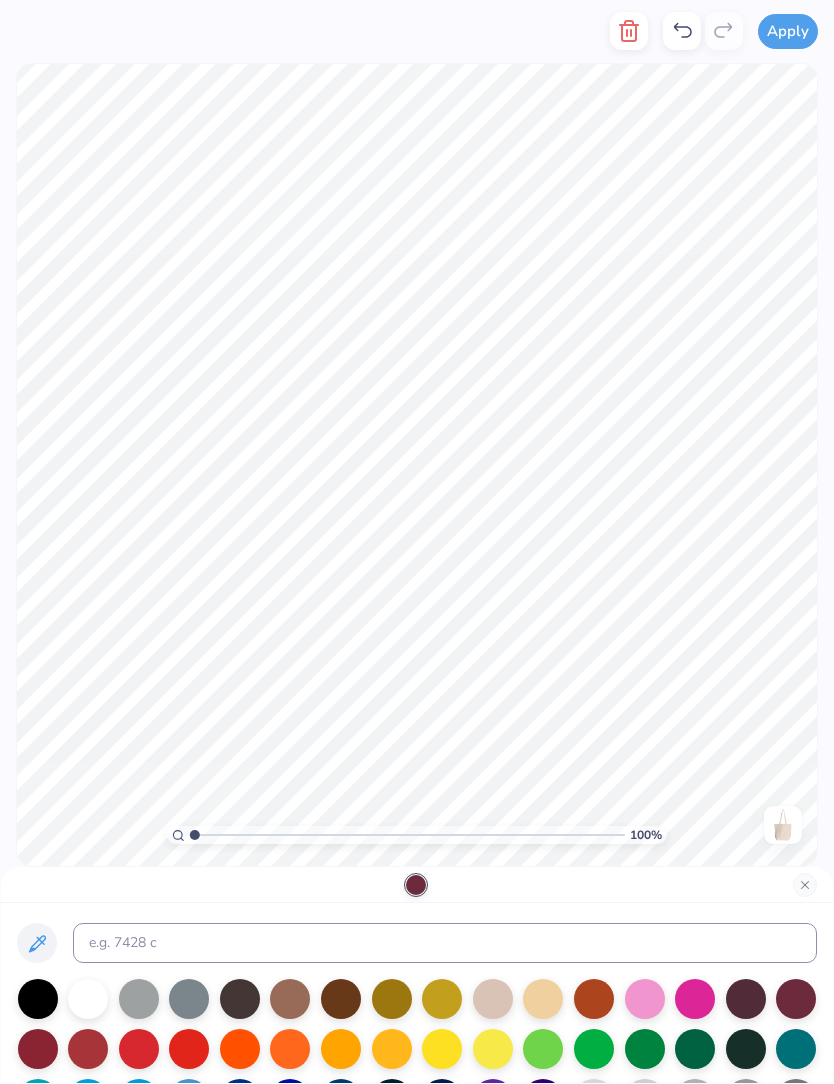 click at bounding box center (38, 1049) 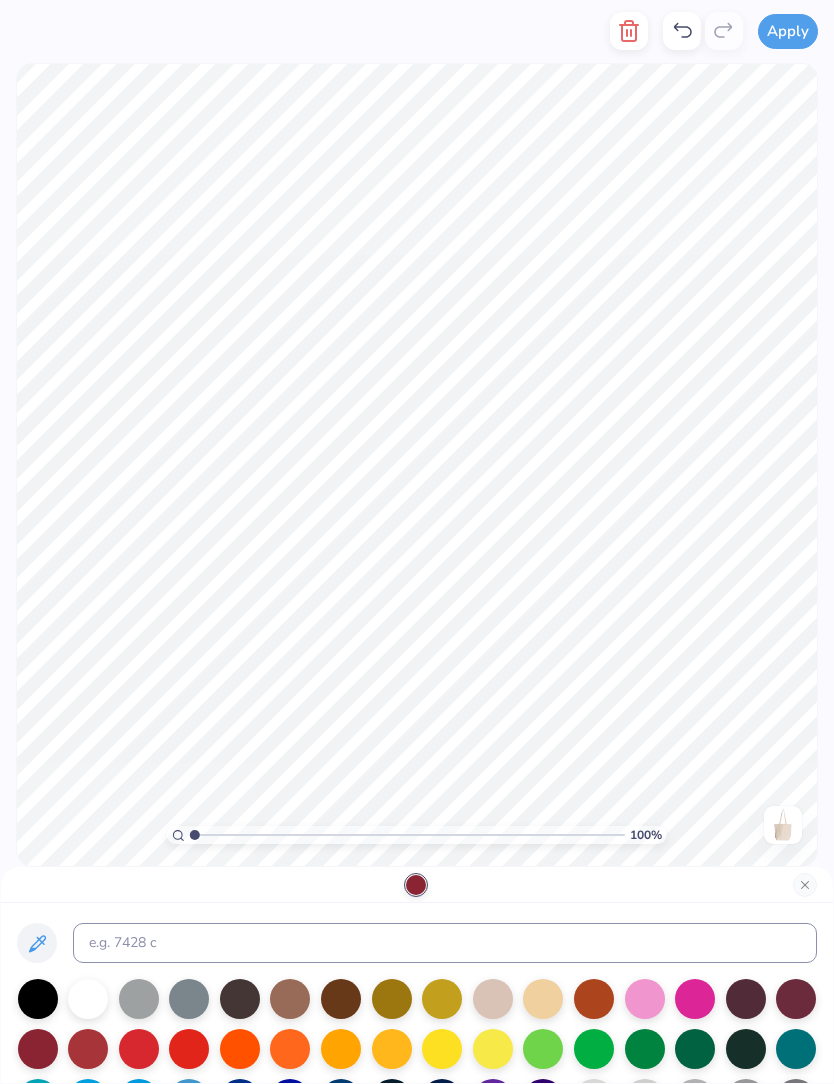 click at bounding box center (240, 999) 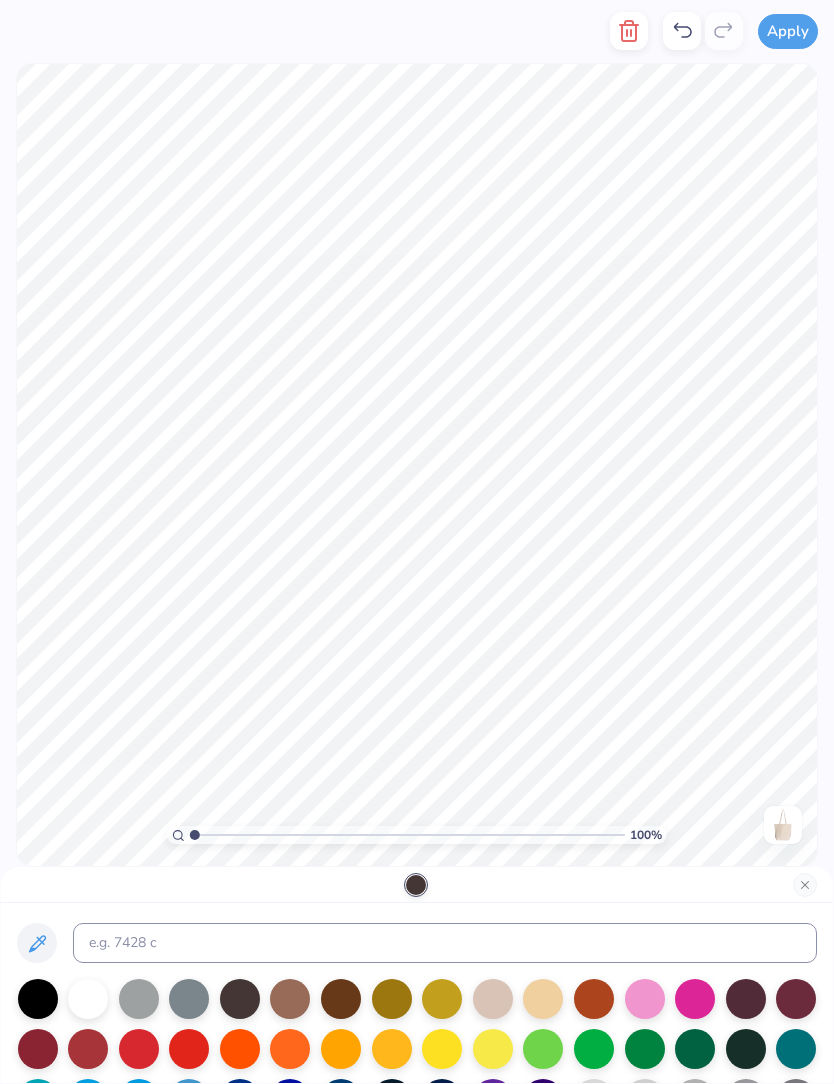 click at bounding box center (290, 999) 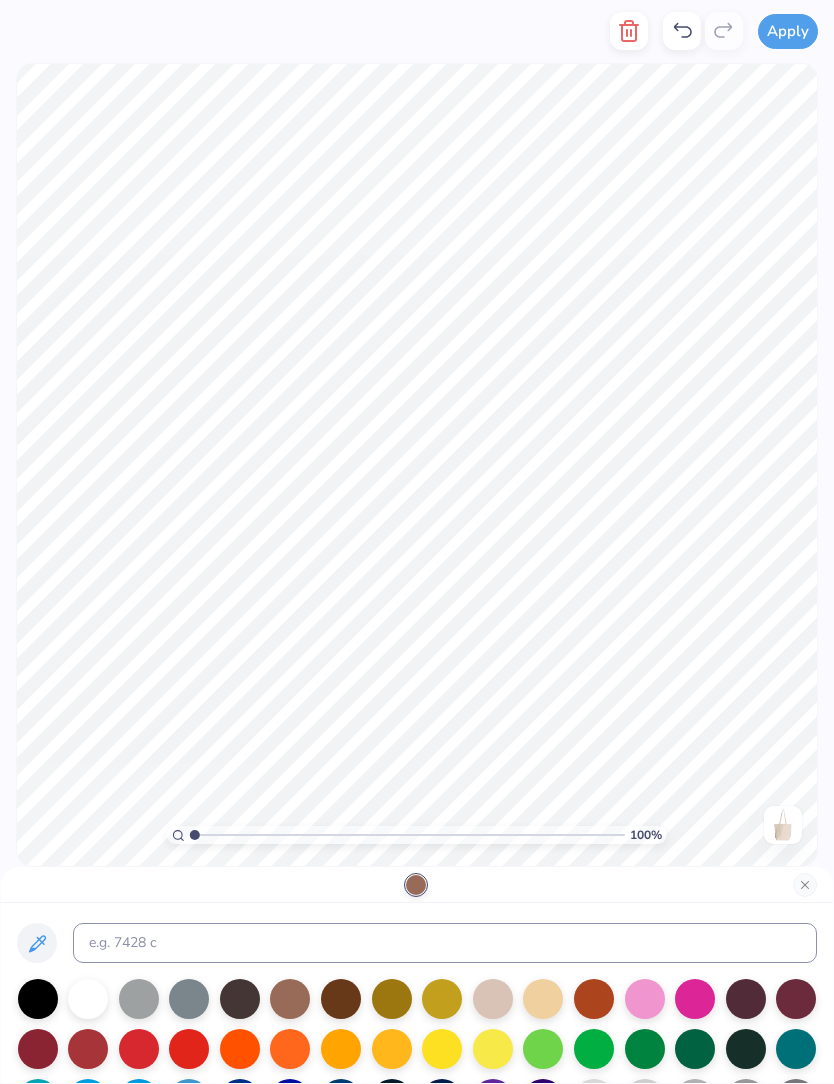 click at bounding box center (341, 999) 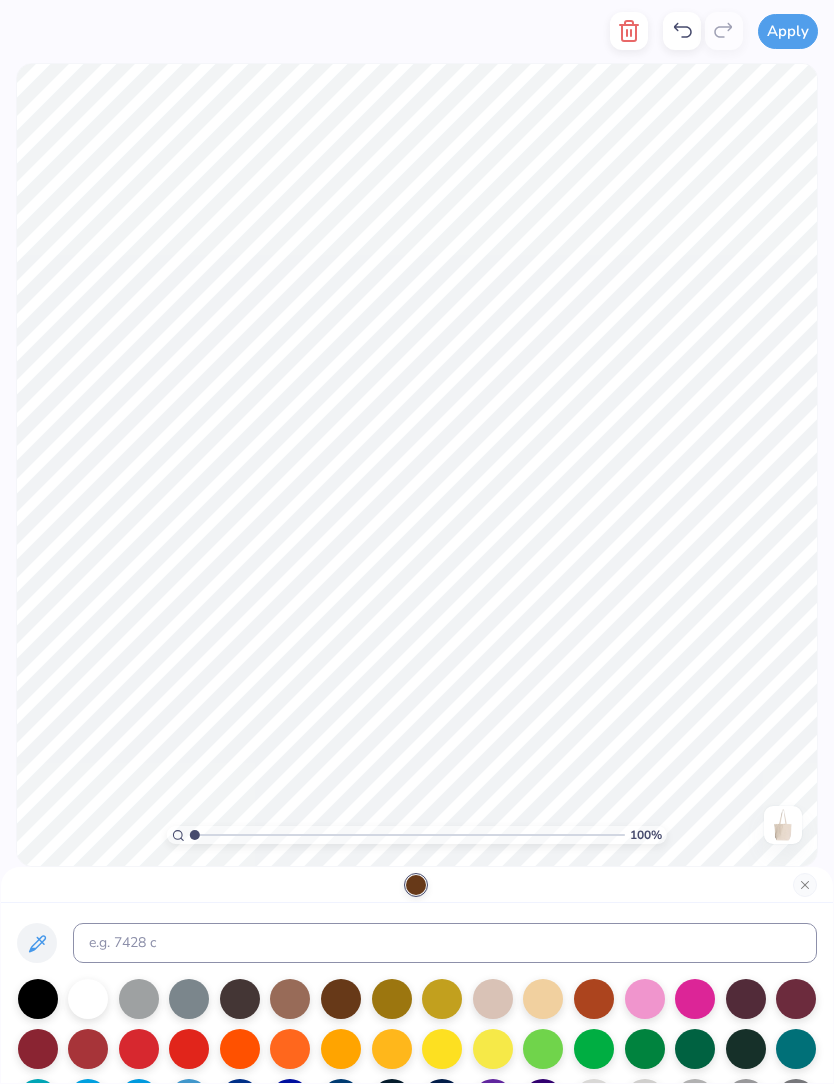 click at bounding box center [392, 999] 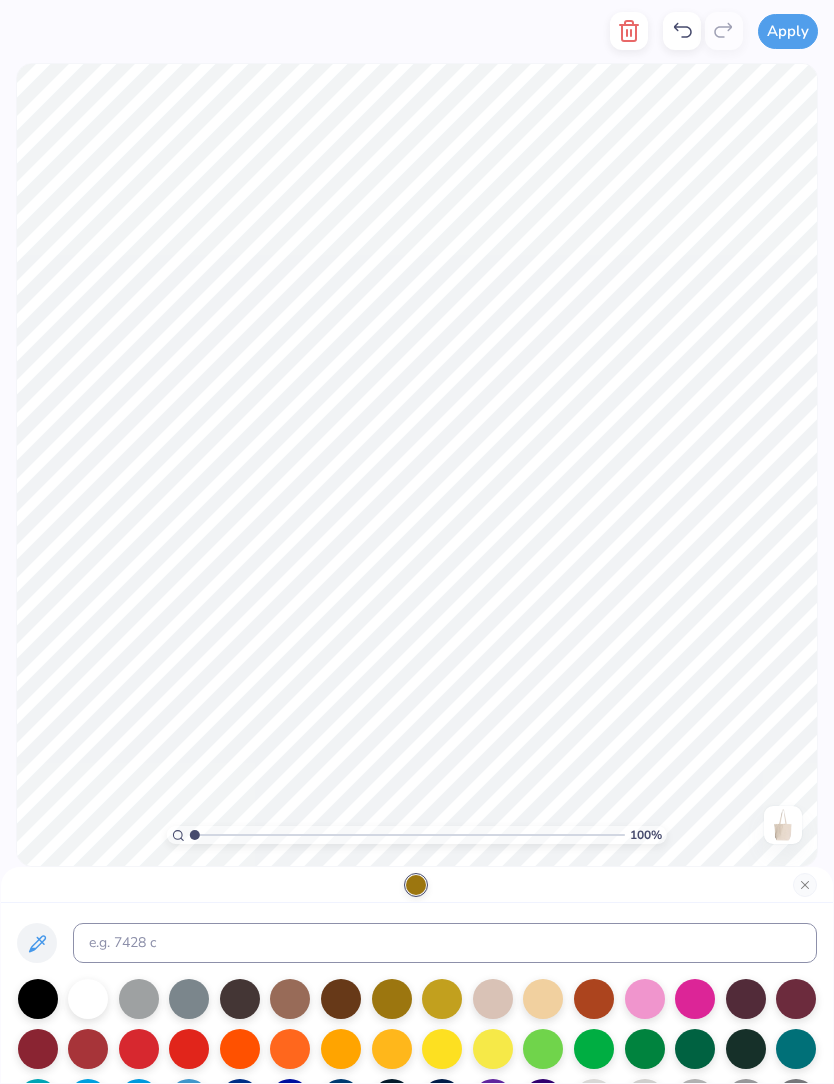 click at bounding box center (442, 999) 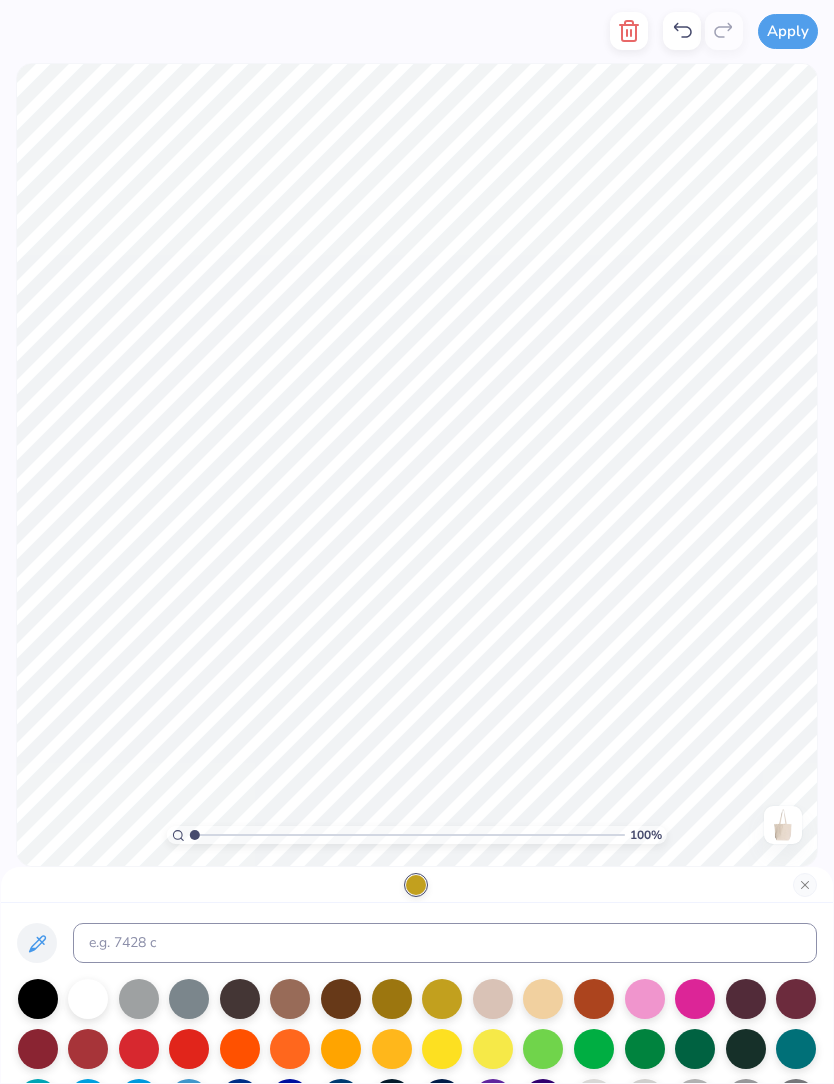 click at bounding box center (493, 999) 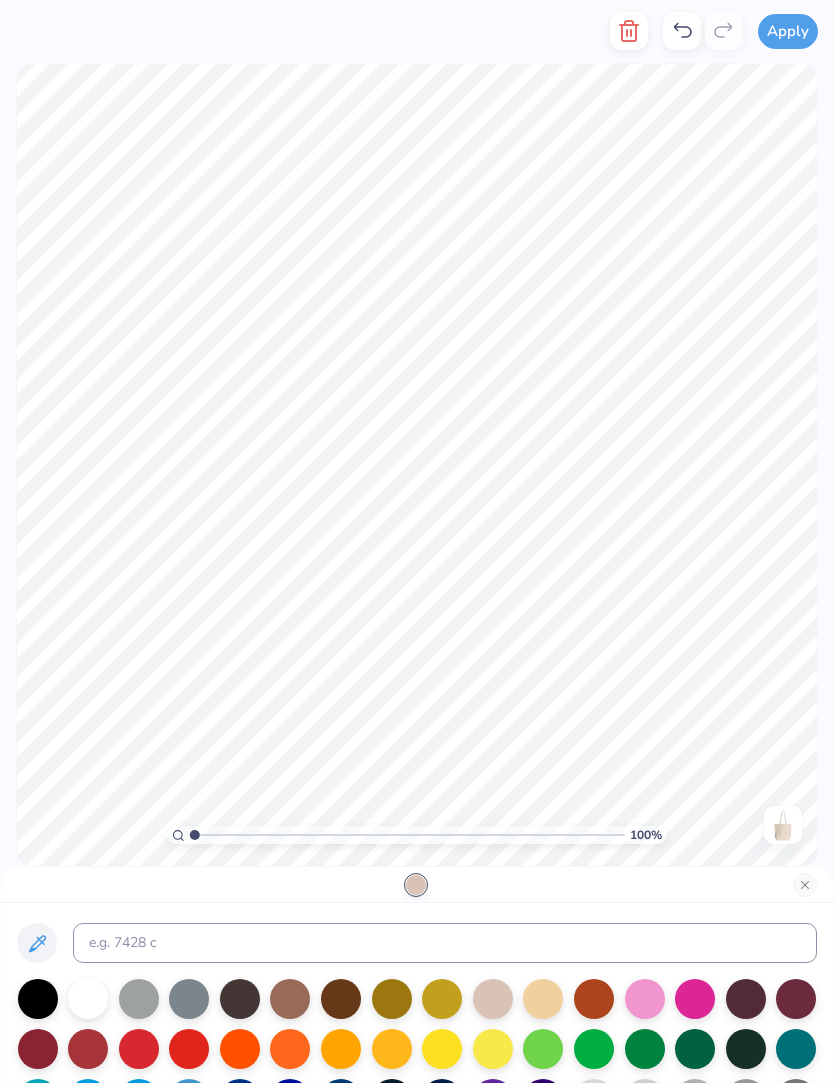 click at bounding box center [594, 999] 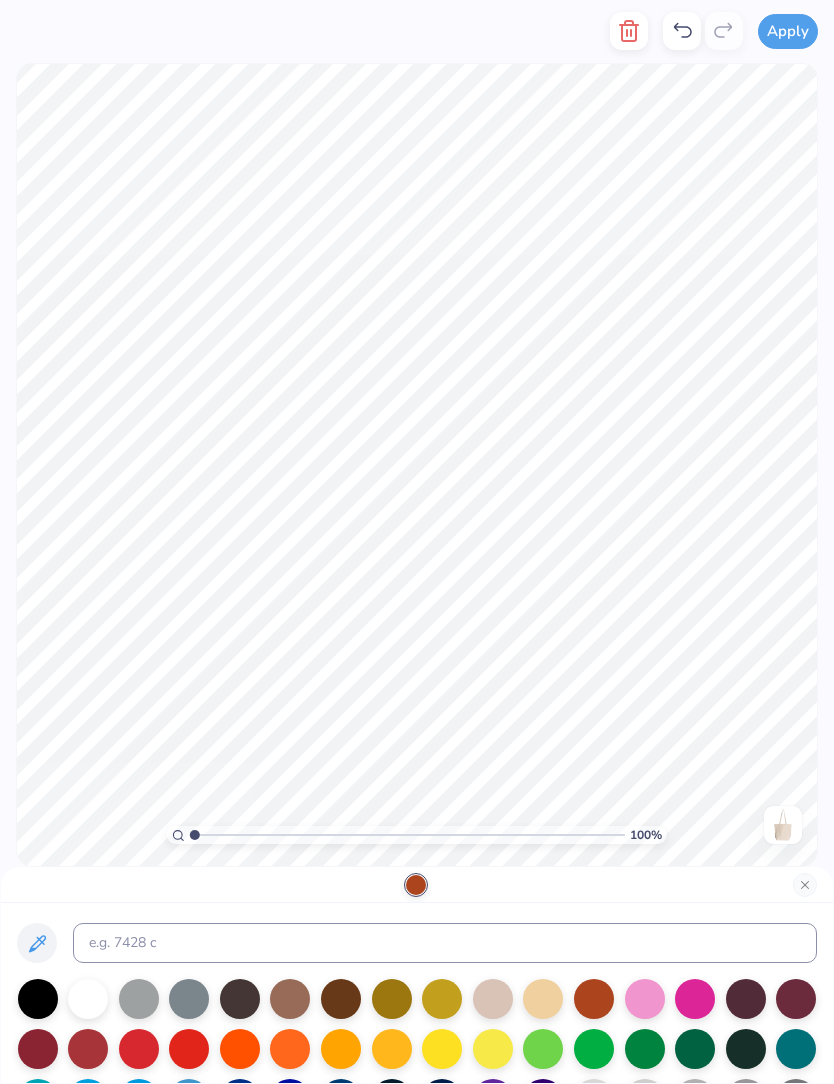 click at bounding box center [805, 885] 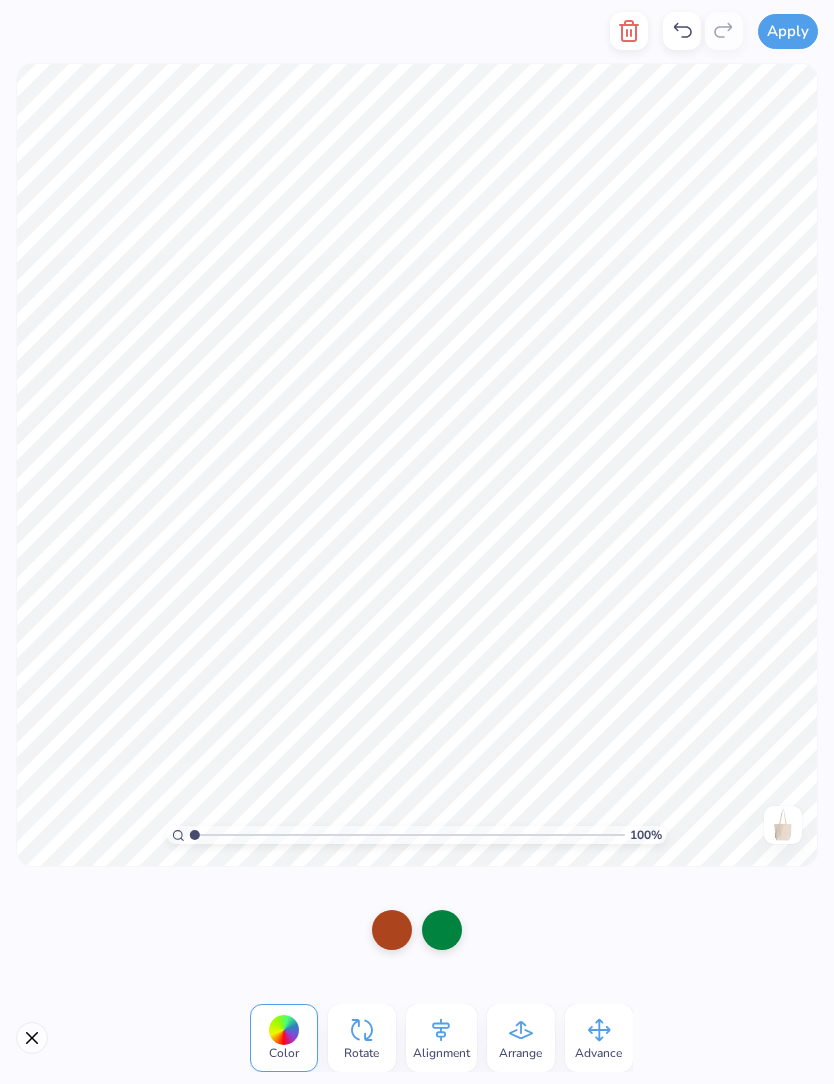 click at bounding box center (32, 1038) 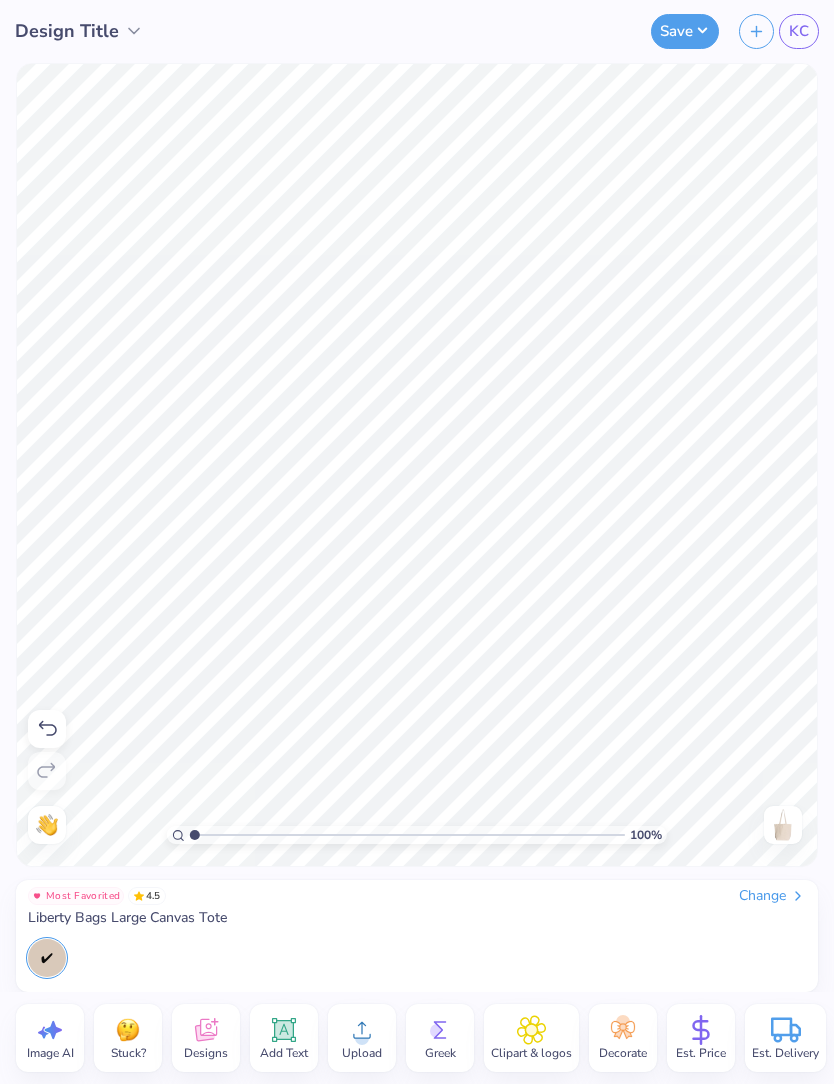 click 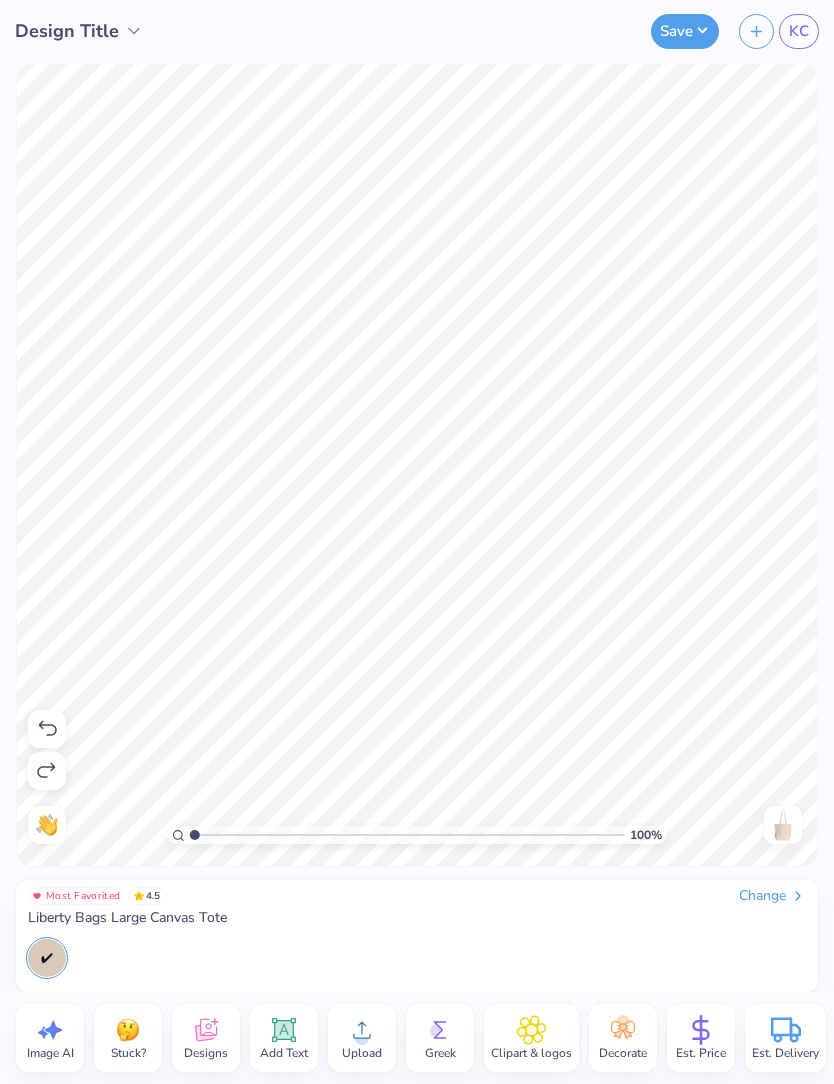 click 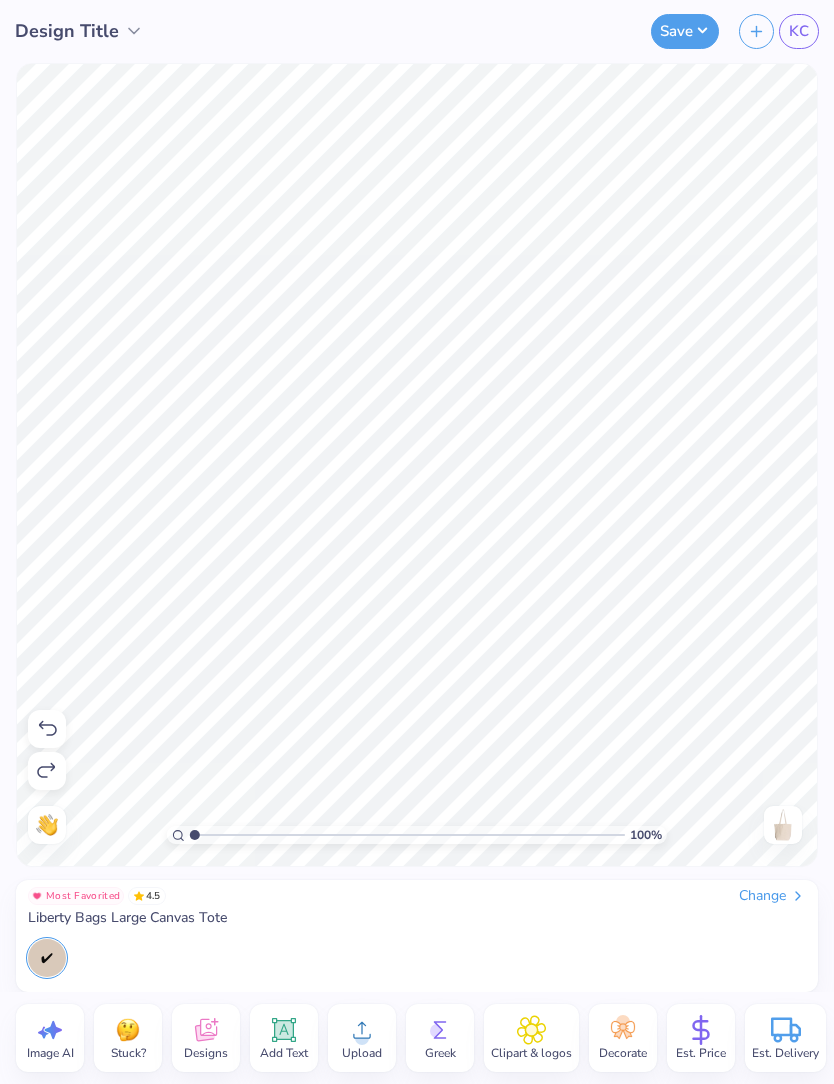 click 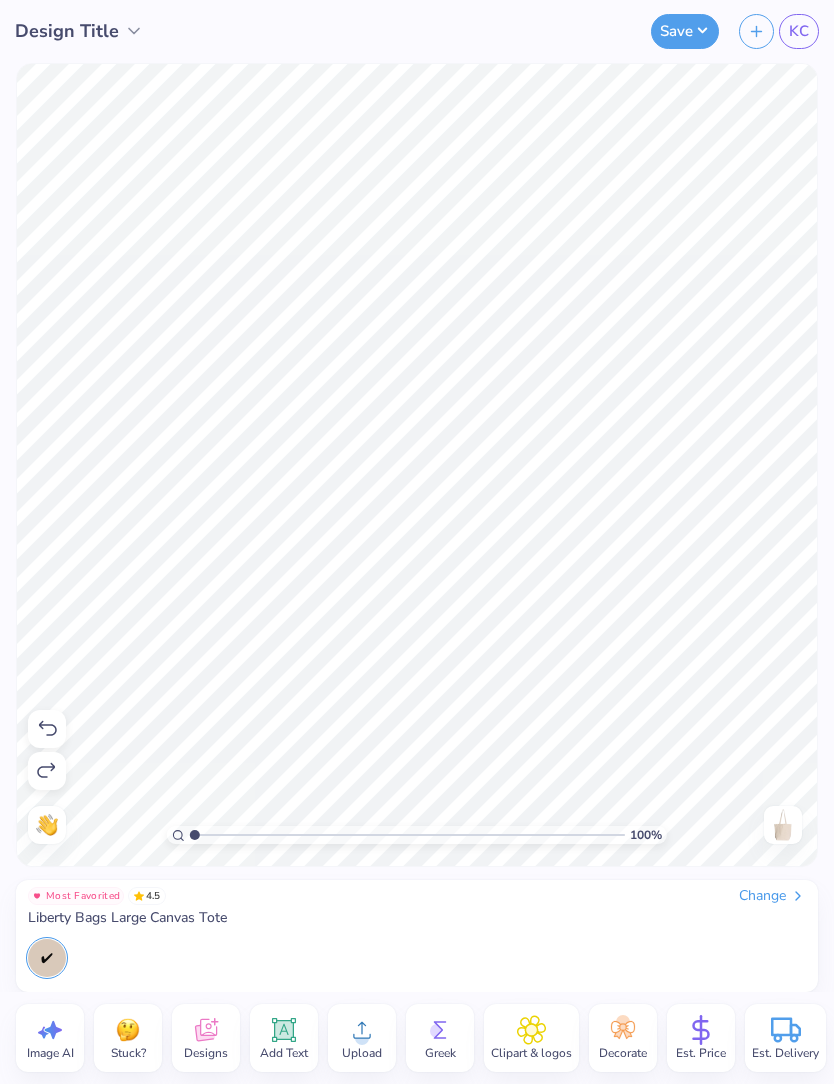 click 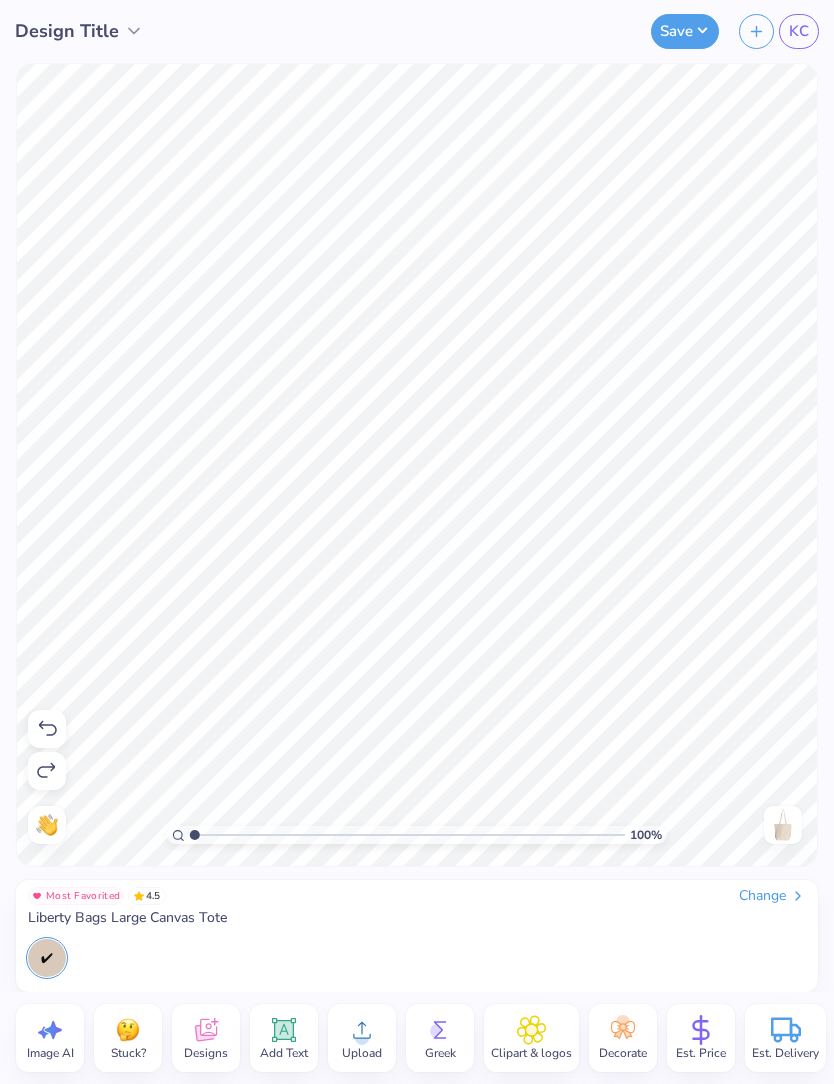 click 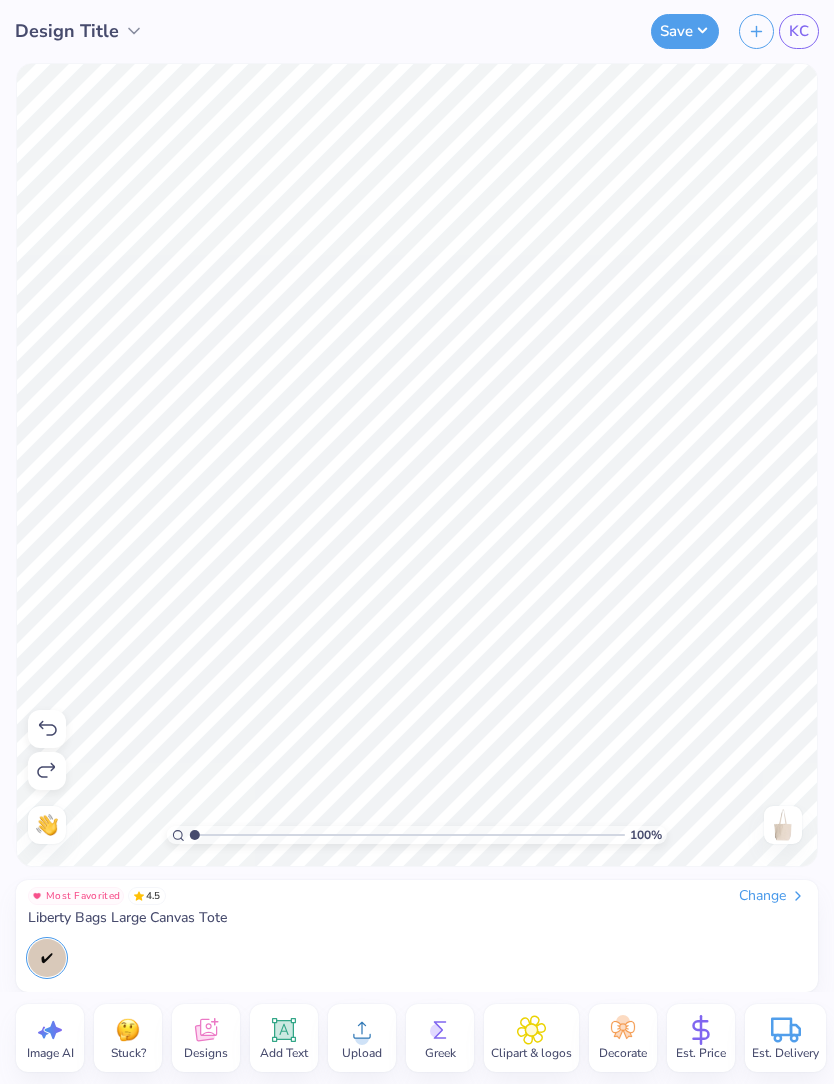 click 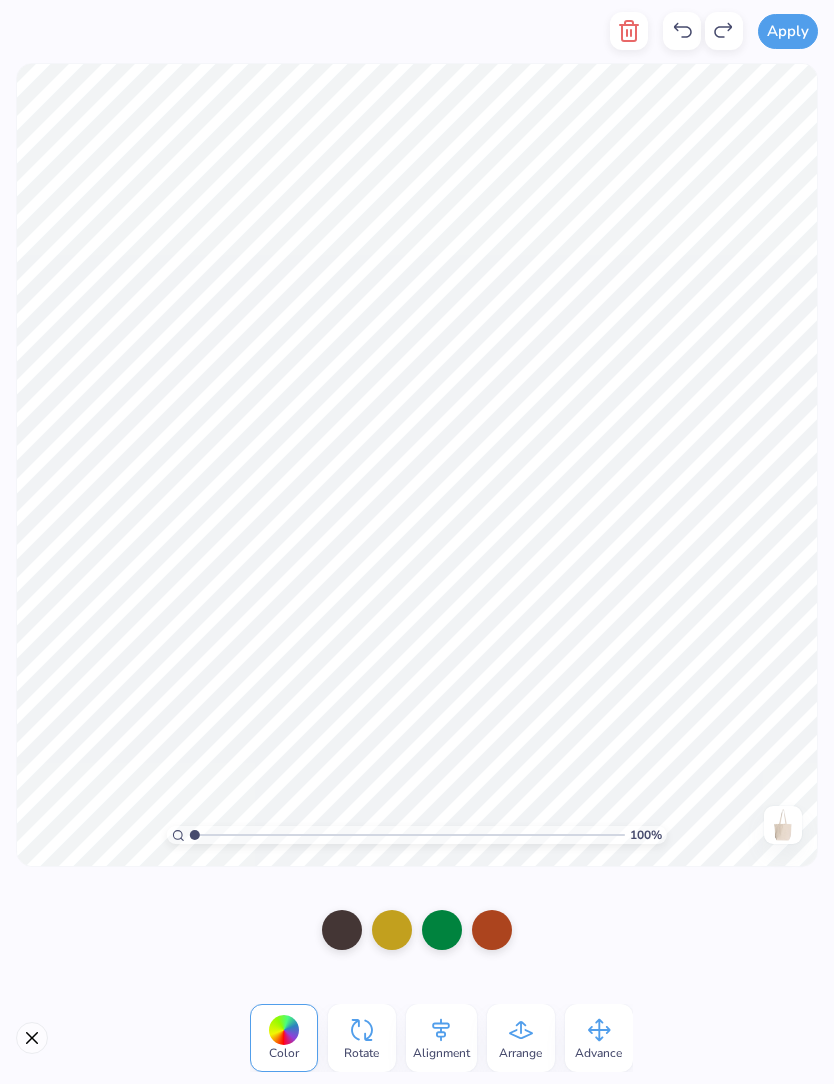 click at bounding box center [342, 930] 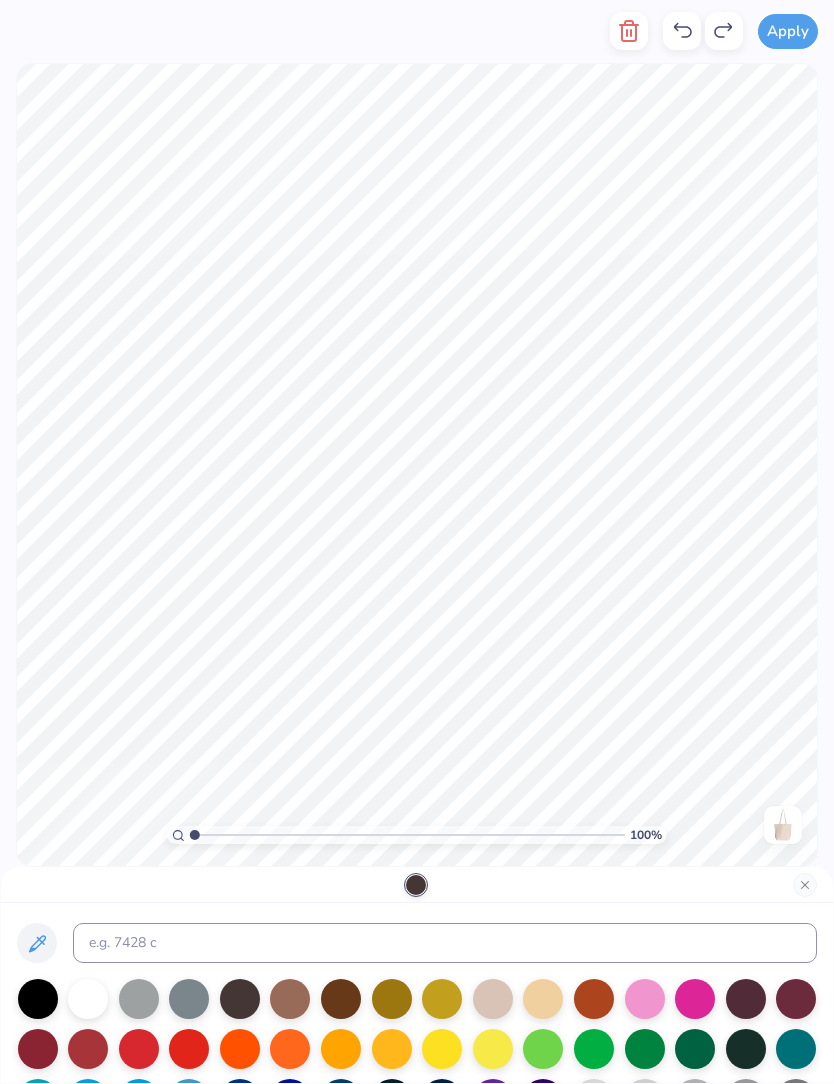click at bounding box center (796, 999) 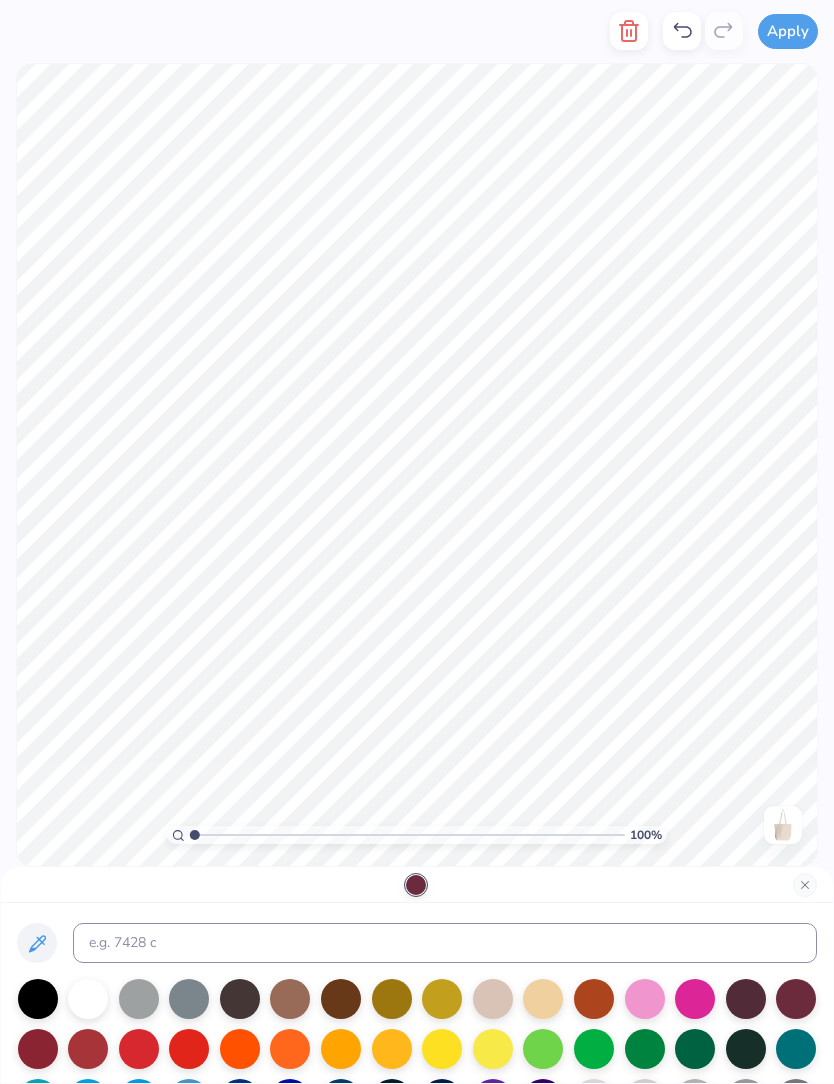 click at bounding box center [805, 885] 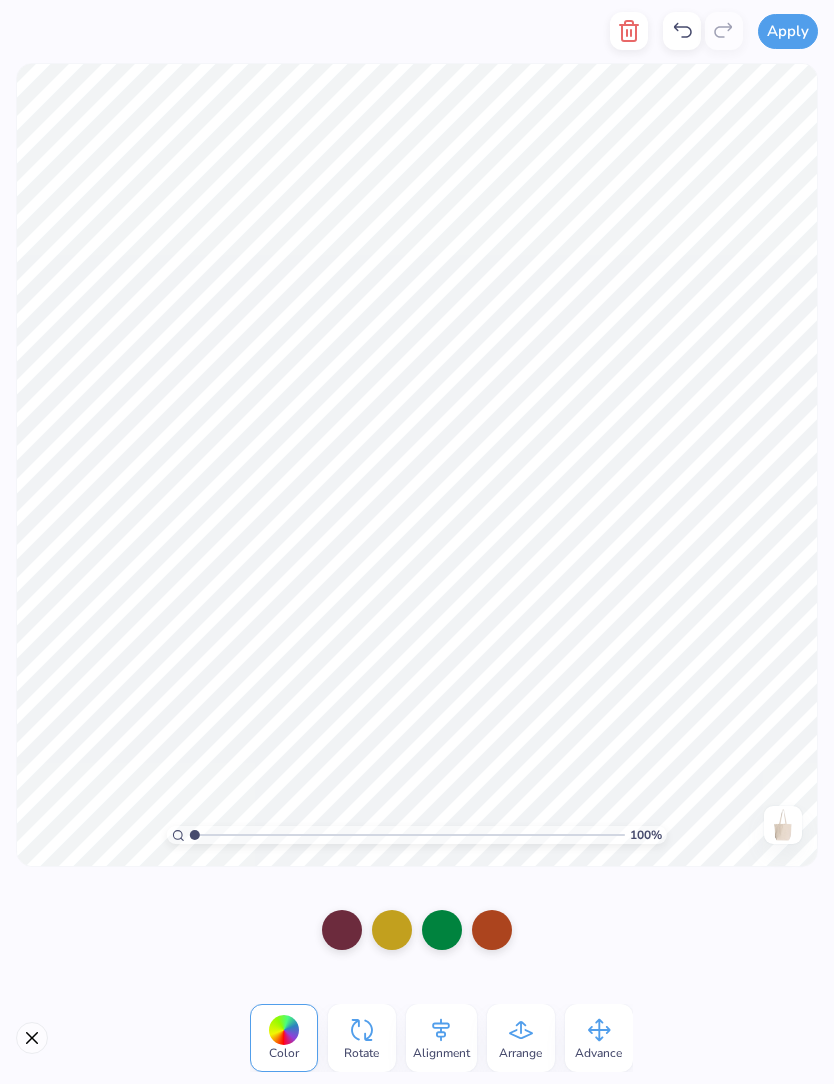 click at bounding box center (392, 930) 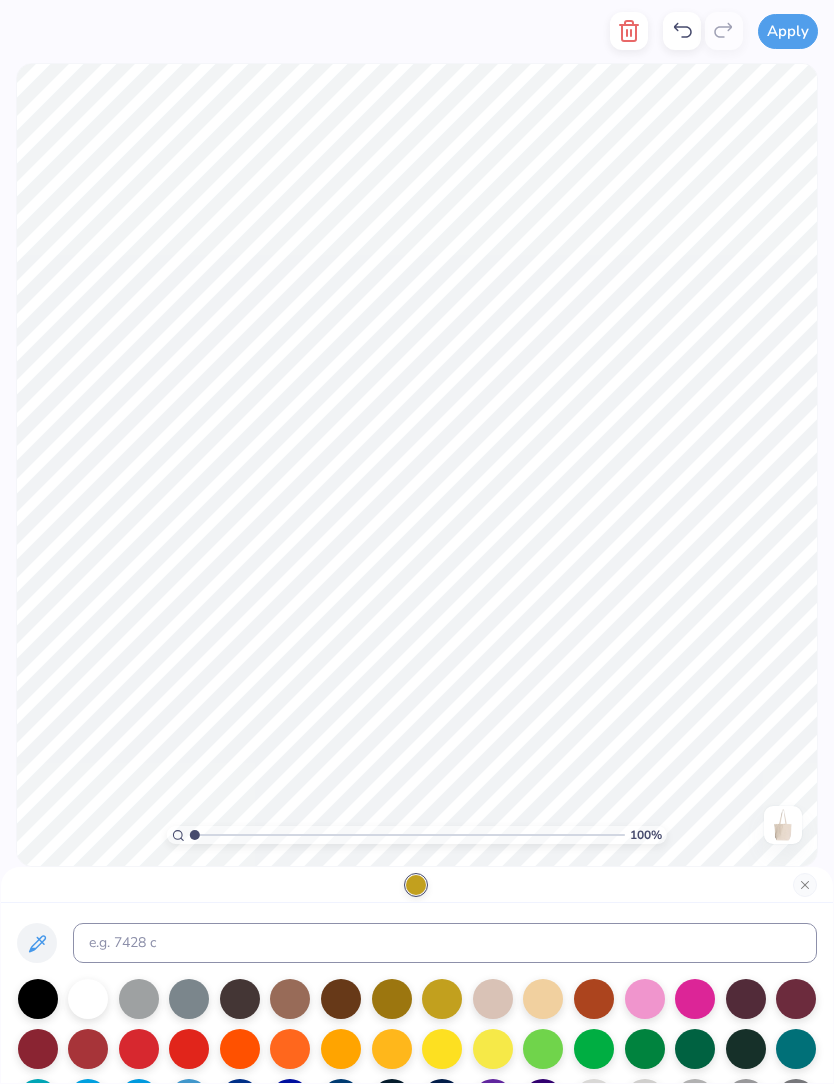 click at bounding box center [493, 1049] 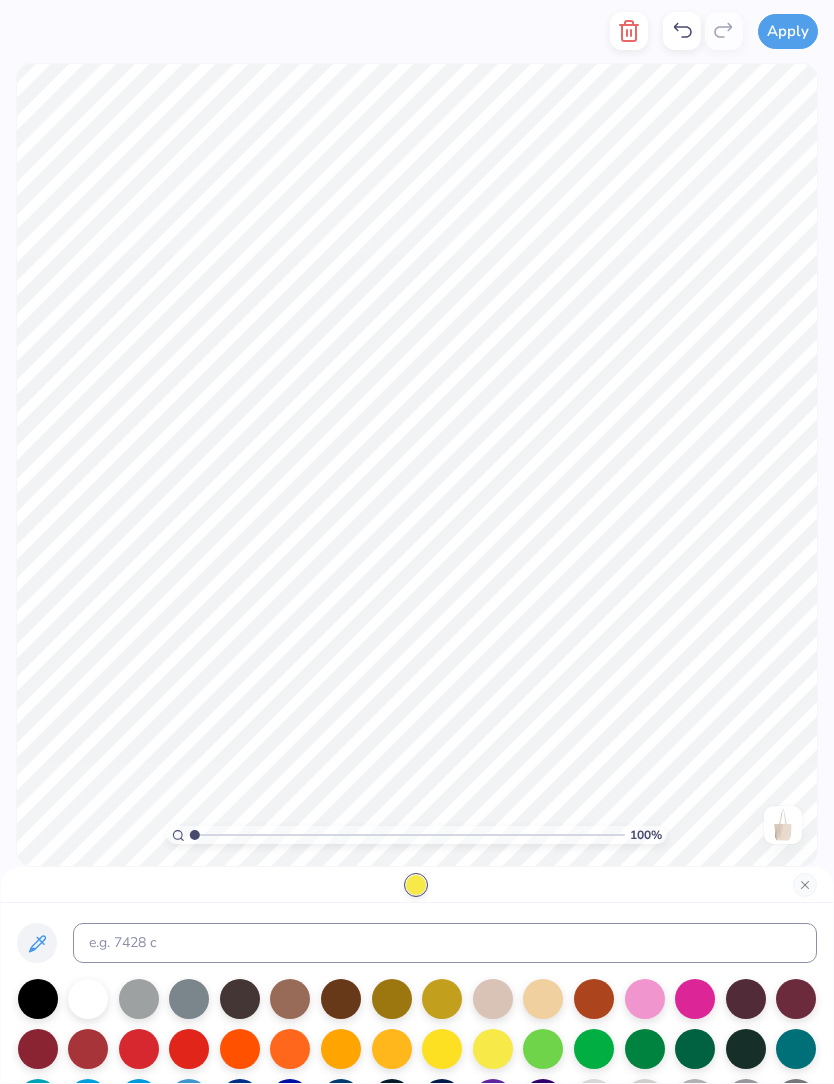 click at bounding box center (442, 1049) 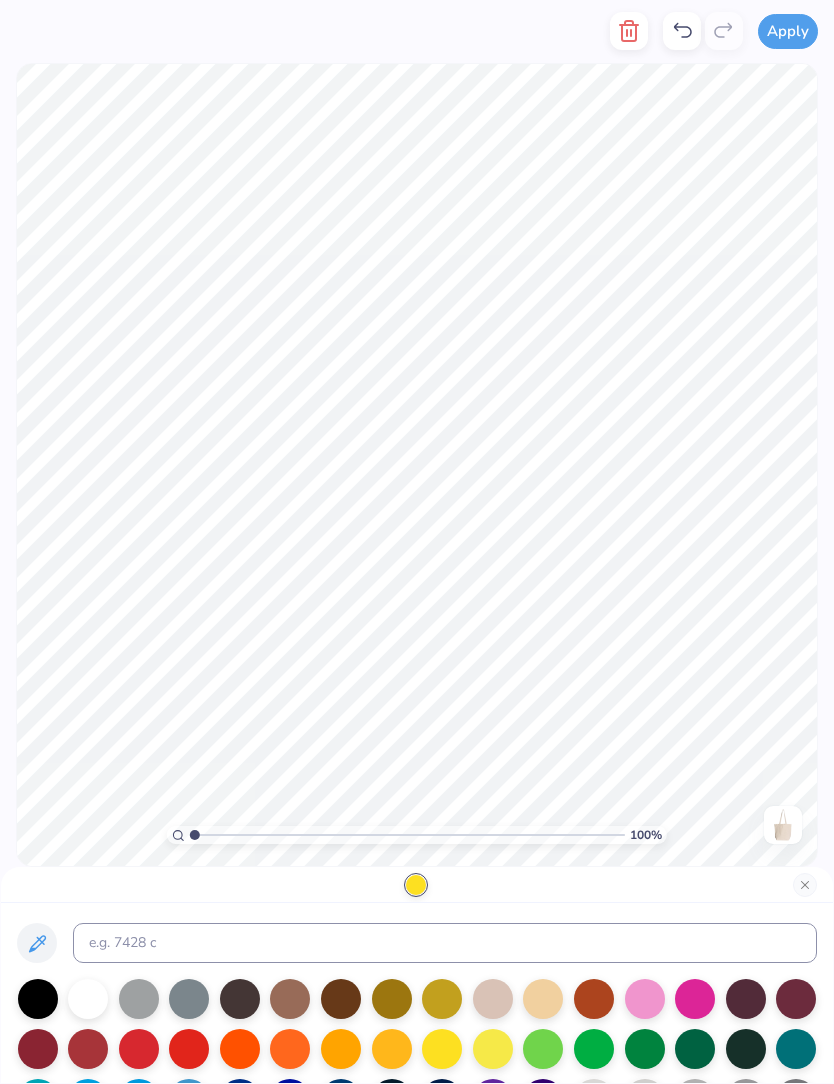 click at bounding box center (392, 1049) 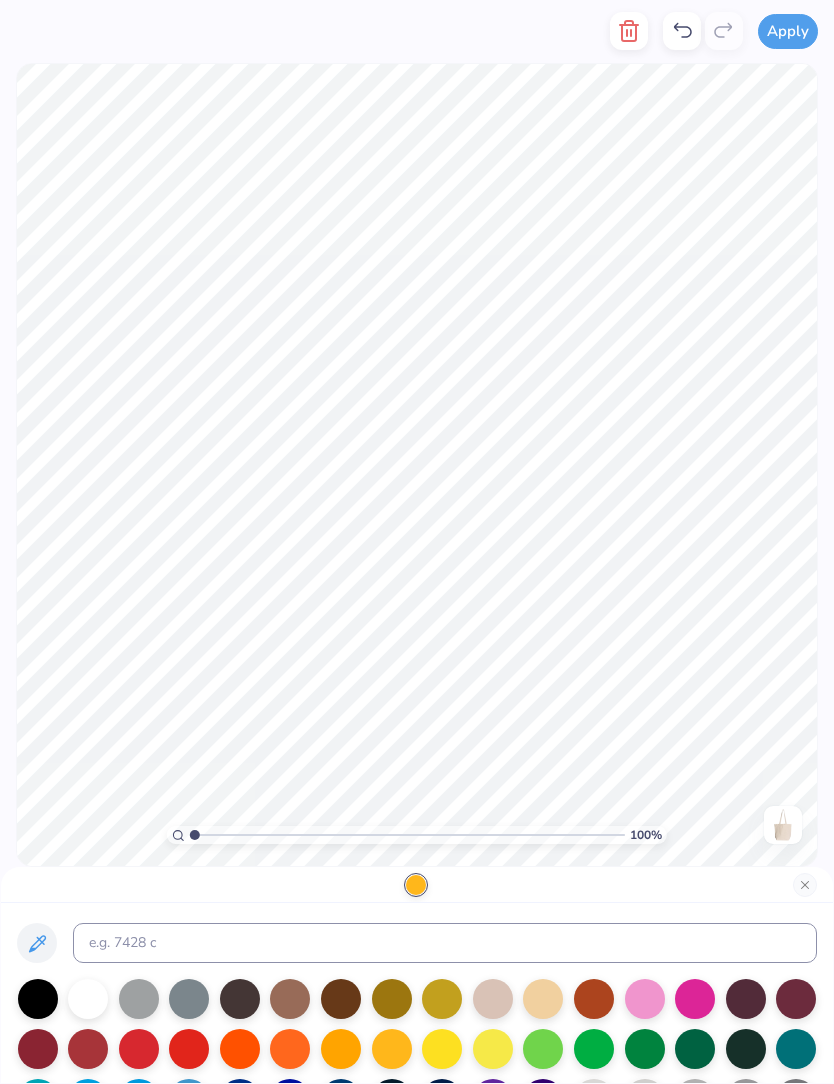 click at bounding box center (341, 1049) 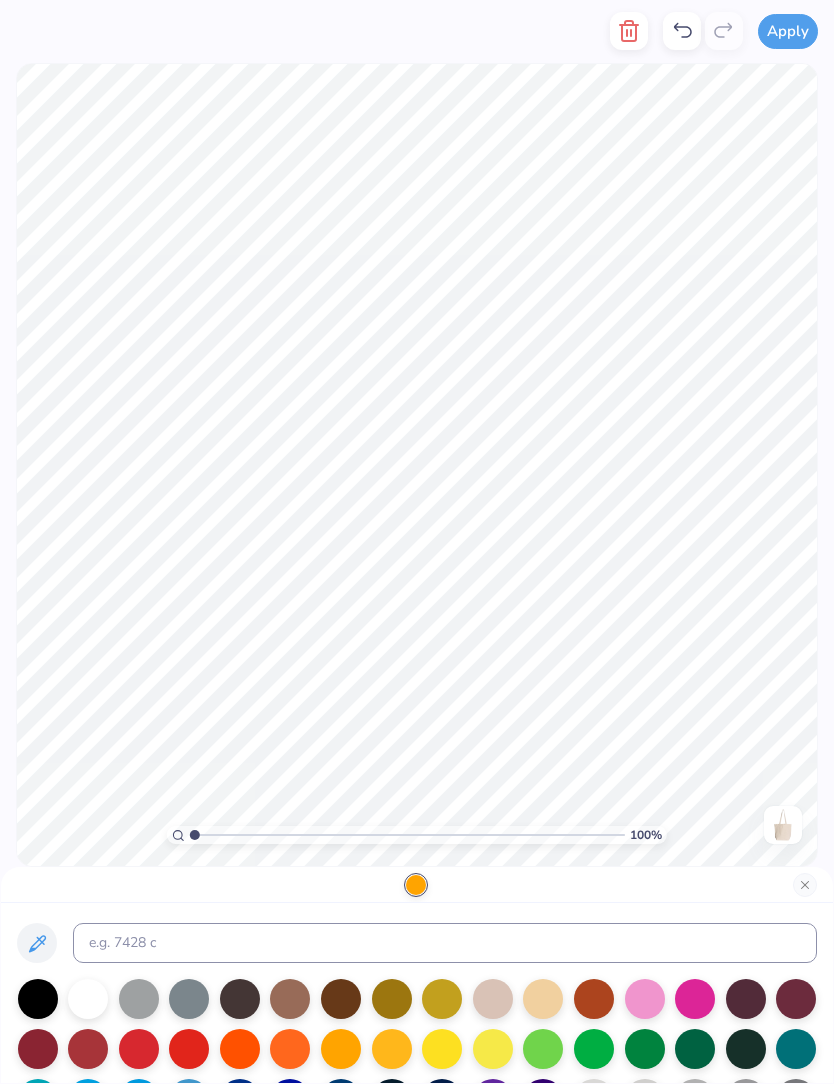 click at bounding box center (240, 1049) 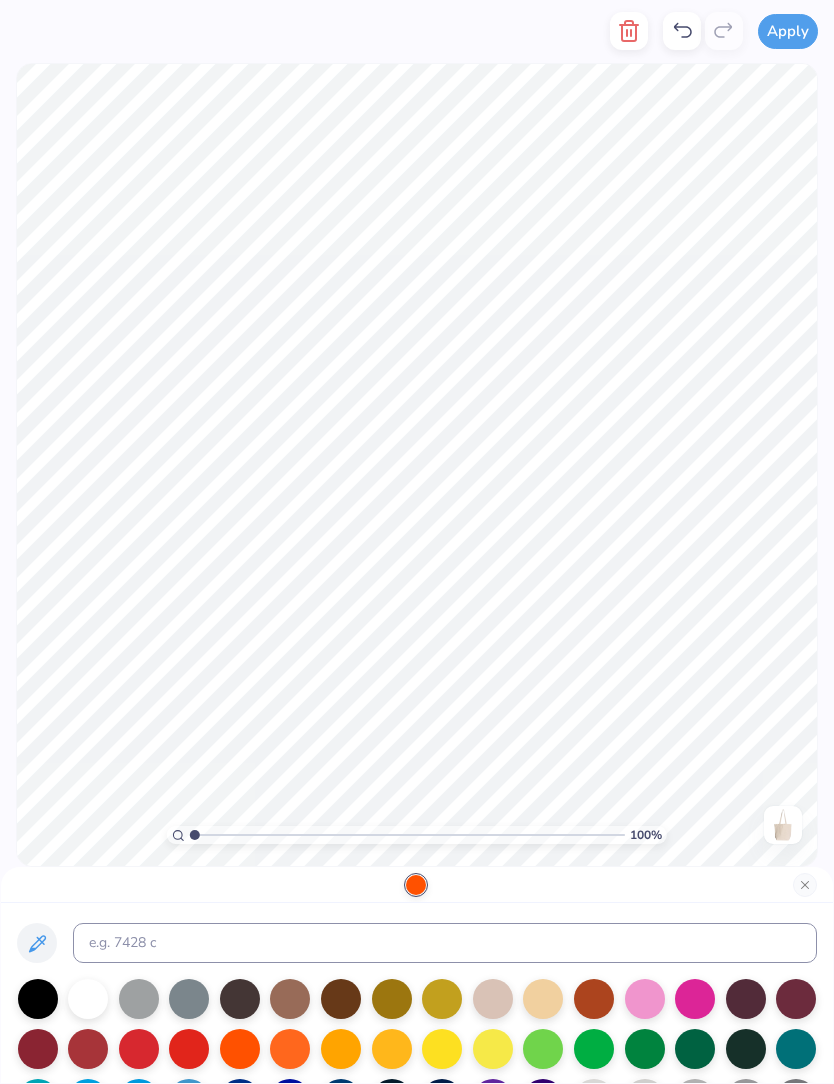 click at bounding box center (805, 885) 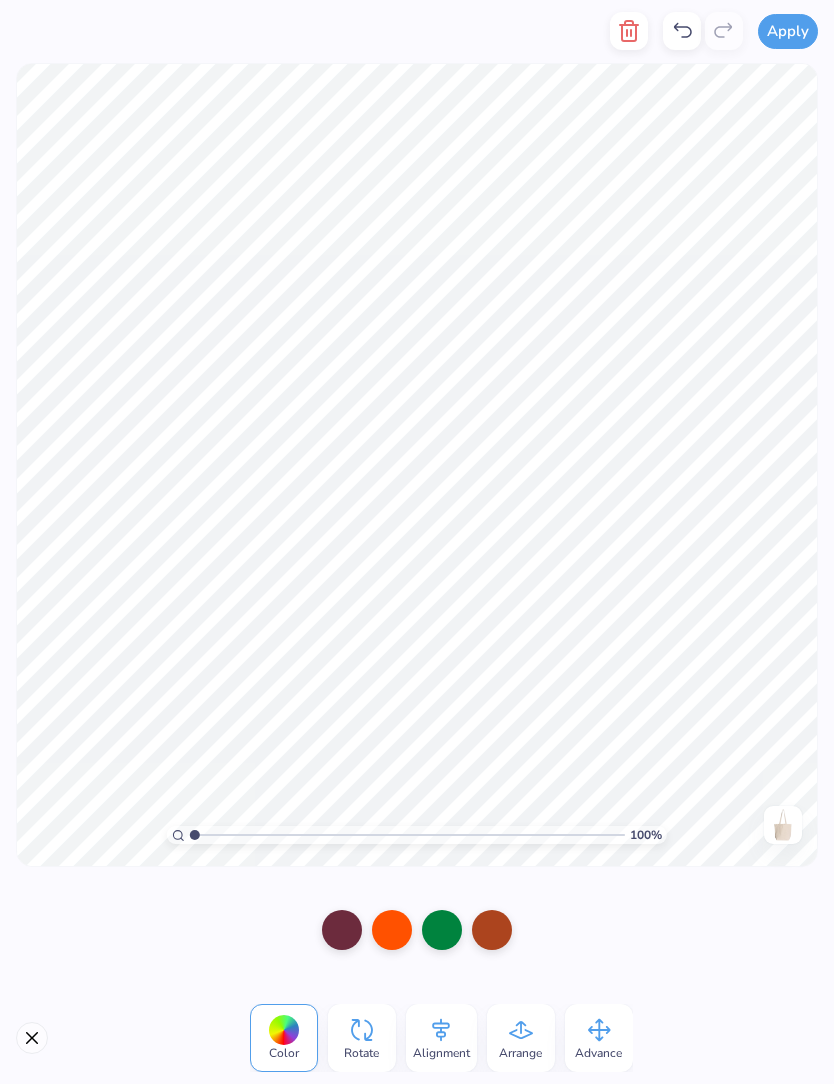 click at bounding box center (492, 930) 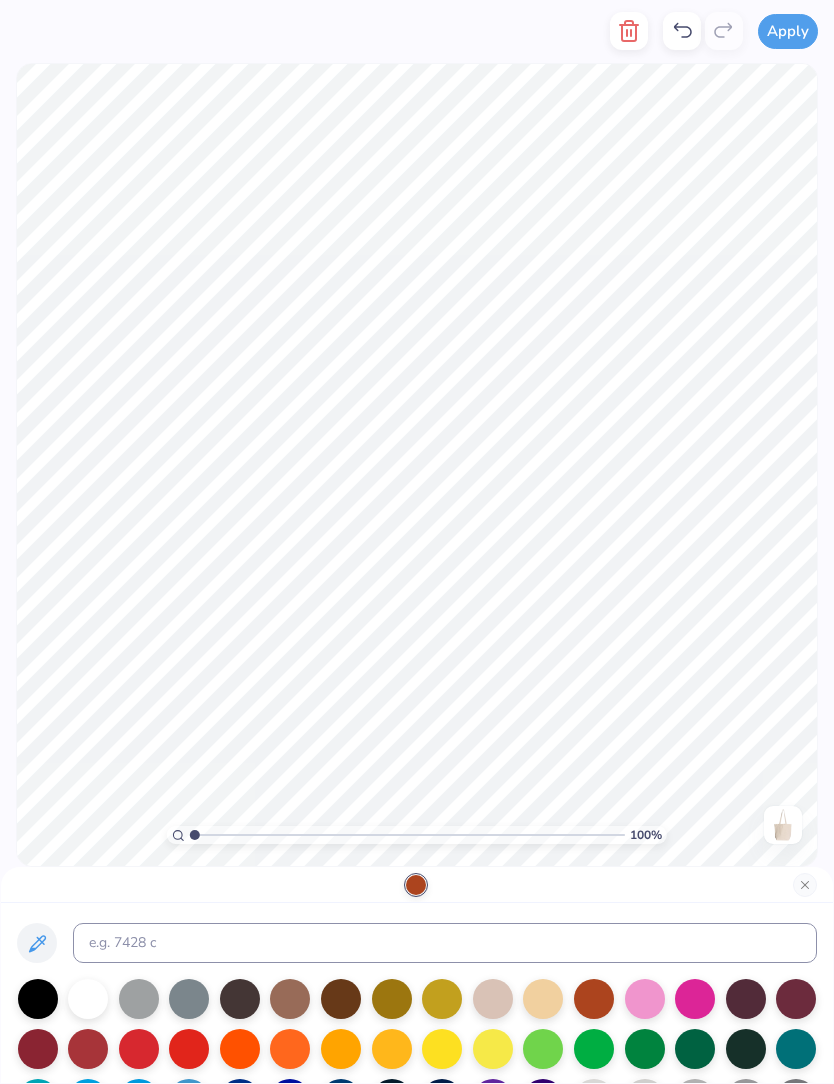 click at bounding box center (645, 999) 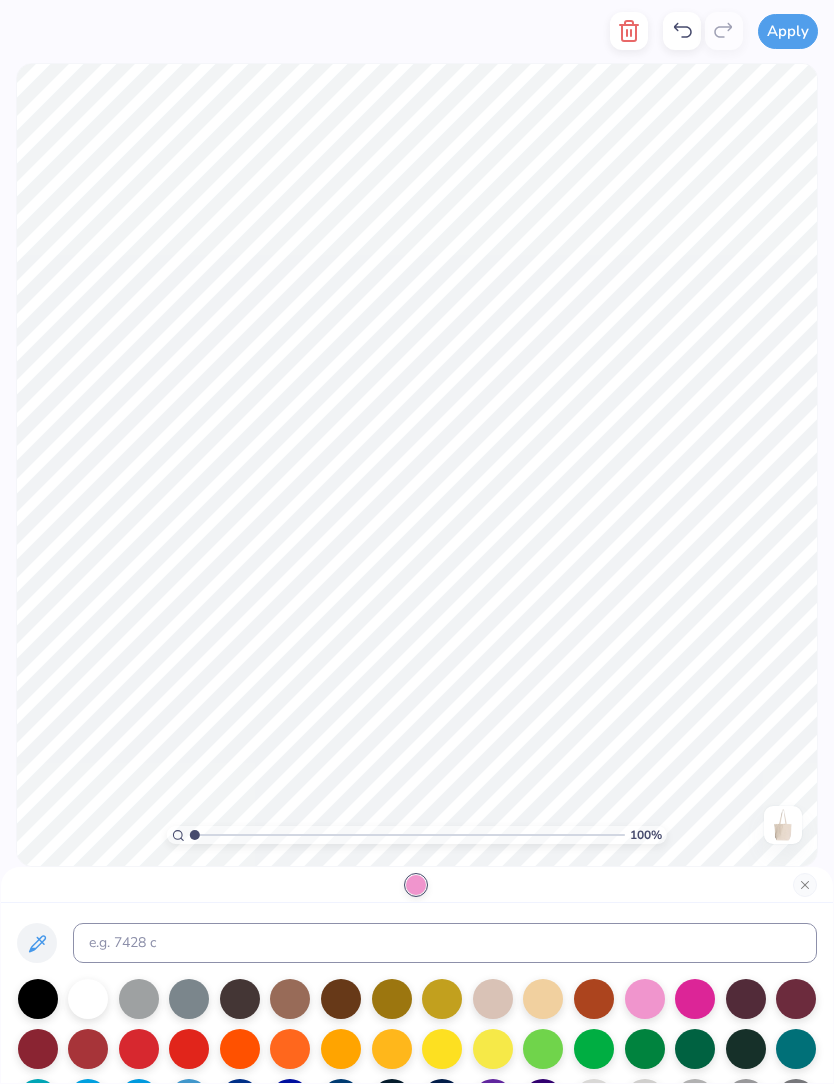 click at bounding box center (341, 1049) 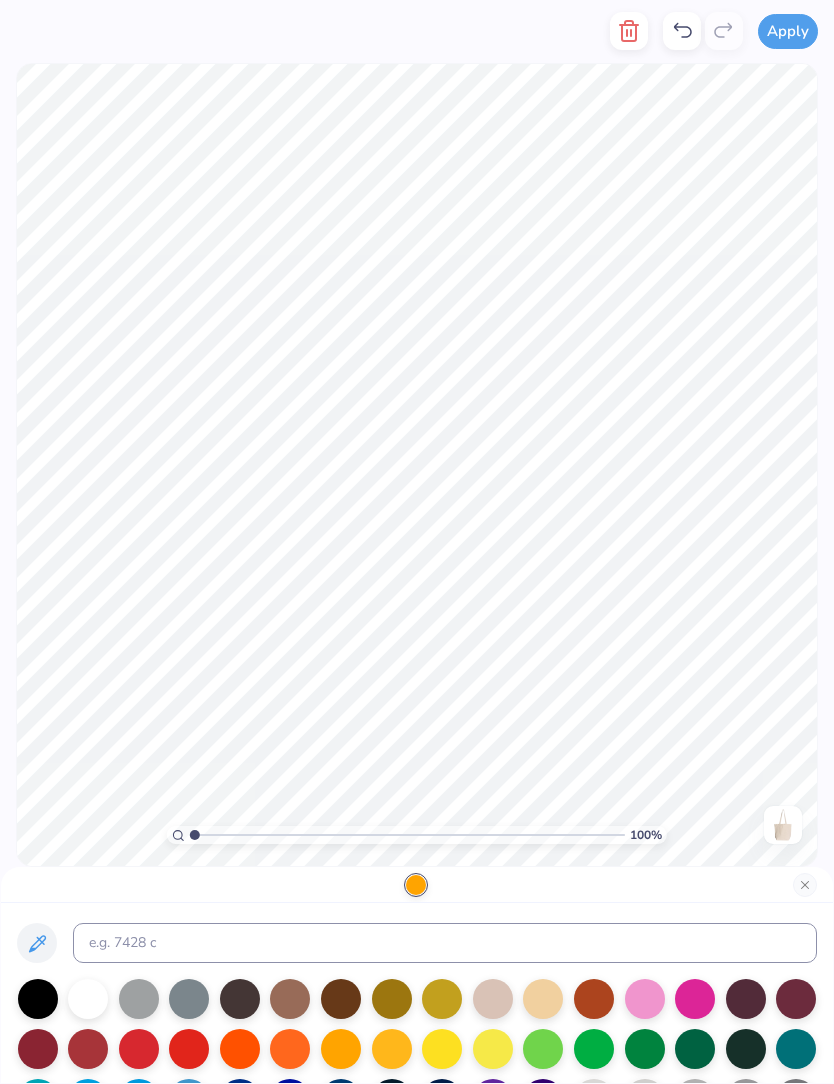 click at bounding box center [805, 885] 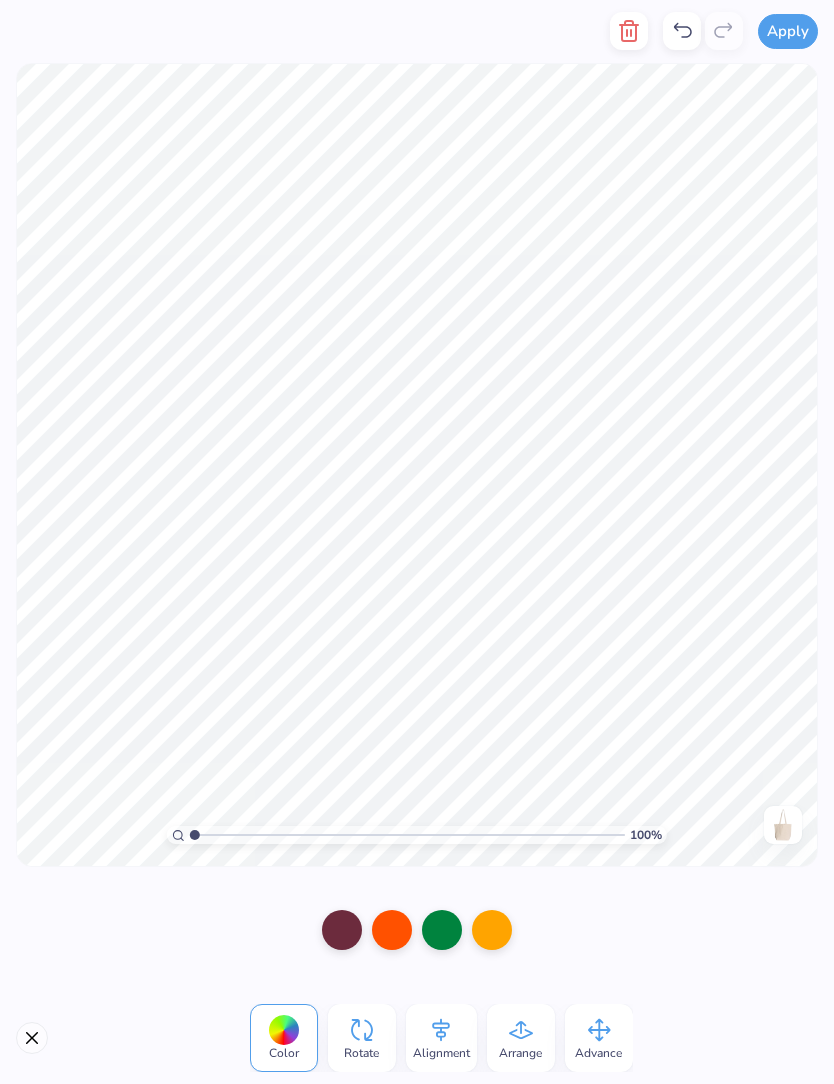click at bounding box center [492, 930] 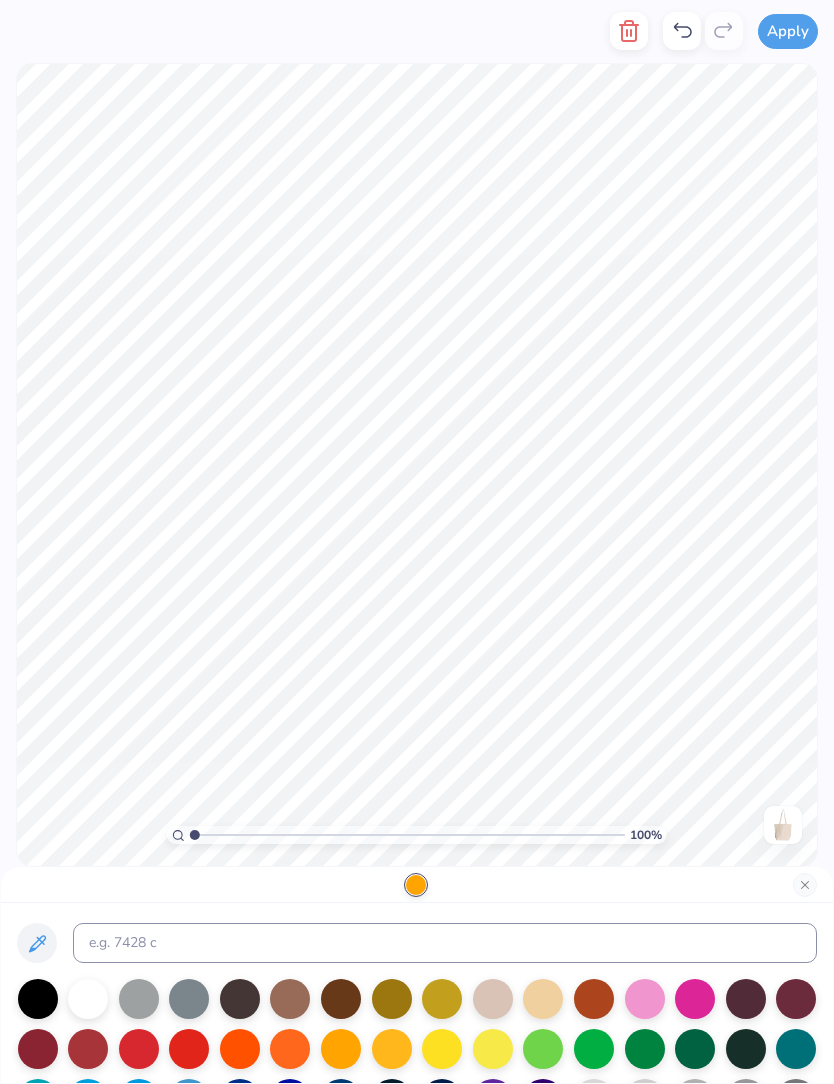 click at bounding box center (493, 1049) 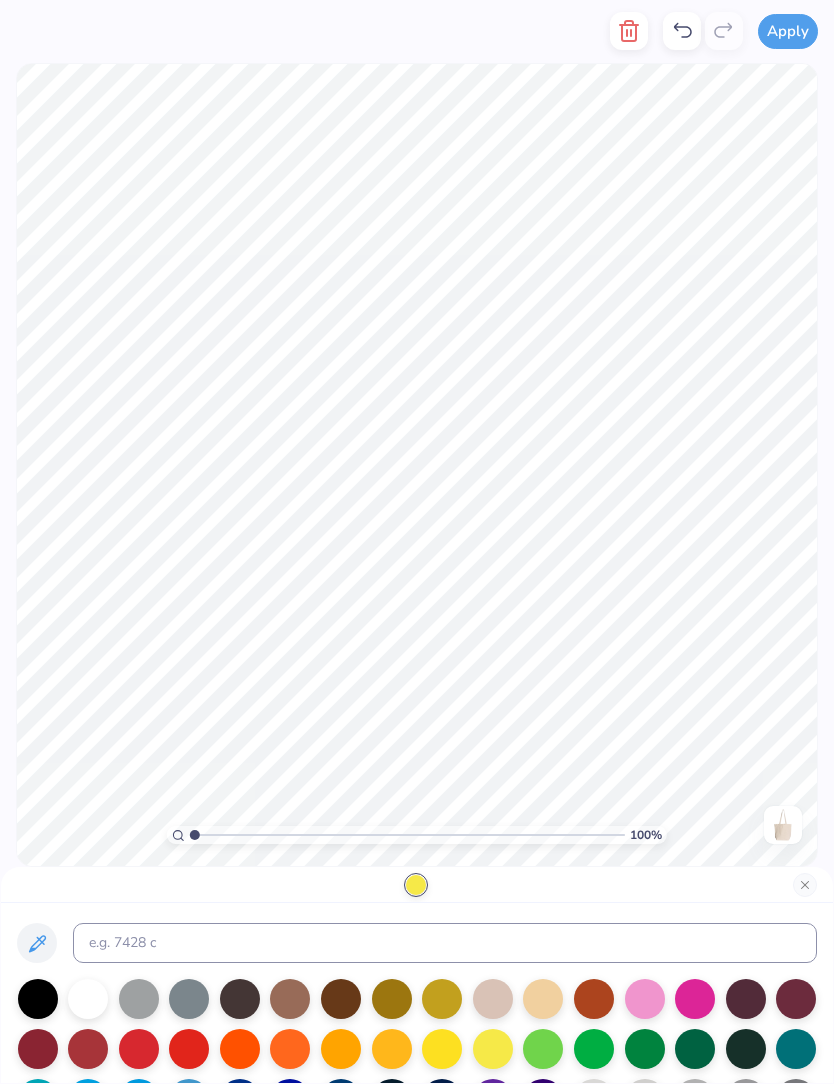 click at bounding box center [442, 1049] 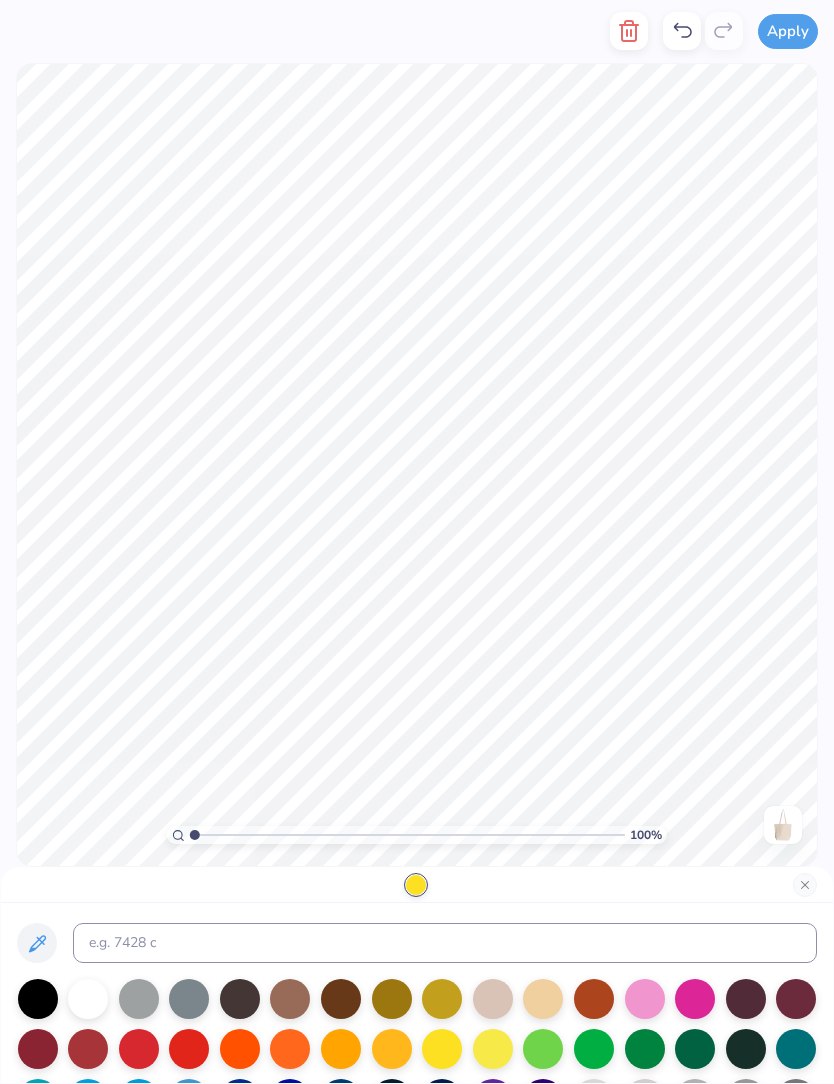 click at bounding box center [493, 1049] 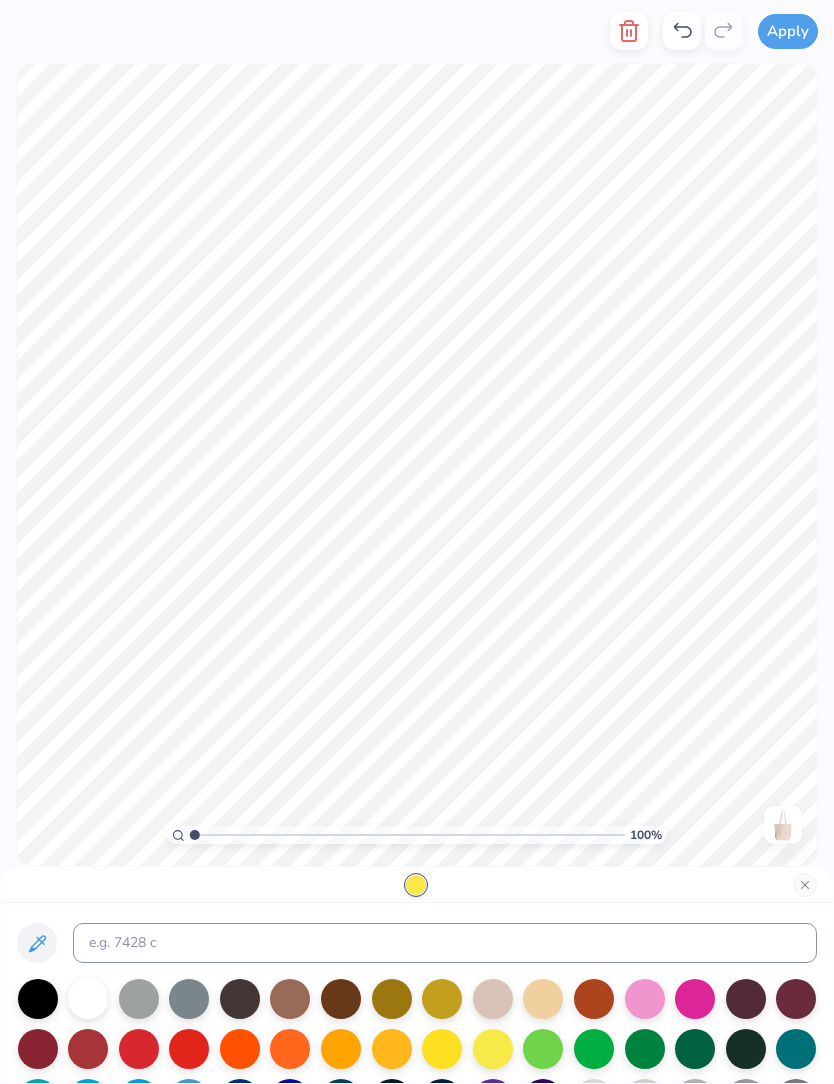 click at bounding box center [805, 885] 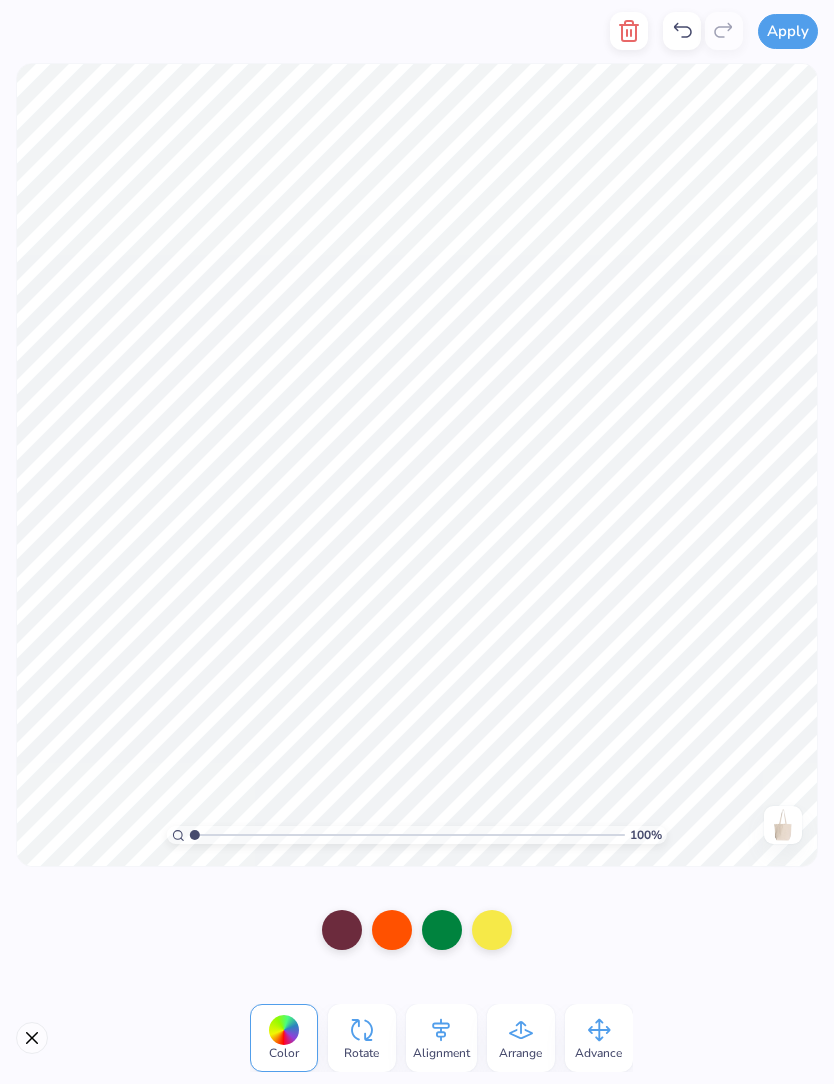 click at bounding box center (342, 930) 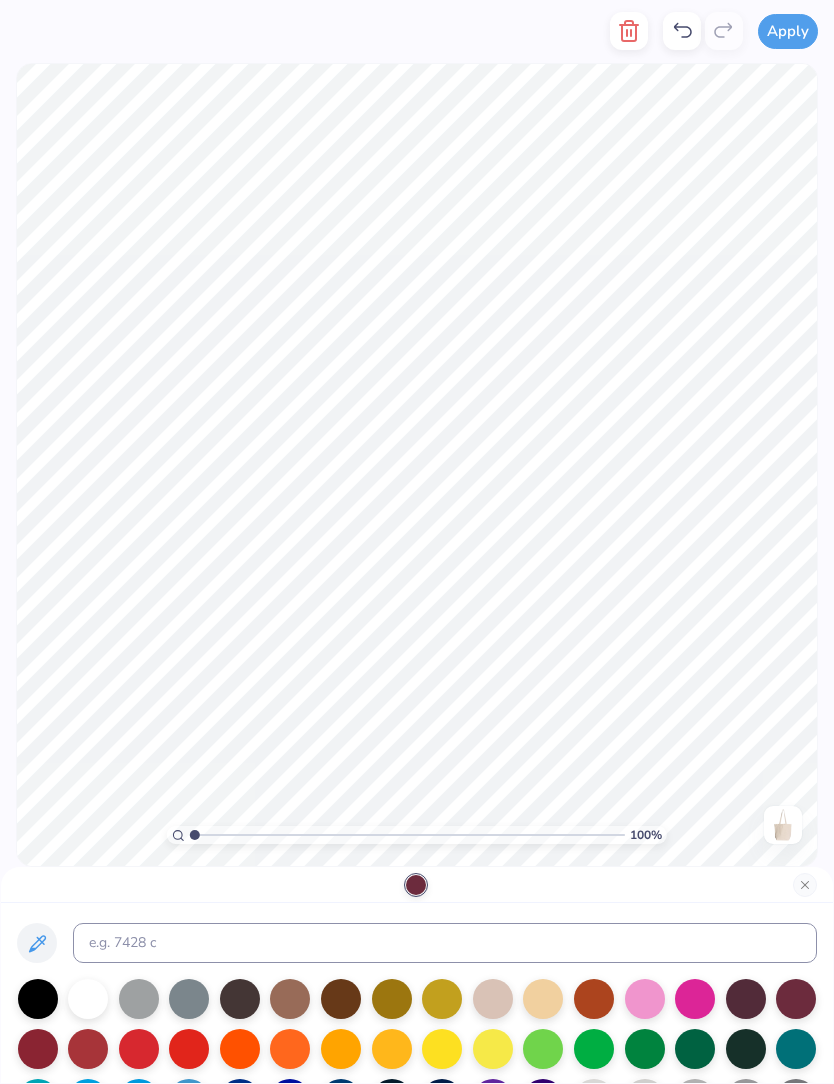 click at bounding box center (695, 999) 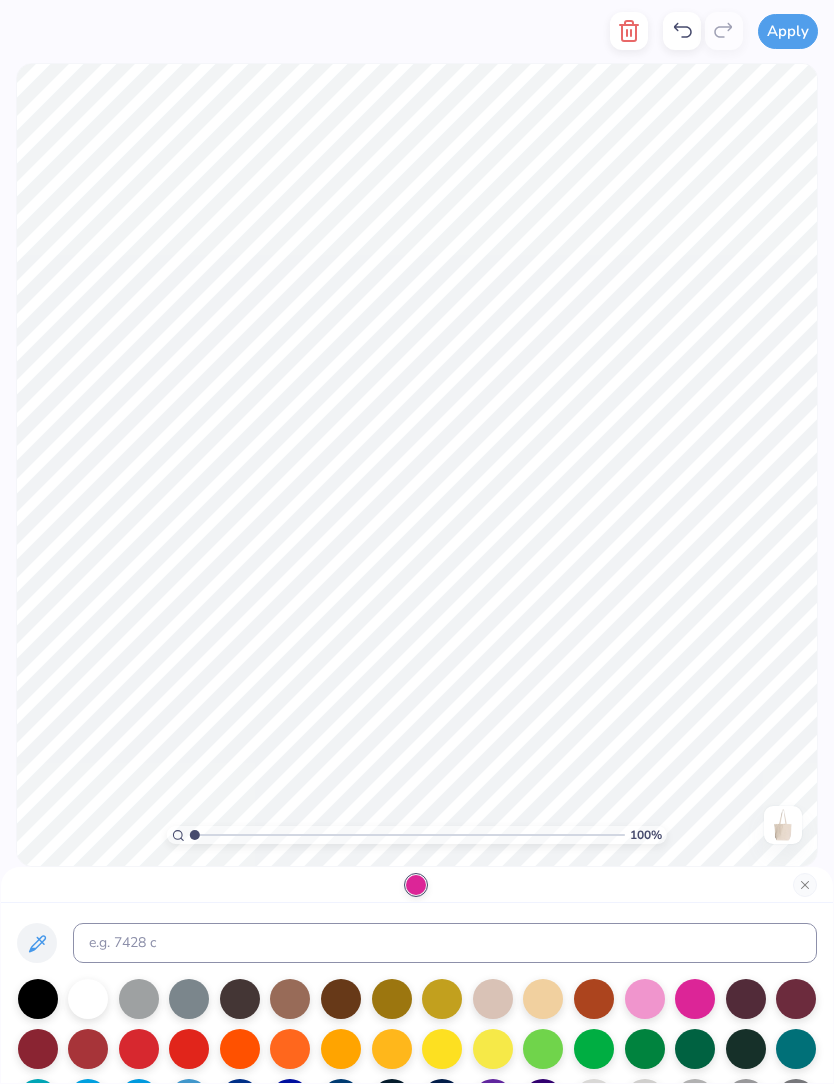 click at bounding box center [442, 999] 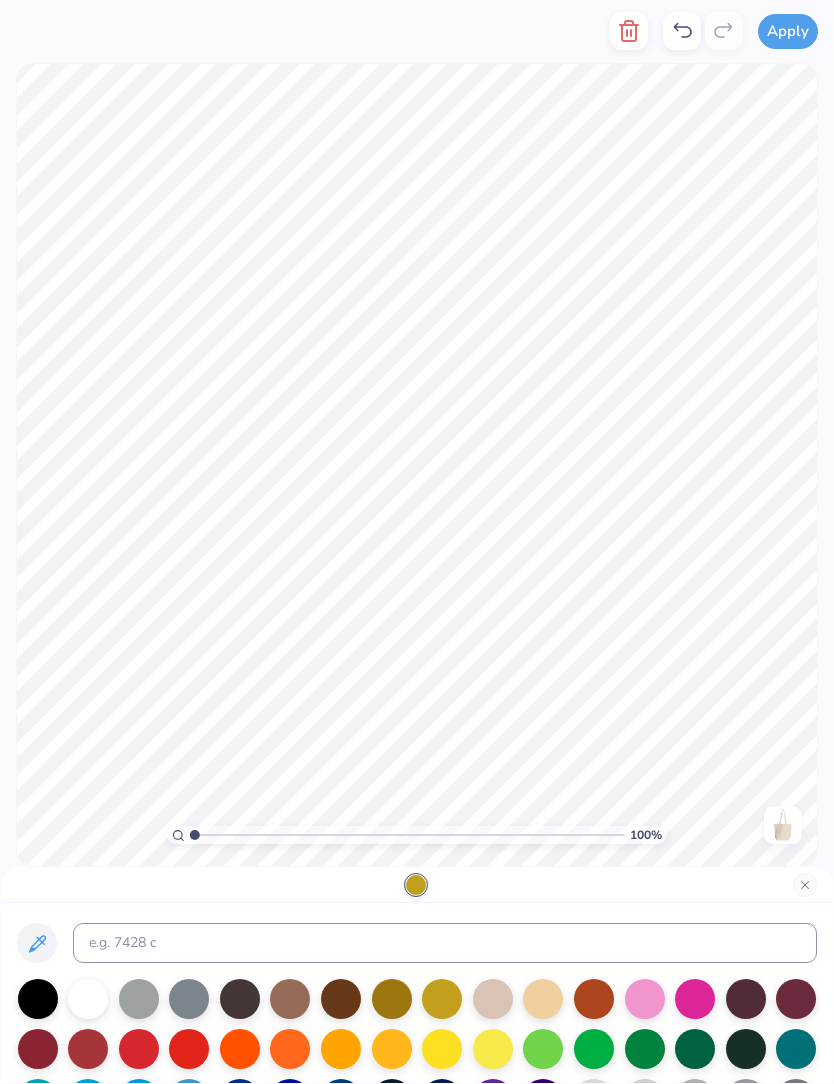 click at bounding box center [392, 999] 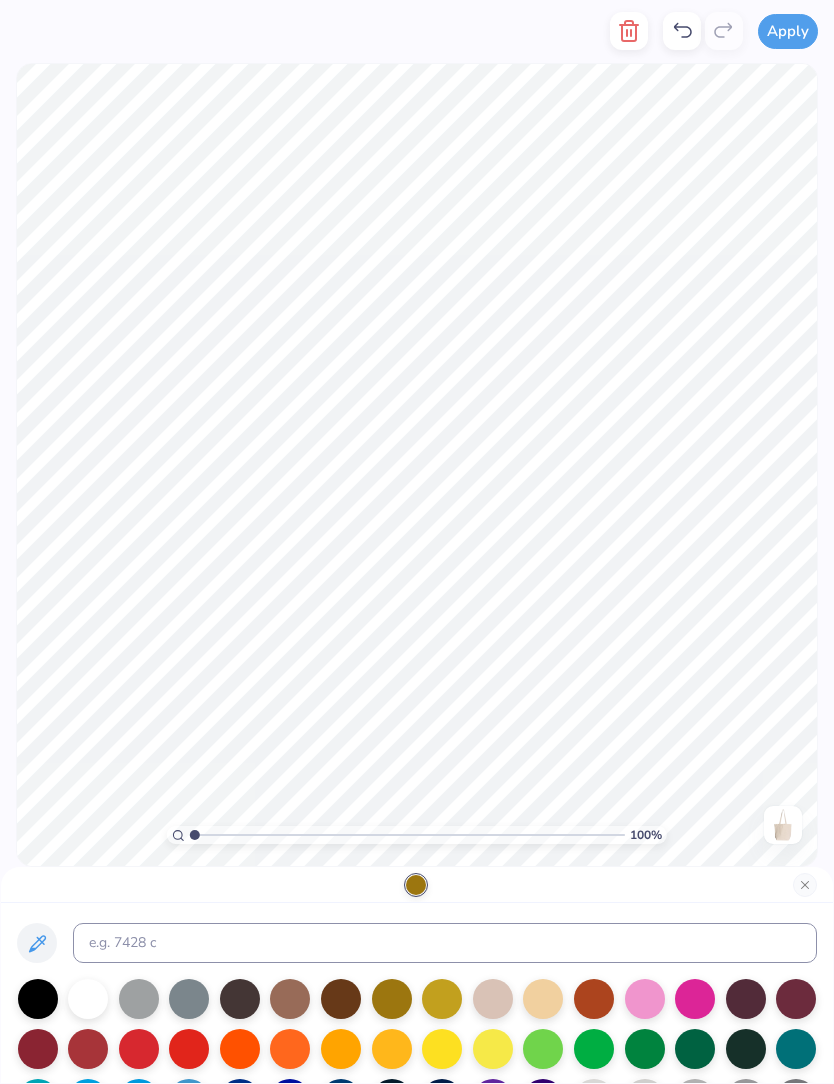 click at bounding box center [805, 885] 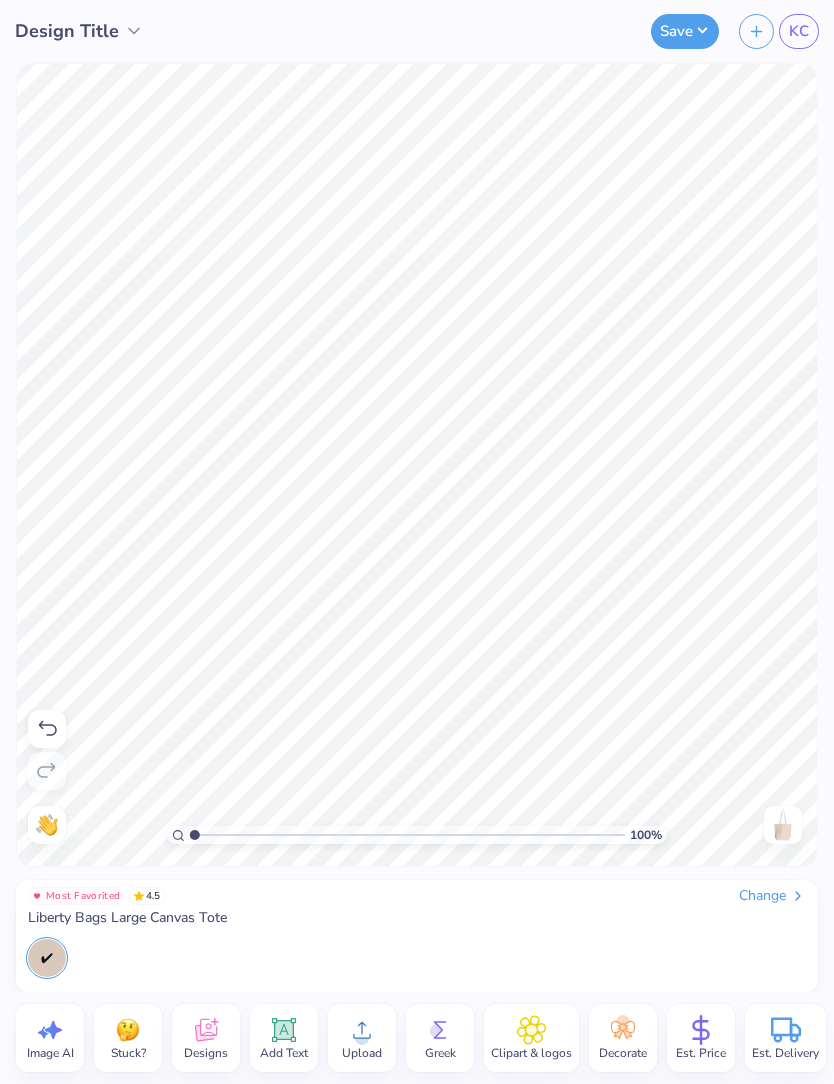 click on "Save" at bounding box center (685, 31) 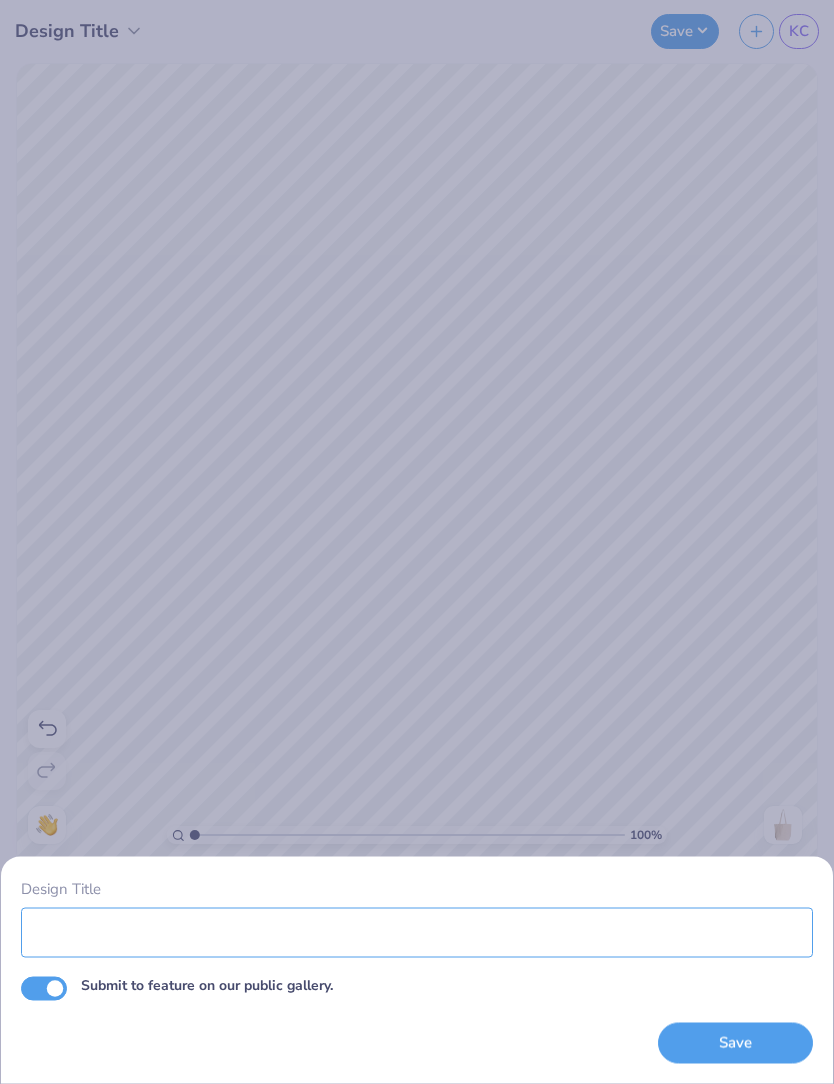 click on "Design Title" at bounding box center [417, 932] 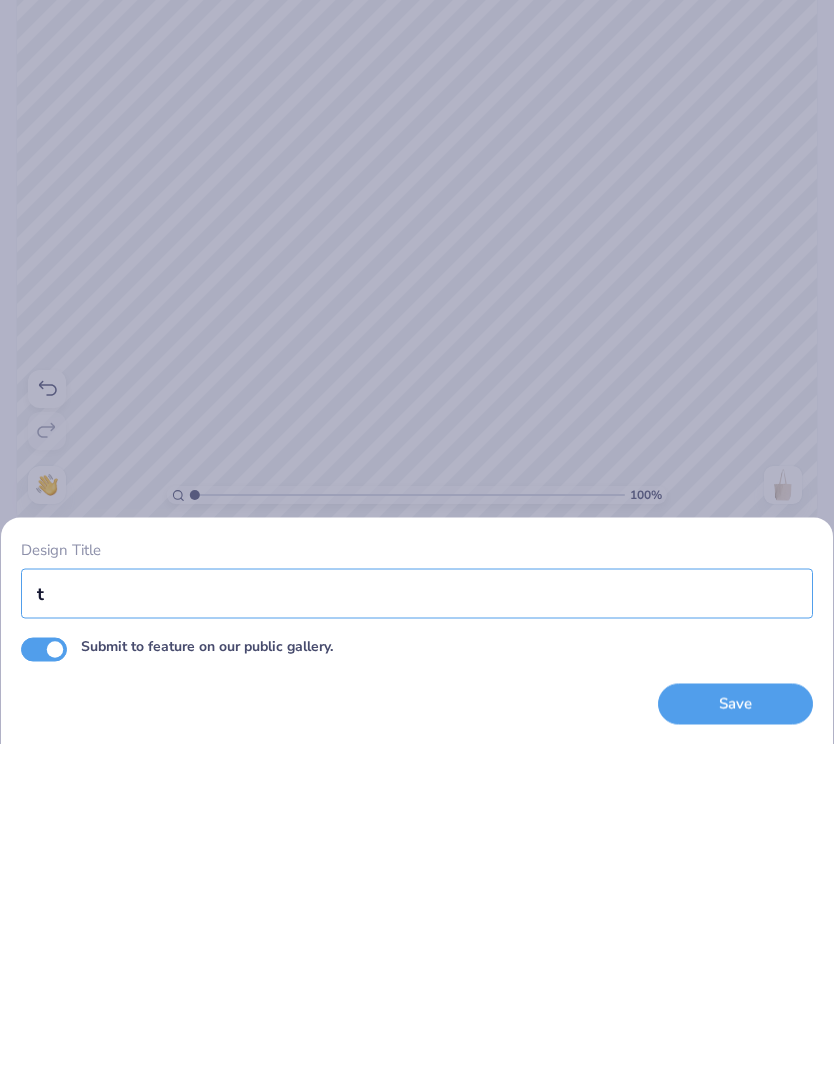 scroll, scrollTop: 0, scrollLeft: 0, axis: both 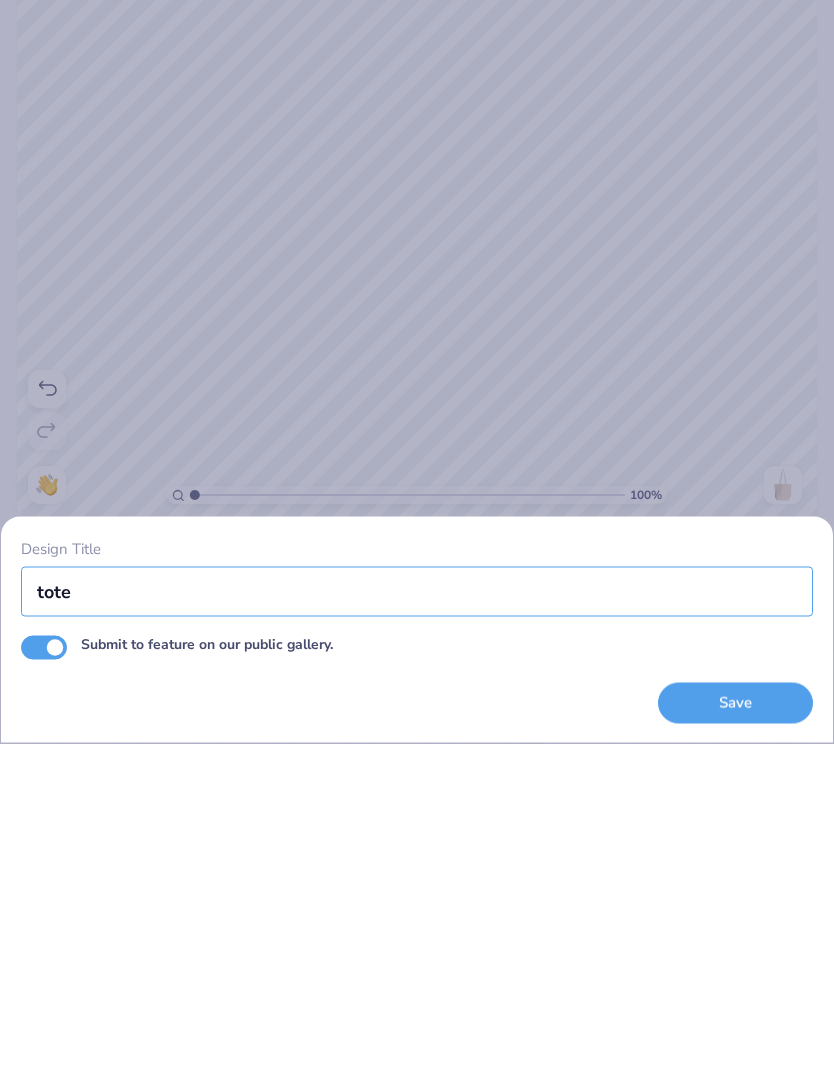 type on "tote" 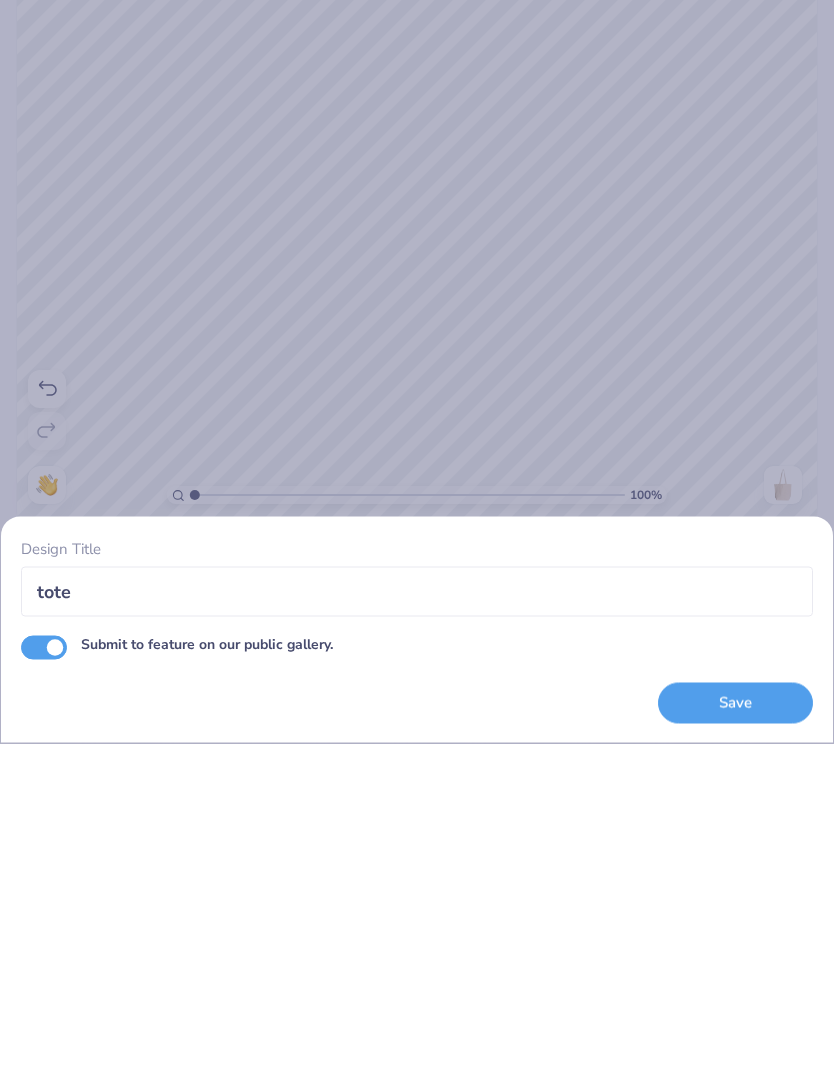 click on "Submit to feature on our public gallery." at bounding box center [44, 988] 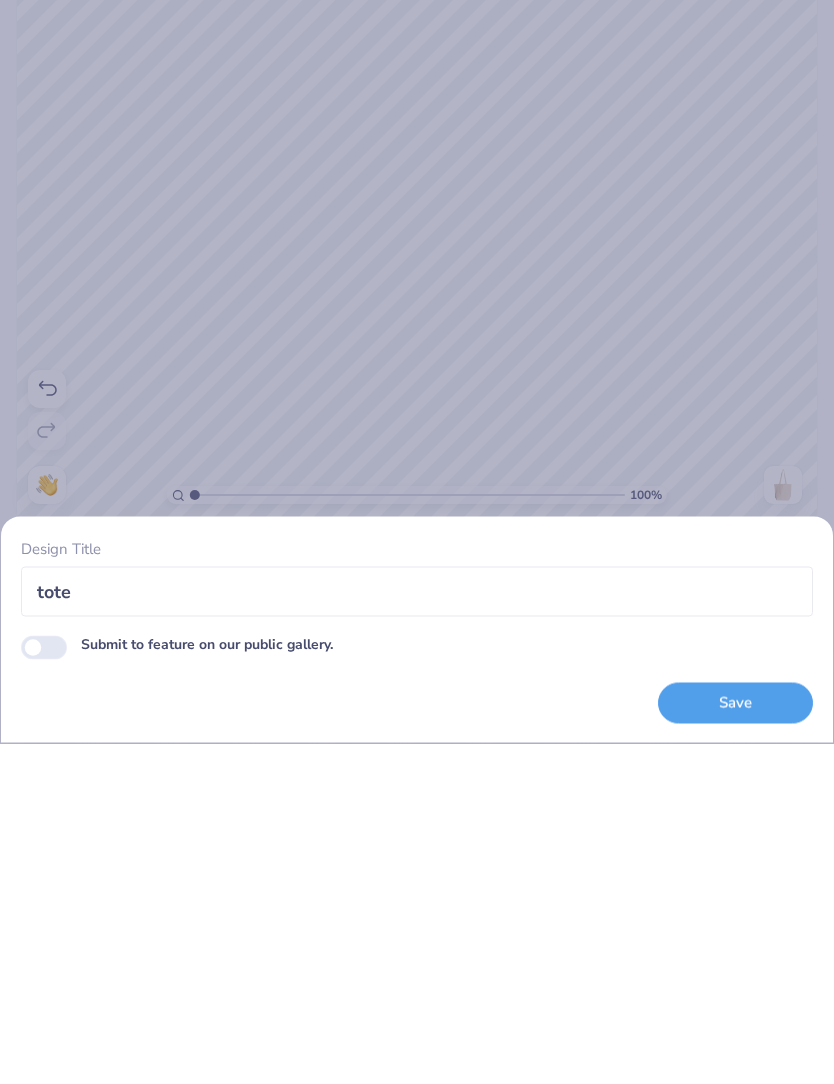 checkbox on "false" 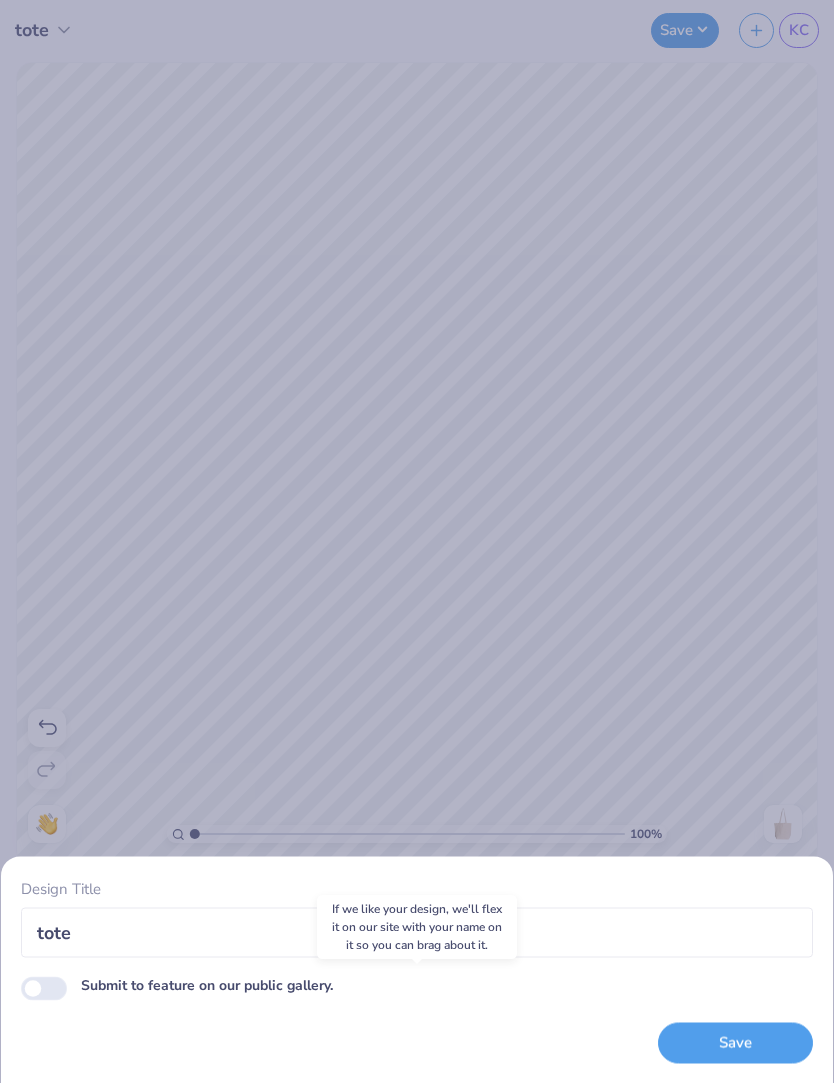 click on "Save" at bounding box center [735, 1044] 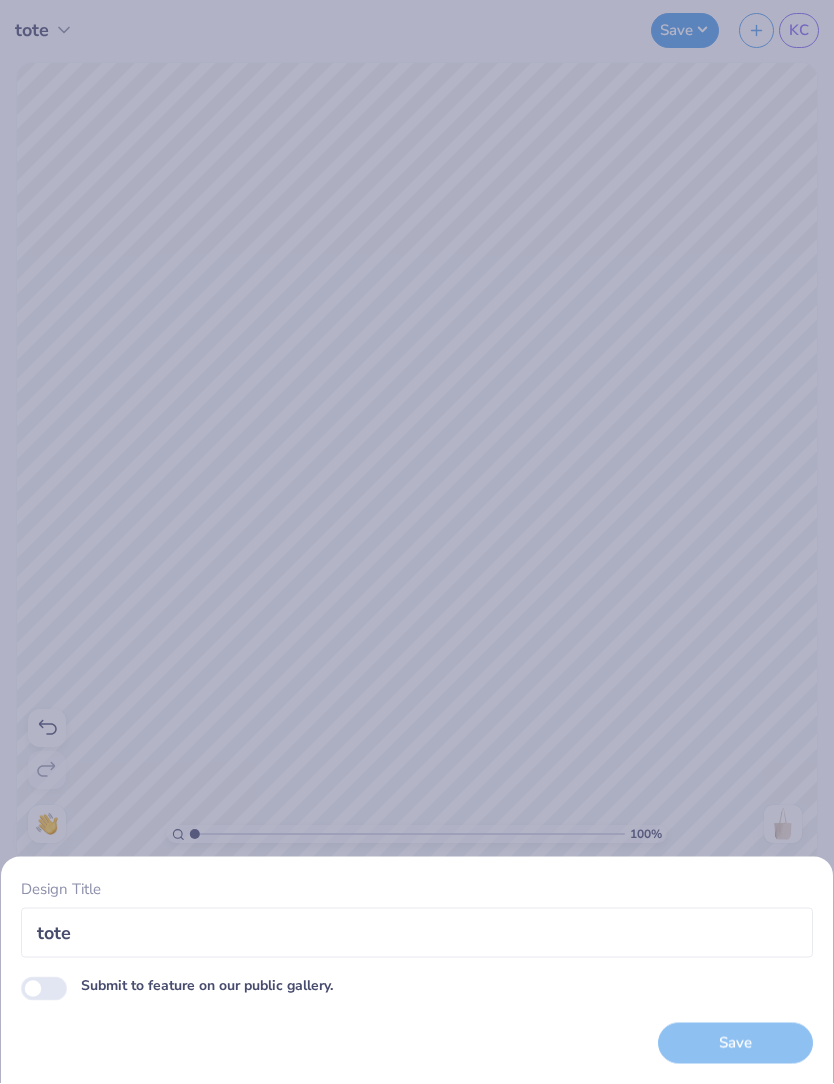 click on "Save" at bounding box center [735, 1044] 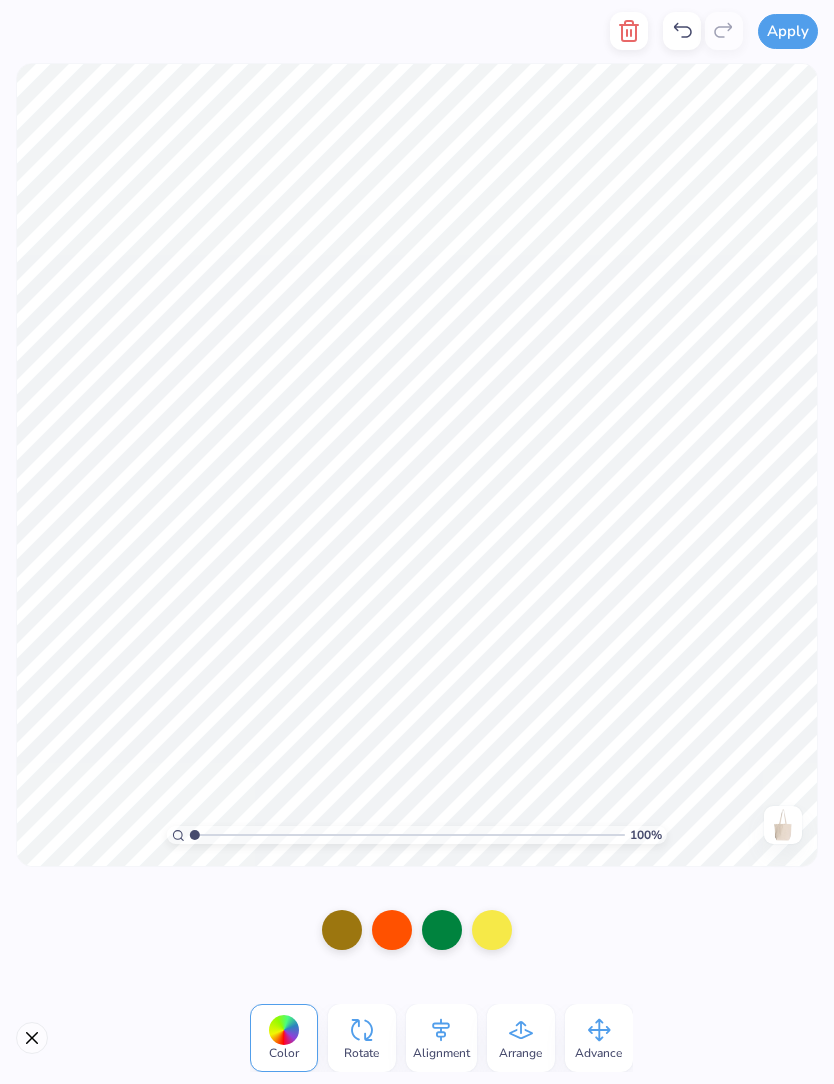 click at bounding box center [392, 930] 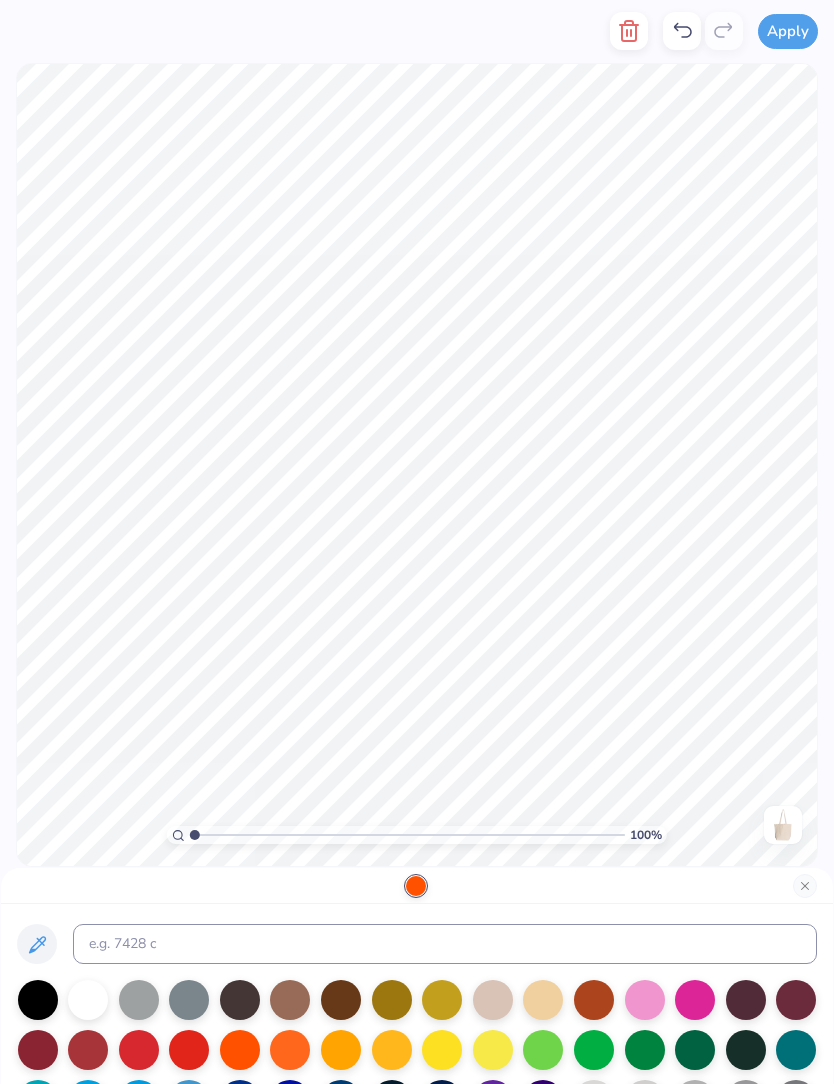 click at bounding box center (341, 1050) 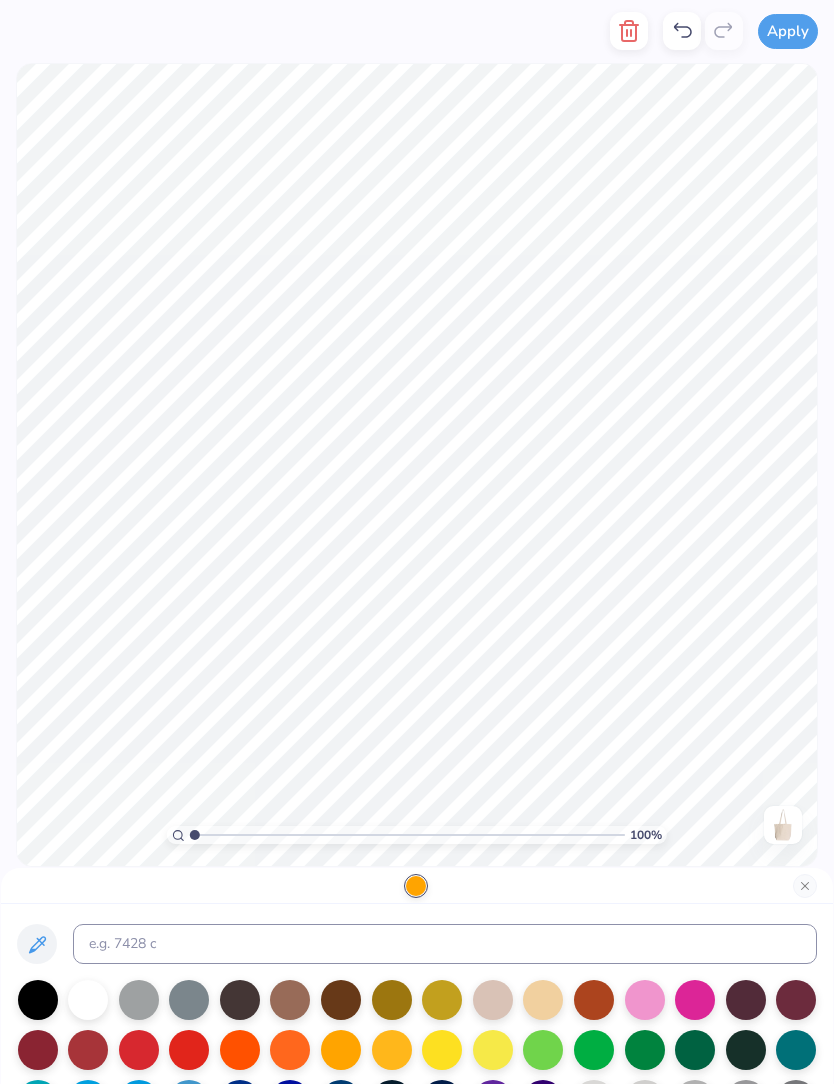 click at bounding box center (290, 1050) 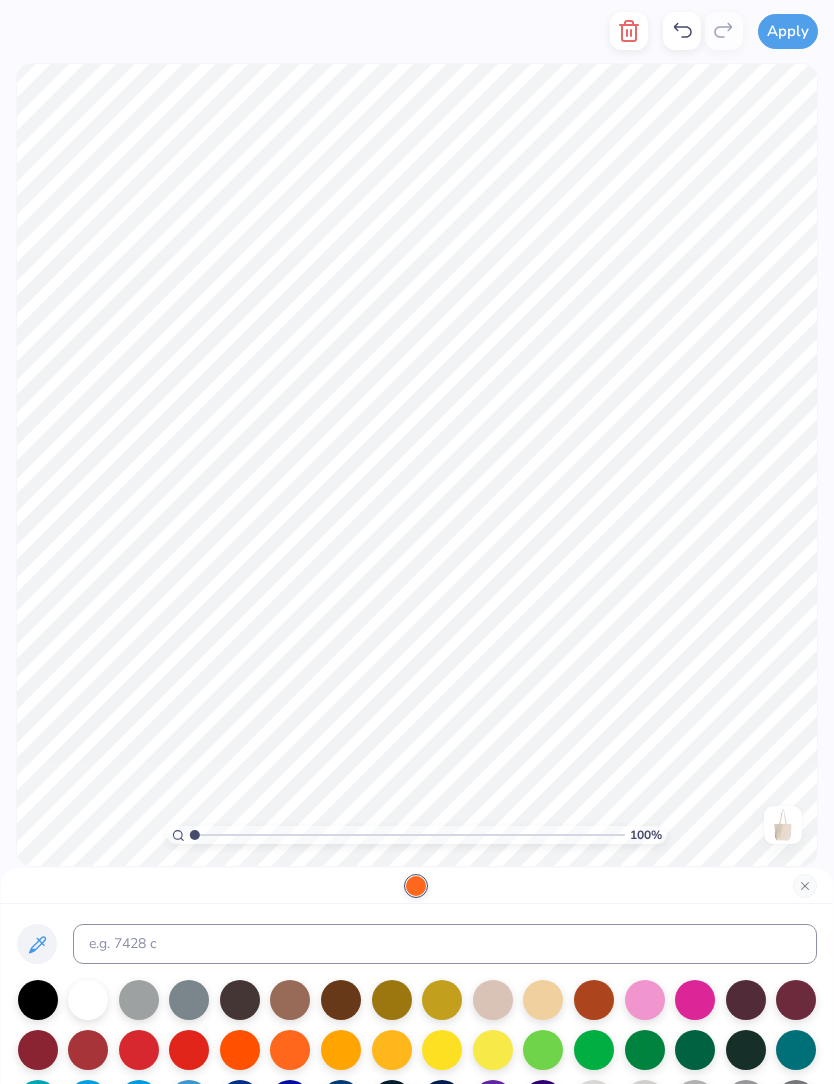 click at bounding box center [88, 1050] 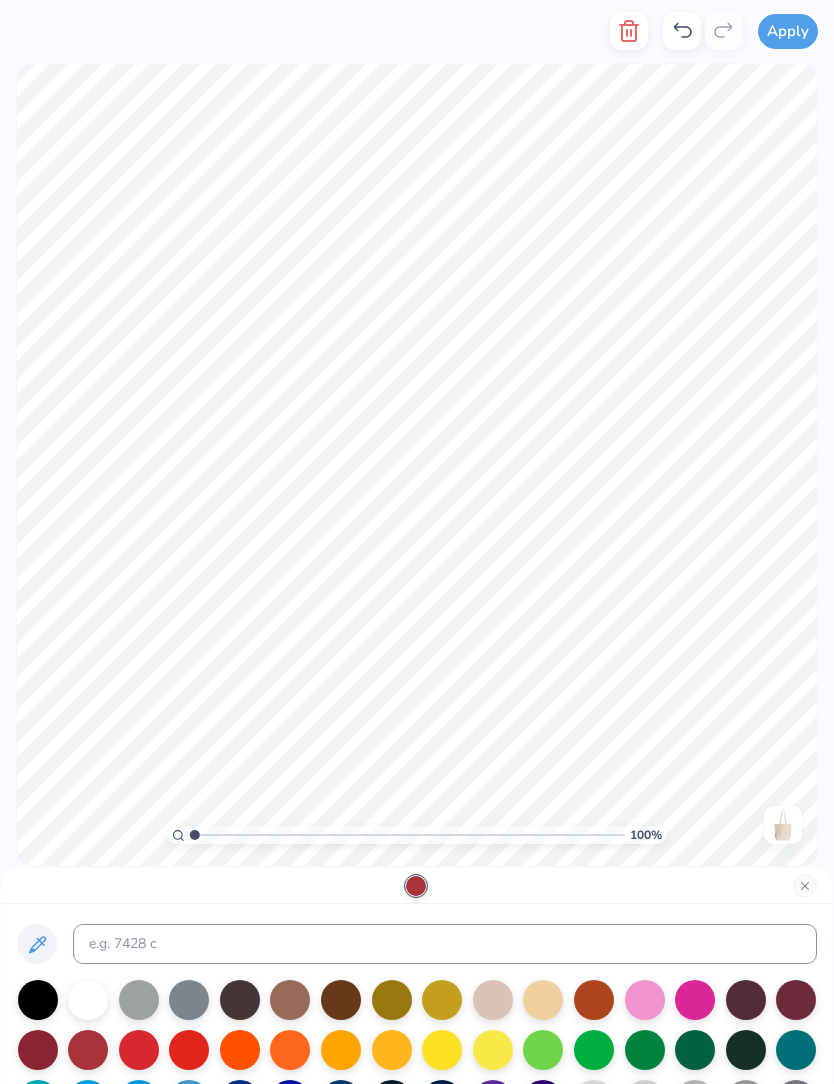 click at bounding box center [189, 1050] 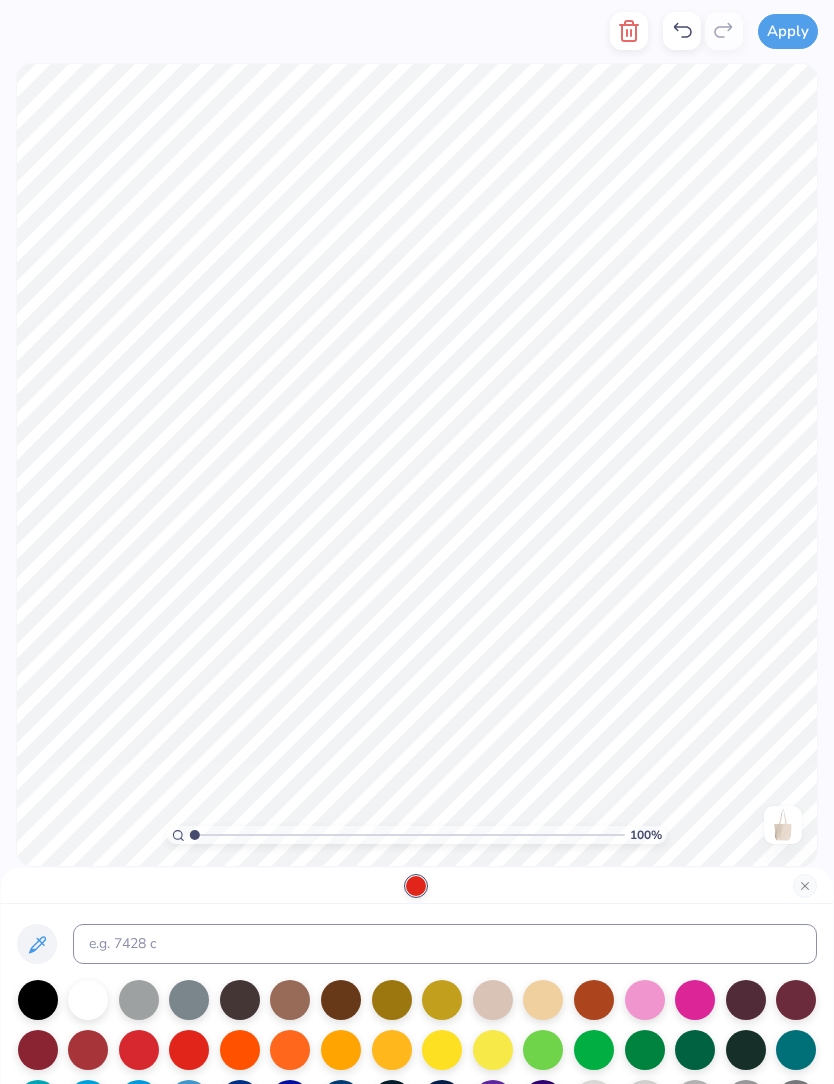 click at bounding box center (796, 1050) 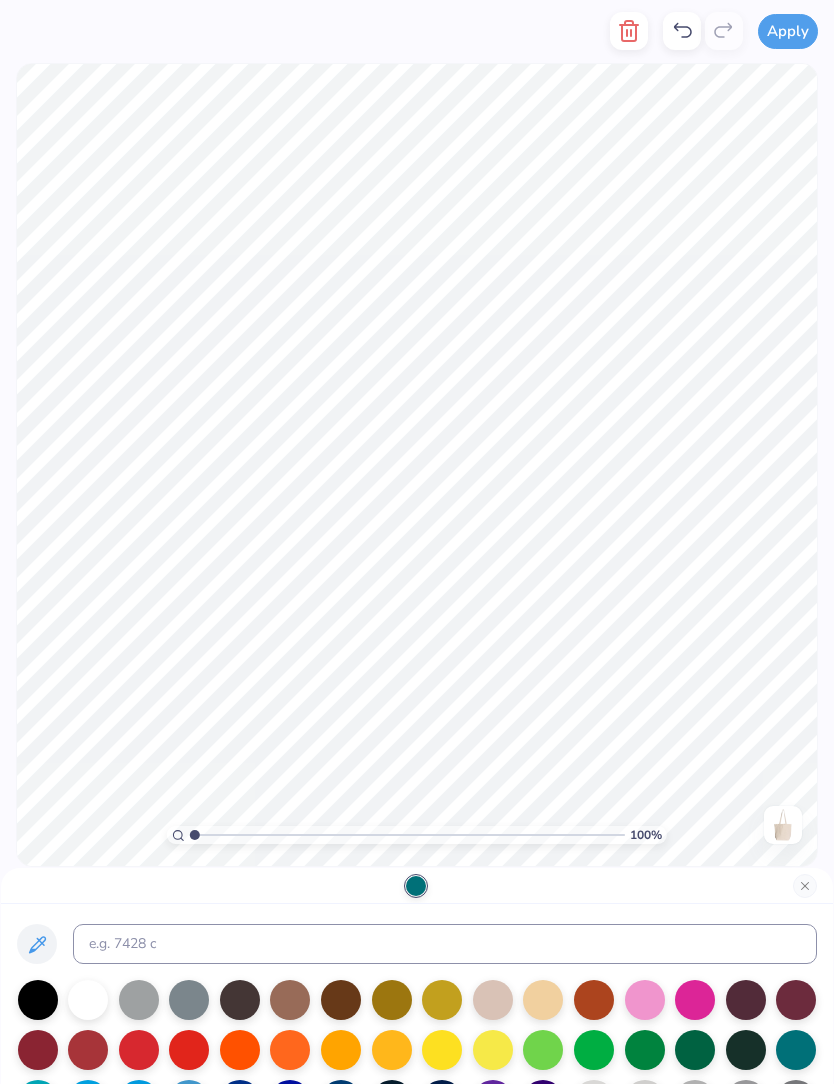click at bounding box center (805, 886) 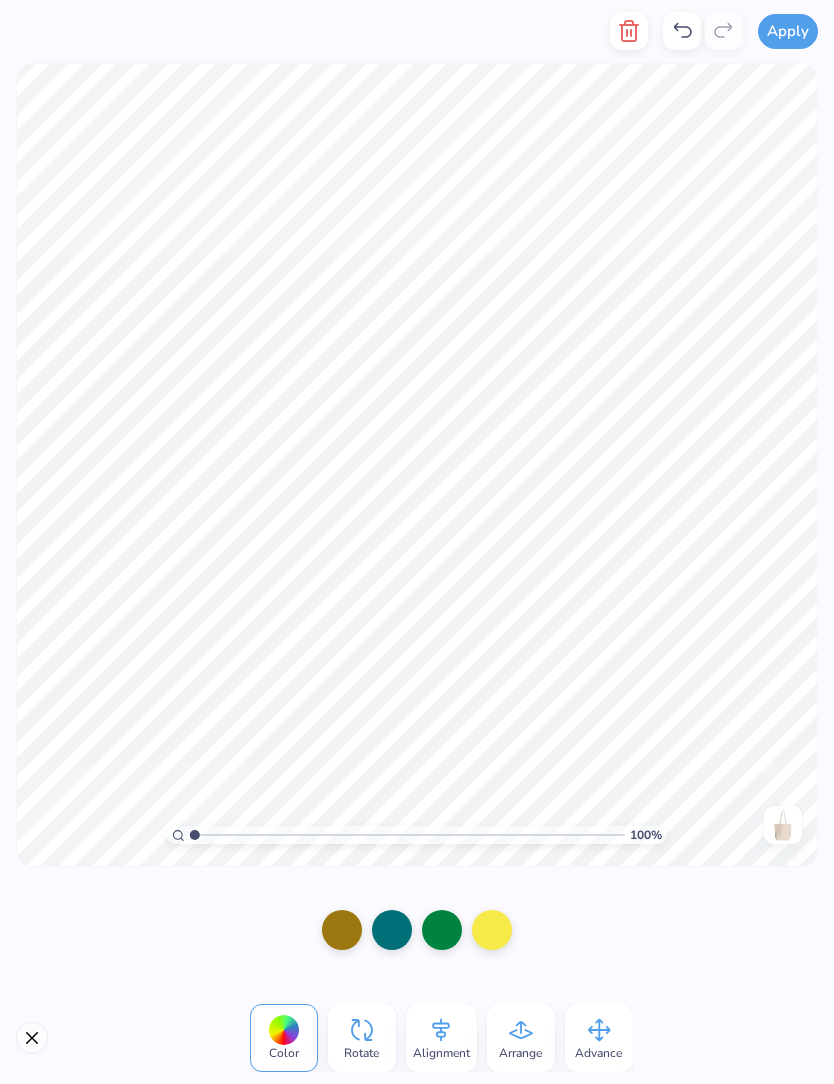 click at bounding box center [492, 930] 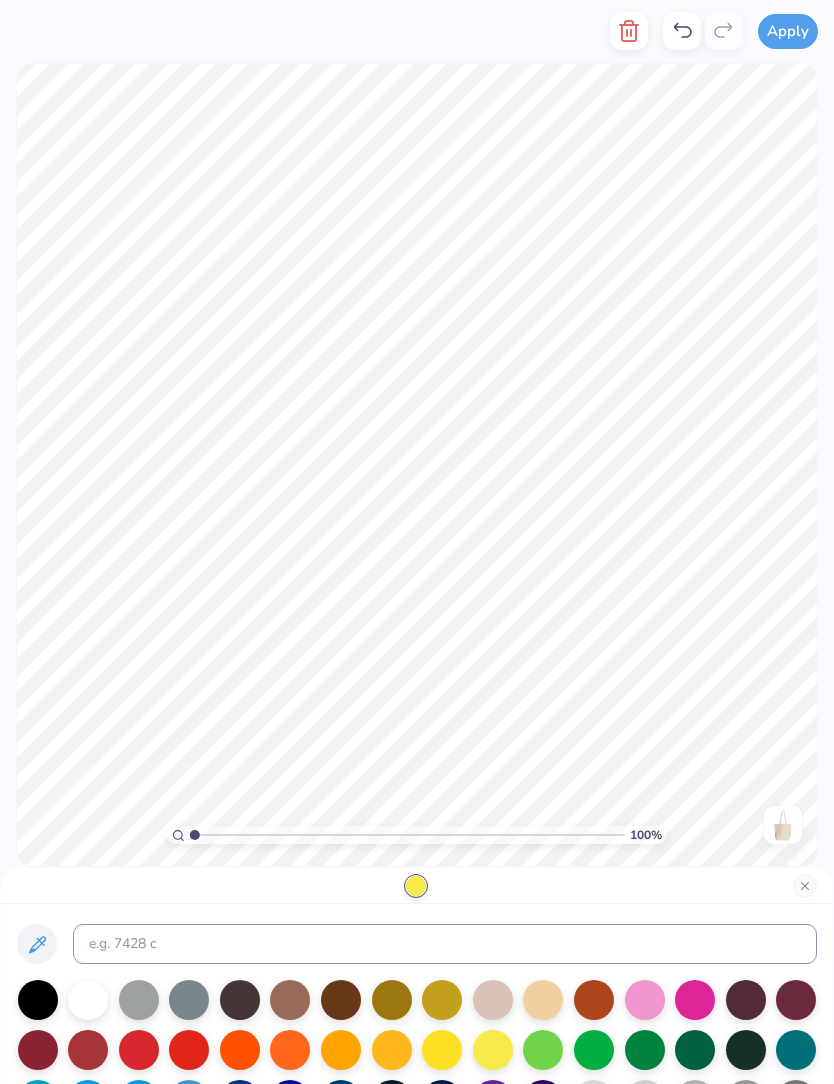click at bounding box center [796, 1050] 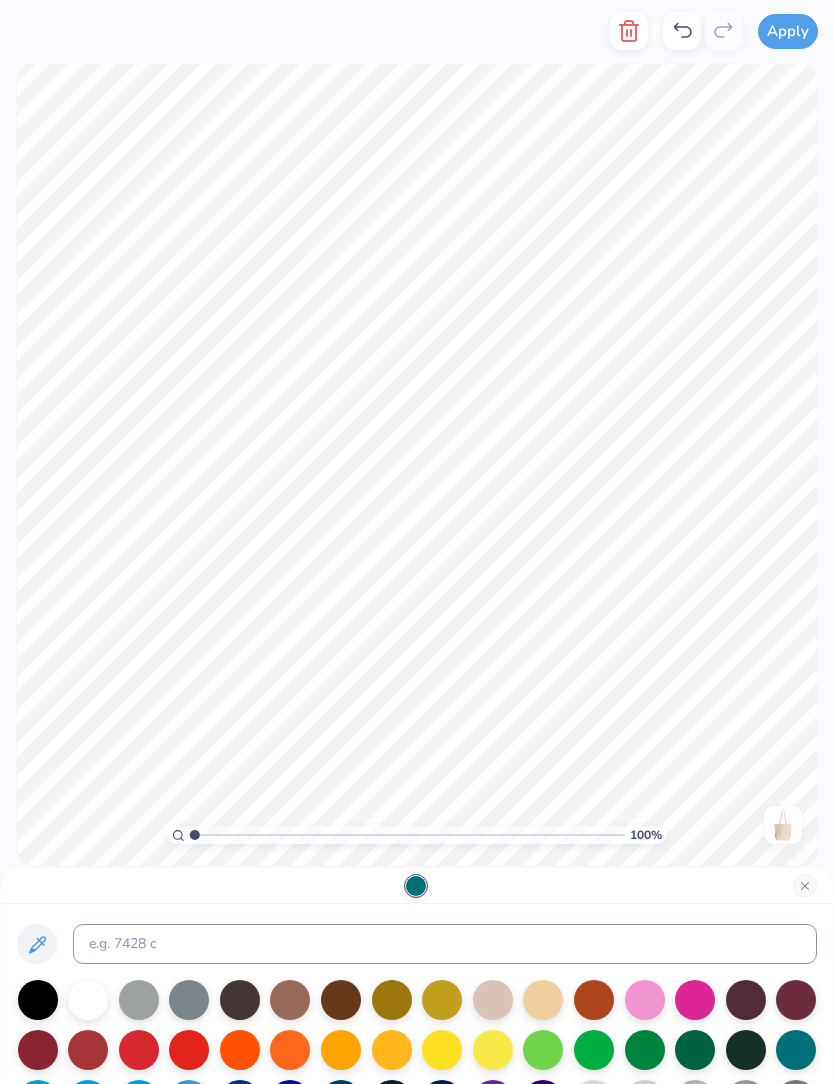 click at bounding box center (805, 886) 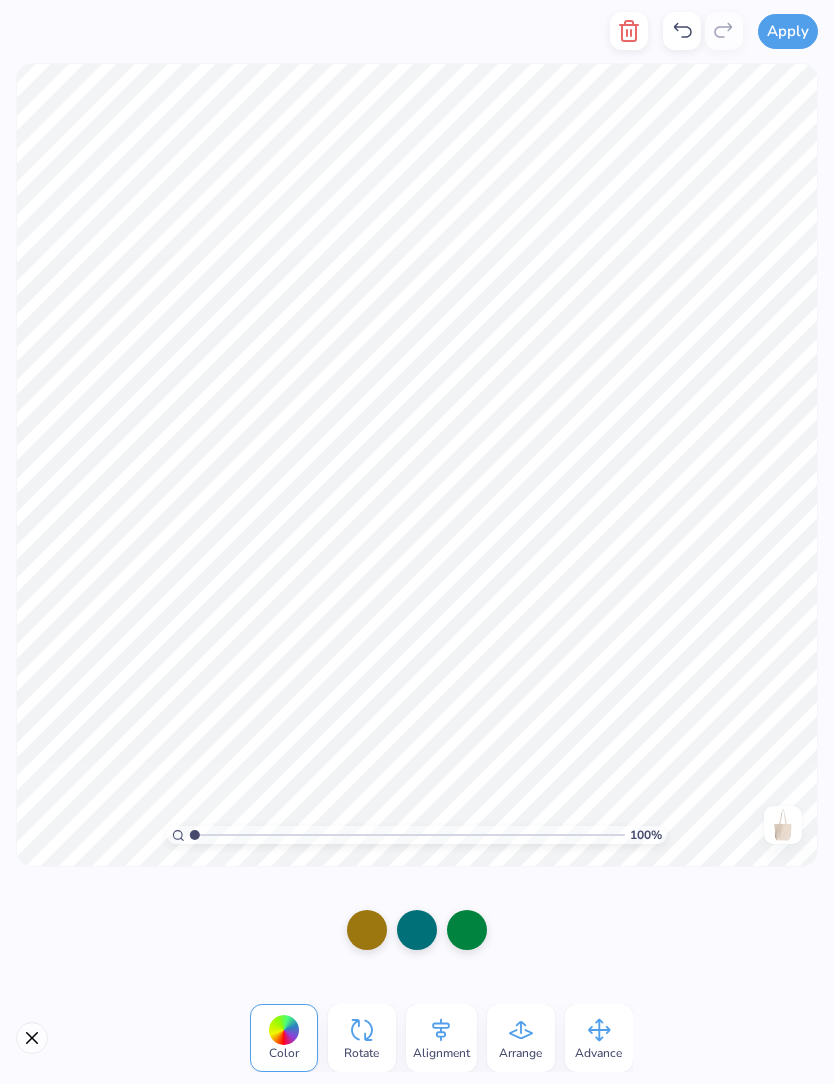 click at bounding box center [467, 930] 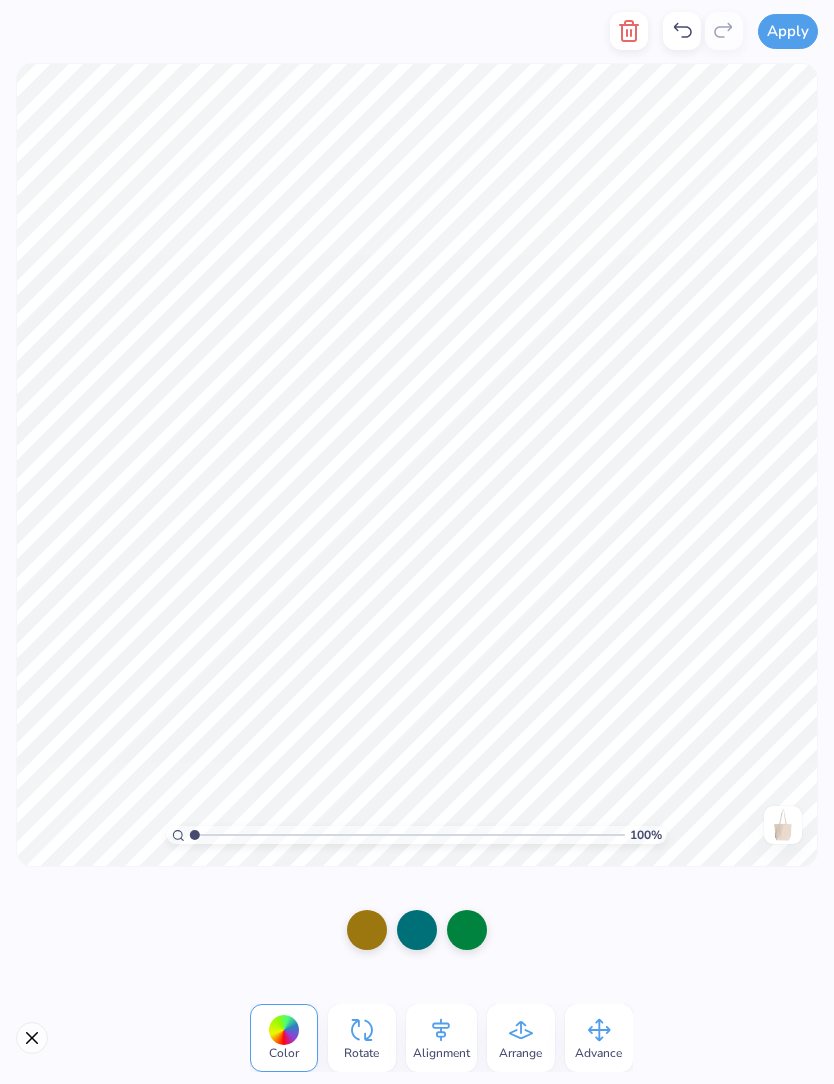 click at bounding box center [367, 930] 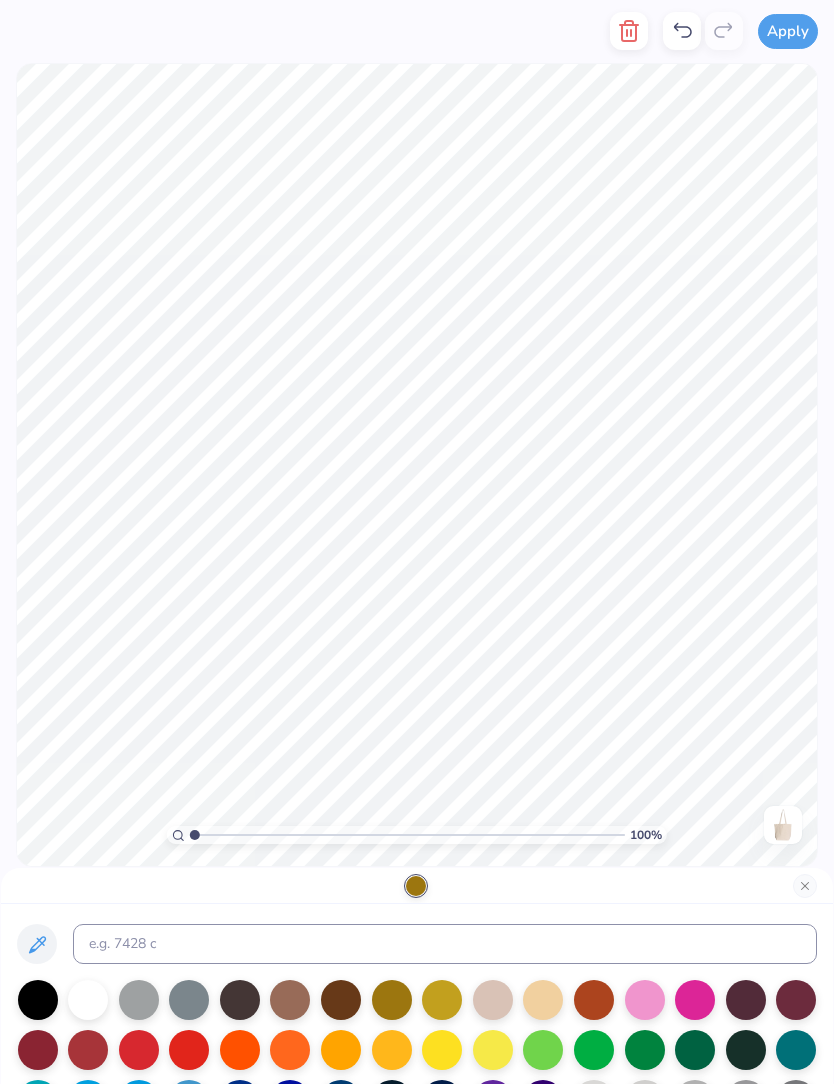 click at bounding box center [796, 1050] 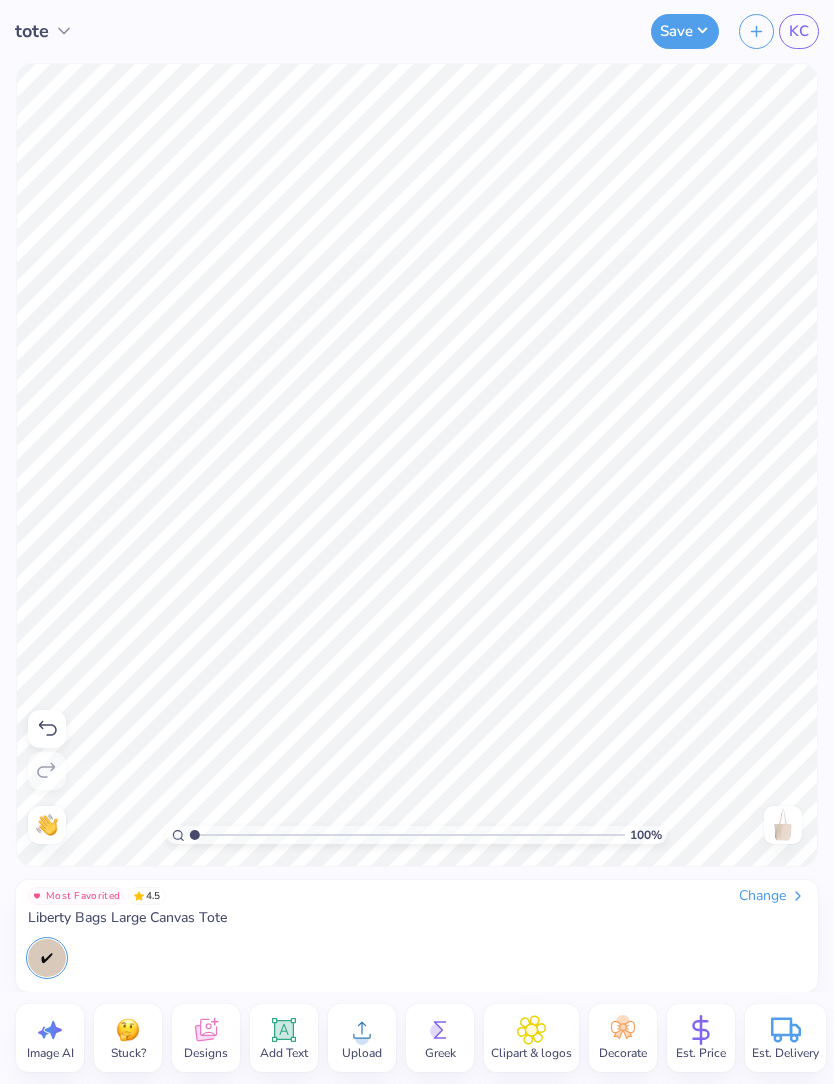 click at bounding box center [47, 729] 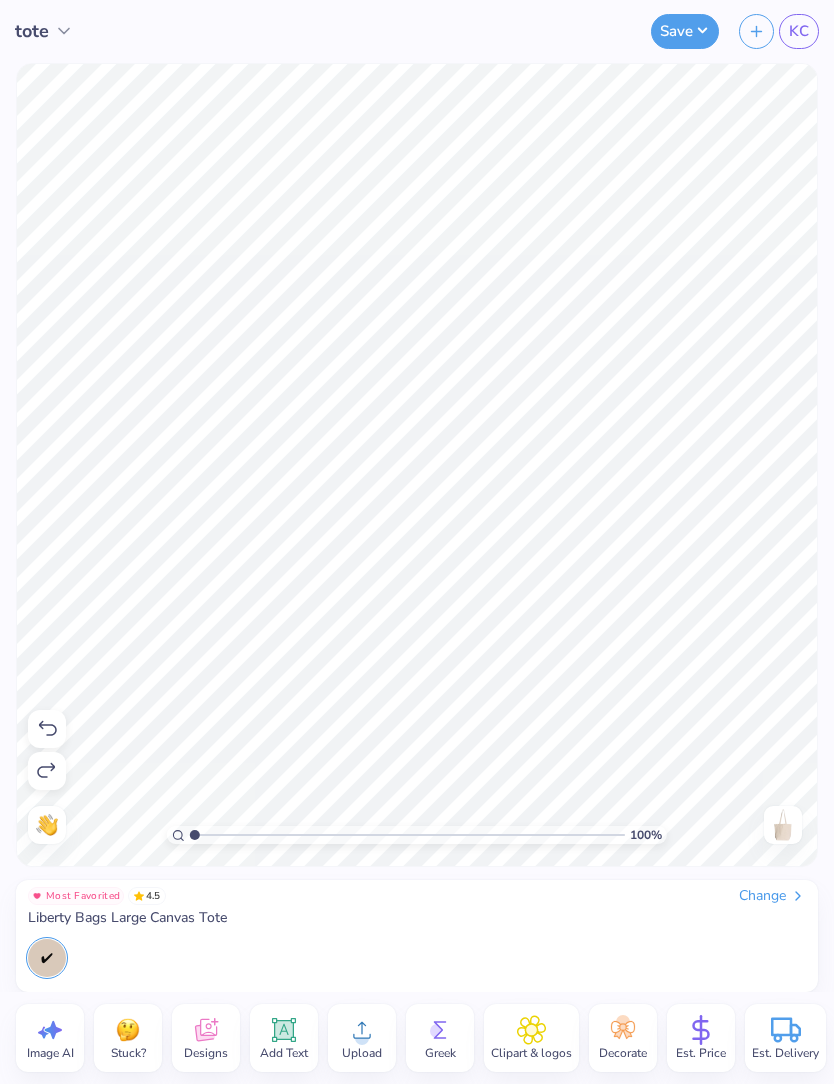 click at bounding box center (47, 729) 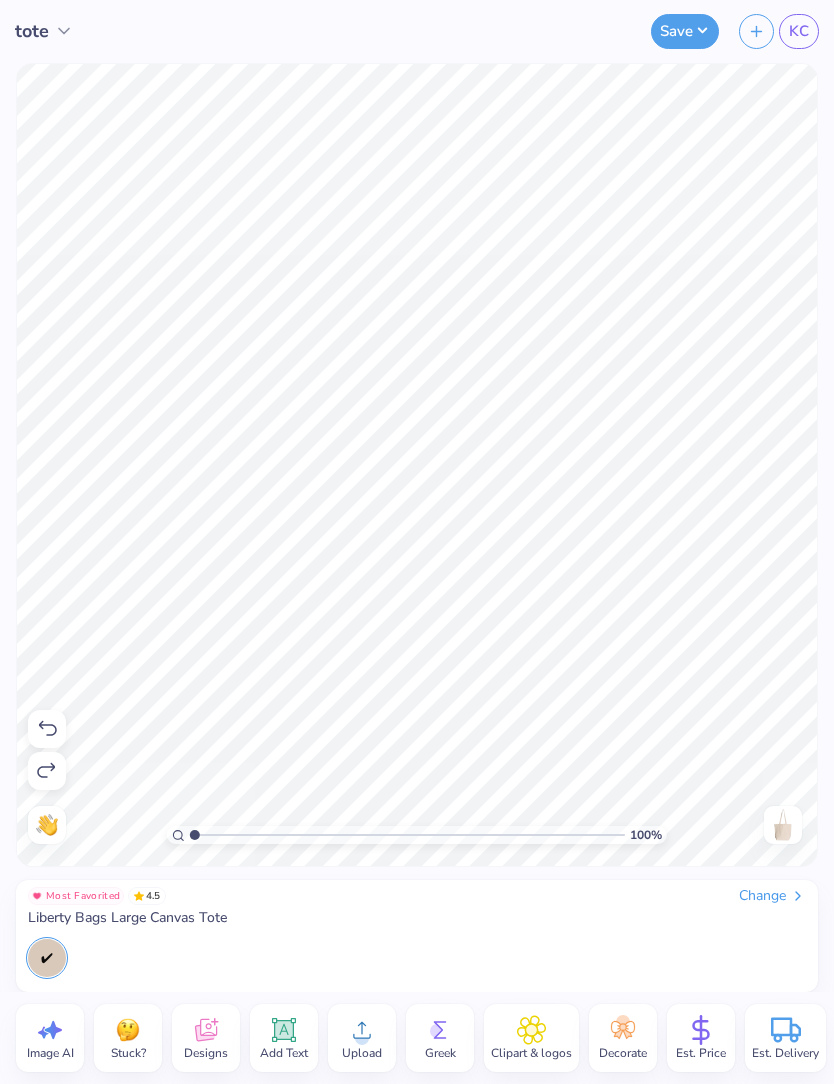 click 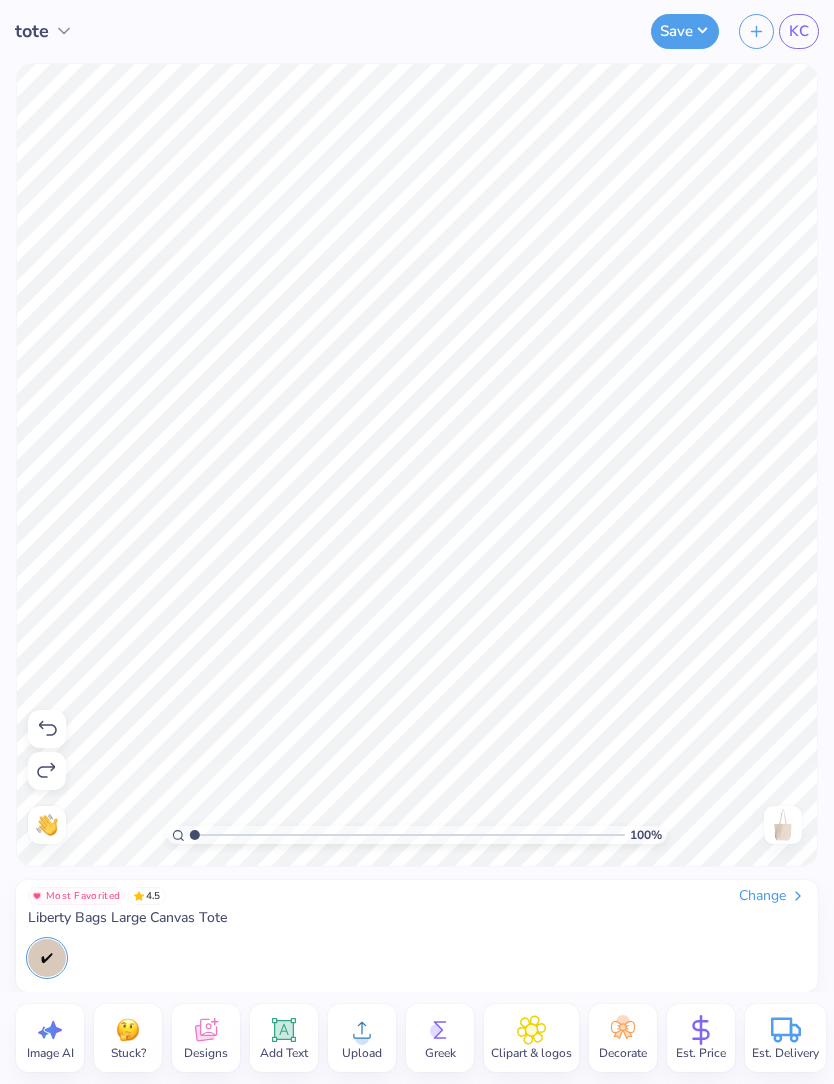 click 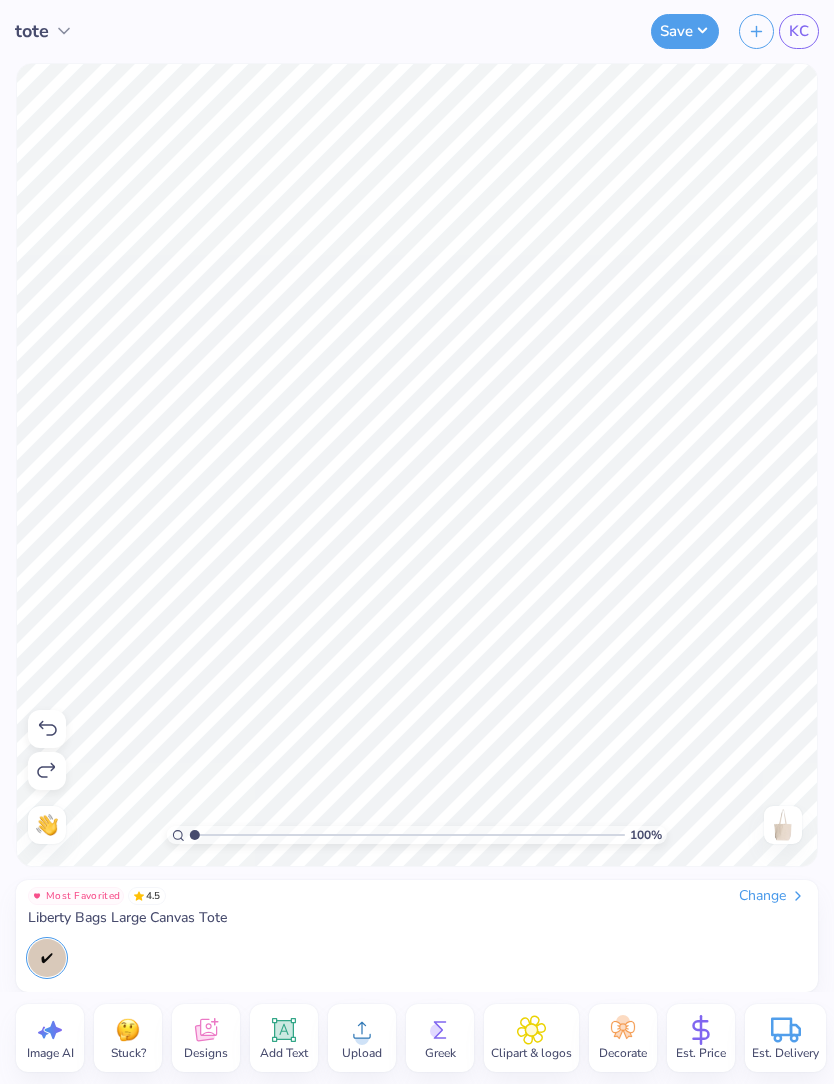 click 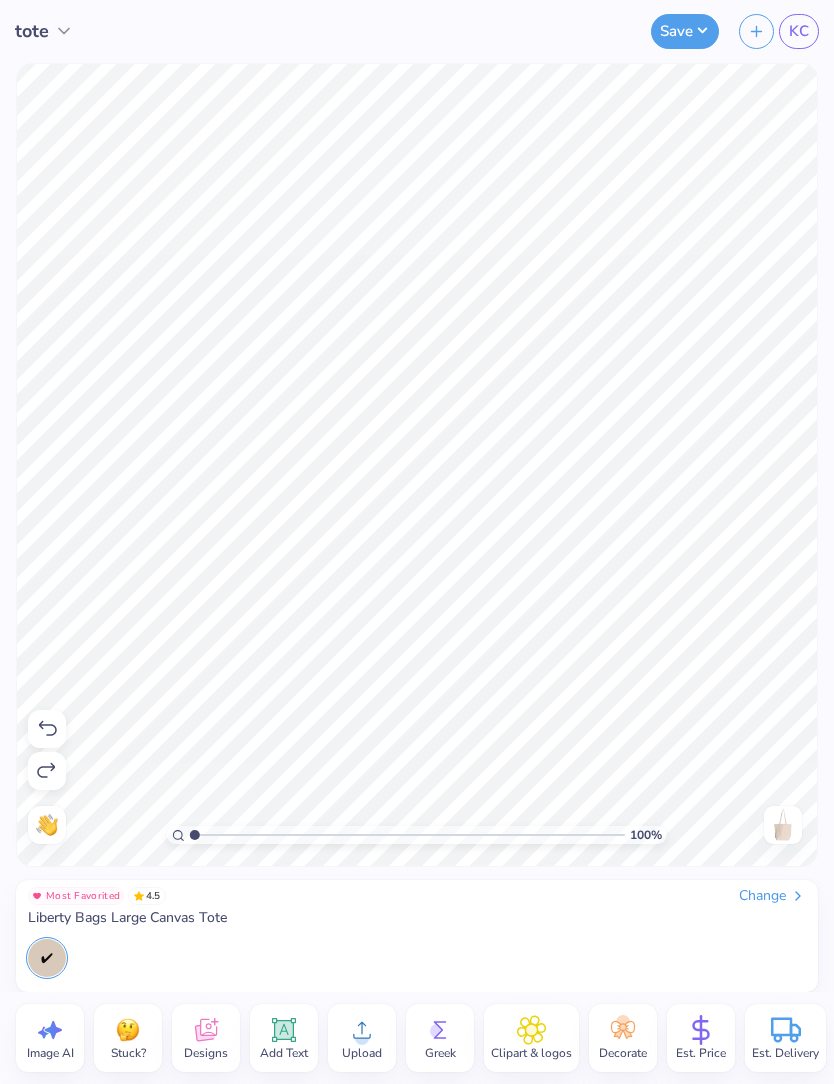 click 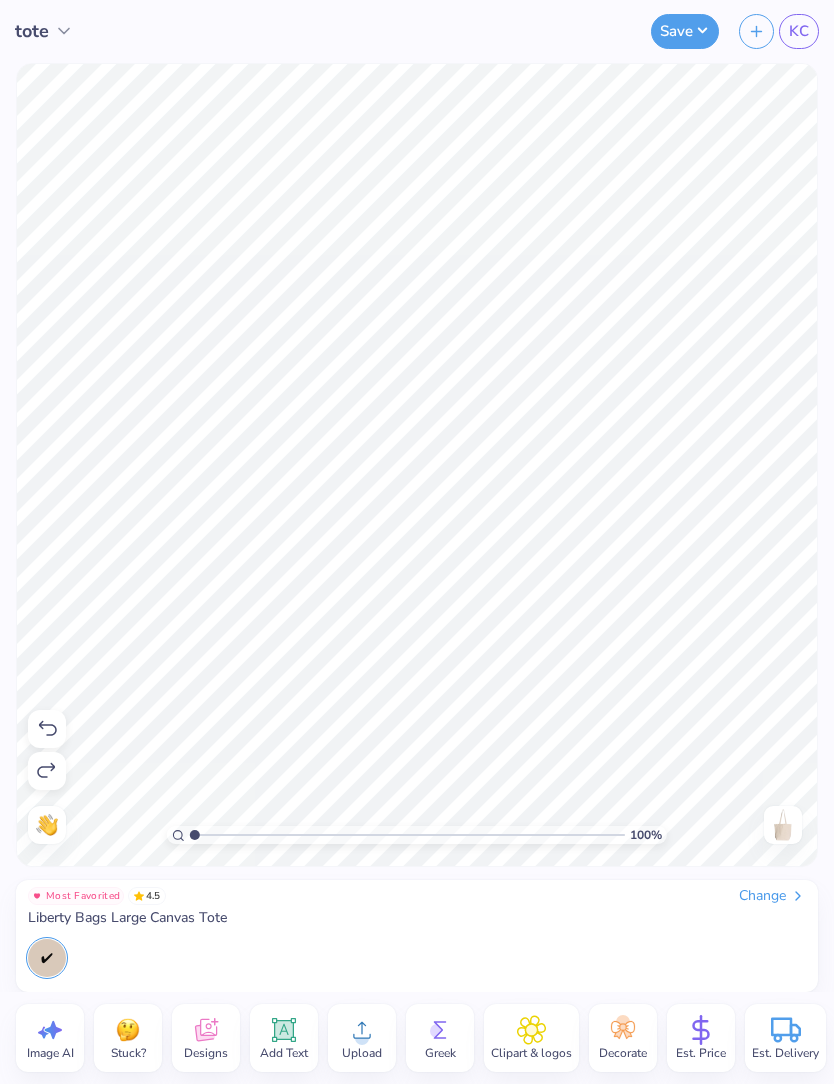 click 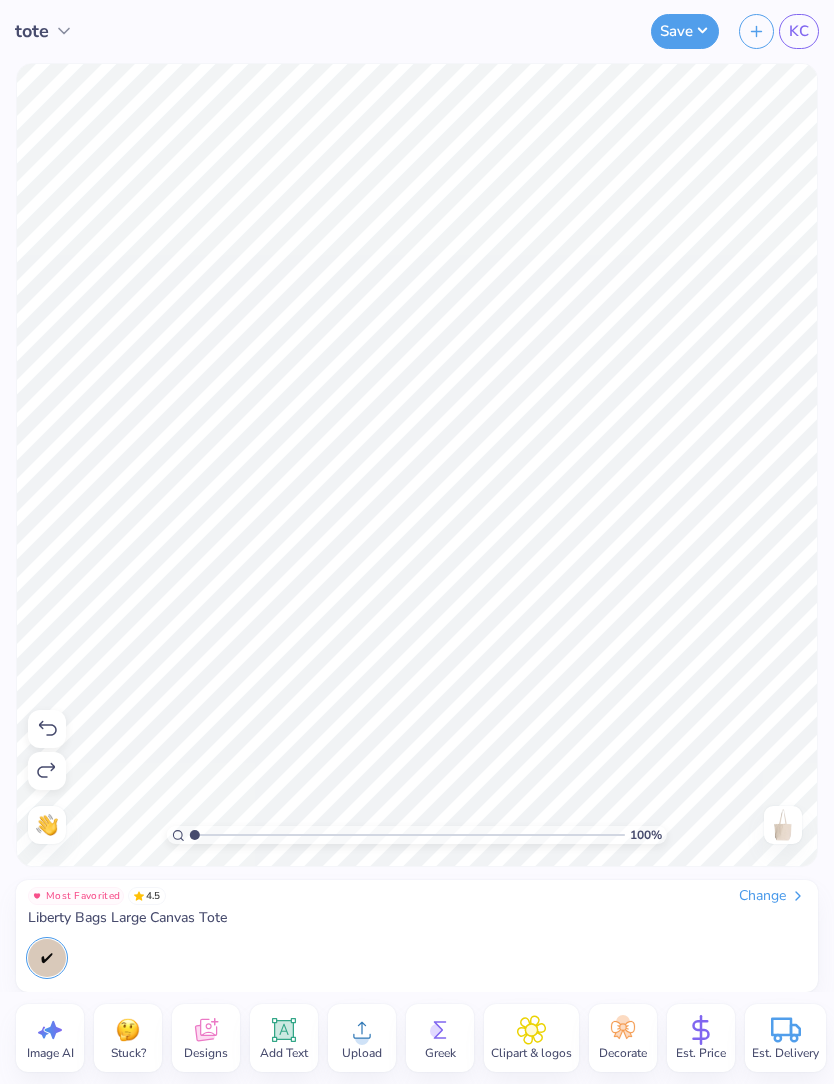 click 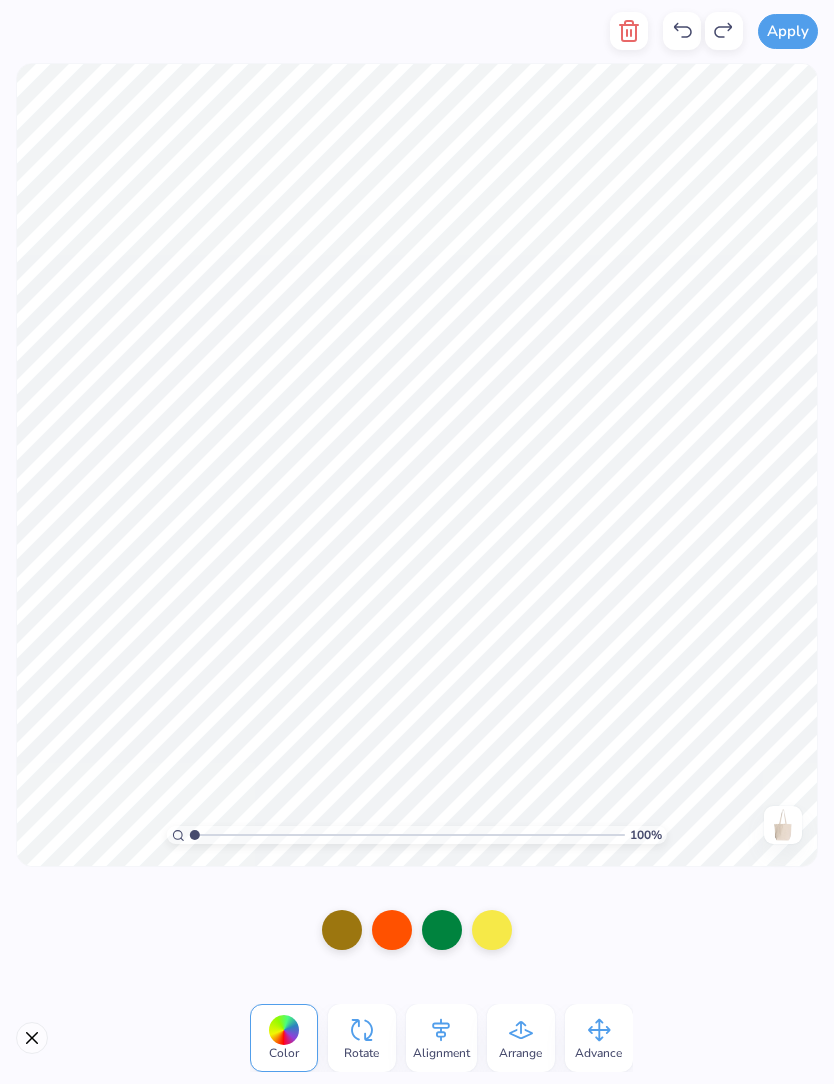 click at bounding box center [342, 930] 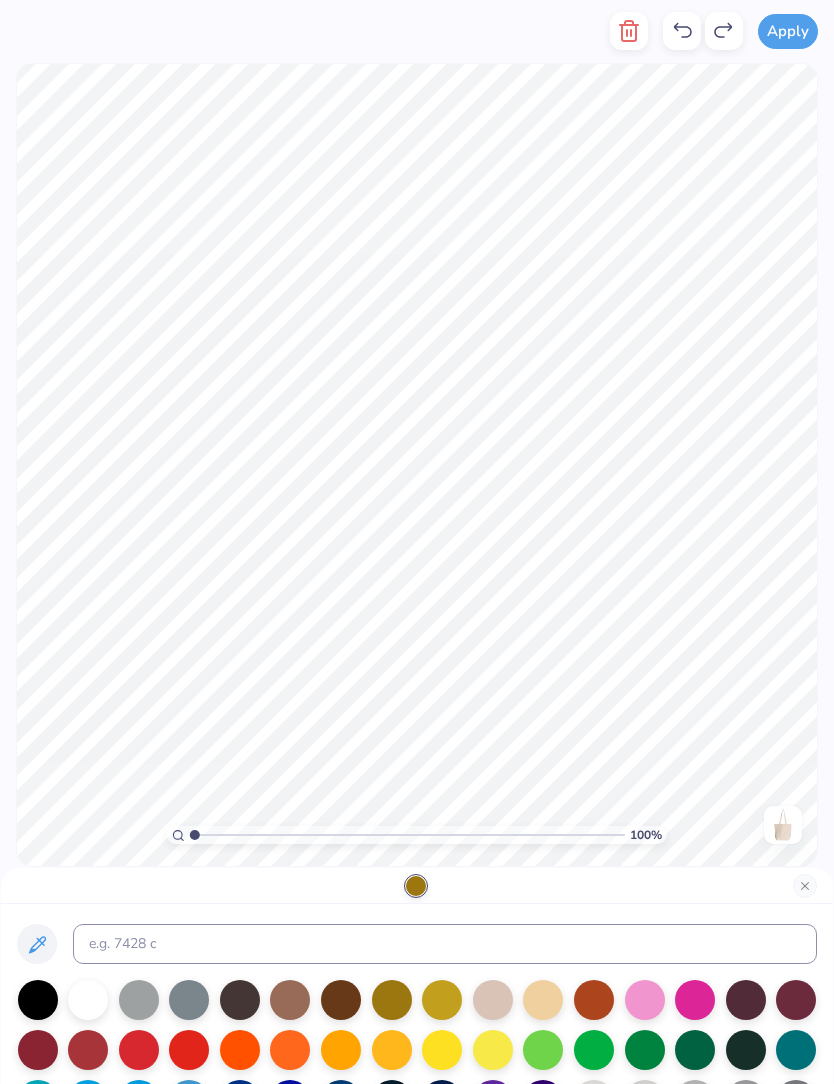 click at bounding box center (796, 1050) 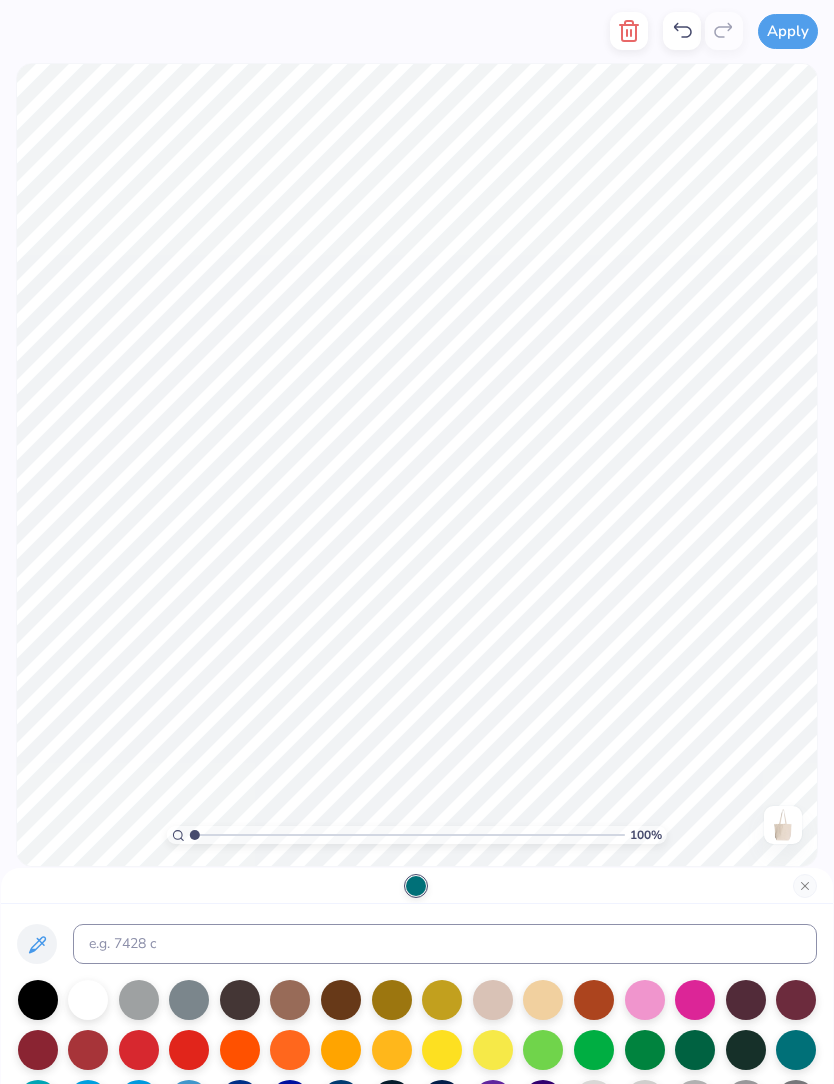click at bounding box center (805, 886) 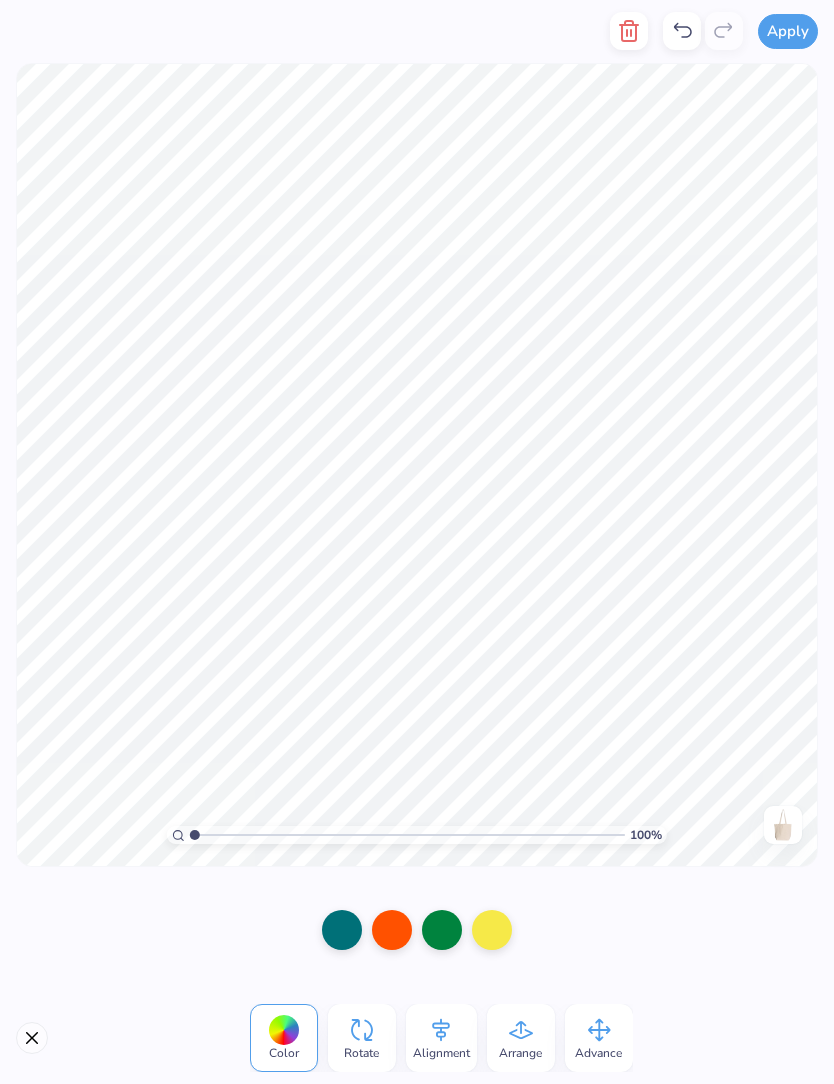 click at bounding box center (392, 930) 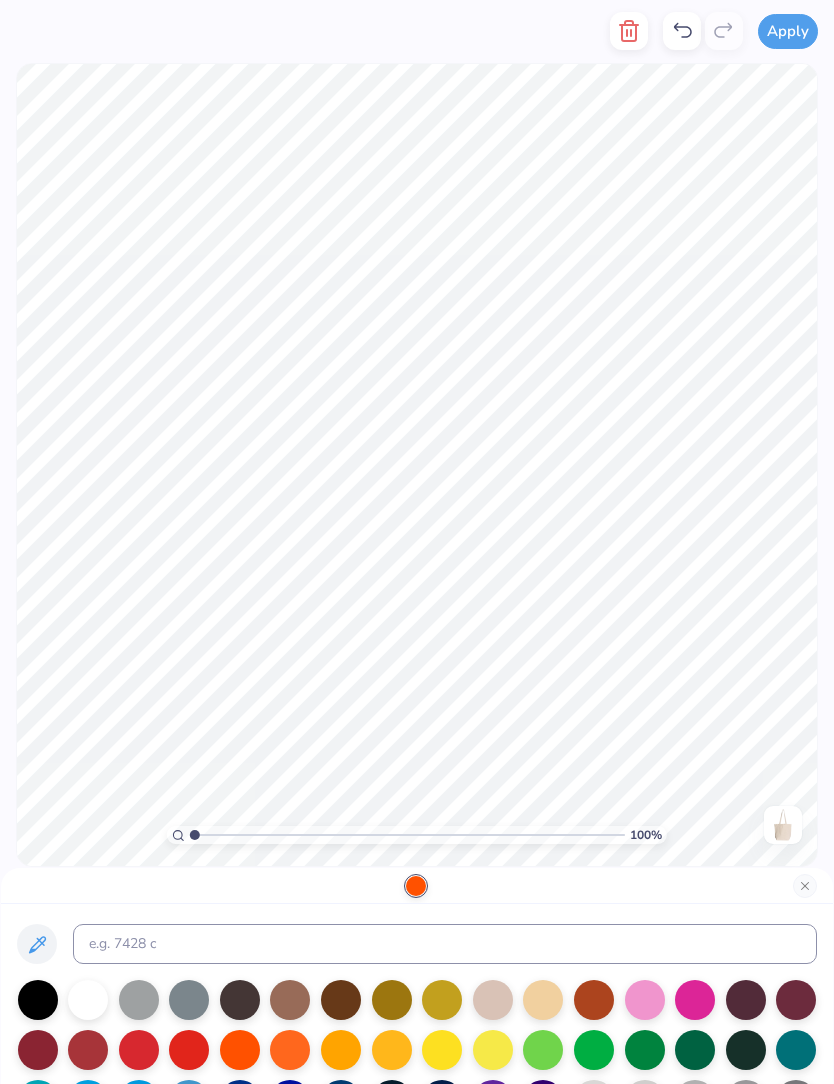 click at bounding box center (645, 1050) 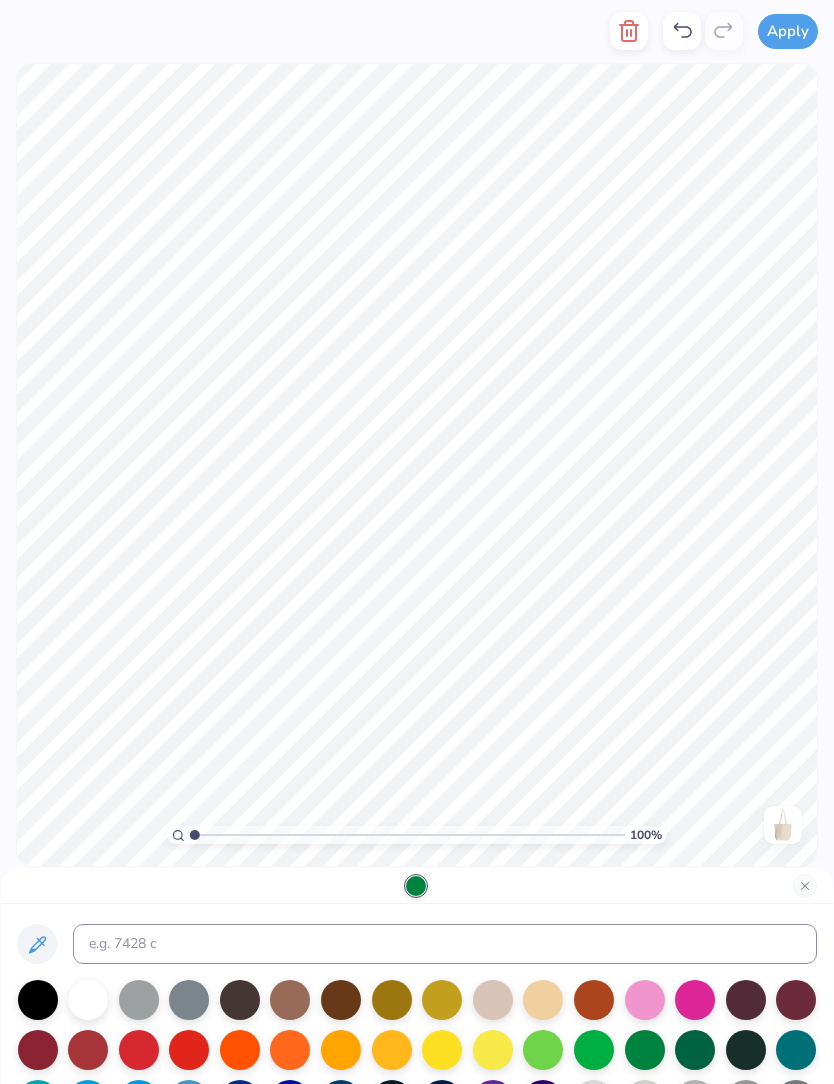 click at bounding box center (805, 886) 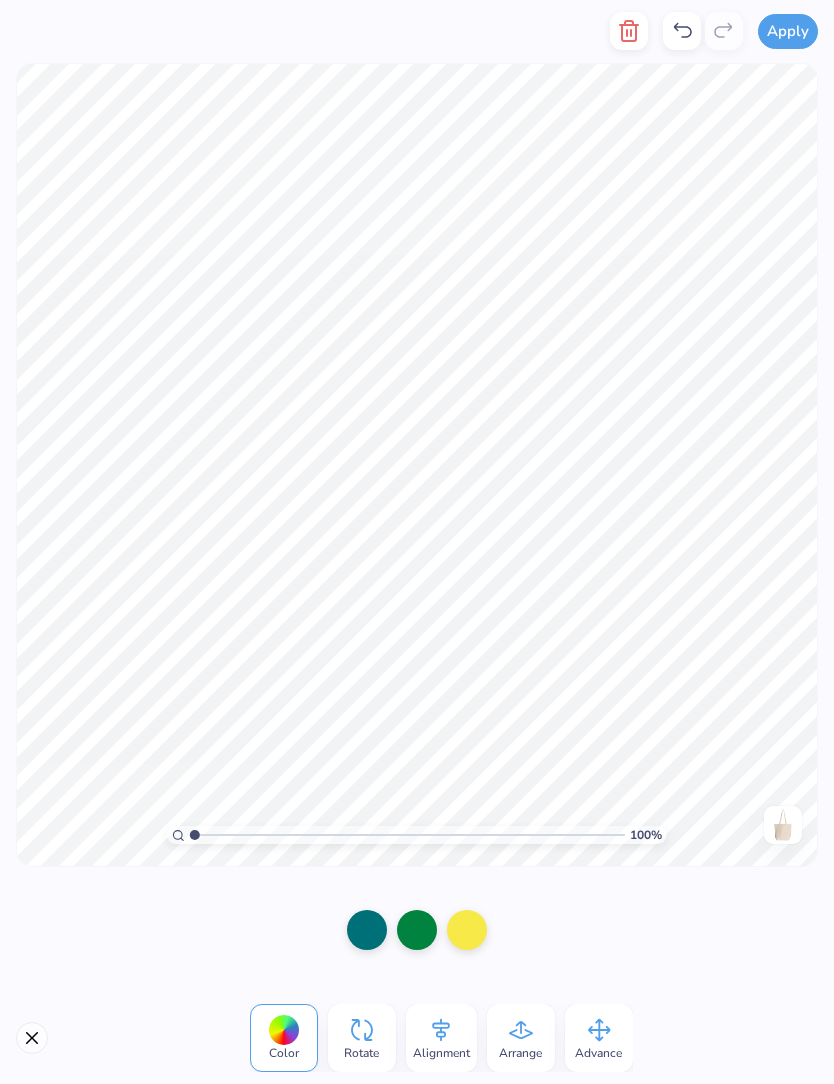 click at bounding box center (467, 930) 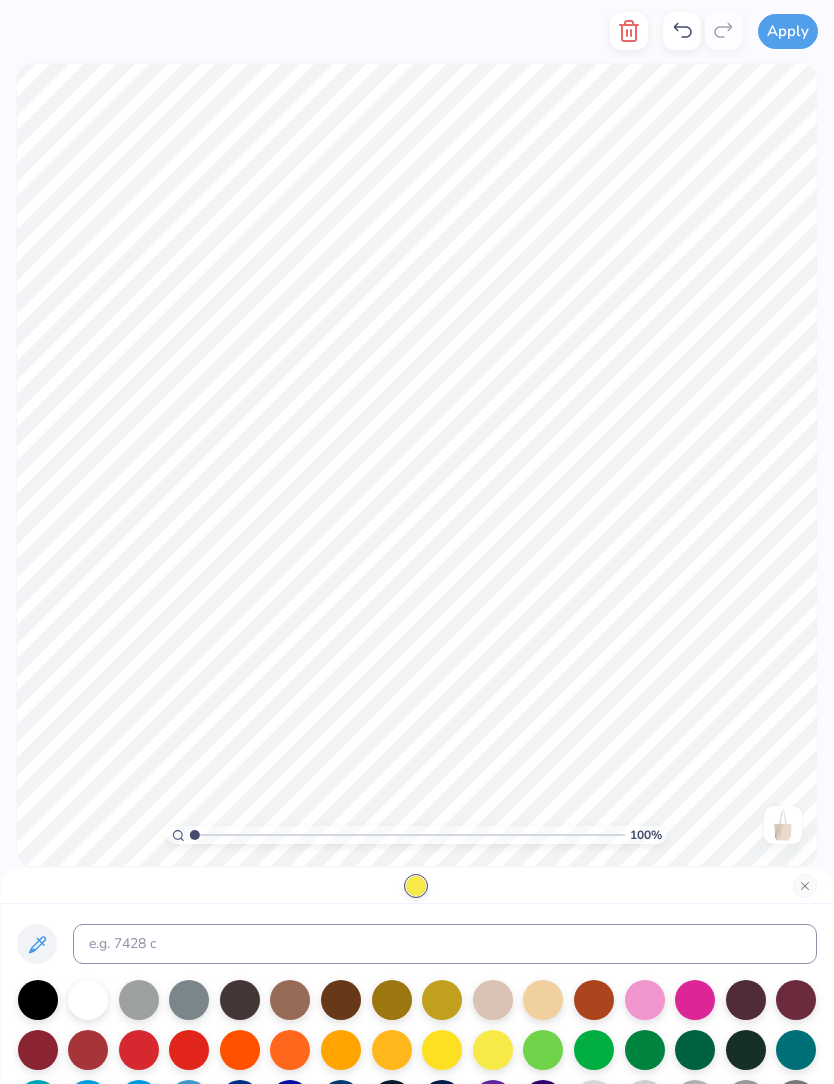 click at bounding box center [796, 1050] 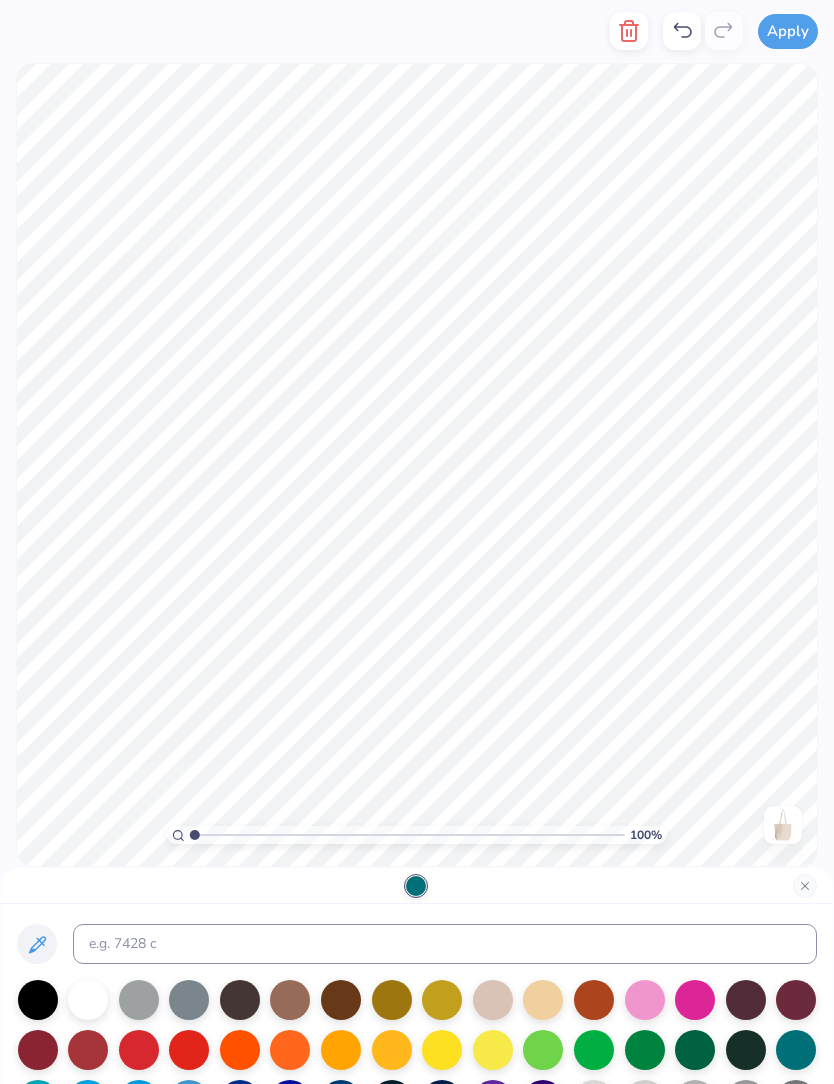 click at bounding box center [805, 886] 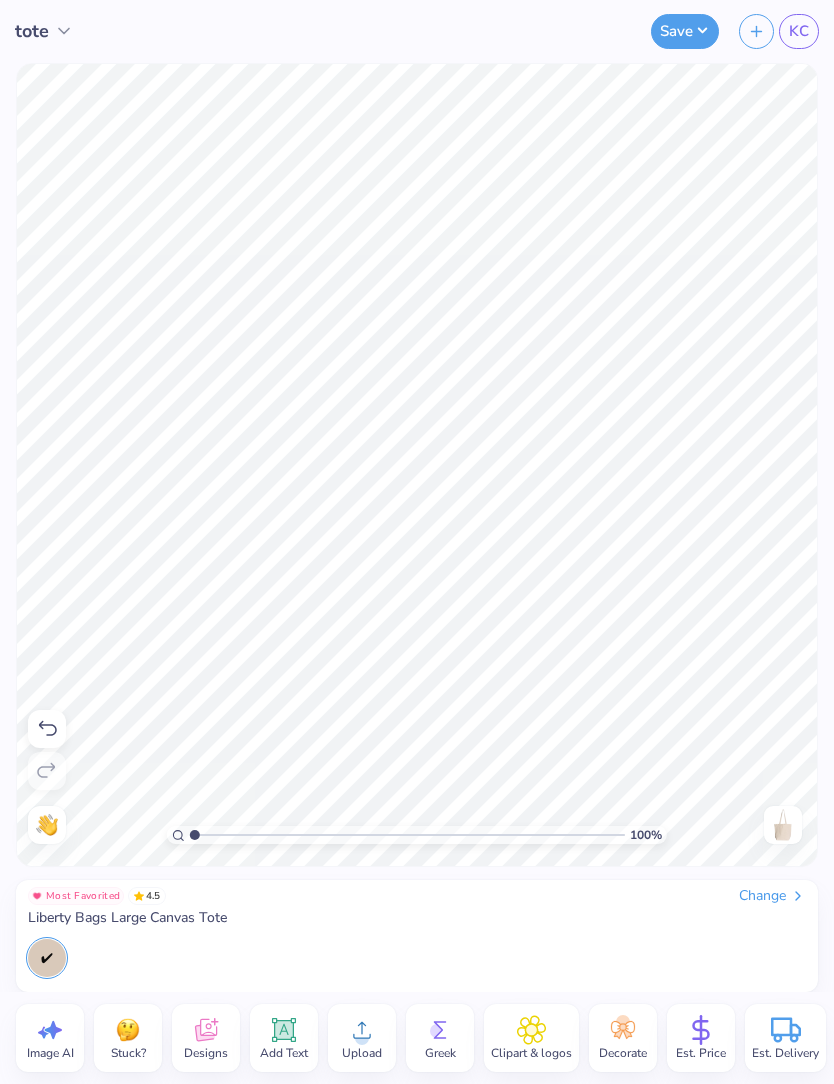 click on "Save" at bounding box center [685, 31] 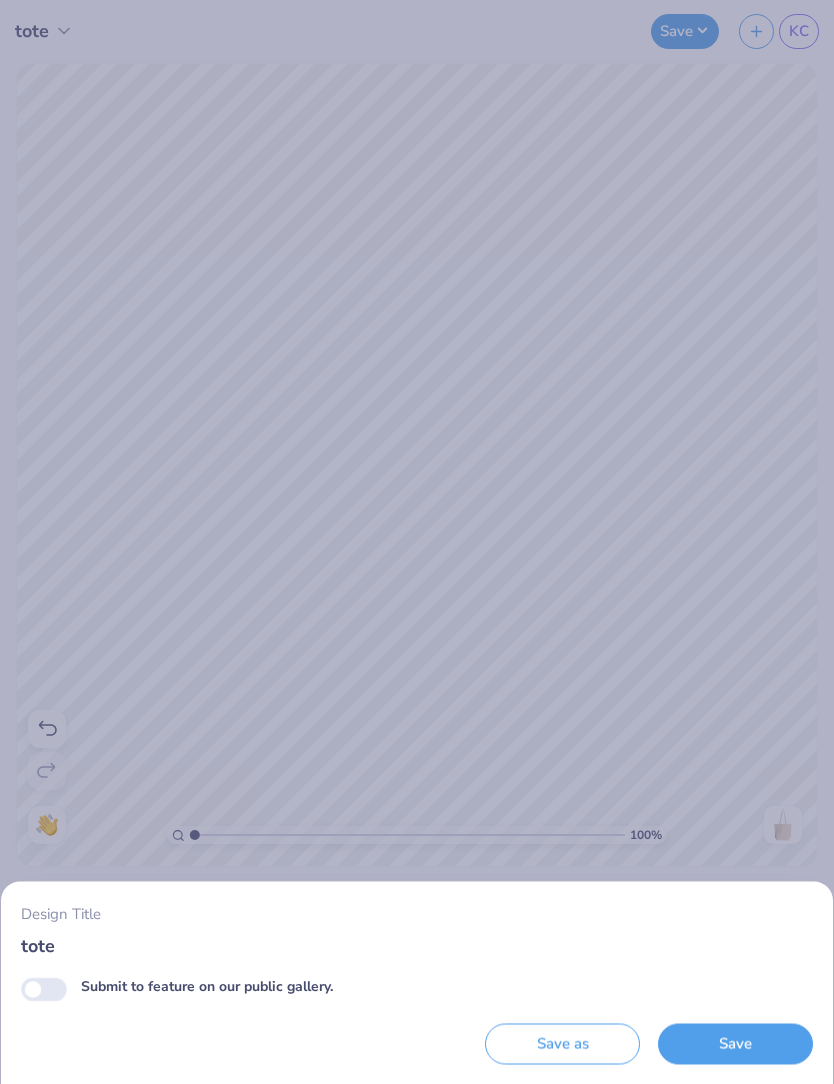 click on "Design Title [ITEM] Submit to feature on our public gallery. Save as Save" at bounding box center (417, 542) 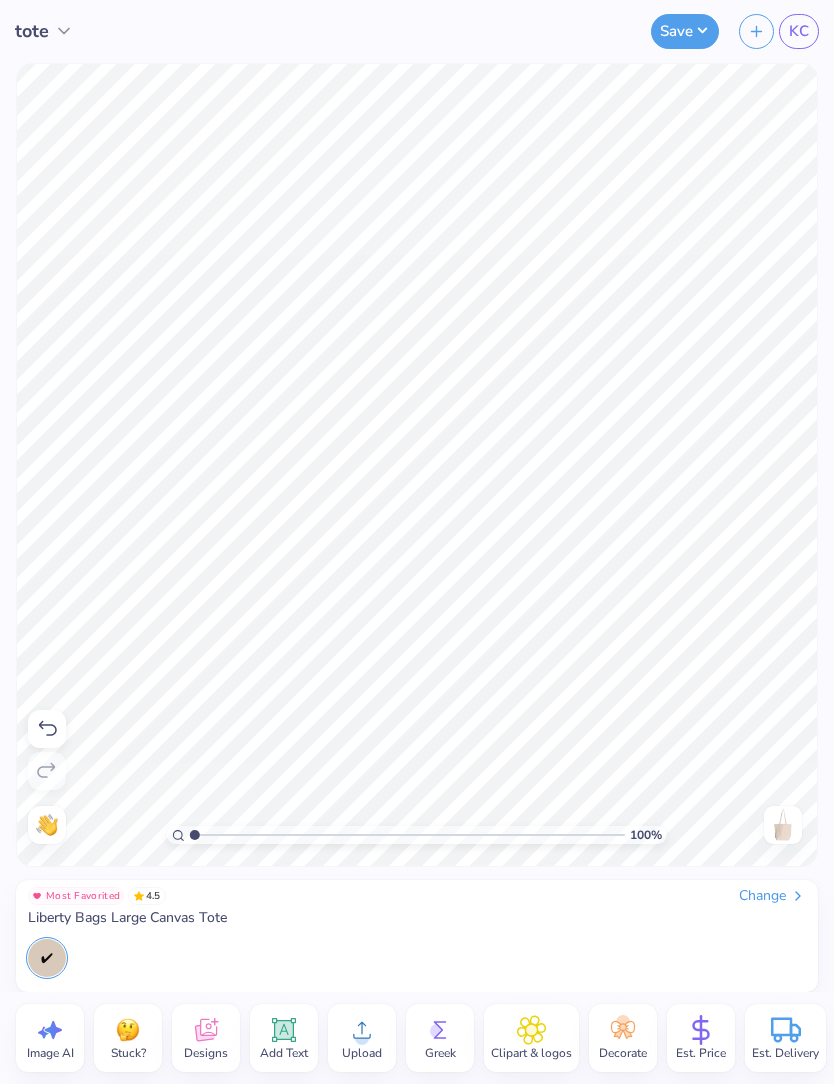 click 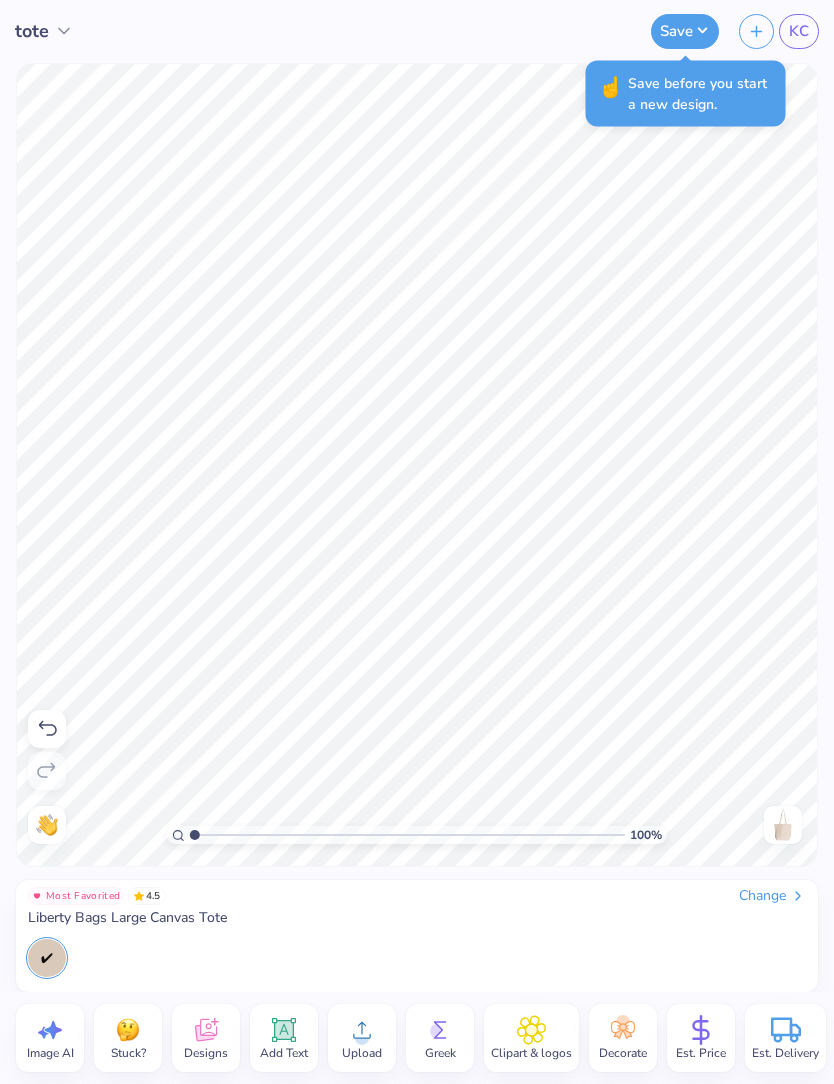 click on "Save" at bounding box center (685, 31) 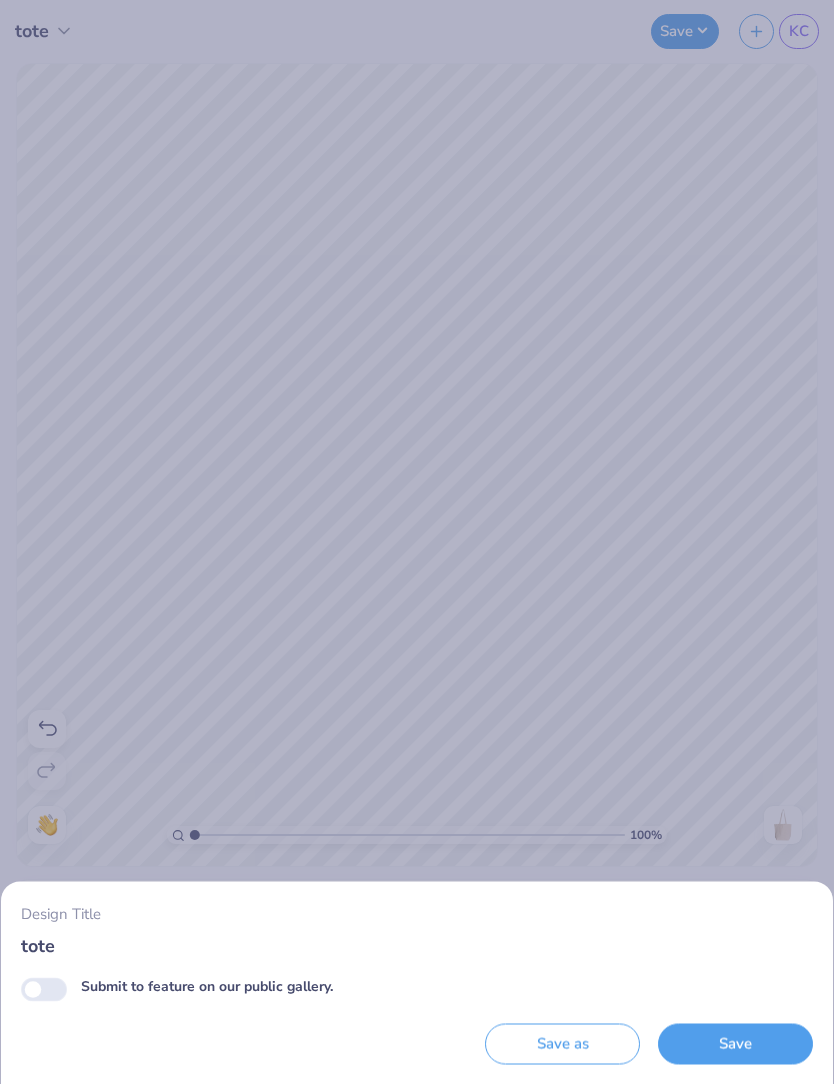 click on "Design Title [ITEM] Submit to feature on our public gallery. Save as Save" at bounding box center [417, 542] 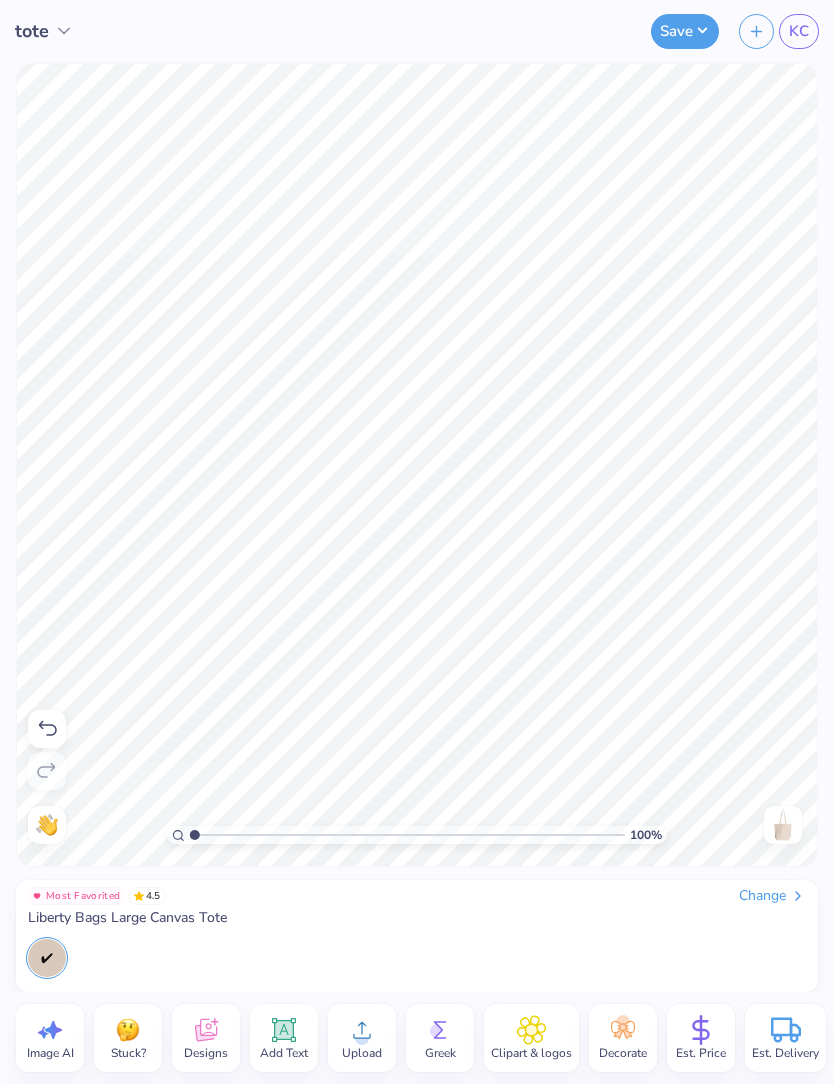 click on "Save" at bounding box center (685, 31) 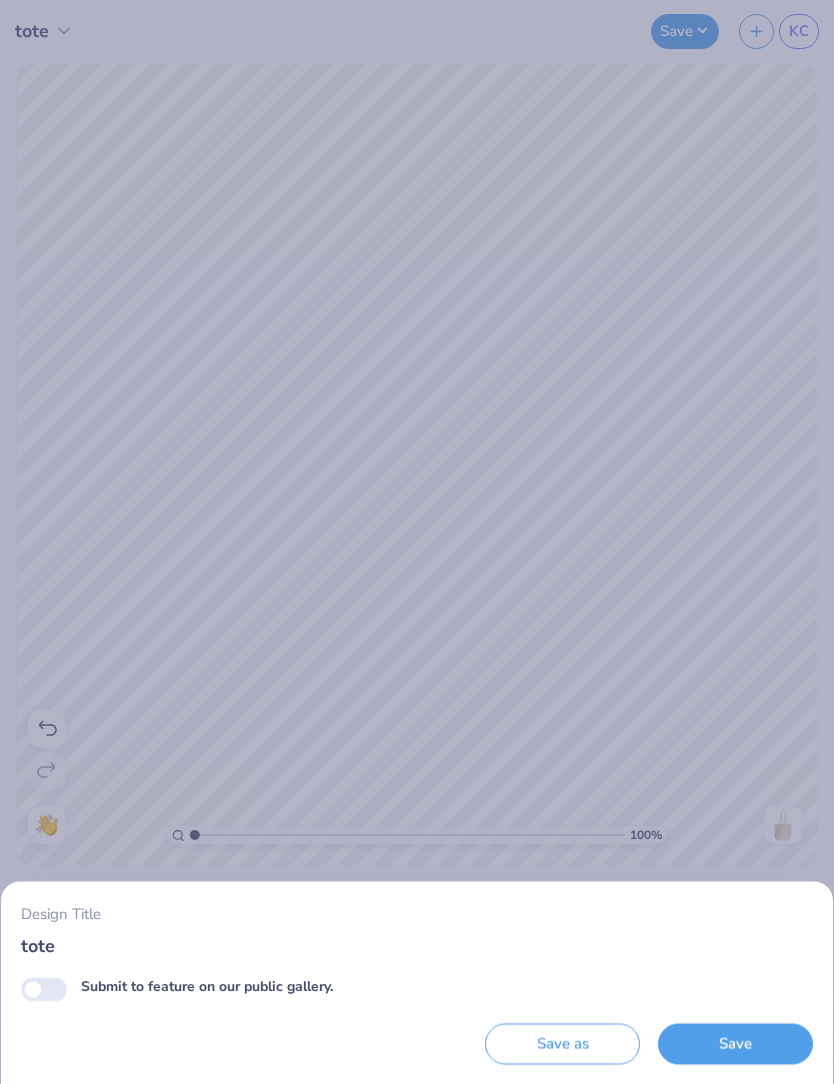 click on "Design Title [ITEM] Submit to feature on our public gallery. Save as Save" at bounding box center [417, 542] 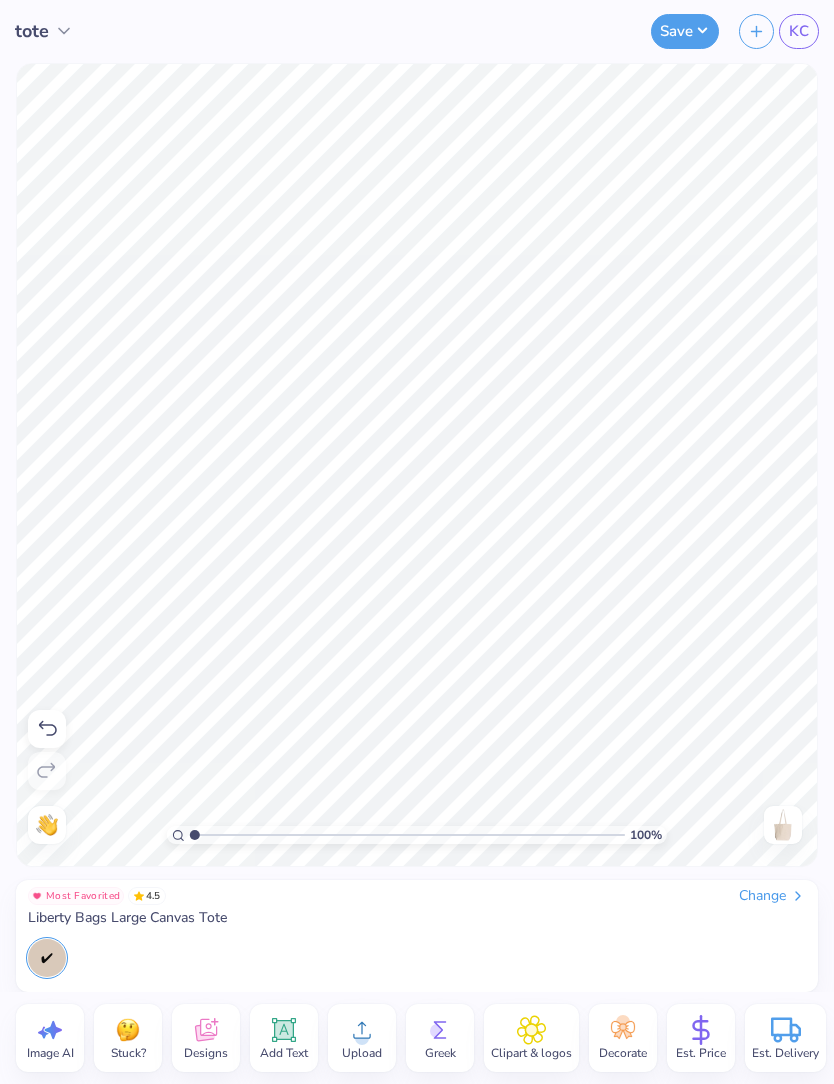 click on "Save" at bounding box center [685, 31] 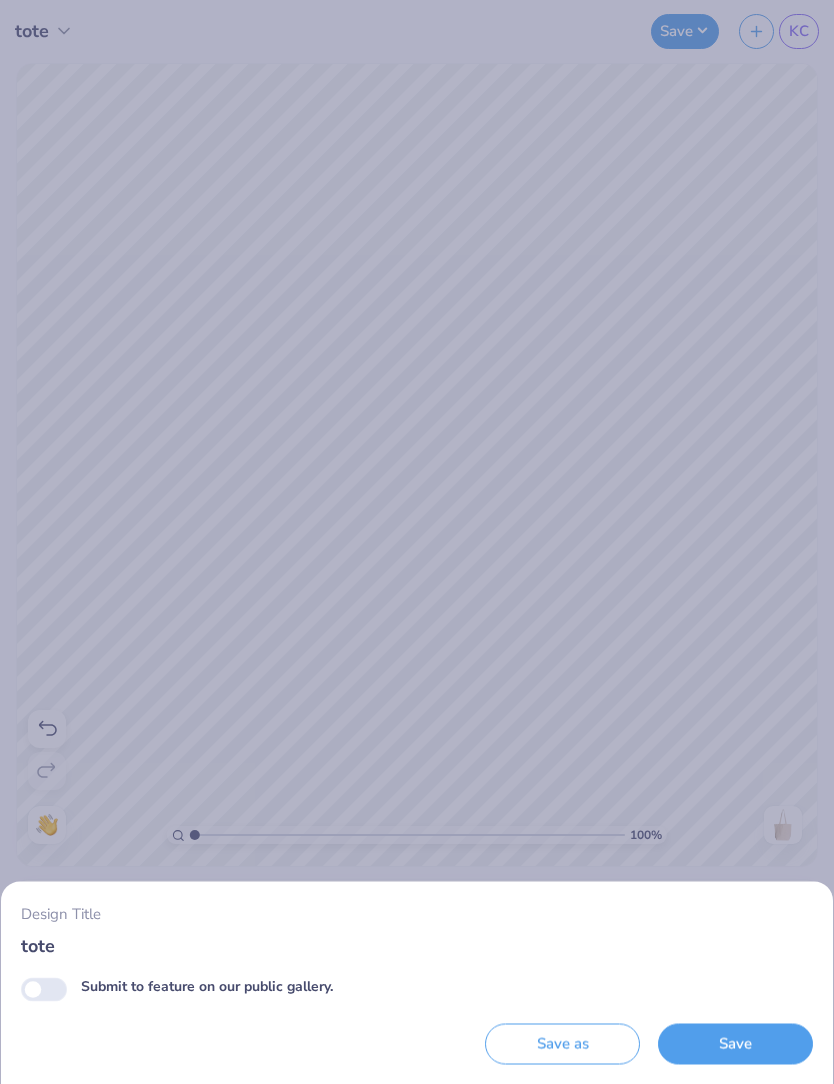 click on "tote" at bounding box center (417, 945) 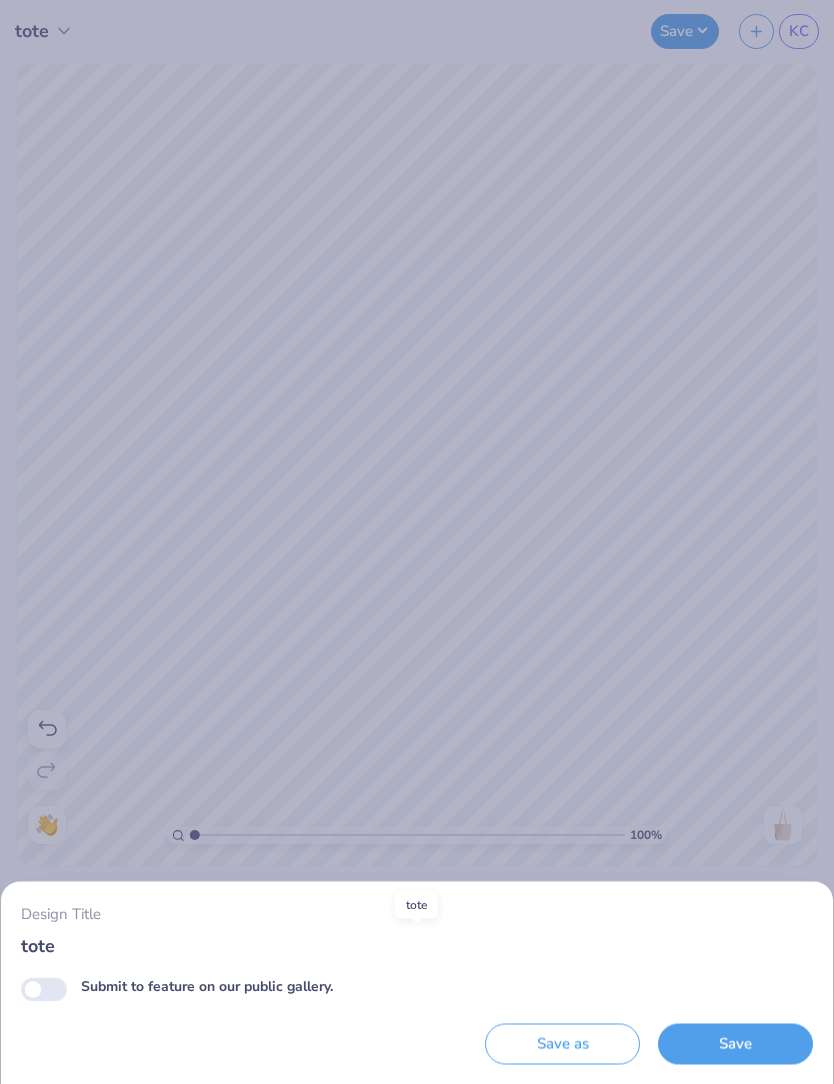 click on "tote" at bounding box center [417, 945] 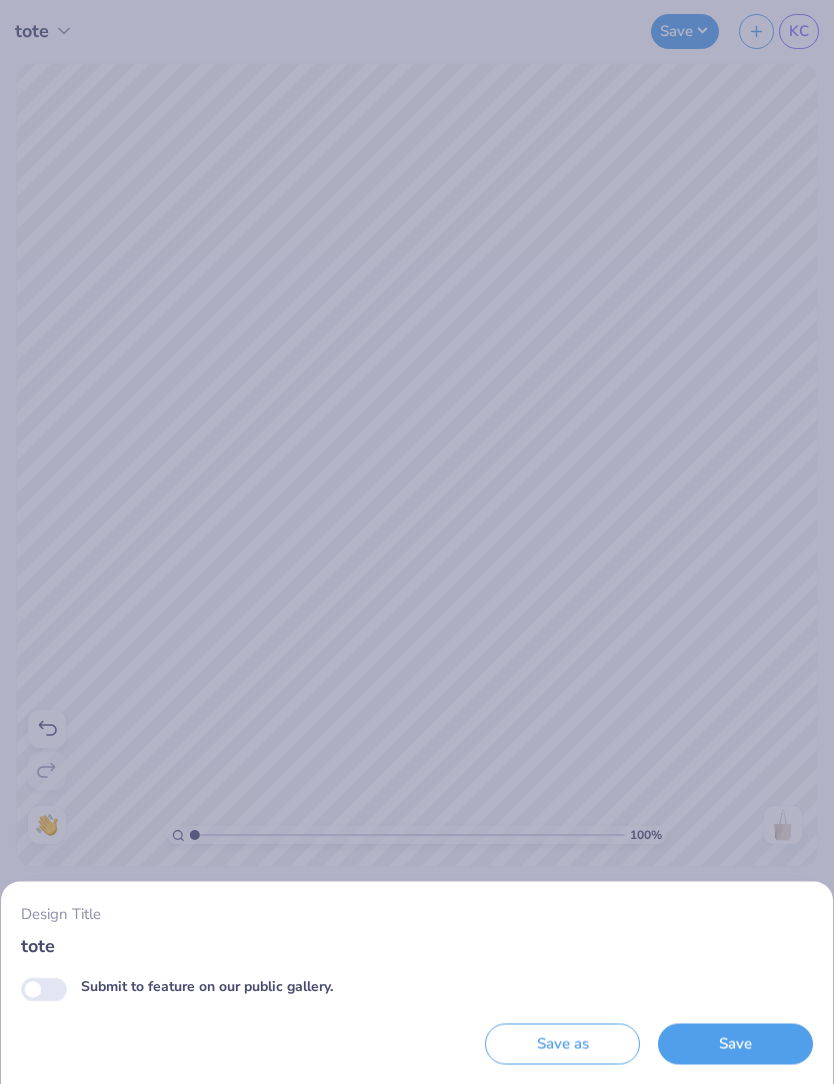 click on "Save" at bounding box center [735, 1044] 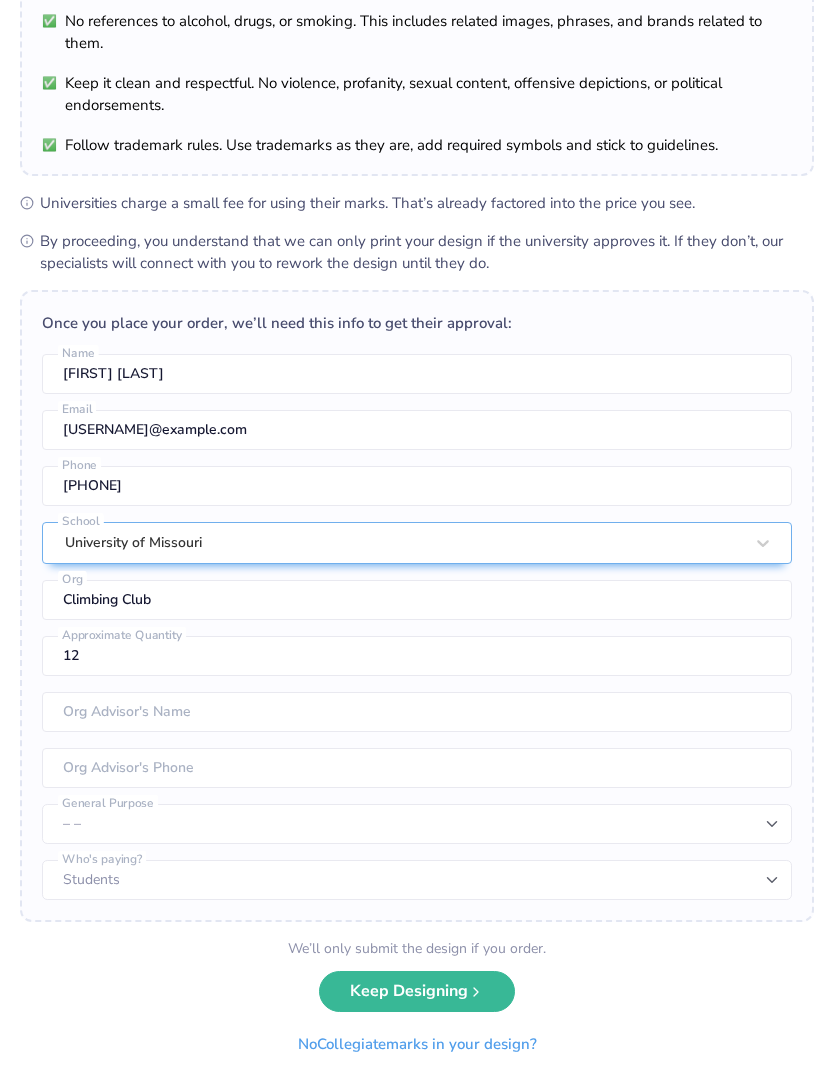 scroll, scrollTop: 149, scrollLeft: 0, axis: vertical 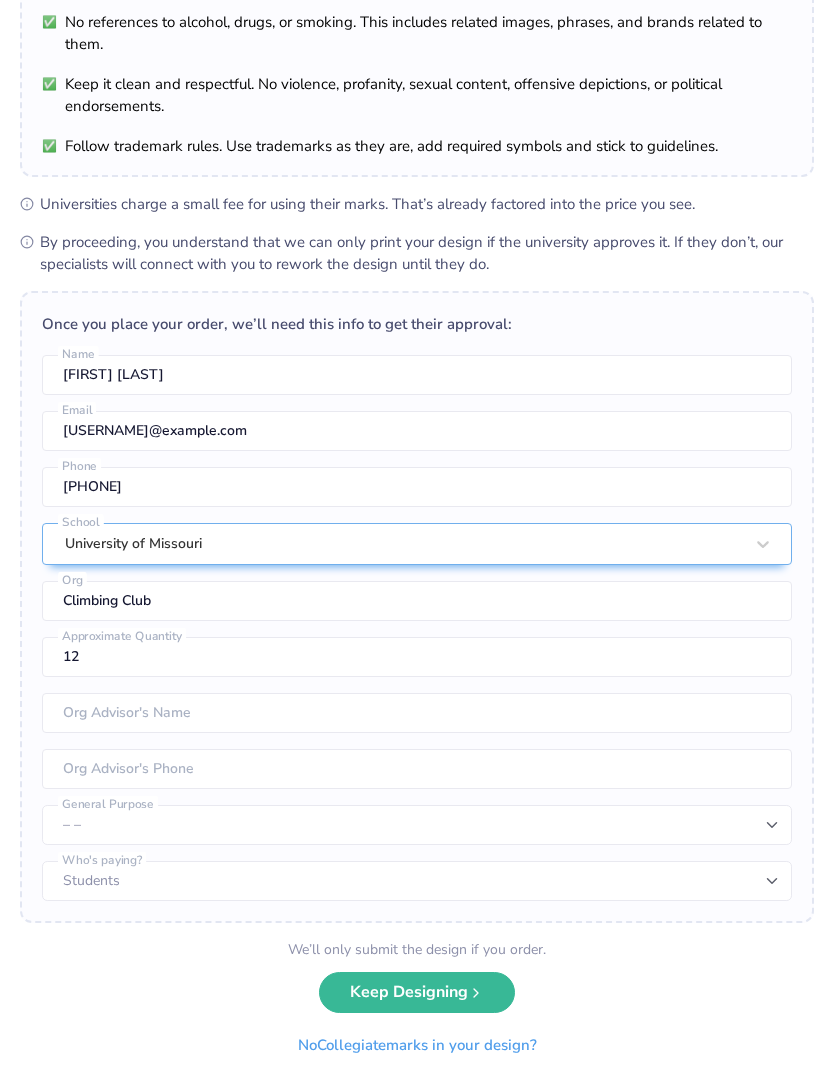 click on "Keep Designing" at bounding box center (417, 992) 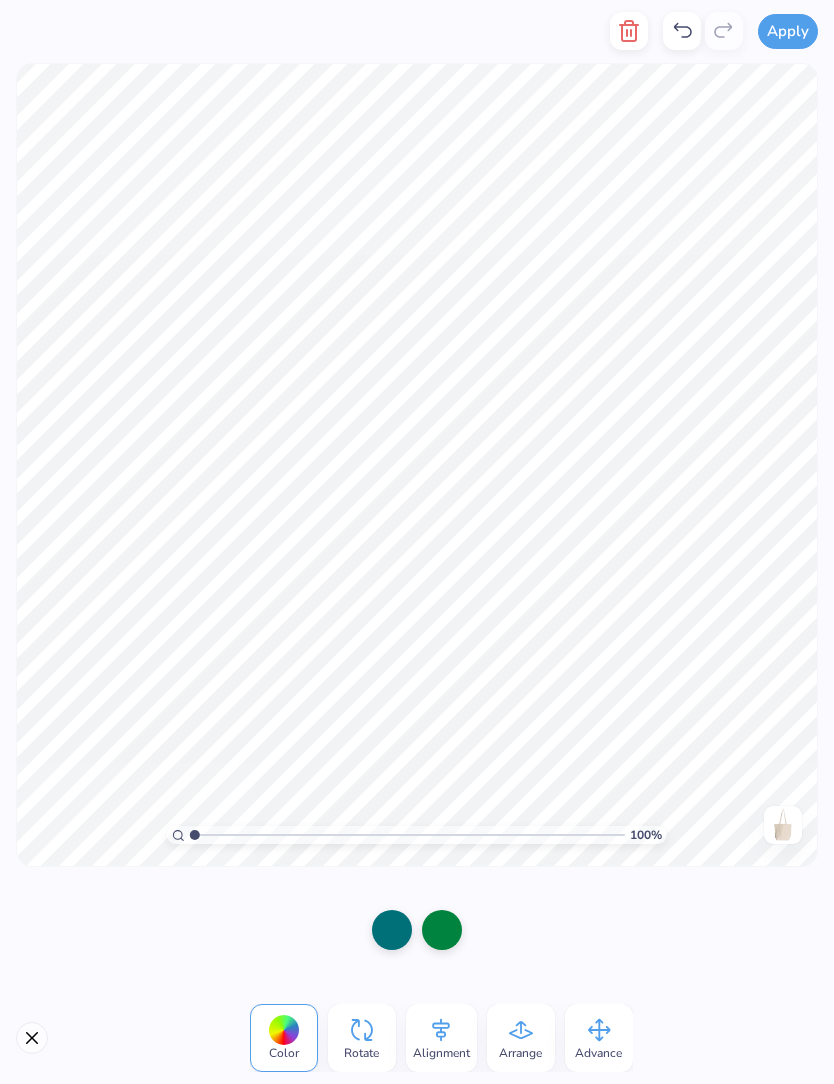 scroll, scrollTop: 0, scrollLeft: 0, axis: both 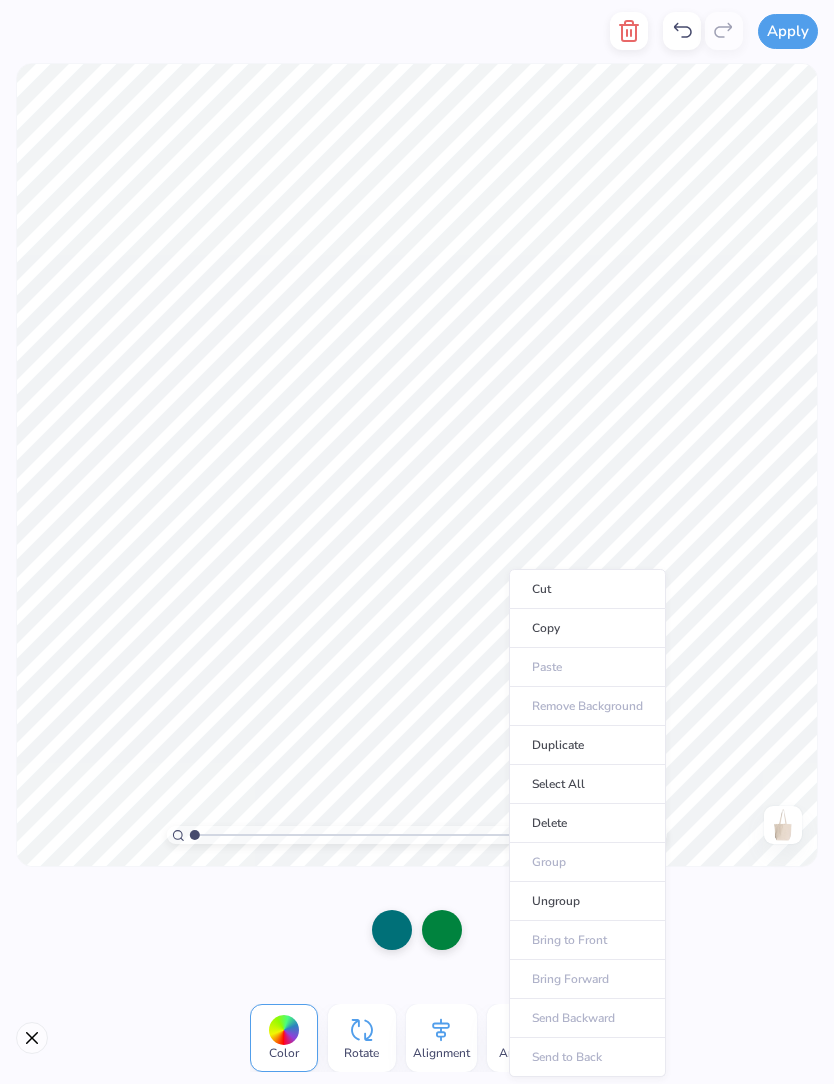 click on "Copy" at bounding box center [587, 628] 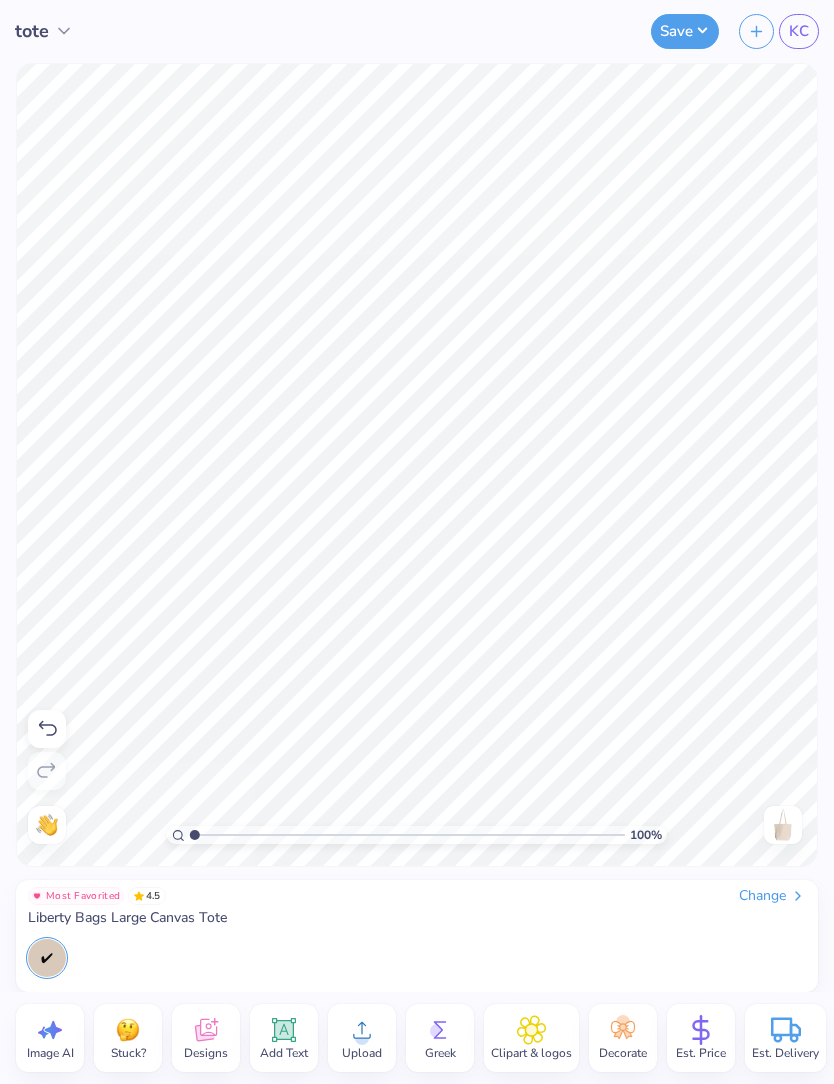 click at bounding box center [756, 31] 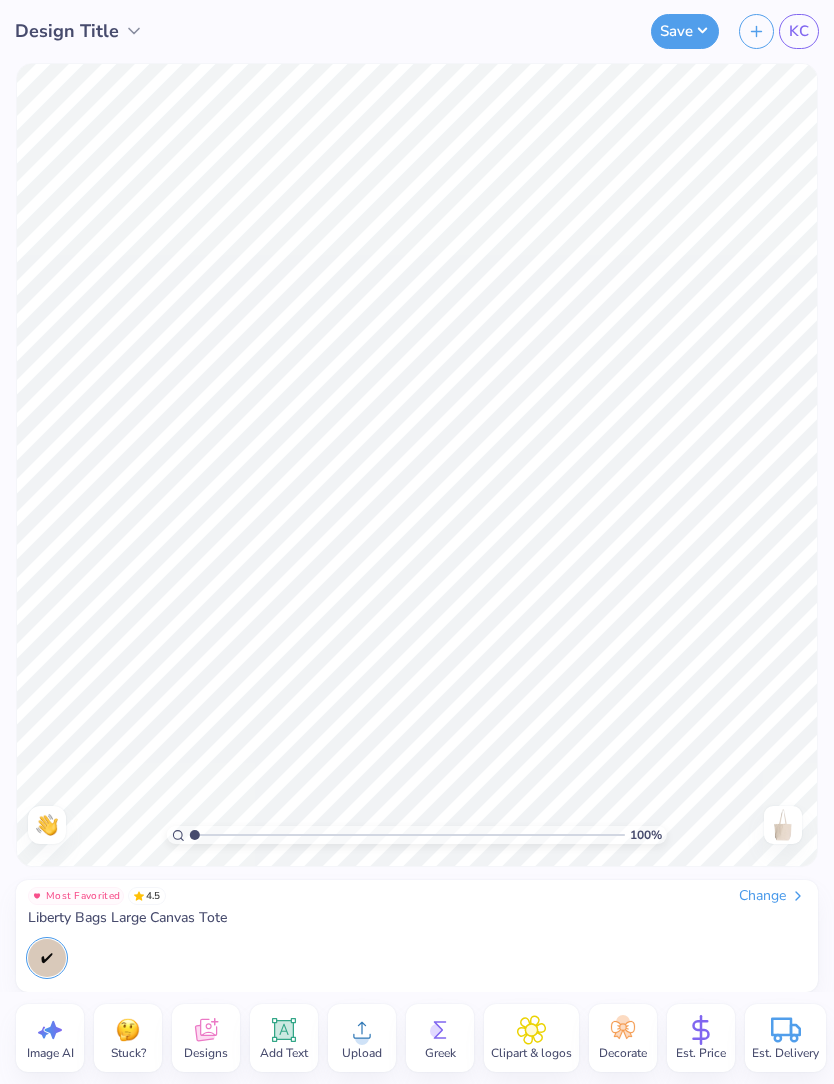 click 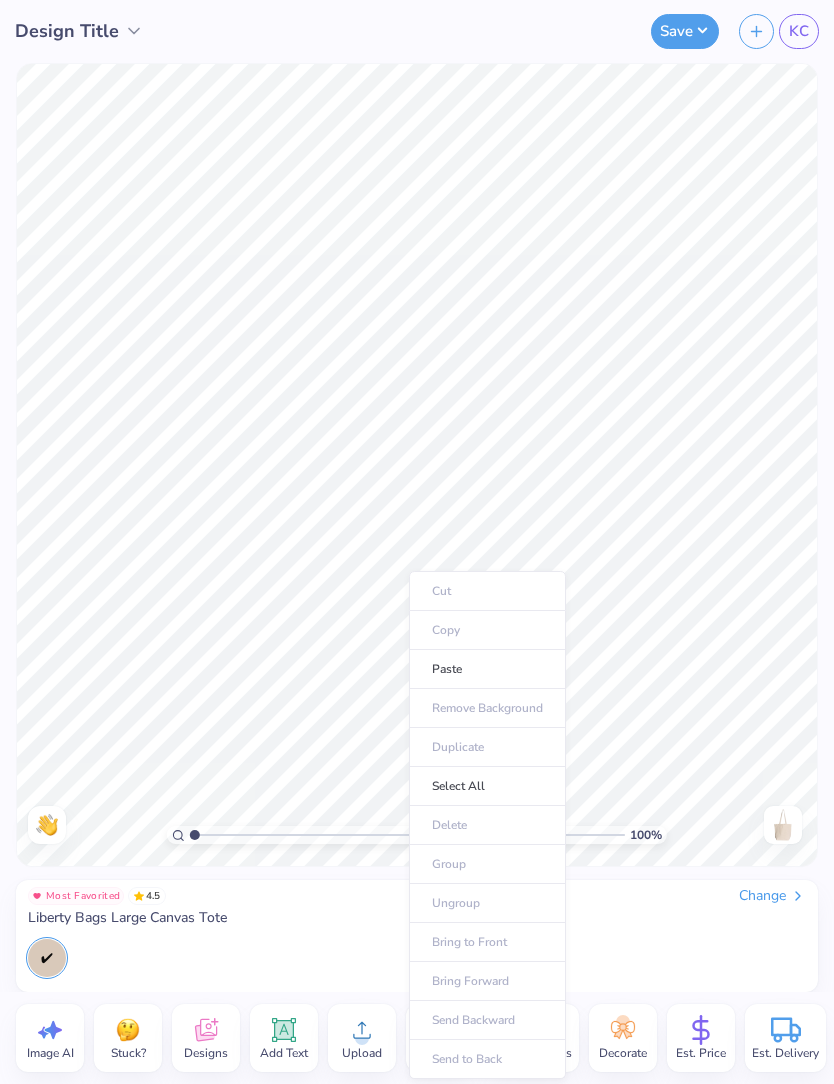 click on "Paste" at bounding box center (487, 669) 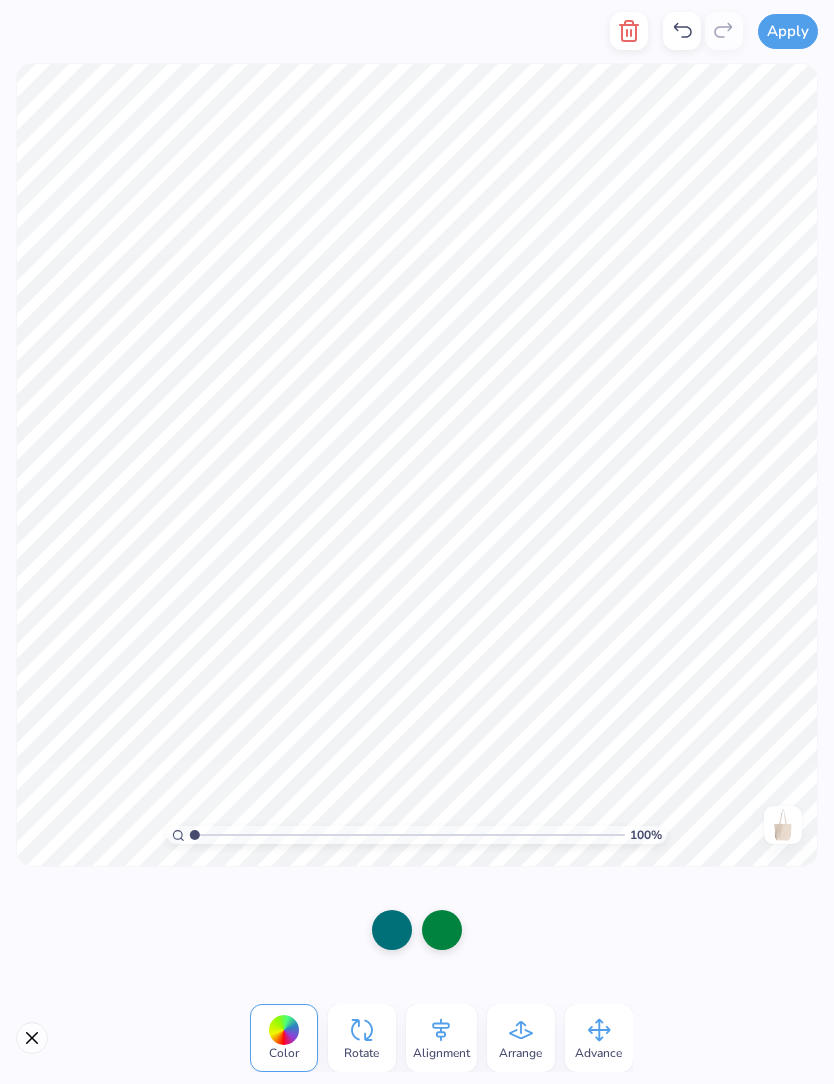 click at bounding box center (392, 930) 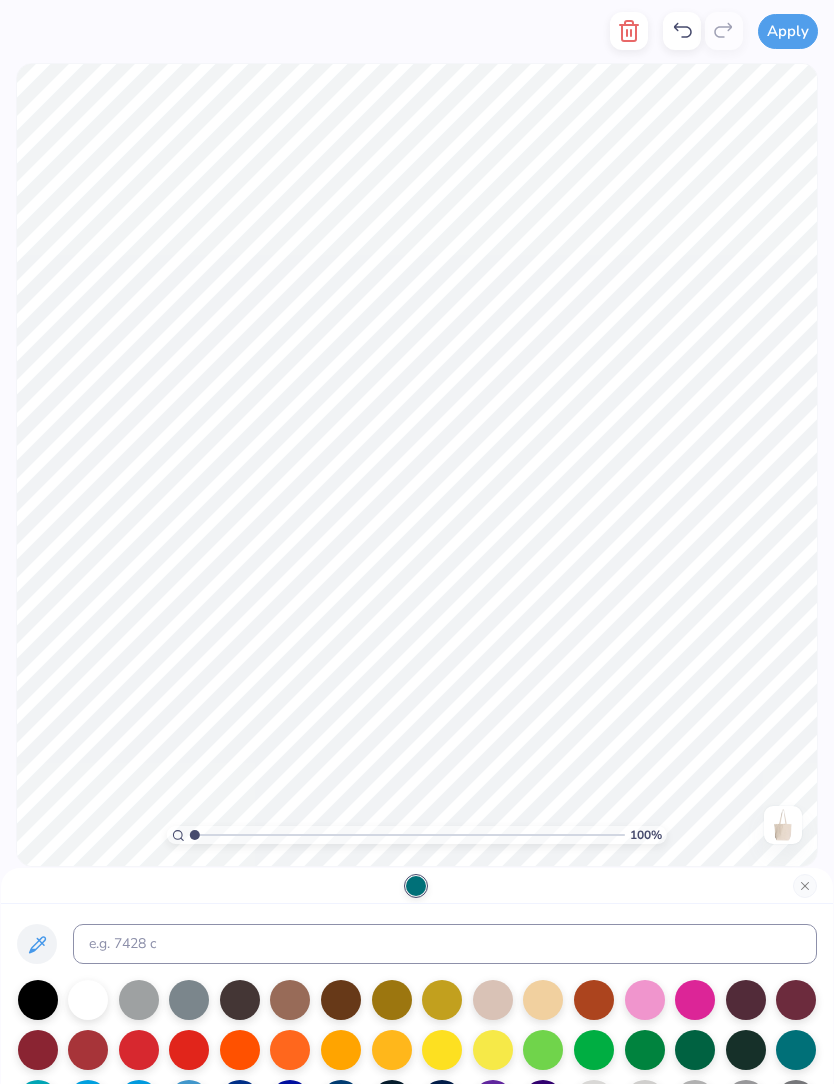 click at bounding box center (189, 1050) 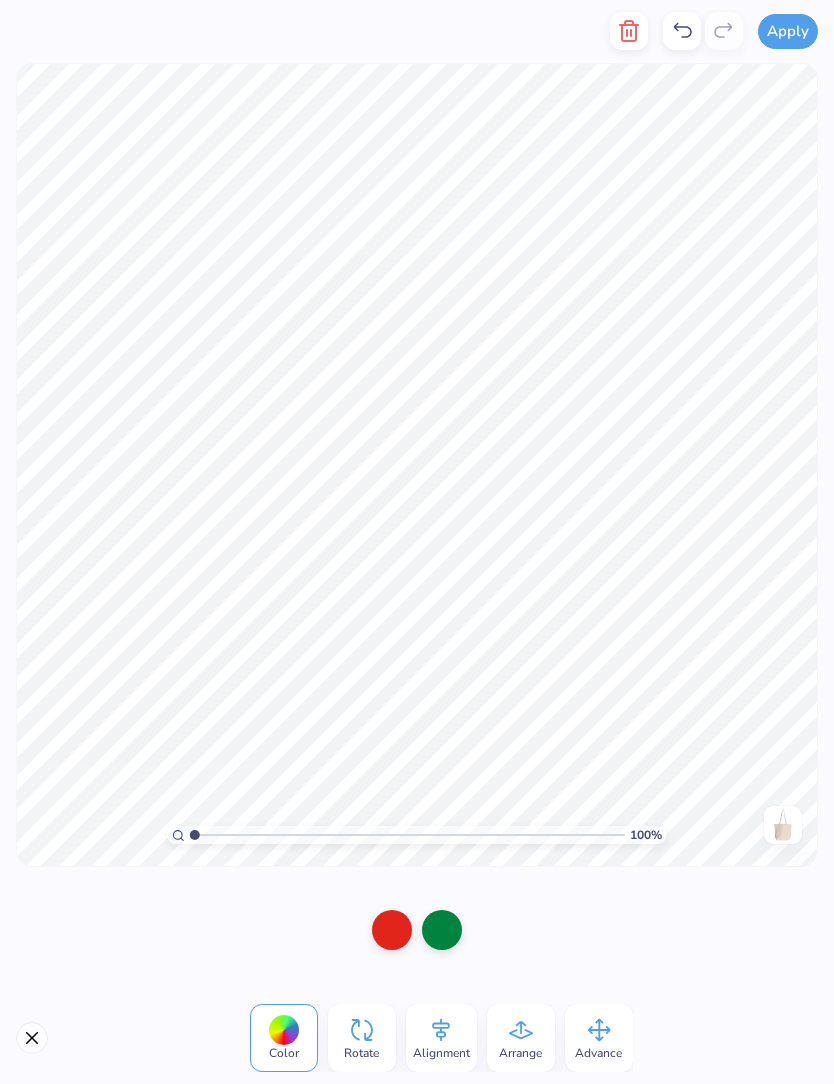 click at bounding box center (442, 930) 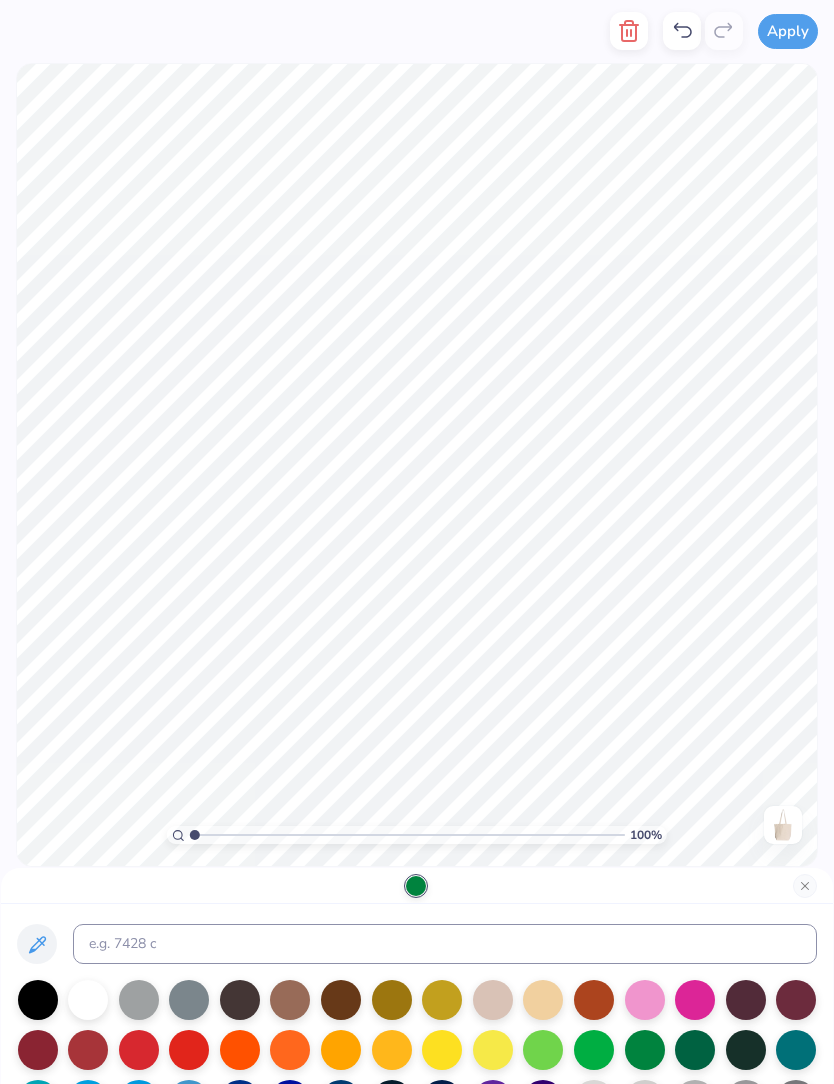 click at bounding box center [695, 1000] 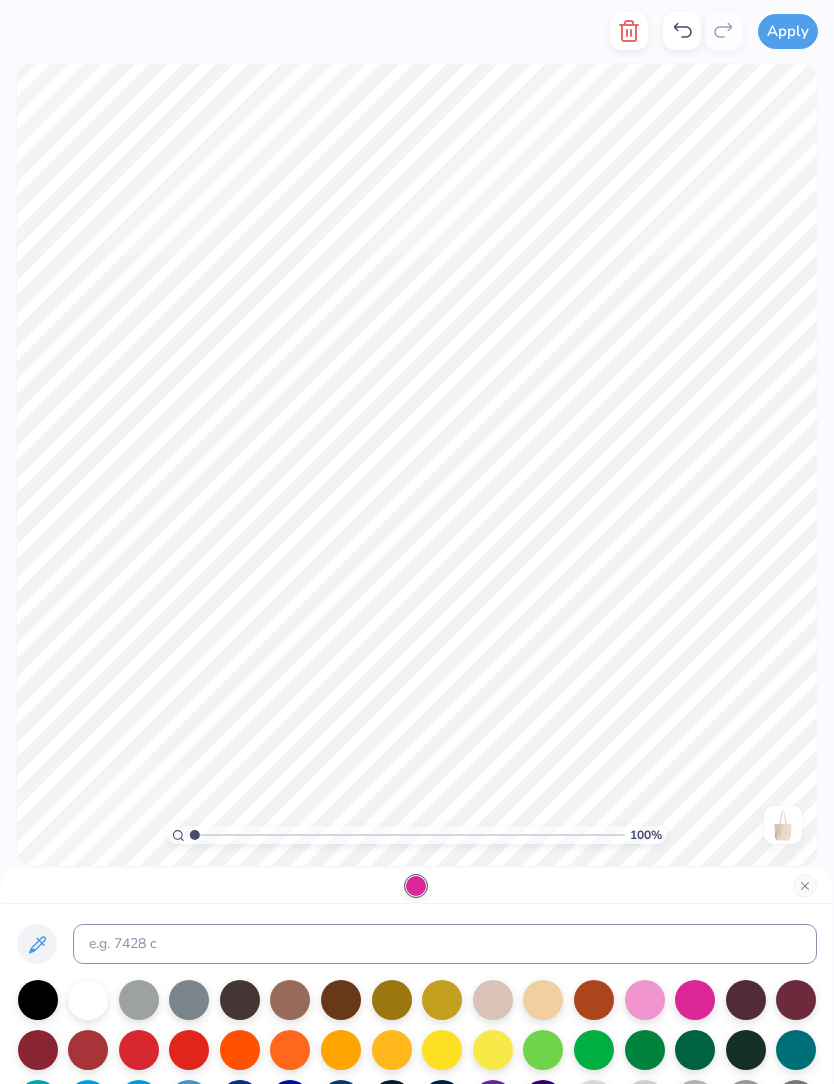 click at bounding box center (417, 886) 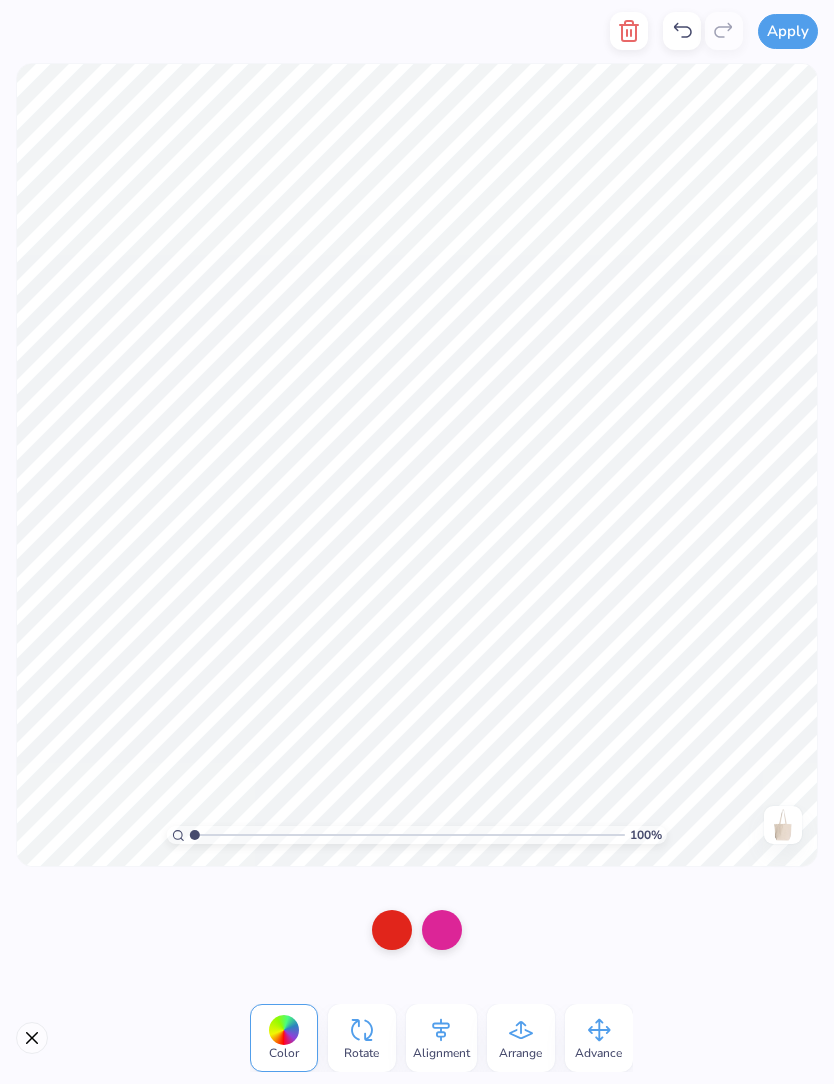 click at bounding box center (392, 930) 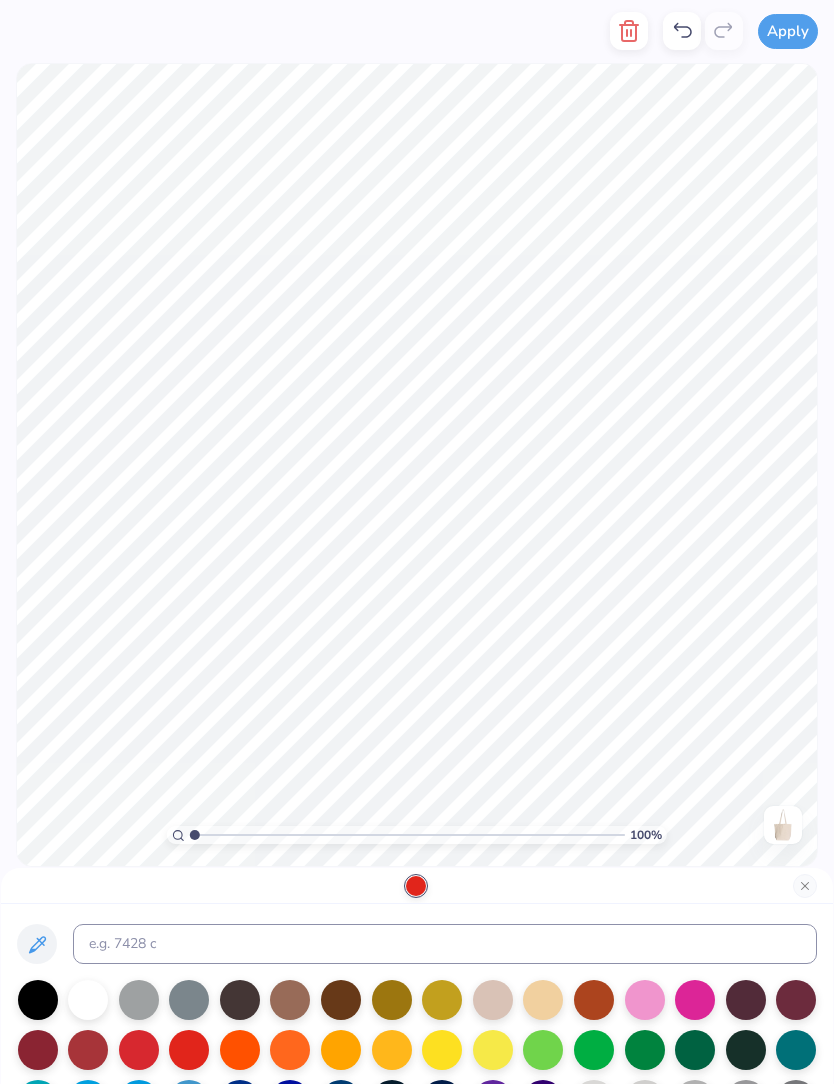 click at bounding box center (88, 1050) 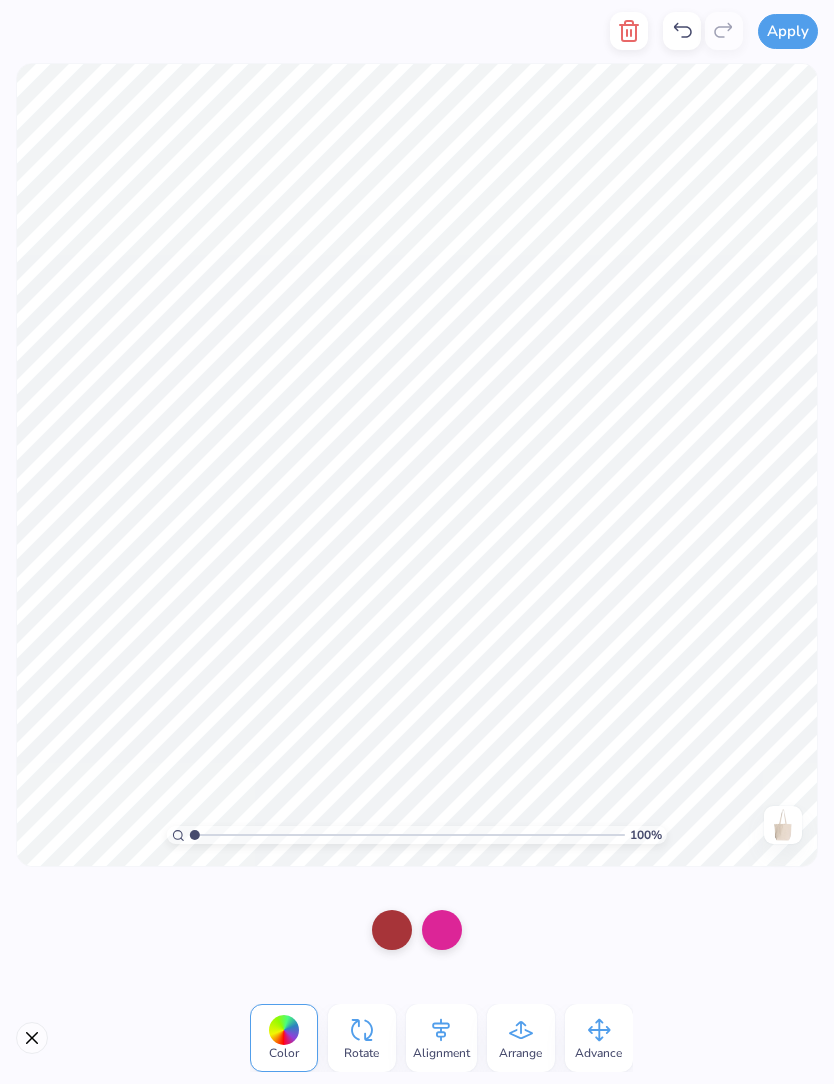 click at bounding box center [442, 930] 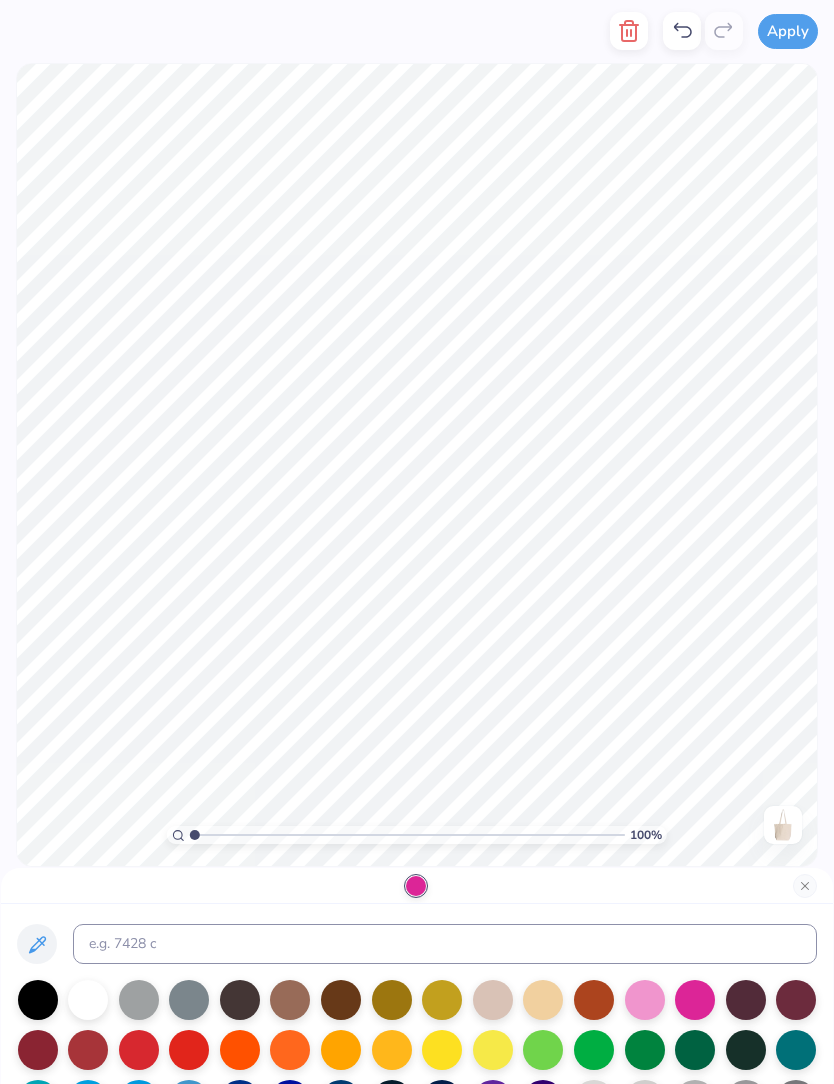 click 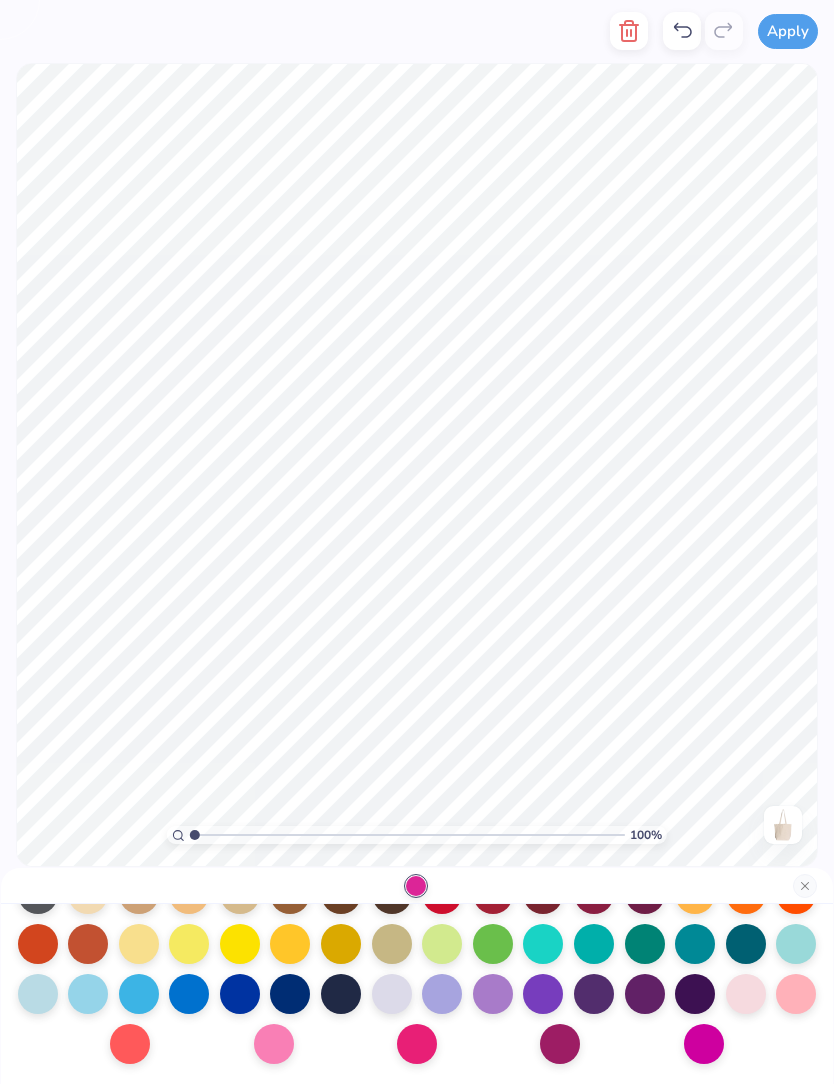 scroll, scrollTop: 260, scrollLeft: 0, axis: vertical 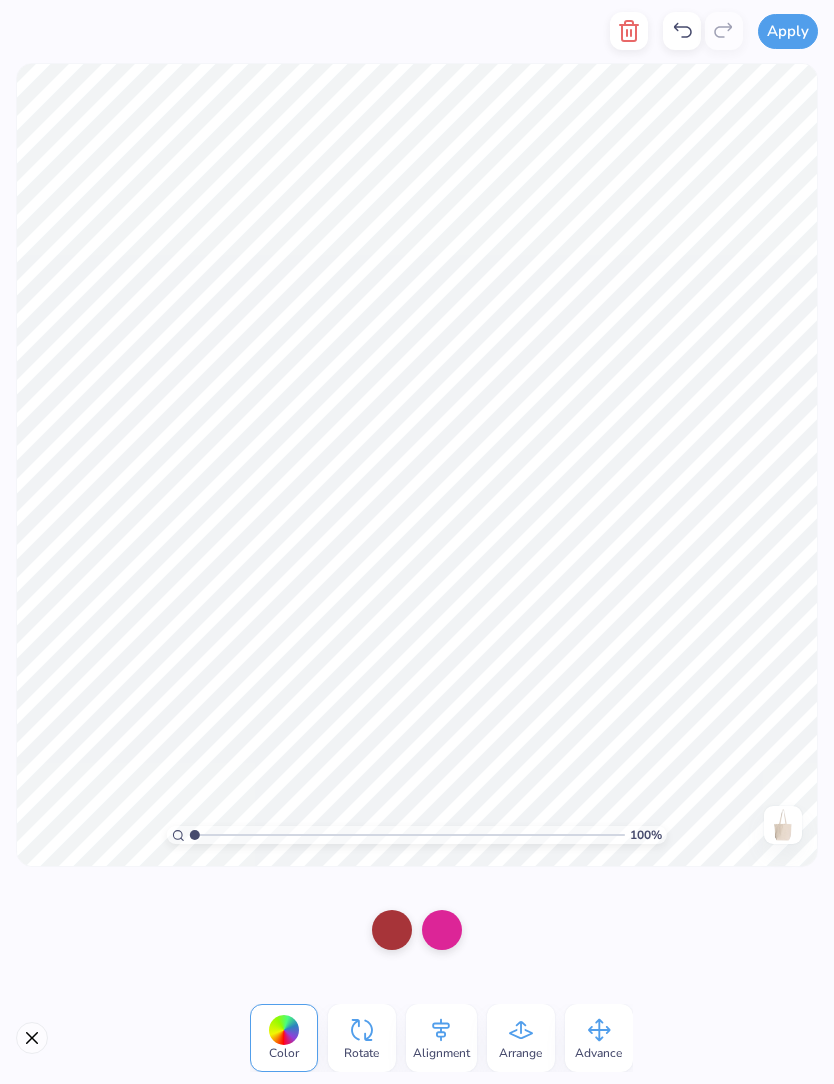 click at bounding box center (417, 930) 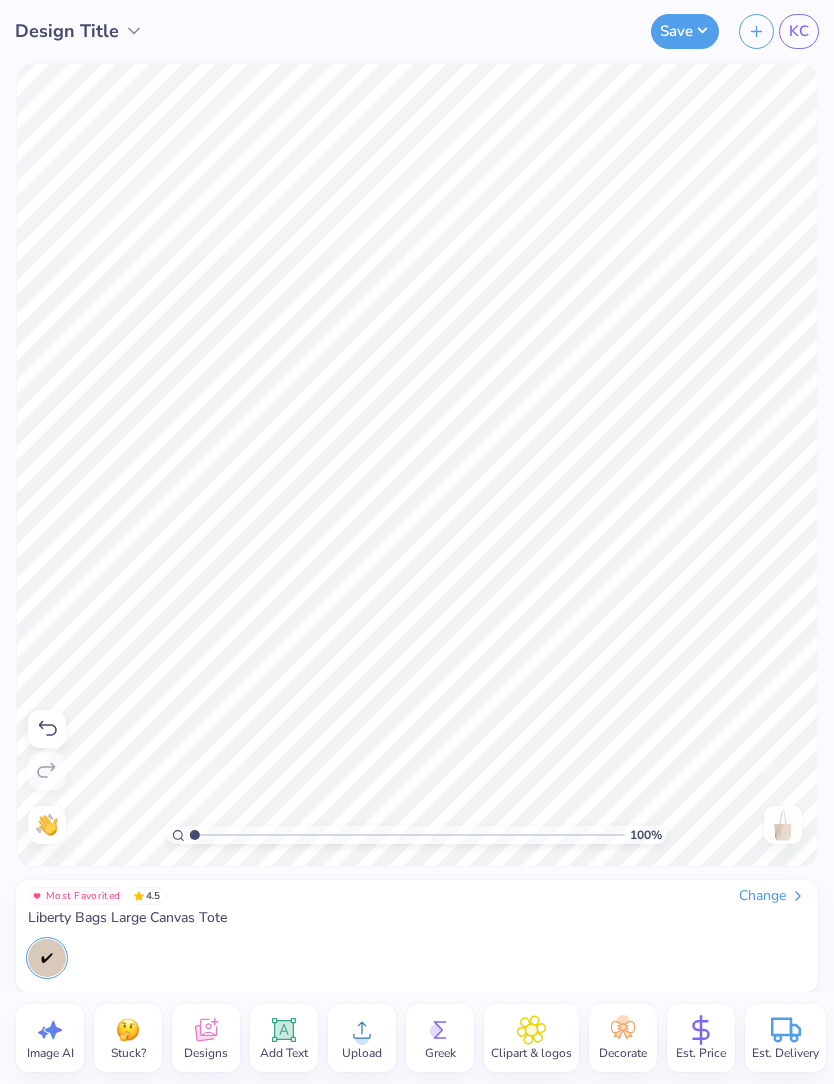 click on "Save" at bounding box center (685, 31) 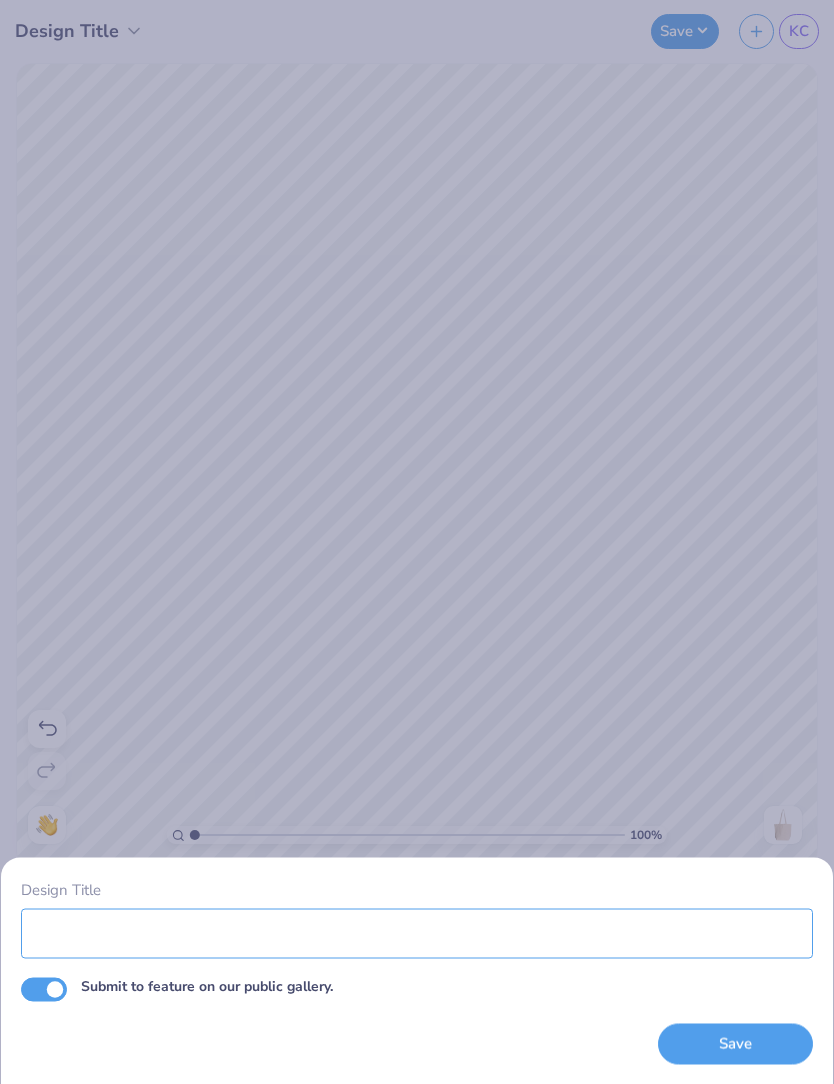 click on "Design Title" at bounding box center (417, 933) 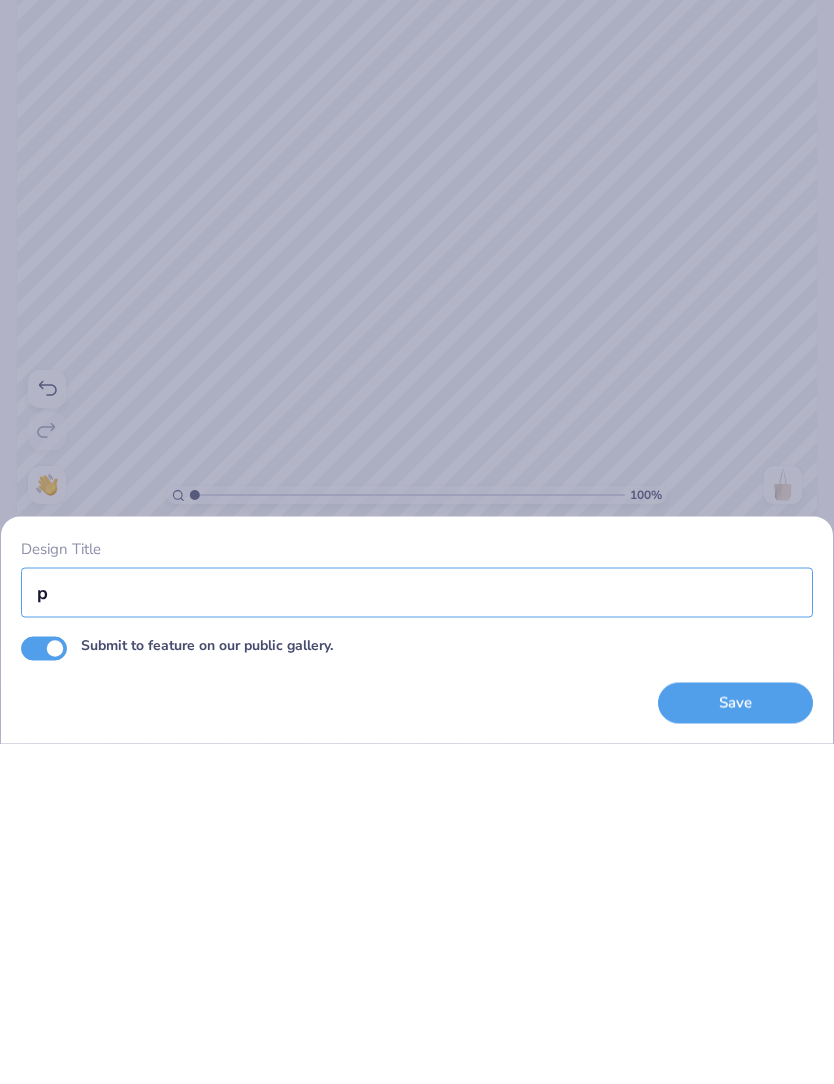 scroll, scrollTop: 0, scrollLeft: 0, axis: both 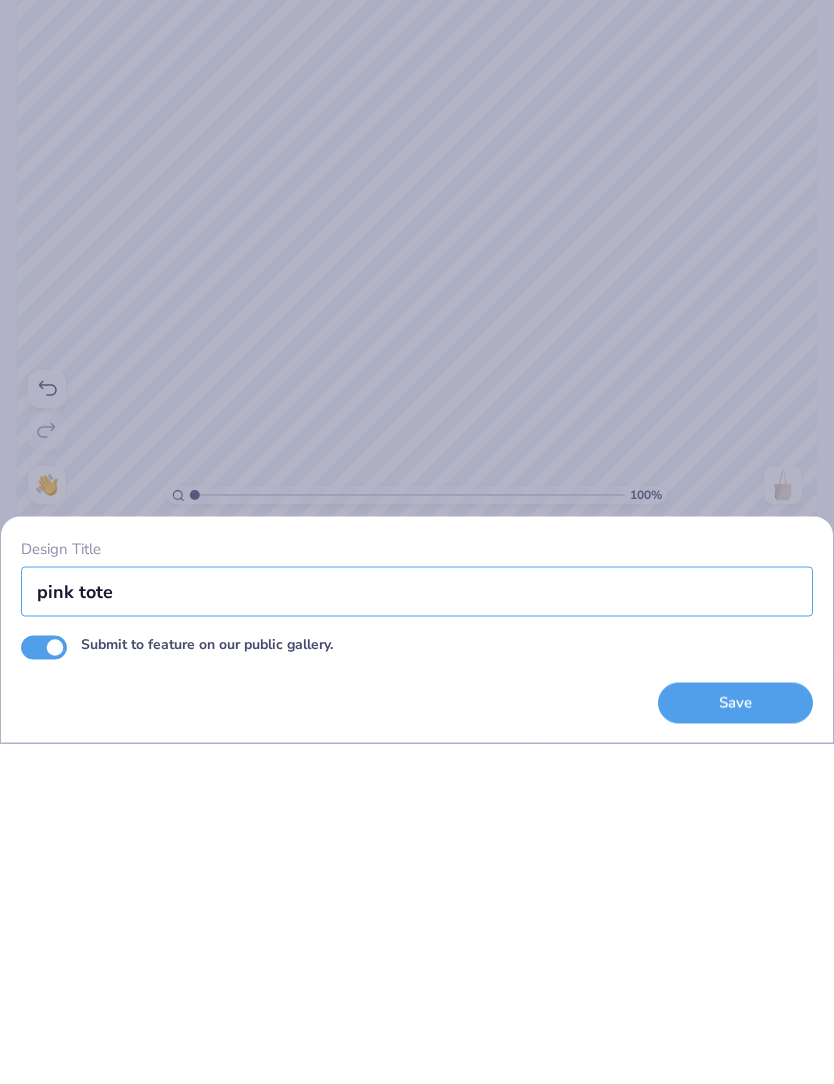 type on "pink tote" 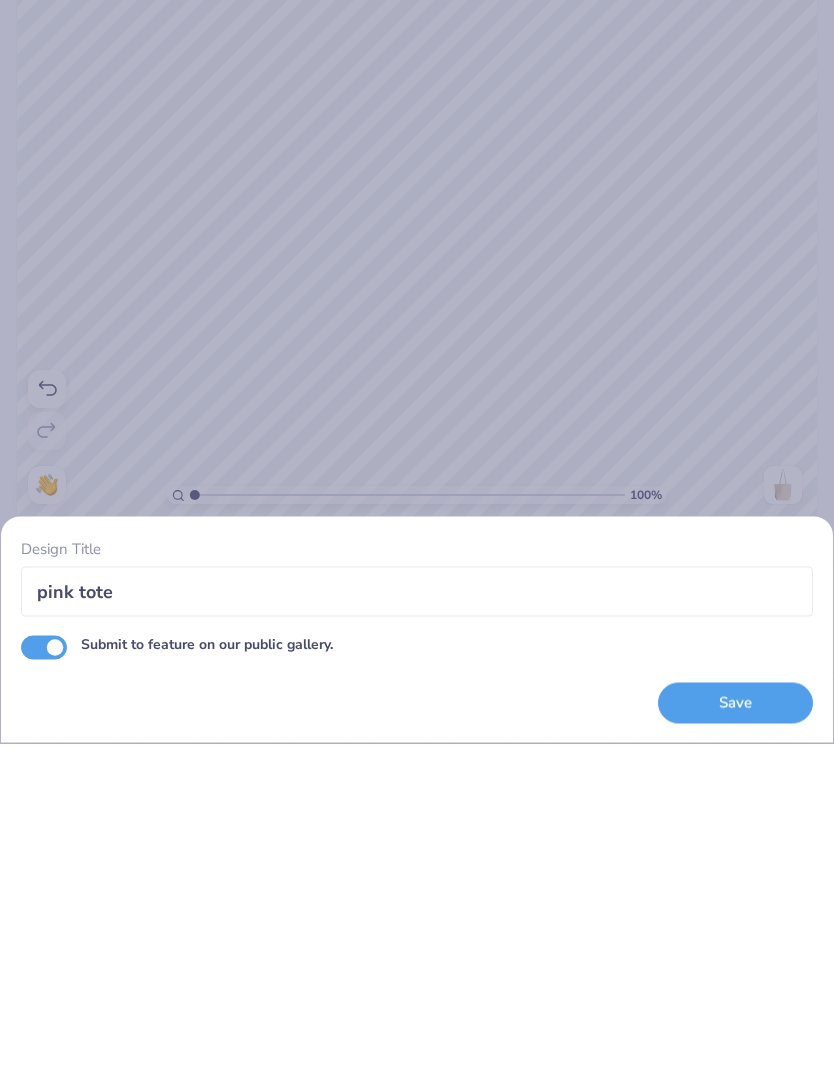 click on "Submit to feature on our public gallery." at bounding box center (44, 988) 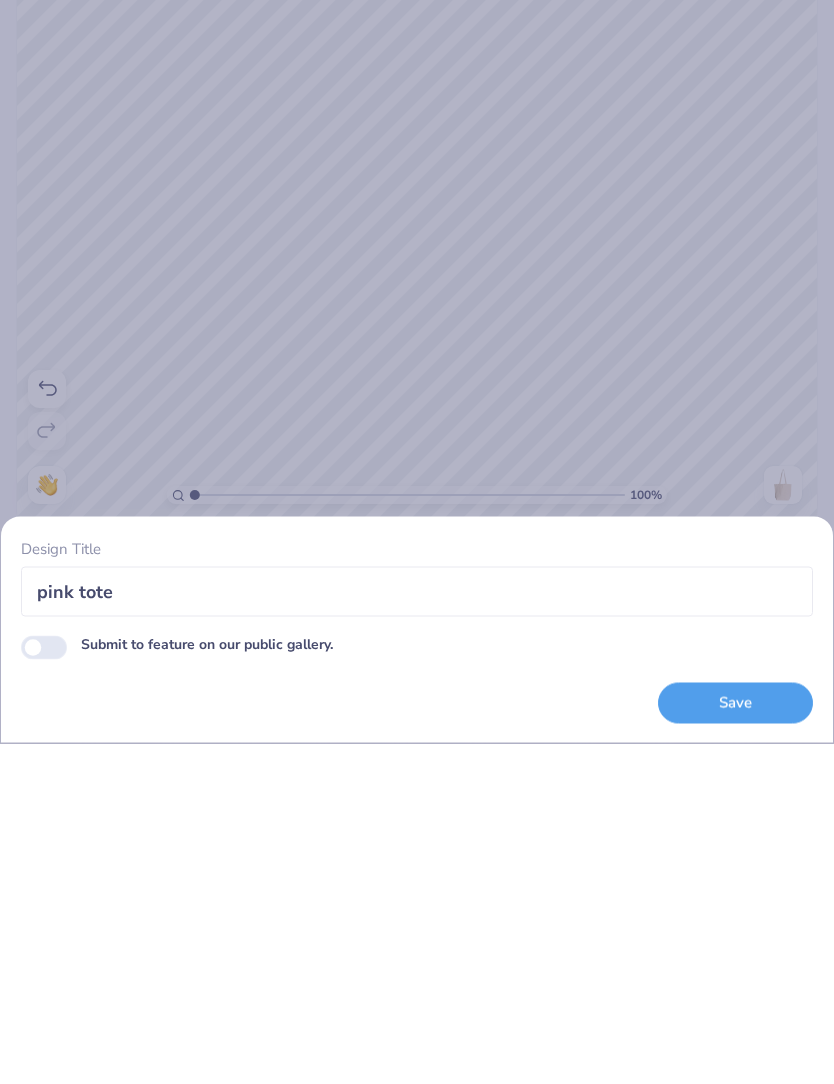 checkbox on "false" 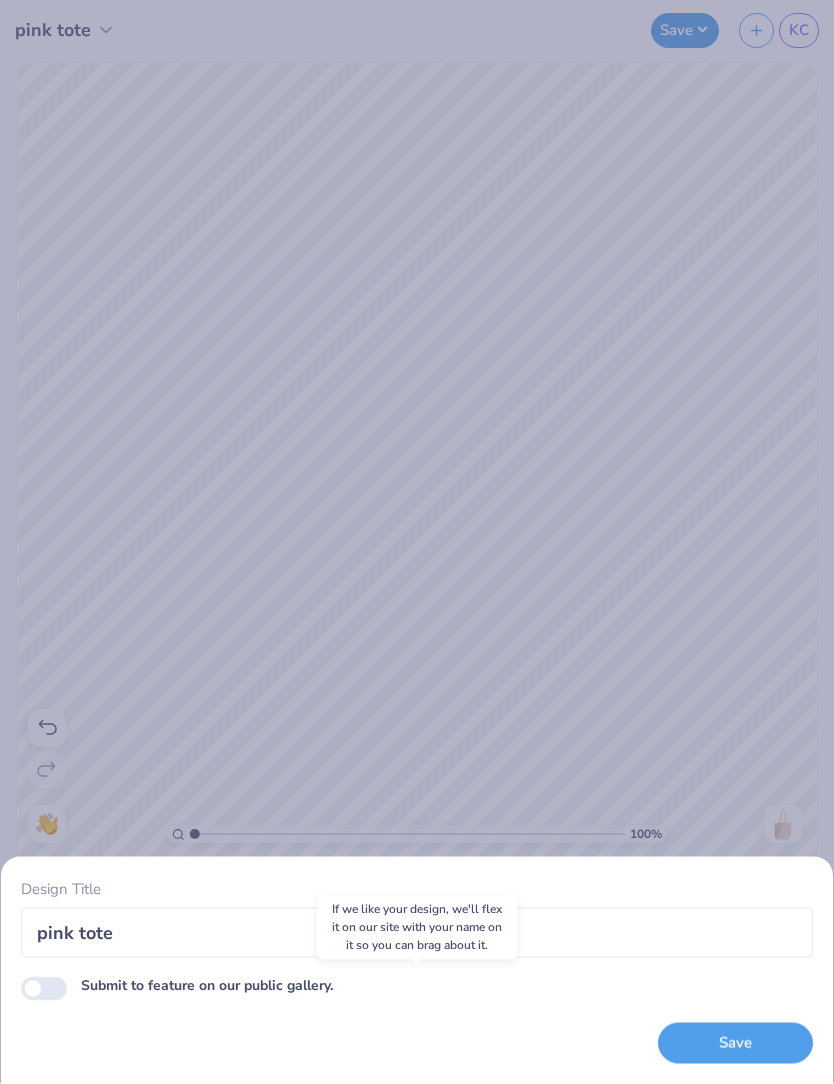 click on "Save" at bounding box center (735, 1044) 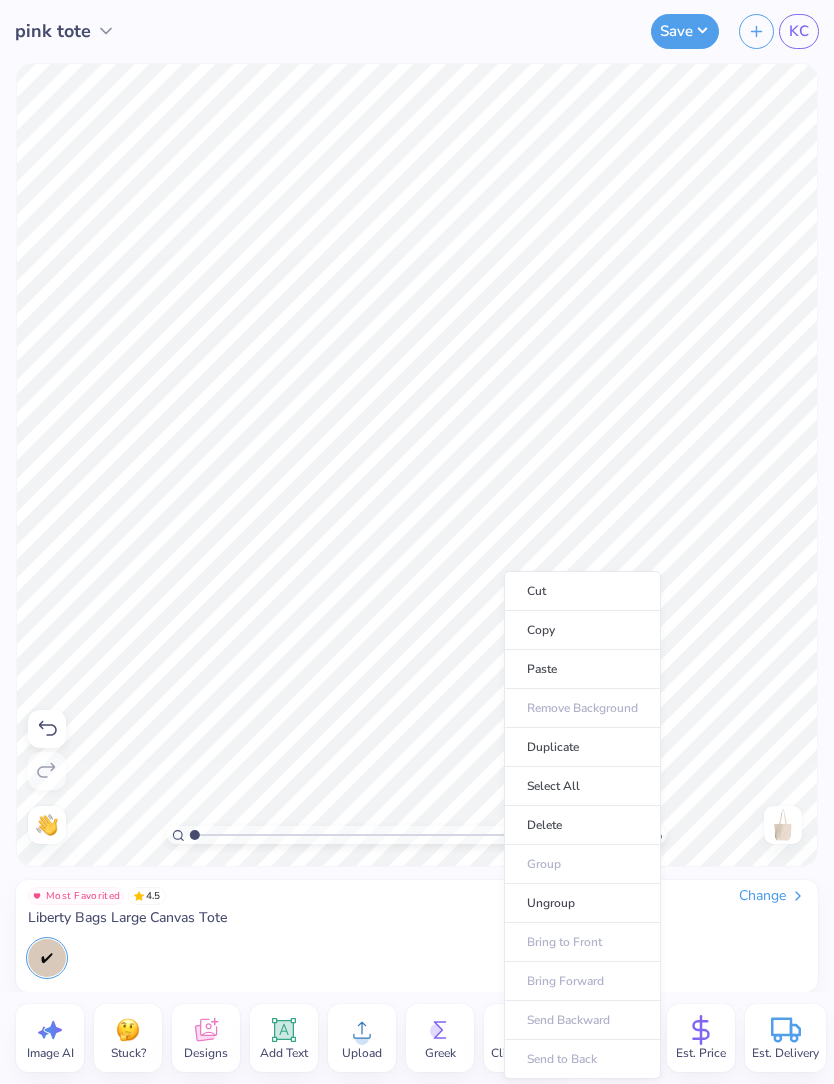 click on "Copy" at bounding box center (582, 630) 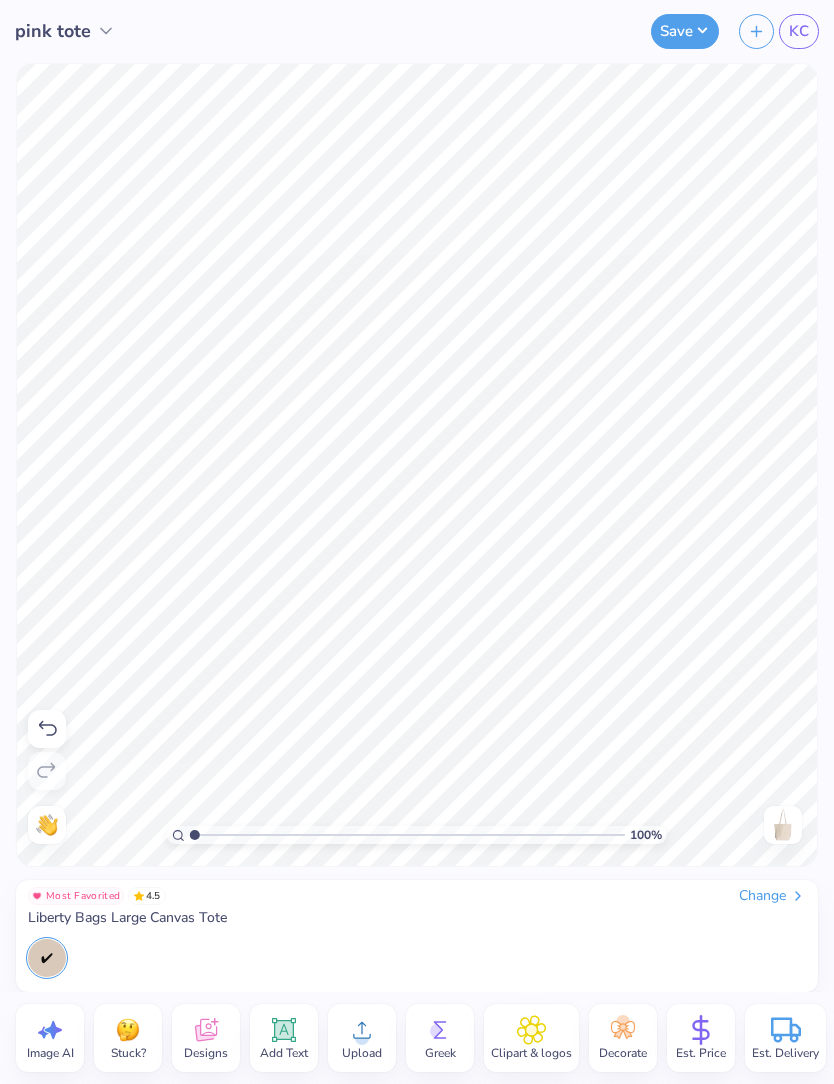click 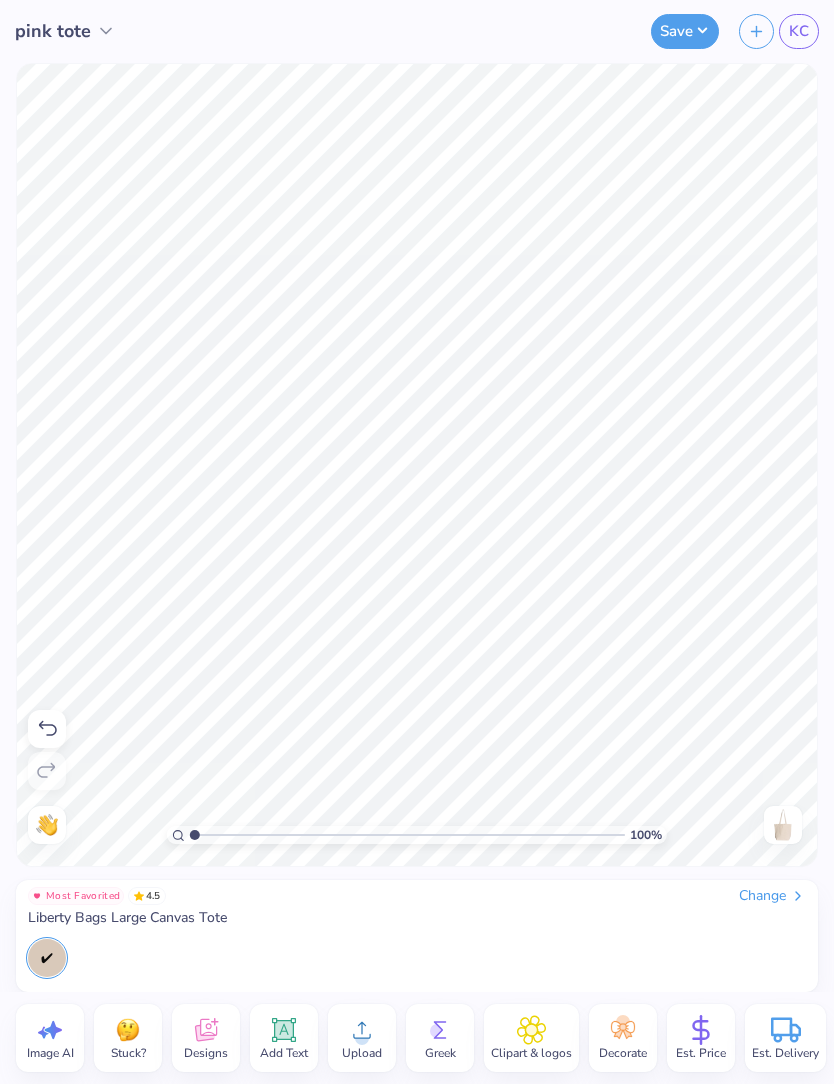 click at bounding box center [47, 729] 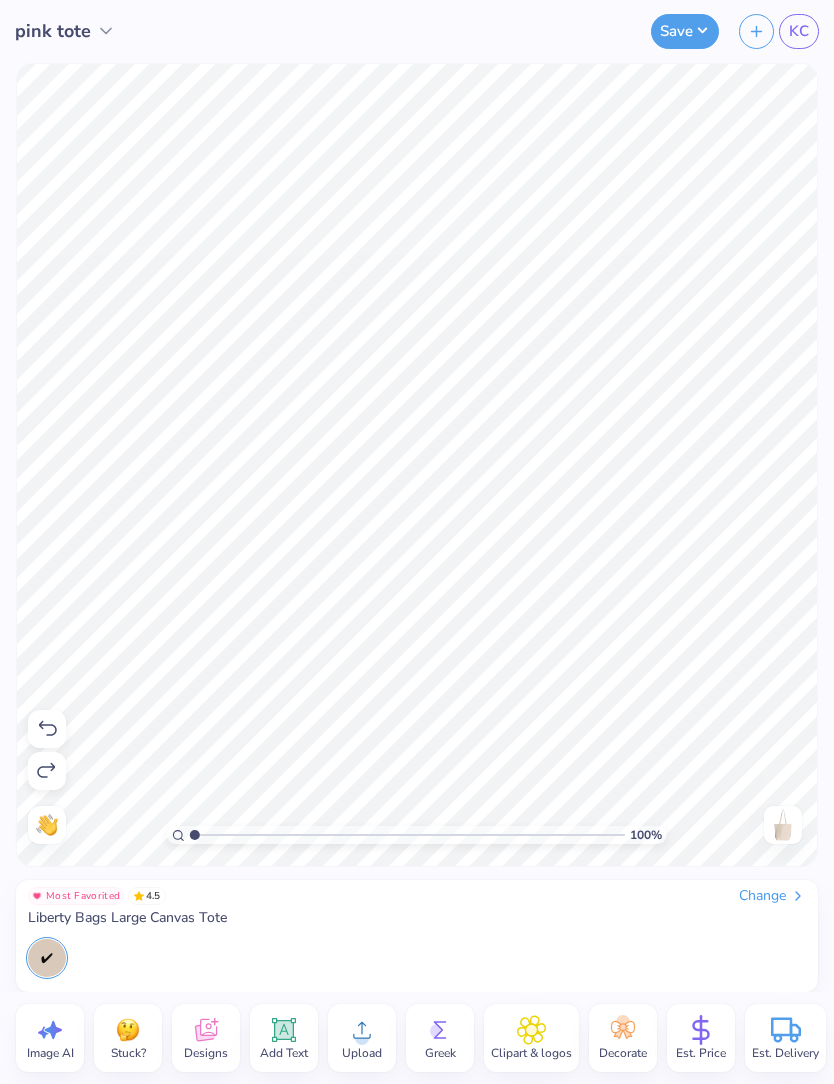 click 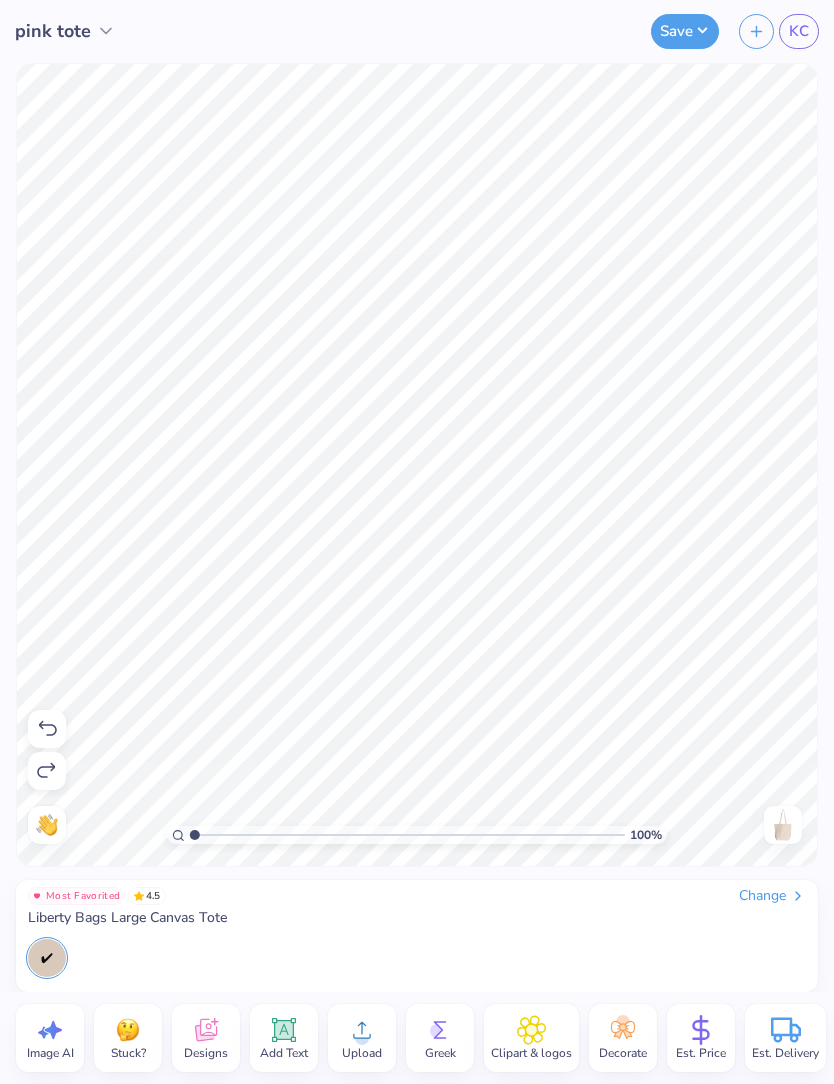 click 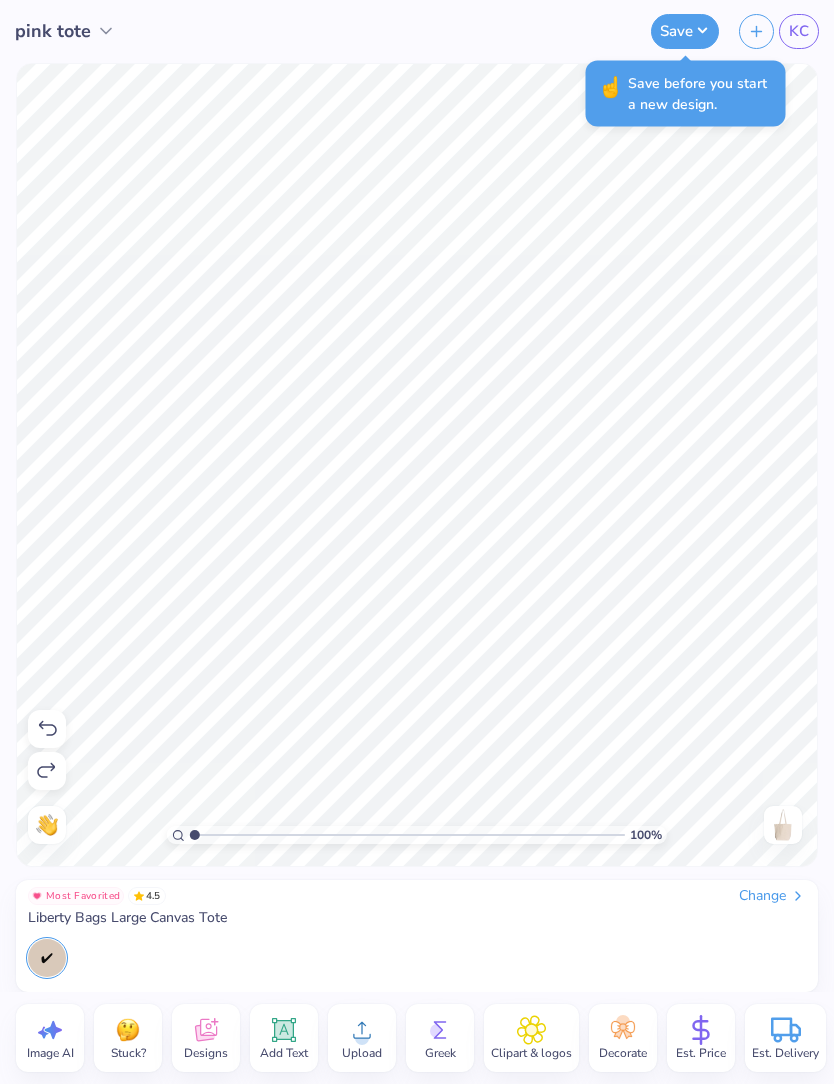 click 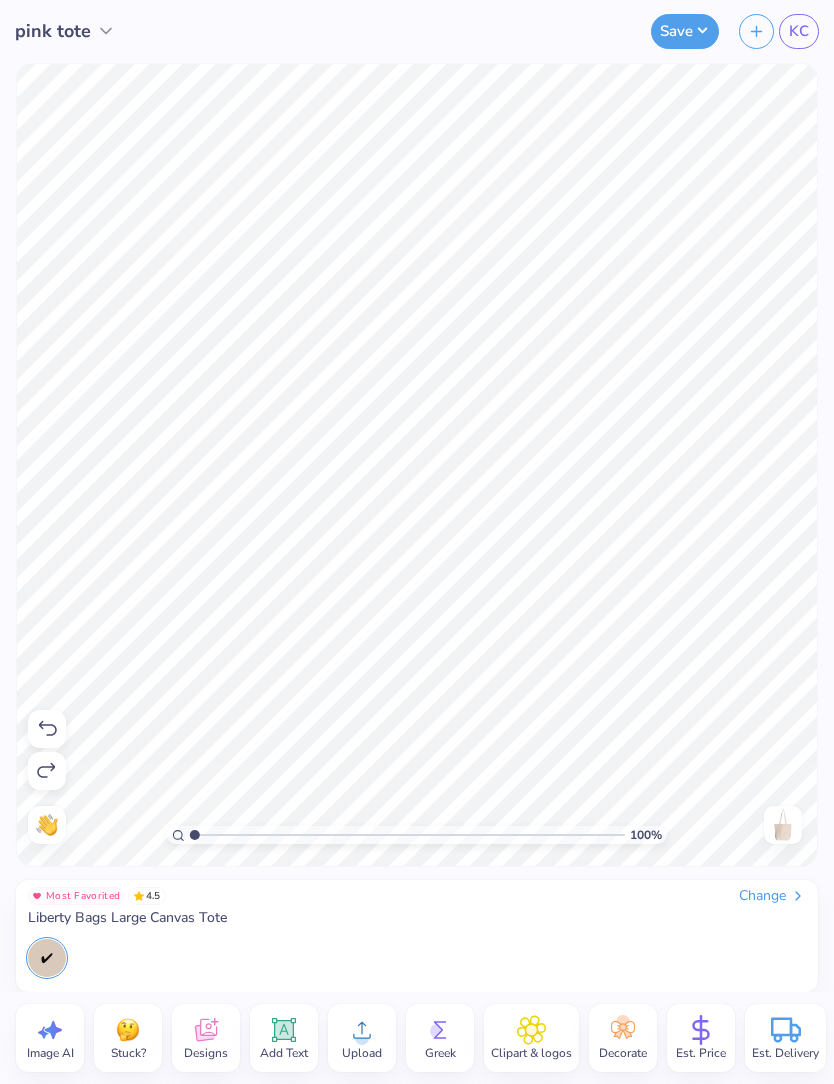 click at bounding box center (756, 31) 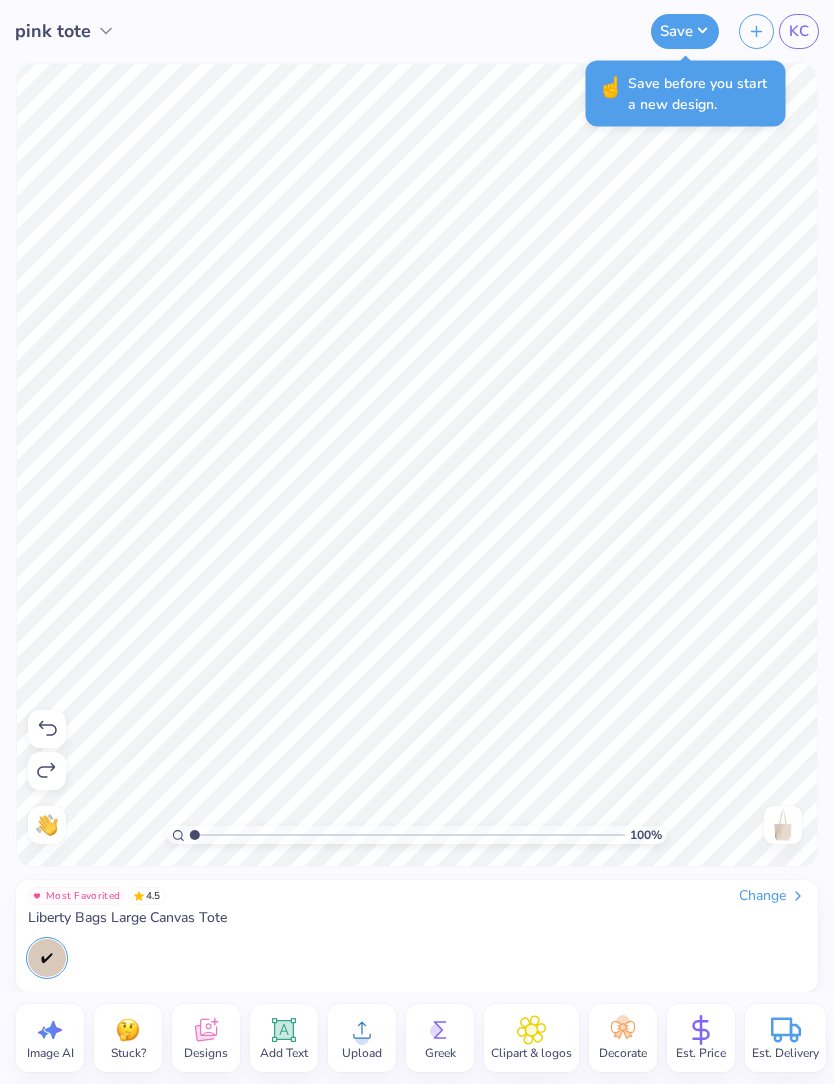 click on "Save" at bounding box center [685, 31] 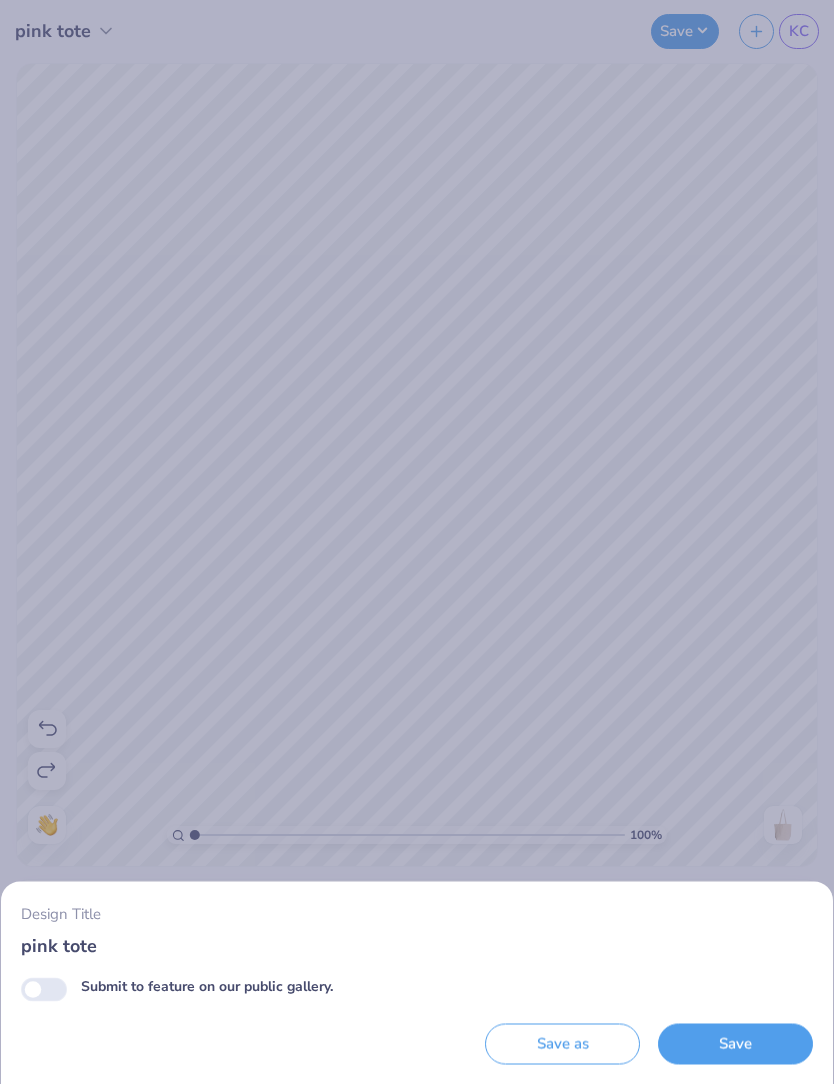 click on "Save" at bounding box center (735, 1044) 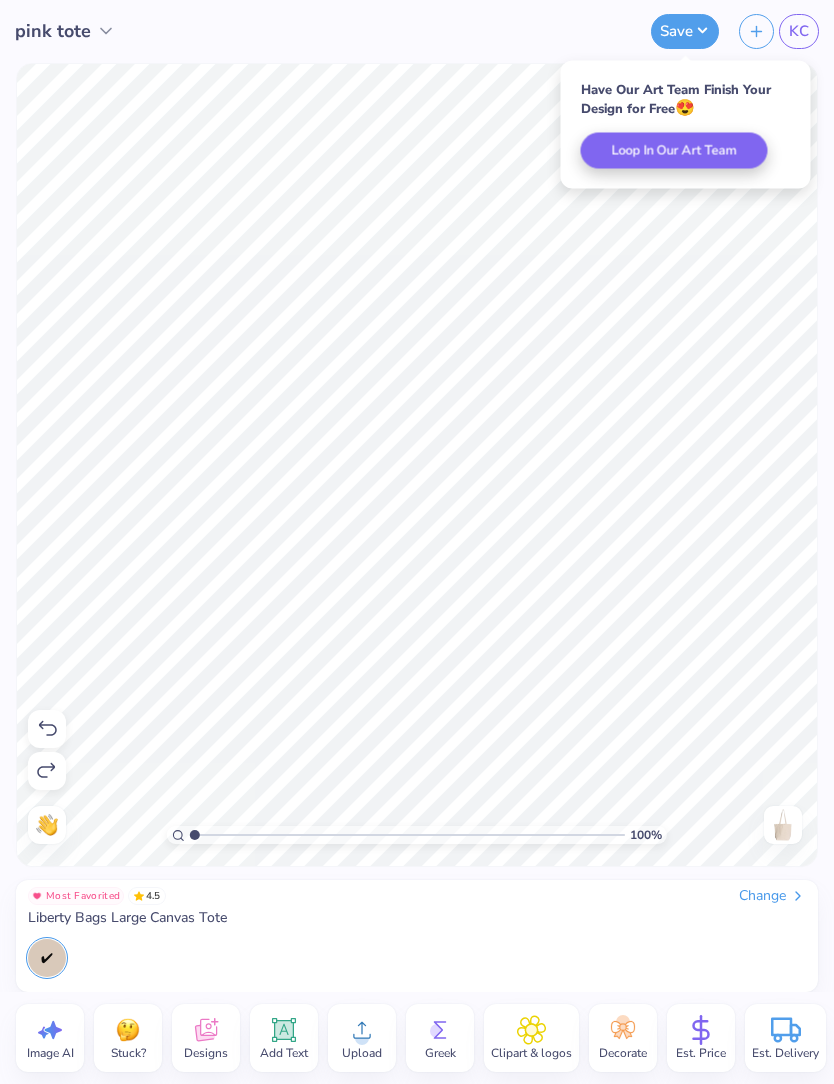 click 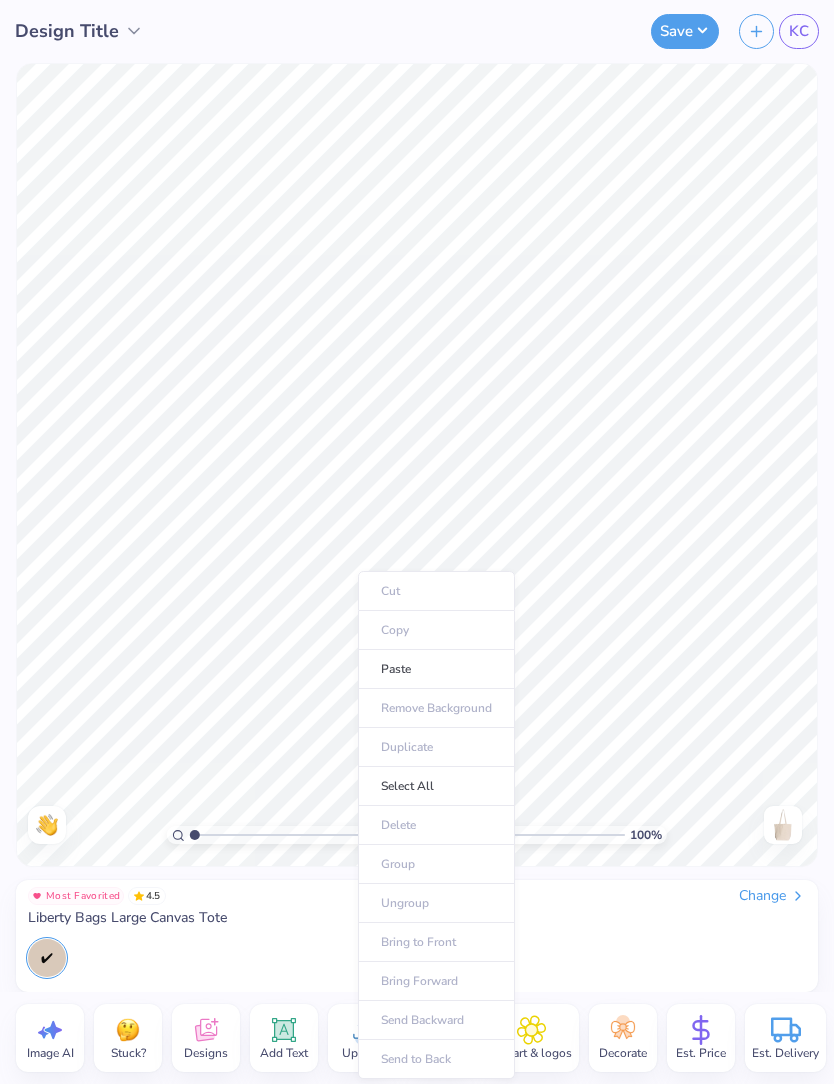 click on "Paste" at bounding box center [436, 669] 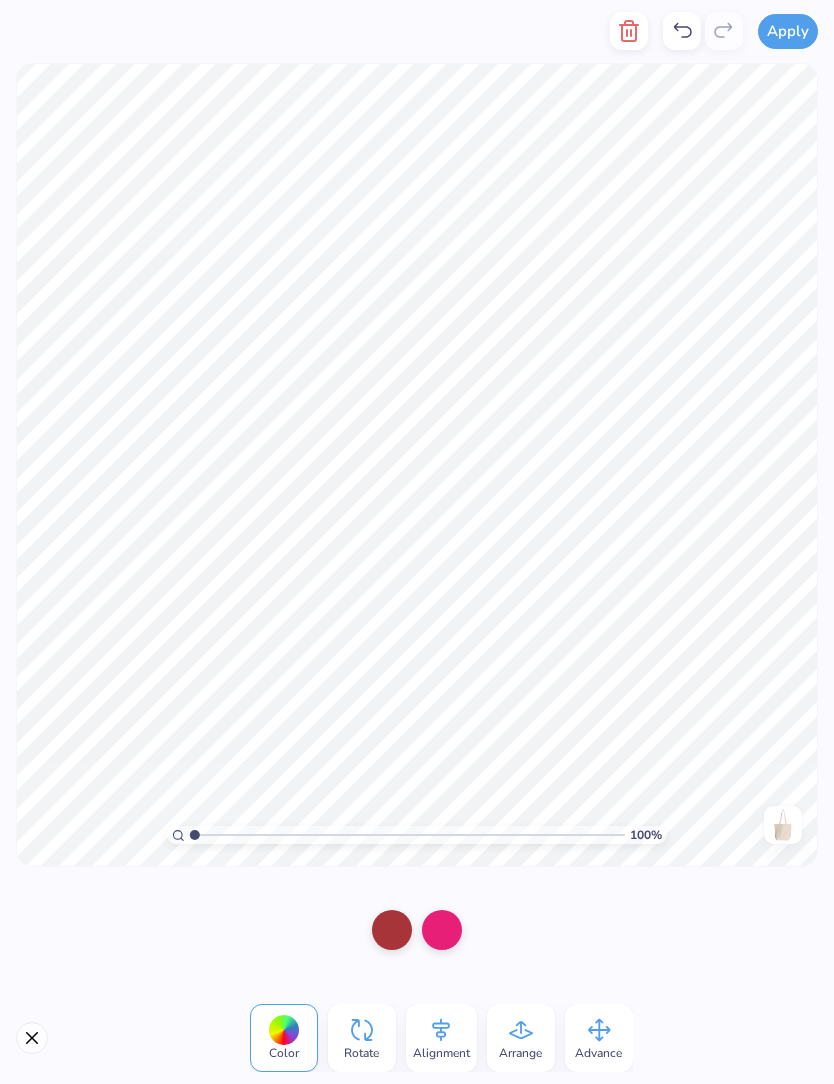 click at bounding box center (392, 930) 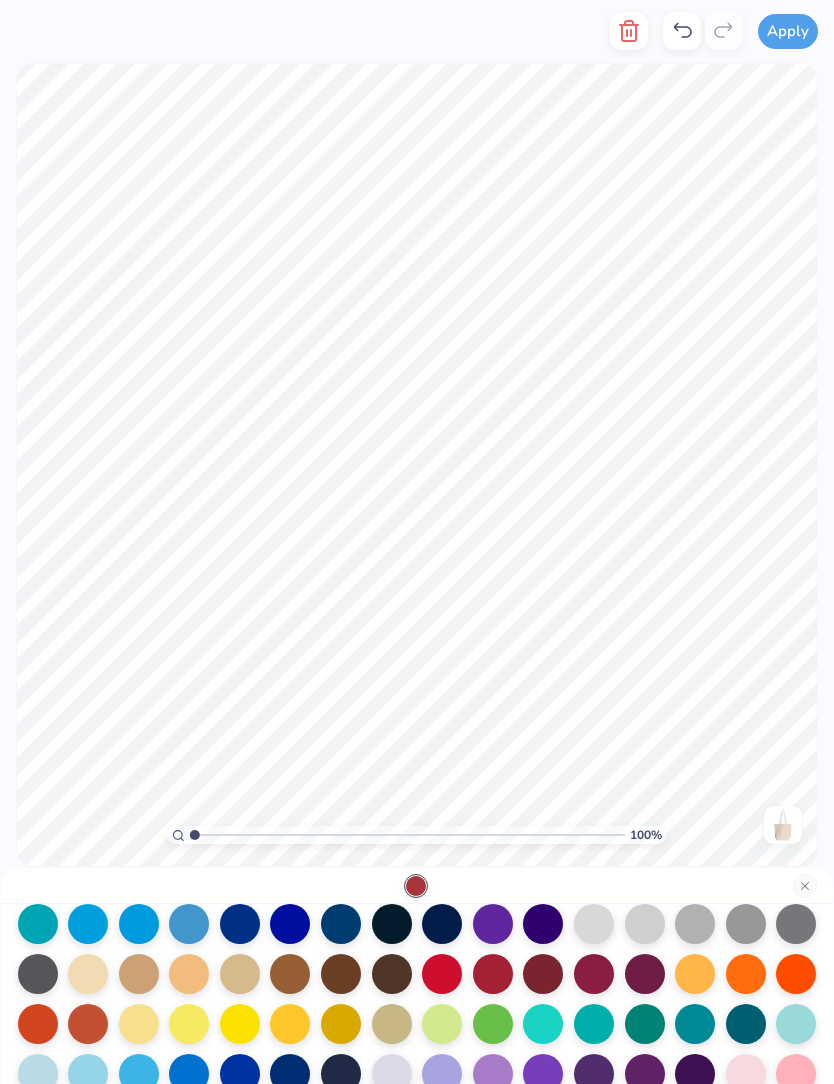 scroll, scrollTop: 177, scrollLeft: 0, axis: vertical 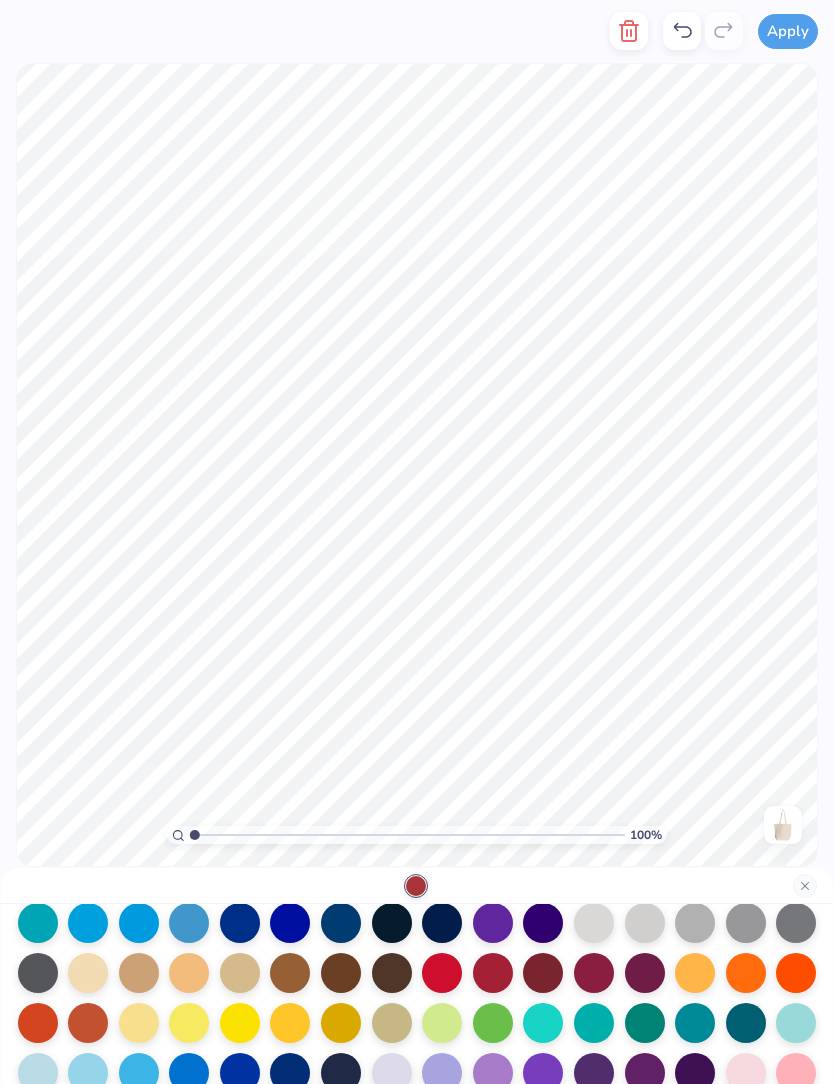 click at bounding box center (442, 1023) 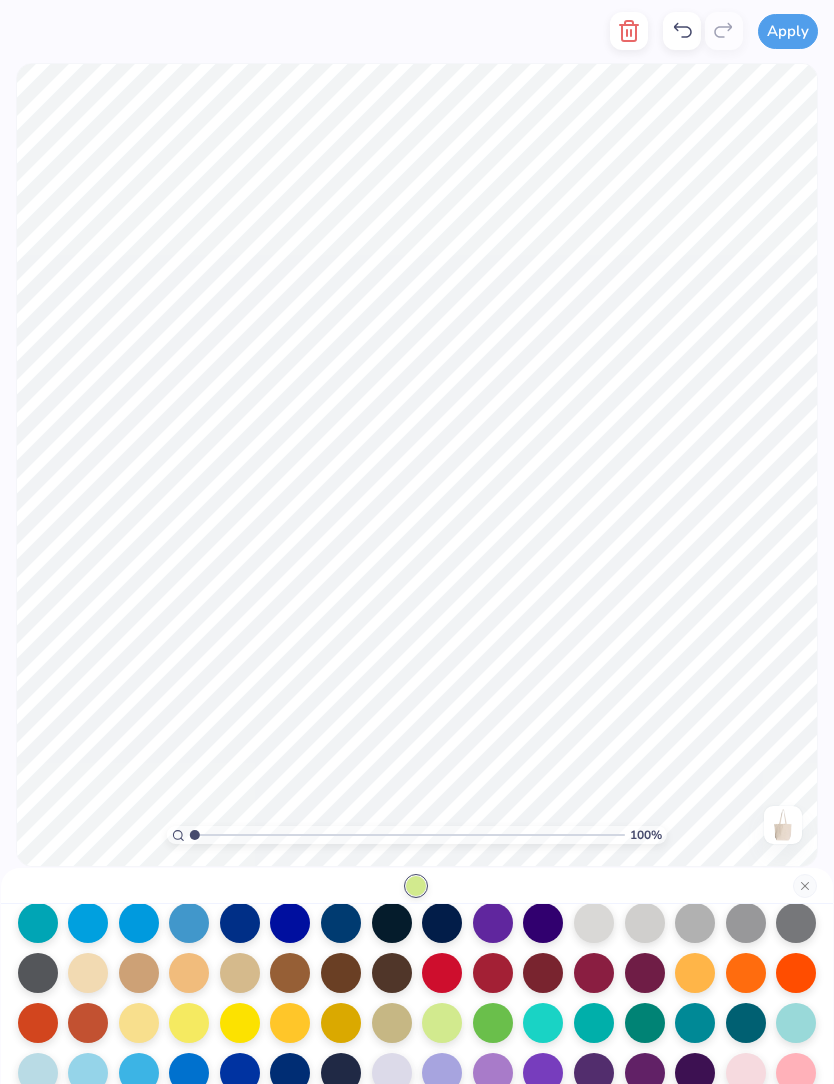 click at bounding box center (695, 1023) 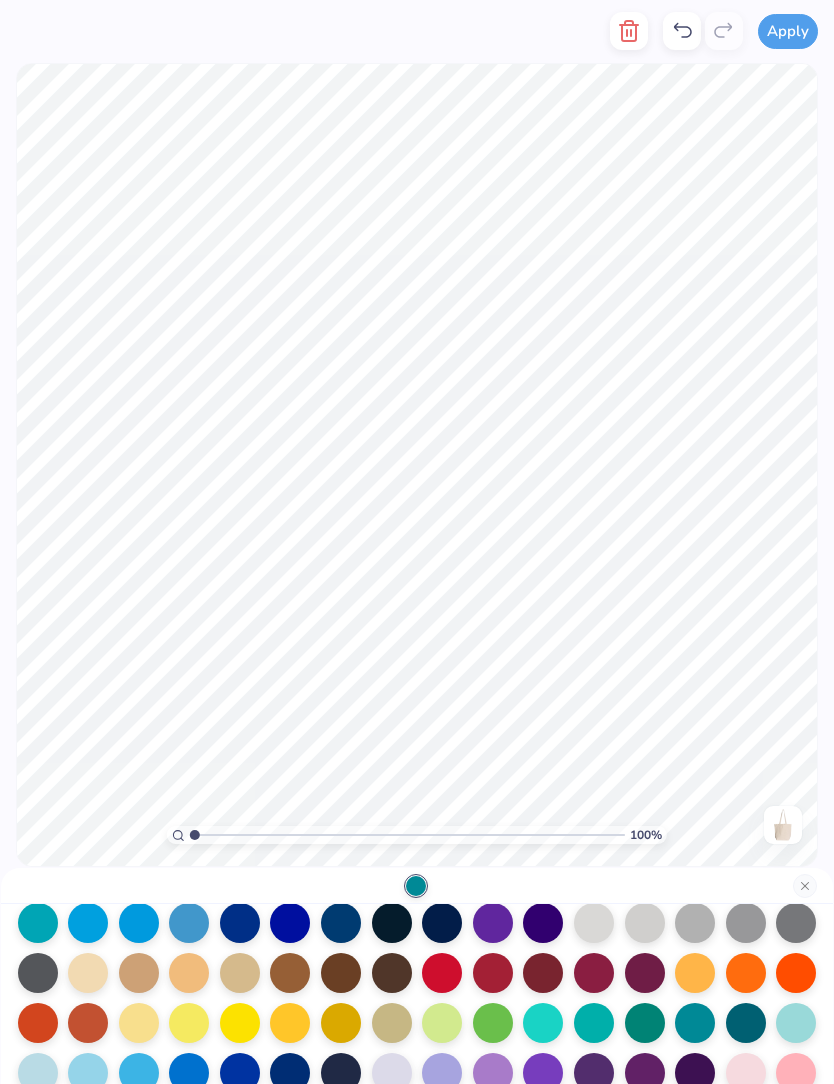click at bounding box center (746, 1023) 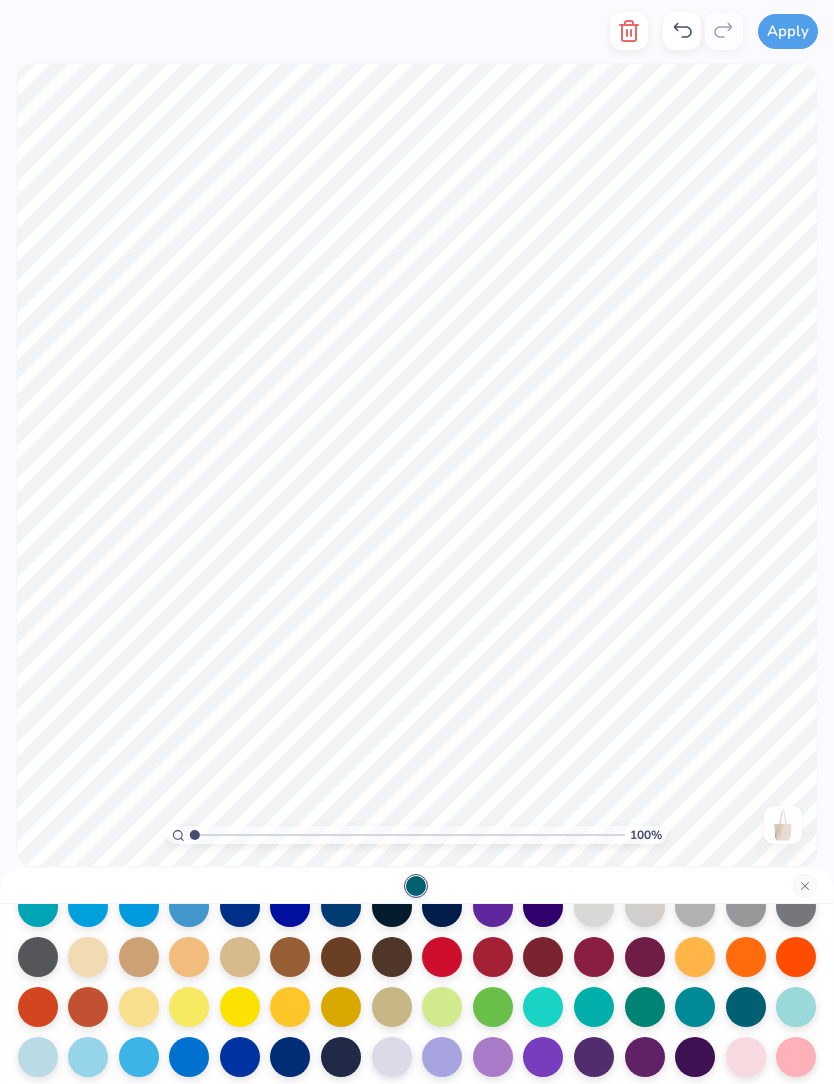 scroll, scrollTop: 191, scrollLeft: 0, axis: vertical 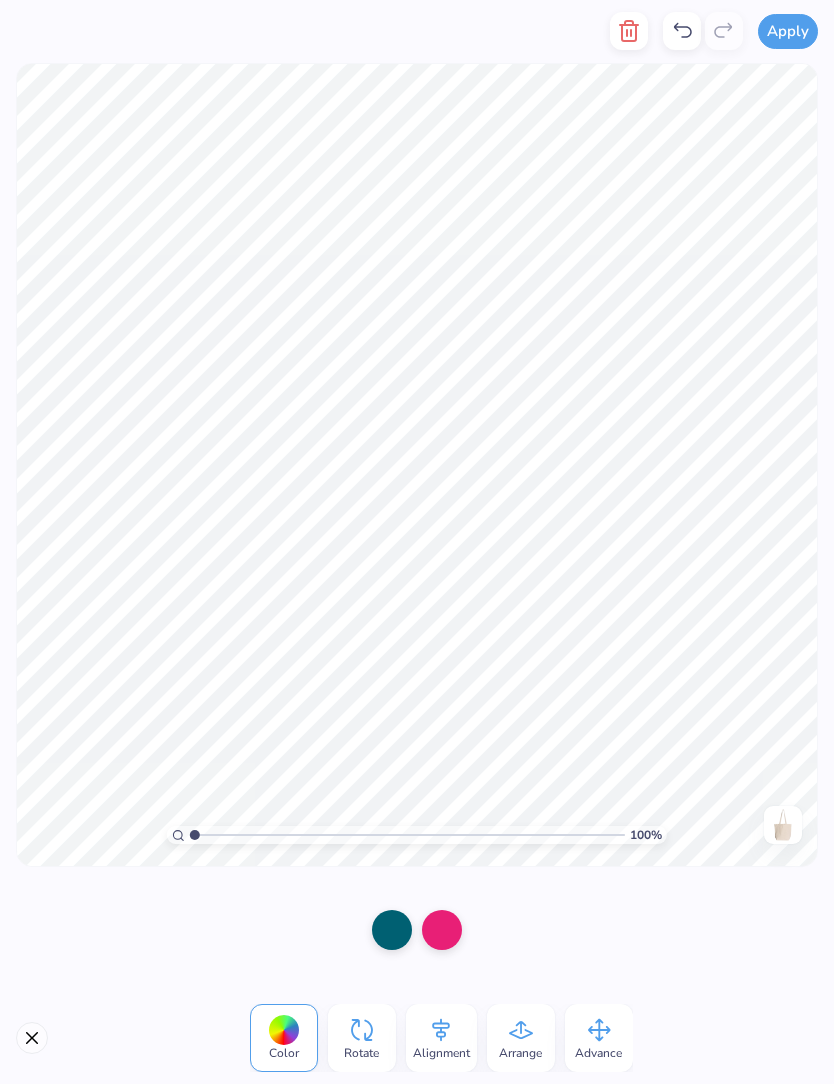 click at bounding box center (442, 930) 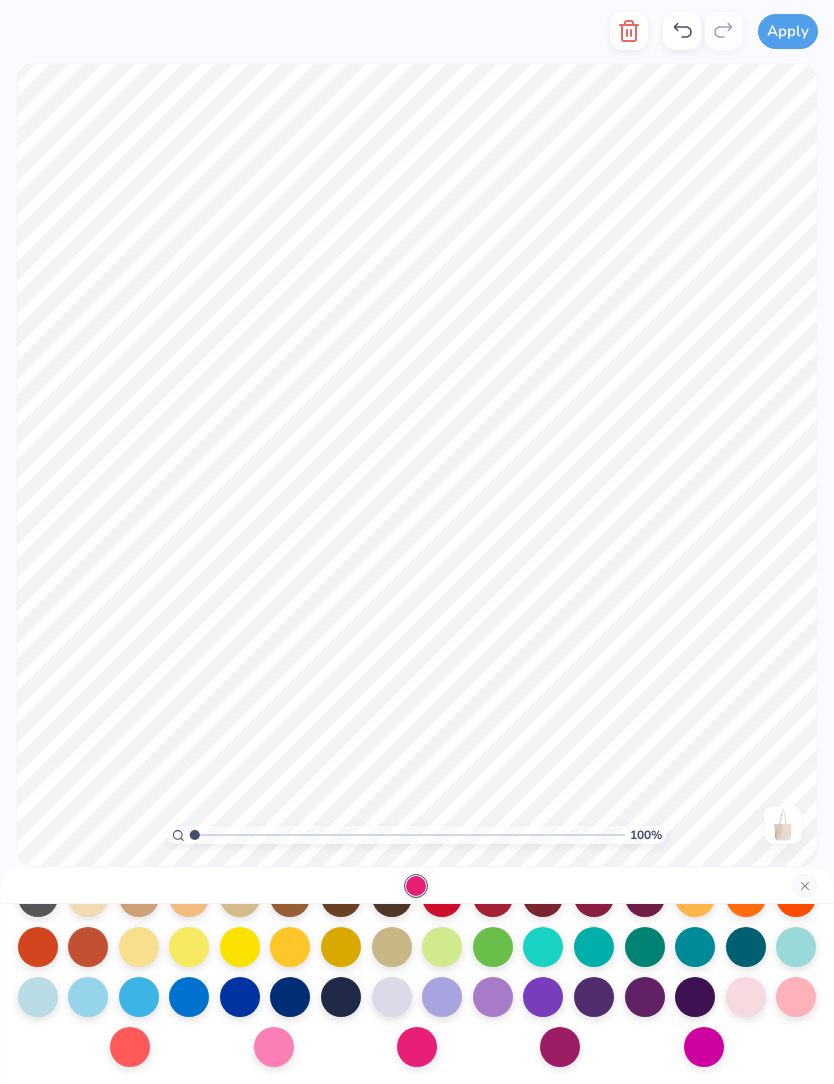 scroll, scrollTop: 237, scrollLeft: 0, axis: vertical 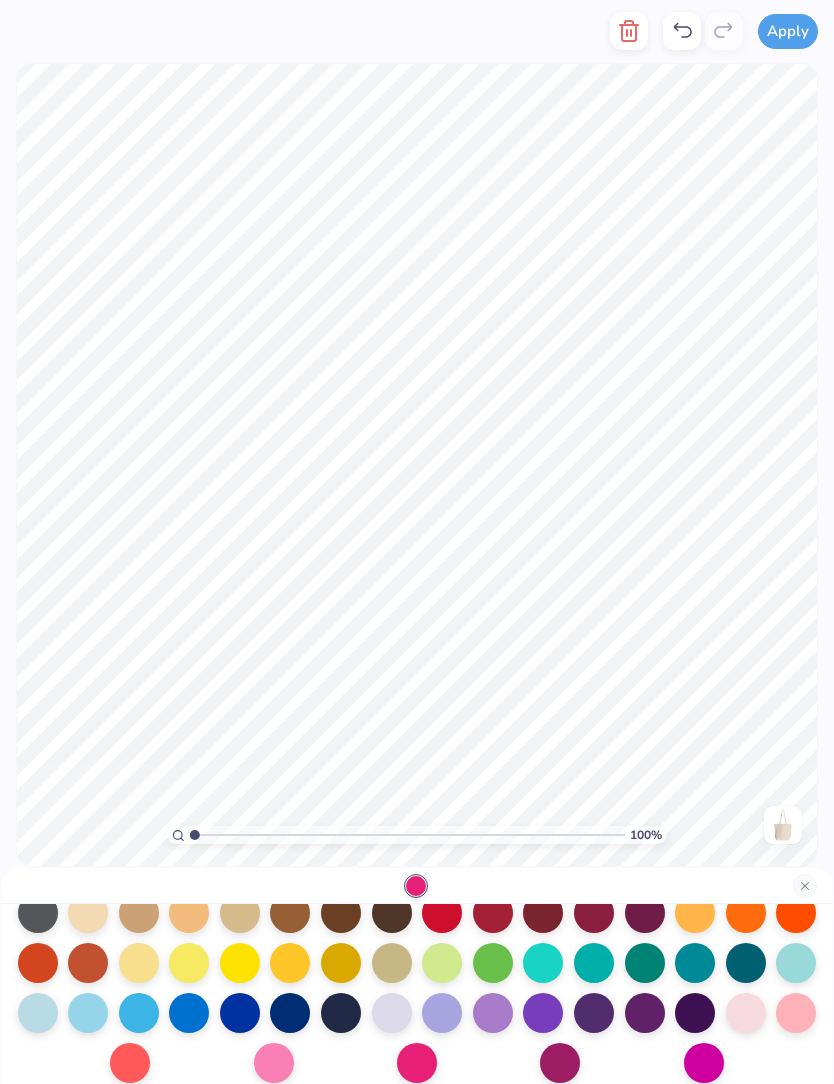 click at bounding box center [341, 963] 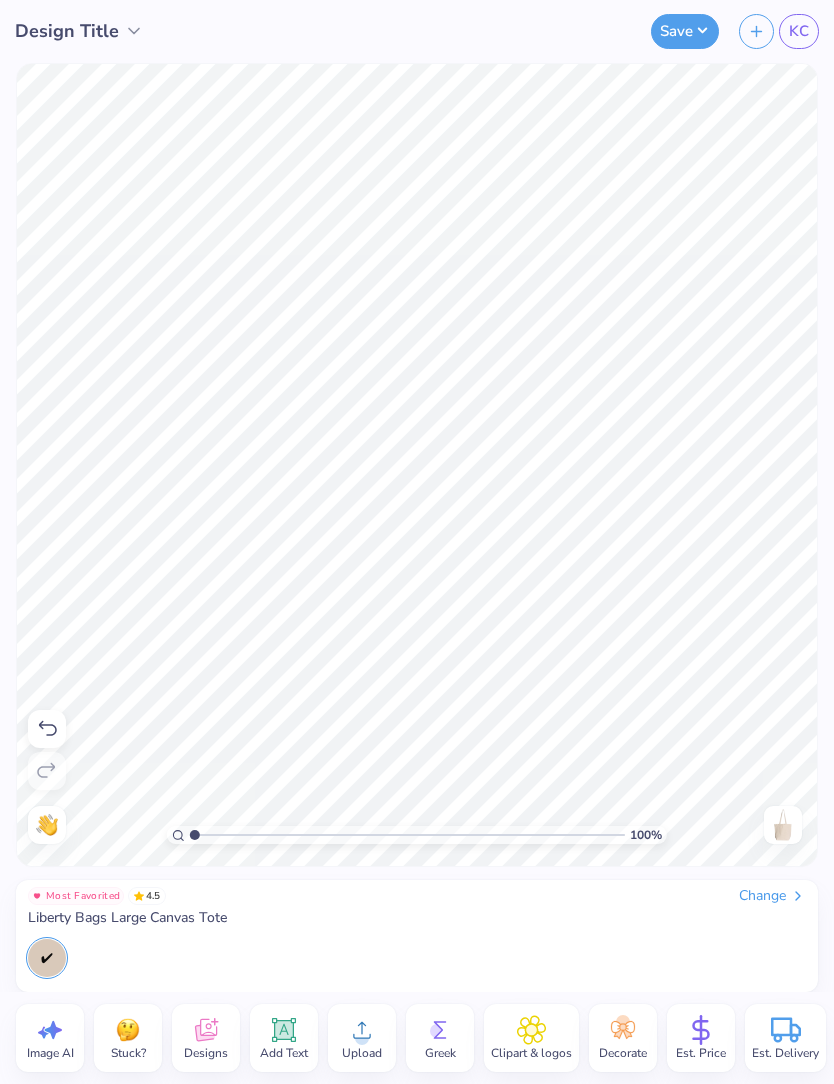 click on "Save" at bounding box center (685, 31) 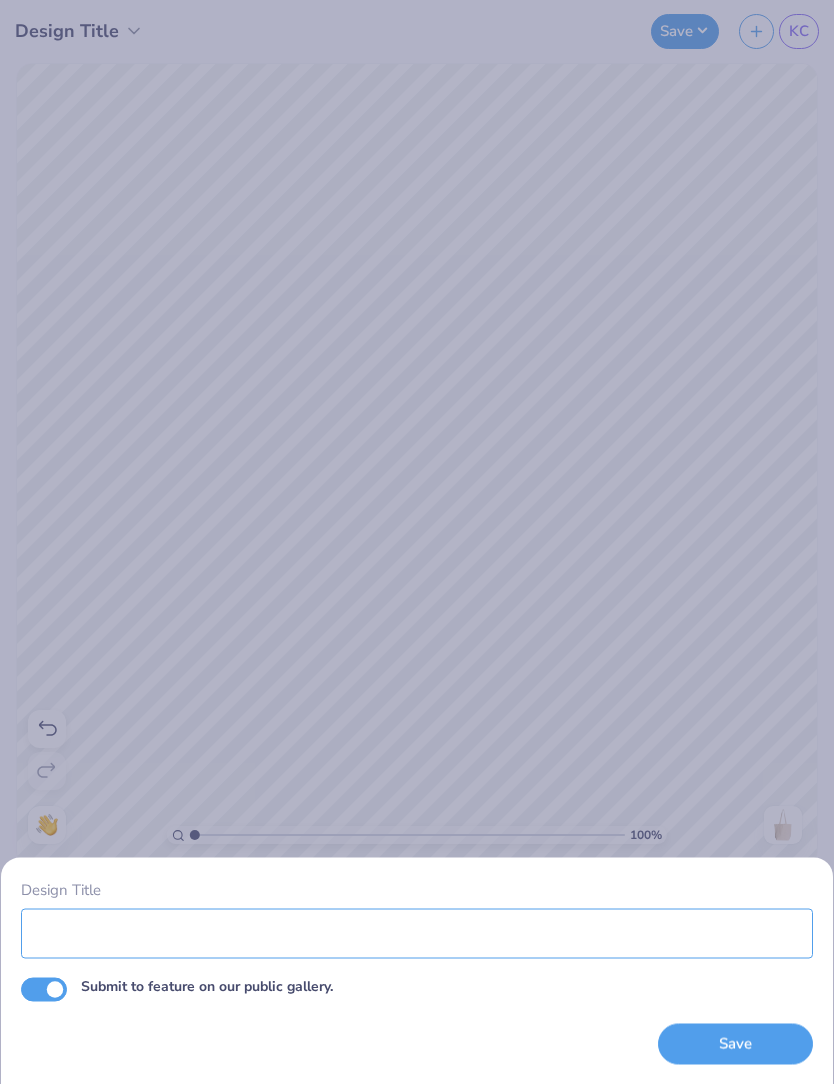 click on "Design Title" at bounding box center (417, 933) 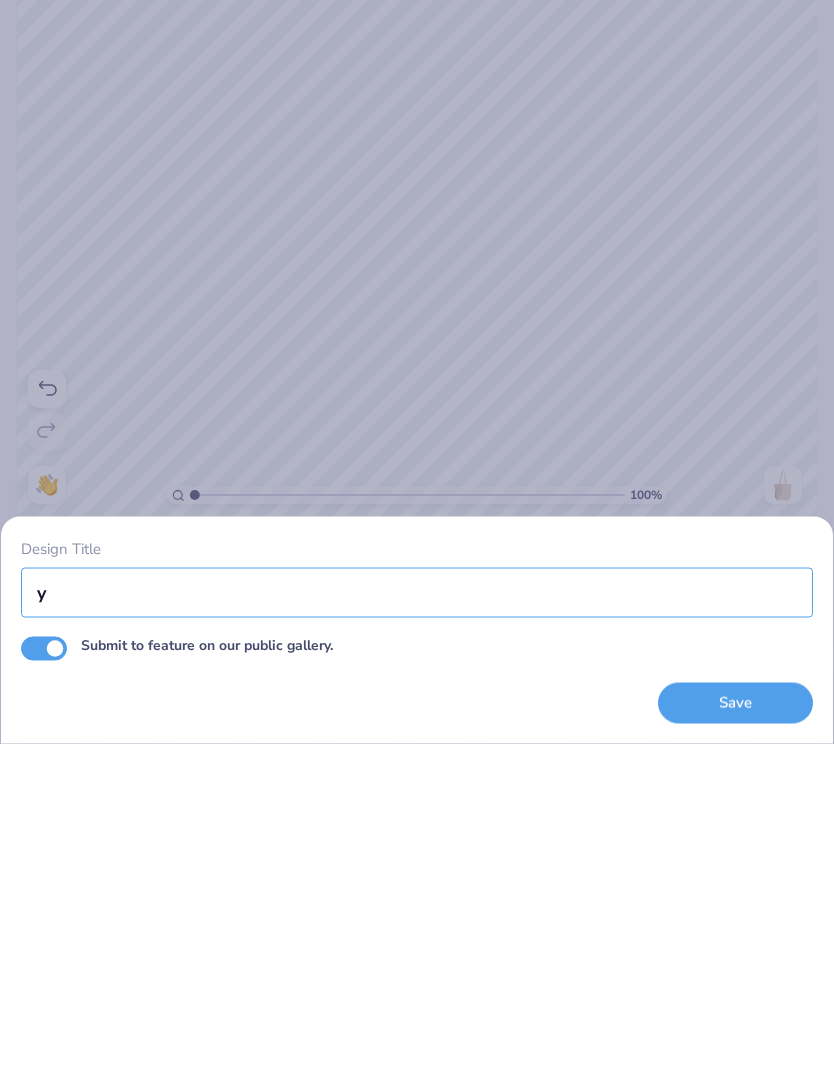 scroll, scrollTop: 0, scrollLeft: 0, axis: both 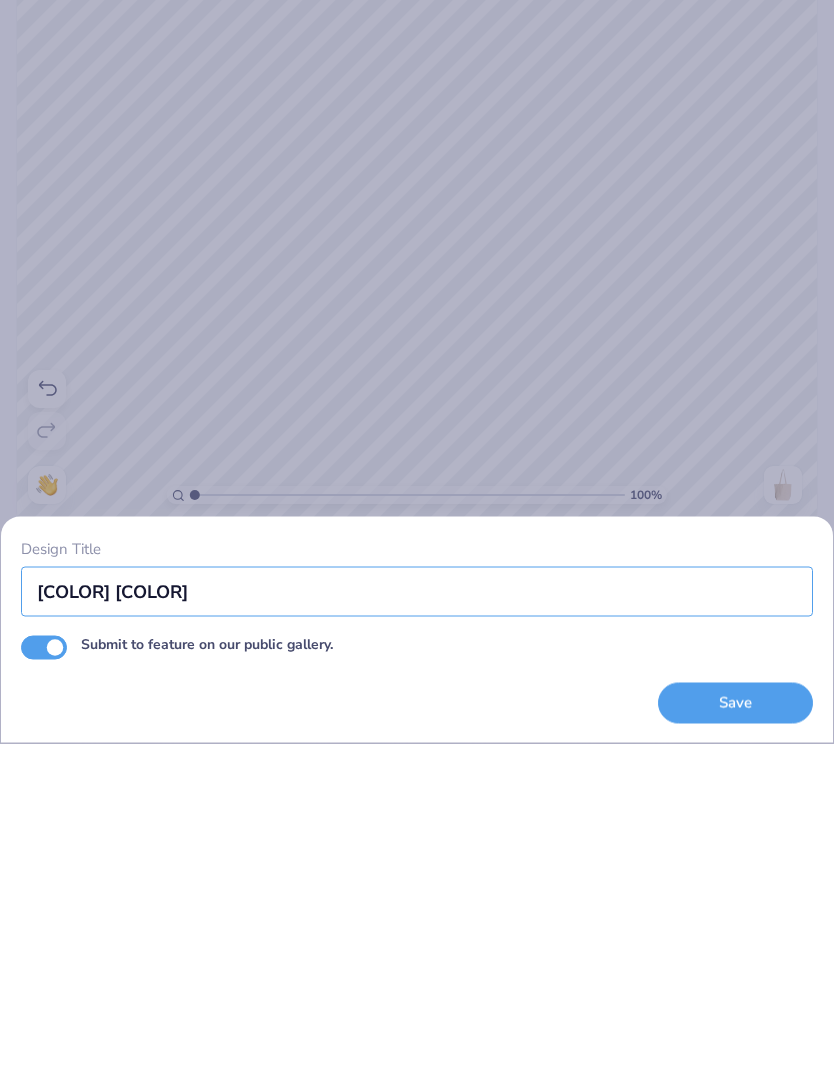 type on "[COLOR] [COLOR]" 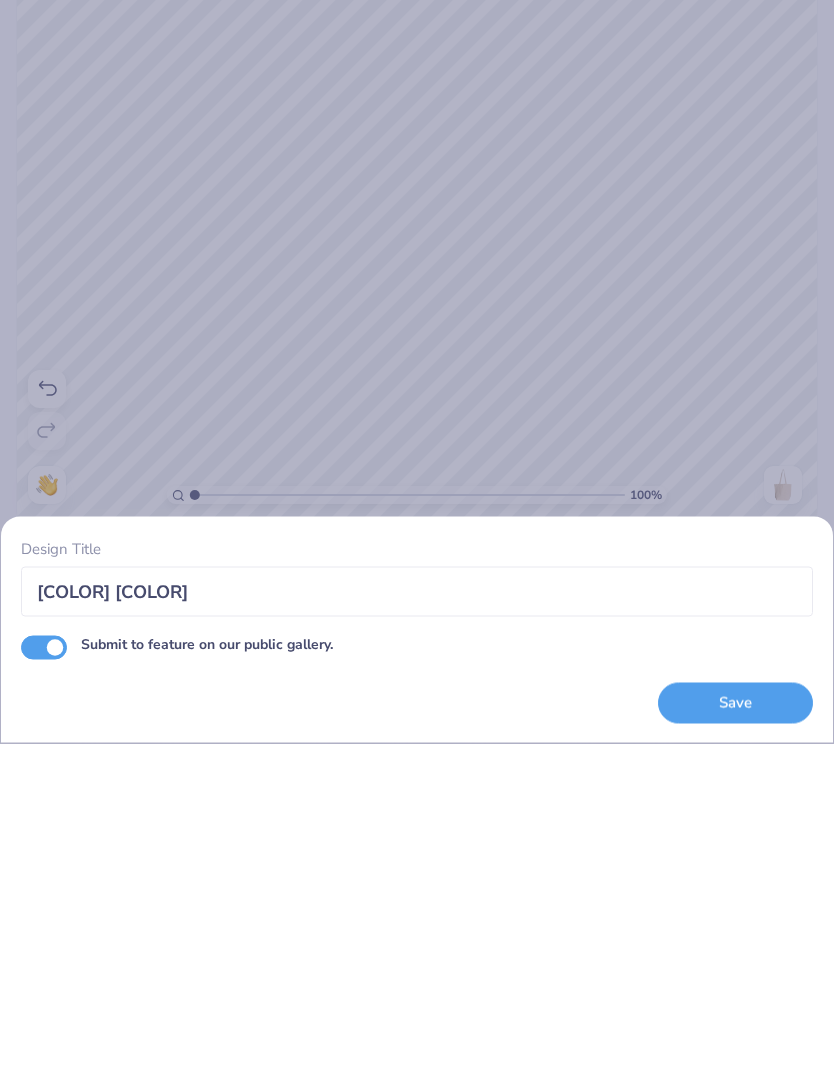click on "Submit to feature on our public gallery." at bounding box center (44, 988) 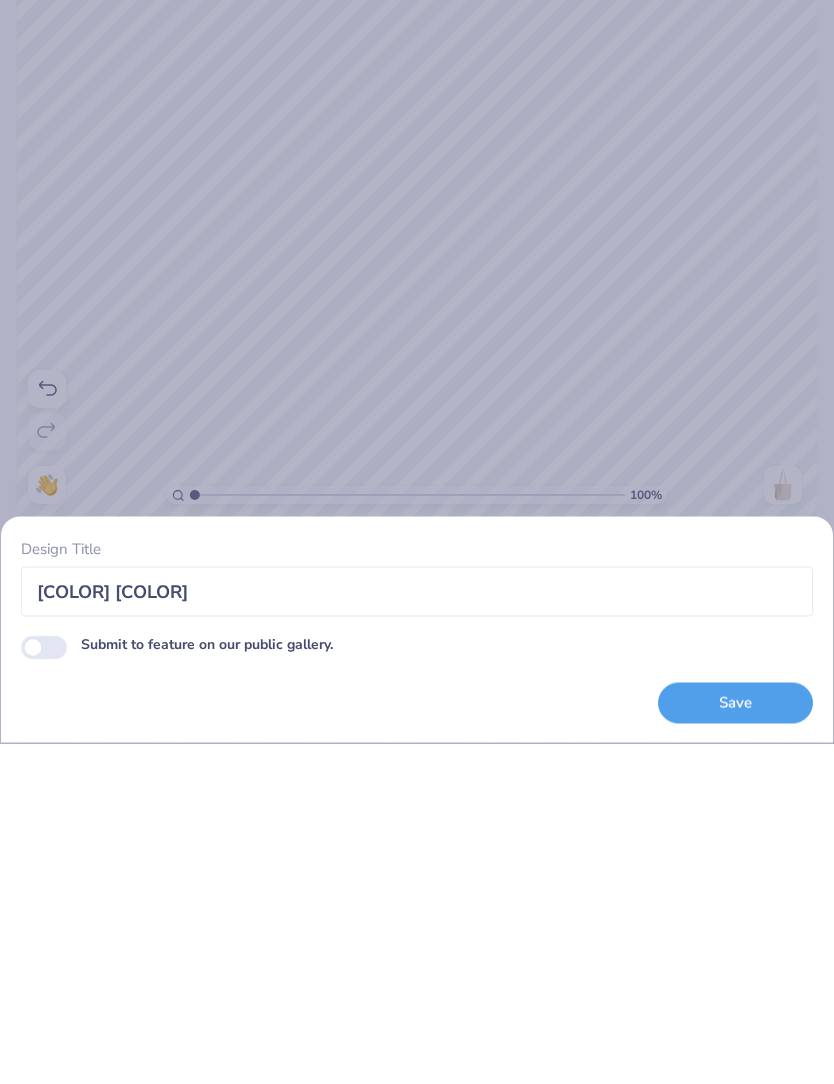 checkbox on "false" 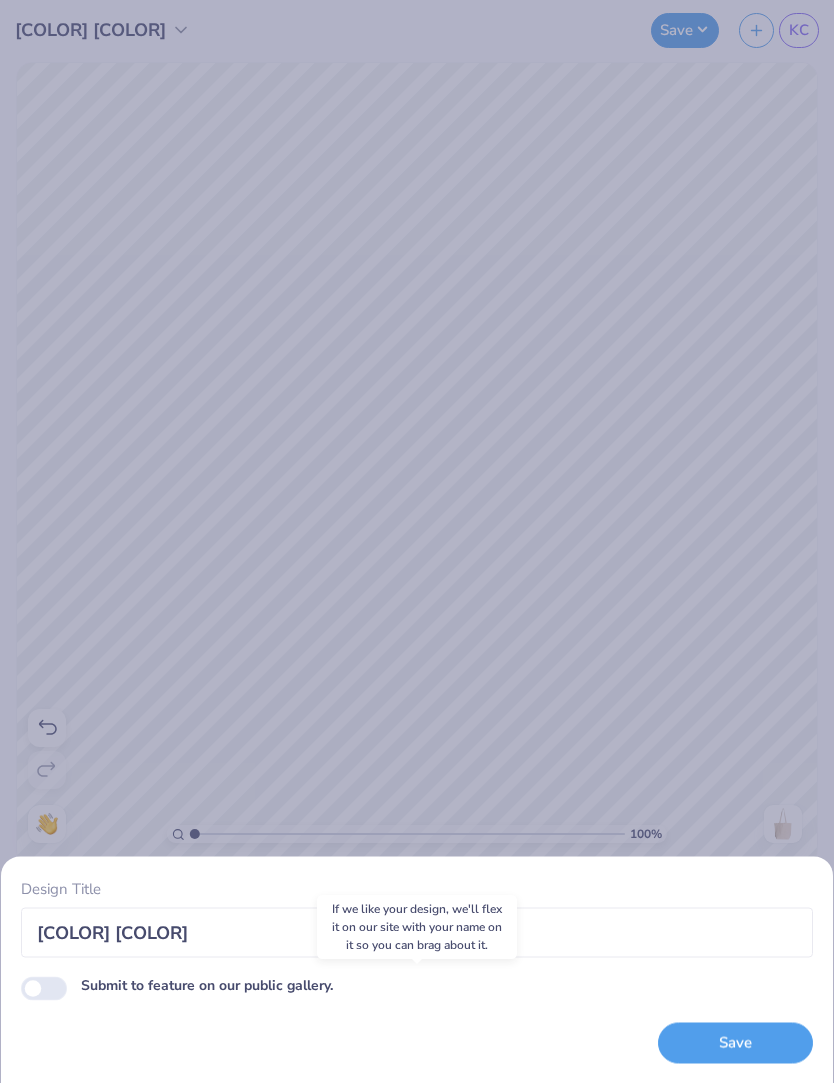 click on "Save" at bounding box center (735, 1044) 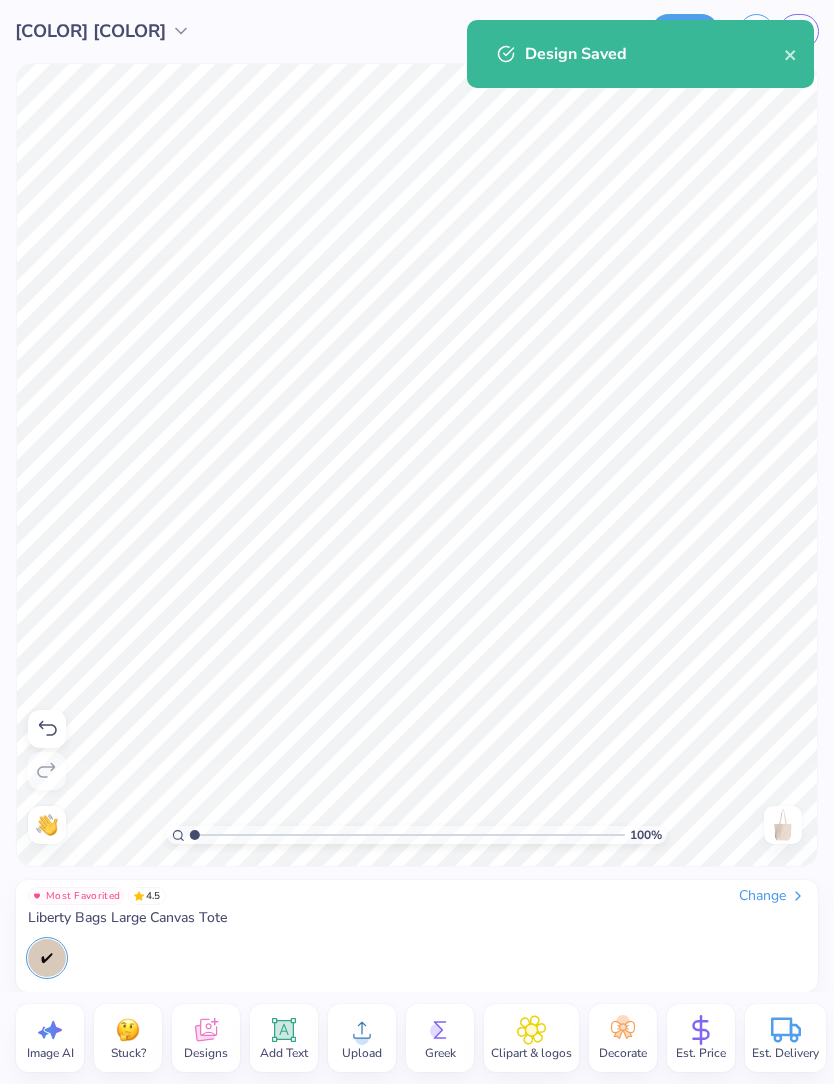 click on "Design Saved" at bounding box center (640, 61) 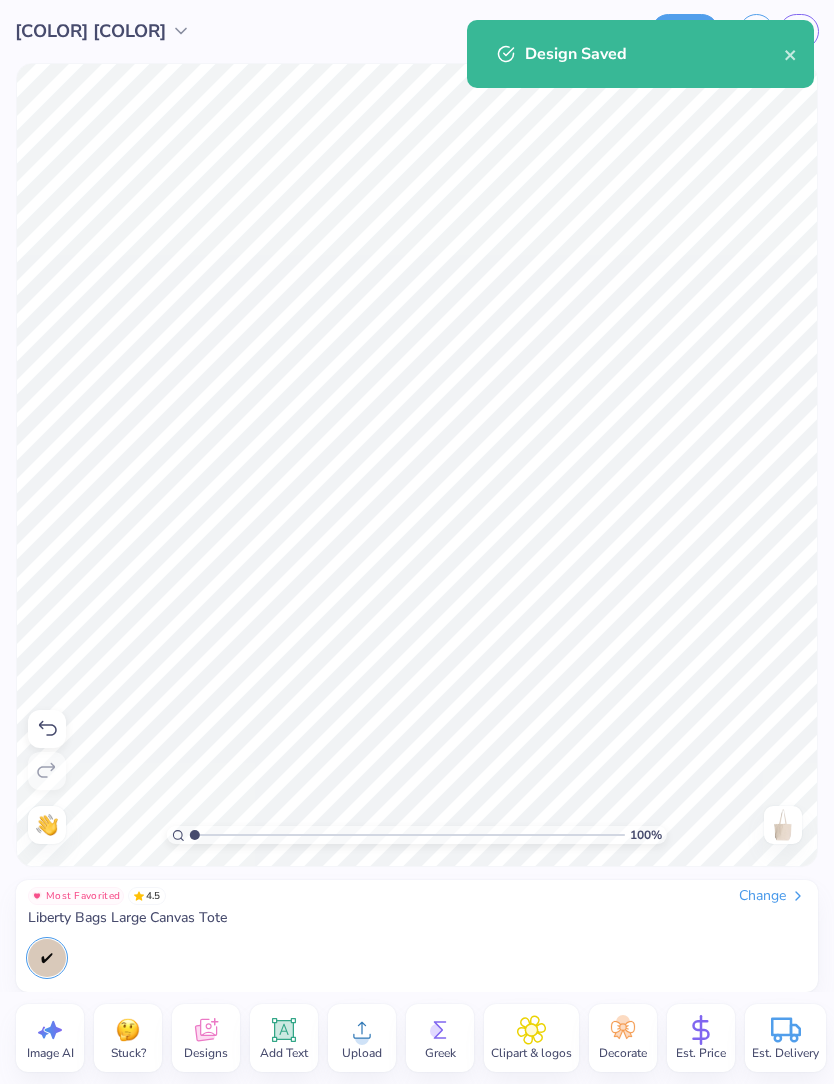 click 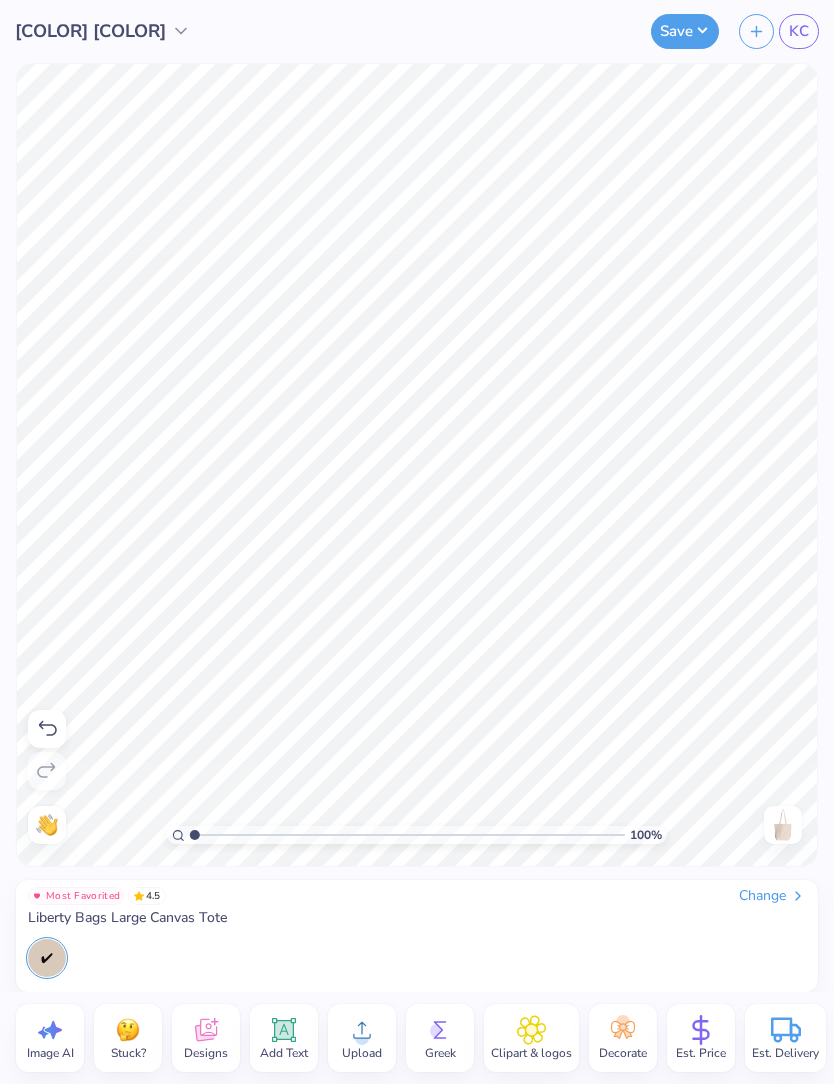 click at bounding box center [640, 17] 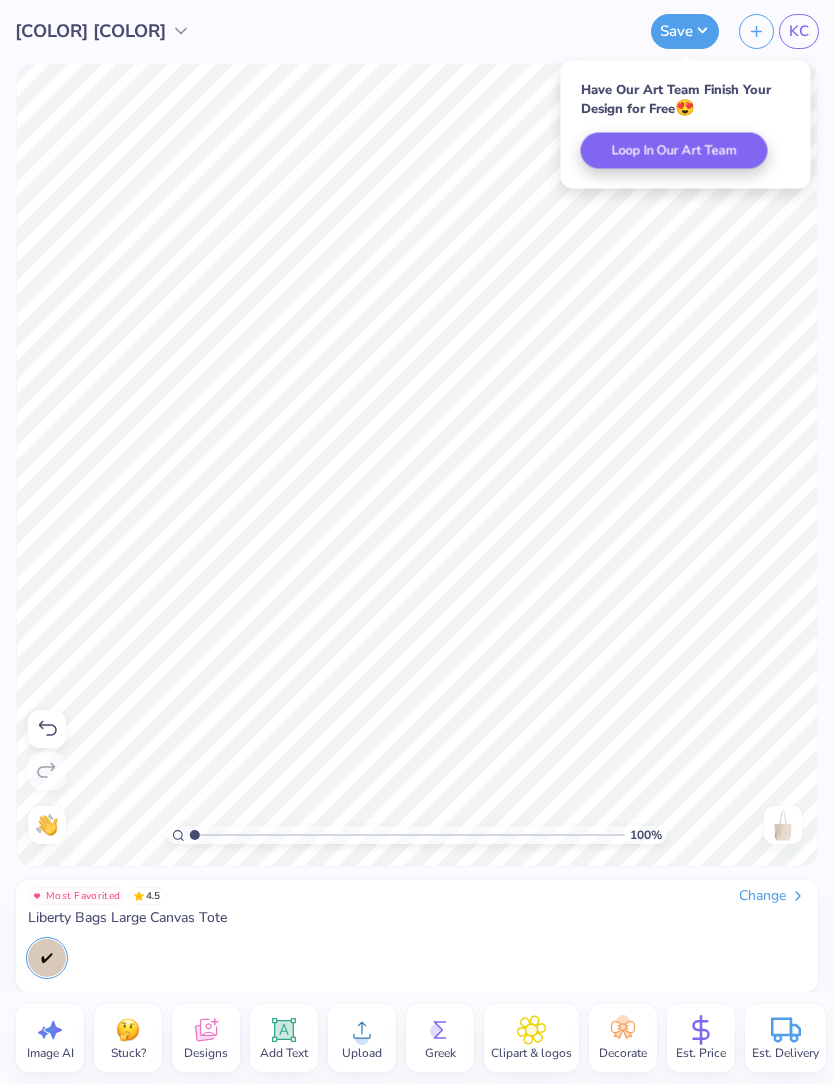 click 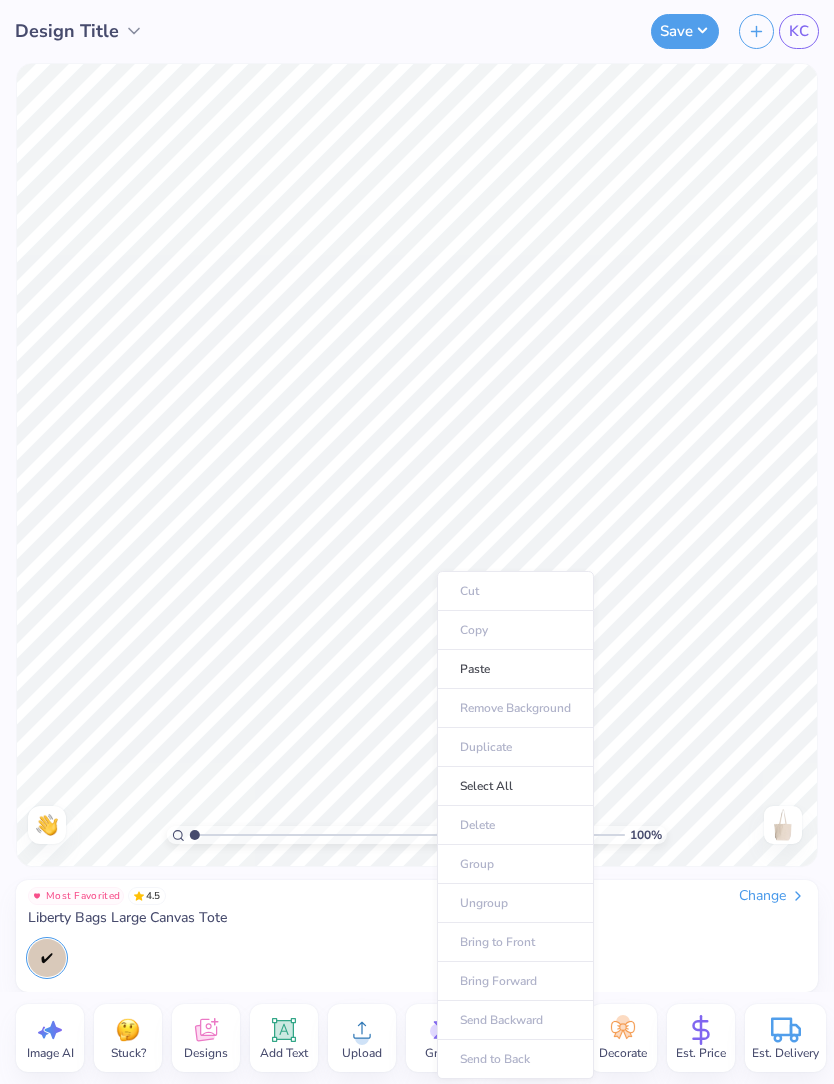 click on "Paste" at bounding box center [515, 669] 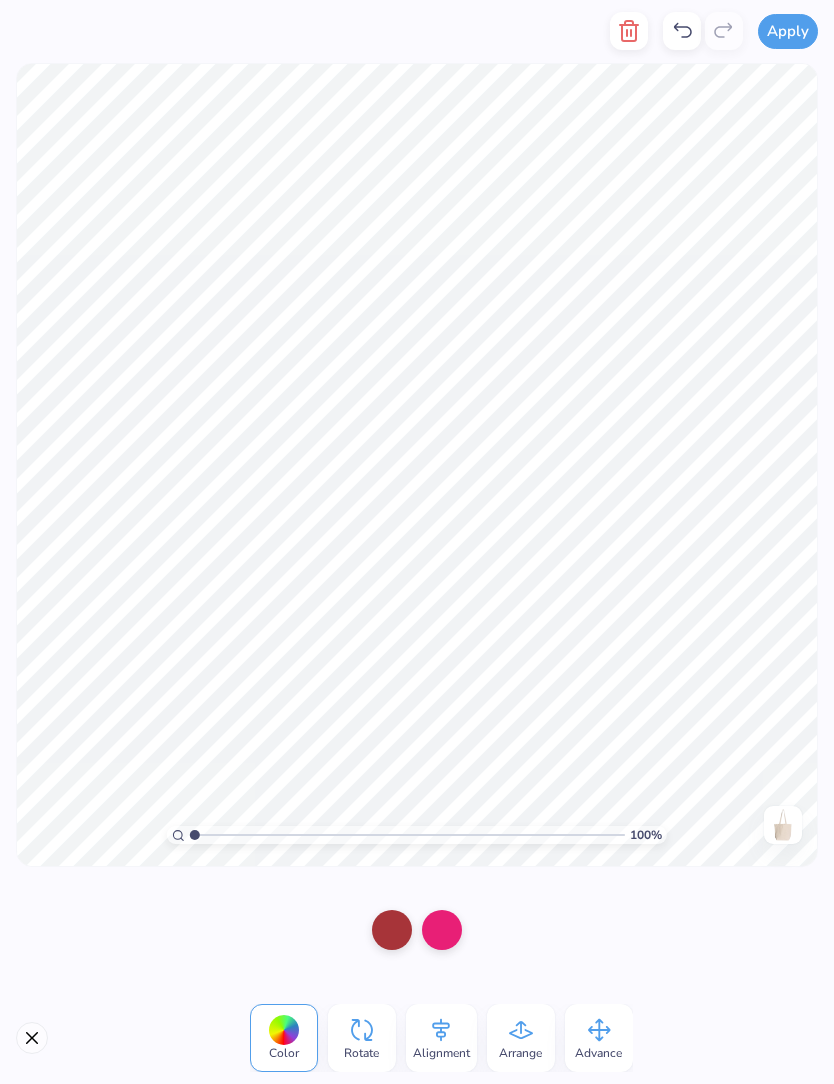 click at bounding box center (392, 930) 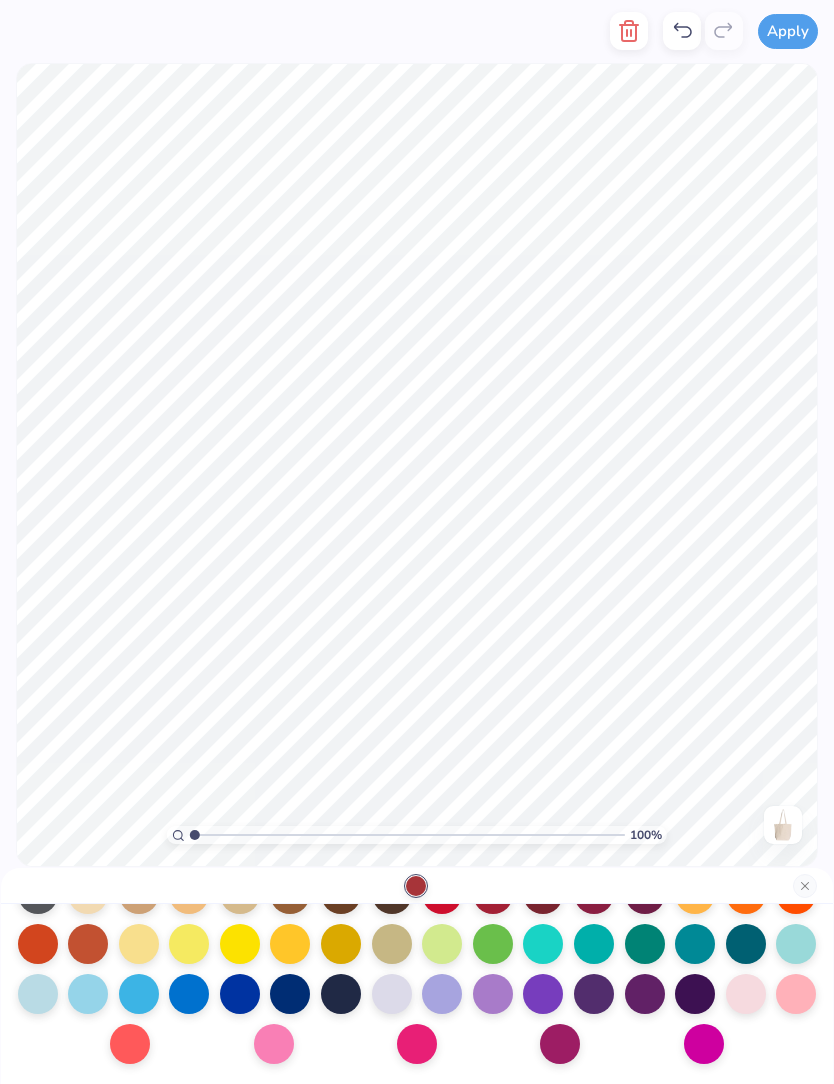 scroll, scrollTop: 260, scrollLeft: 0, axis: vertical 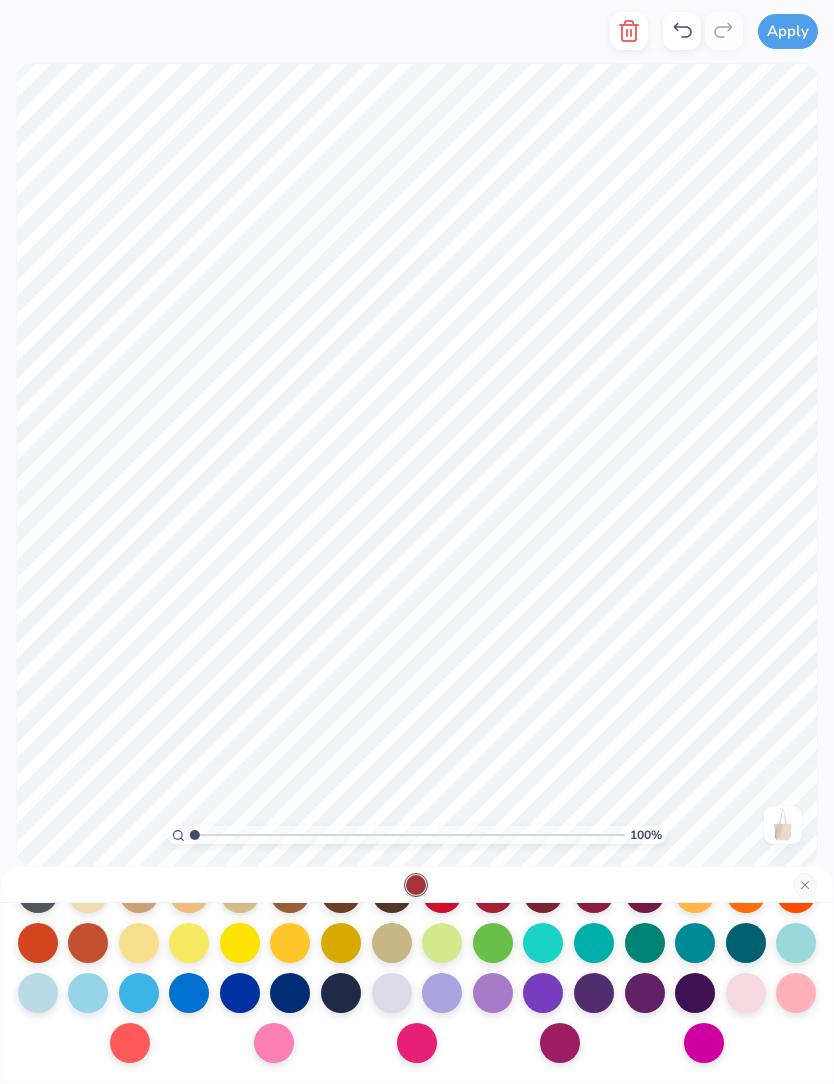 click at bounding box center [560, 1043] 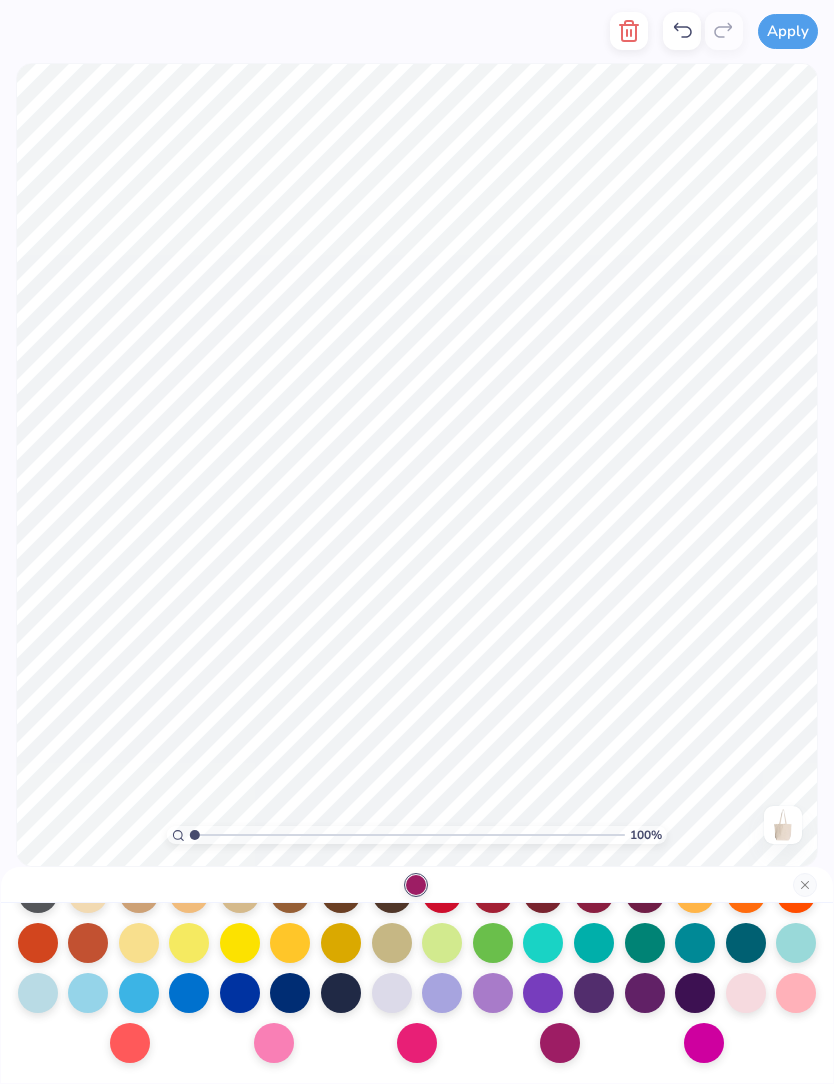 click at bounding box center [645, 993] 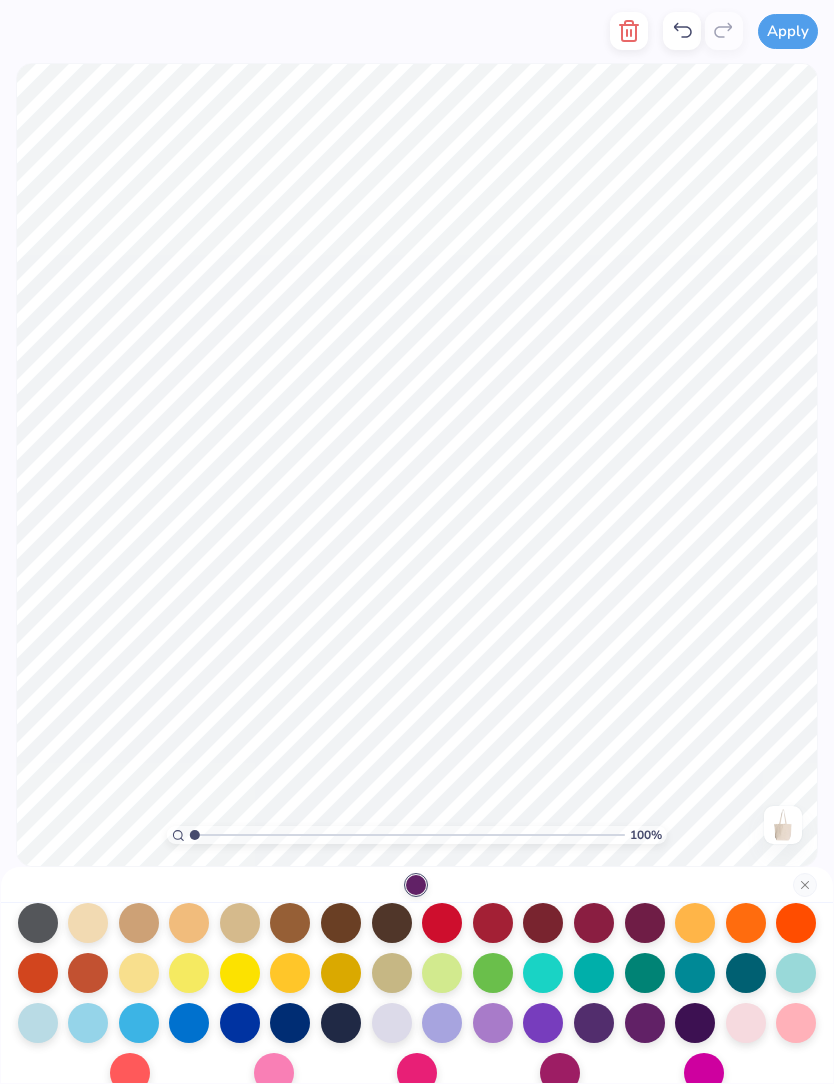 scroll, scrollTop: 227, scrollLeft: 0, axis: vertical 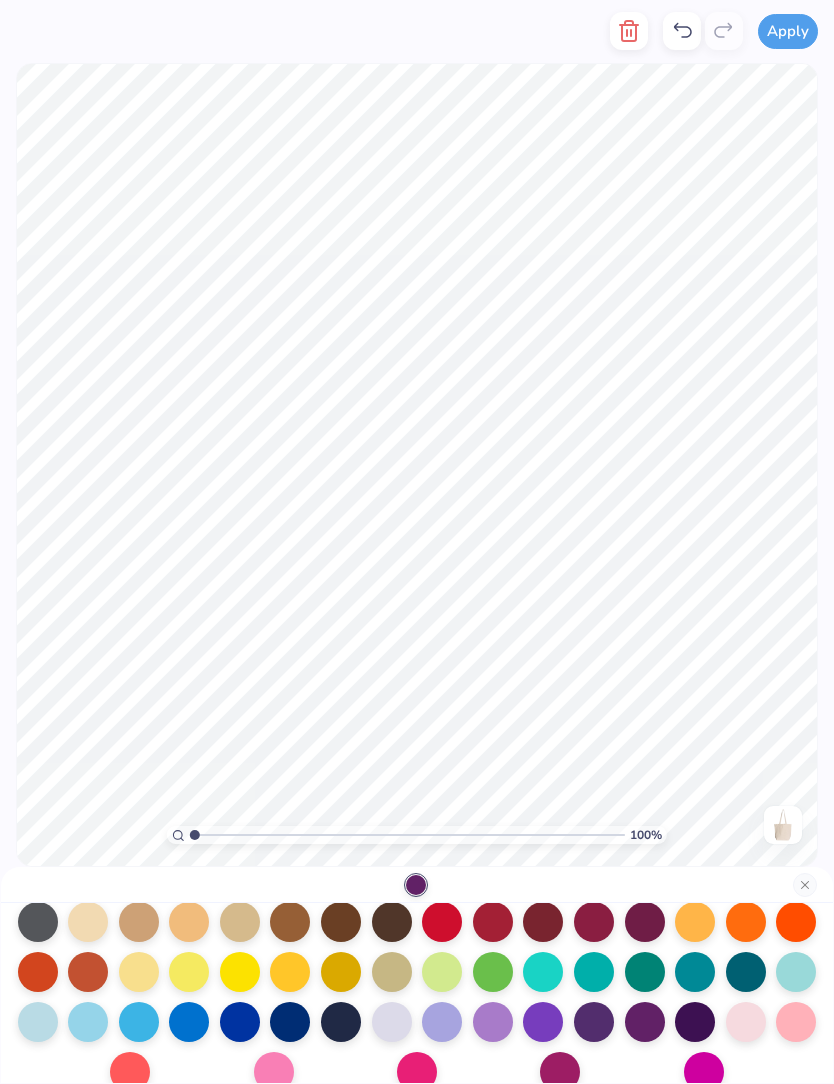 click at bounding box center [695, 972] 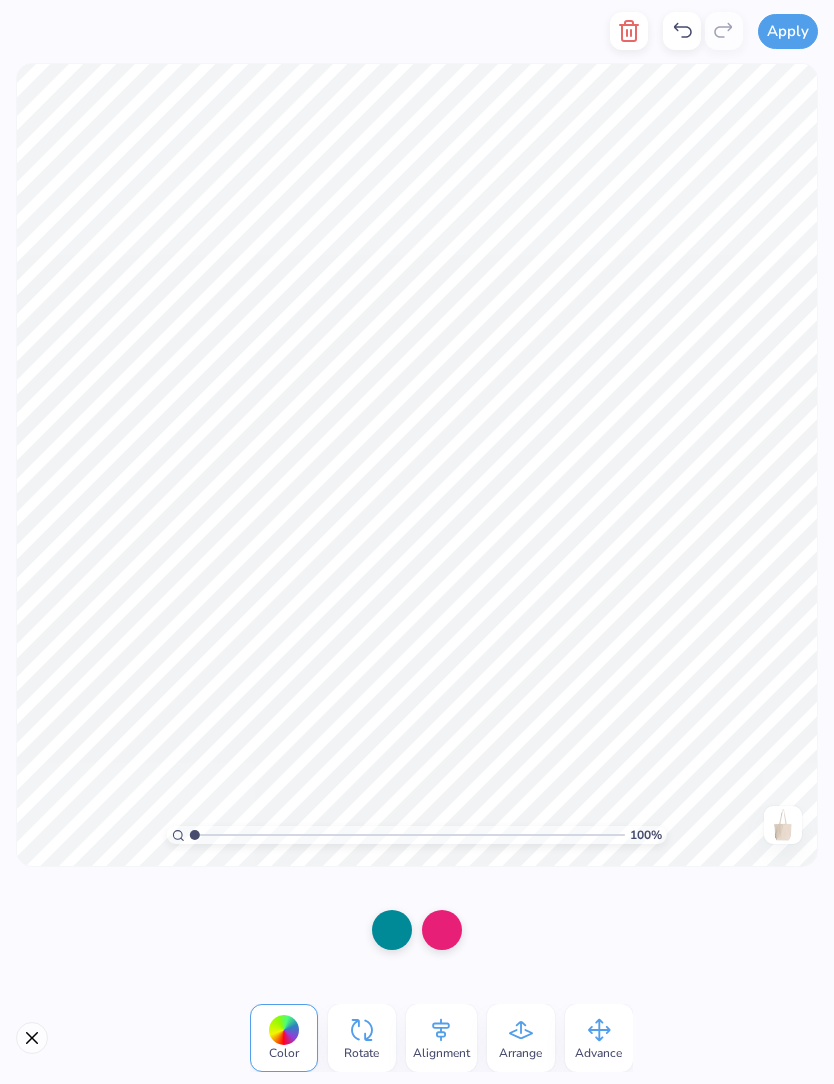 click at bounding box center [442, 930] 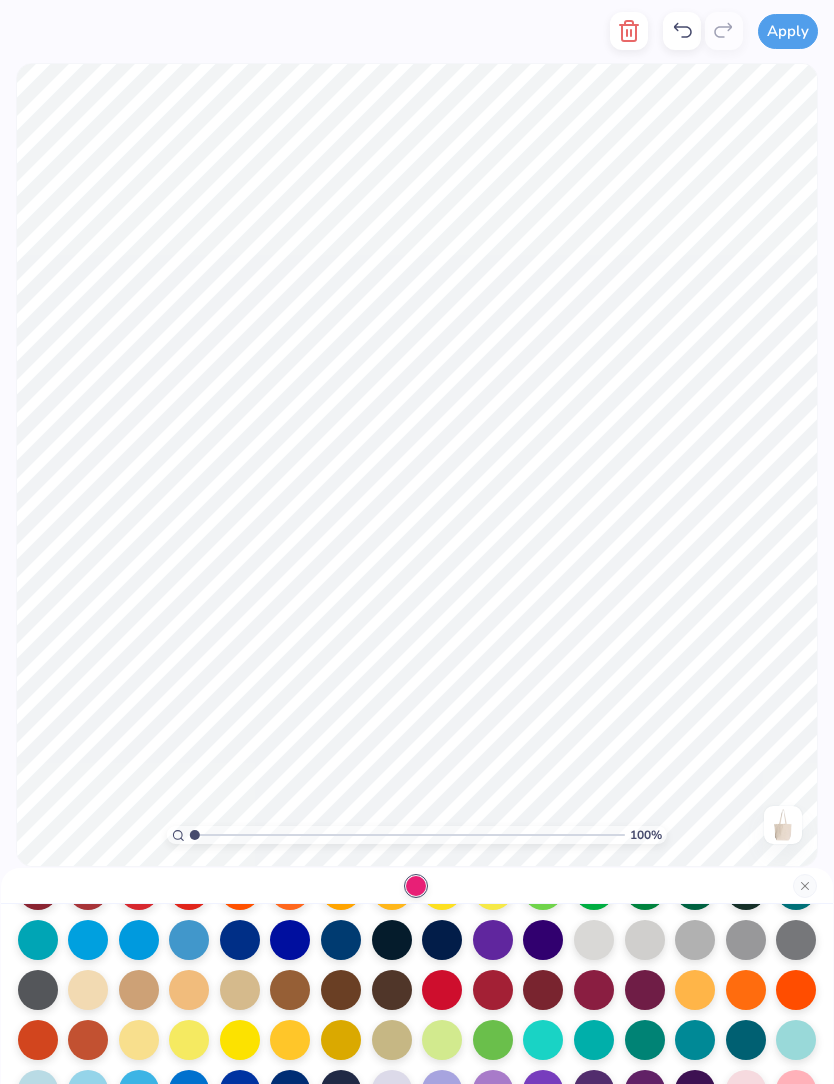 scroll, scrollTop: 157, scrollLeft: 0, axis: vertical 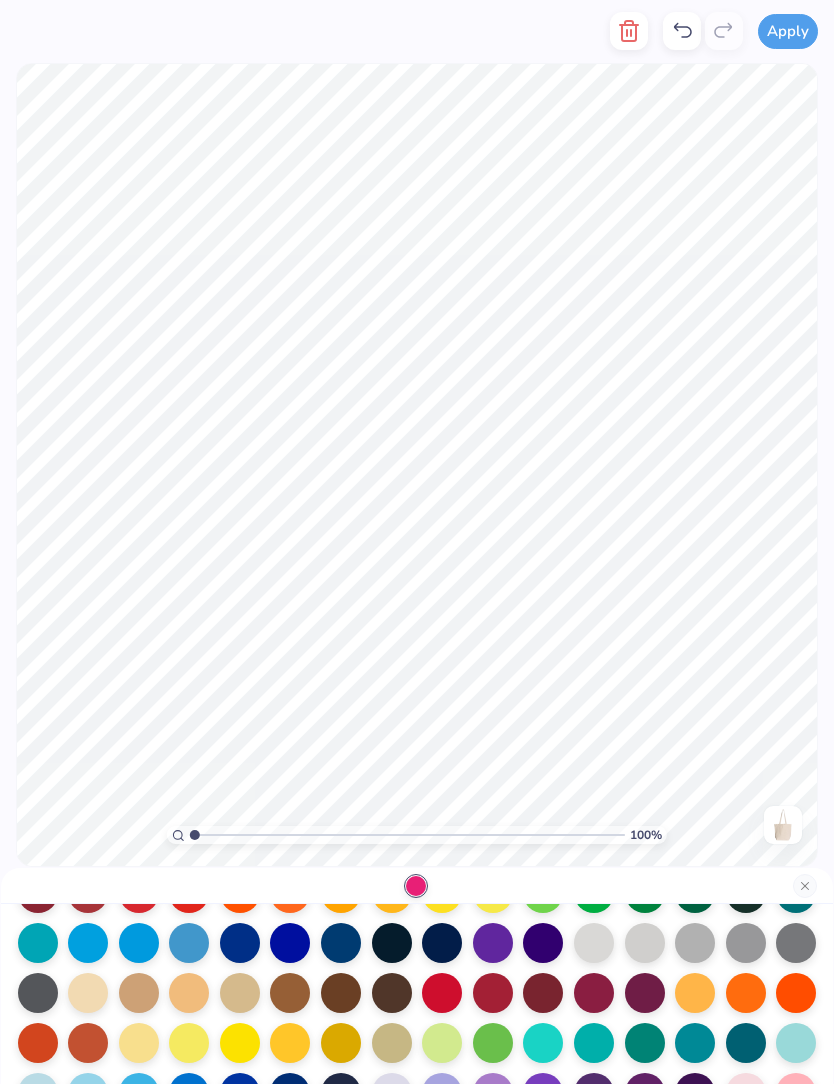 click at bounding box center (796, 993) 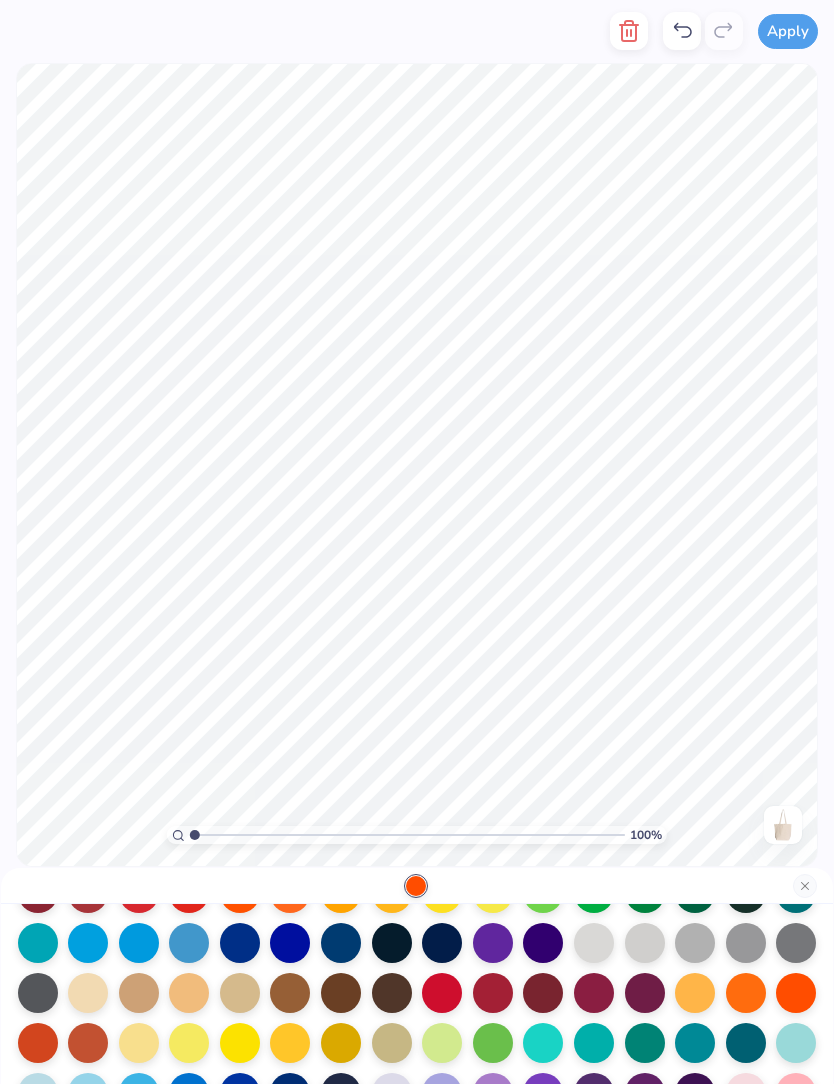 scroll, scrollTop: 163, scrollLeft: 0, axis: vertical 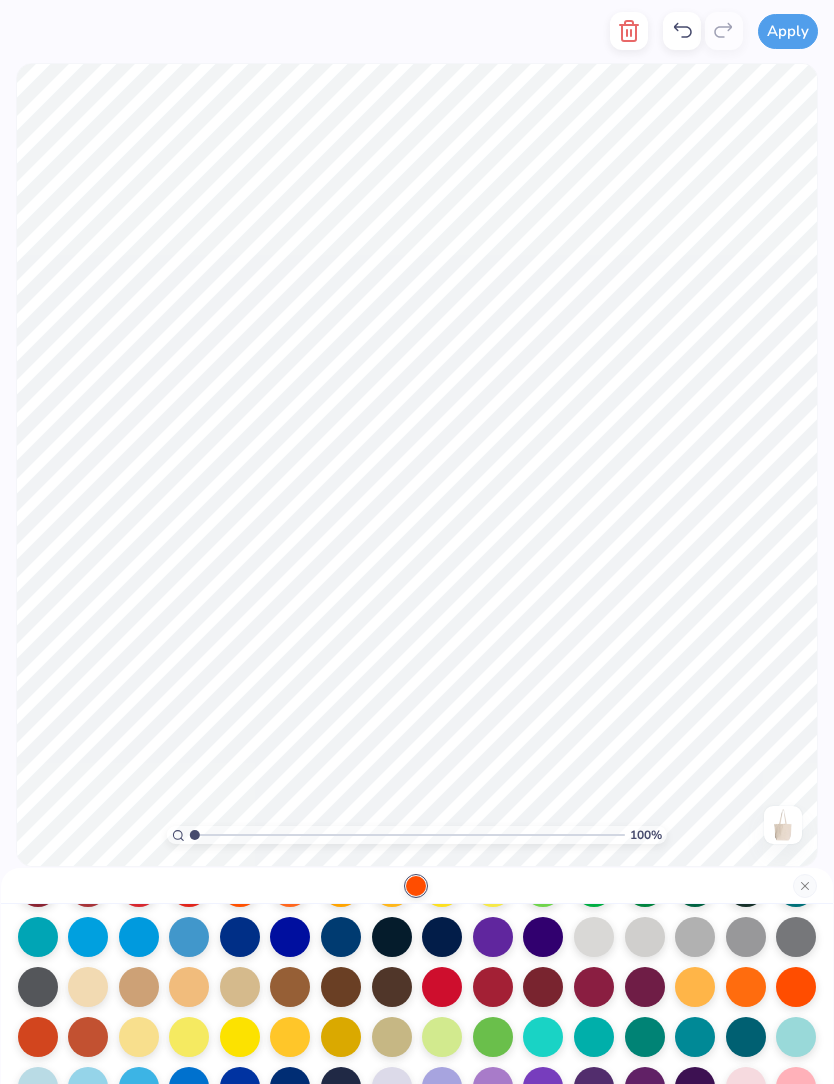 click at bounding box center [38, 1037] 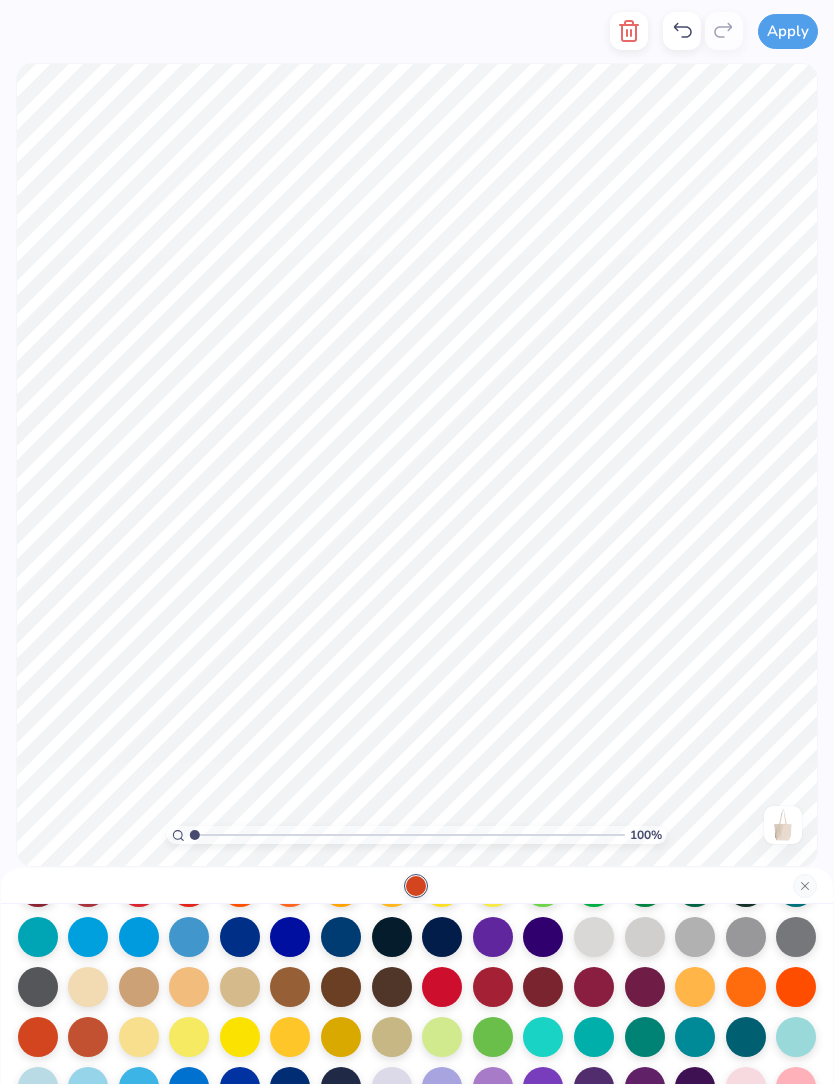 click at bounding box center (746, 987) 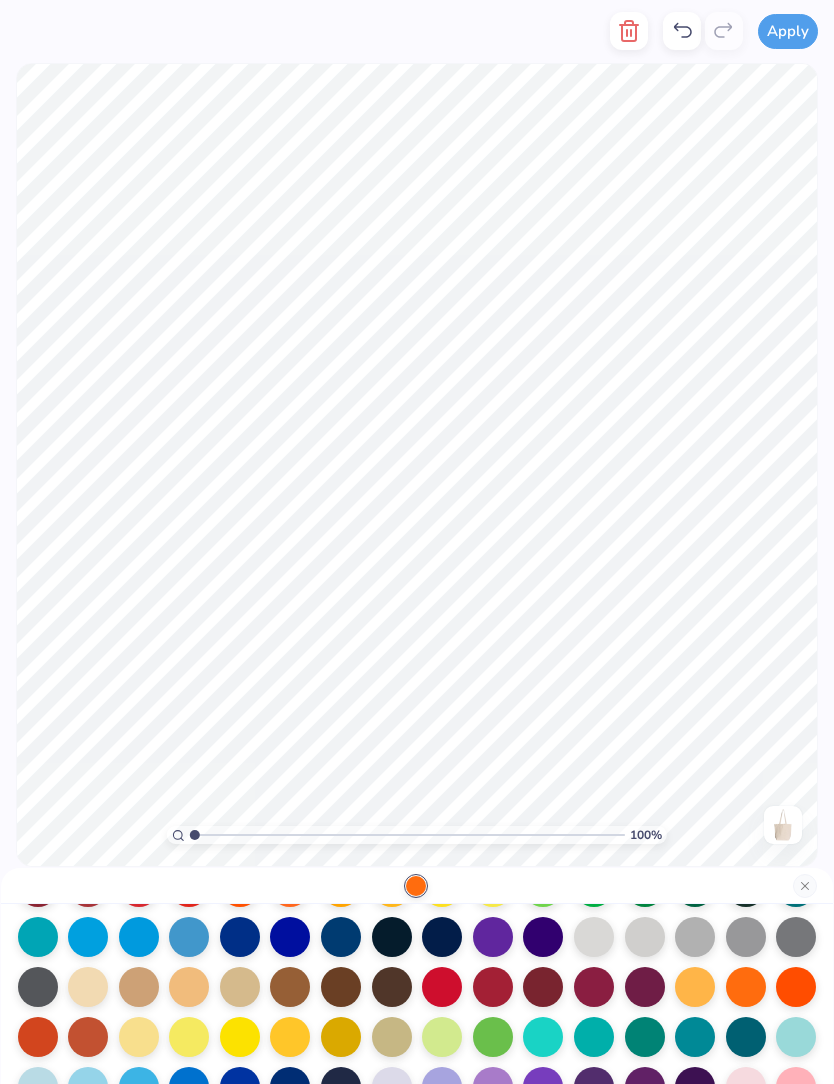 click at bounding box center [796, 987] 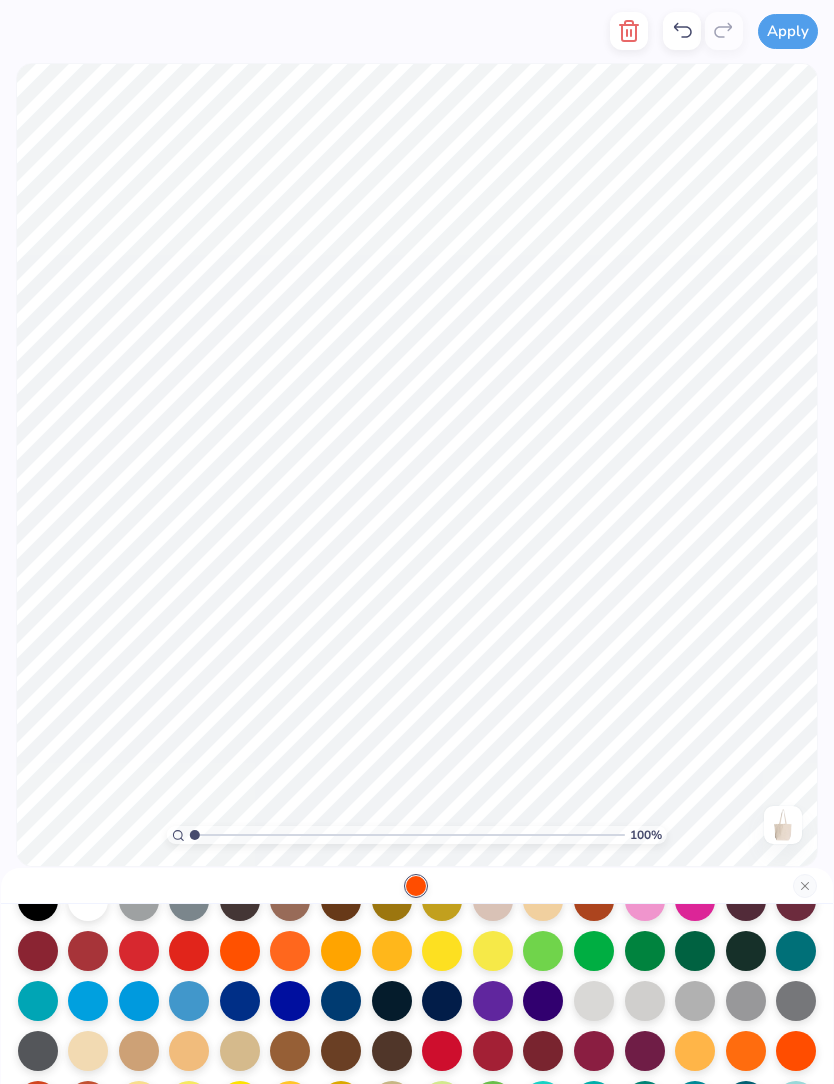 scroll, scrollTop: 93, scrollLeft: 0, axis: vertical 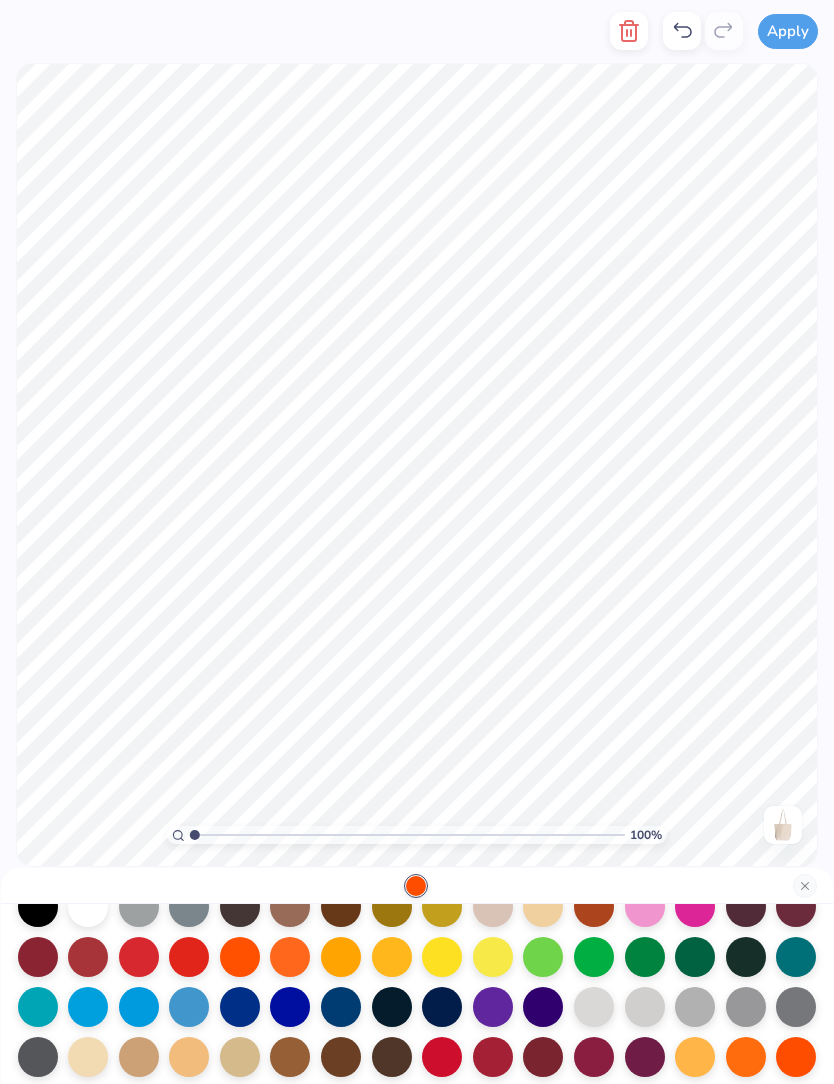 click at bounding box center (240, 957) 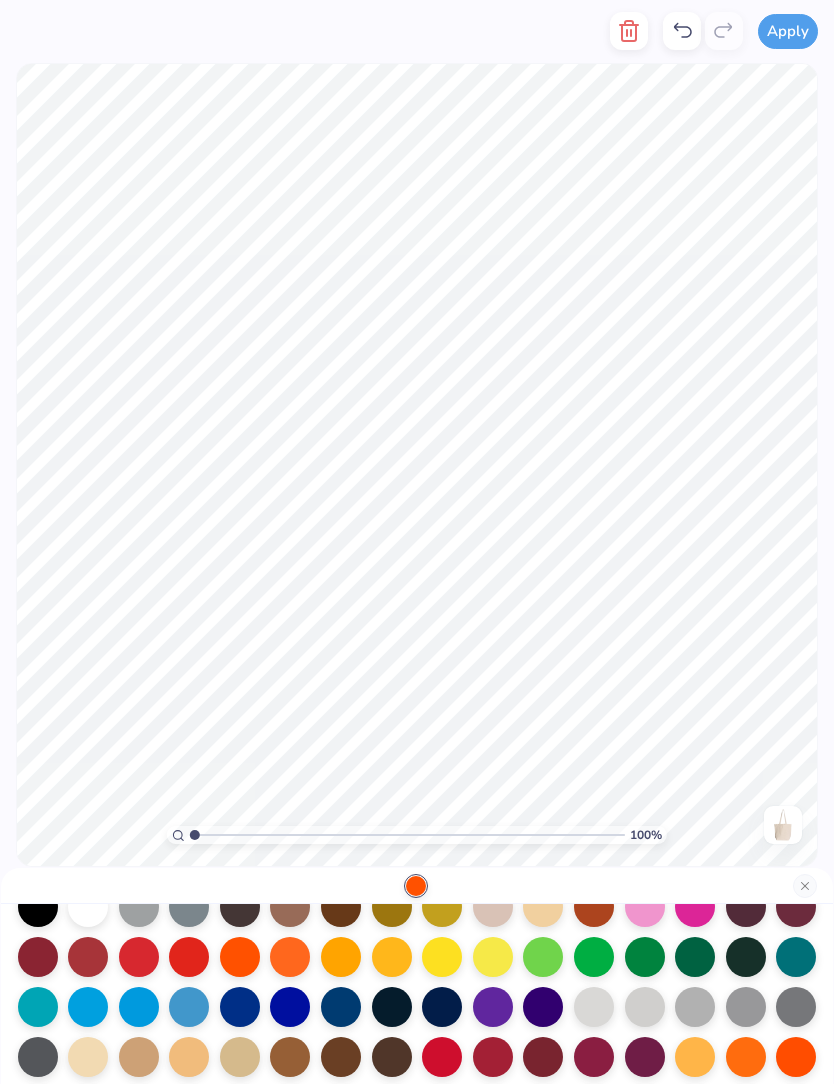 click at bounding box center (189, 957) 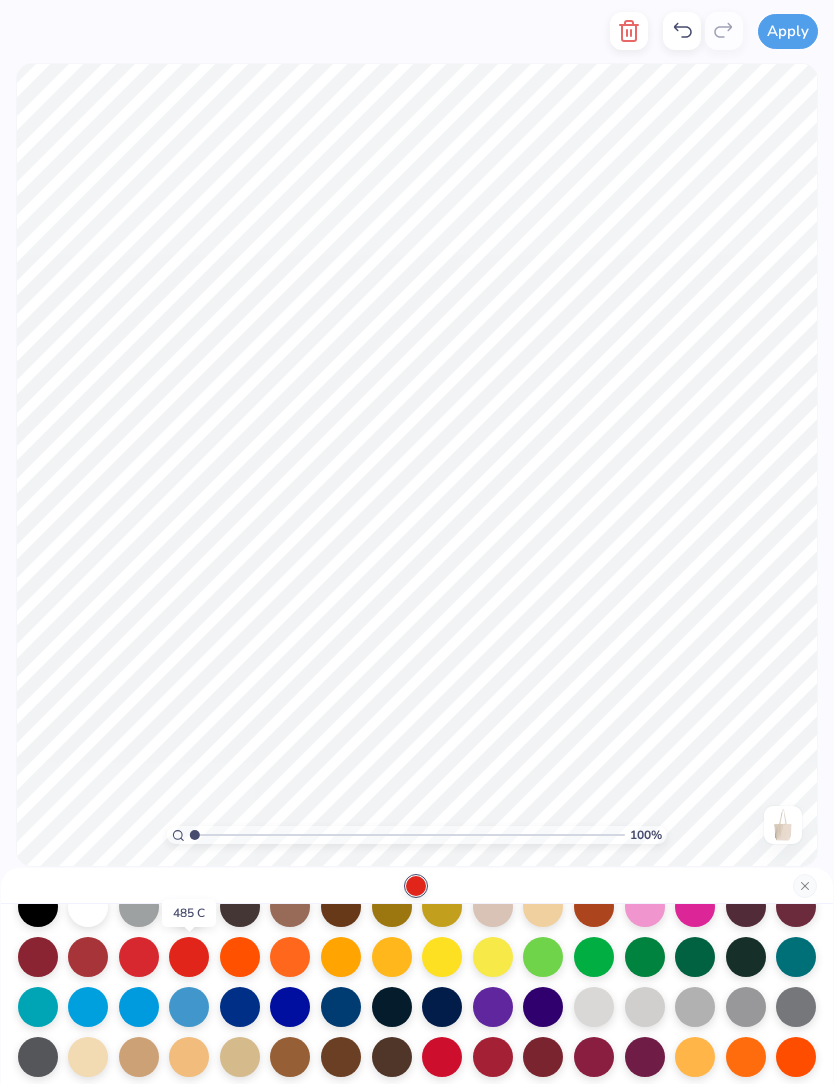 click at bounding box center (240, 957) 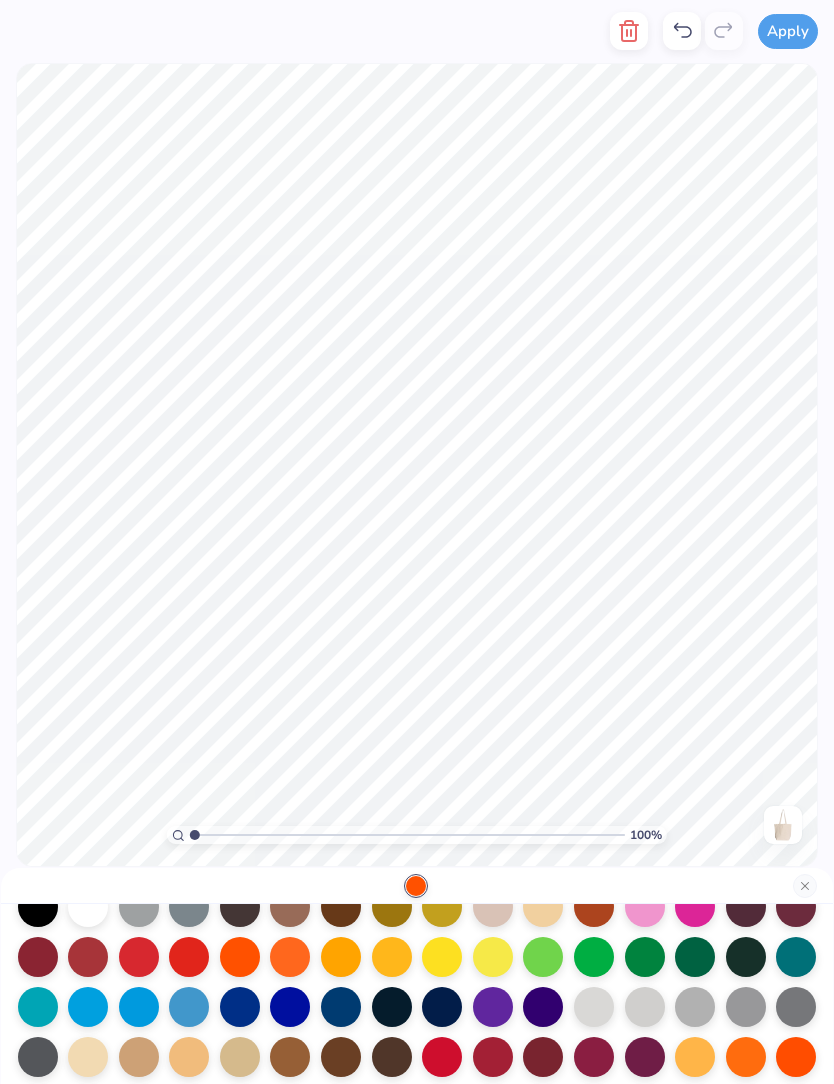click at bounding box center [189, 957] 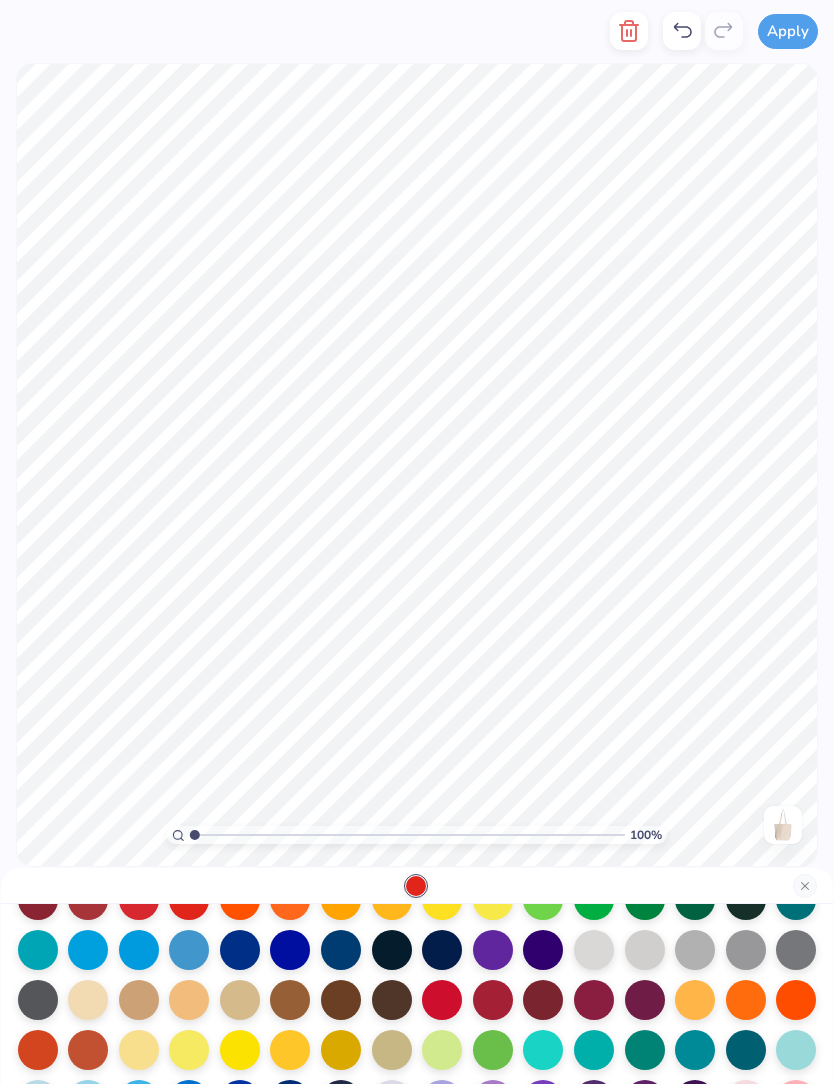 scroll, scrollTop: 163, scrollLeft: 0, axis: vertical 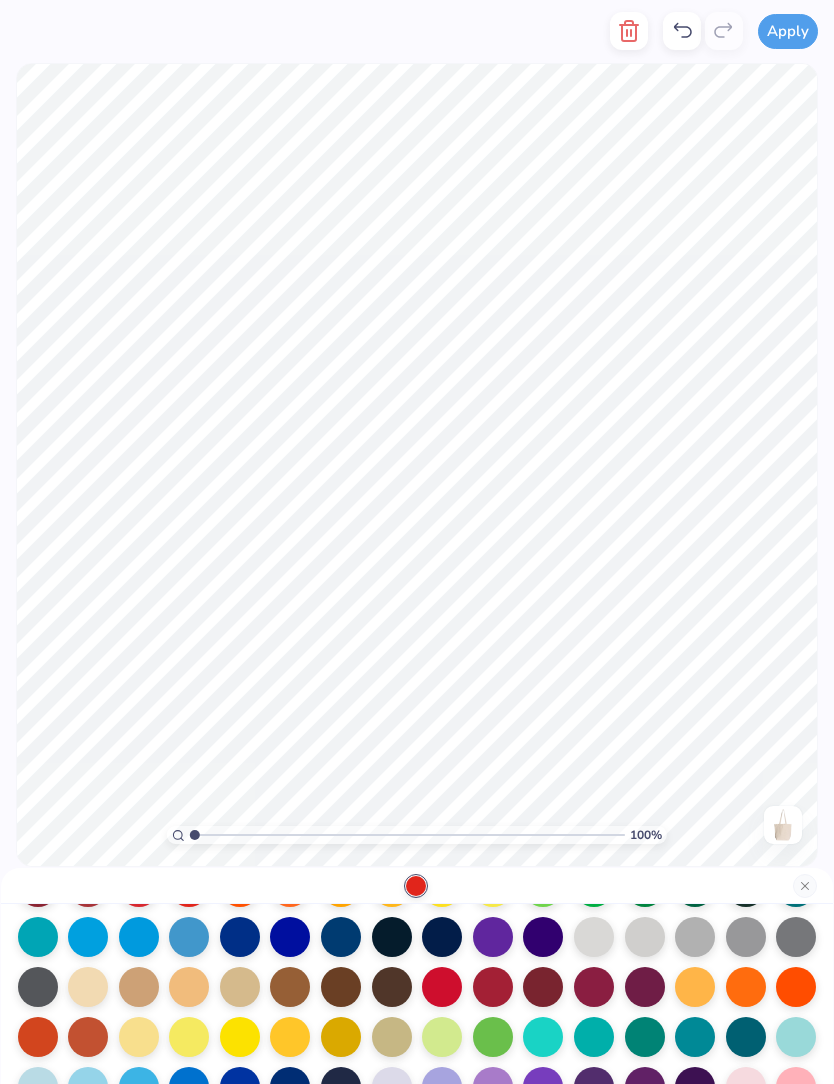 click at bounding box center (38, 1037) 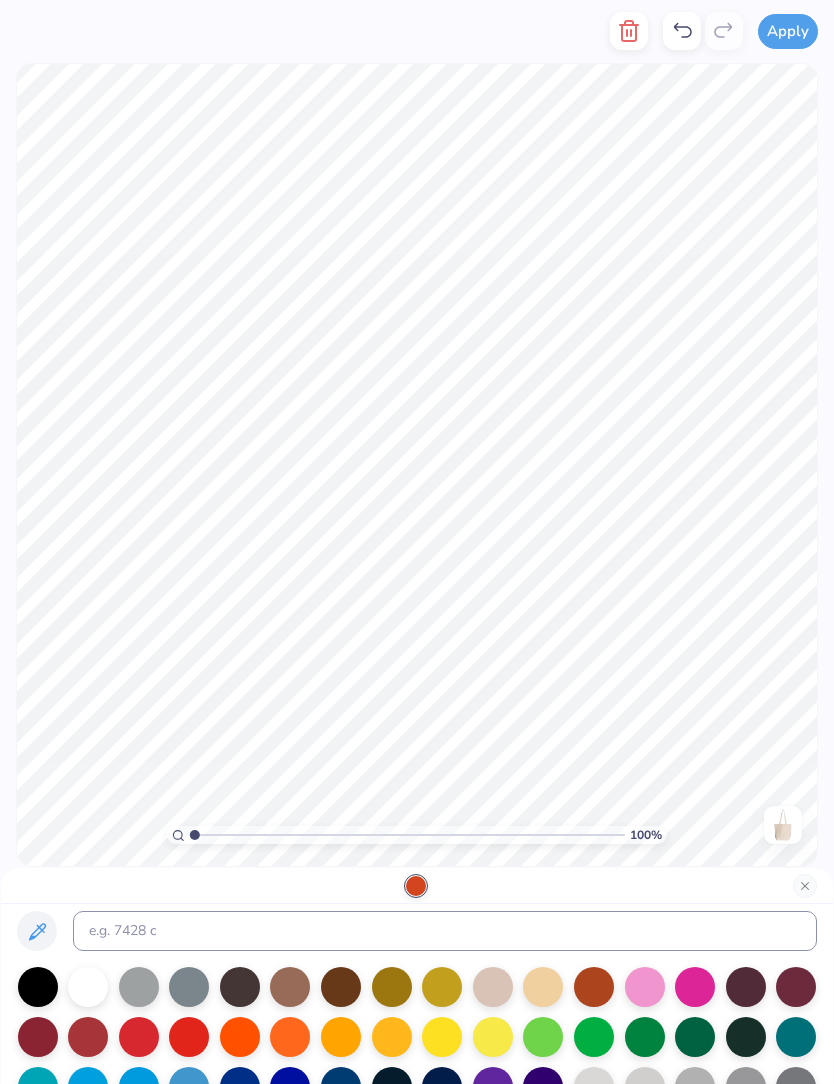 scroll, scrollTop: 14, scrollLeft: 0, axis: vertical 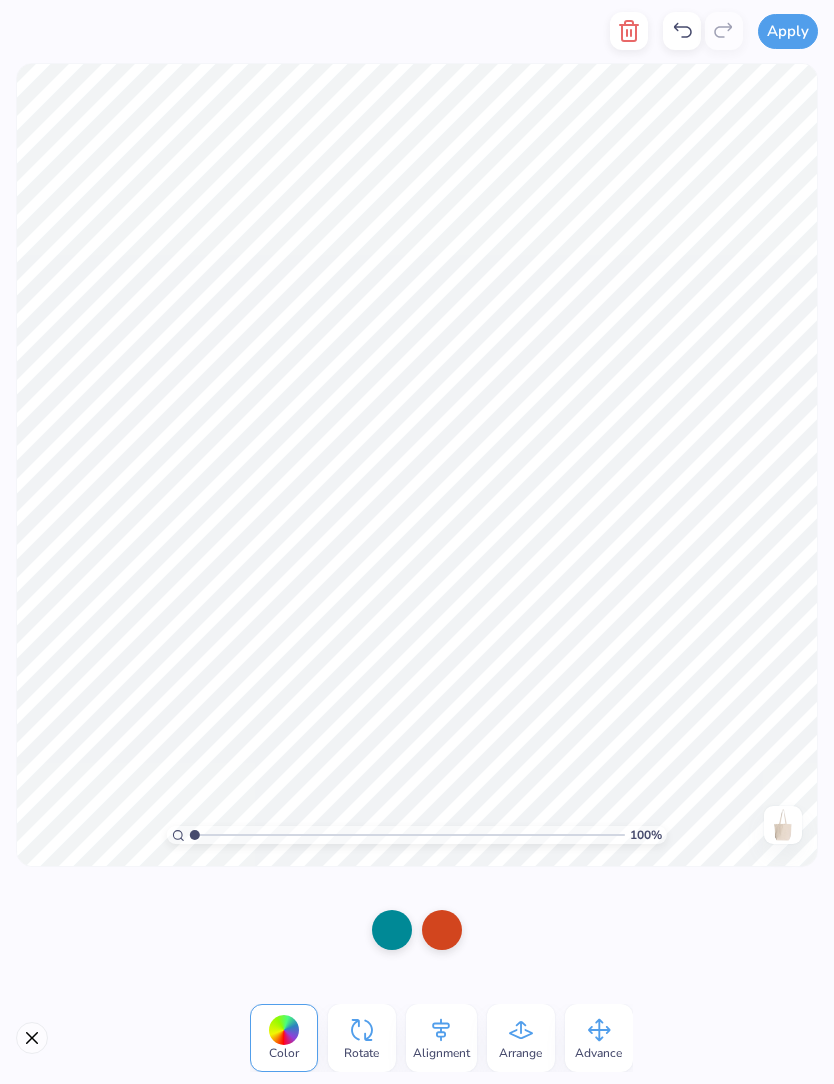 click at bounding box center (392, 930) 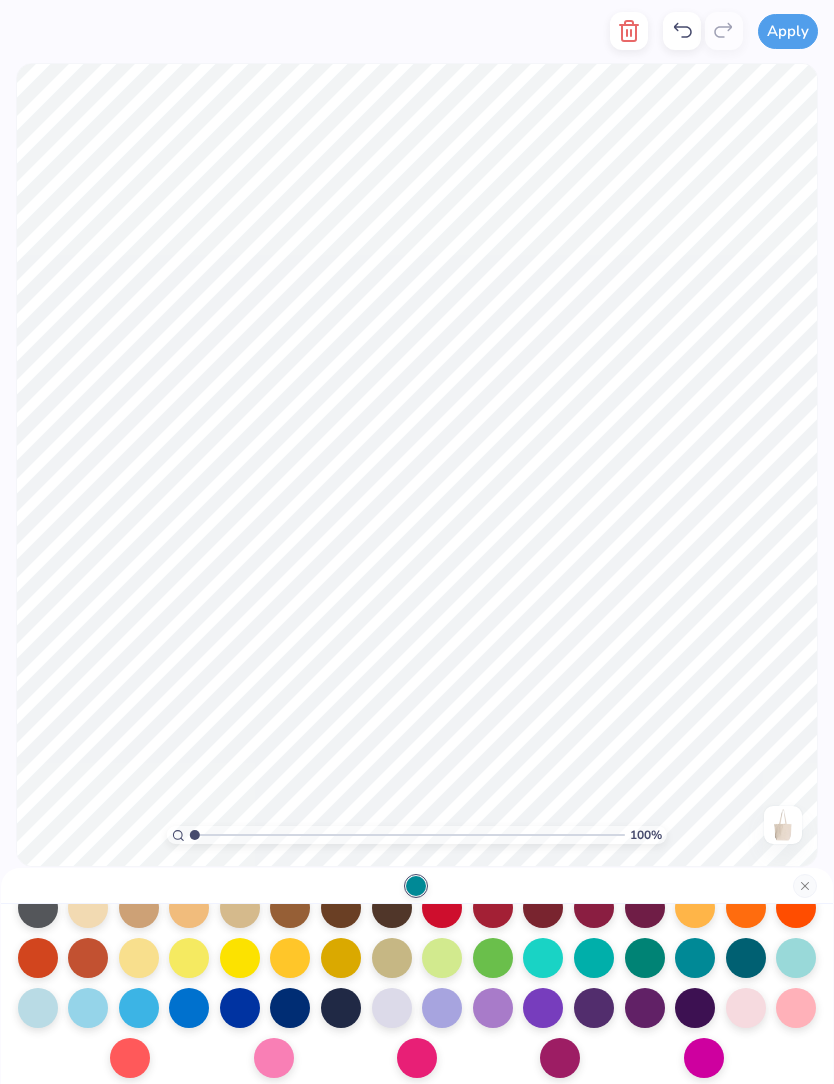 scroll, scrollTop: 228, scrollLeft: 0, axis: vertical 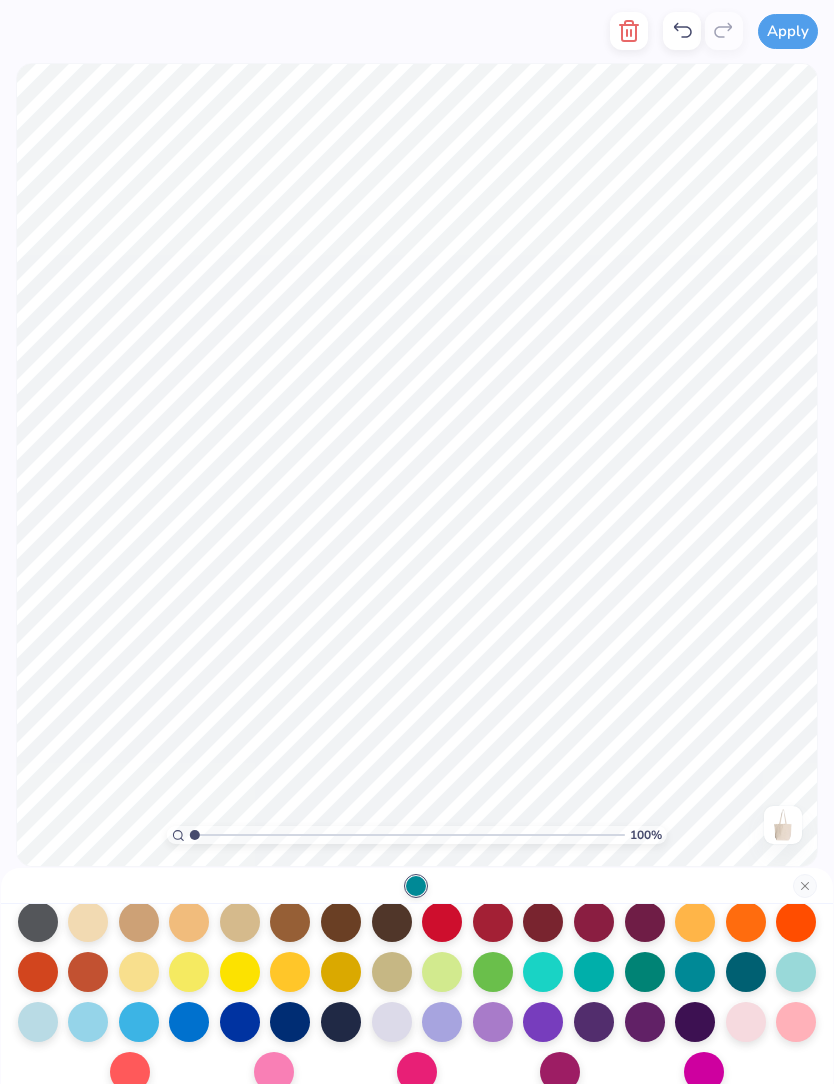 click at bounding box center (746, 972) 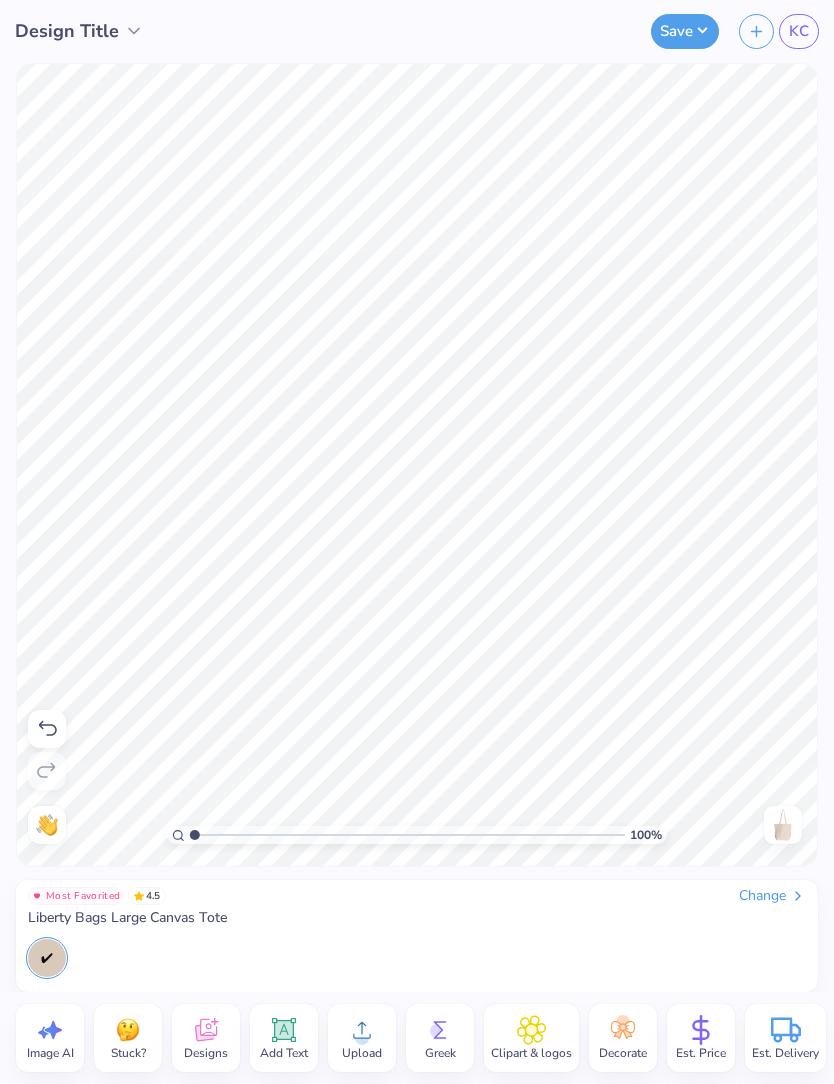 click on "Save" at bounding box center (685, 31) 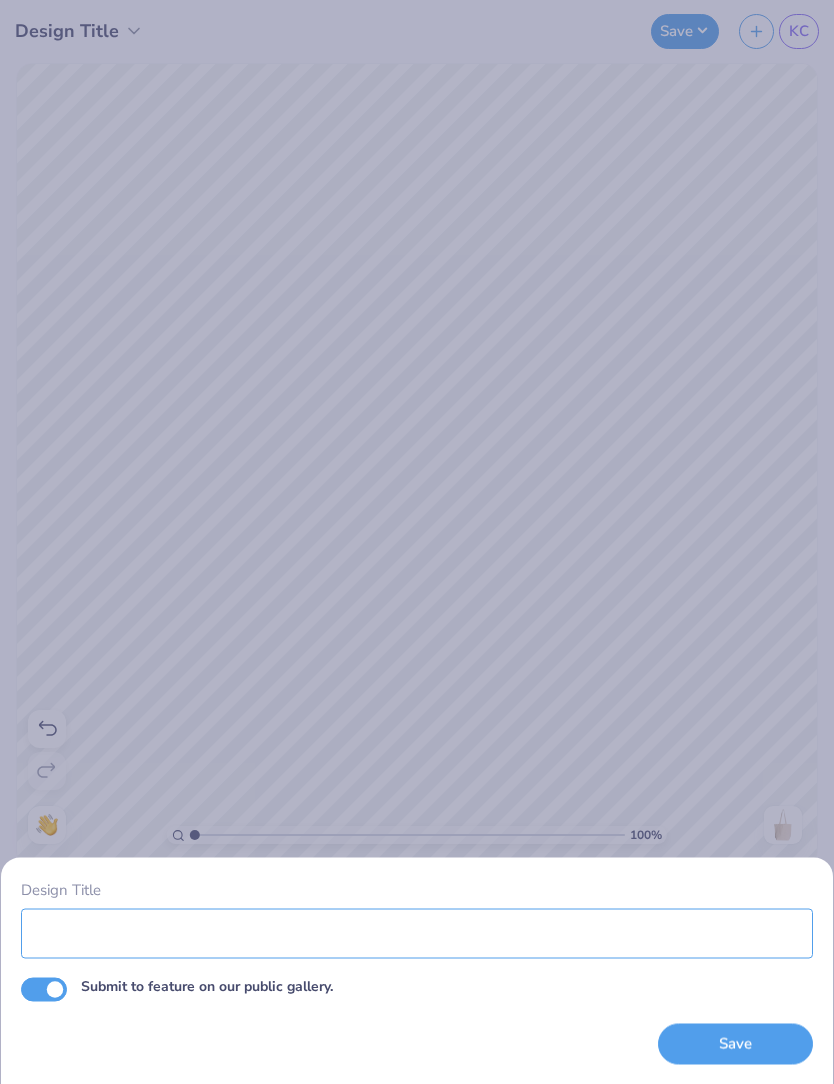 click on "Design Title" at bounding box center (417, 933) 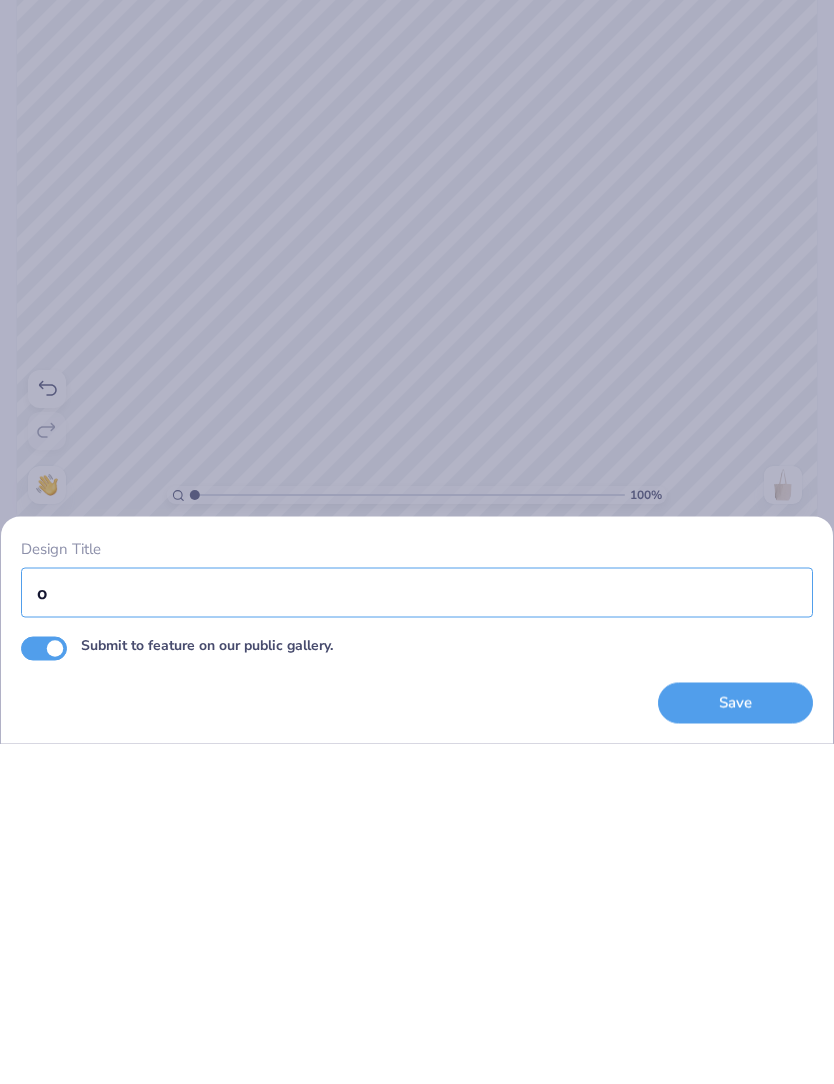 scroll, scrollTop: 0, scrollLeft: 0, axis: both 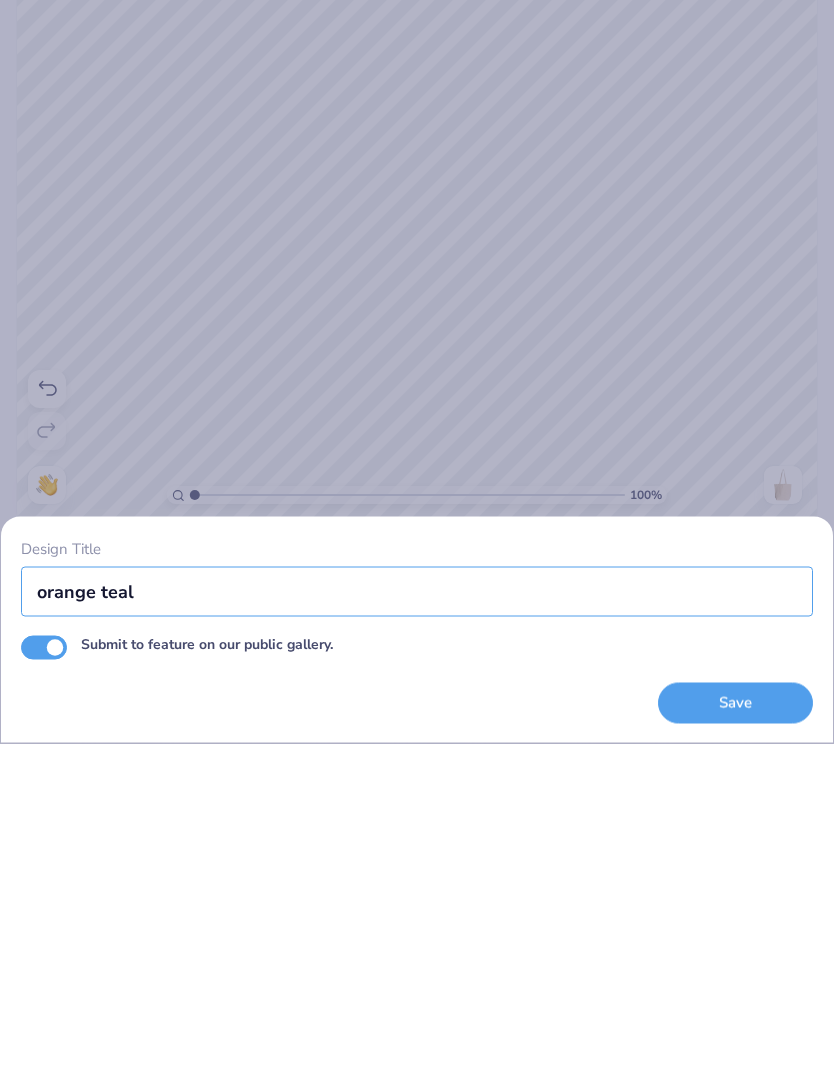 type on "orange teal" 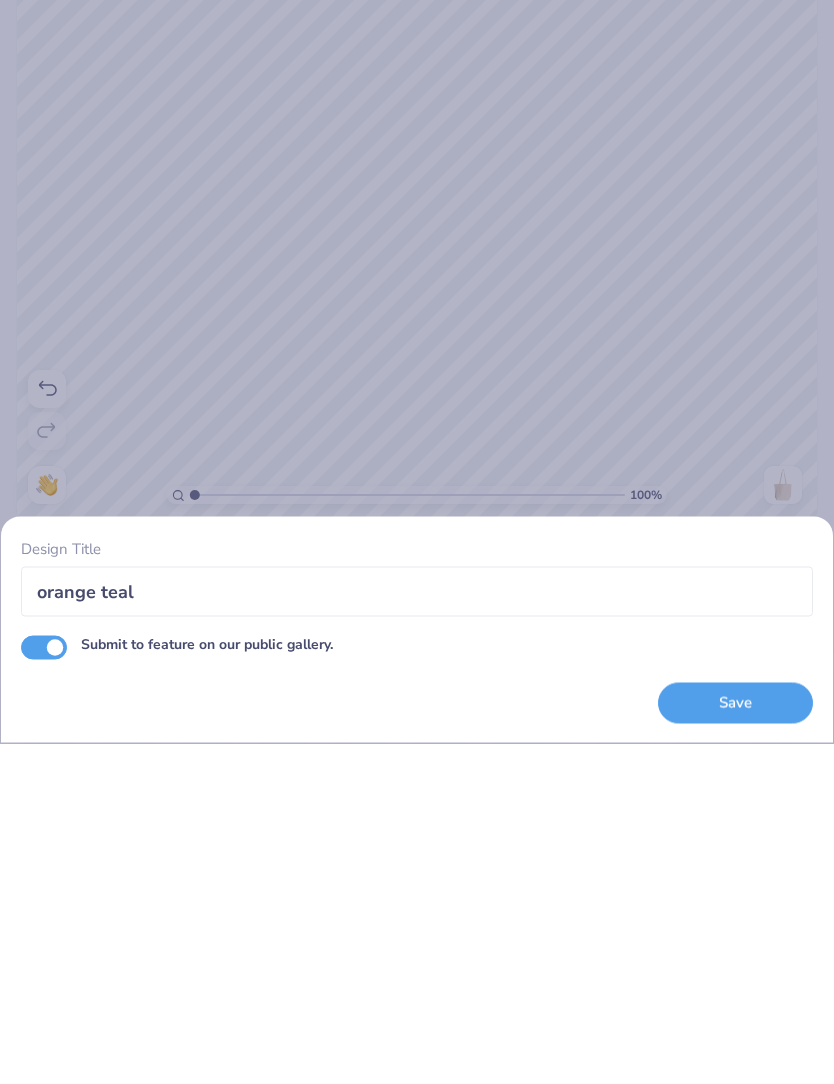 click on "Save" at bounding box center [735, 1042] 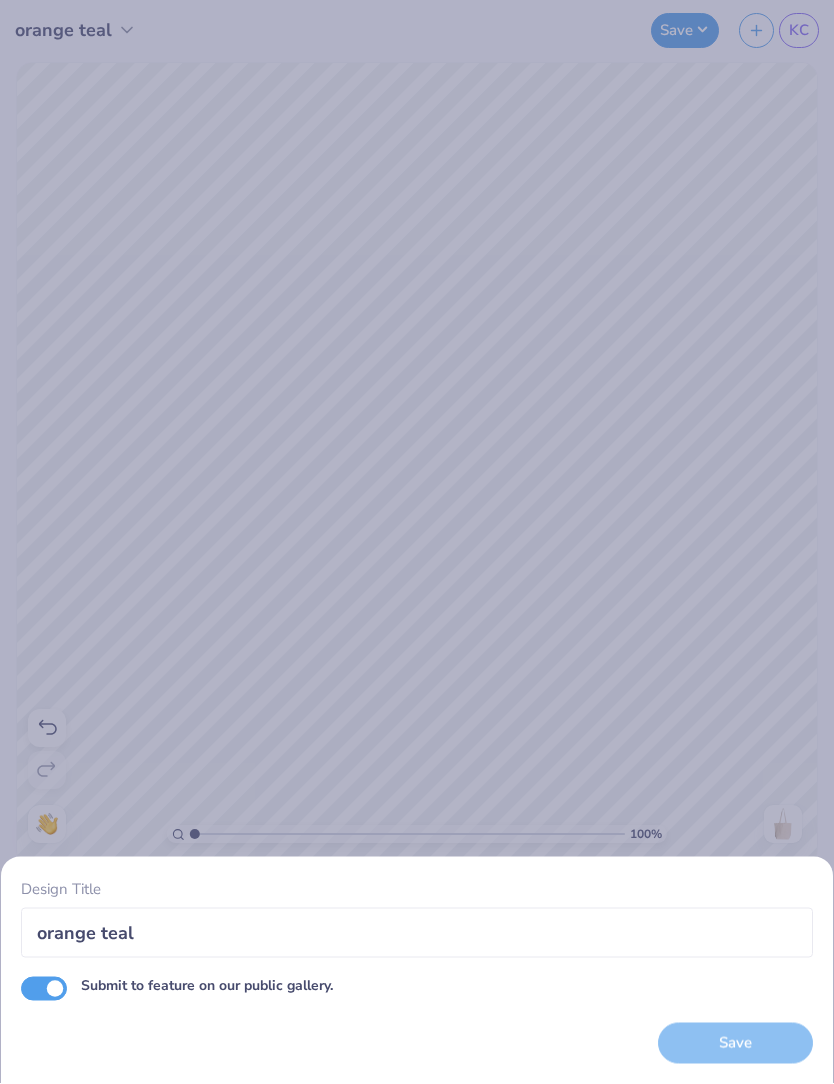 click on "Submit to feature on our public gallery." at bounding box center (44, 989) 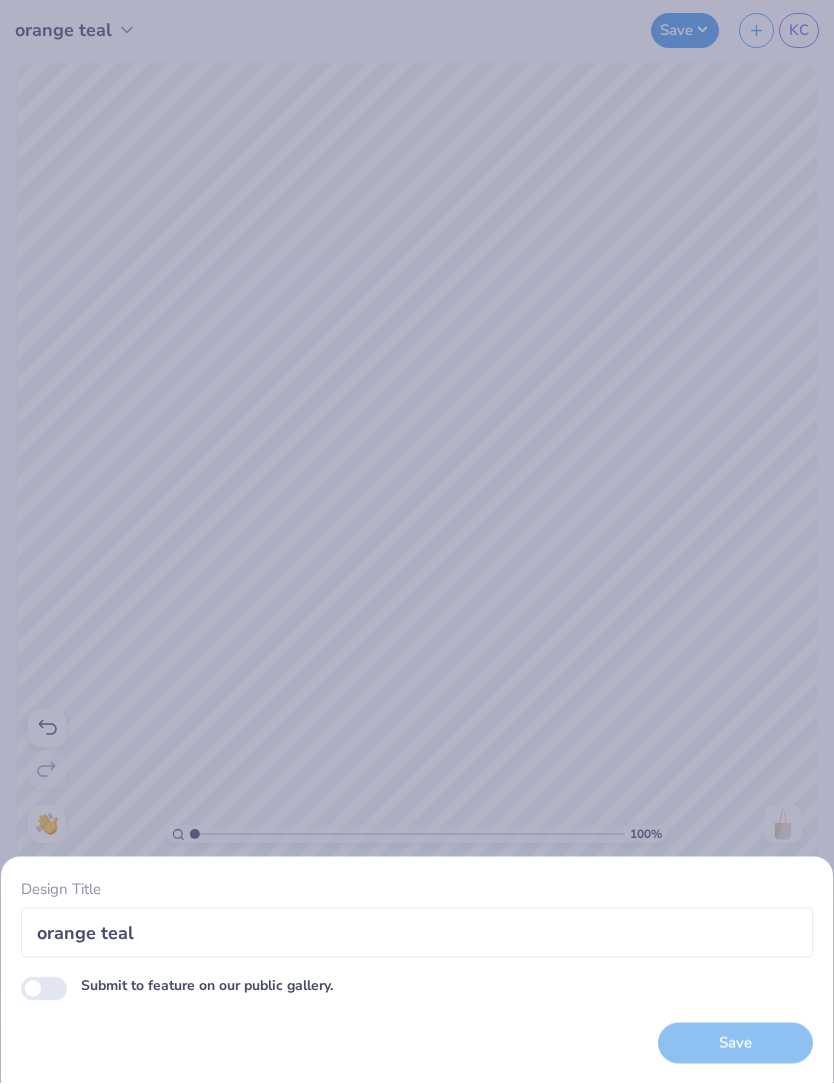 checkbox on "false" 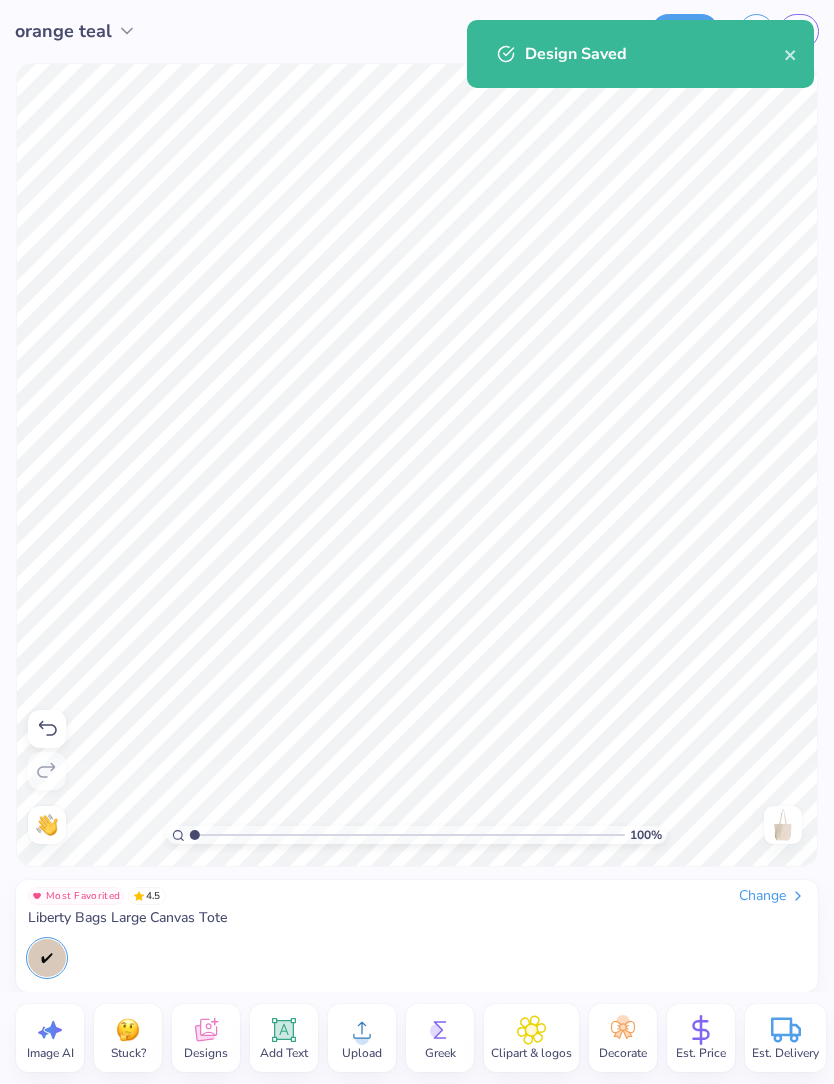 click on "KC" at bounding box center (779, 31) 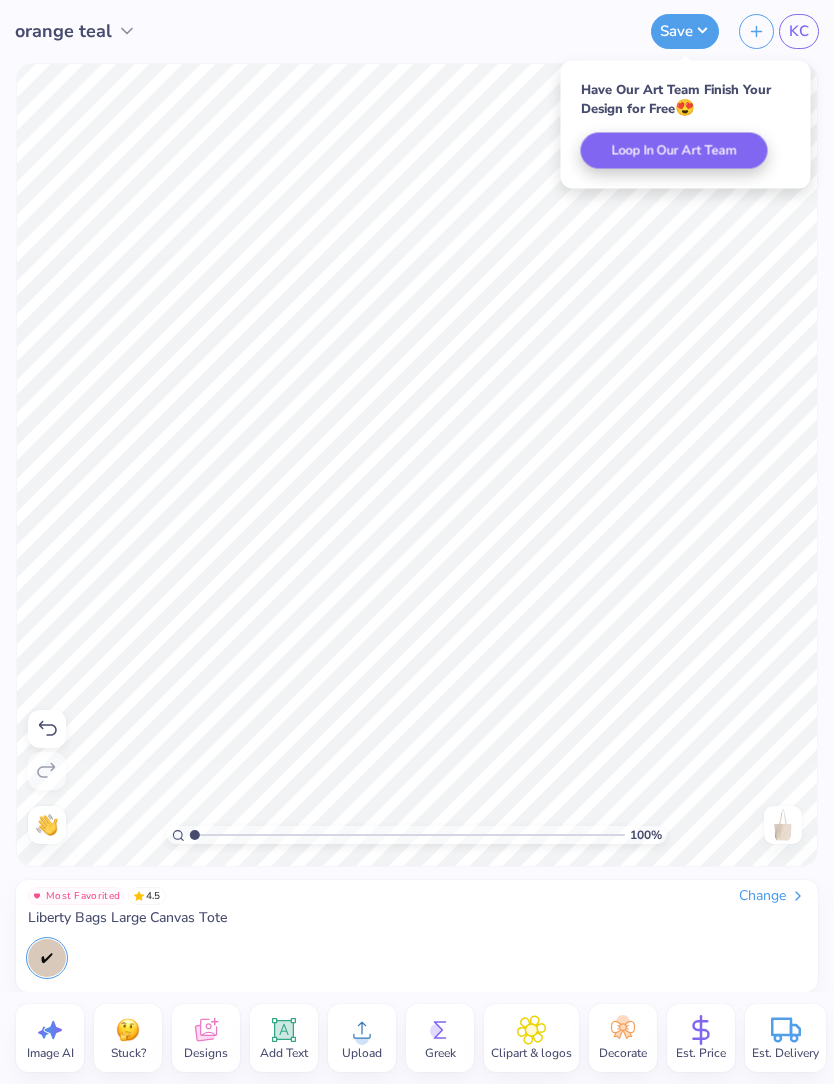 click 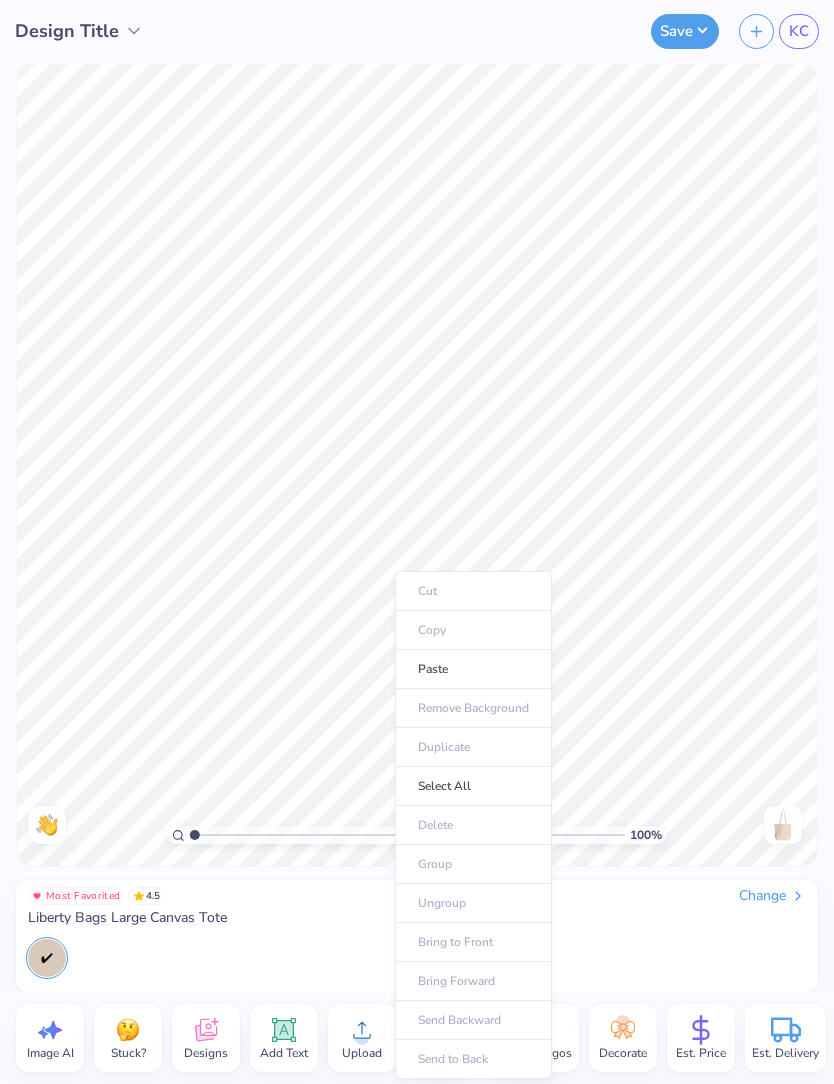 click on "Paste" at bounding box center [473, 669] 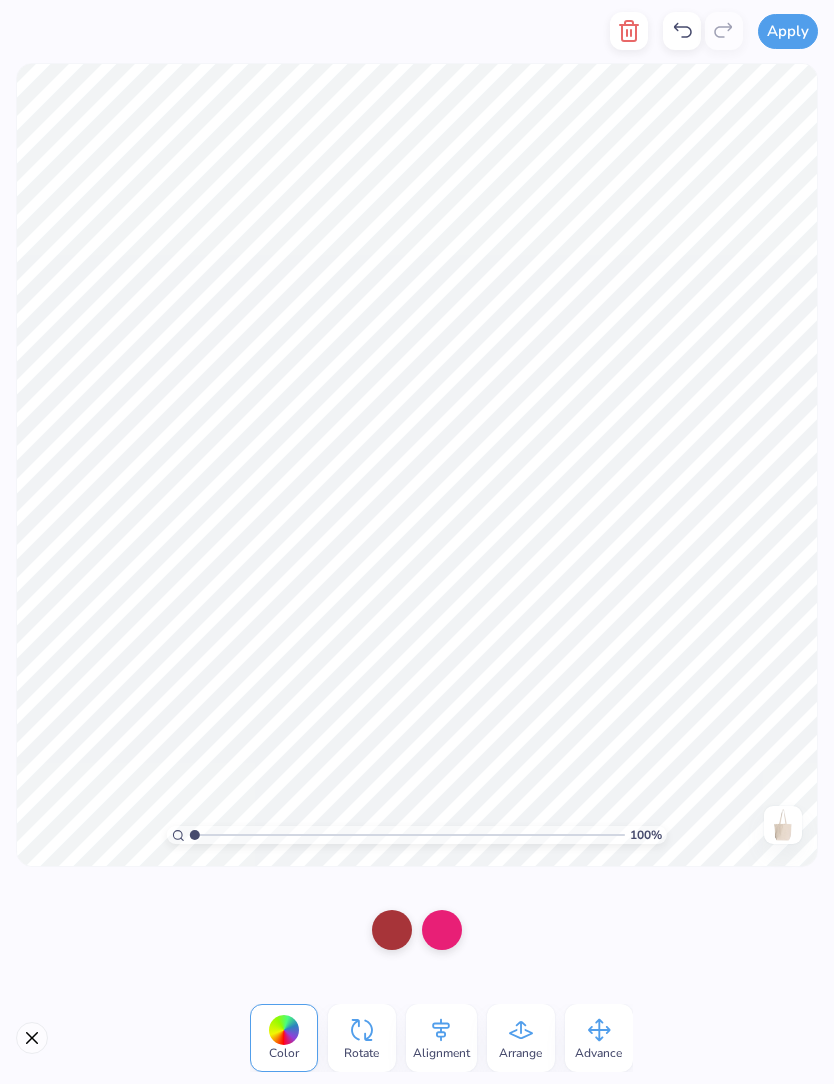click at bounding box center [392, 930] 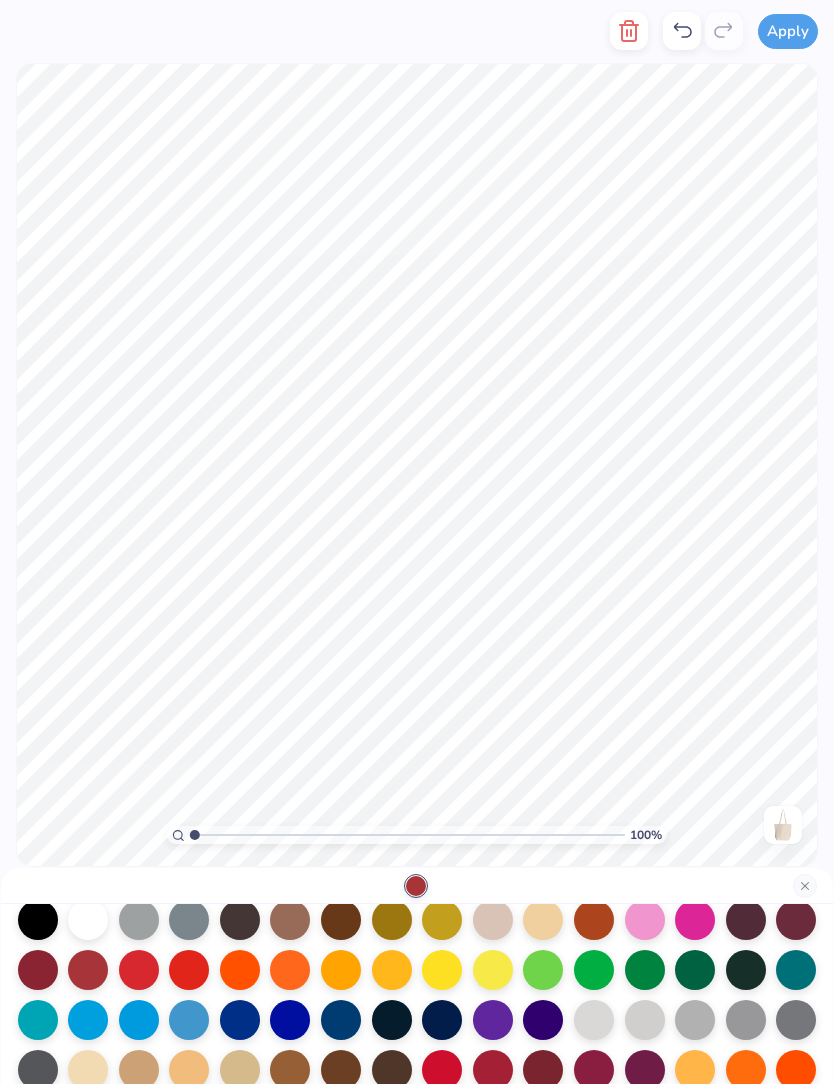 scroll, scrollTop: 81, scrollLeft: 0, axis: vertical 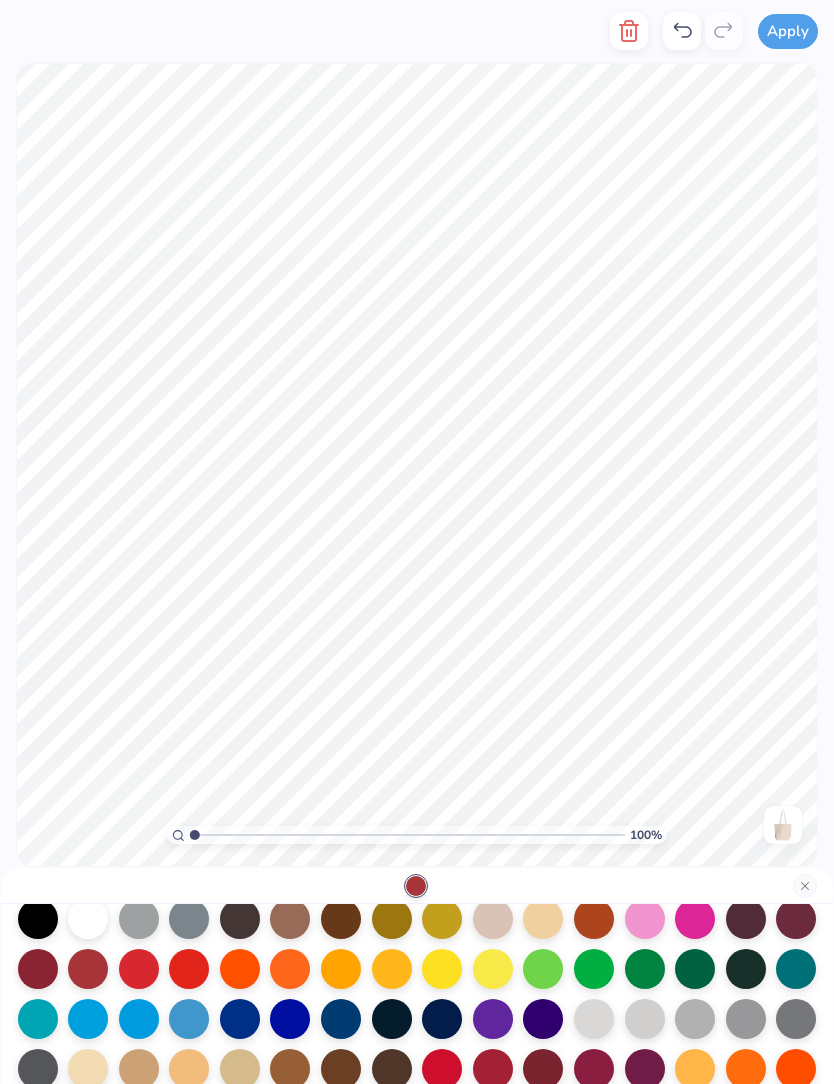 click at bounding box center (139, 1019) 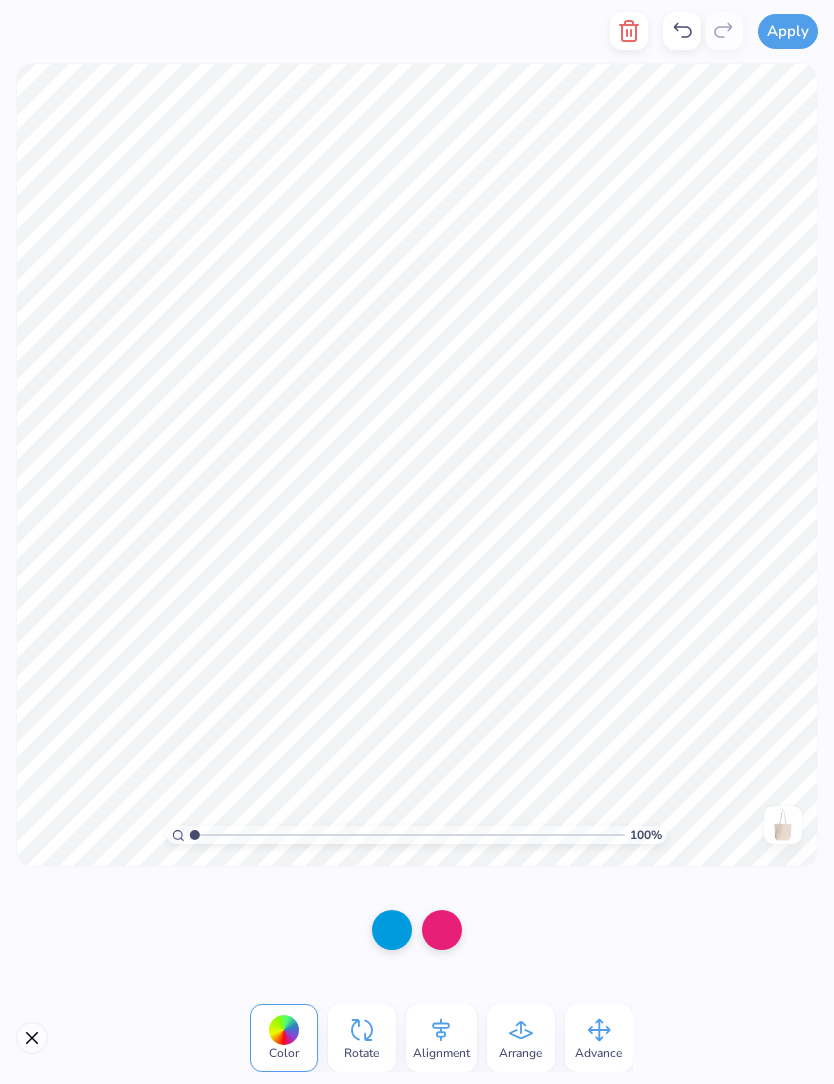 click at bounding box center [442, 930] 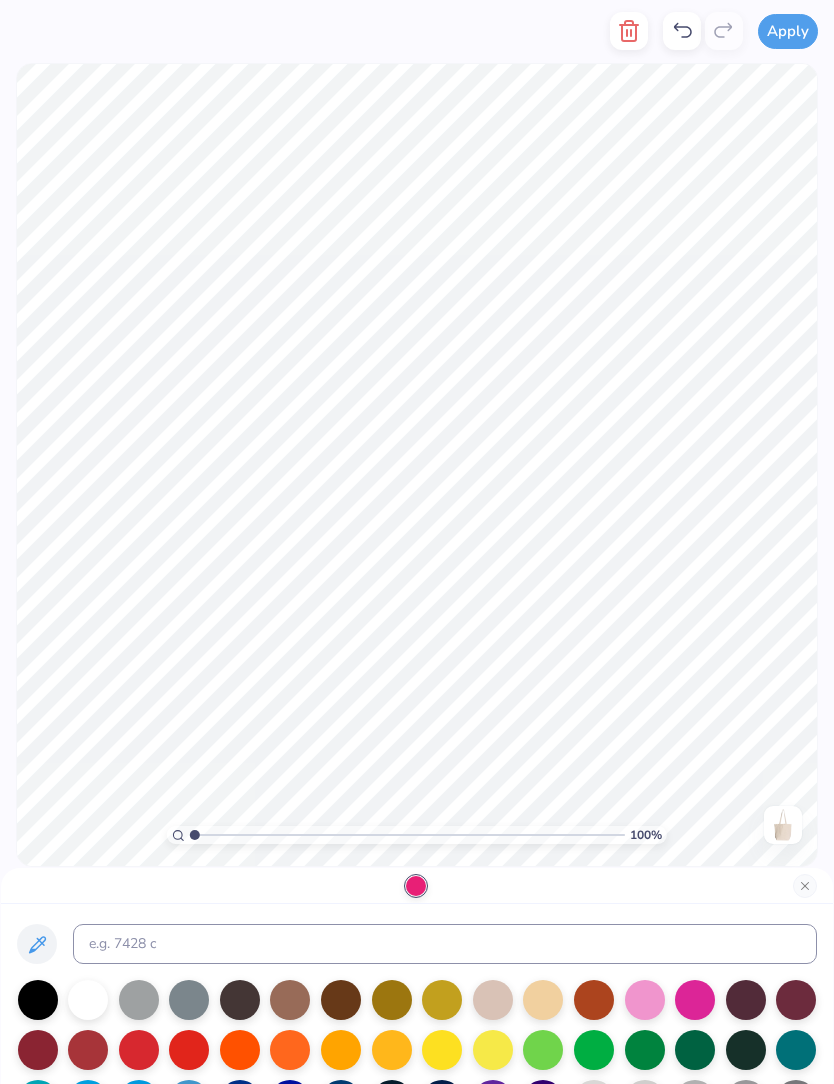 click at bounding box center [240, 1050] 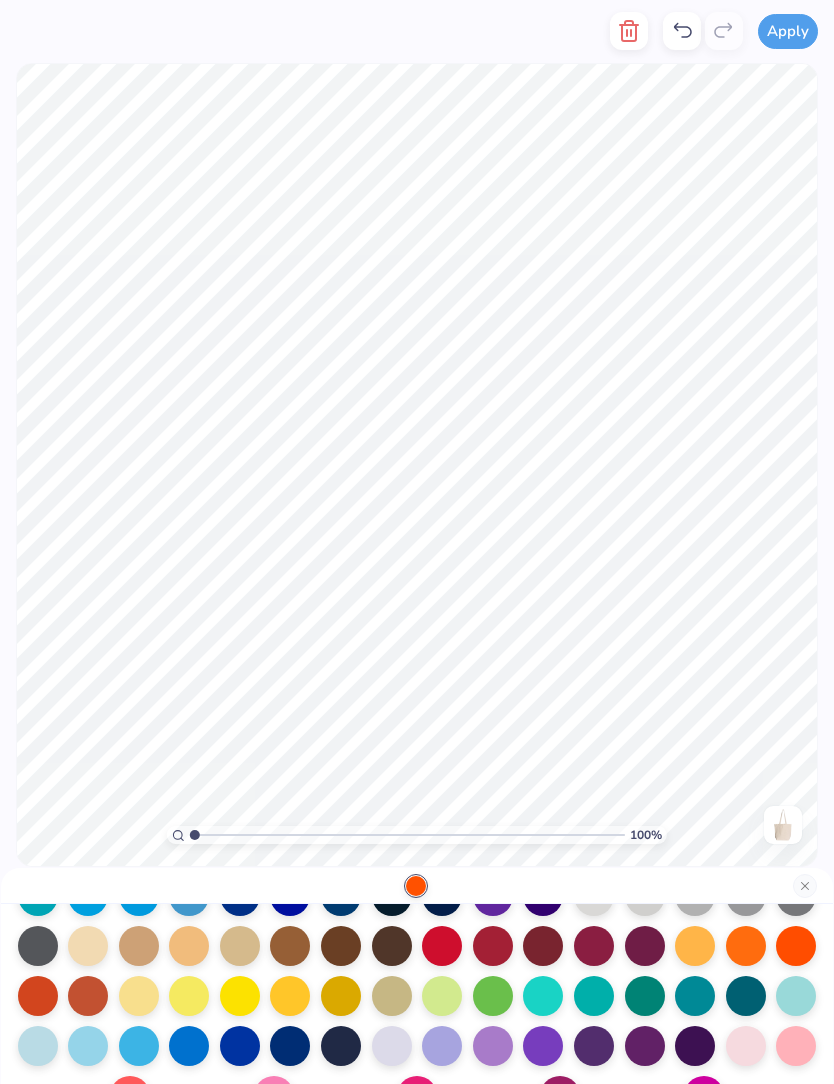scroll, scrollTop: 226, scrollLeft: 0, axis: vertical 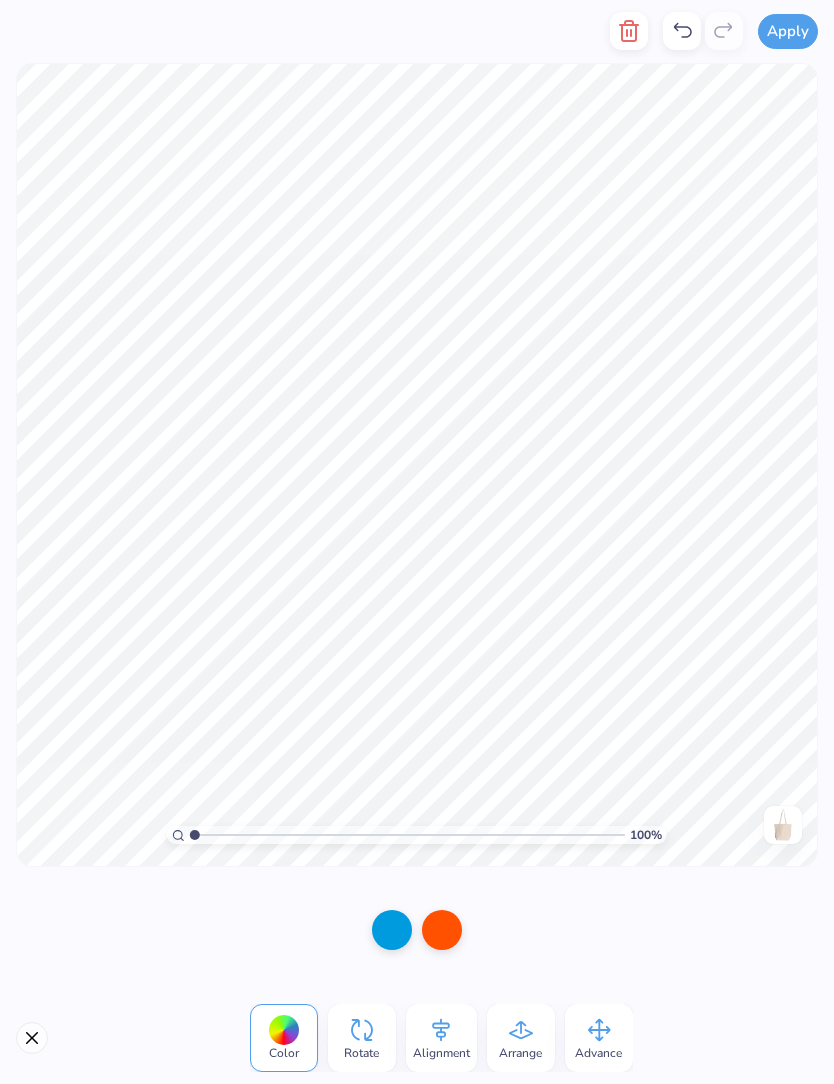click 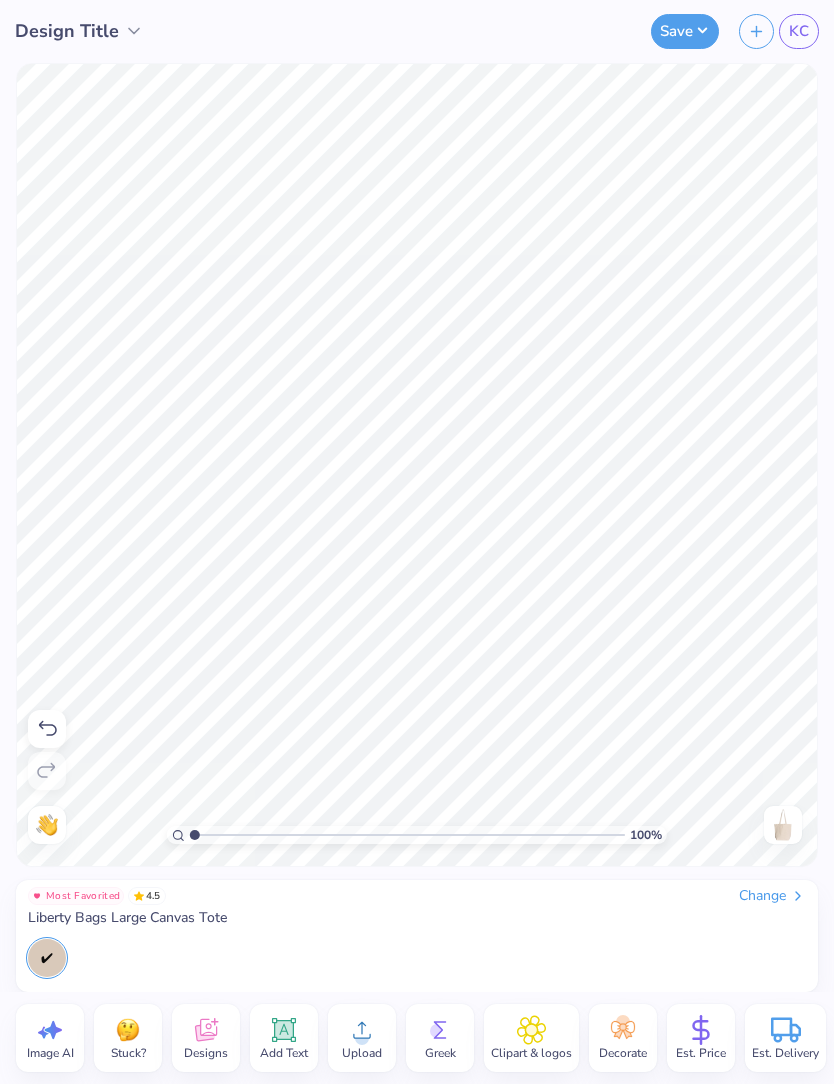click on "Upload" at bounding box center [362, 1038] 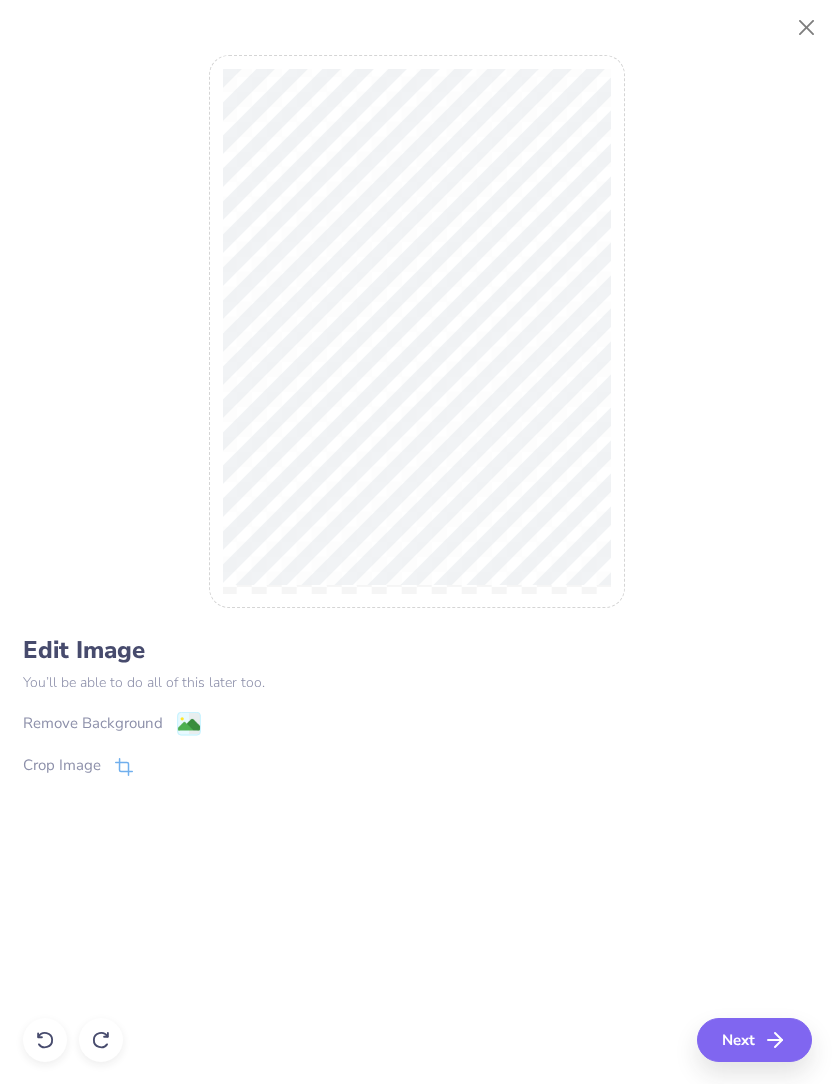 click 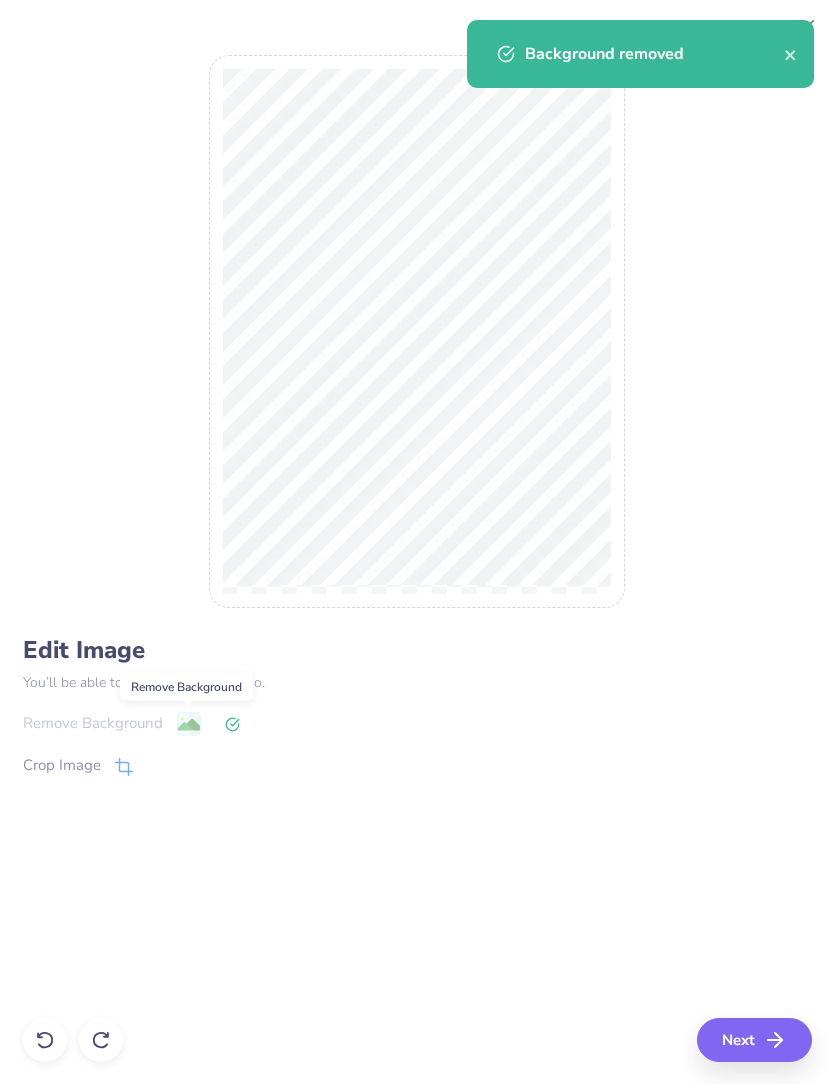 click 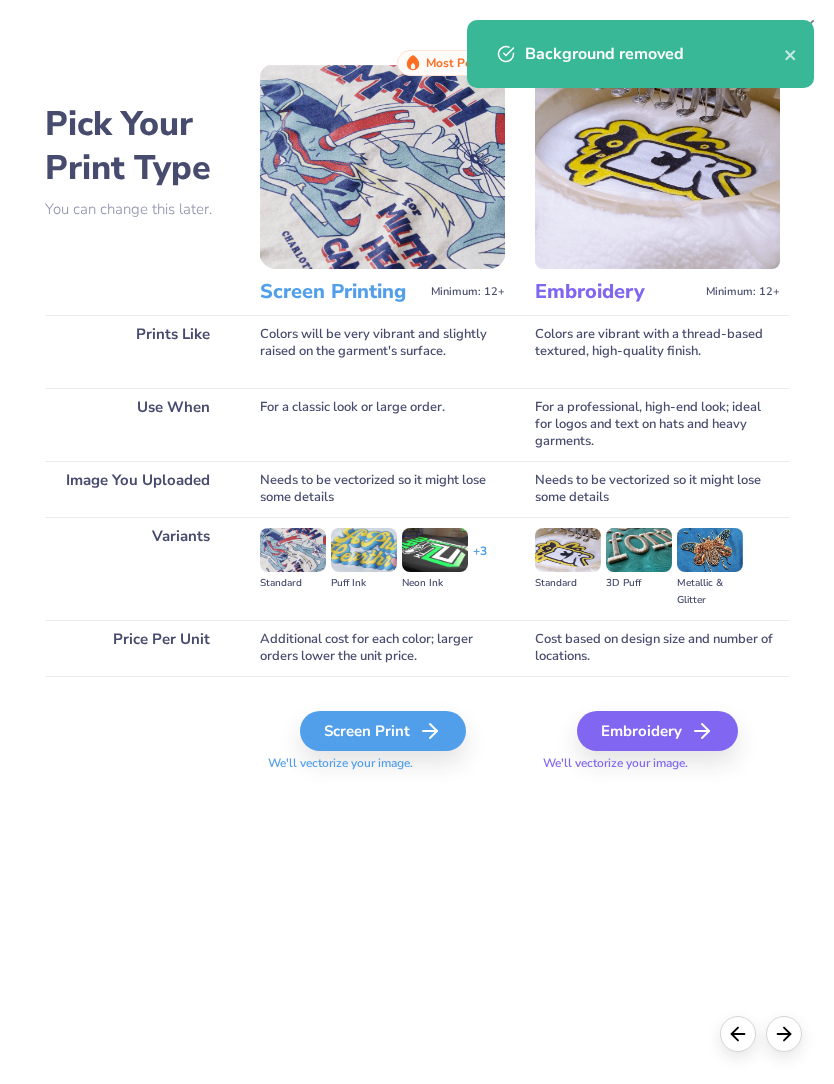 click on "Screen Print" at bounding box center [383, 731] 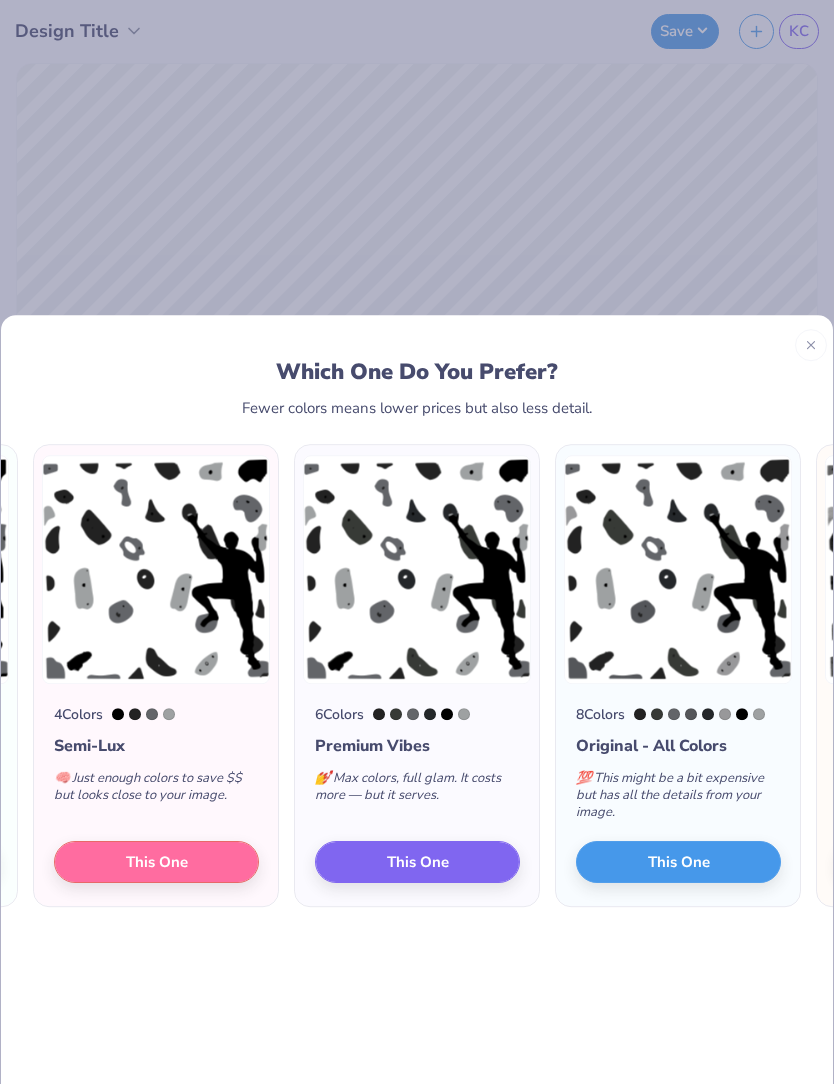 click on "This One" at bounding box center (417, 862) 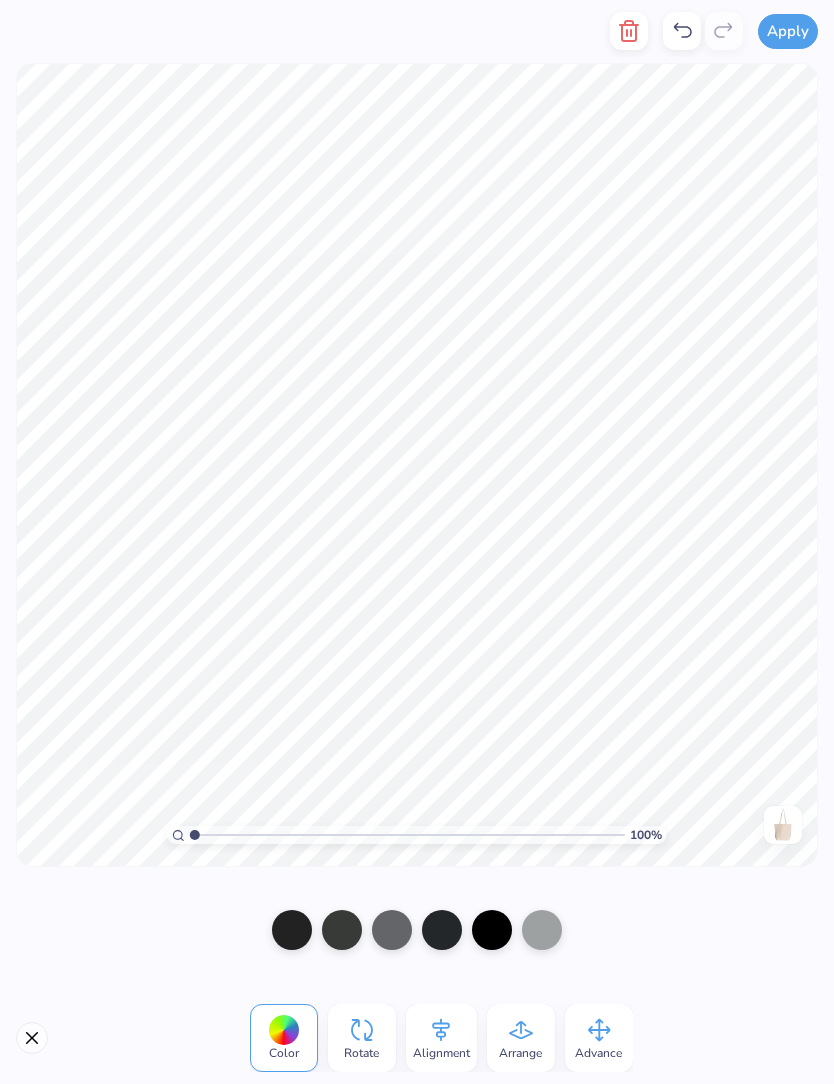 click at bounding box center [417, 930] 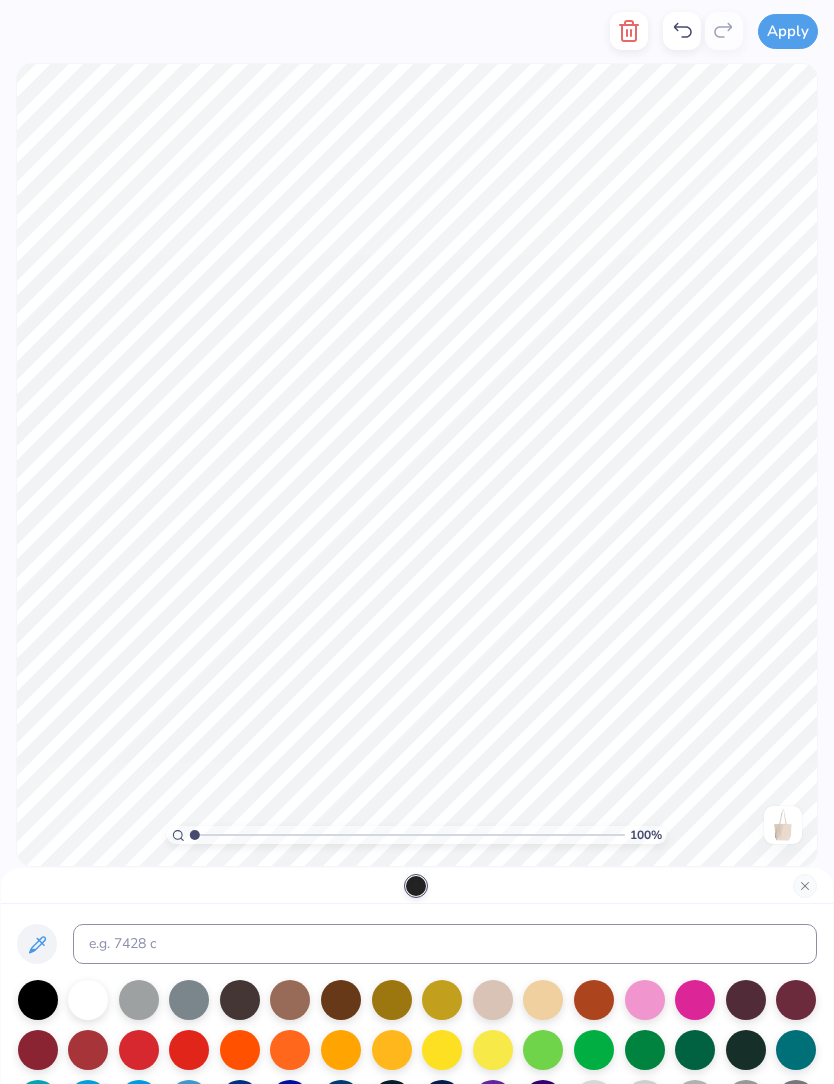 click at bounding box center (139, 1050) 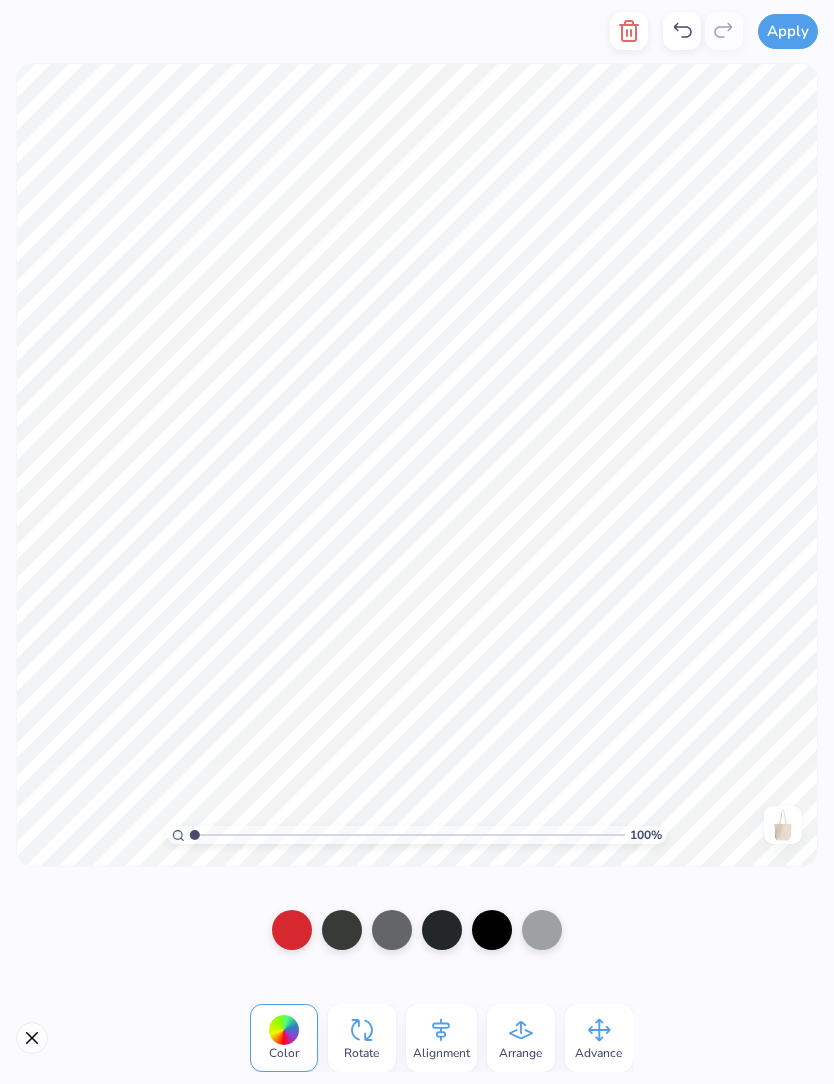 click at bounding box center [342, 930] 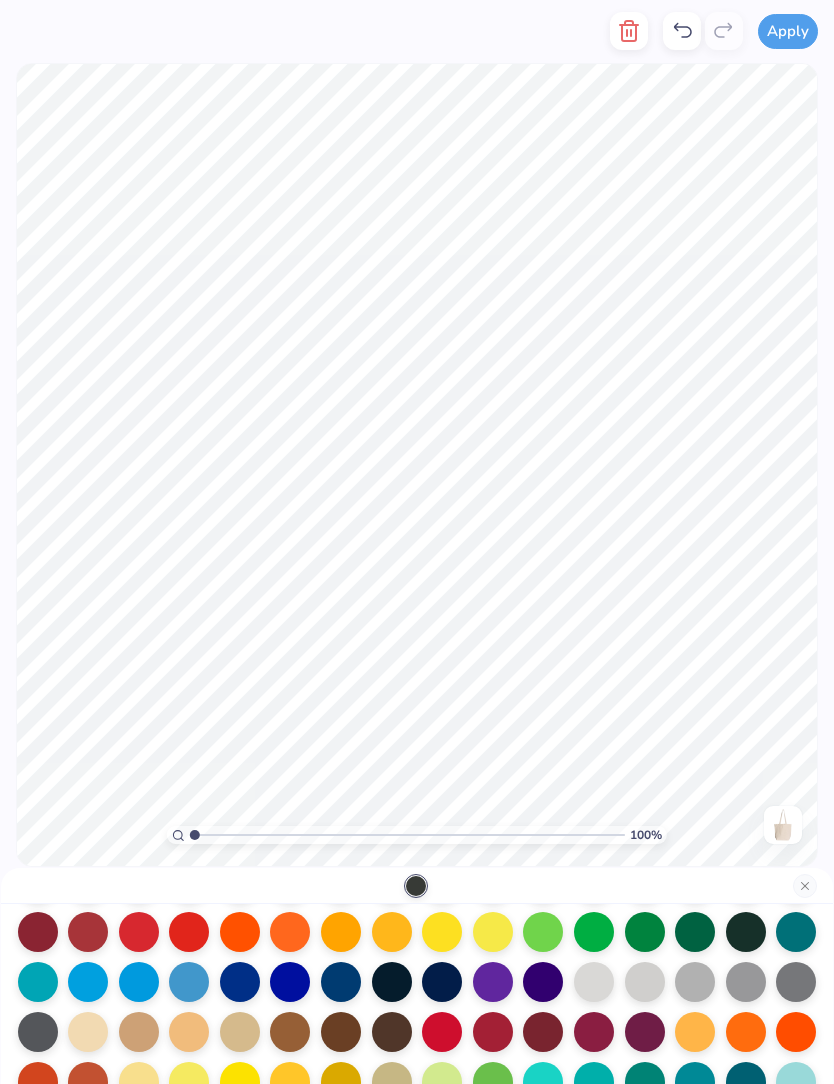 scroll, scrollTop: 122, scrollLeft: 0, axis: vertical 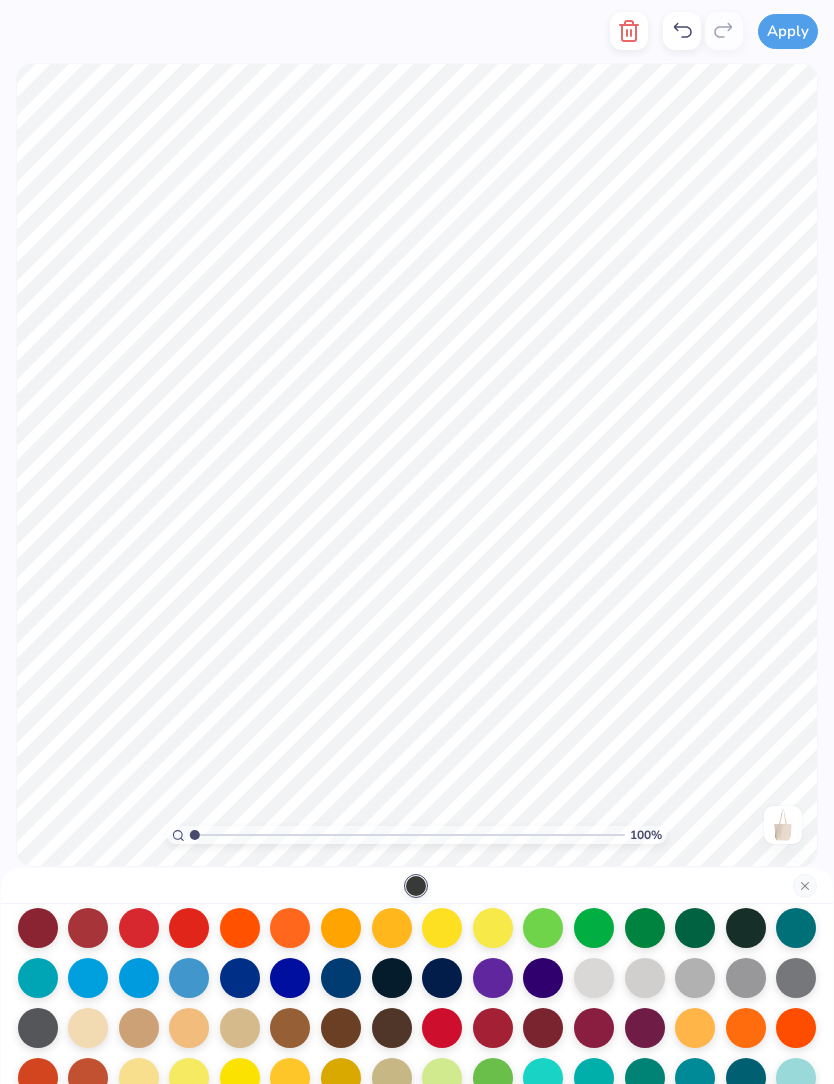 click at bounding box center (796, 1028) 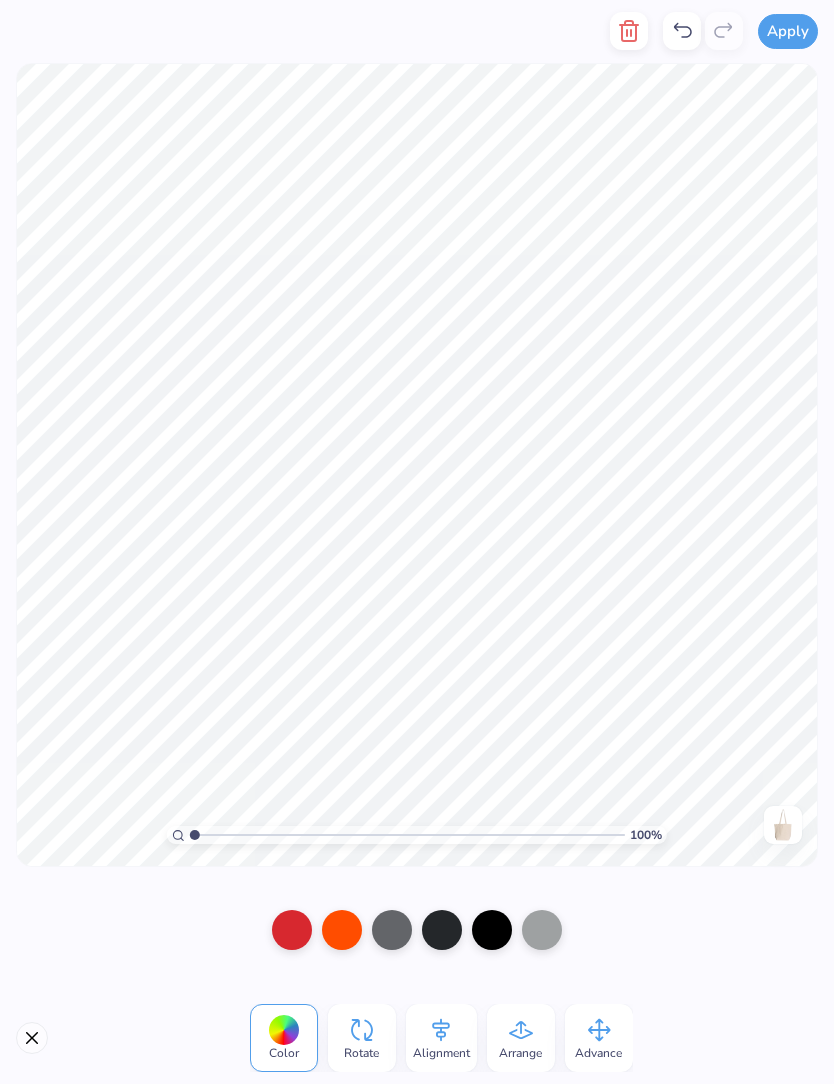 click at bounding box center (392, 930) 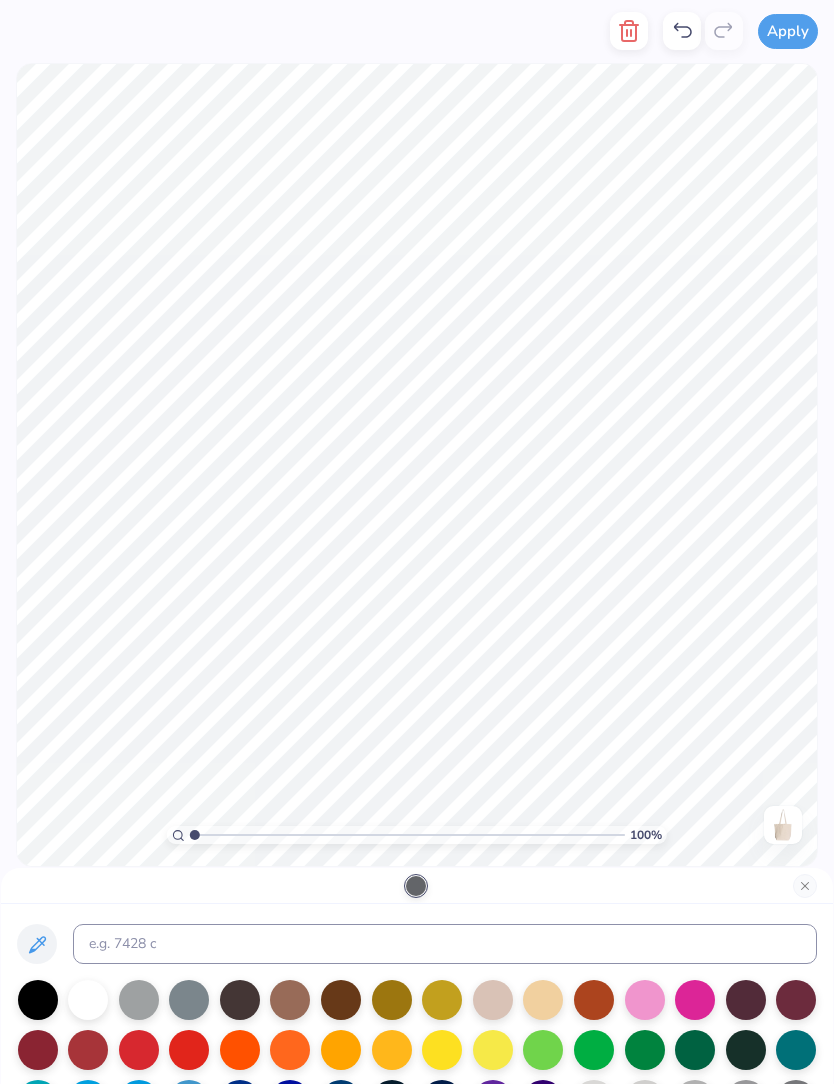 click at bounding box center (442, 1050) 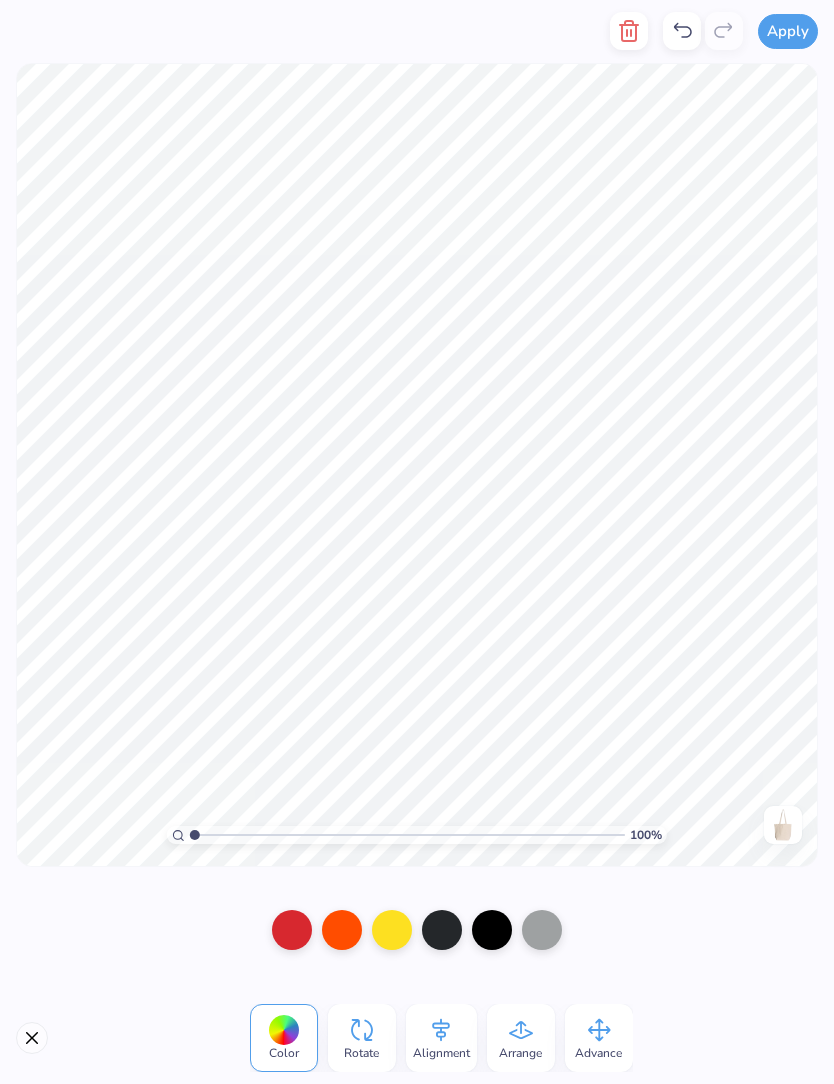 click at bounding box center [442, 930] 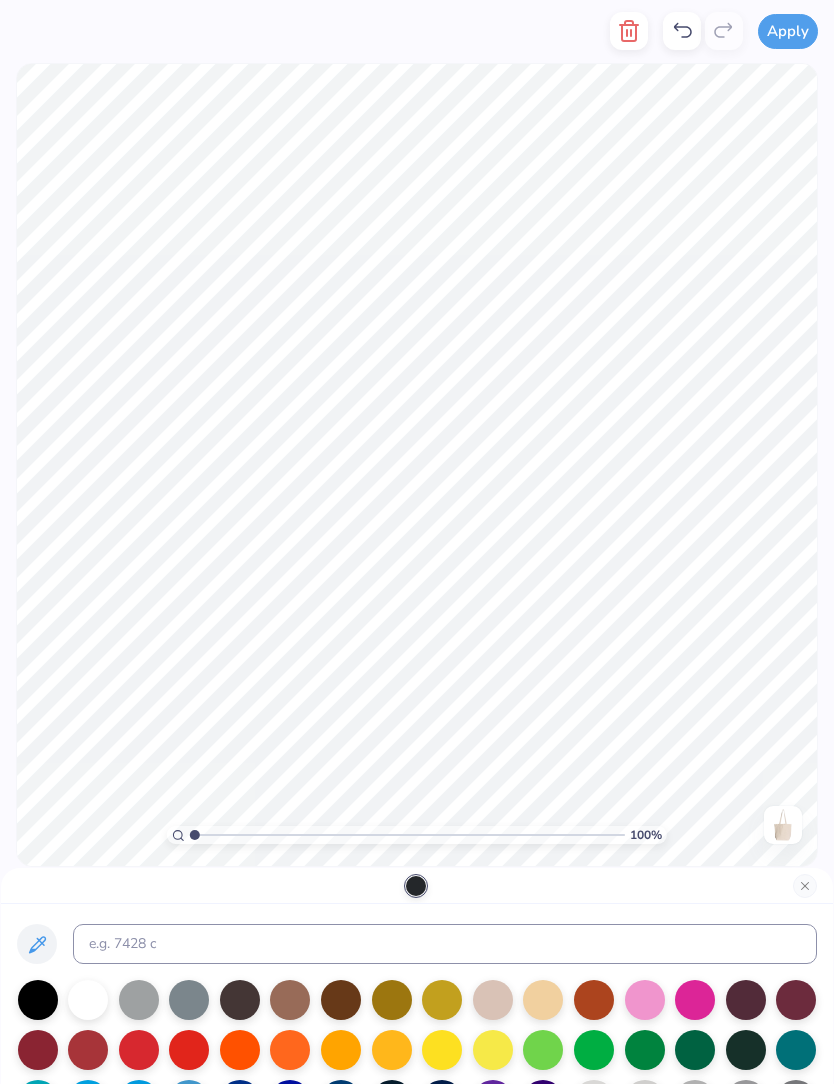click at bounding box center [695, 1050] 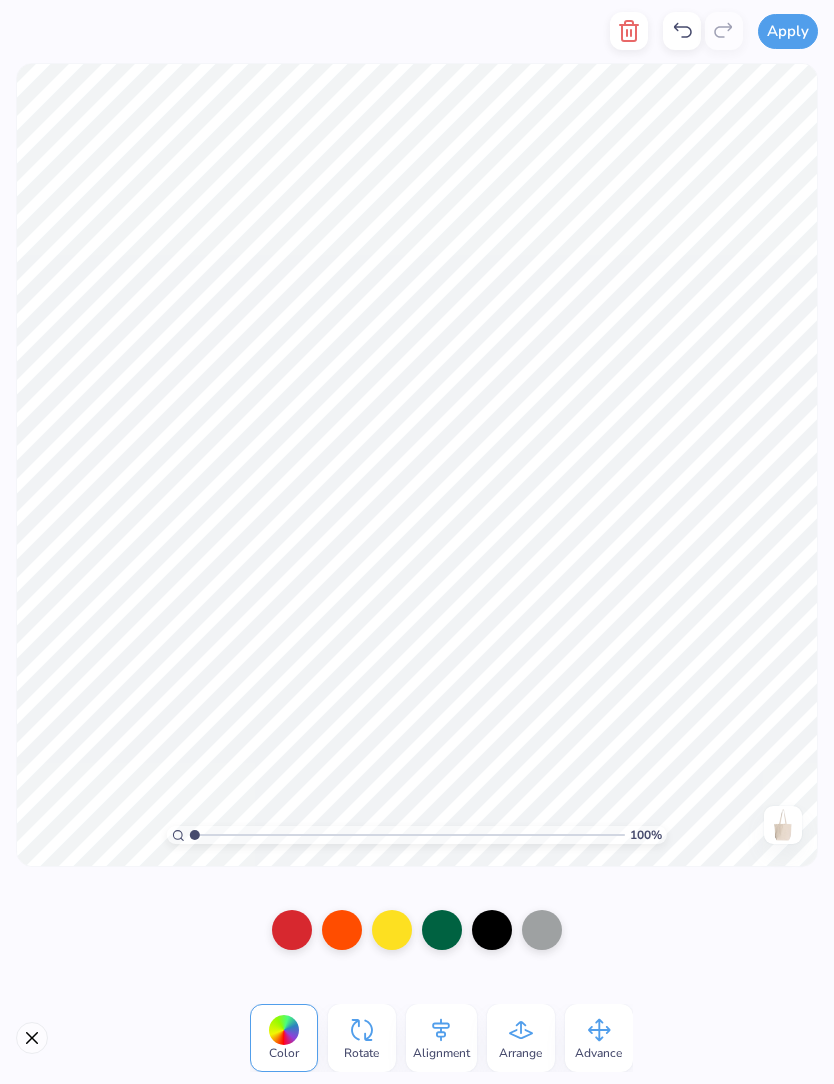 click at bounding box center (492, 930) 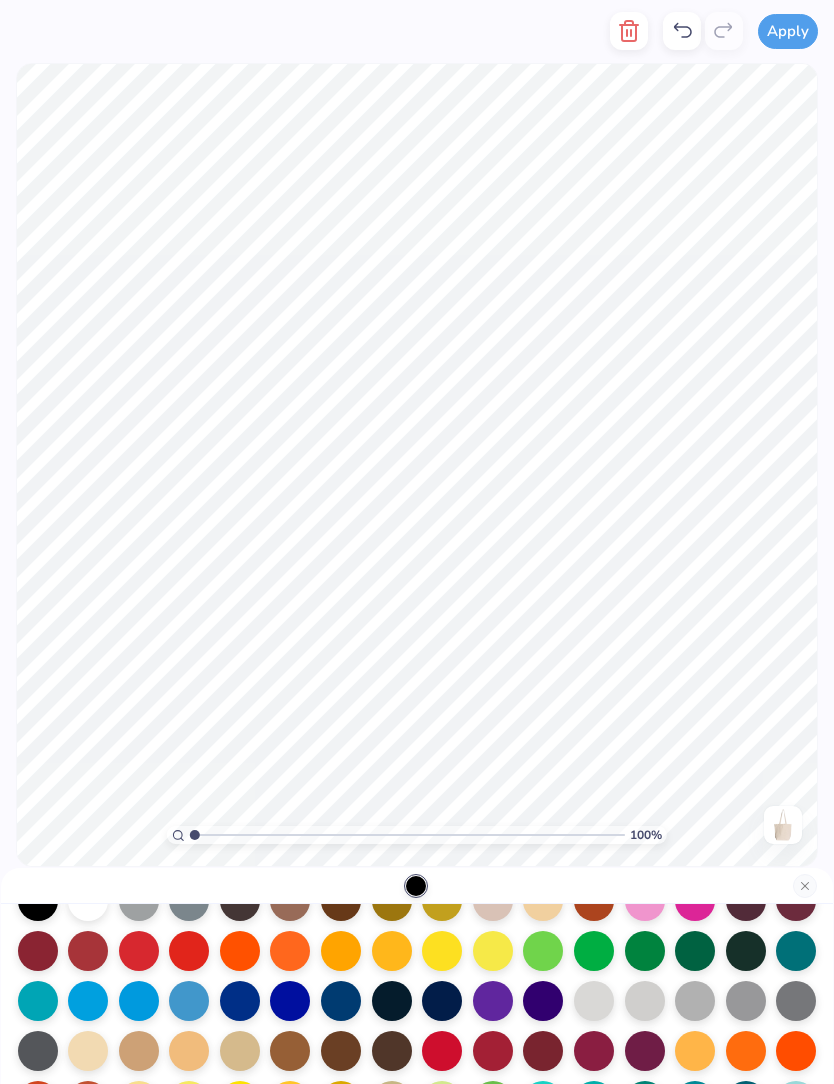 scroll, scrollTop: 121, scrollLeft: 0, axis: vertical 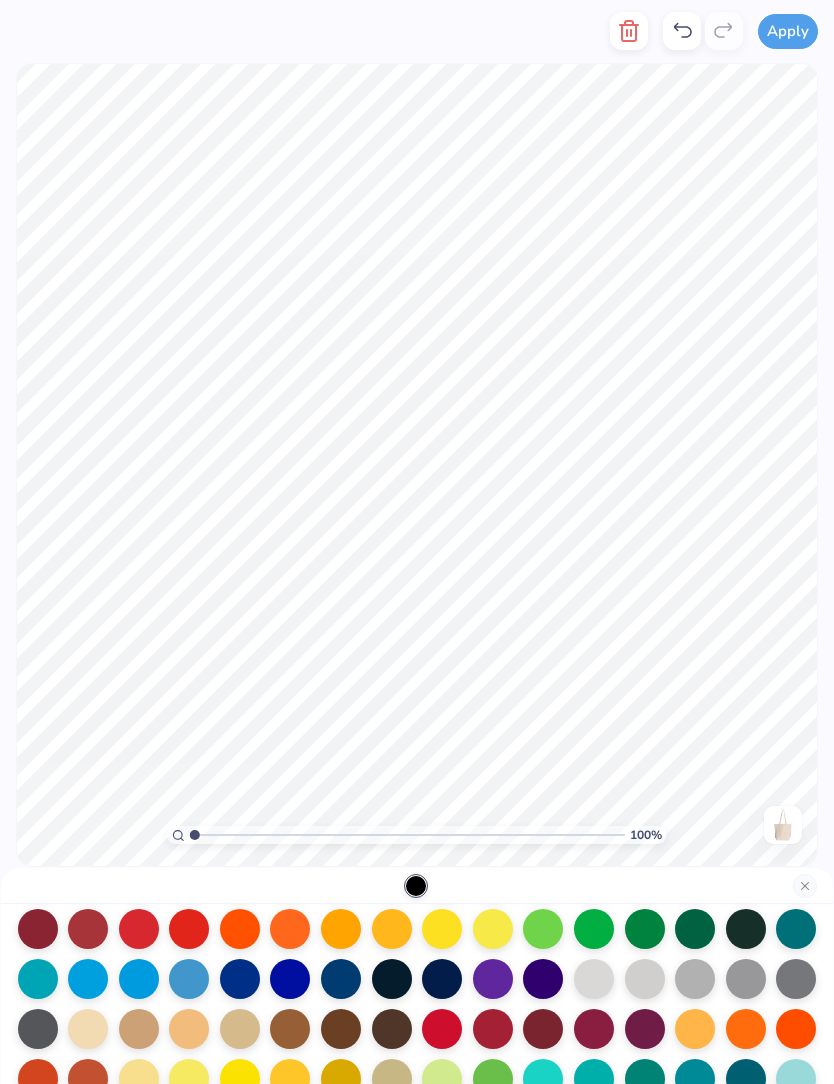click at bounding box center (341, 979) 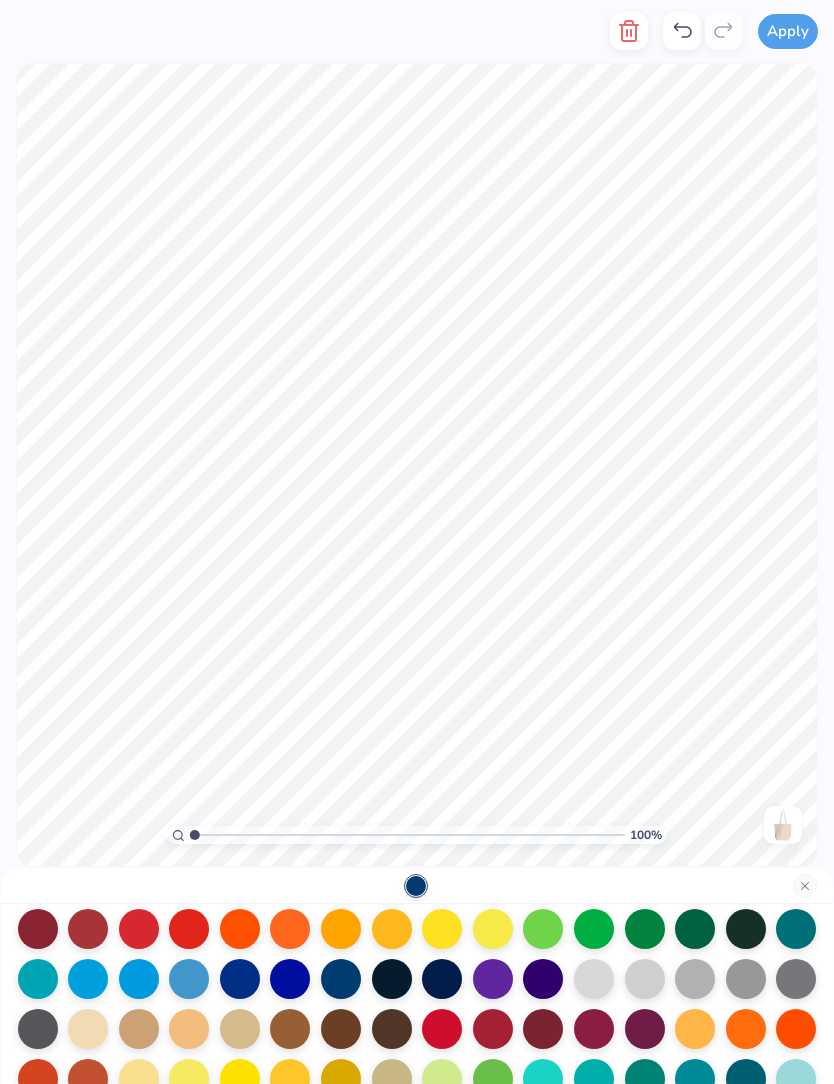 click at bounding box center [290, 979] 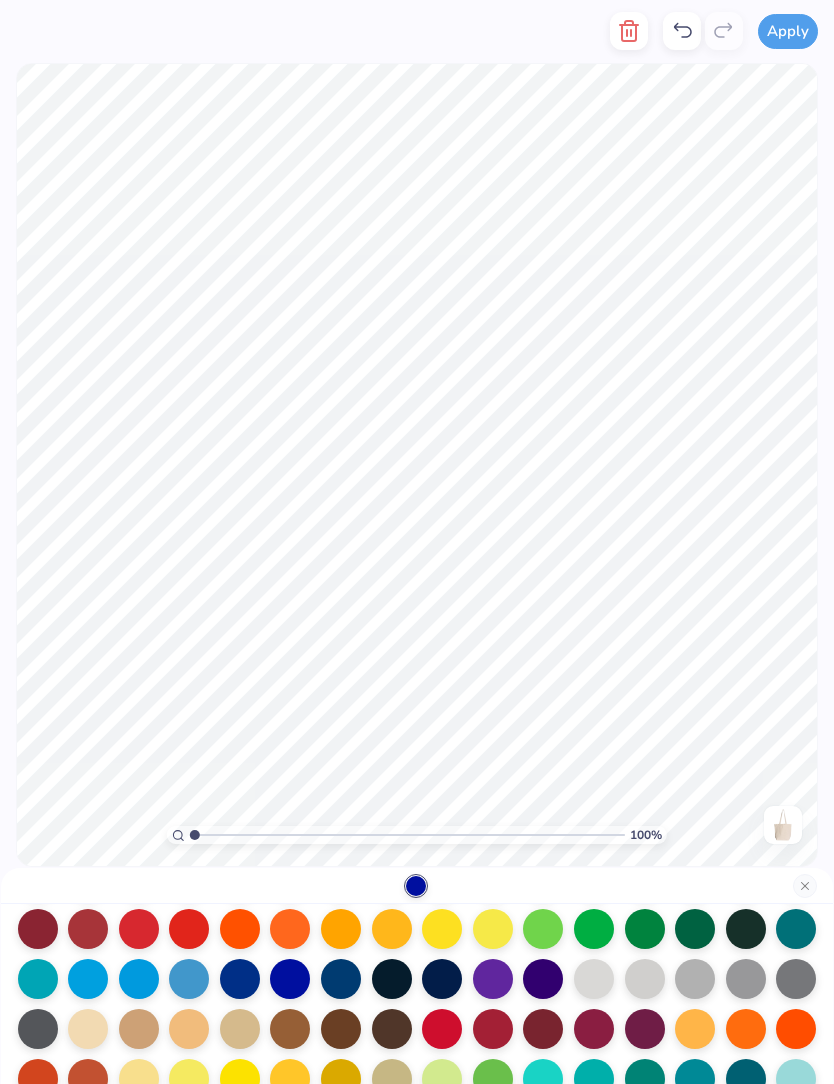 click at bounding box center [442, 979] 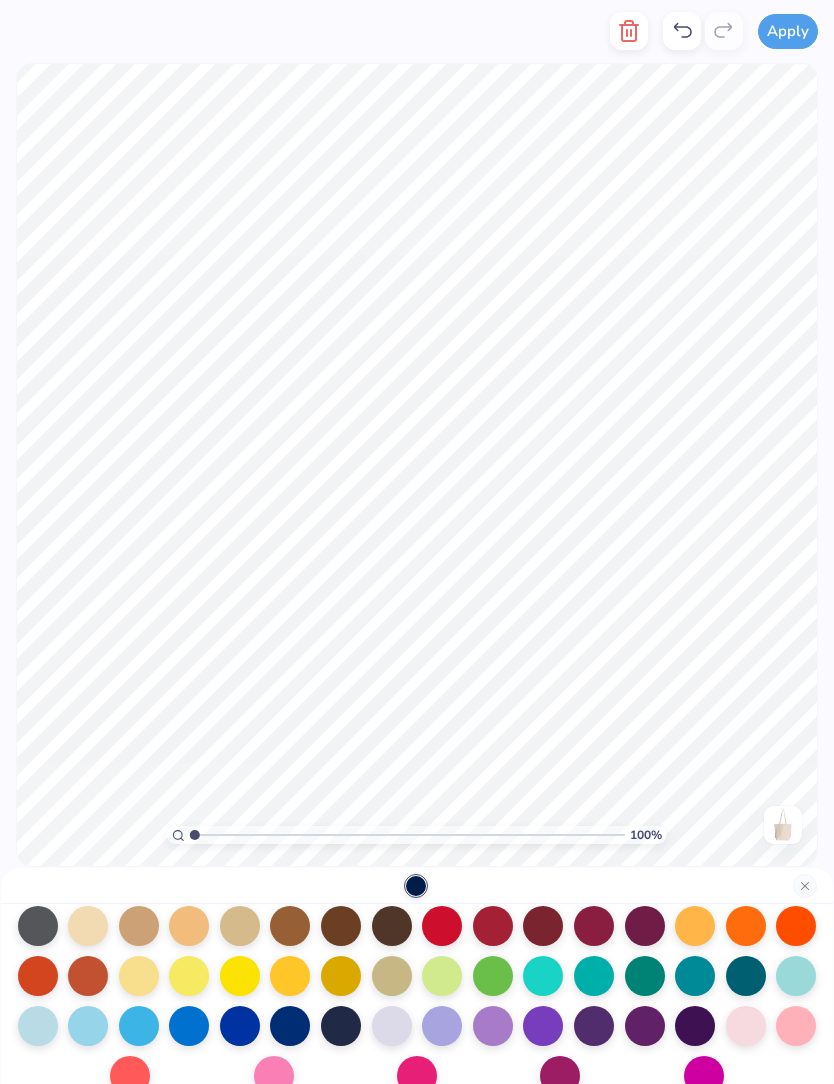 scroll, scrollTop: 225, scrollLeft: 0, axis: vertical 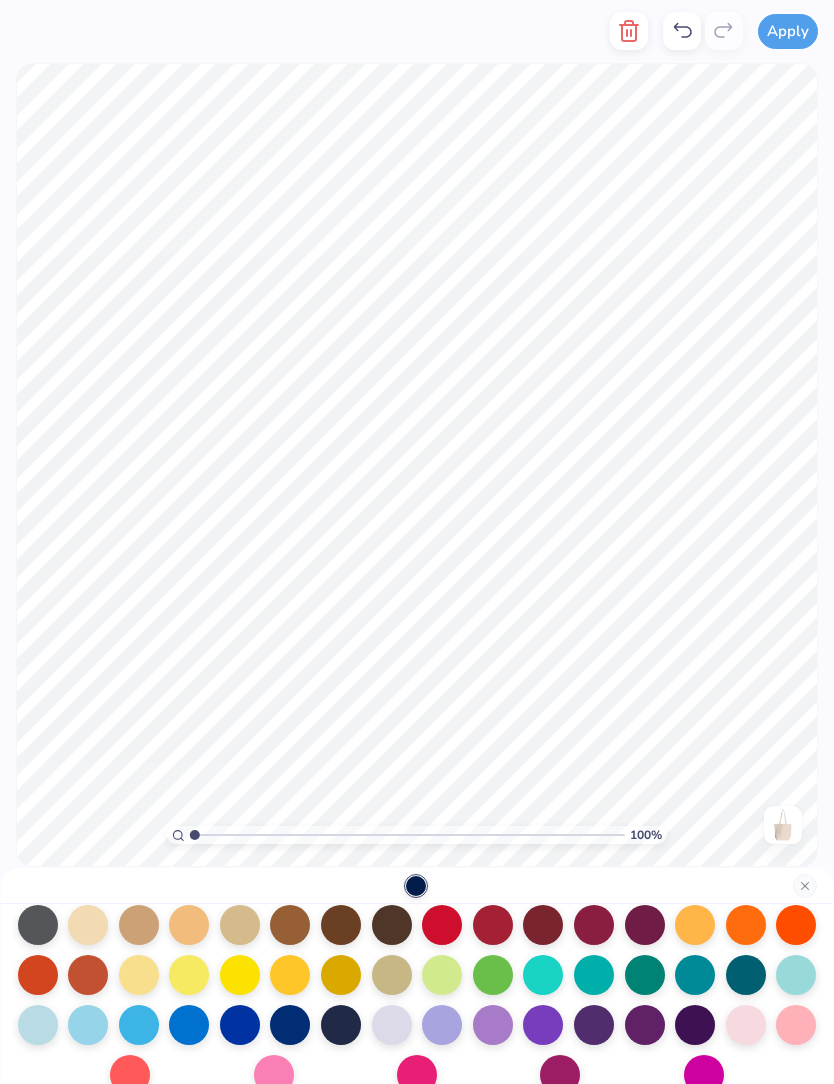 click at bounding box center [139, 1025] 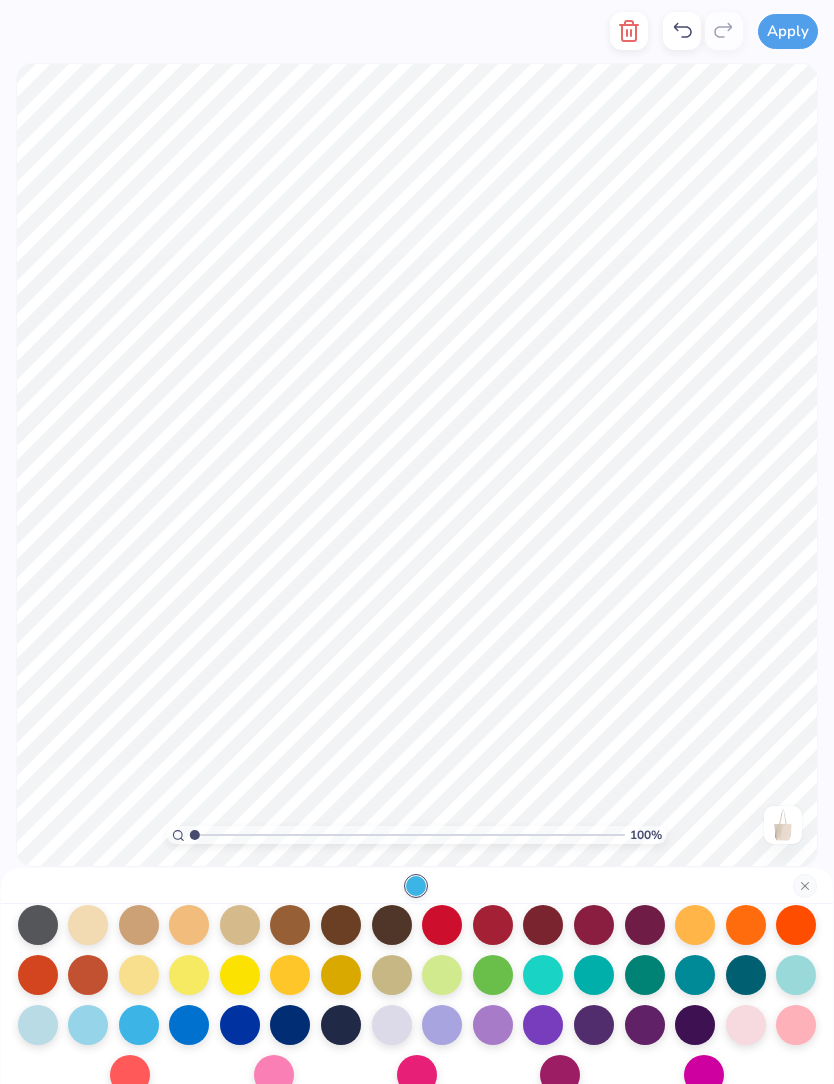 click at bounding box center (240, 1025) 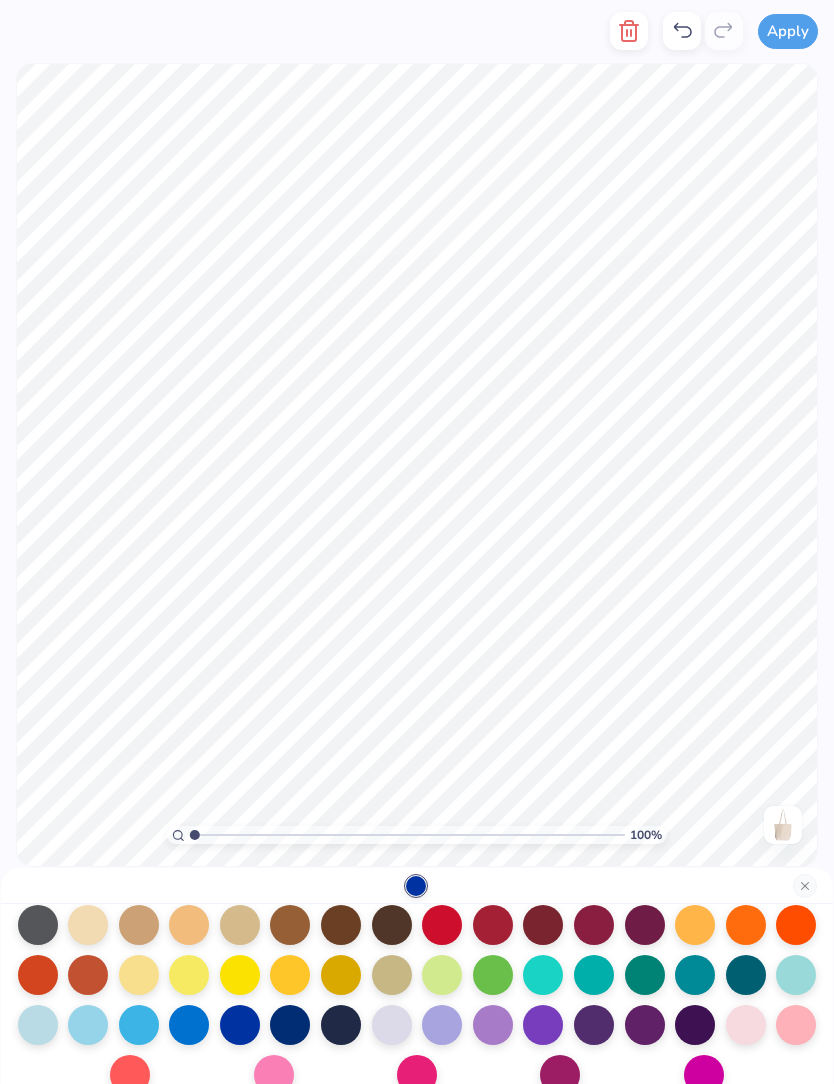 click at bounding box center [290, 1025] 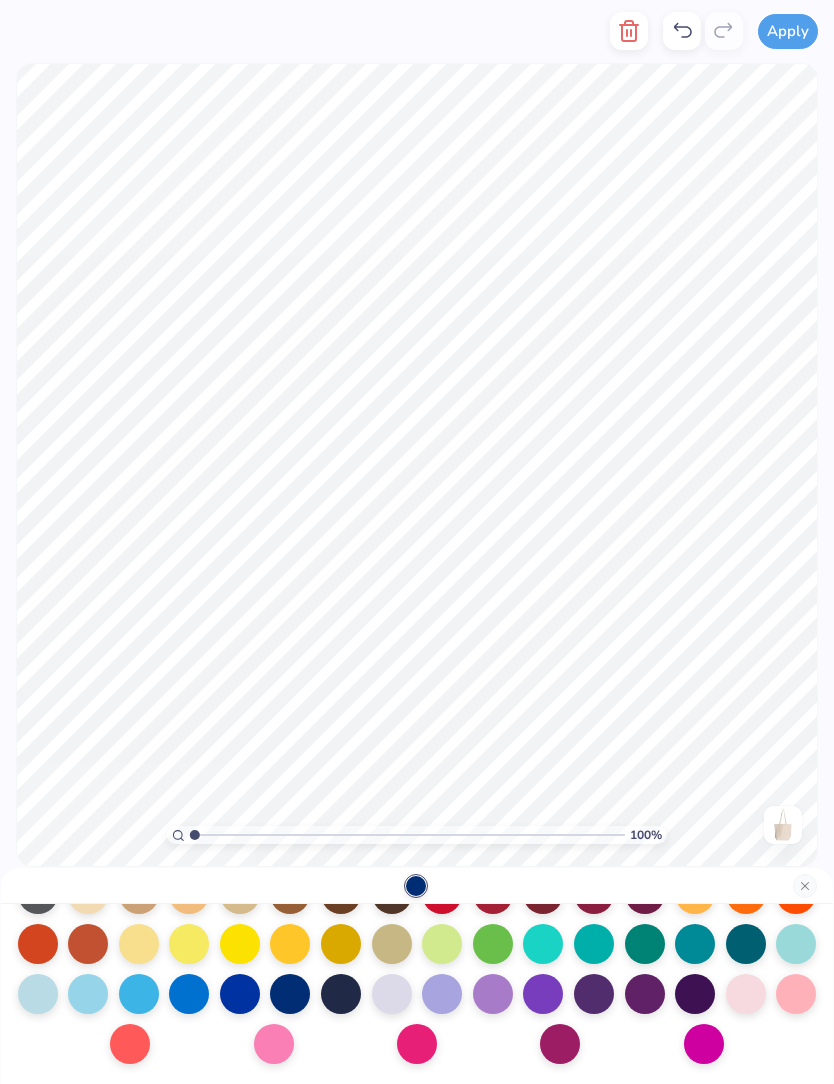 scroll, scrollTop: 260, scrollLeft: 0, axis: vertical 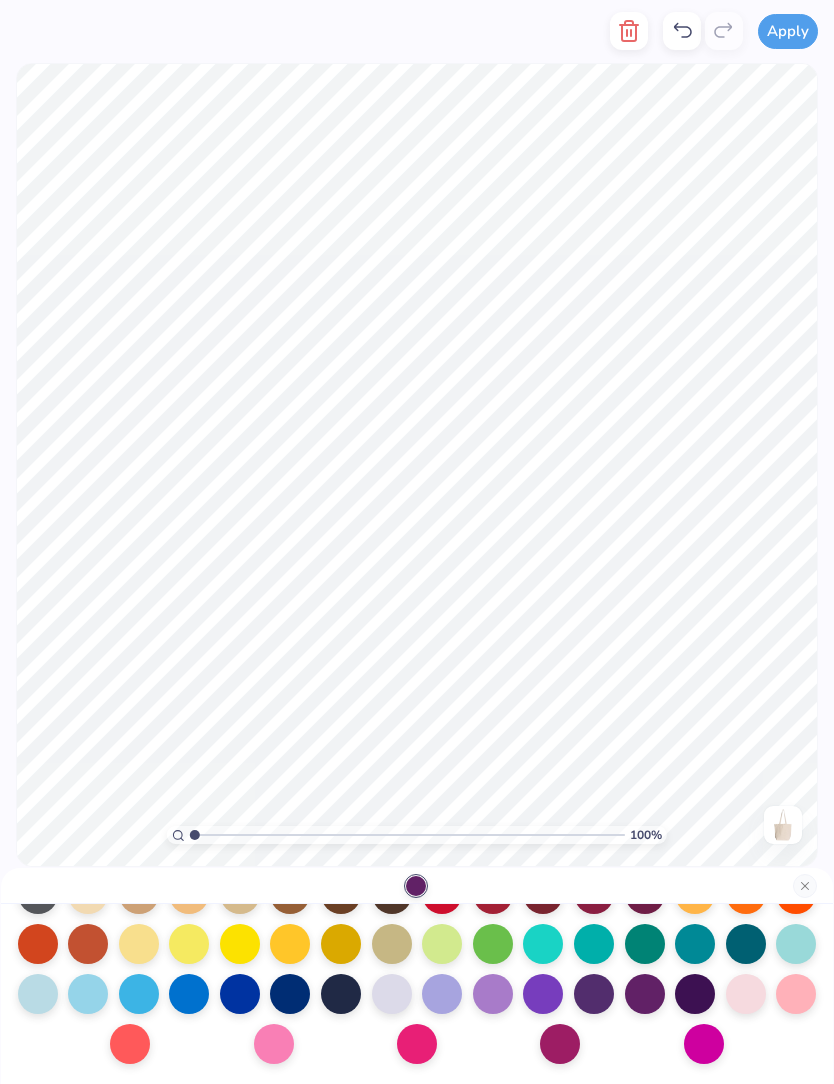 click at bounding box center (695, 994) 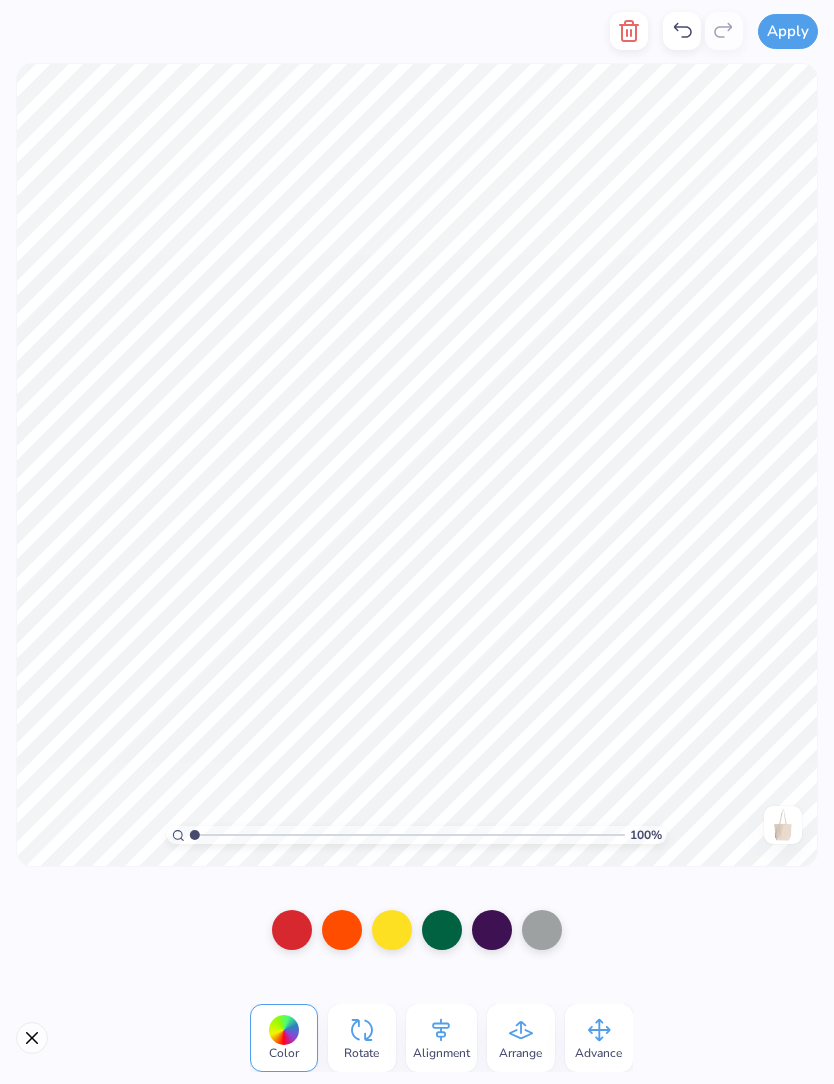 click at bounding box center [542, 930] 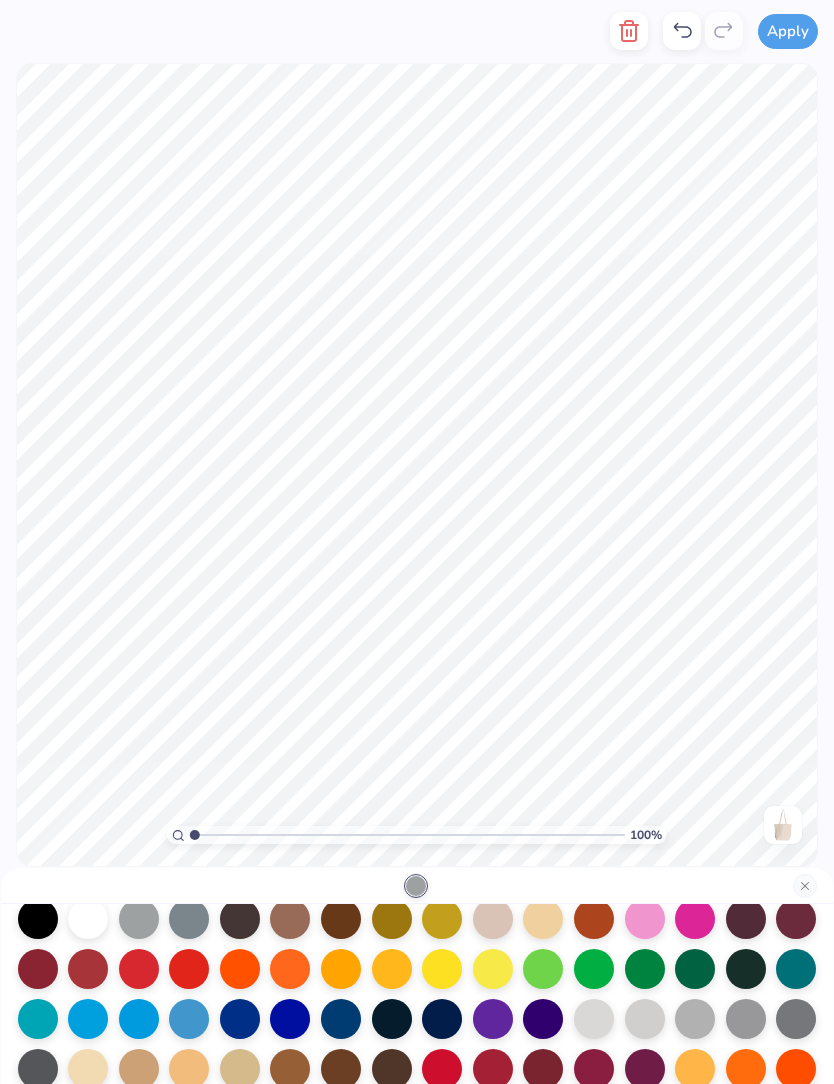 scroll, scrollTop: 93, scrollLeft: 0, axis: vertical 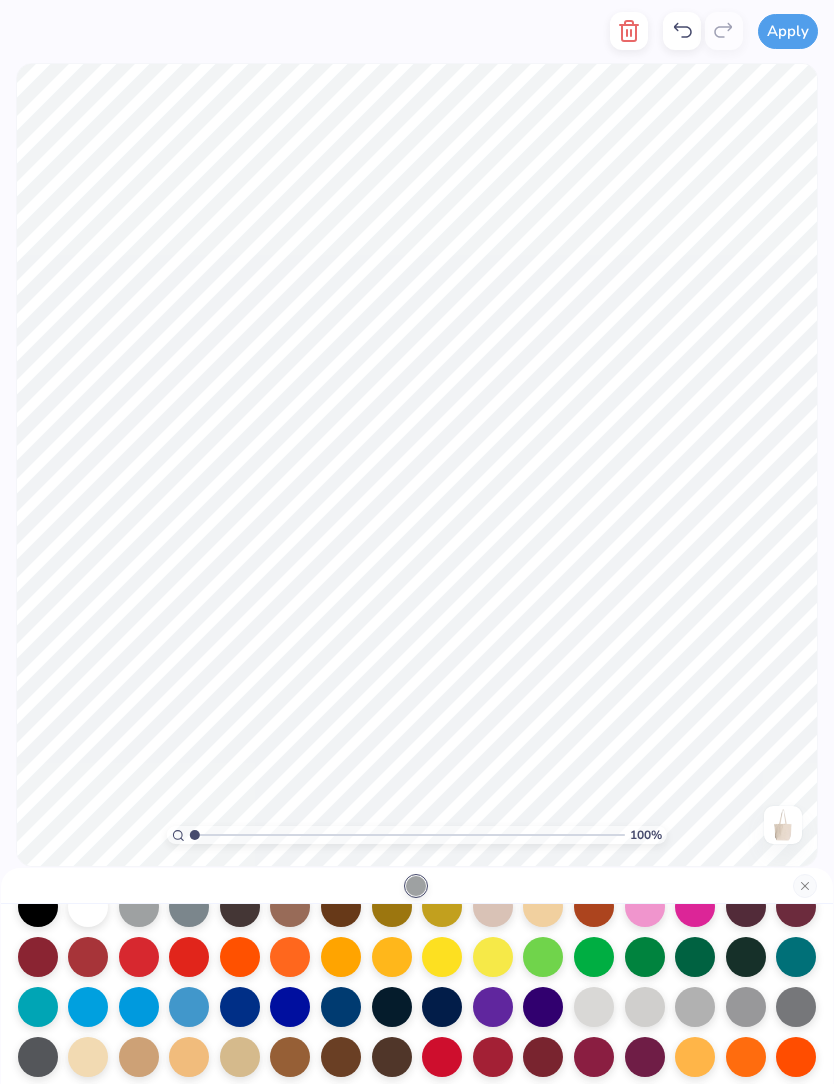 click at bounding box center [189, 1007] 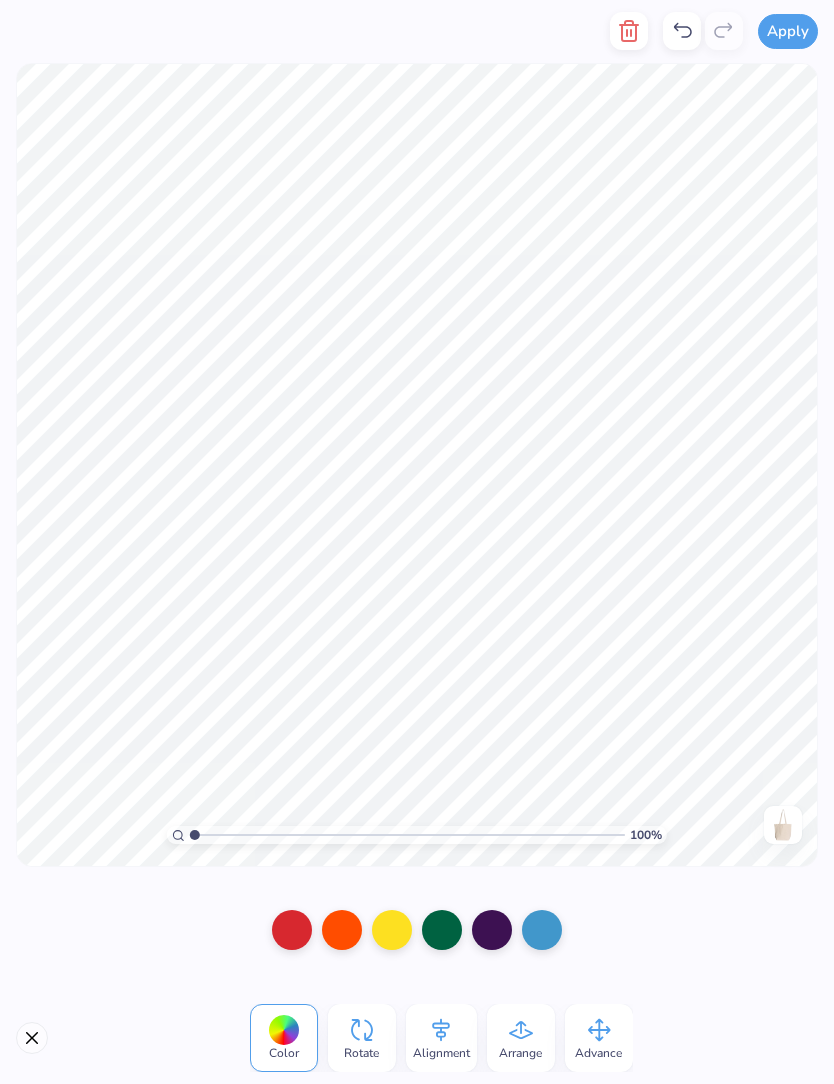 click at bounding box center (292, 930) 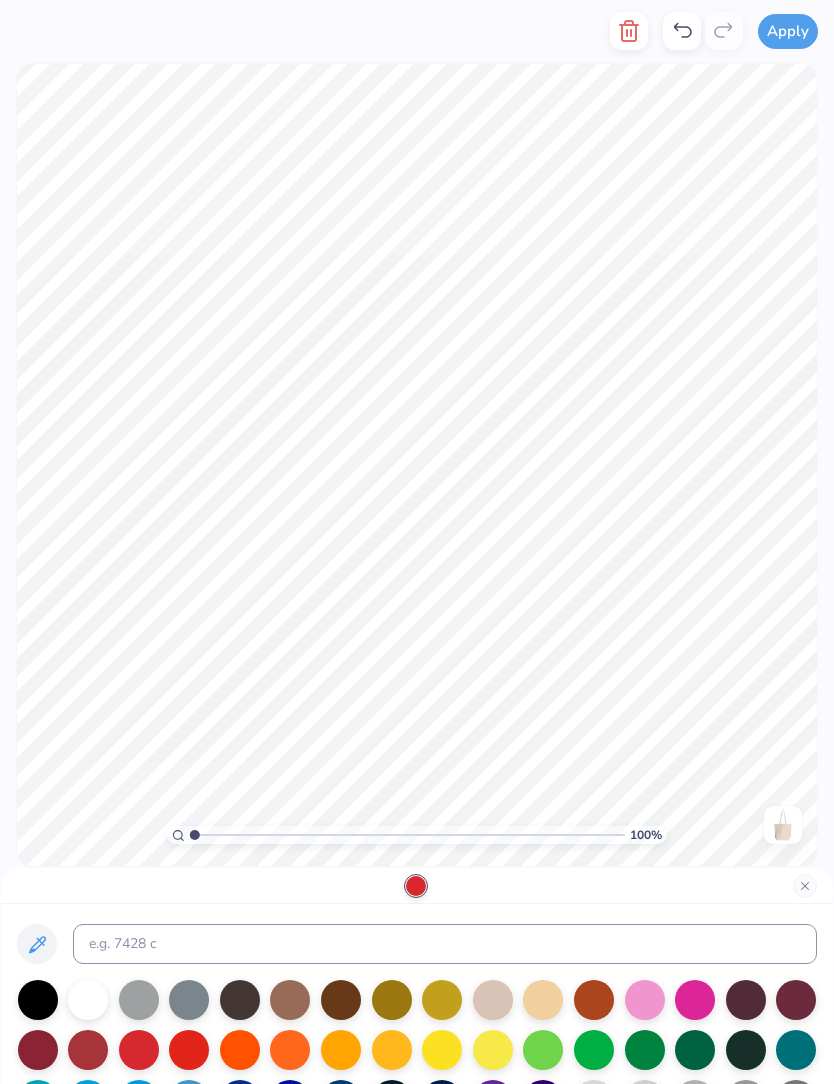 click at bounding box center (645, 1000) 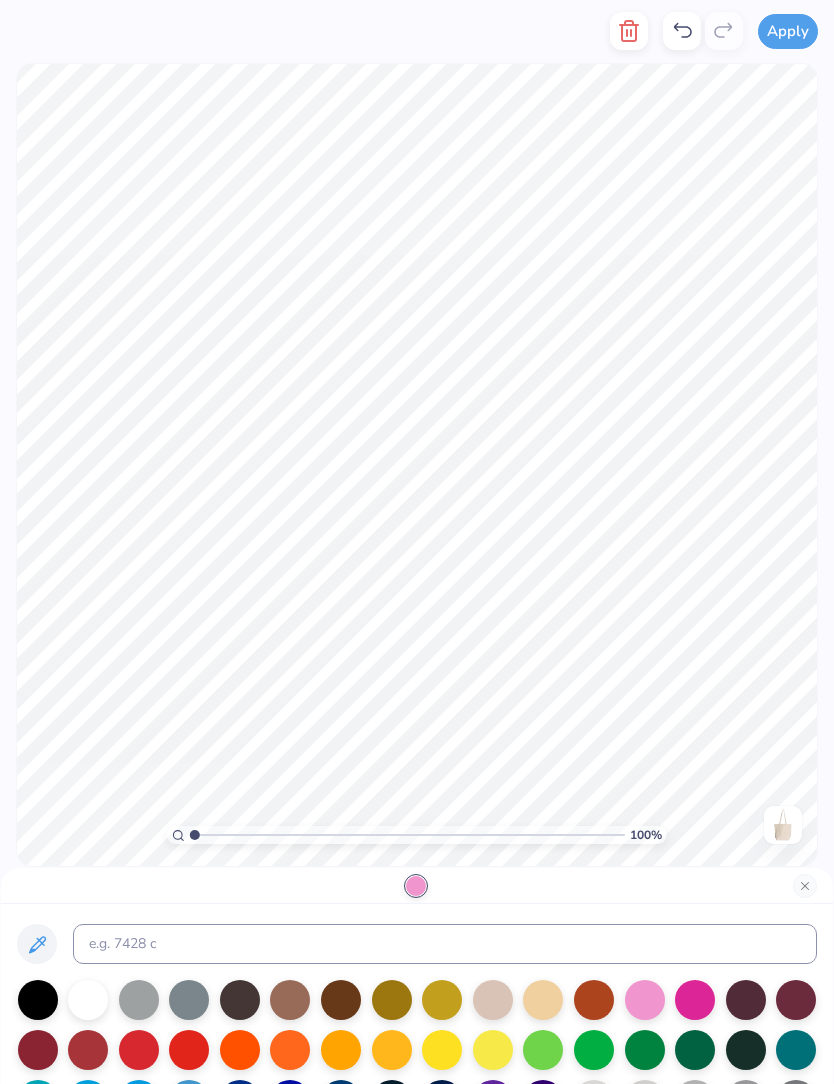 click at bounding box center [695, 1000] 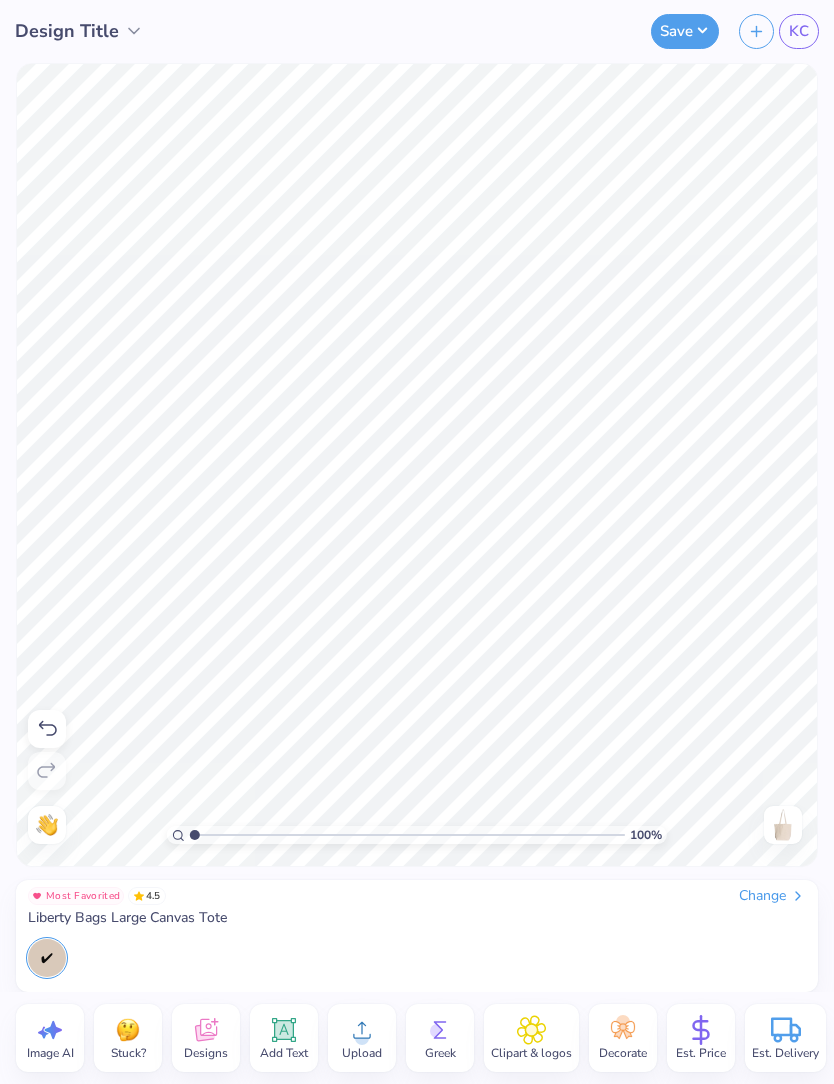click on "Upload" at bounding box center (362, 1038) 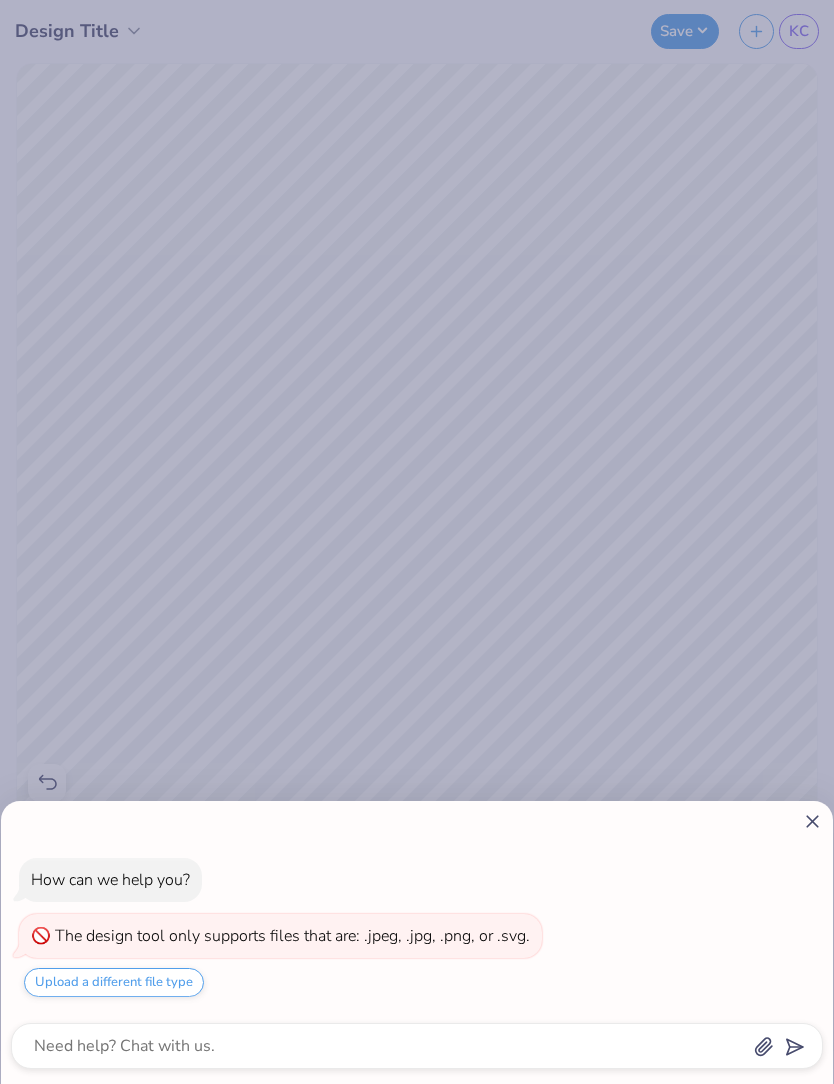 click on "How can we help you? The design tool only supports files that are: .jpeg, .jpg, .png, or .svg. Upload a different file type" at bounding box center (417, 942) 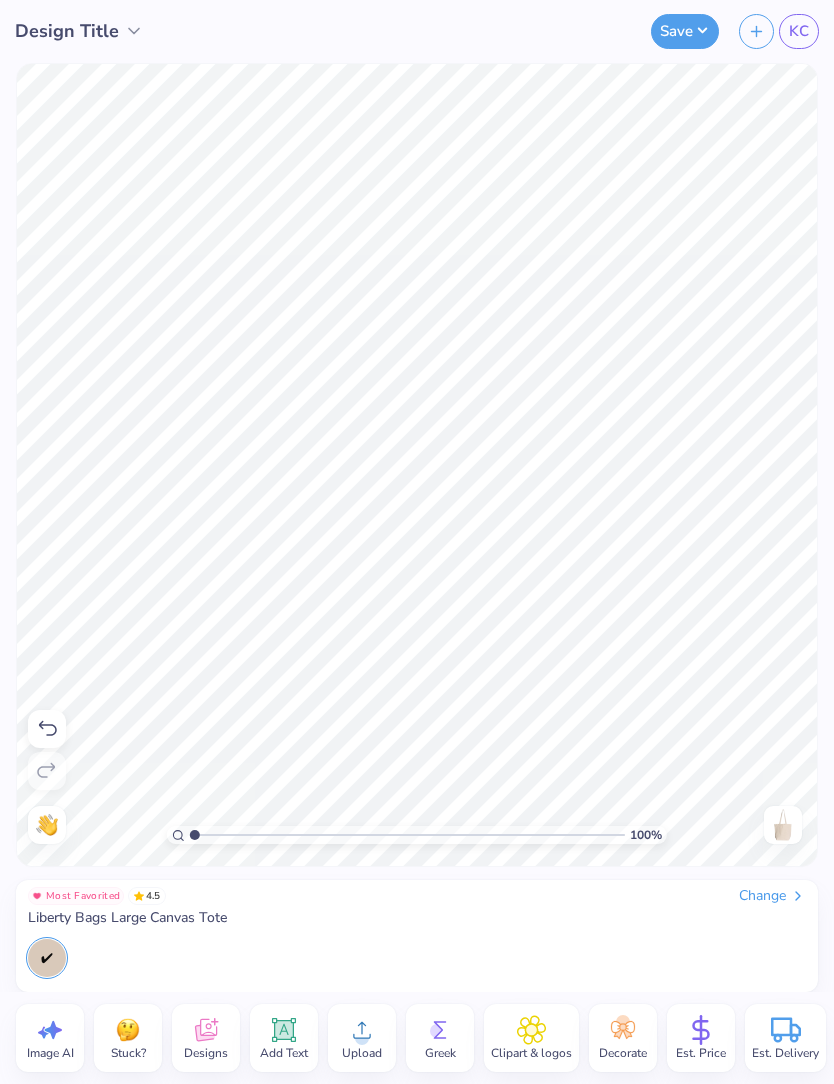 click on "Upload" at bounding box center (362, 1053) 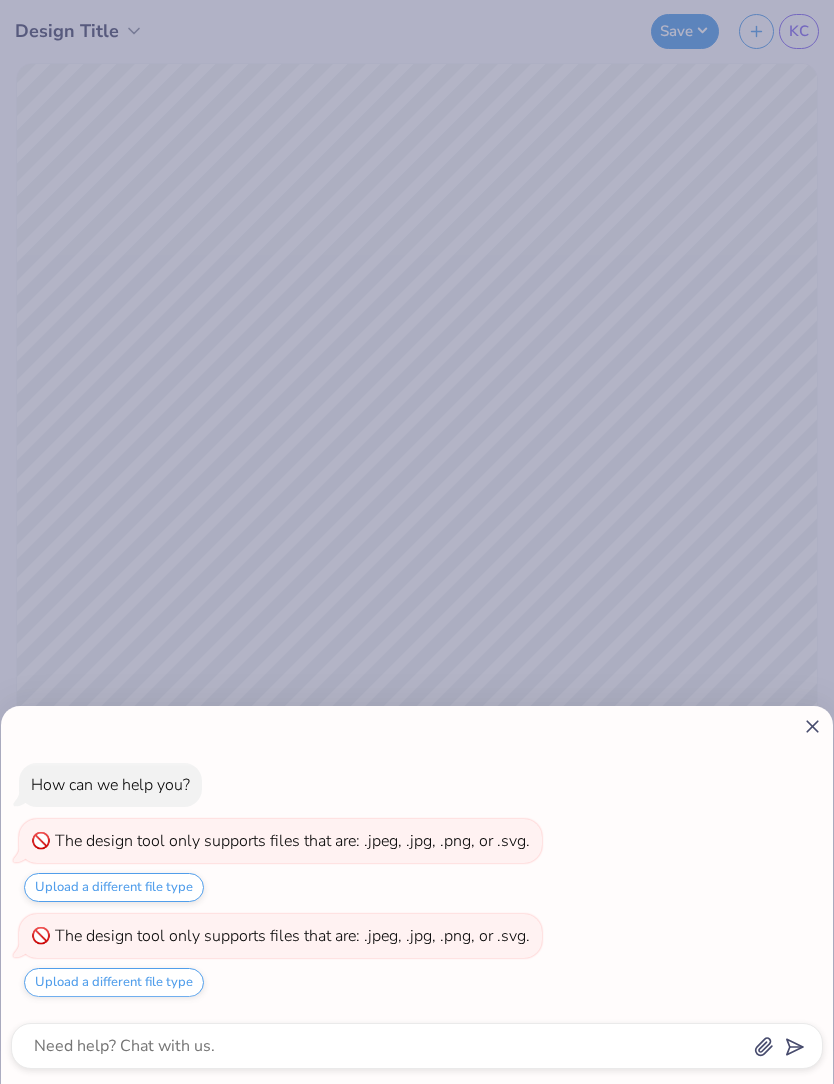 click 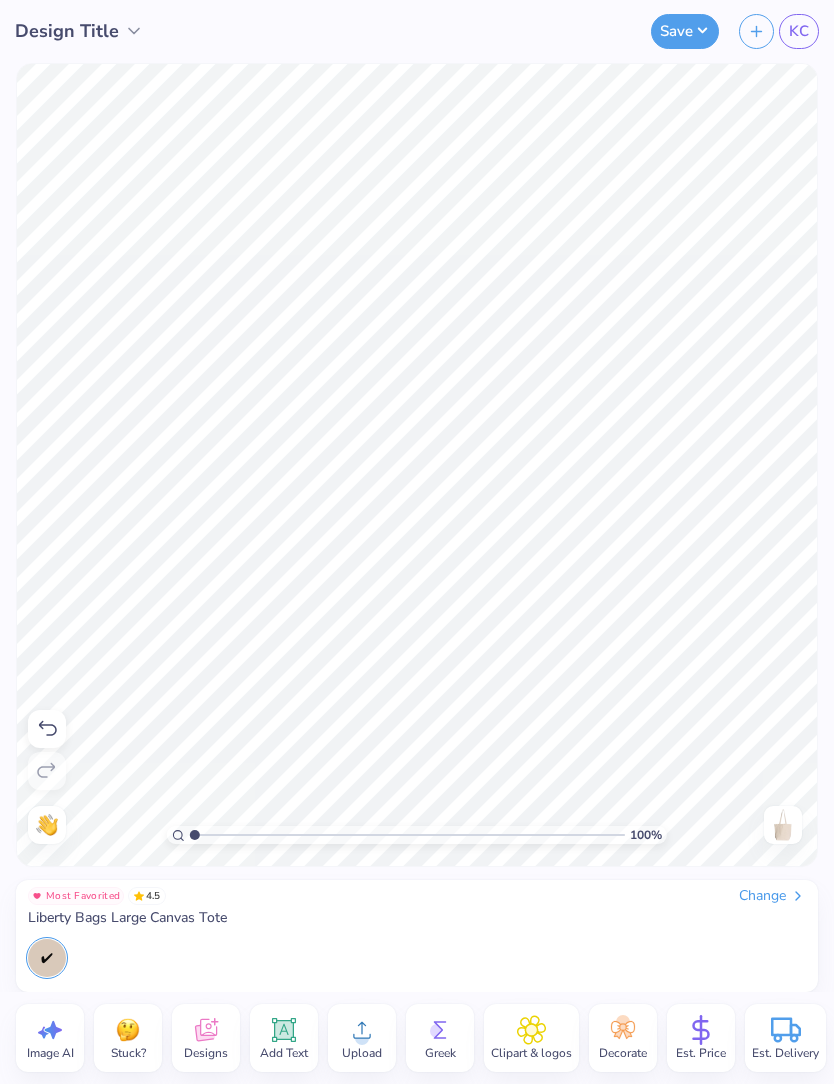 click 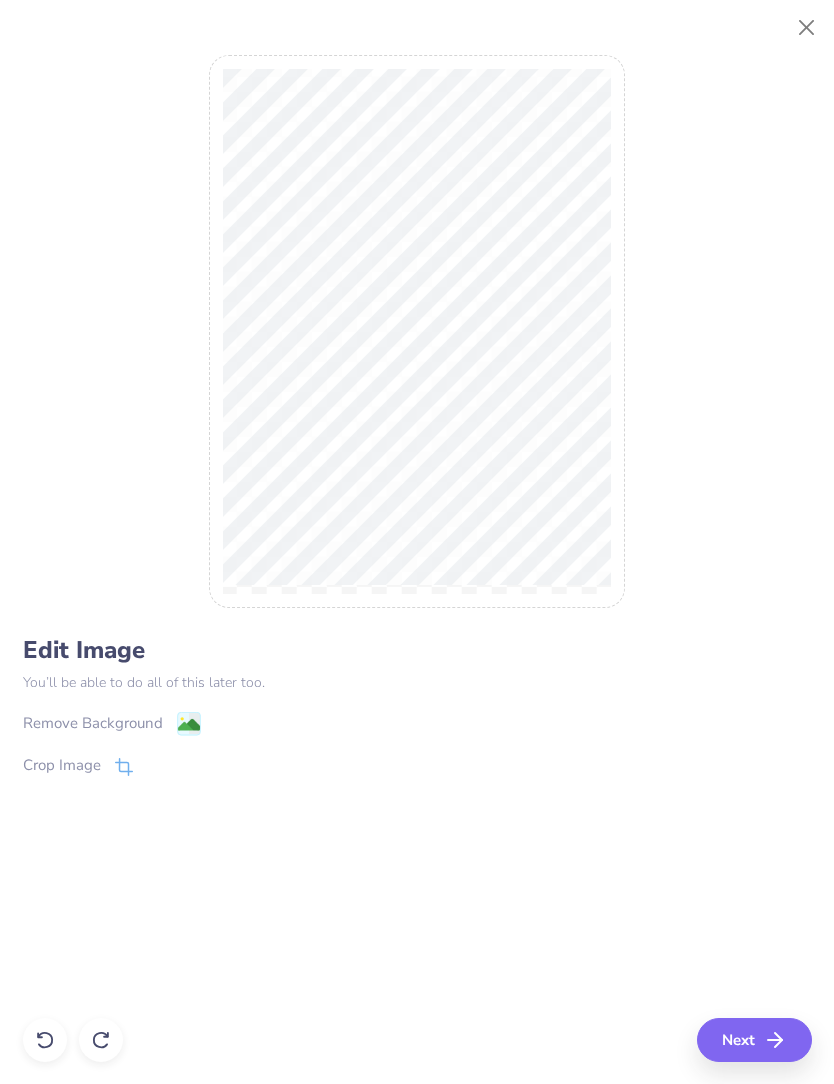 click 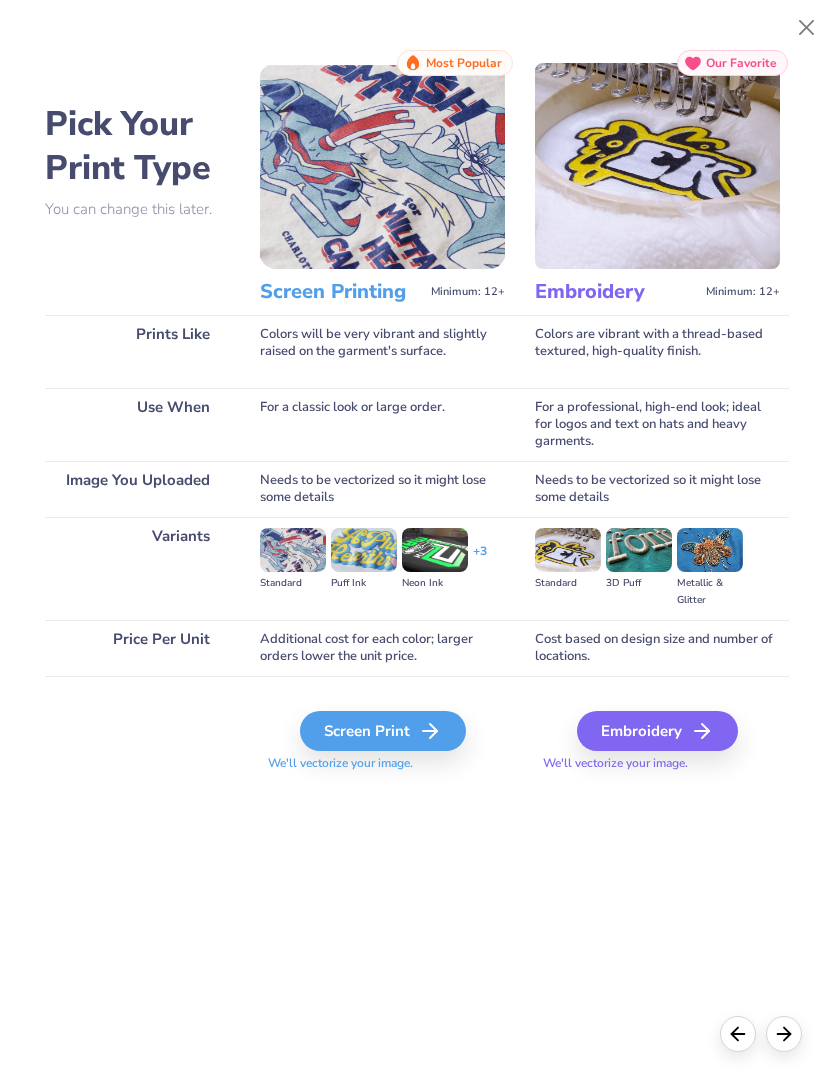 click on "Screen Print" at bounding box center (383, 731) 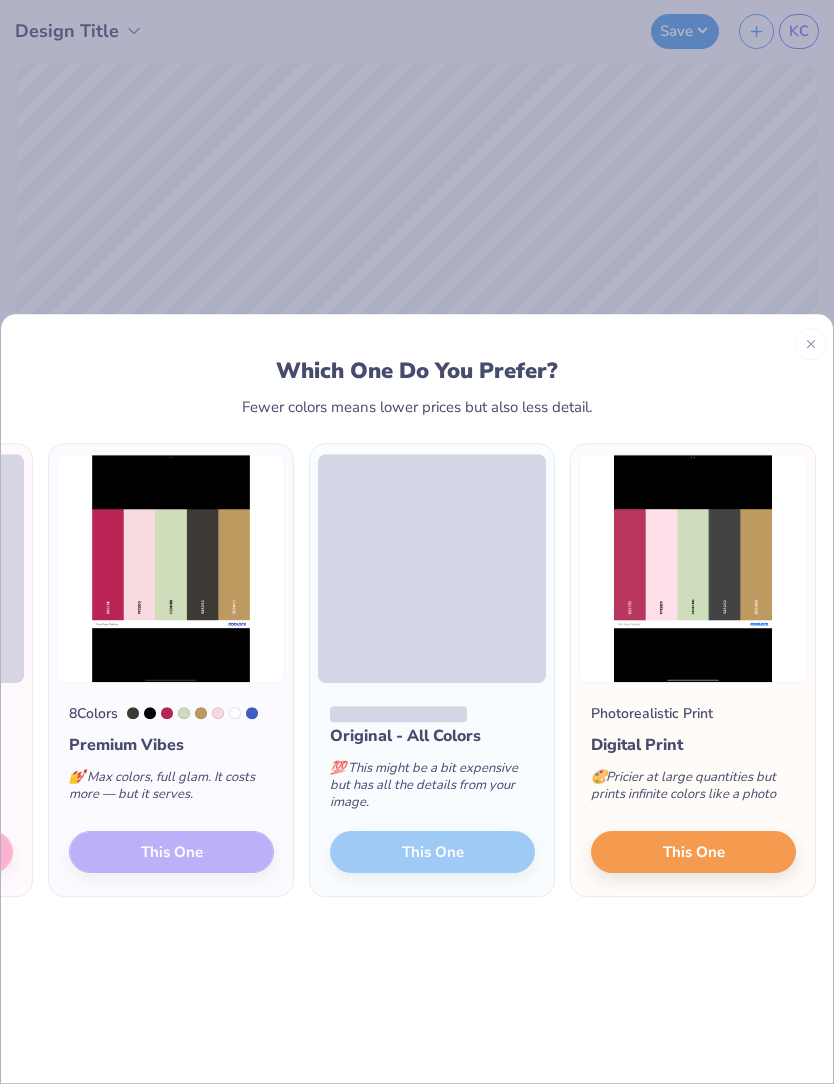 scroll, scrollTop: 0, scrollLeft: 246, axis: horizontal 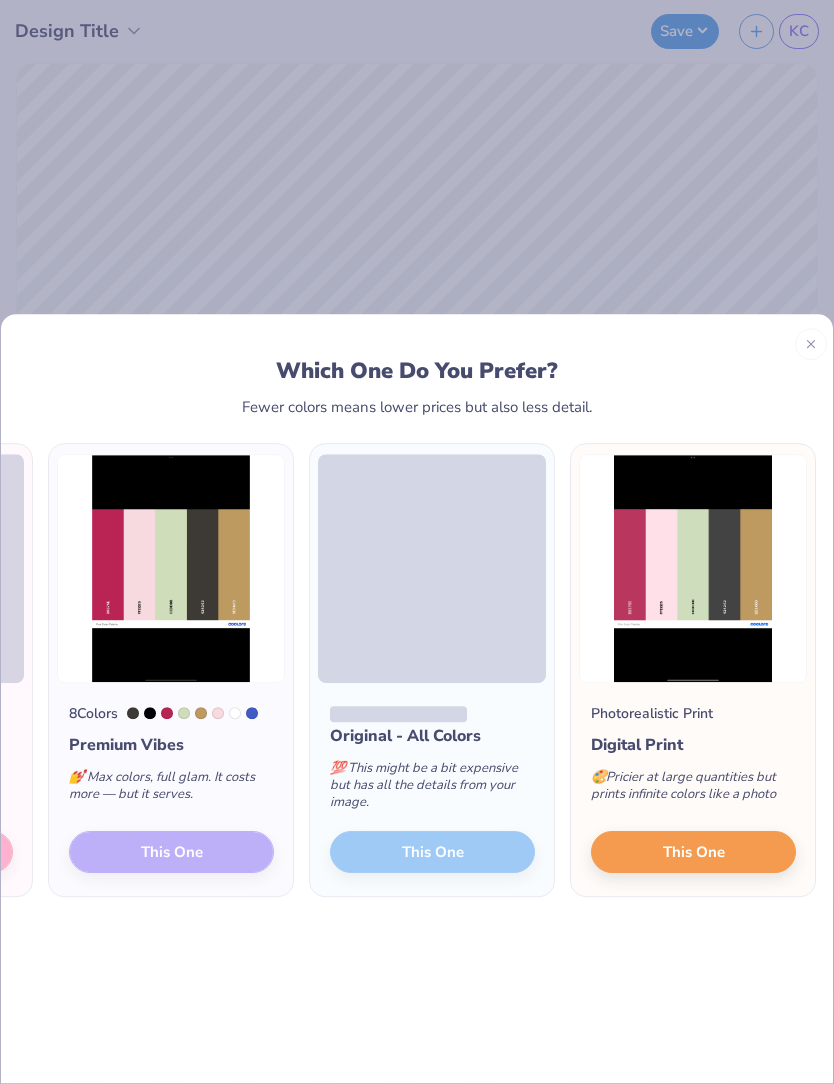 click on "This One" at bounding box center (694, 851) 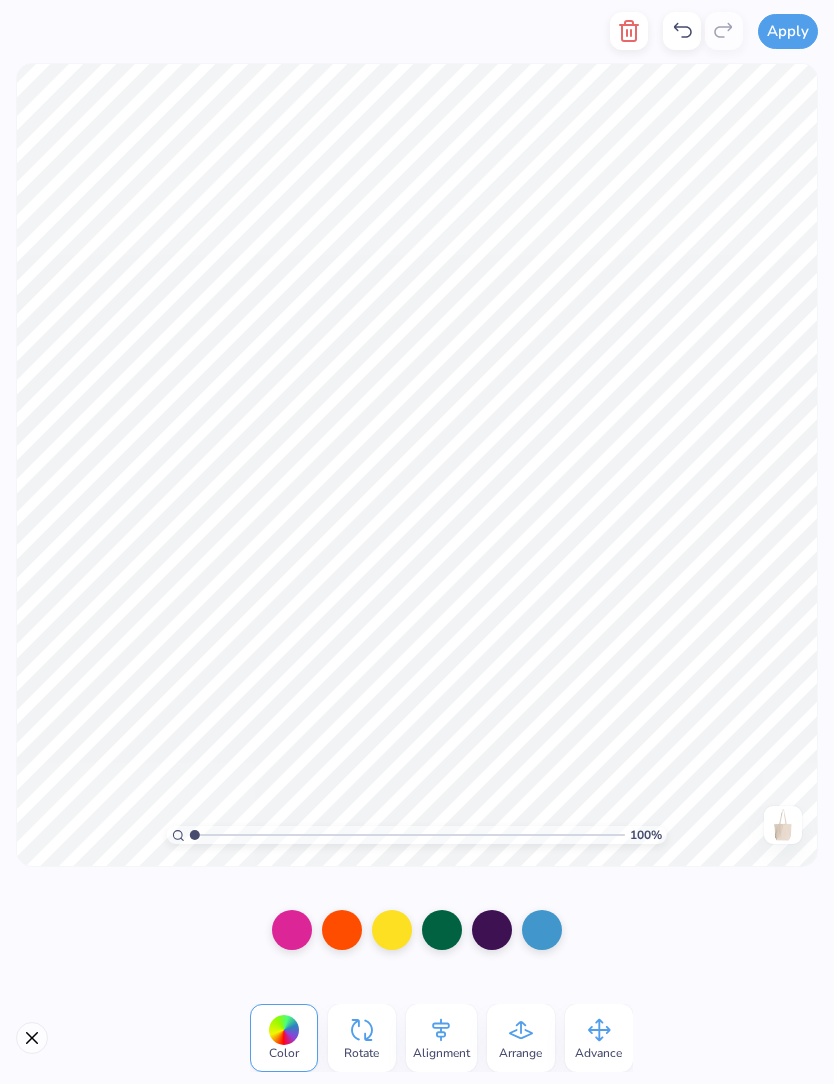 click at bounding box center [292, 930] 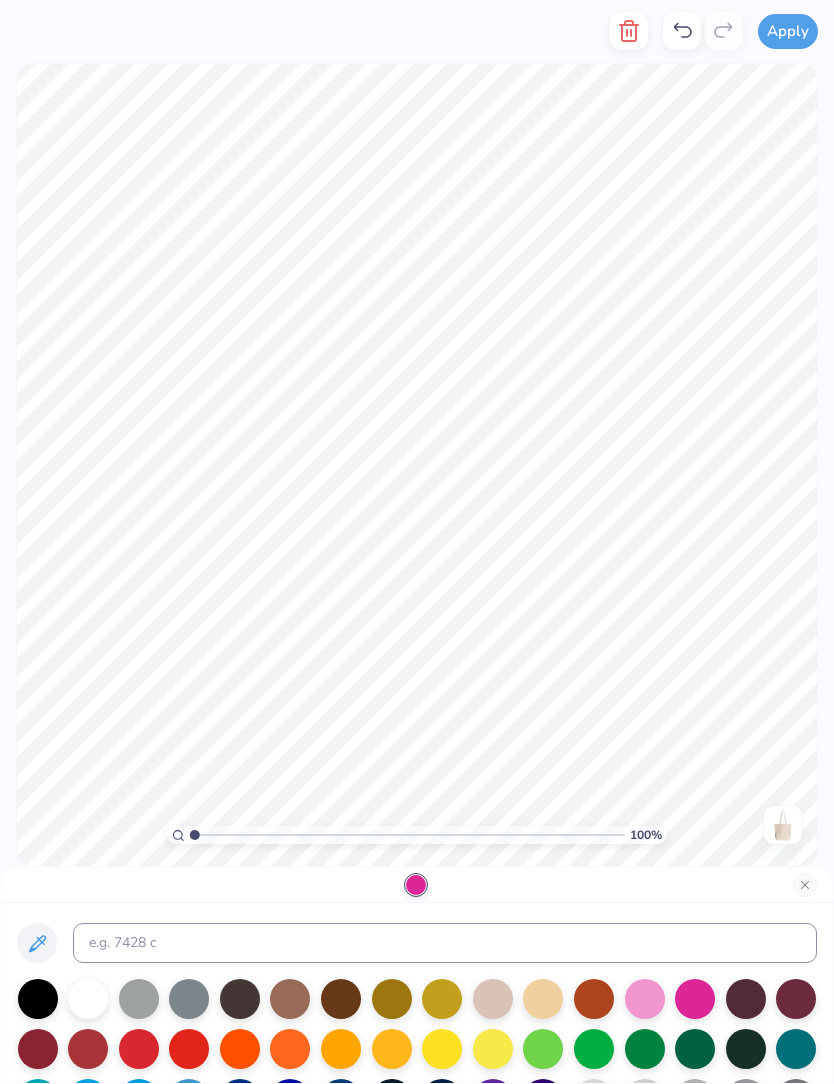 click at bounding box center (37, 943) 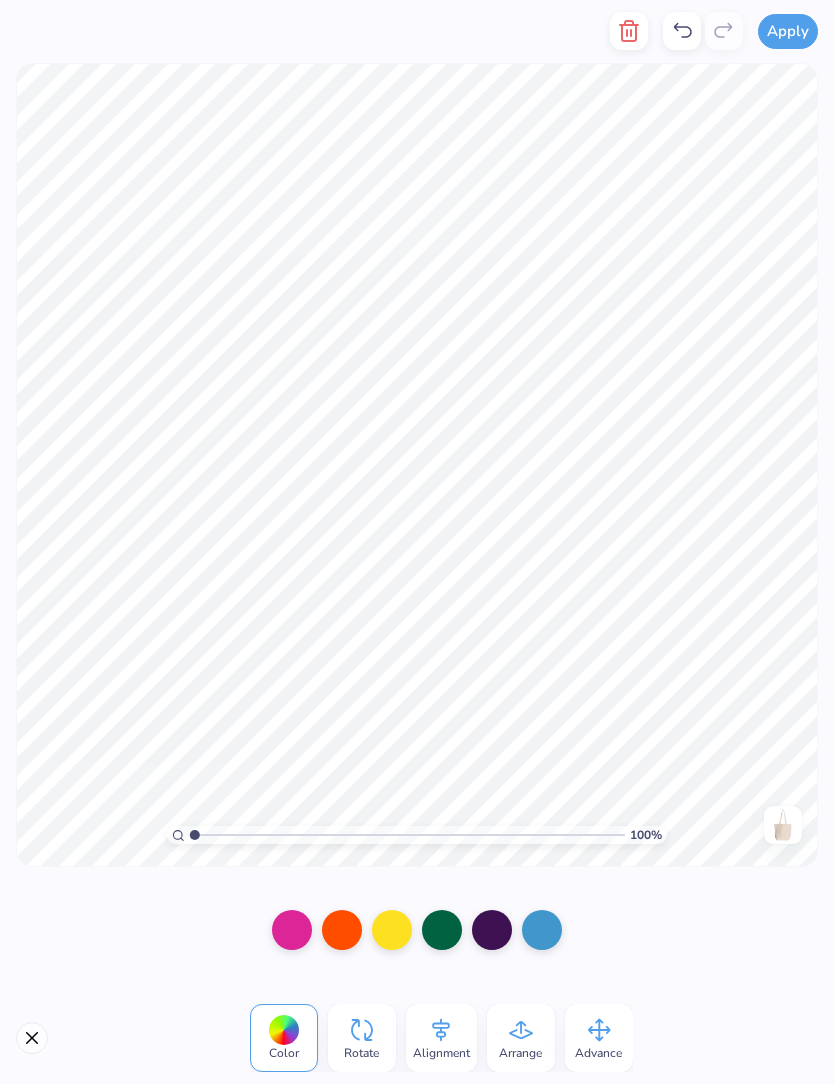 click at bounding box center [292, 930] 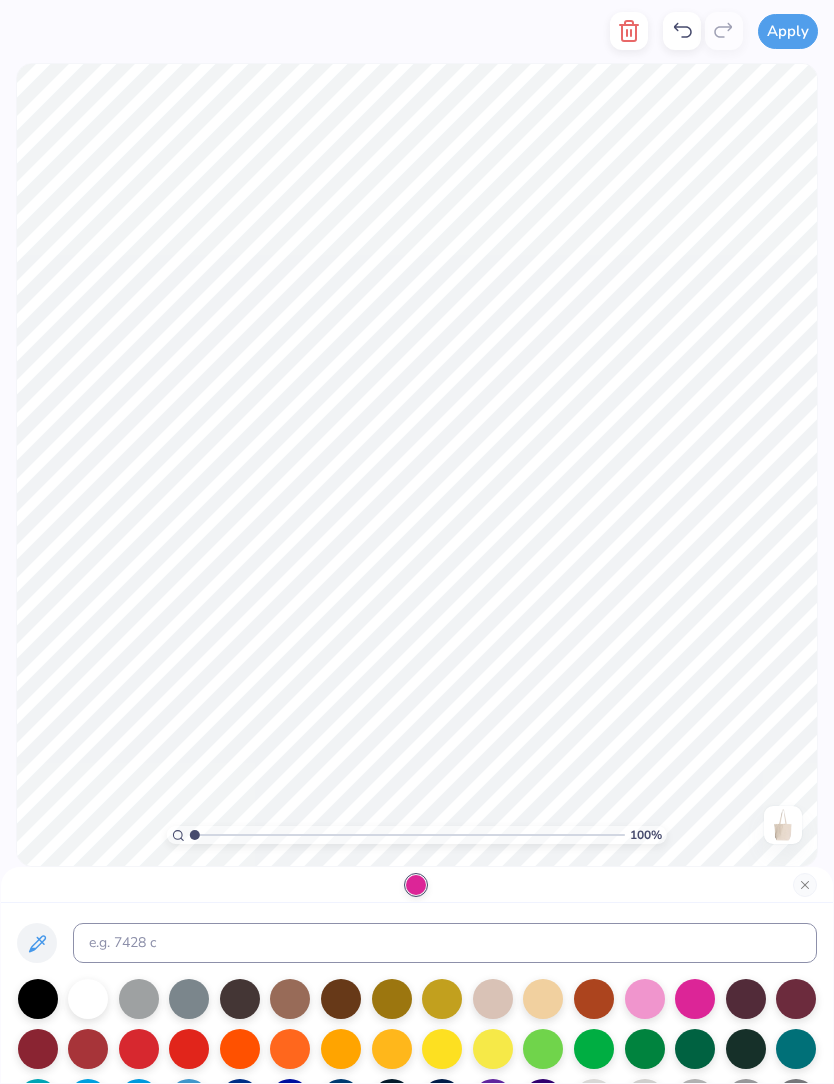 click 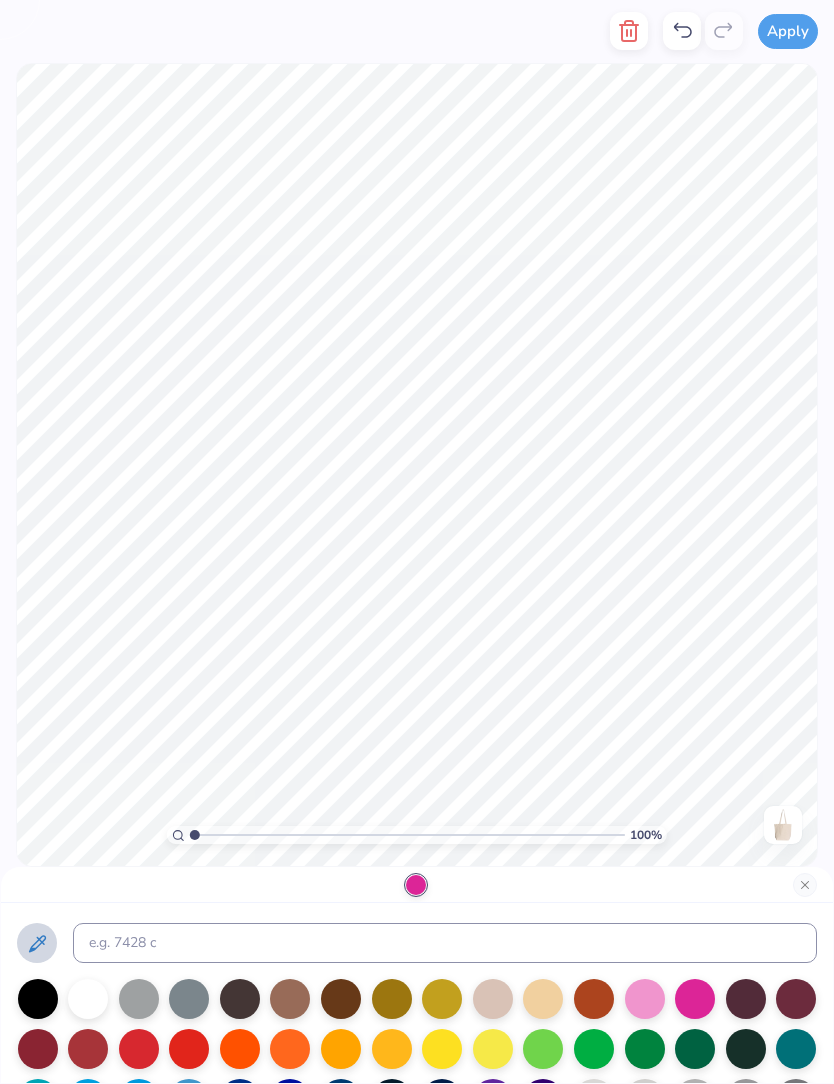 scroll, scrollTop: 0, scrollLeft: 0, axis: both 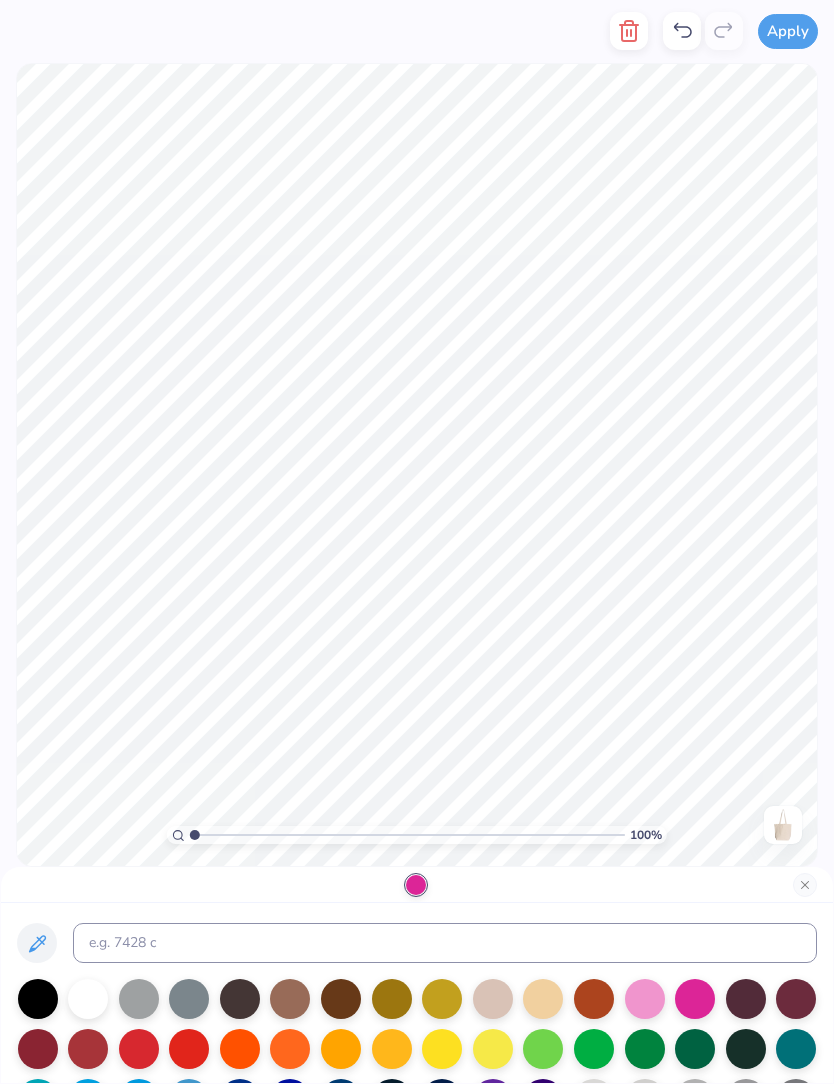 click 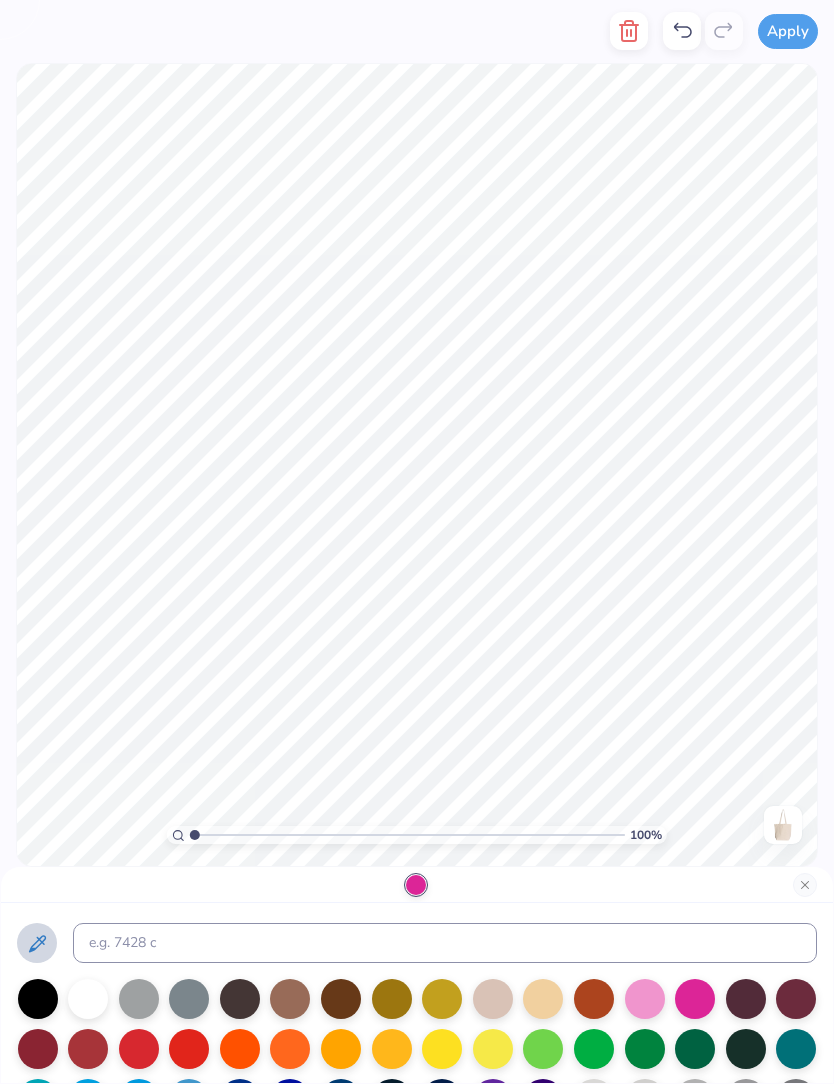 click 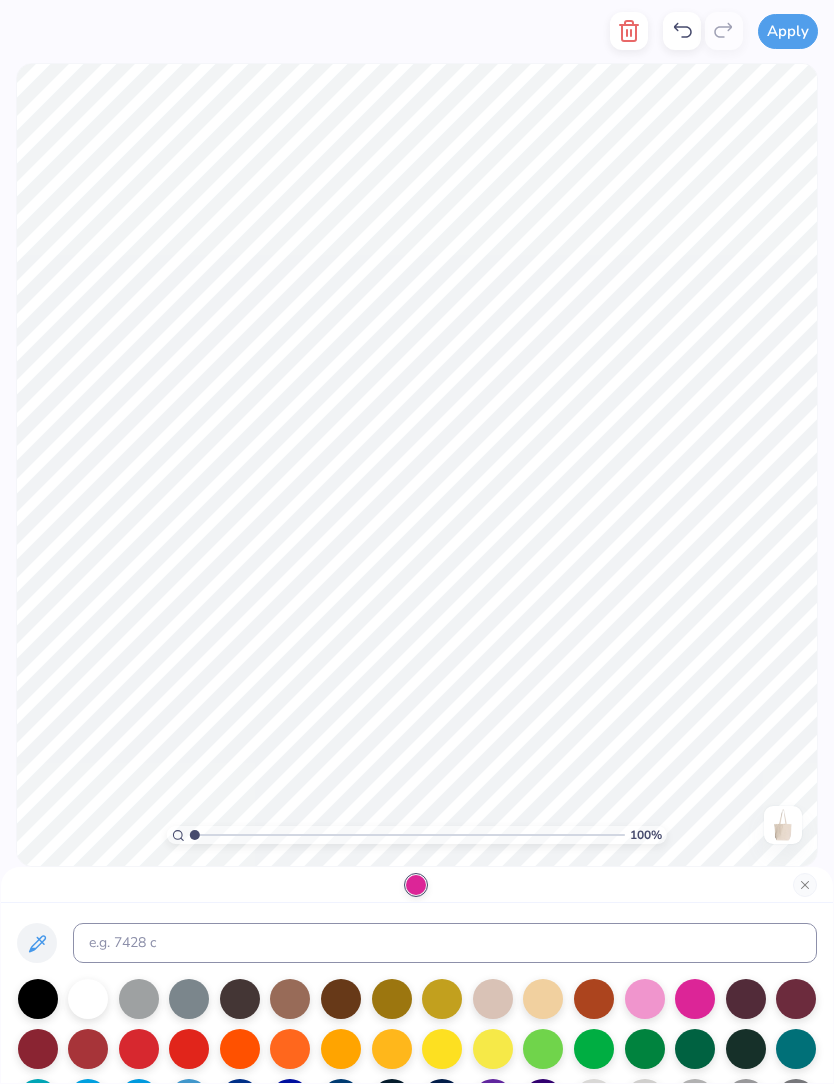 click 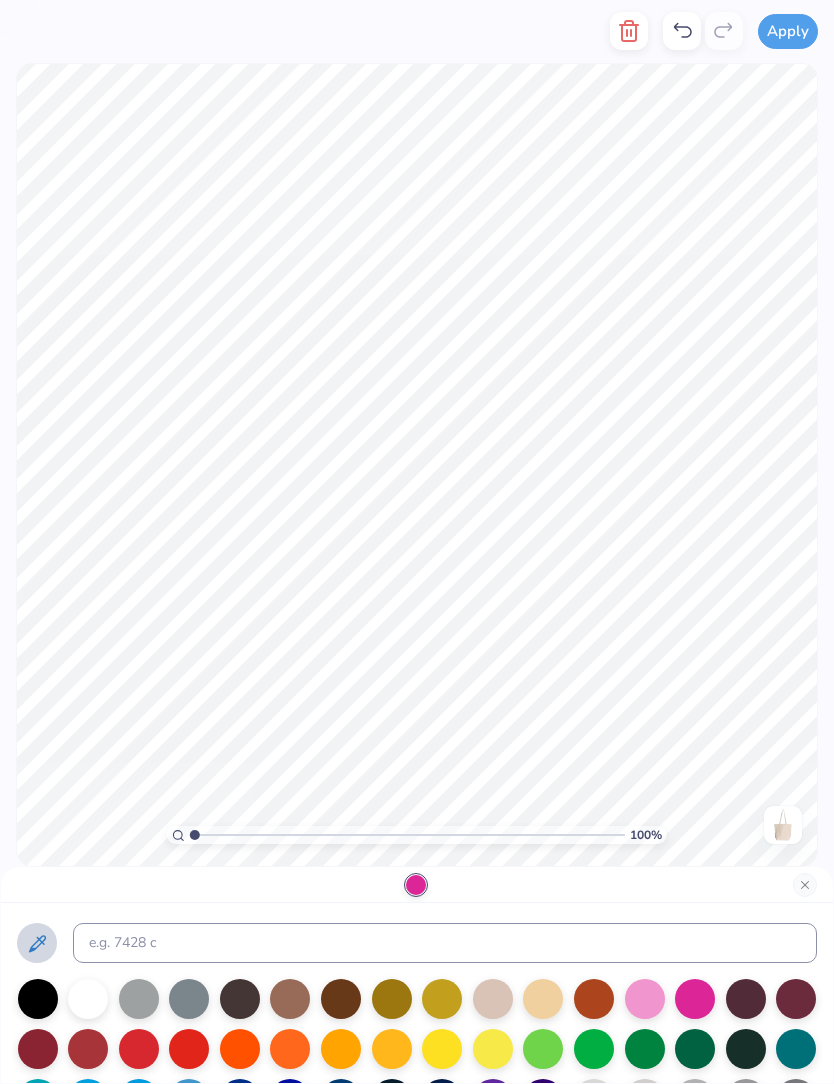 scroll, scrollTop: 0, scrollLeft: 0, axis: both 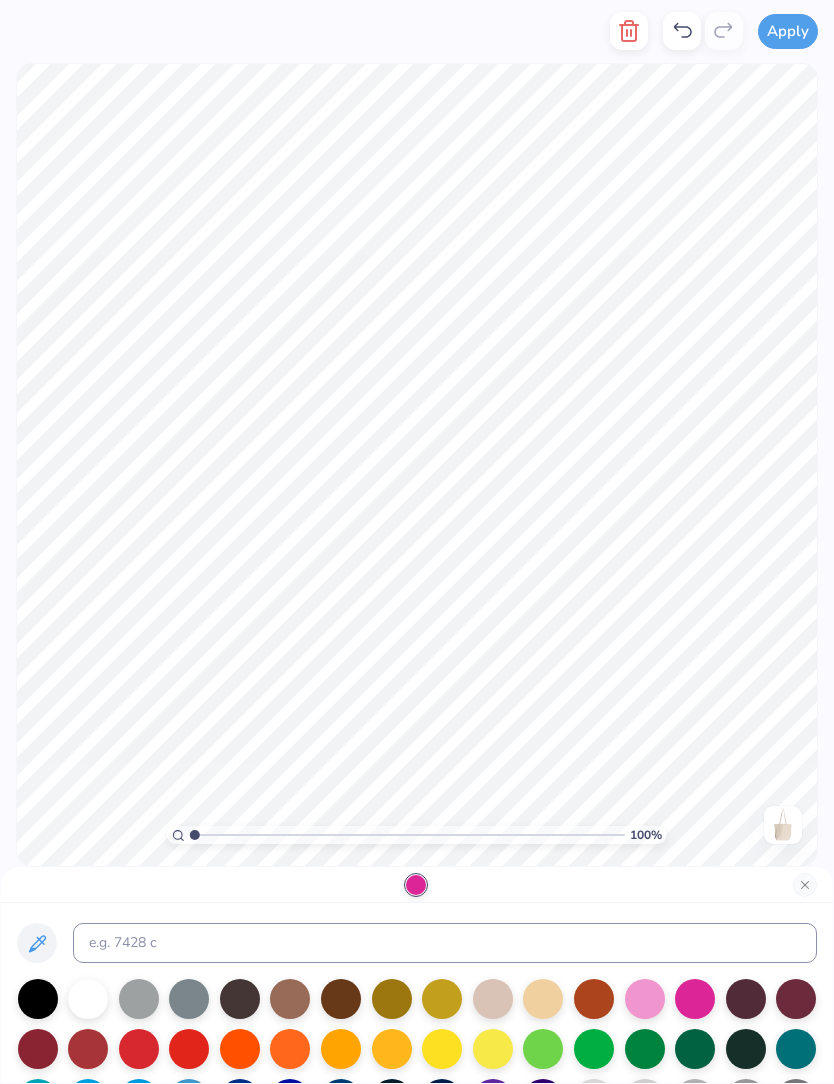 click 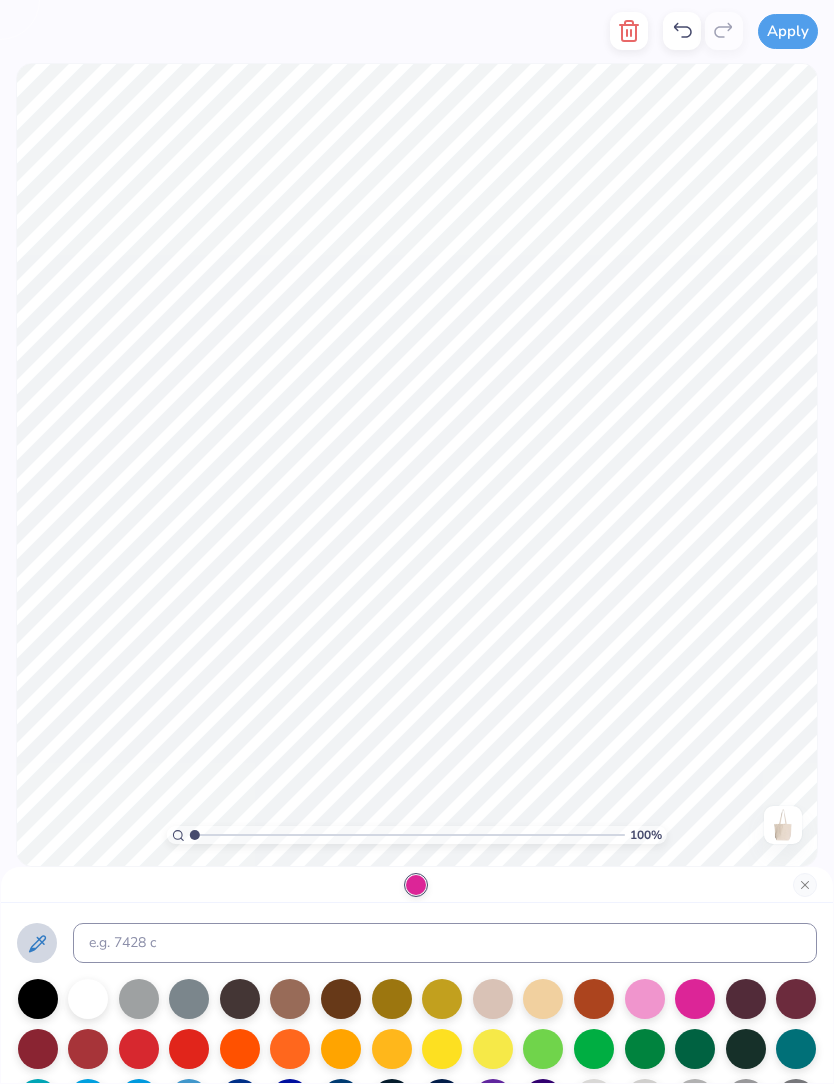 click 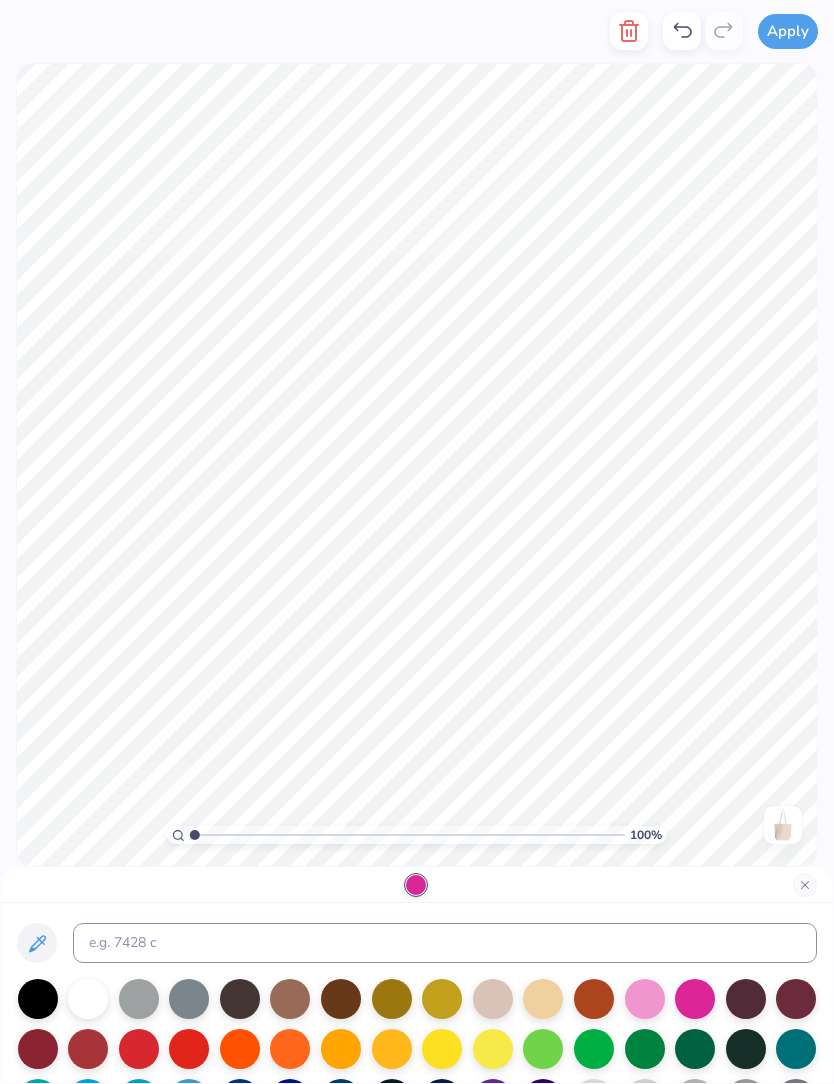 click 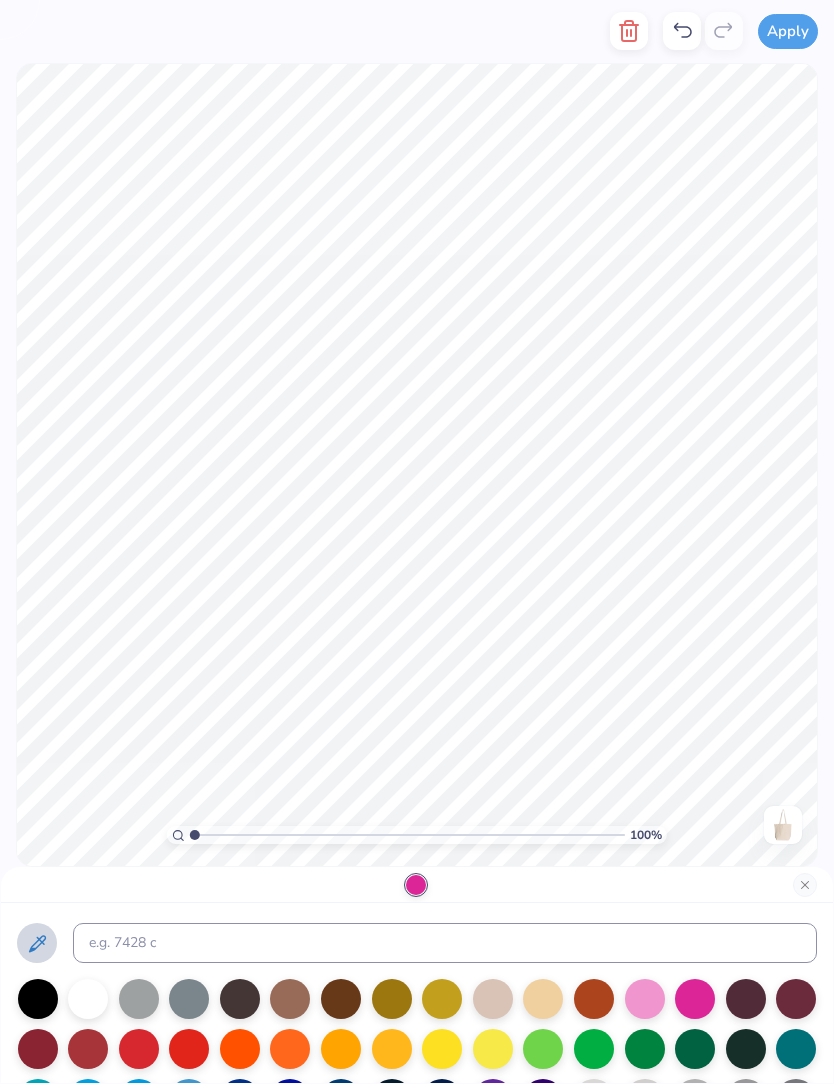 click 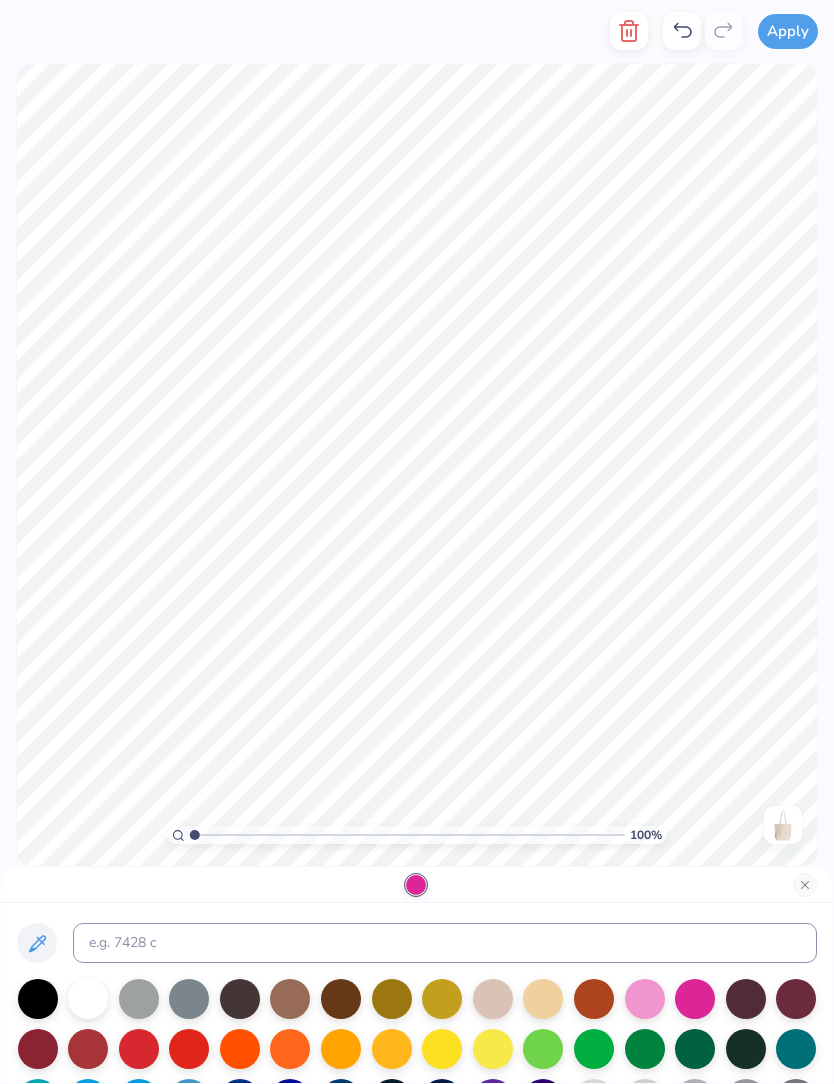 click 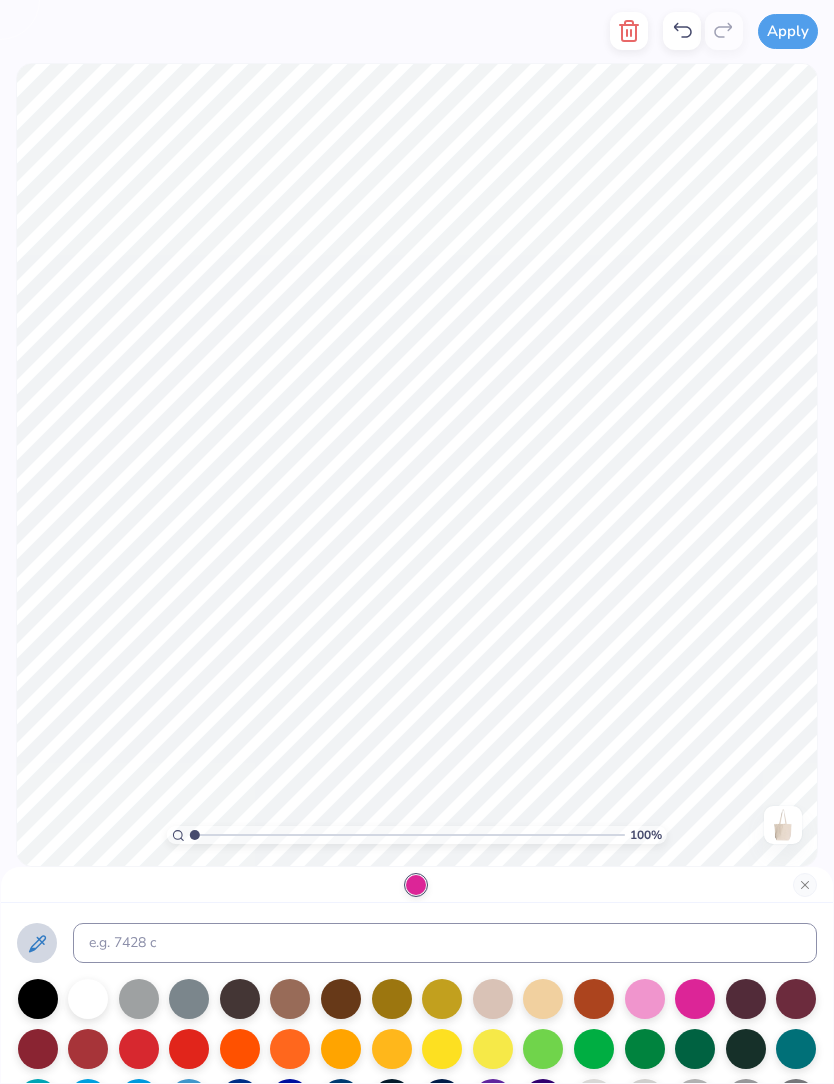 click 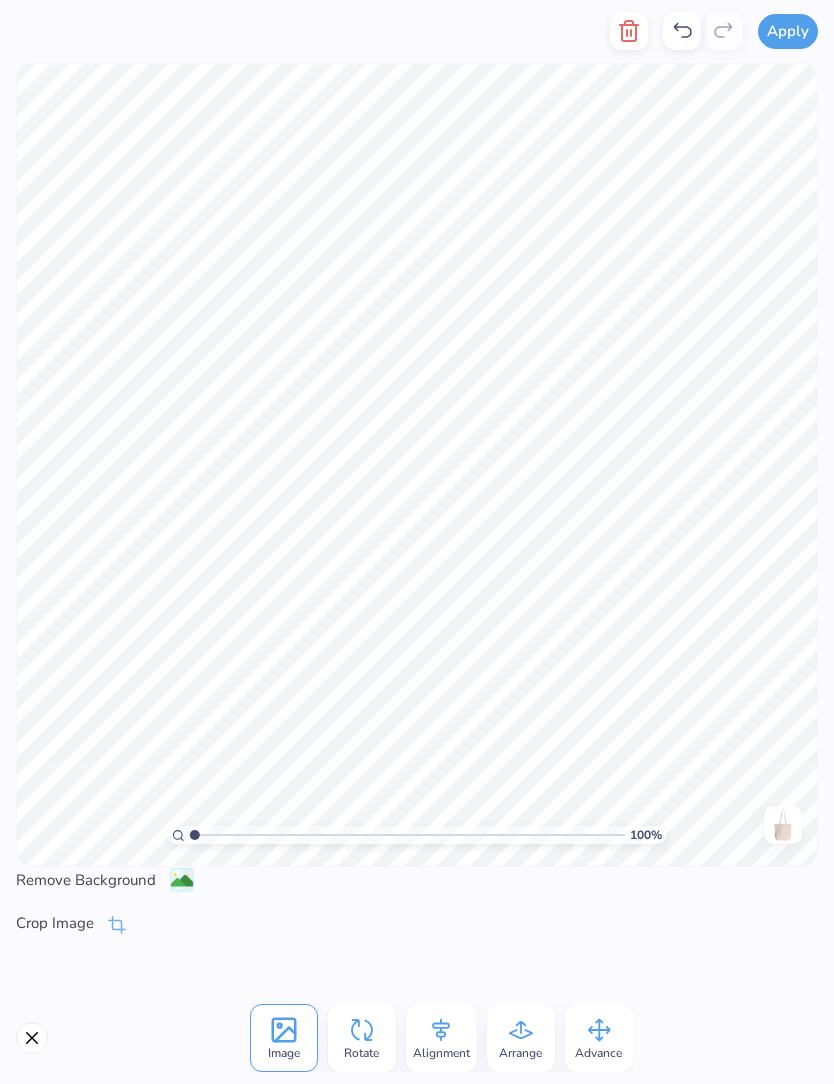 click on "Crop Image" at bounding box center [417, 923] 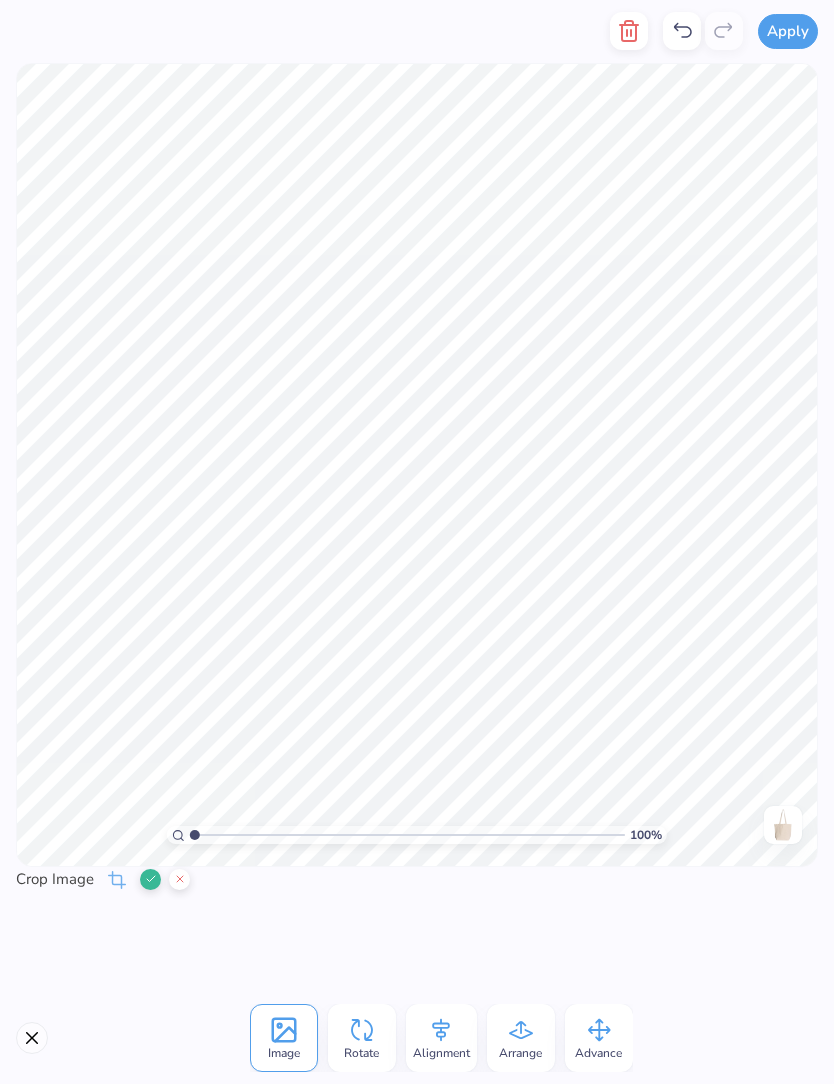 click 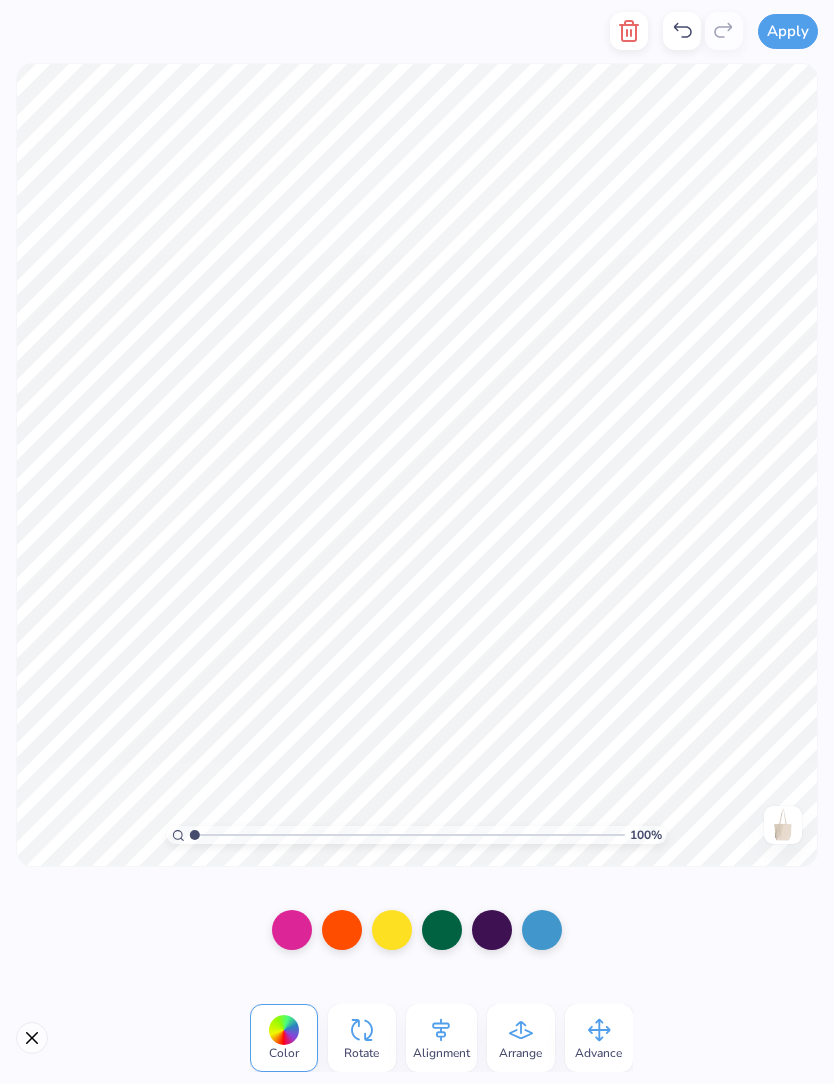 click at bounding box center (292, 930) 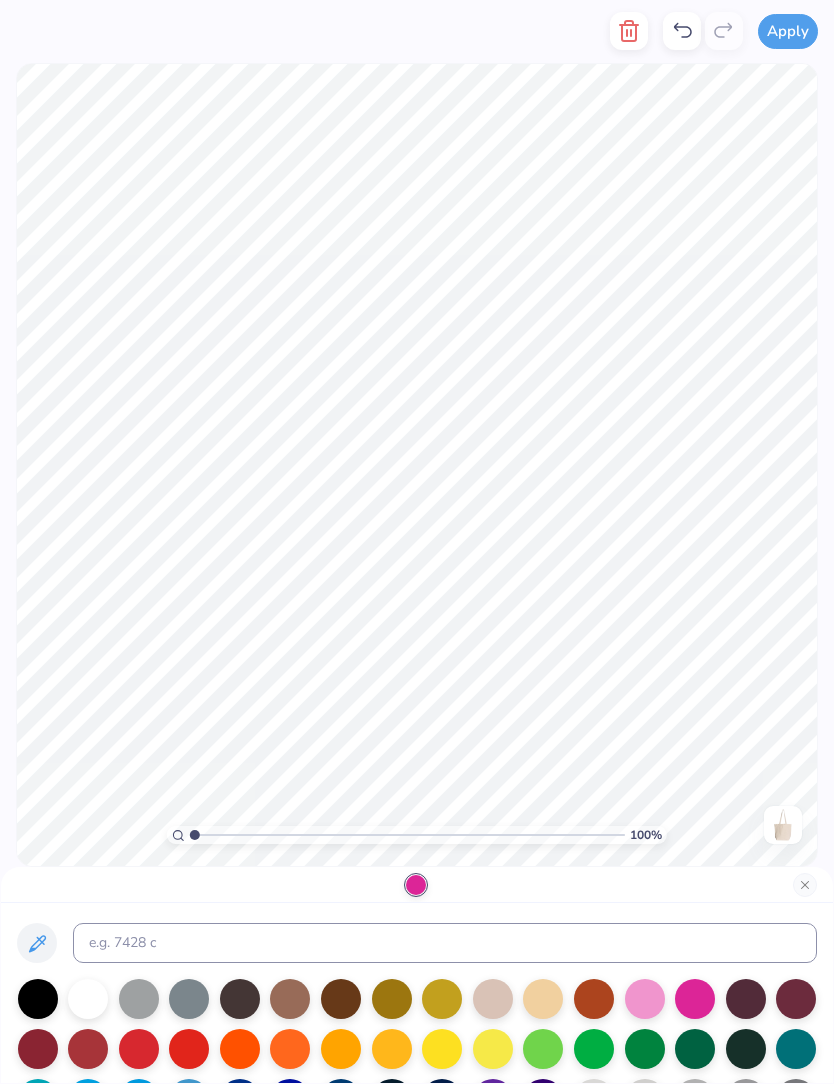 click 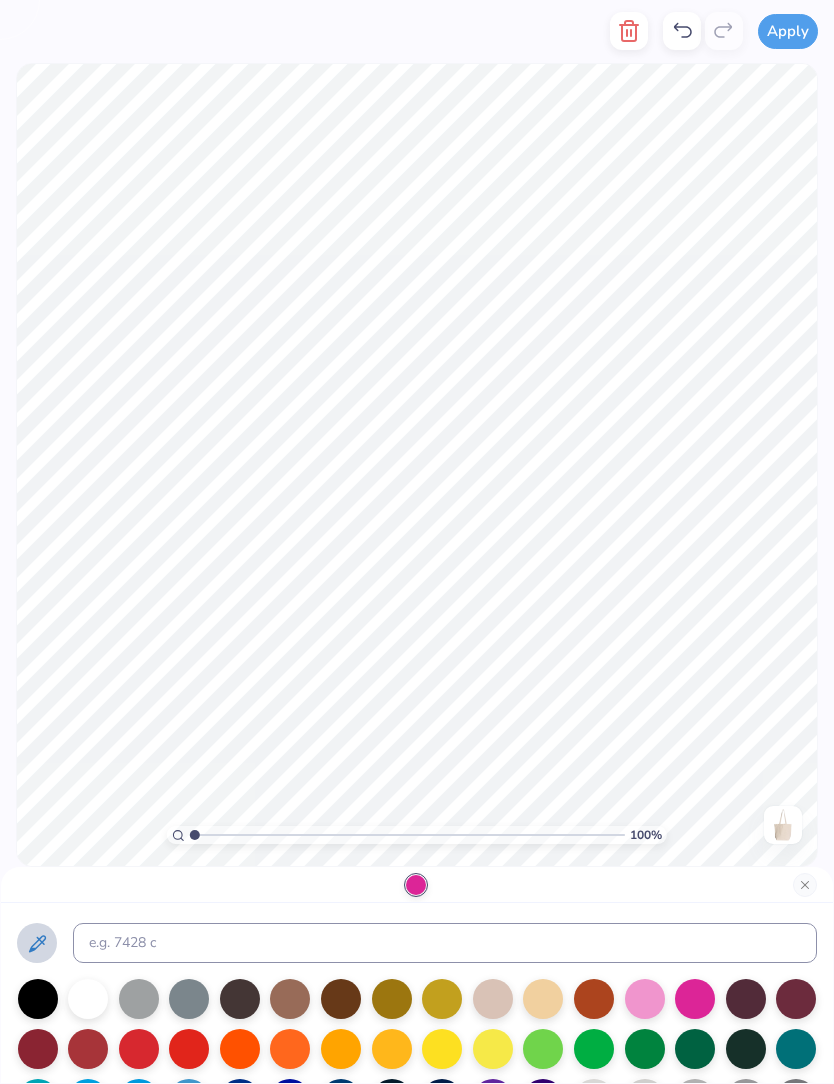 click 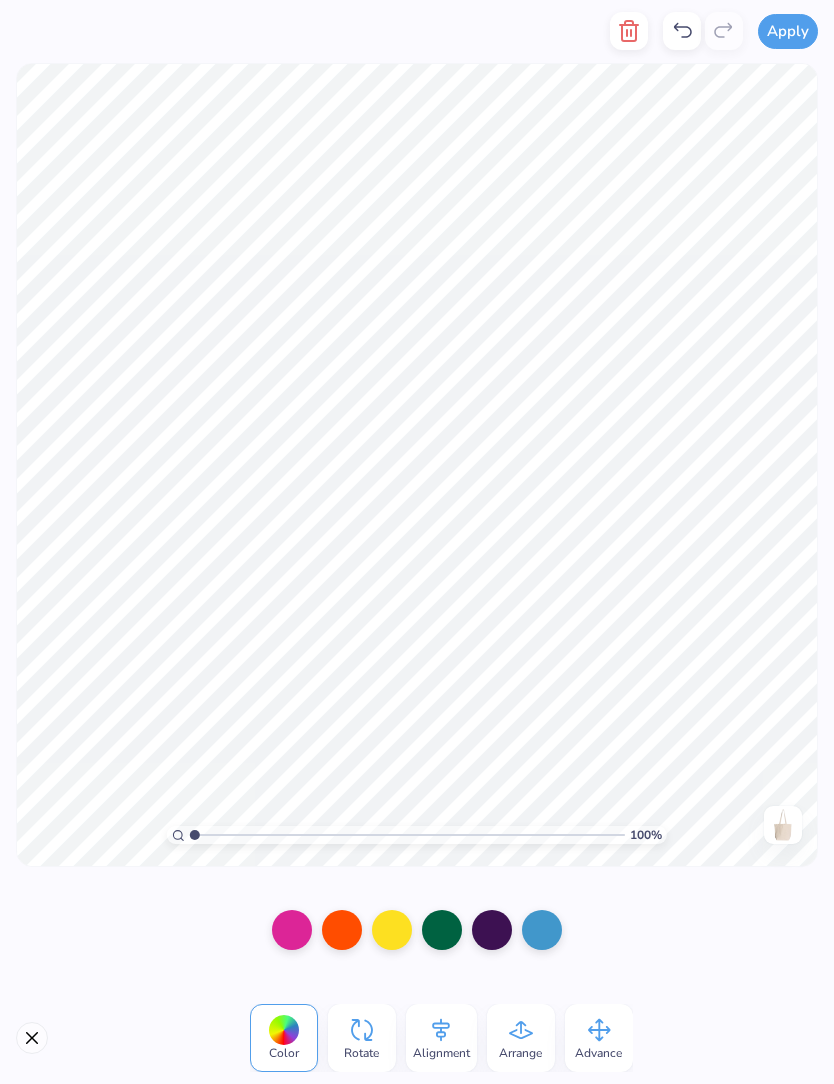 click 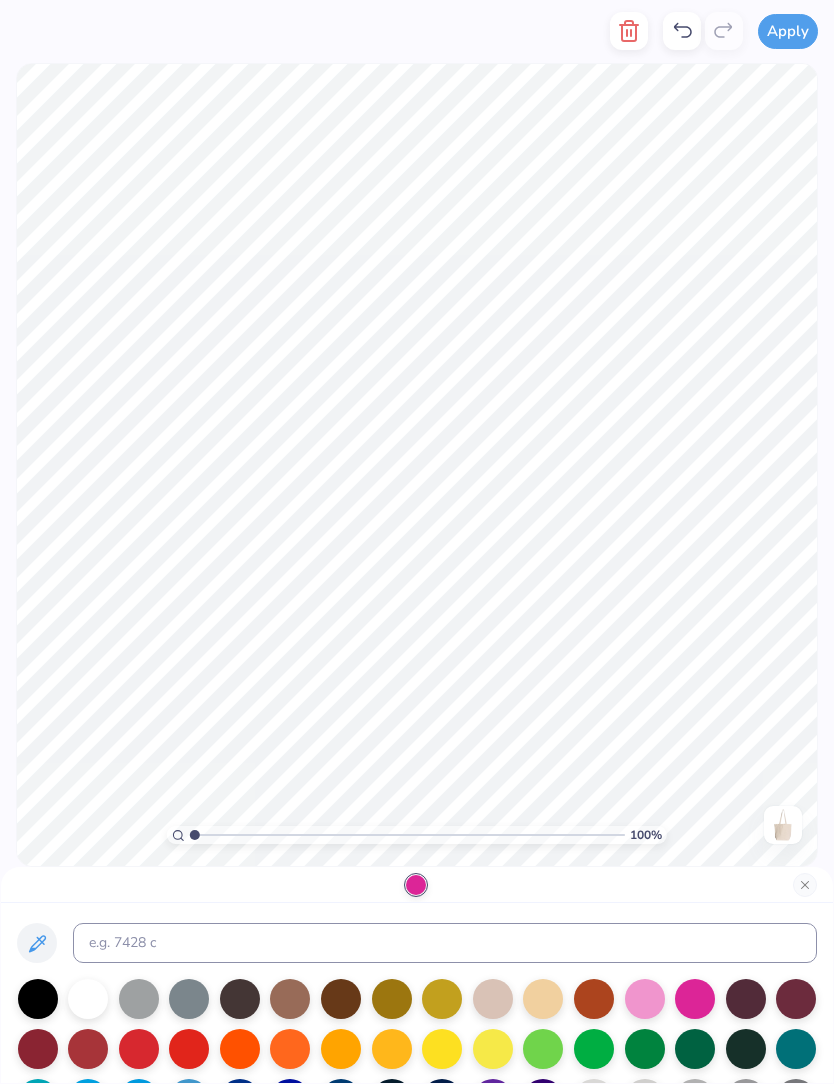 click at bounding box center (417, 1121) 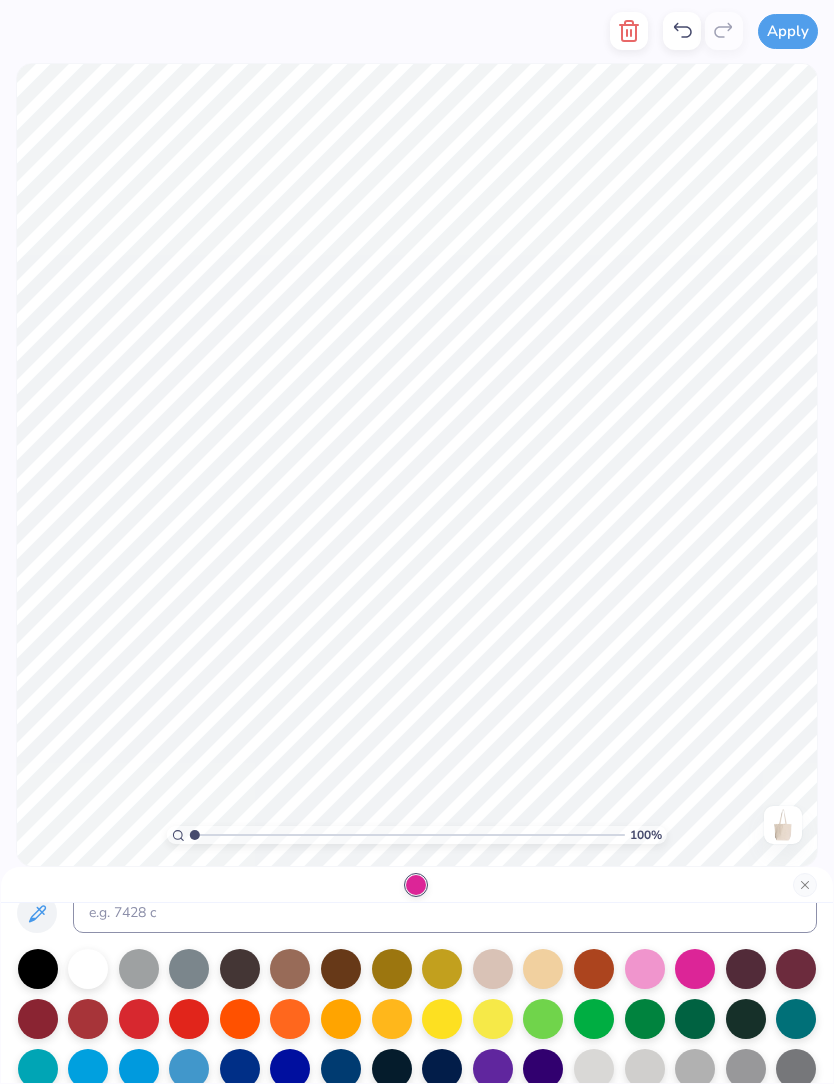 scroll, scrollTop: 34, scrollLeft: 0, axis: vertical 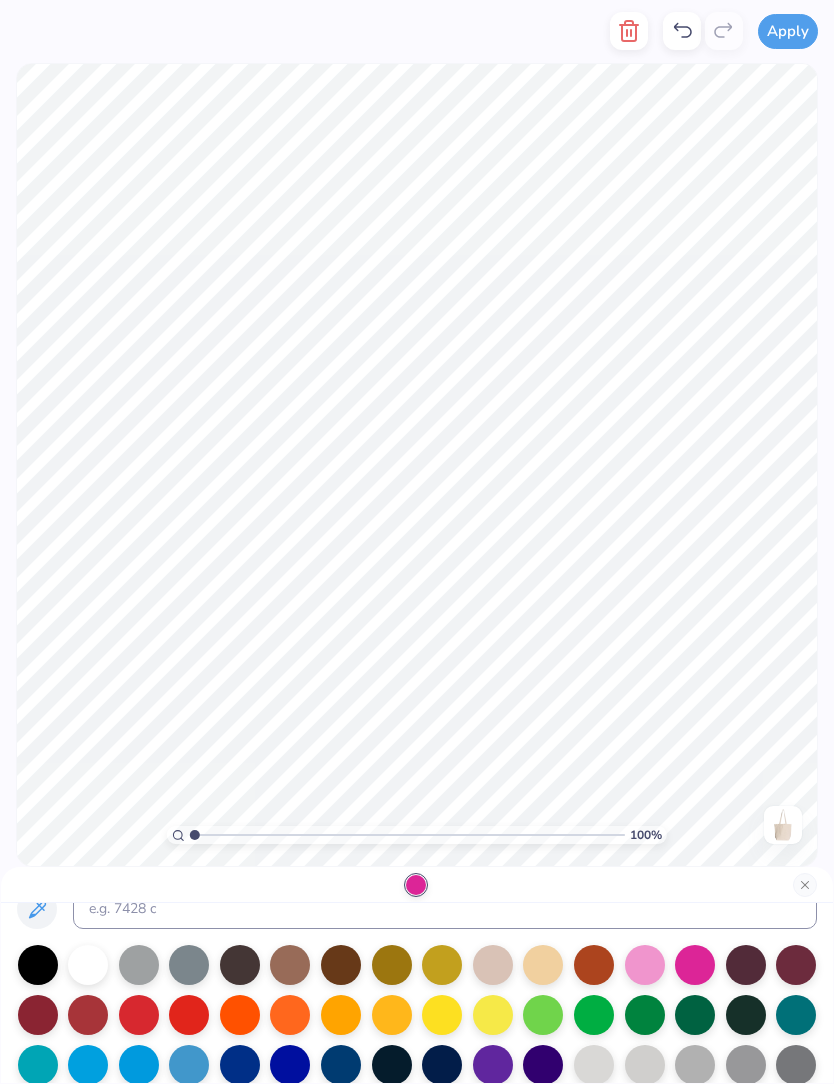 click 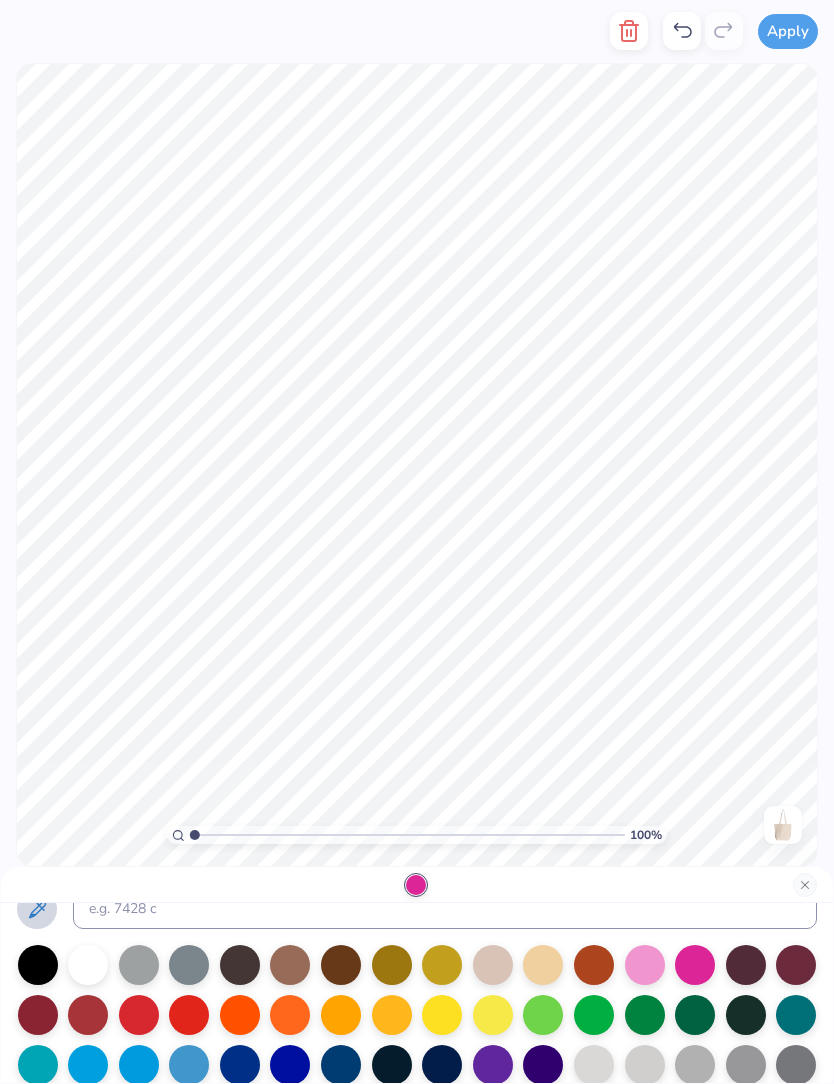 click 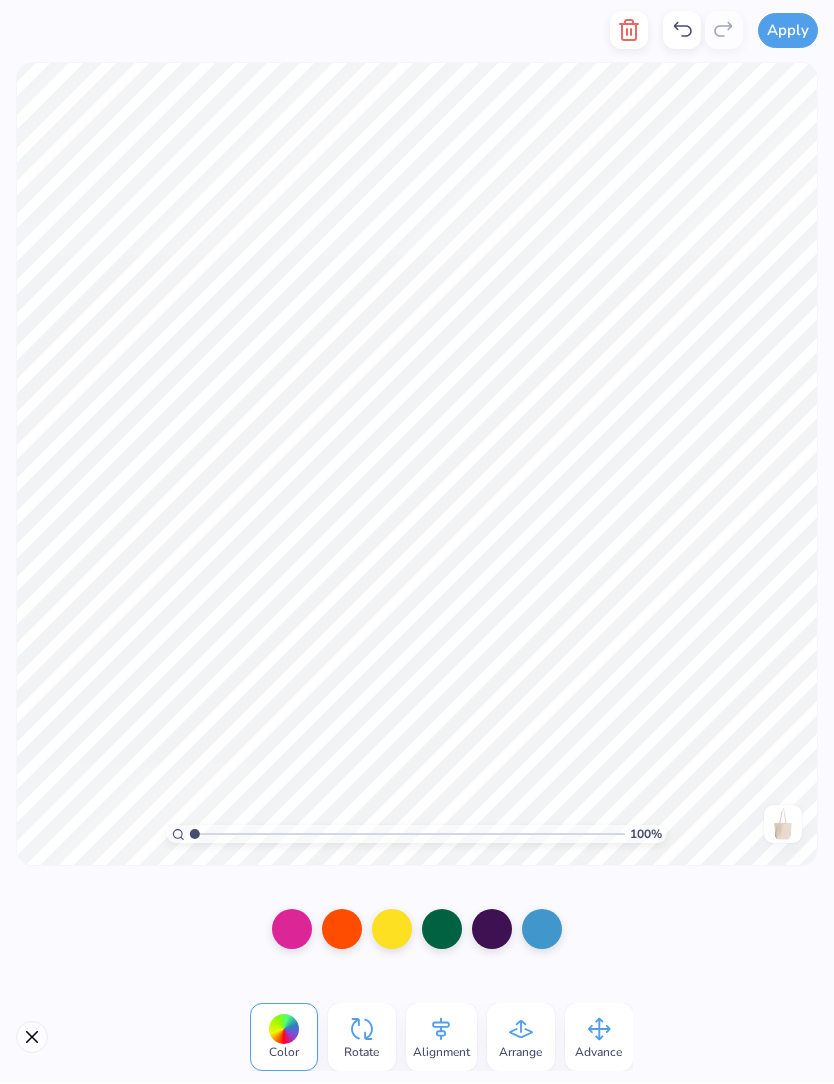 click at bounding box center [292, 930] 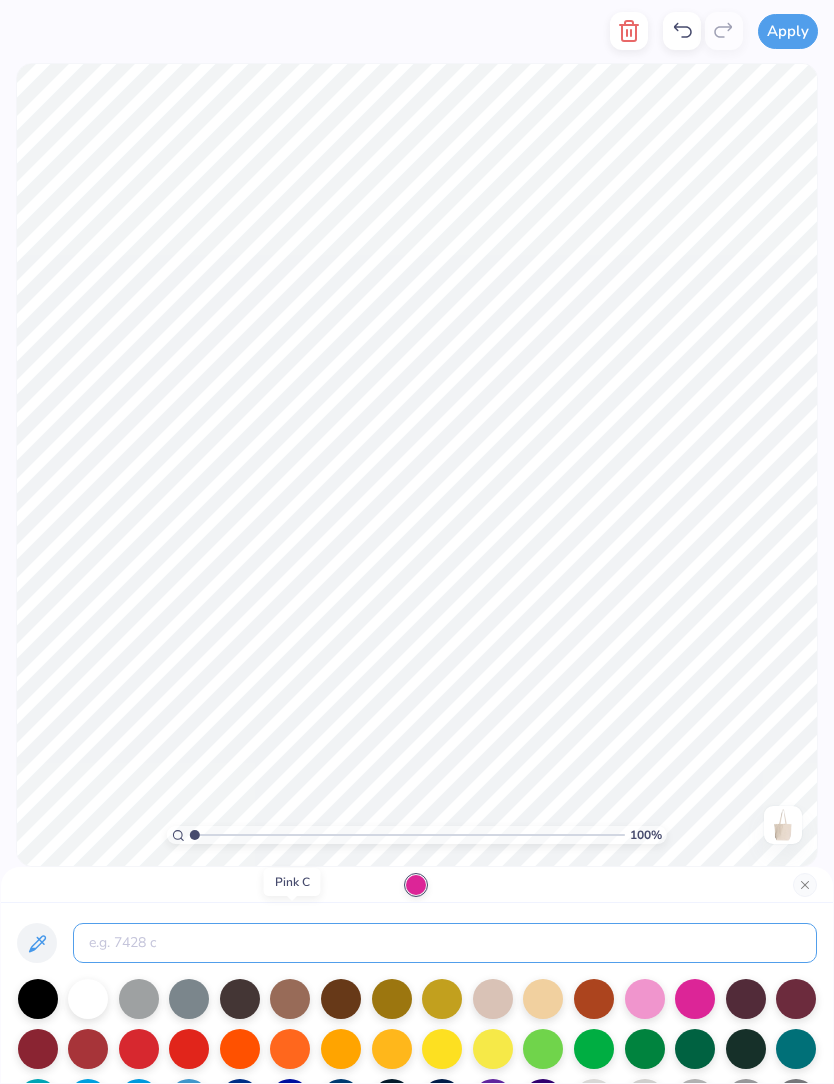 click at bounding box center [445, 943] 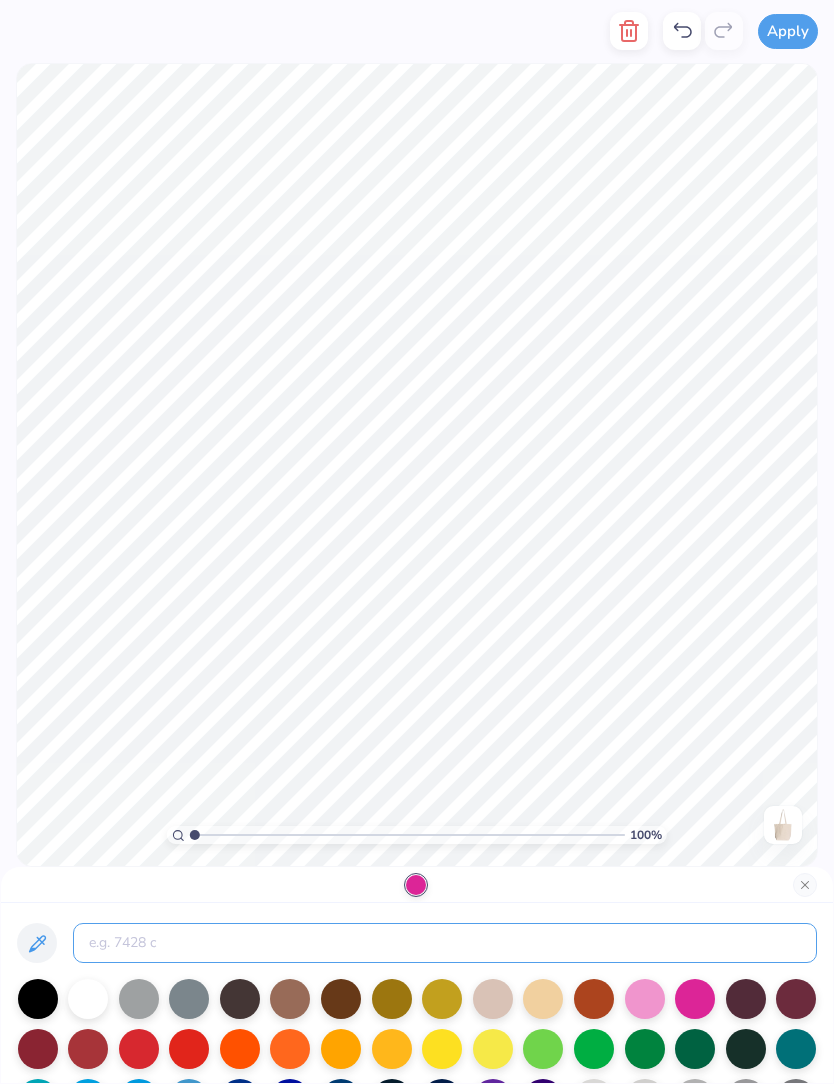 scroll, scrollTop: 1, scrollLeft: 0, axis: vertical 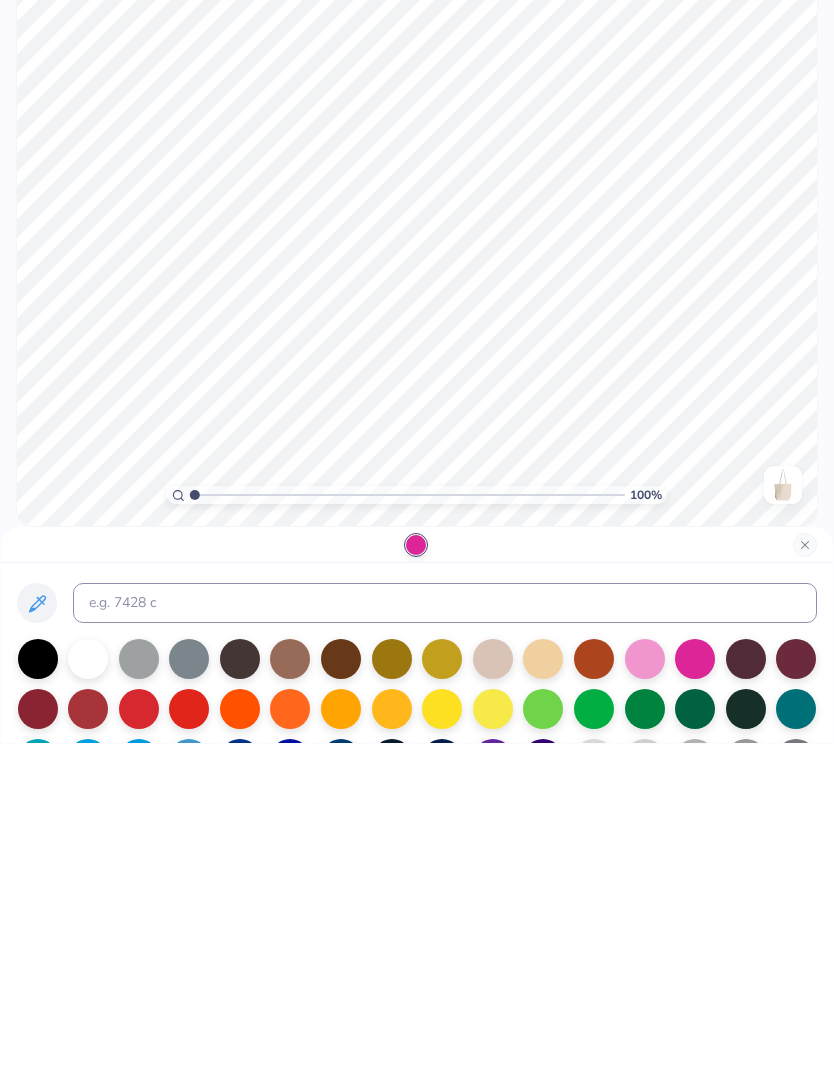 click at bounding box center (37, 943) 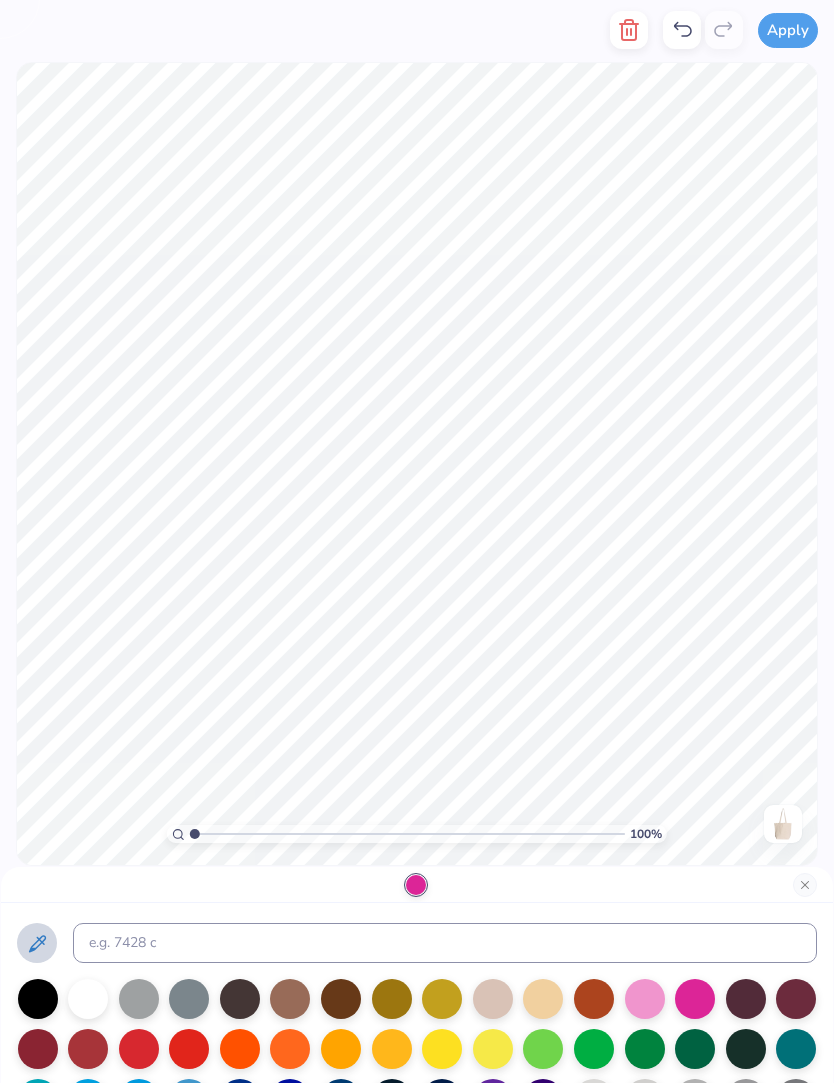 click at bounding box center (416, 886) 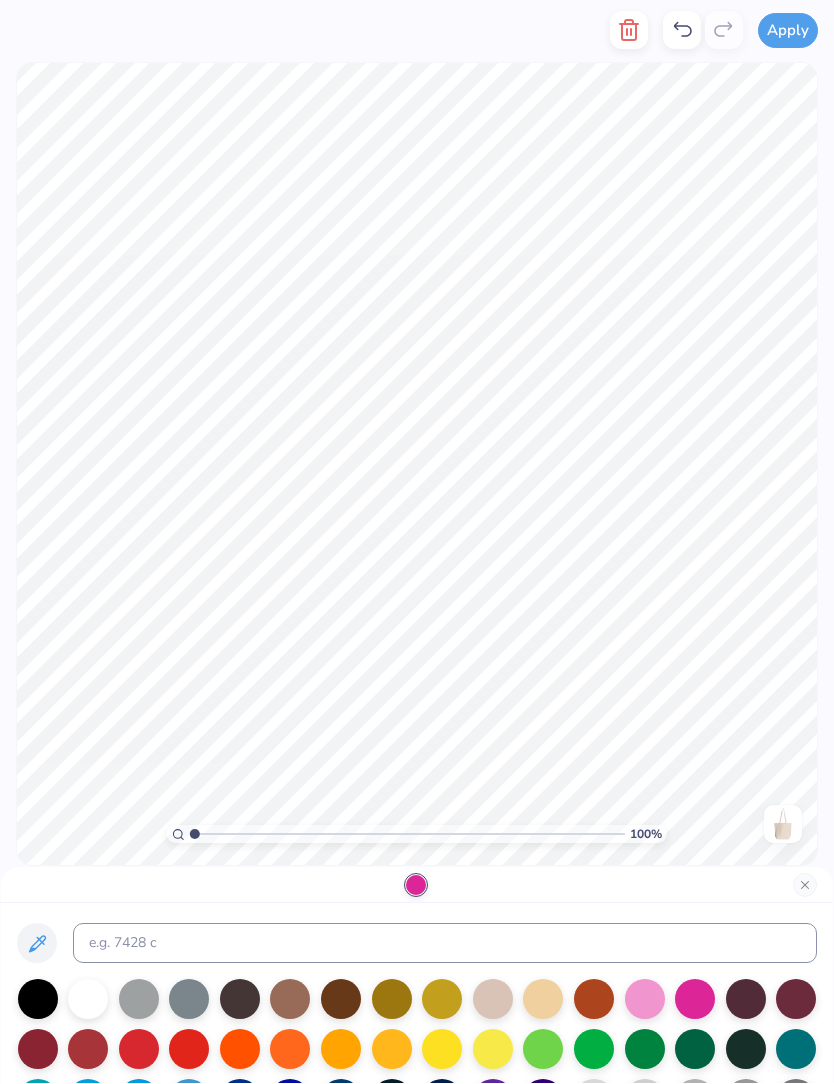 click 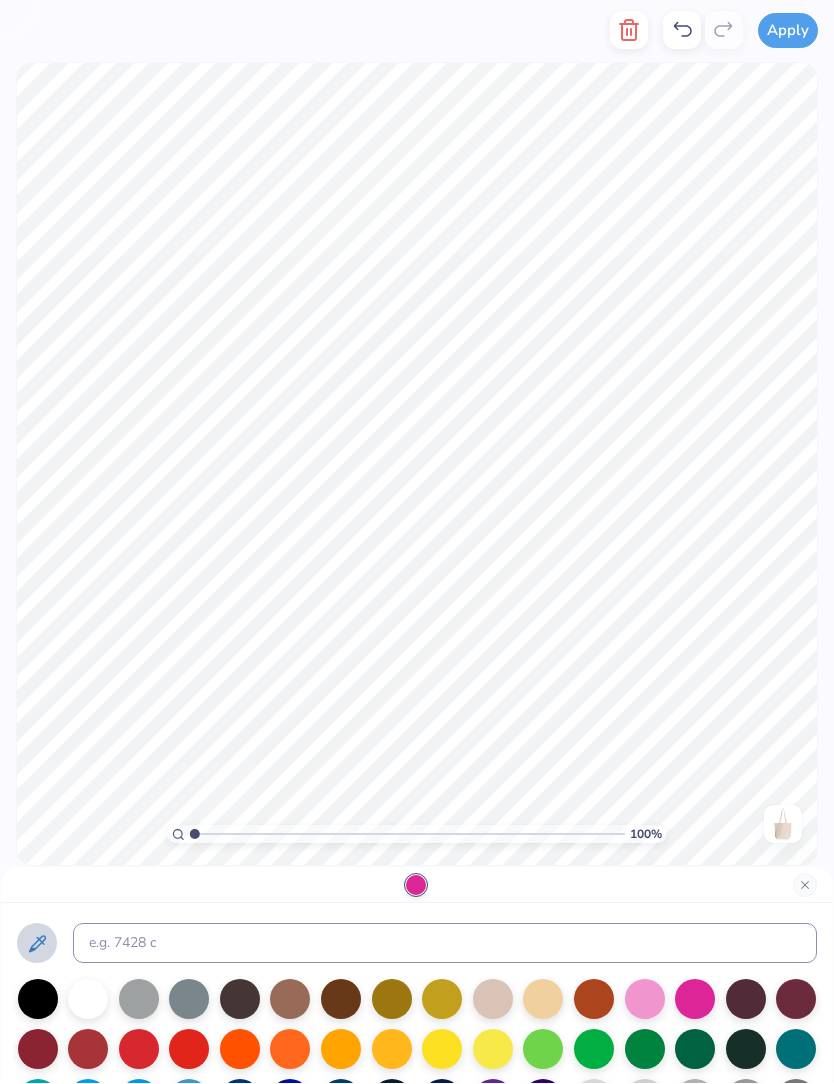 click at bounding box center [37, 944] 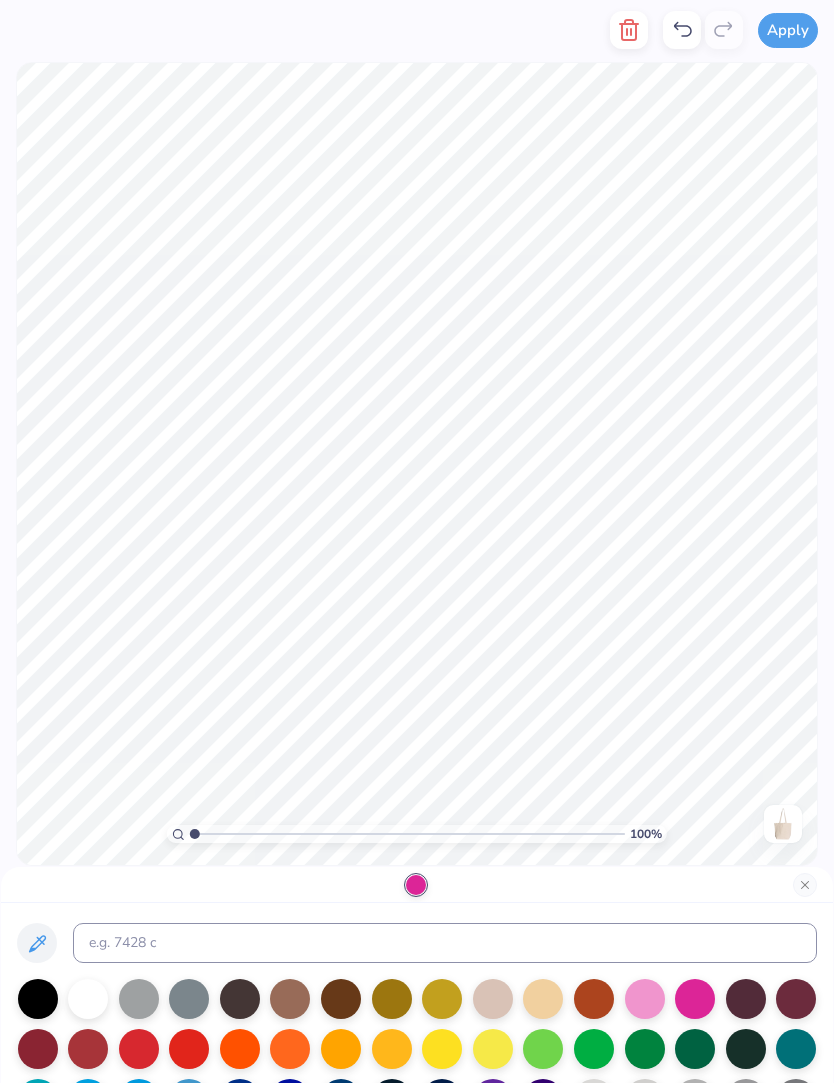 type on "1" 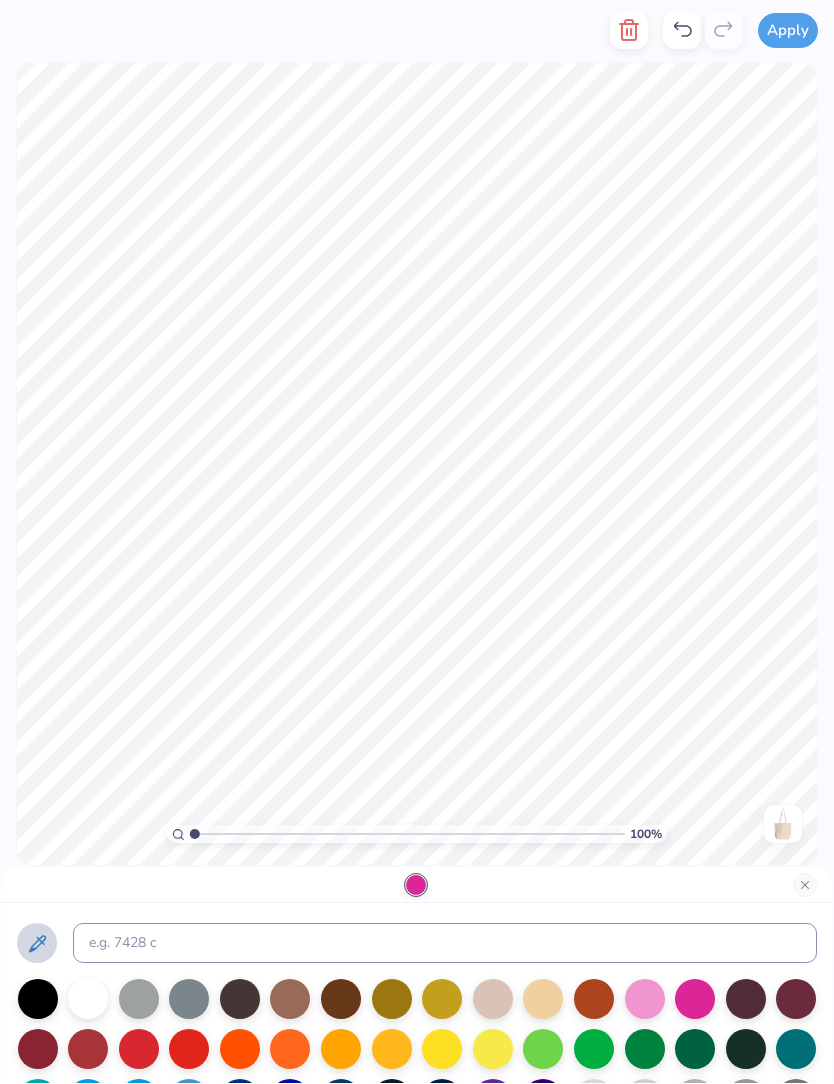 scroll, scrollTop: 0, scrollLeft: 0, axis: both 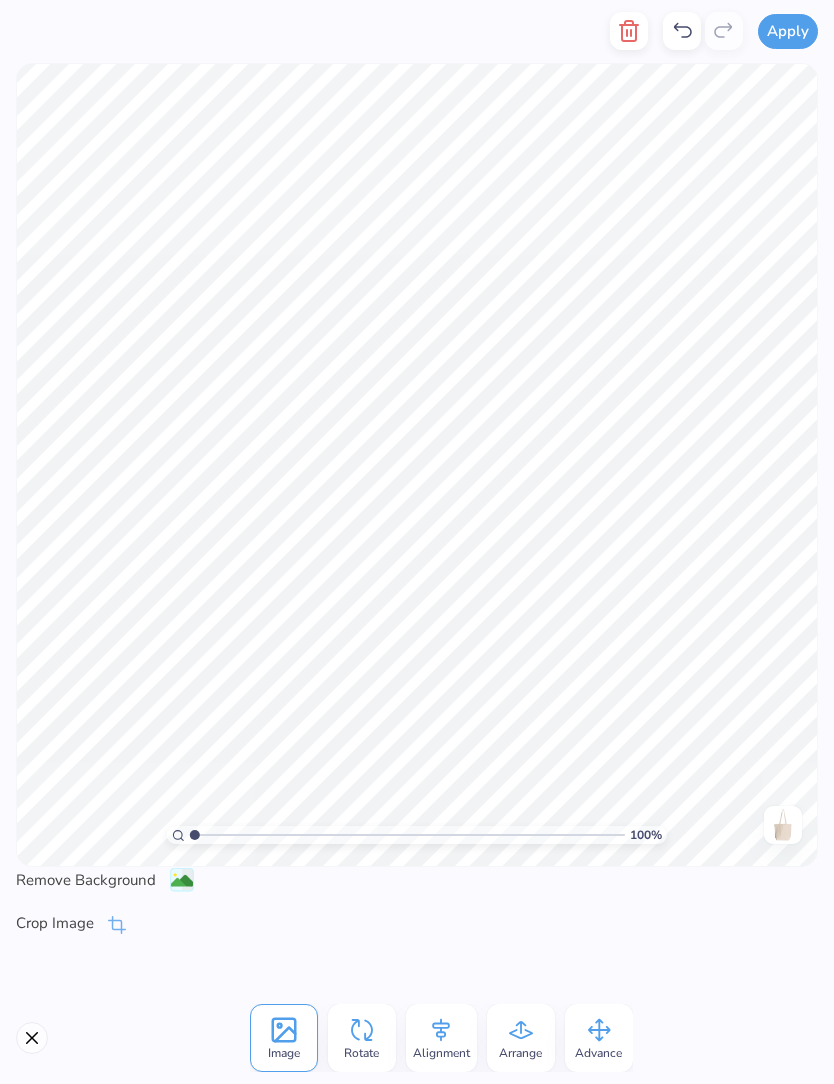 click 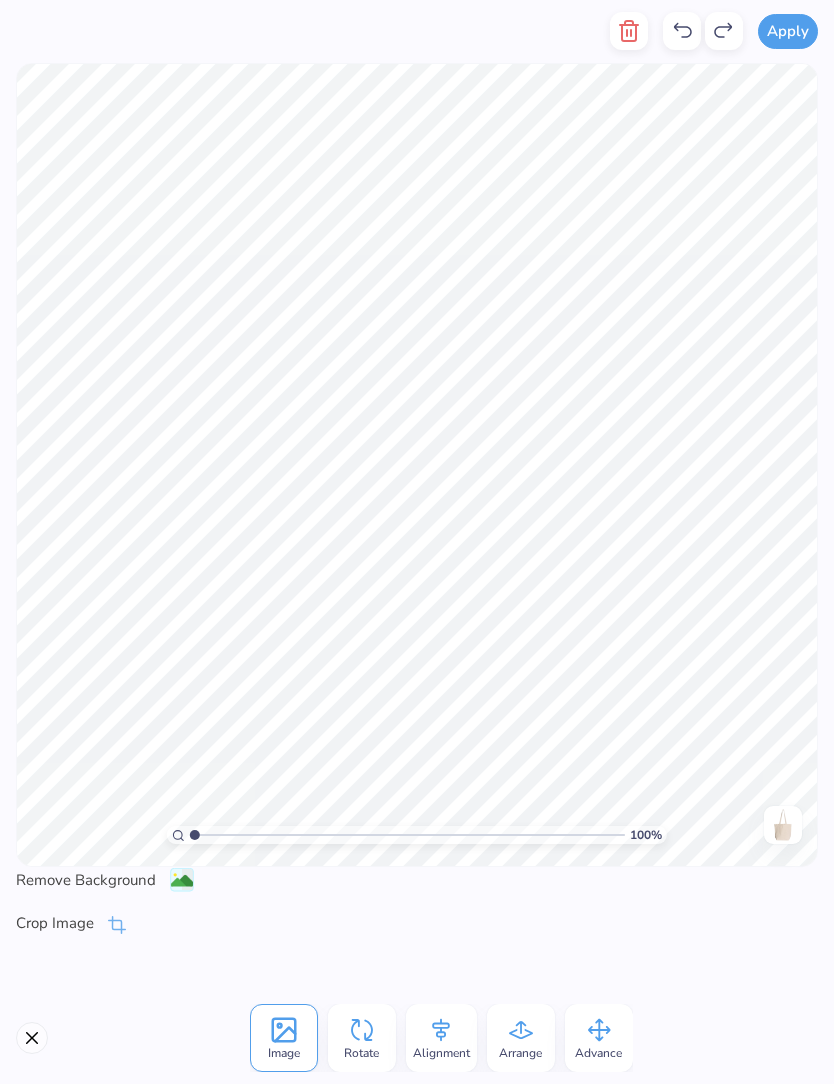 click 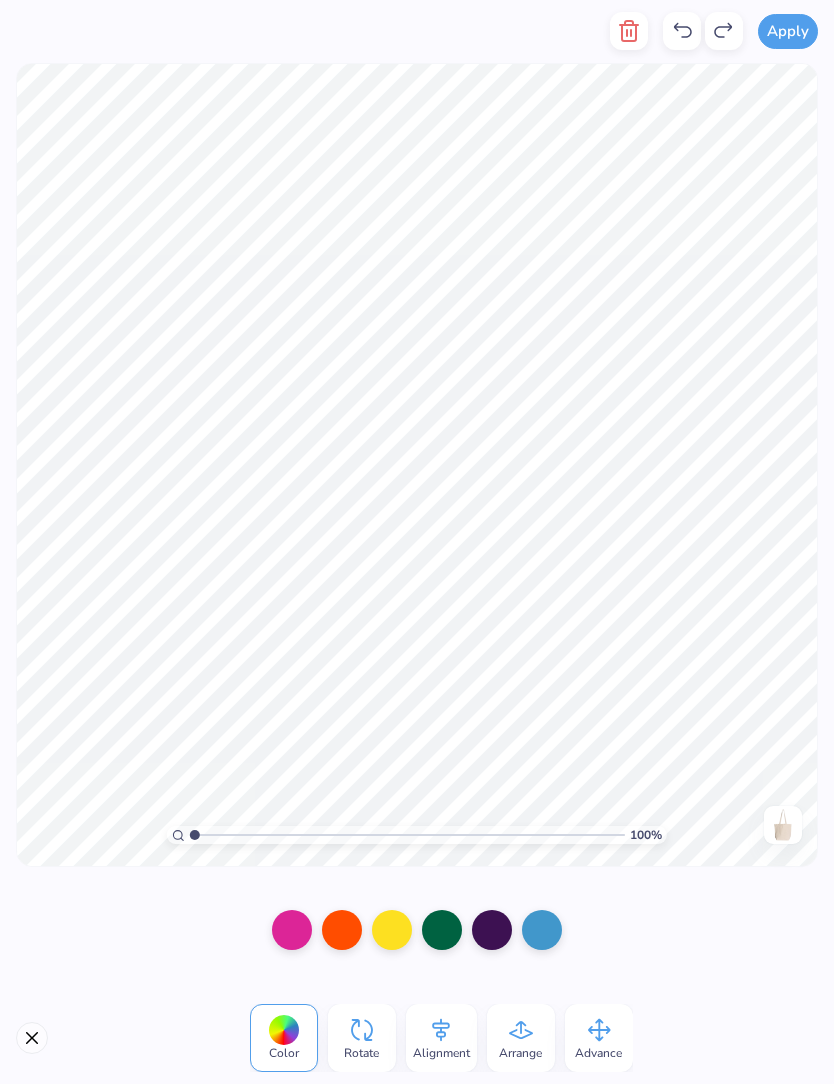 click at bounding box center [292, 930] 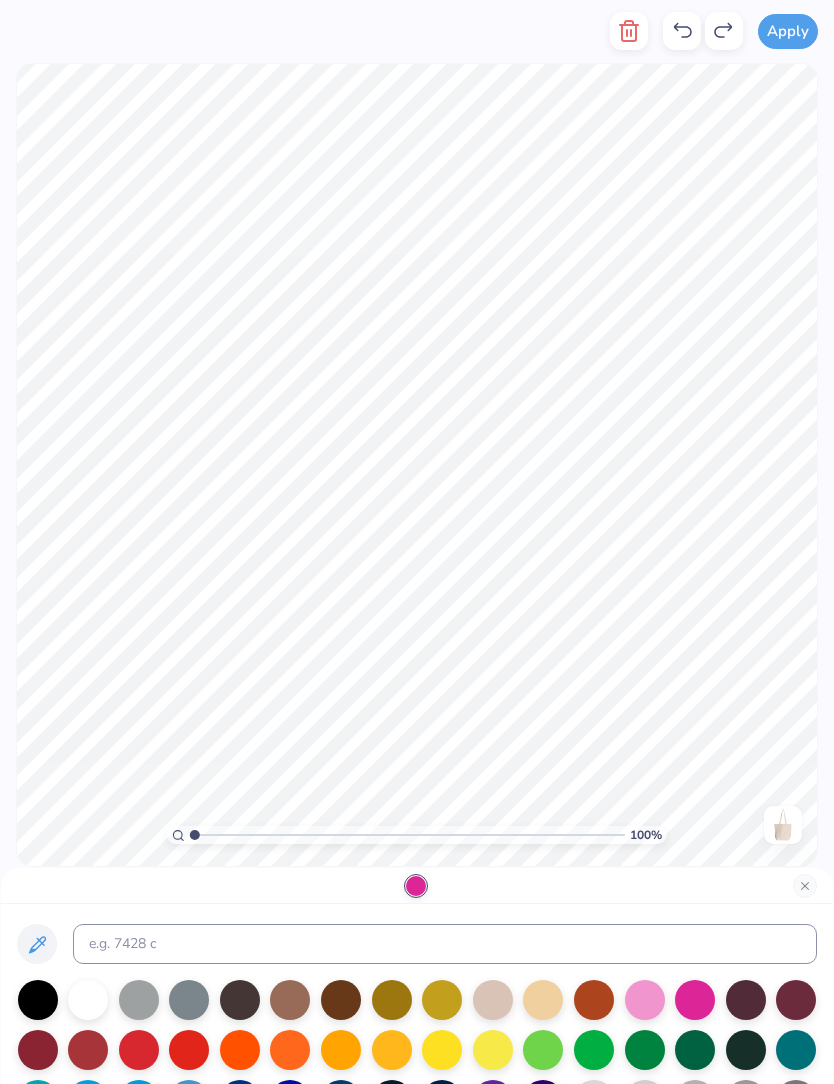 click 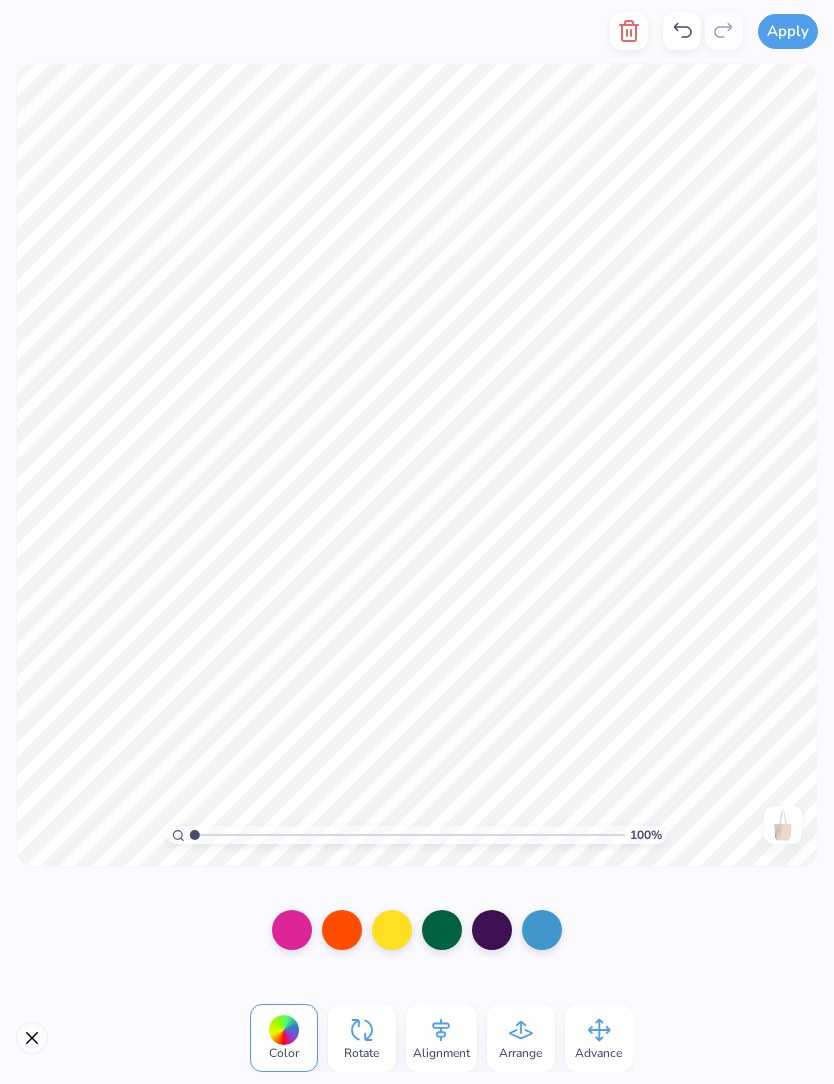 click at bounding box center (292, 930) 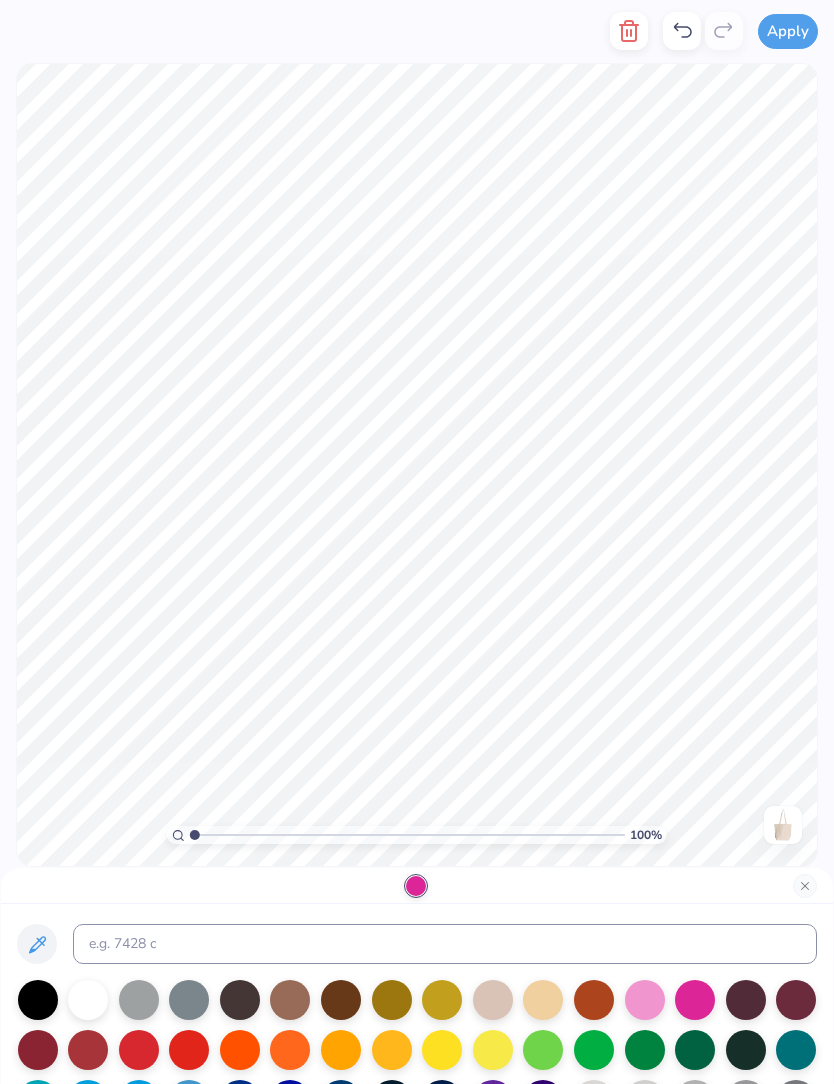 click 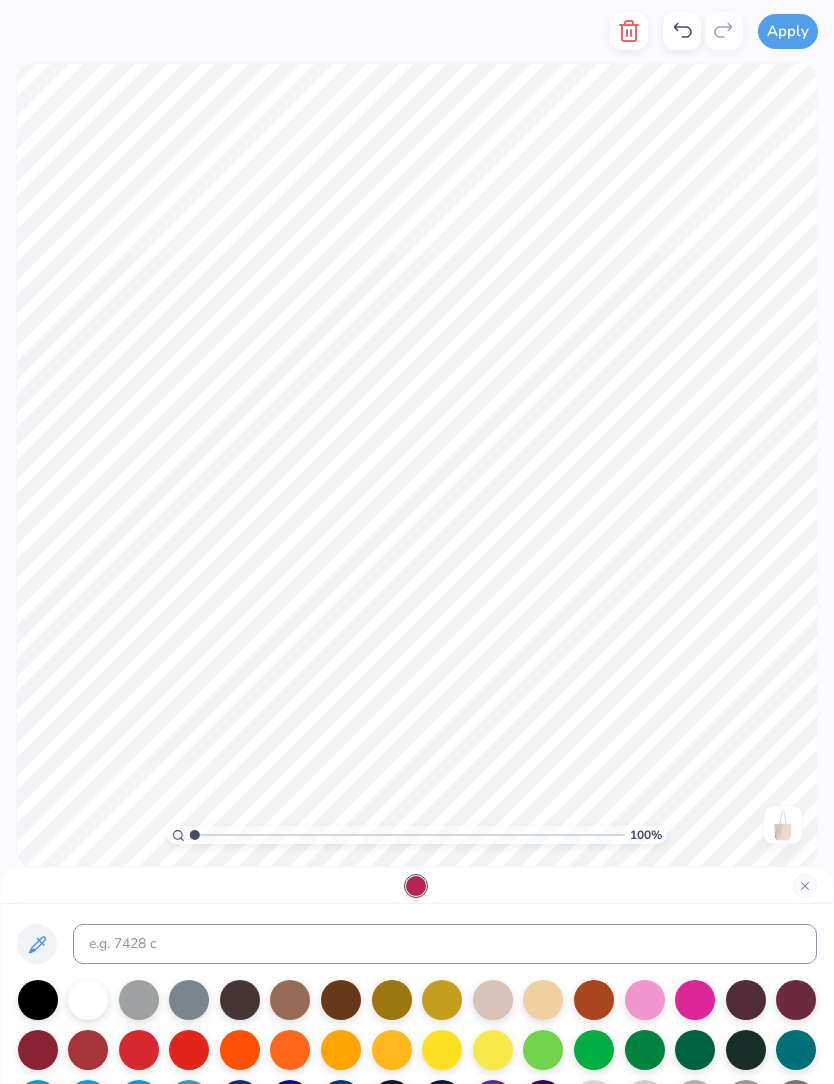 click at bounding box center [805, 886] 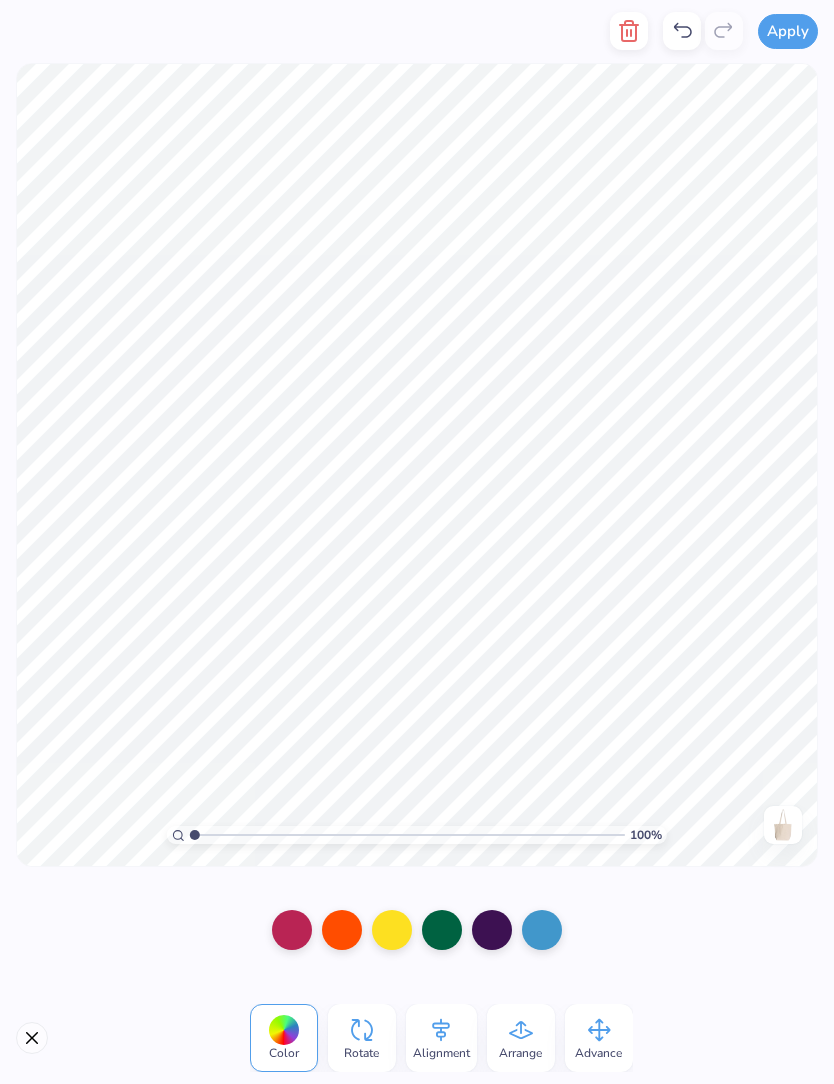 click at bounding box center [342, 930] 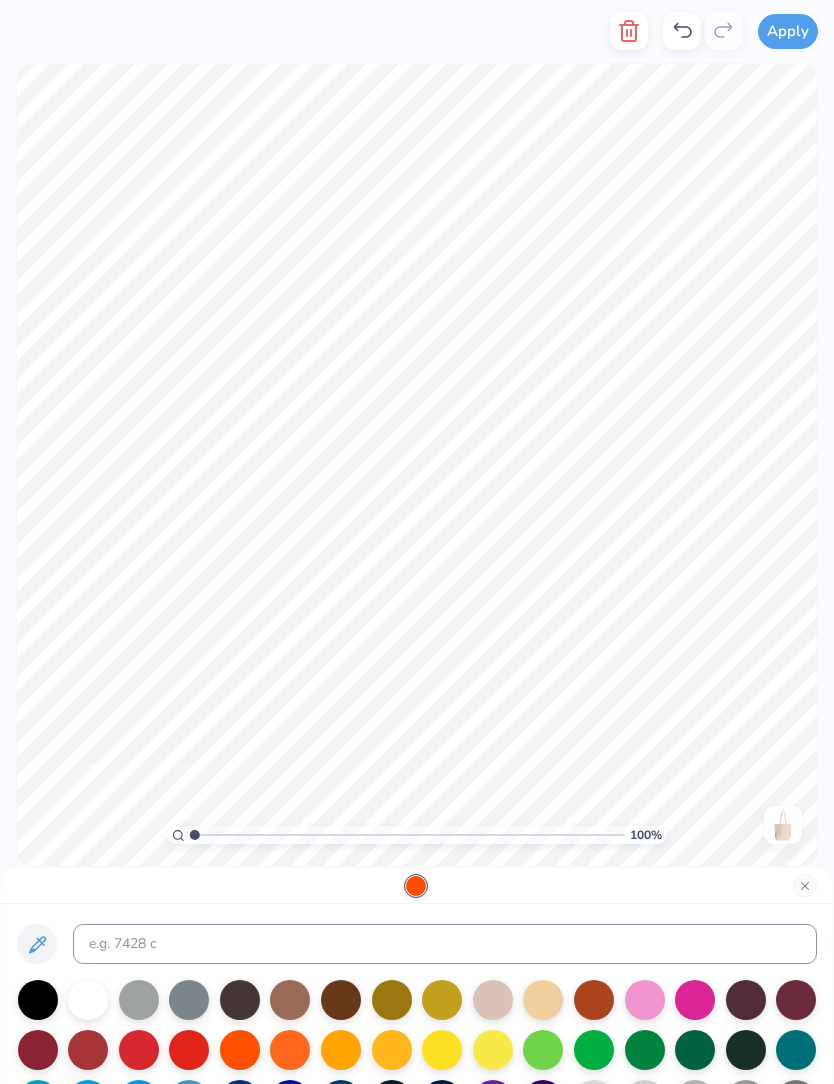 click 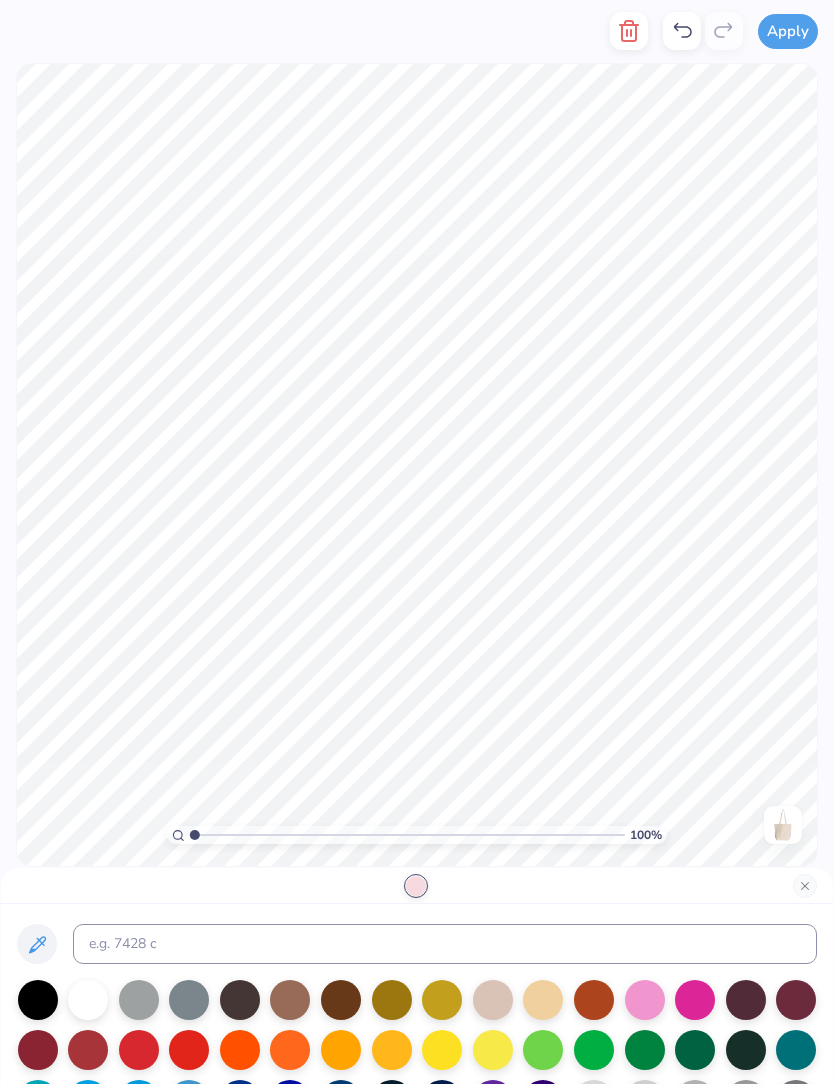 click at bounding box center (805, 886) 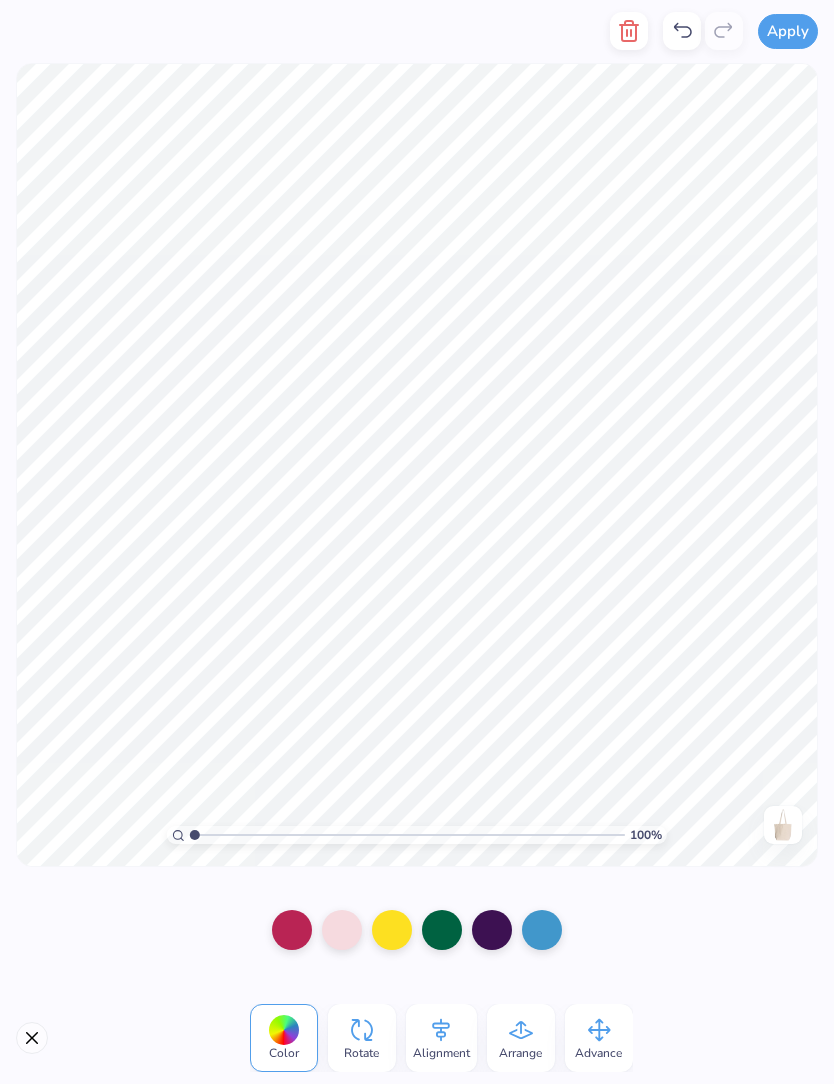 click at bounding box center (392, 930) 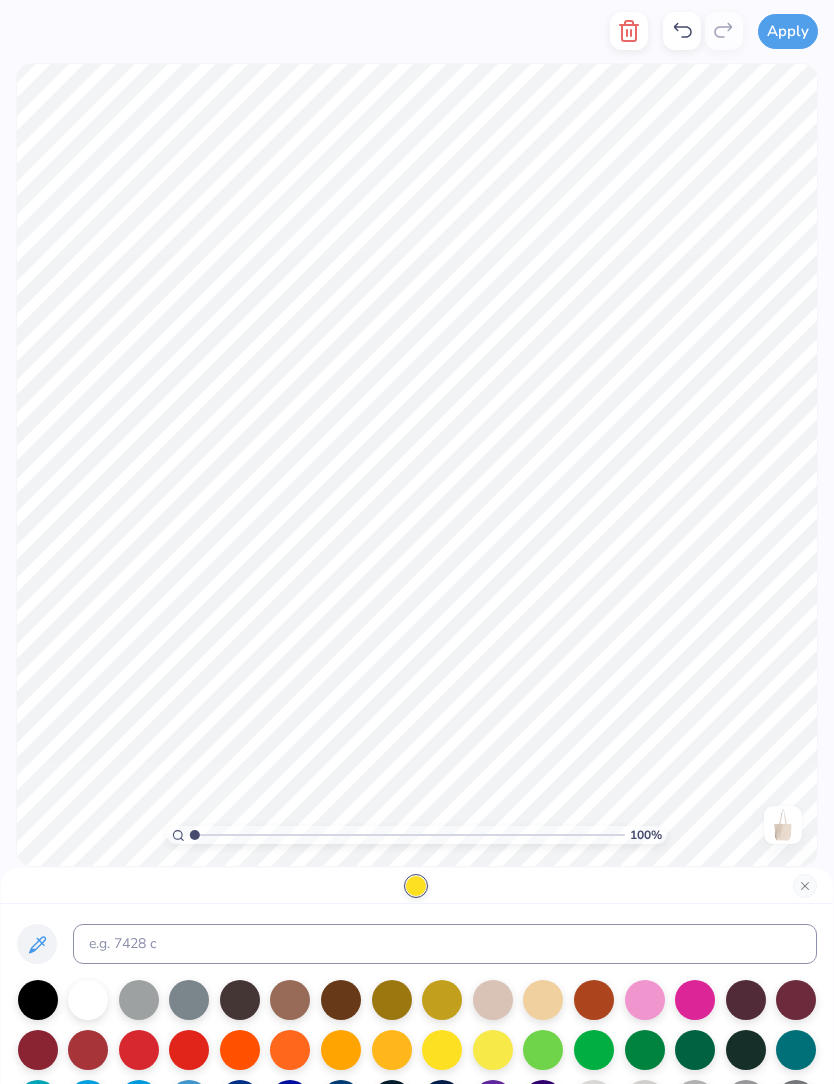 click 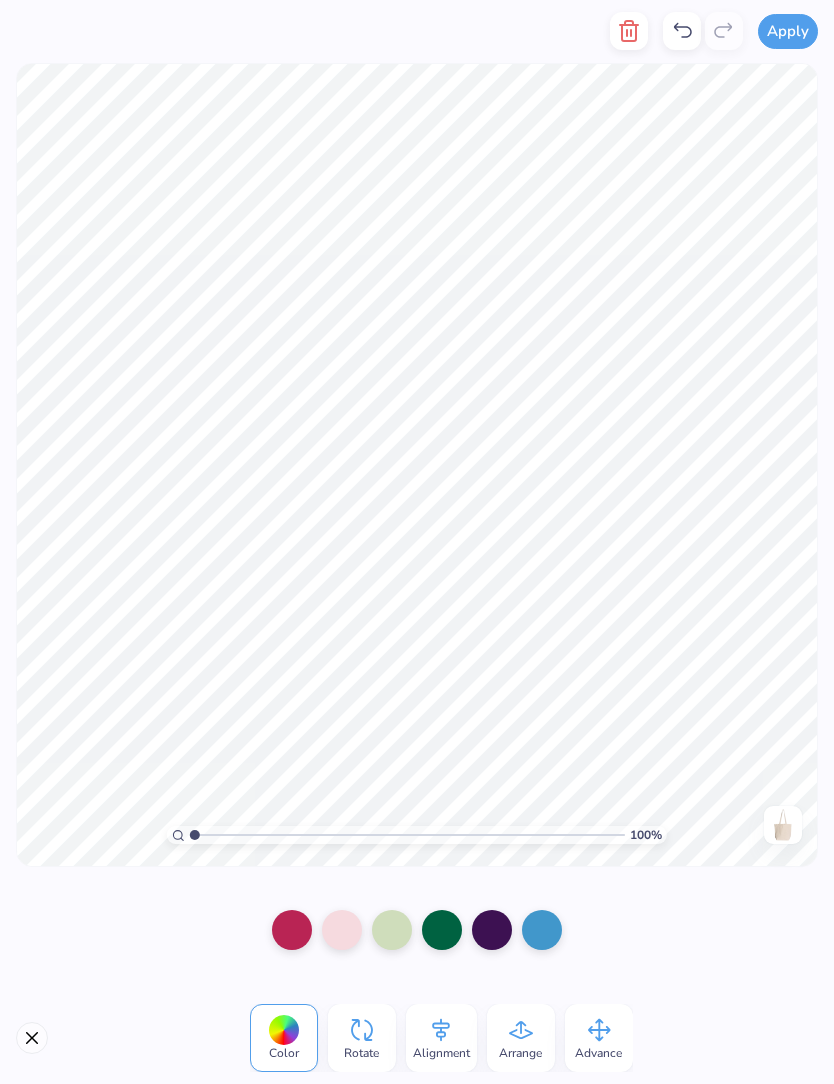 click at bounding box center [442, 930] 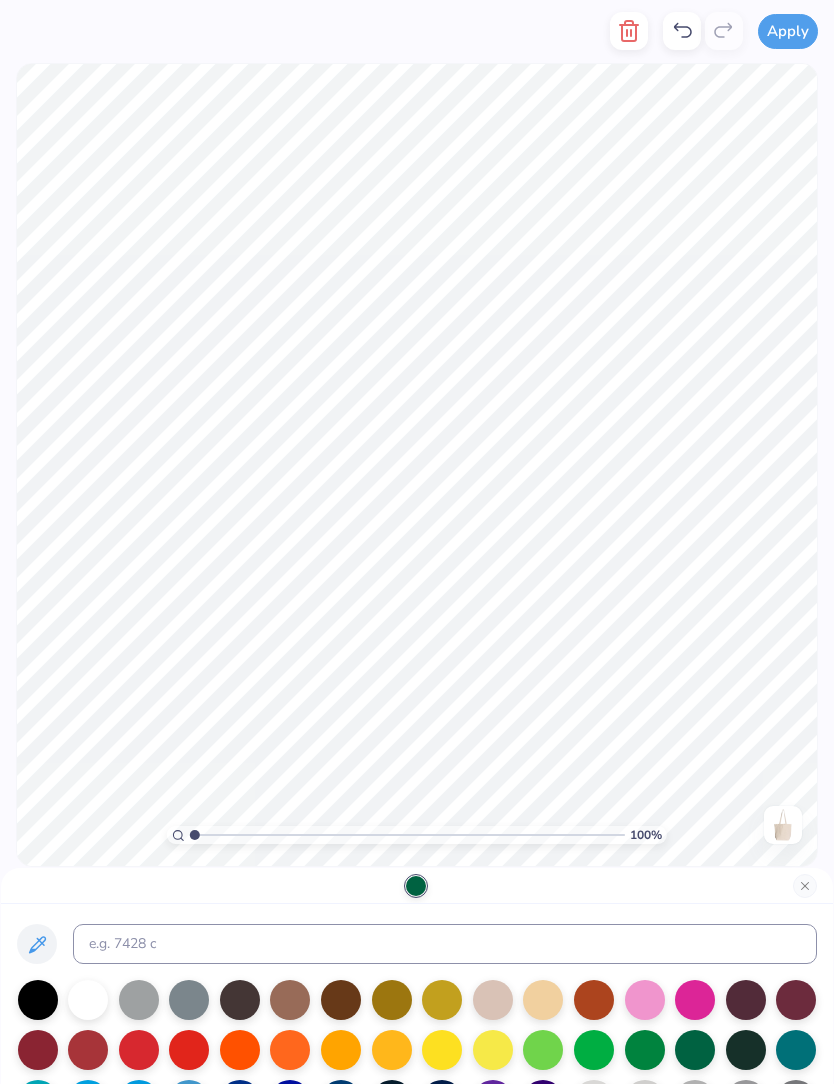 click at bounding box center (37, 944) 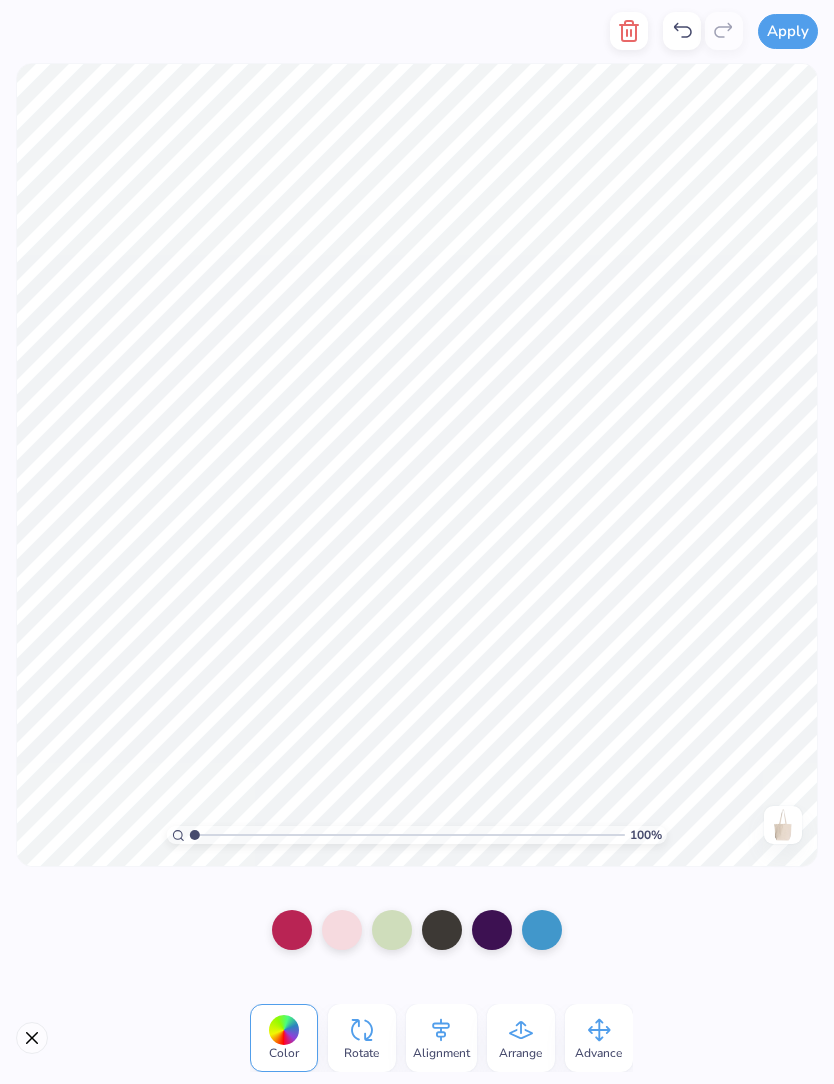 click at bounding box center (442, 930) 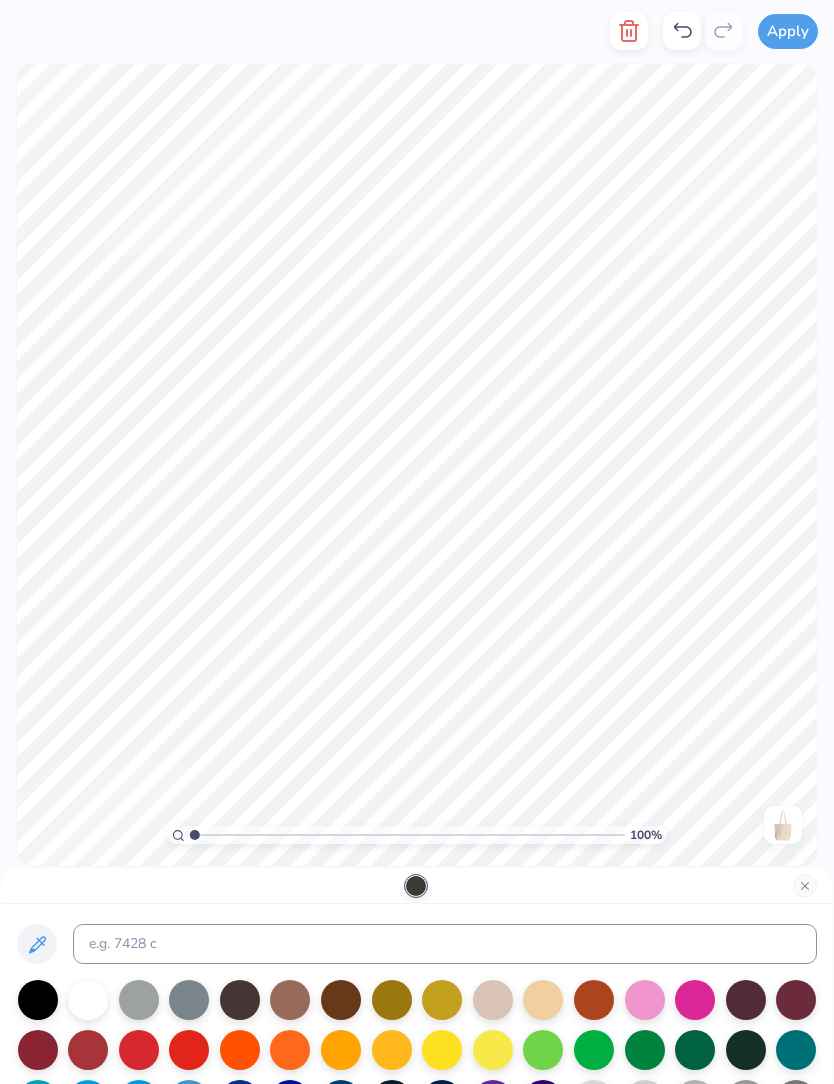 click 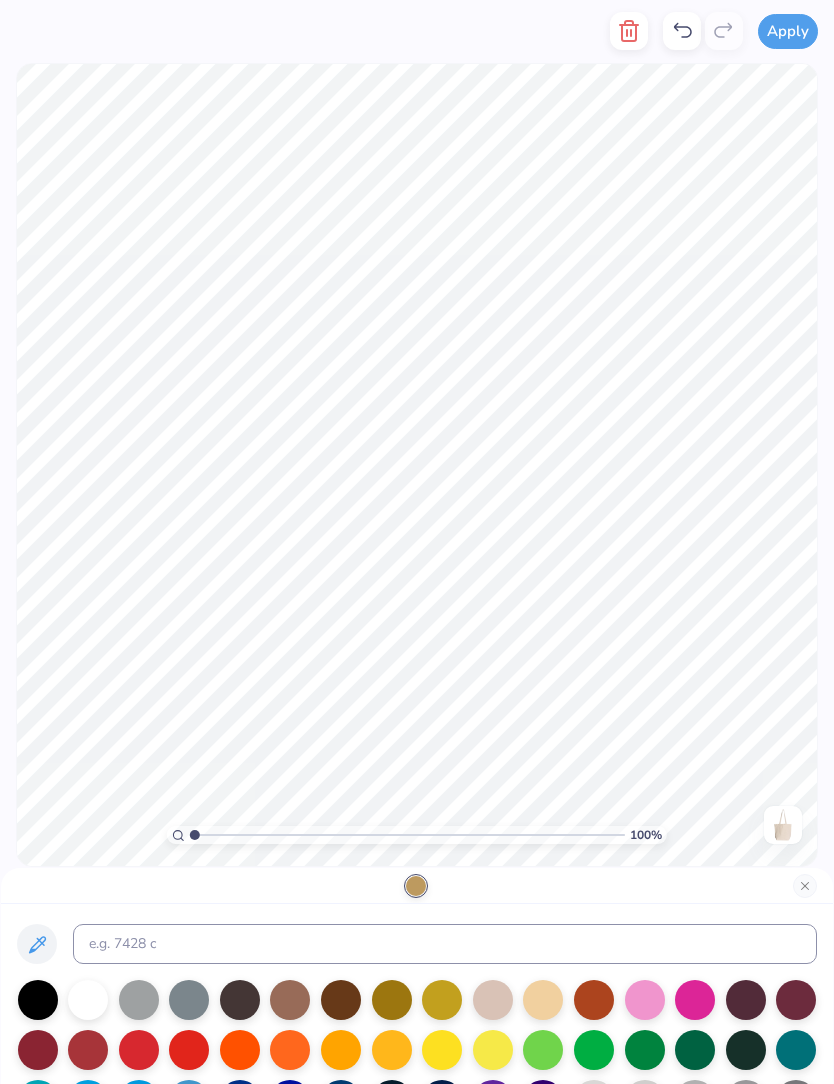 click at bounding box center (805, 886) 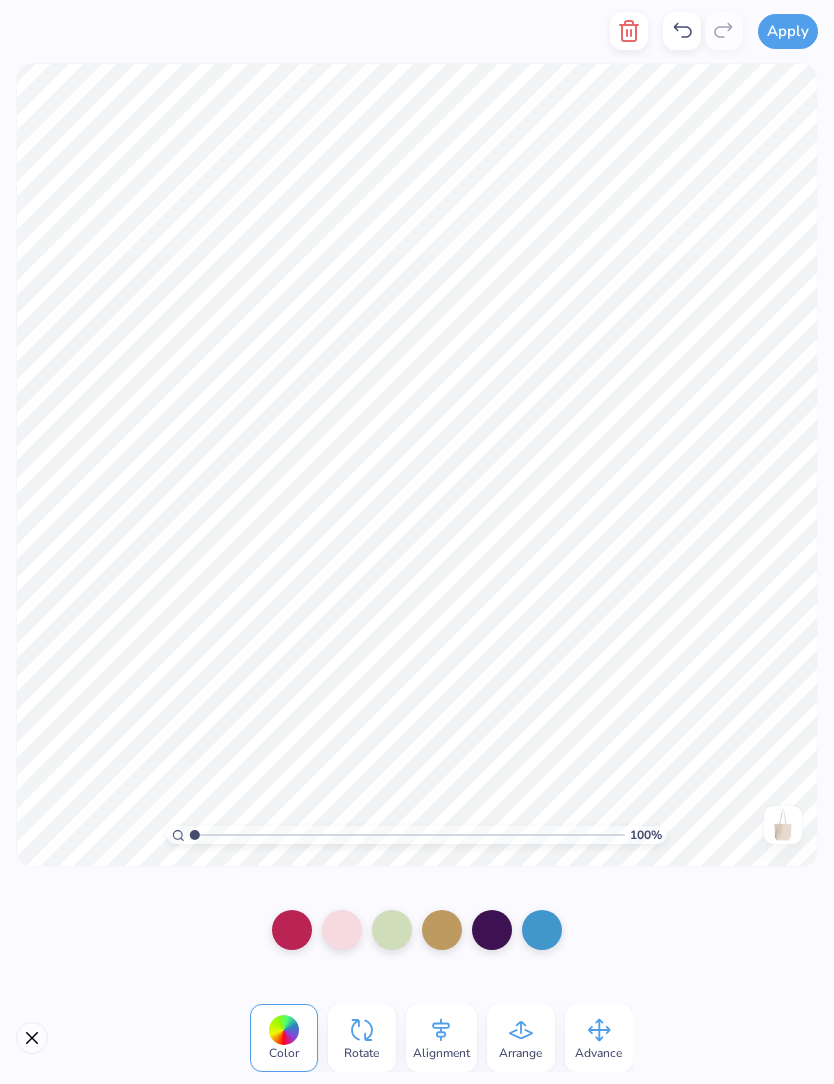 click at bounding box center (492, 930) 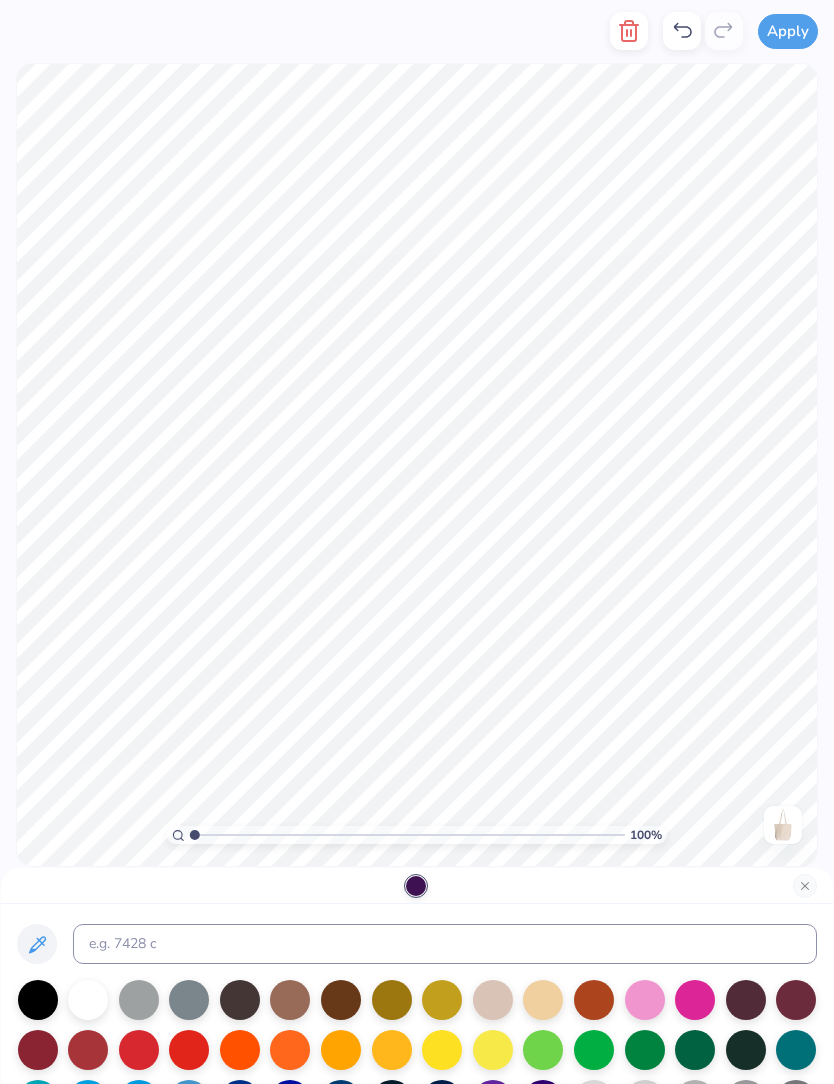 click 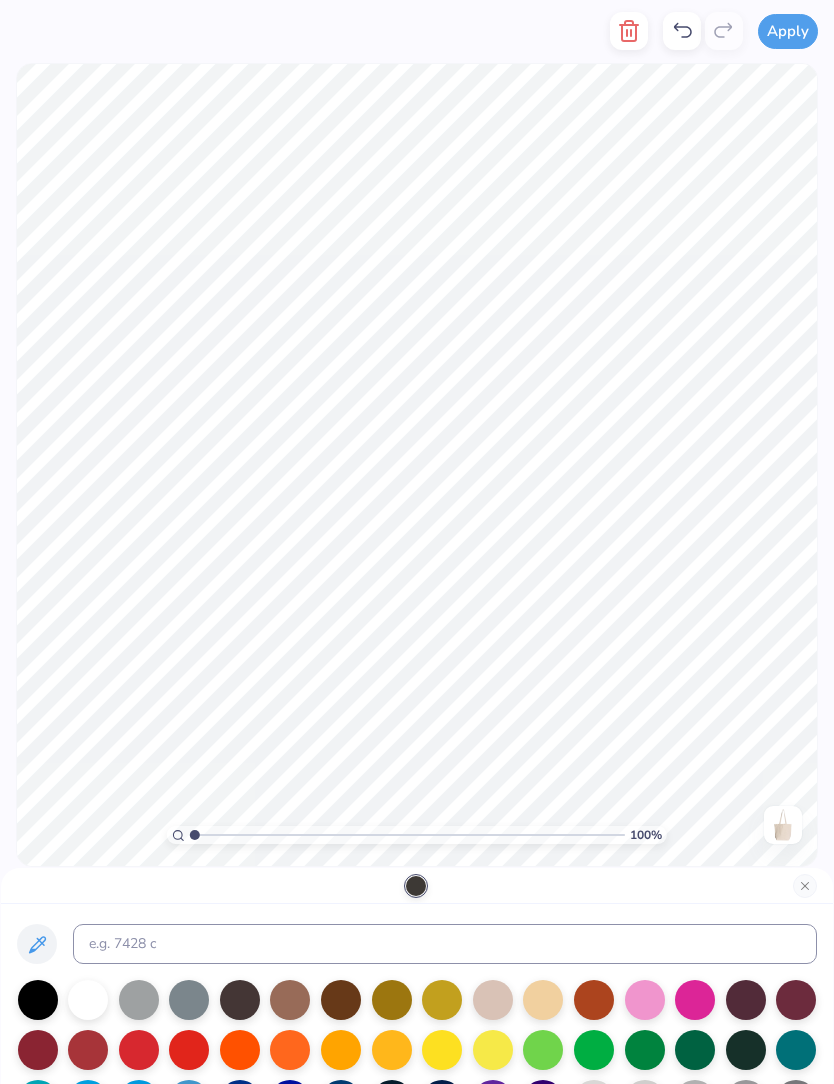 click at bounding box center [805, 886] 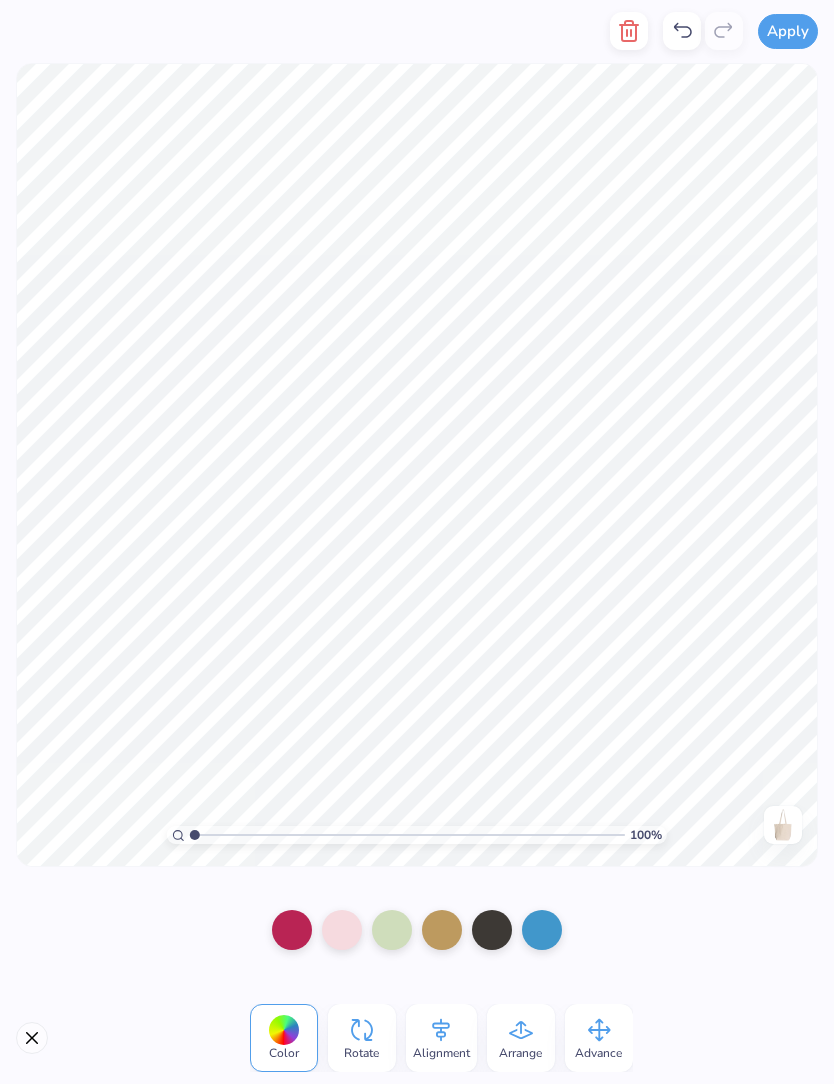 click at bounding box center [542, 930] 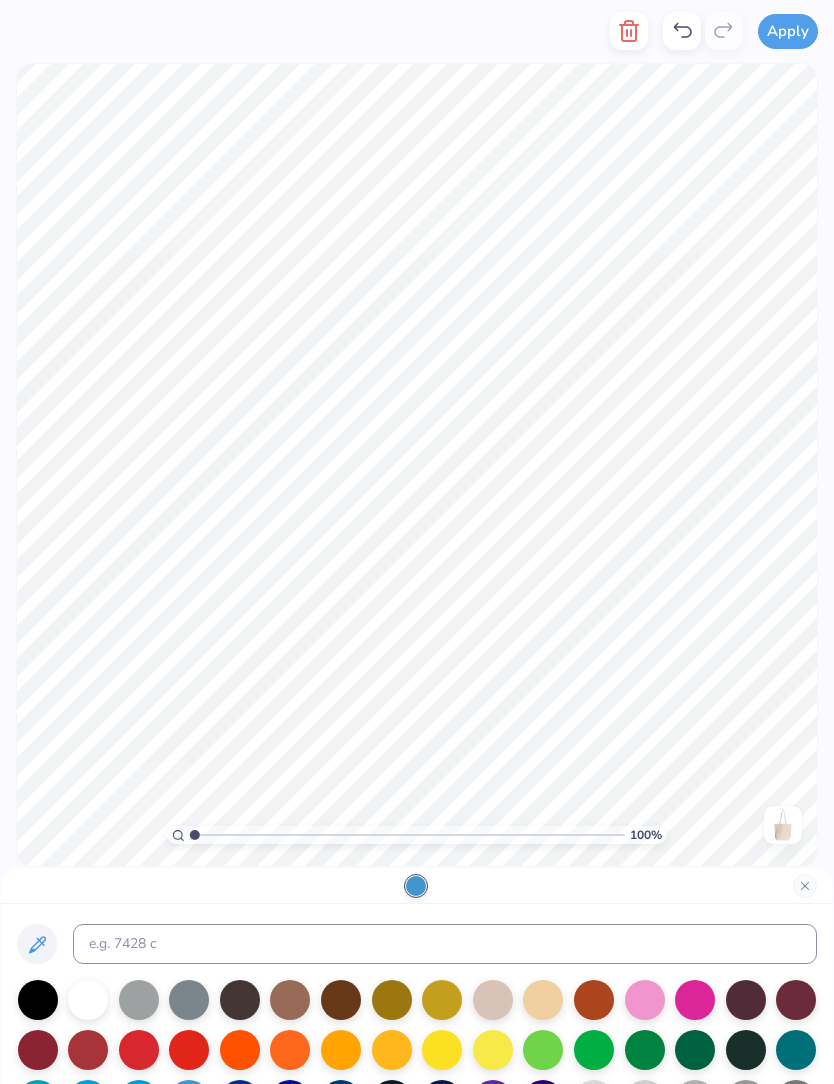 click at bounding box center (37, 944) 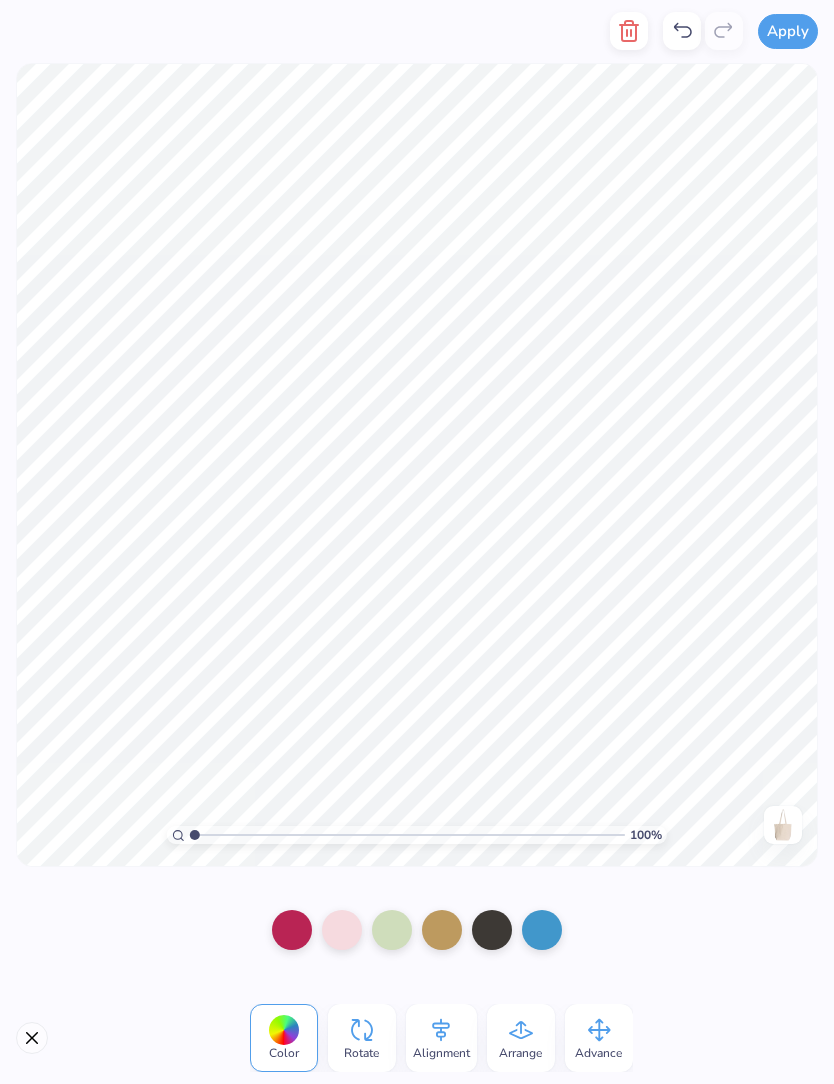 click at bounding box center [542, 930] 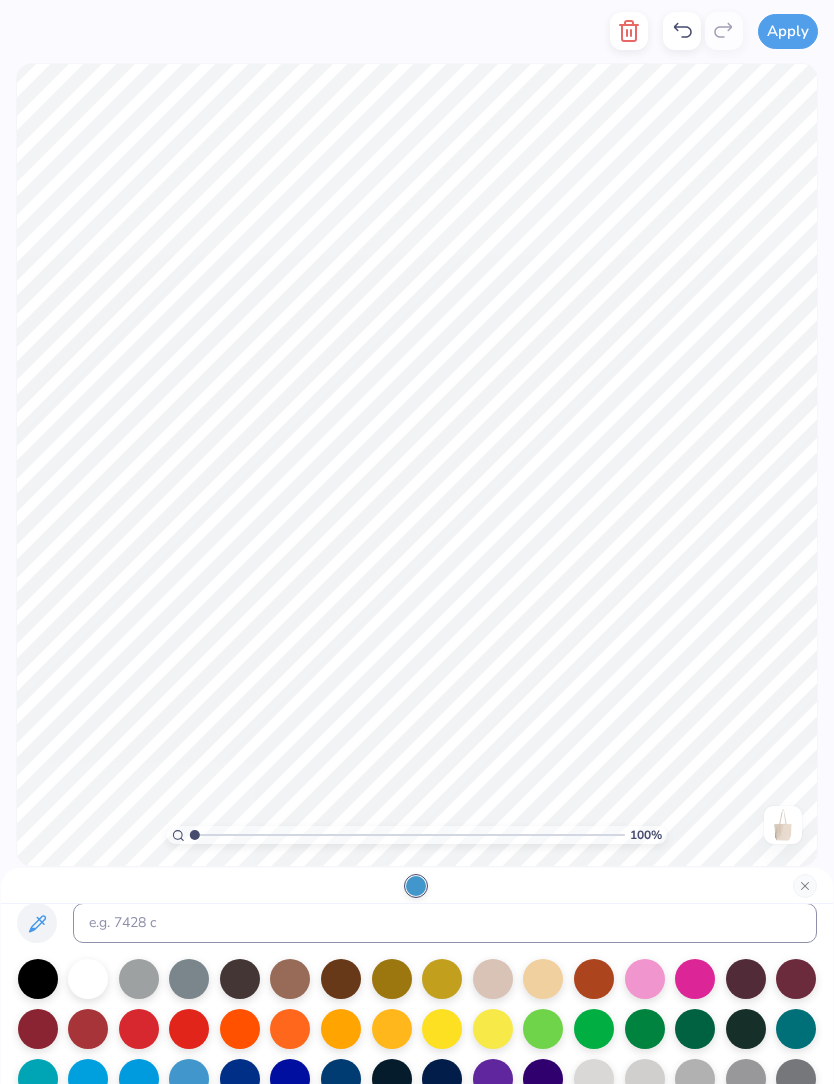 scroll, scrollTop: 31, scrollLeft: 0, axis: vertical 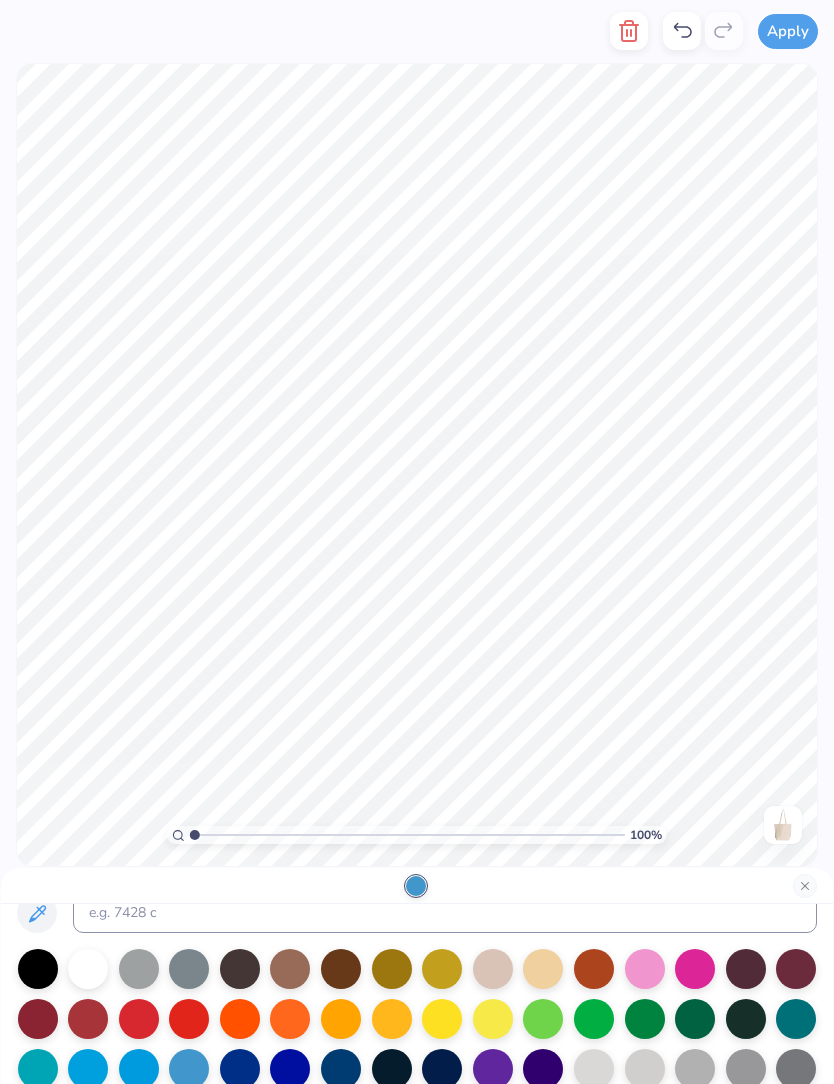 click at bounding box center [796, 1019] 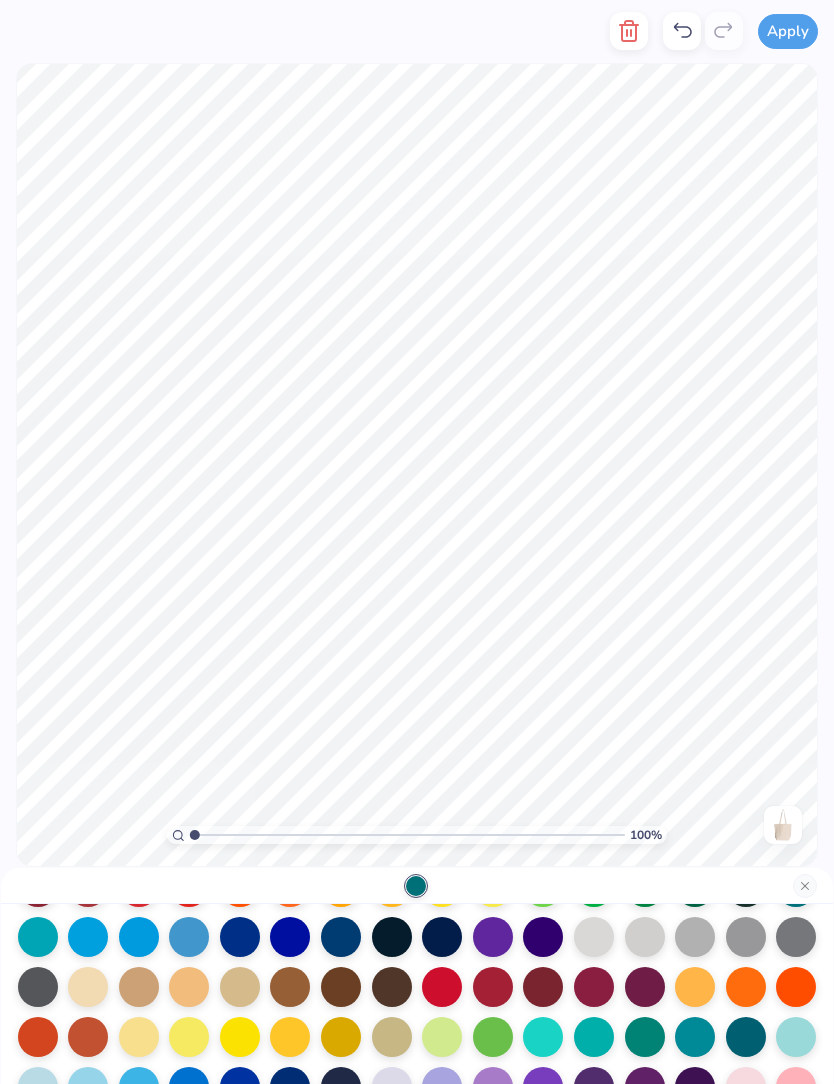 scroll, scrollTop: 164, scrollLeft: 0, axis: vertical 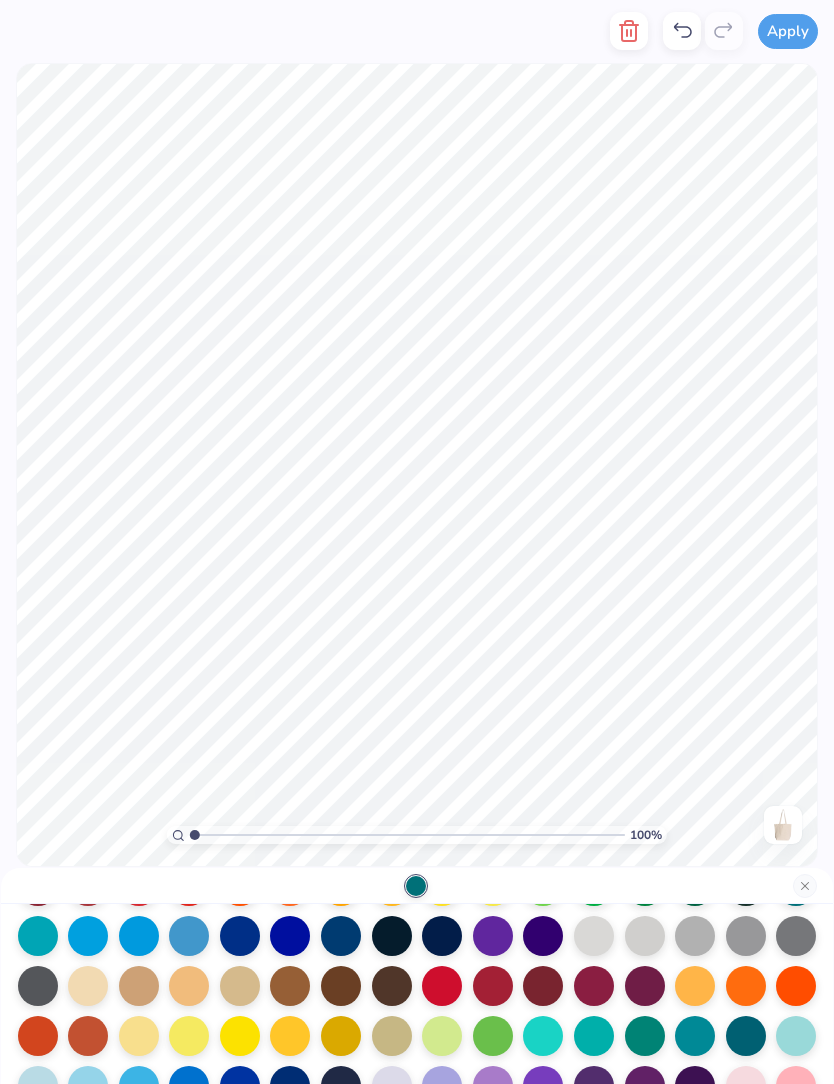 click at bounding box center (594, 986) 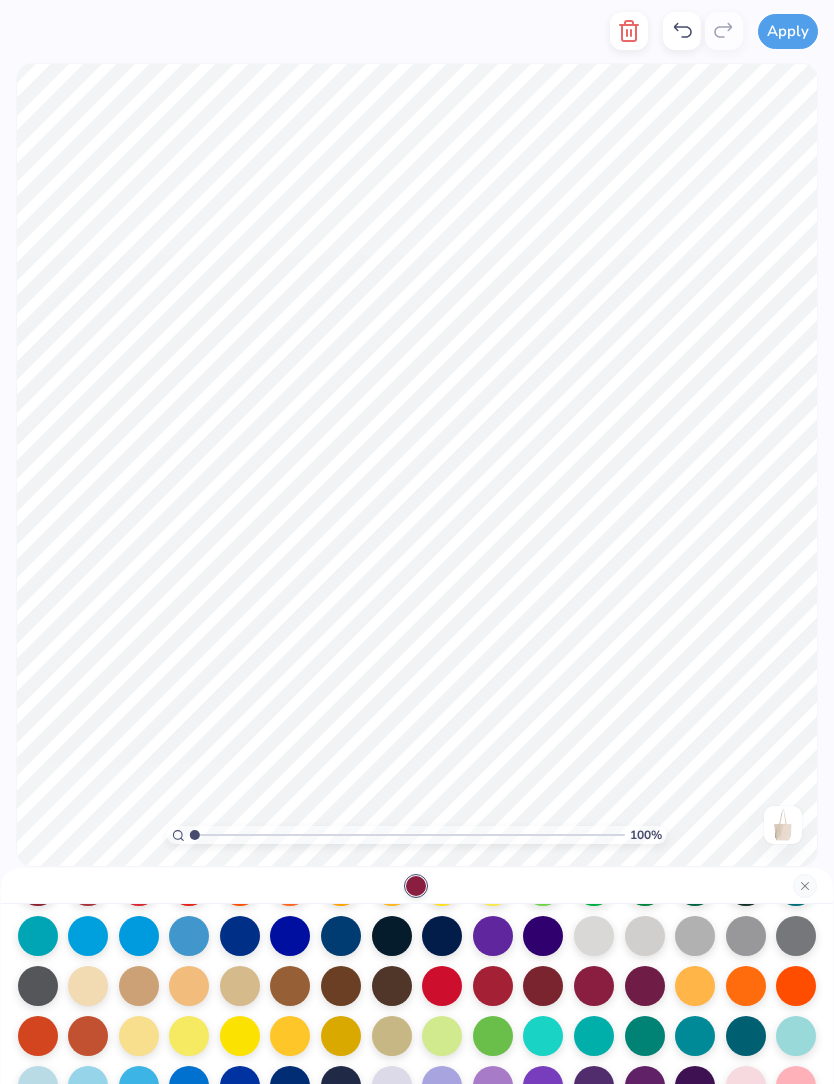 click at bounding box center (645, 986) 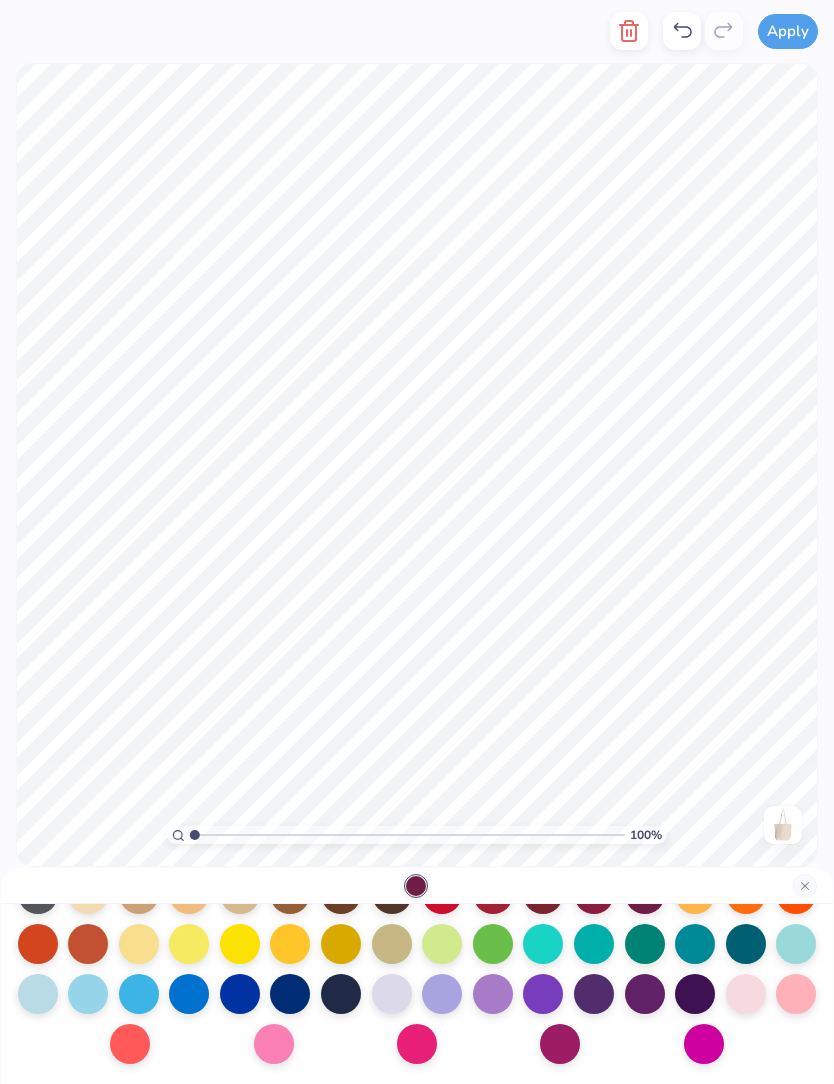 scroll, scrollTop: 260, scrollLeft: 0, axis: vertical 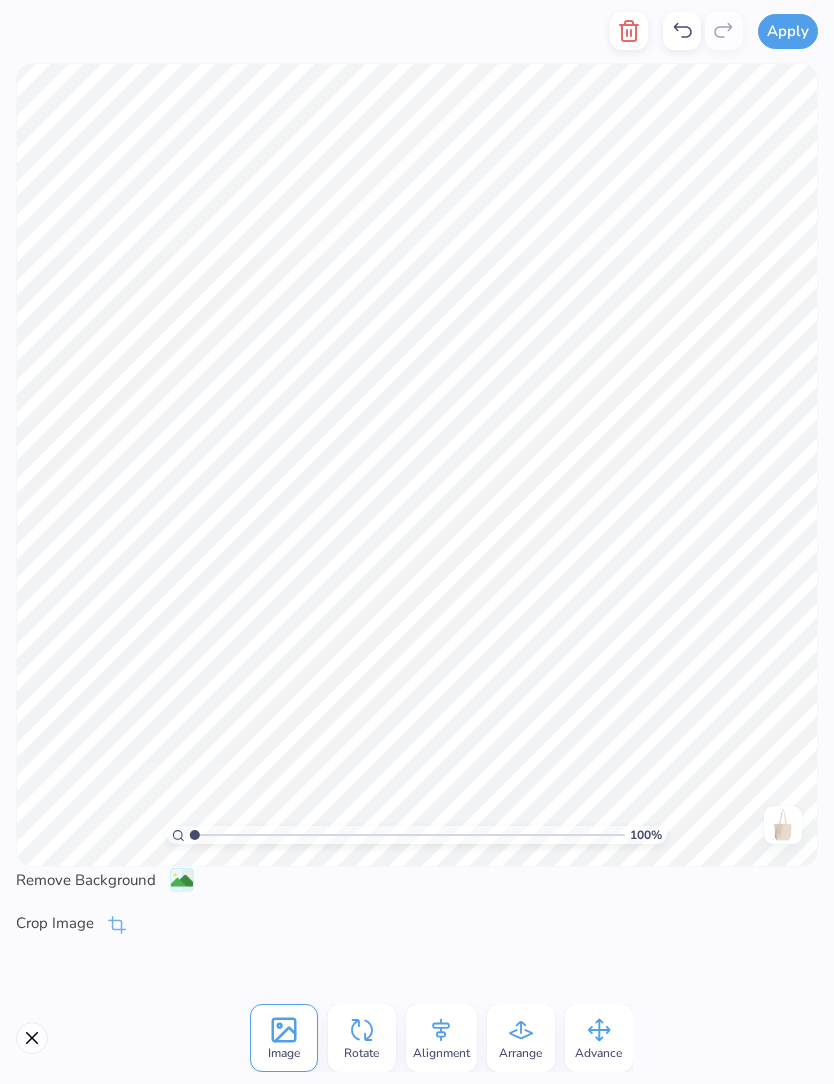 click 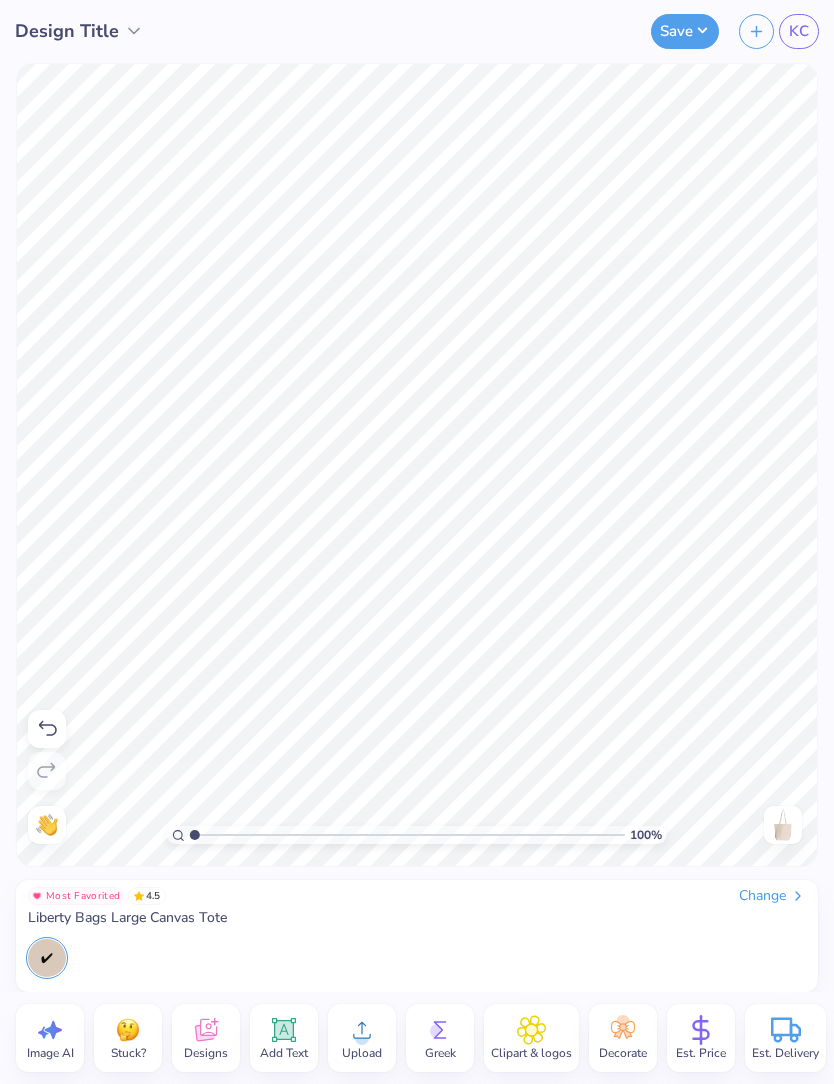 click on "Save" at bounding box center (685, 31) 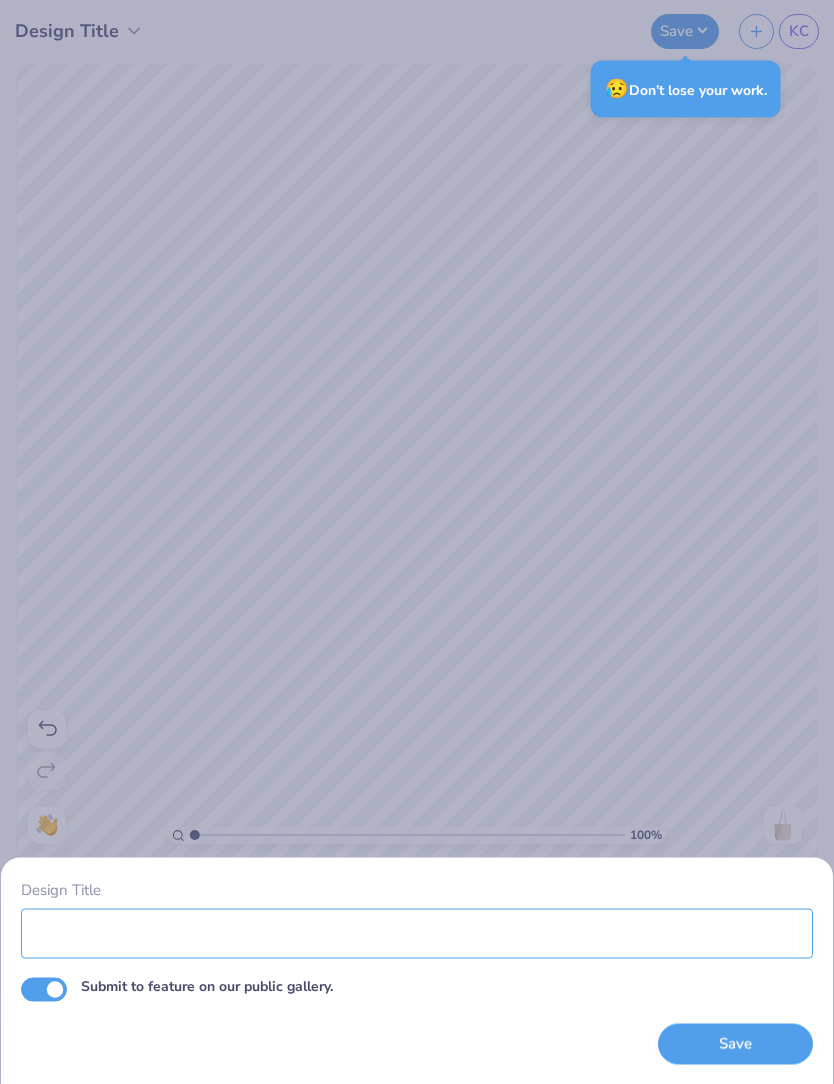click on "Design Title" at bounding box center [417, 933] 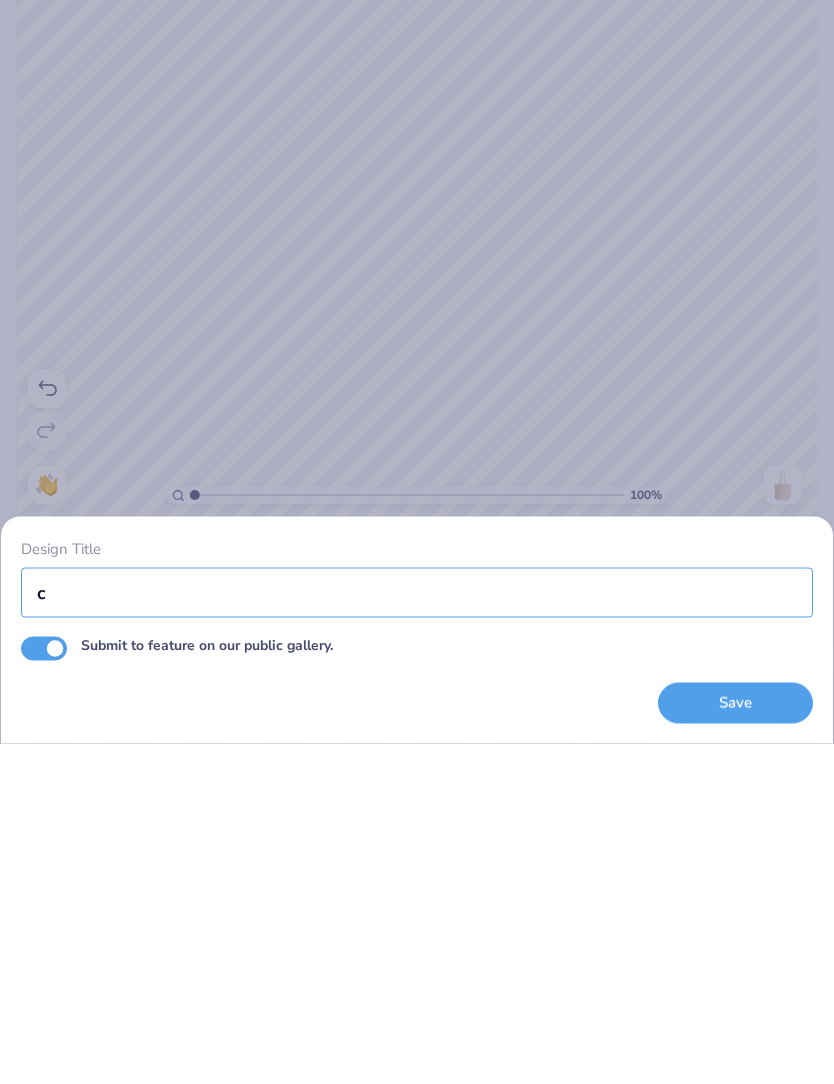 scroll, scrollTop: 0, scrollLeft: 0, axis: both 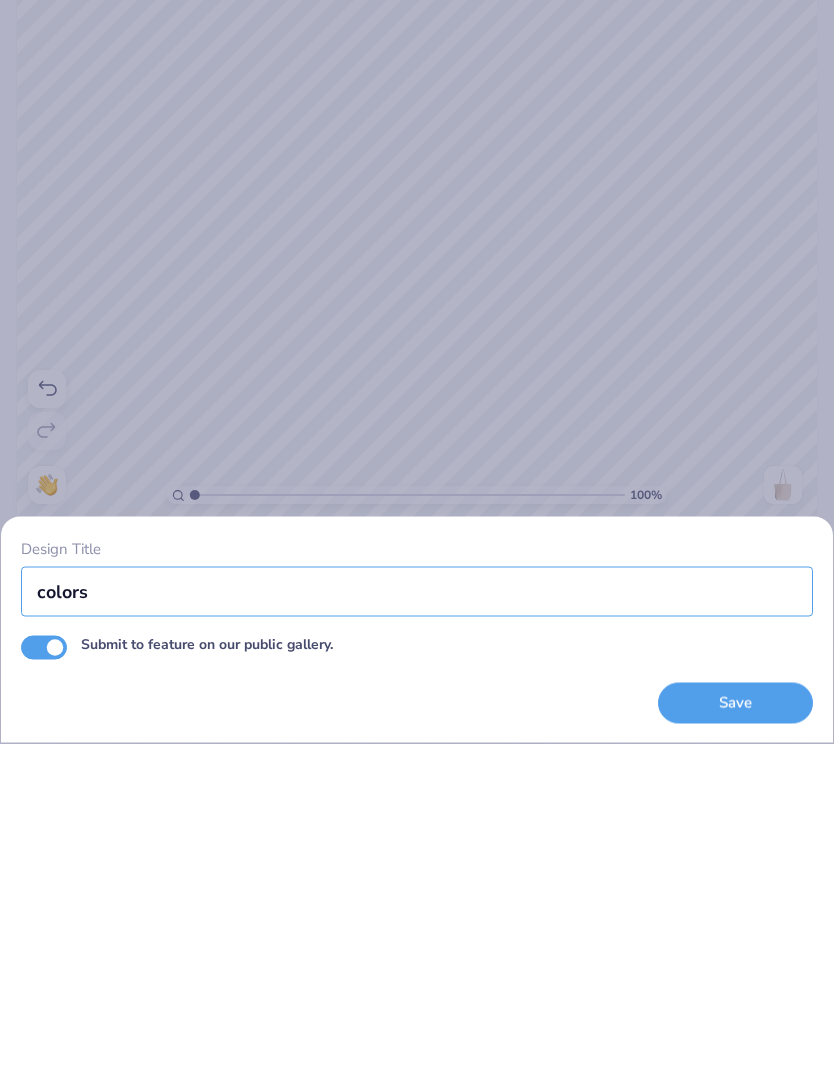type on "colors" 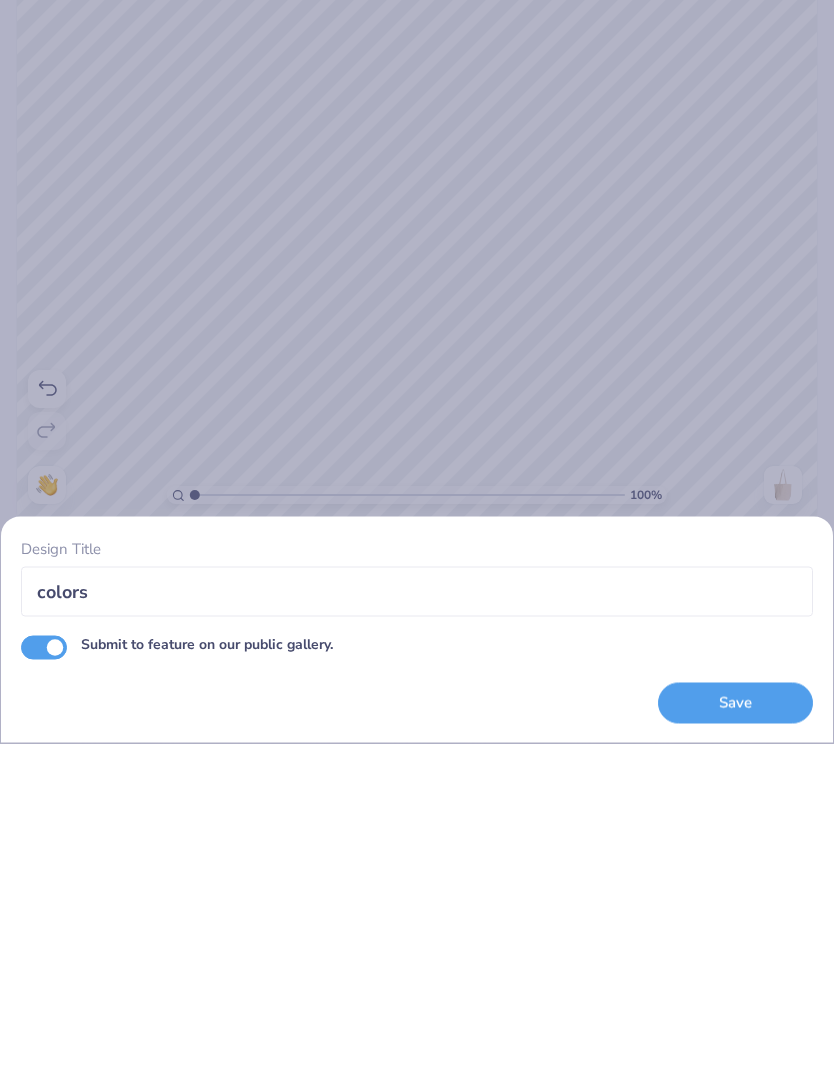 click on "Submit to feature on our public gallery." at bounding box center [44, 988] 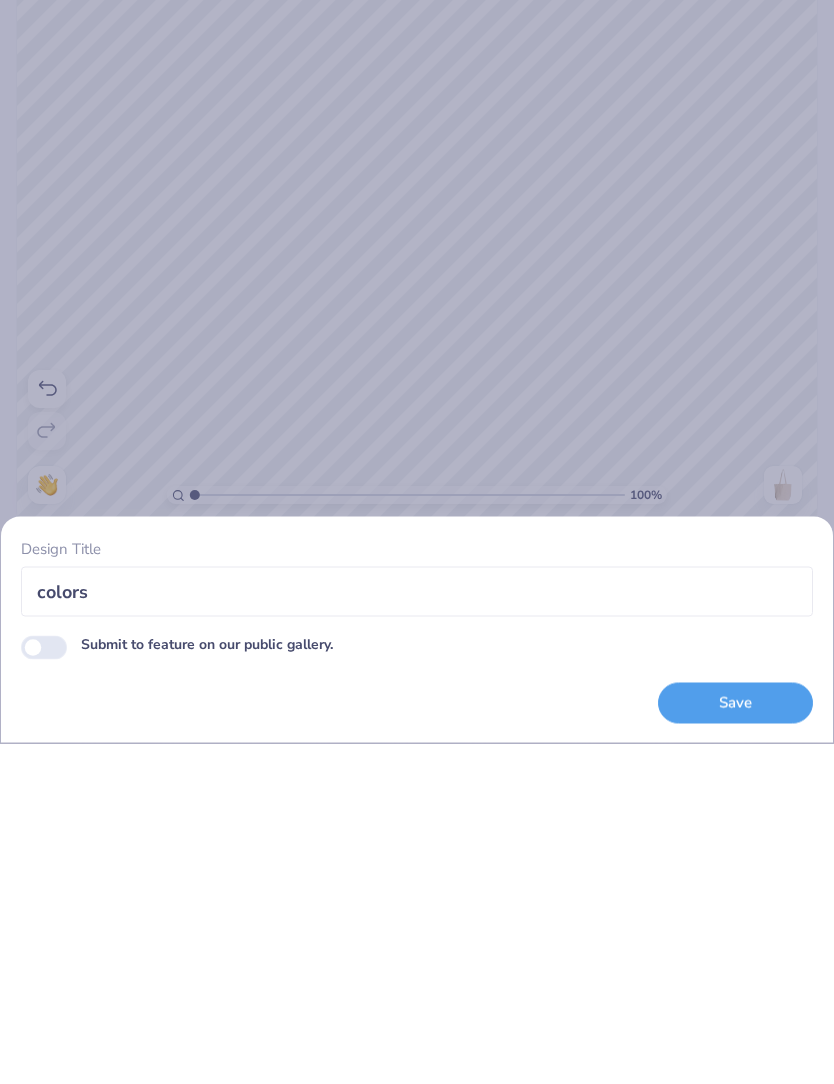 checkbox on "false" 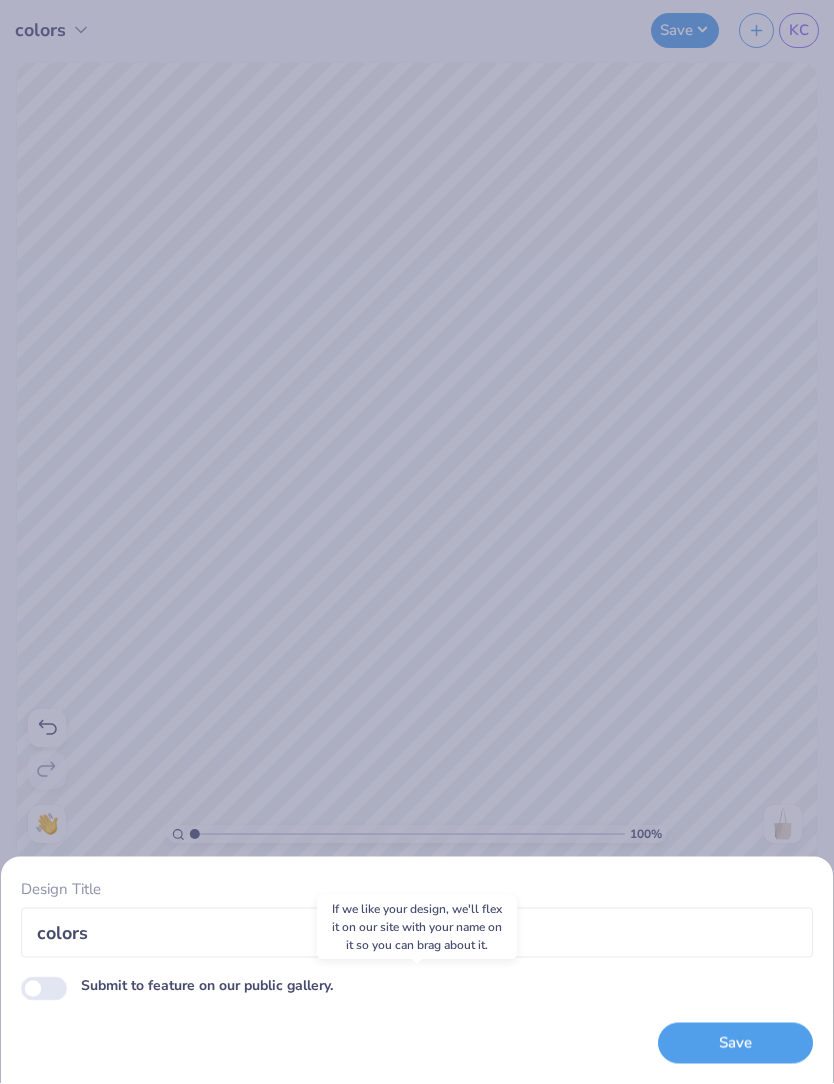 click on "Save" at bounding box center (735, 1044) 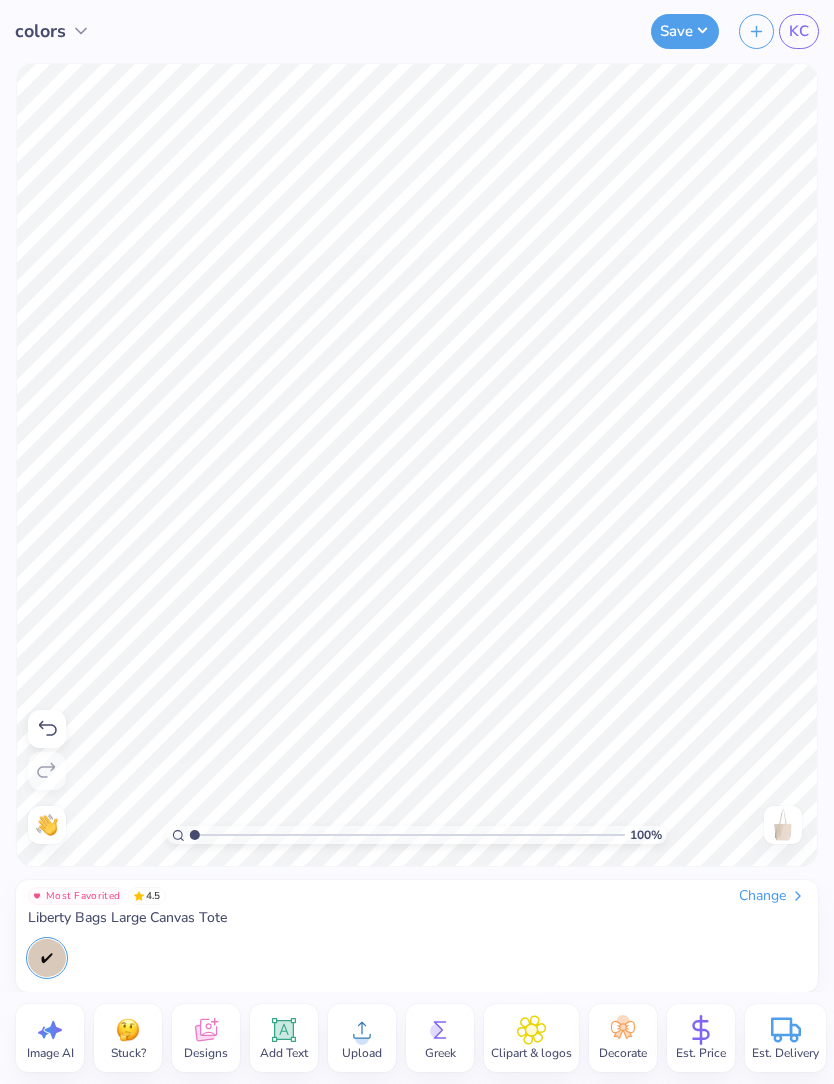 click 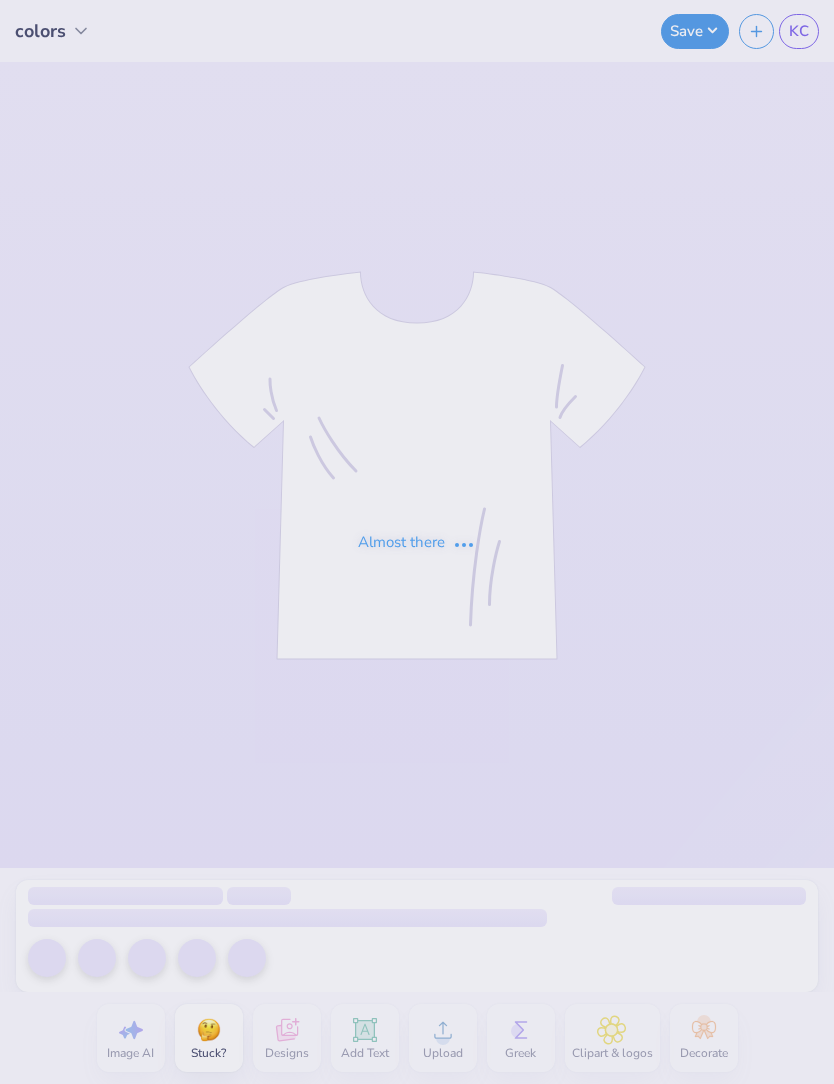 scroll, scrollTop: 0, scrollLeft: 0, axis: both 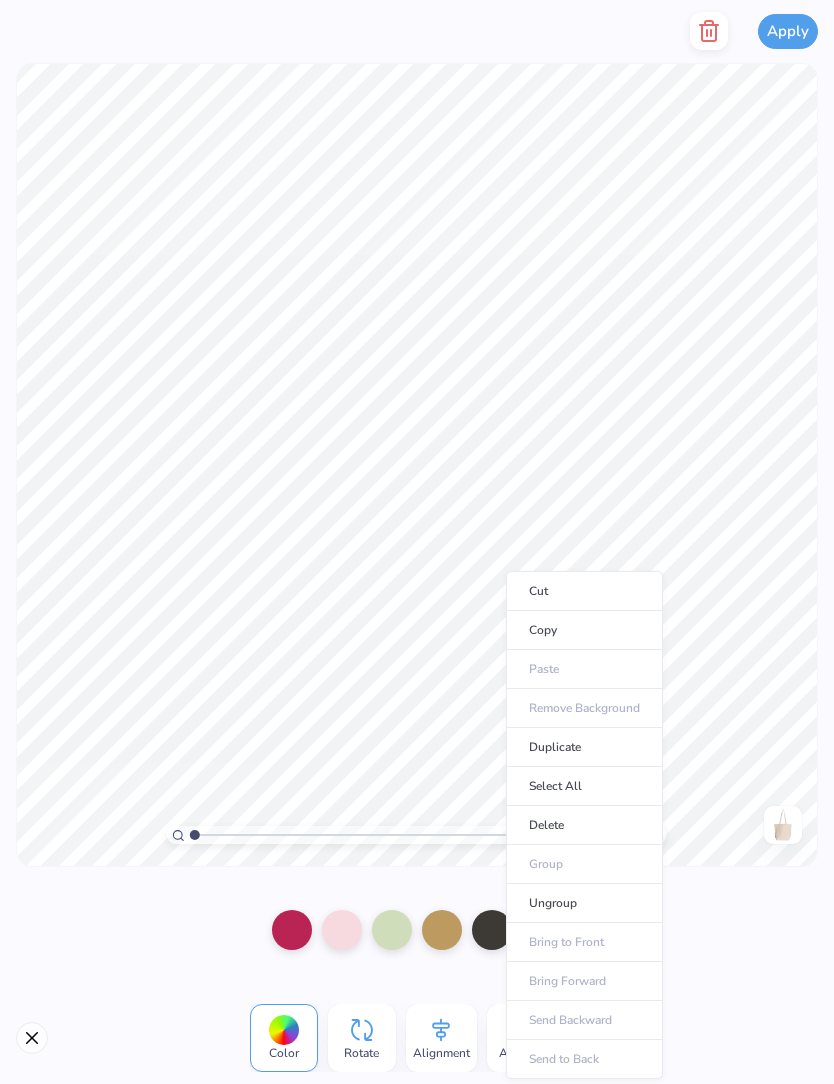 click on "Copy" at bounding box center (584, 630) 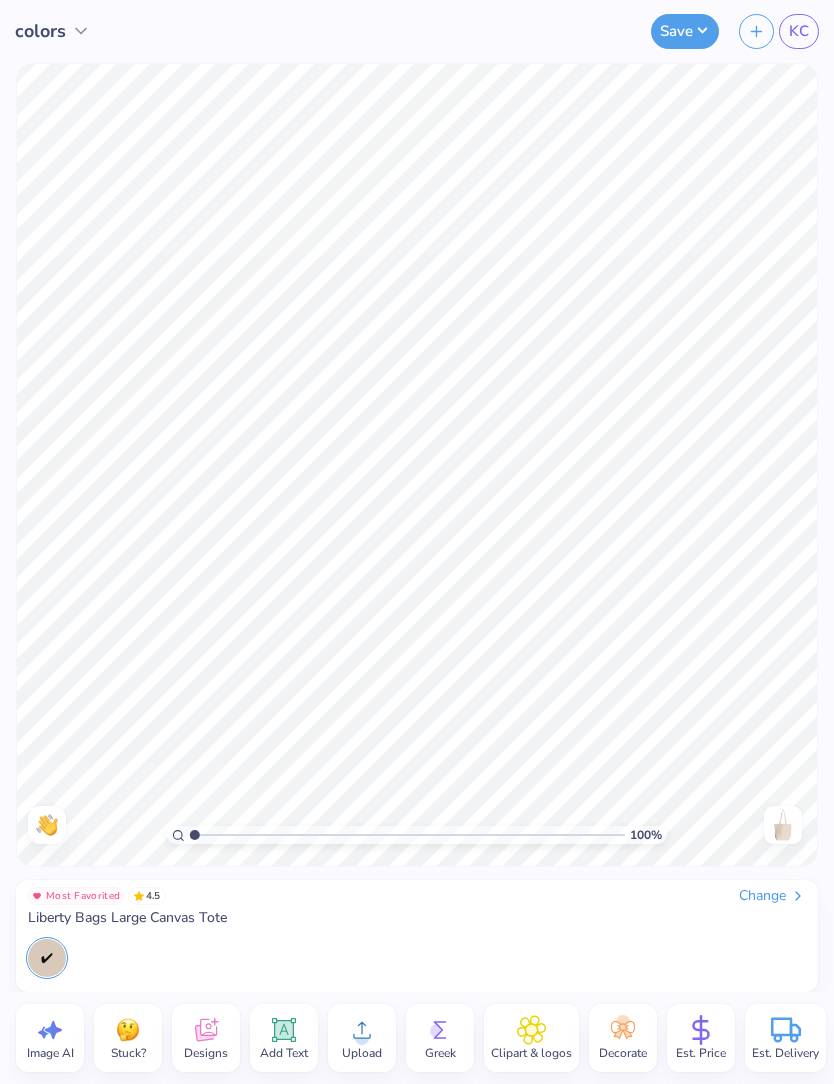 click 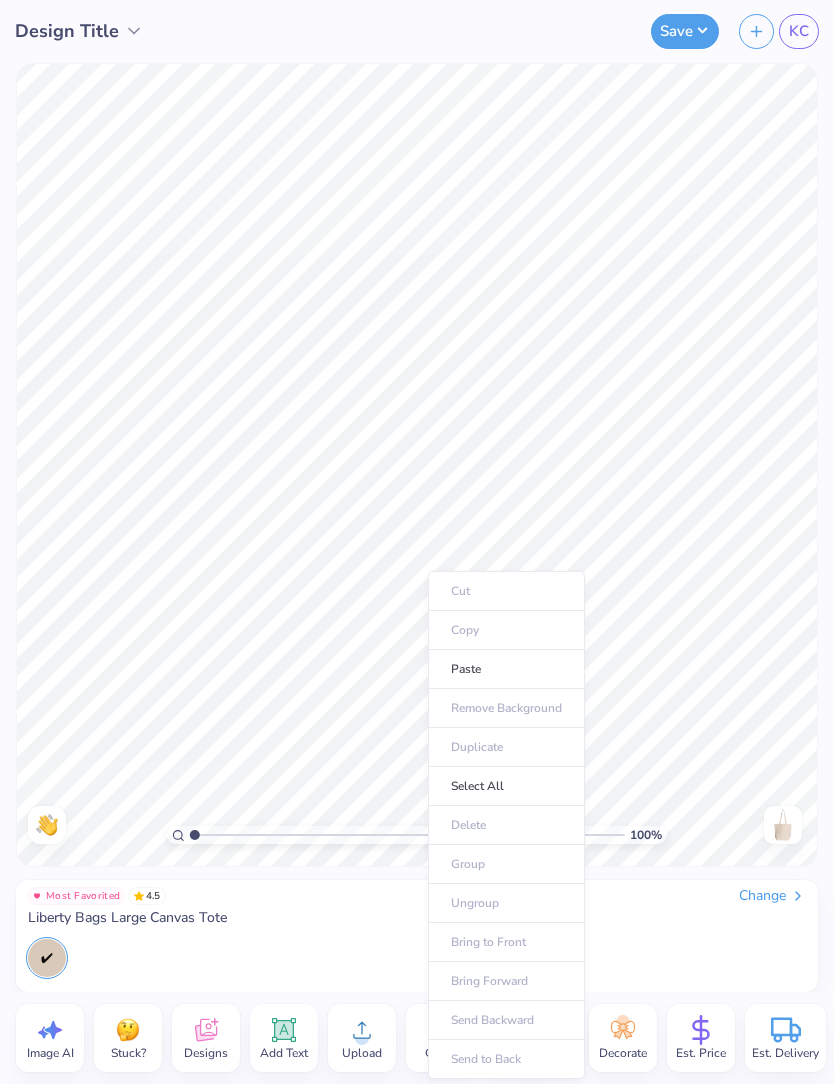click on "Paste" at bounding box center (506, 669) 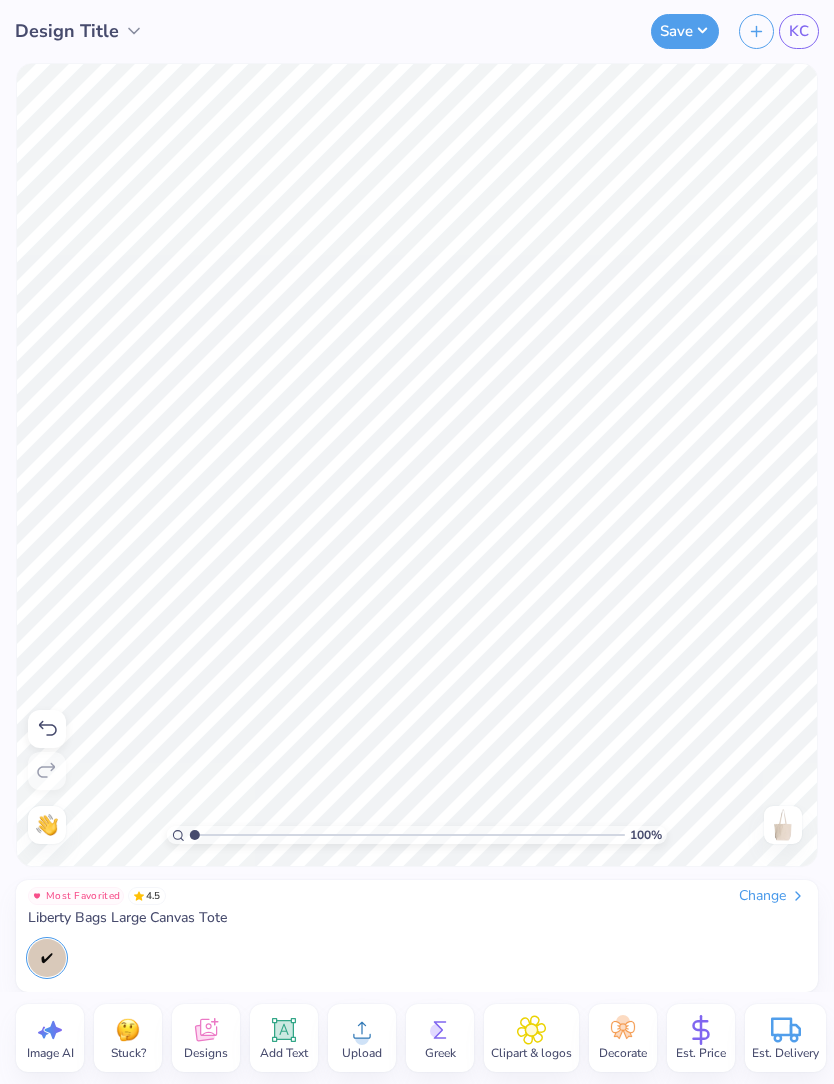 click 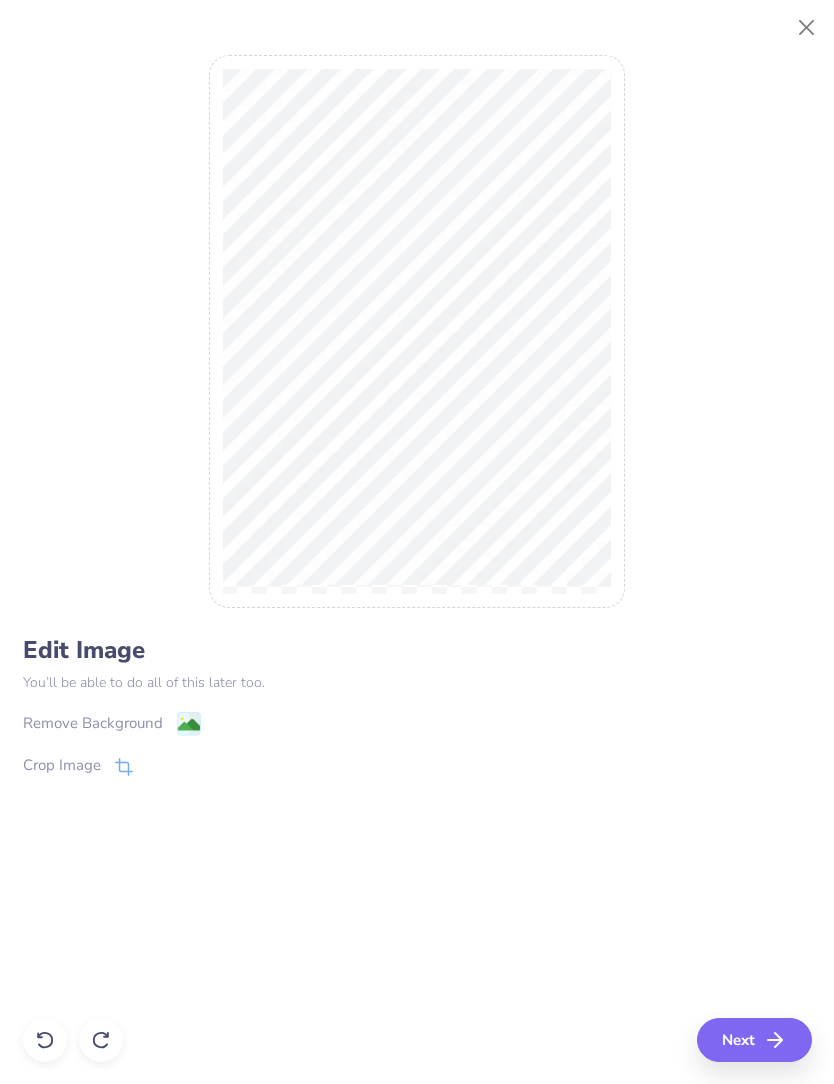 click 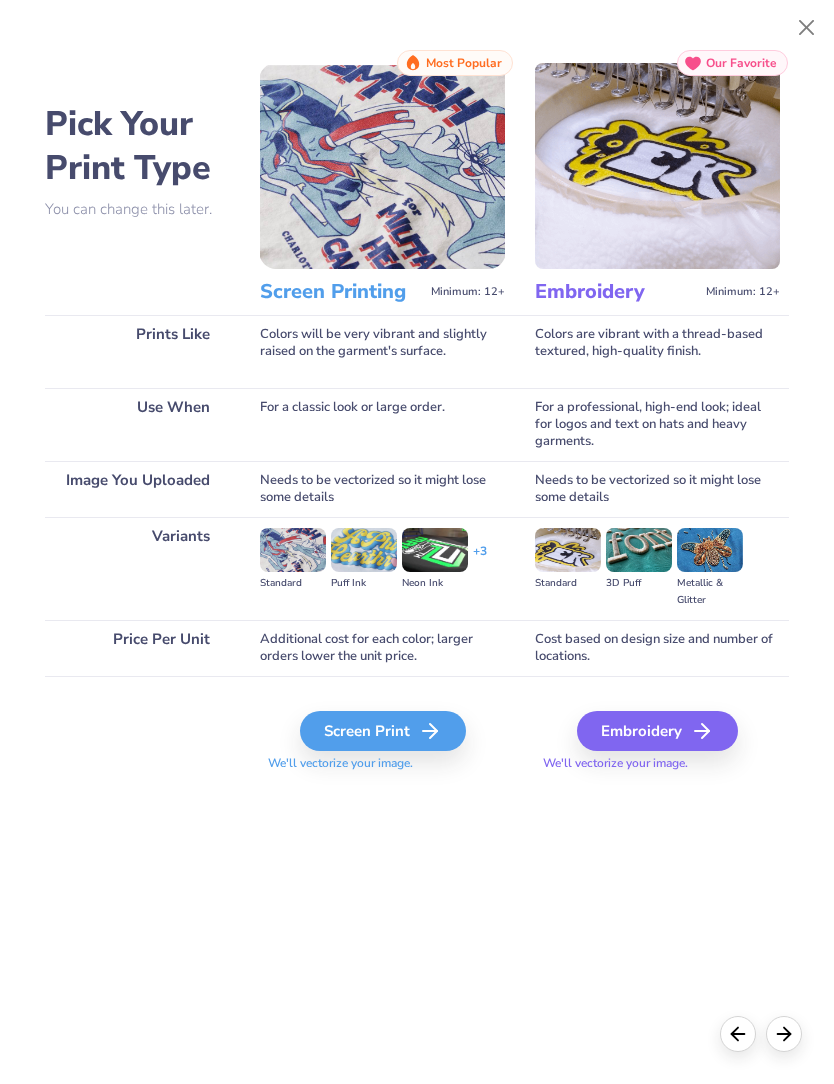 click 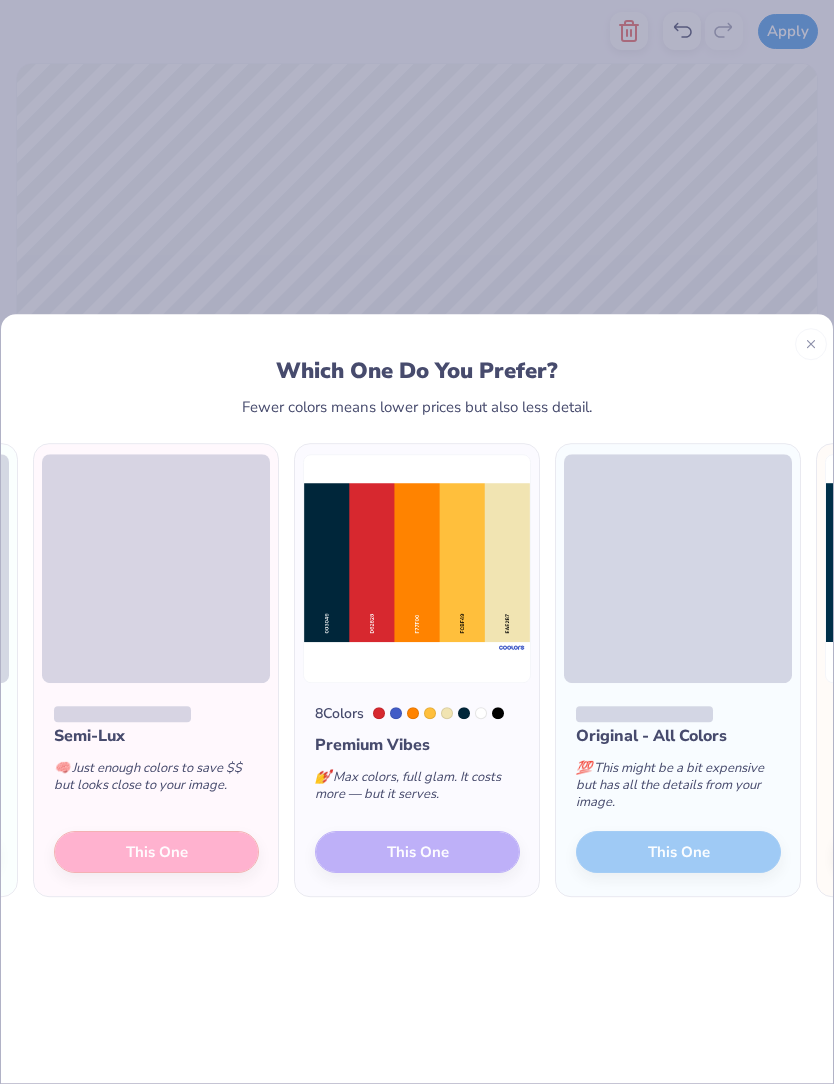 click on "Original - All Colors 💯   This might be a bit expensive but has all the details from your image. This One" at bounding box center [678, 790] 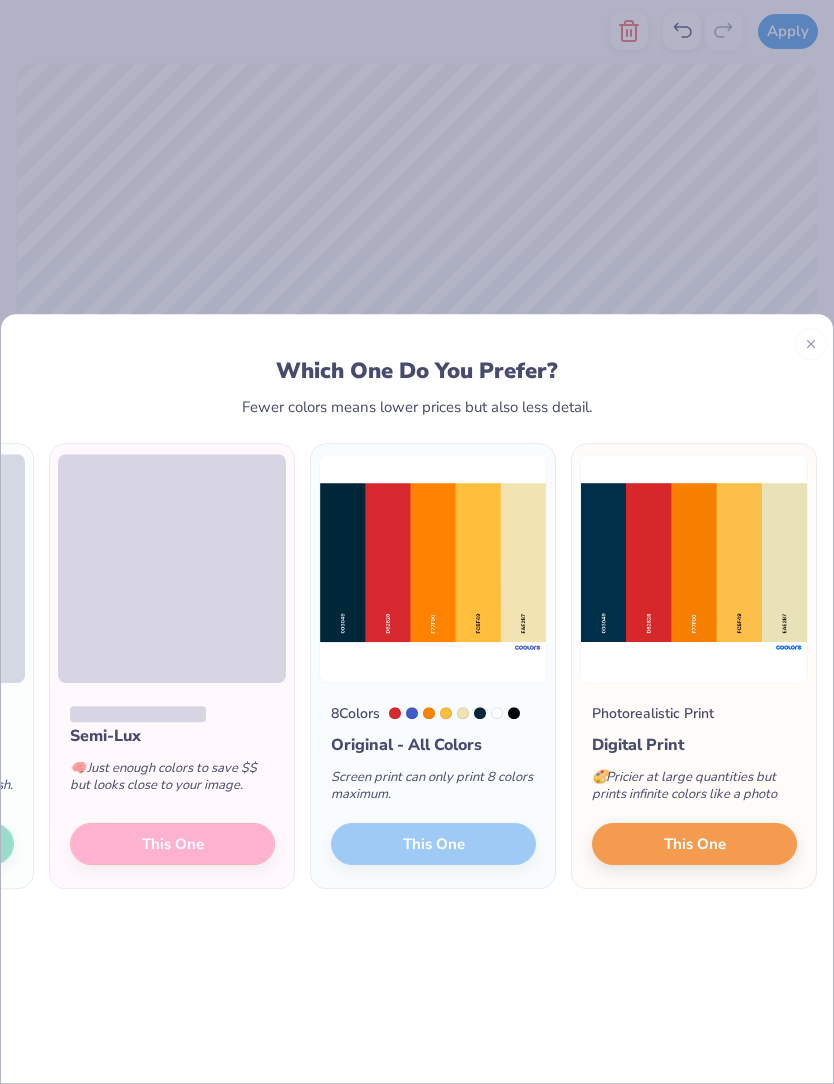 scroll, scrollTop: 0, scrollLeft: 116, axis: horizontal 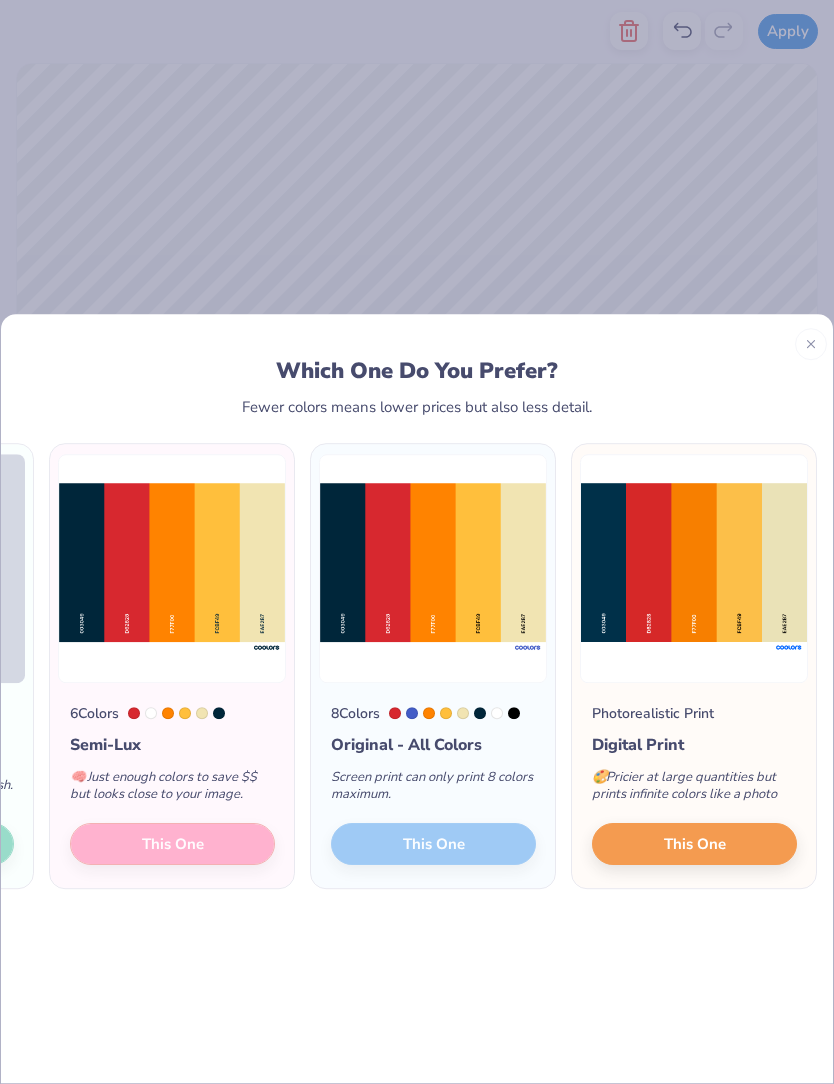 click on "8  Colors Original - All Colors Screen print can only print 8 colors maximum. This One" at bounding box center (433, 786) 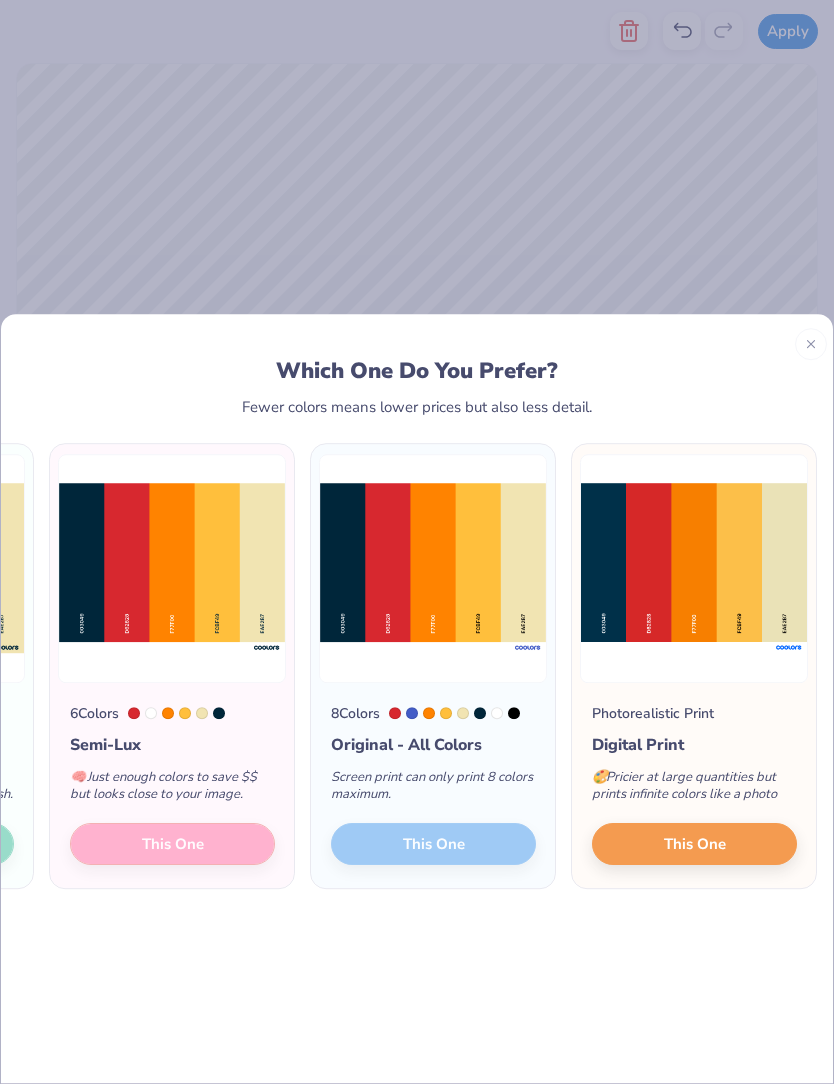 click on "8  Colors Original - All Colors Screen print can only print 8 colors maximum. This One" at bounding box center [433, 786] 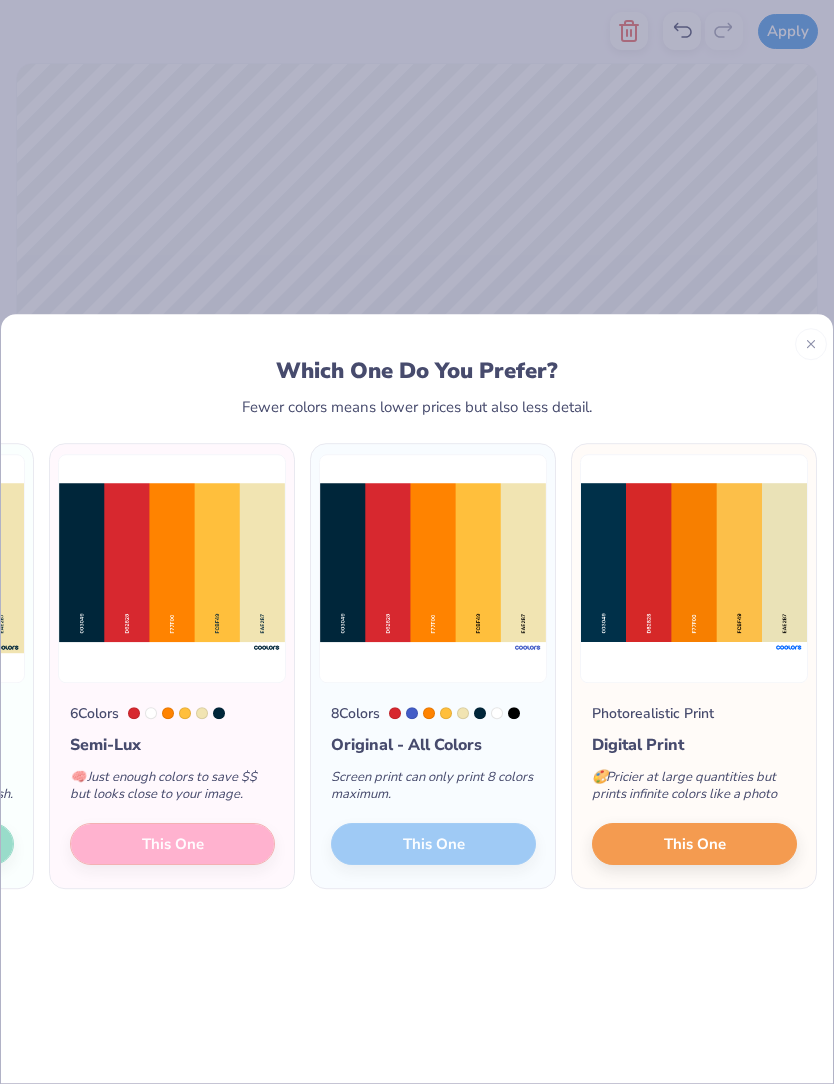 scroll, scrollTop: 0, scrollLeft: 116, axis: horizontal 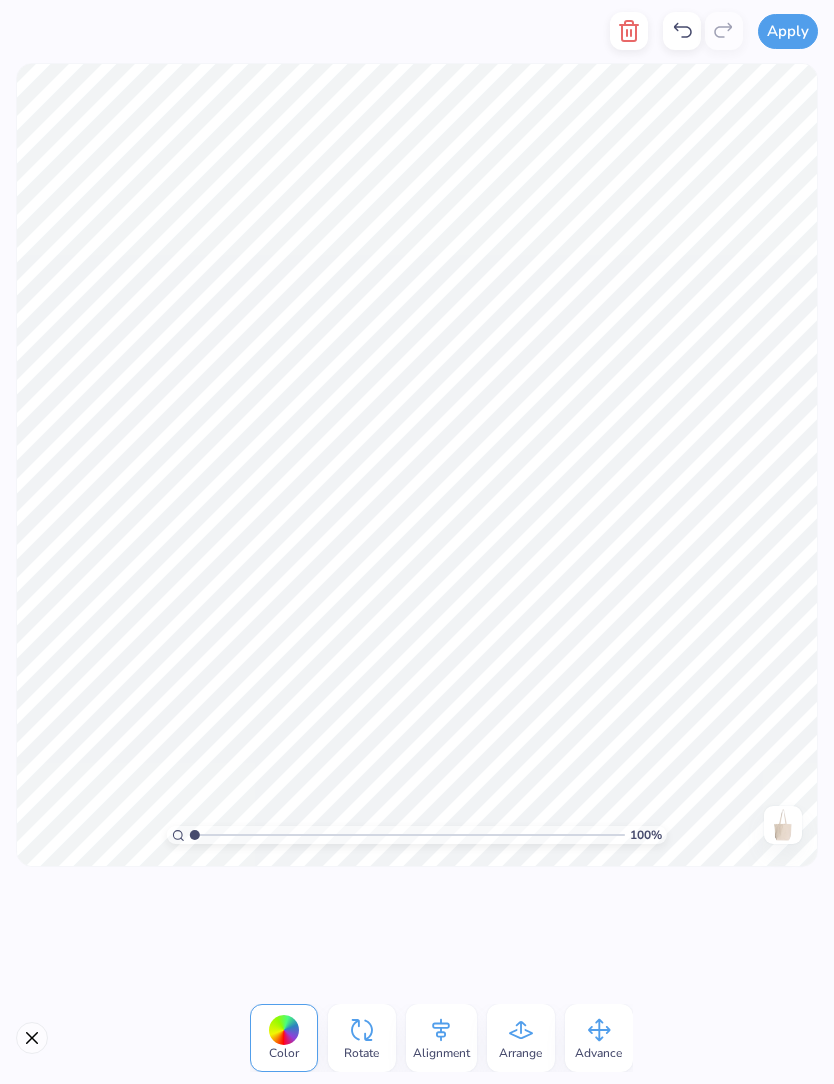 click at bounding box center [417, 542] 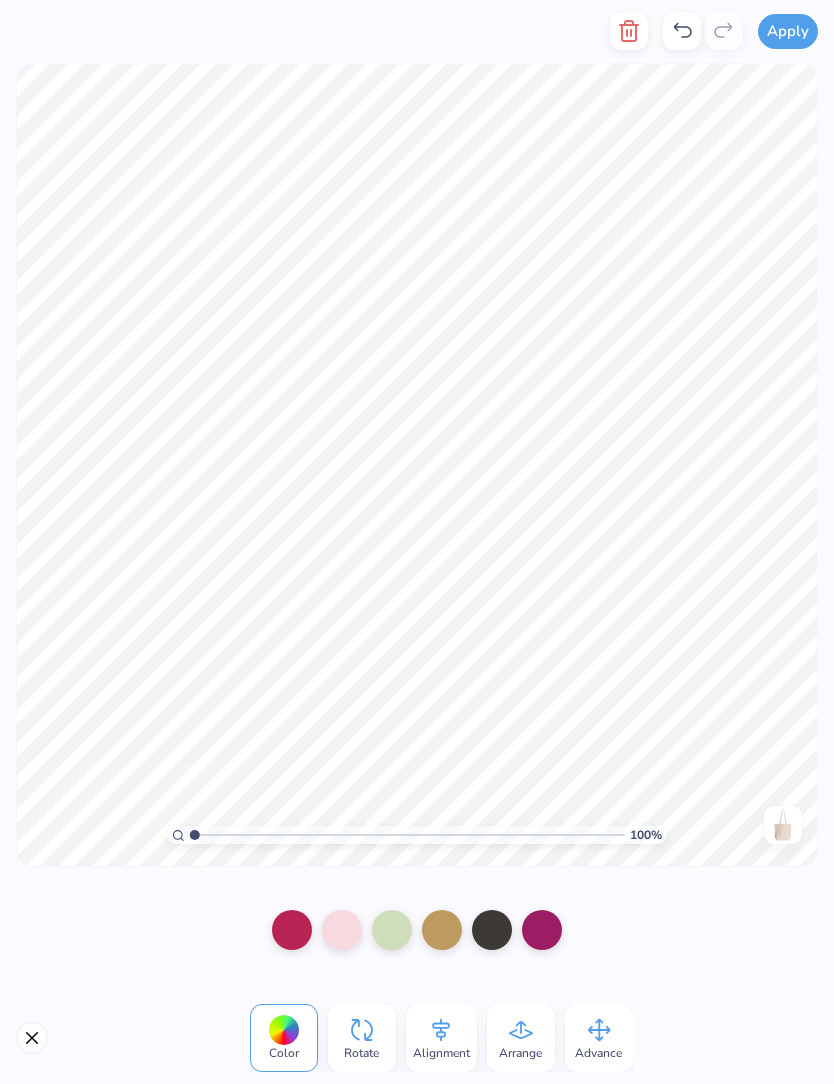 click at bounding box center [292, 930] 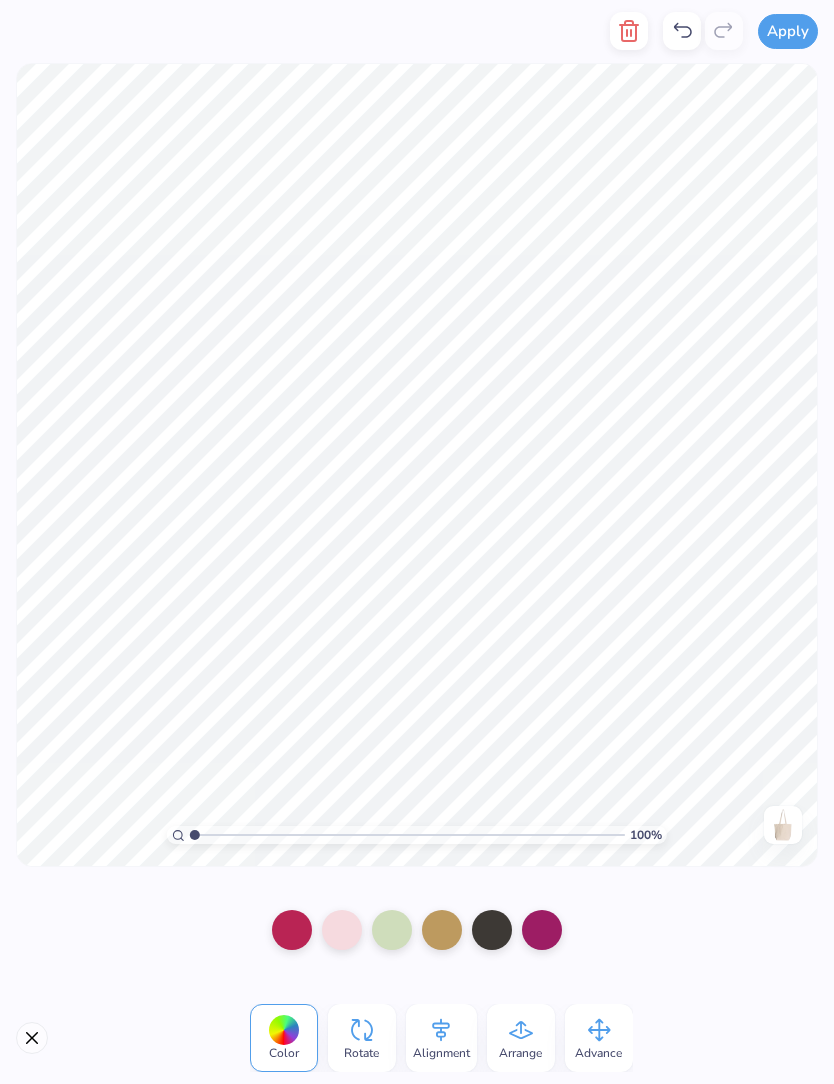 click at bounding box center (492, 930) 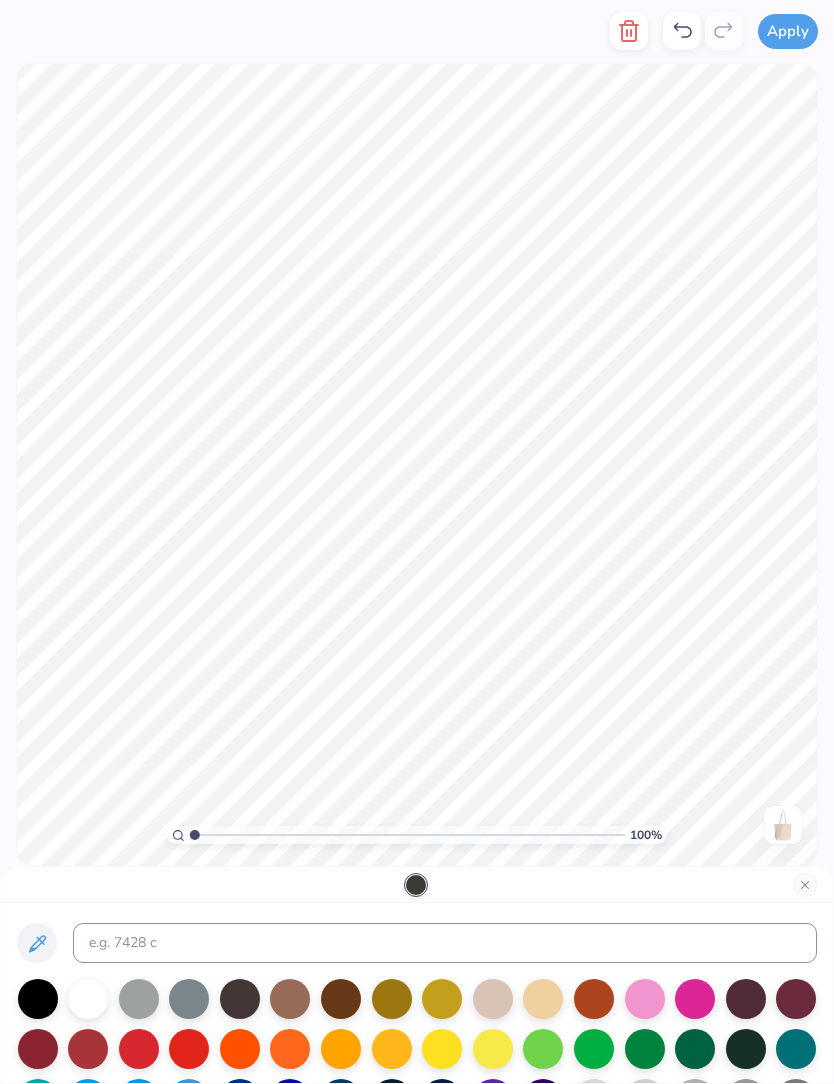 click 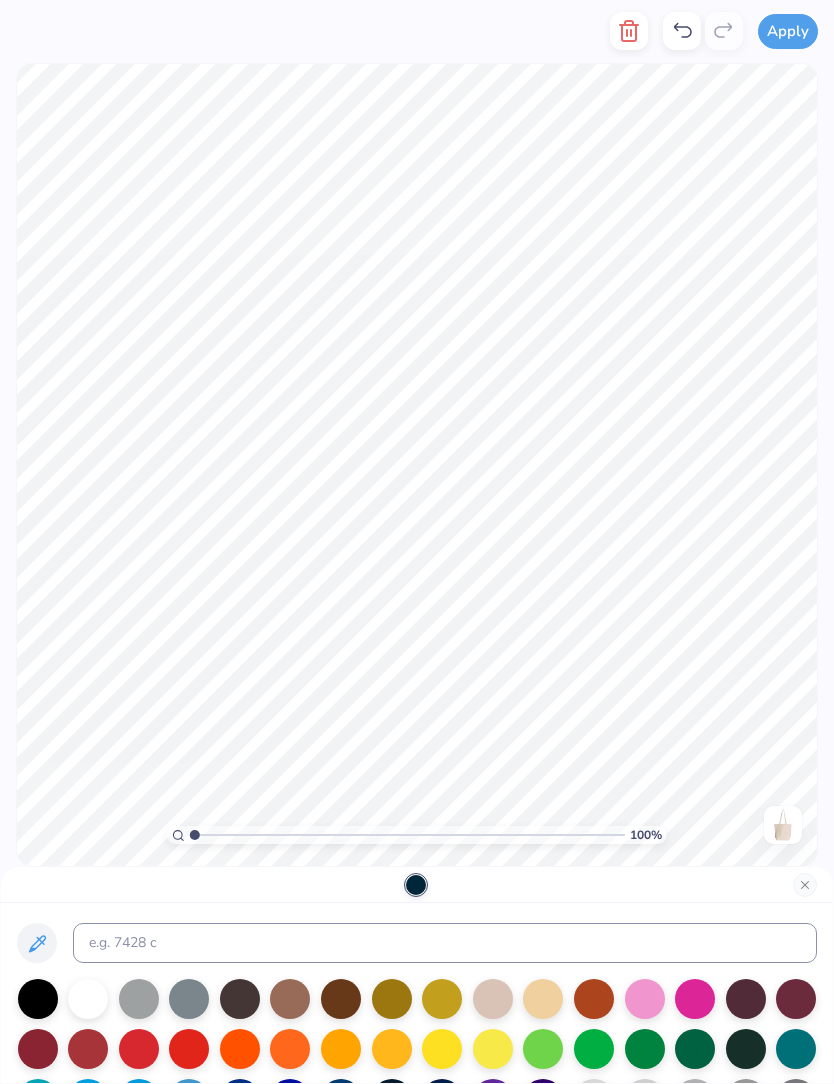 click at bounding box center (805, 885) 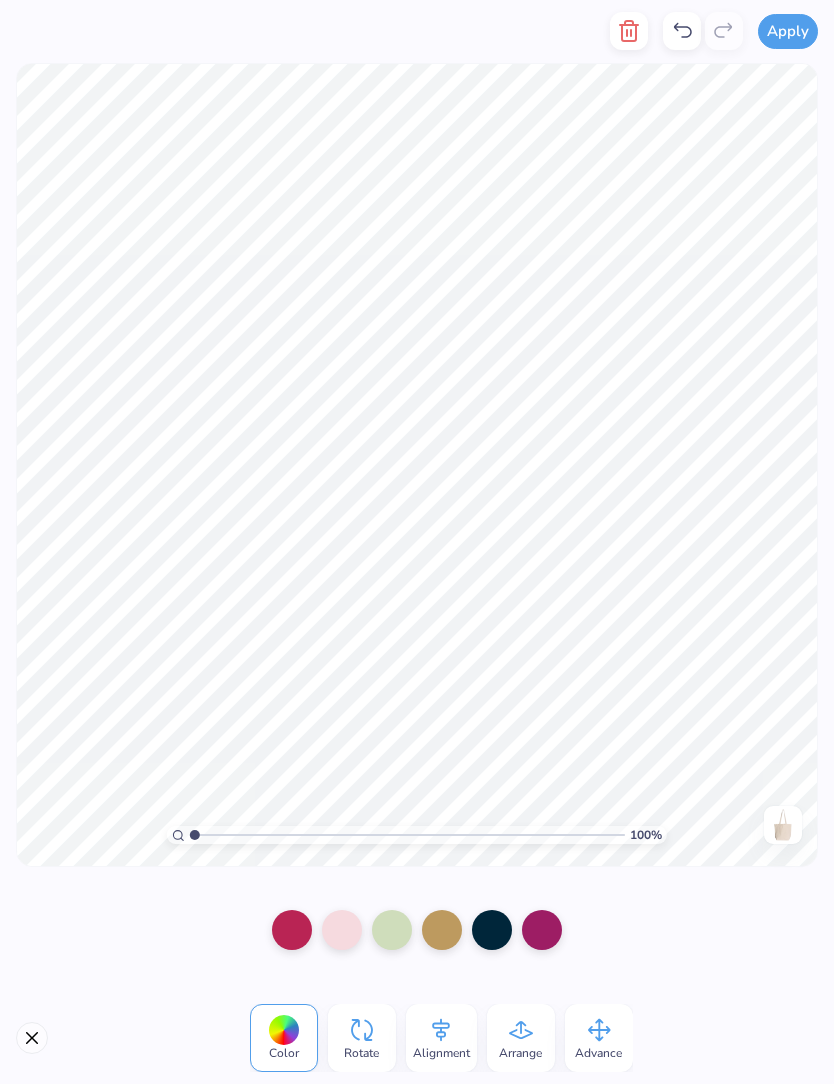 click at bounding box center [292, 930] 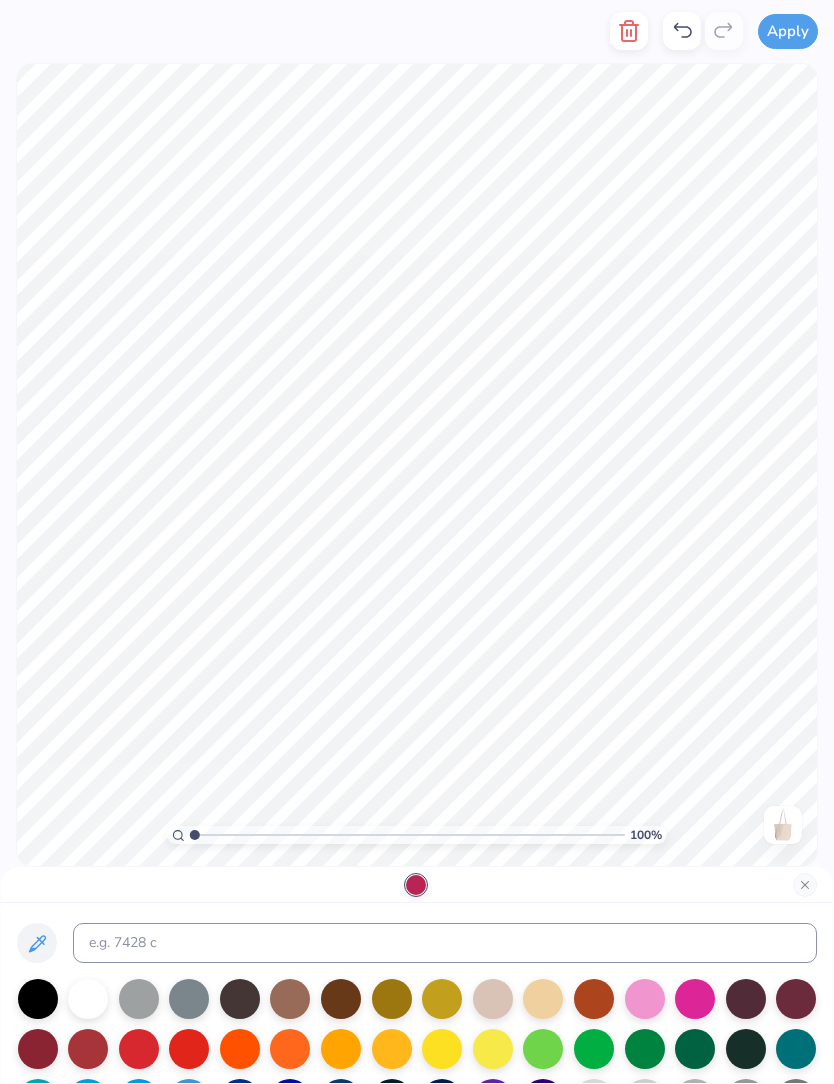 click at bounding box center (37, 943) 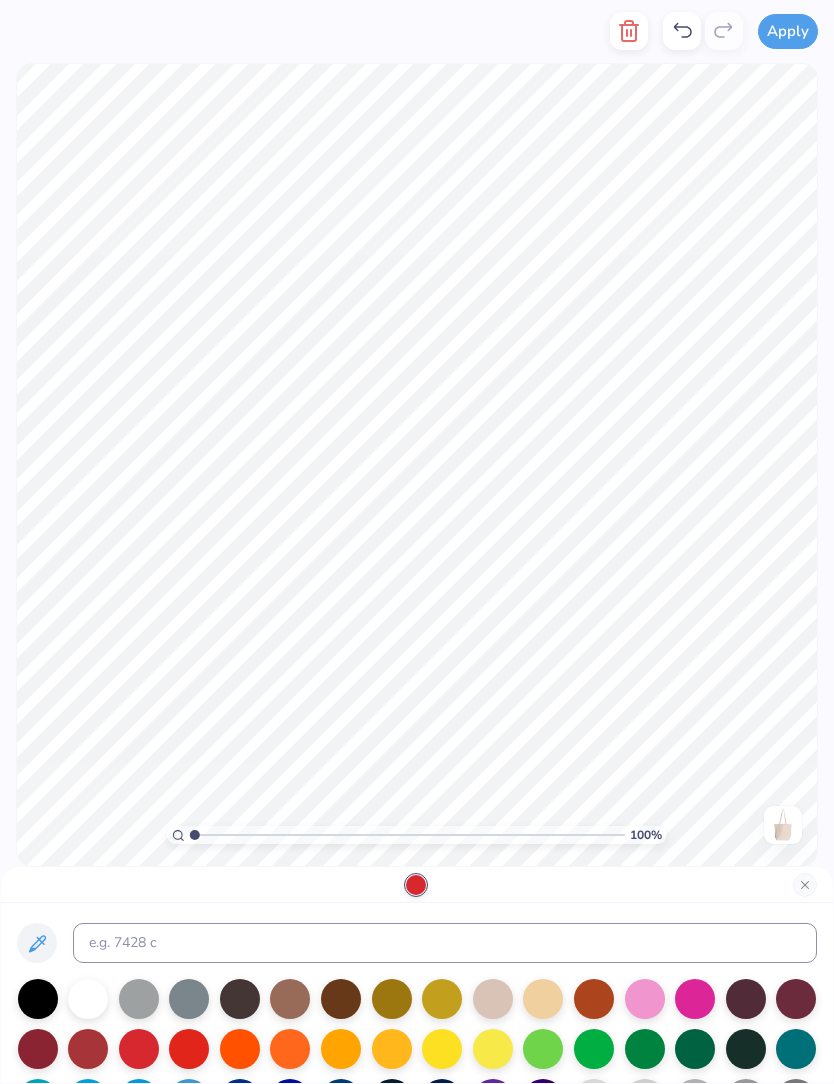 click at bounding box center (805, 885) 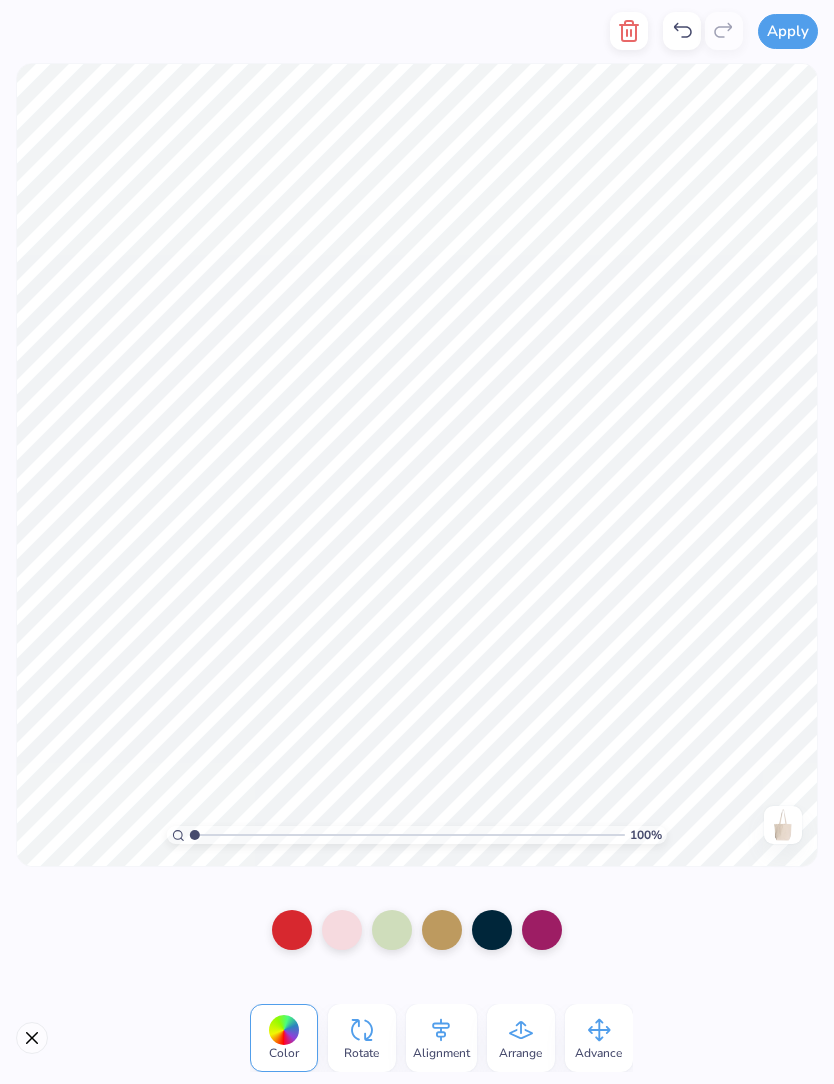 click at bounding box center (392, 930) 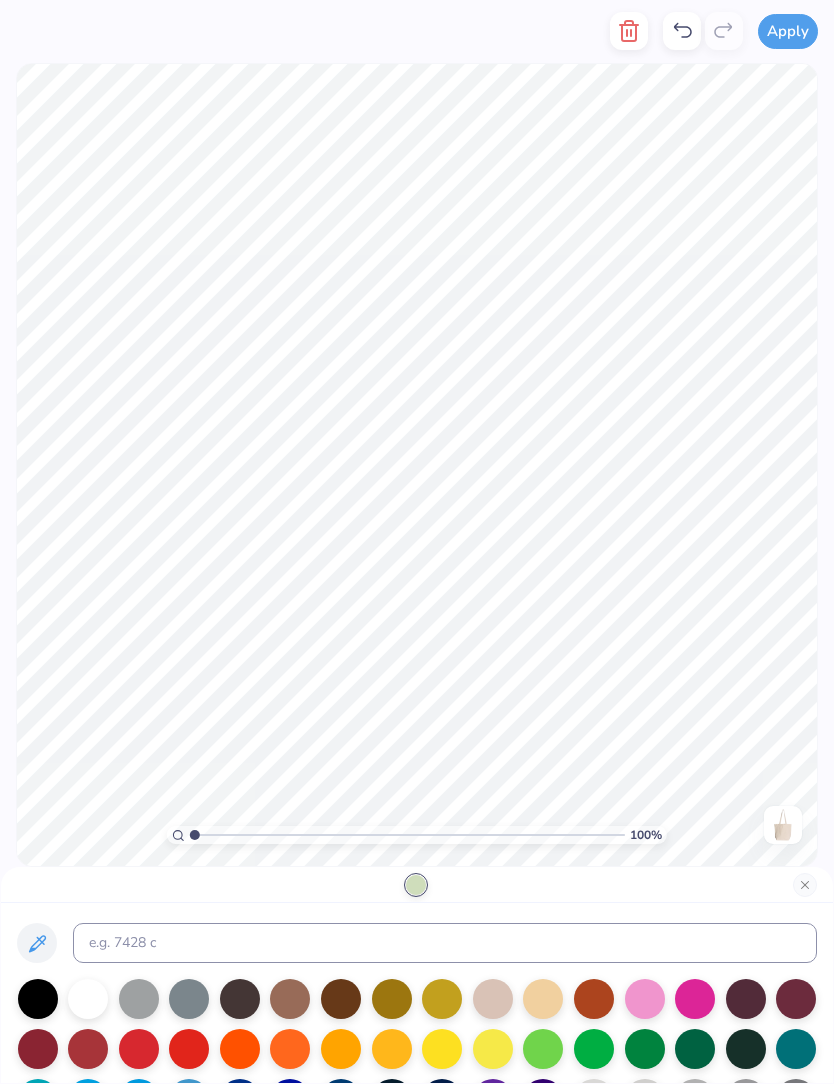 click at bounding box center (37, 943) 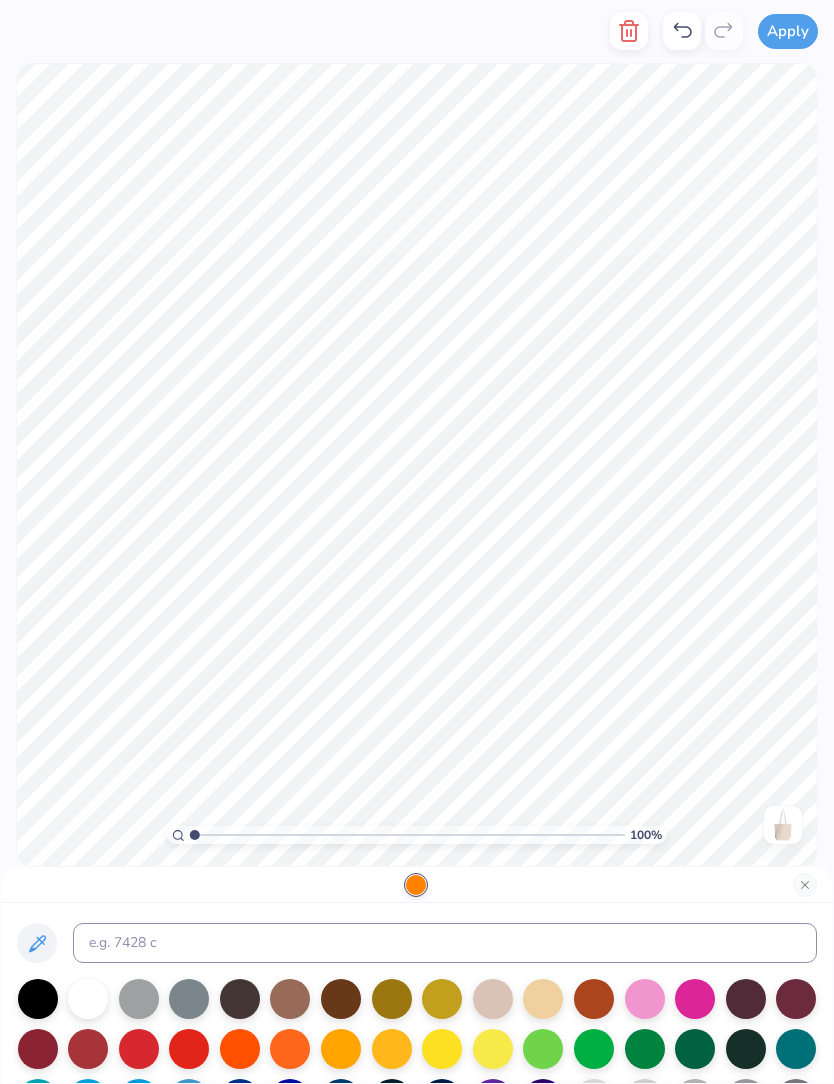 click at bounding box center [805, 885] 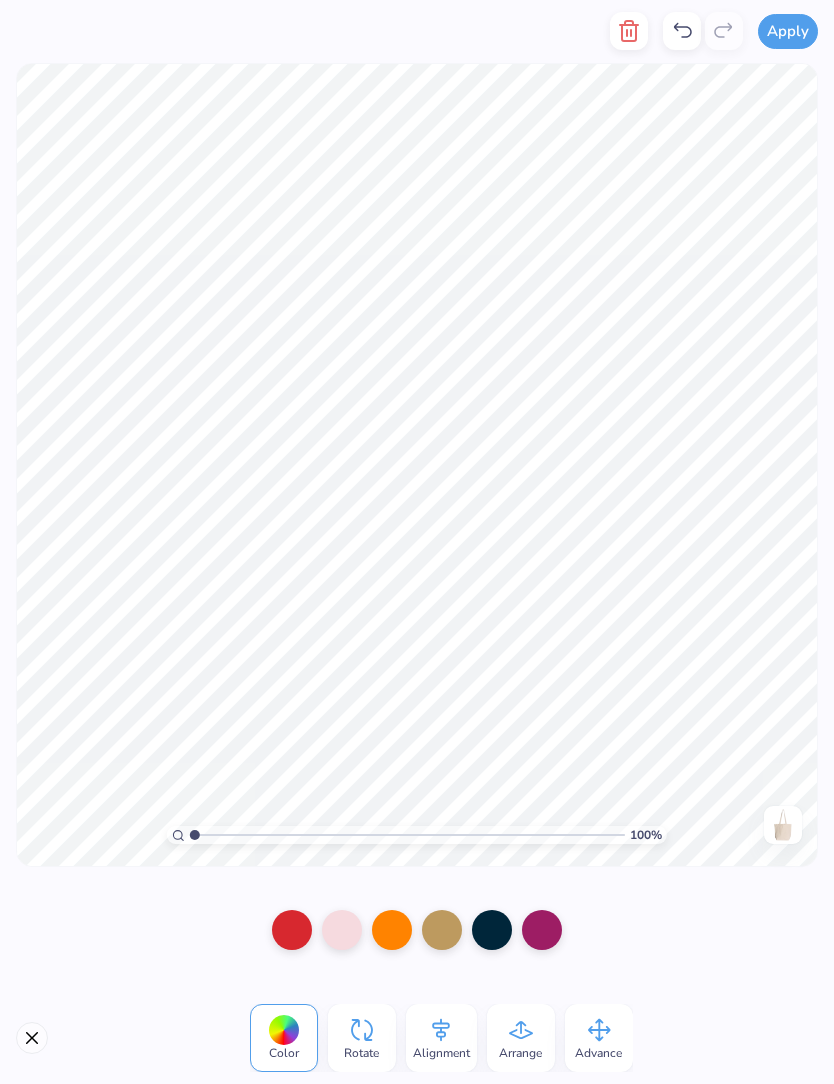 click at bounding box center [442, 930] 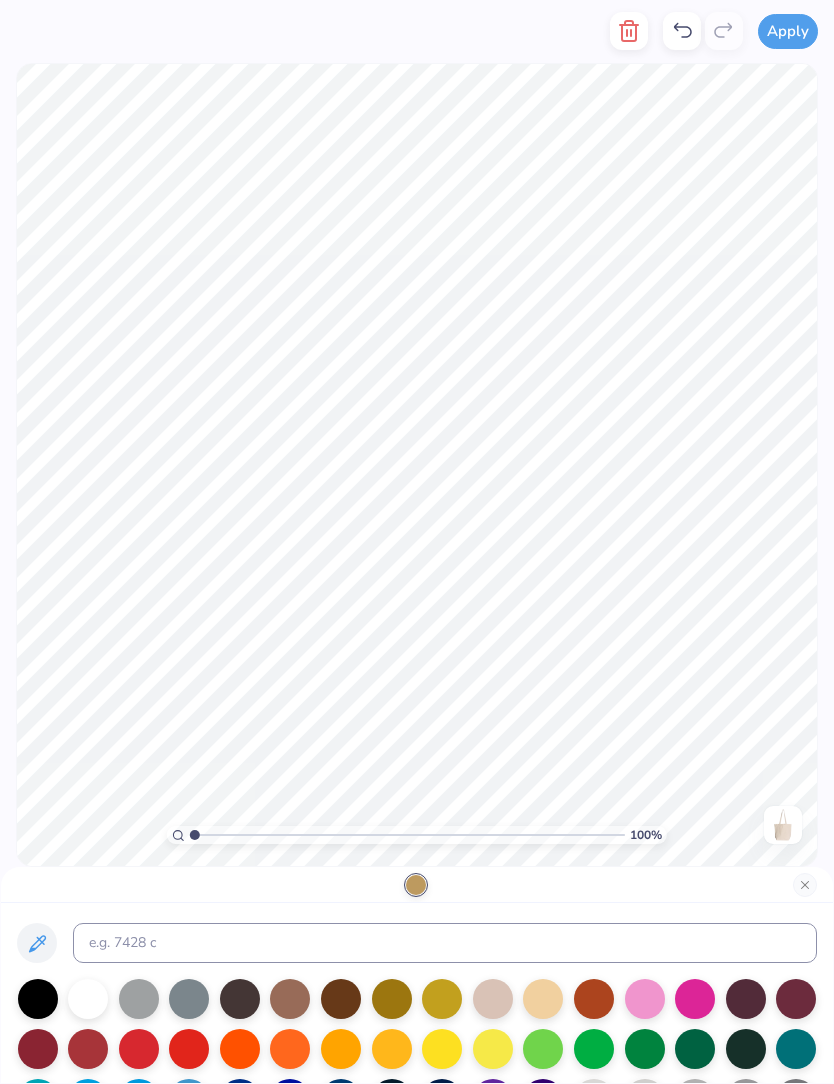 click 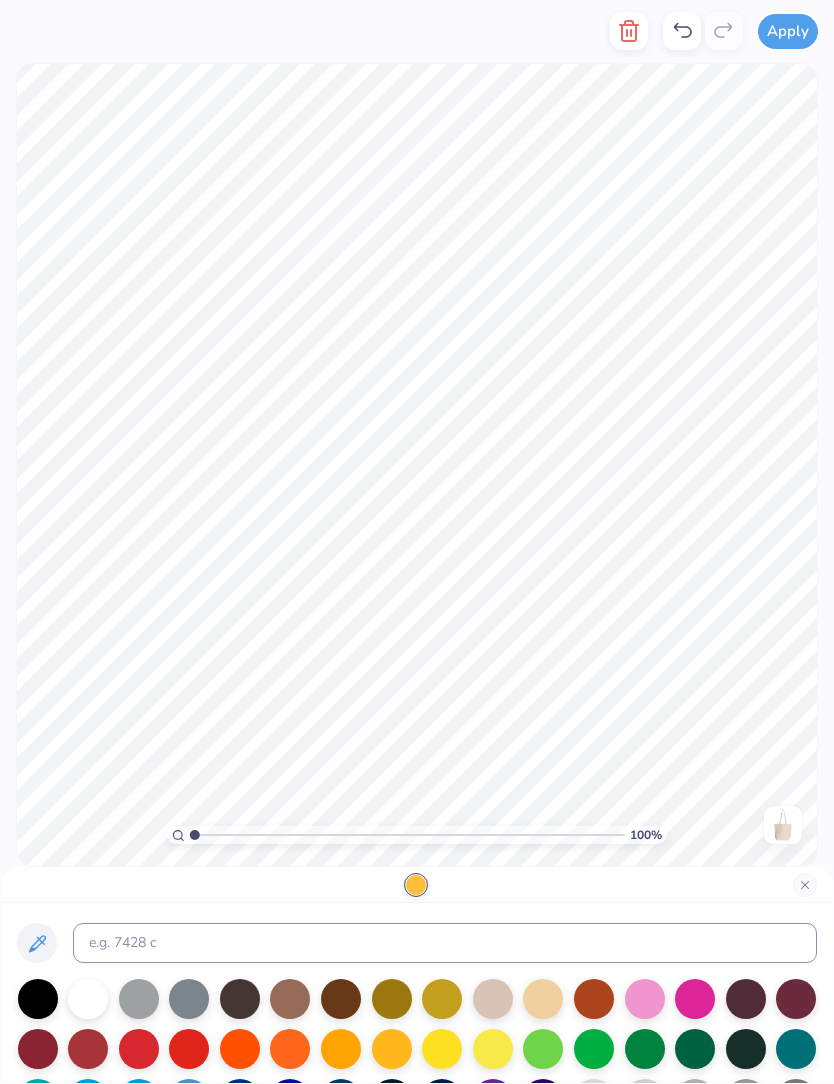 click at bounding box center (805, 885) 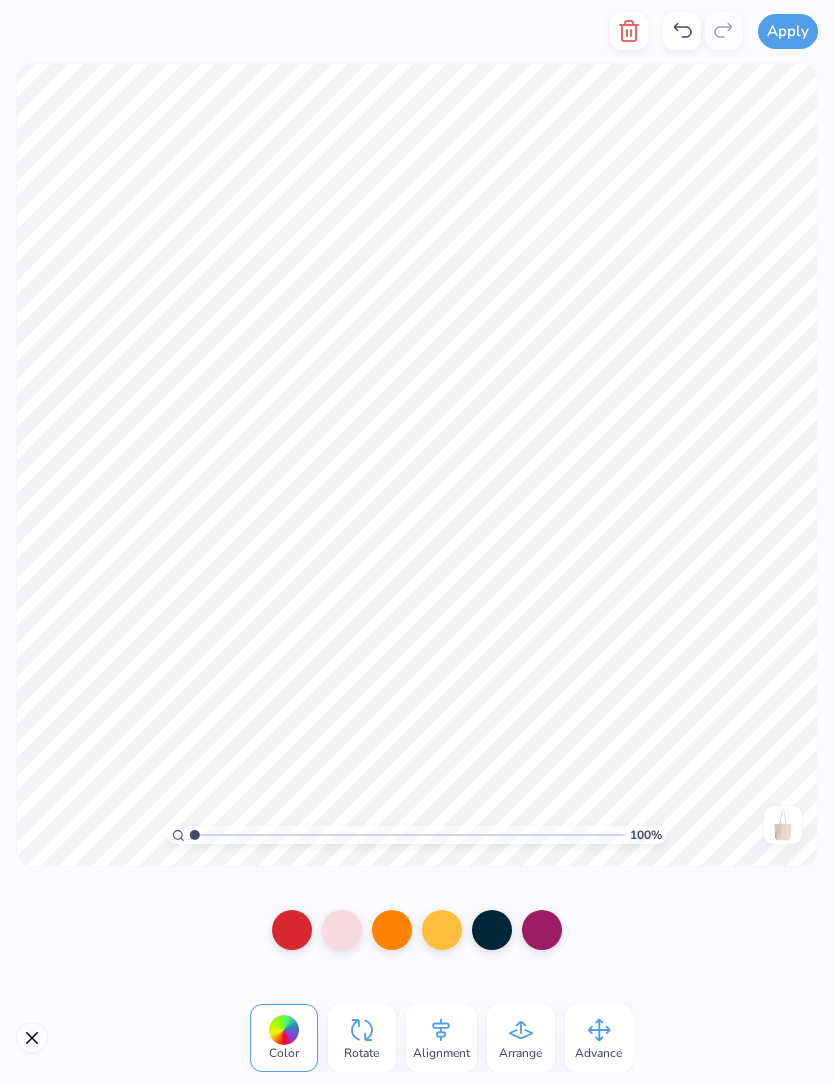 click at bounding box center (542, 930) 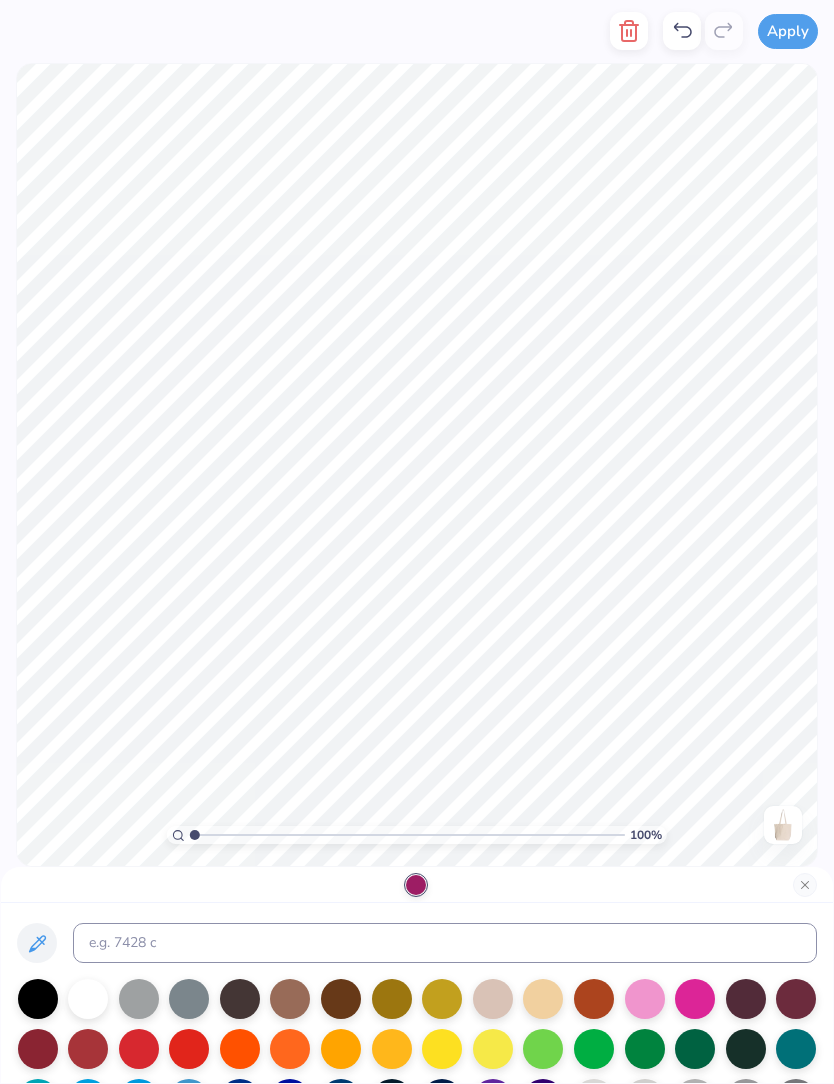 click 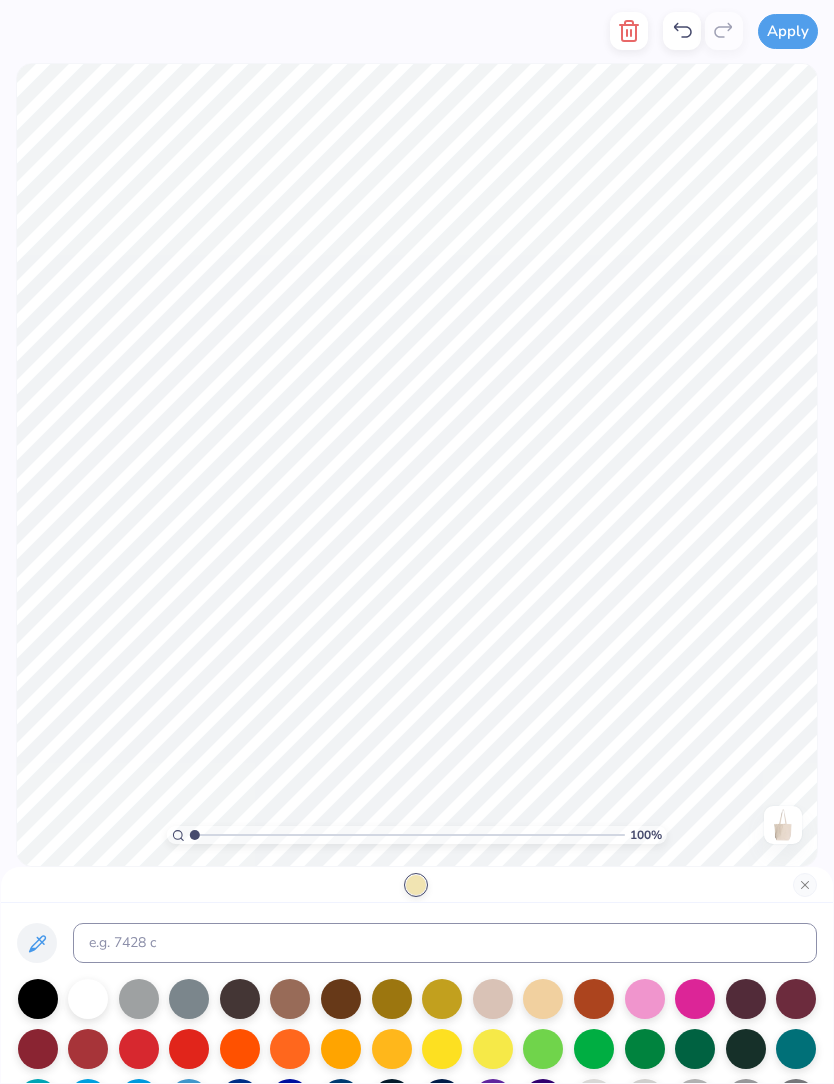 click at bounding box center (805, 885) 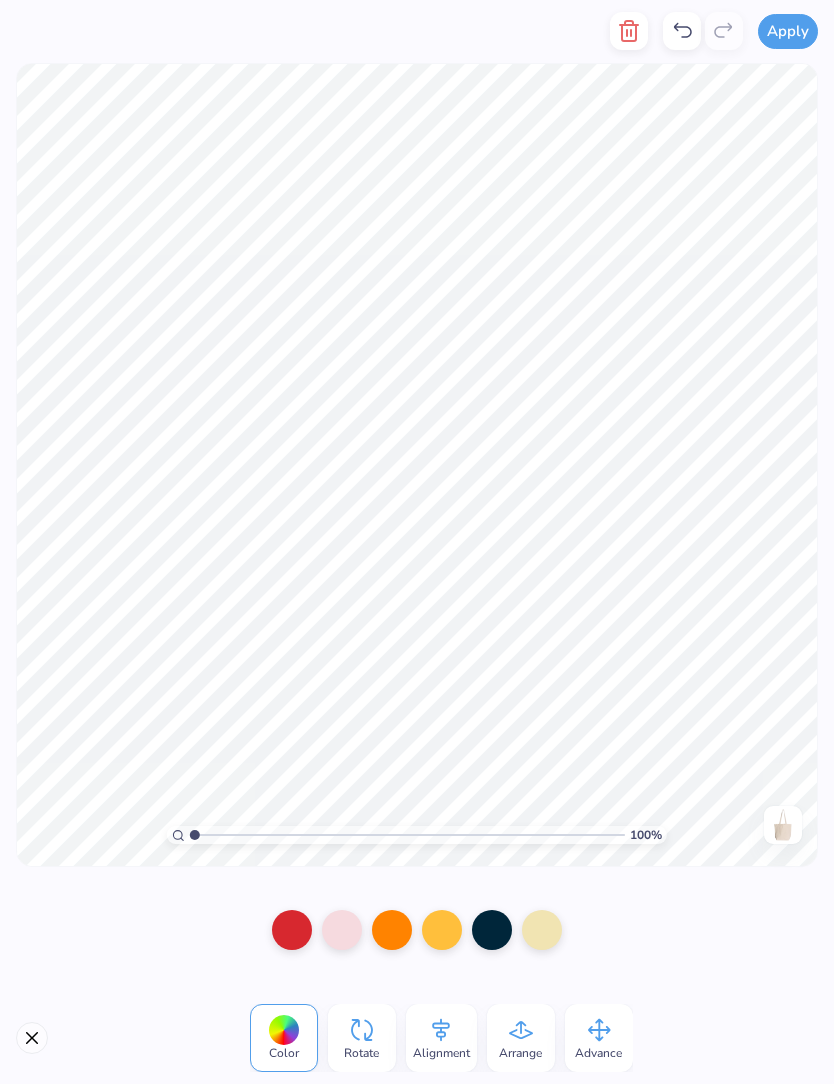 click at bounding box center (342, 930) 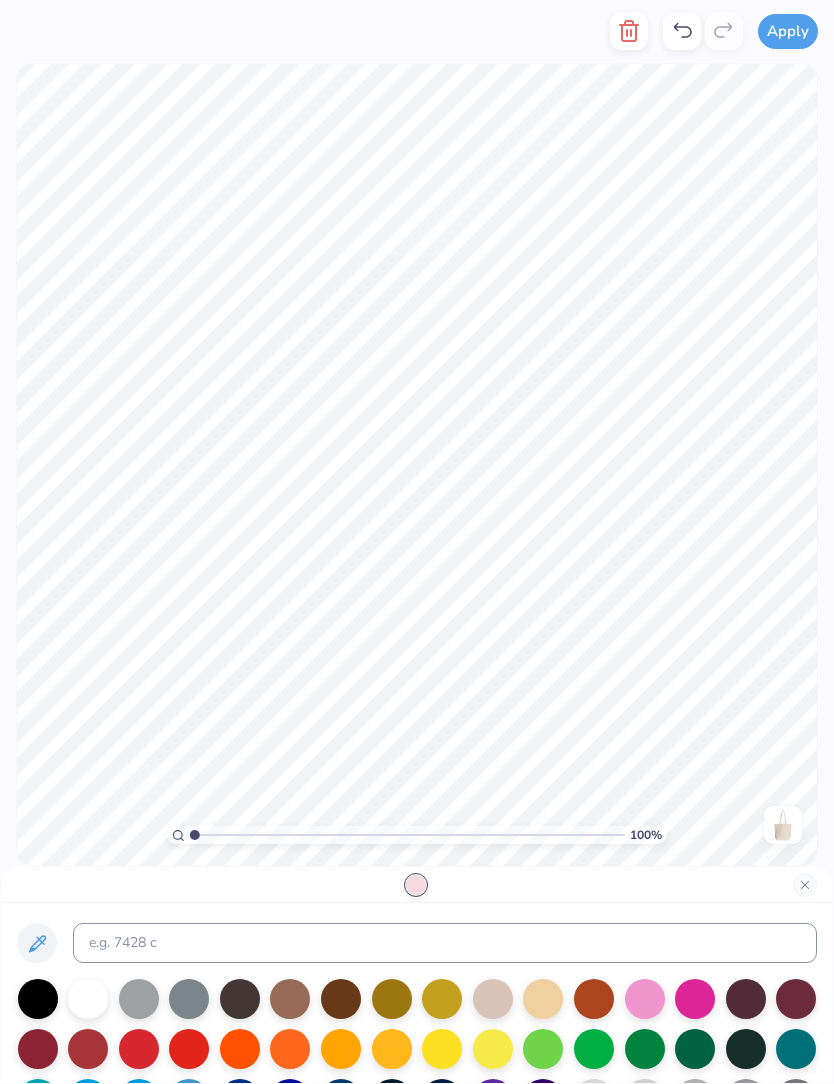 click 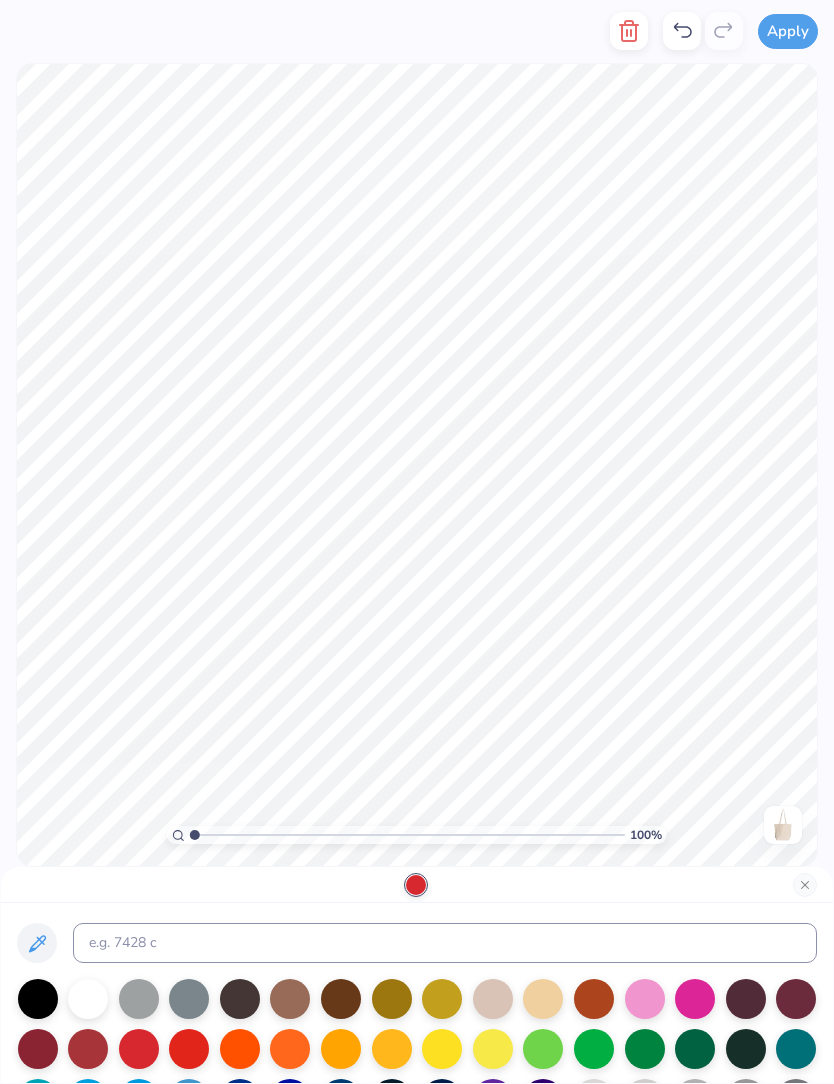 click at bounding box center (290, 1049) 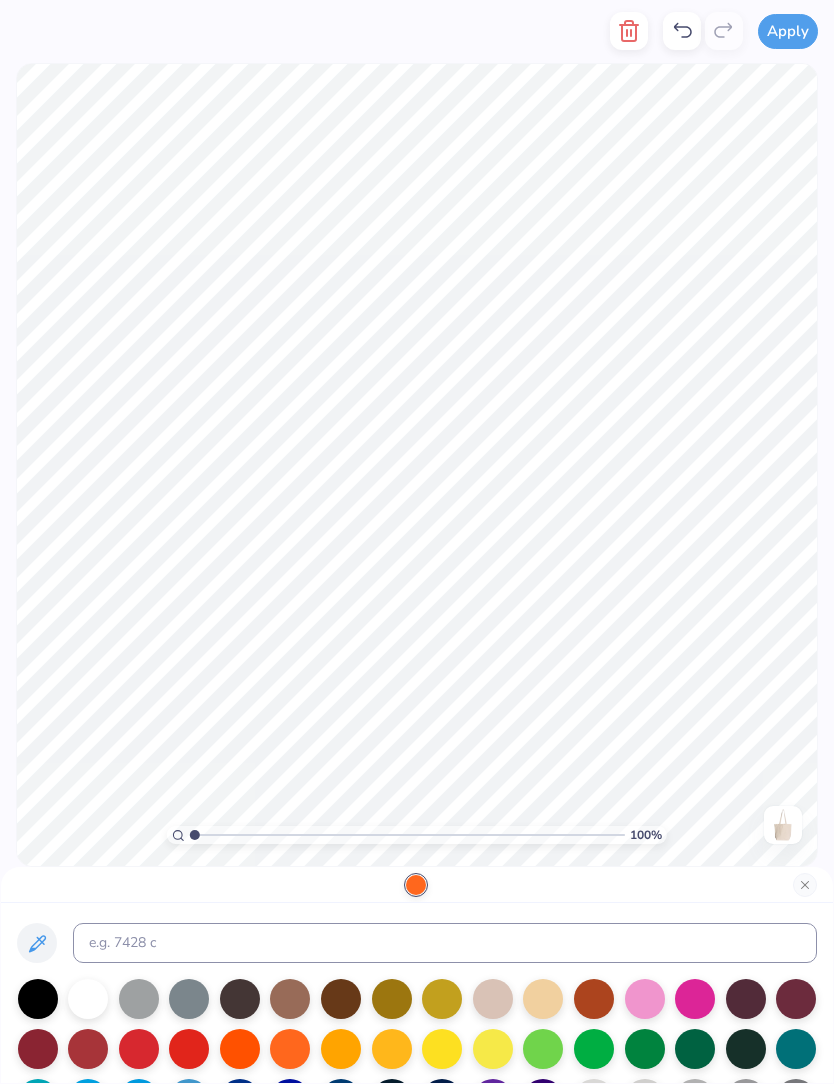 click at bounding box center [240, 1049] 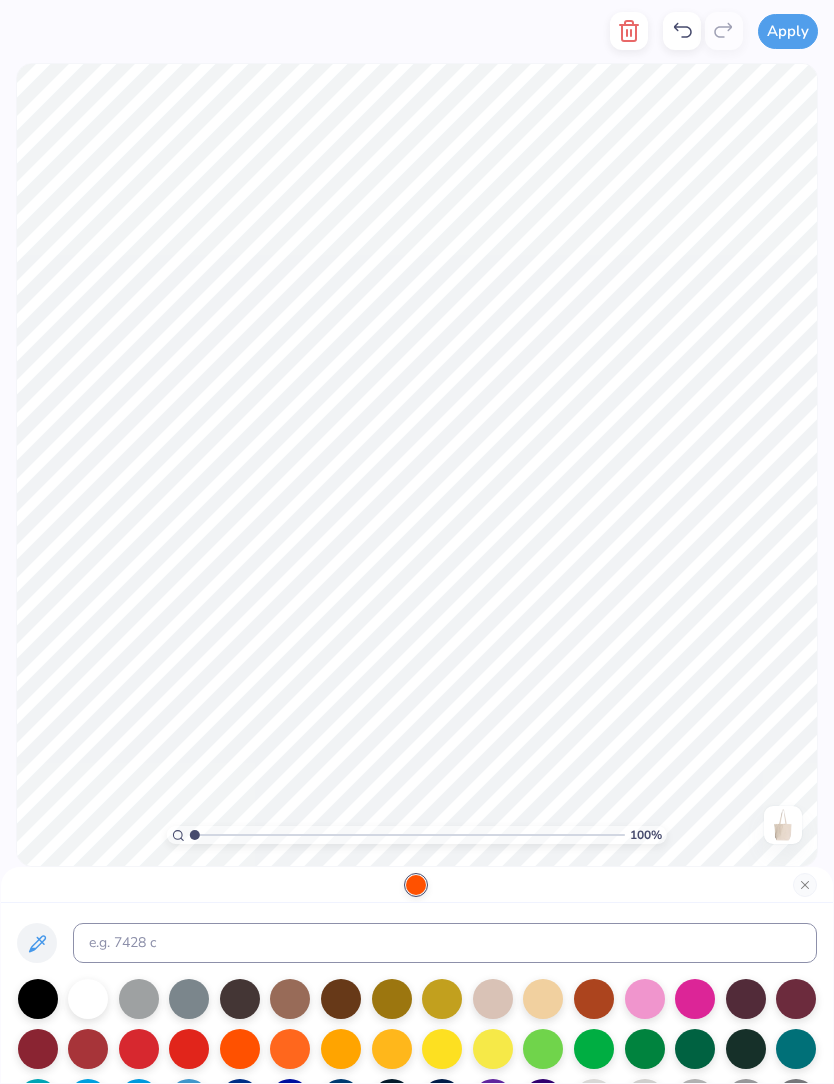 click at bounding box center (805, 885) 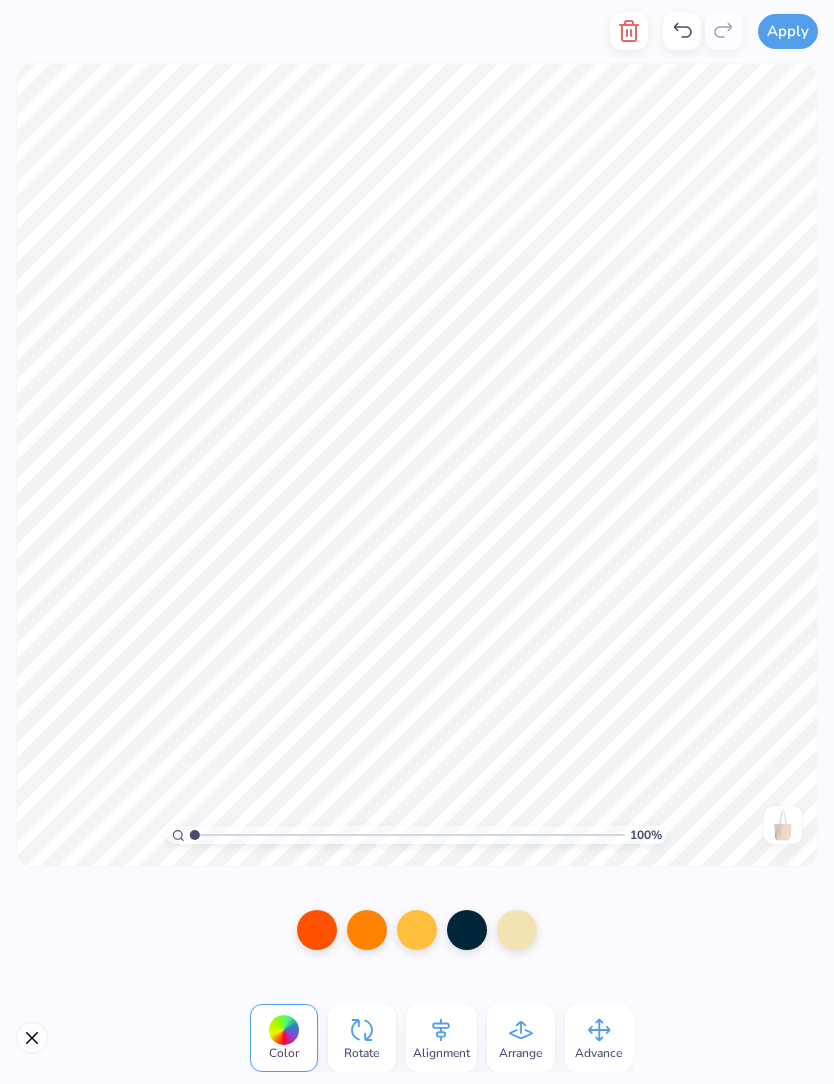 click 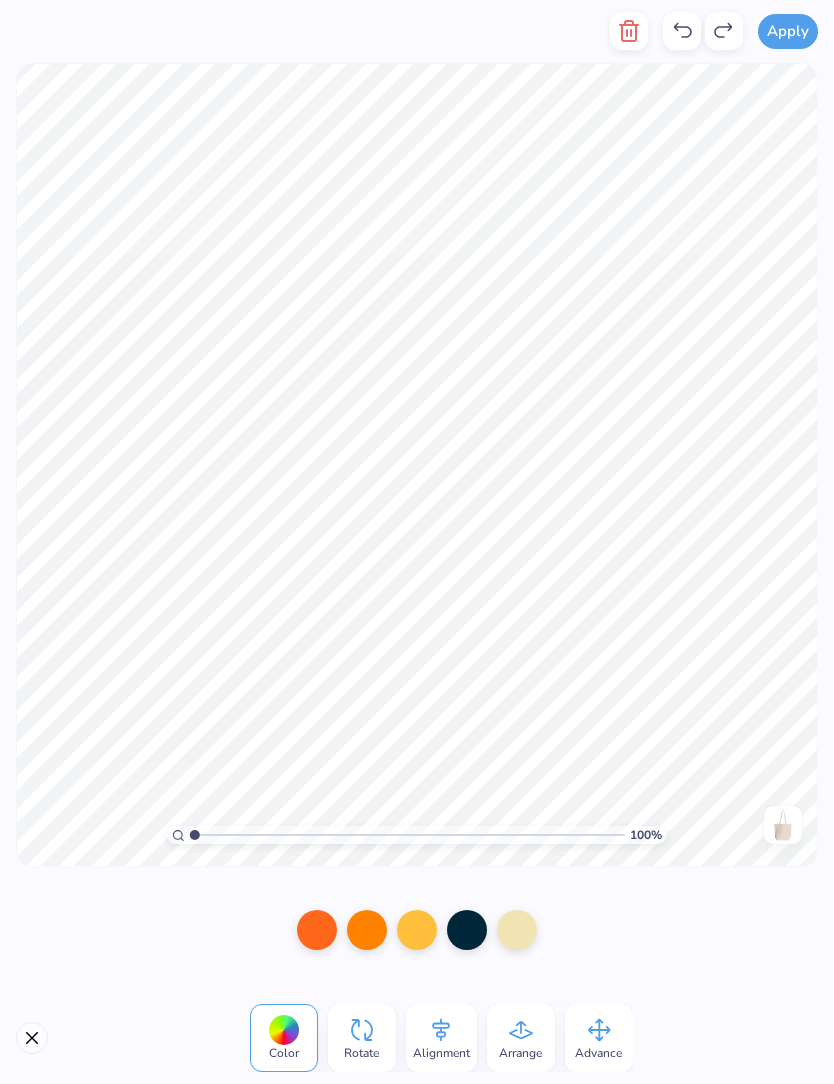 click at bounding box center [682, 31] 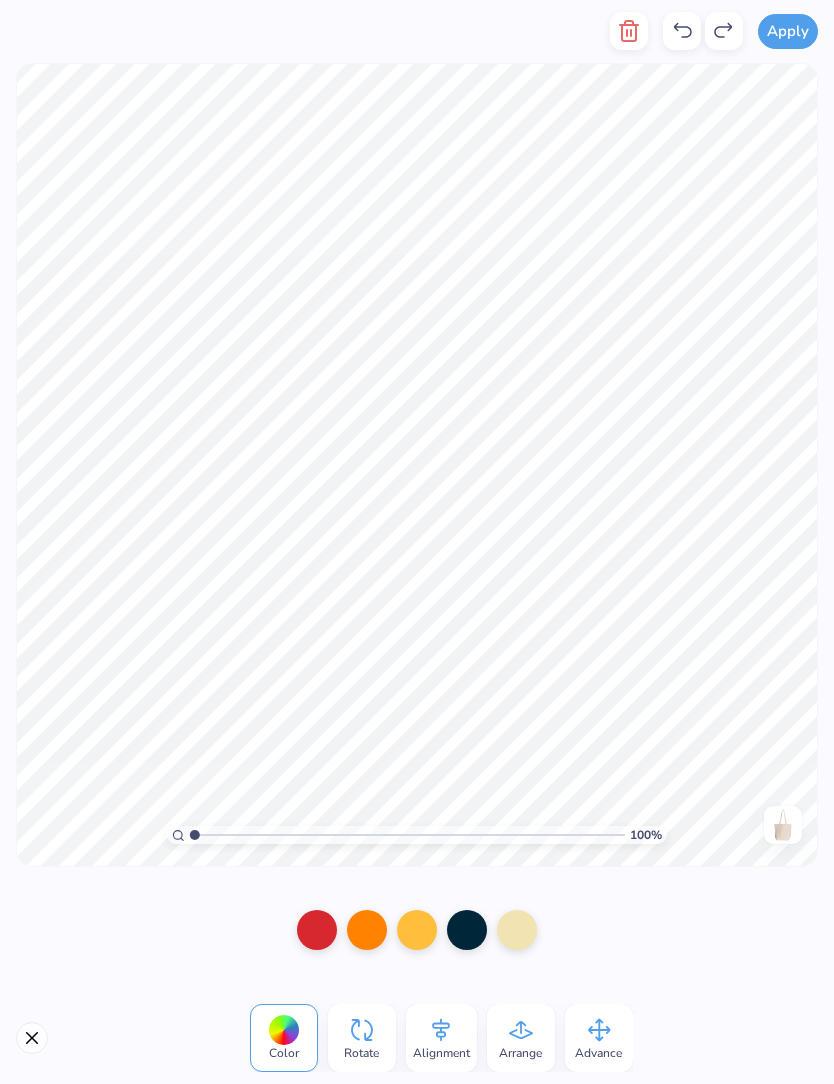 click 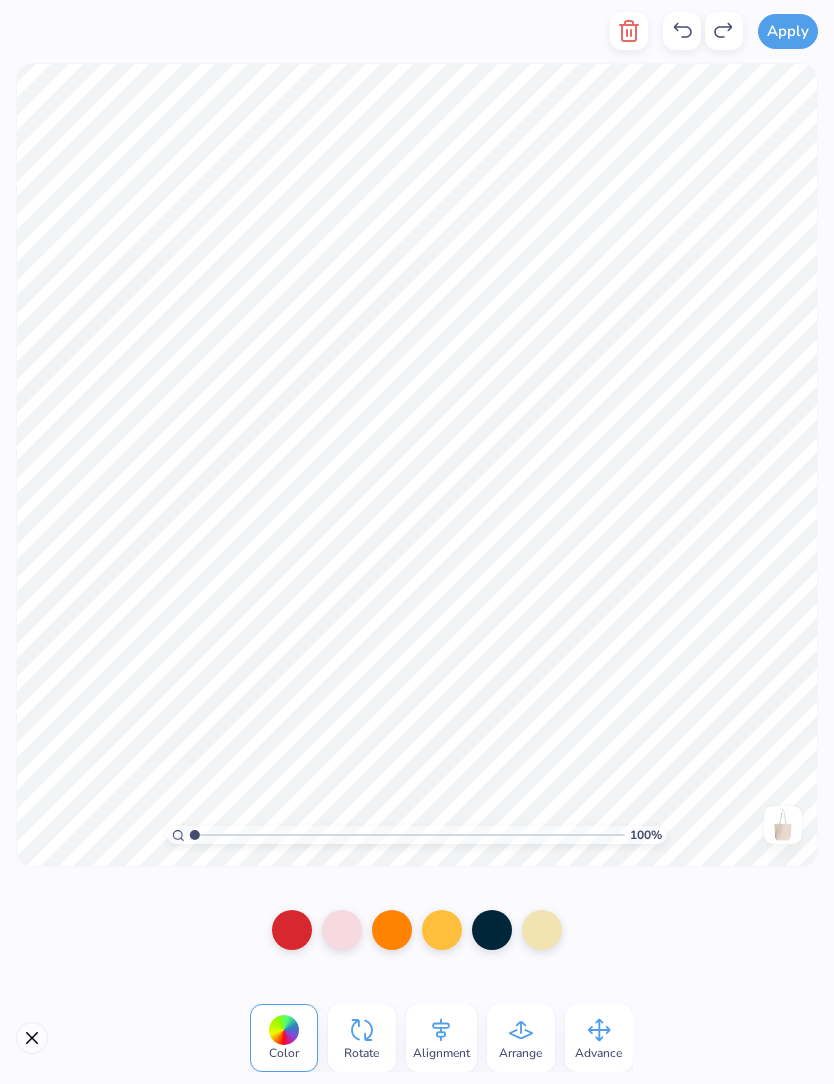 click at bounding box center (342, 930) 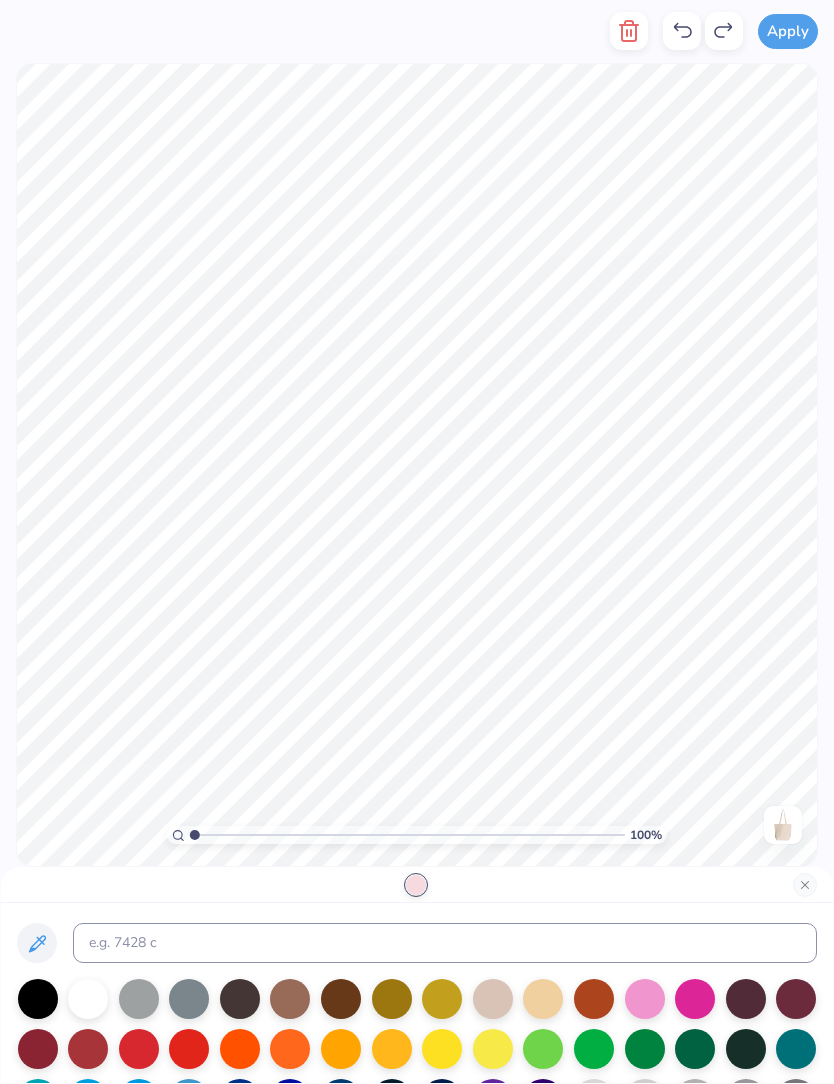 click at bounding box center [240, 1049] 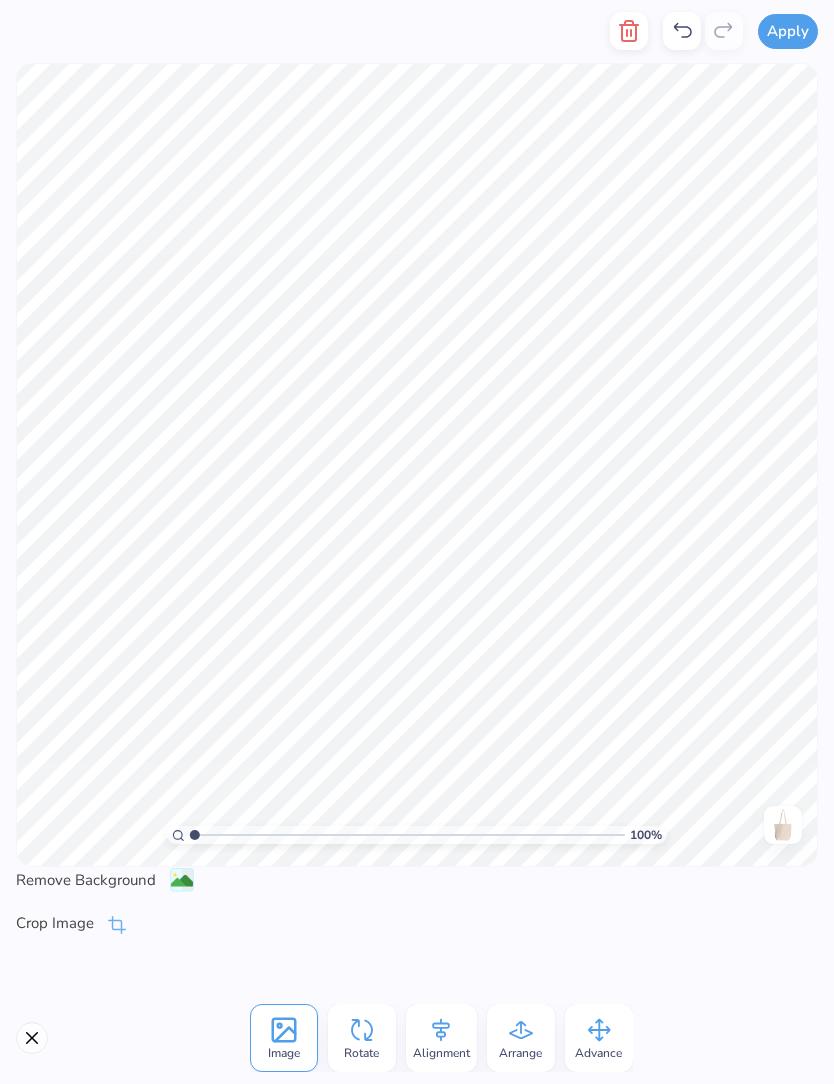 click 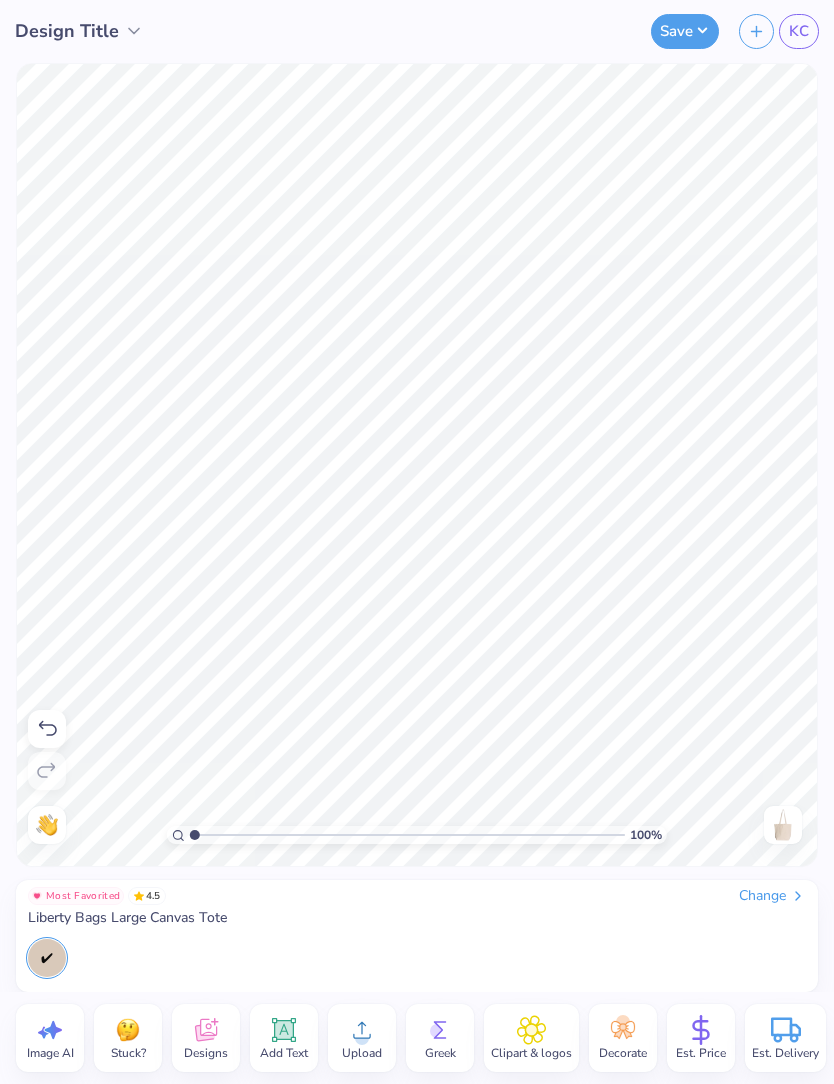 click on "Save" at bounding box center (685, 31) 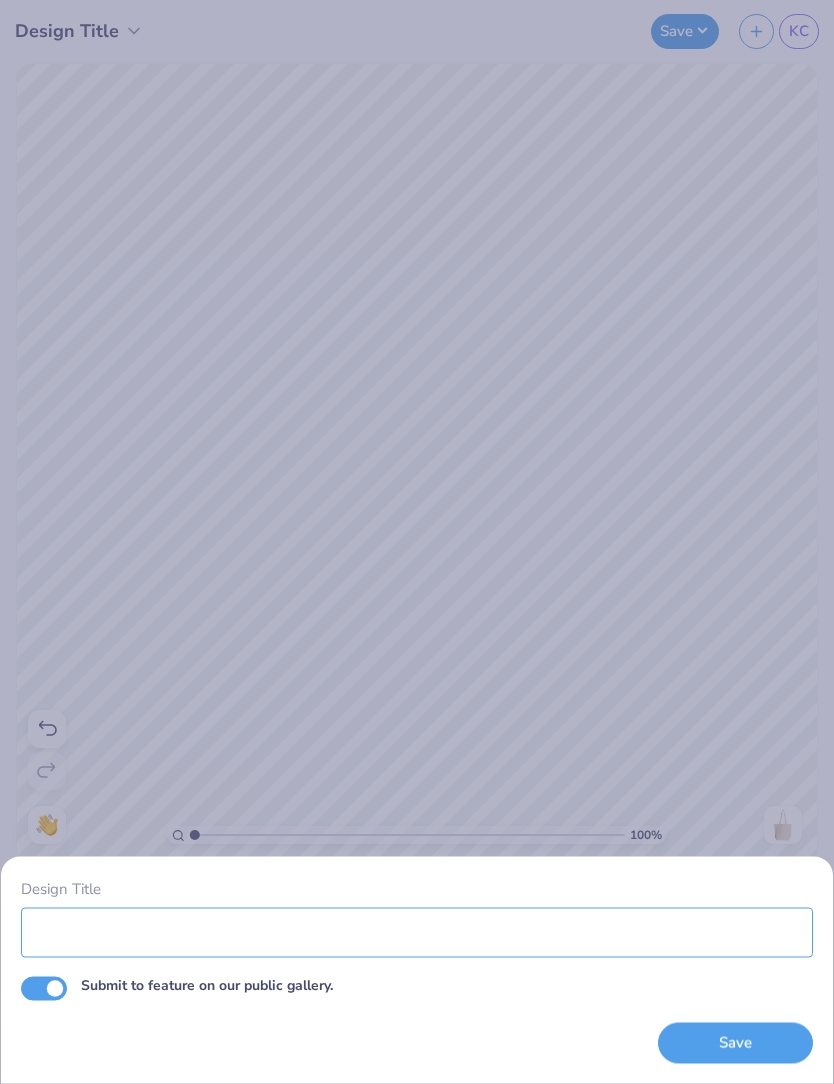 click on "Design Title" at bounding box center (417, 932) 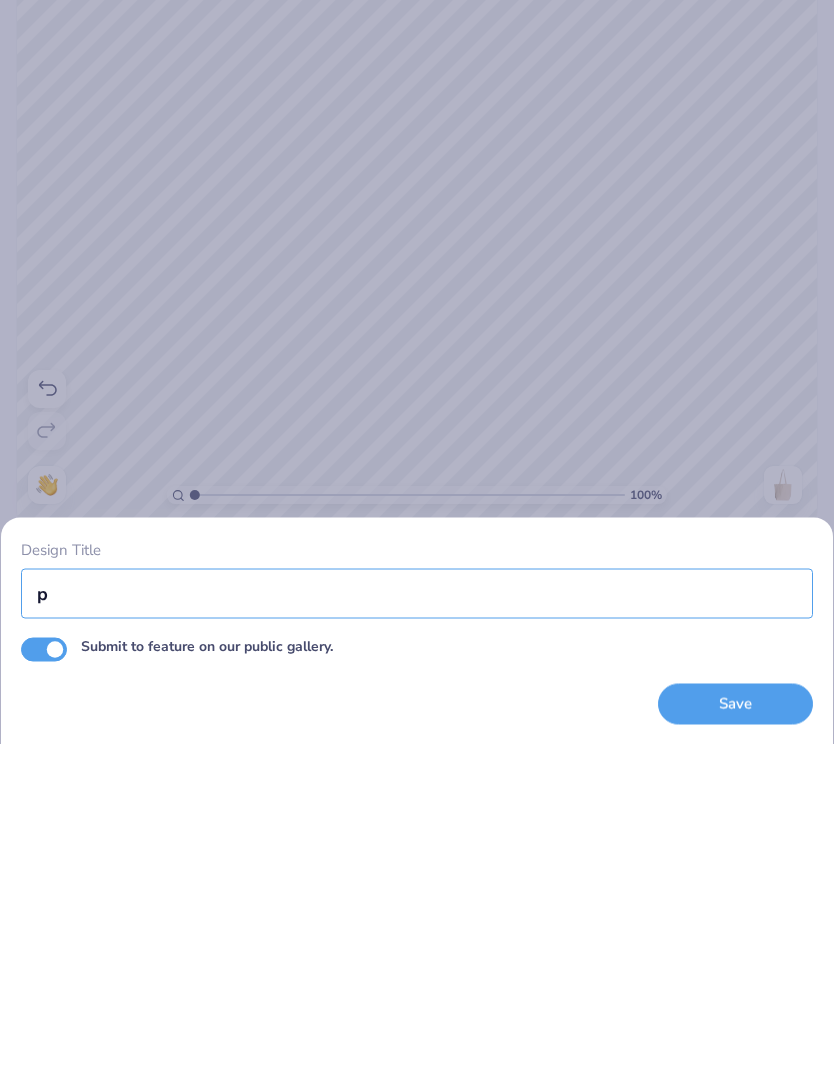 scroll, scrollTop: 0, scrollLeft: 0, axis: both 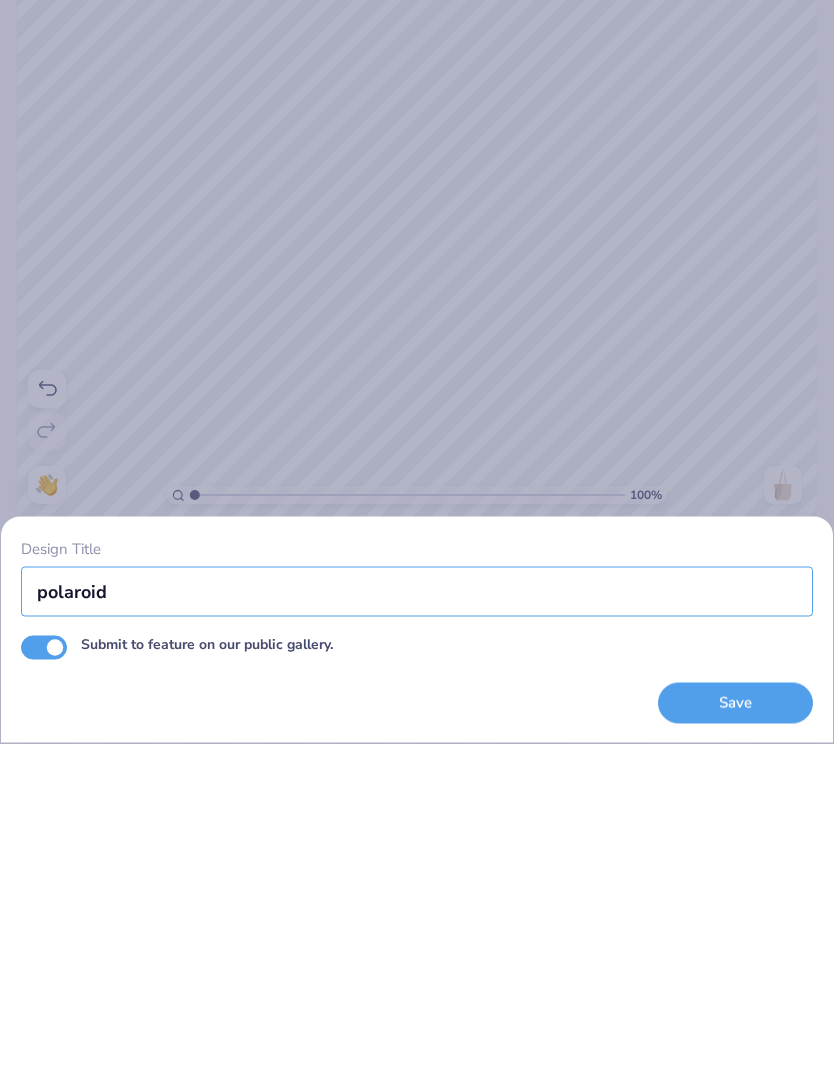type on "polaroid" 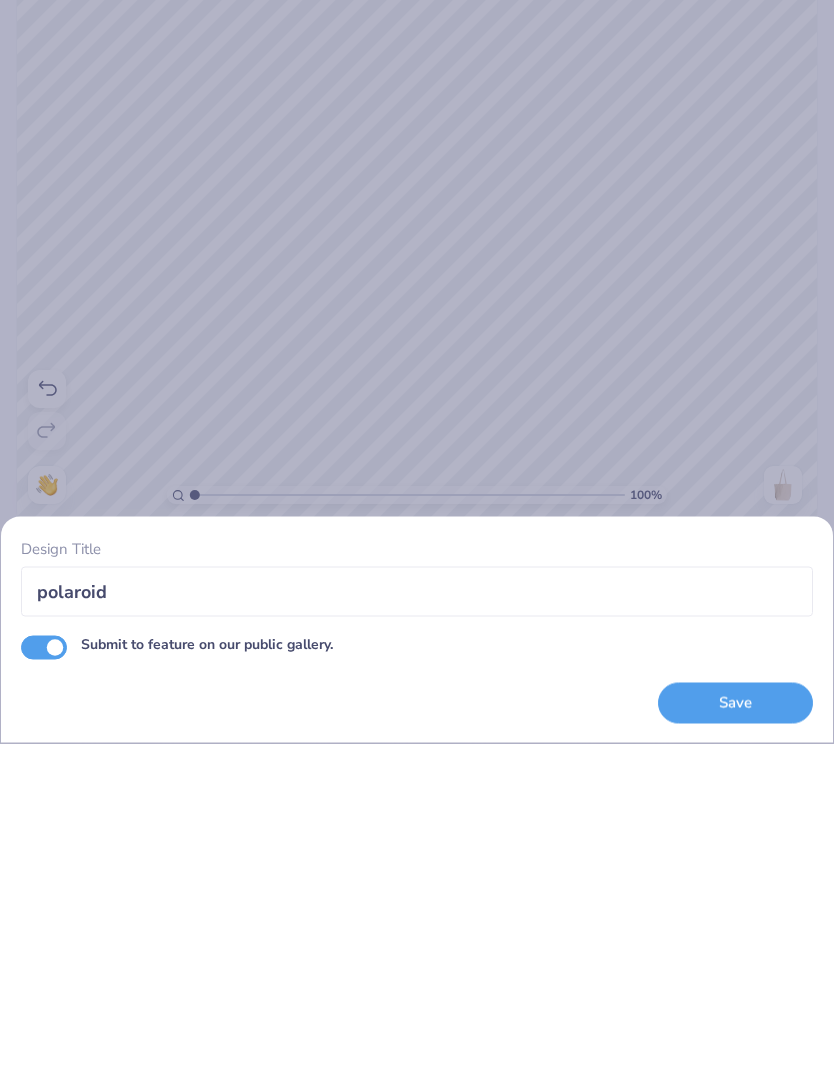 click on "Save" at bounding box center (735, 1042) 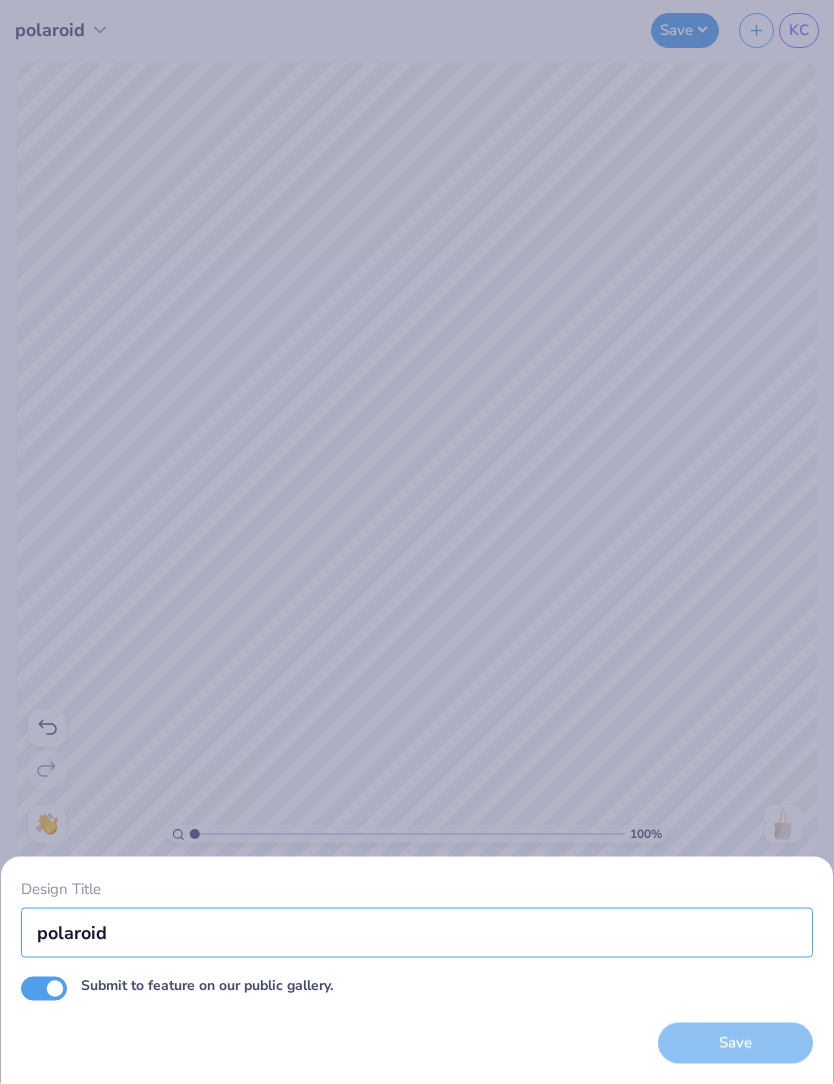 click on "polaroid" at bounding box center [417, 933] 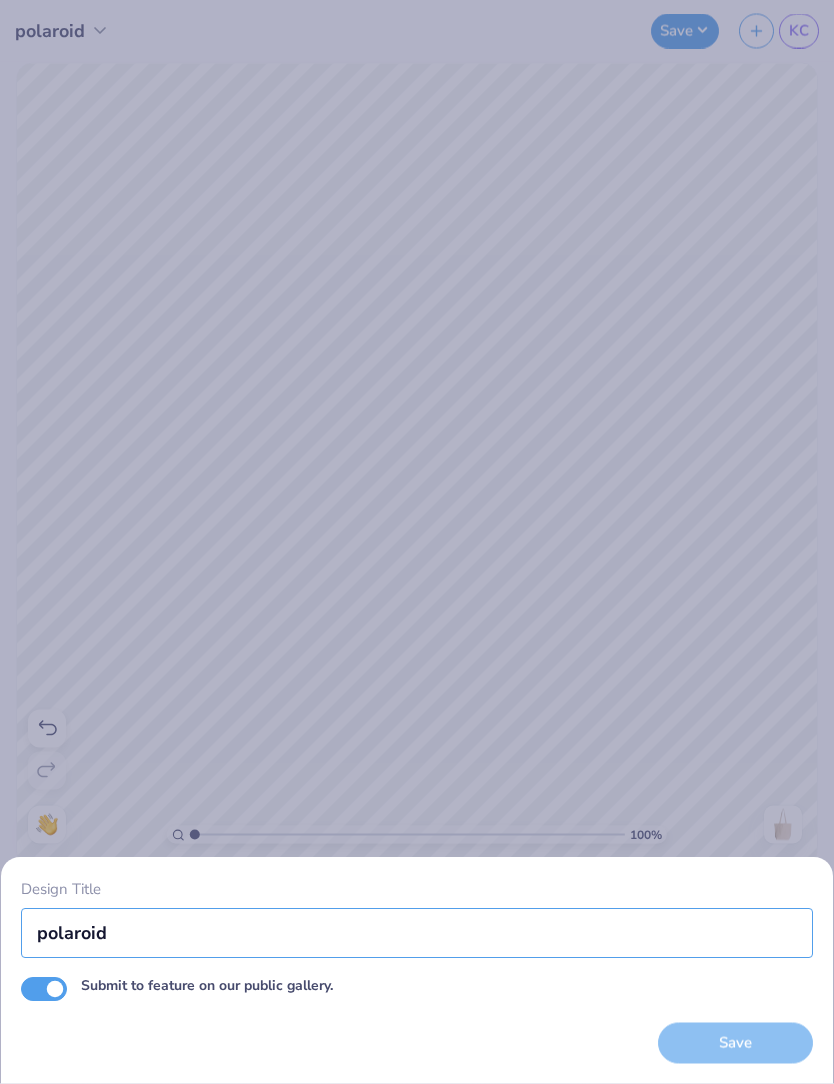 scroll, scrollTop: 1, scrollLeft: 0, axis: vertical 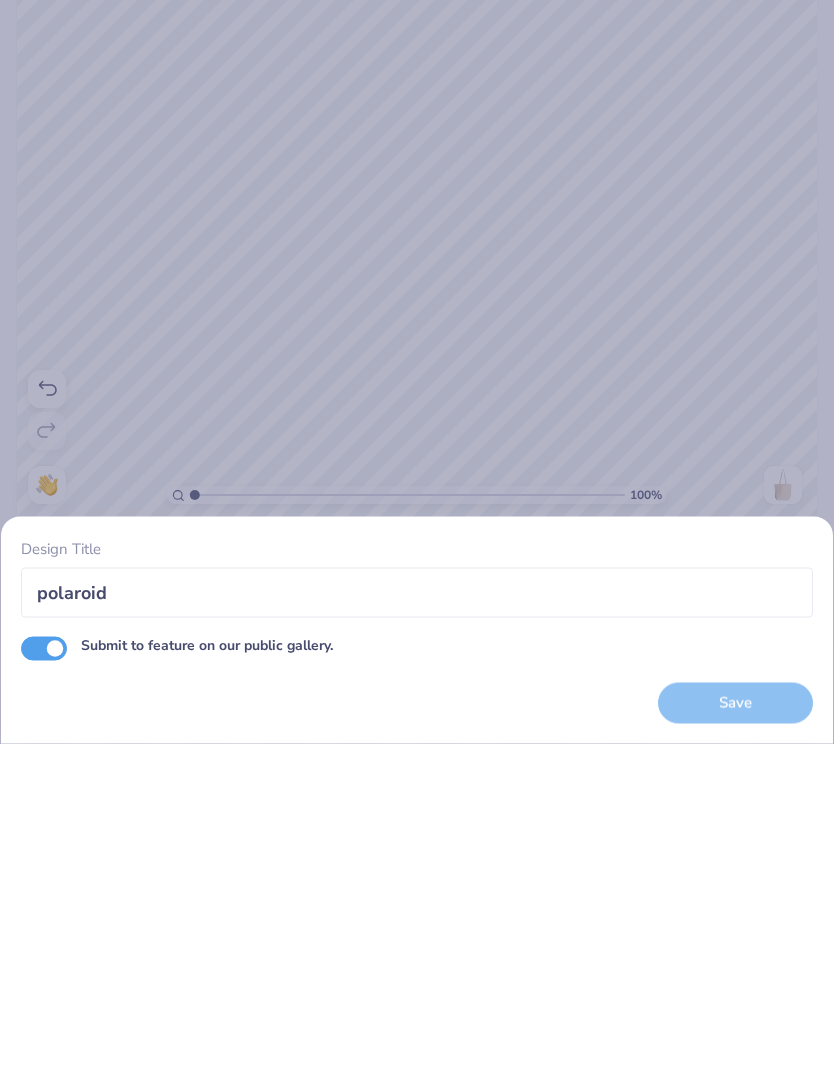 click on "Submit to feature on our public gallery." at bounding box center [44, 988] 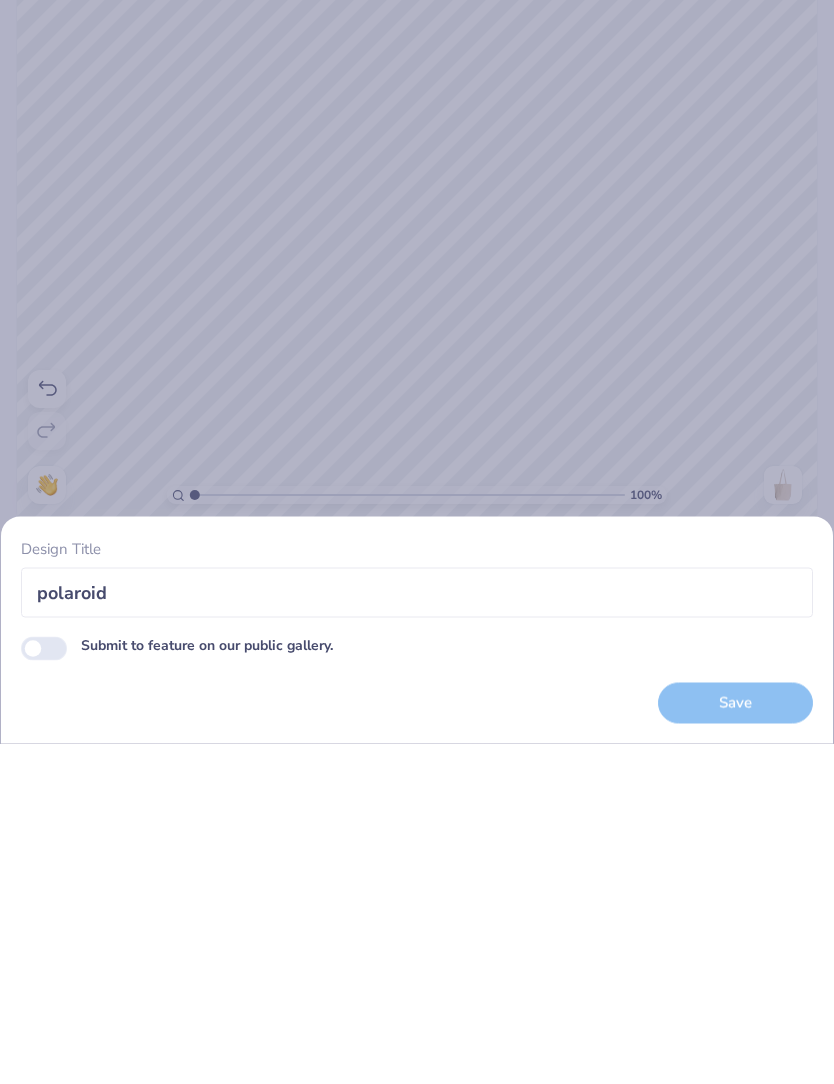 checkbox on "false" 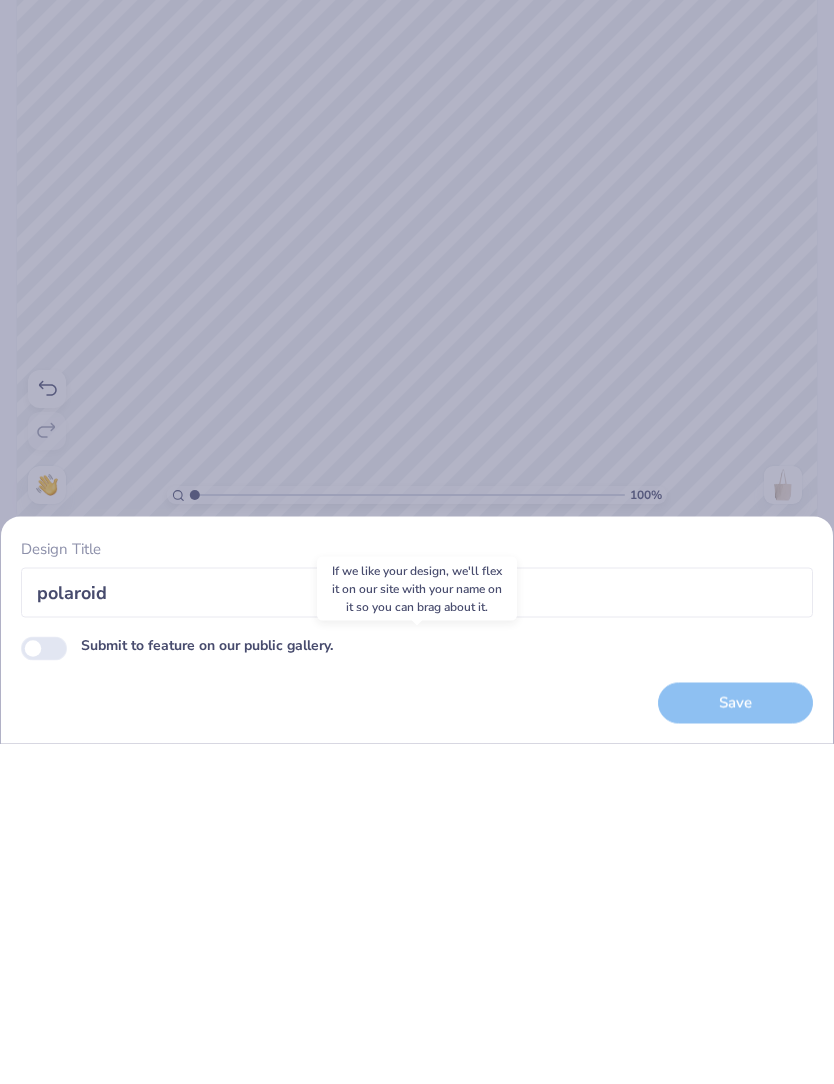 scroll, scrollTop: 0, scrollLeft: 0, axis: both 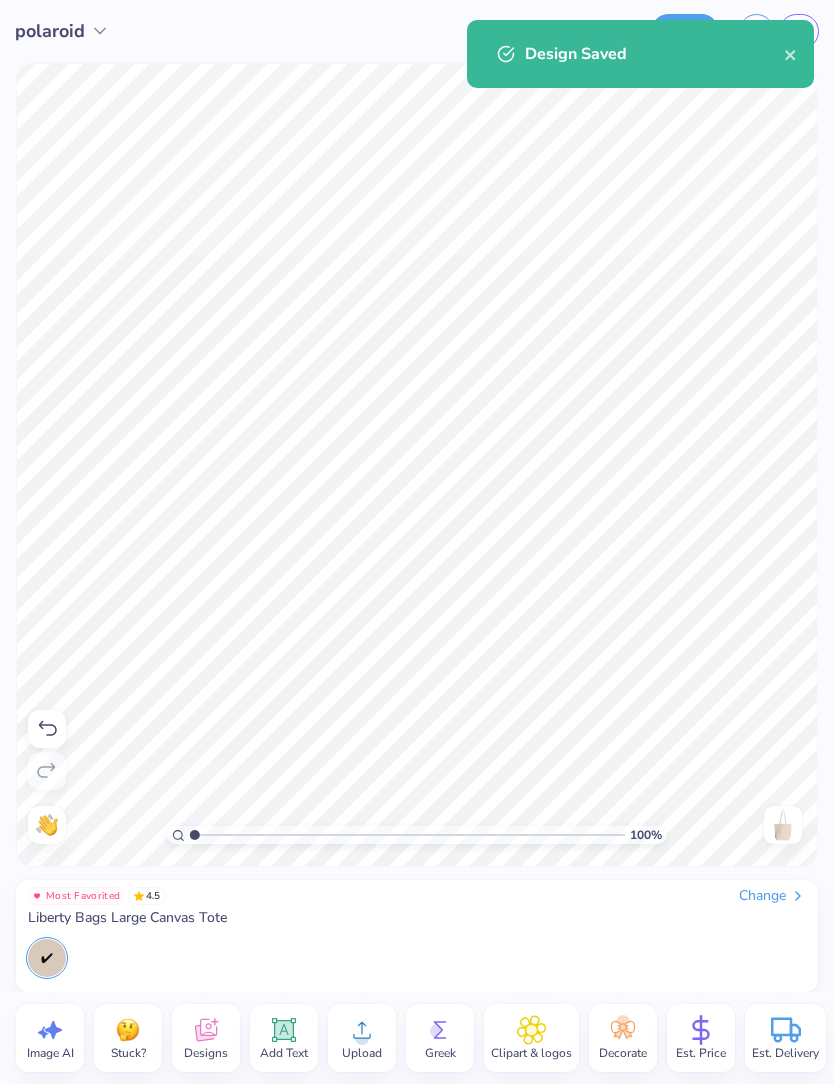 click 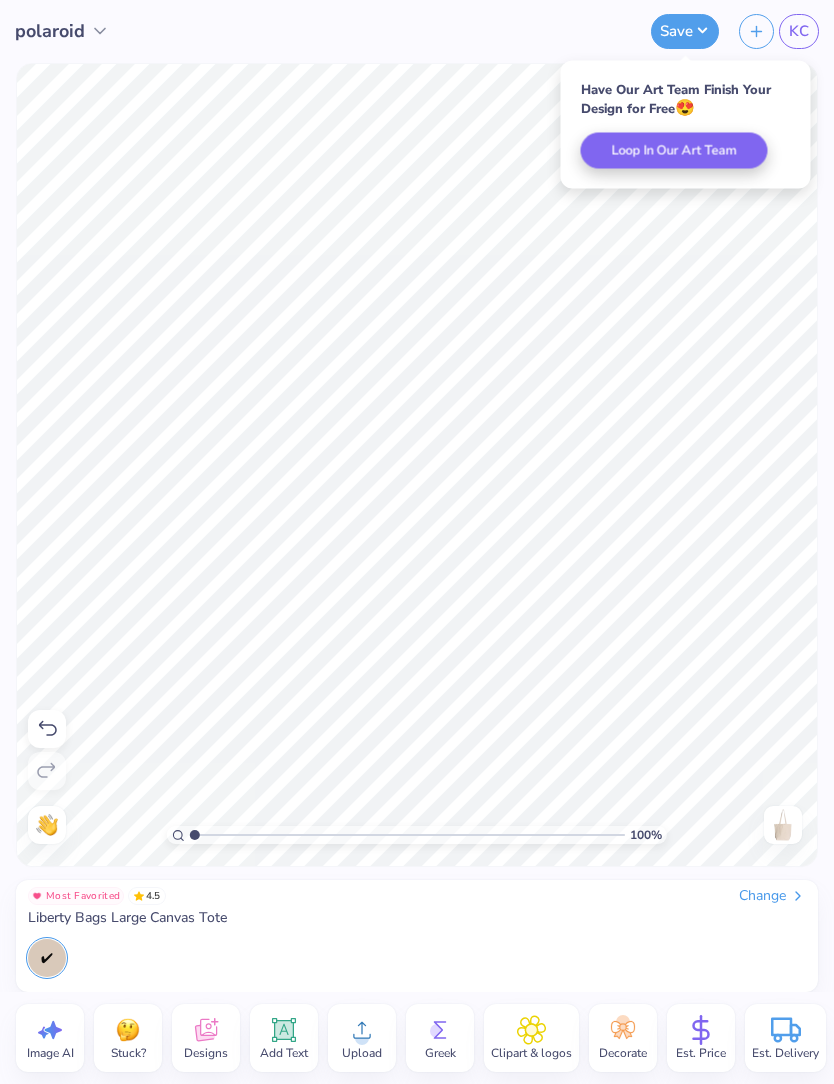 click on "KC" at bounding box center (799, 31) 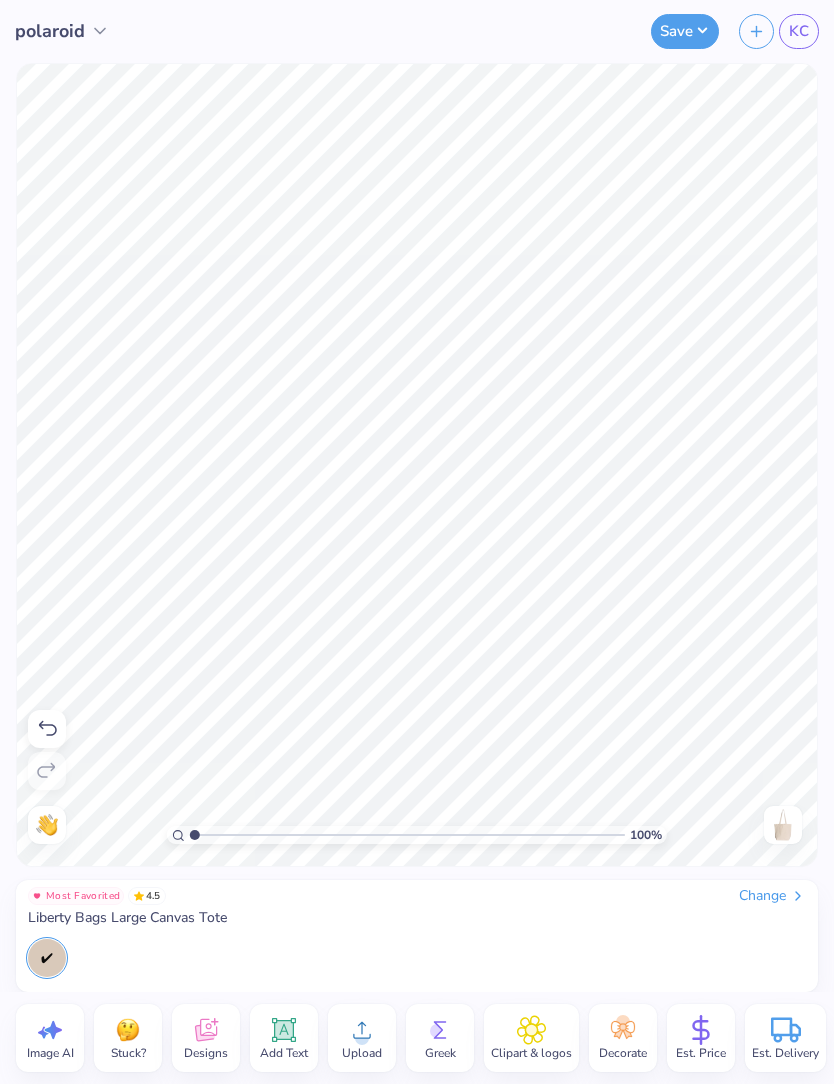 click 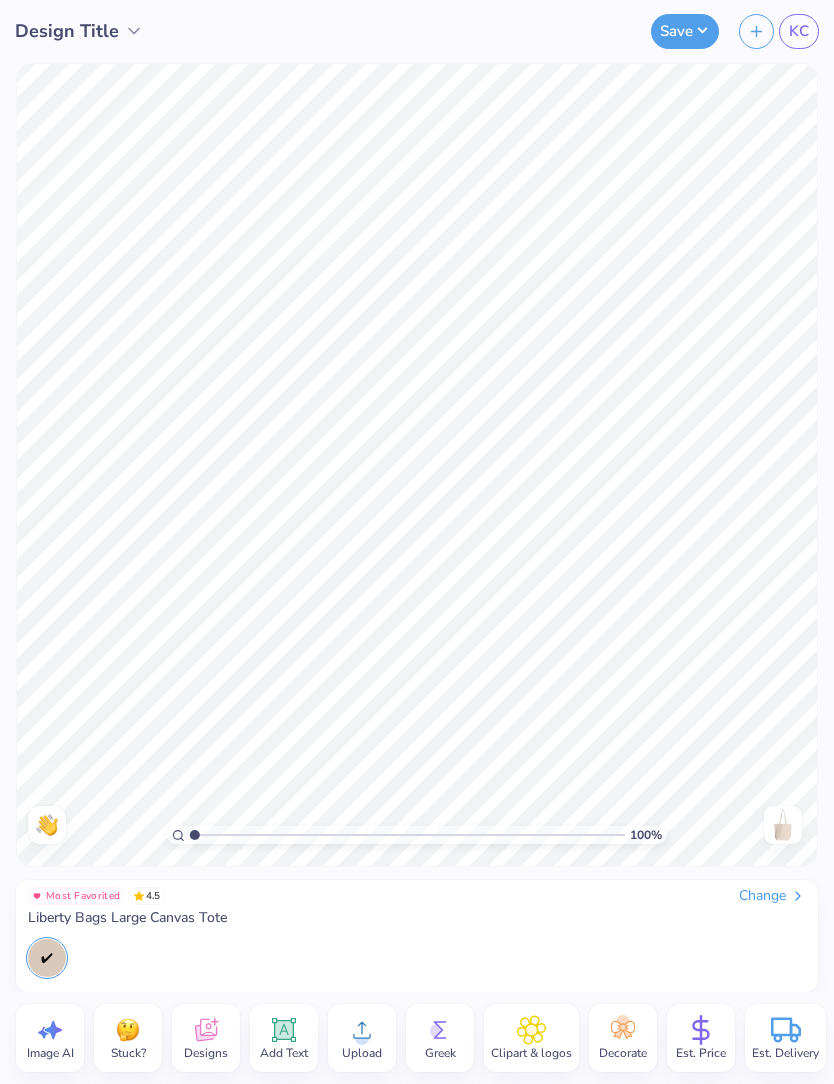 click on "Change" at bounding box center [772, 896] 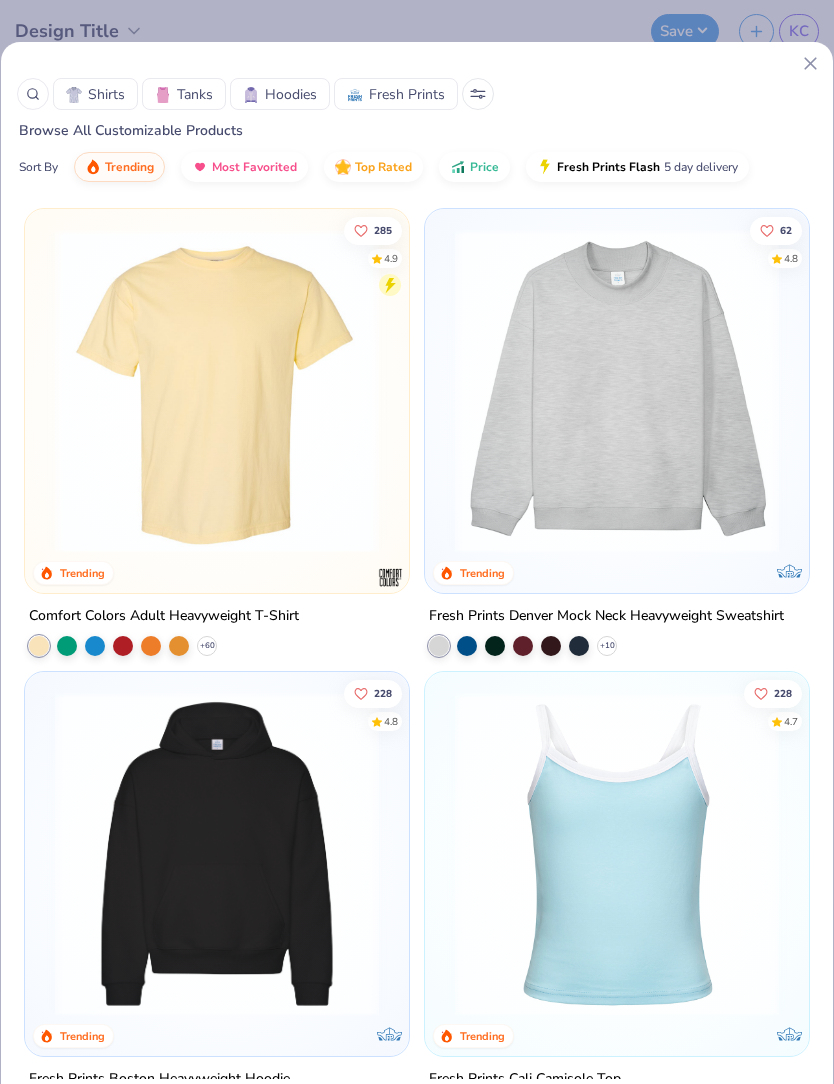 click at bounding box center [478, 94] 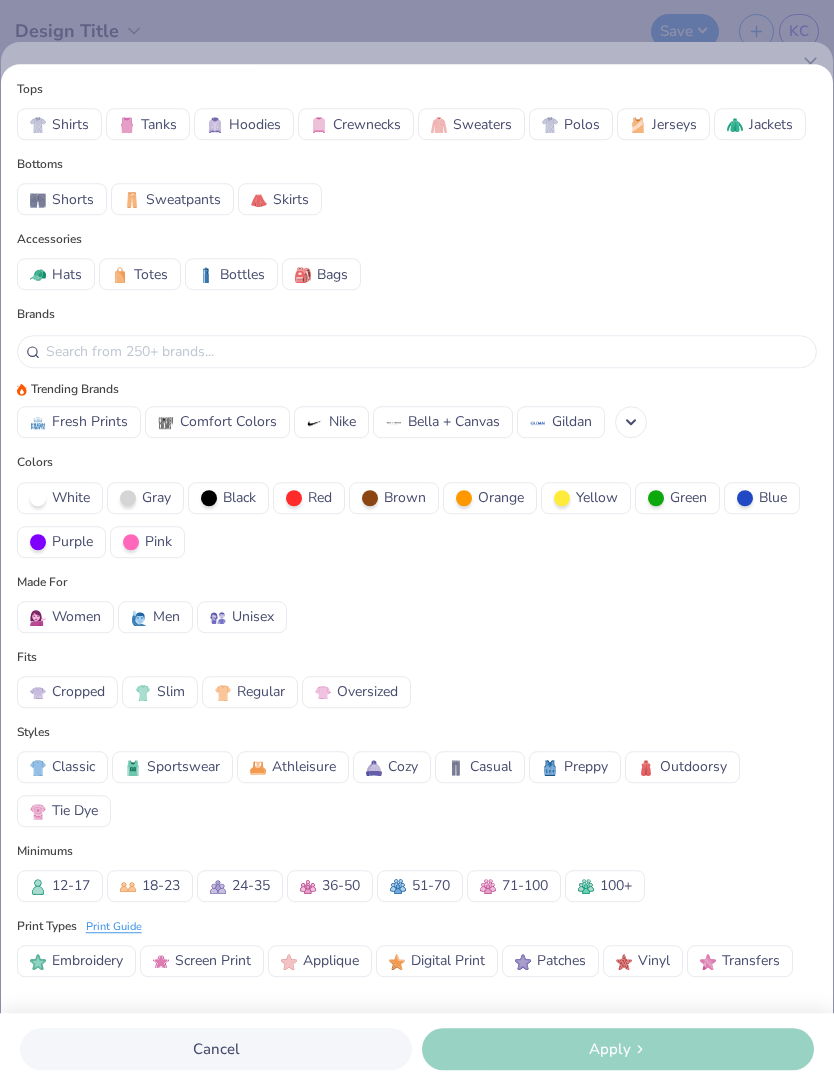 click on "Bags" at bounding box center [321, 274] 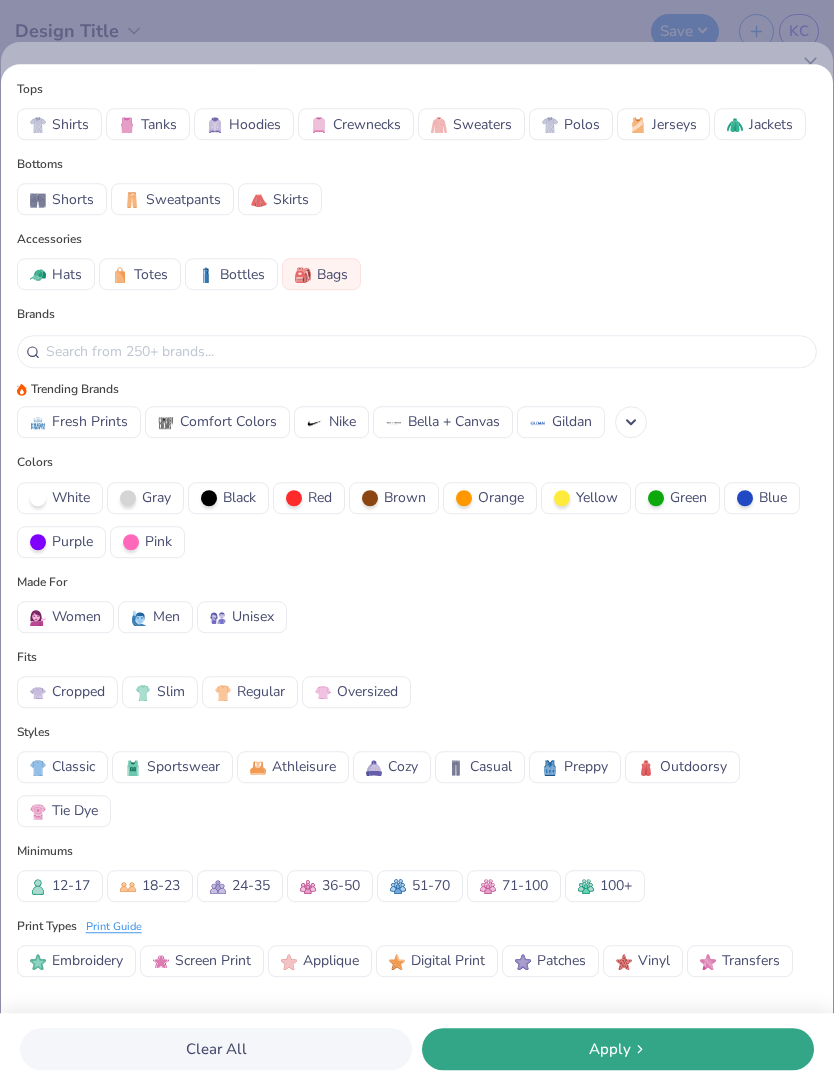 click on "Apply" at bounding box center [618, 1049] 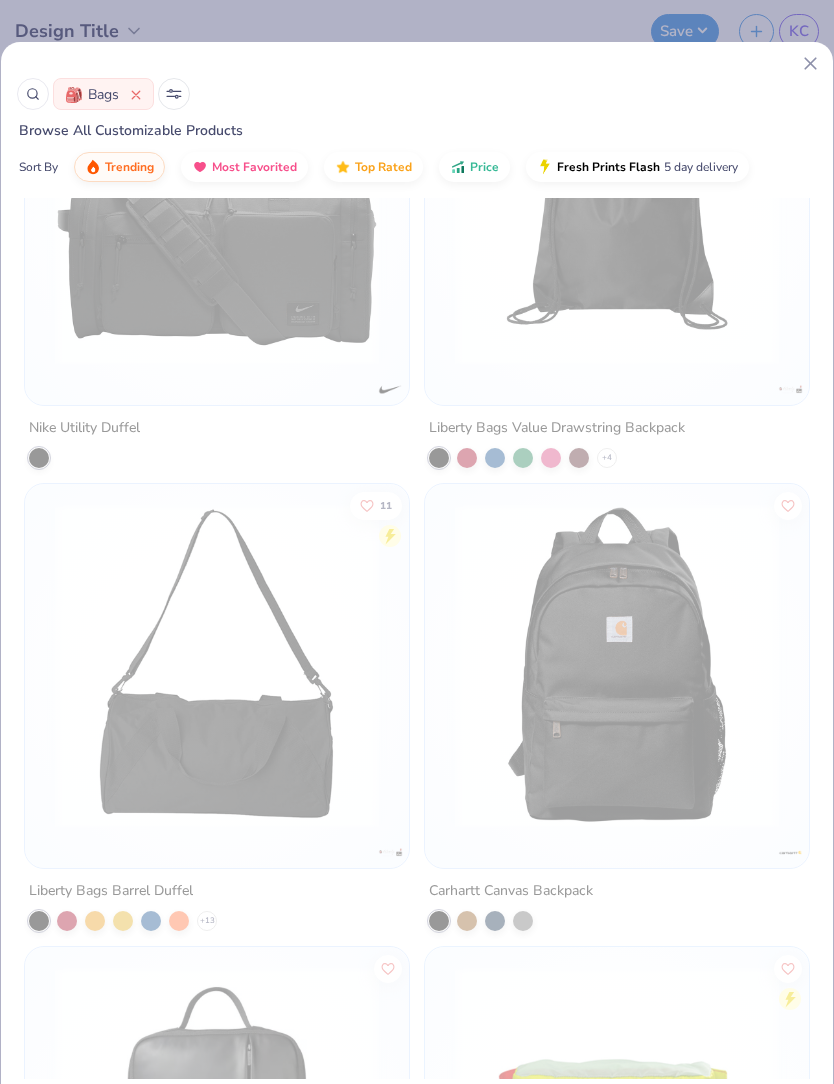scroll, scrollTop: 678, scrollLeft: 0, axis: vertical 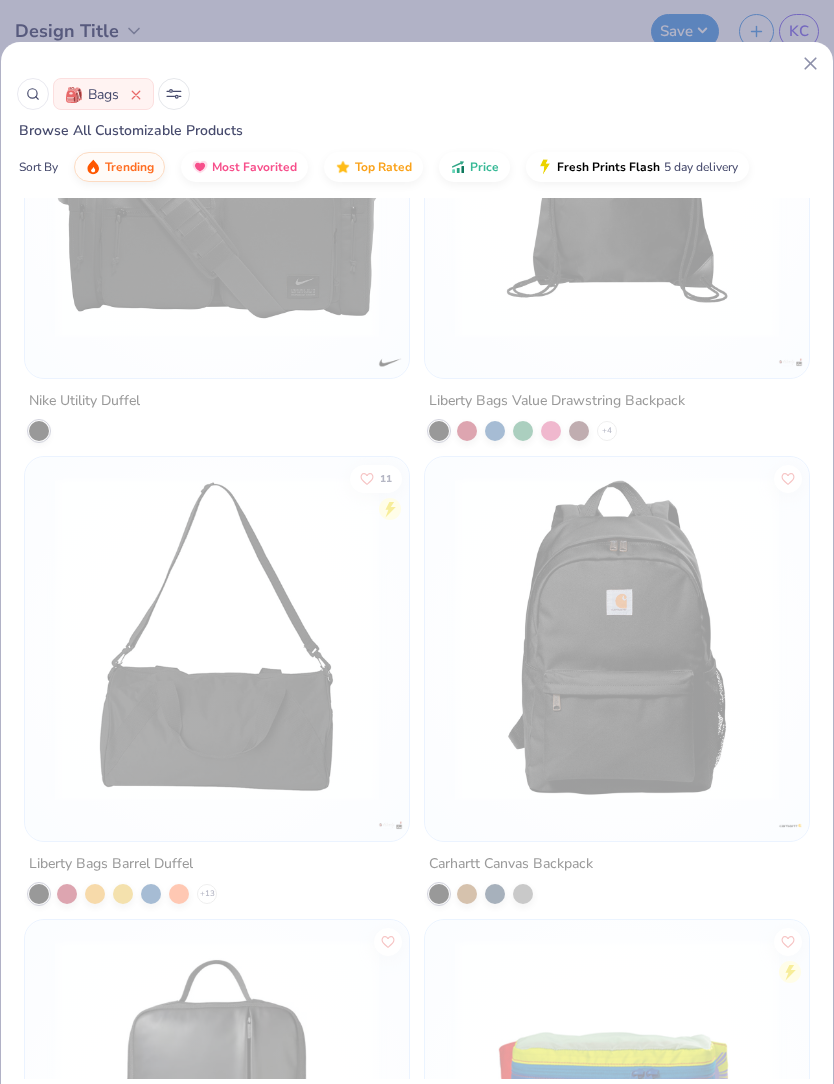 click at bounding box center (217, 639) 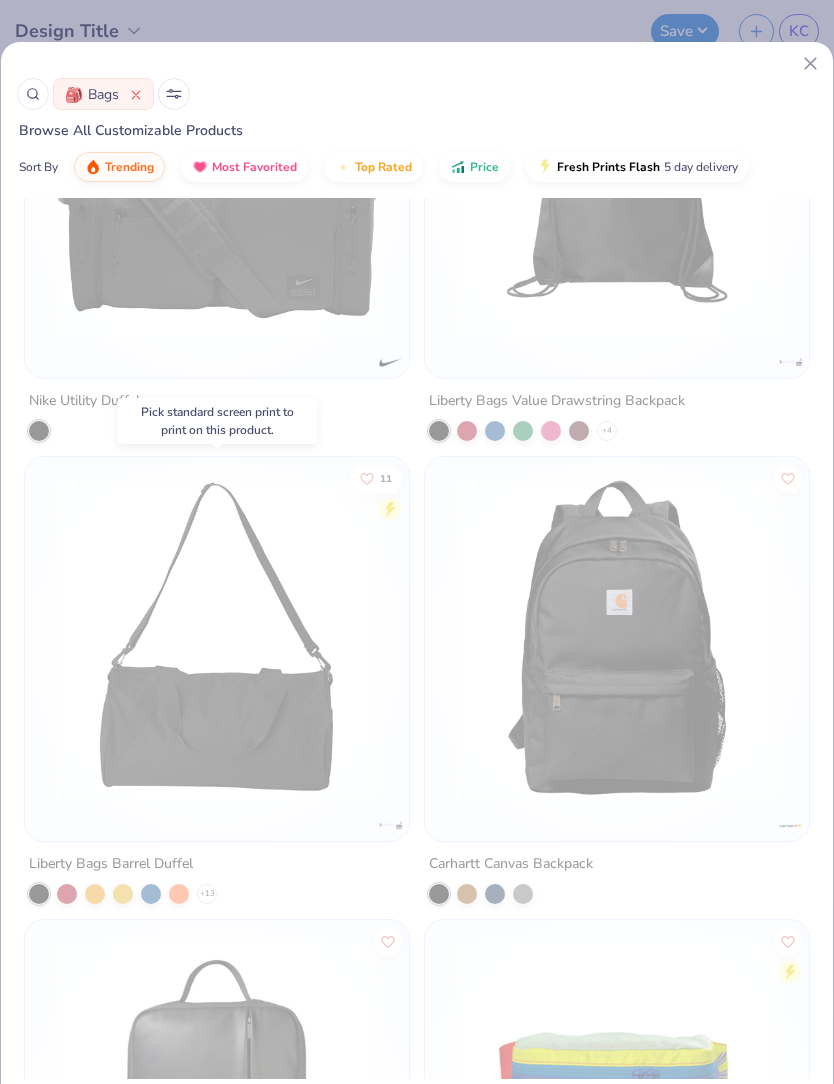 click at bounding box center [217, 639] 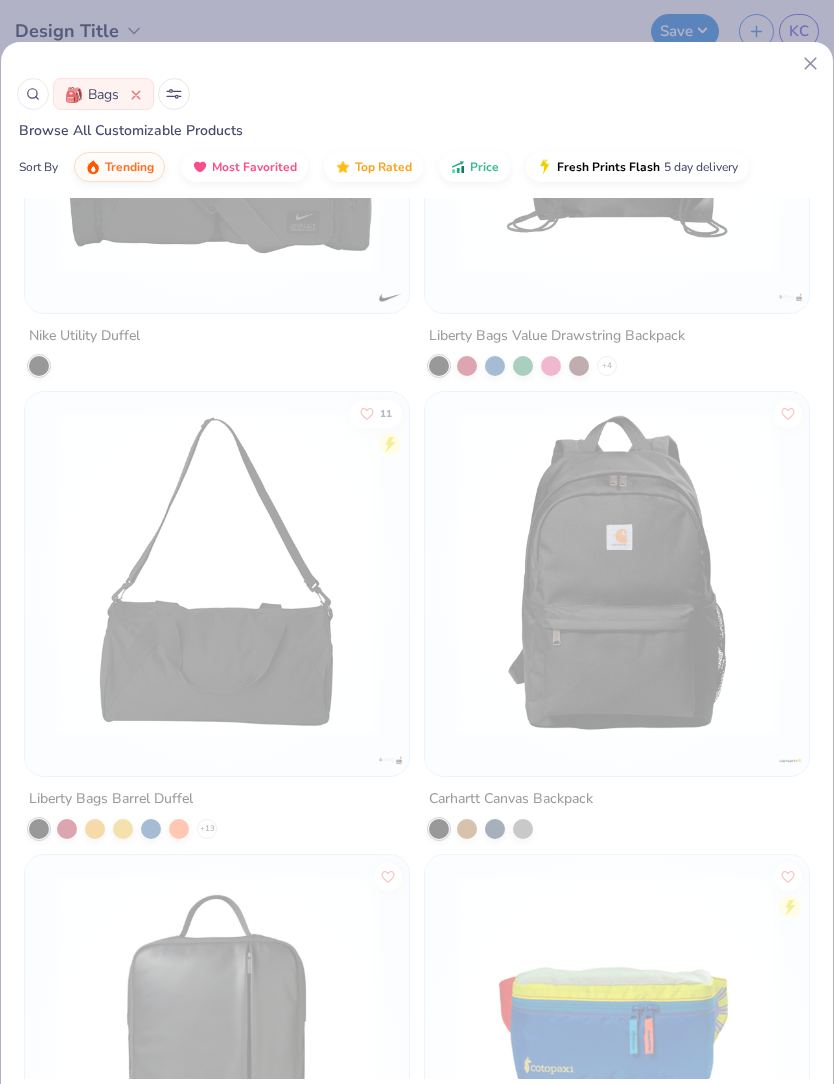 scroll, scrollTop: 764, scrollLeft: 0, axis: vertical 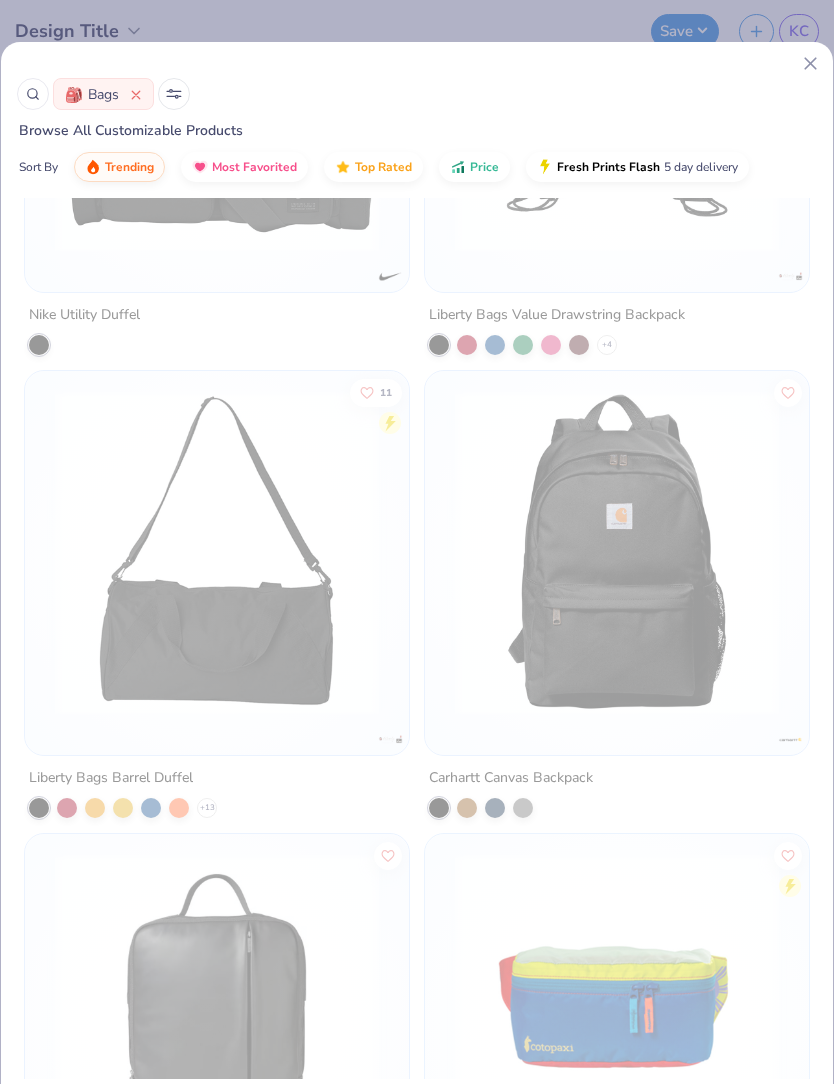 click at bounding box center (217, 553) 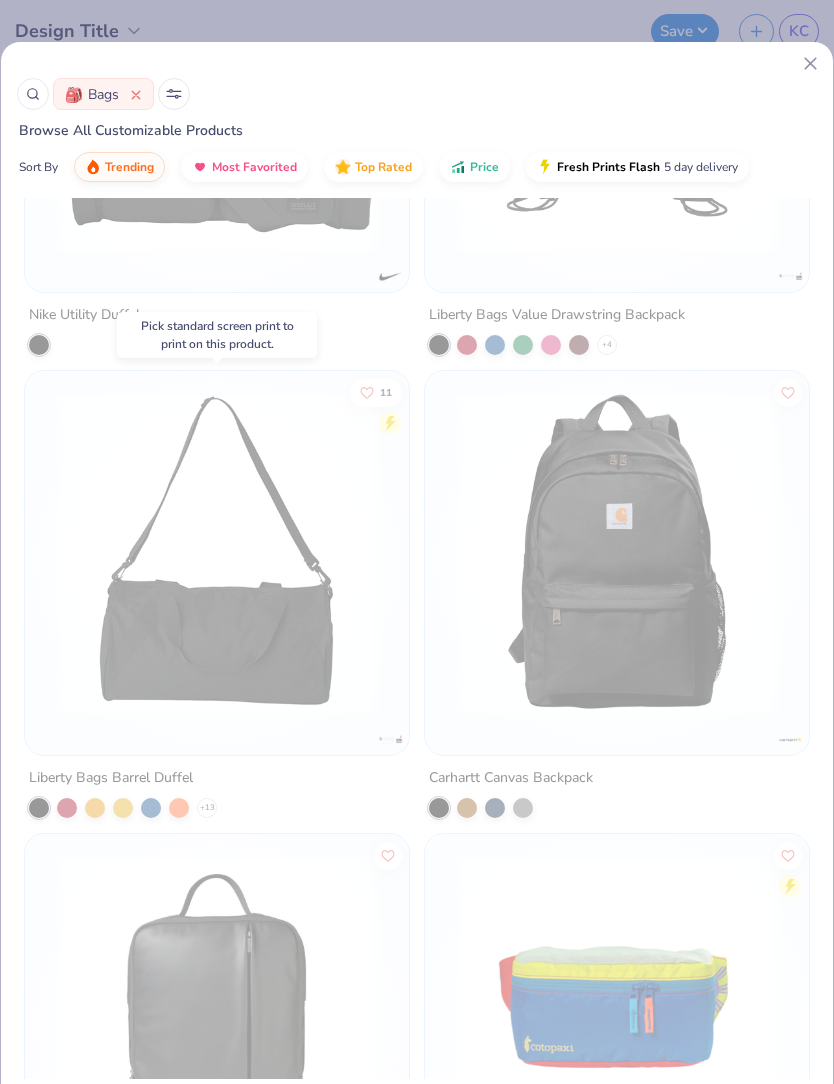 click 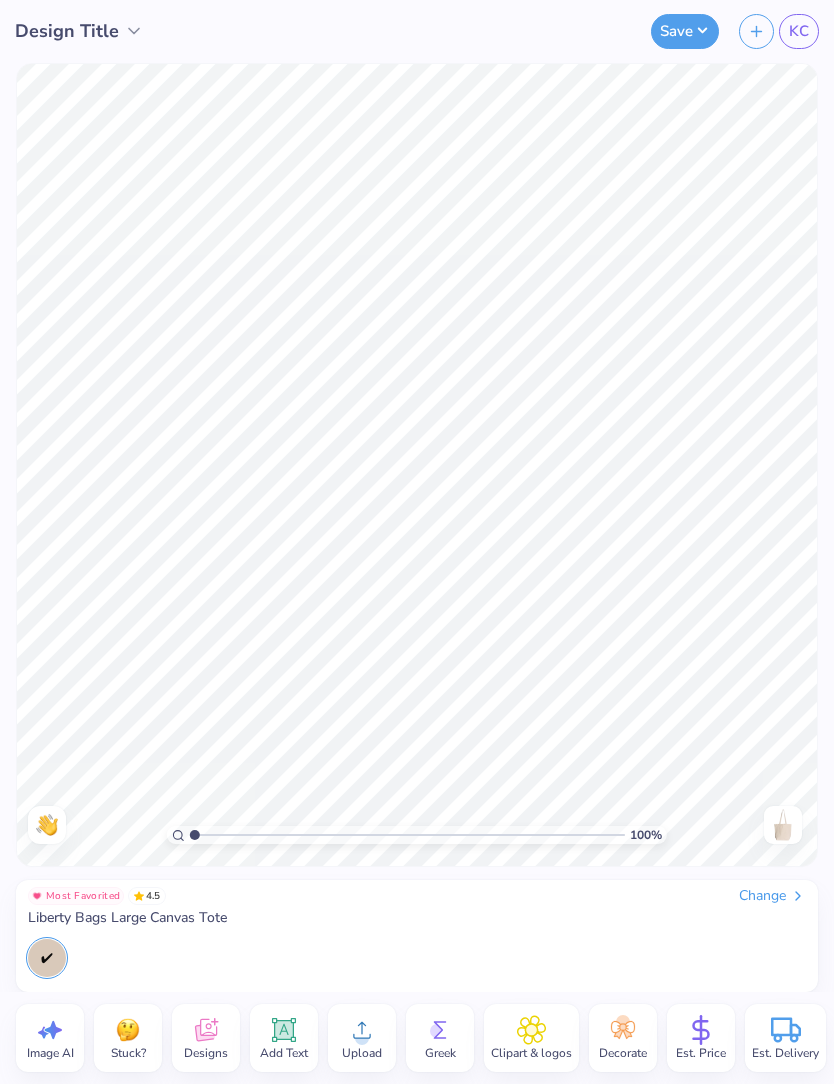 click on "Design Title" at bounding box center [67, 31] 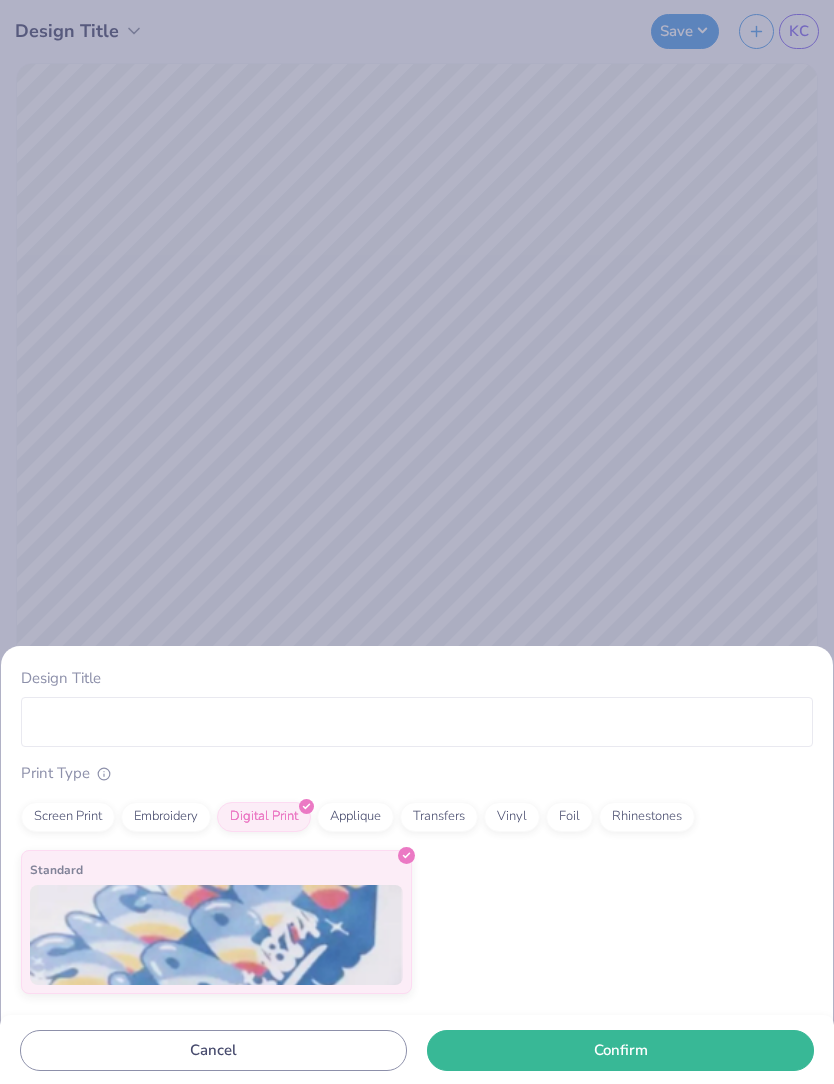 click on "Screen Print Embroidery Digital Print Applique Transfers Vinyl Foil Rhinestones" at bounding box center (417, 817) 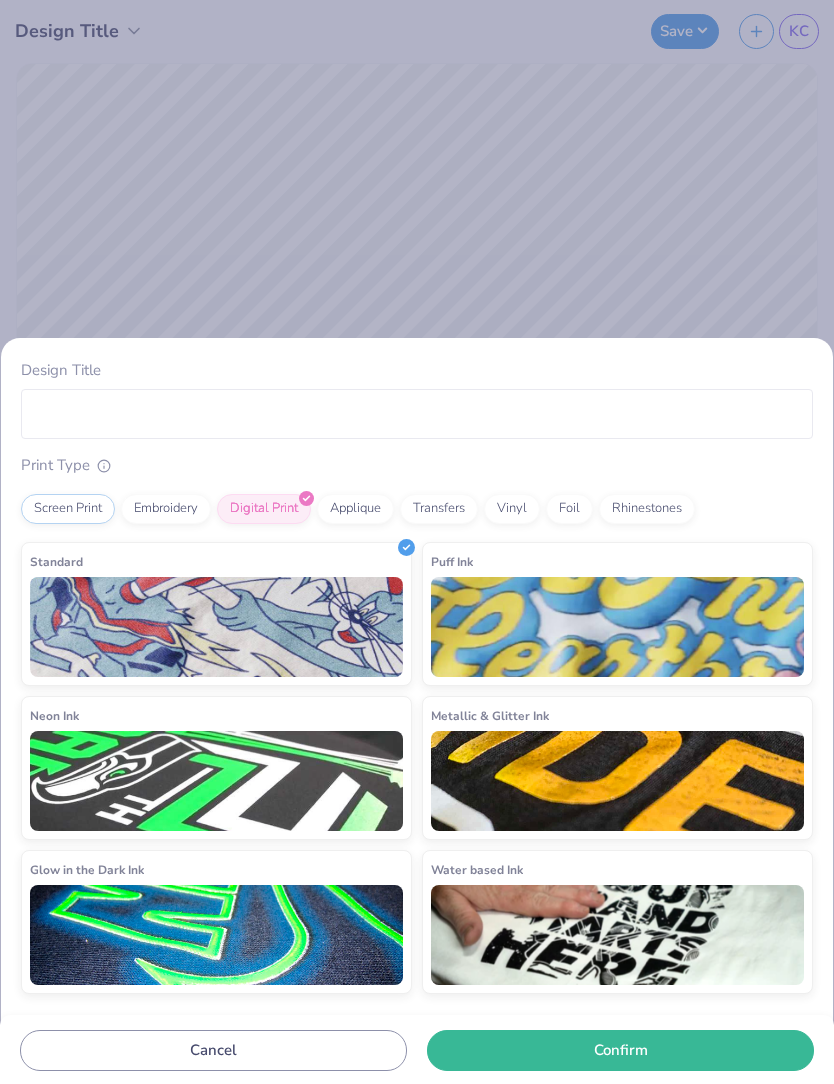 click on "Digital Print" at bounding box center [264, 509] 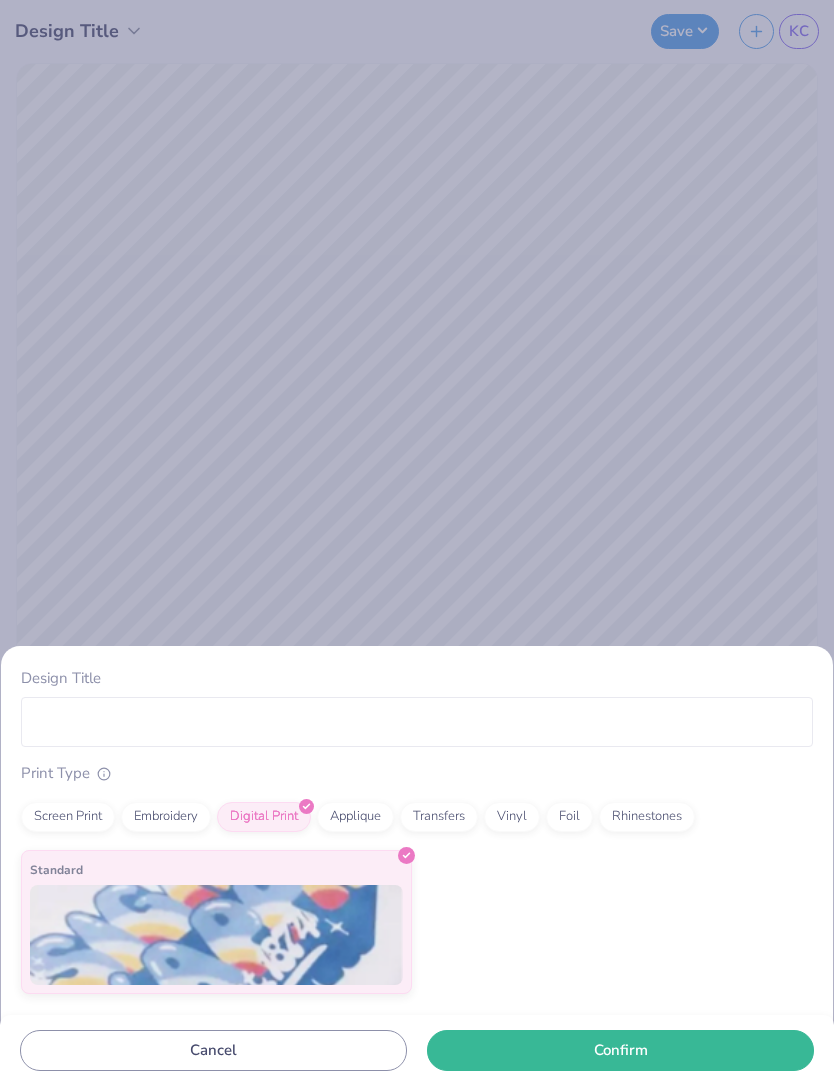 click on "Screen Print" at bounding box center [68, 817] 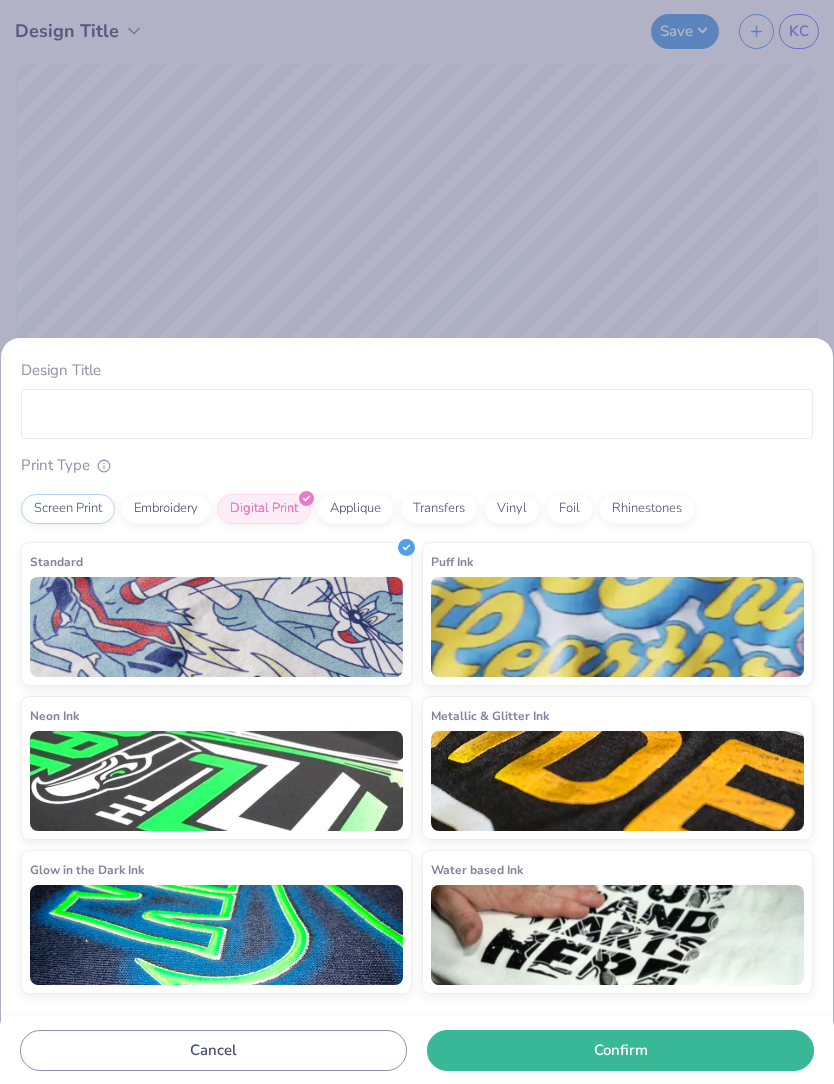 click on "Confirm" at bounding box center [620, 1050] 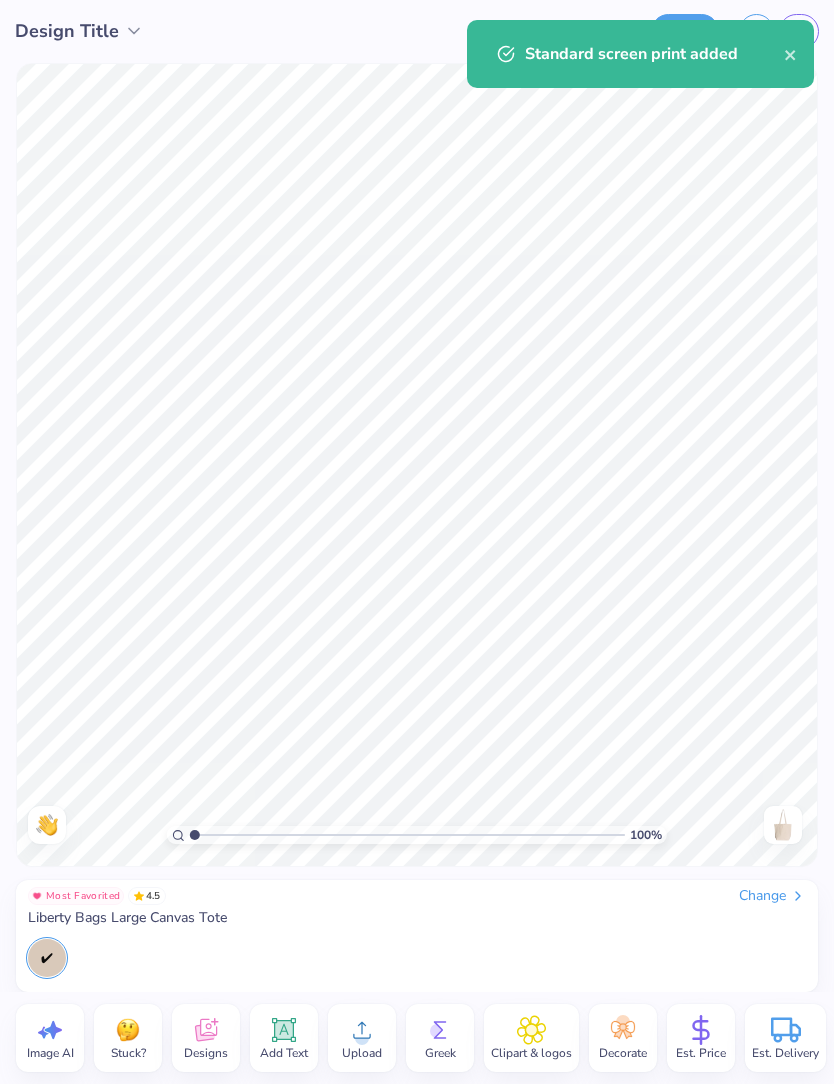 click on "Change" at bounding box center (772, 896) 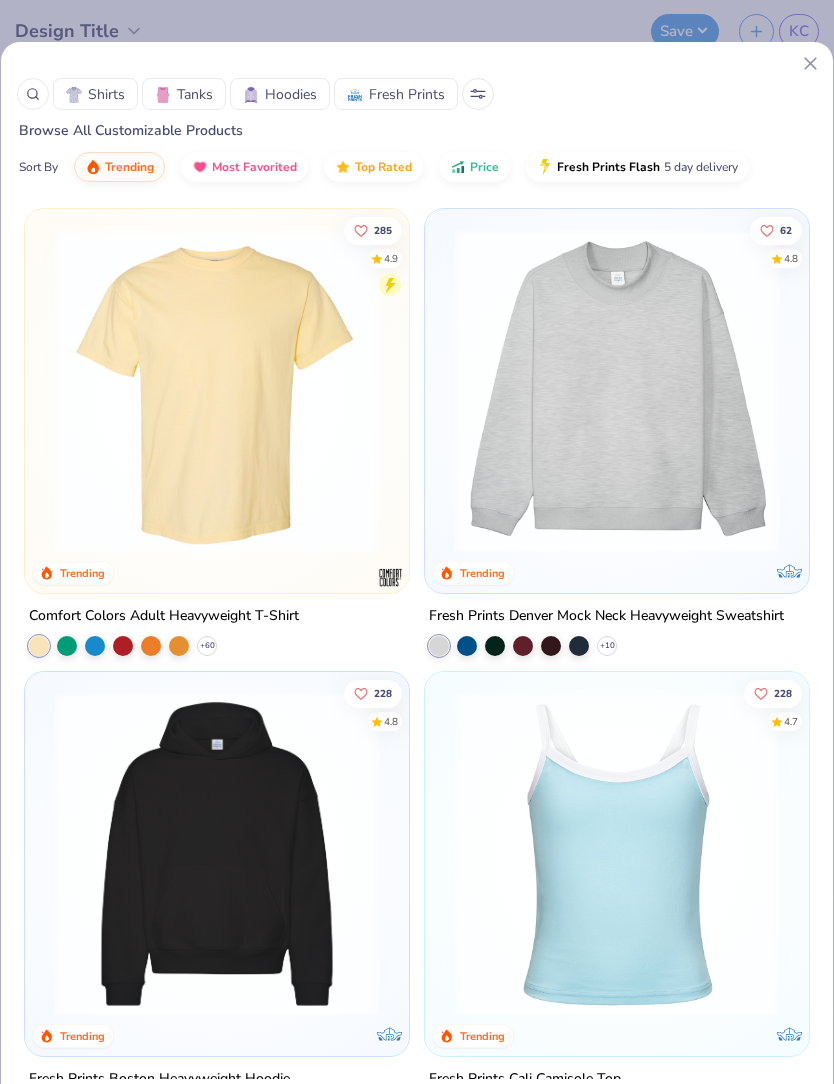 click at bounding box center (478, 94) 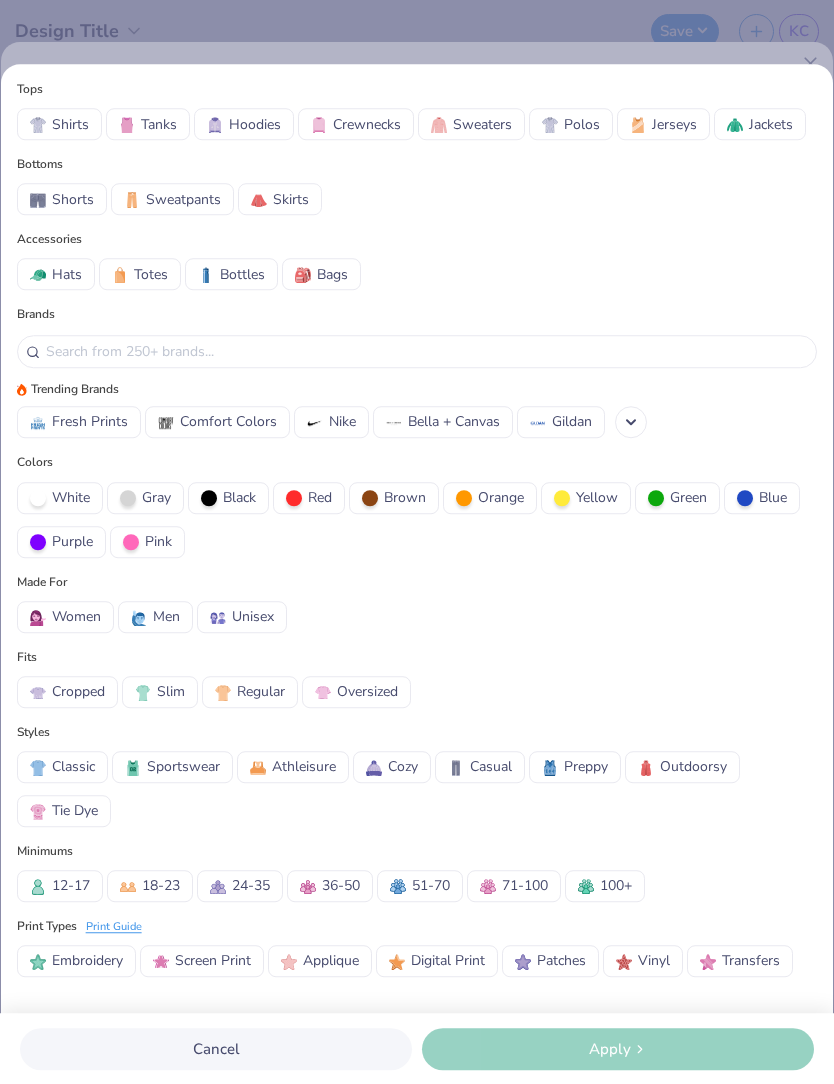 click on "Bags" at bounding box center (332, 274) 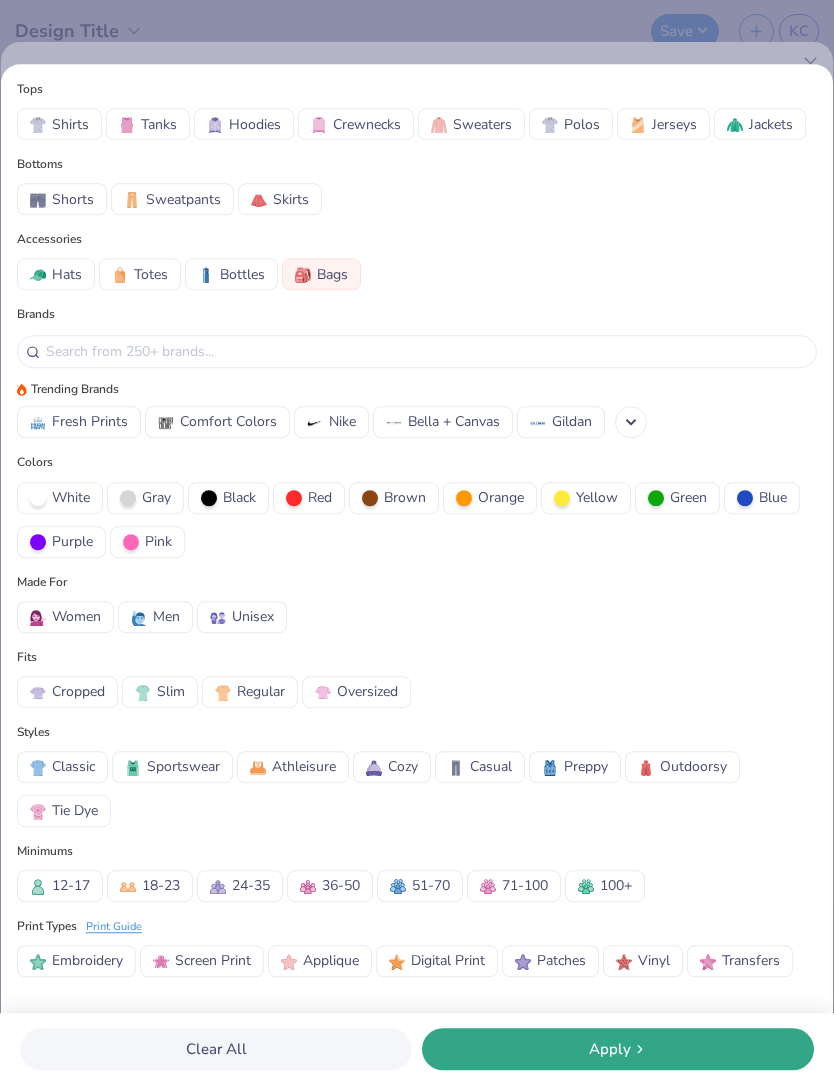 click 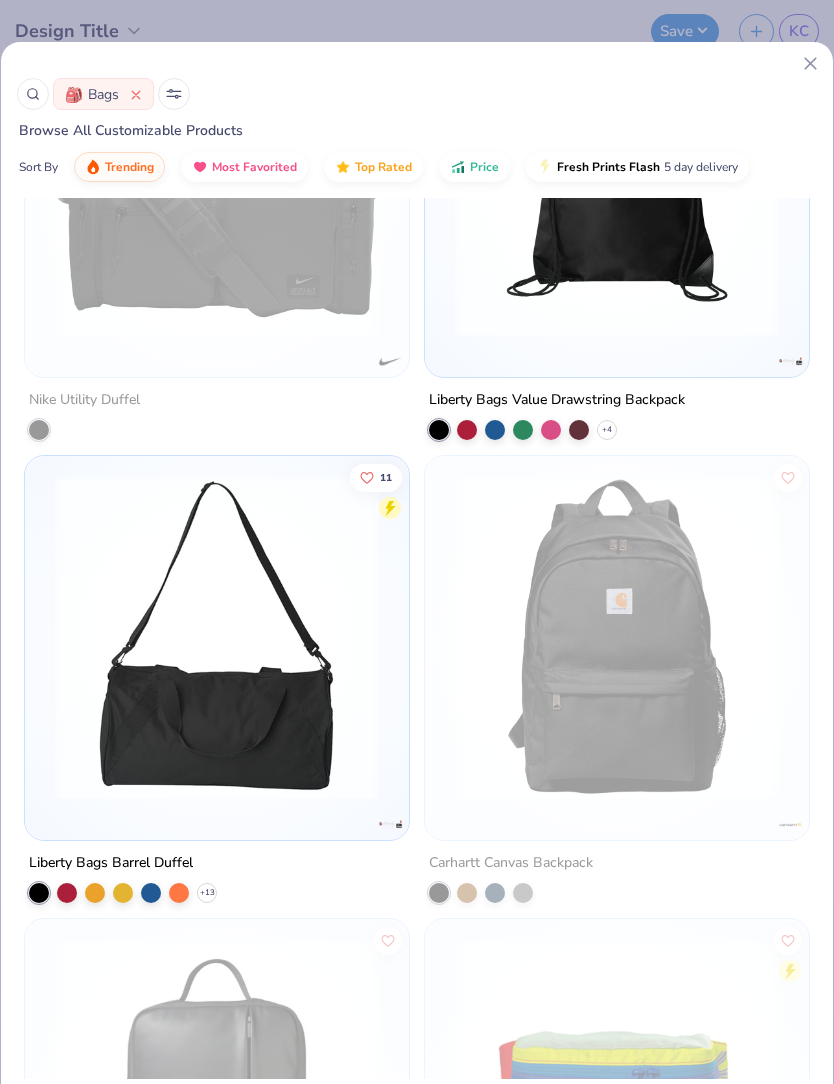 scroll, scrollTop: 705, scrollLeft: 0, axis: vertical 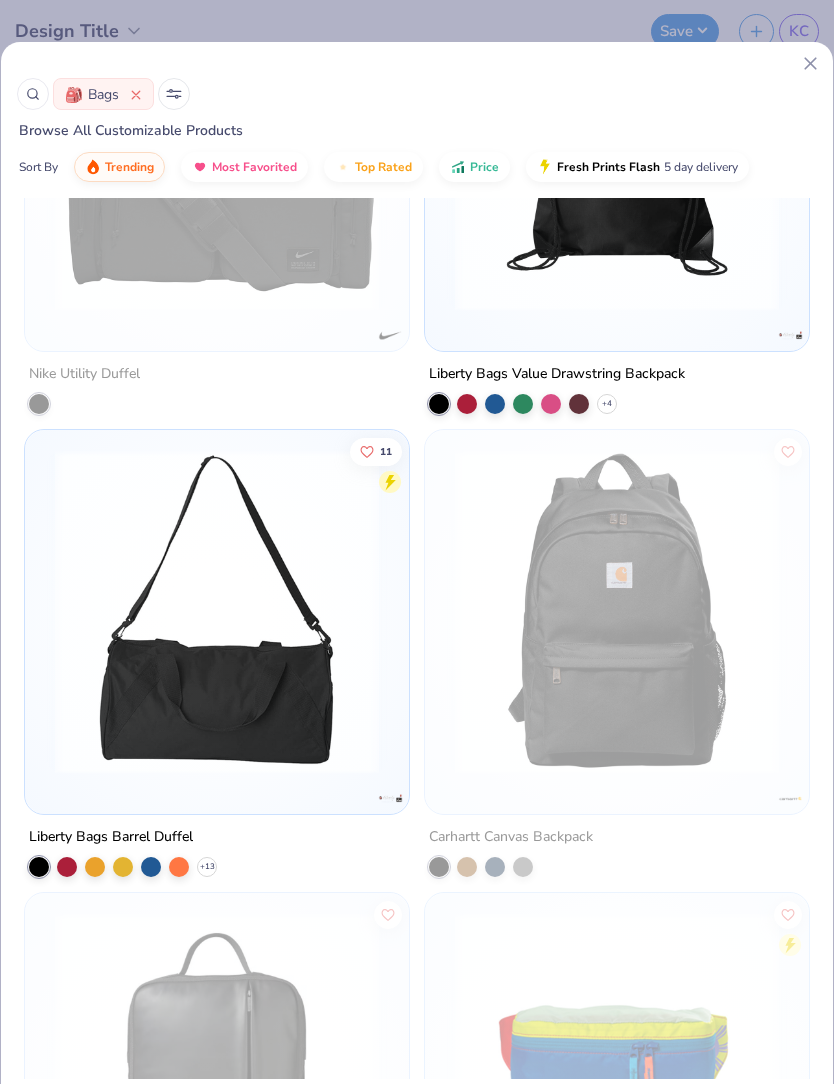 click at bounding box center [217, 612] 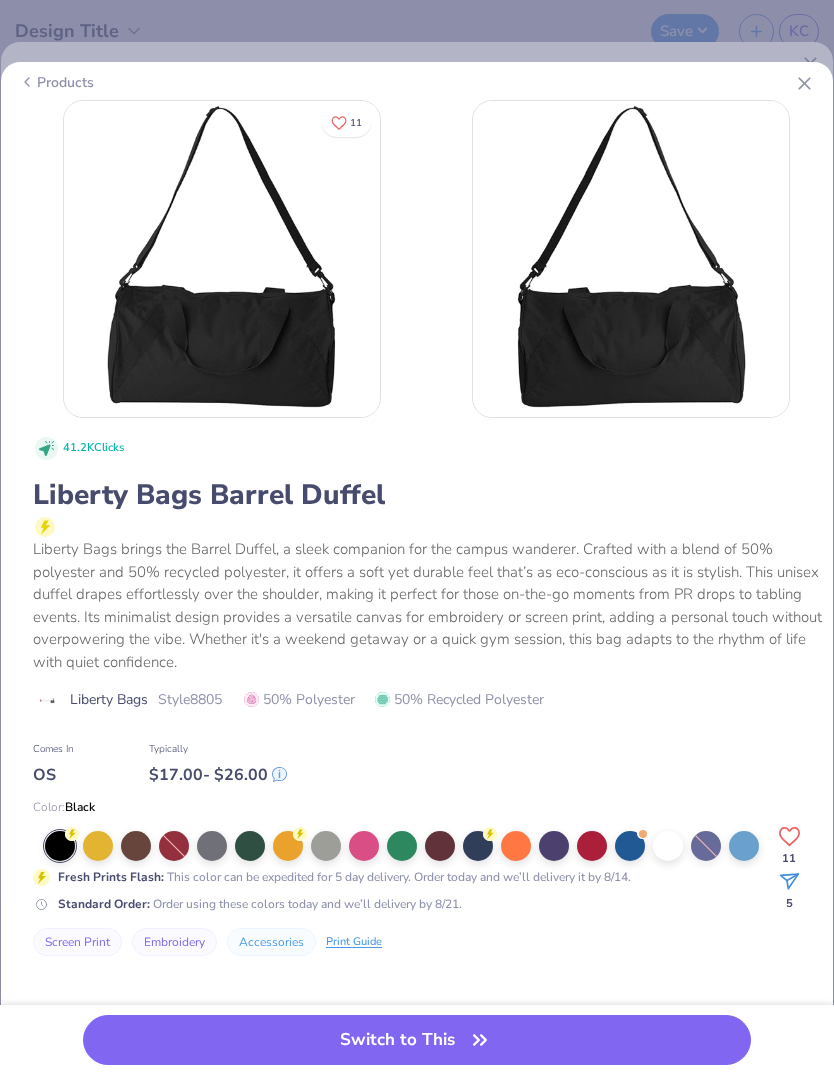 scroll, scrollTop: 0, scrollLeft: 0, axis: both 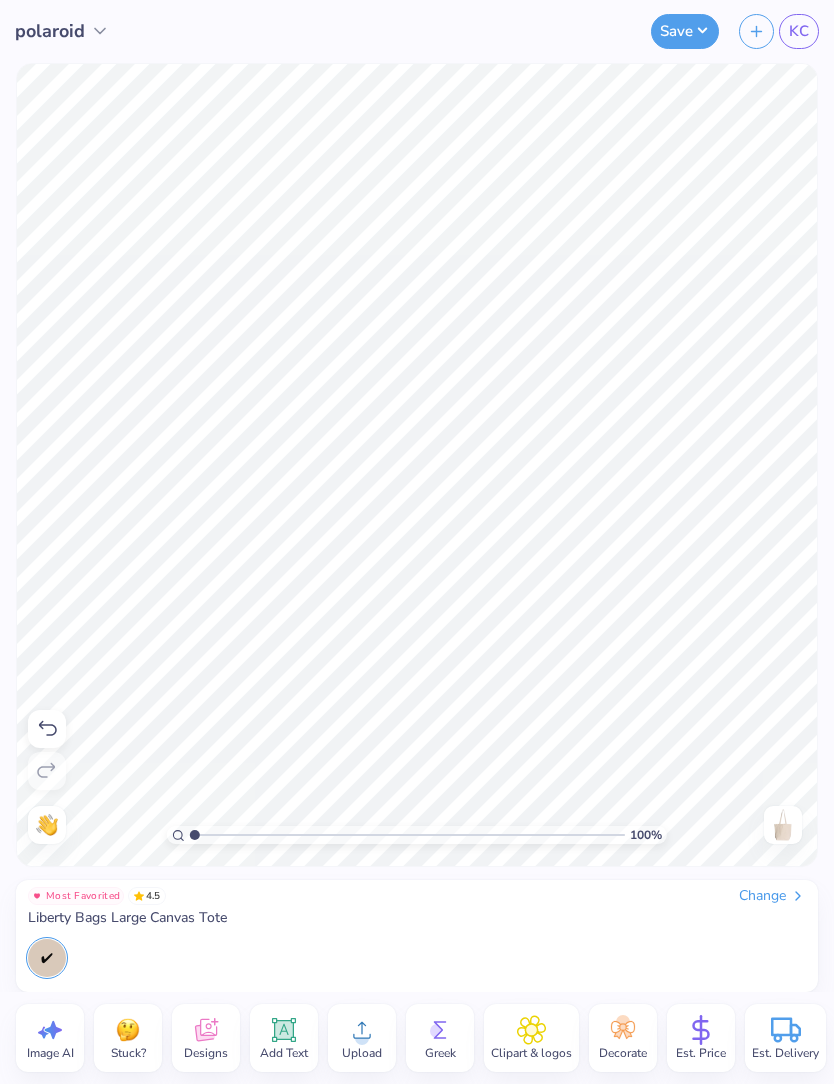 click on "KC" at bounding box center (799, 31) 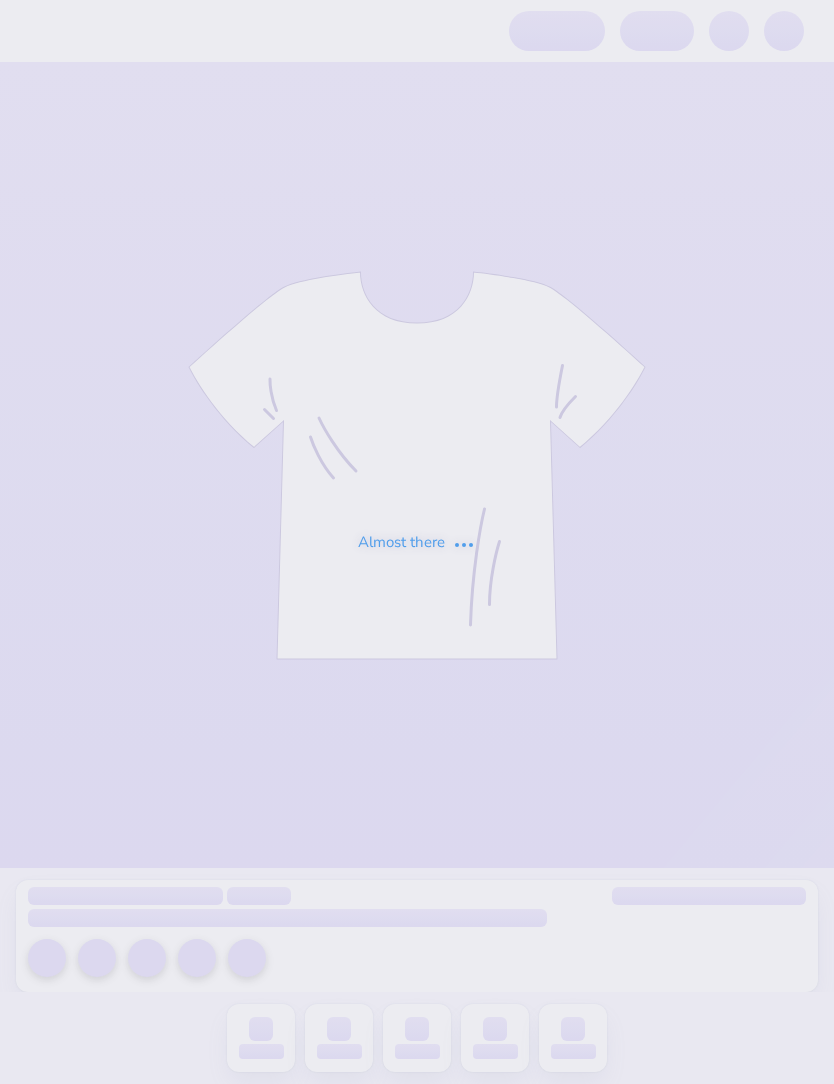 scroll, scrollTop: 0, scrollLeft: 0, axis: both 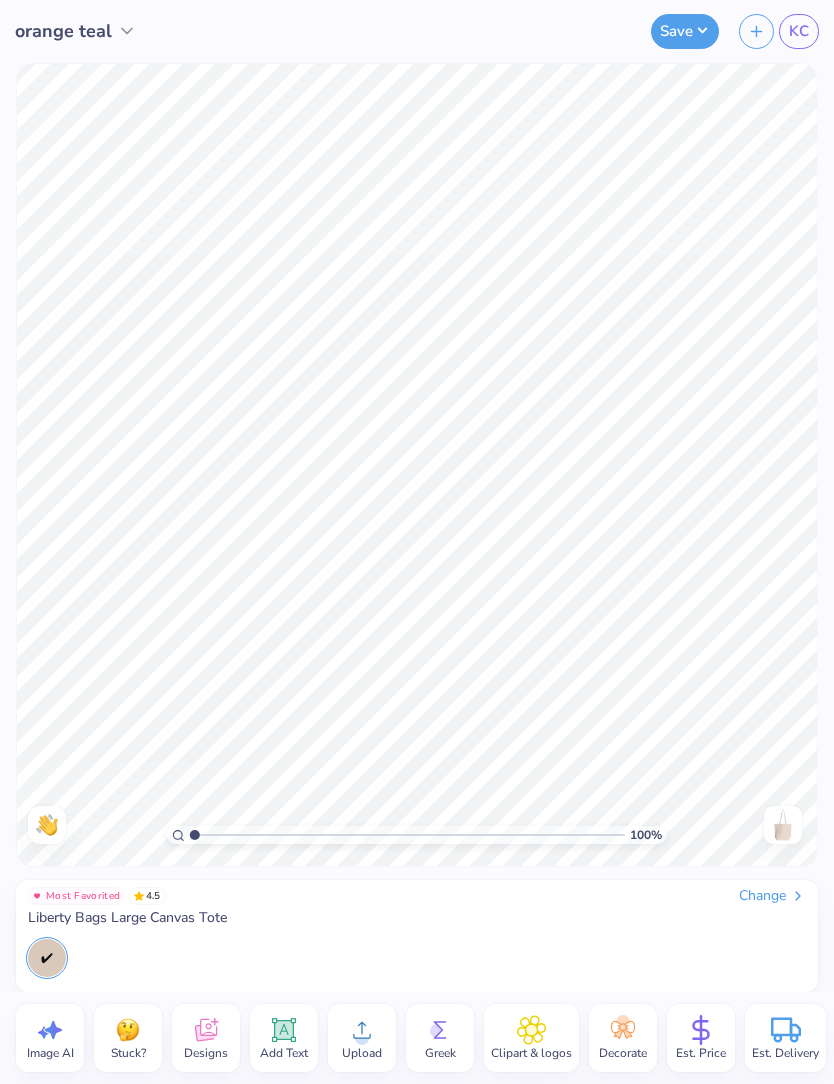 click on "KC" at bounding box center [799, 31] 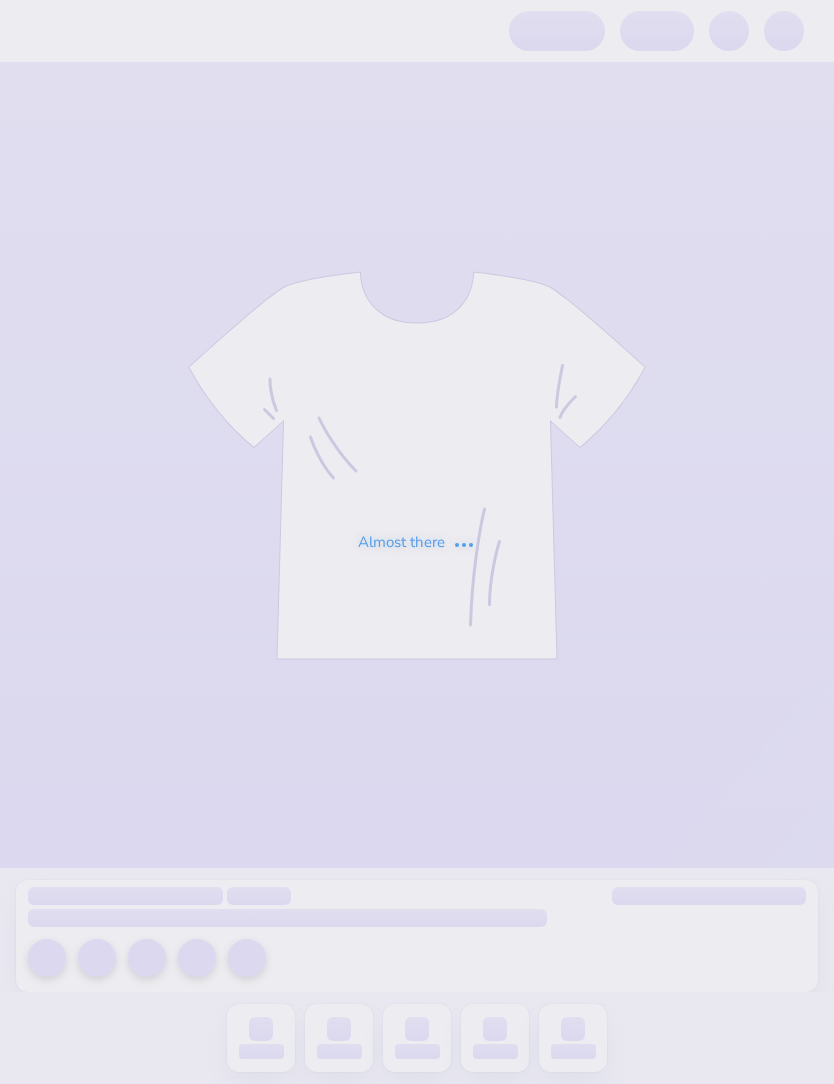 scroll, scrollTop: 0, scrollLeft: 0, axis: both 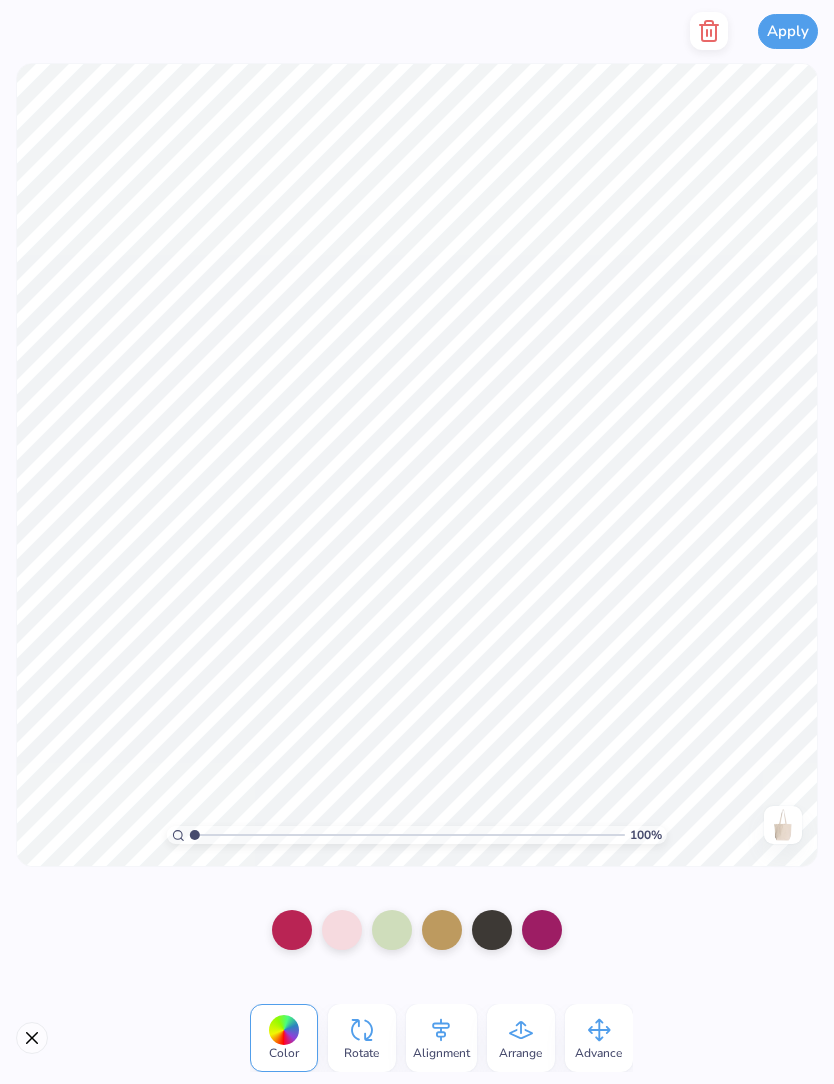 click at bounding box center [342, 930] 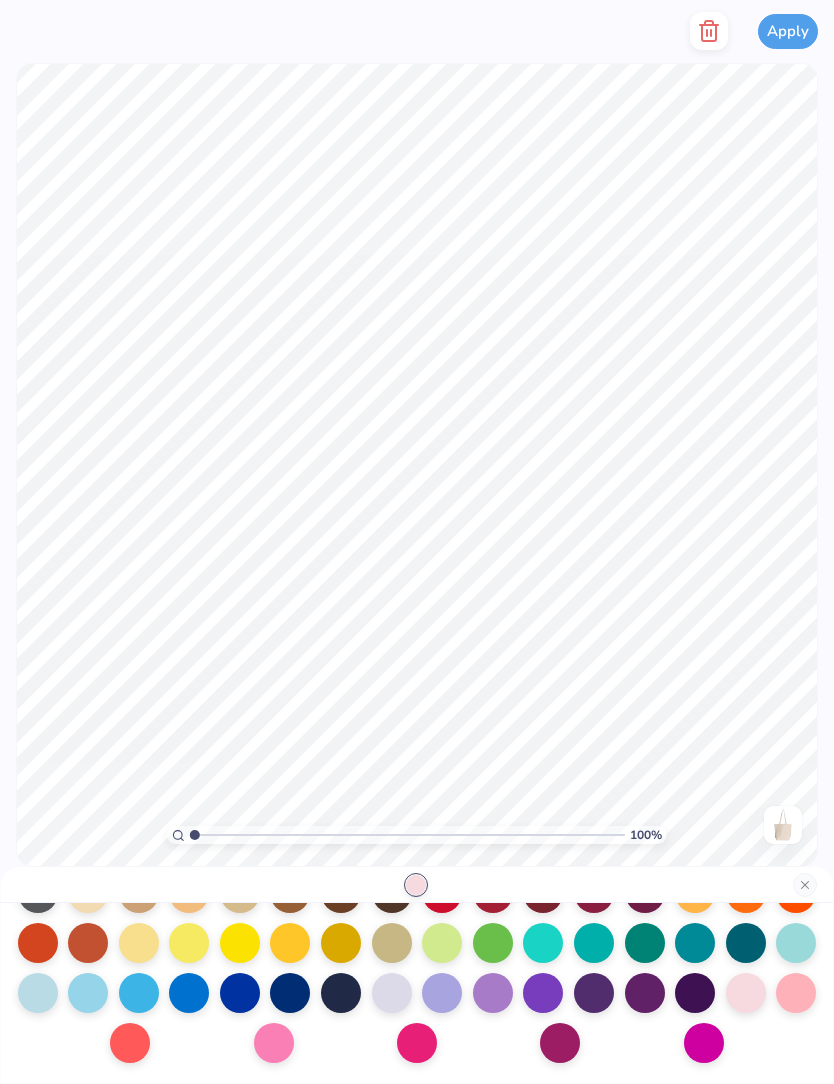scroll, scrollTop: 260, scrollLeft: 0, axis: vertical 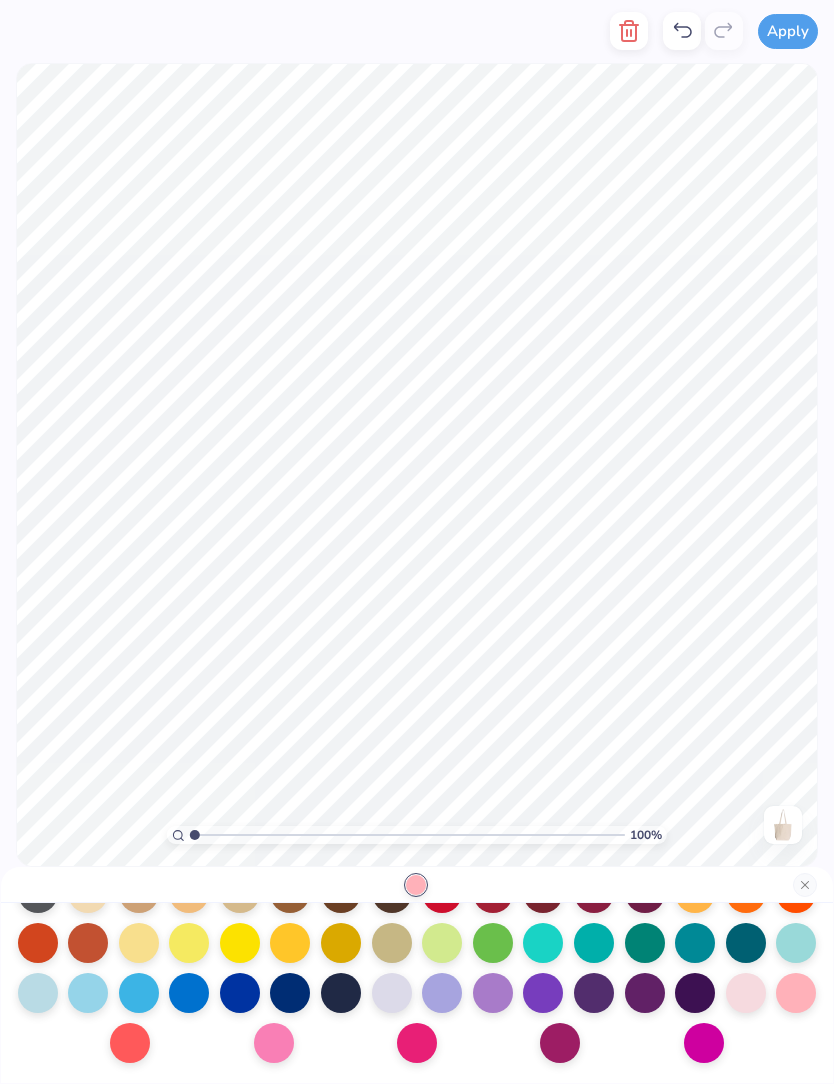 click at bounding box center [274, 1043] 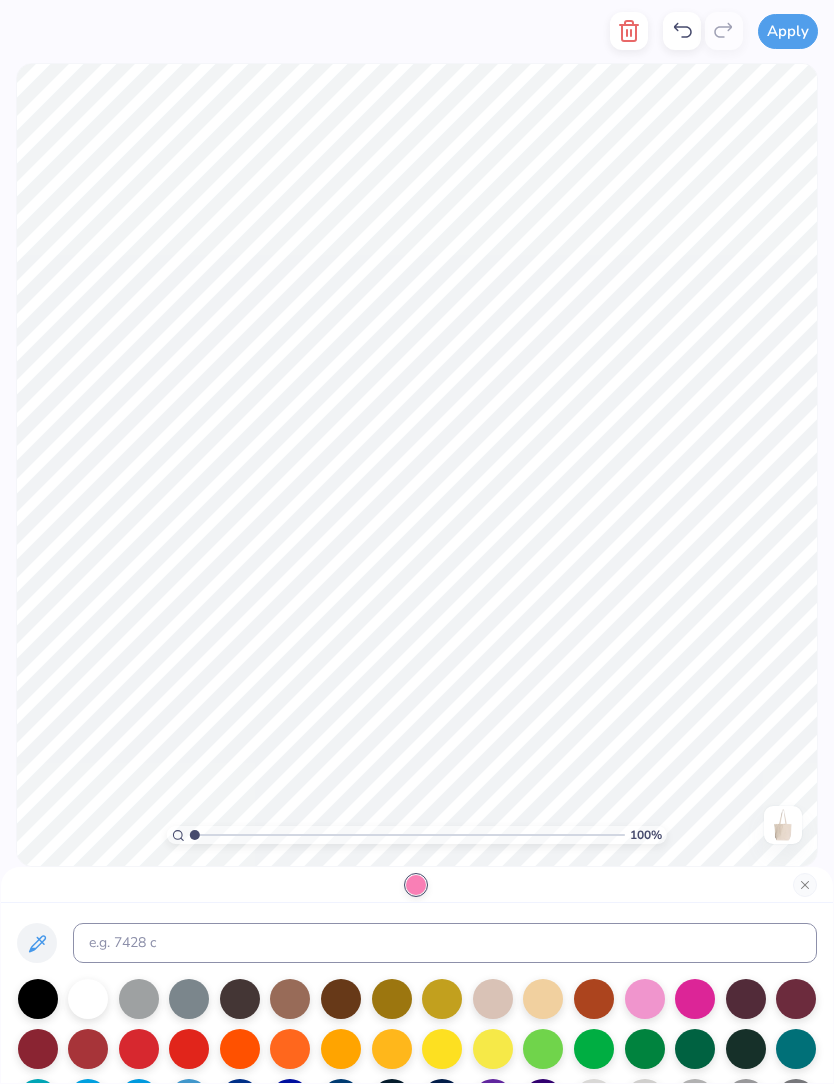 scroll, scrollTop: 0, scrollLeft: 0, axis: both 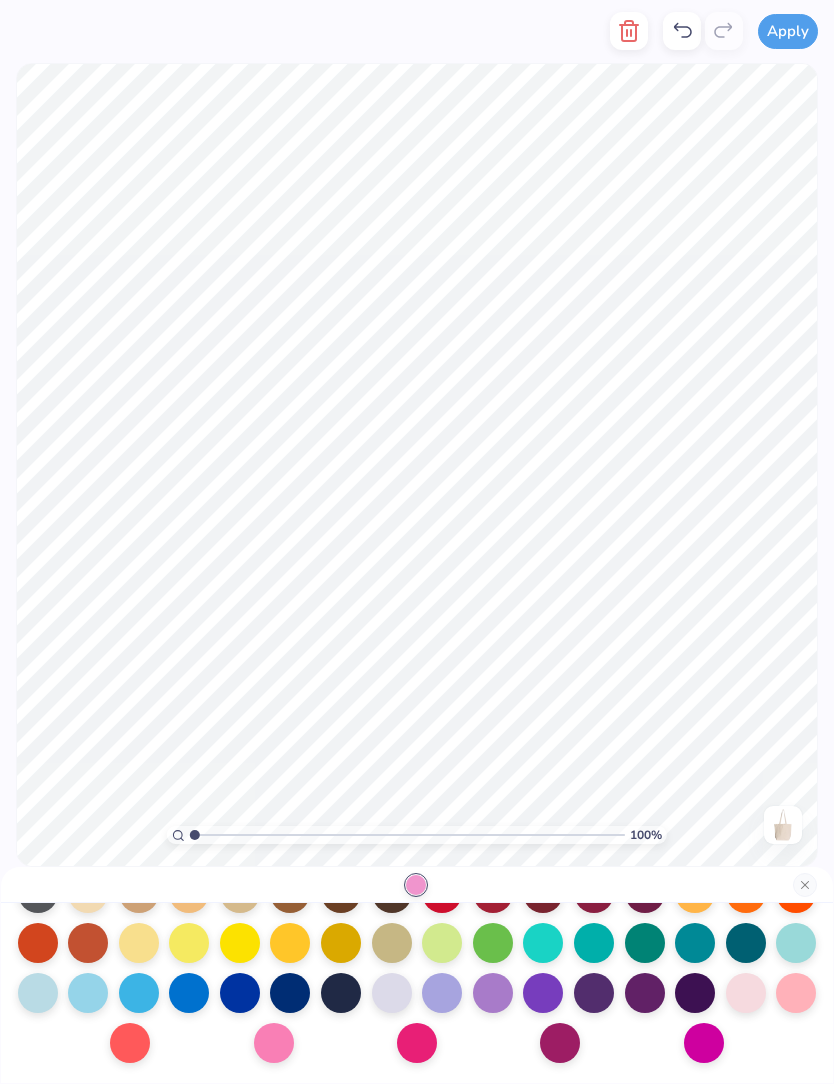 click at bounding box center [274, 1043] 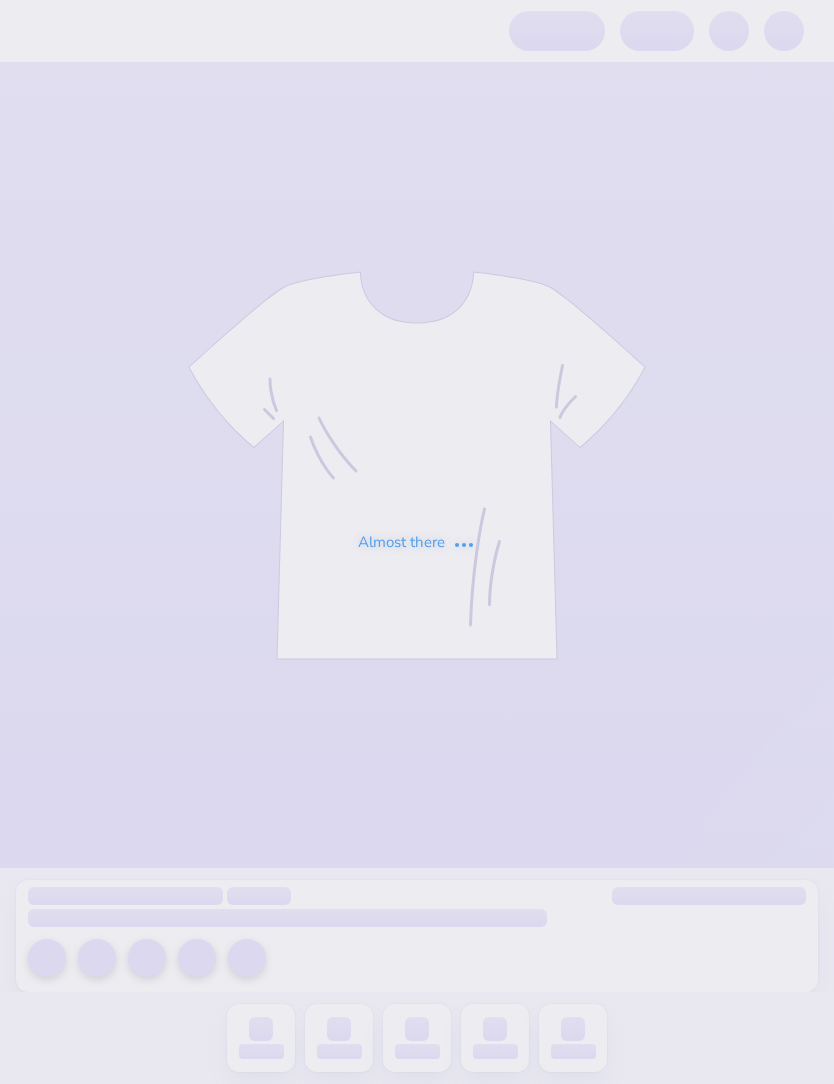 scroll, scrollTop: 0, scrollLeft: 0, axis: both 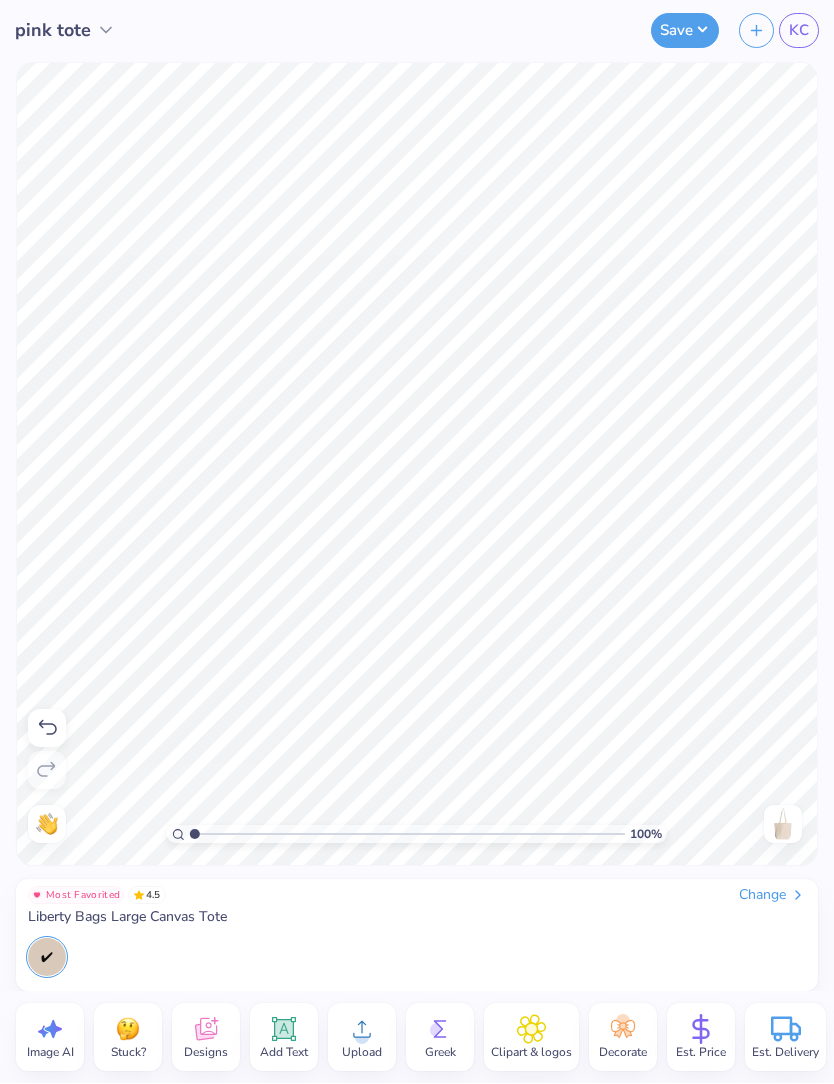 click on "Change" at bounding box center (772, 896) 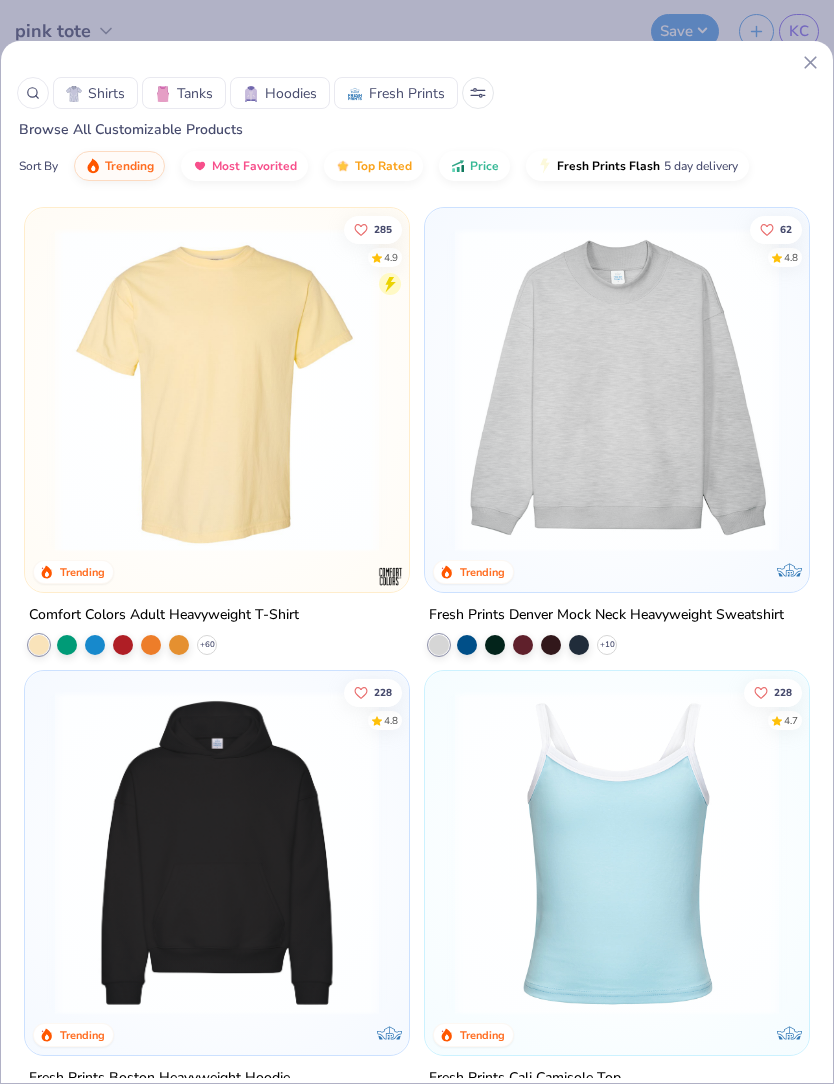 click 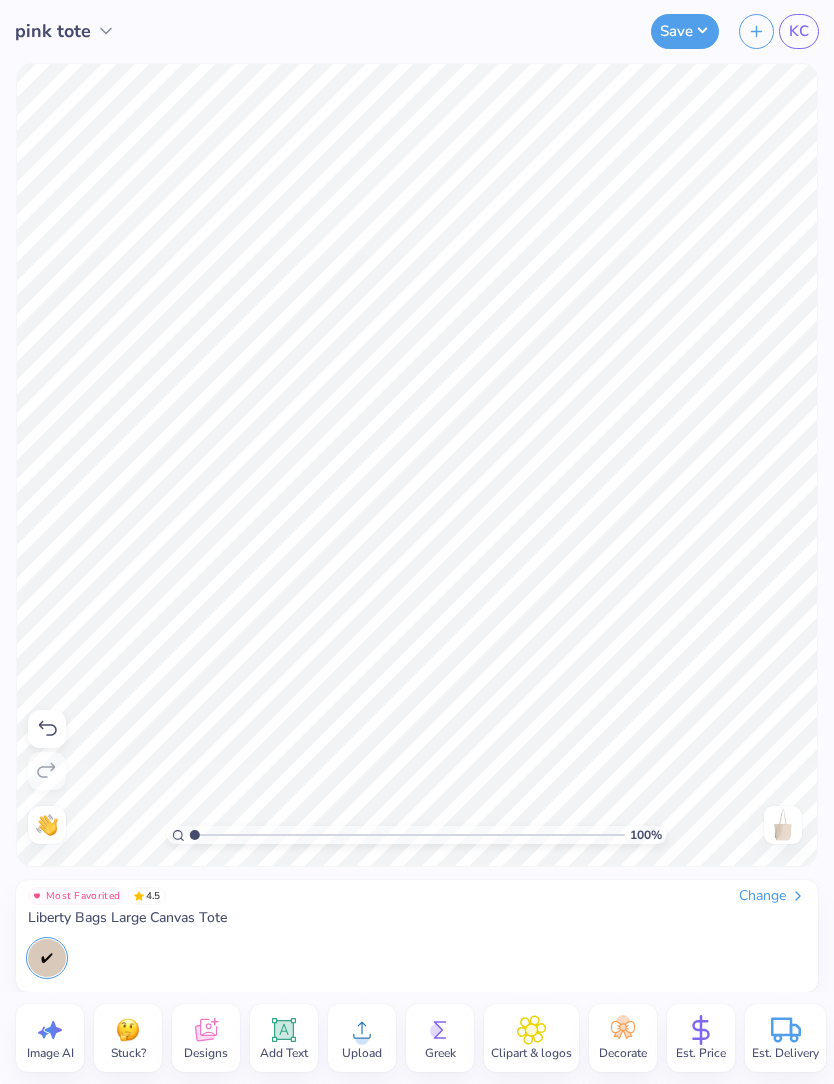click at bounding box center (756, 31) 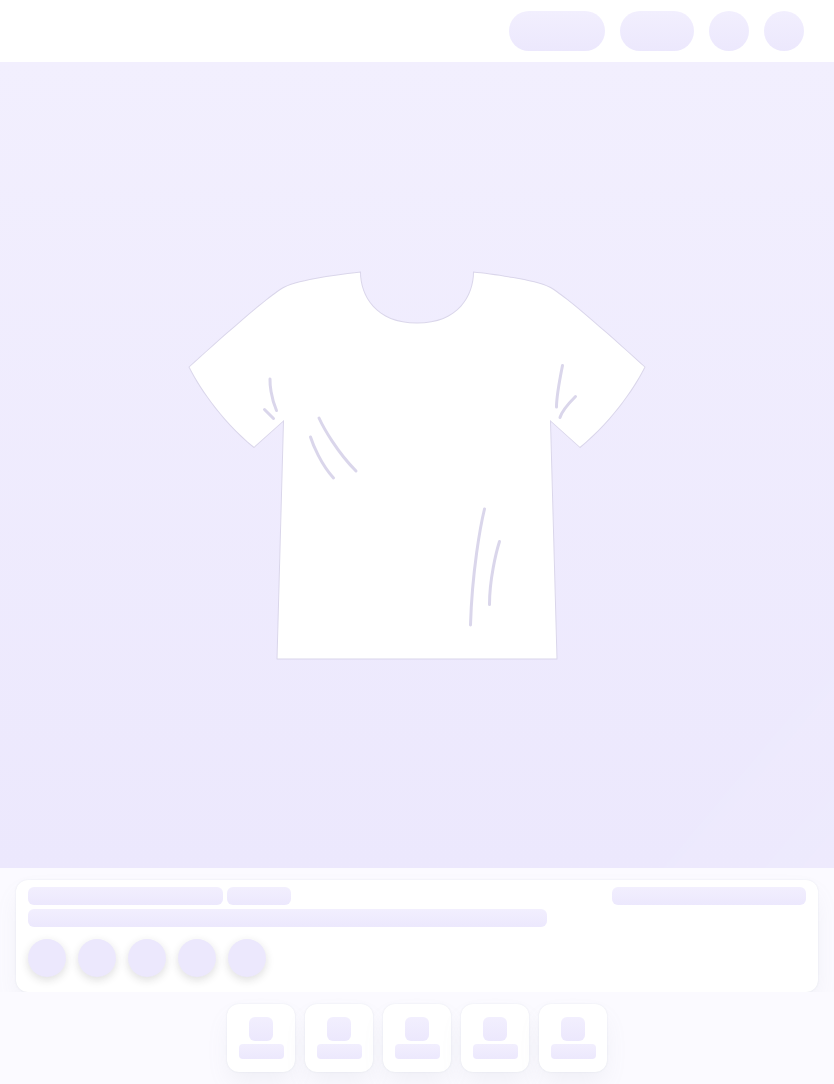 scroll, scrollTop: 0, scrollLeft: 0, axis: both 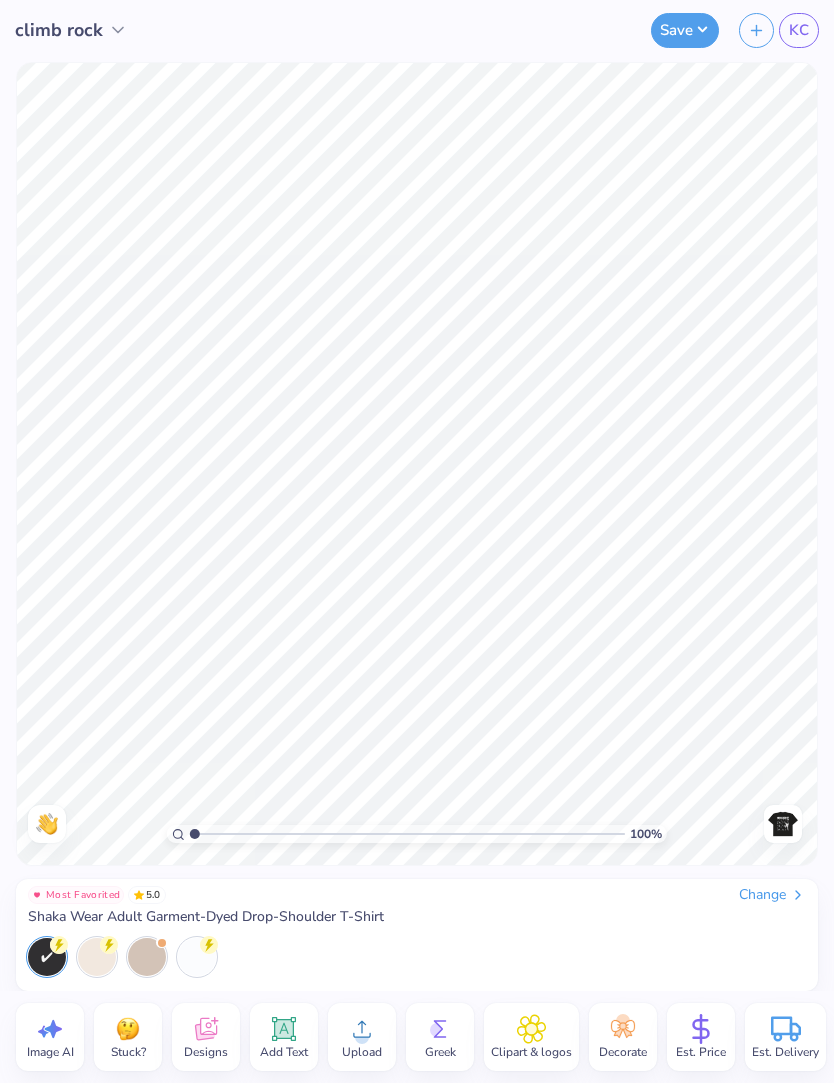 click on "KC" at bounding box center (799, 31) 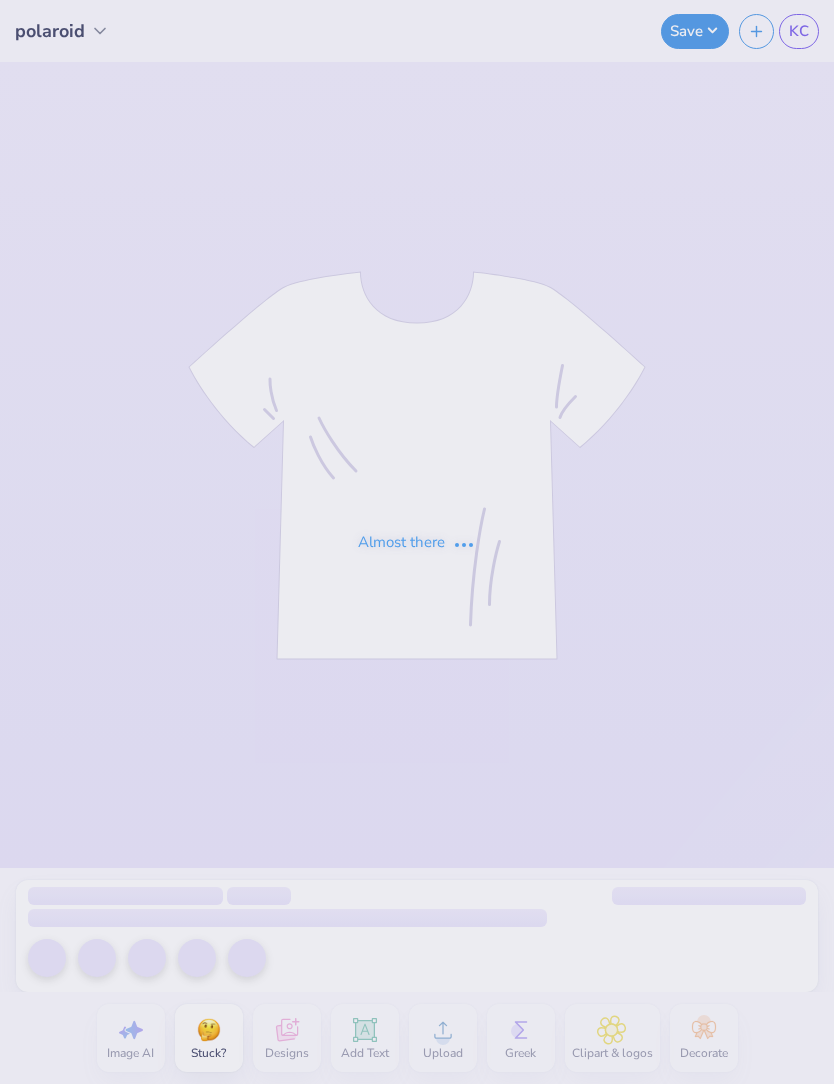 scroll, scrollTop: 0, scrollLeft: 0, axis: both 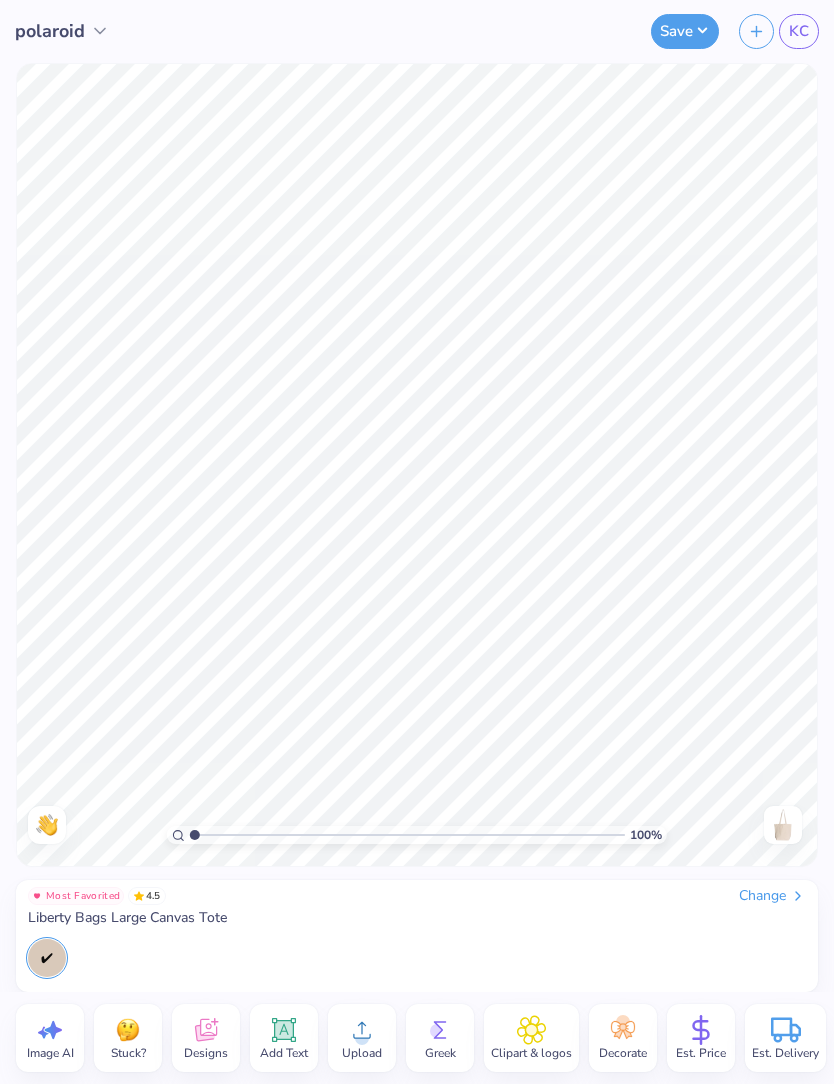click 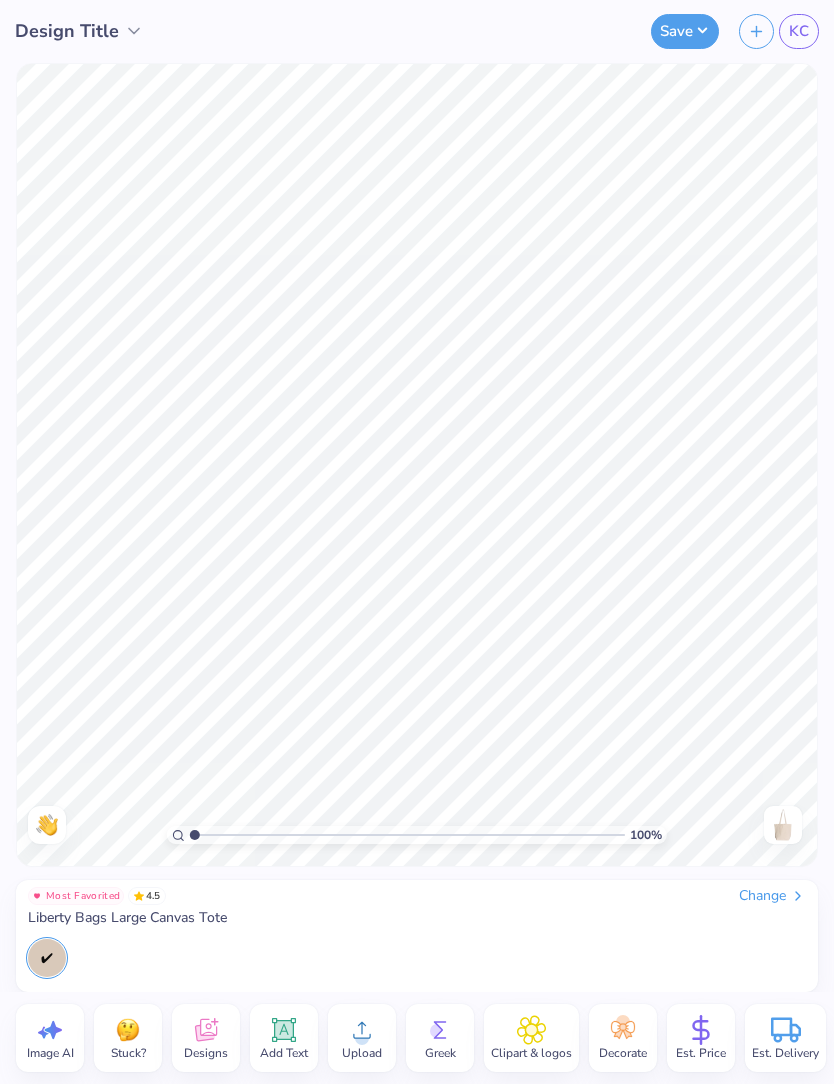 click on "Change" at bounding box center [772, 896] 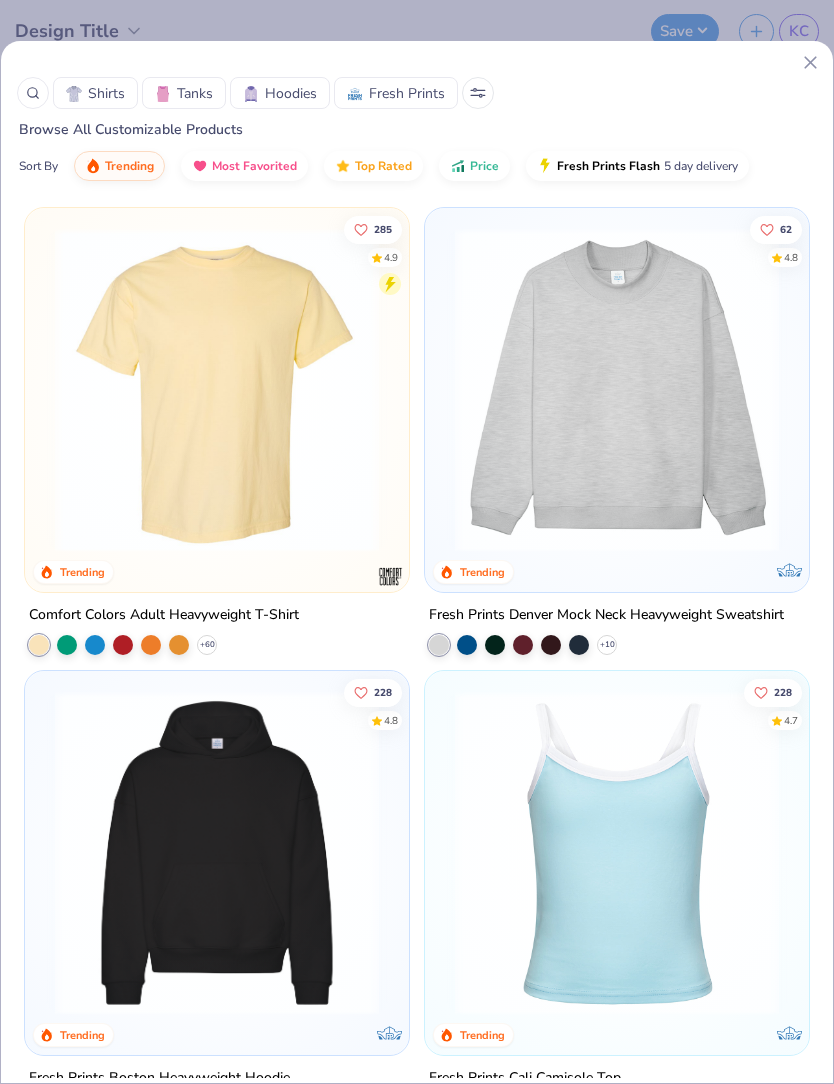 click 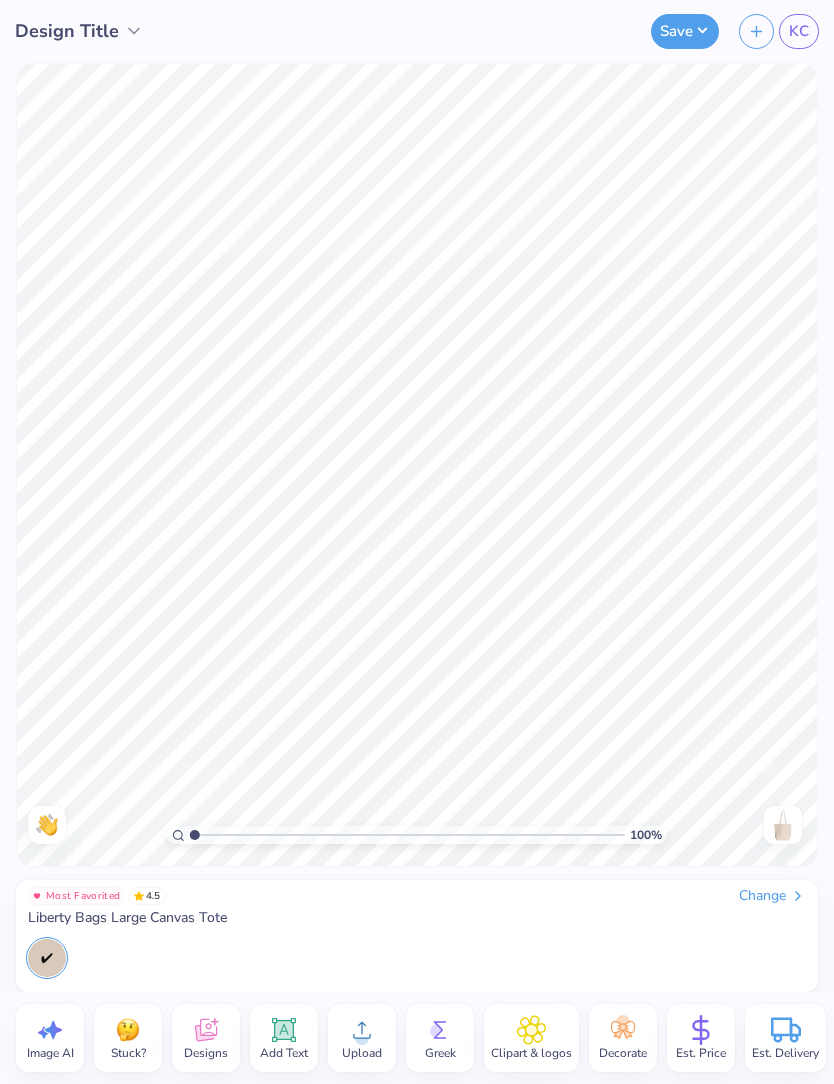 click on "Change" at bounding box center (772, 896) 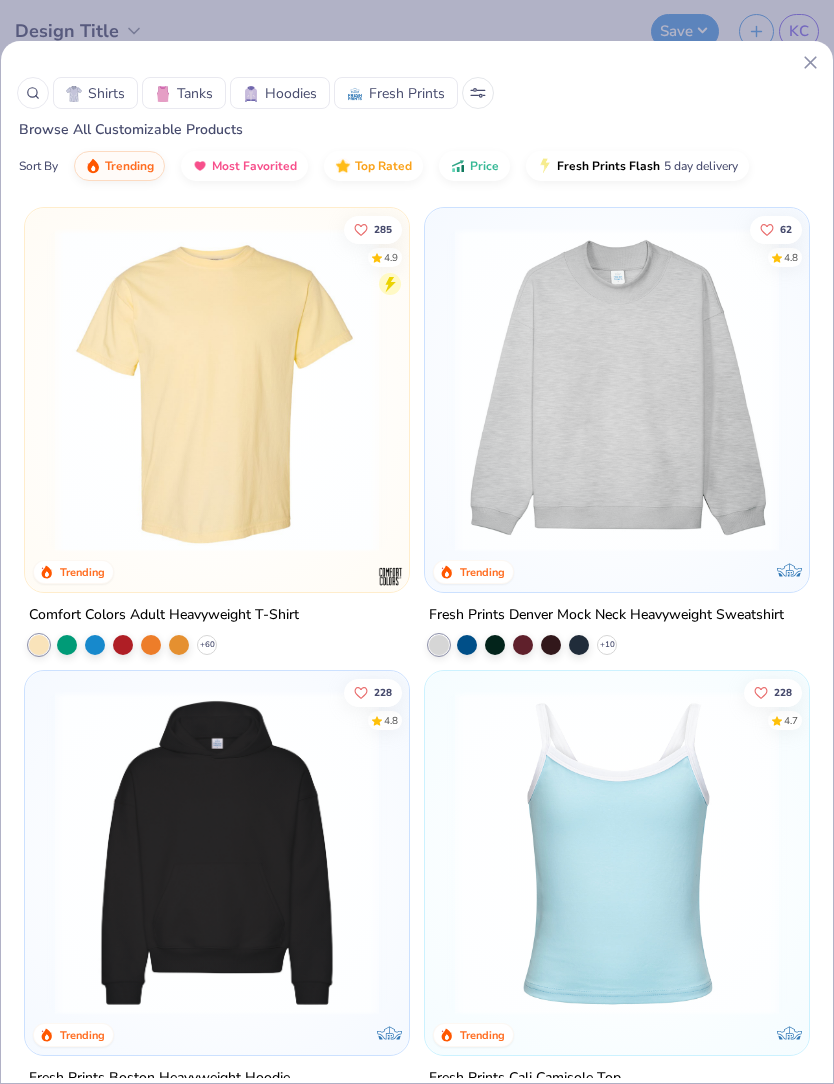 click on "Fresh Prints" at bounding box center [396, 93] 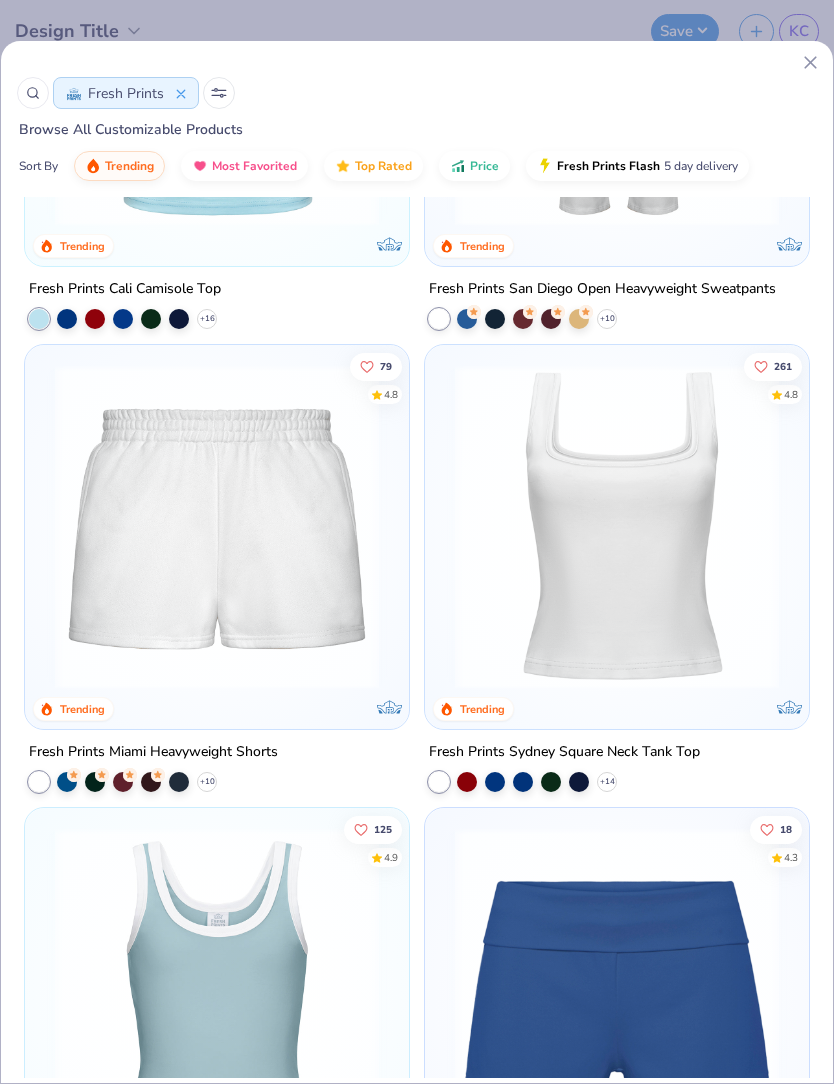 scroll, scrollTop: 586, scrollLeft: 0, axis: vertical 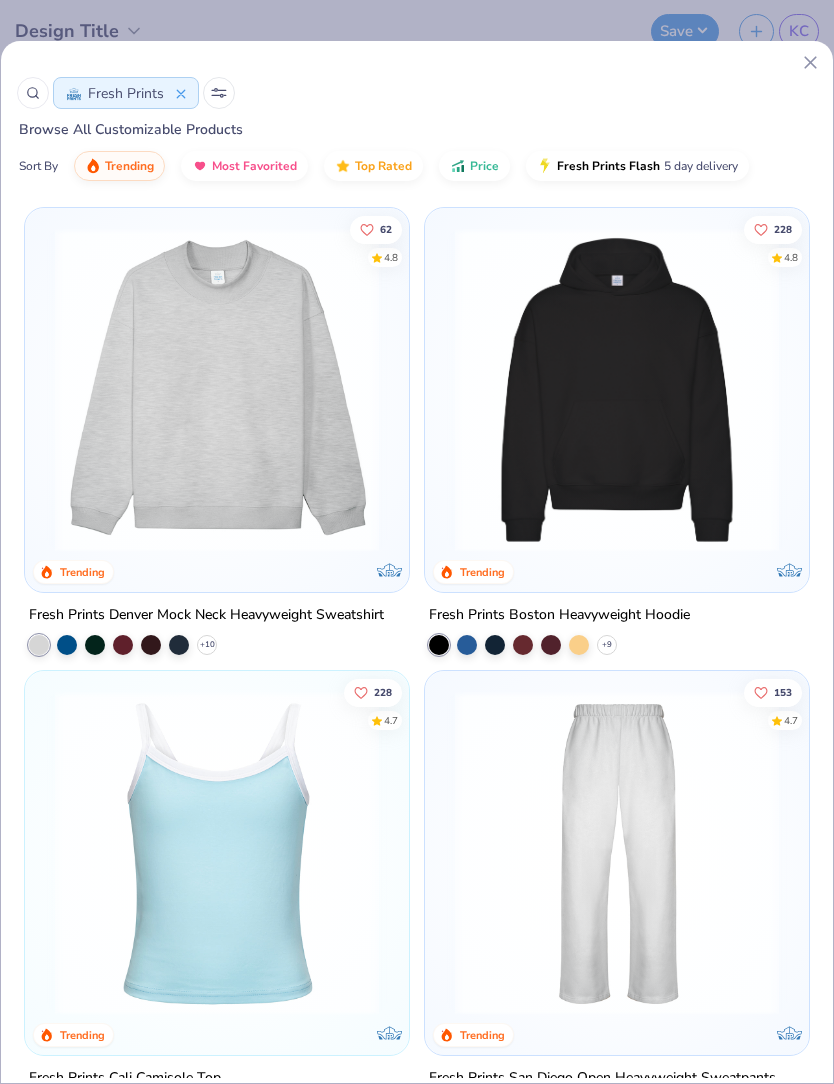 click at bounding box center (219, 93) 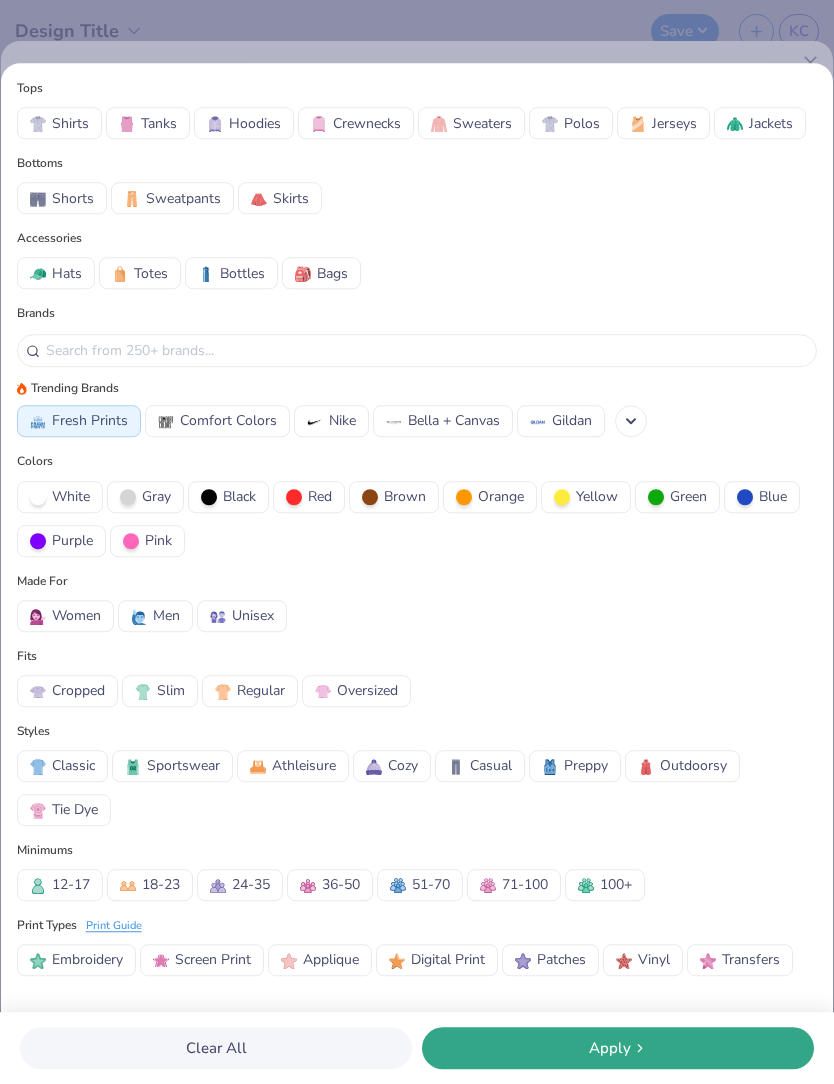 click on "Totes" at bounding box center (151, 273) 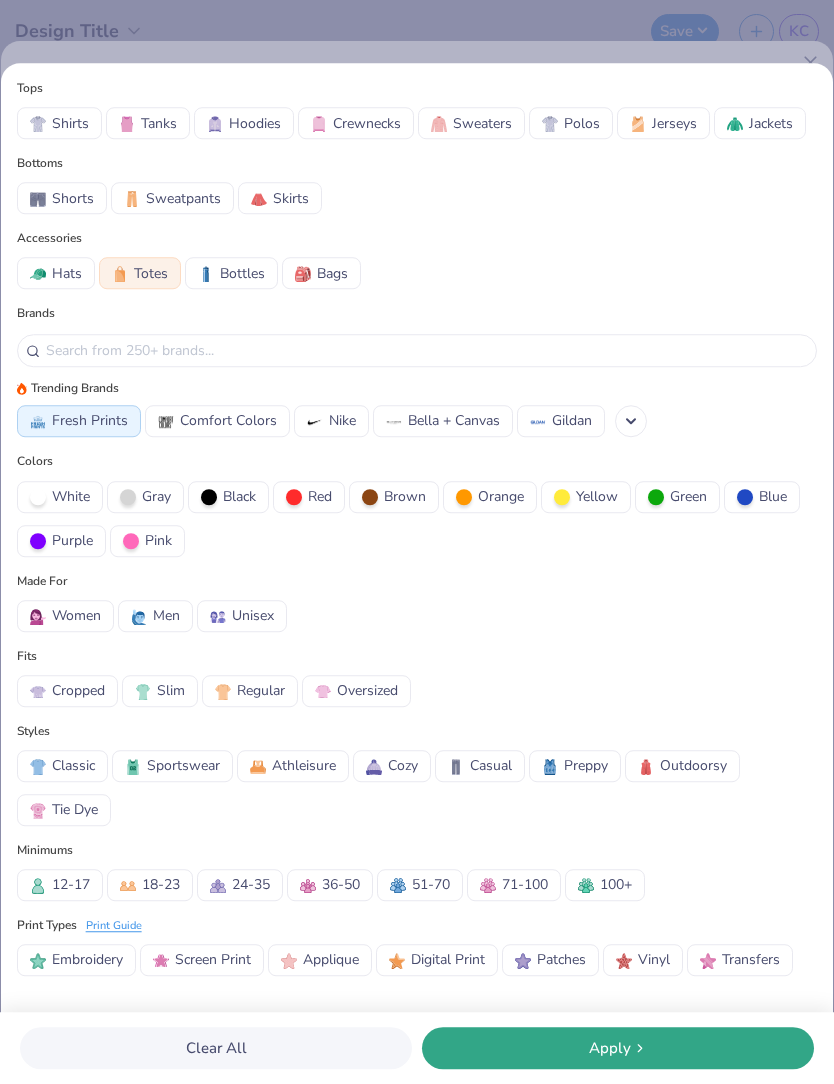 click on "Bags" at bounding box center (332, 273) 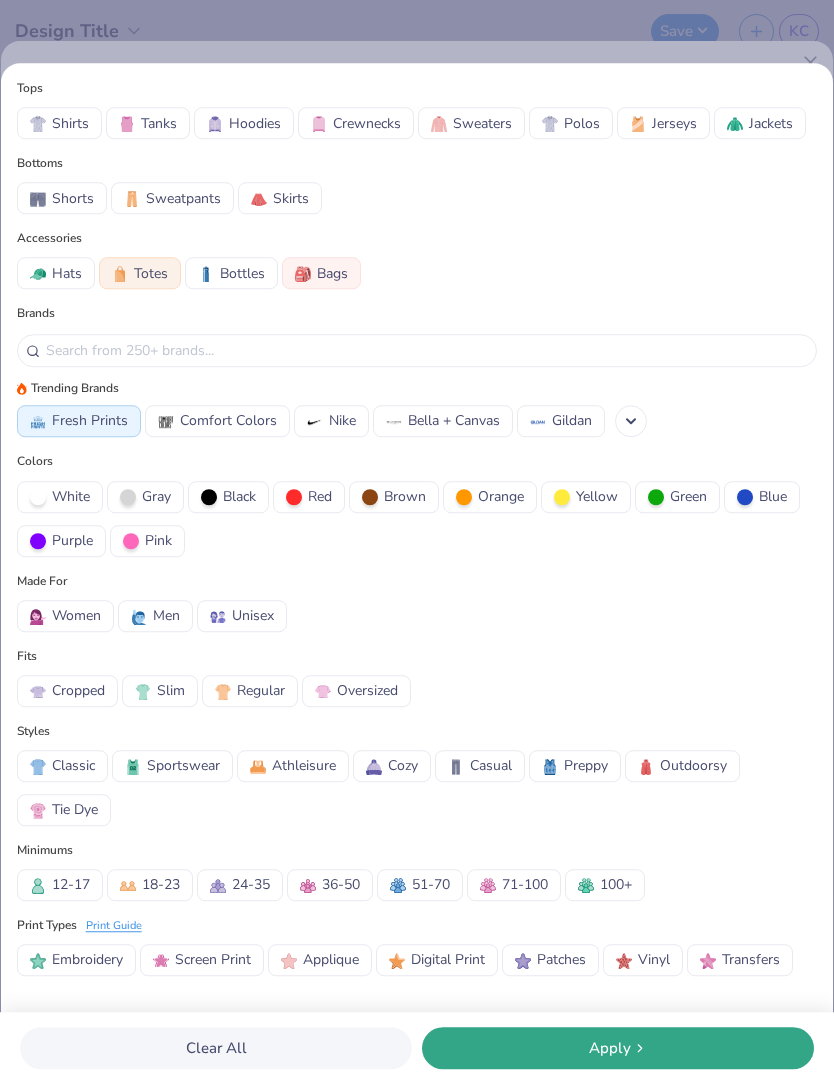 click on "Fresh Prints" at bounding box center (90, 420) 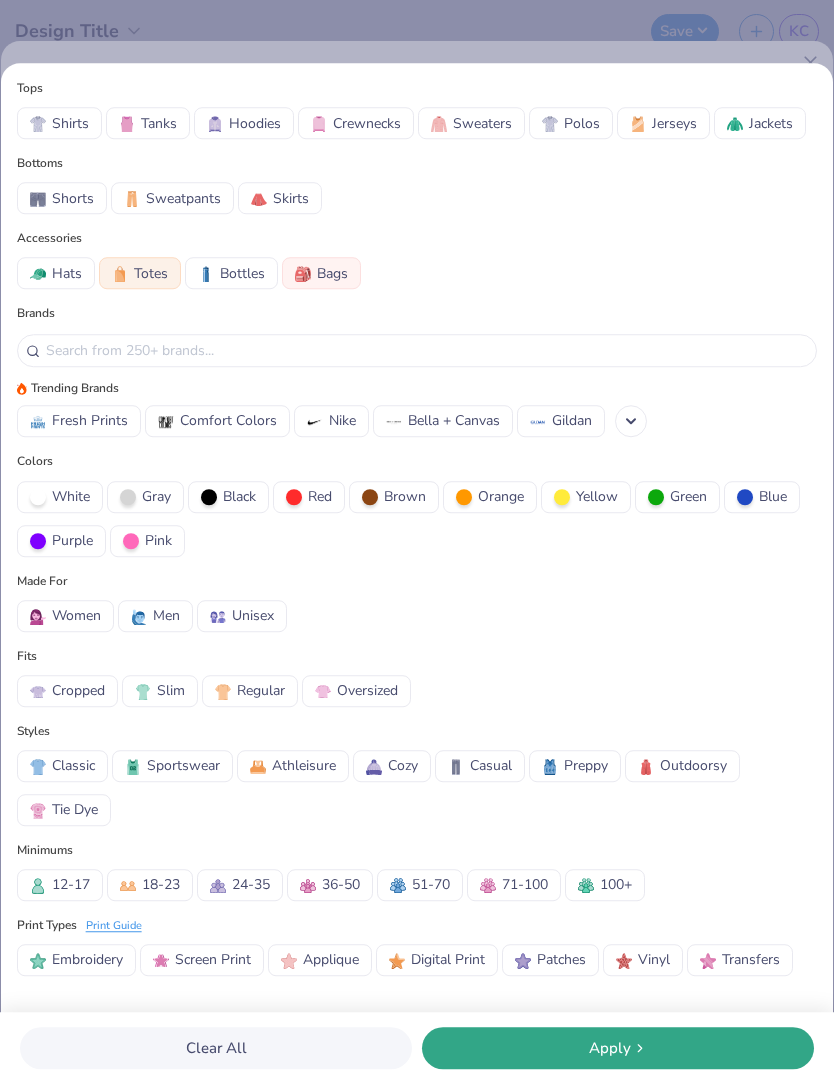 click on "Hats" at bounding box center [67, 273] 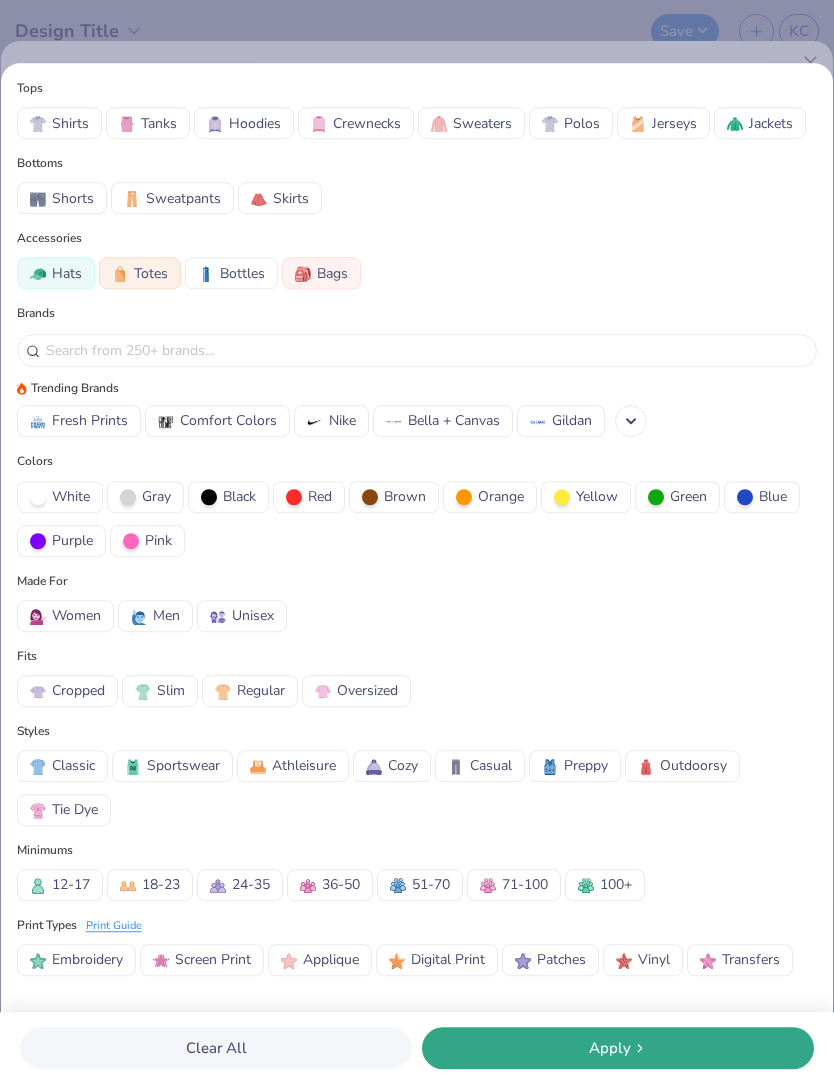 click on "Apply" at bounding box center (618, 1048) 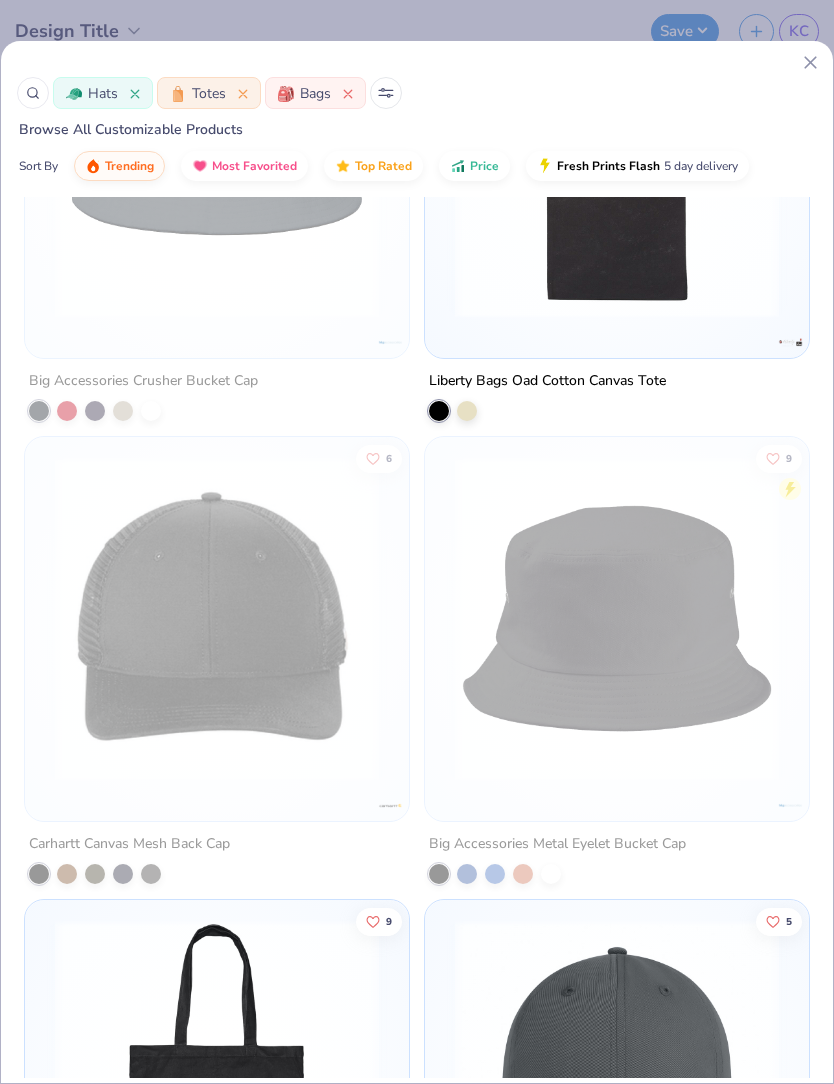scroll, scrollTop: 6740, scrollLeft: 0, axis: vertical 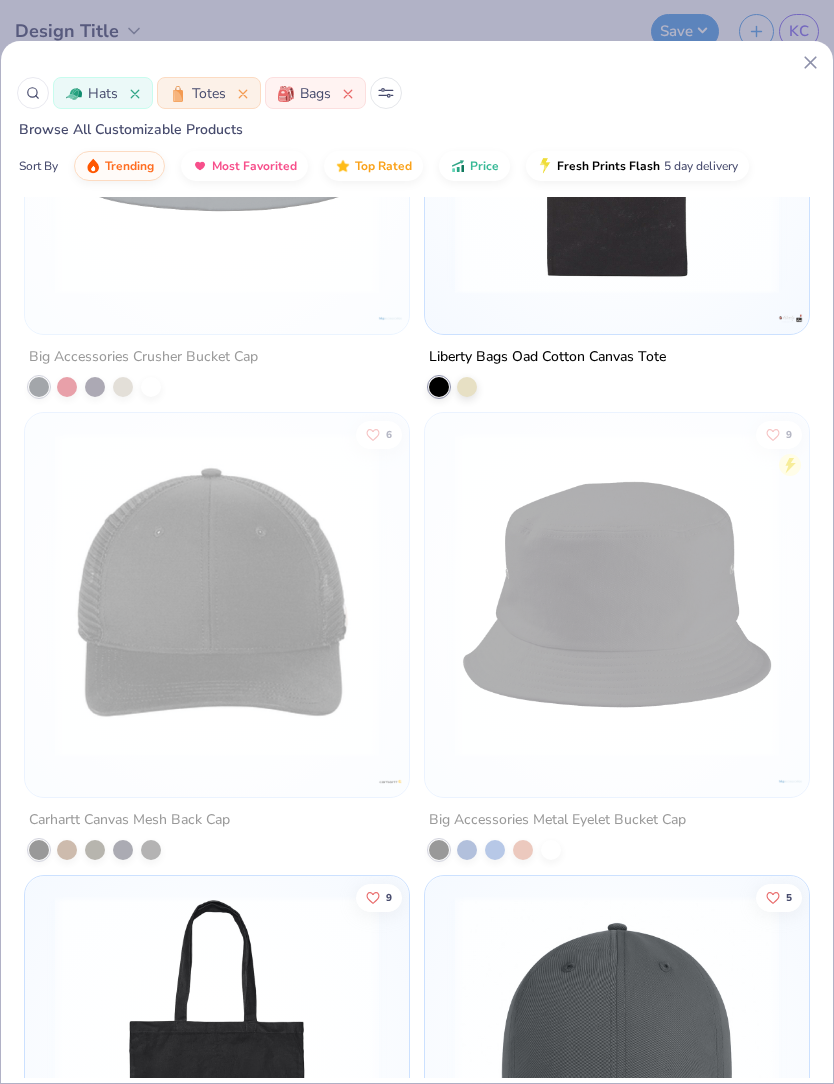 click on "Hats Totes Bags Browse All Customizable Products Sort By Trending Most Favorited Top Rated Price Fresh Prints Flash 5 day delivery" at bounding box center (417, 126) 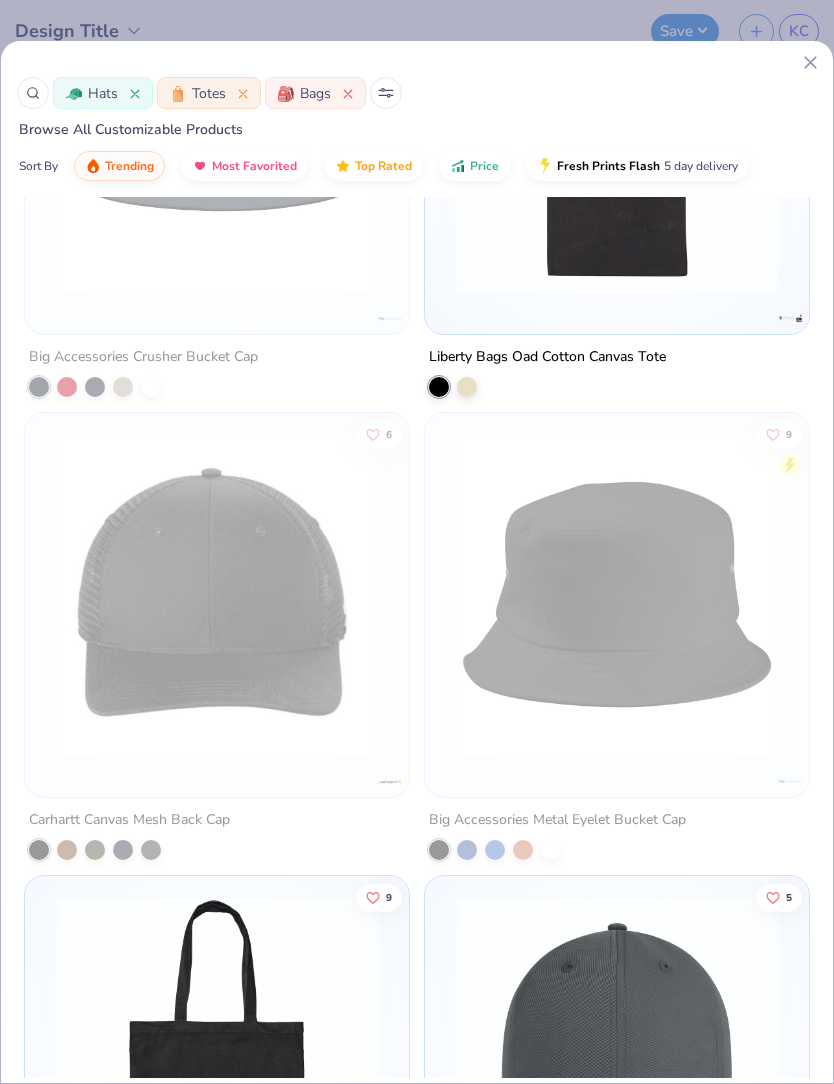 click 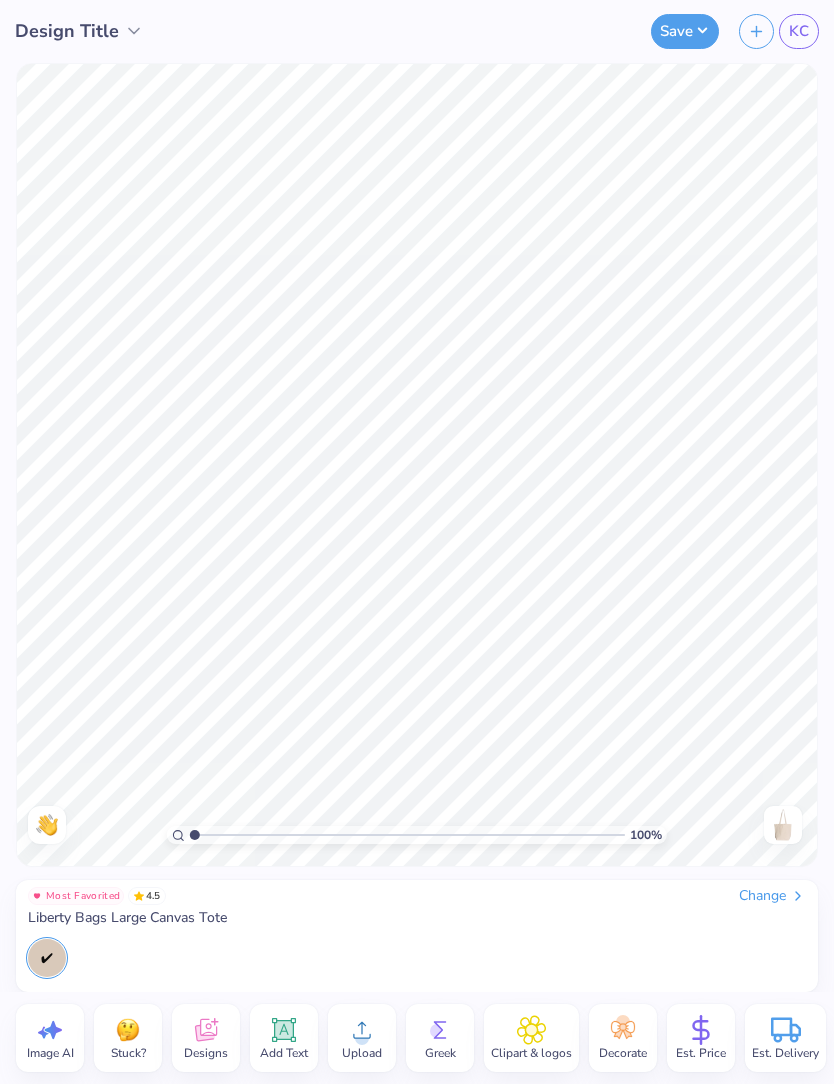 click on "Design Title" at bounding box center [67, 31] 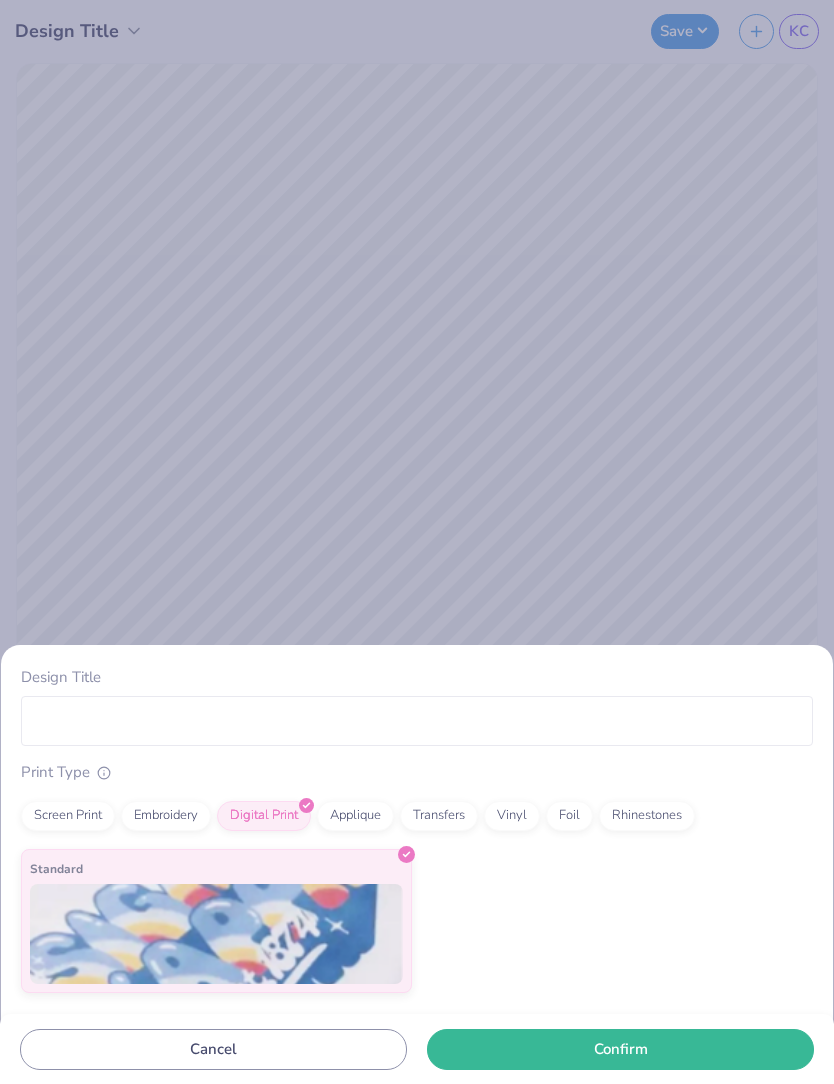 click on "Screen Print" at bounding box center (68, 816) 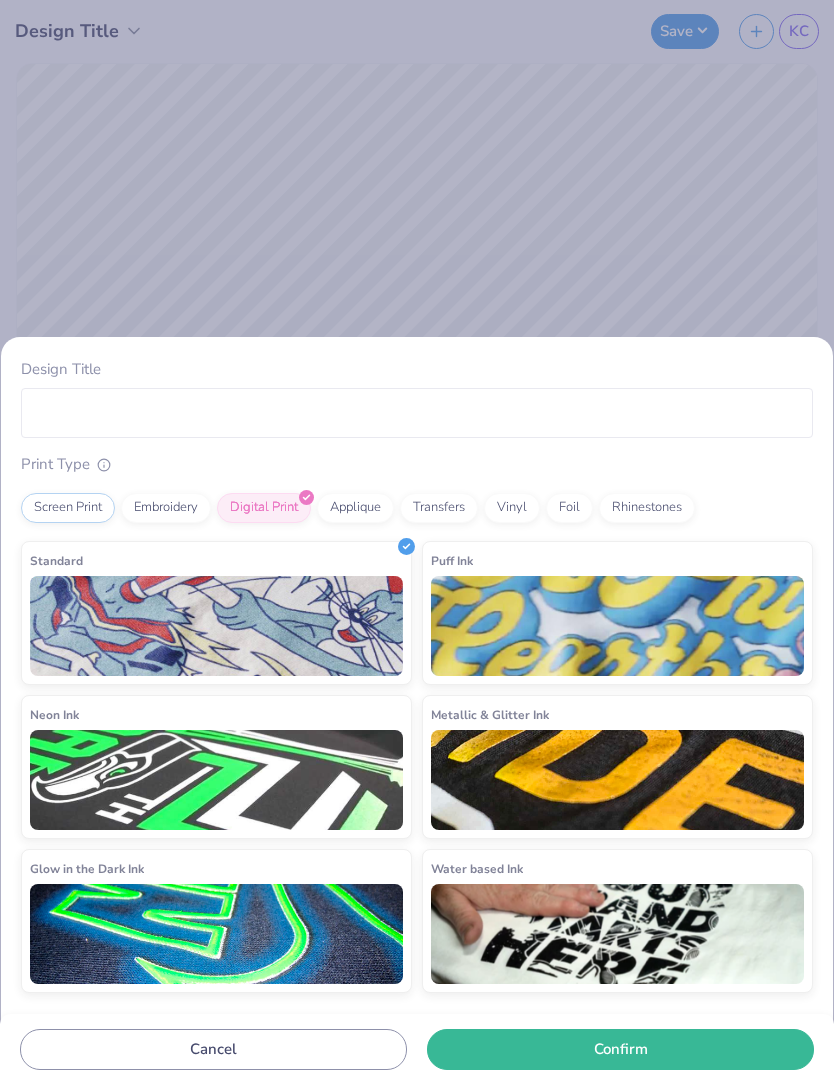 click on "Confirm" at bounding box center [620, 1049] 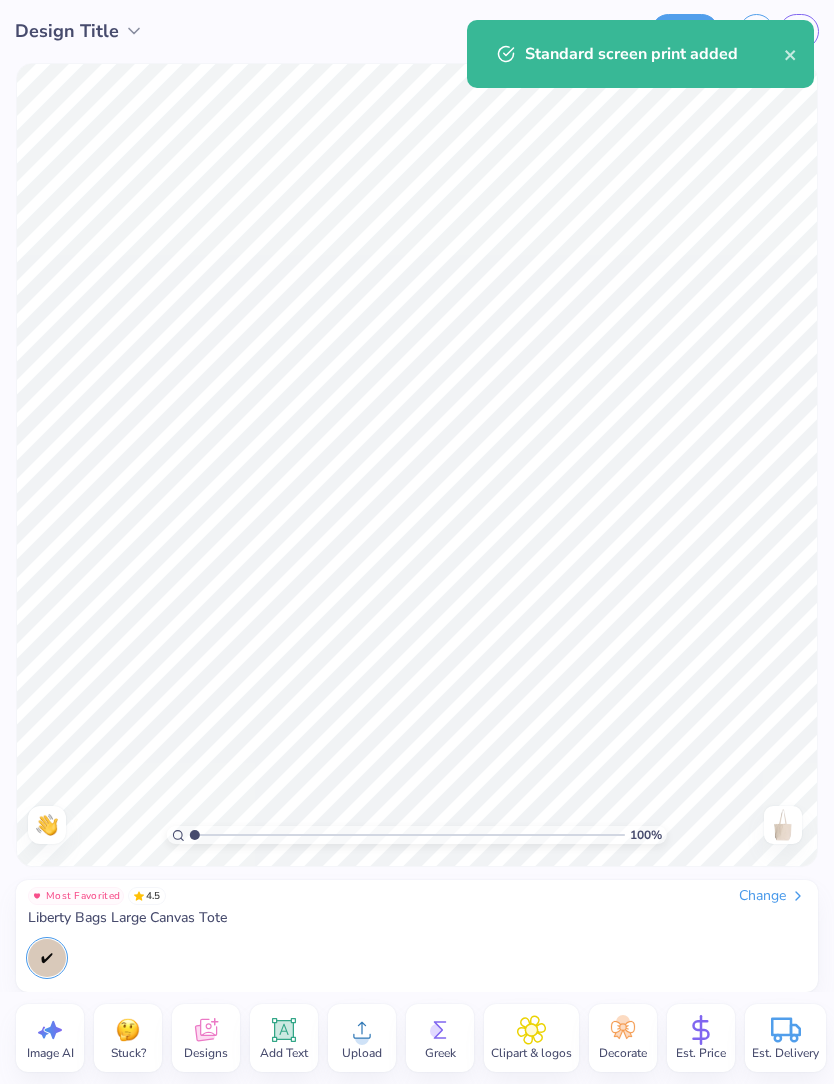 click on "Change" at bounding box center (772, 896) 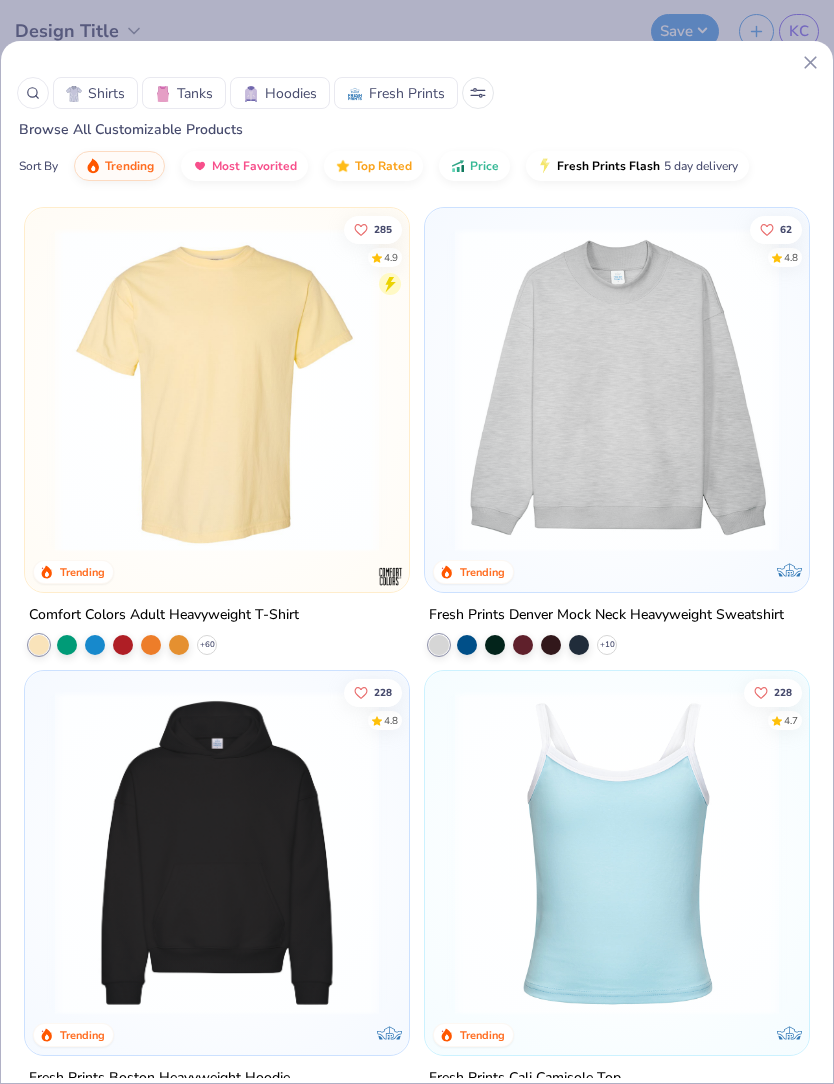 click at bounding box center [478, 93] 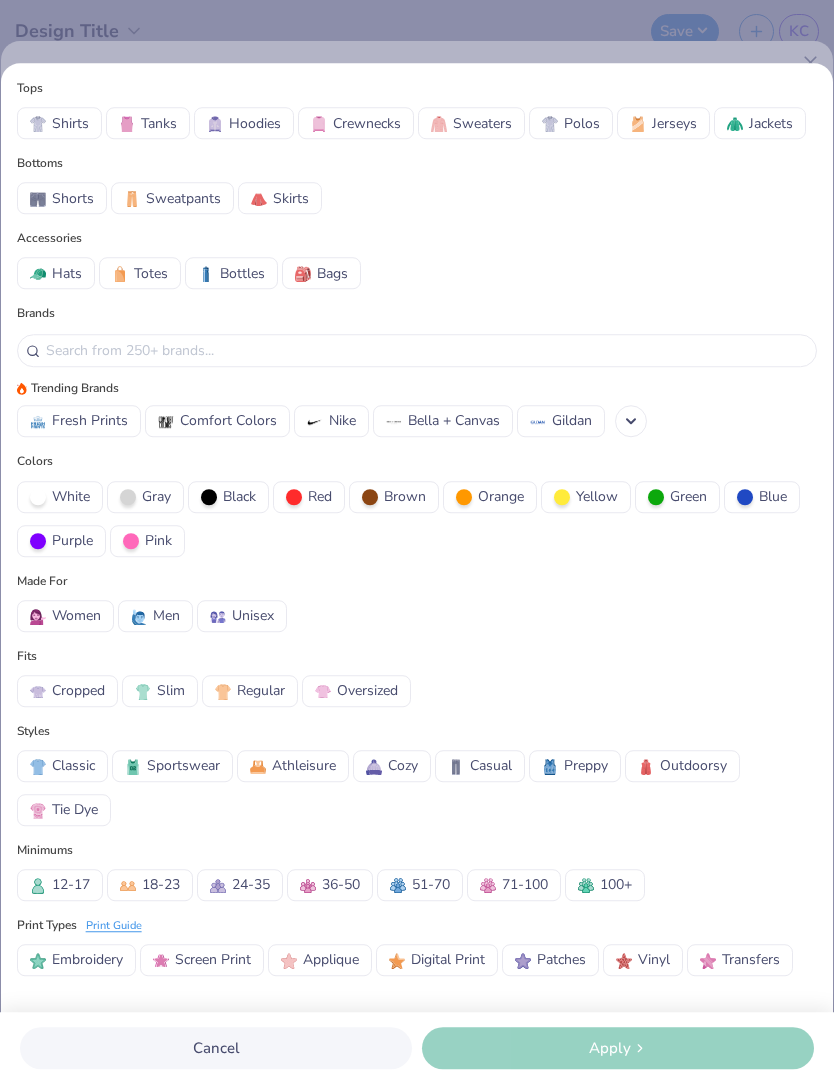 click on "Hats" at bounding box center [67, 273] 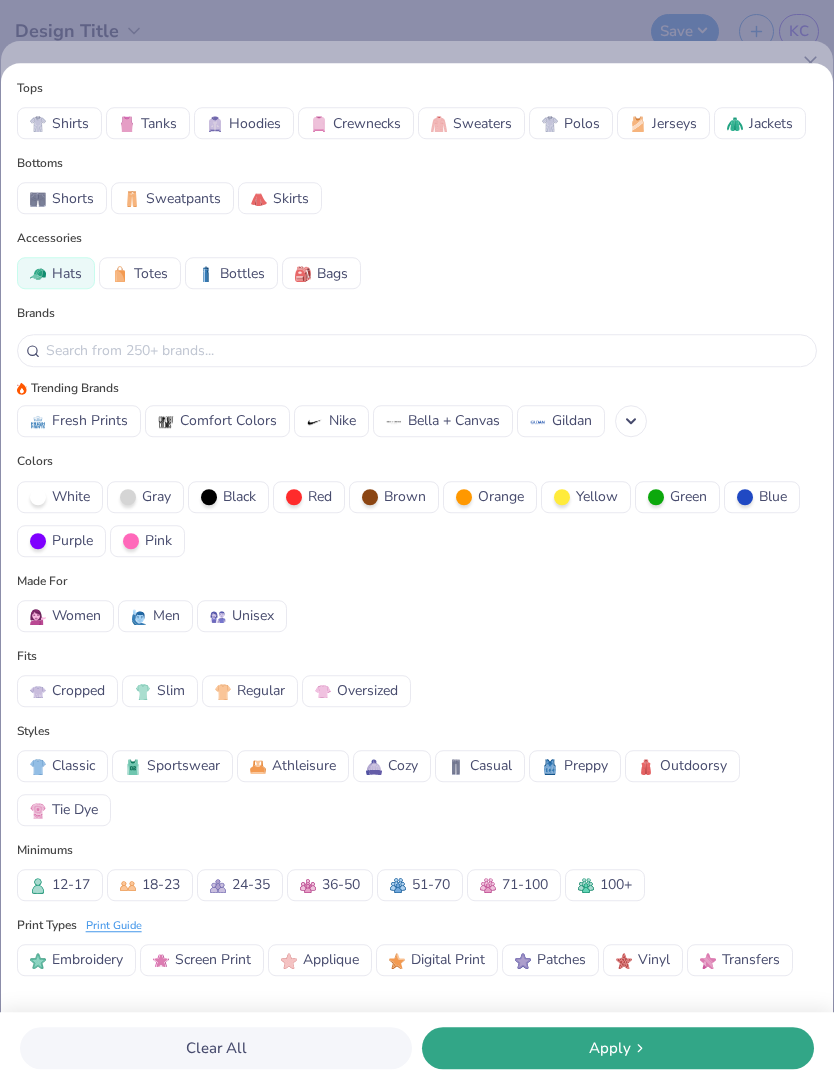 click on "Totes" at bounding box center (151, 273) 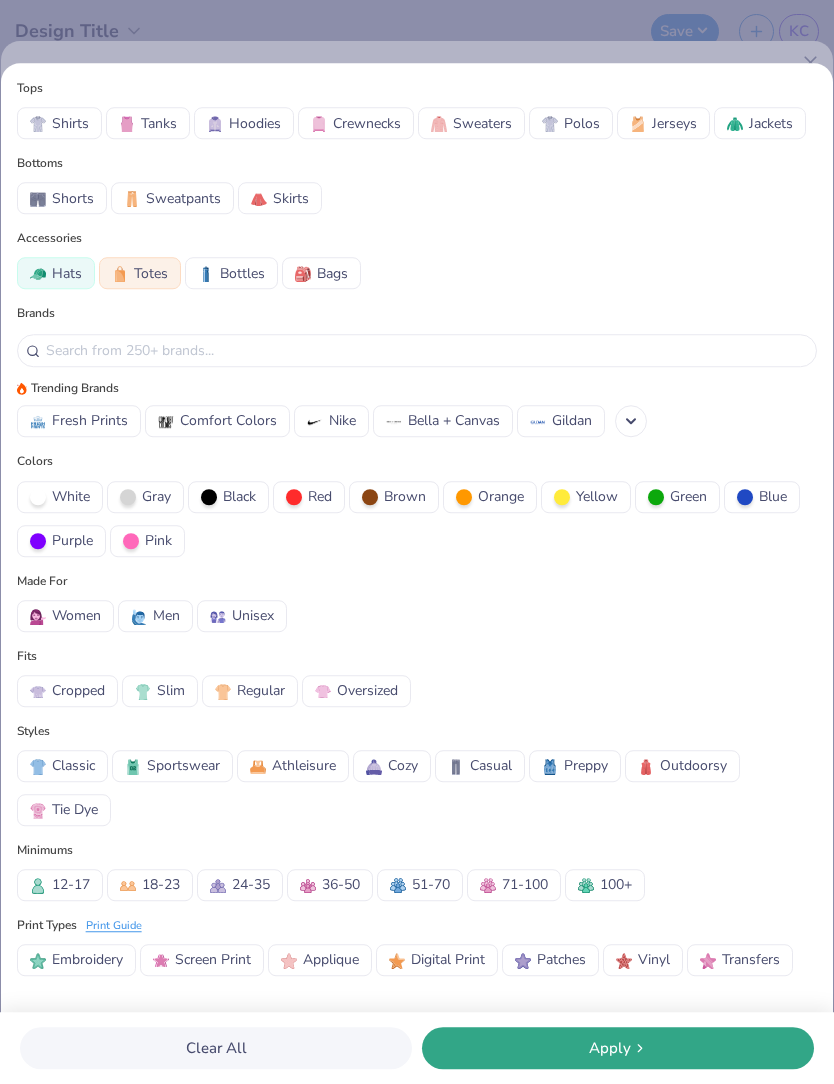 click at bounding box center [303, 274] 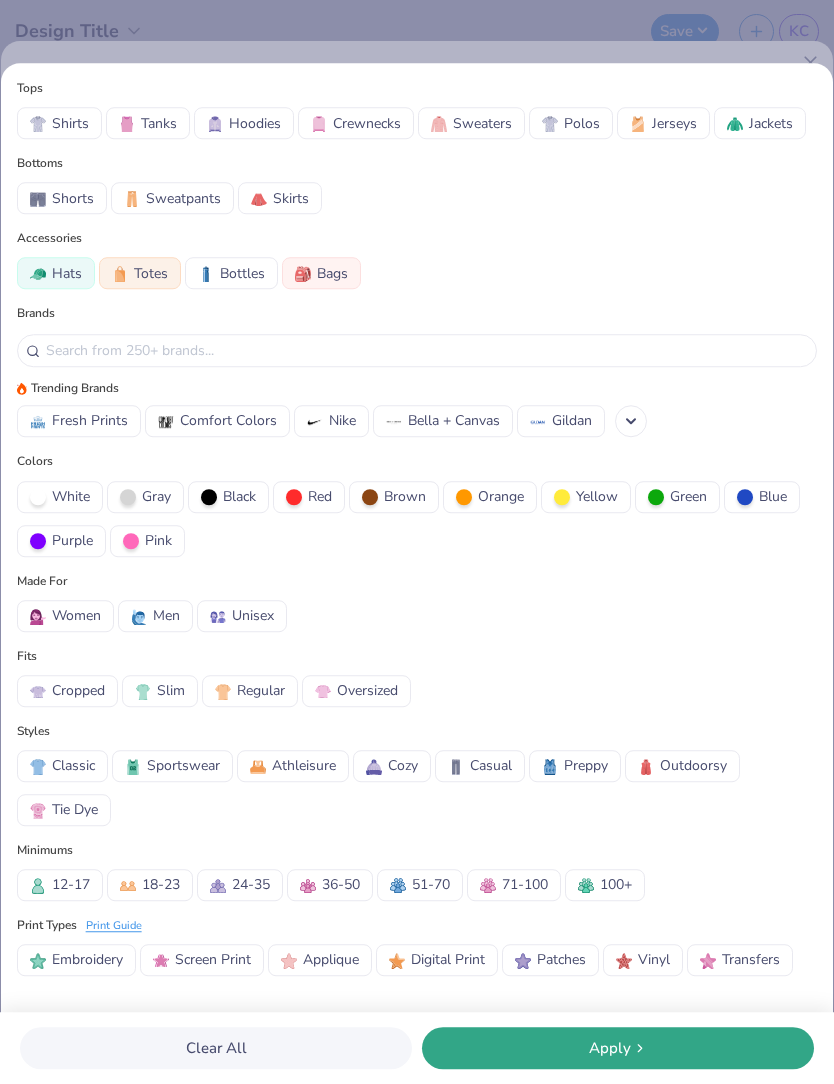 click on "Apply" at bounding box center [618, 1048] 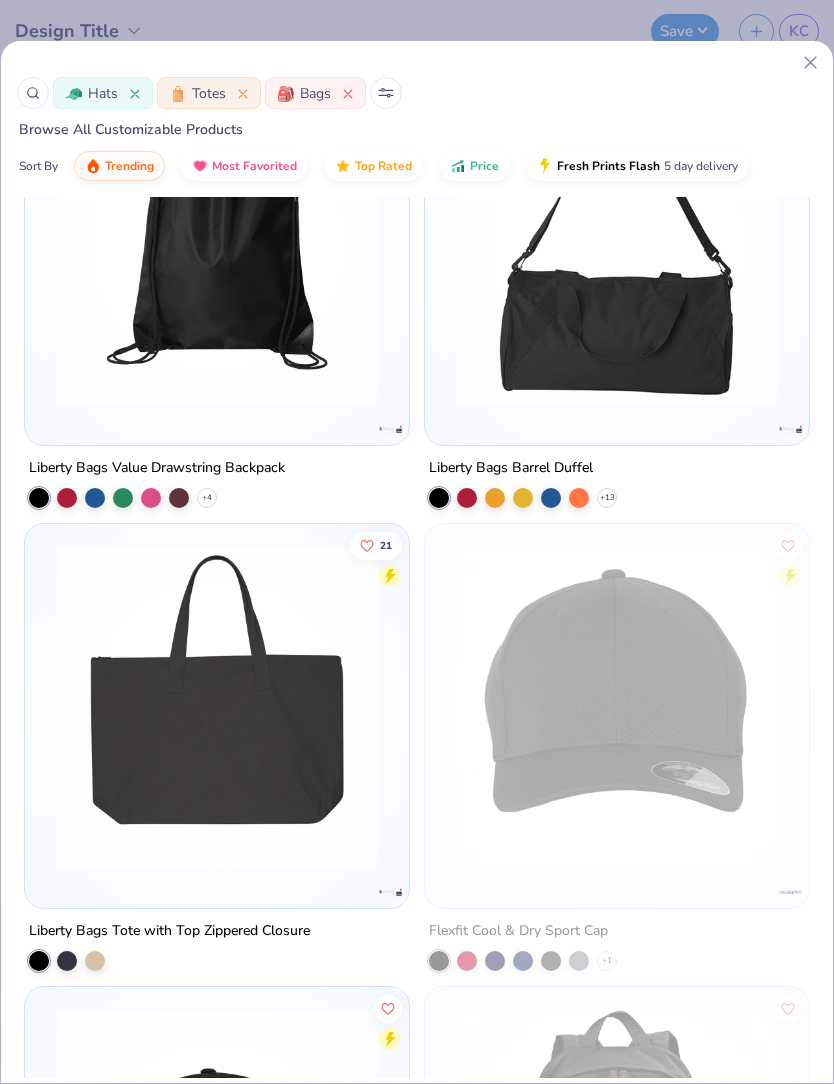 scroll, scrollTop: 9388, scrollLeft: 0, axis: vertical 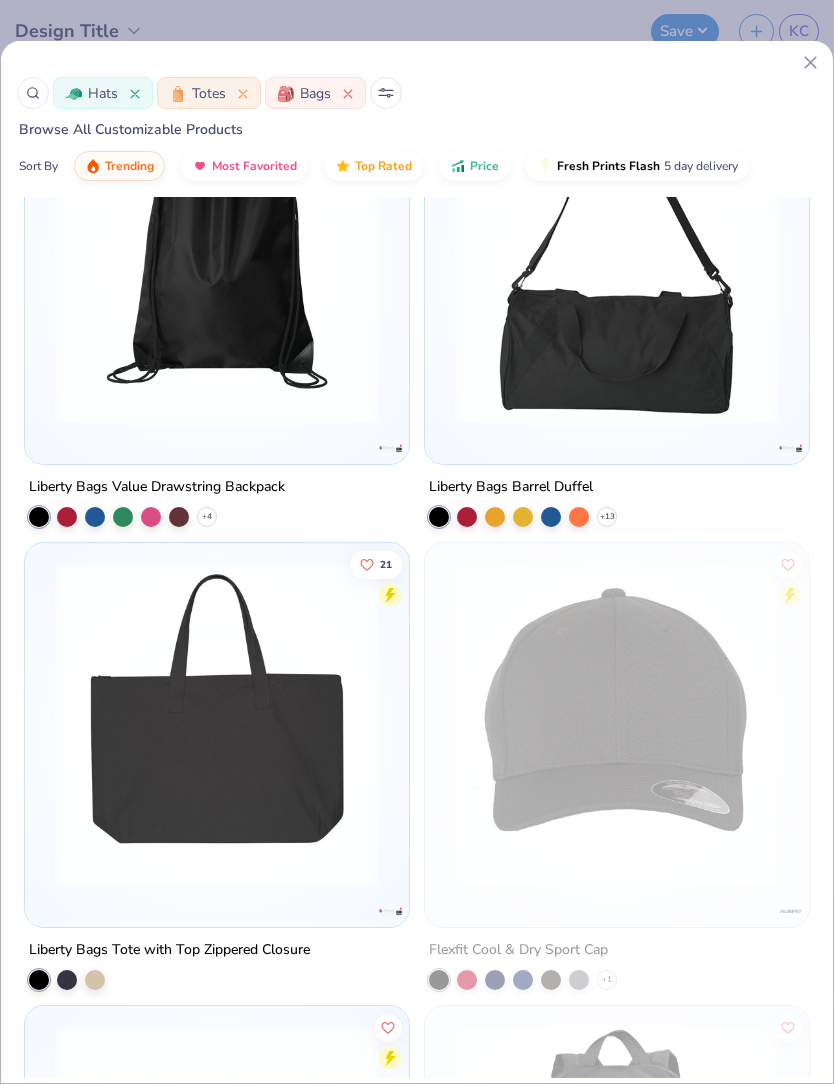 click at bounding box center [617, 262] 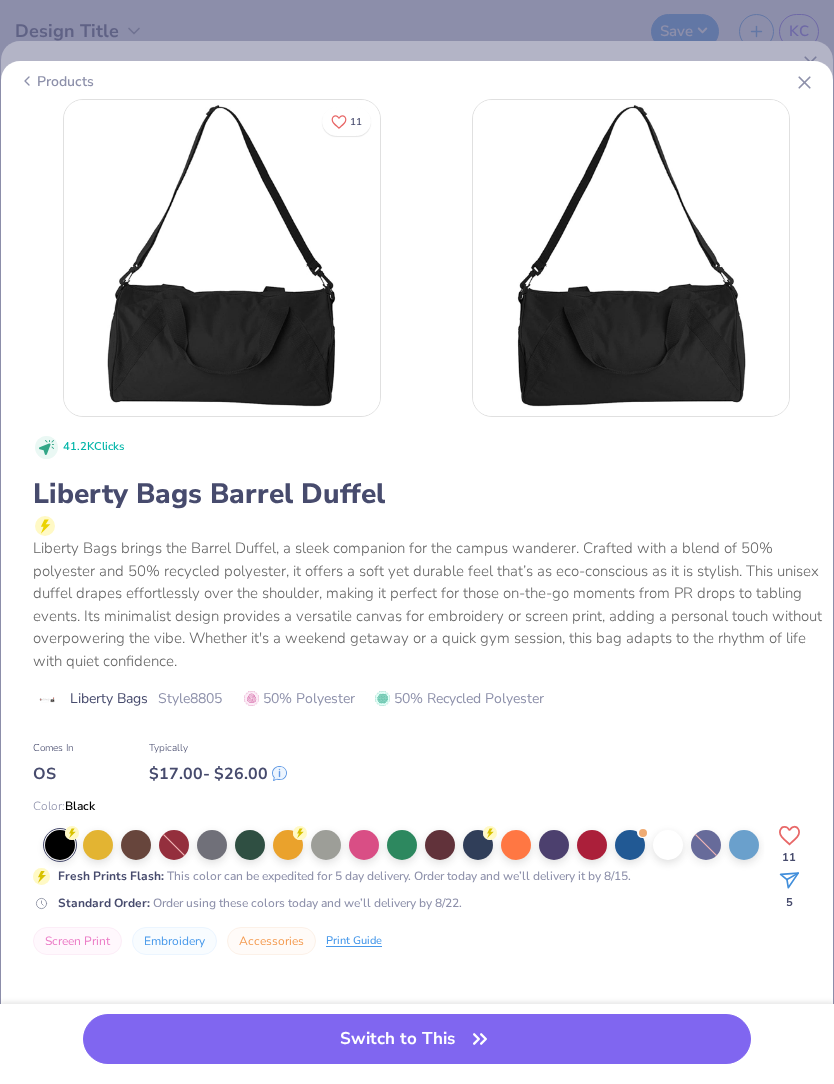 click on "Switch to This" at bounding box center (416, 1039) 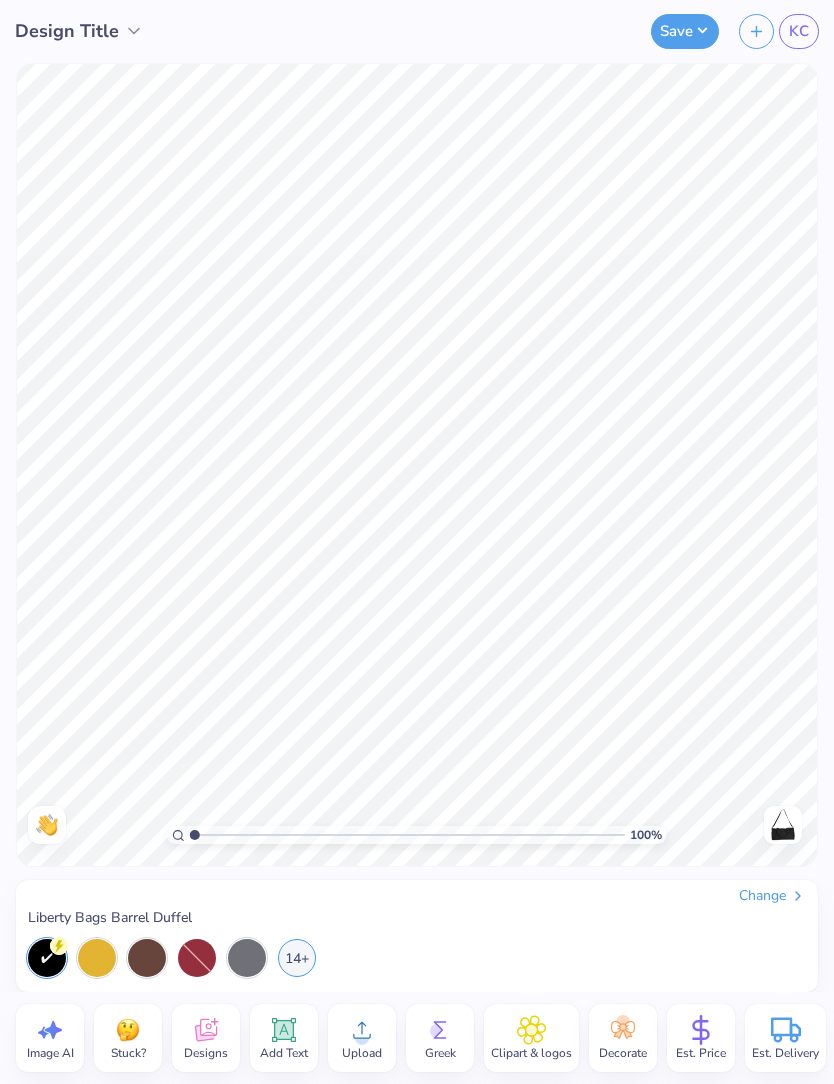 click on "Upload" at bounding box center [362, 1038] 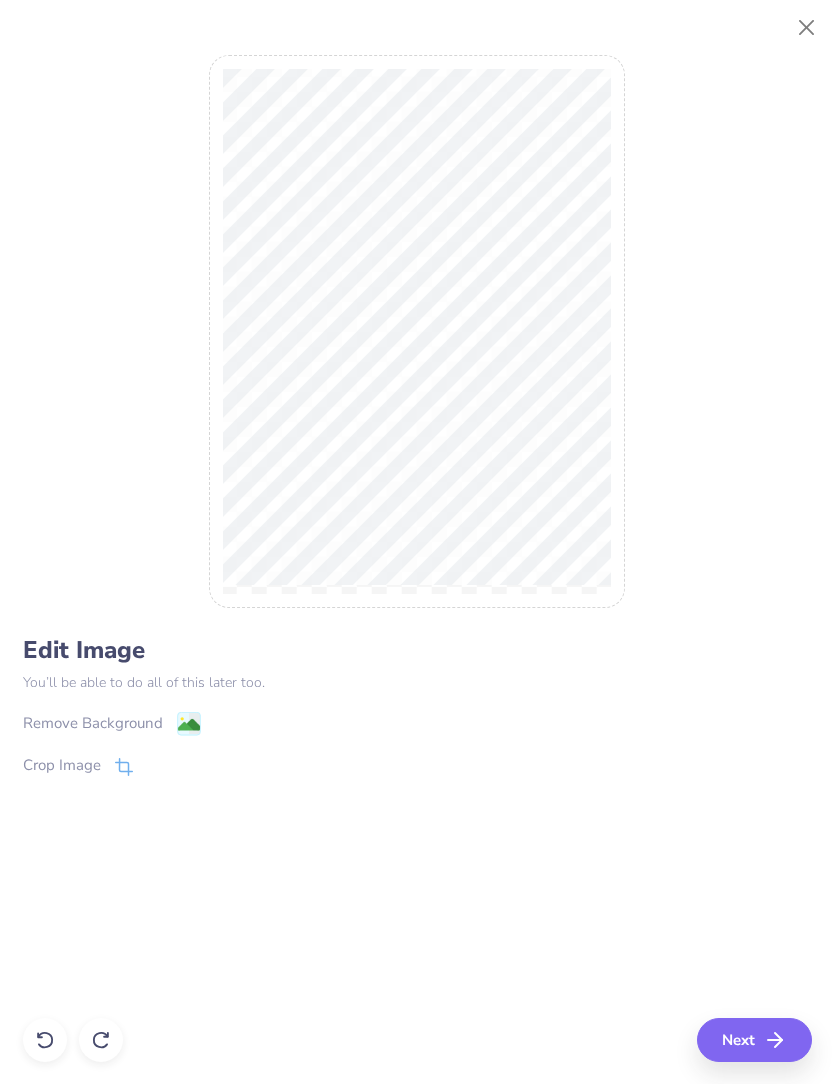 click on "Remove Background" at bounding box center (93, 723) 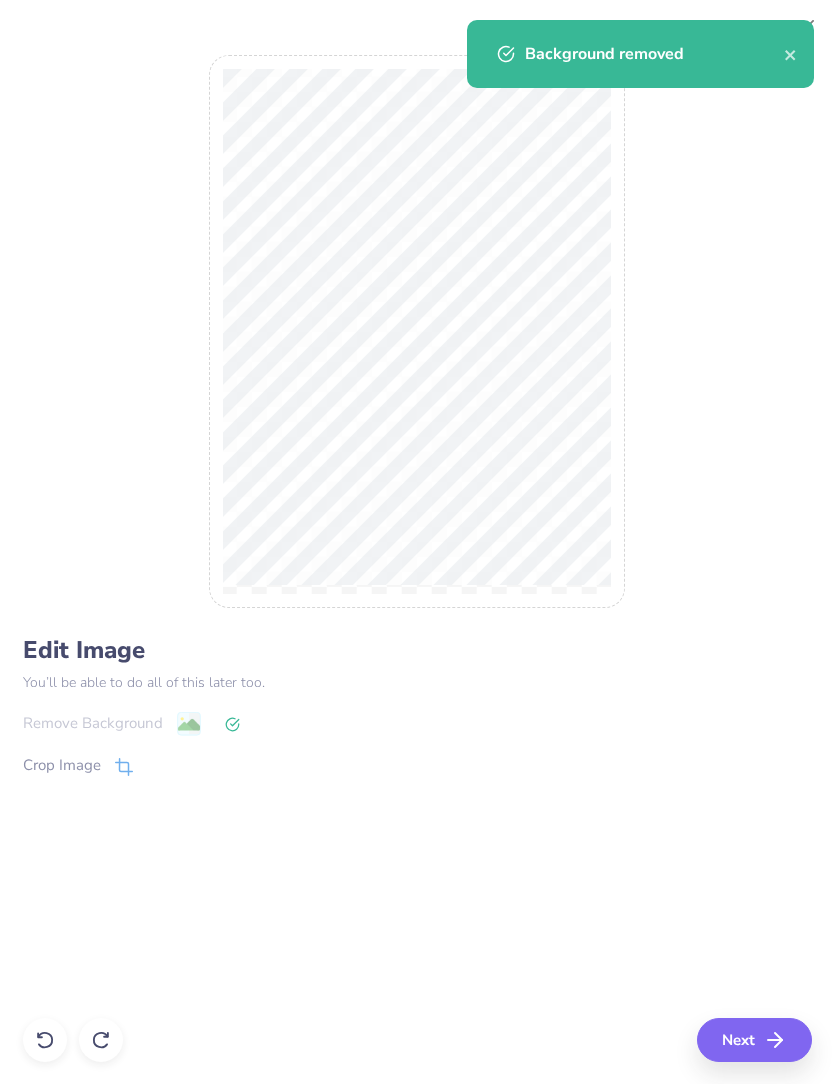 click 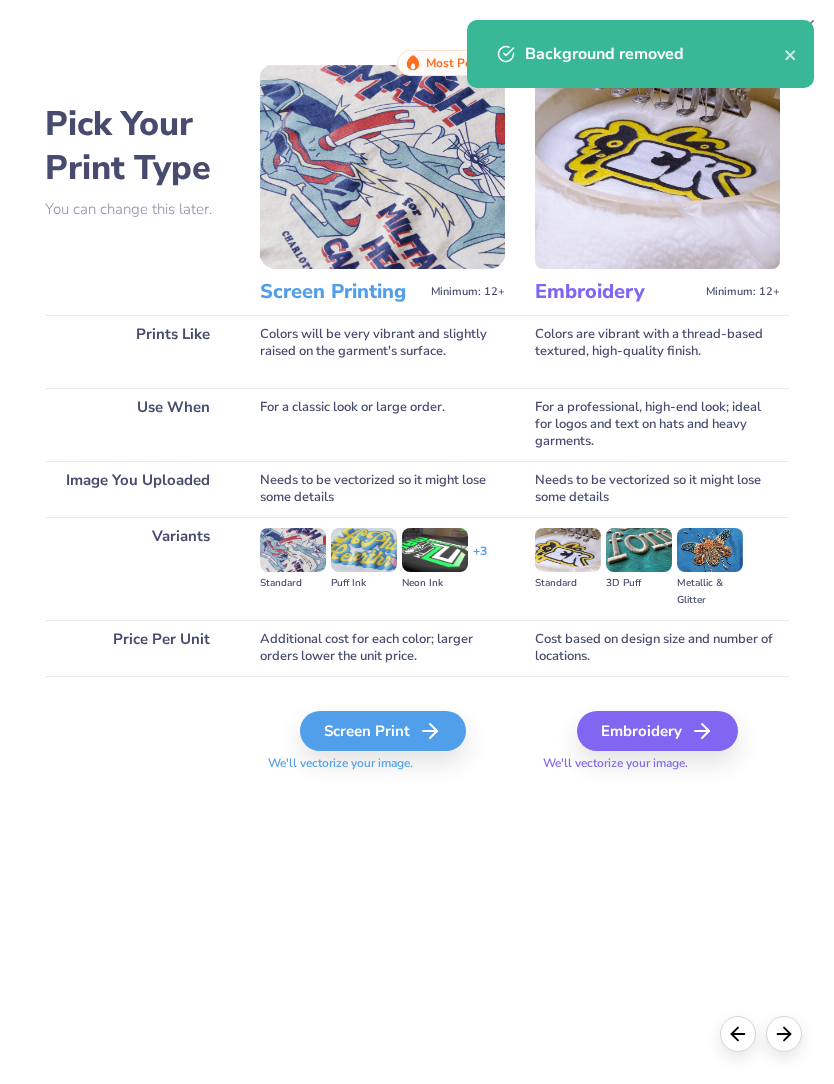 click on "Screen Print" at bounding box center [383, 731] 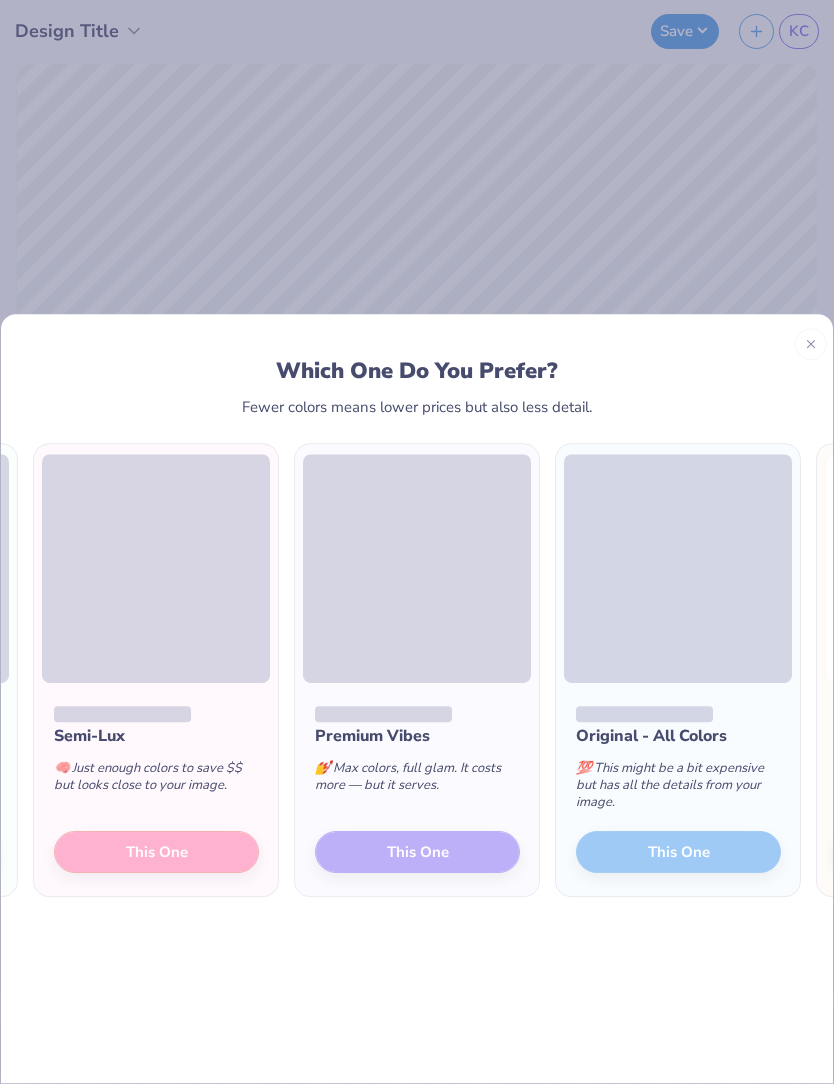 scroll, scrollTop: 0, scrollLeft: -229, axis: horizontal 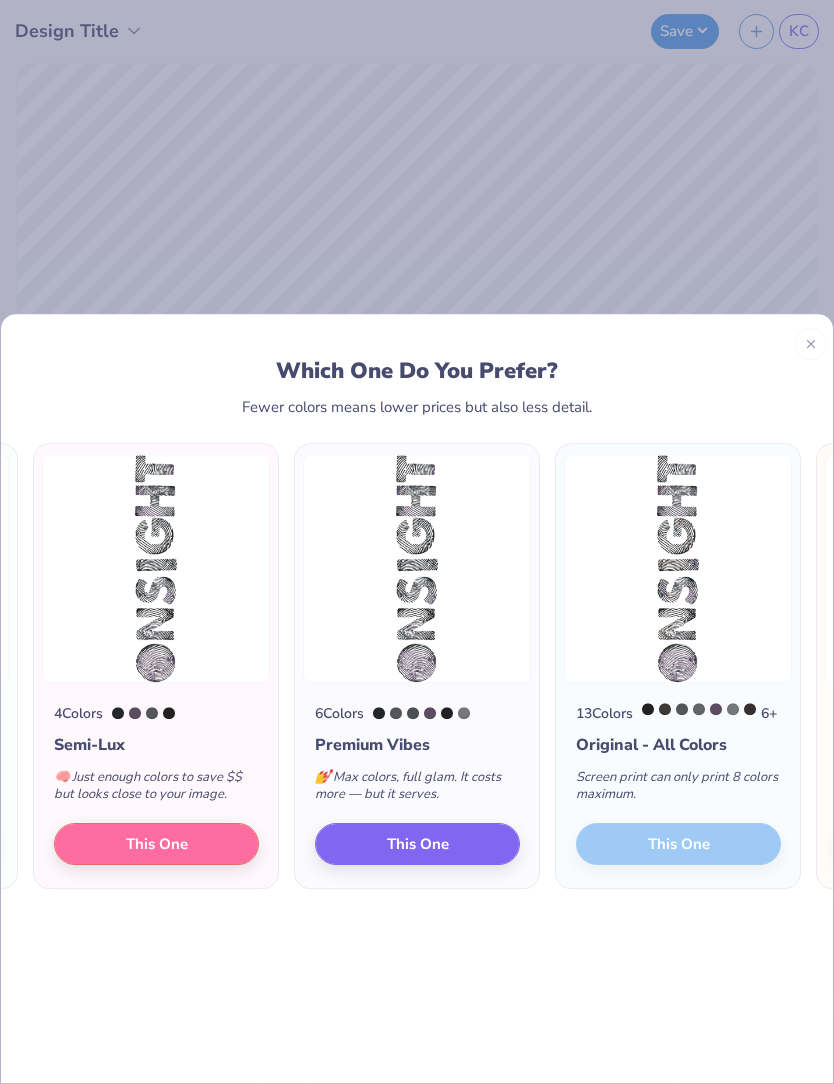 click on "This One" at bounding box center [-105, 844] 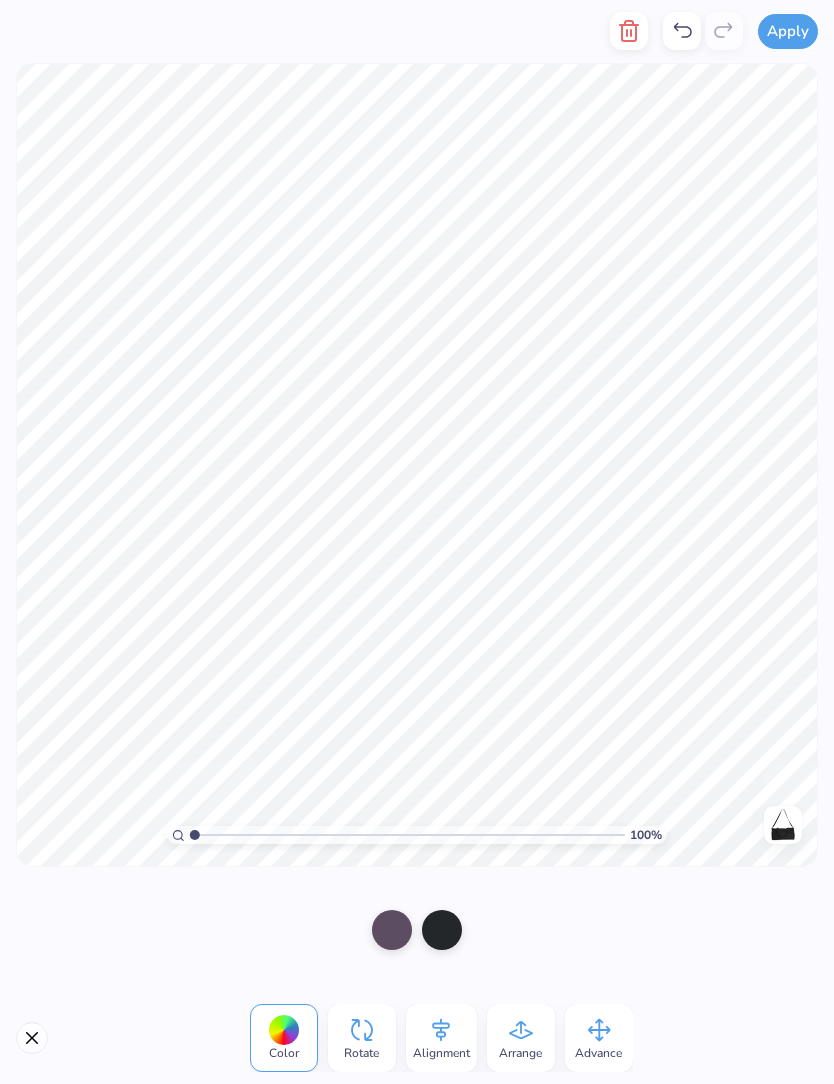 click at bounding box center [392, 930] 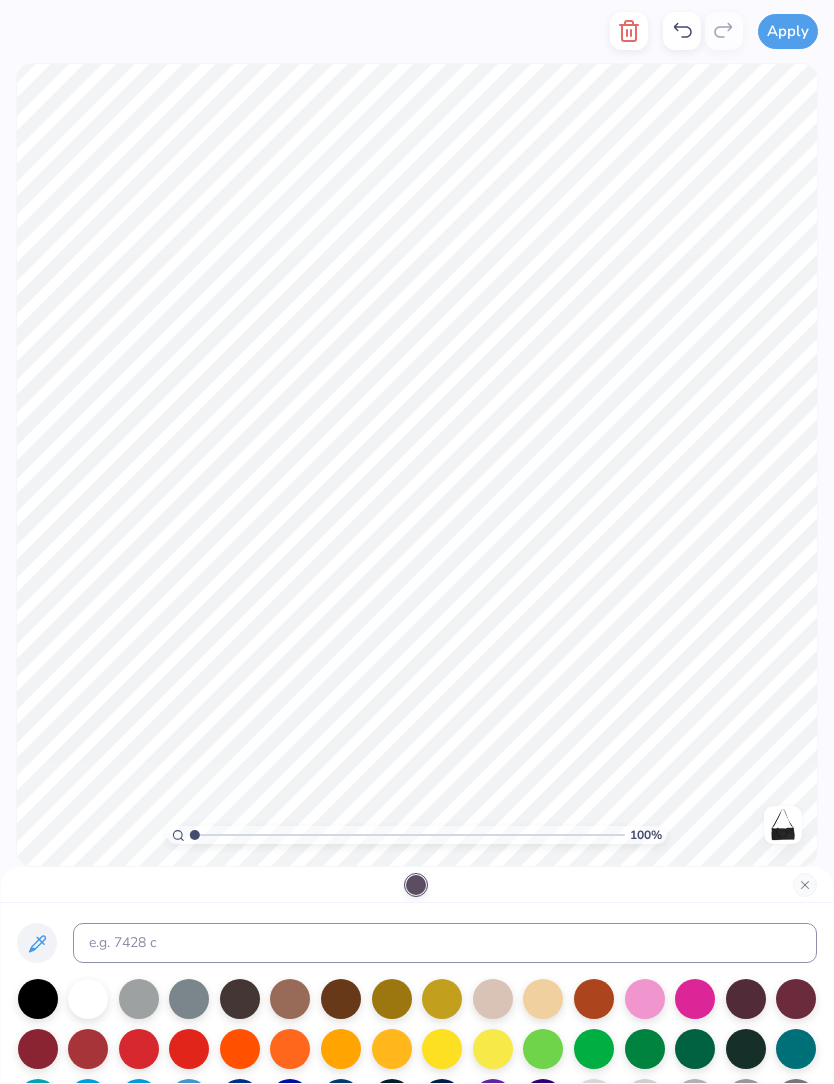click at bounding box center [88, 999] 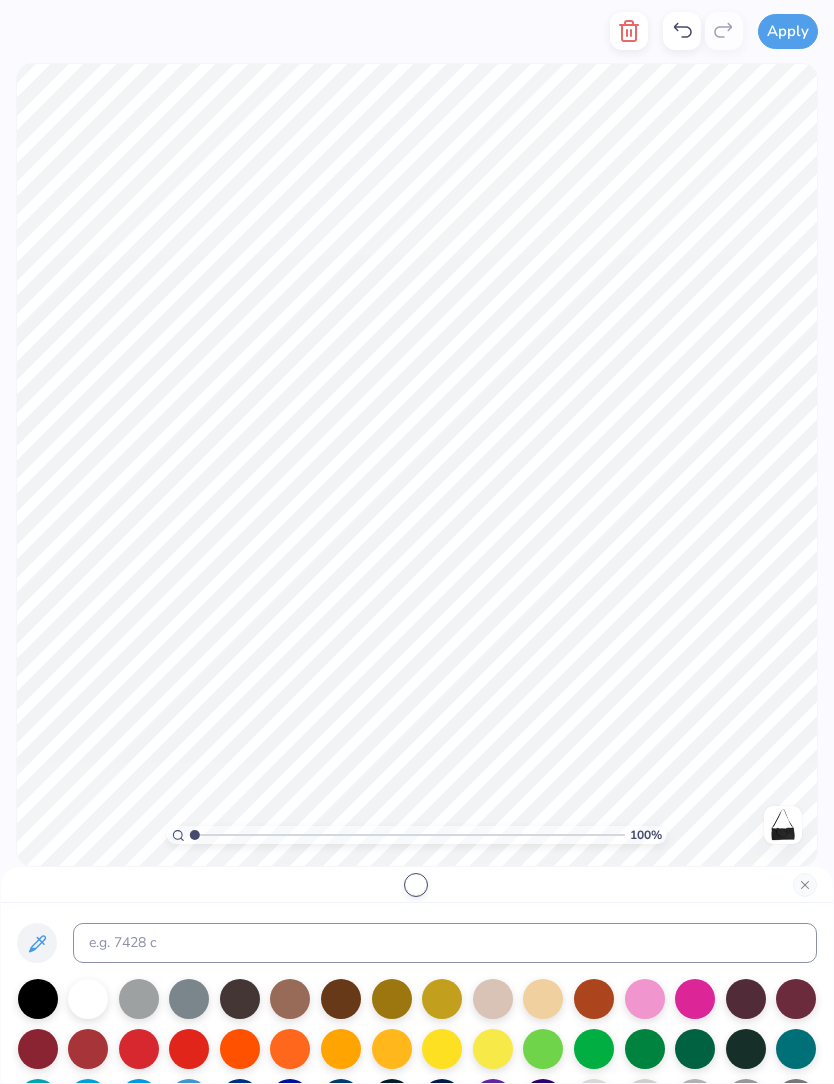 click at bounding box center (805, 885) 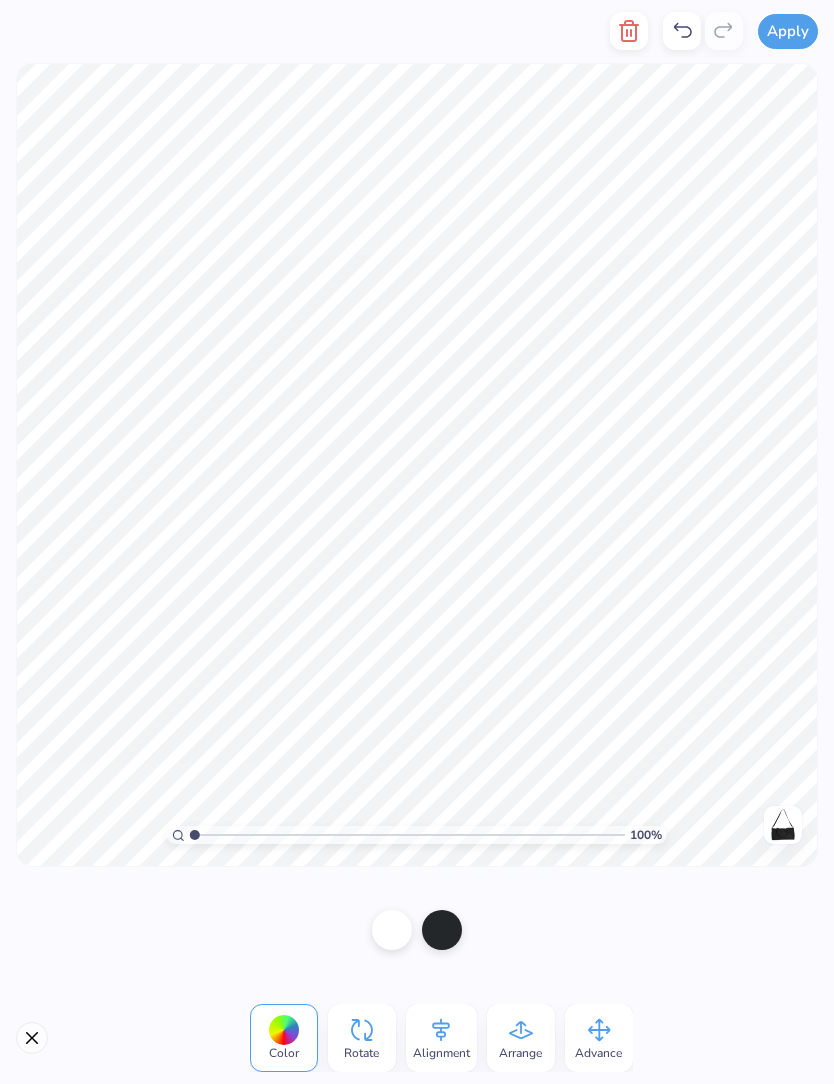click at bounding box center [442, 930] 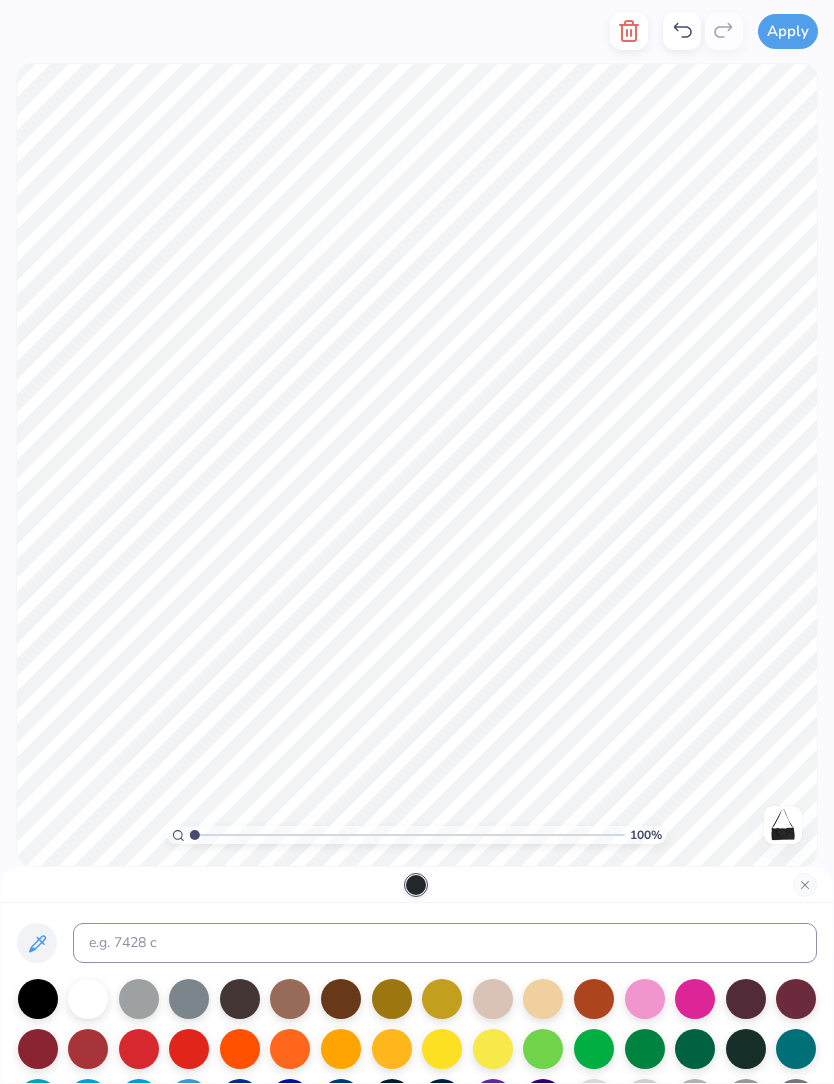 click at bounding box center (88, 999) 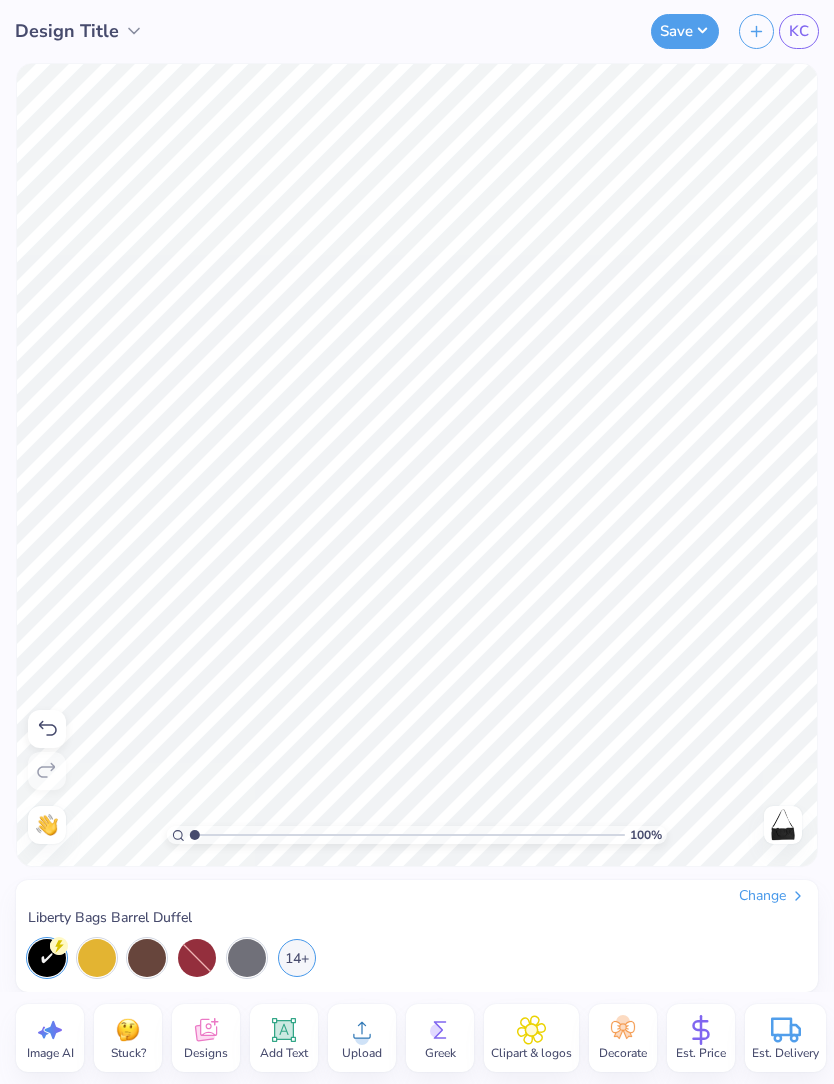 click on "Upload" at bounding box center [362, 1038] 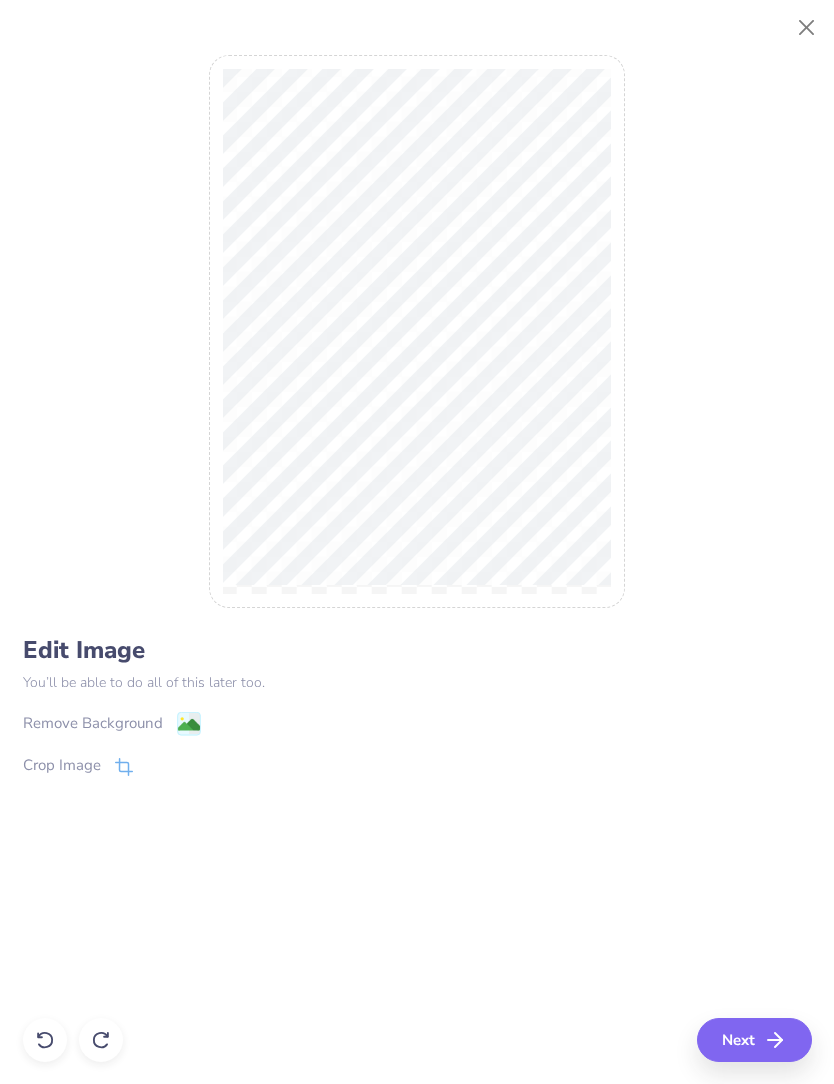 click 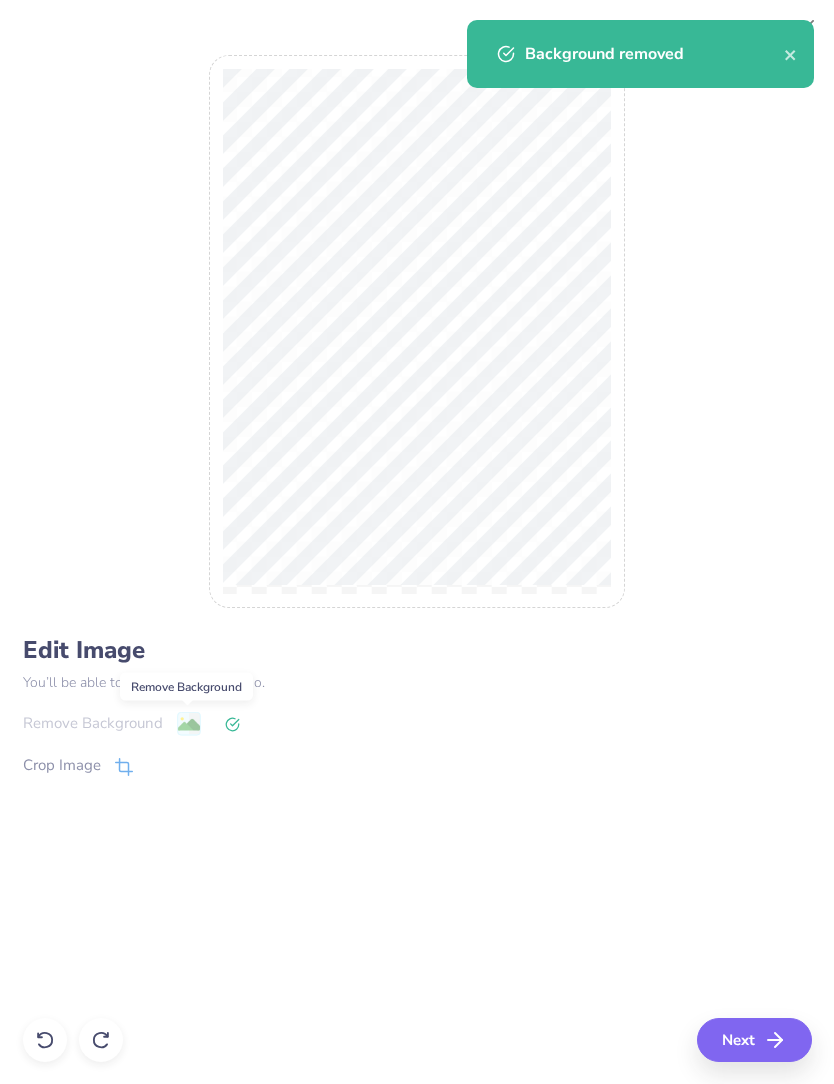 click 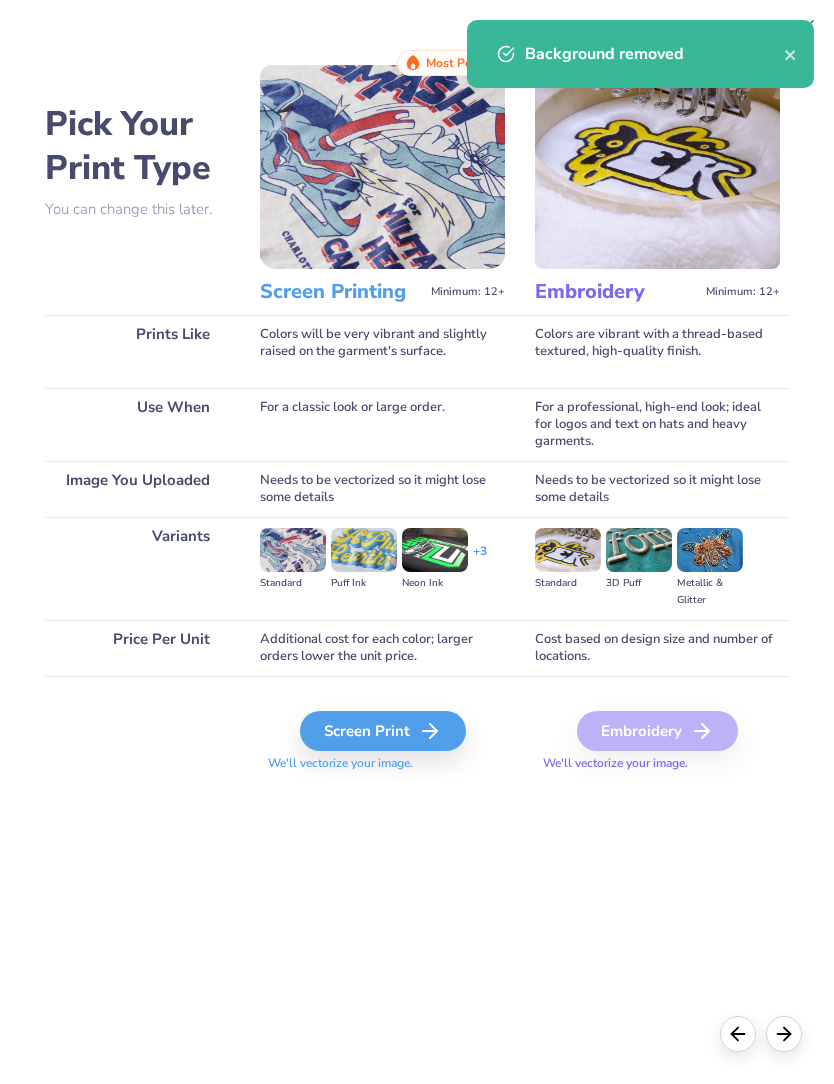 click on "Screen Print" at bounding box center (383, 731) 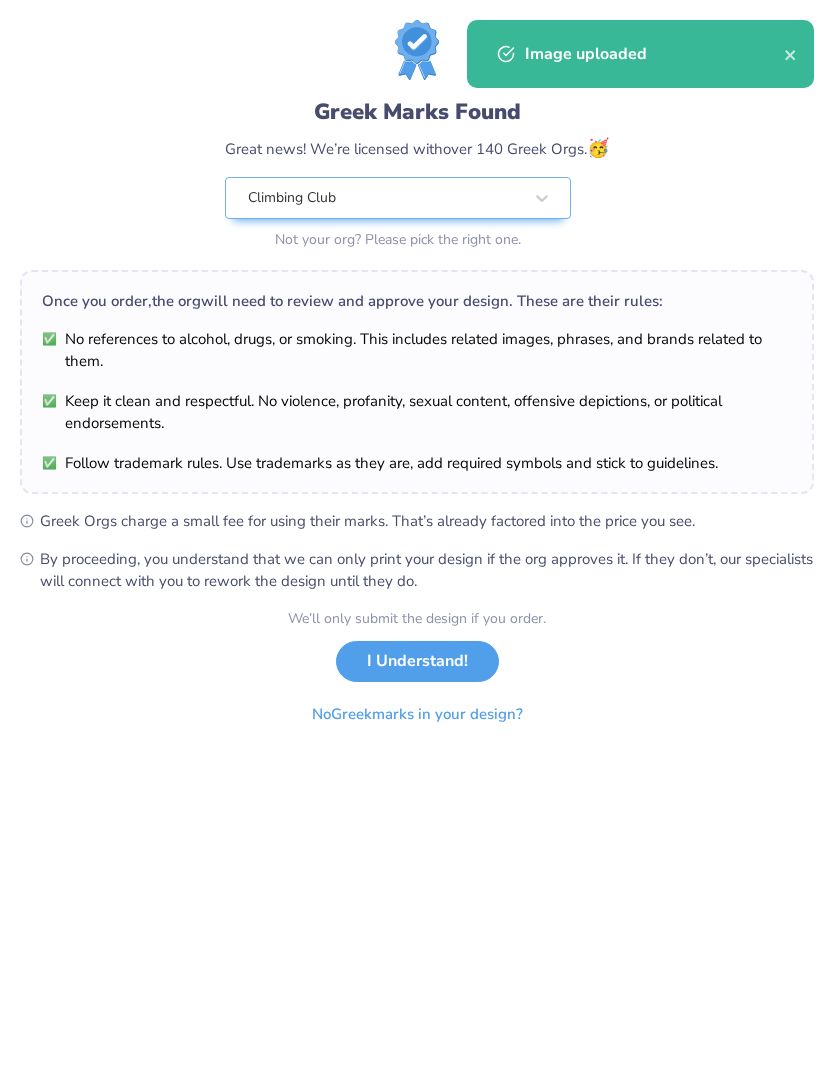 click on "I Understand!" at bounding box center [417, 661] 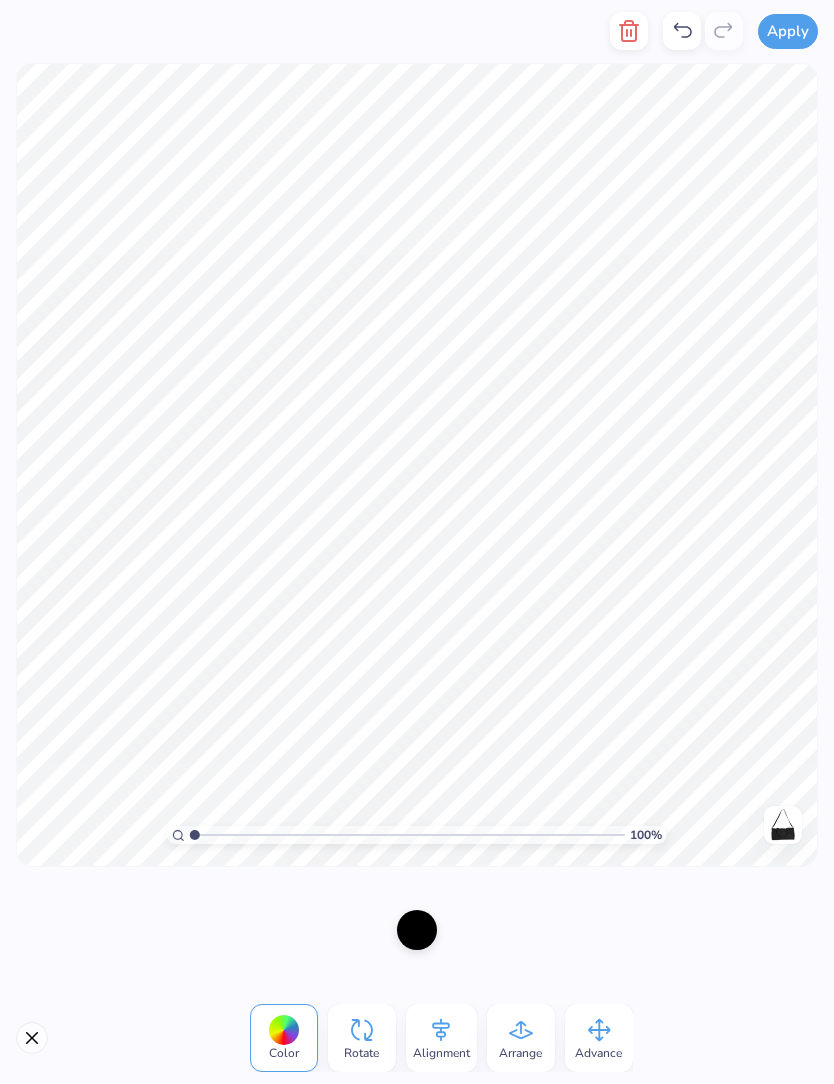 click at bounding box center (417, 930) 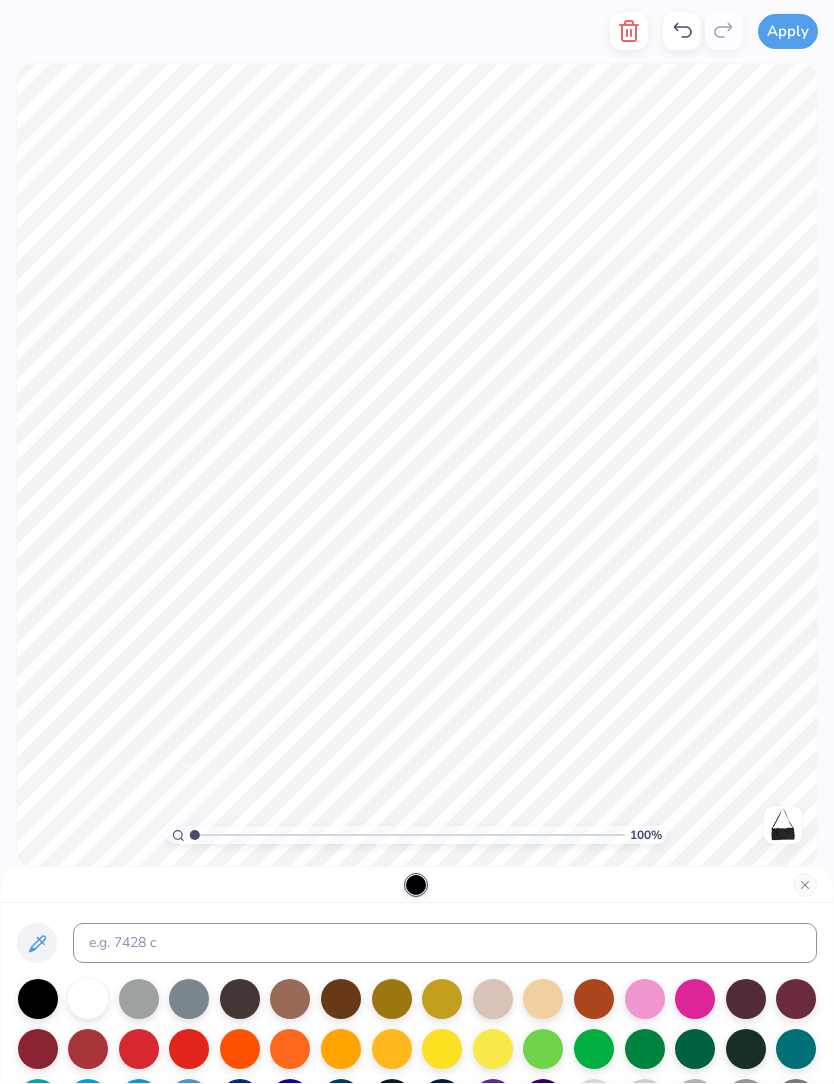 click at bounding box center (88, 999) 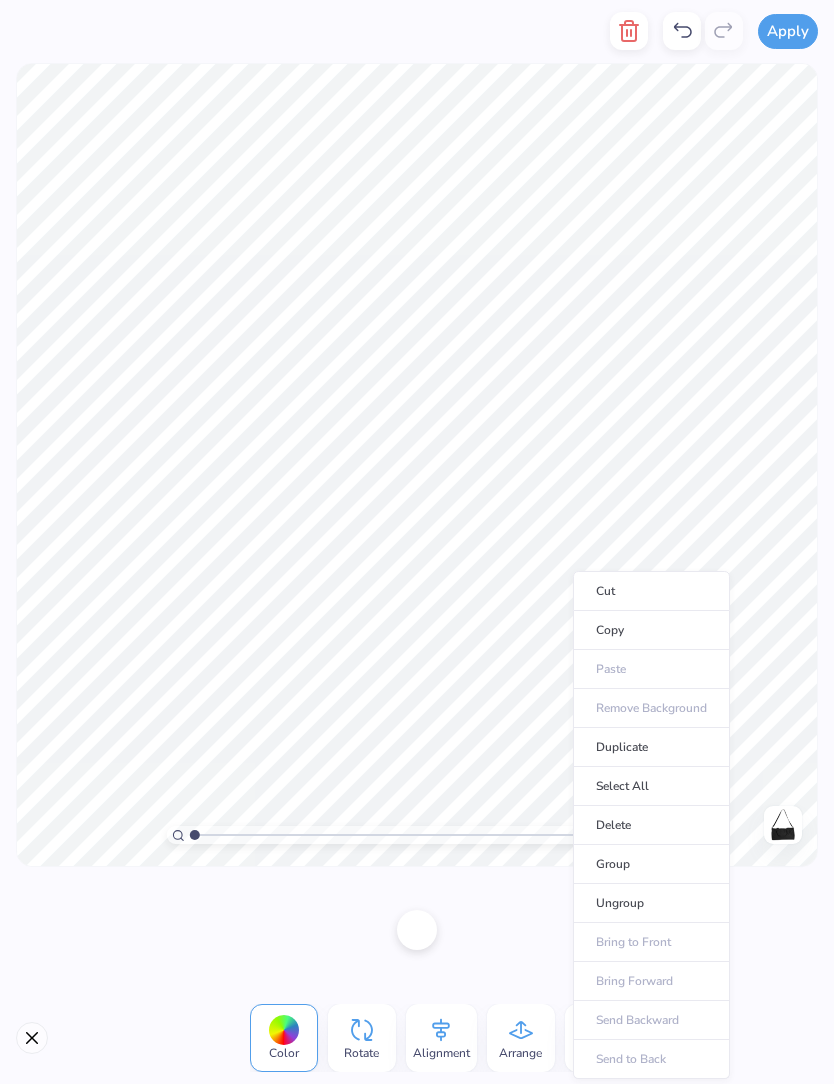 click on "Copy" at bounding box center [651, 630] 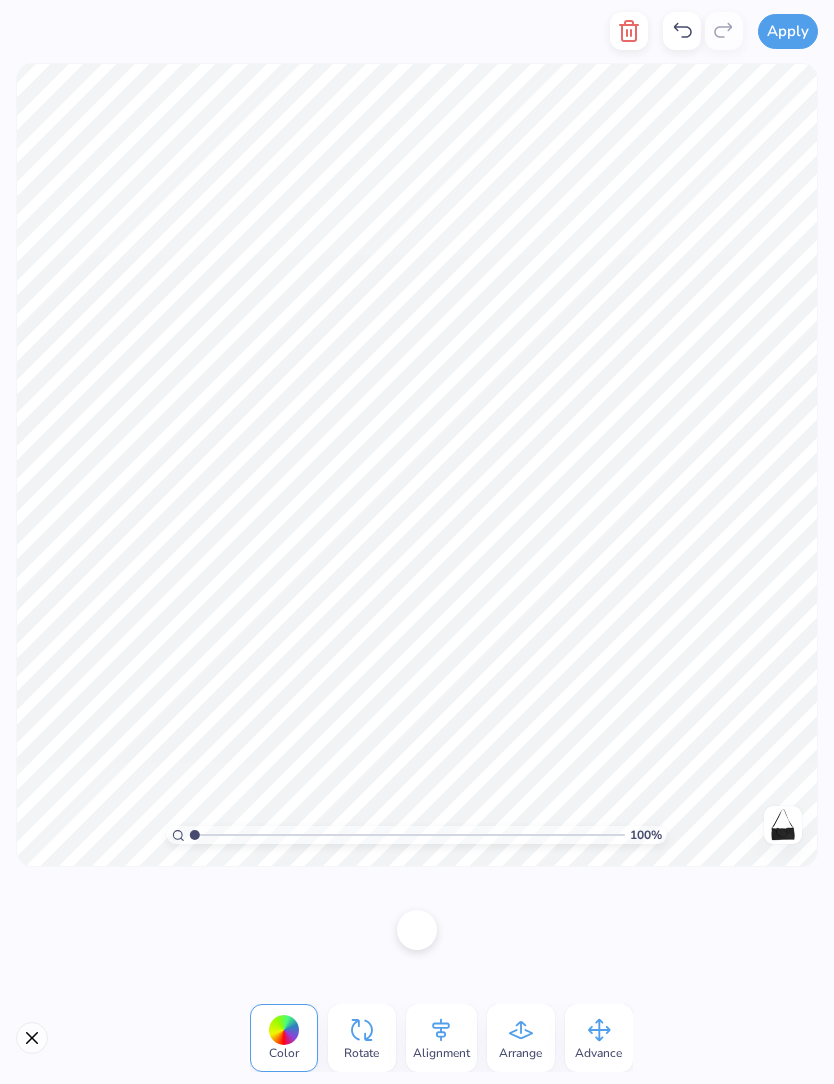 click on "Apply" at bounding box center [788, 31] 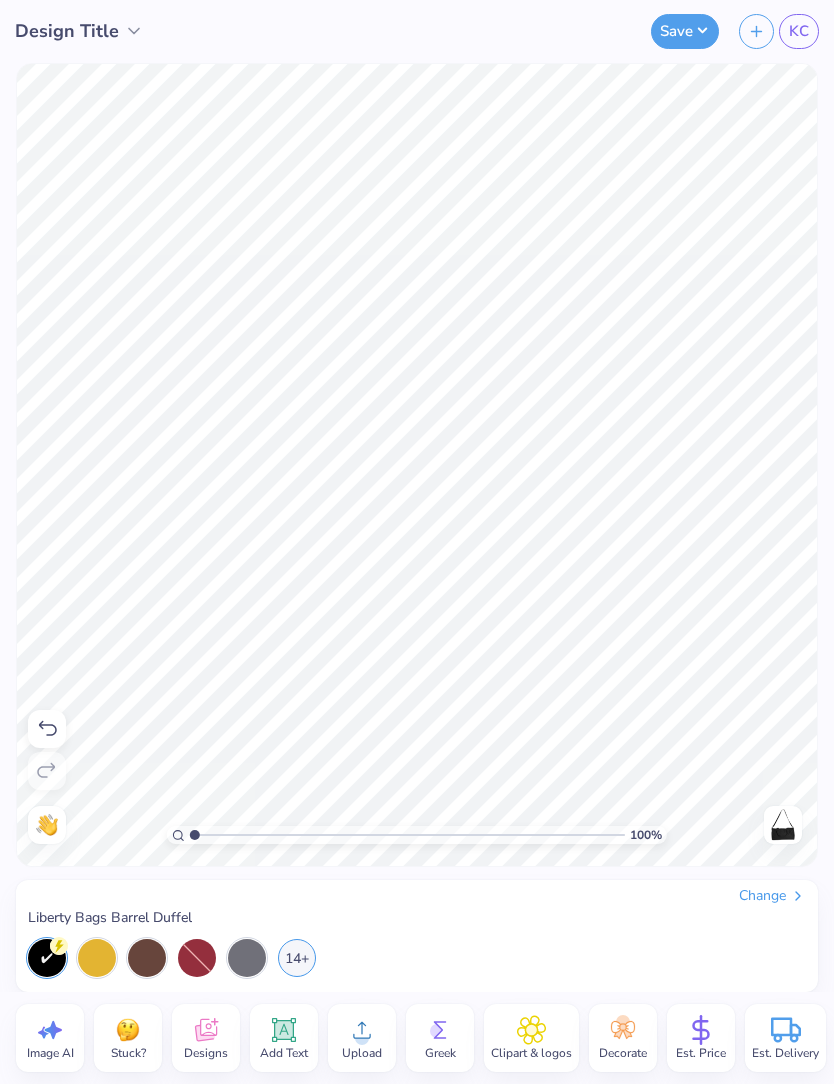 click on "Save" at bounding box center [685, 31] 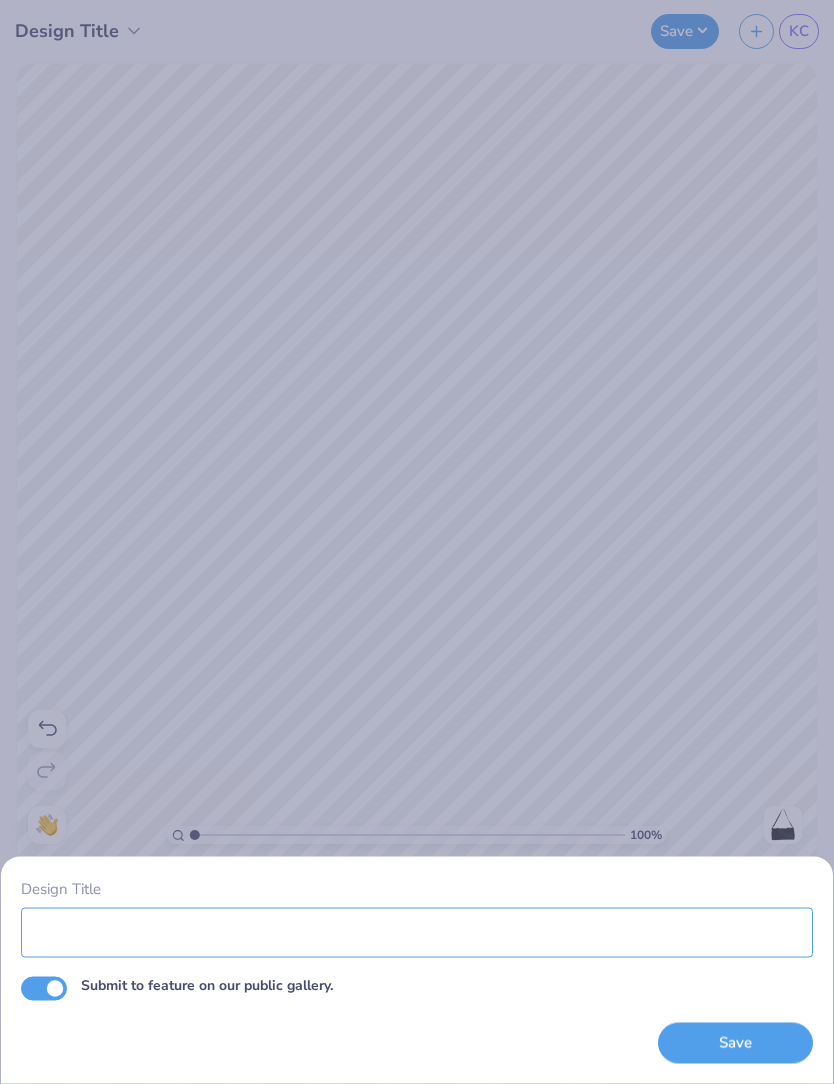 click on "Design Title" at bounding box center [417, 932] 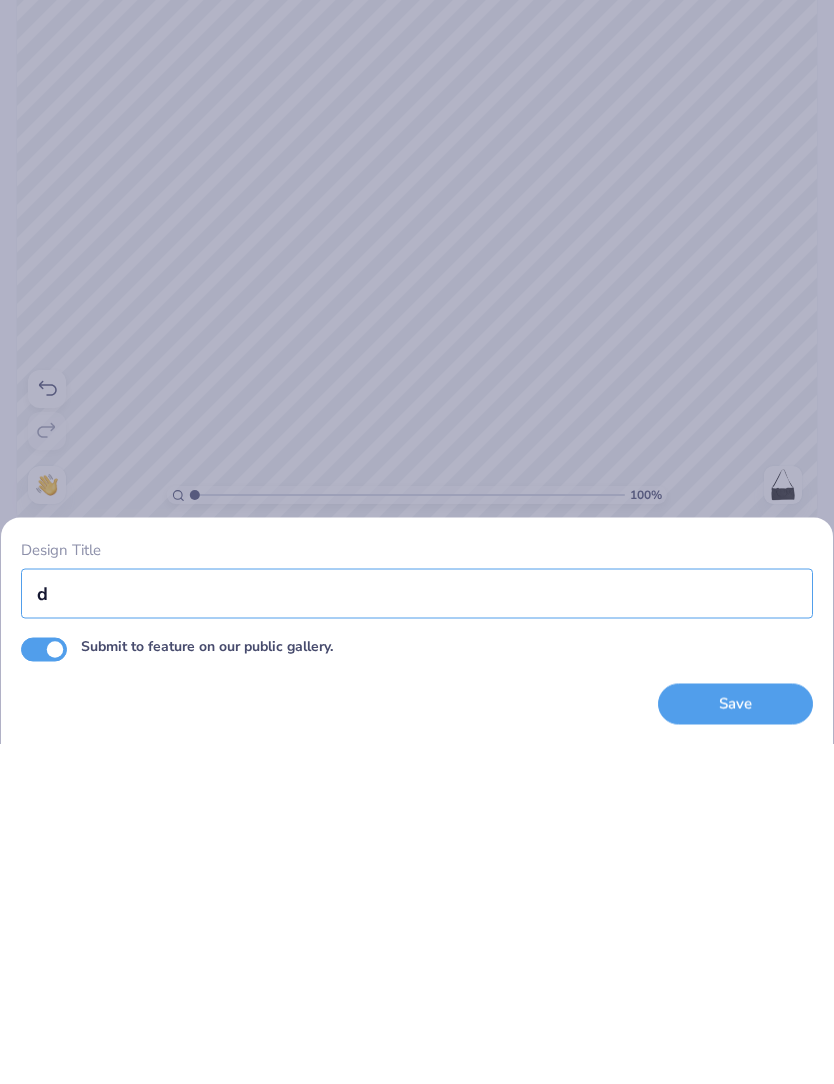 scroll, scrollTop: 0, scrollLeft: 0, axis: both 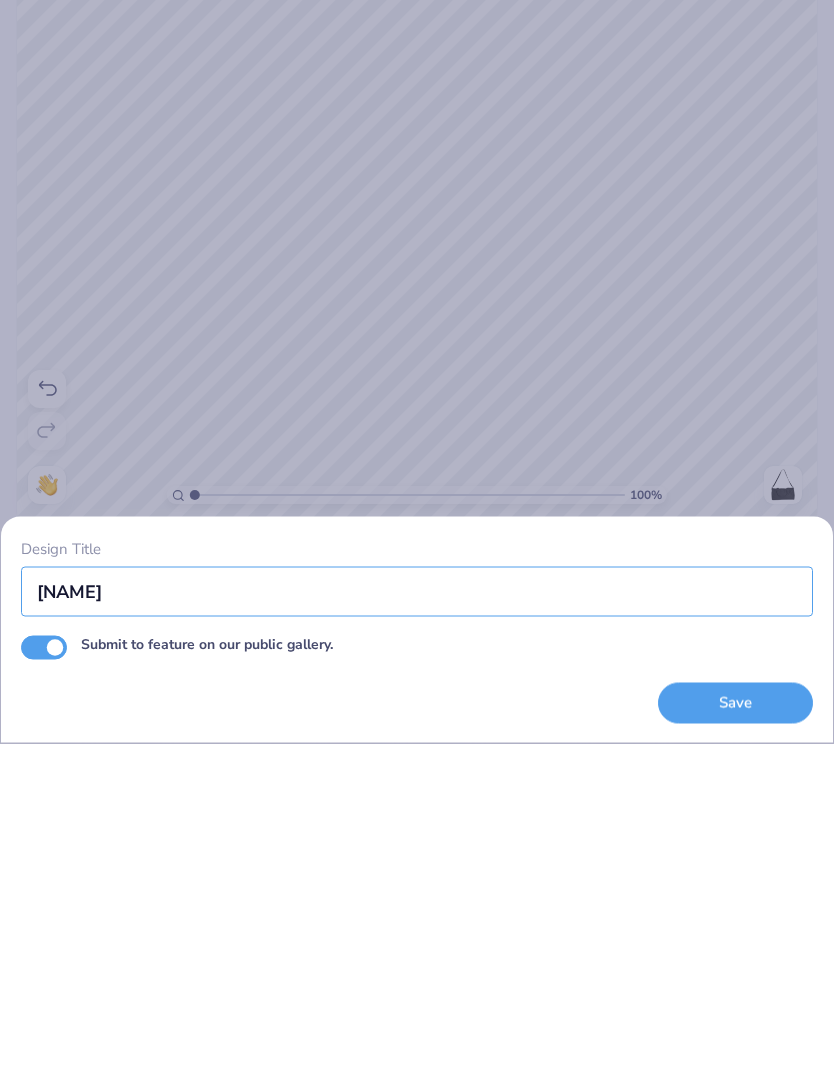 type on "duffel" 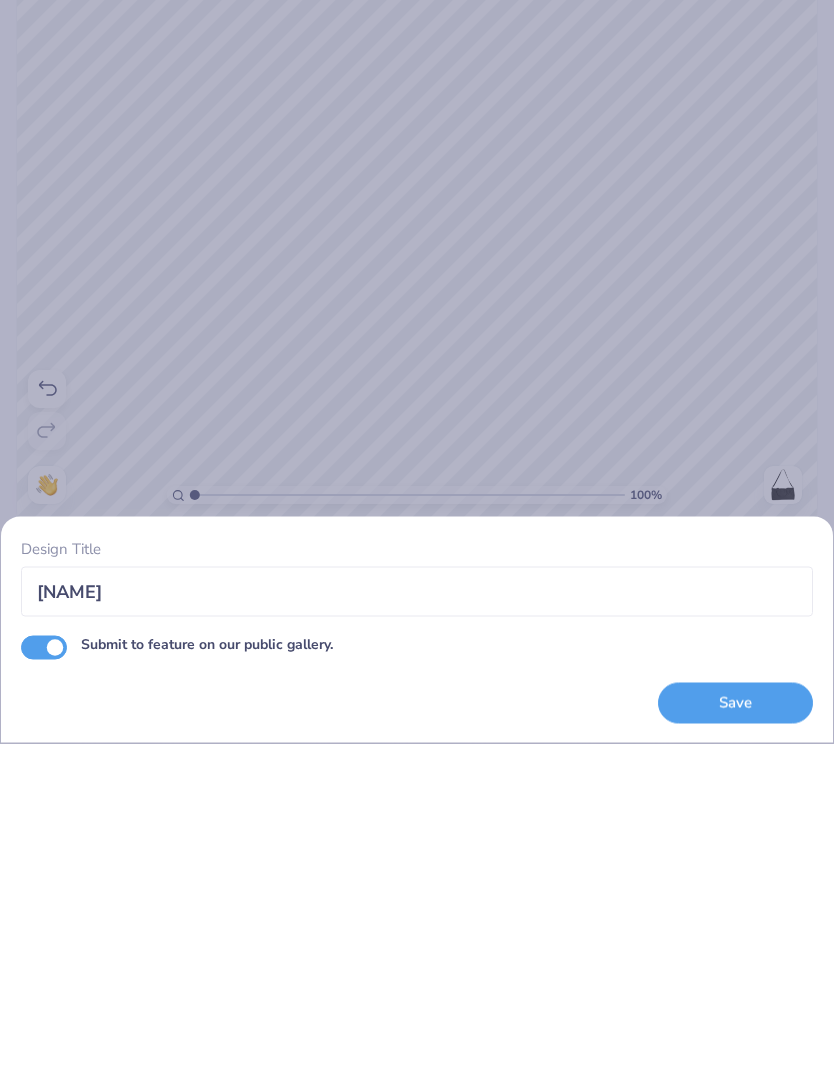 click on "Submit to feature on our public gallery." at bounding box center (44, 988) 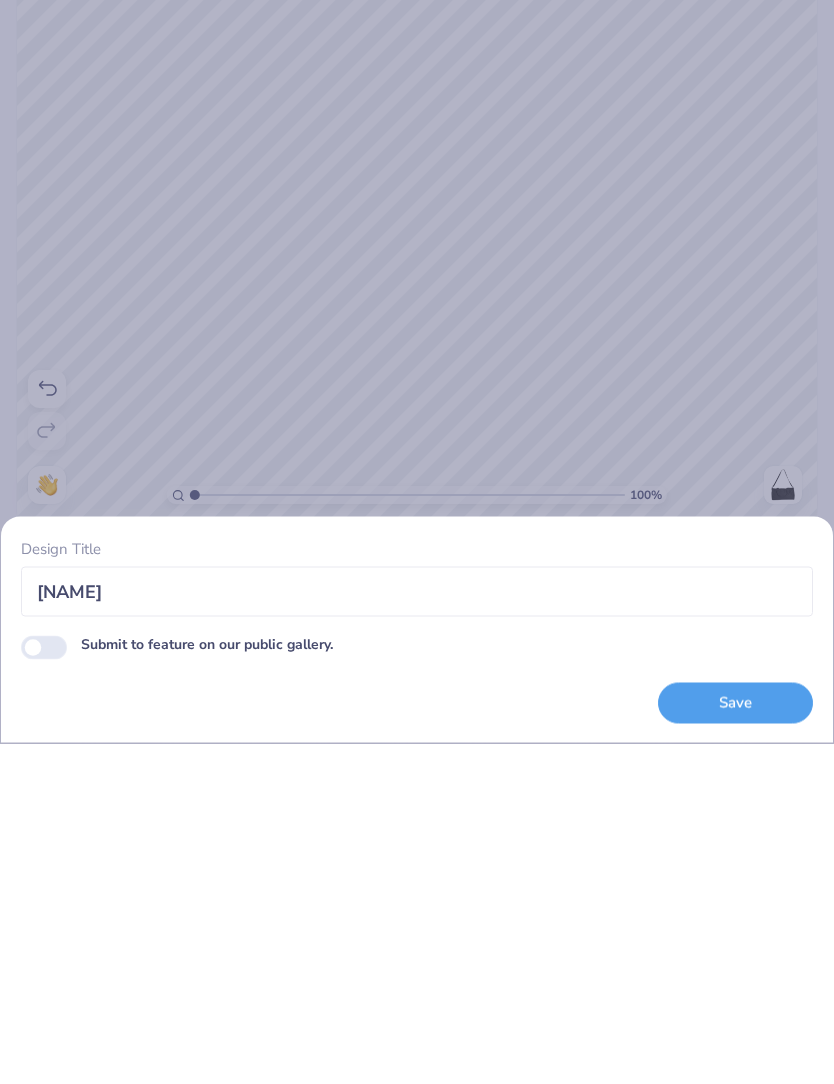 checkbox on "false" 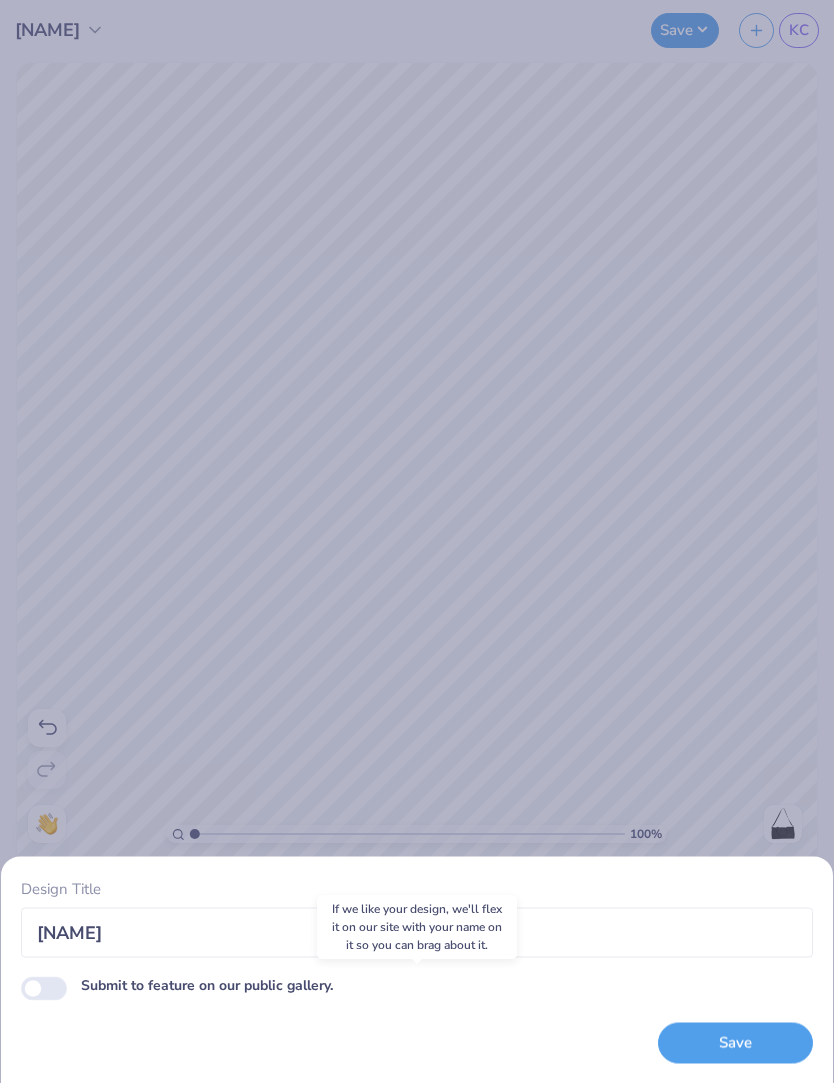 click on "Save" at bounding box center [735, 1044] 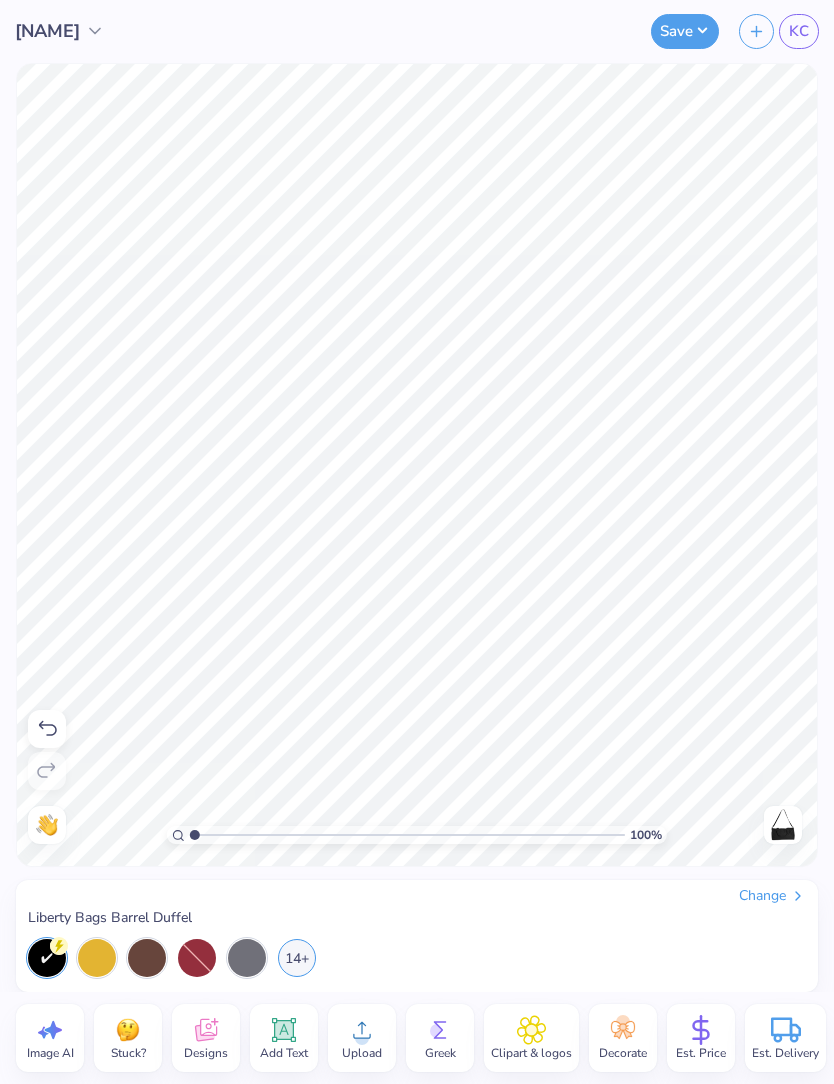 click at bounding box center [756, 31] 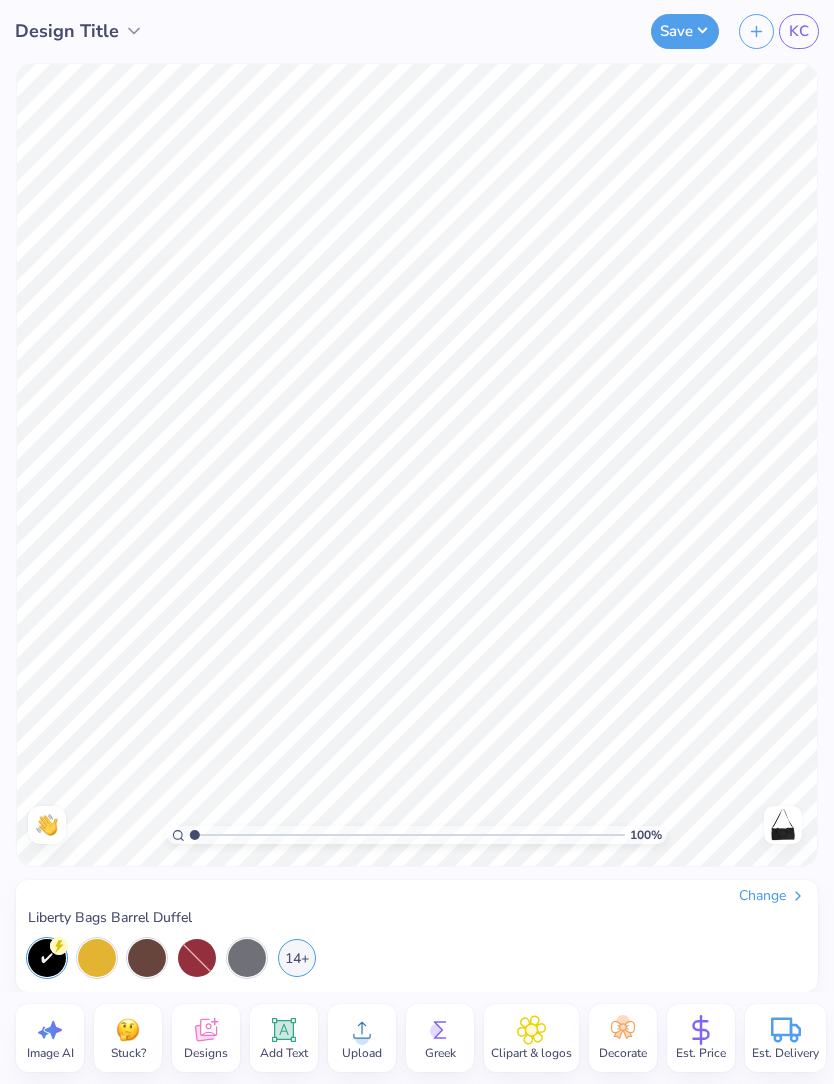 click on "Change" at bounding box center [772, 896] 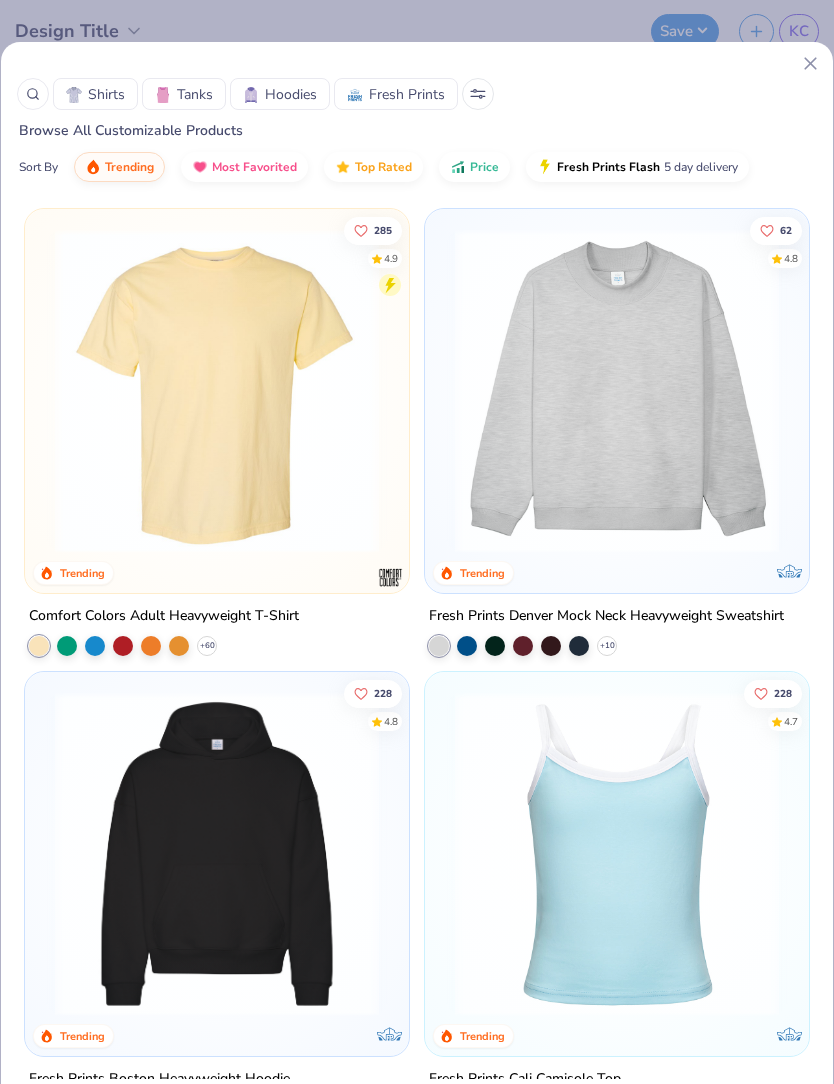 click 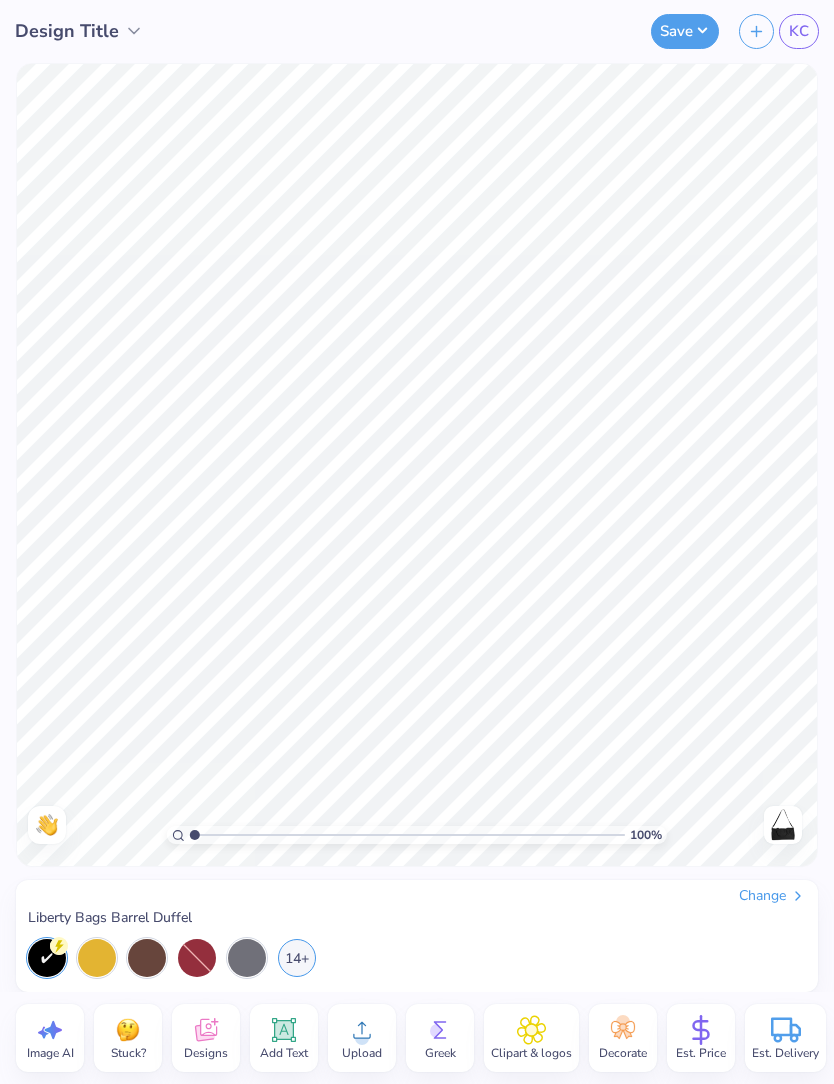 click on "KC" at bounding box center [799, 31] 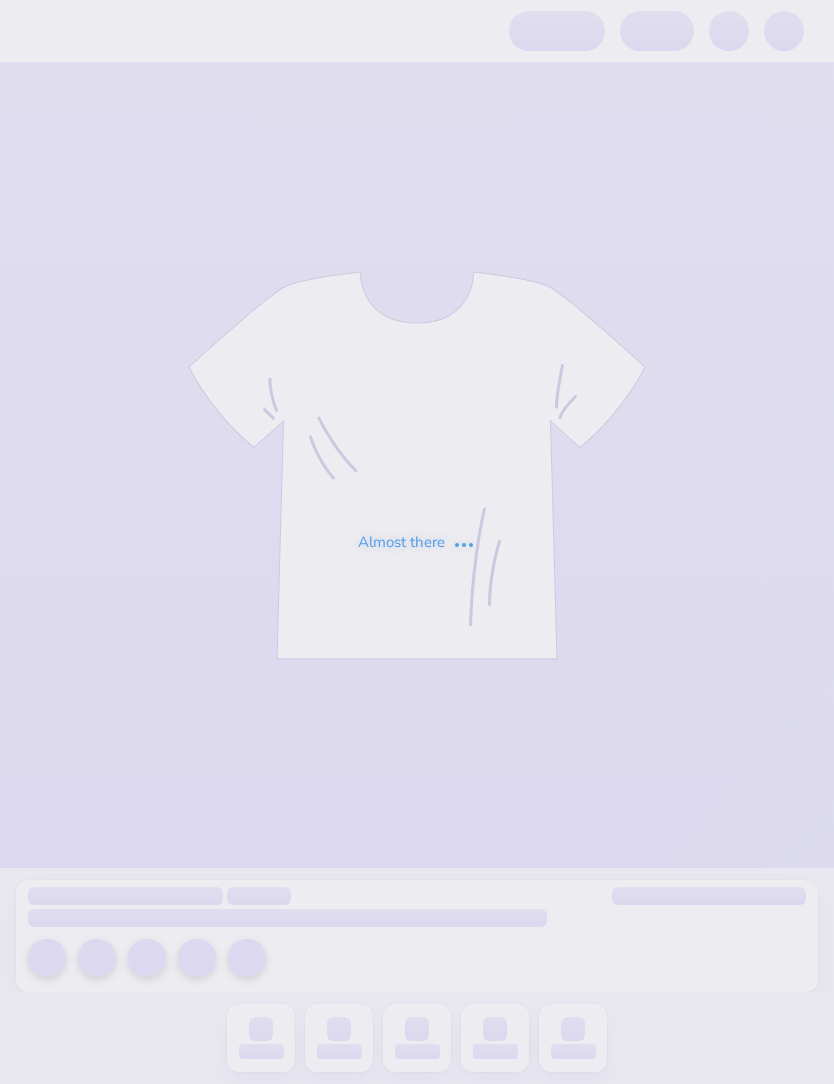 scroll, scrollTop: 0, scrollLeft: 0, axis: both 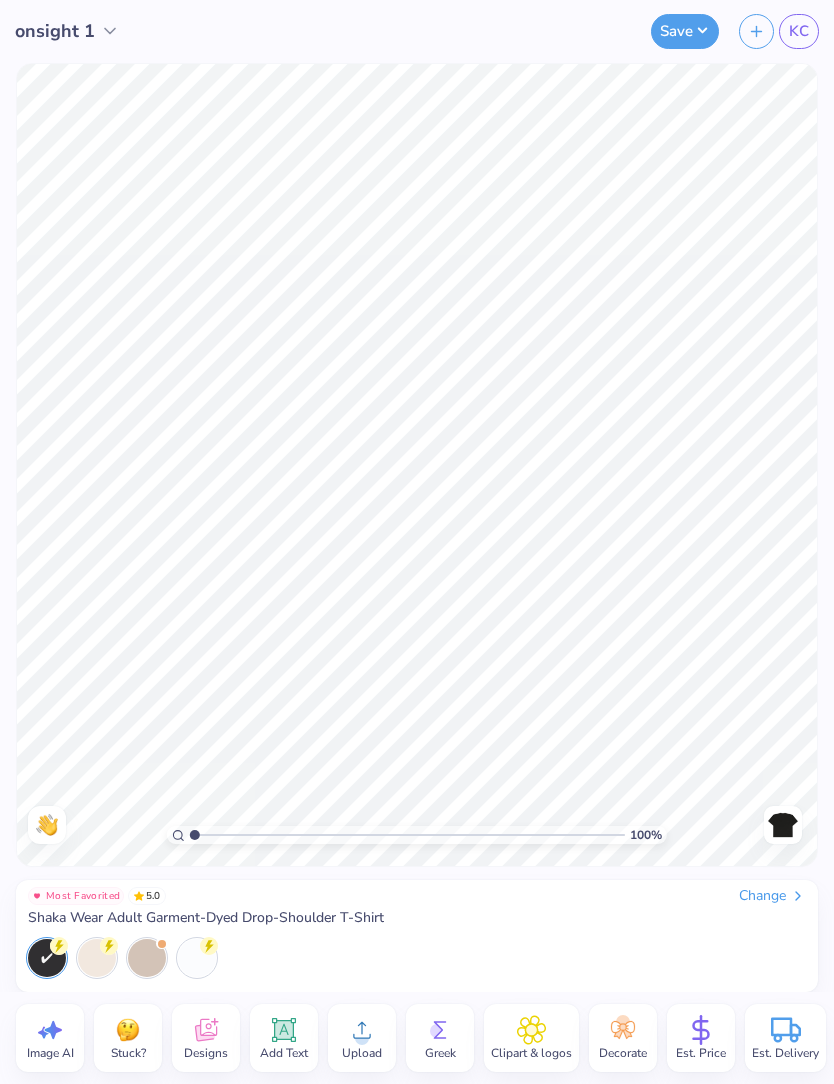 click at bounding box center (756, 31) 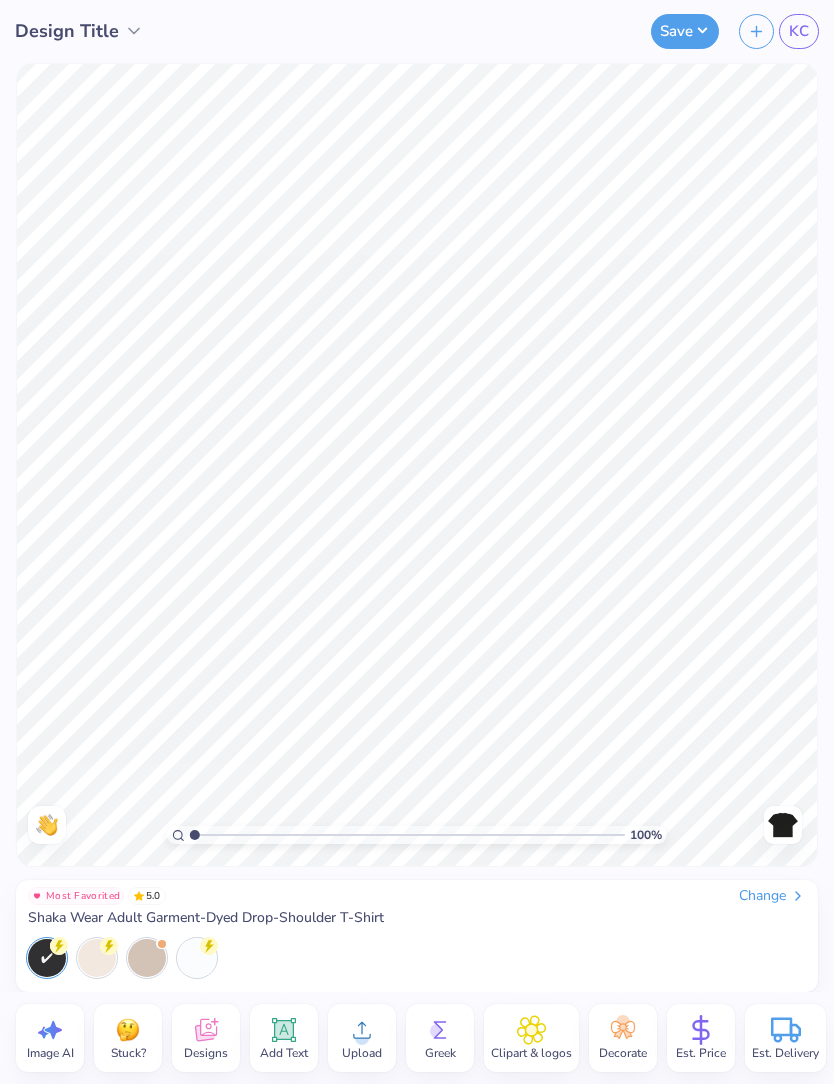 click 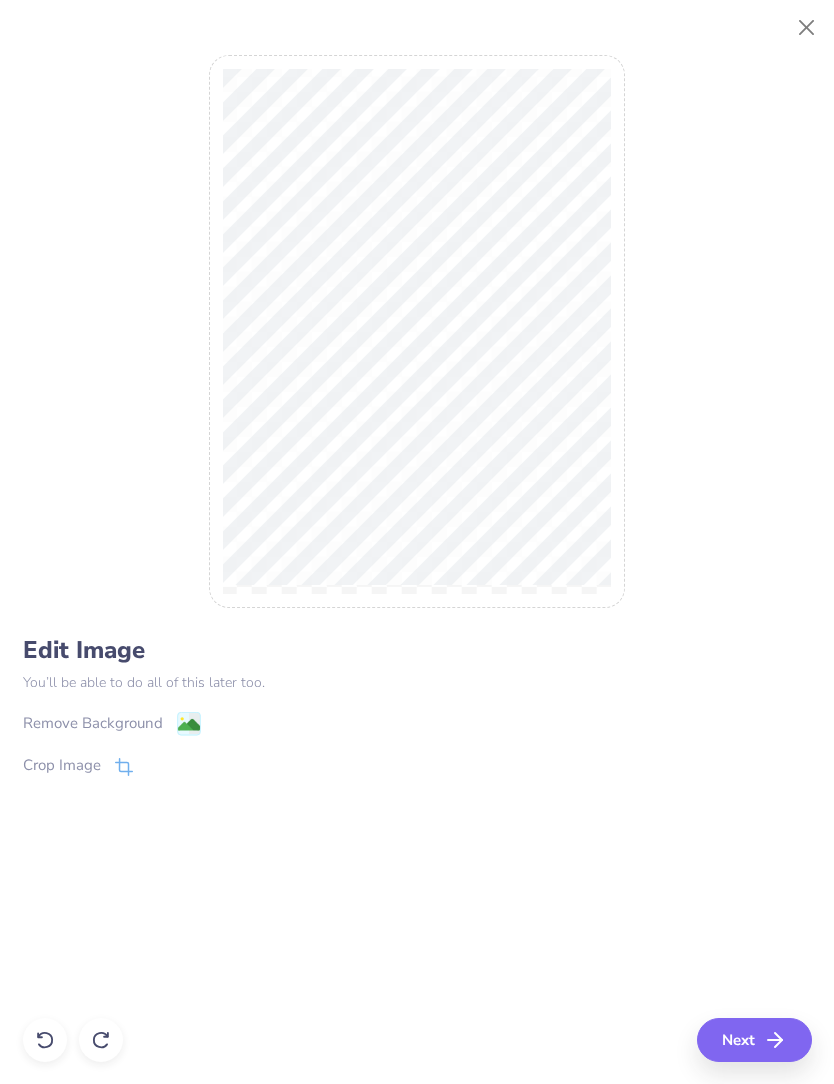 click 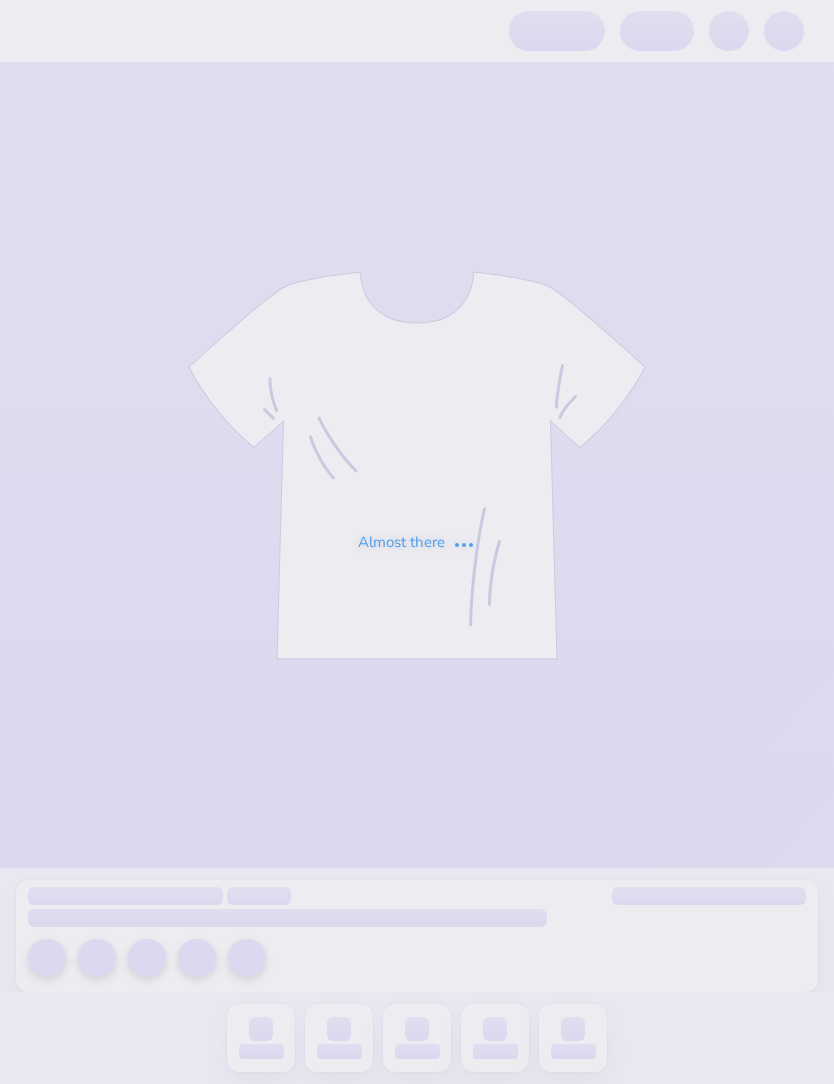 scroll, scrollTop: 0, scrollLeft: 0, axis: both 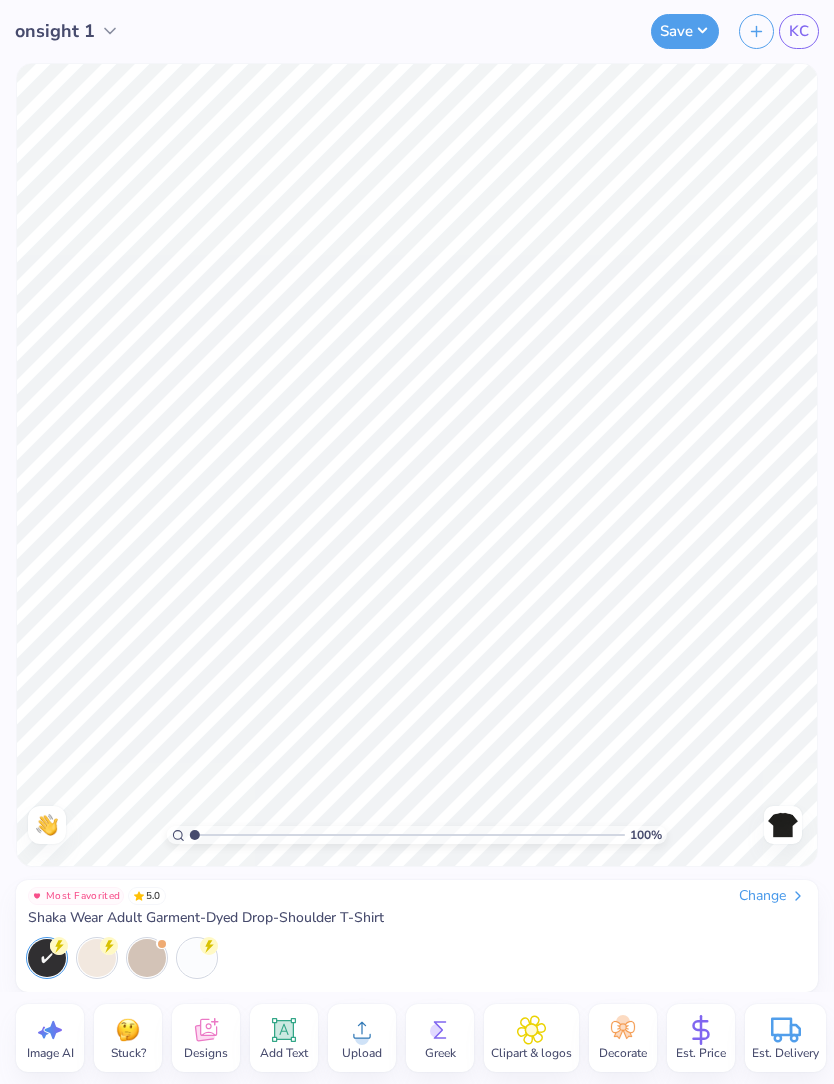 click 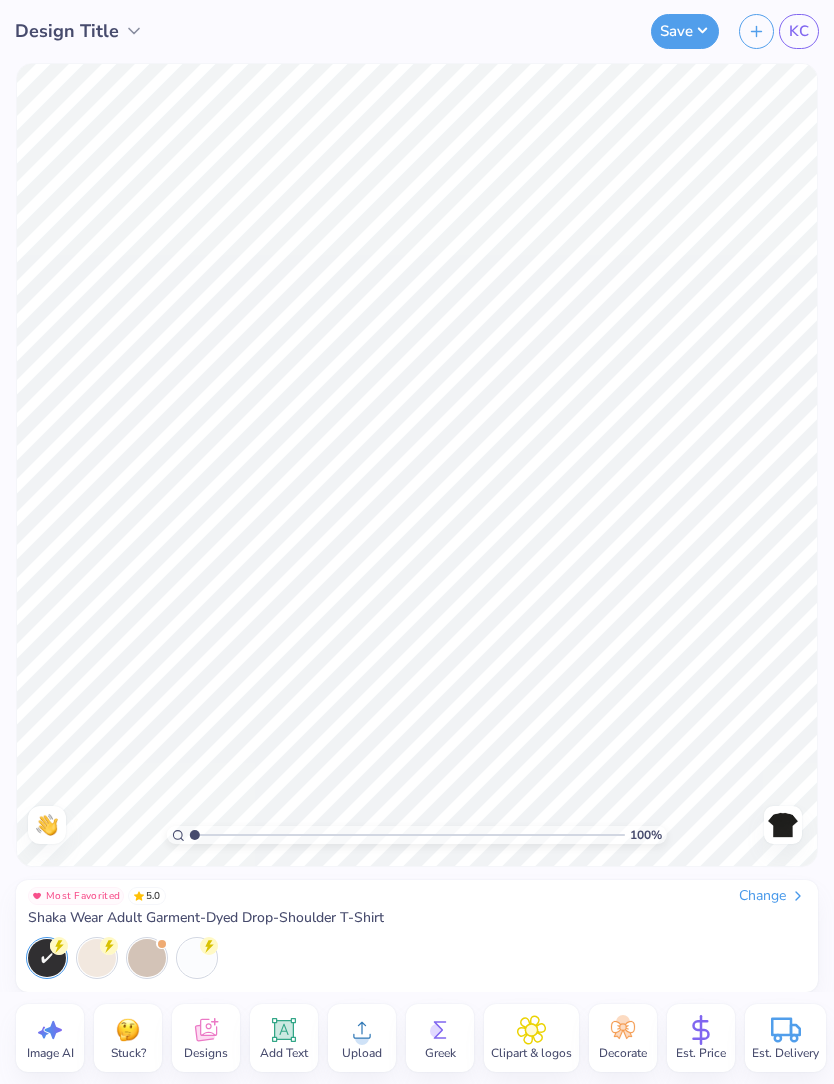 click 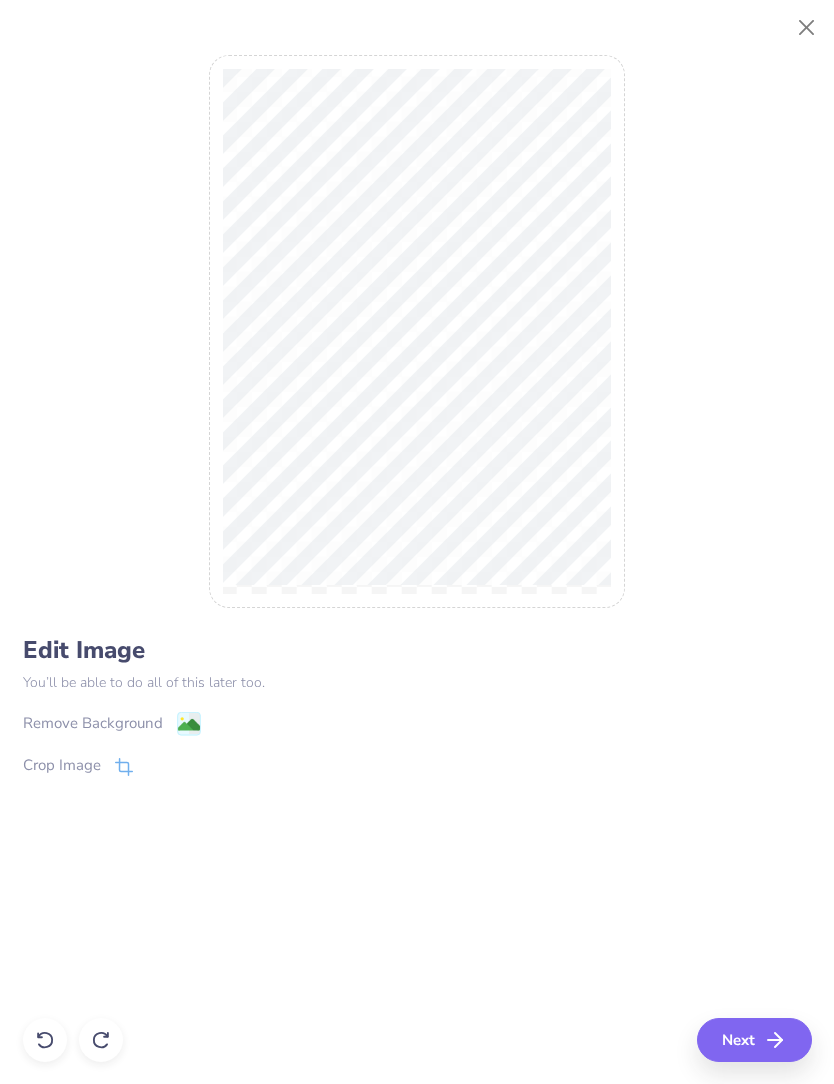 click on "Edit Image You’ll be able to do all of this later too. Remove Background Crop Image" at bounding box center [417, 731] 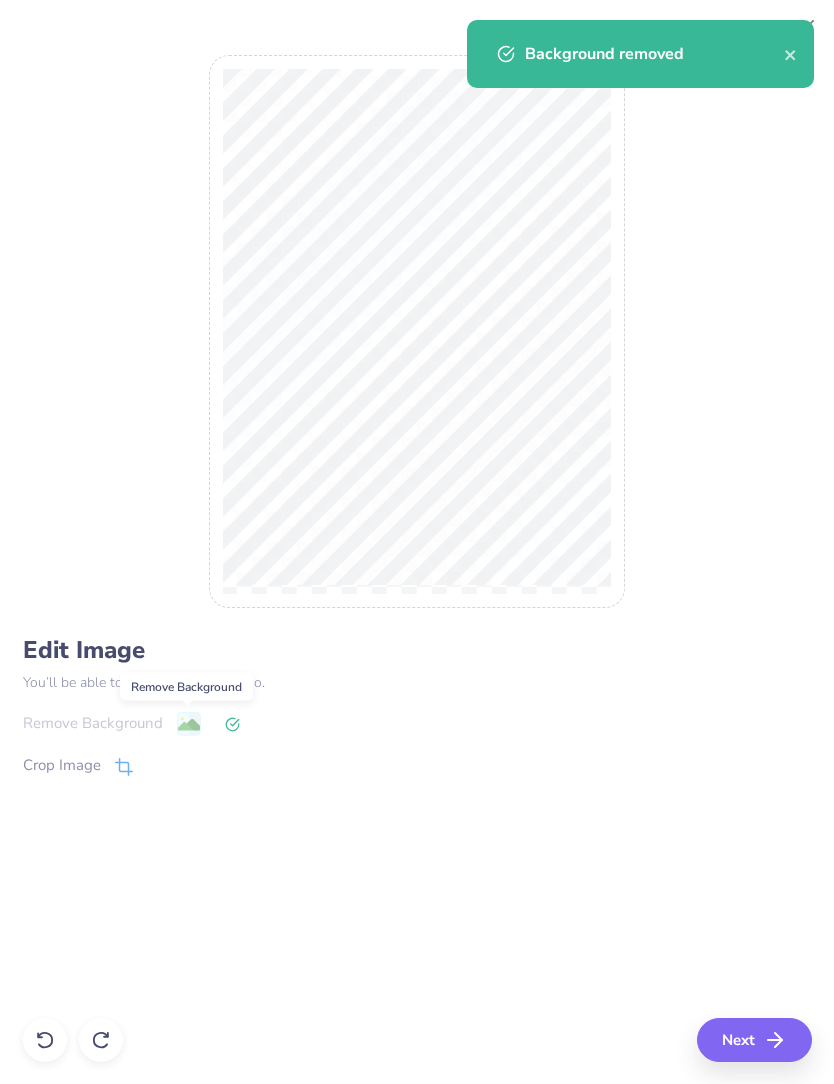 click 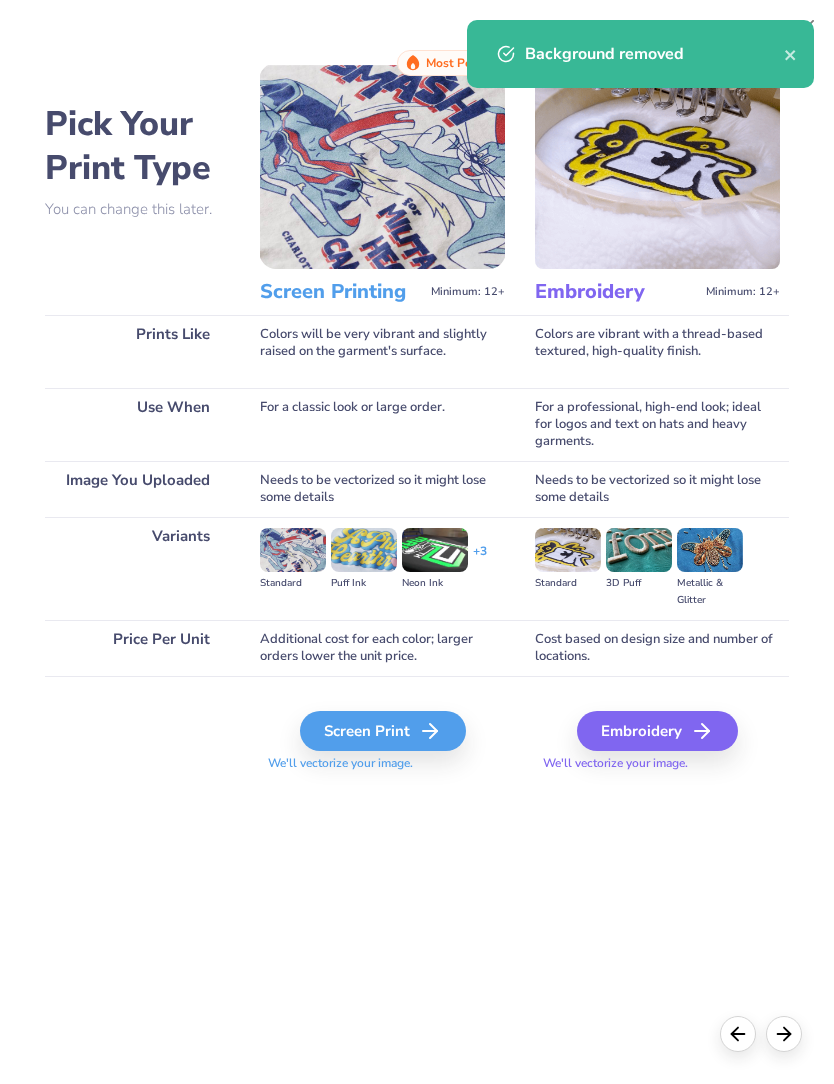 click 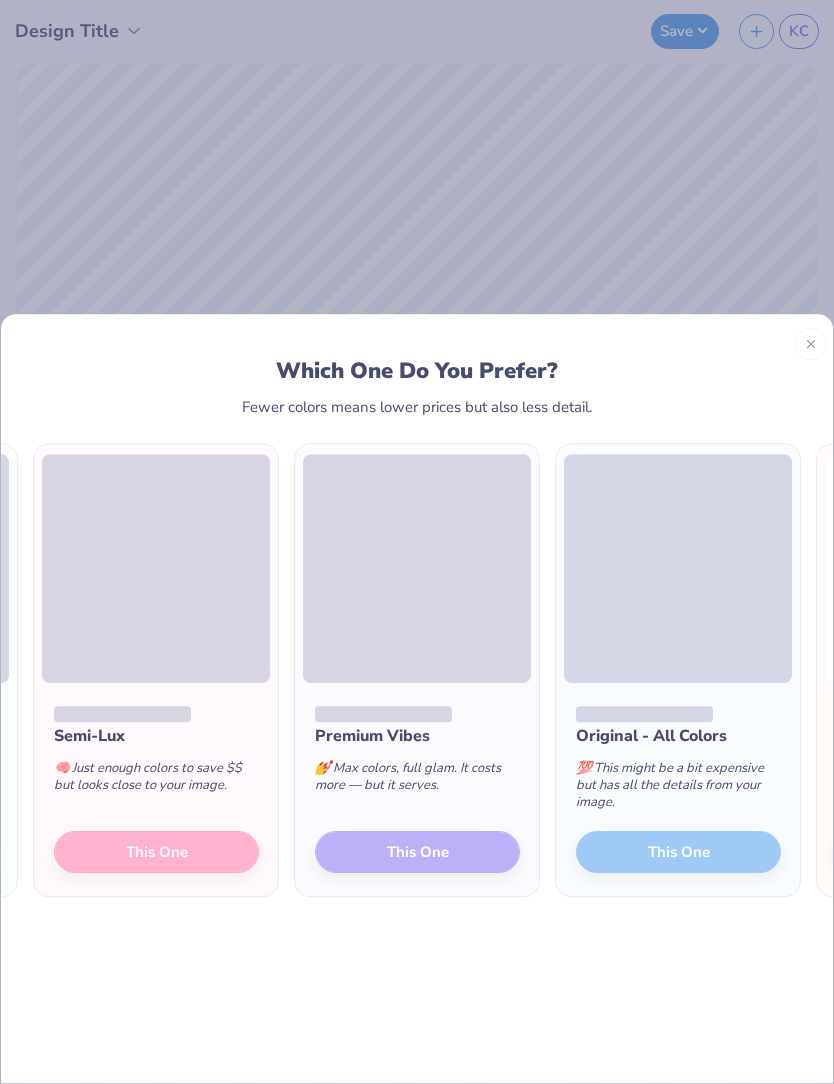 scroll, scrollTop: 0, scrollLeft: -229, axis: horizontal 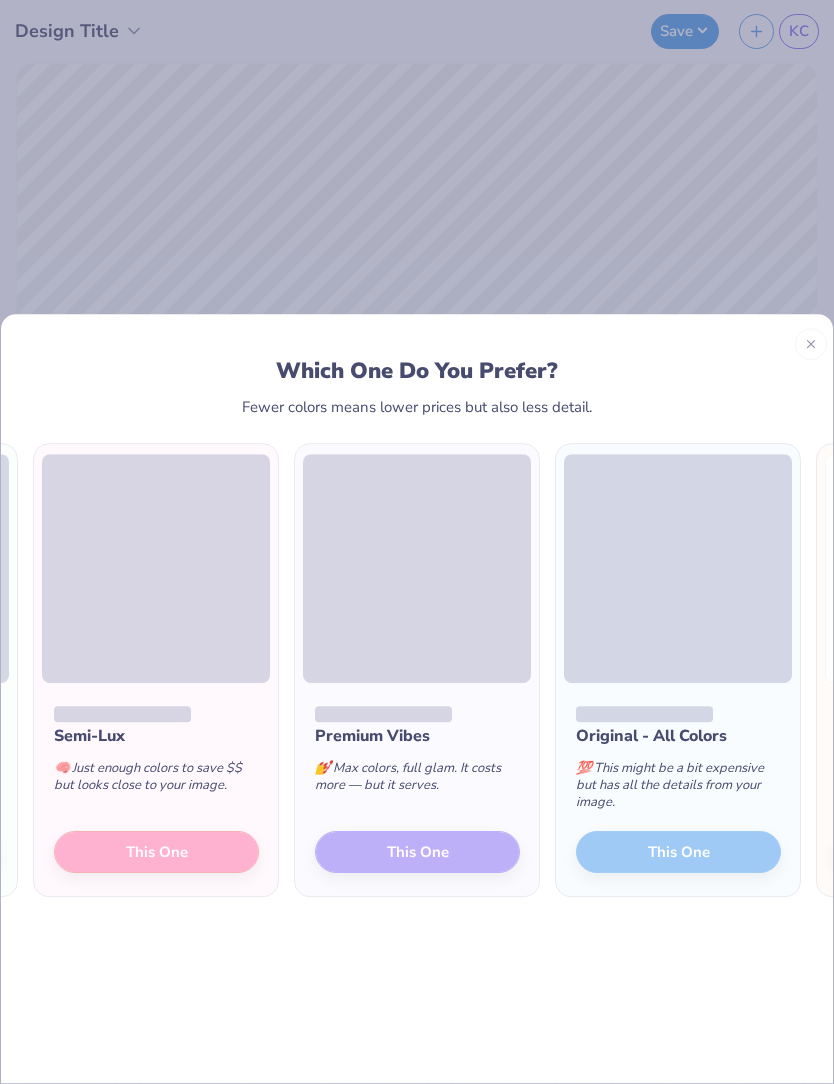 click on "Cost Savvy 💸   Colors stripped to the basics, still looks cute, and saves you cash. This One" at bounding box center [-105, 790] 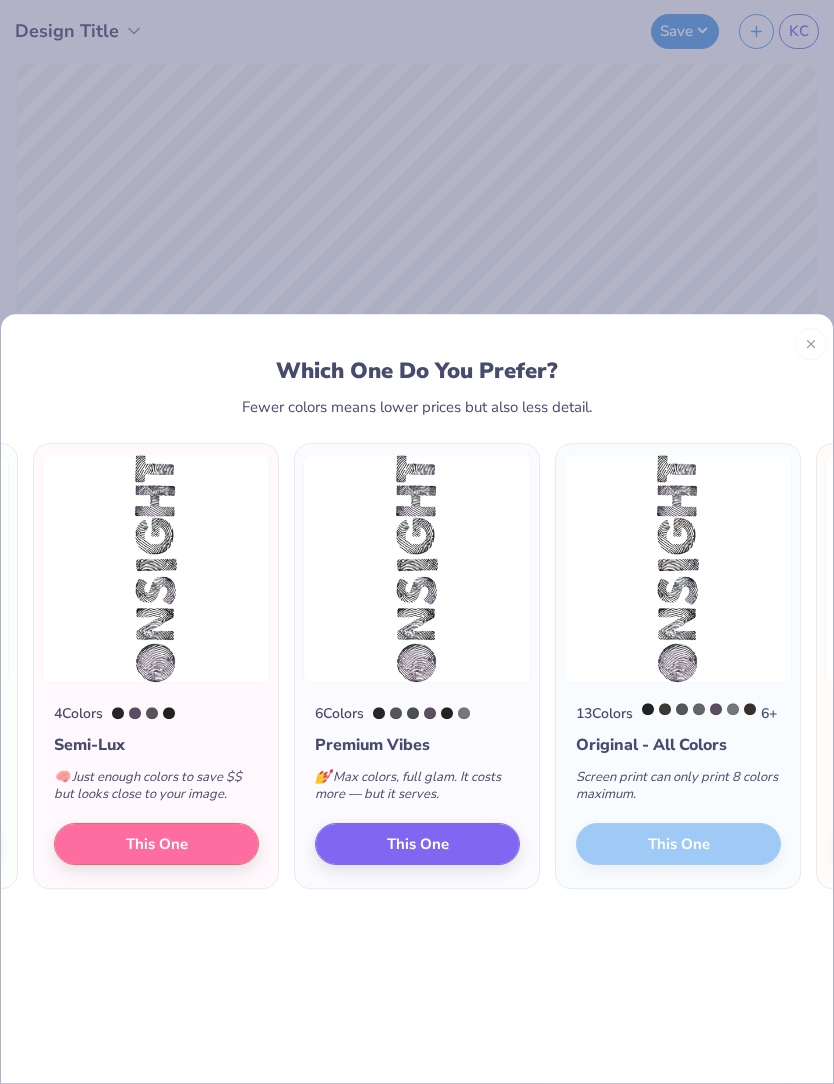 click on "This One" at bounding box center [-105, 844] 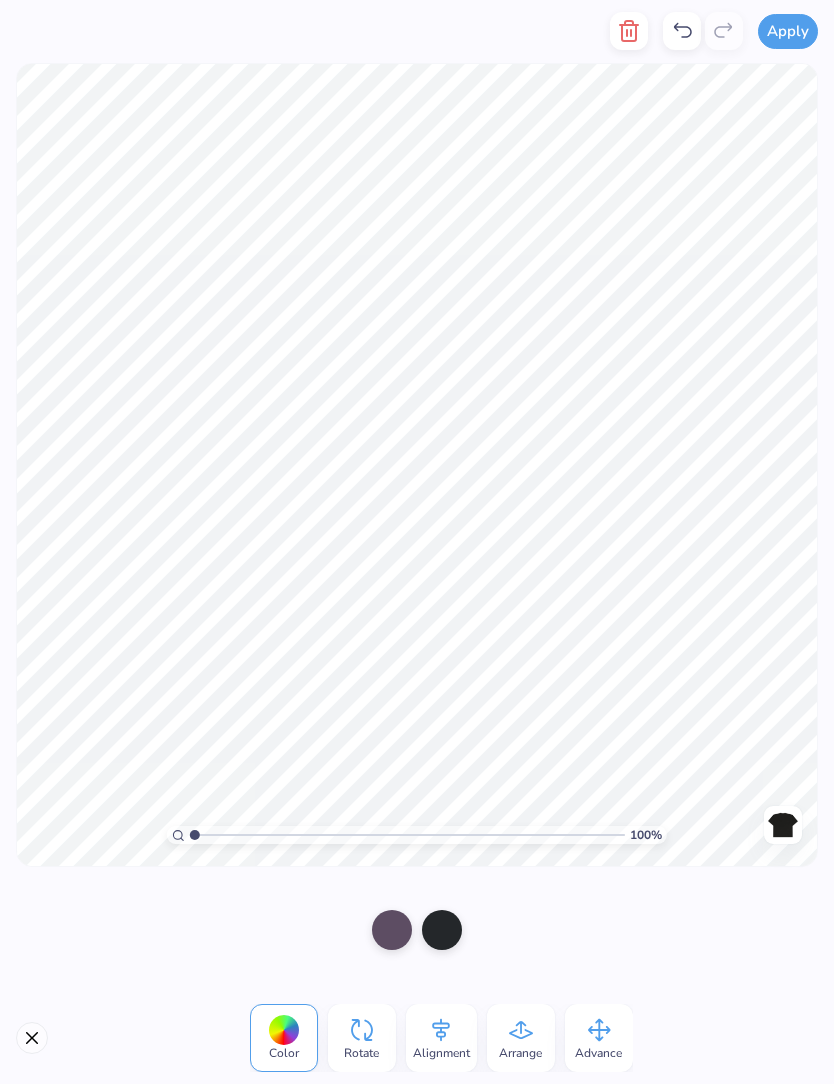 click at bounding box center (392, 930) 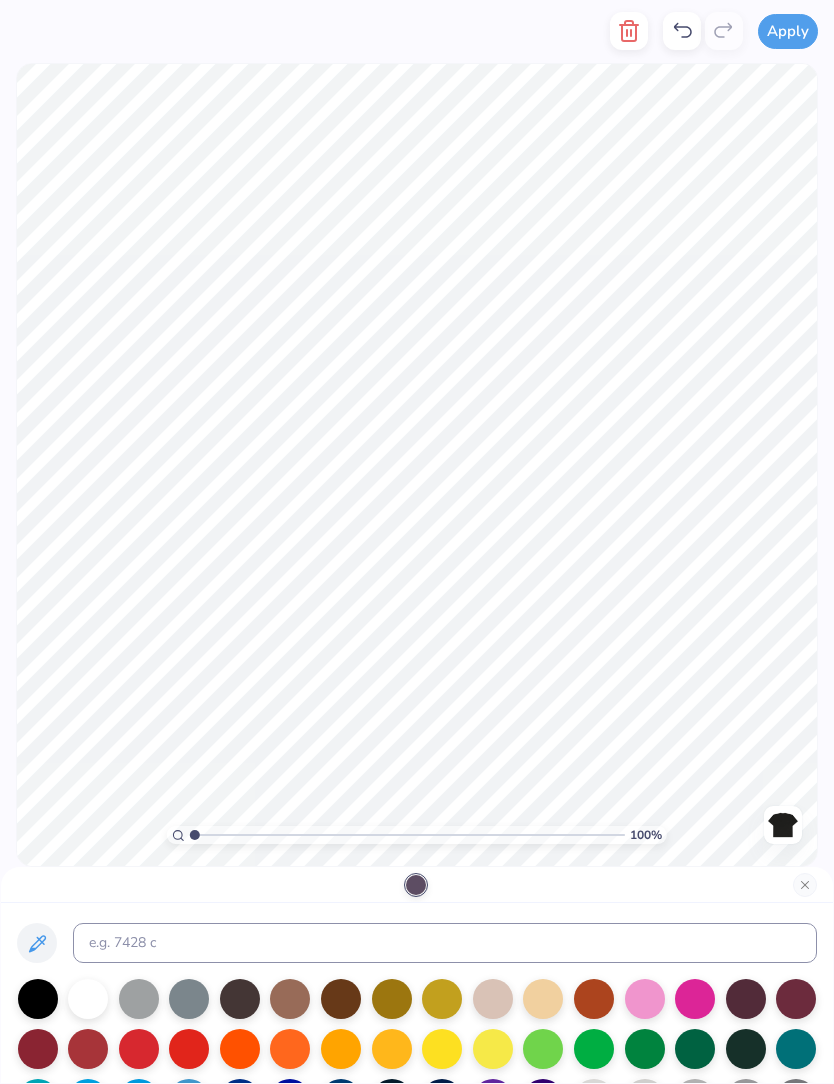click at bounding box center [88, 999] 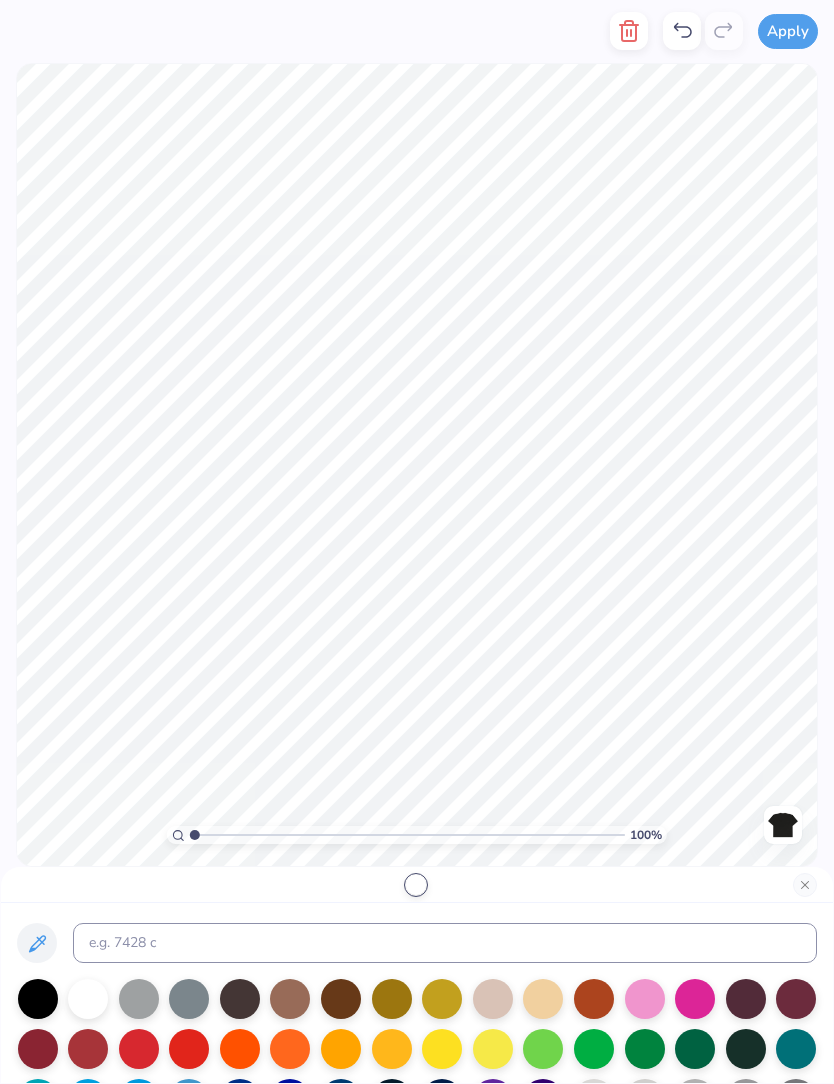 click at bounding box center [805, 885] 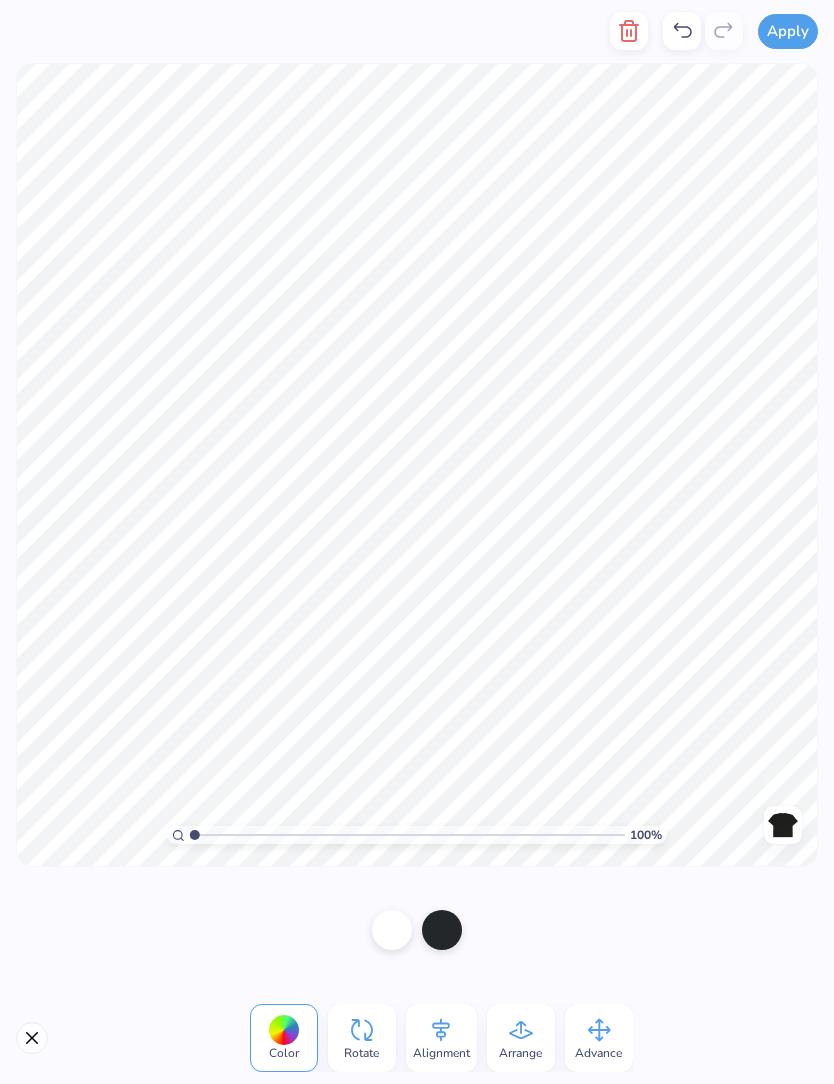 click at bounding box center (442, 930) 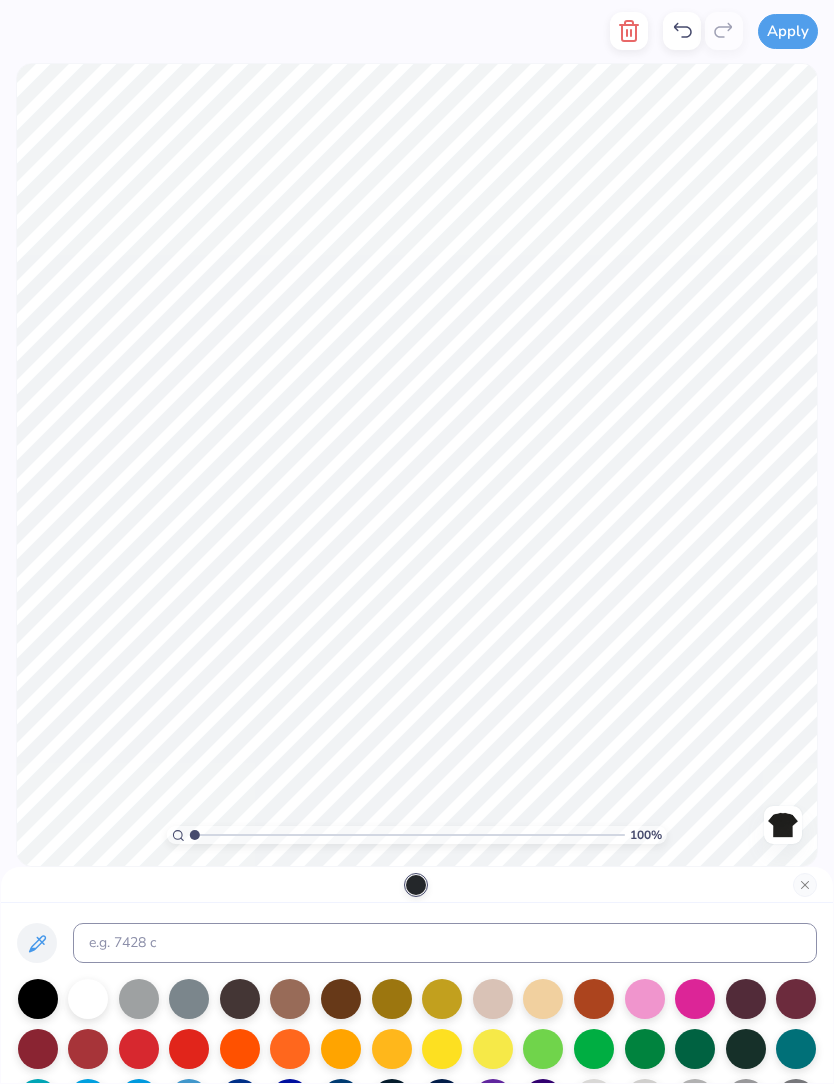 click at bounding box center (88, 999) 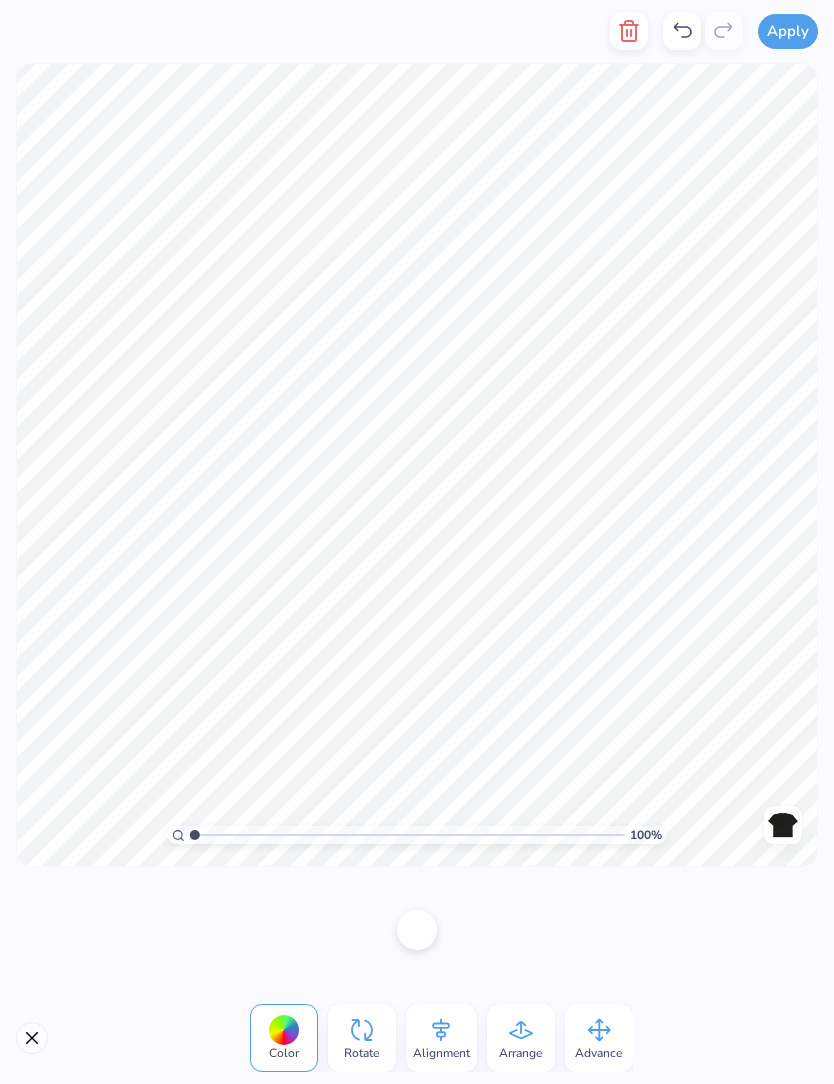 click 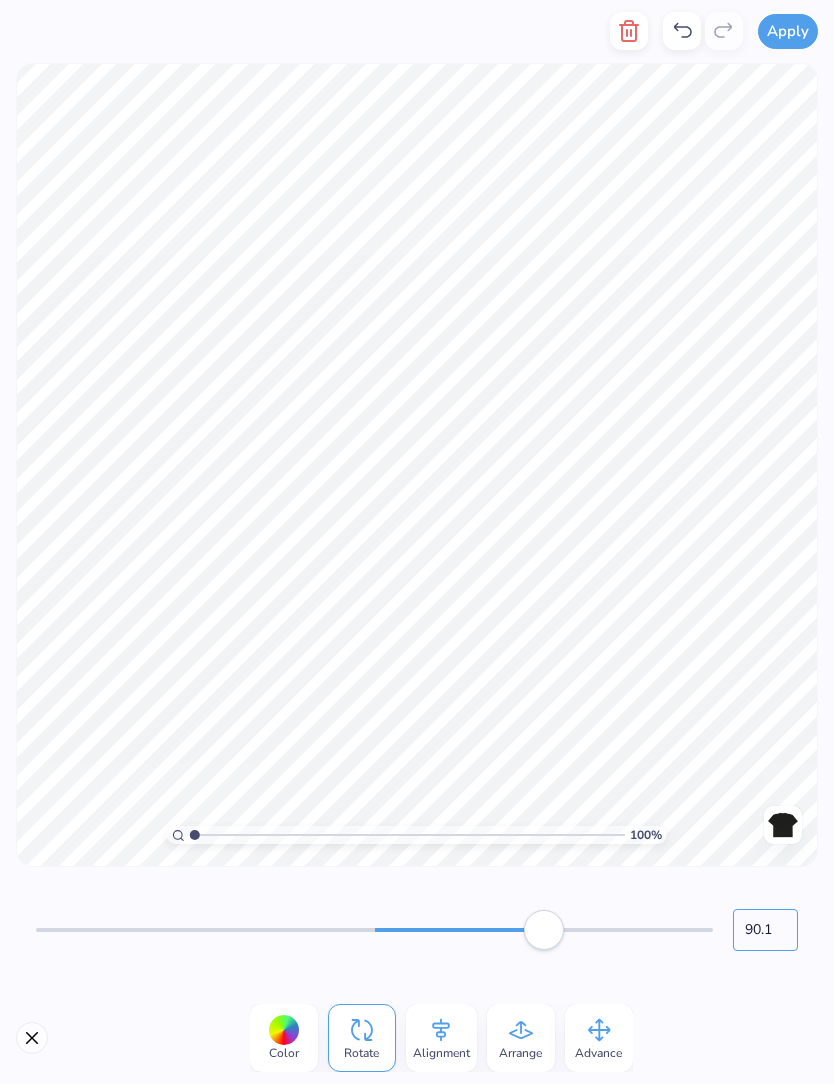 click on "90.1" at bounding box center (765, 930) 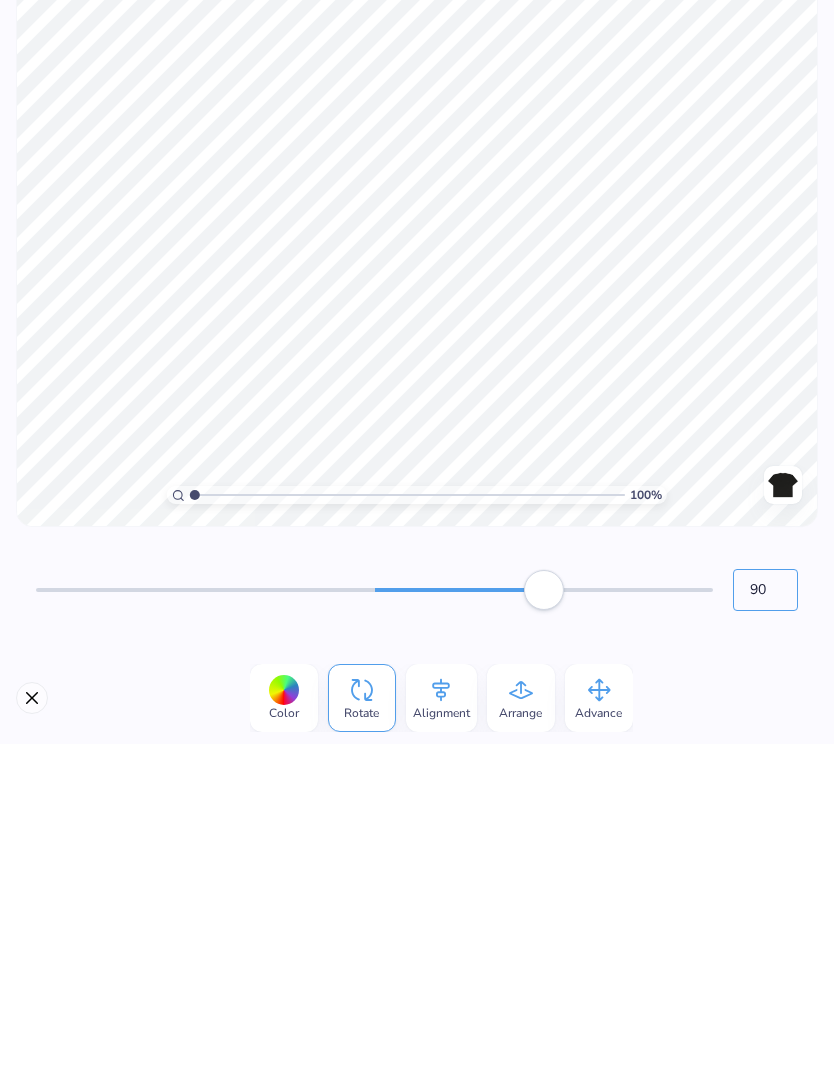 scroll, scrollTop: 0, scrollLeft: 0, axis: both 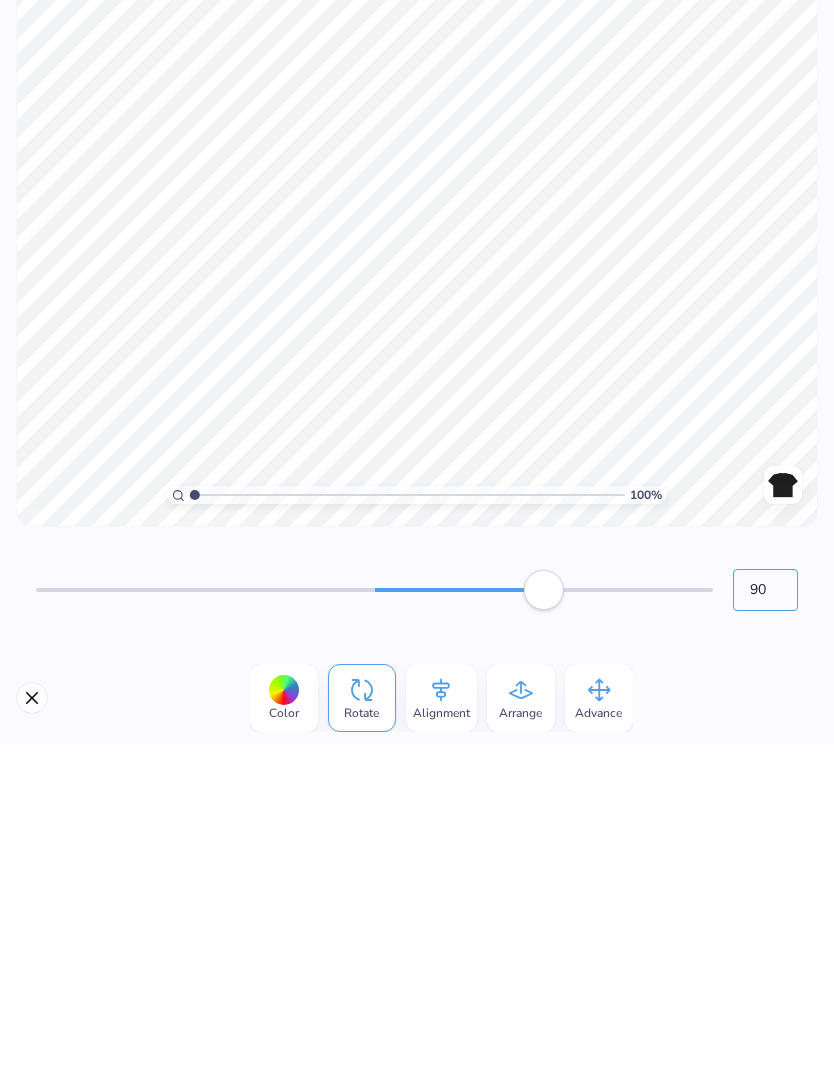 type on "90.0" 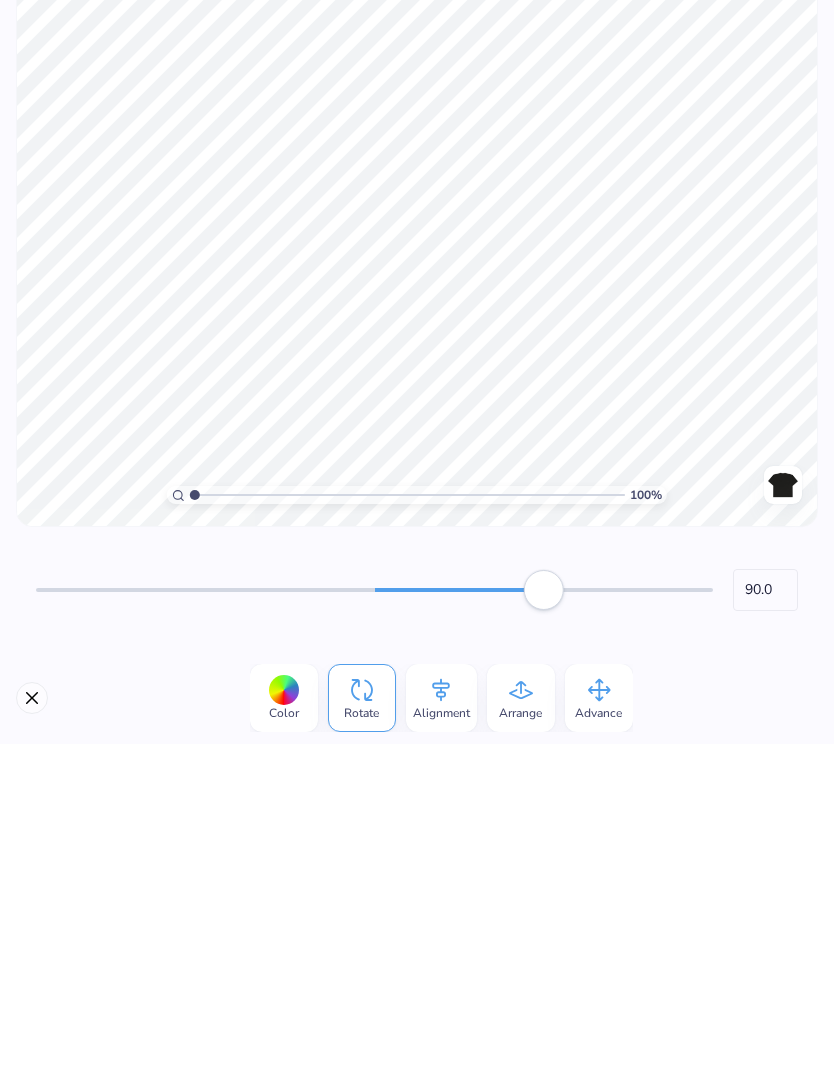 click on "Color Rotate Alignment Arrange Advance" at bounding box center [417, 1038] 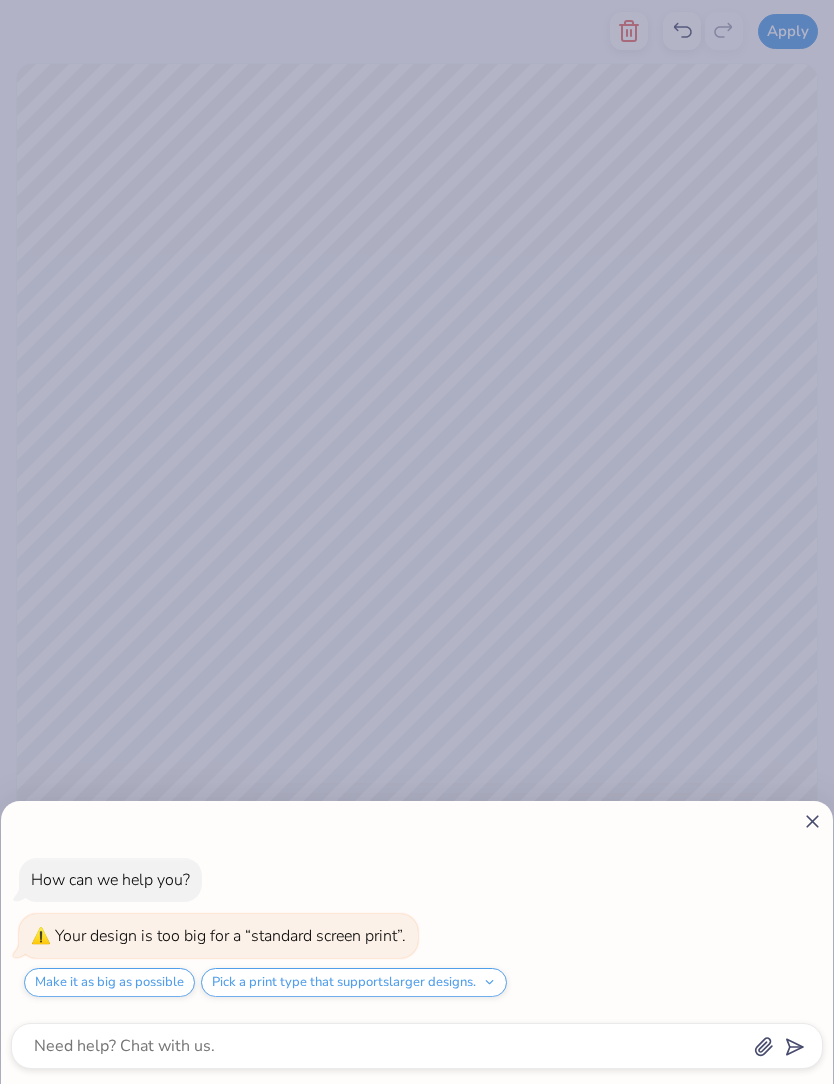 click 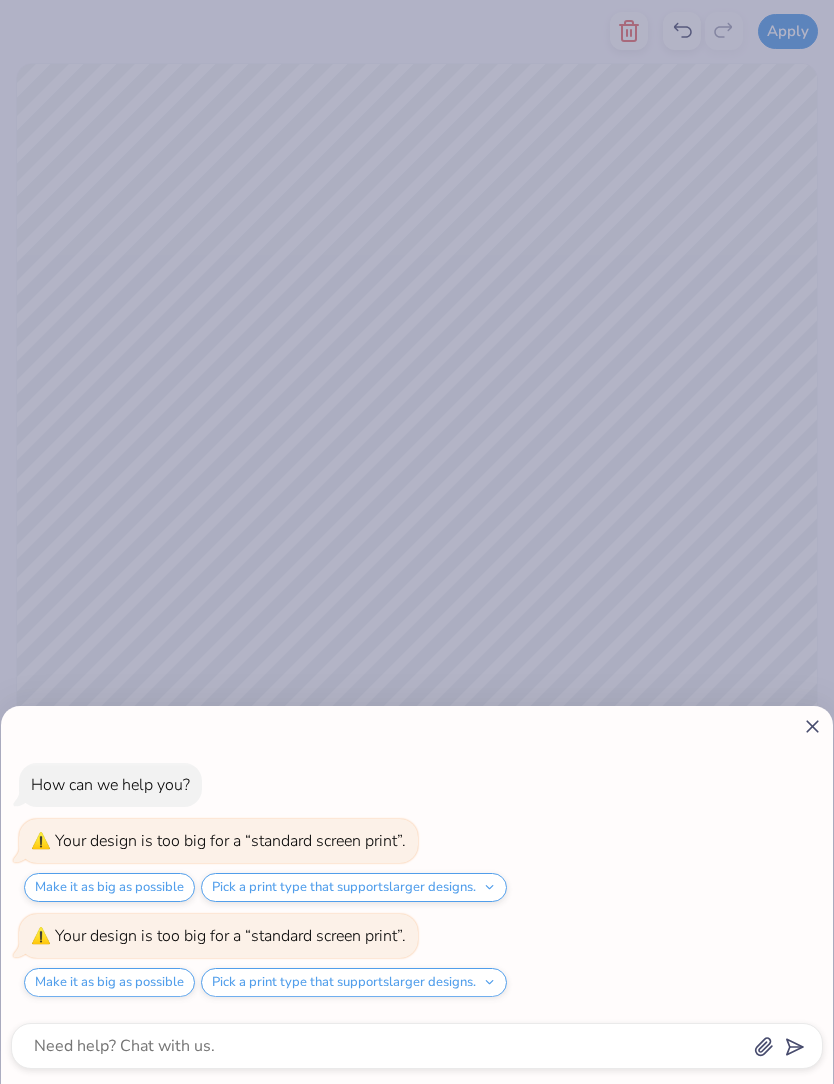 click 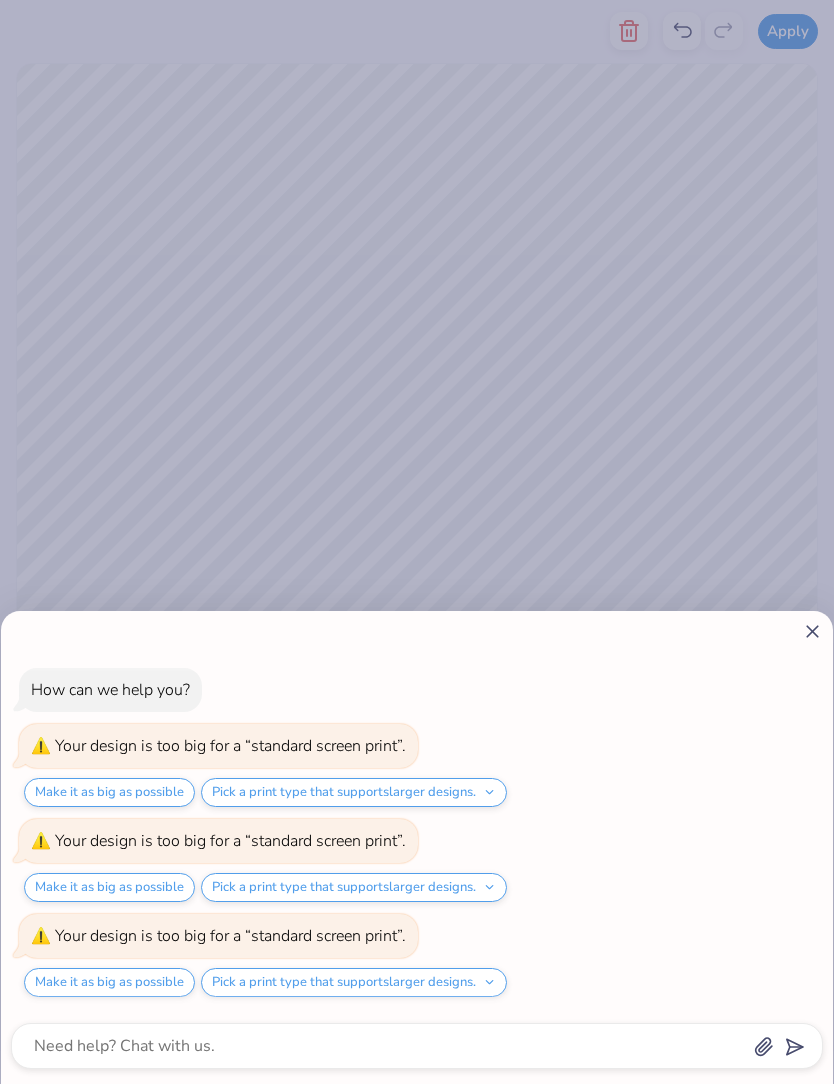 click on "How can we help you? Your design is too big for a “standard screen print”. Make it as big as possible Pick a print type that supports larger designs. Your design is too big for a “standard screen print”. Make it as big as possible Pick a print type that supports larger designs. Your design is too big for a “standard screen print”. Make it as big as possible Pick a print type that supports larger designs." at bounding box center [417, 542] 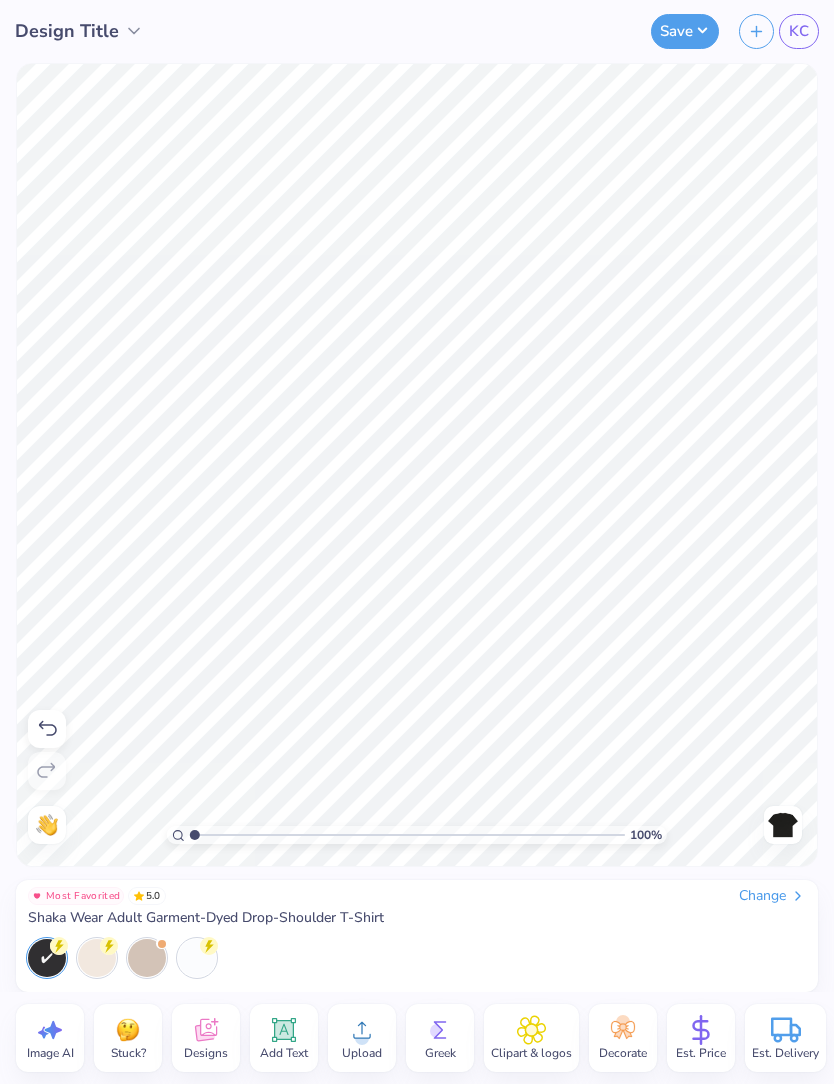 click on "Upload" at bounding box center (362, 1038) 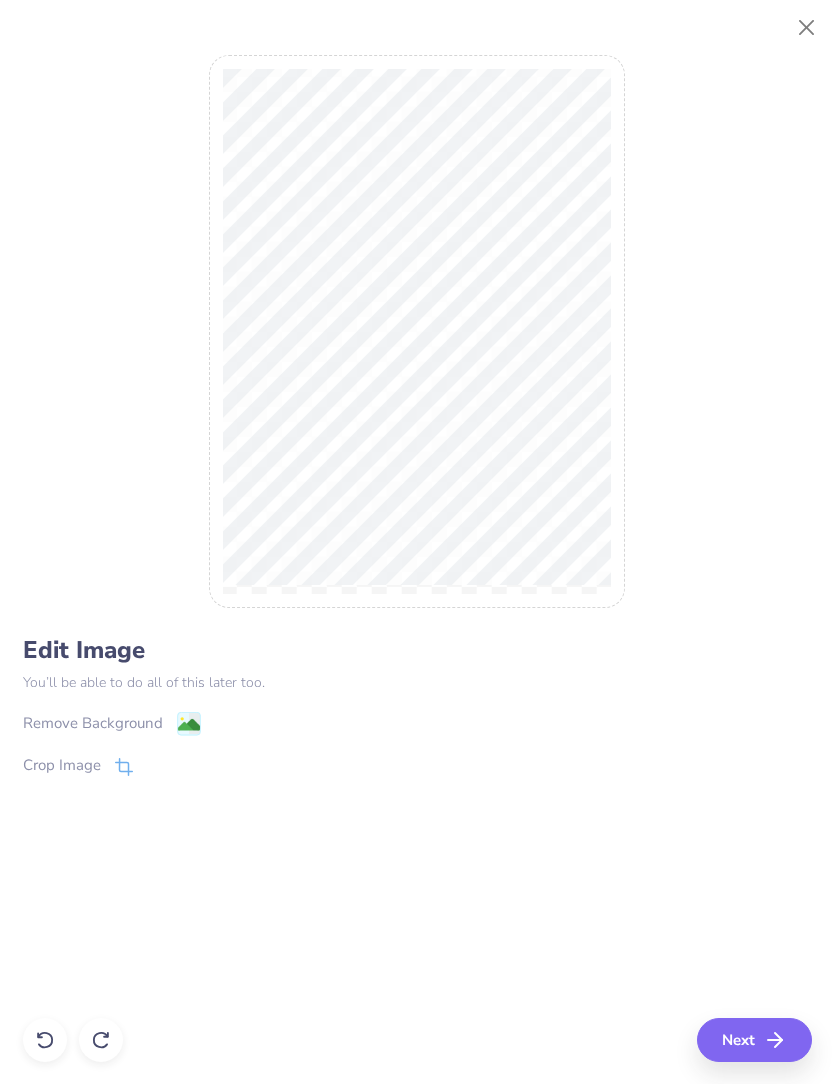 click 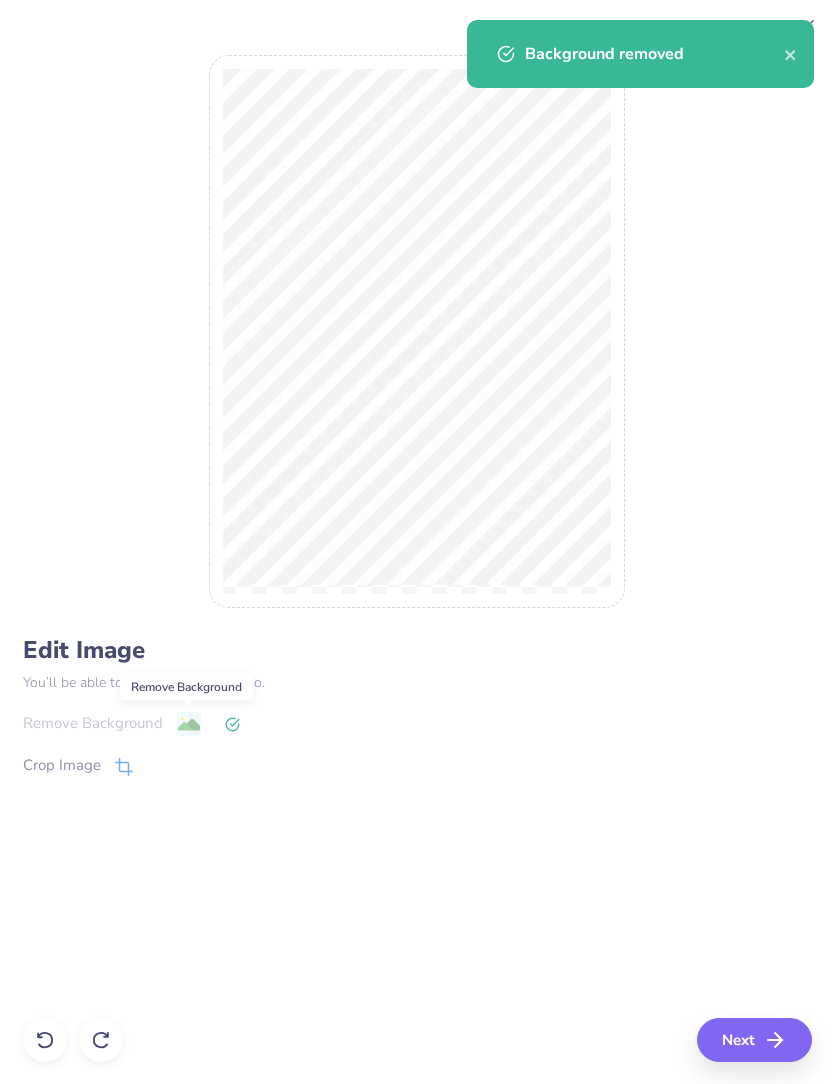 click 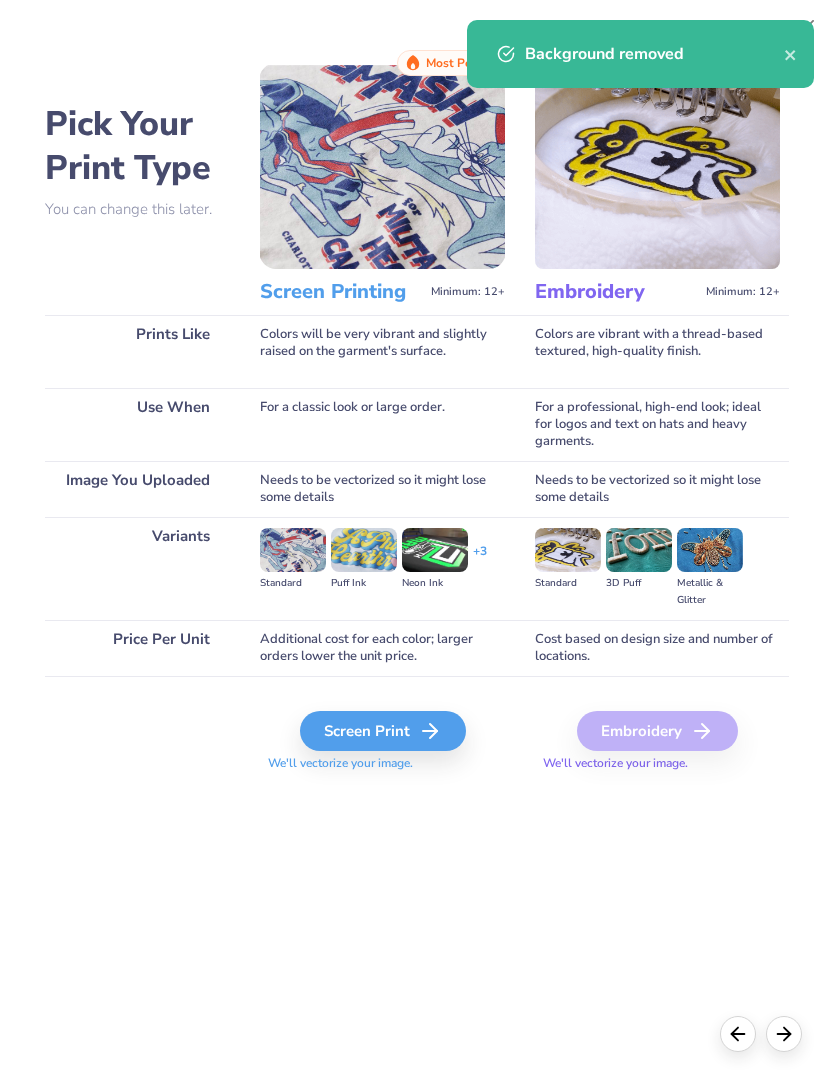 click on "Screen Print" at bounding box center (383, 731) 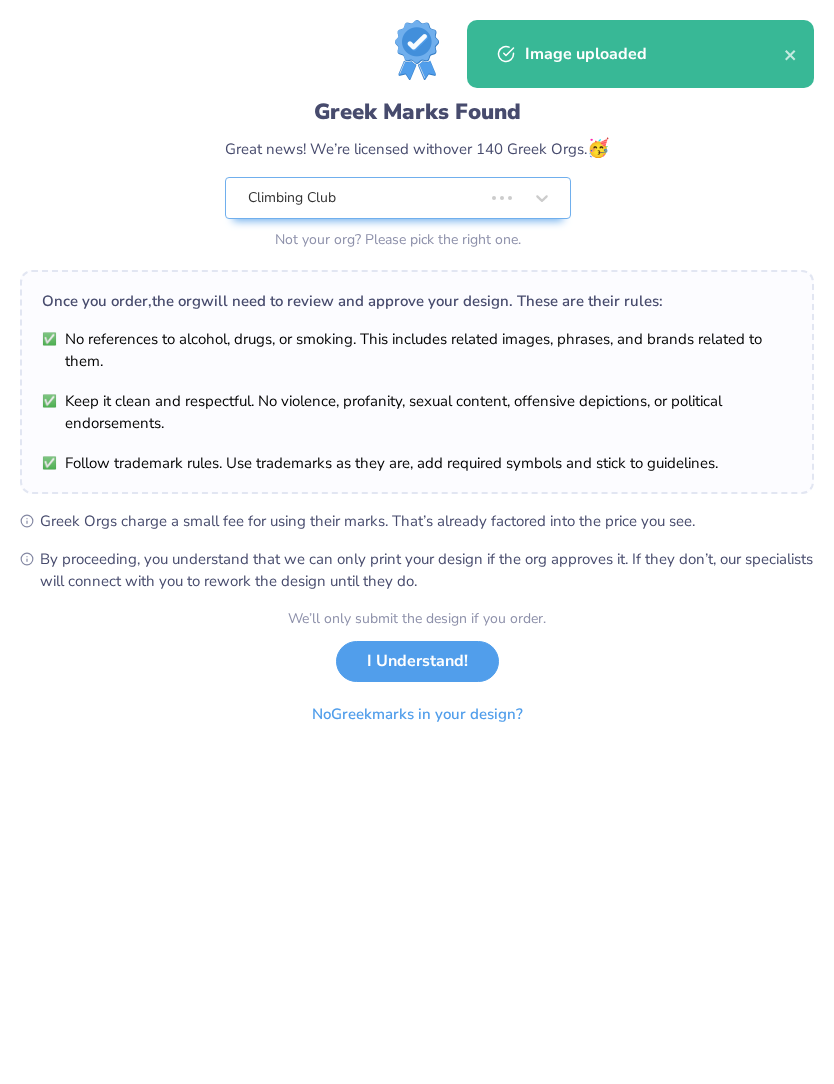 click on "Greek Marks Found Great news! We’re licensed with  over 140 Greek Orgs. 🥳 Climbing Club Not your org? Please pick the right one. Once you order,  the org  will need to review and approve your design. These are their rules: No references to alcohol, drugs, or smoking. This includes related images, phrases, and brands related to them. Keep it clean and respectful. No violence, profanity, sexual content, offensive depictions, or political endorsements. Follow trademark rules. Use trademarks as they are, add required symbols and stick to guidelines. Greek Orgs charge a small fee for using their marks. That’s already factored into the price you see. By proceeding, you understand that we can only print your design if the org approves it. If they don’t, our specialists will connect with you to rework the design until they do. We’ll only submit the design if you order. I Understand! No  Greek  marks in your design?" at bounding box center [417, 542] 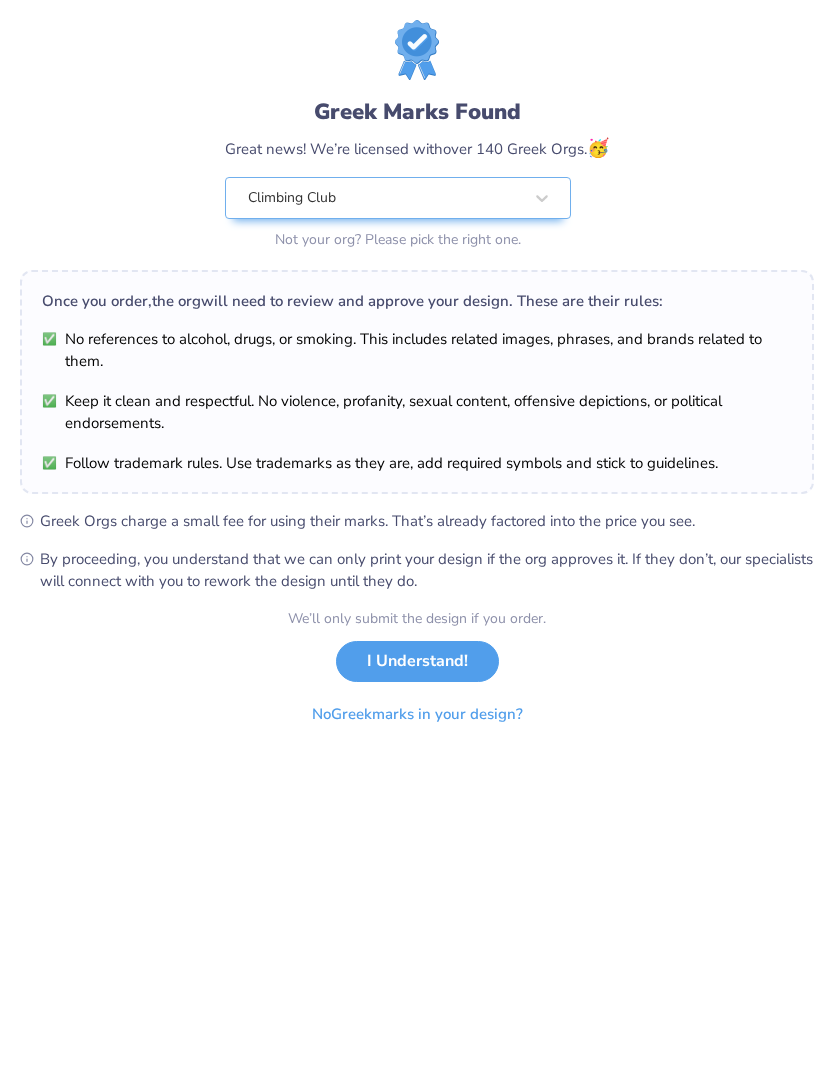 click on "I Understand!" at bounding box center [417, 661] 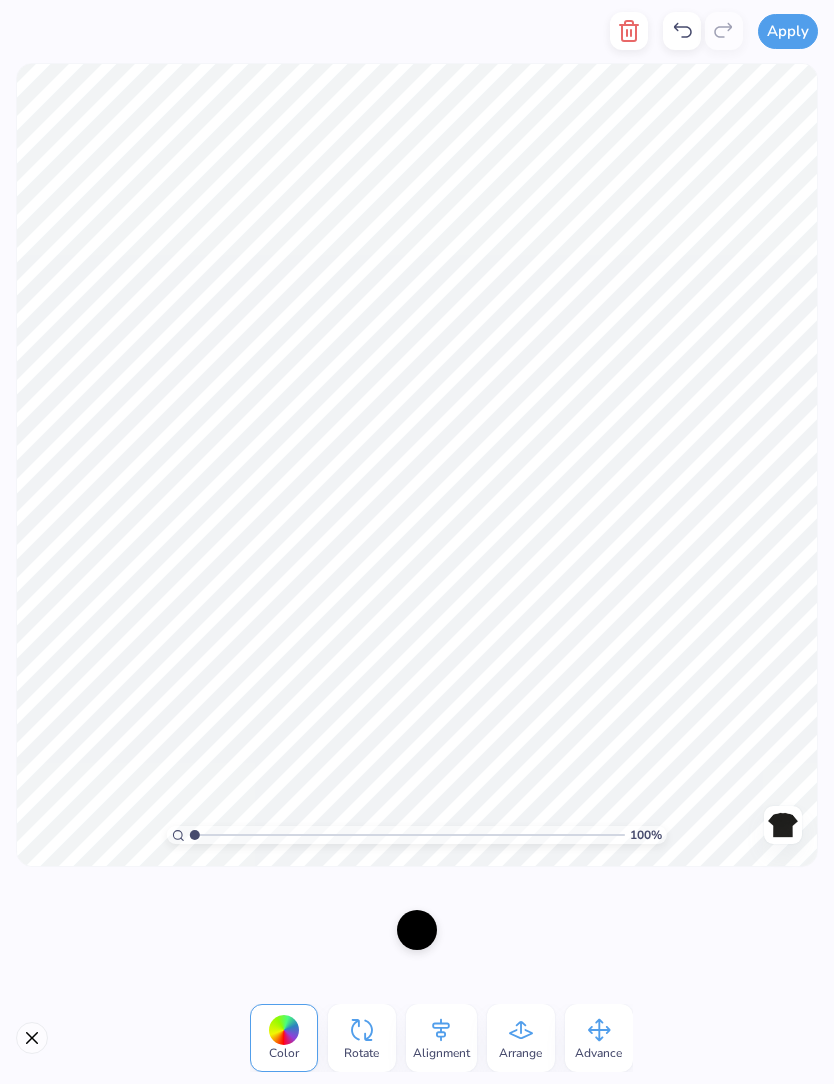 click at bounding box center (417, 930) 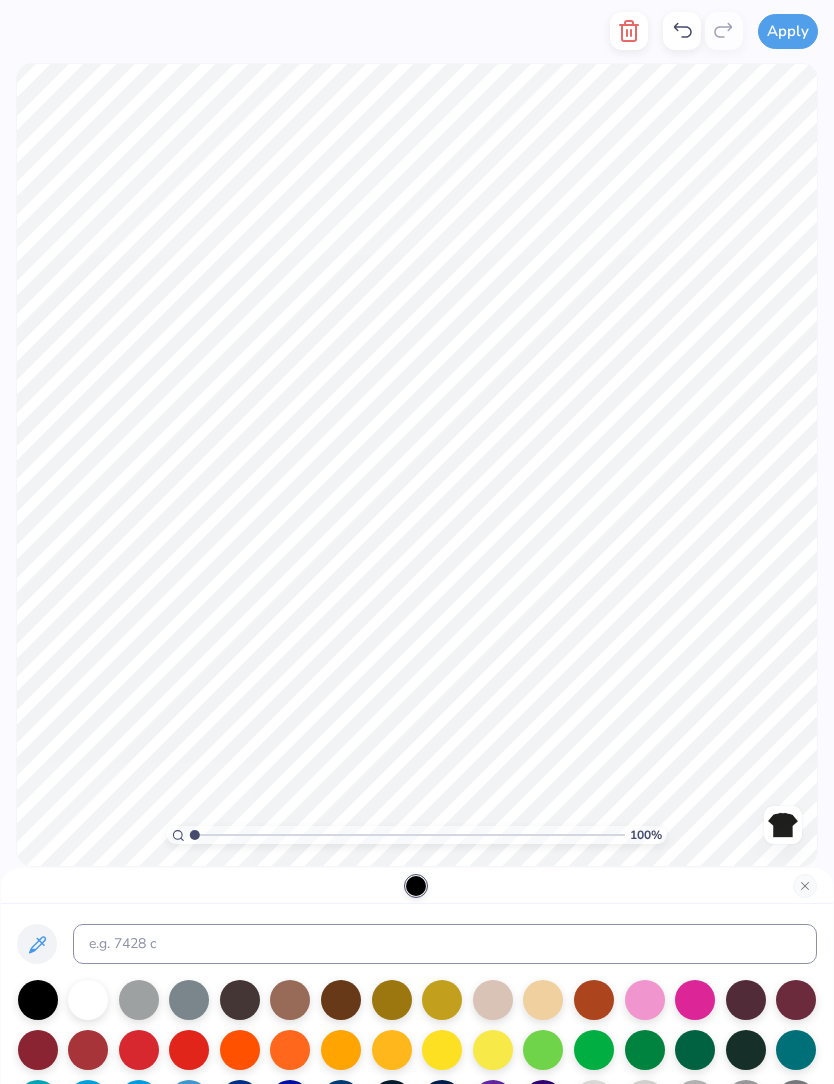 click at bounding box center (88, 1000) 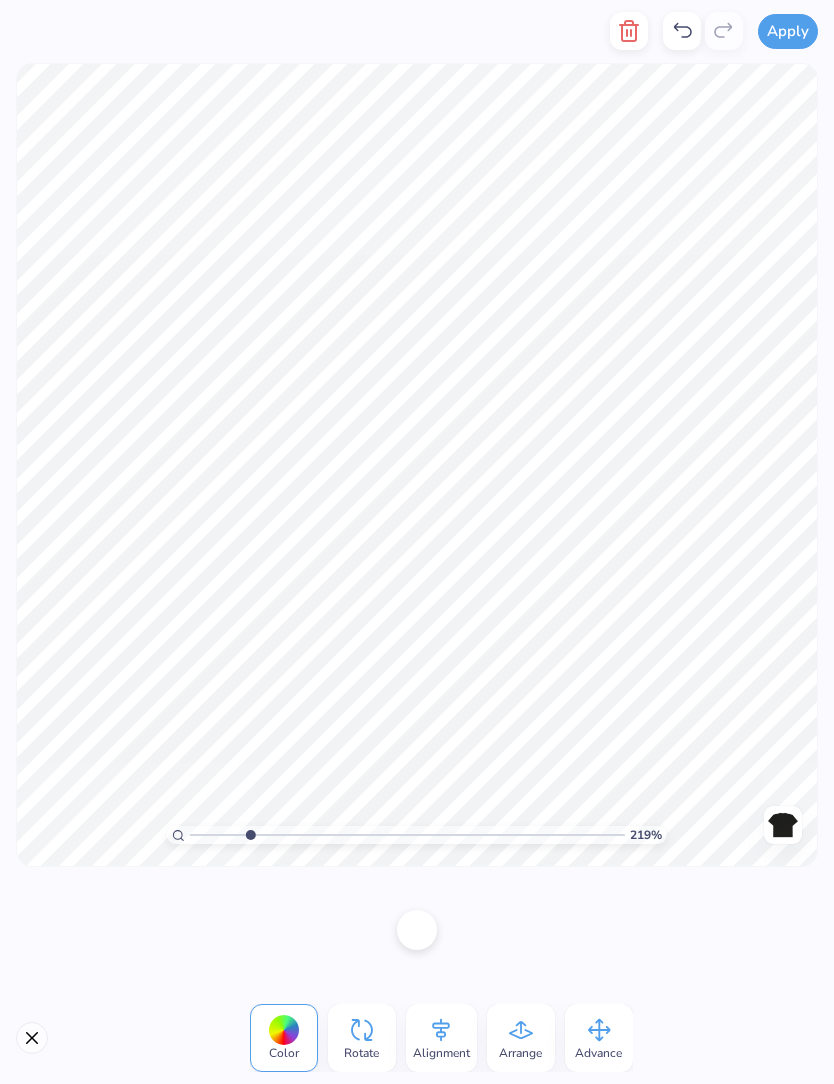 click 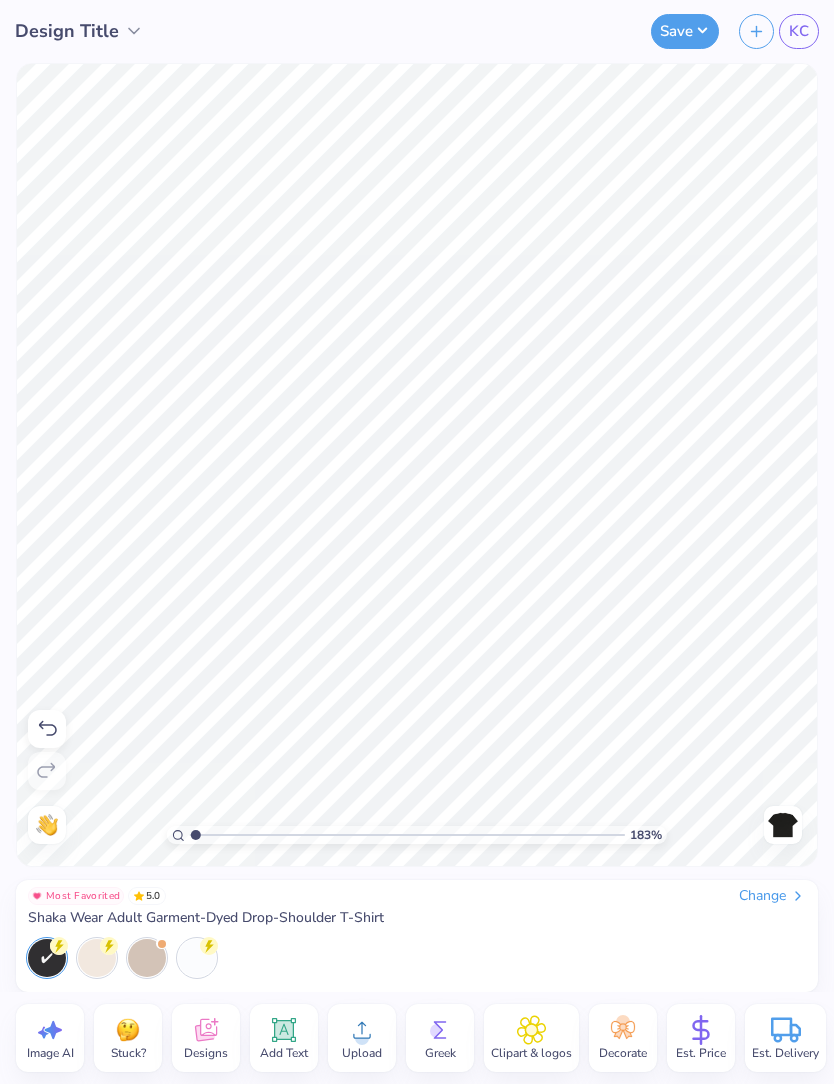 type on "1" 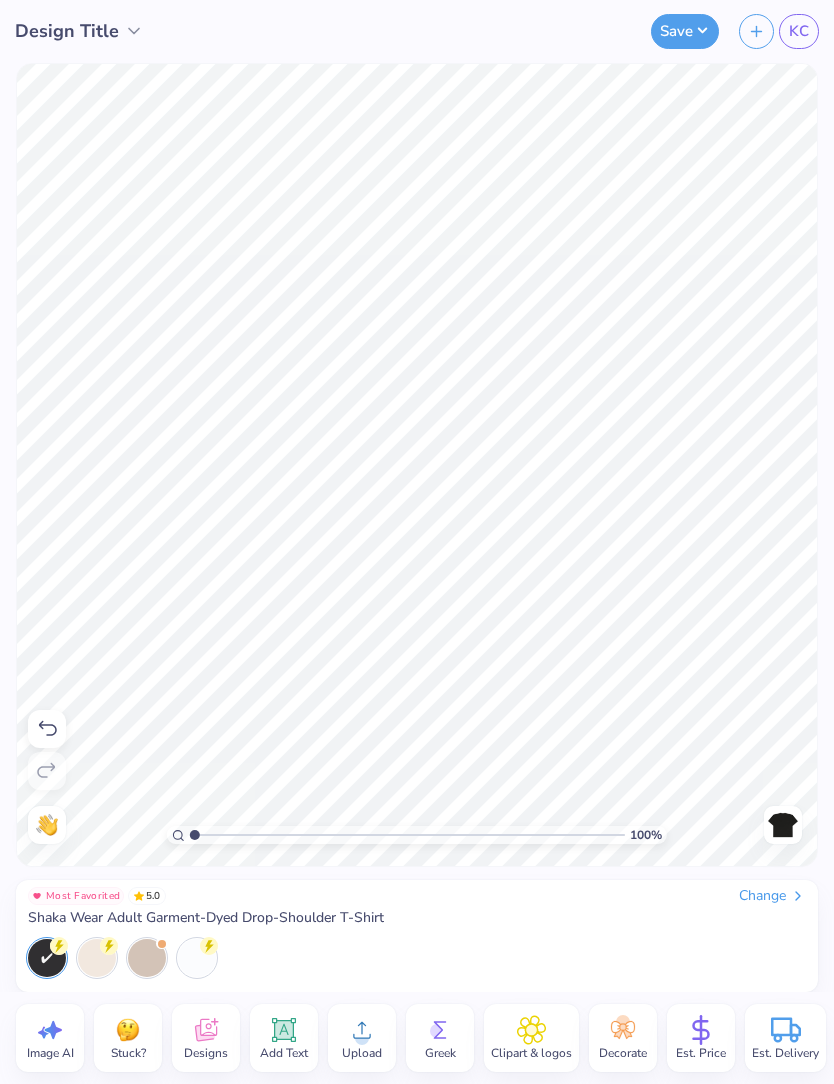 click on "Save" at bounding box center [685, 31] 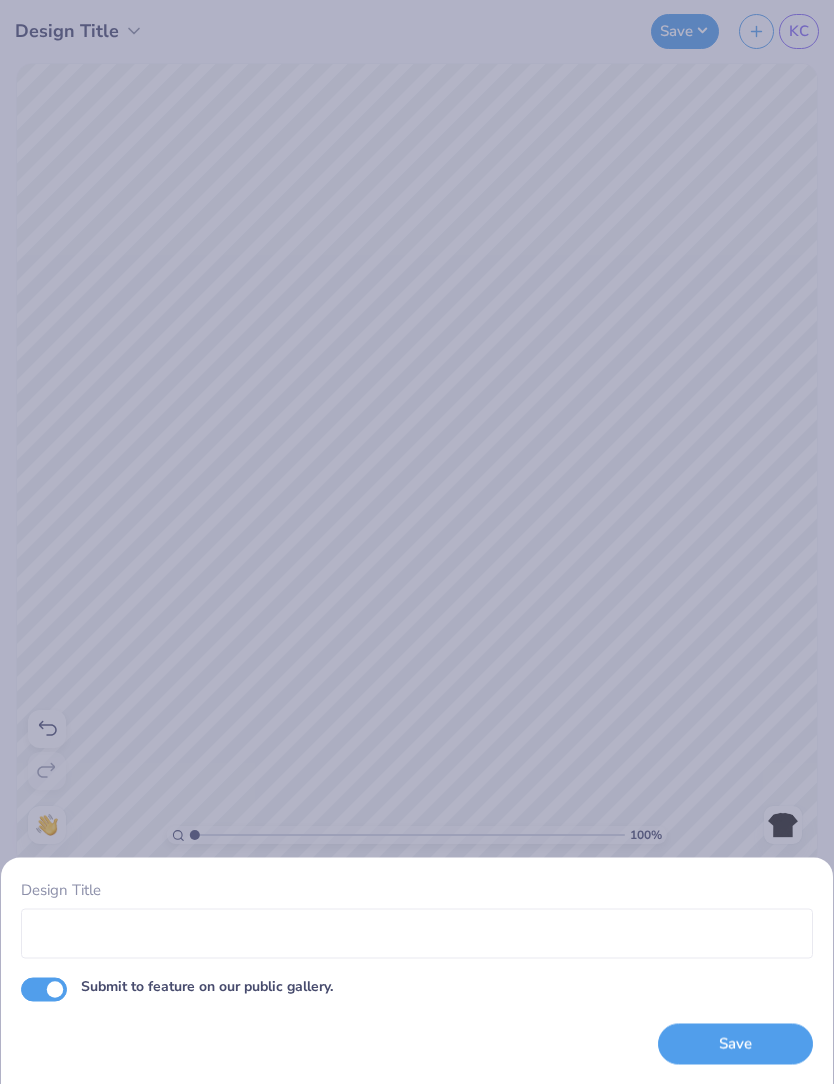 click on "Submit to feature on our public gallery." at bounding box center (44, 989) 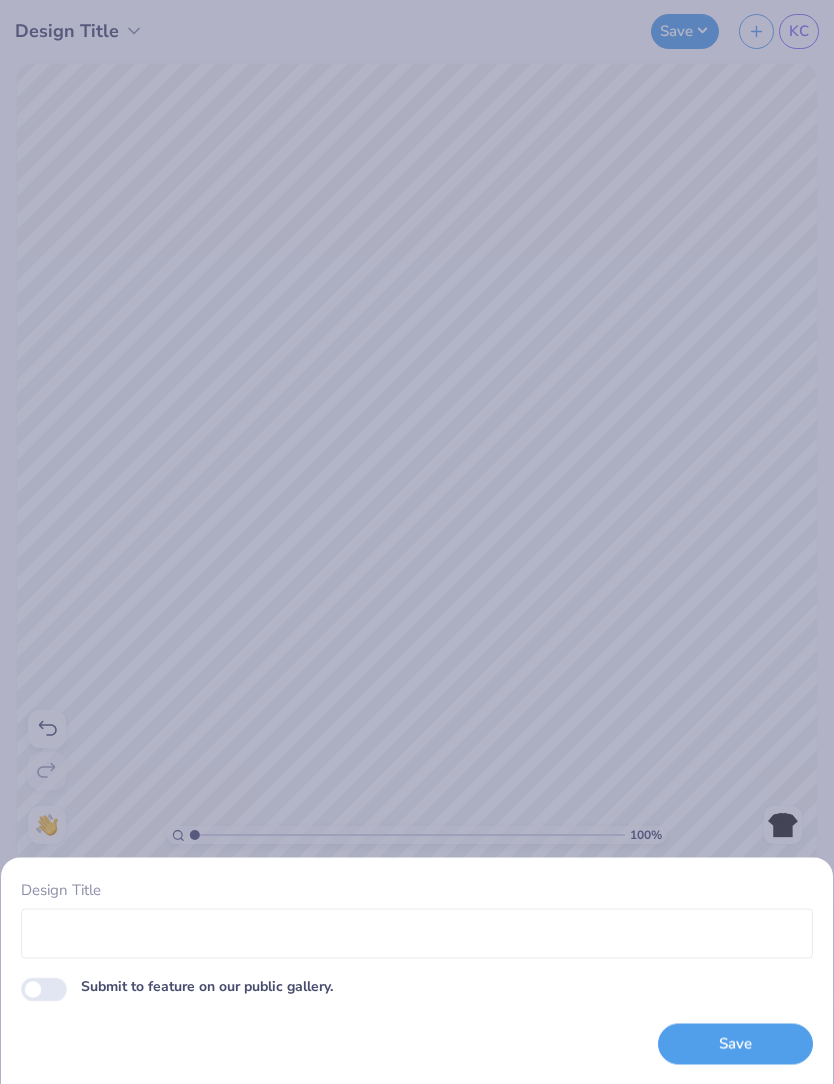 checkbox on "false" 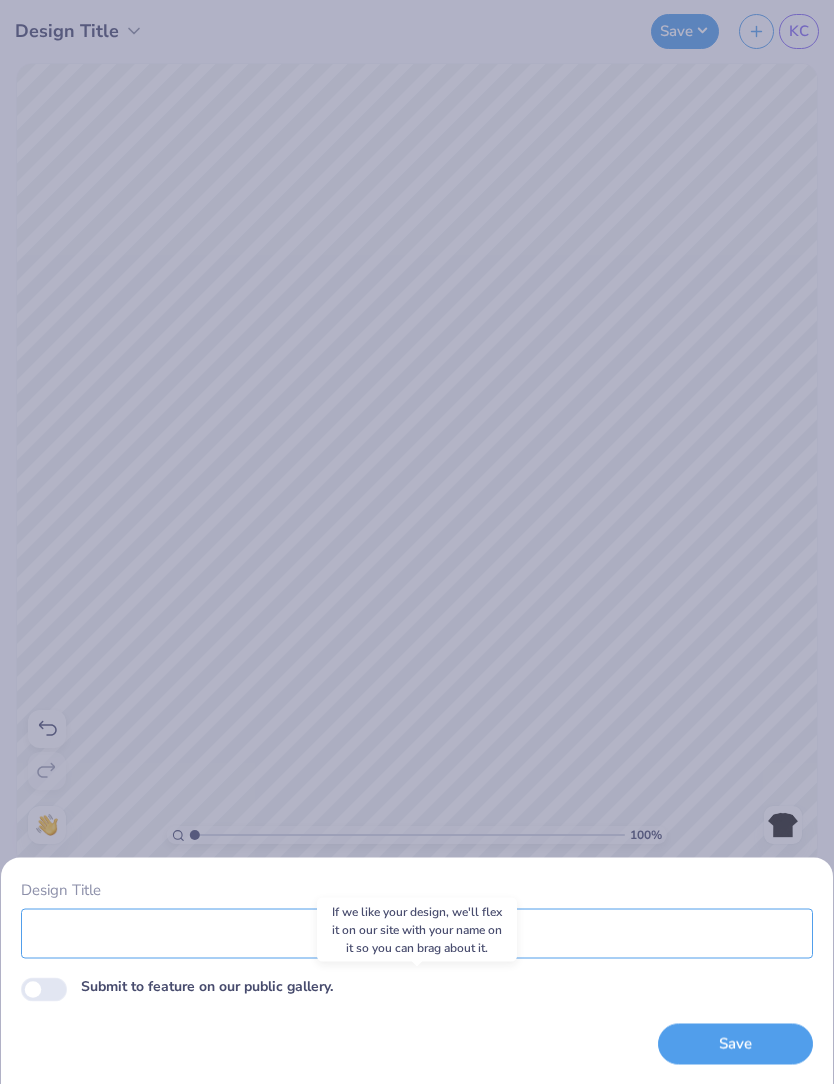 click on "Design Title" at bounding box center [417, 933] 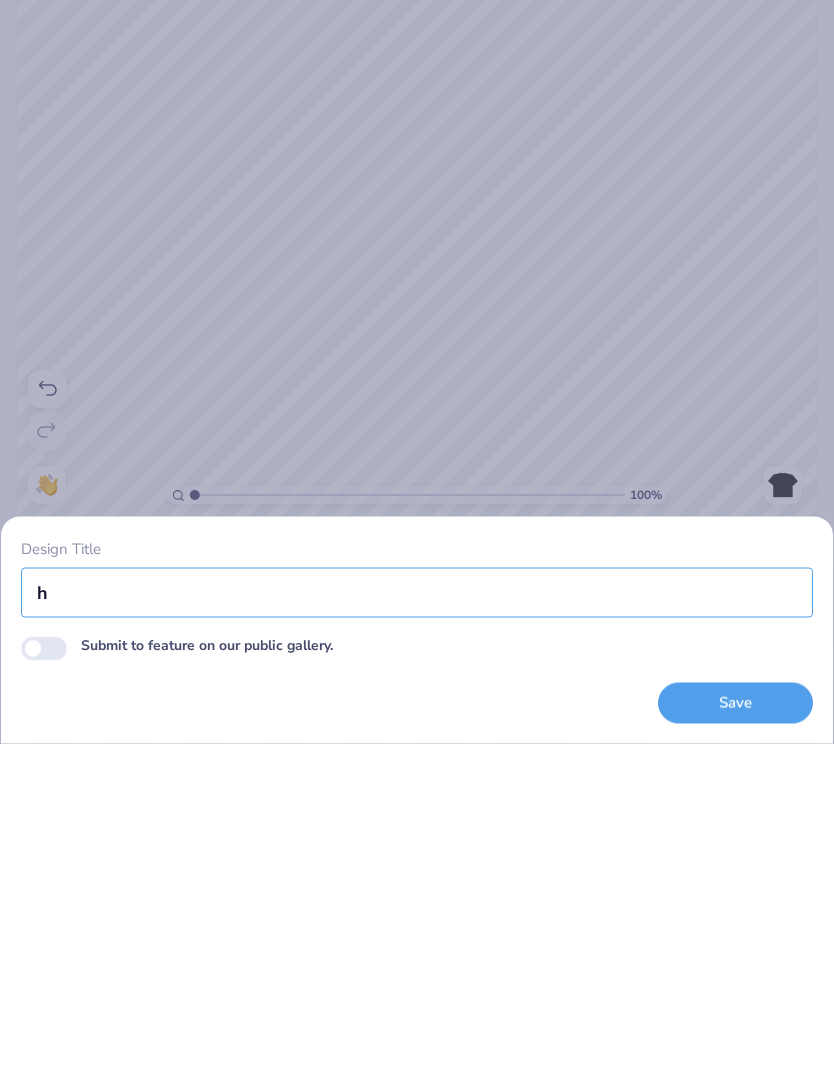 scroll, scrollTop: 0, scrollLeft: 0, axis: both 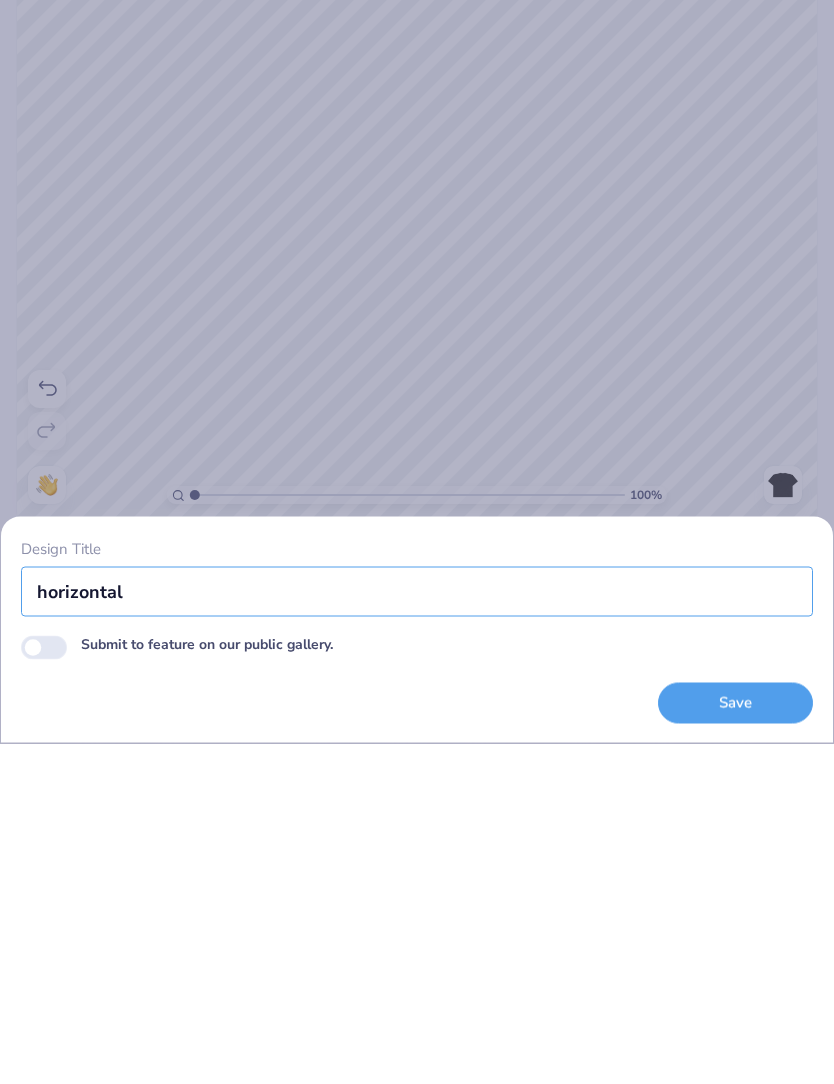 type on "horizontal" 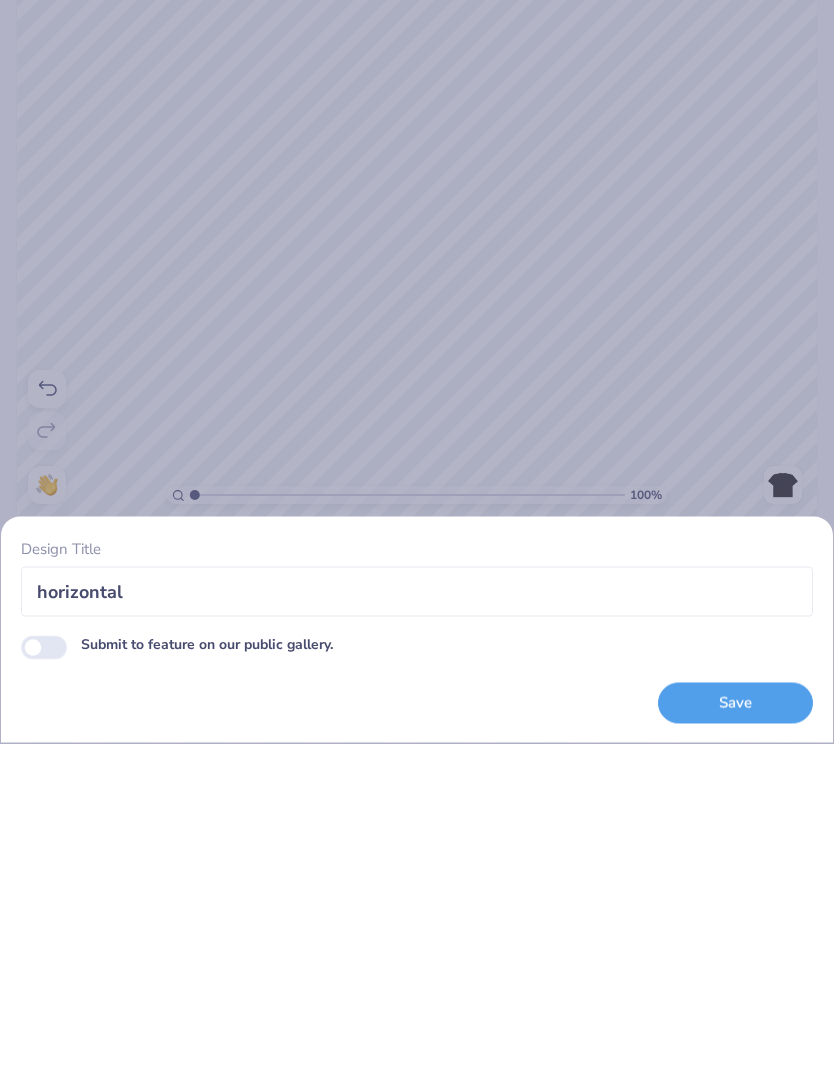 click on "Save" at bounding box center (735, 1042) 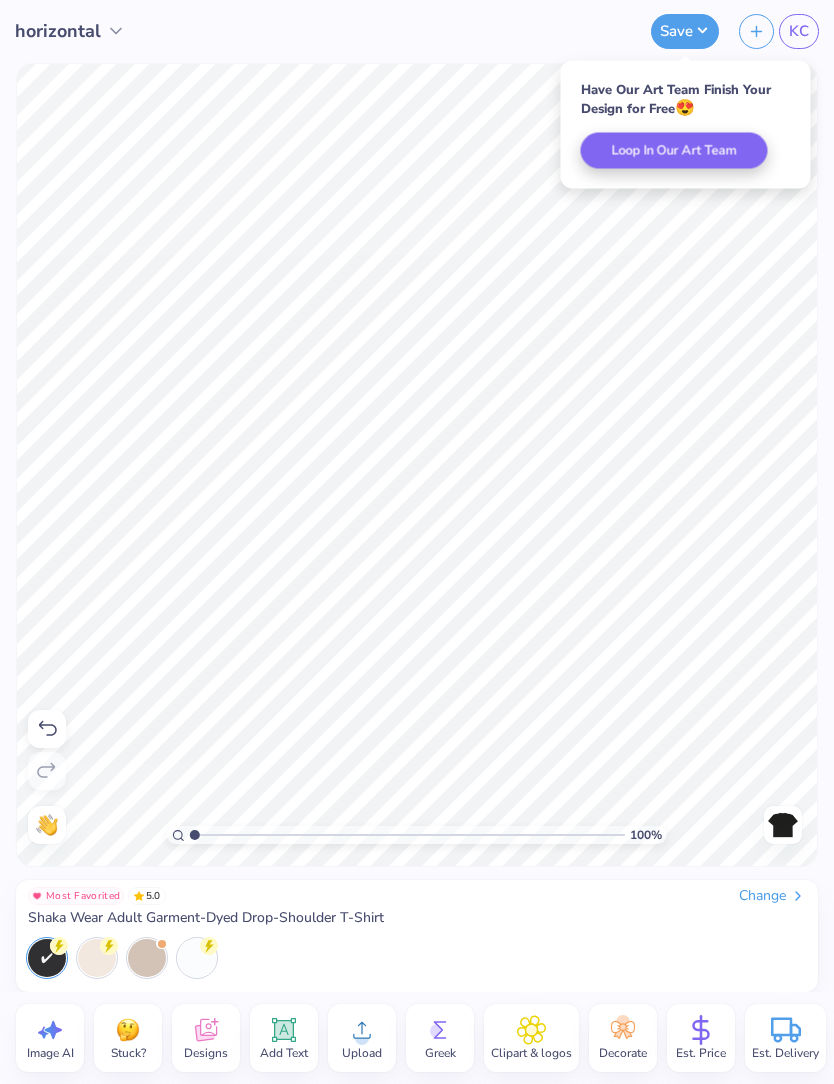 click 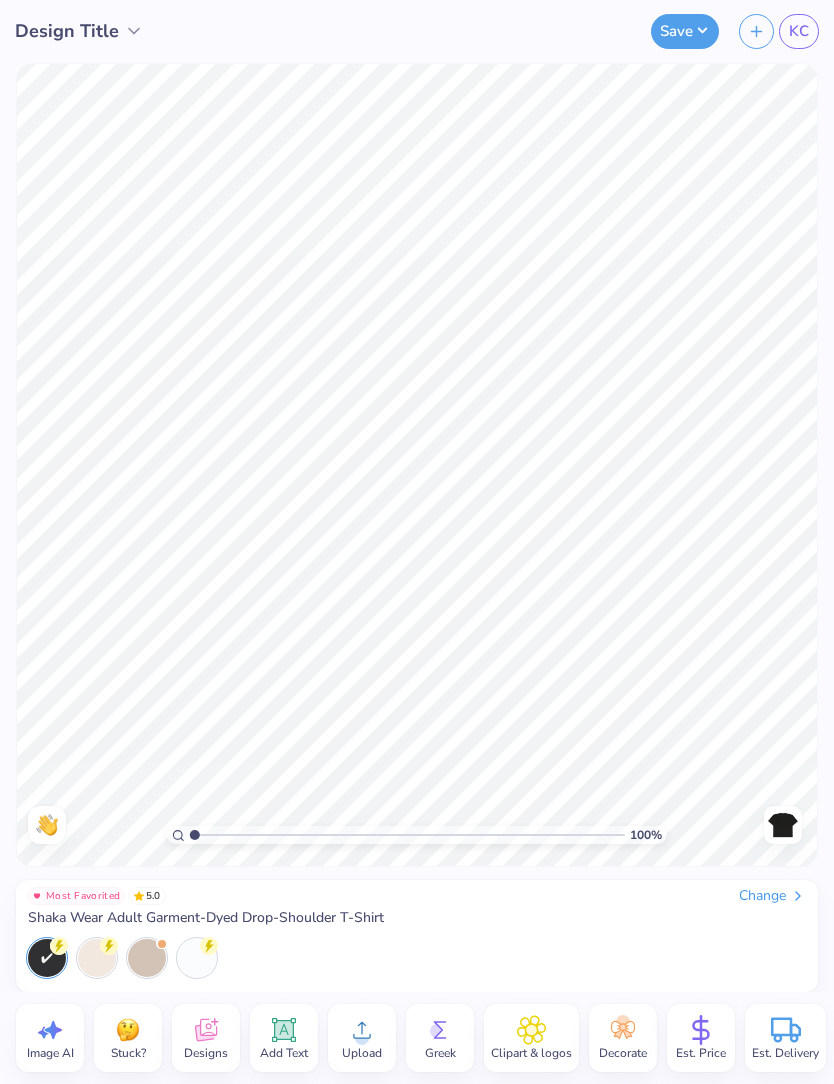 click on "Upload" at bounding box center (362, 1038) 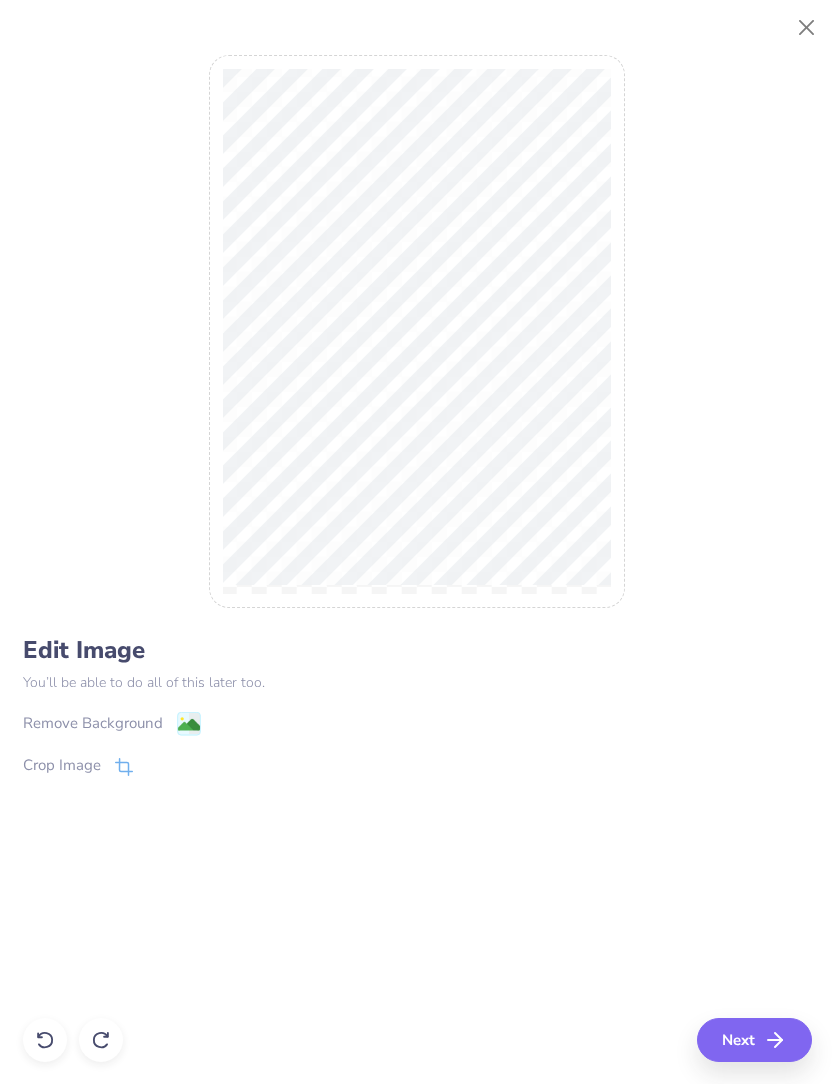 click 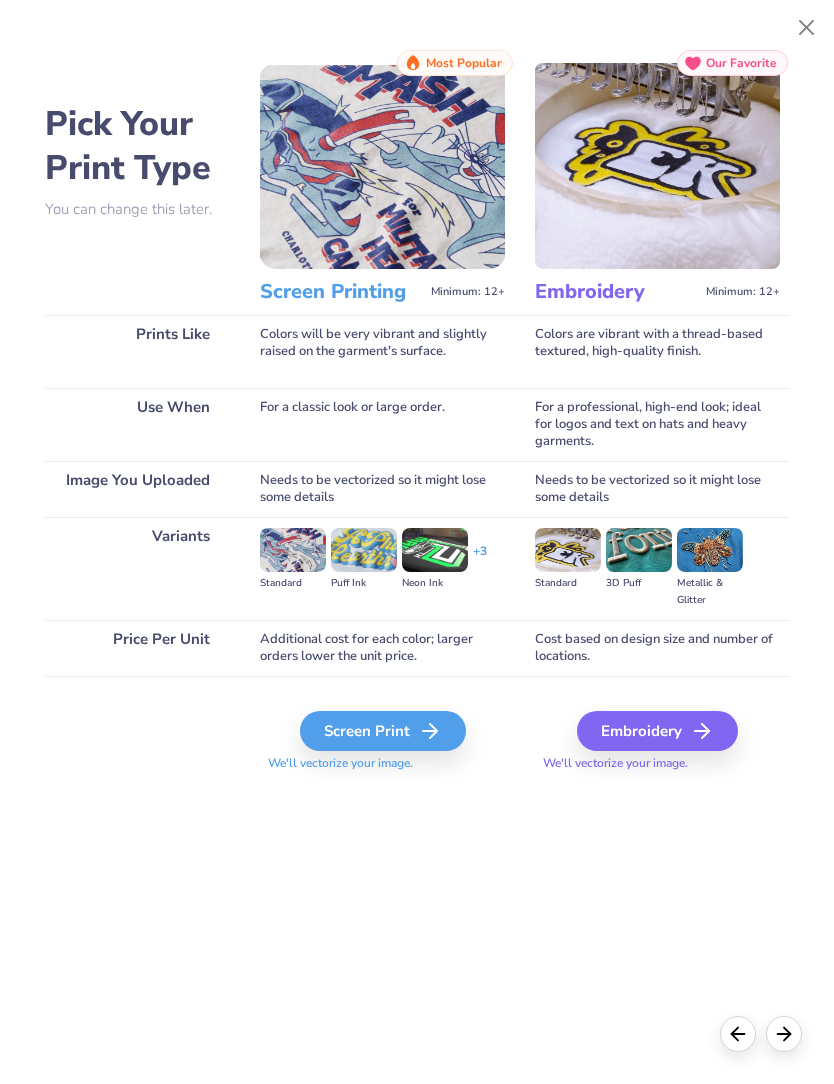 click at bounding box center (807, 28) 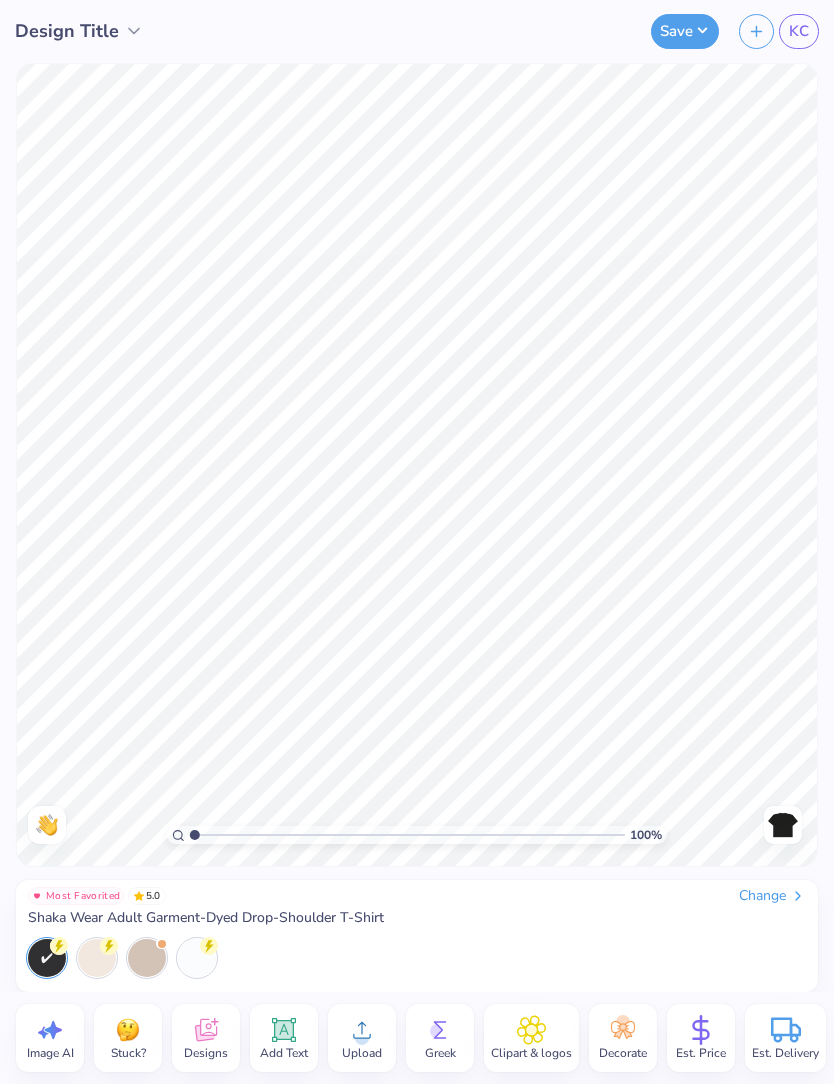 click on "Upload" at bounding box center [362, 1038] 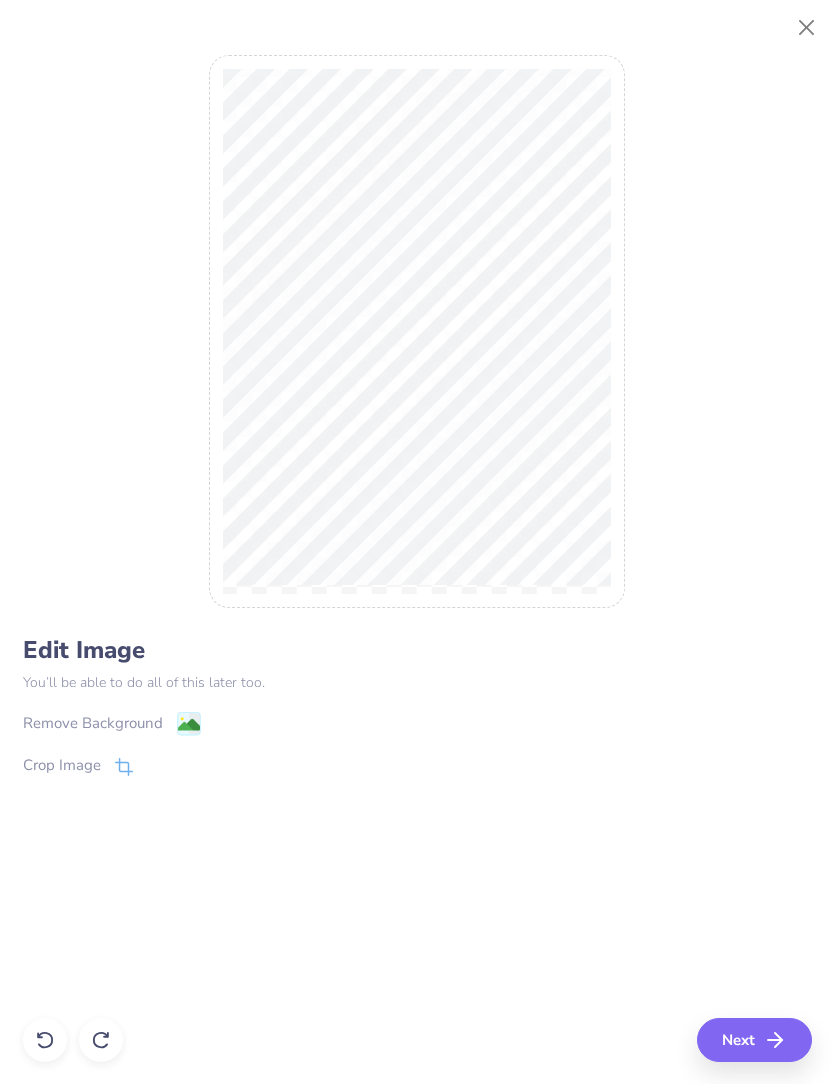click on "Next" at bounding box center [754, 1040] 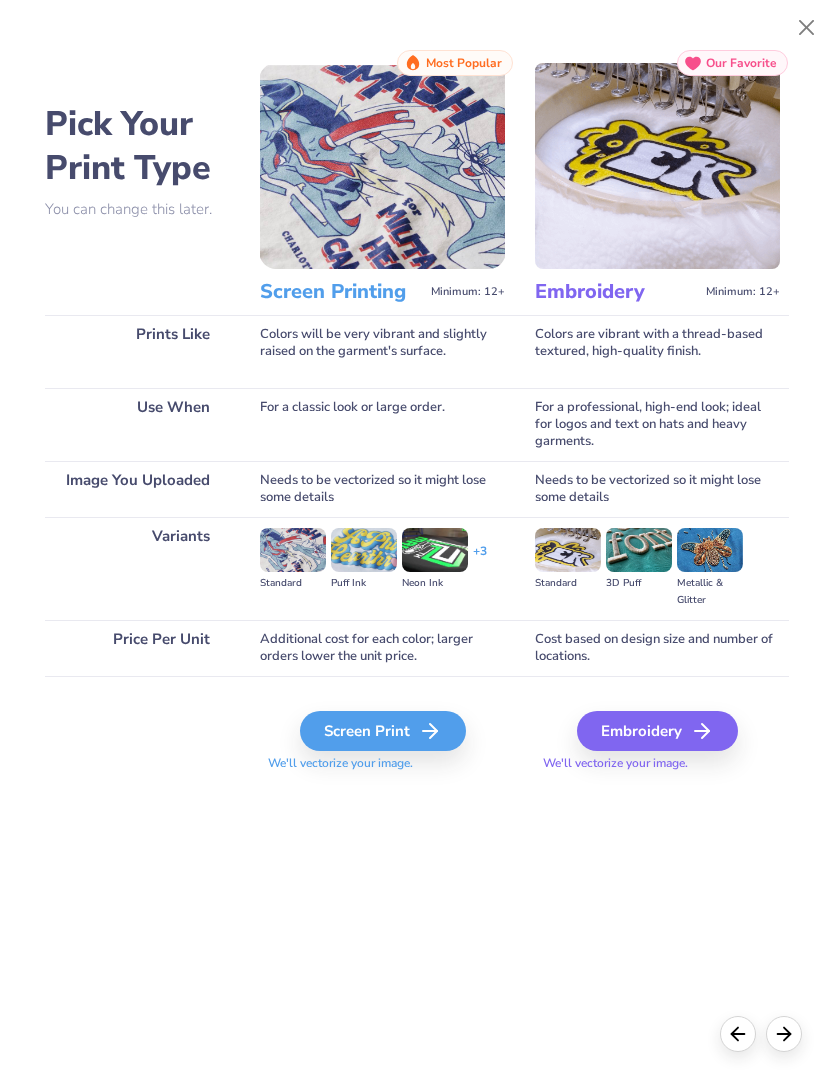 click 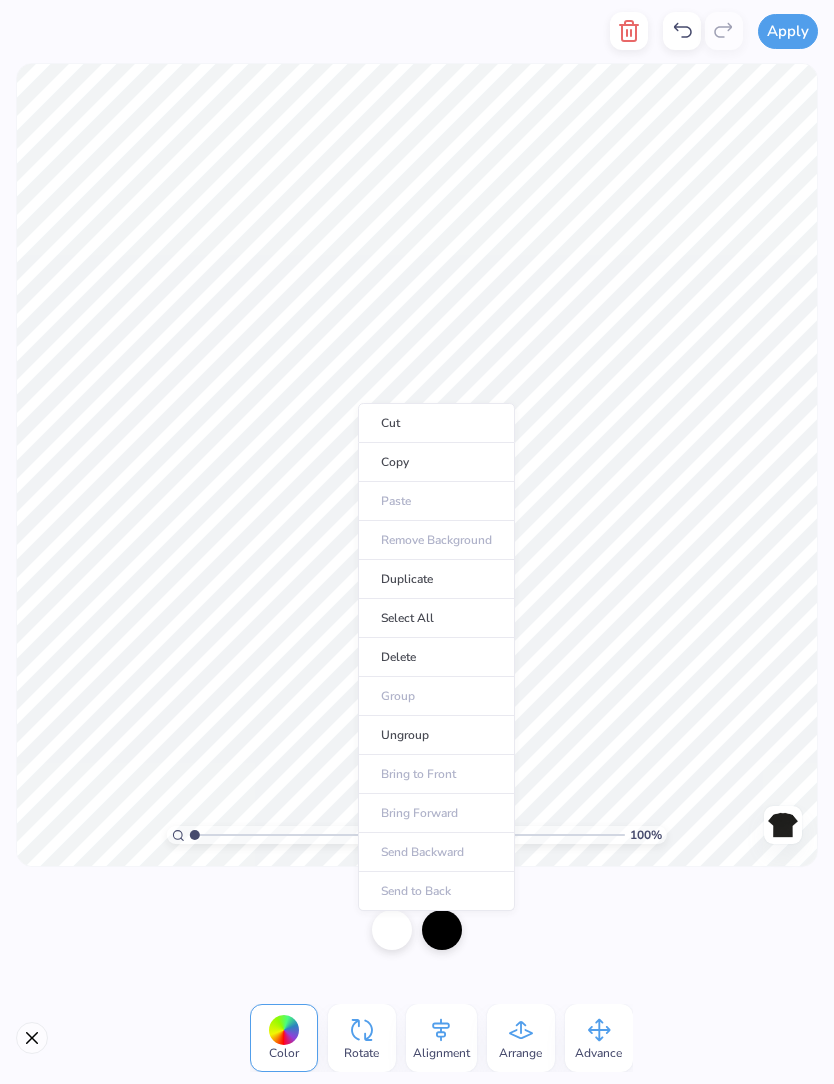 click at bounding box center (417, 930) 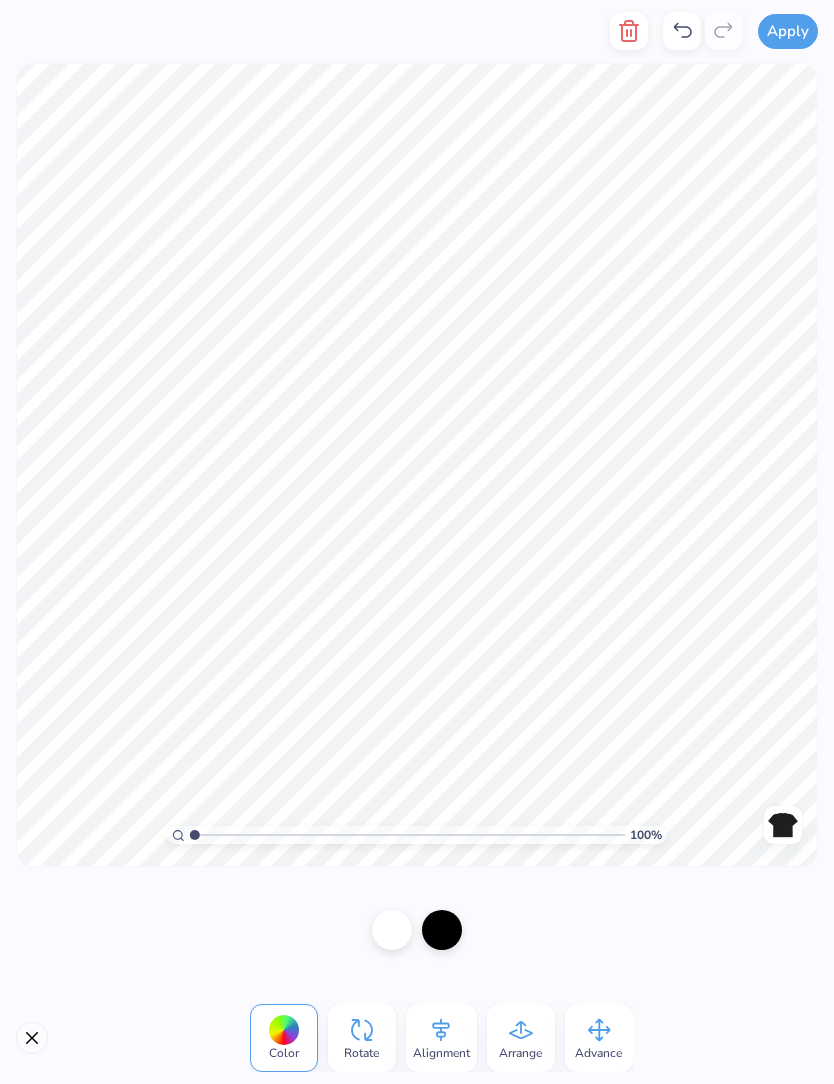 click at bounding box center (32, 1038) 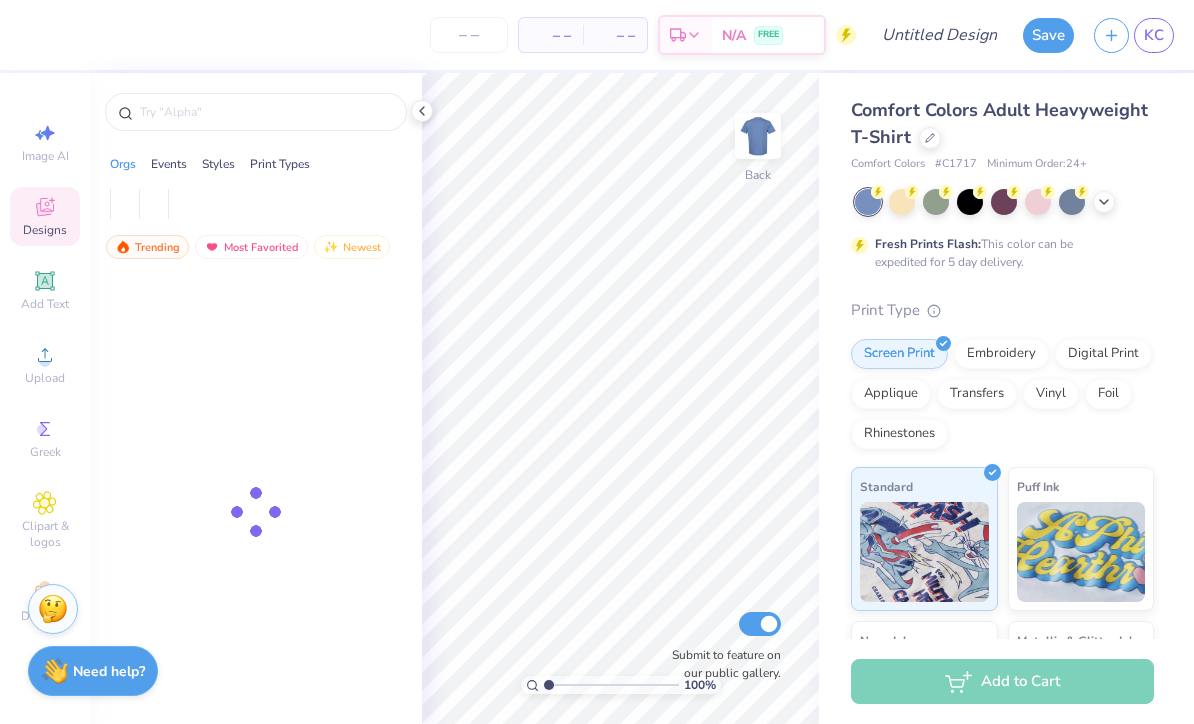 scroll, scrollTop: 1, scrollLeft: 0, axis: vertical 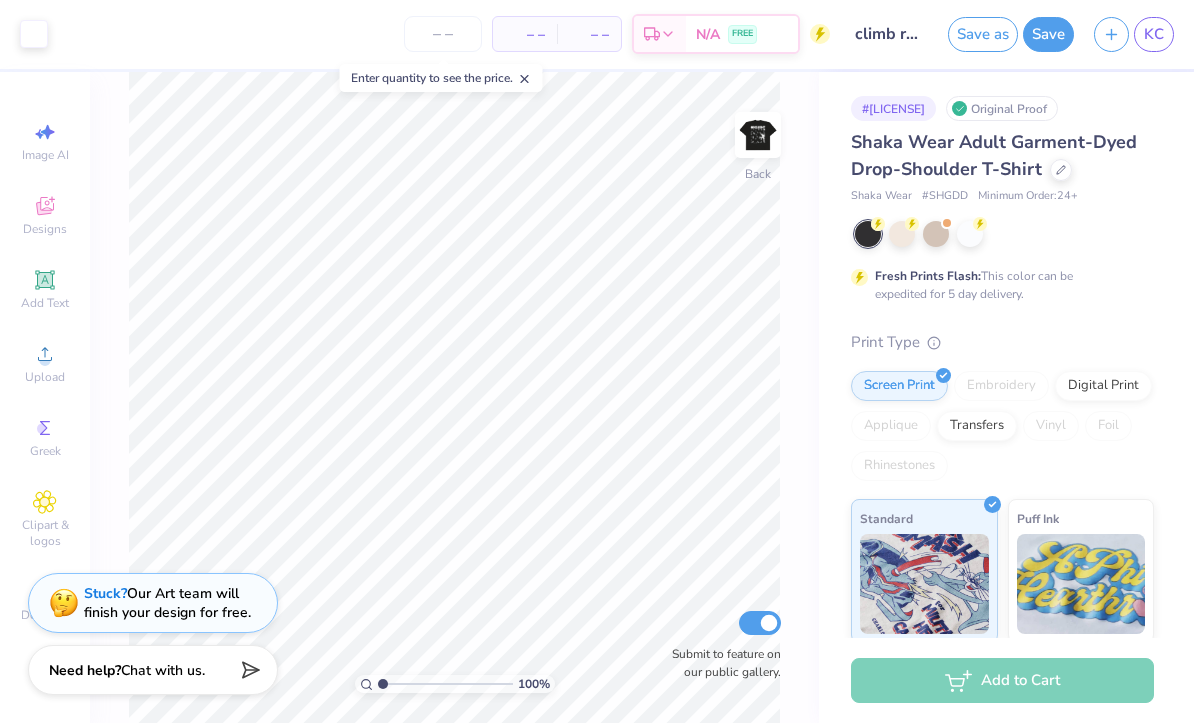 click on "KC" at bounding box center (1154, 35) 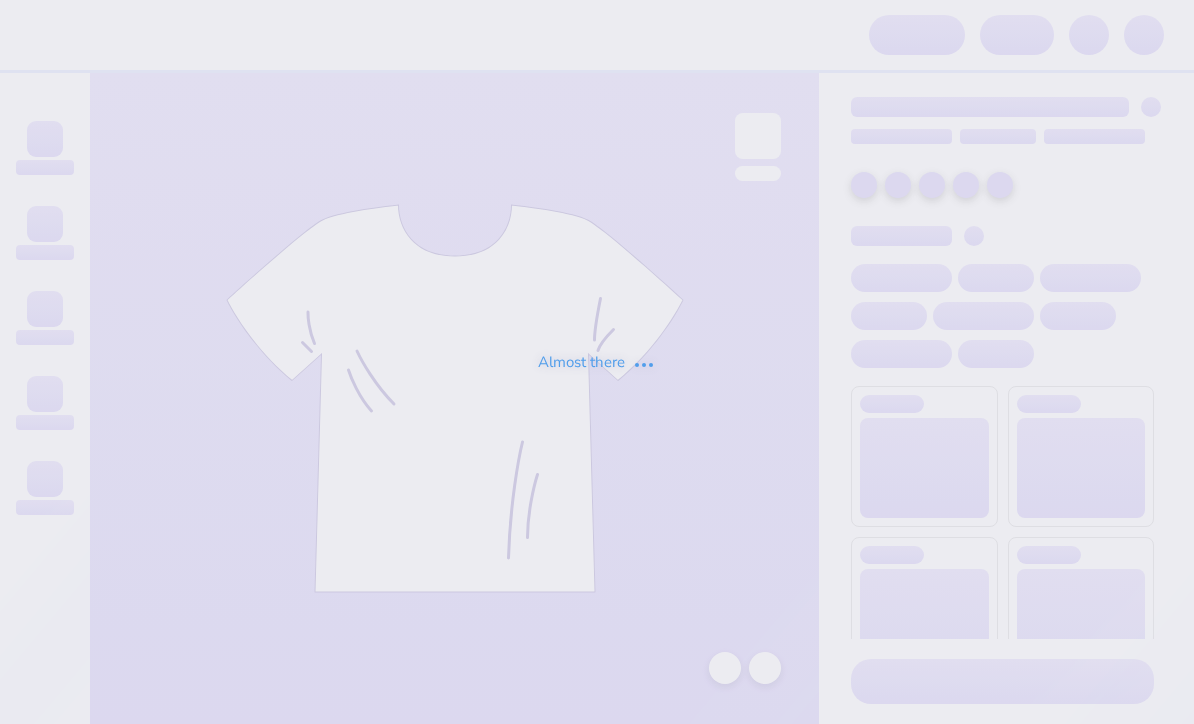 scroll, scrollTop: 0, scrollLeft: 0, axis: both 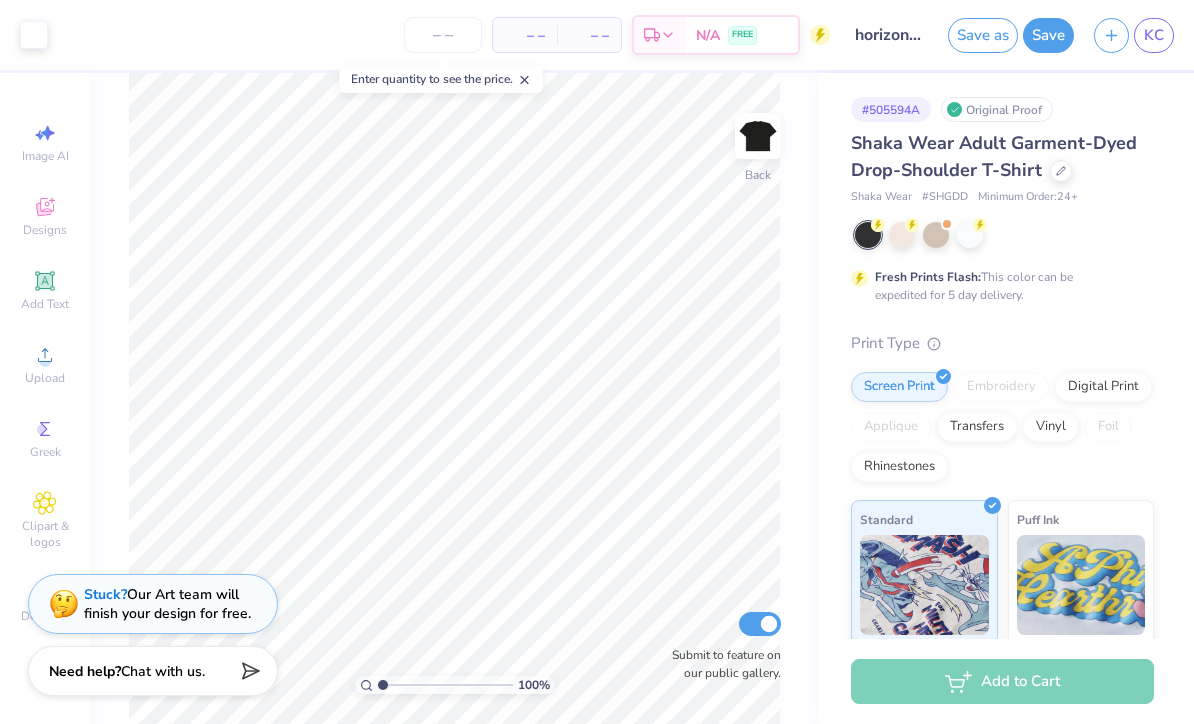 click at bounding box center [1111, 35] 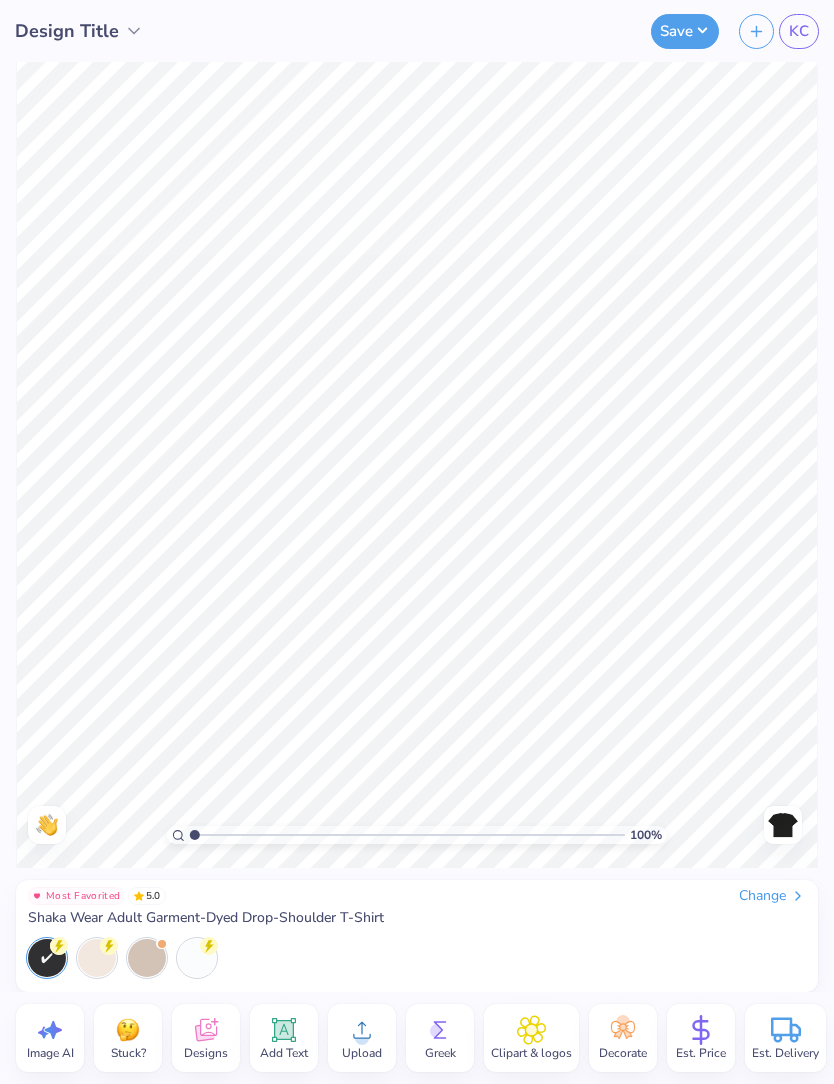 click on "Upload" at bounding box center [362, 1038] 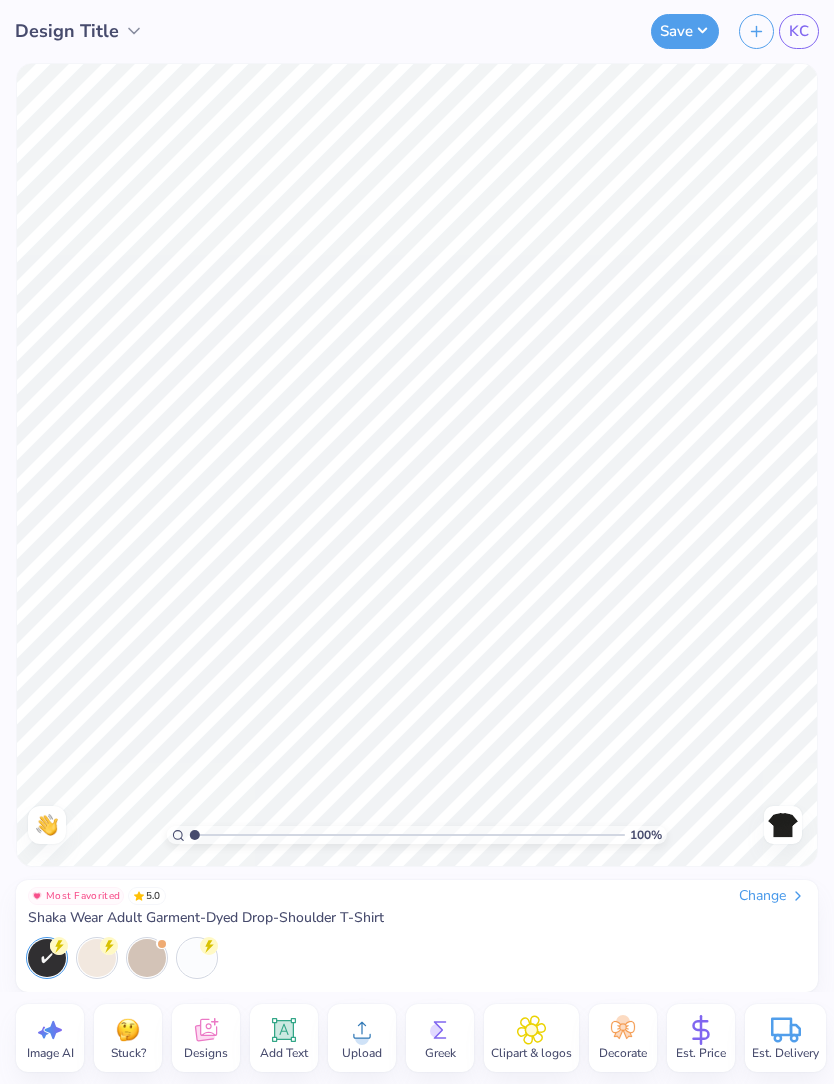 click 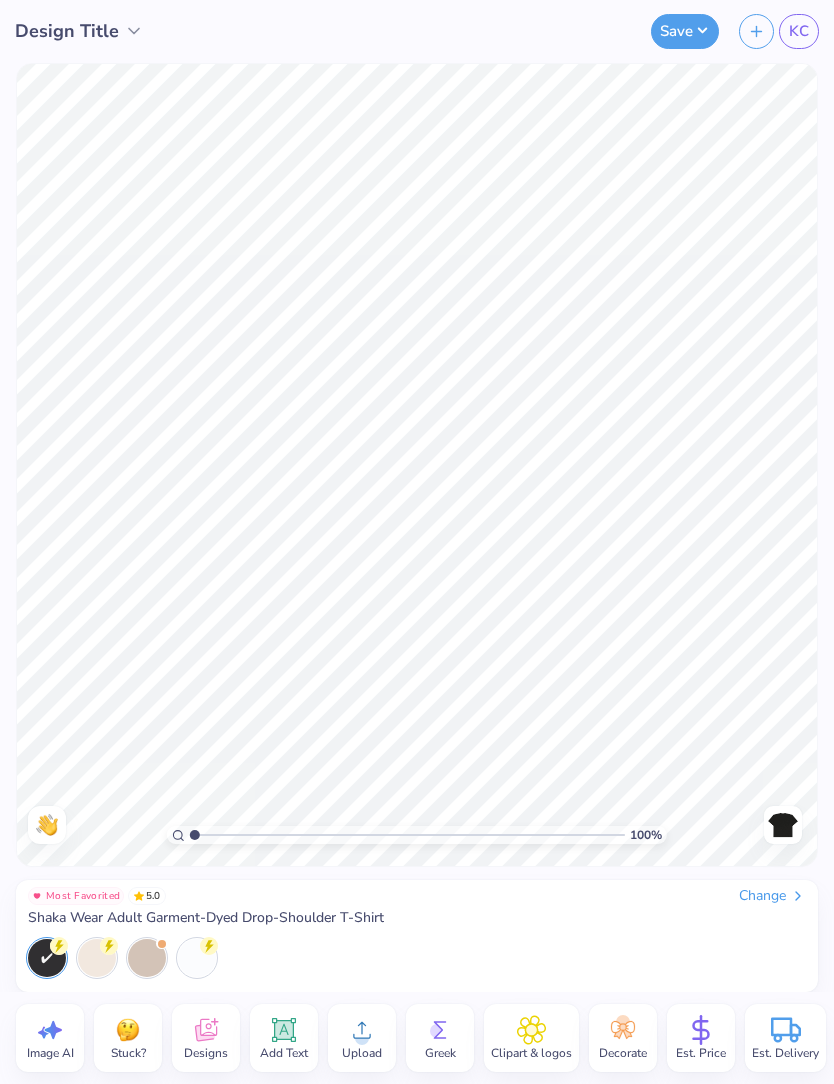 click on "Upload" at bounding box center (362, 1038) 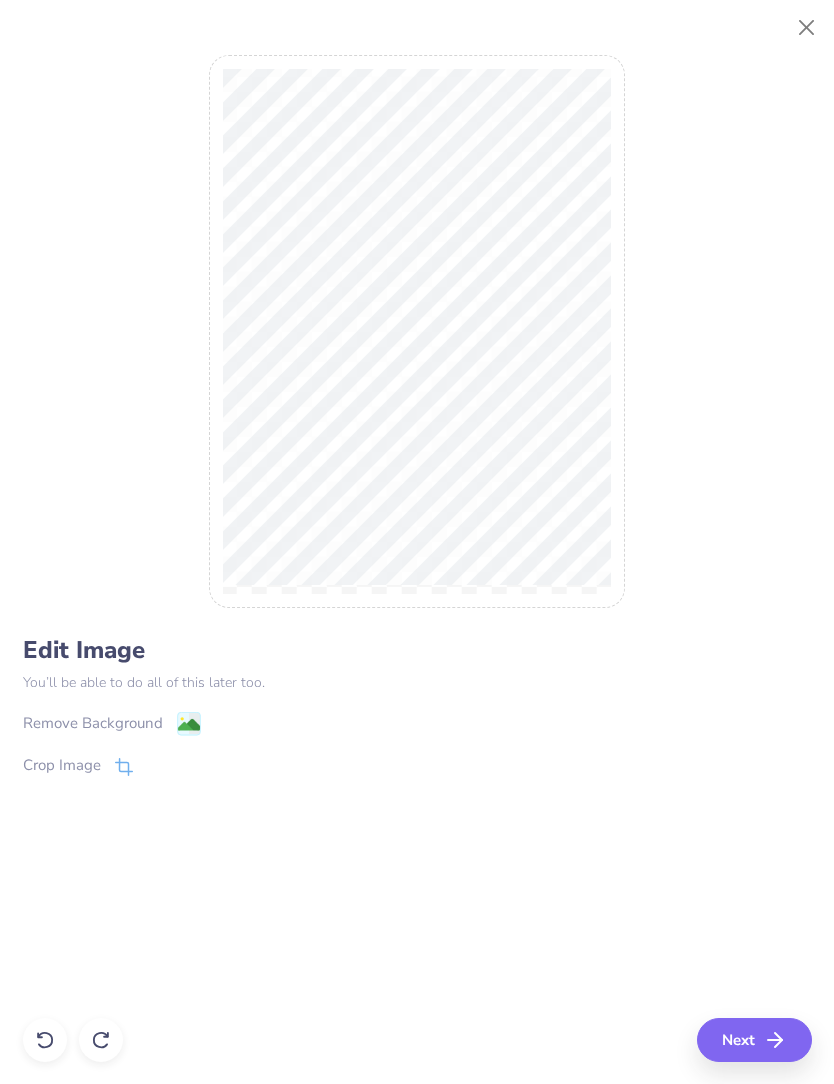 click 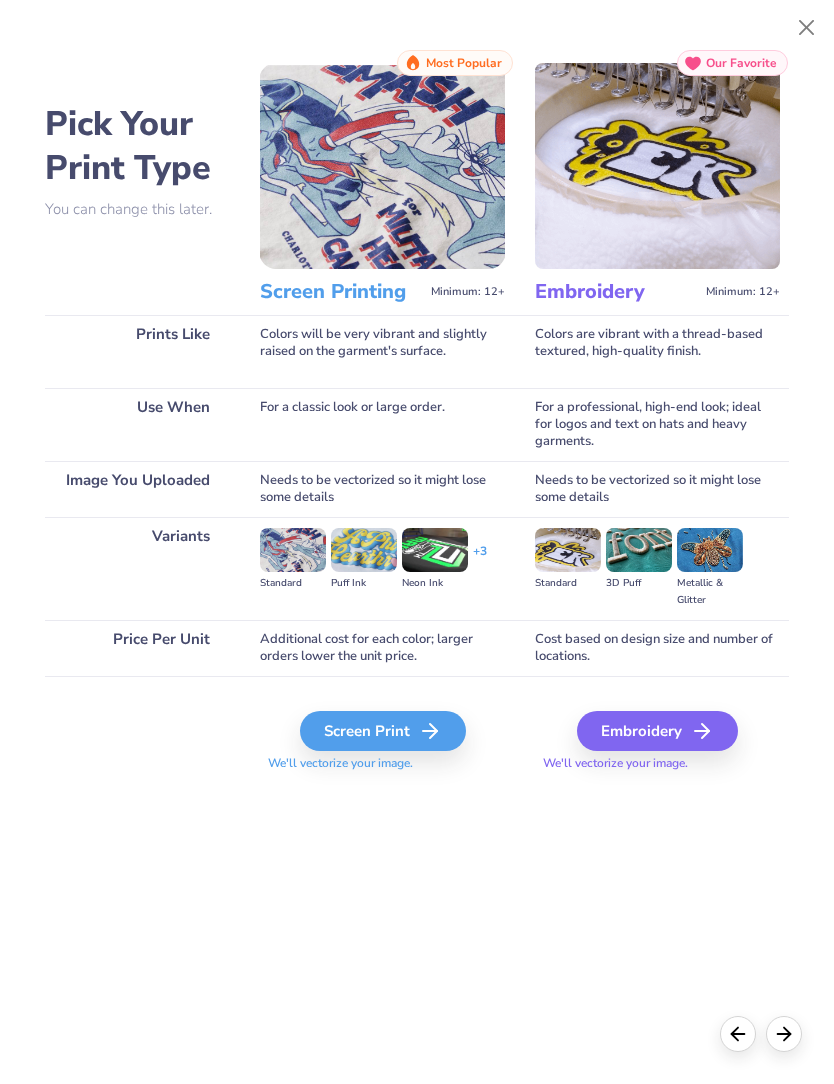 click at bounding box center [807, 28] 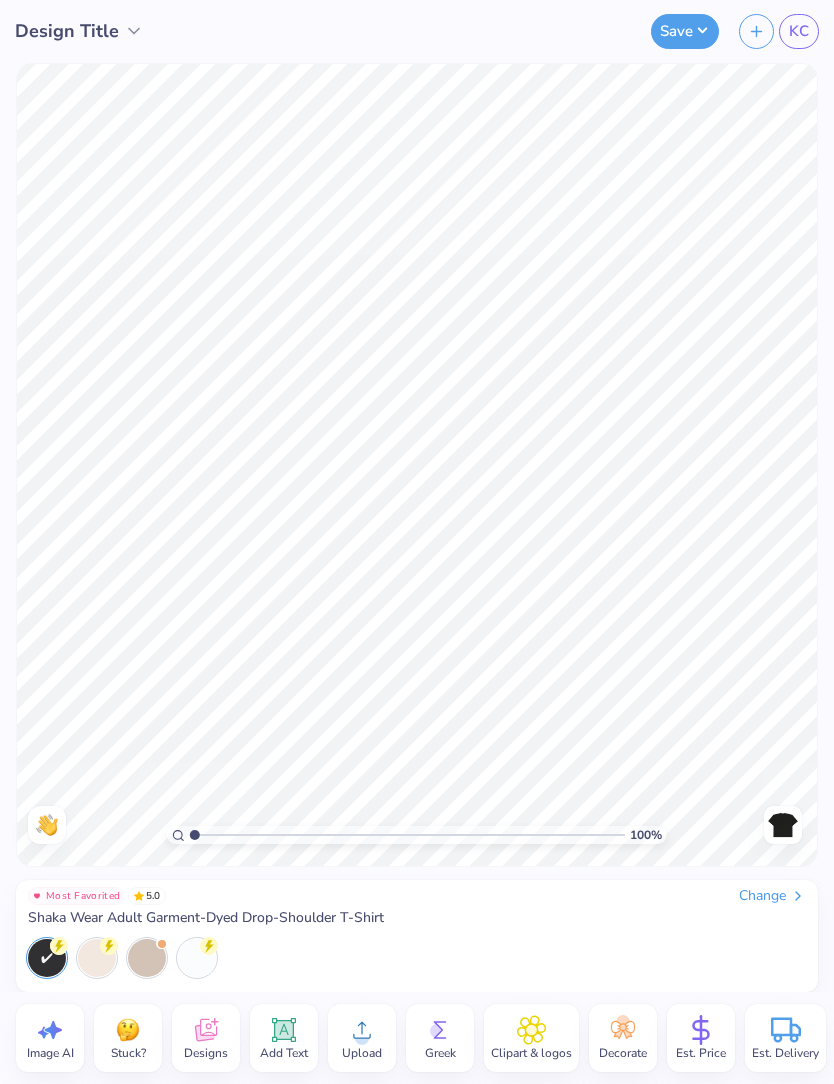 click 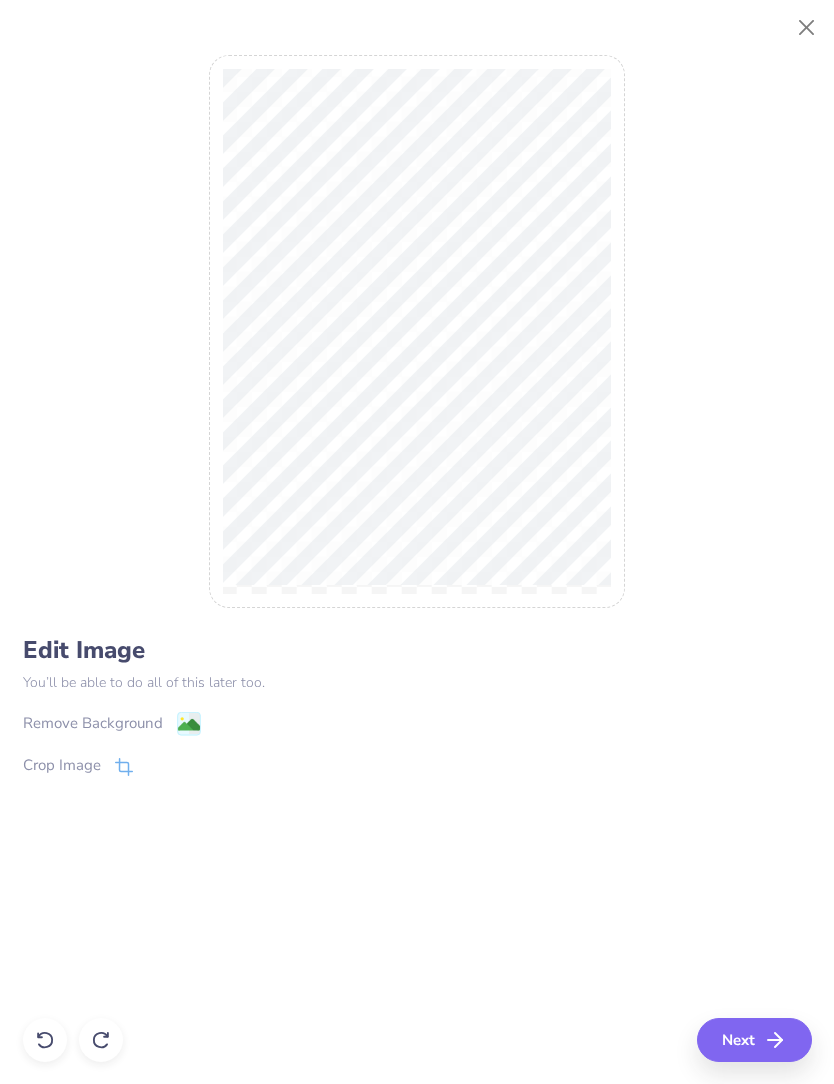 click at bounding box center [124, 766] 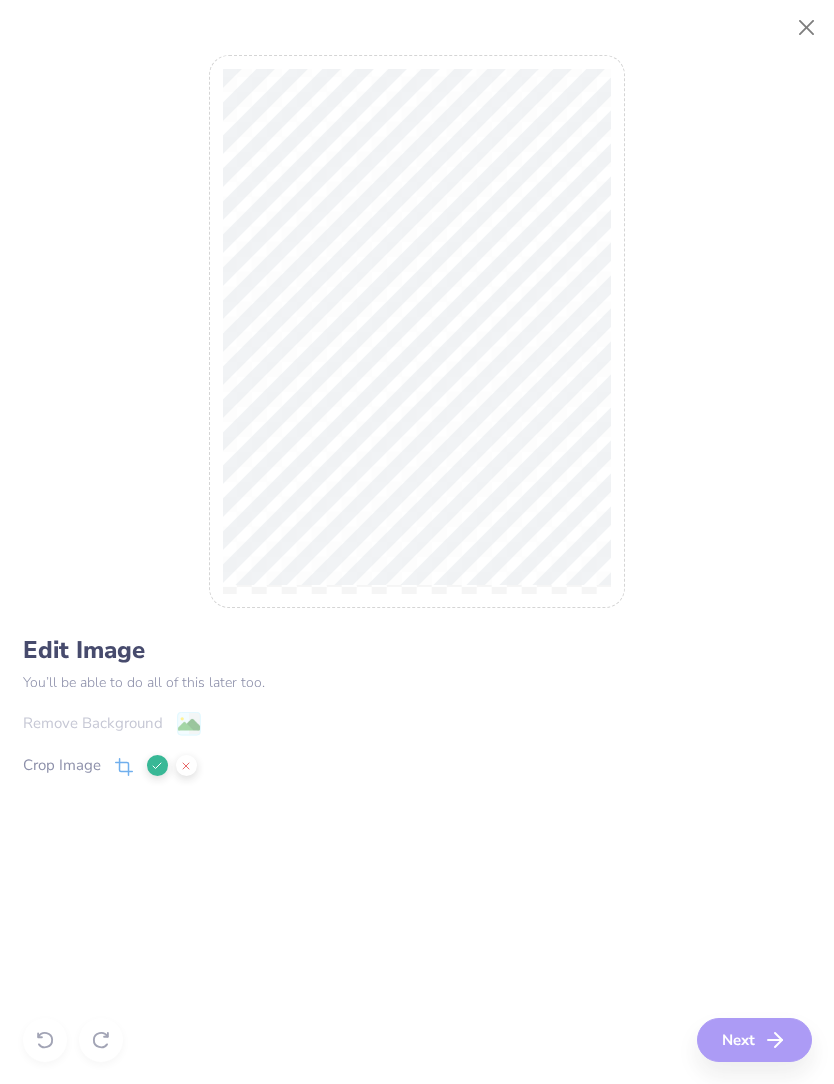 click on "Edit Image You’ll be able to do all of this later too. Remove Background Crop Image Next" at bounding box center [417, 542] 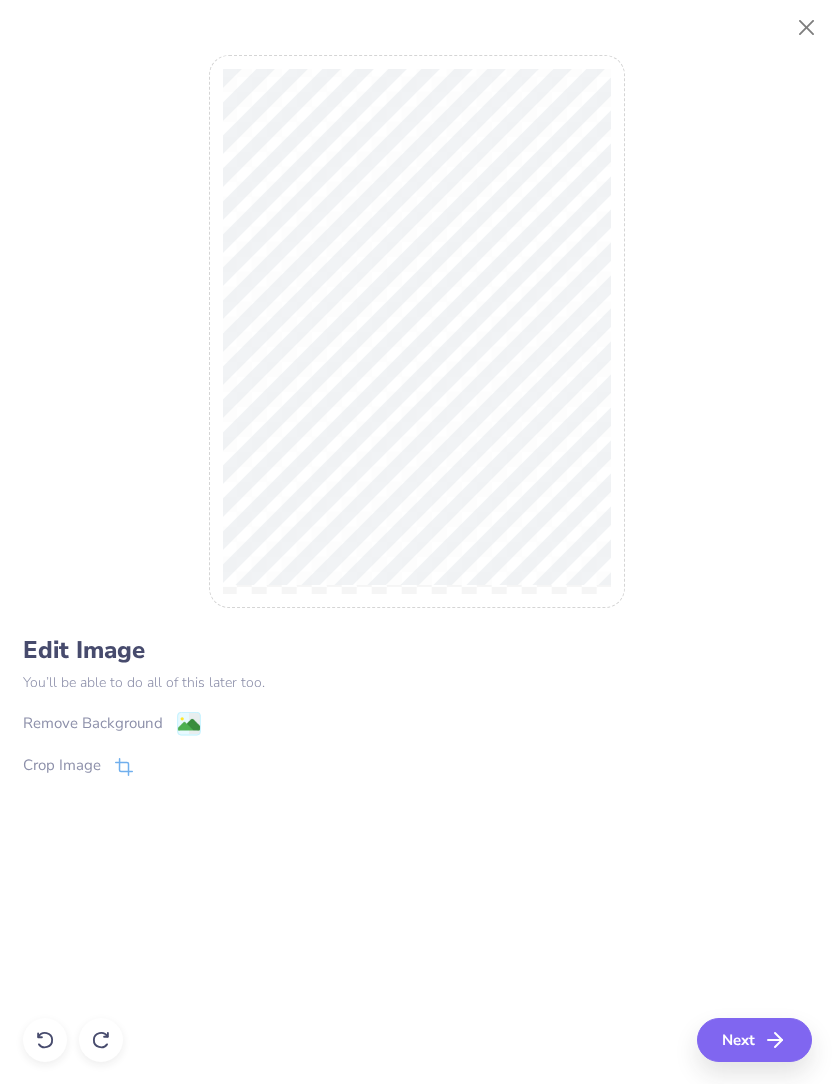 click 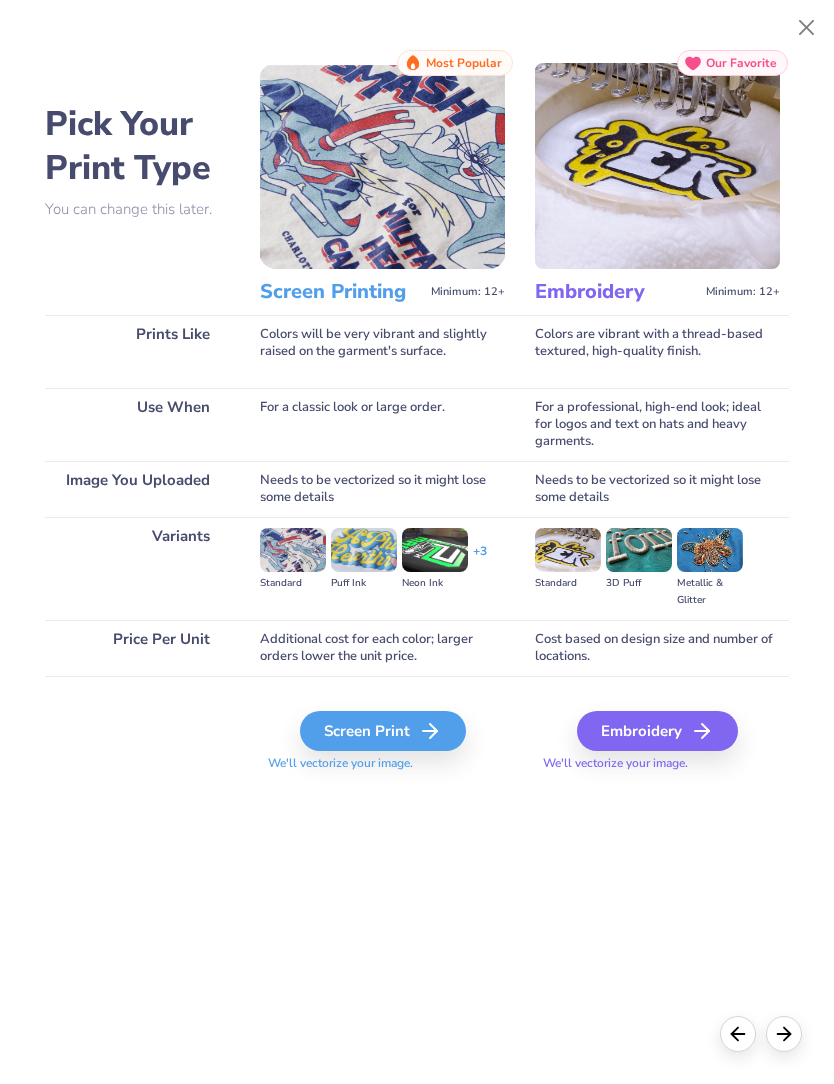 click 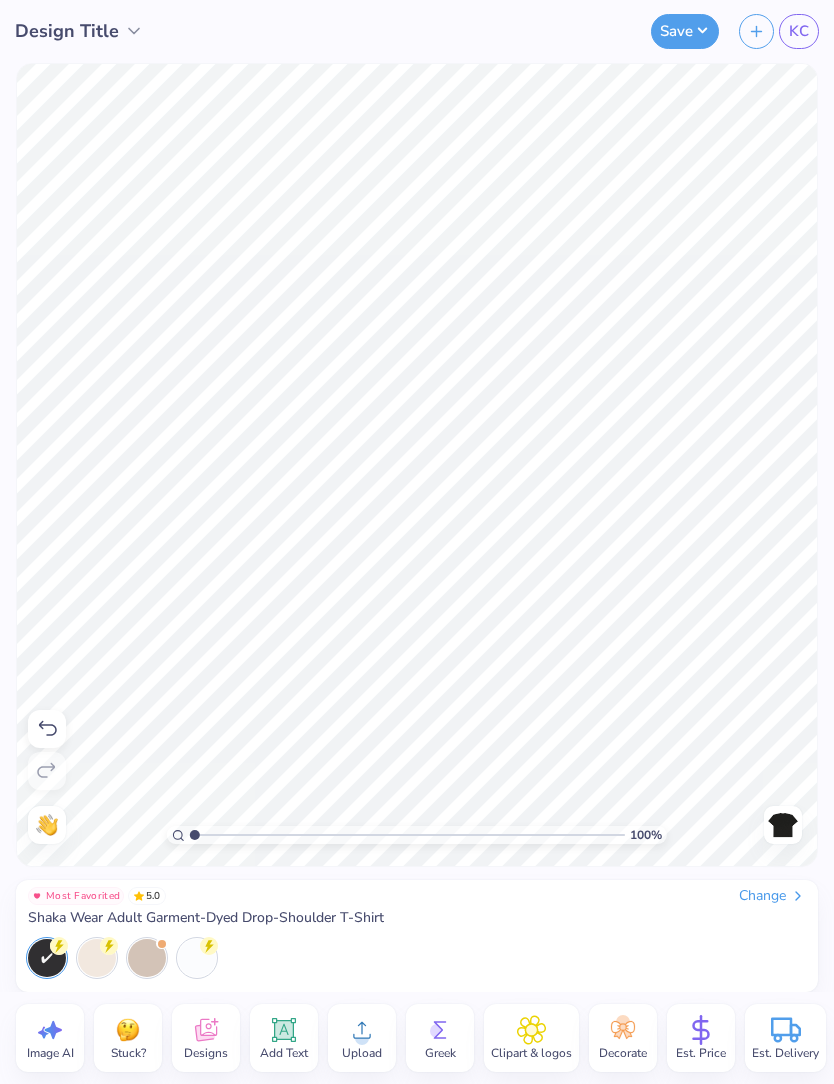 click on "Save" at bounding box center [685, 31] 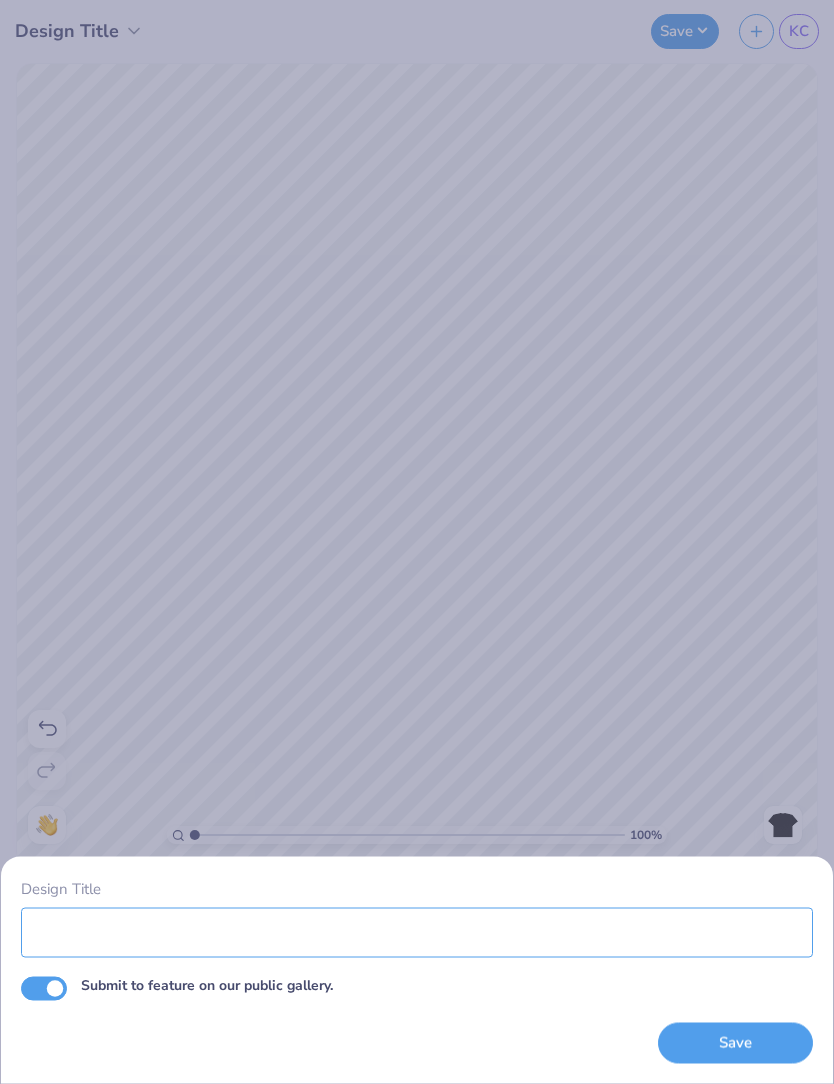 click on "Design Title" at bounding box center (417, 932) 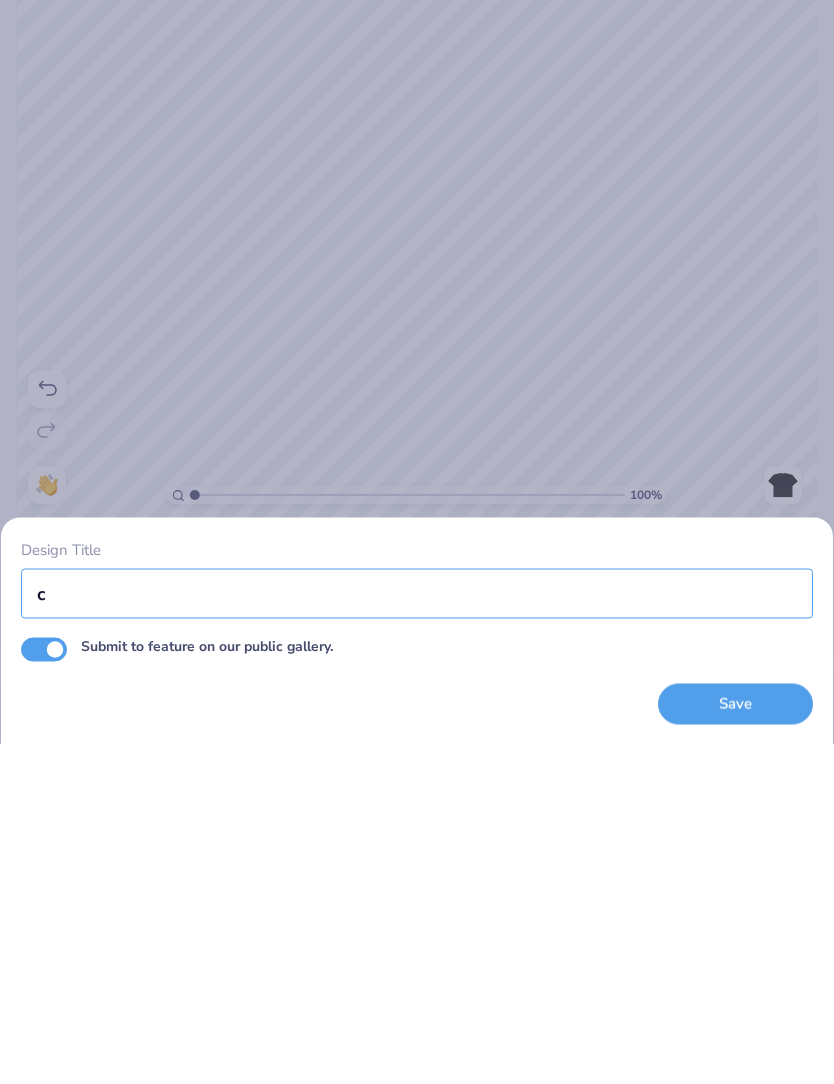 scroll, scrollTop: 0, scrollLeft: 0, axis: both 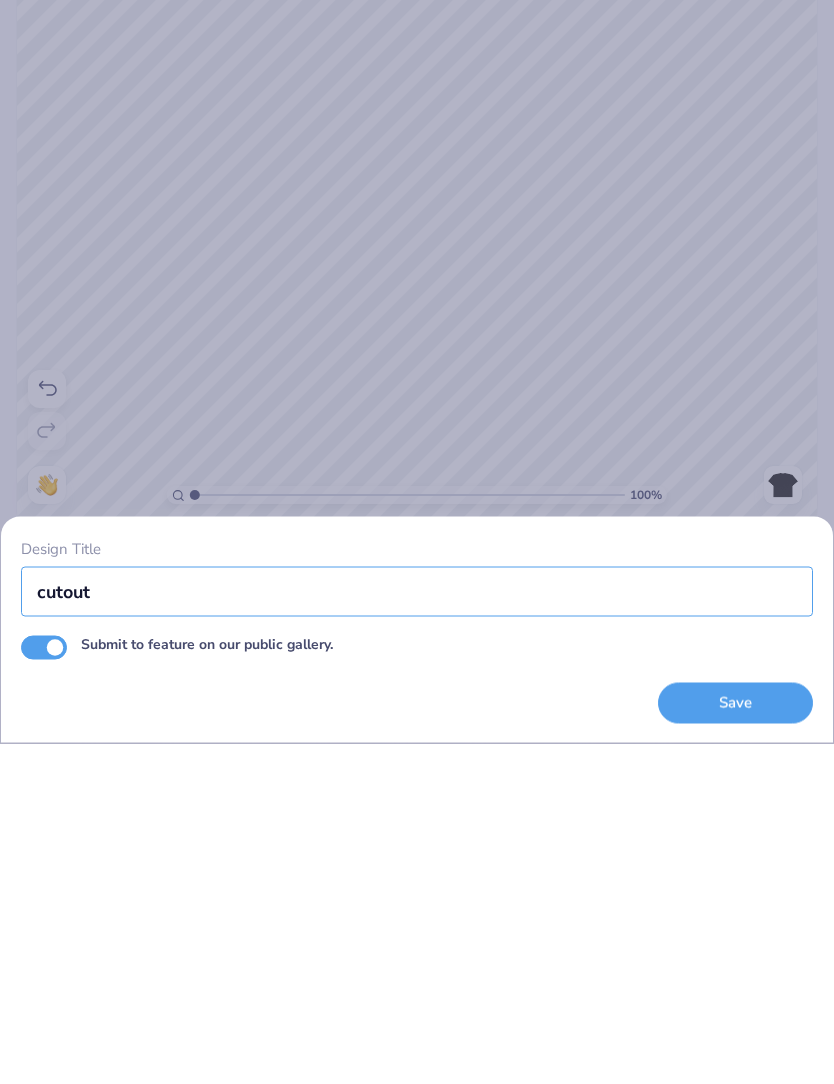 type on "cutout" 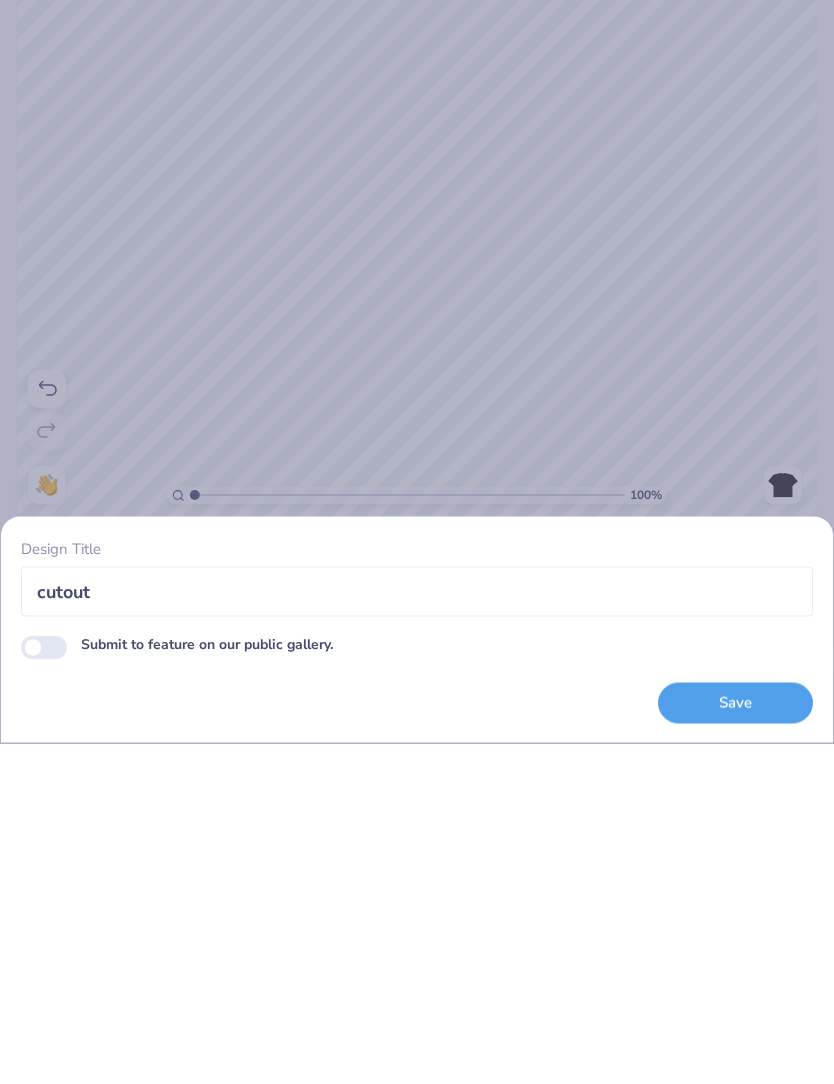 checkbox on "false" 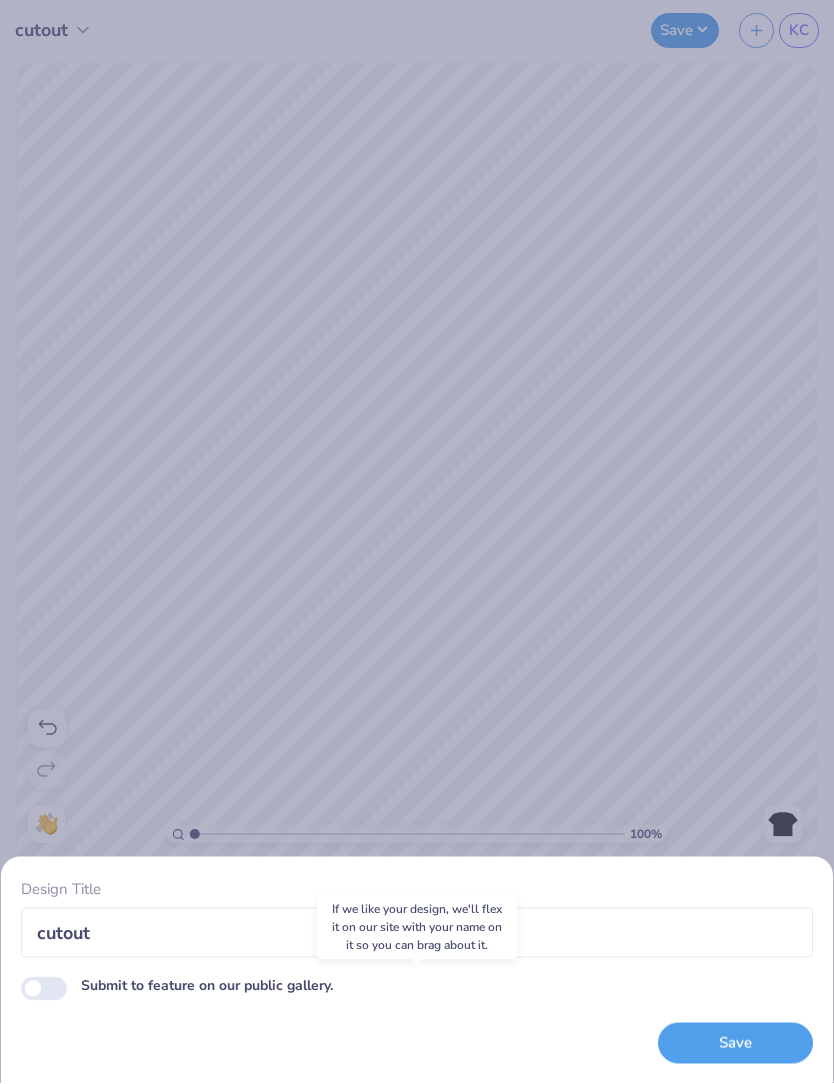 click on "Save" at bounding box center [735, 1044] 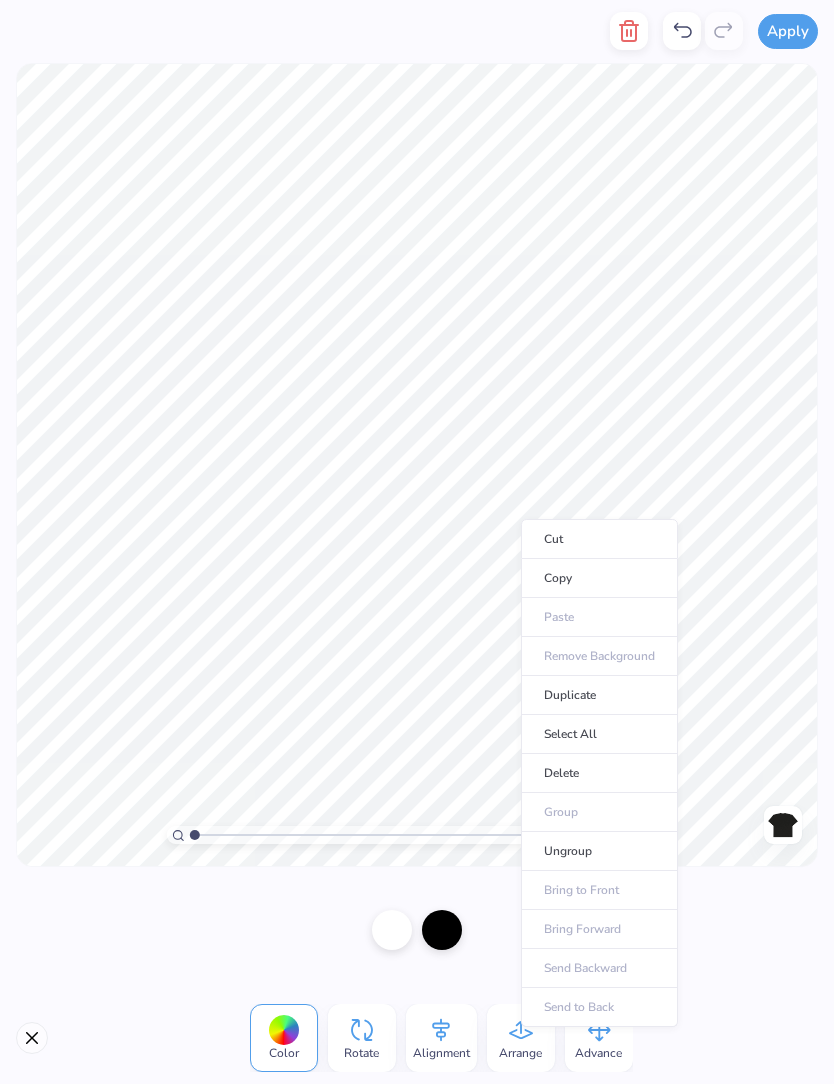 click on "Copy" at bounding box center [599, 578] 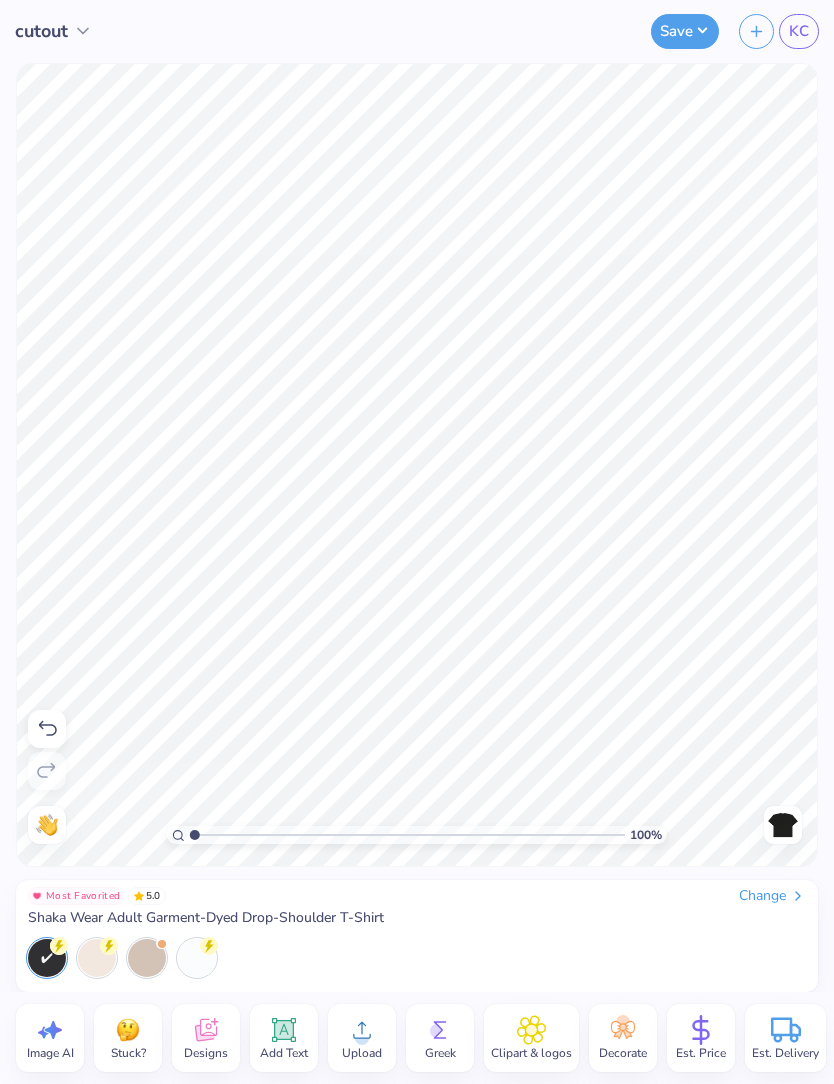 click on "KC" at bounding box center (799, 31) 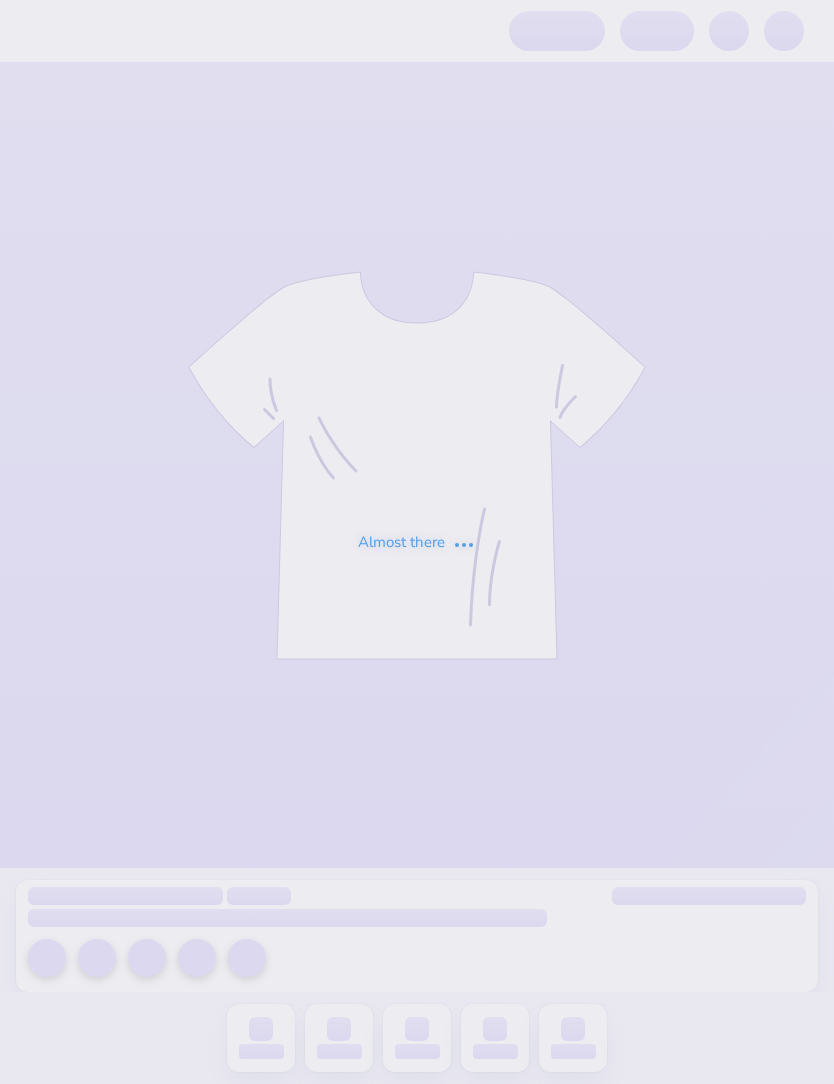 scroll, scrollTop: 0, scrollLeft: 0, axis: both 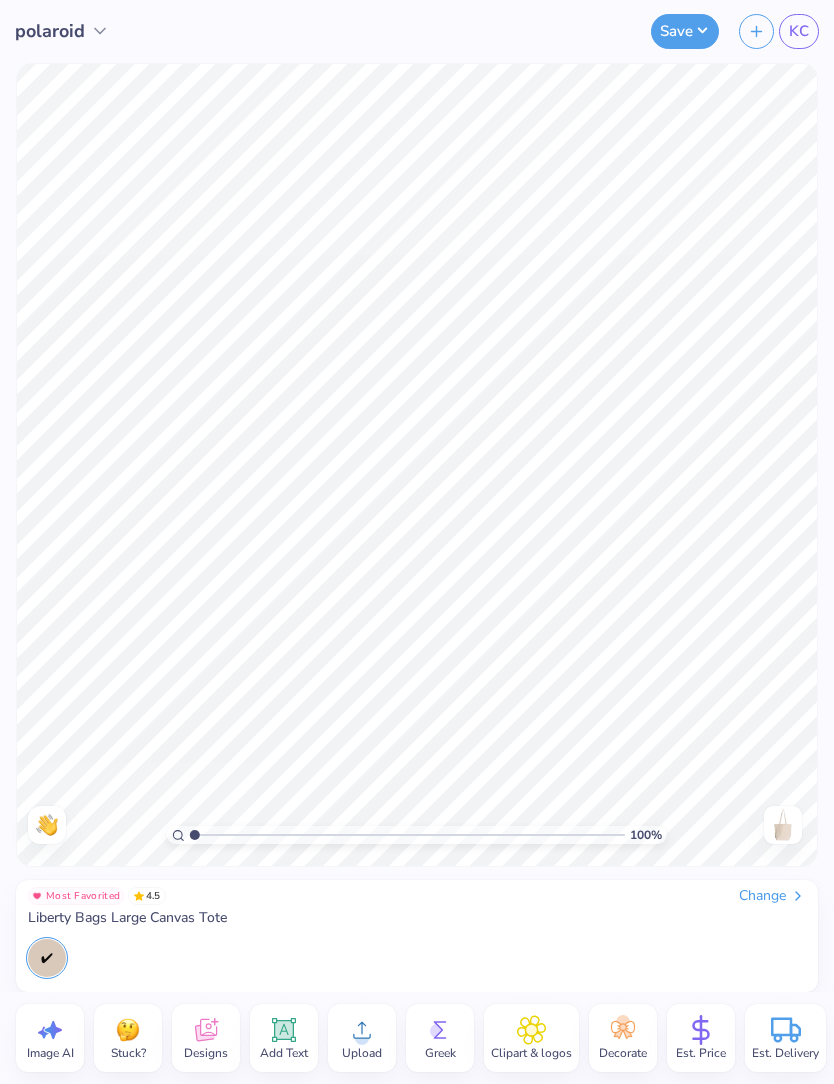 click 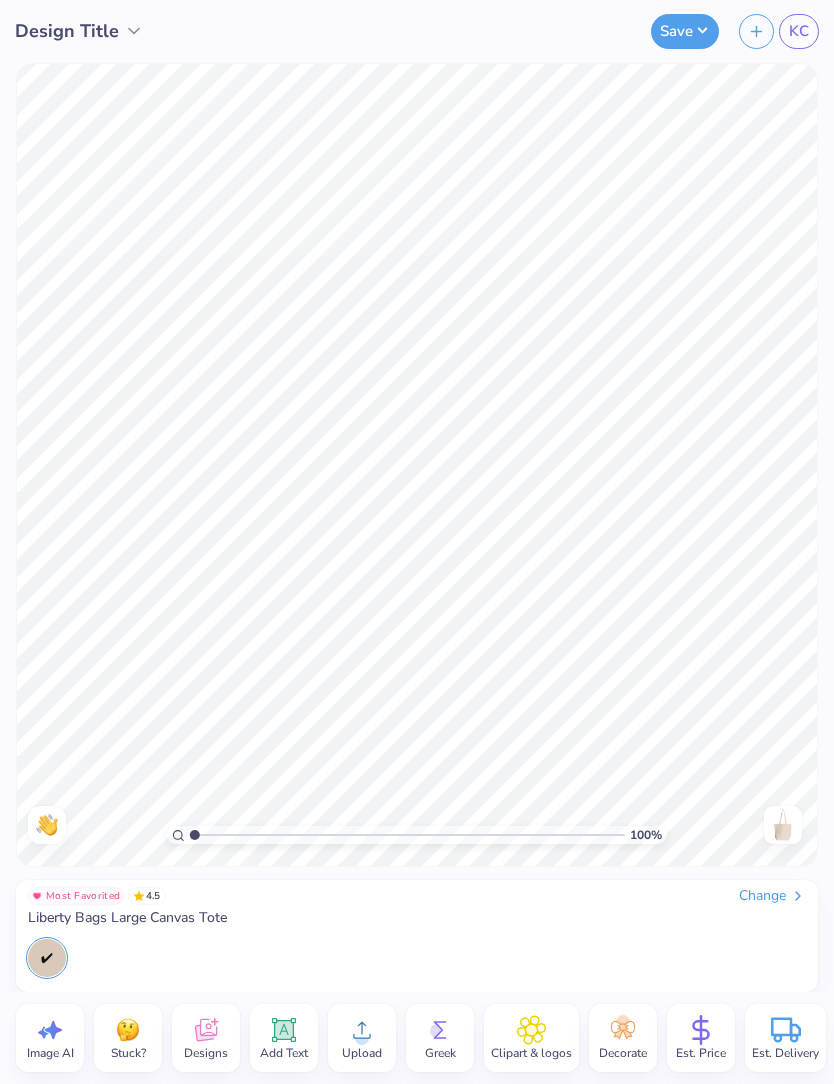 click 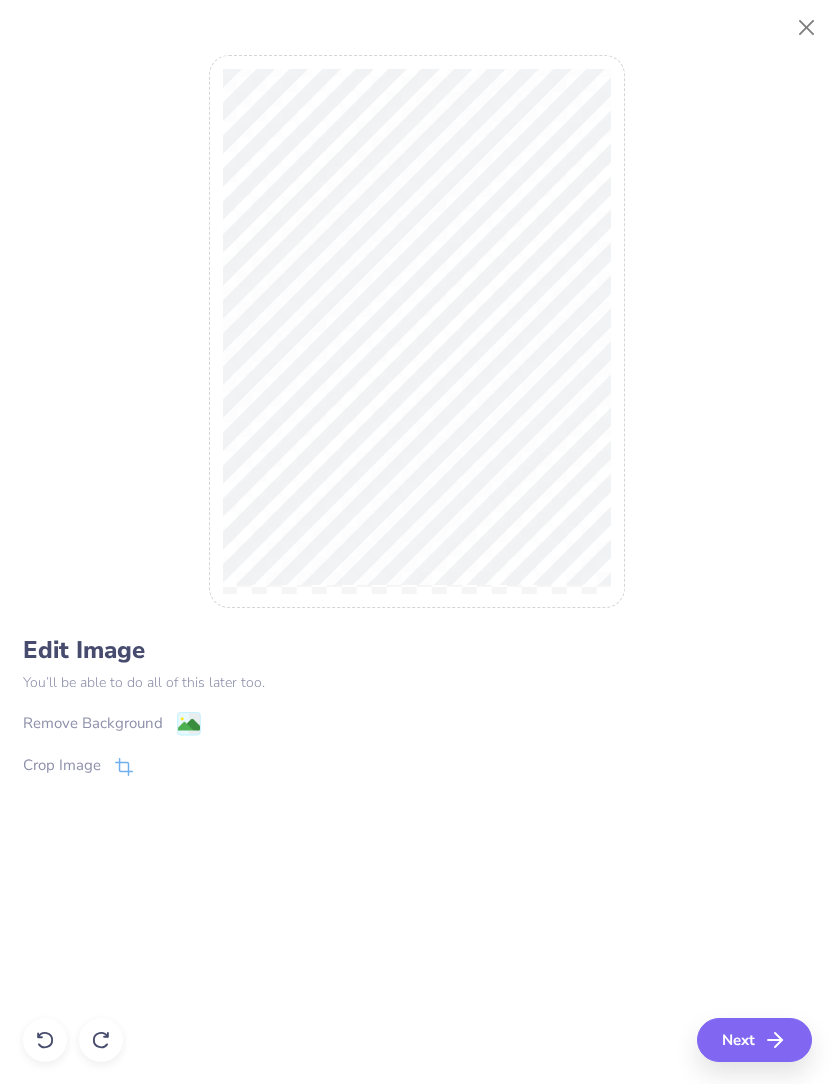 click 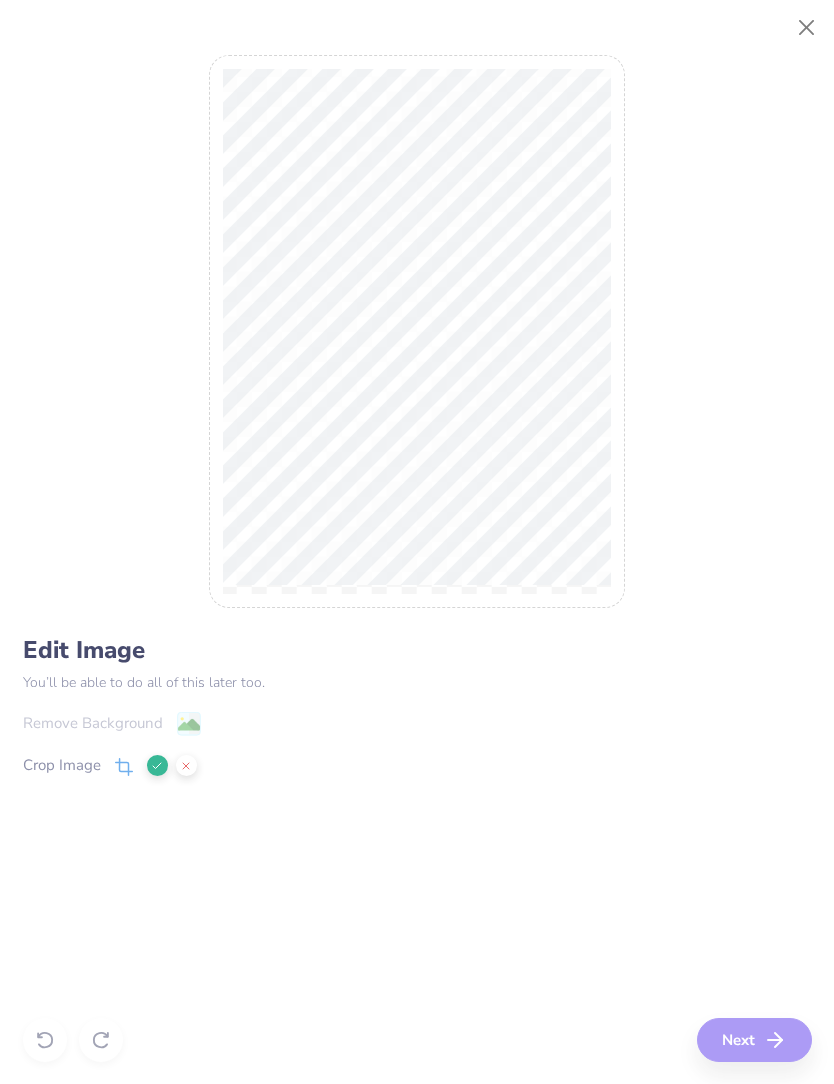 click on "Edit Image You’ll be able to do all of this later too. Remove Background Crop Image Next" at bounding box center [417, 542] 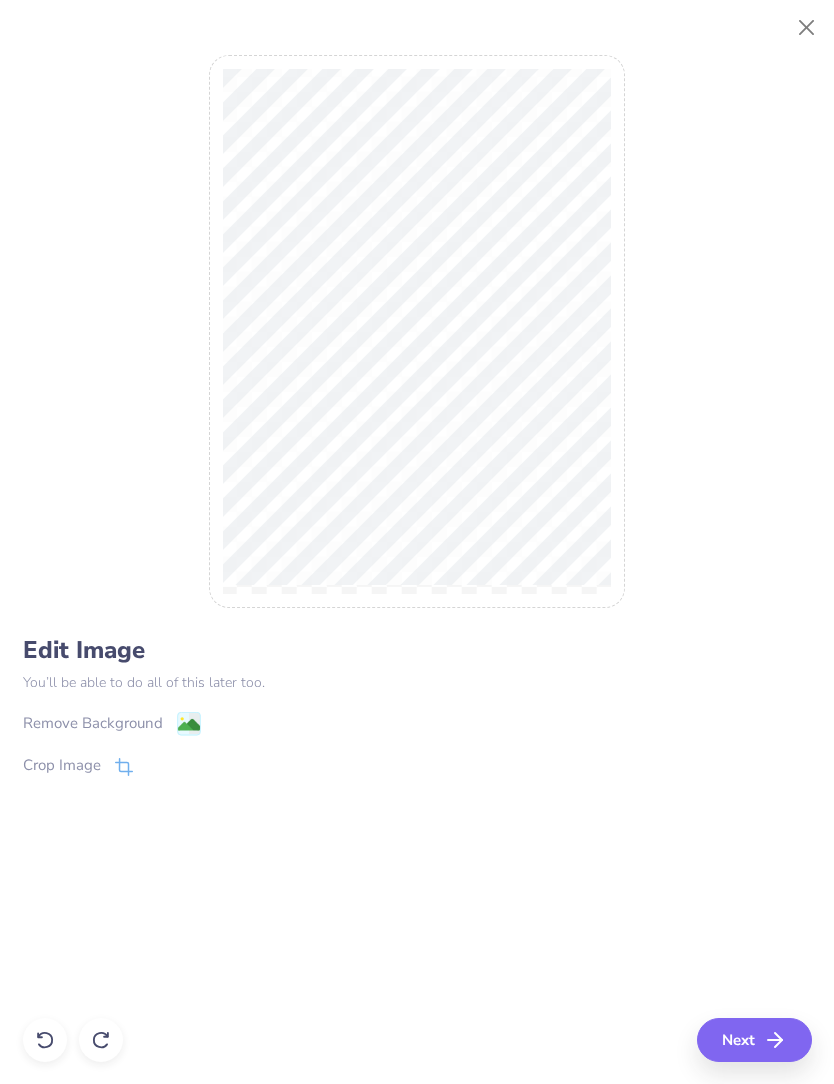 click on "Next" at bounding box center (754, 1040) 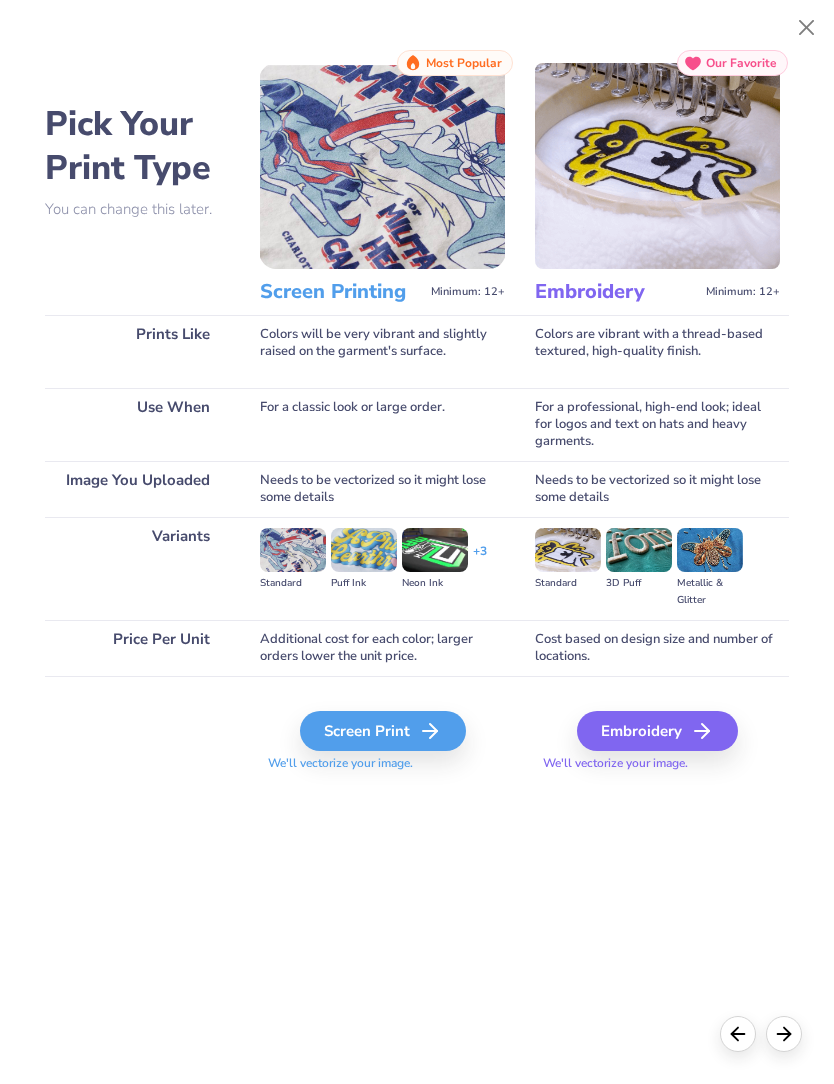 click on "Screen Print" at bounding box center (383, 731) 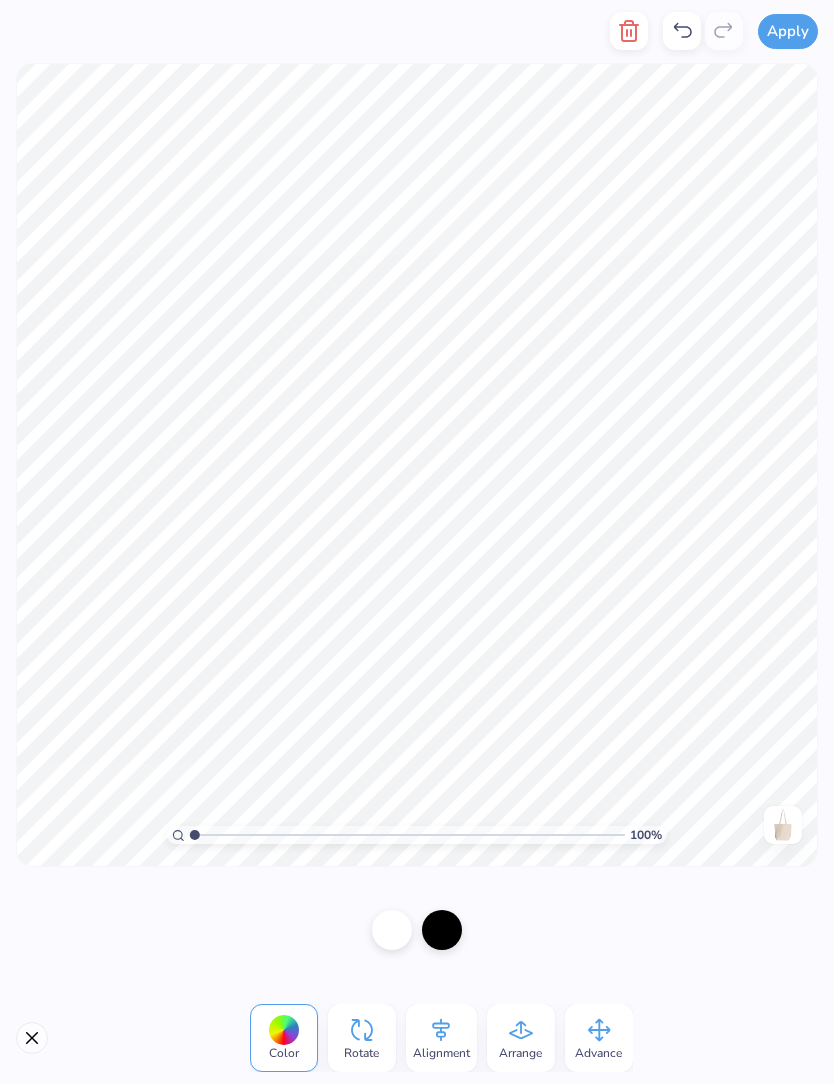 click 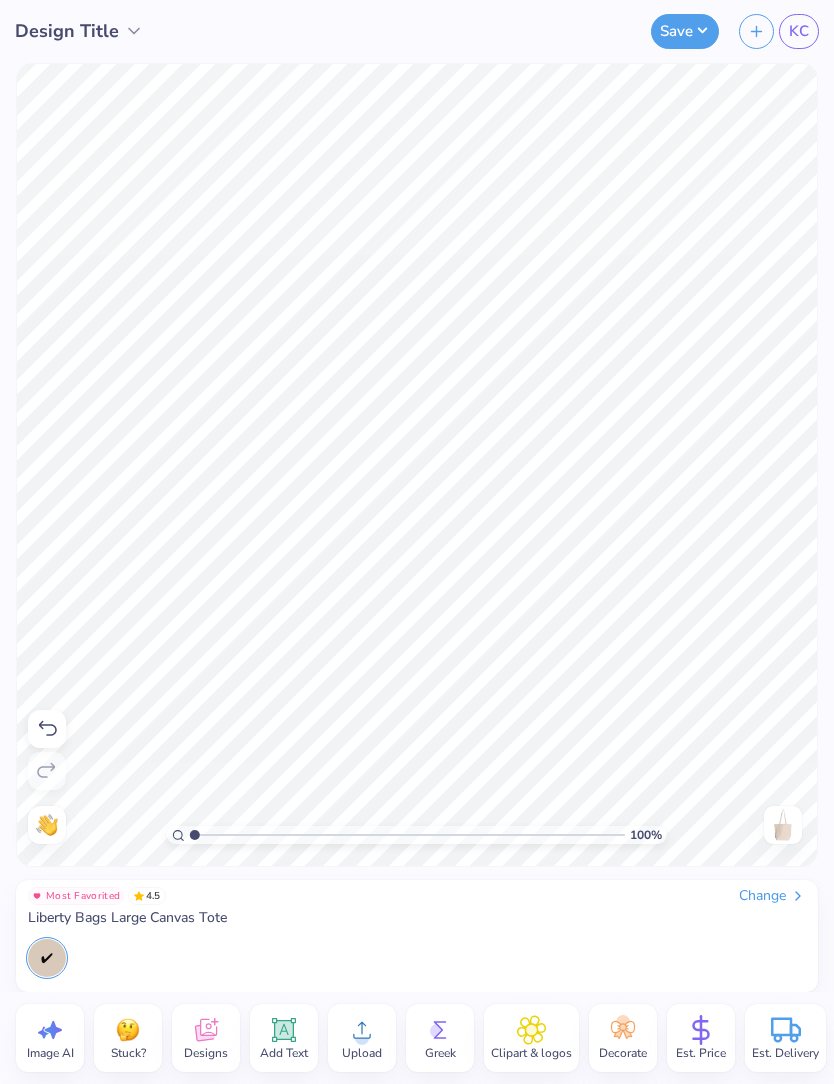 click 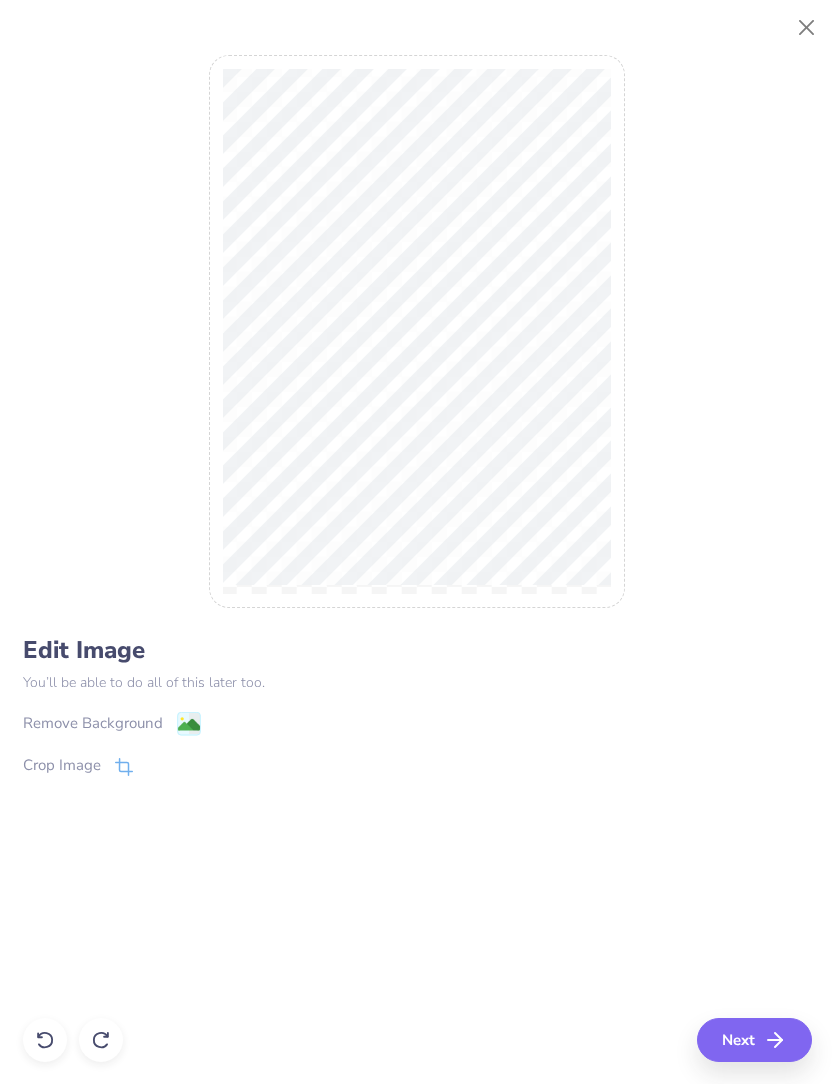 click 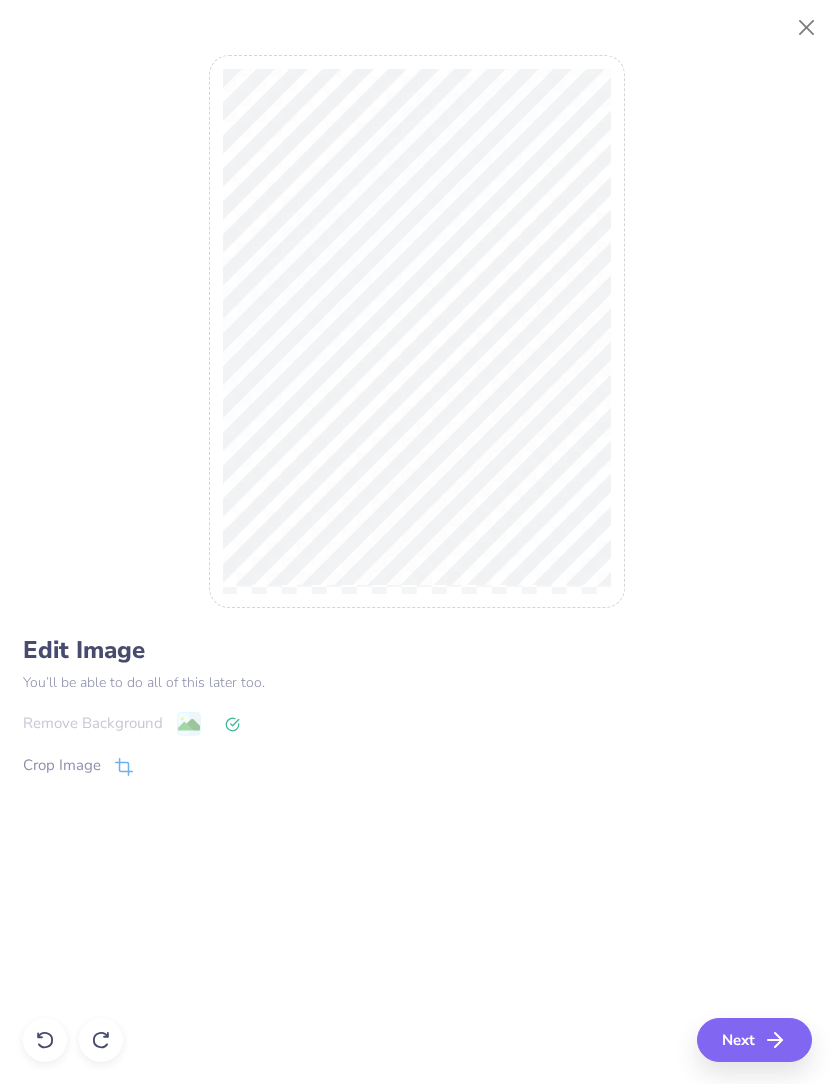 click on "Remove Background" at bounding box center (417, 723) 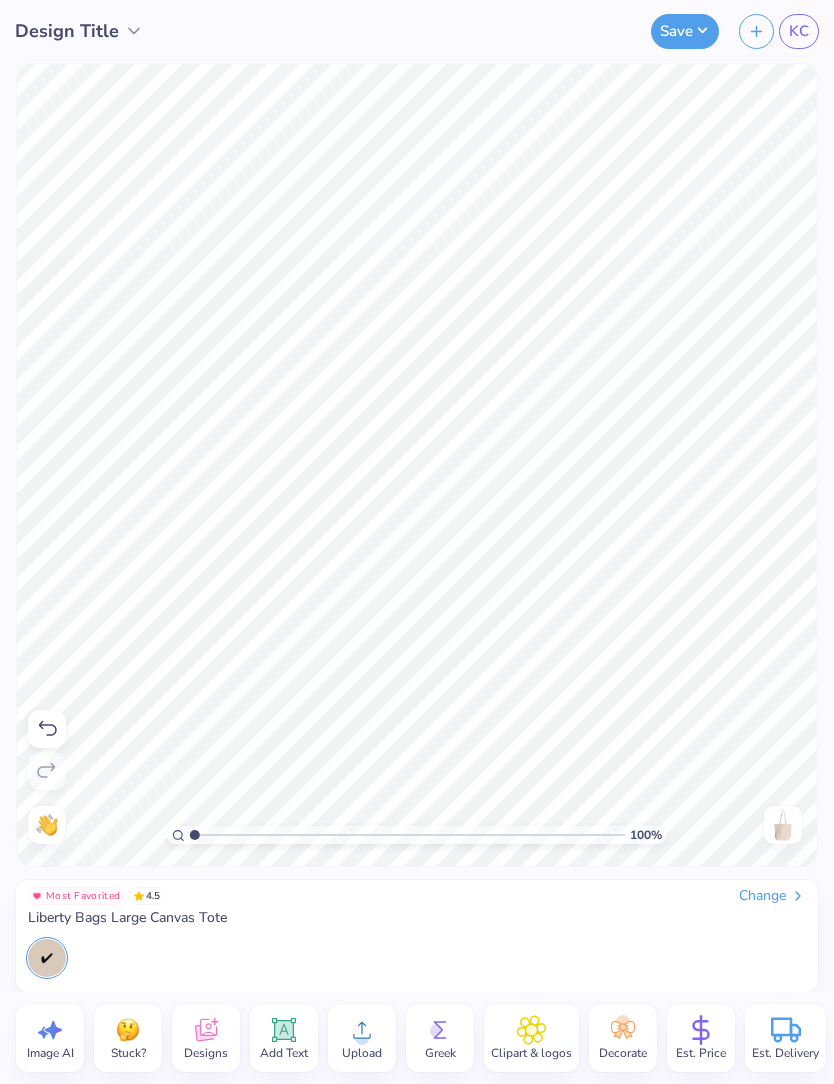 click 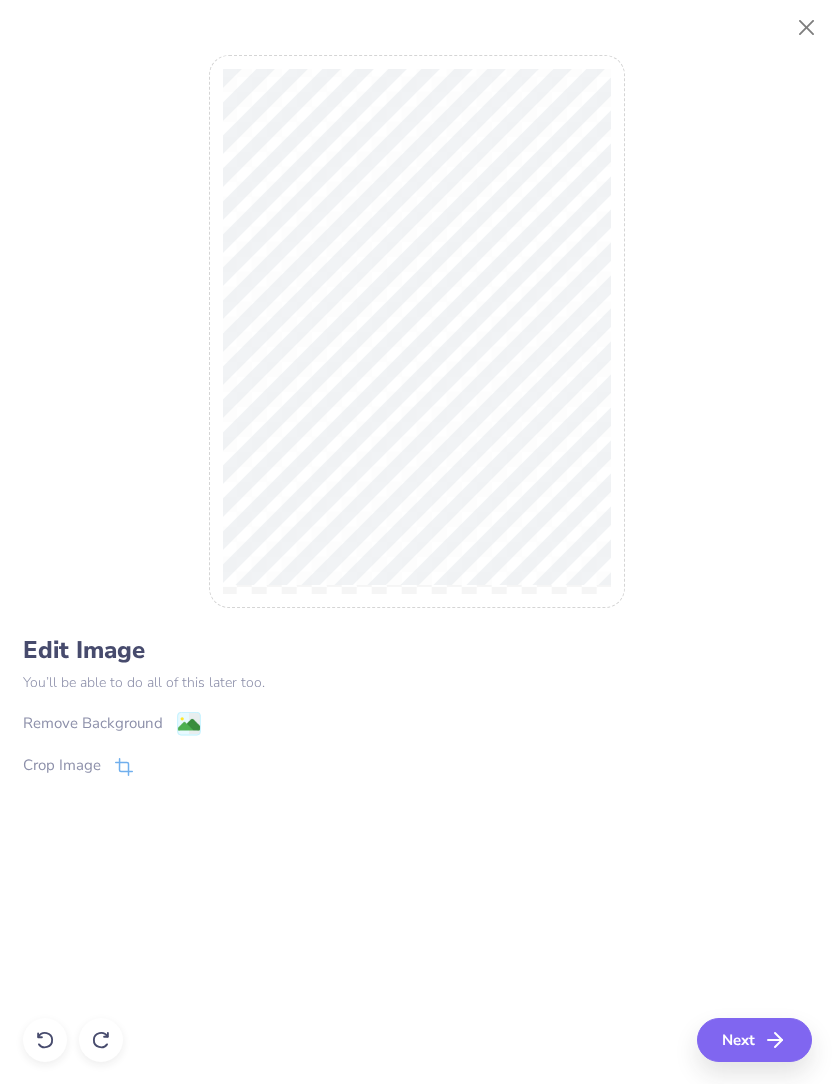 click on "Next" at bounding box center (754, 1040) 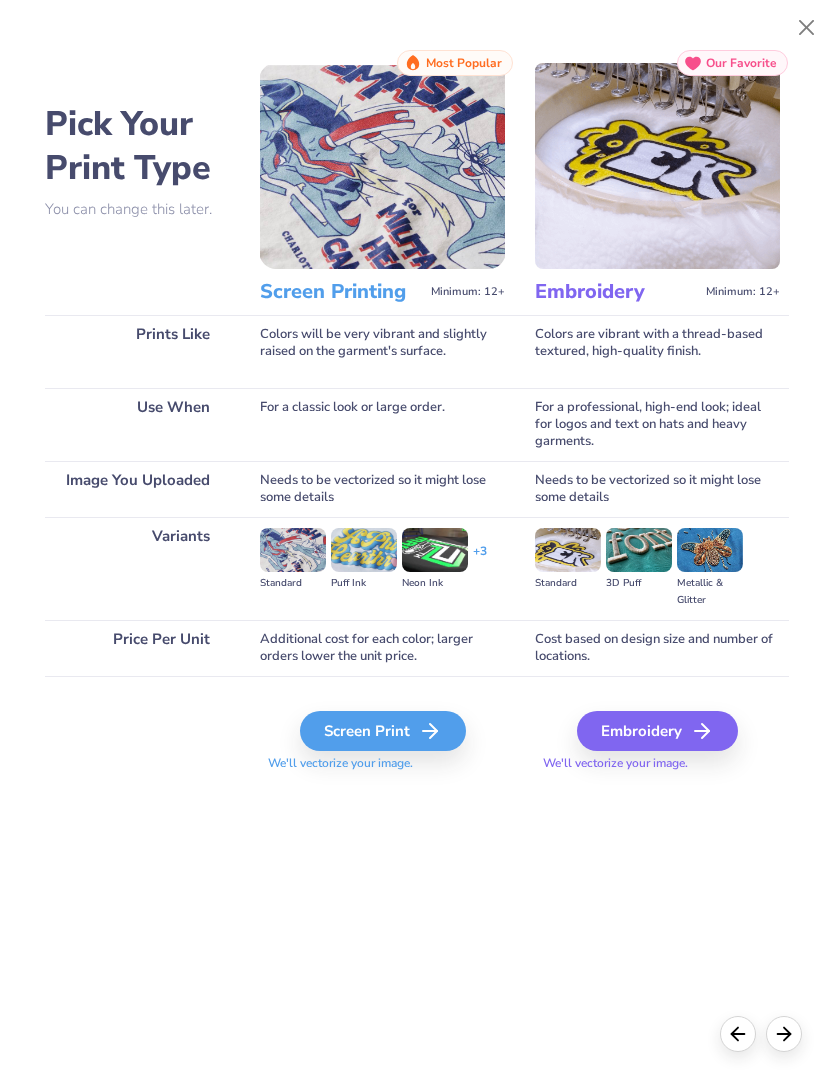click 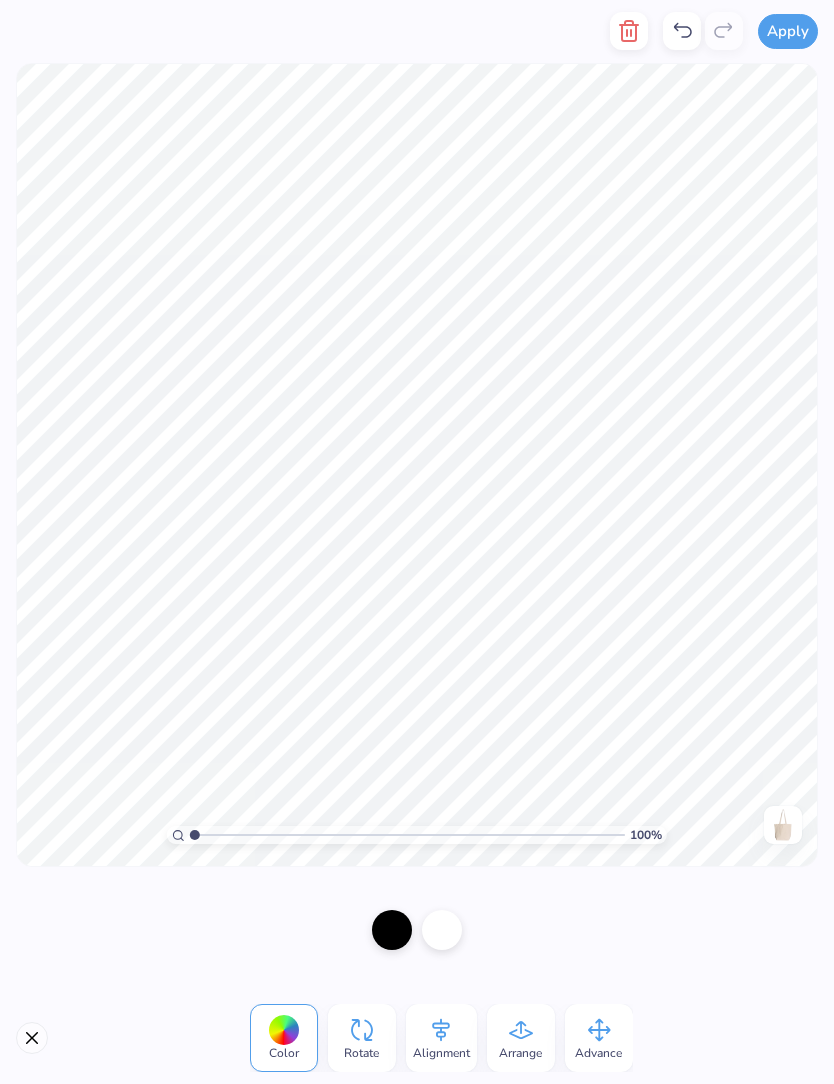 click at bounding box center [392, 930] 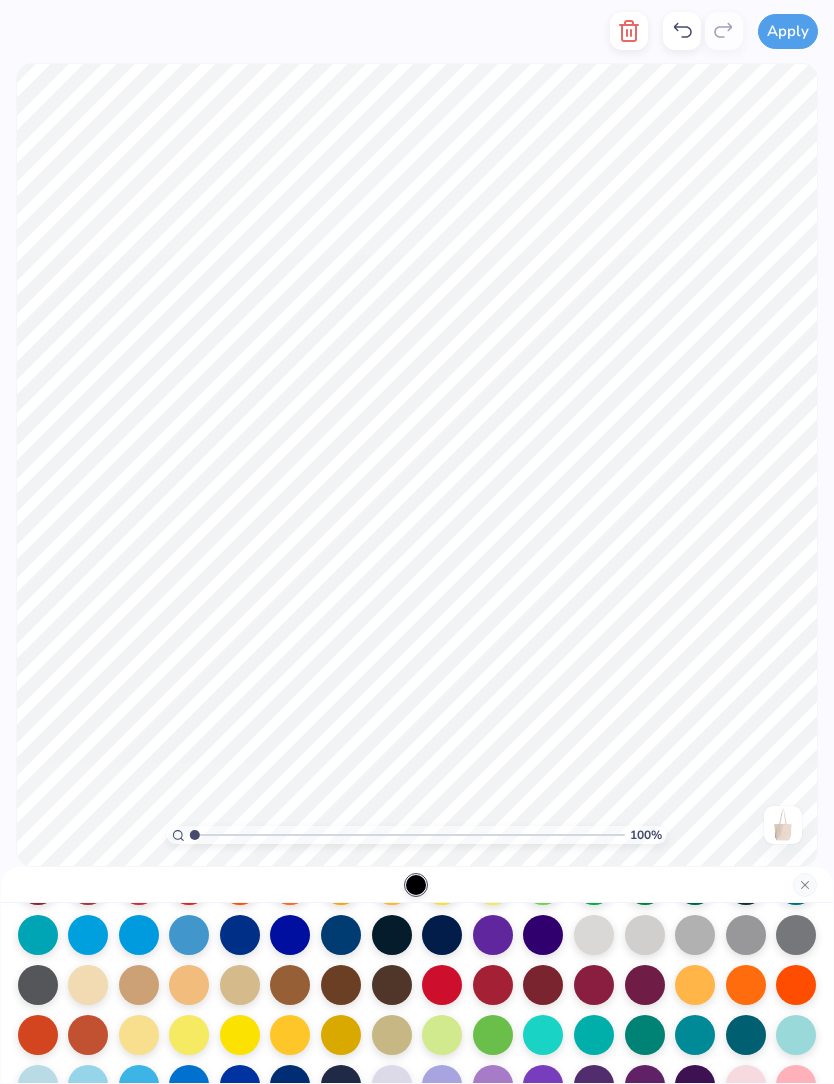 scroll, scrollTop: 173, scrollLeft: 0, axis: vertical 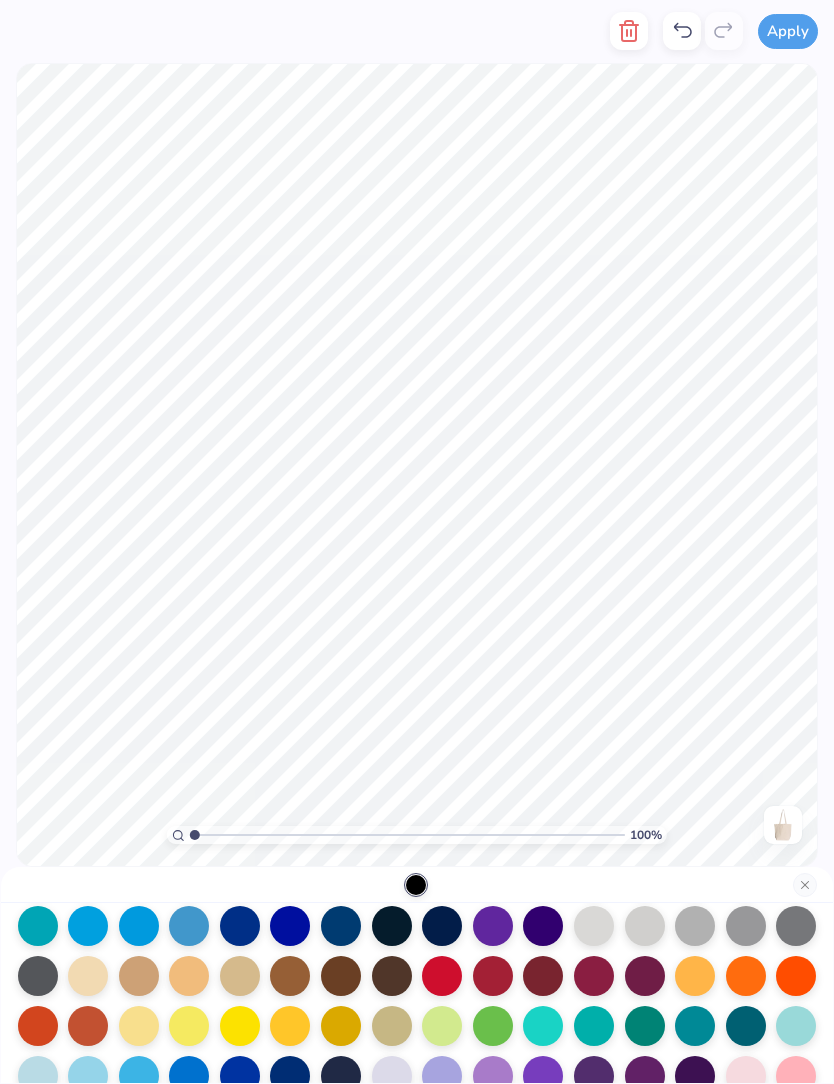 click at bounding box center (796, 976) 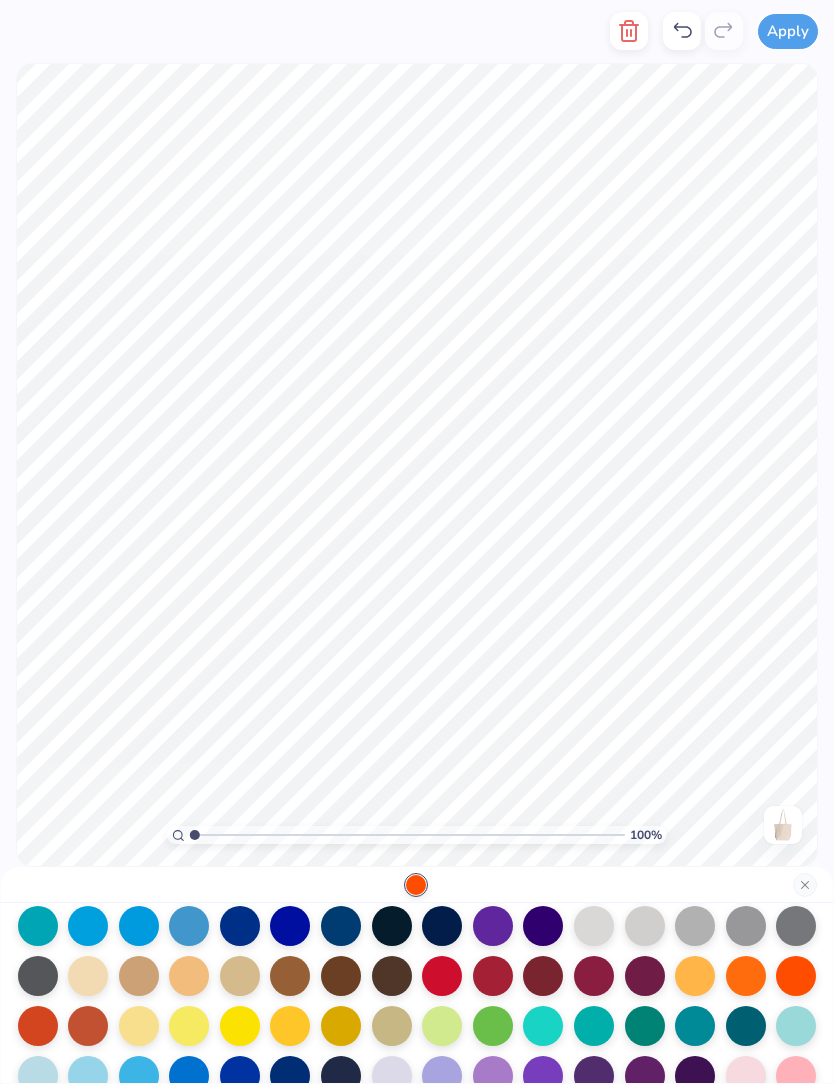 click at bounding box center [38, 1026] 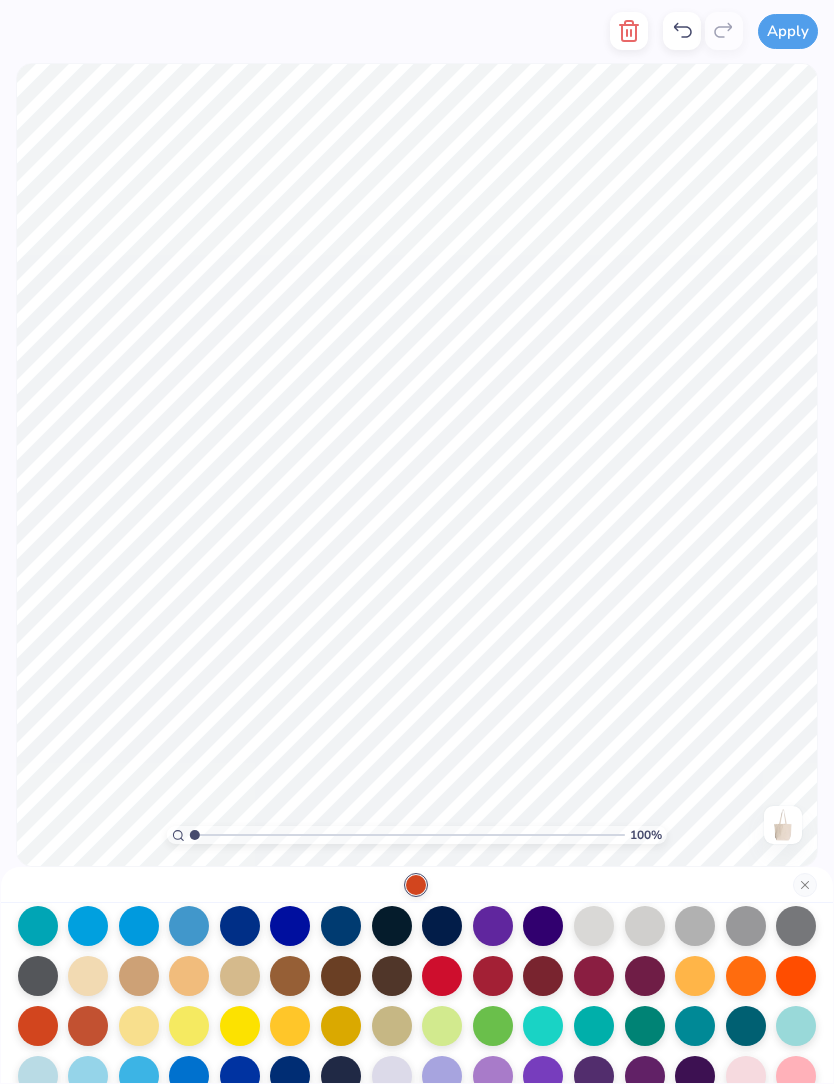 click at bounding box center (442, 1026) 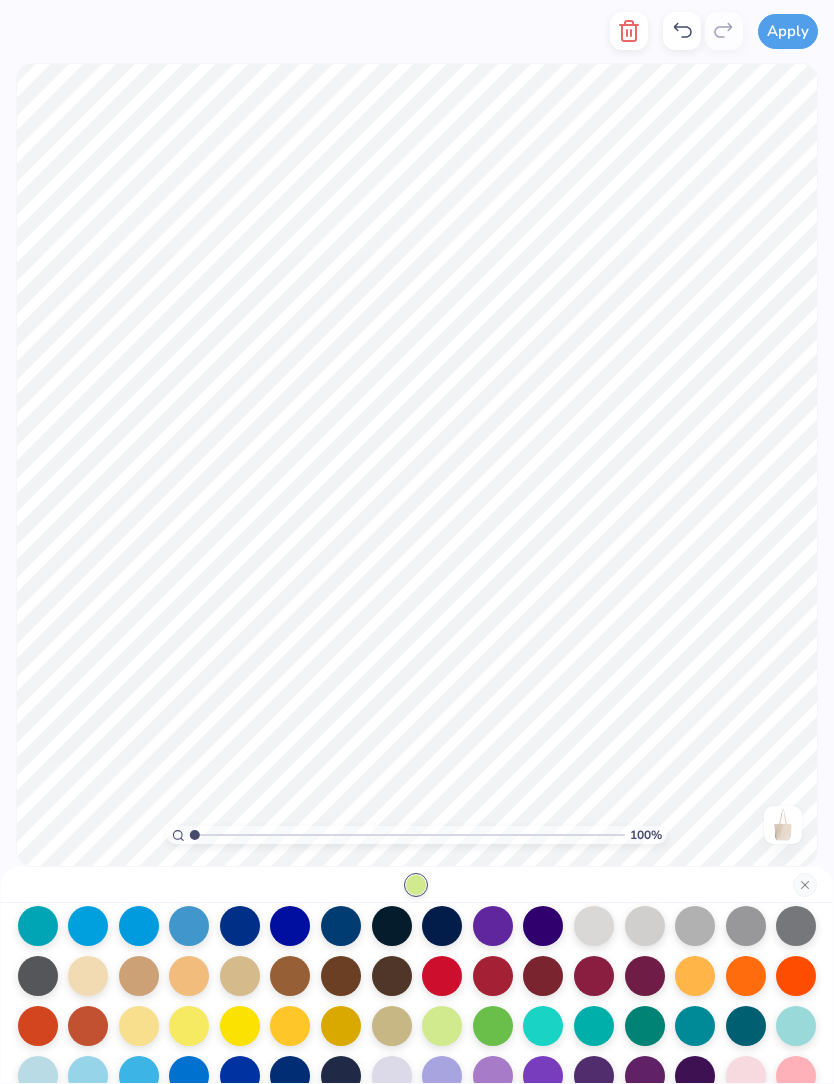 click at bounding box center (493, 1026) 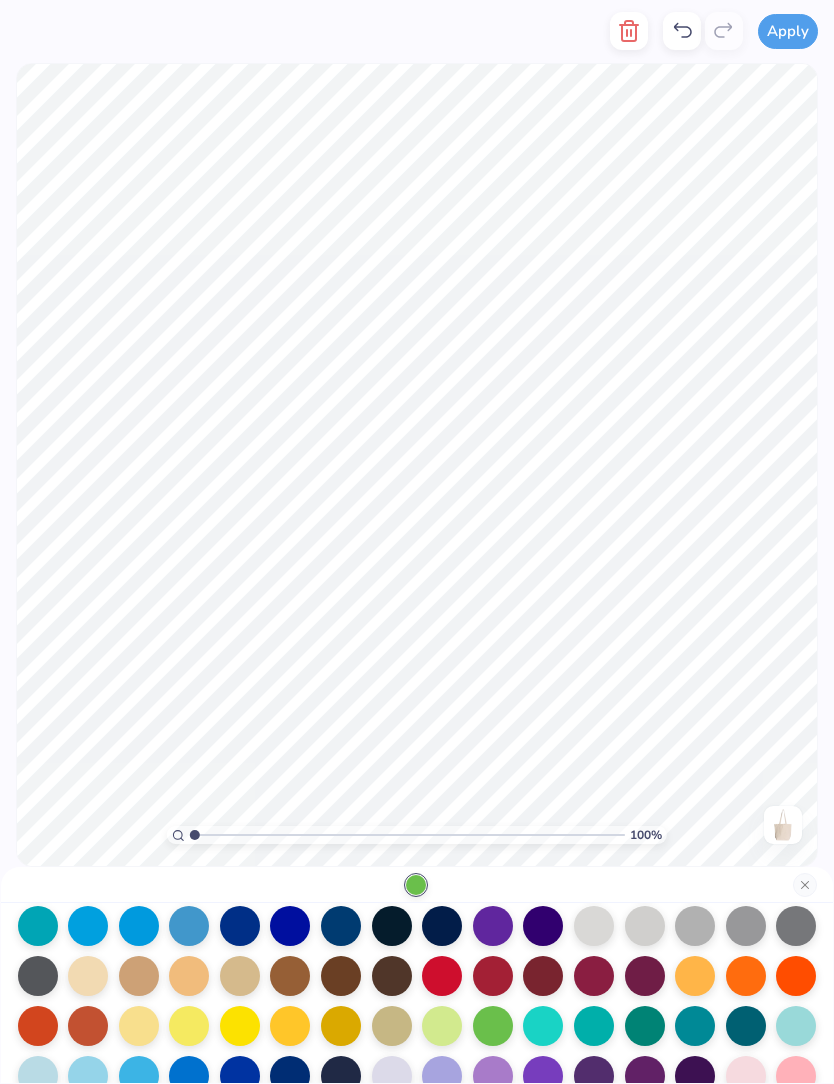 click at bounding box center [746, 1026] 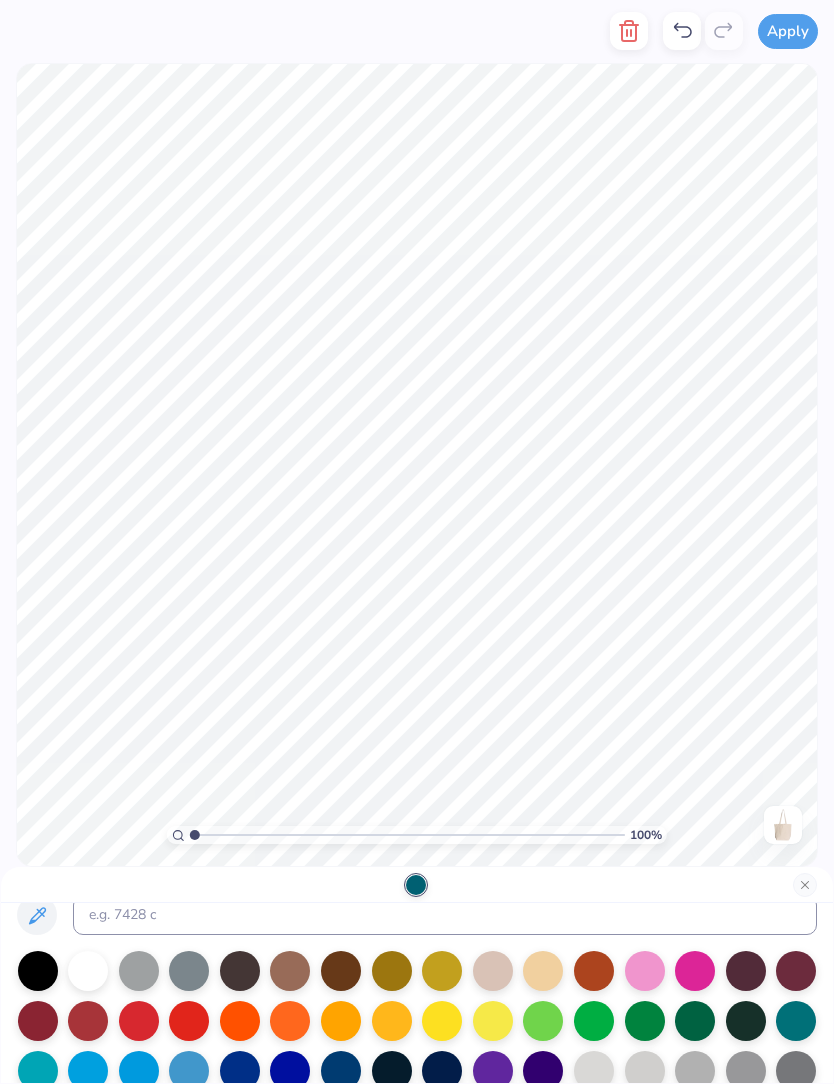 scroll, scrollTop: 16, scrollLeft: 0, axis: vertical 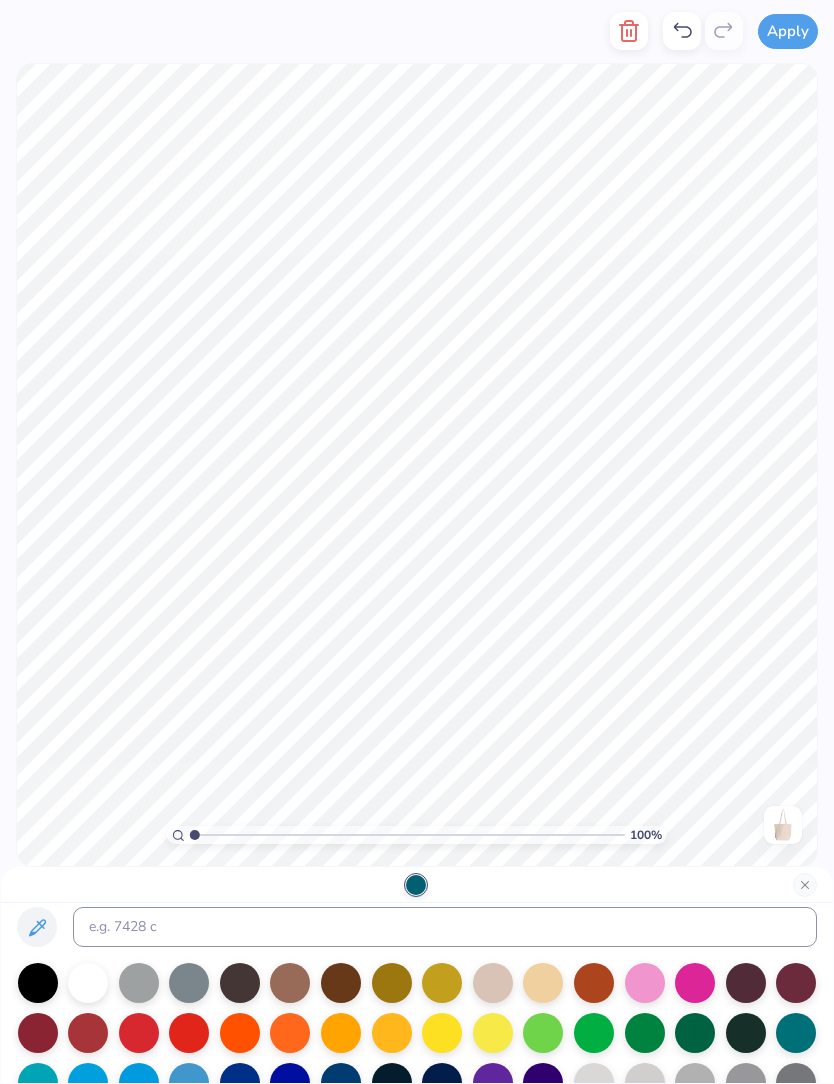 click at bounding box center [290, 983] 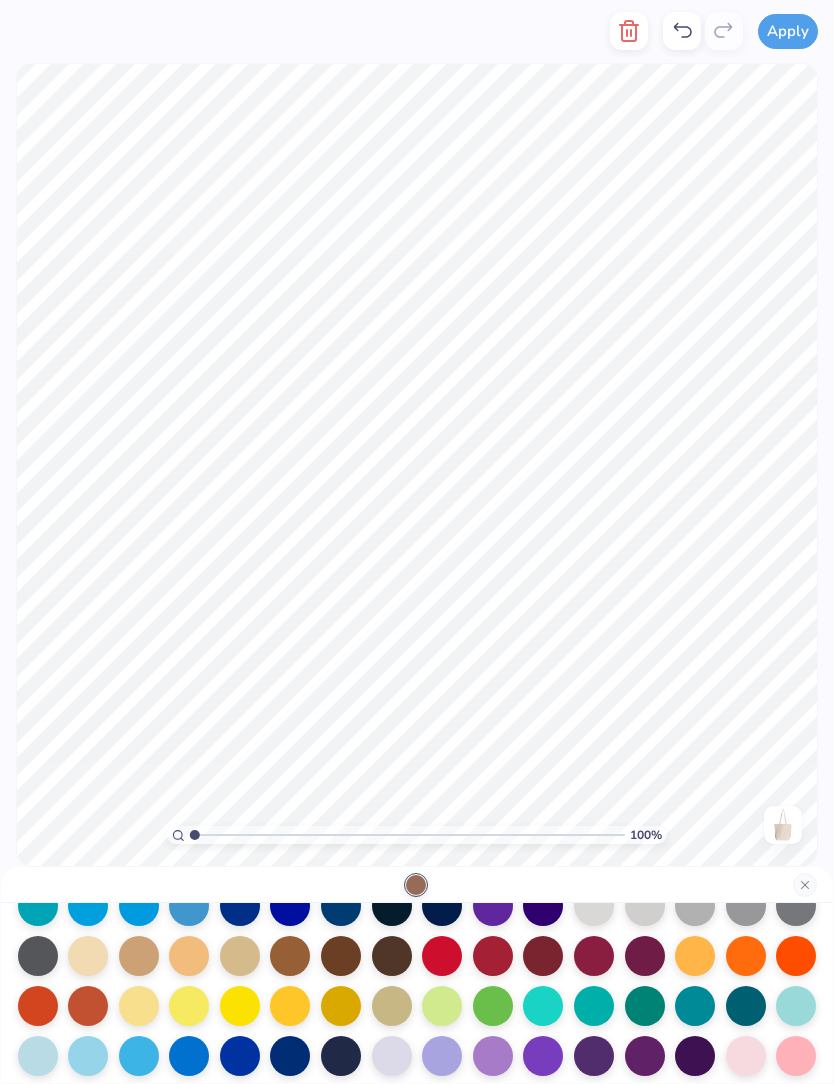 scroll, scrollTop: 194, scrollLeft: 0, axis: vertical 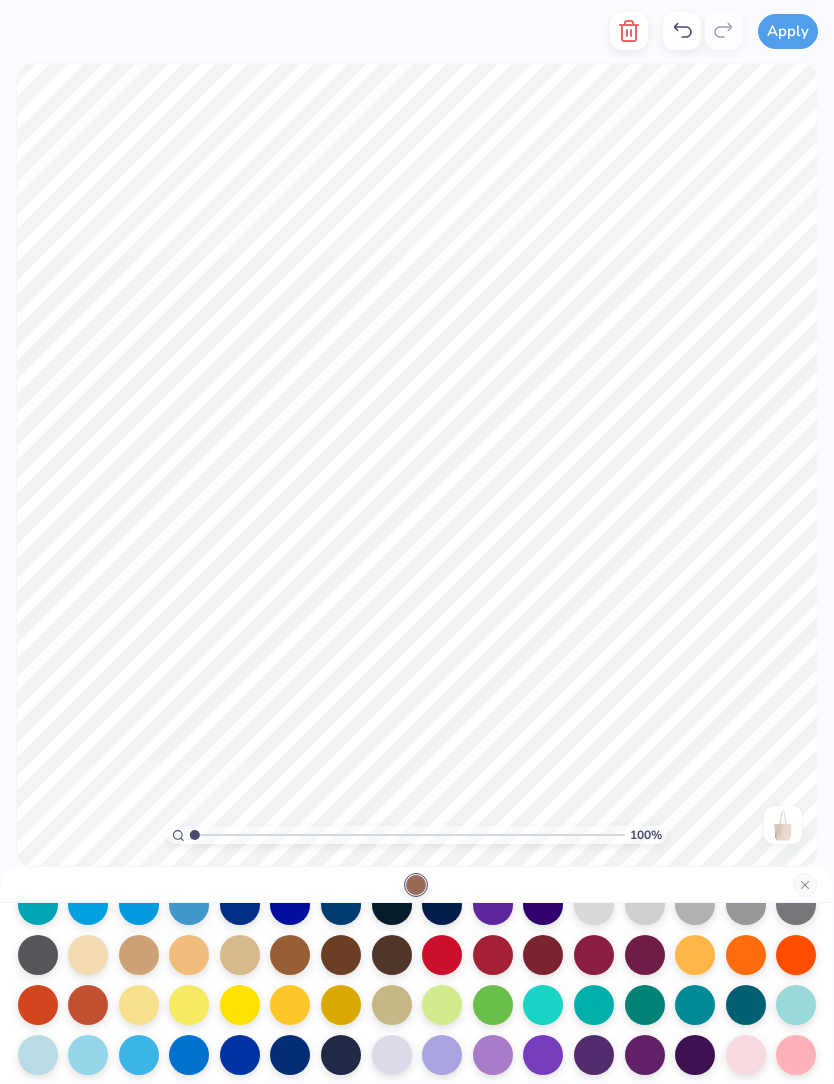 click at bounding box center [240, 955] 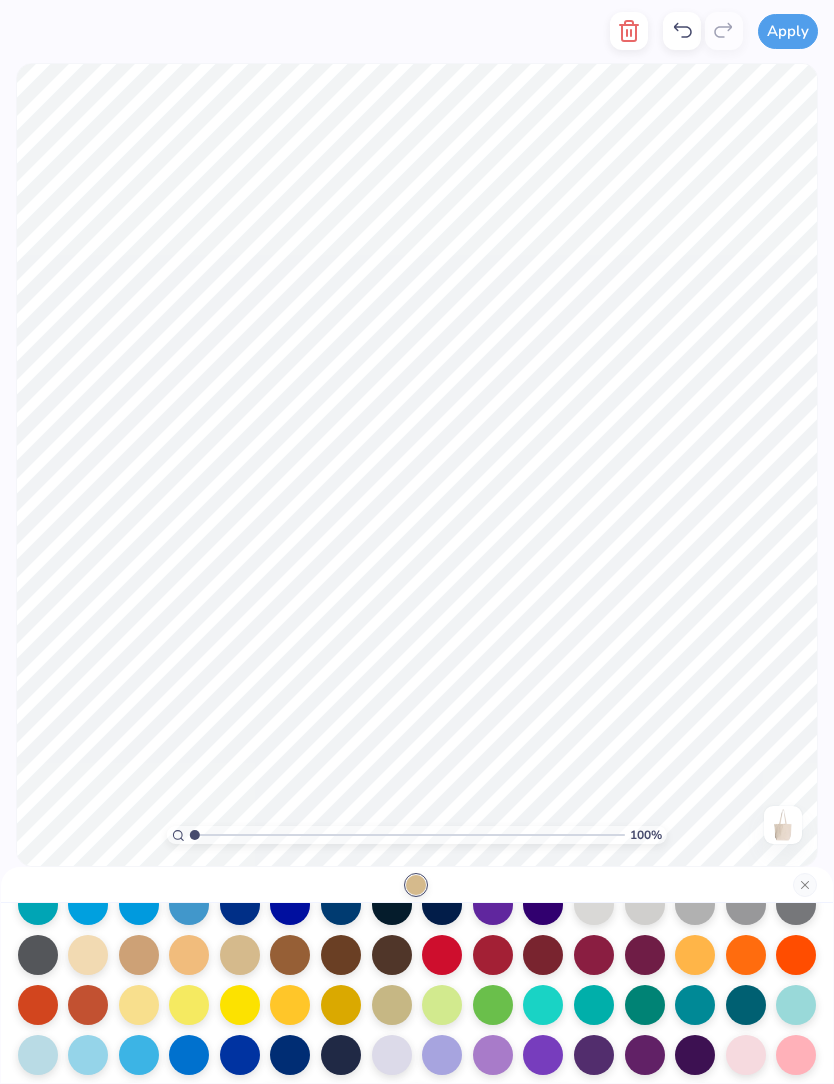 click at bounding box center [290, 955] 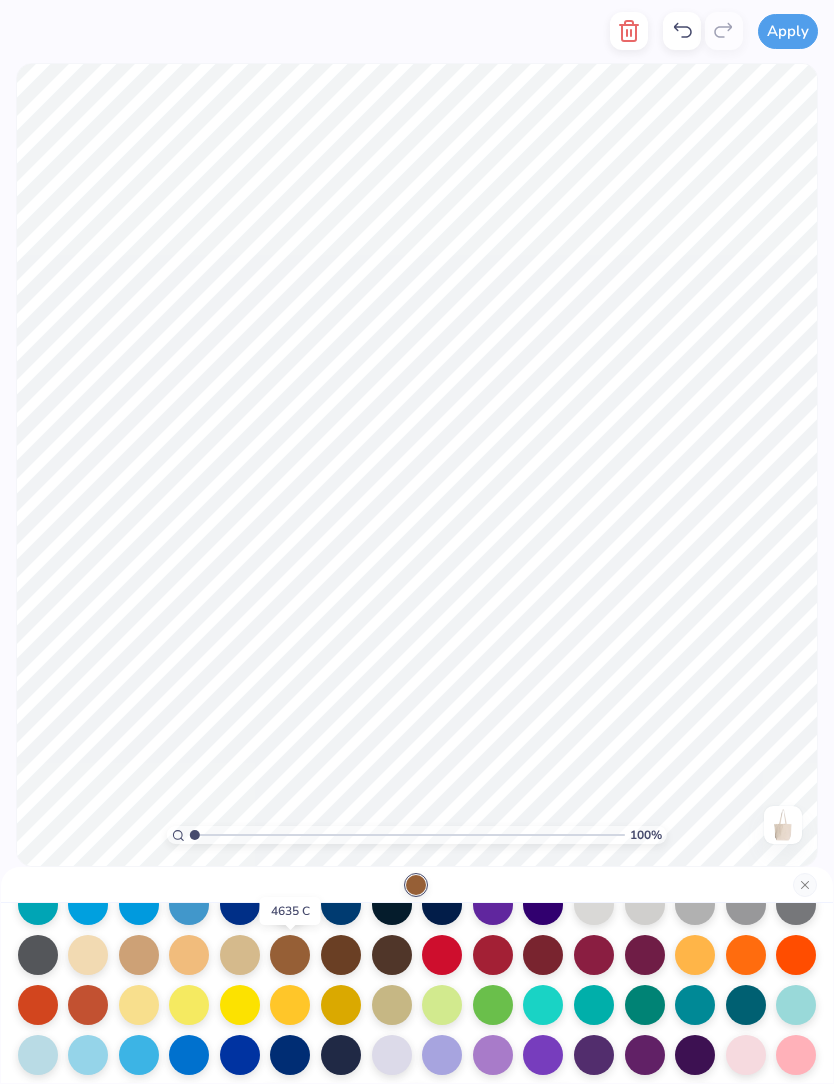 click at bounding box center [392, 955] 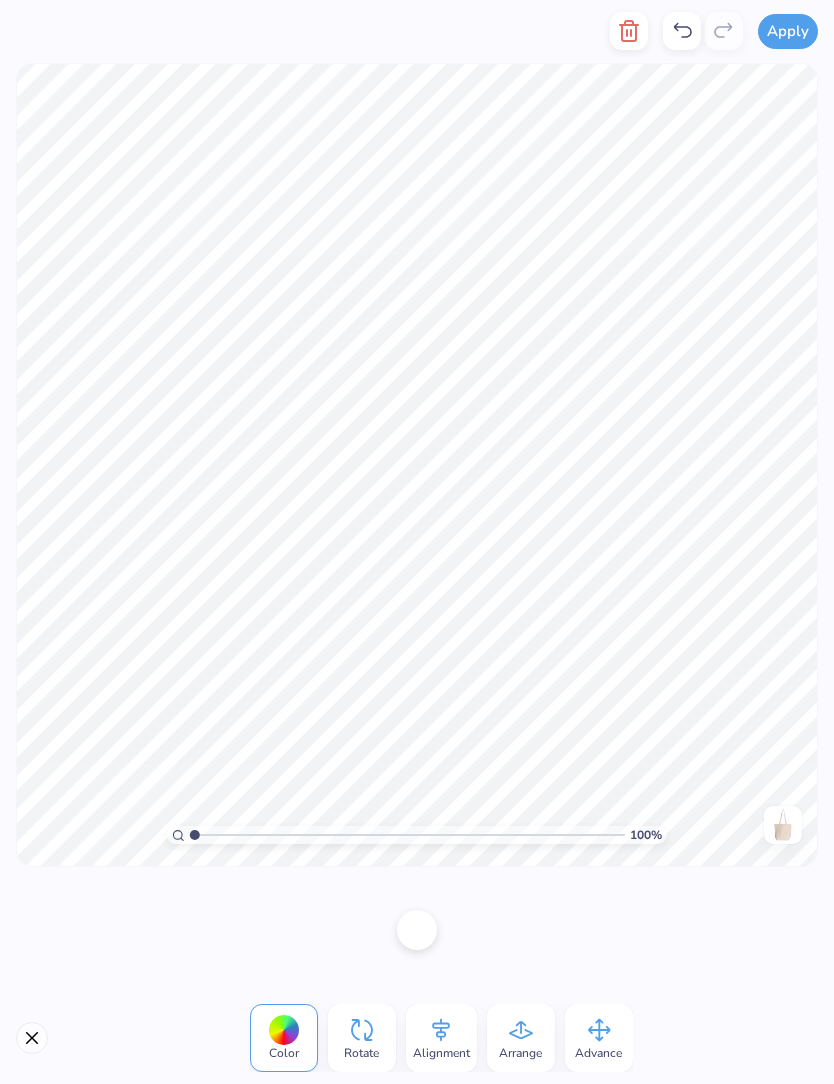 click 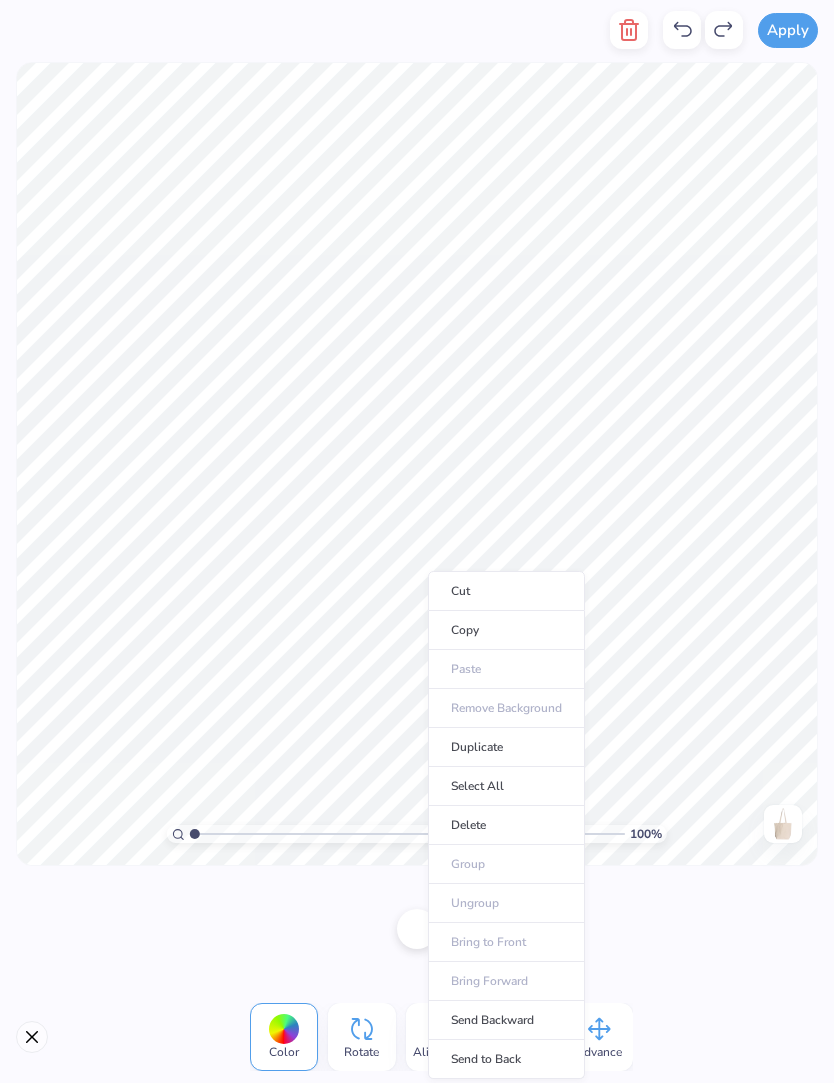 click on "Cut" at bounding box center (506, 592) 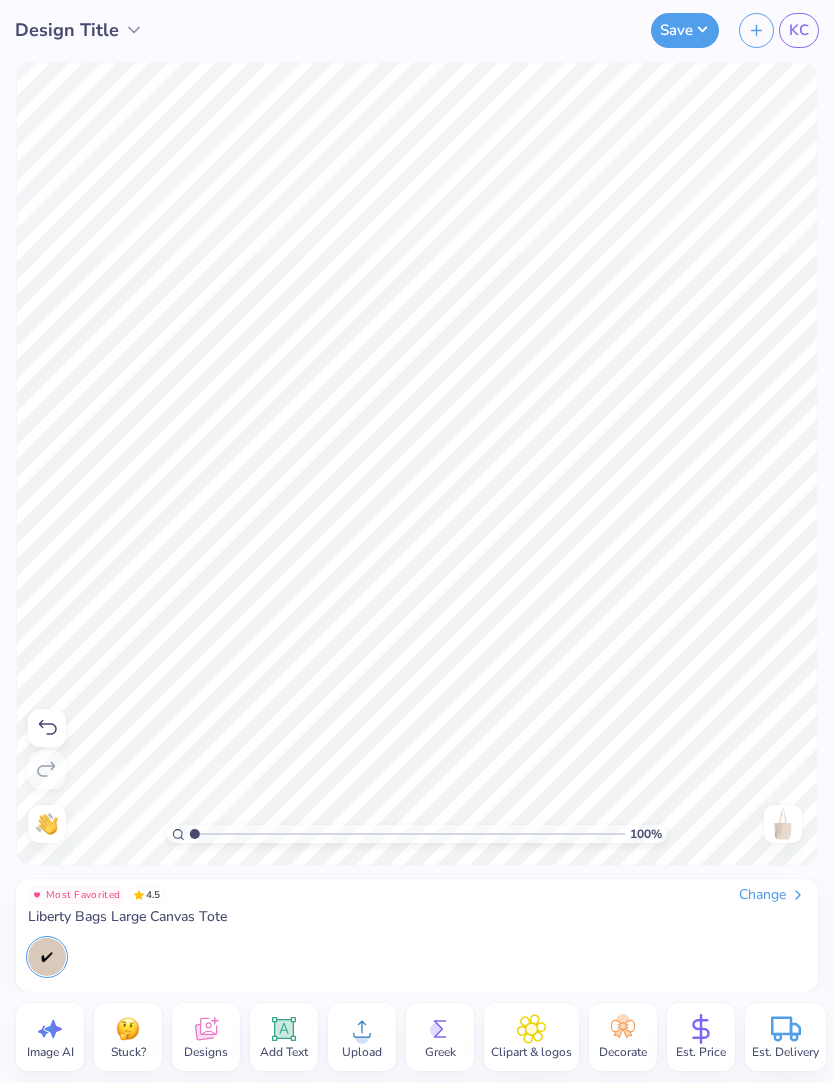click 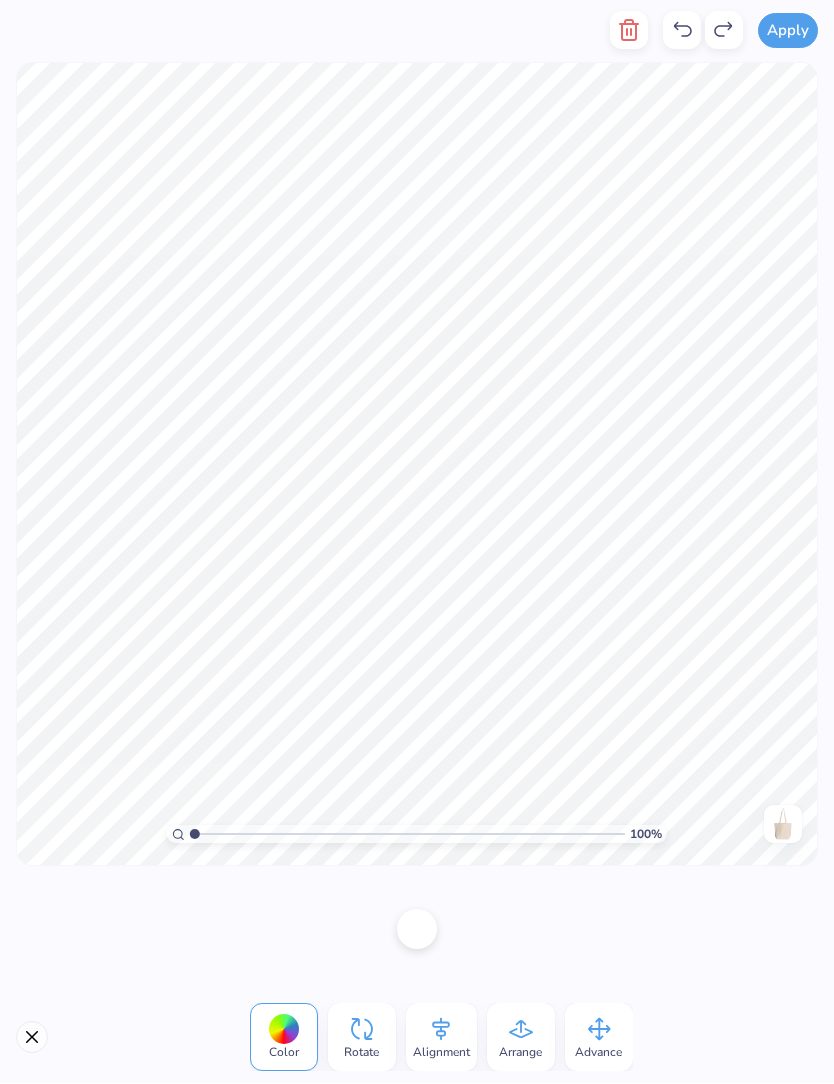 click 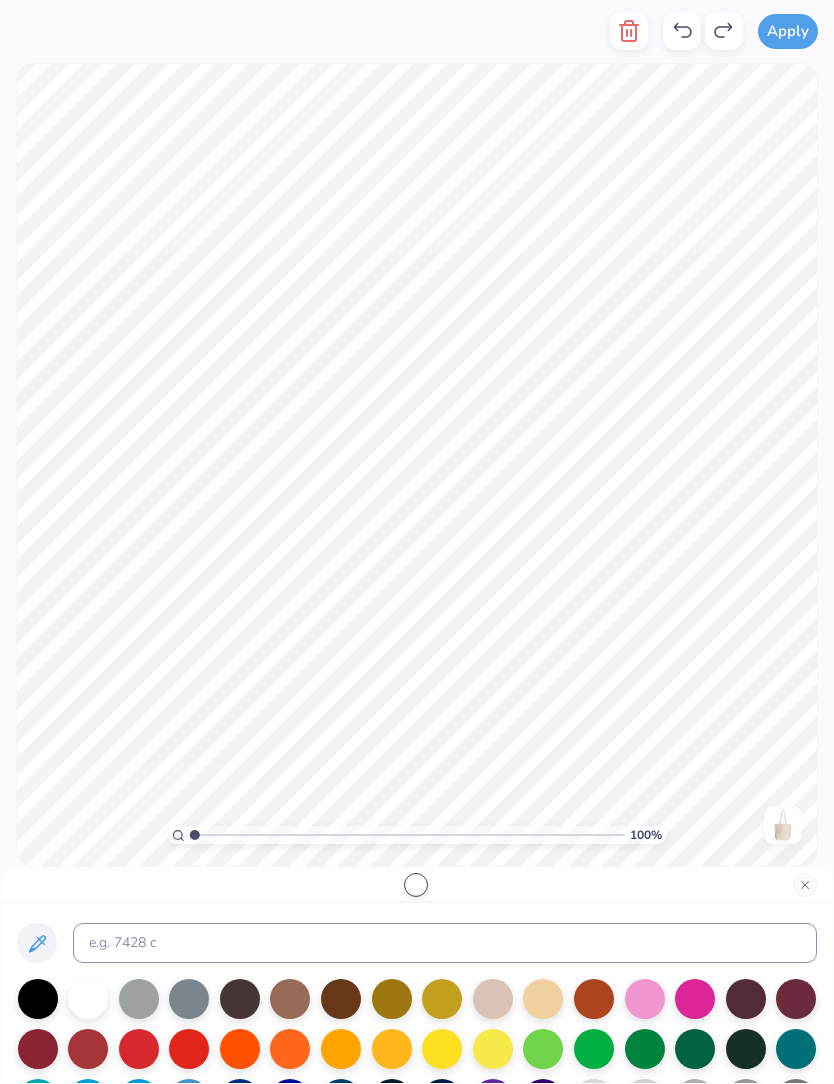 click at bounding box center [37, 943] 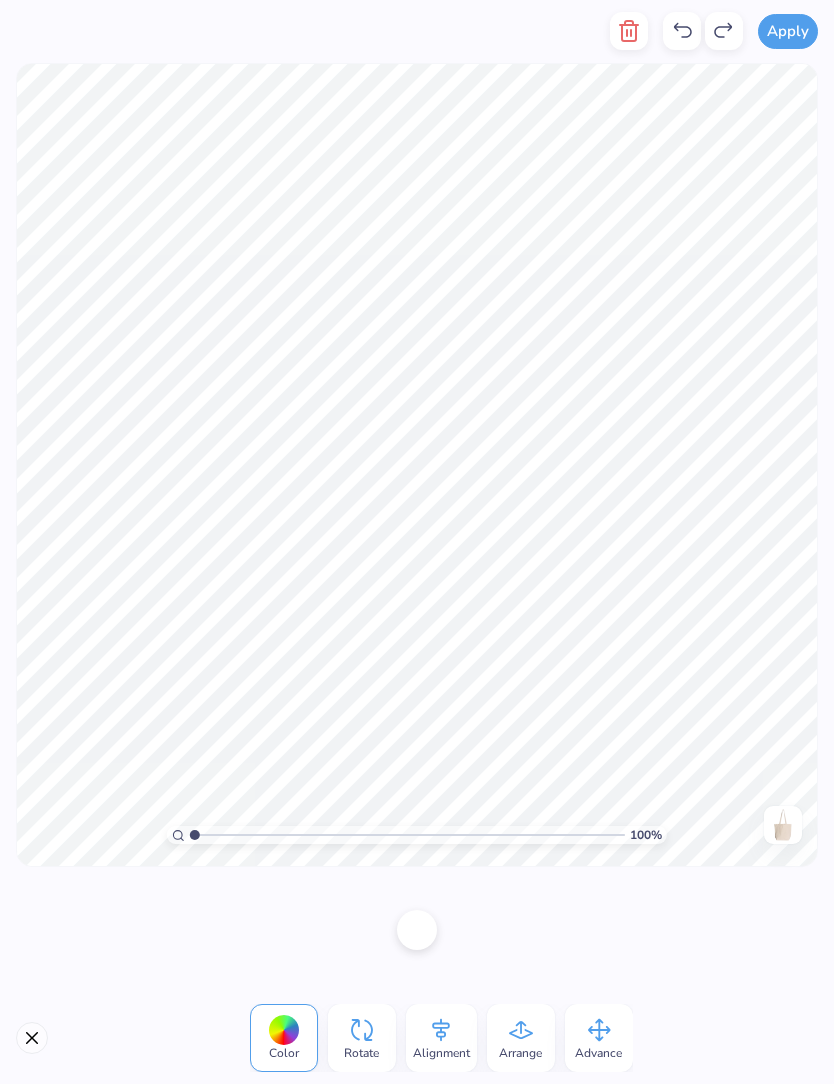 click at bounding box center (417, 930) 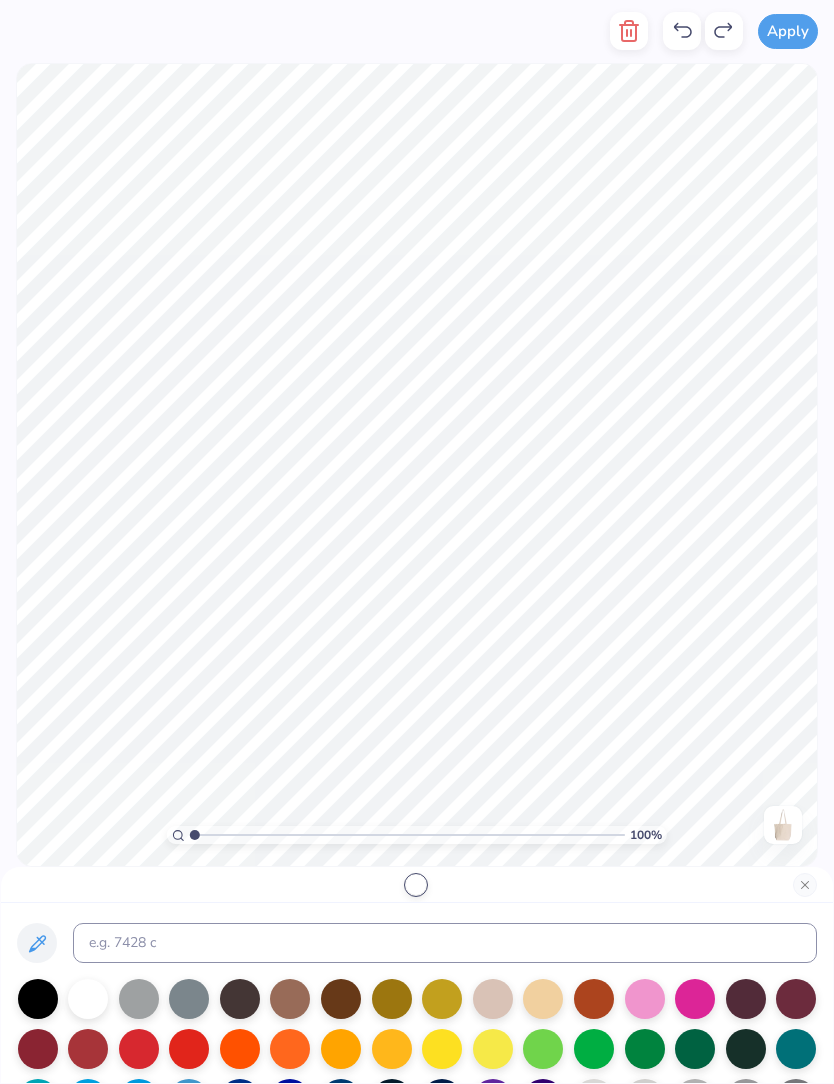 click at bounding box center (37, 943) 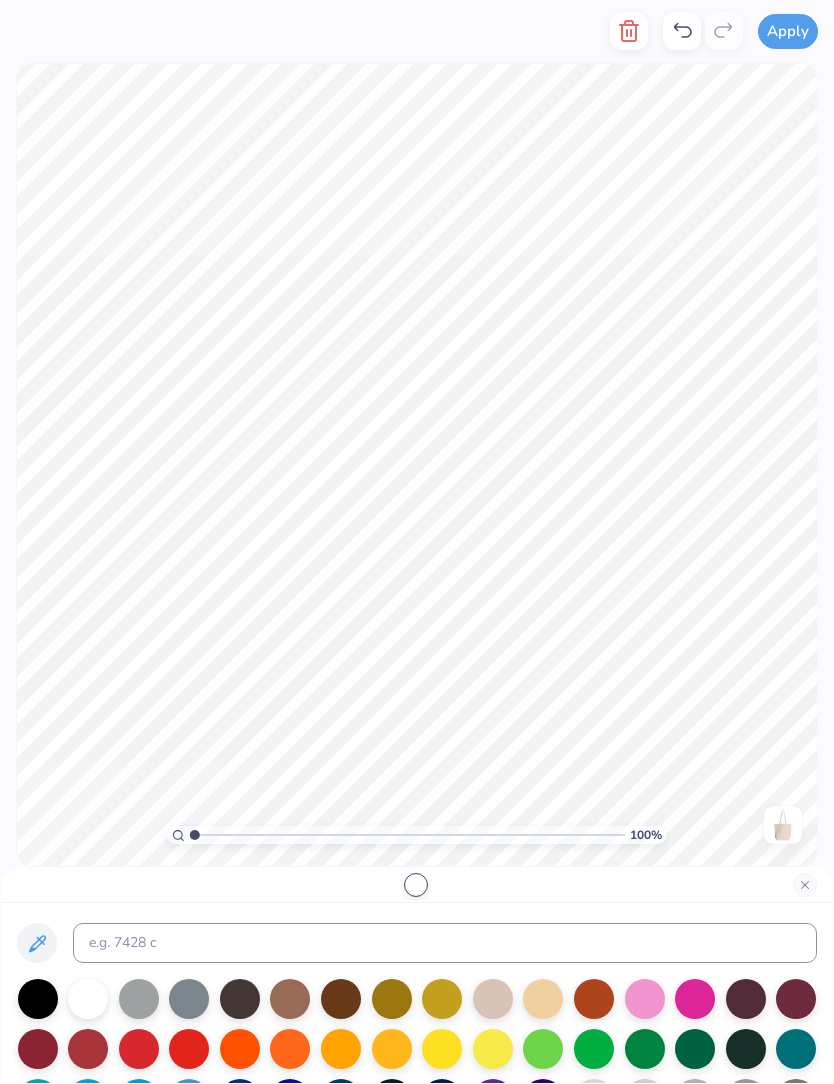 click 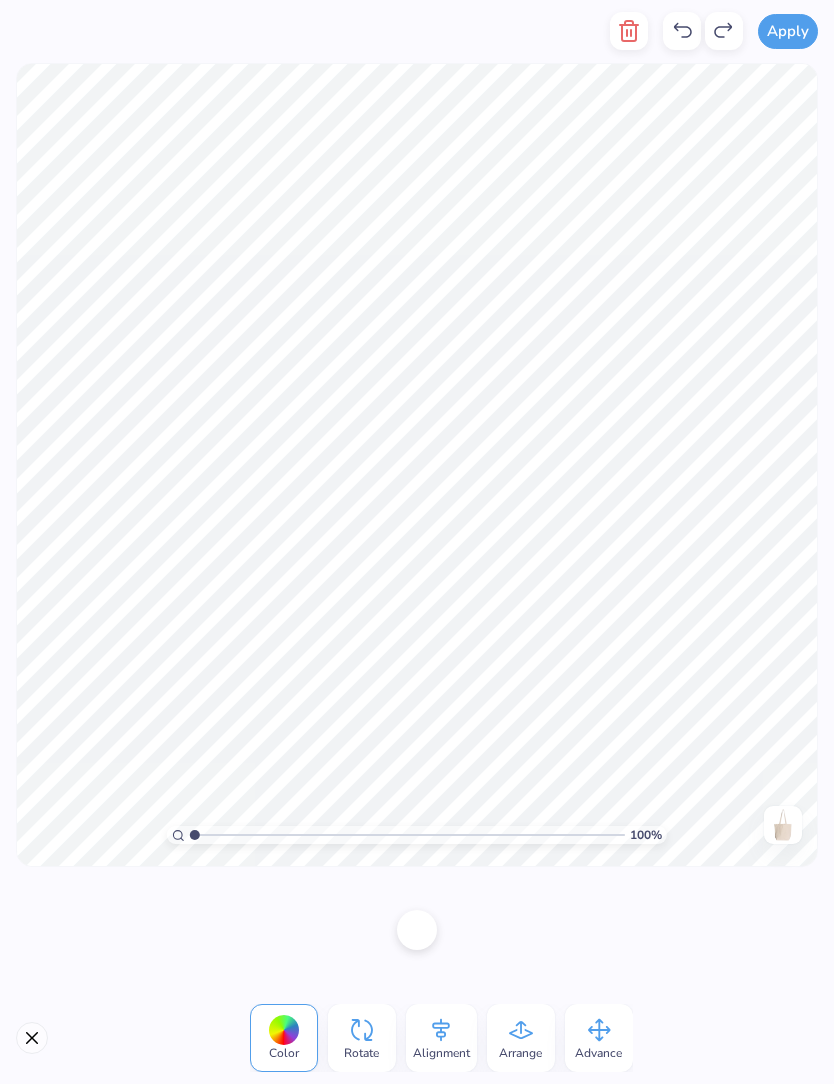click at bounding box center [417, 930] 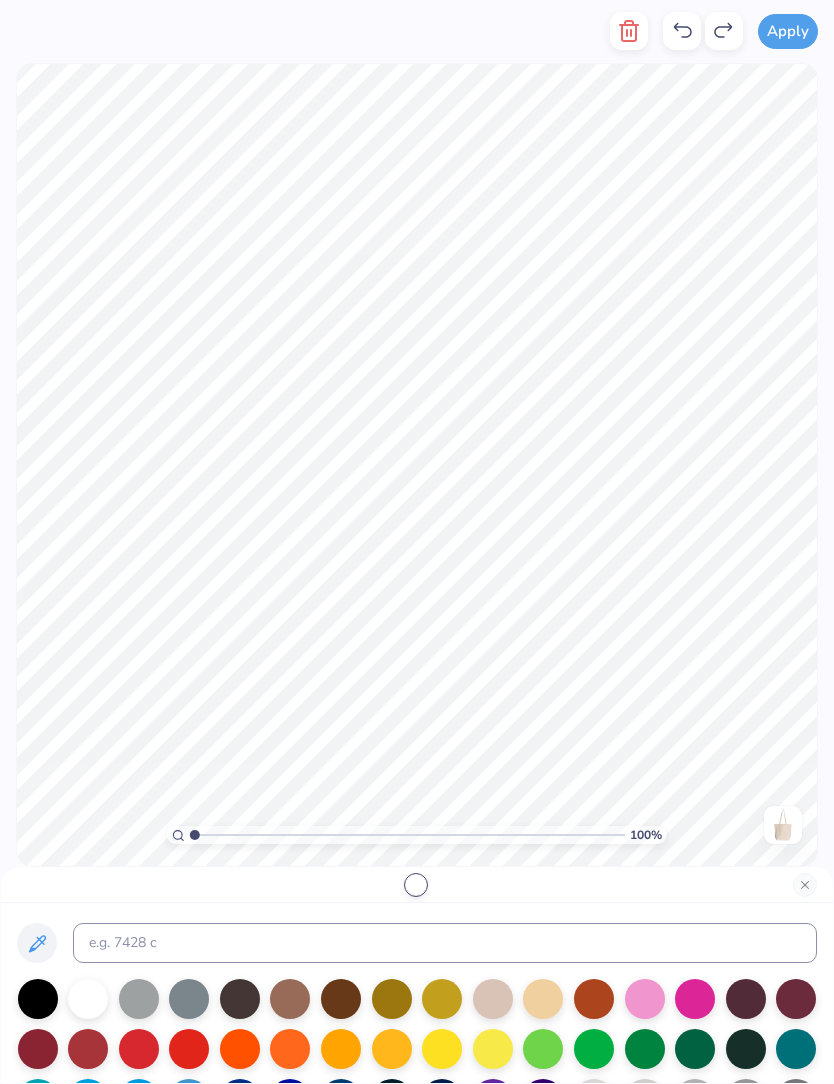 click at bounding box center [37, 943] 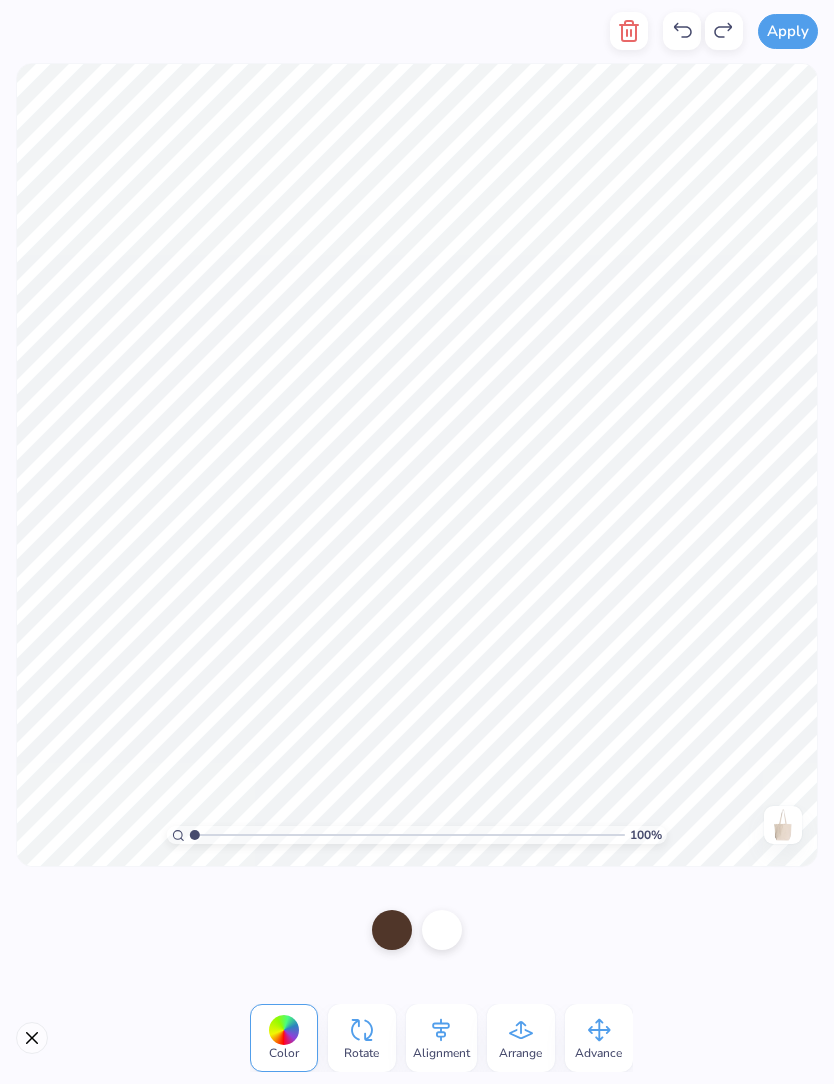 click at bounding box center [442, 930] 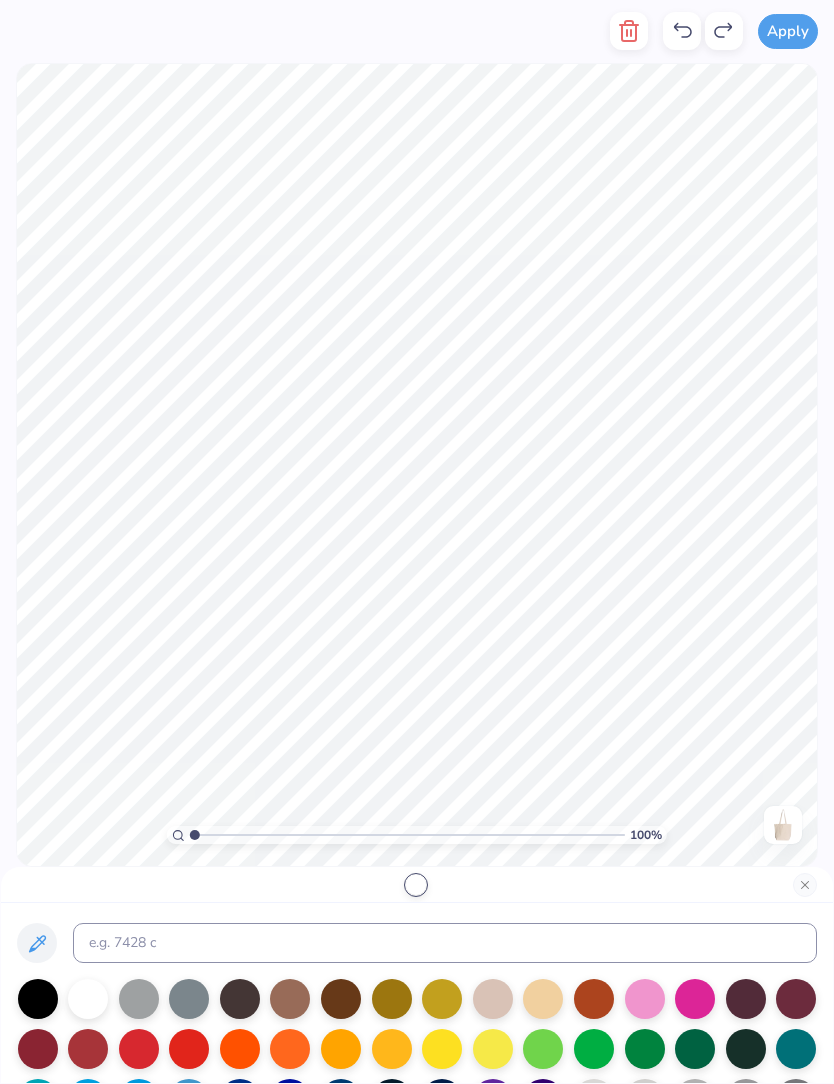 click 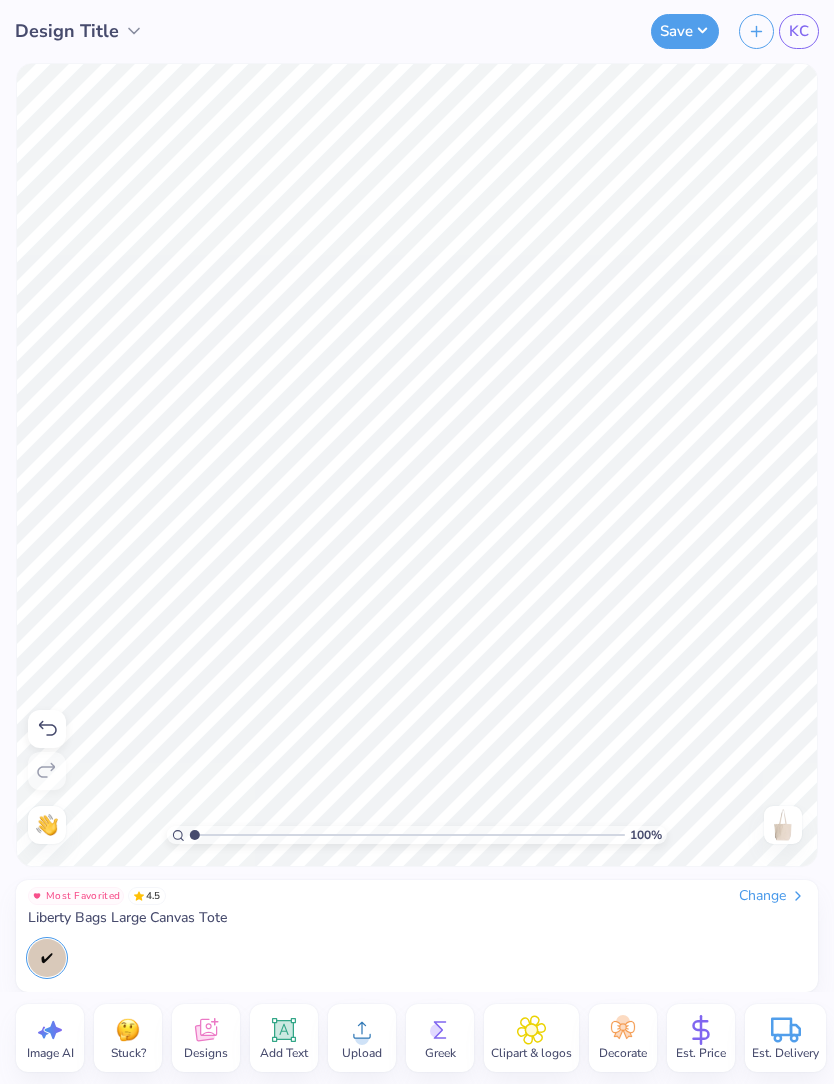 click 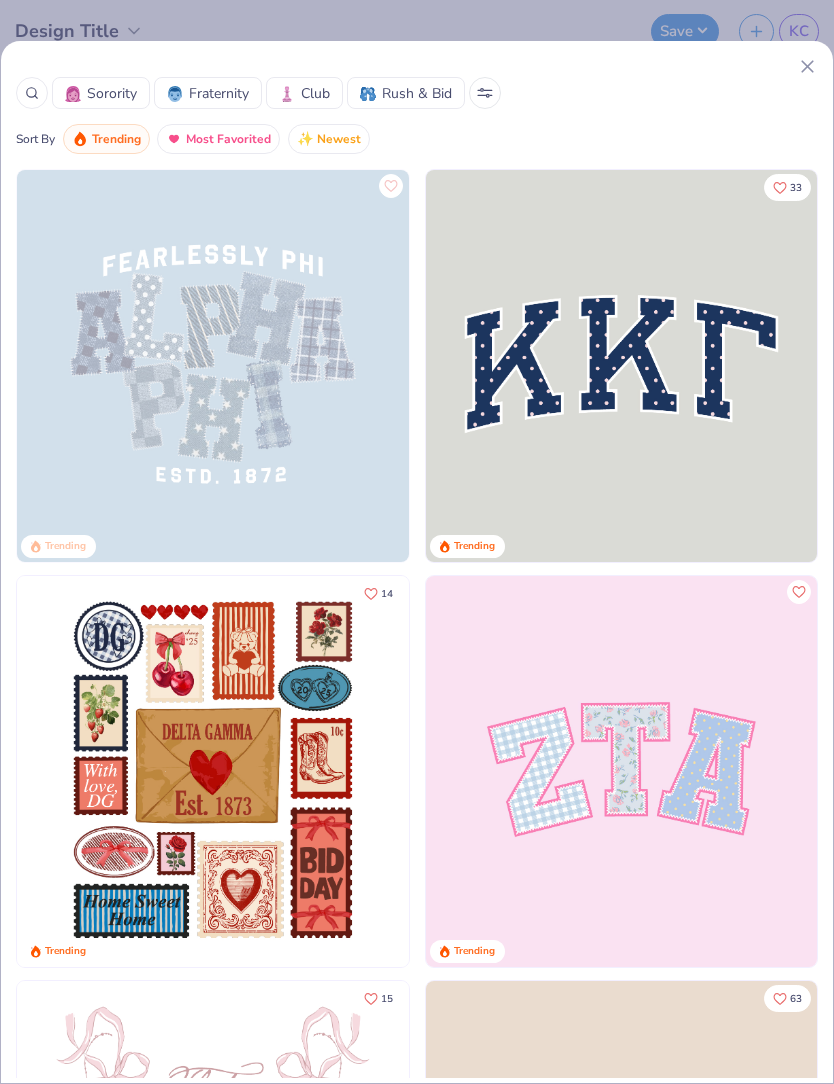 click on "Sorority Fraternity Club Rush & Bid Sort By Trending Most Favorited Newest" at bounding box center (417, 105) 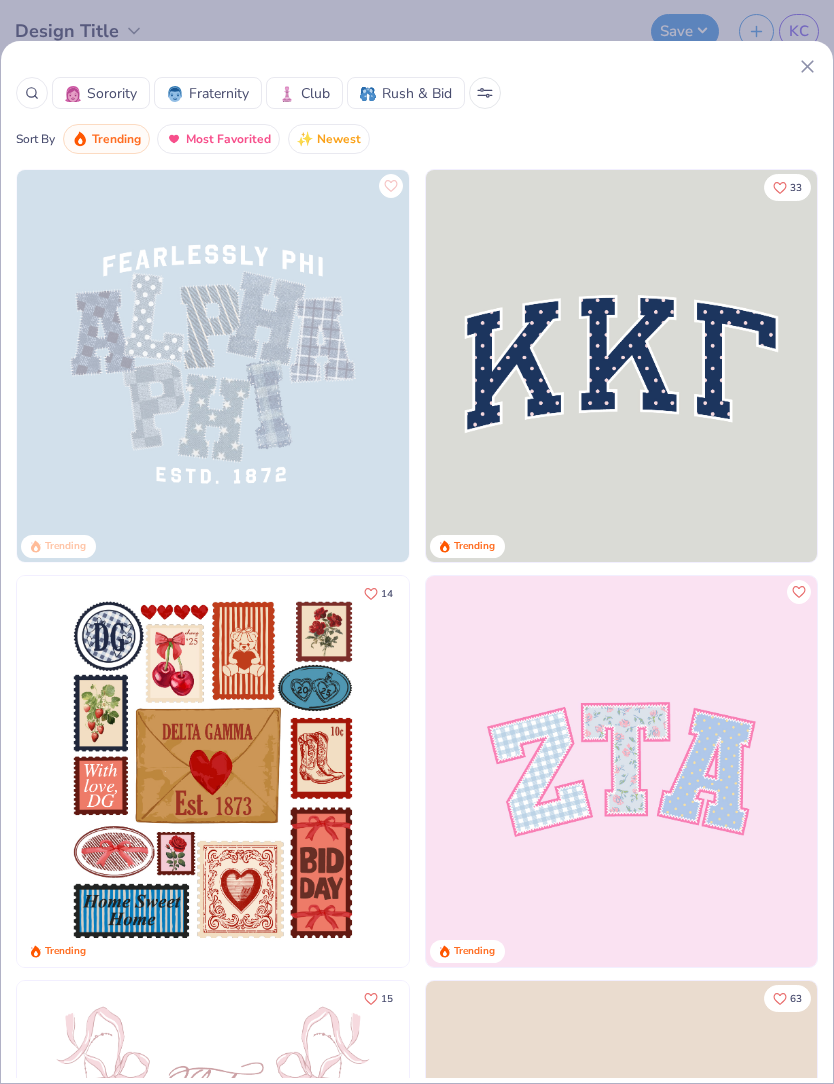 click 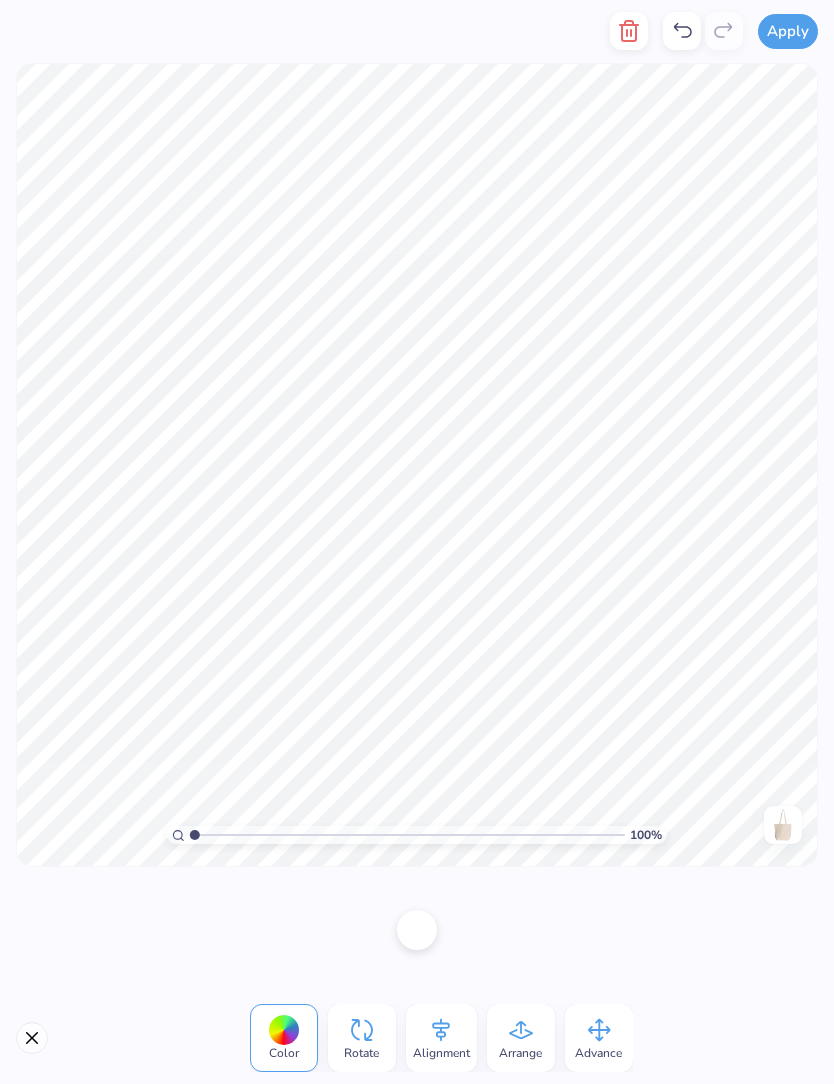 click on "Arrange" at bounding box center [521, 1038] 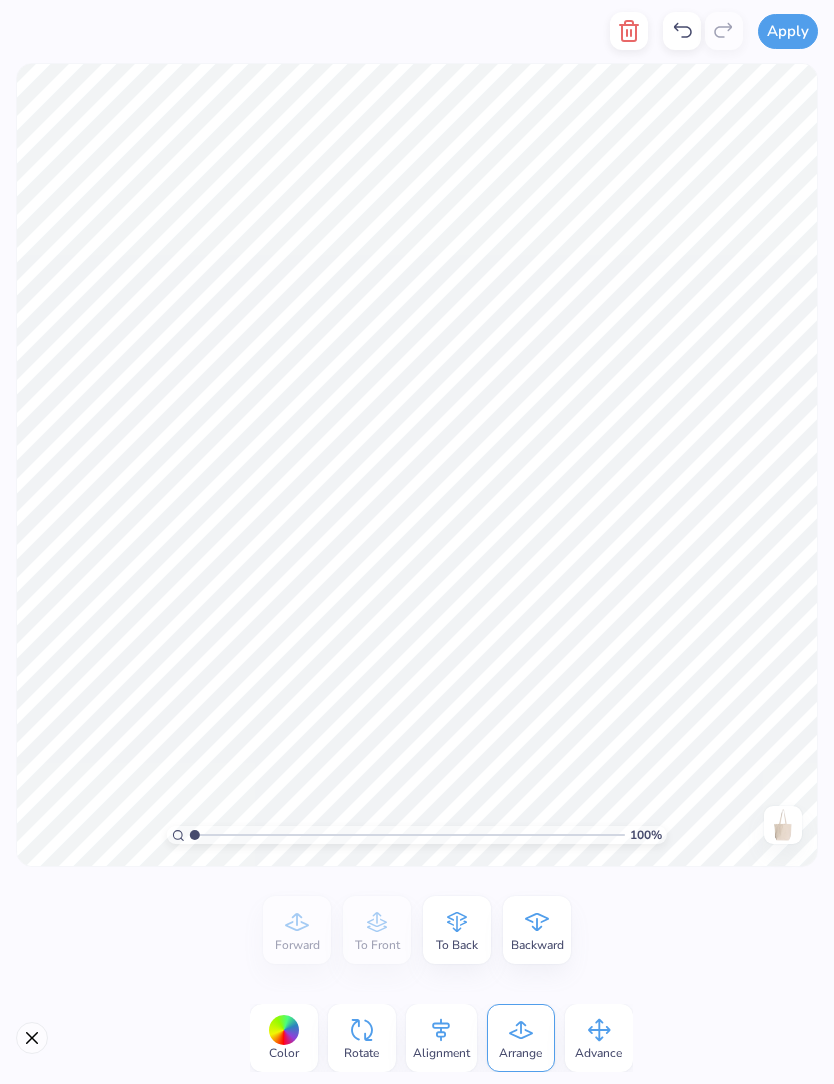 click 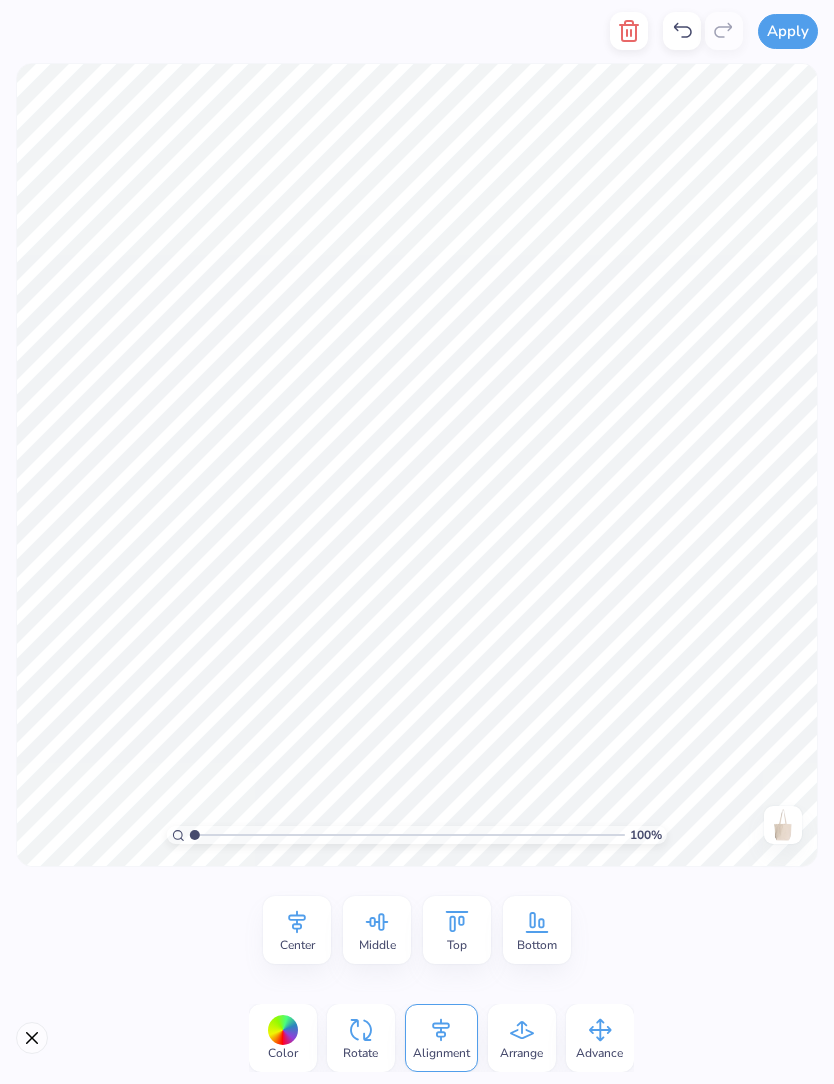 click 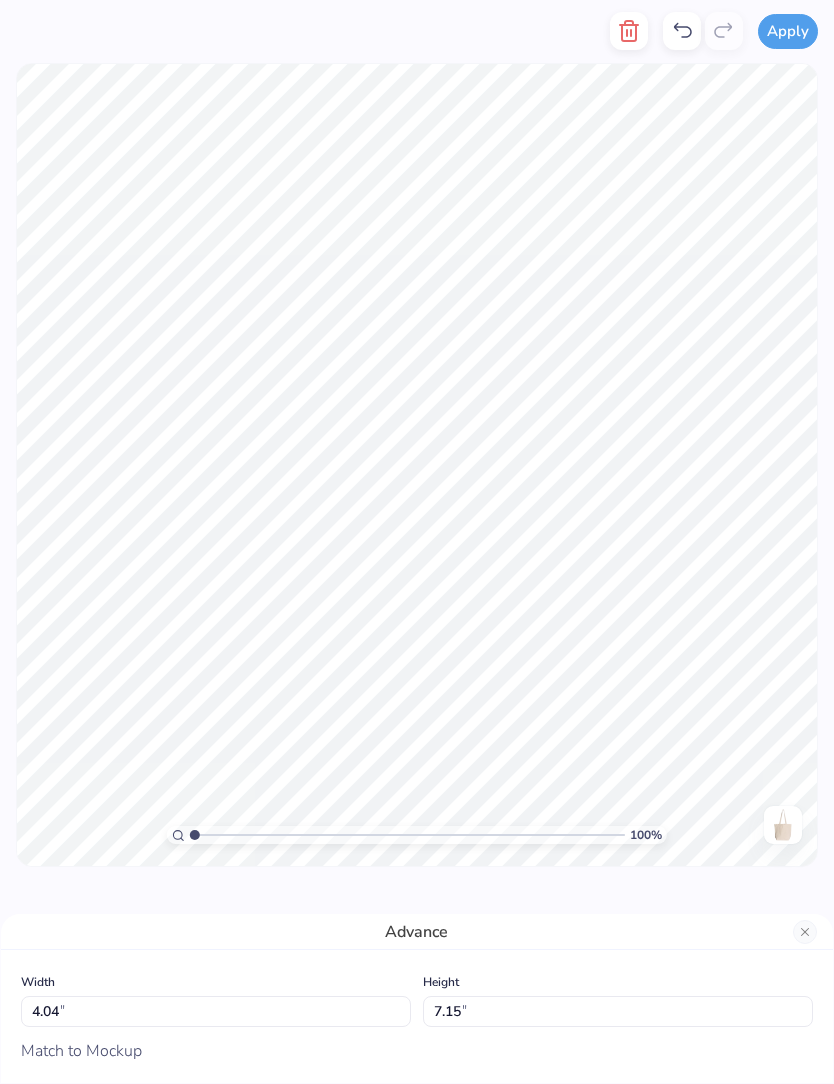 click on "Advance" at bounding box center [417, 932] 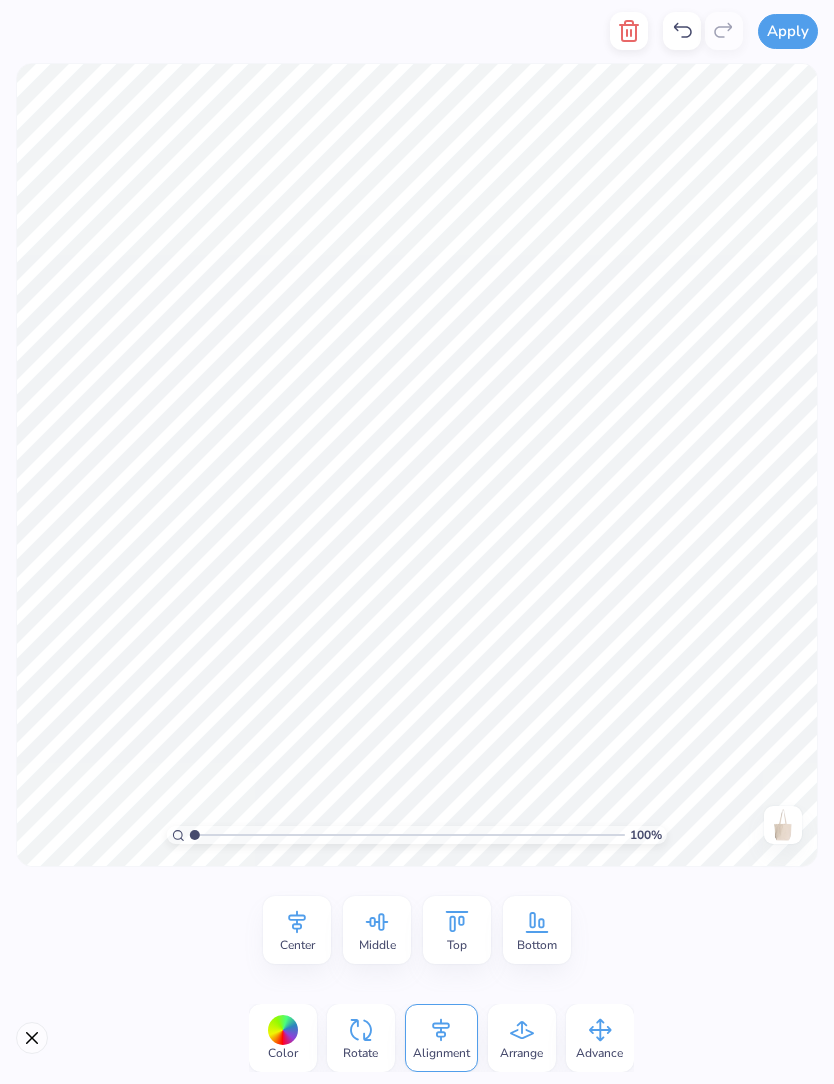click on "Center Middle Top Bottom" at bounding box center [417, 930] 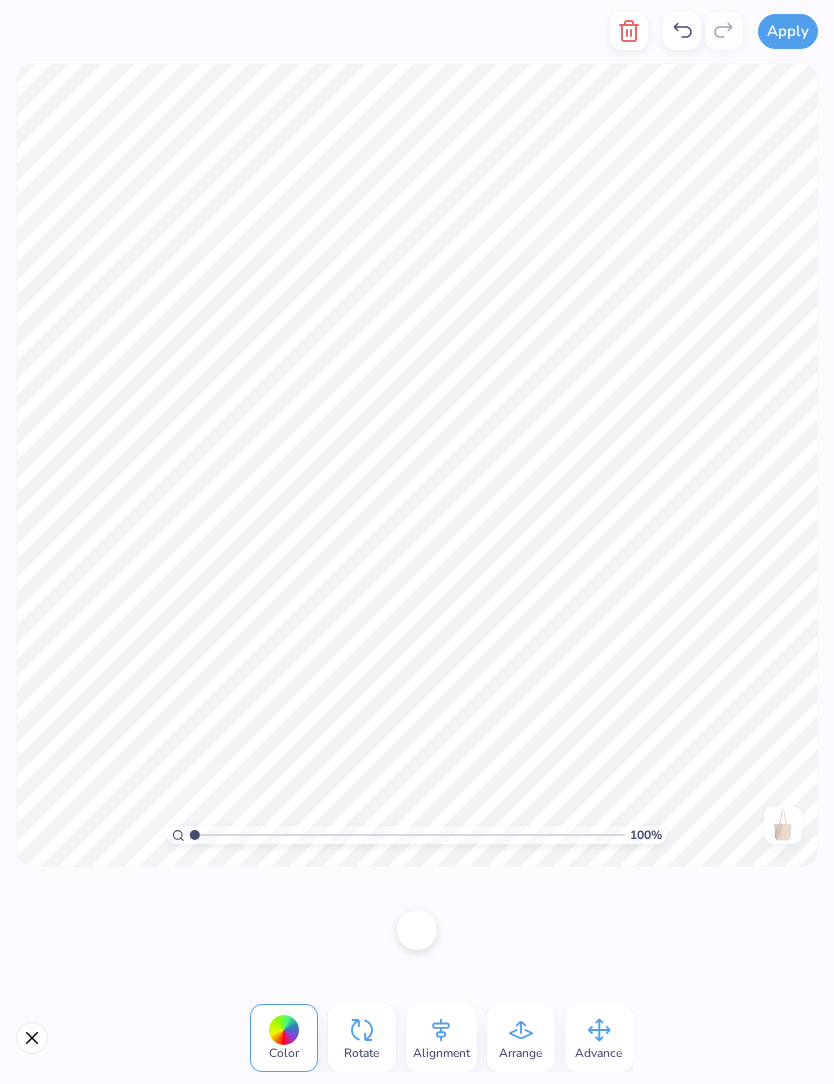 click at bounding box center [417, 930] 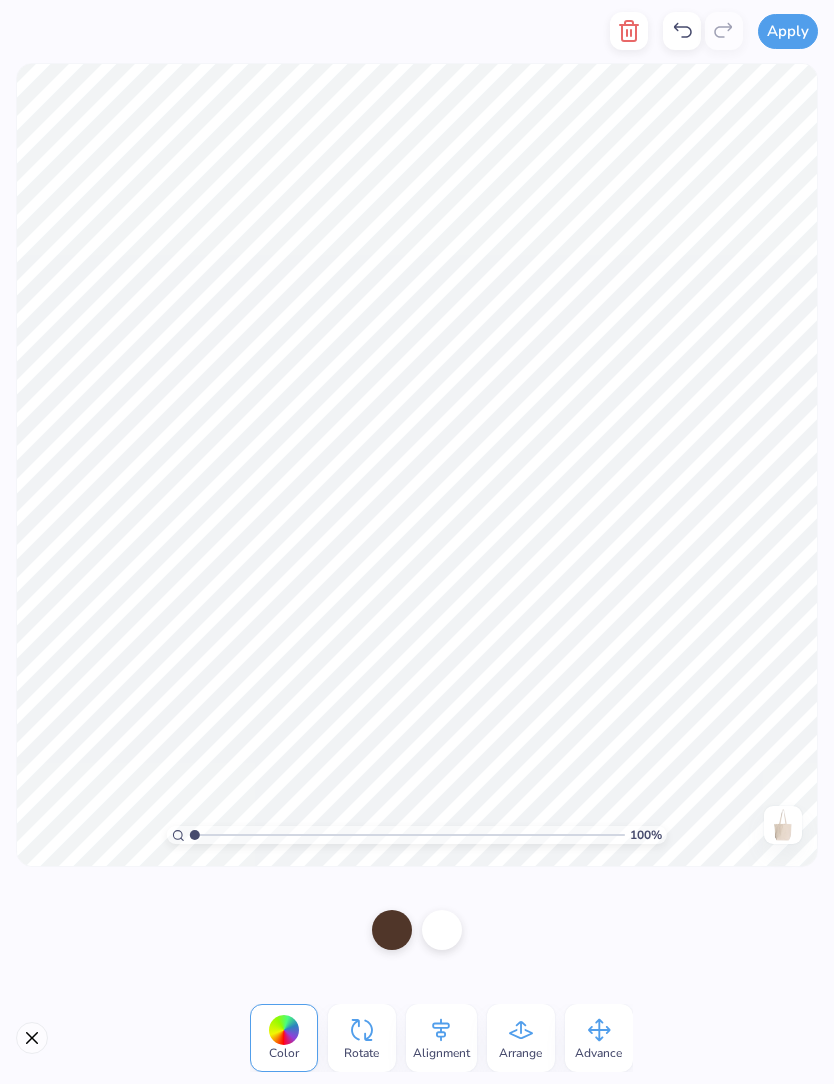 click at bounding box center (417, 930) 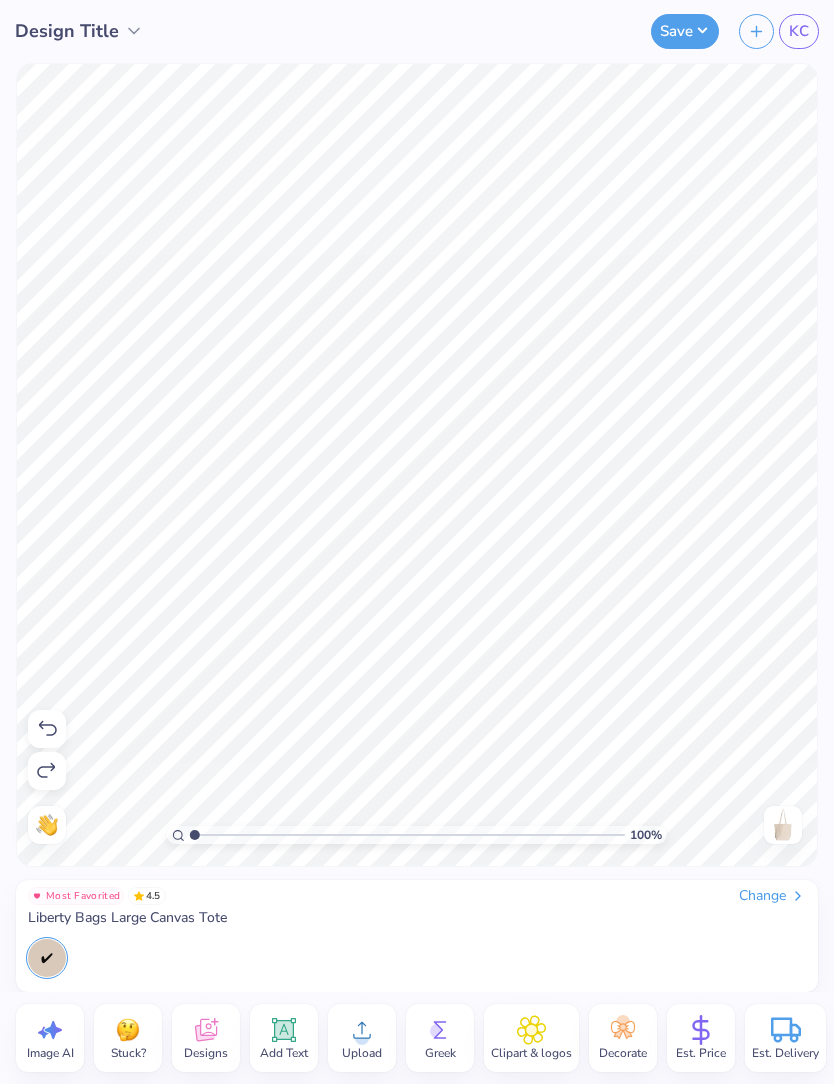click on "Change" at bounding box center [772, 896] 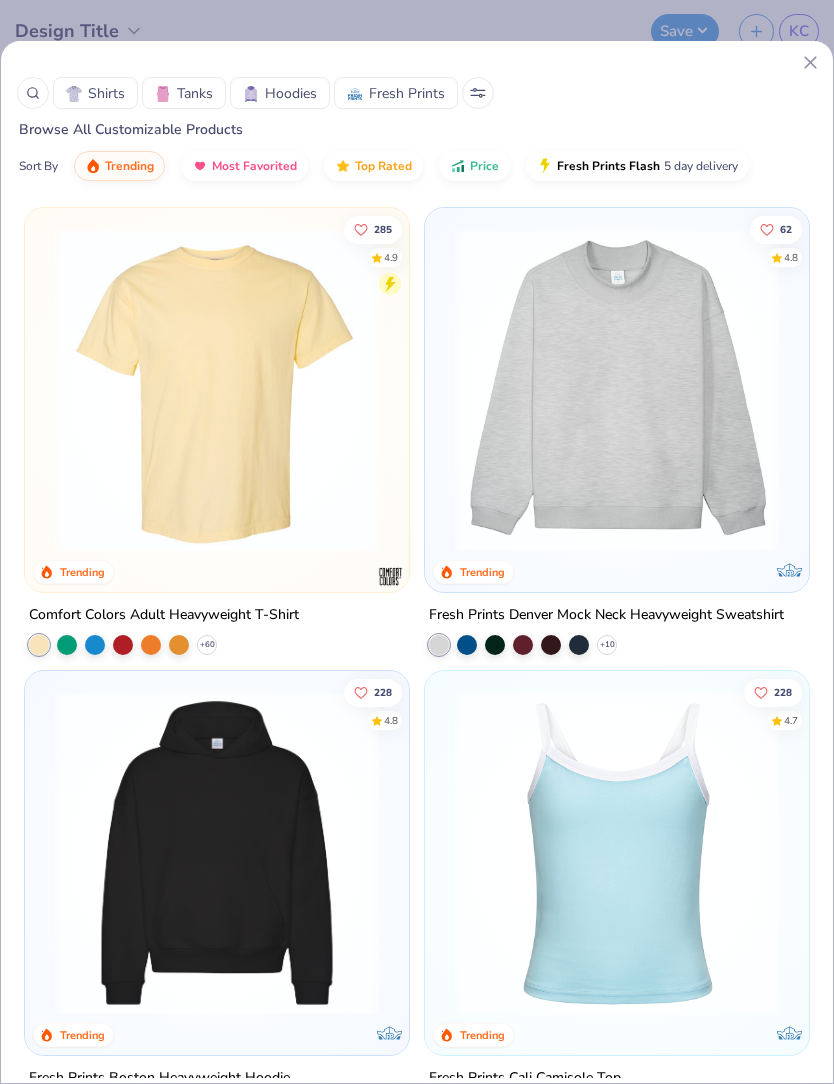 click 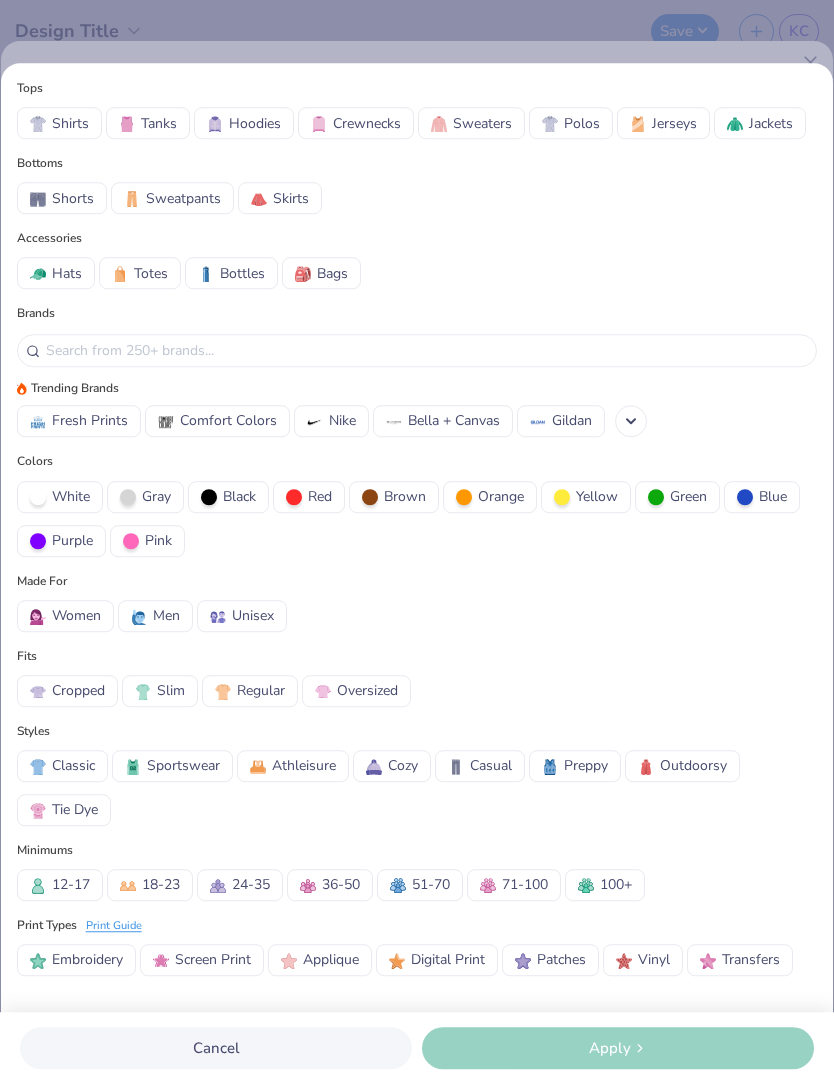 click on "Totes" at bounding box center (151, 273) 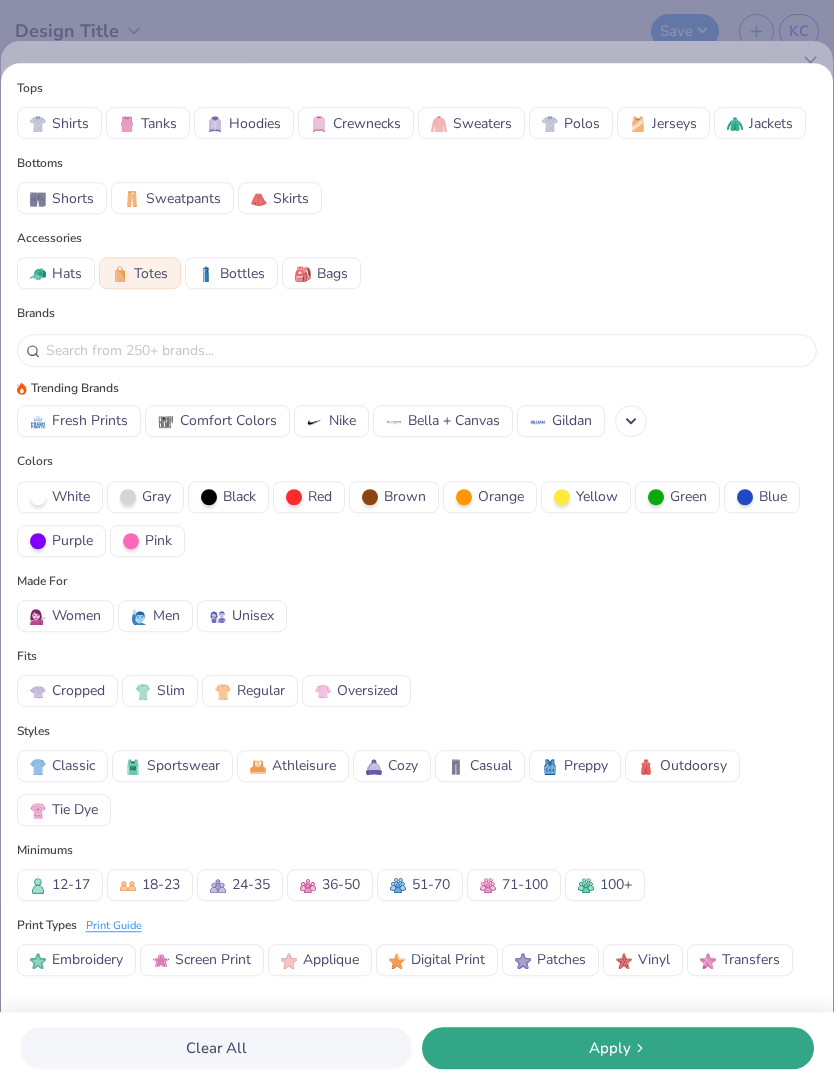 click on "Apply" at bounding box center (618, 1048) 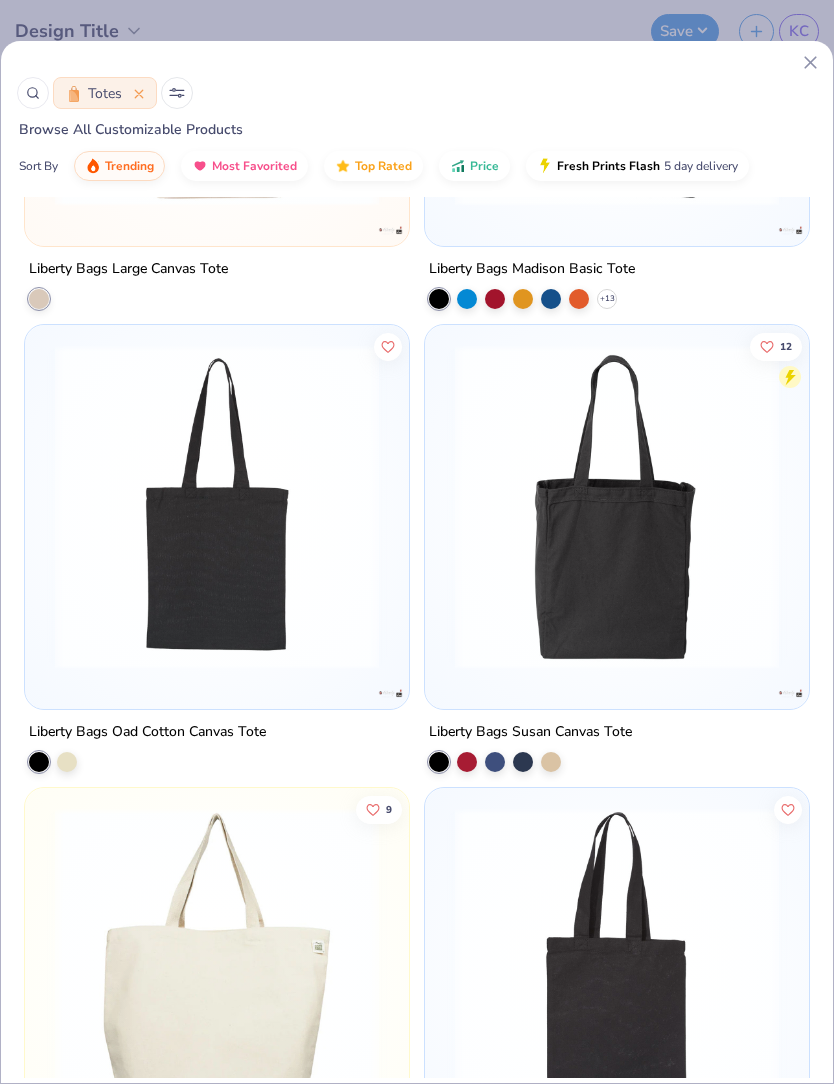 scroll, scrollTop: 1736, scrollLeft: 0, axis: vertical 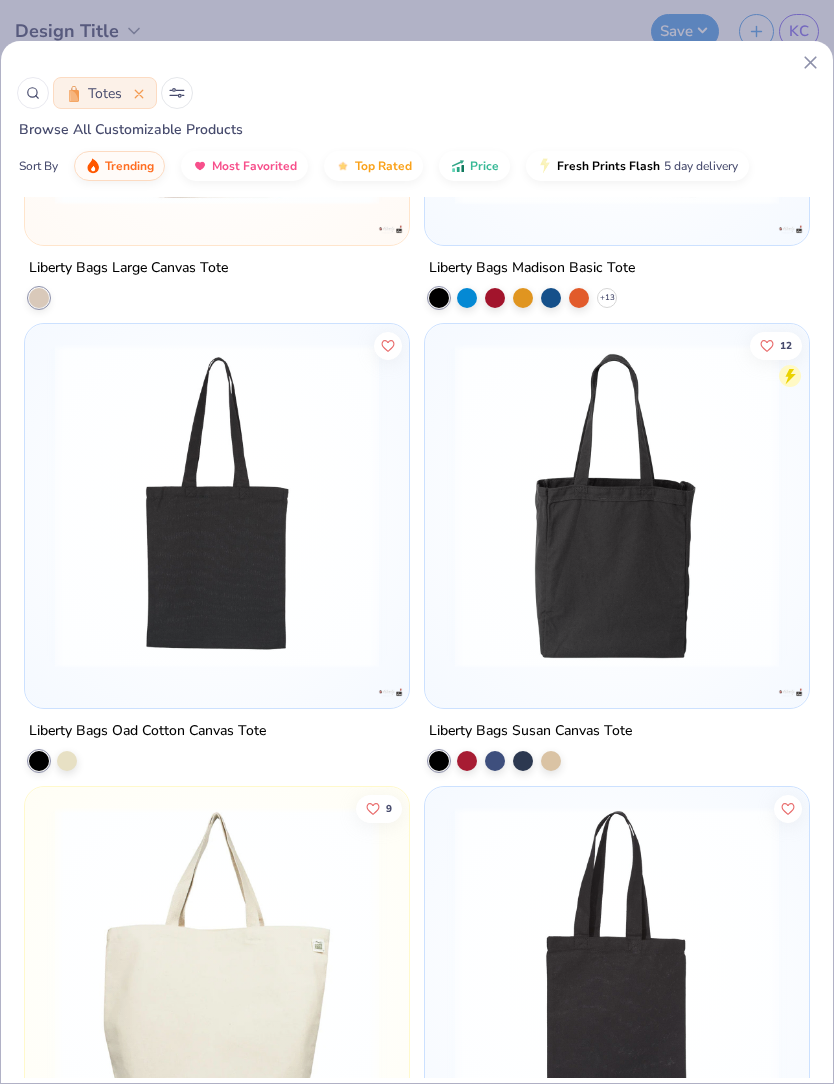 click at bounding box center [617, 506] 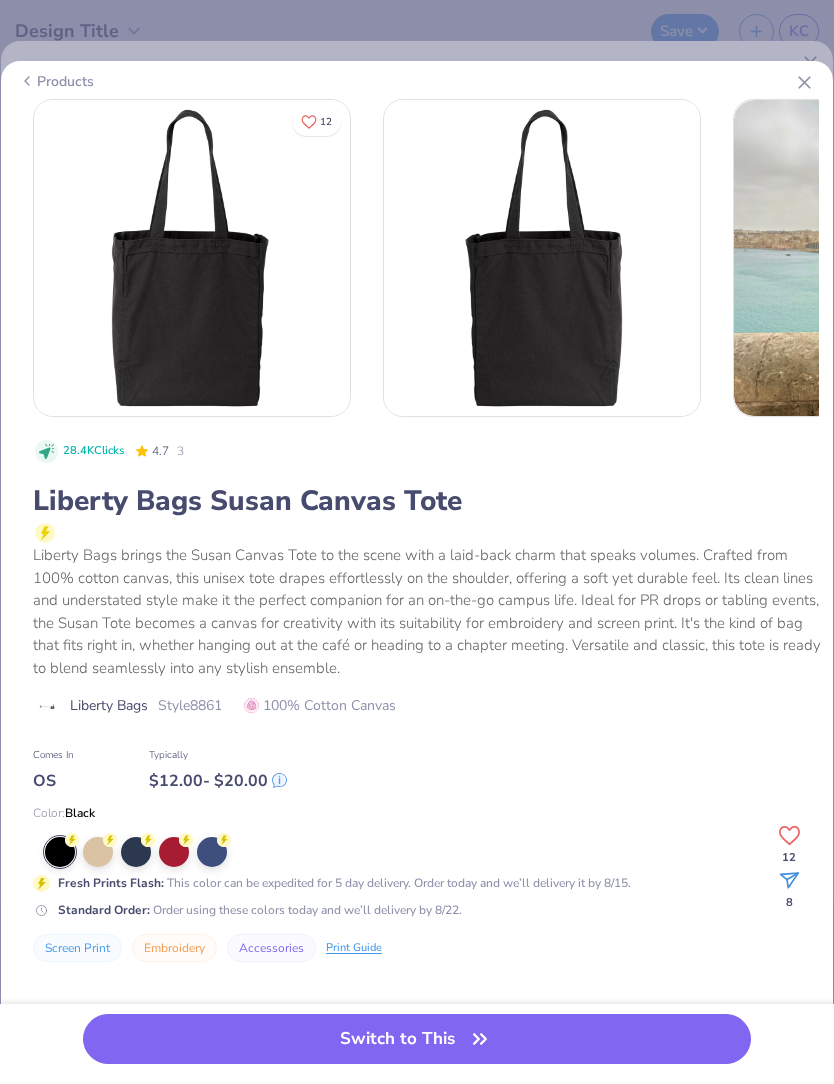 click on "Switch to This" at bounding box center (416, 1039) 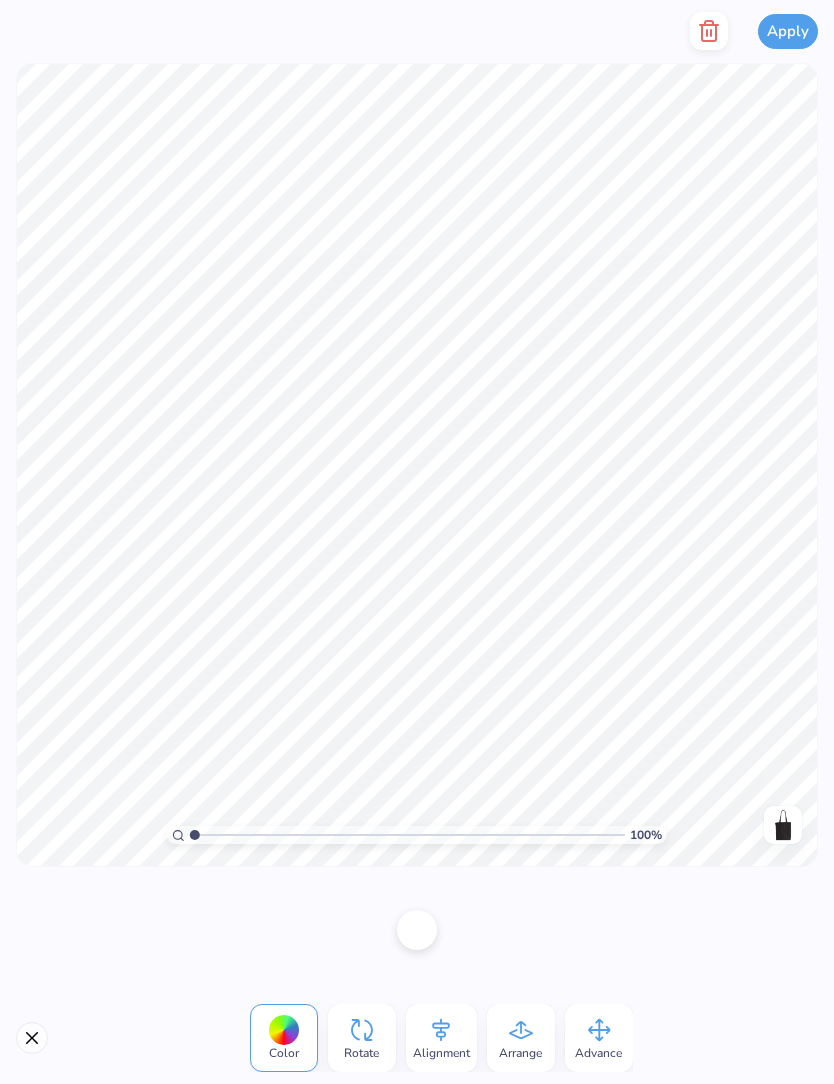 click at bounding box center (417, 930) 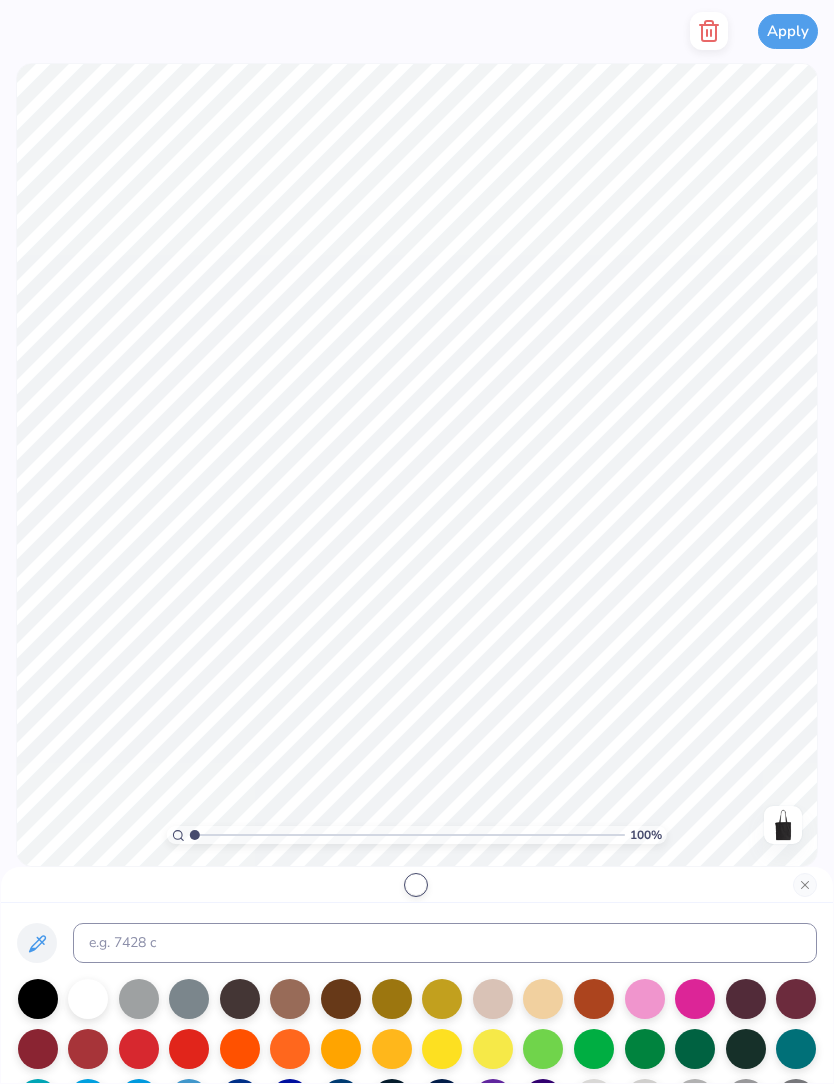 click at bounding box center (38, 999) 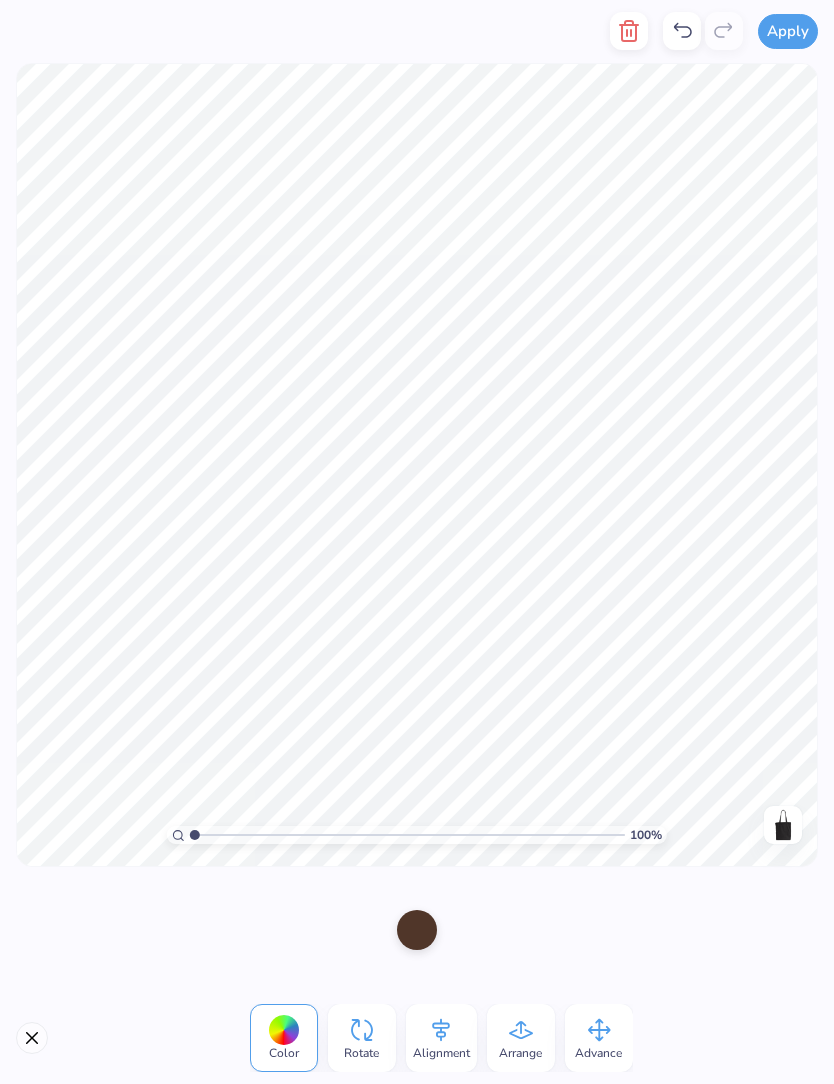 click at bounding box center (417, 930) 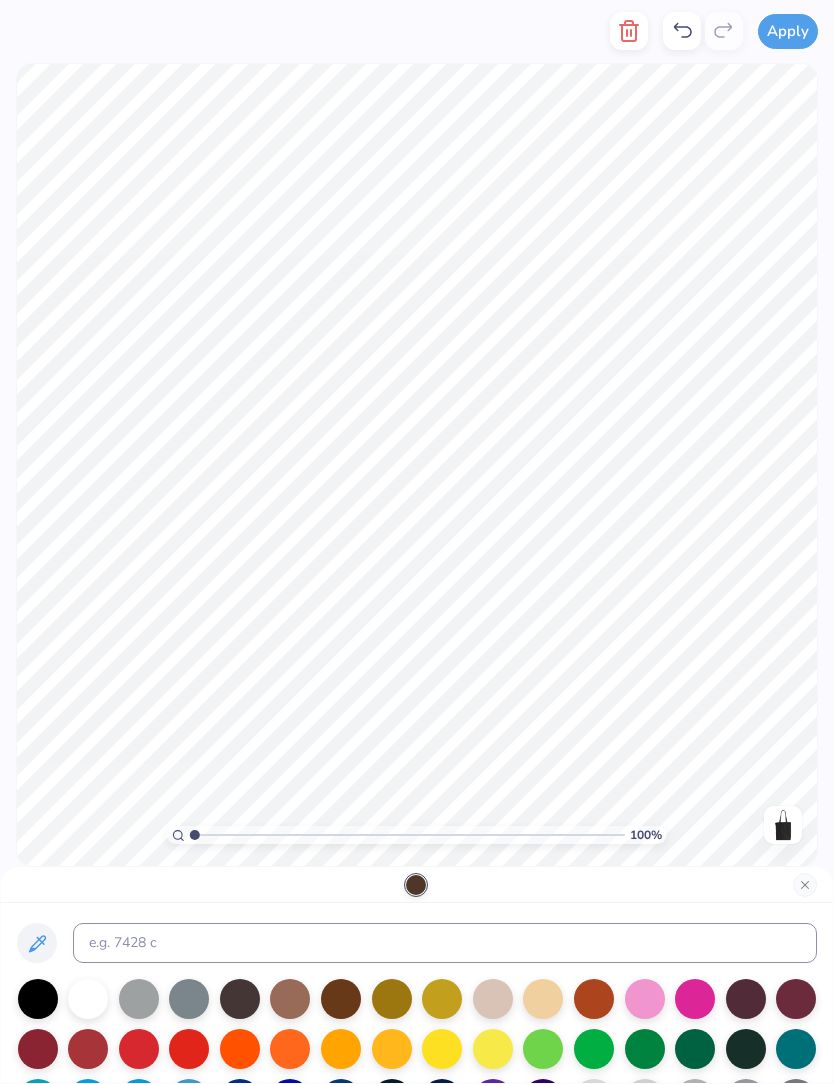 click at bounding box center (796, 1049) 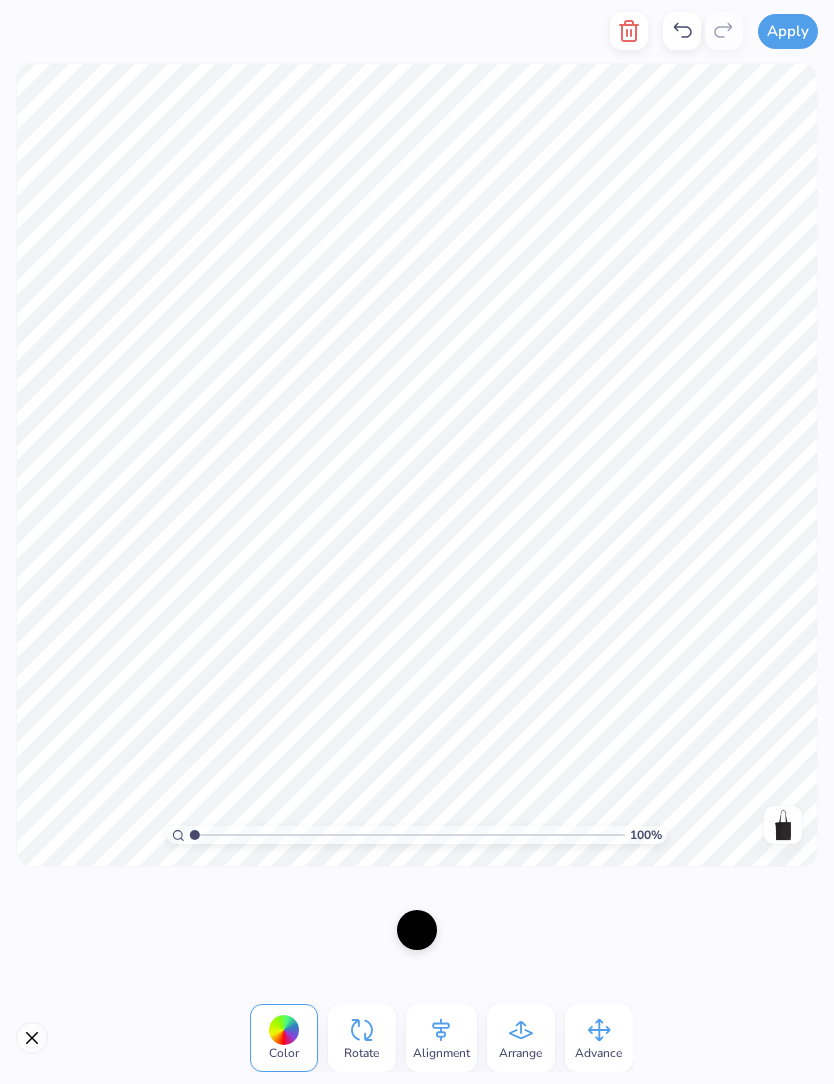 click at bounding box center (417, 930) 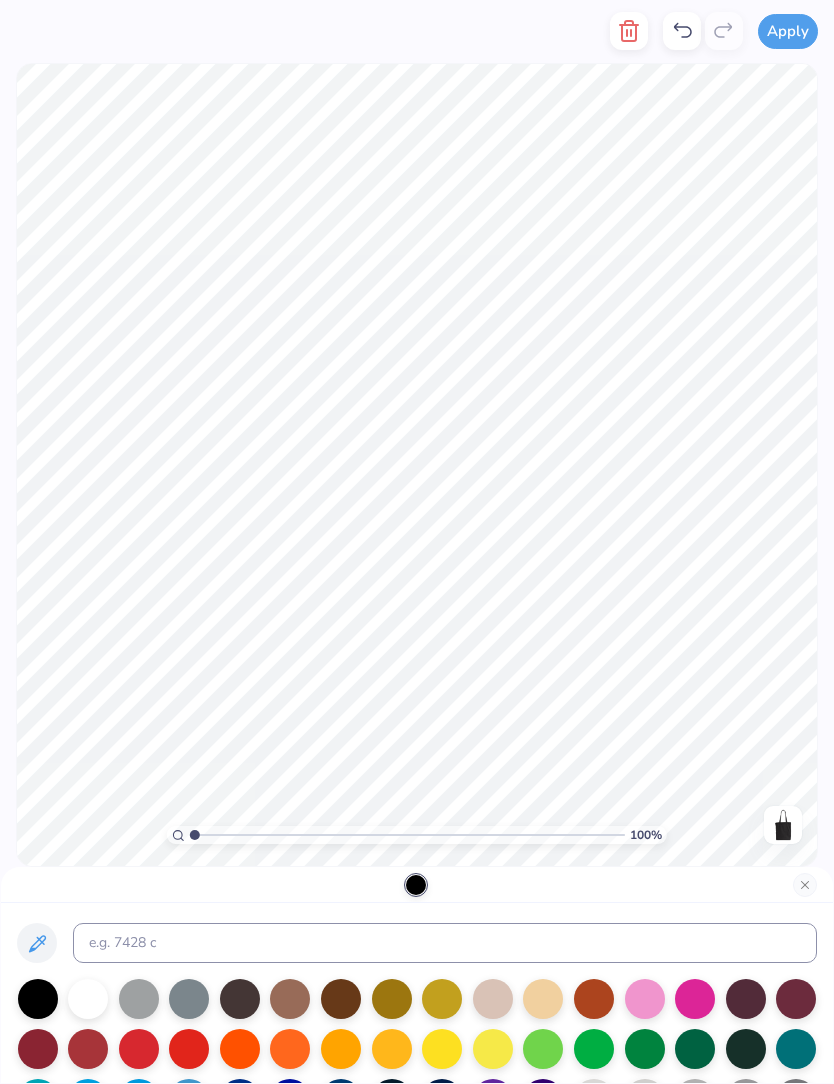 click at bounding box center (493, 1049) 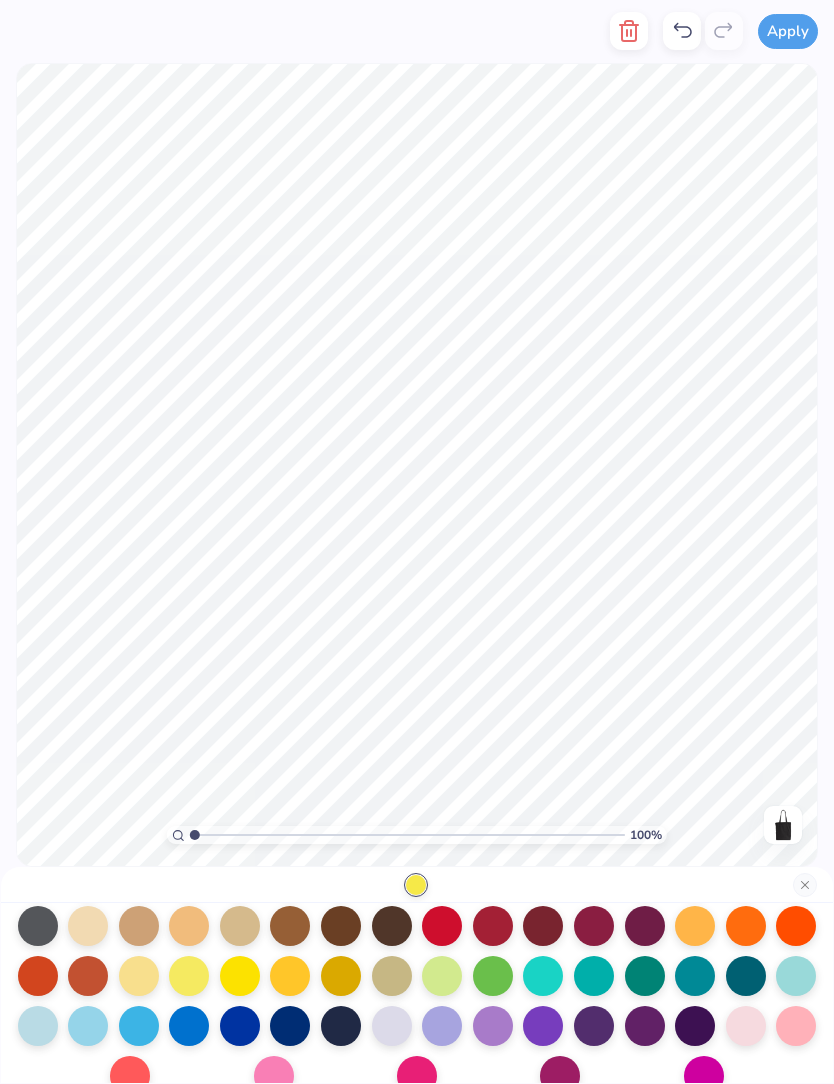 scroll, scrollTop: 222, scrollLeft: 0, axis: vertical 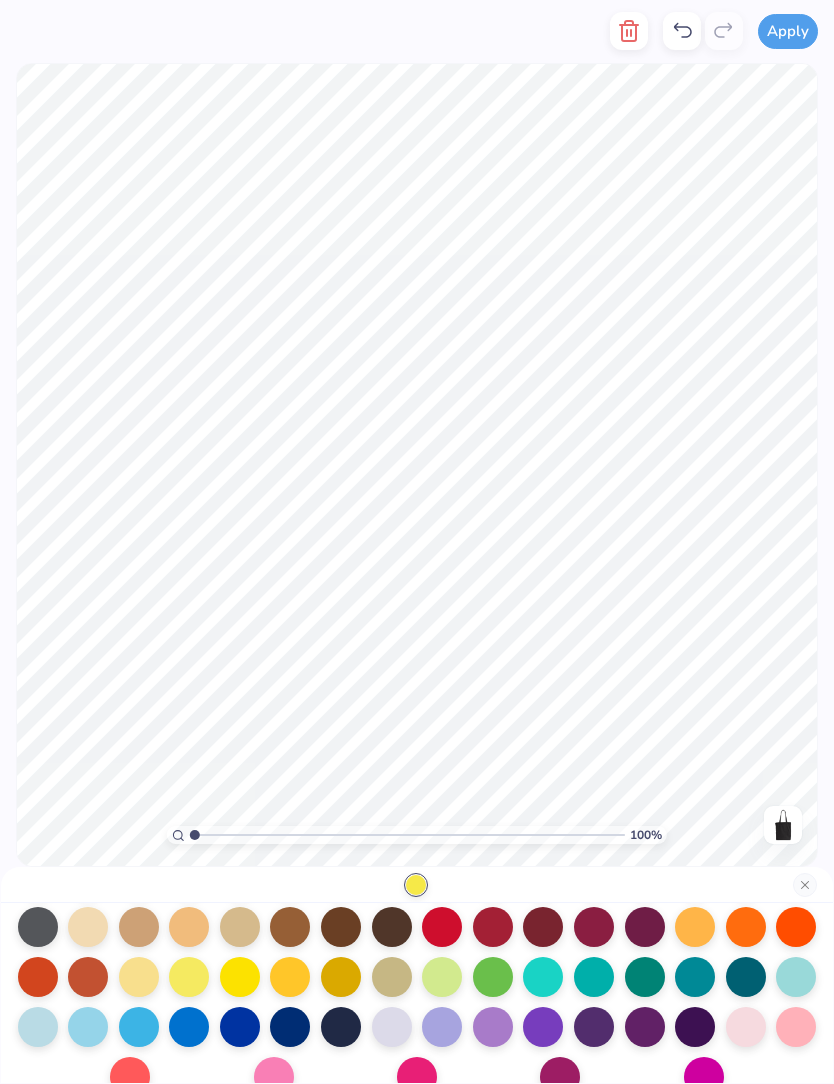 click at bounding box center [746, 927] 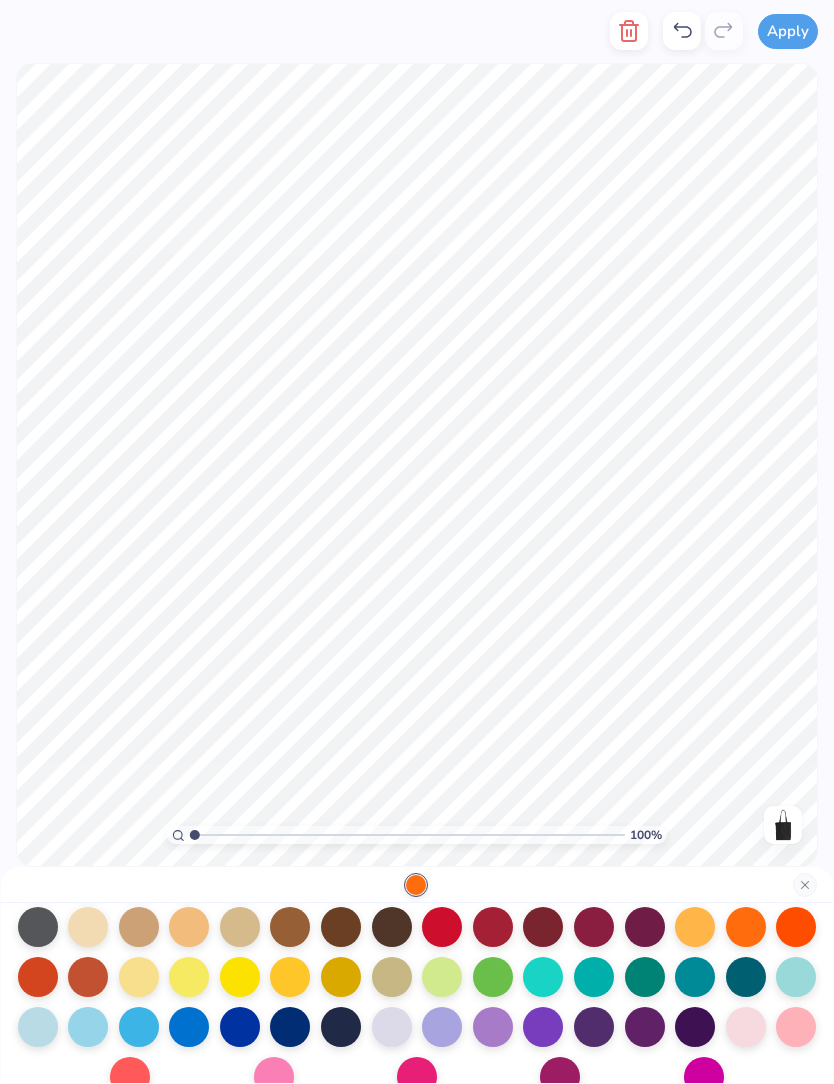 click at bounding box center (695, 927) 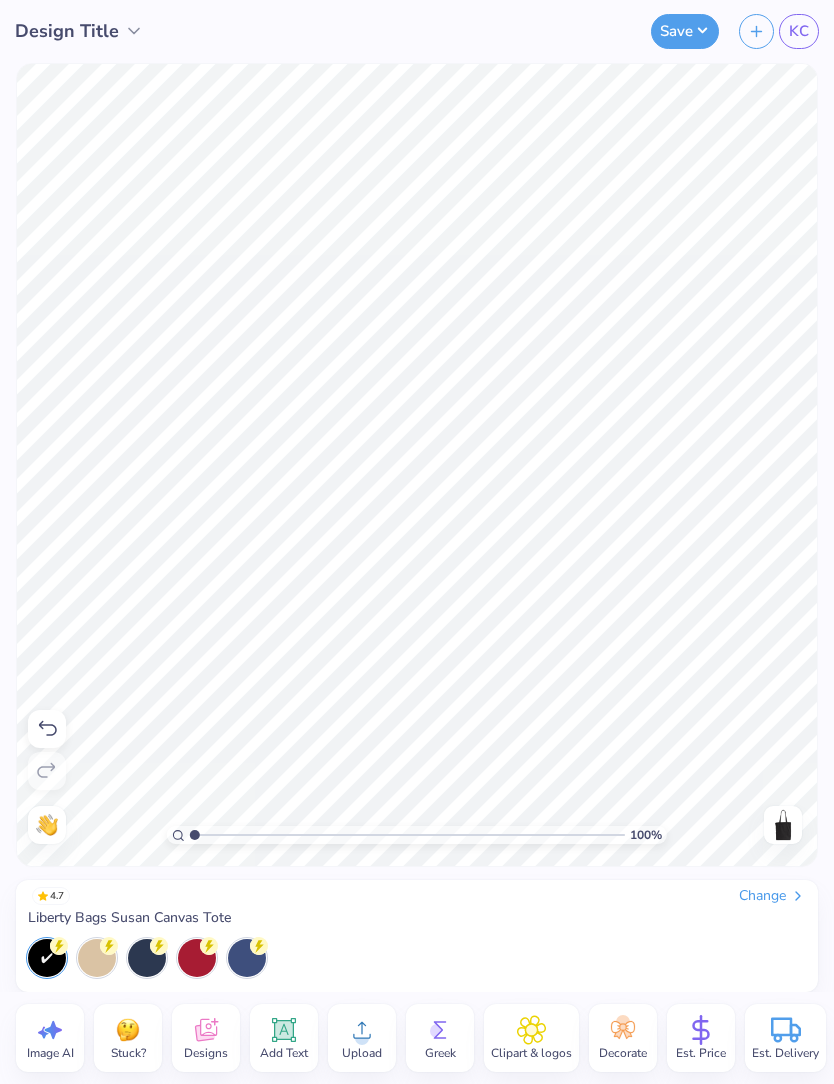 click at bounding box center [97, 958] 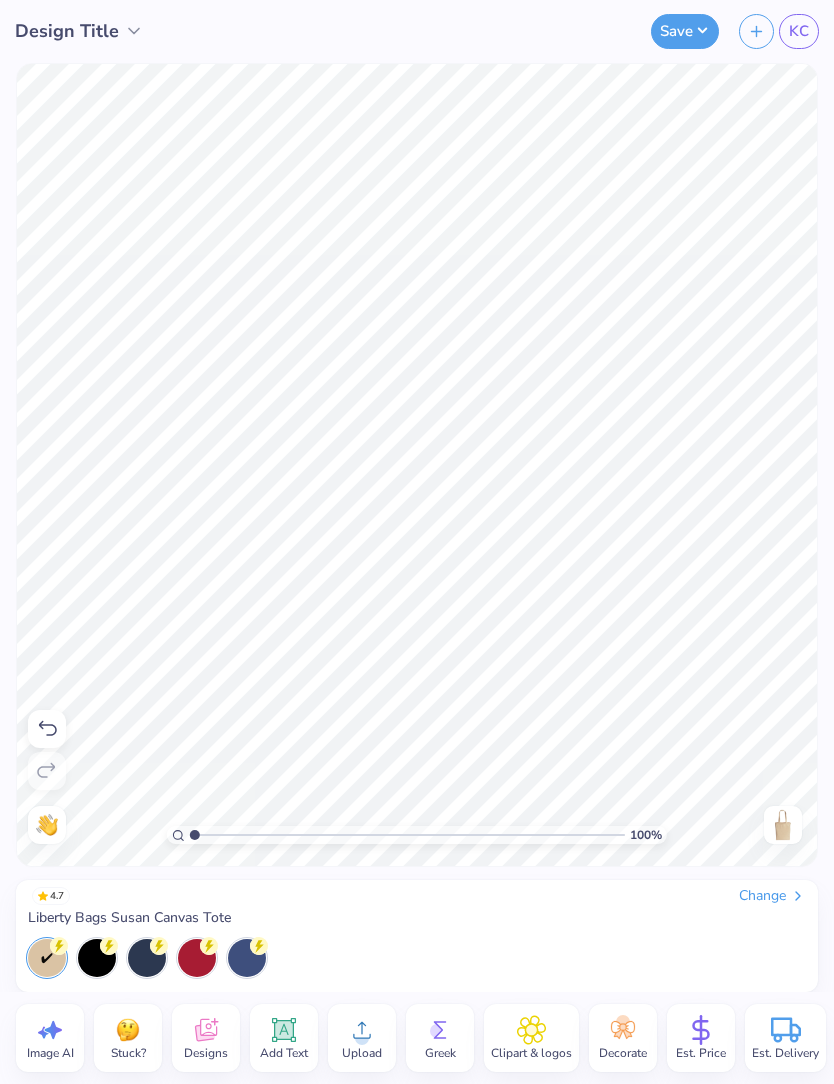 click on "Save" at bounding box center (685, 31) 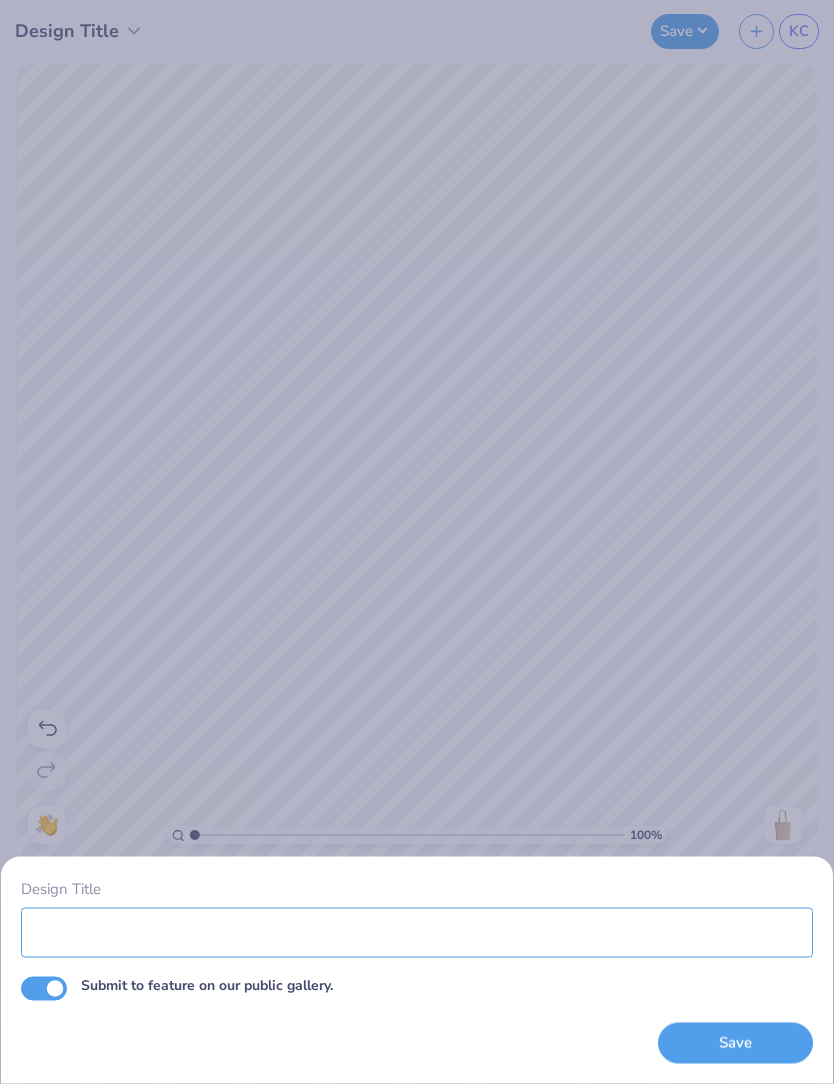click on "Design Title" at bounding box center (417, 932) 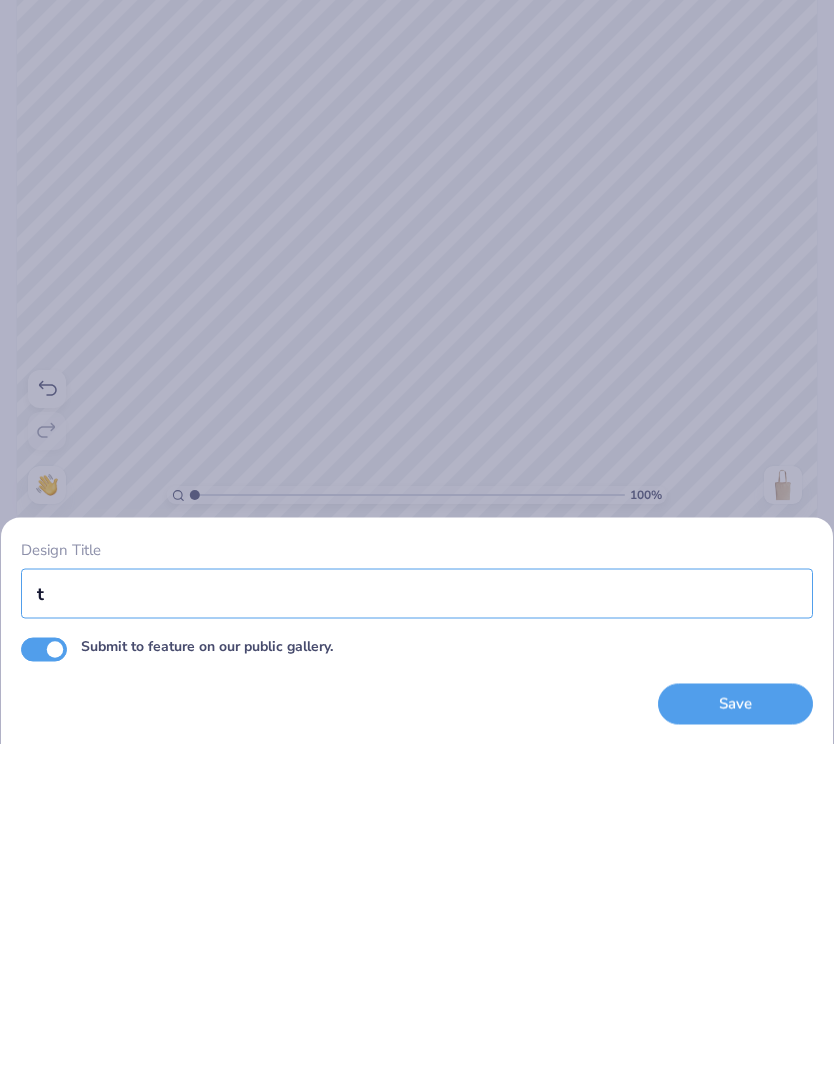 scroll, scrollTop: 0, scrollLeft: 0, axis: both 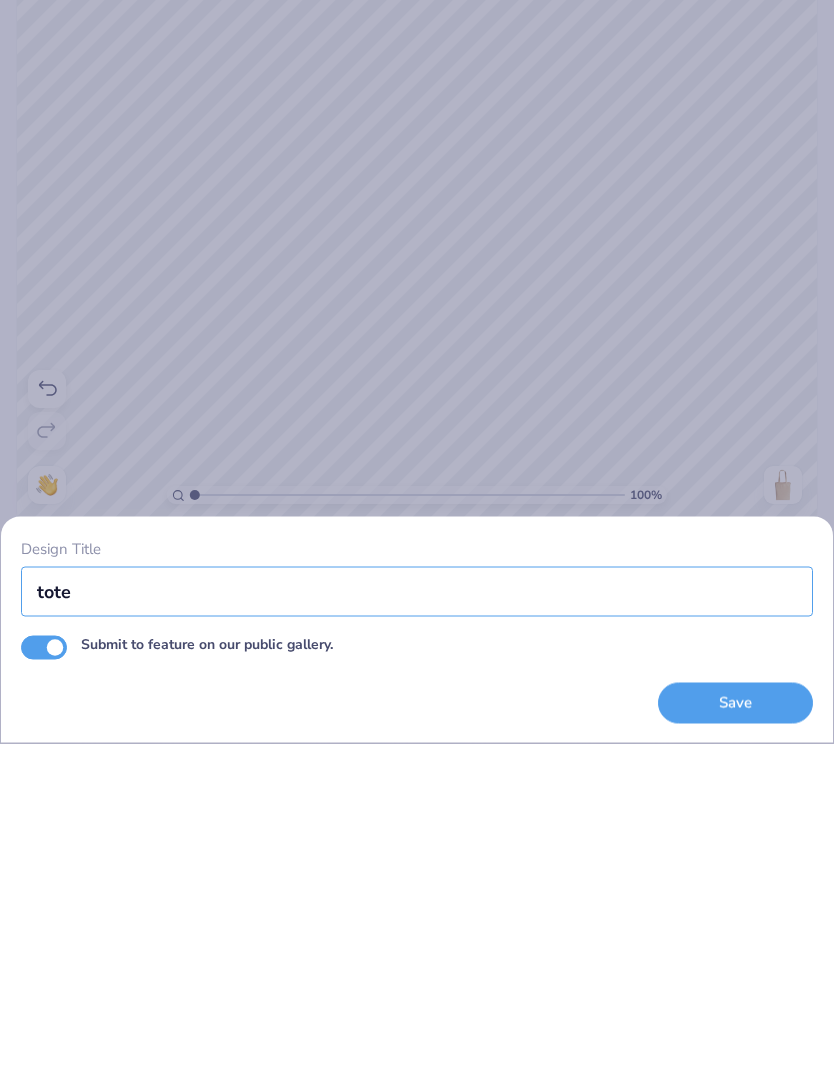 type on "tote" 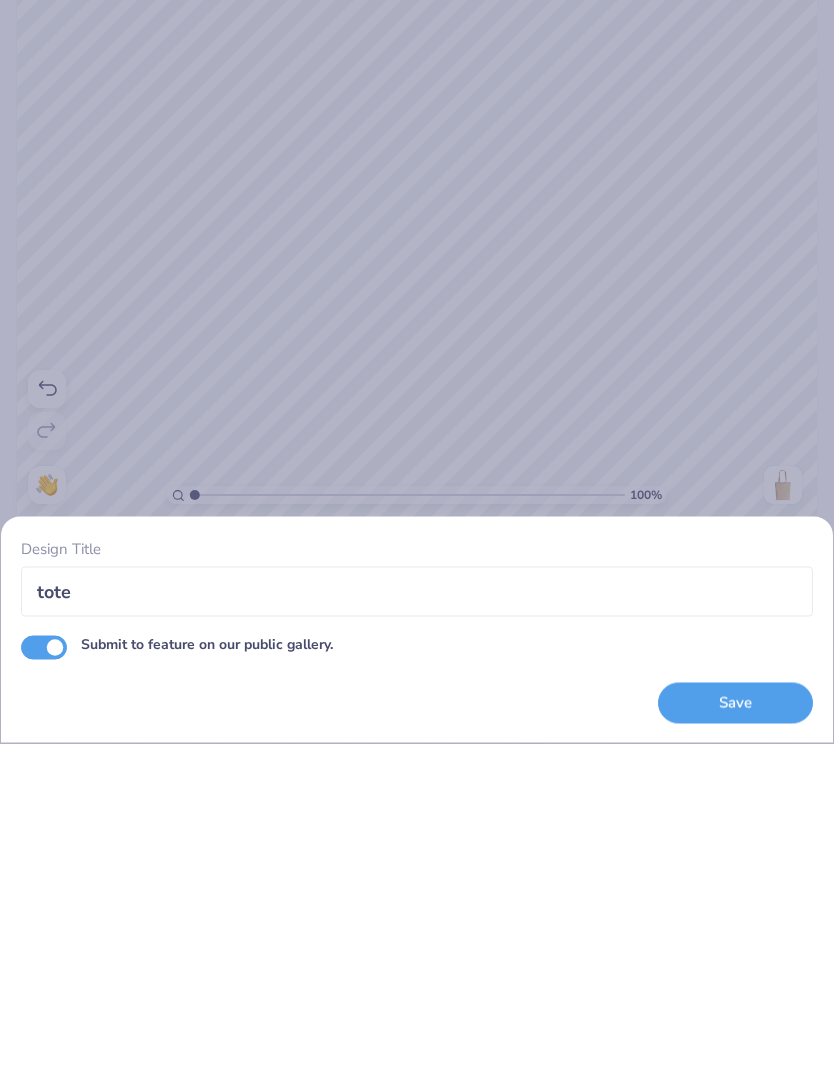 click on "Submit to feature on our public gallery." at bounding box center (44, 988) 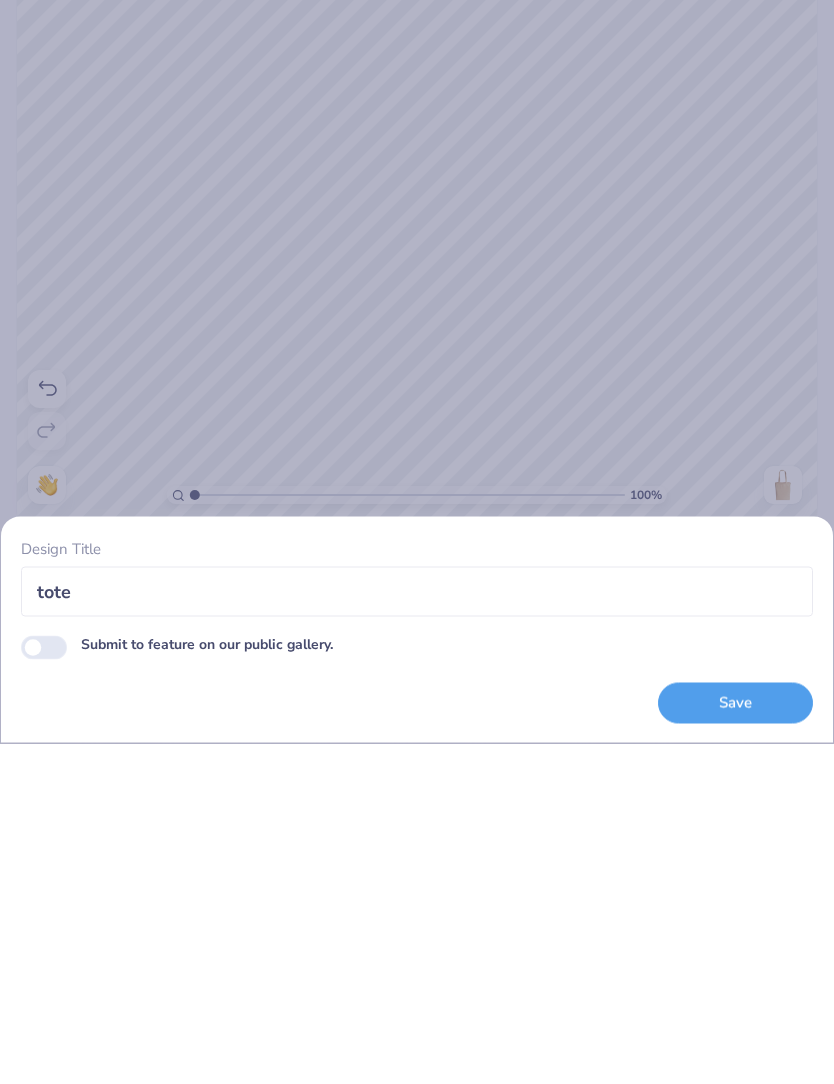 checkbox on "false" 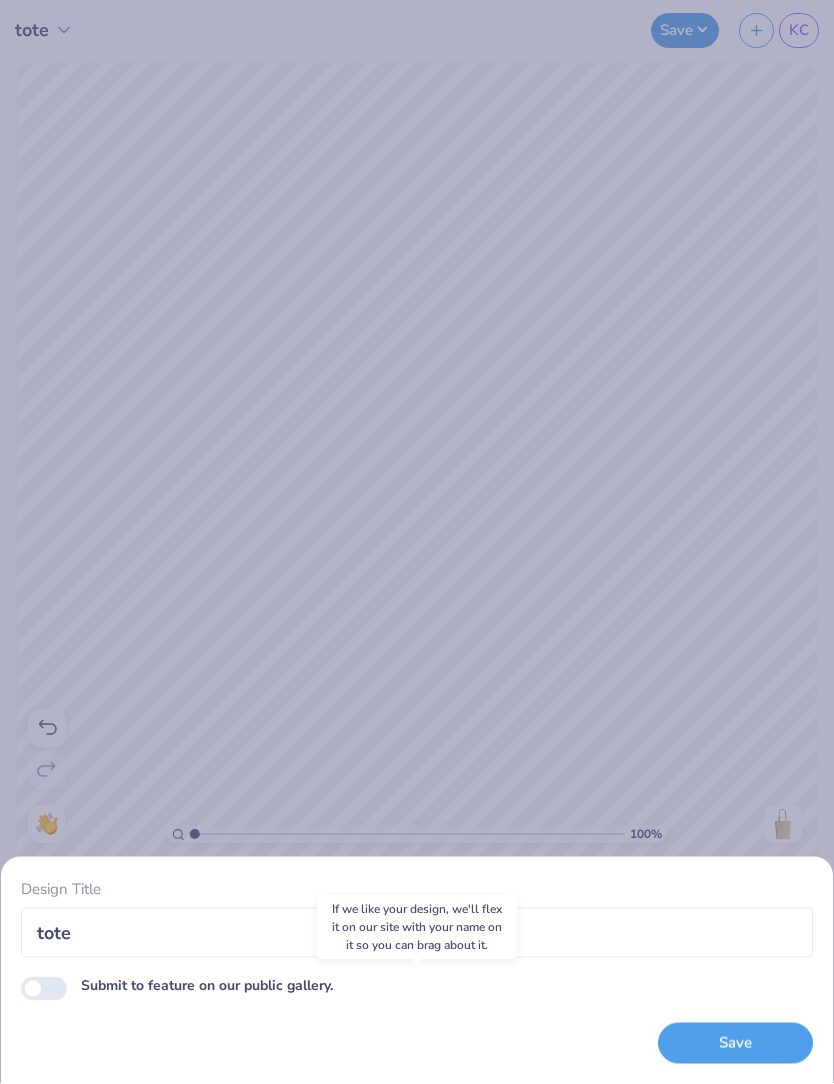 click on "Save" at bounding box center [735, 1044] 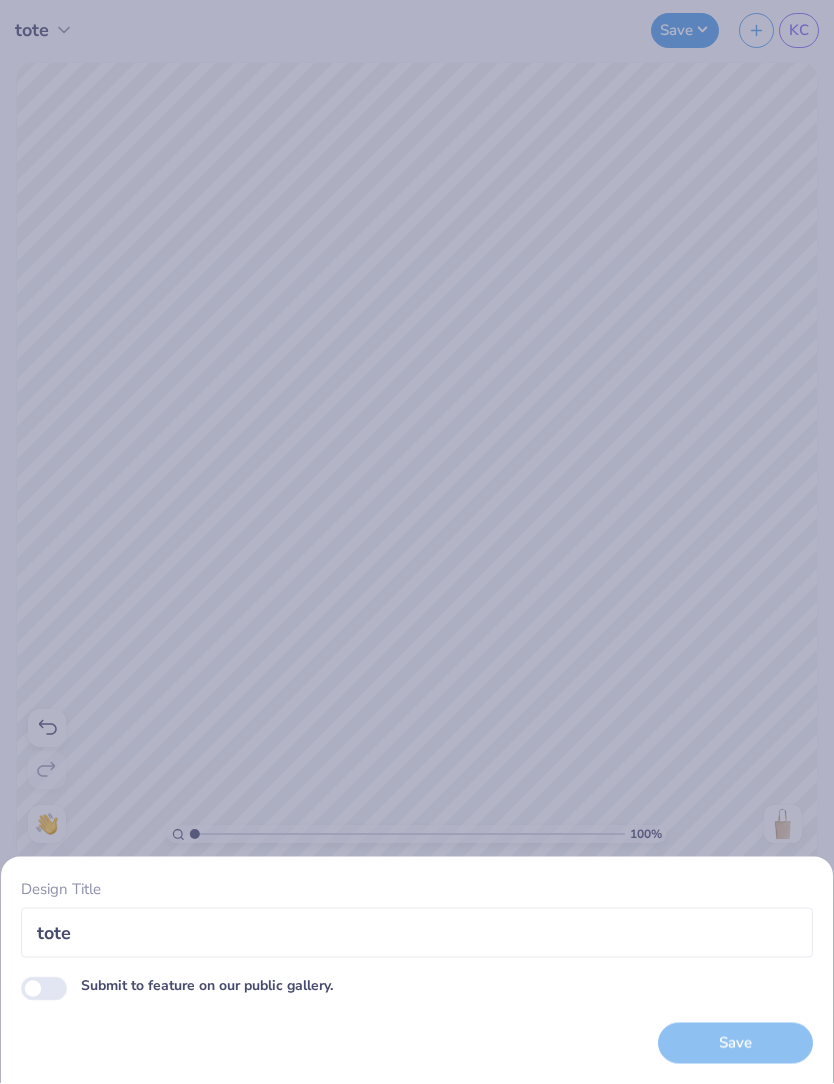 scroll, scrollTop: 0, scrollLeft: 0, axis: both 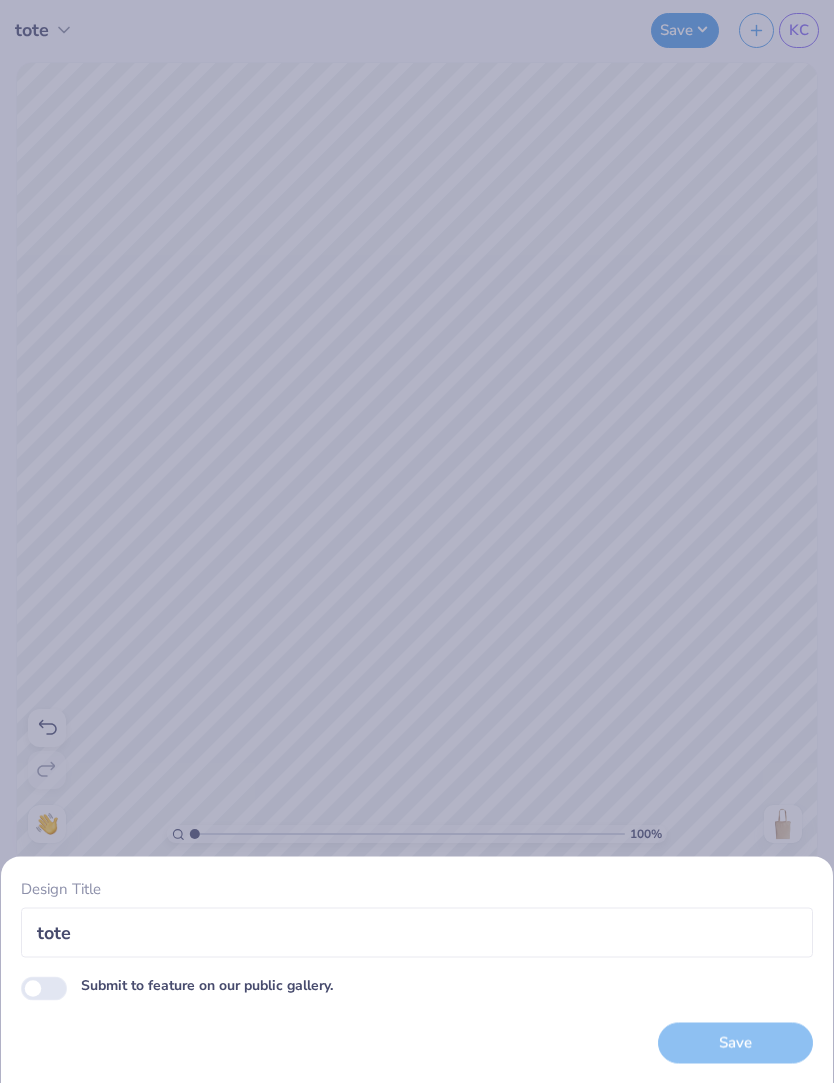 click on "Save" at bounding box center [735, 1044] 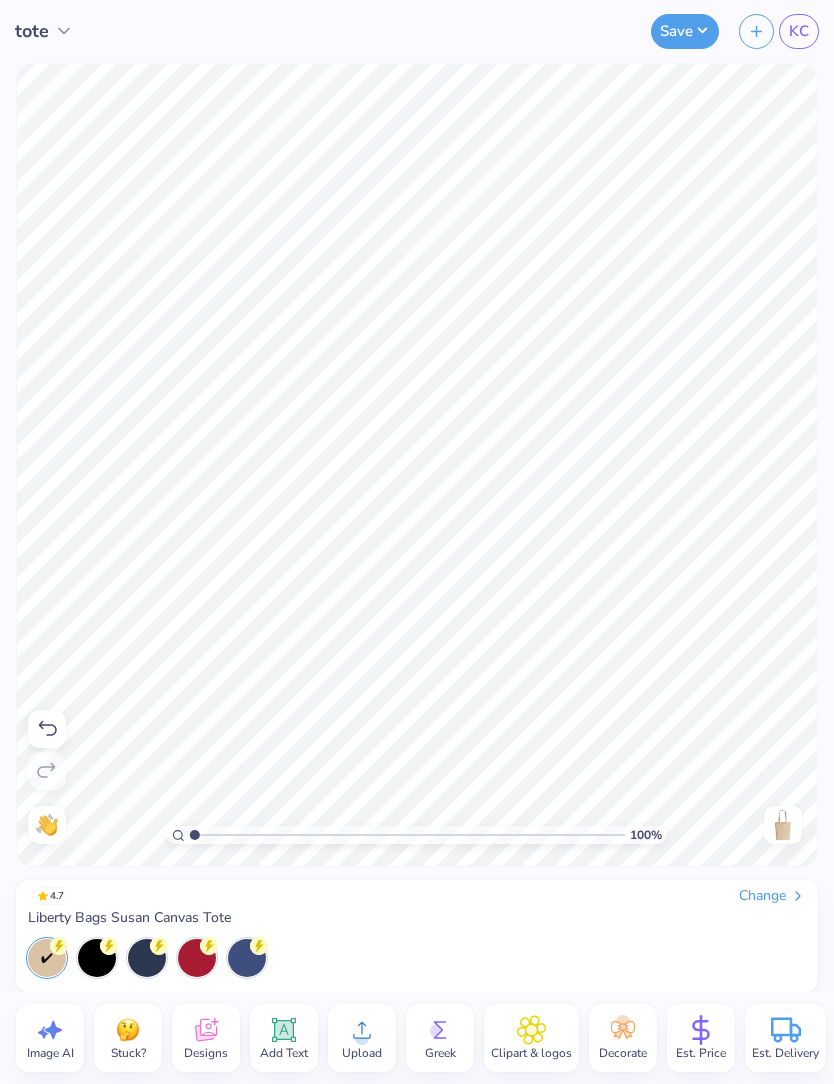 click on "Design Saved" at bounding box center (640, 61) 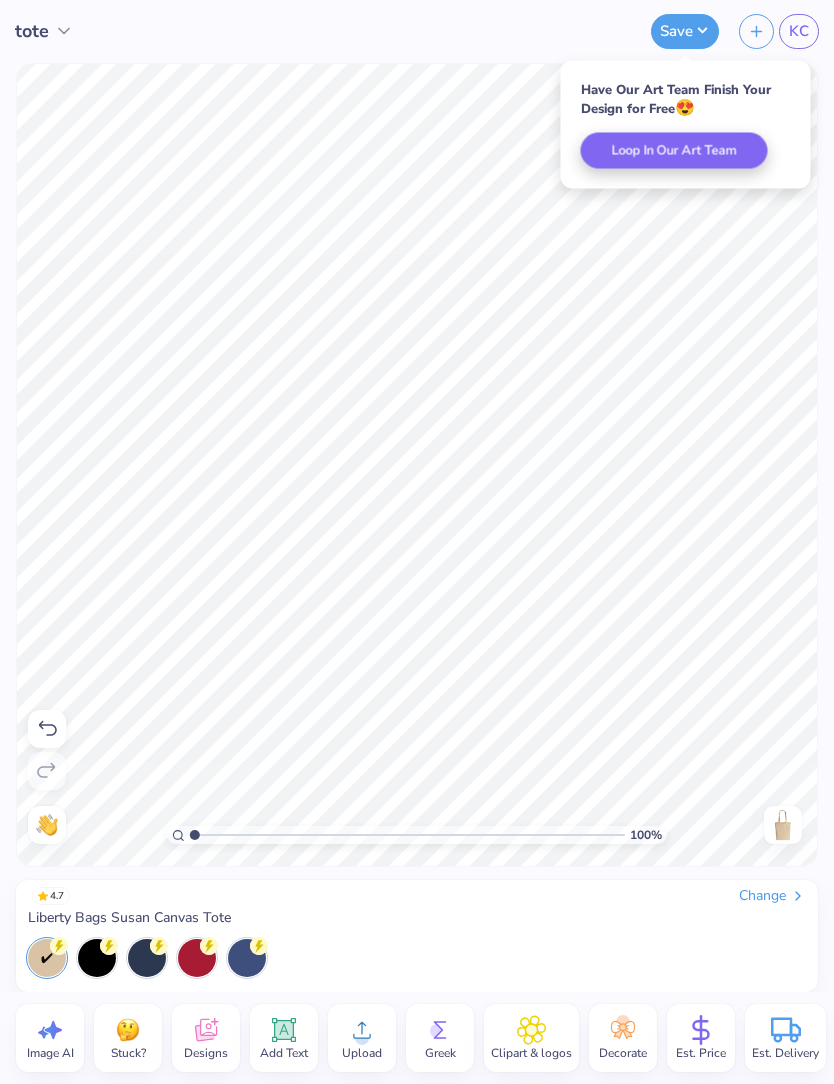 click on "KC" at bounding box center (799, 31) 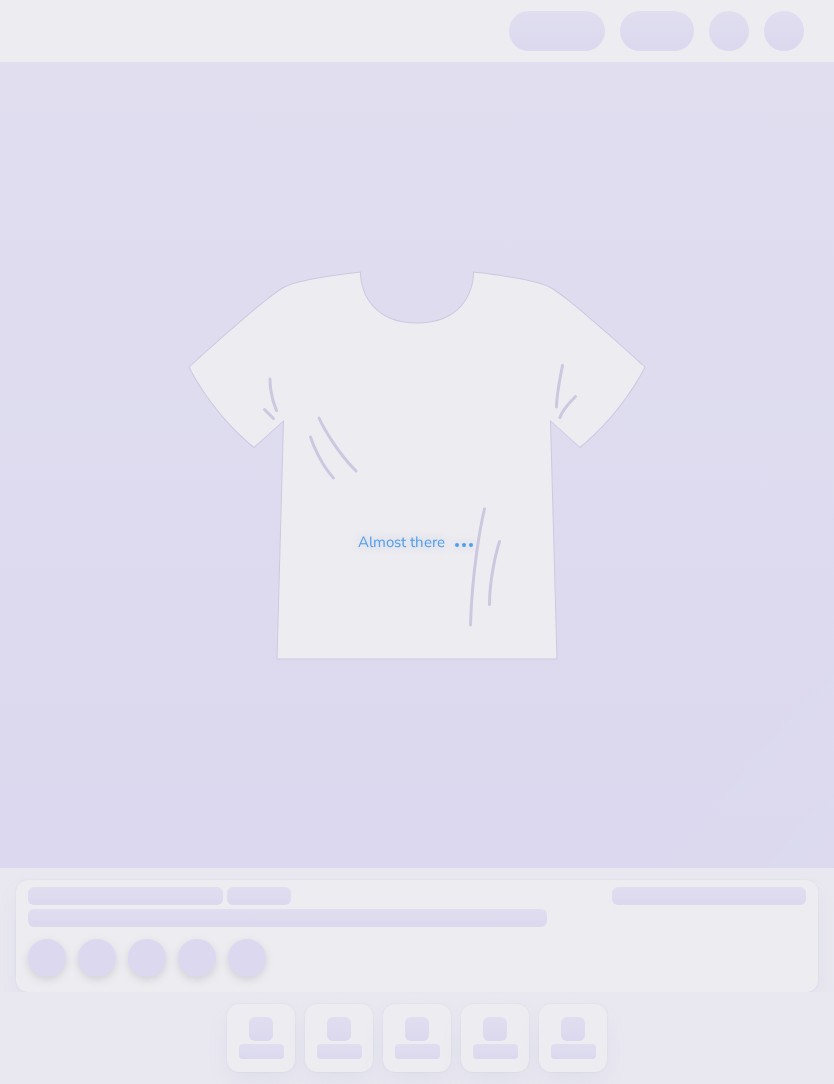 scroll, scrollTop: 0, scrollLeft: 0, axis: both 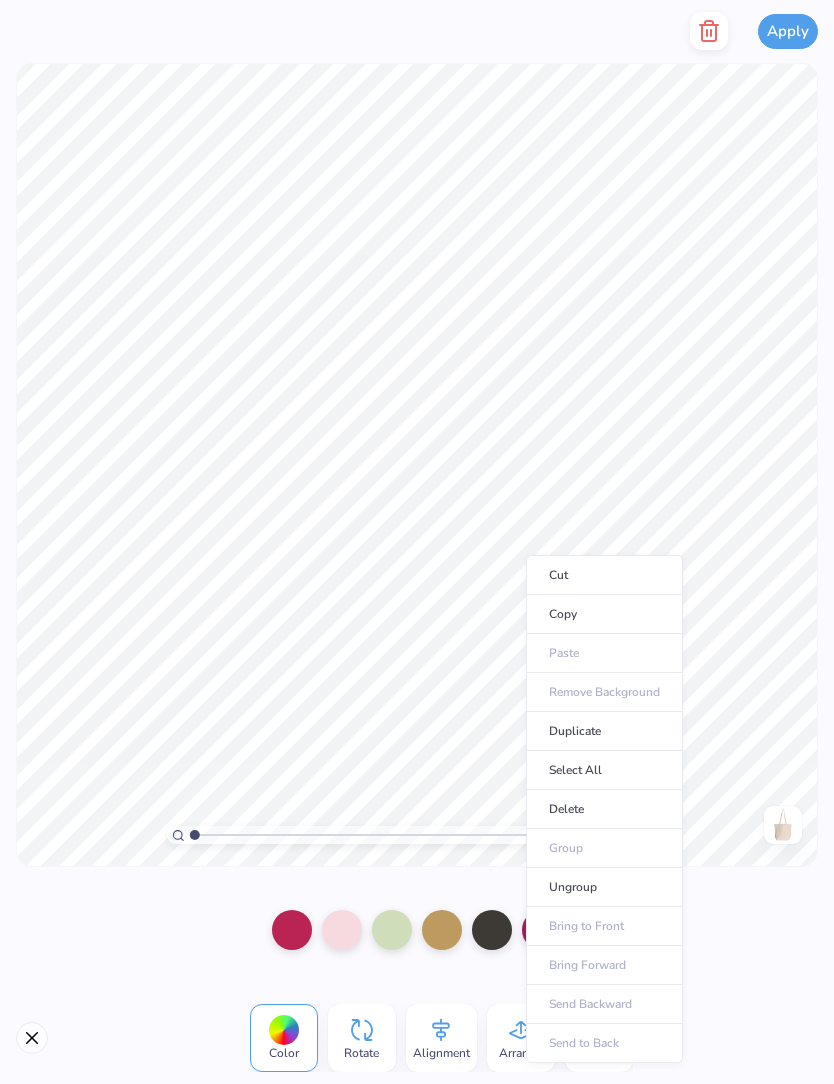 click on "Copy" at bounding box center (604, 614) 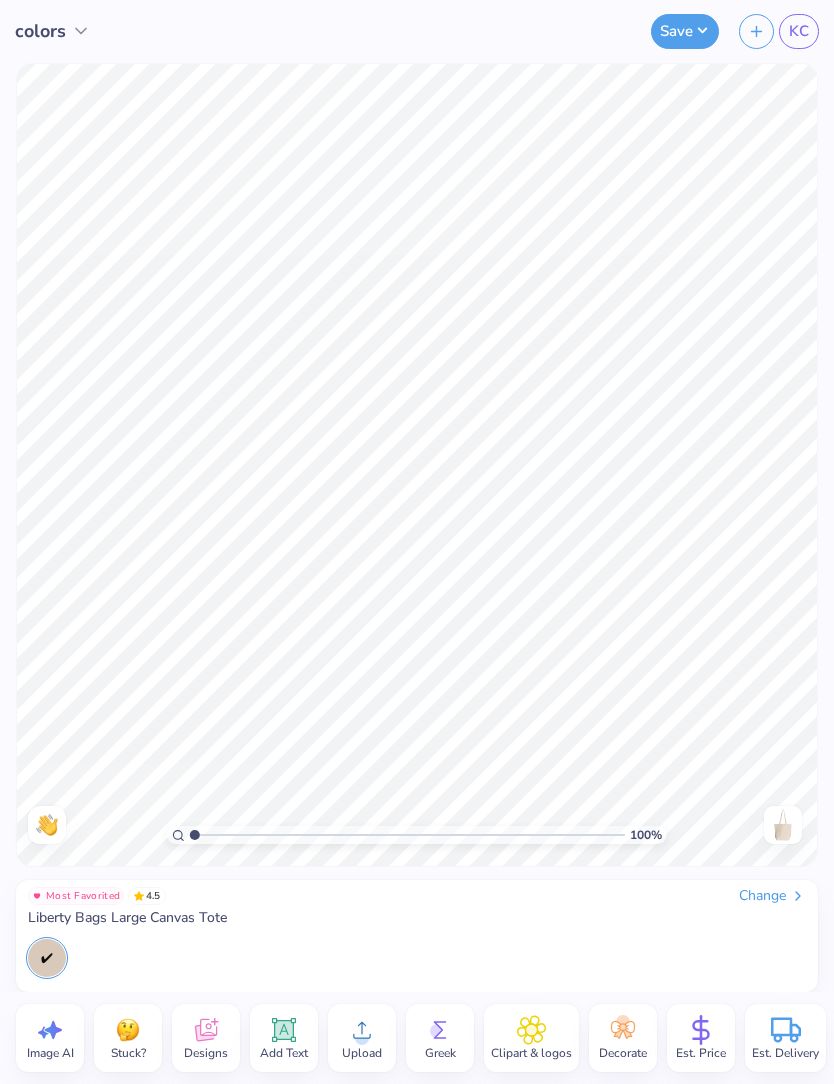 click 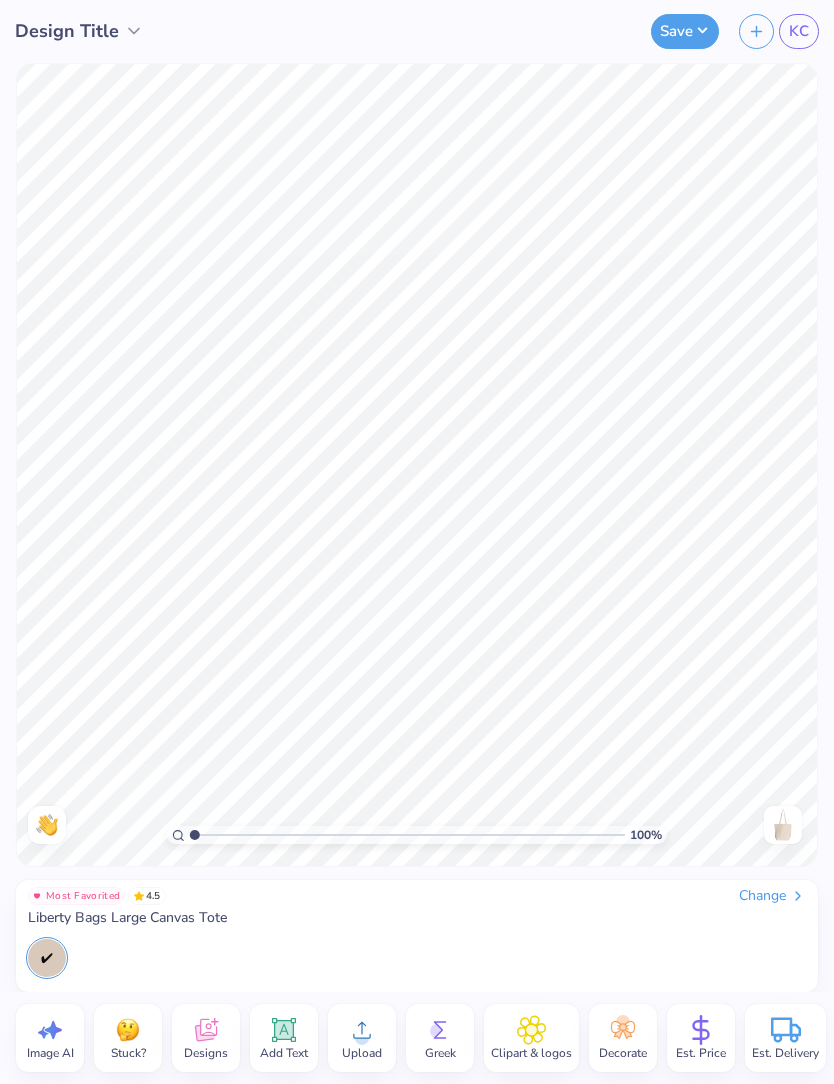 click on "Change" at bounding box center (772, 896) 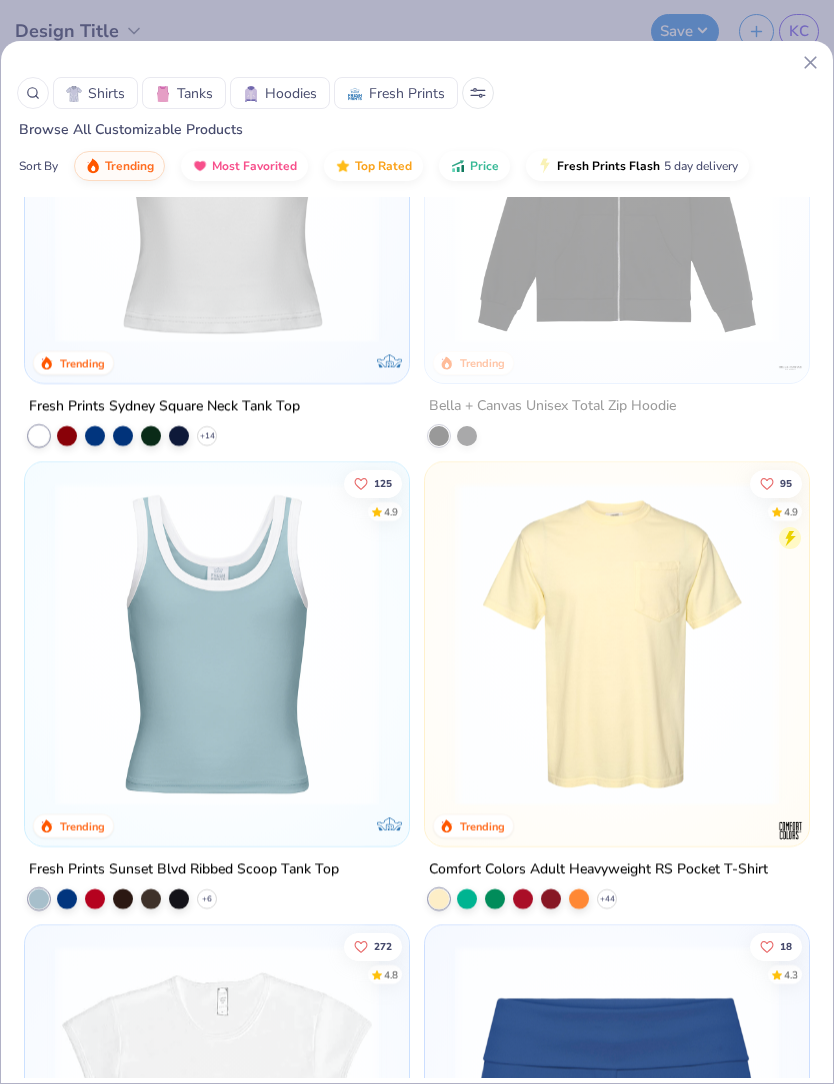 click on "Shirts Tanks Hoodies Fresh Prints" at bounding box center (417, 93) 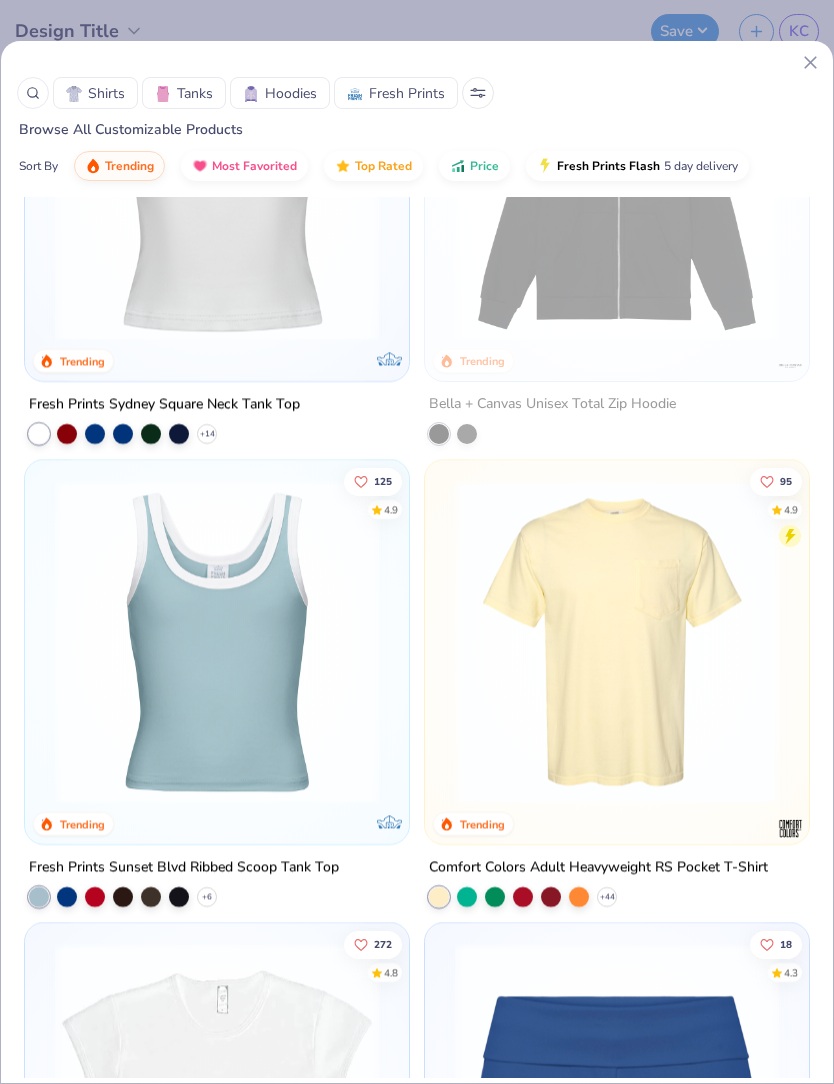 scroll, scrollTop: 2528, scrollLeft: 0, axis: vertical 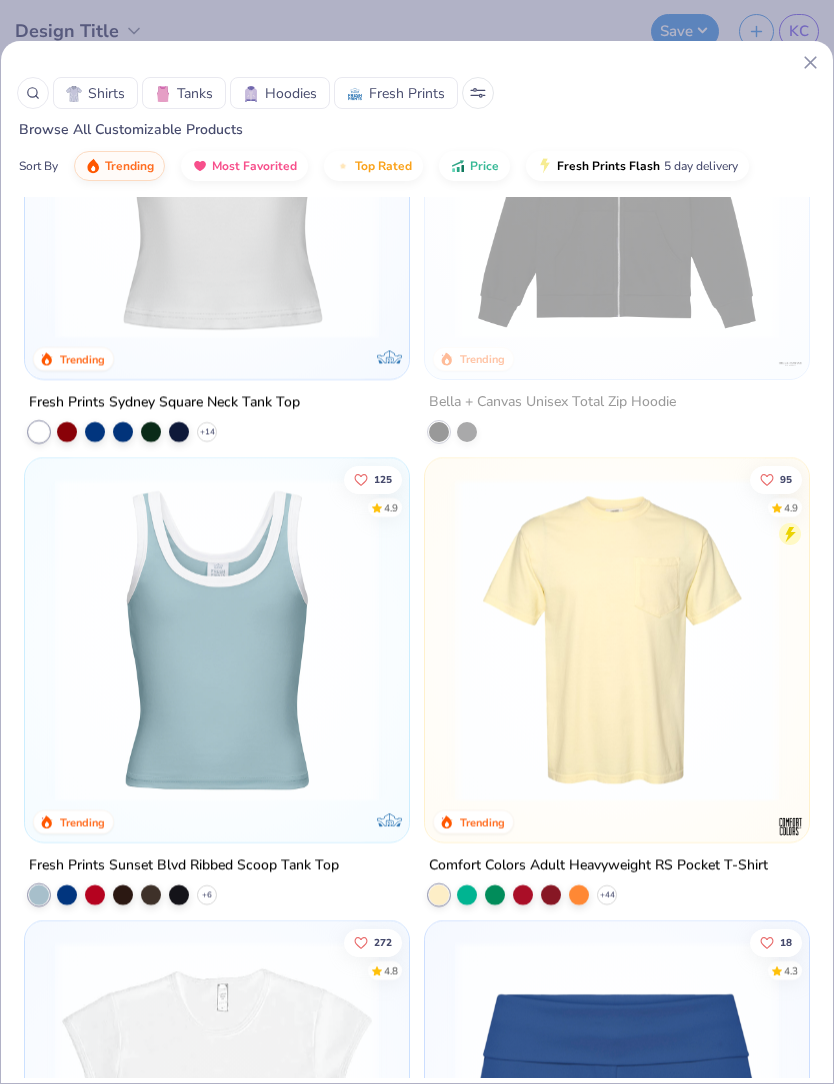click on "Shirts Tanks Hoodies Fresh Prints" at bounding box center (417, 93) 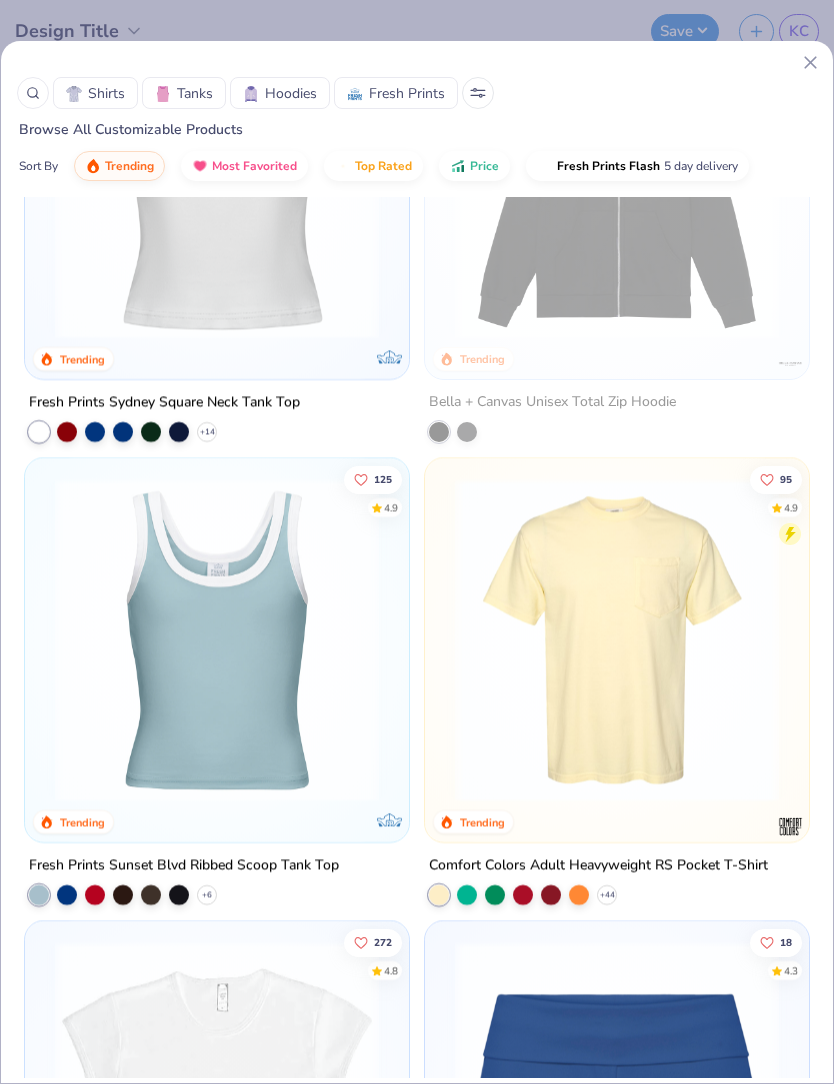 click on "Shirts Tanks Hoodies Fresh Prints" at bounding box center (417, 93) 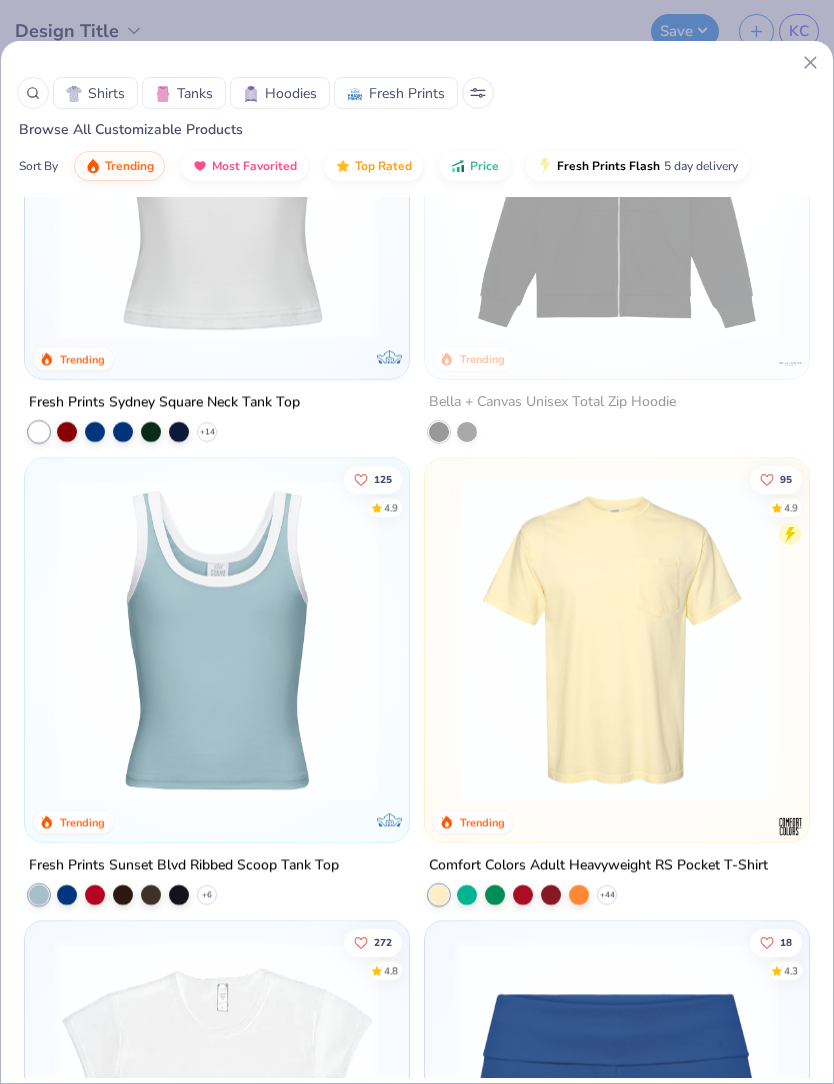 click 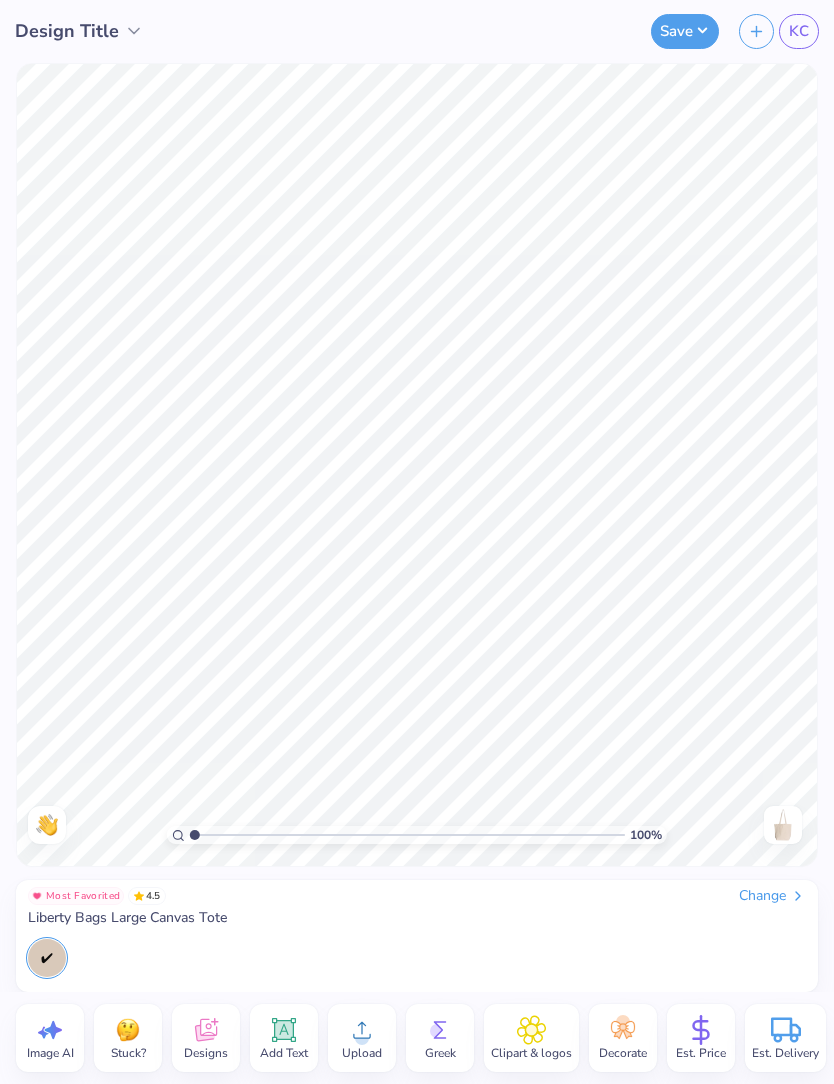 click on "Design Title" at bounding box center (67, 31) 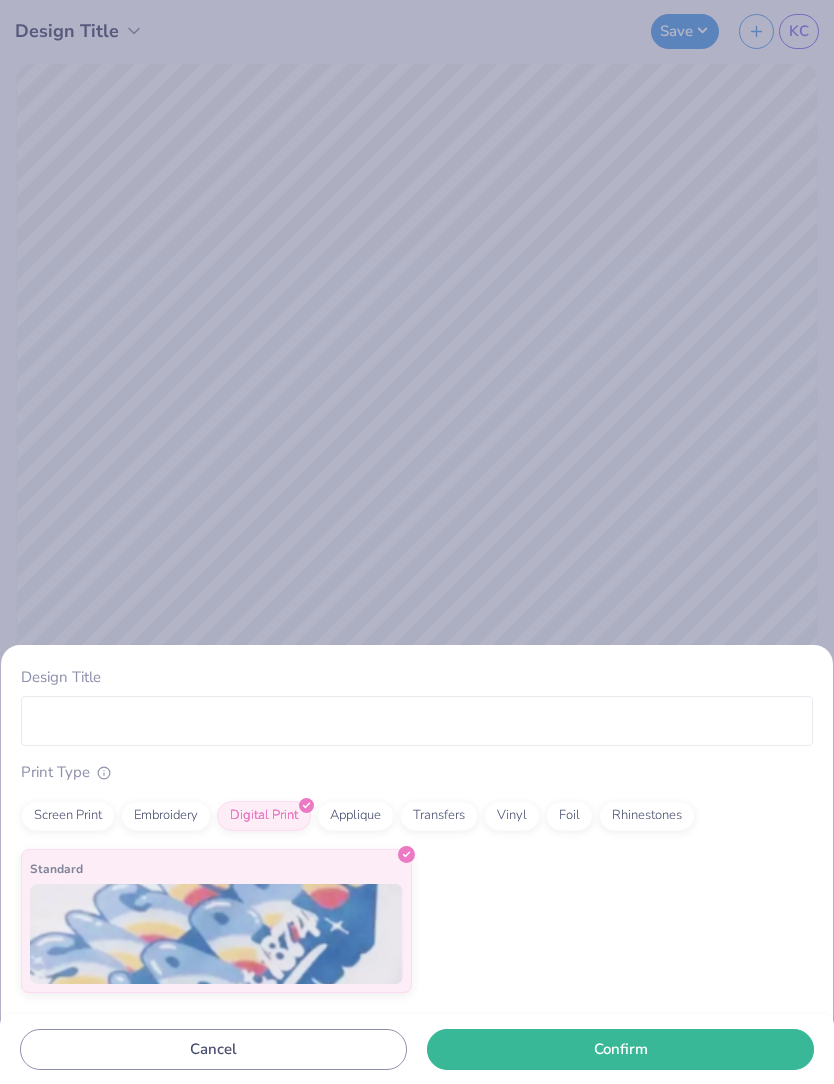 click on "Screen Print" at bounding box center (68, 816) 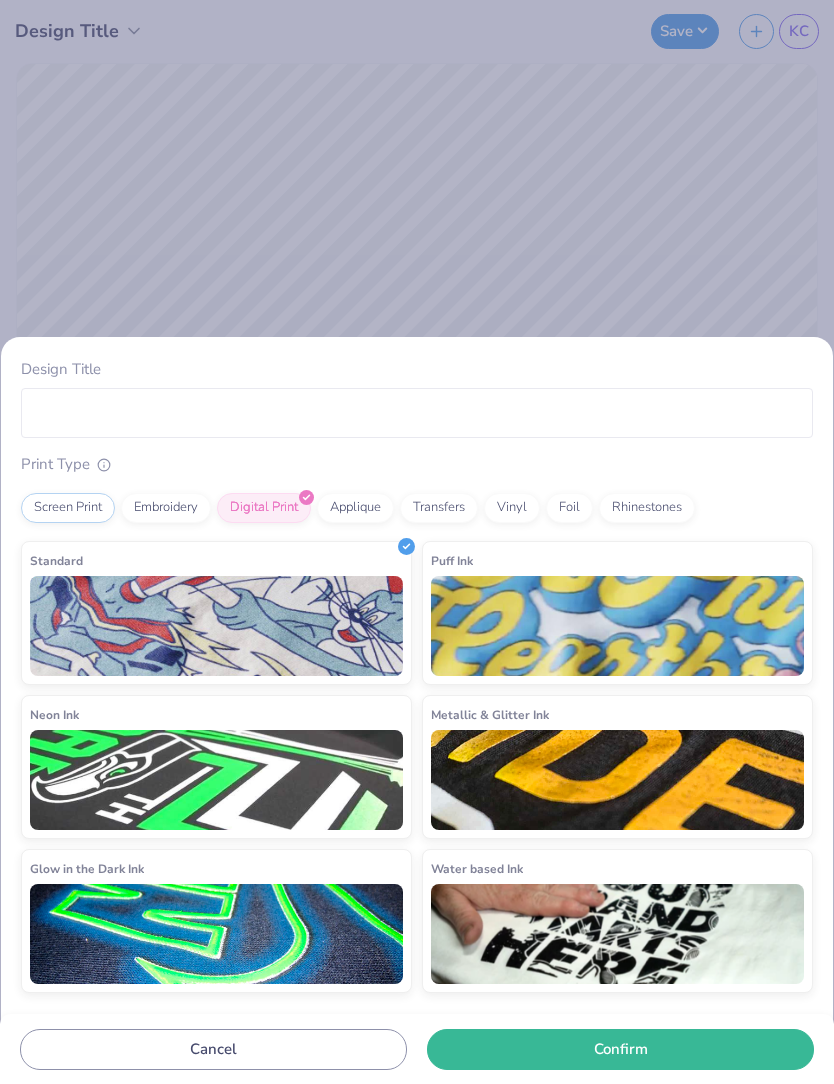 click on "Confirm" at bounding box center [620, 1049] 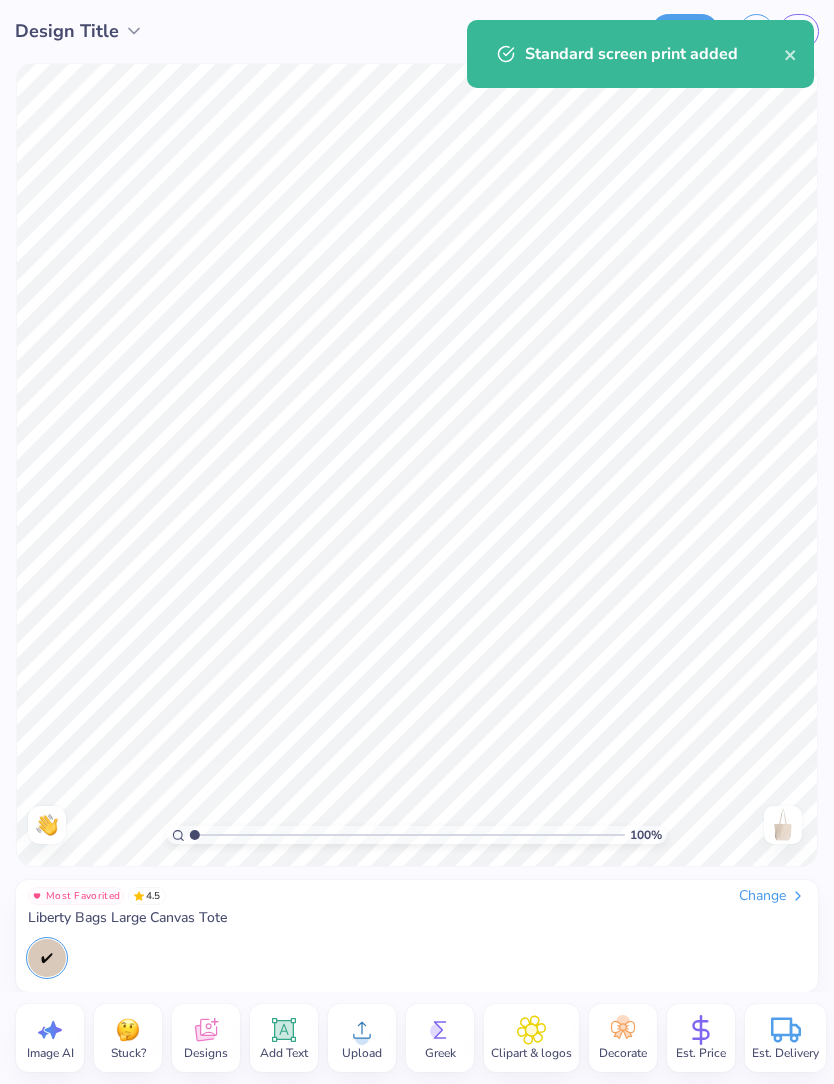 click on "Change" at bounding box center [772, 896] 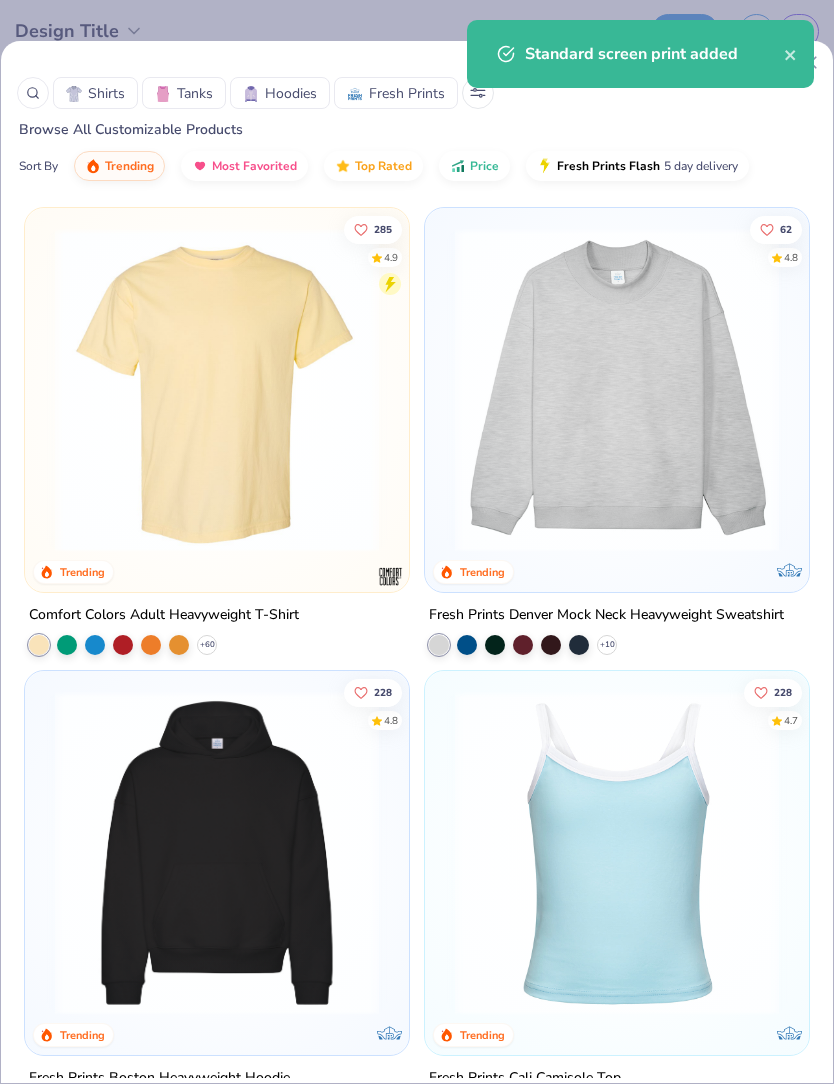 click at bounding box center (478, 93) 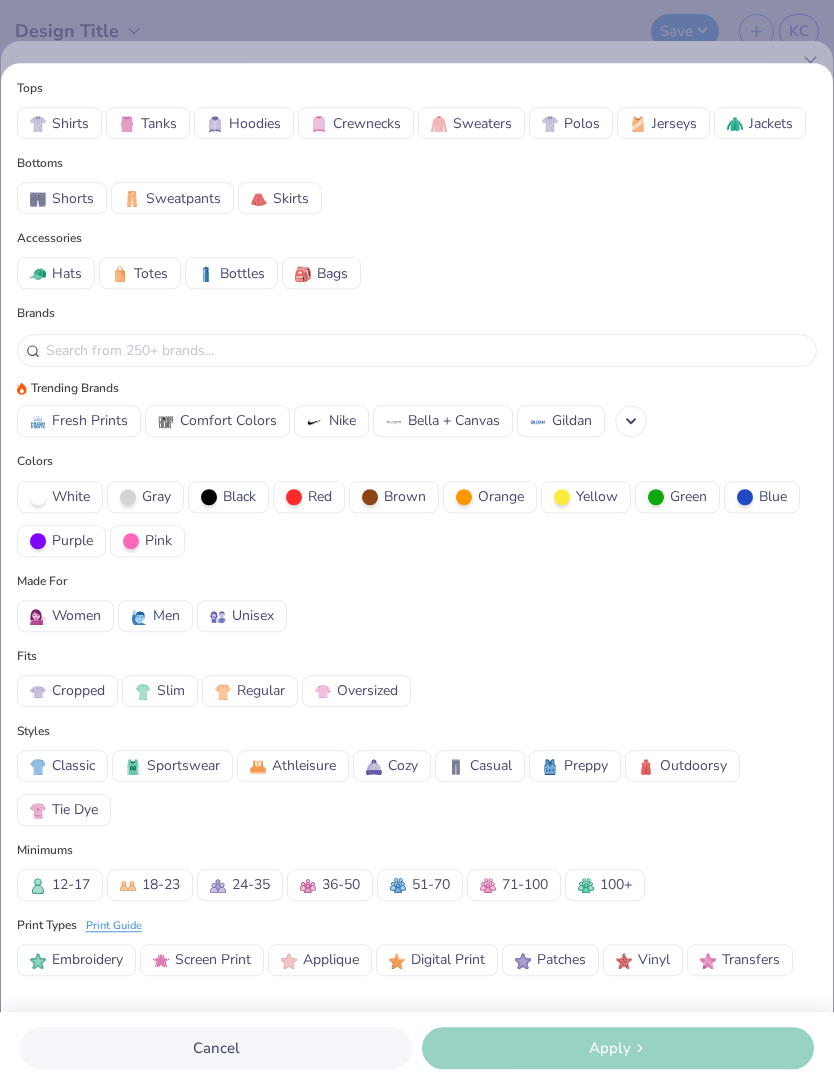 click at bounding box center (123, 273) 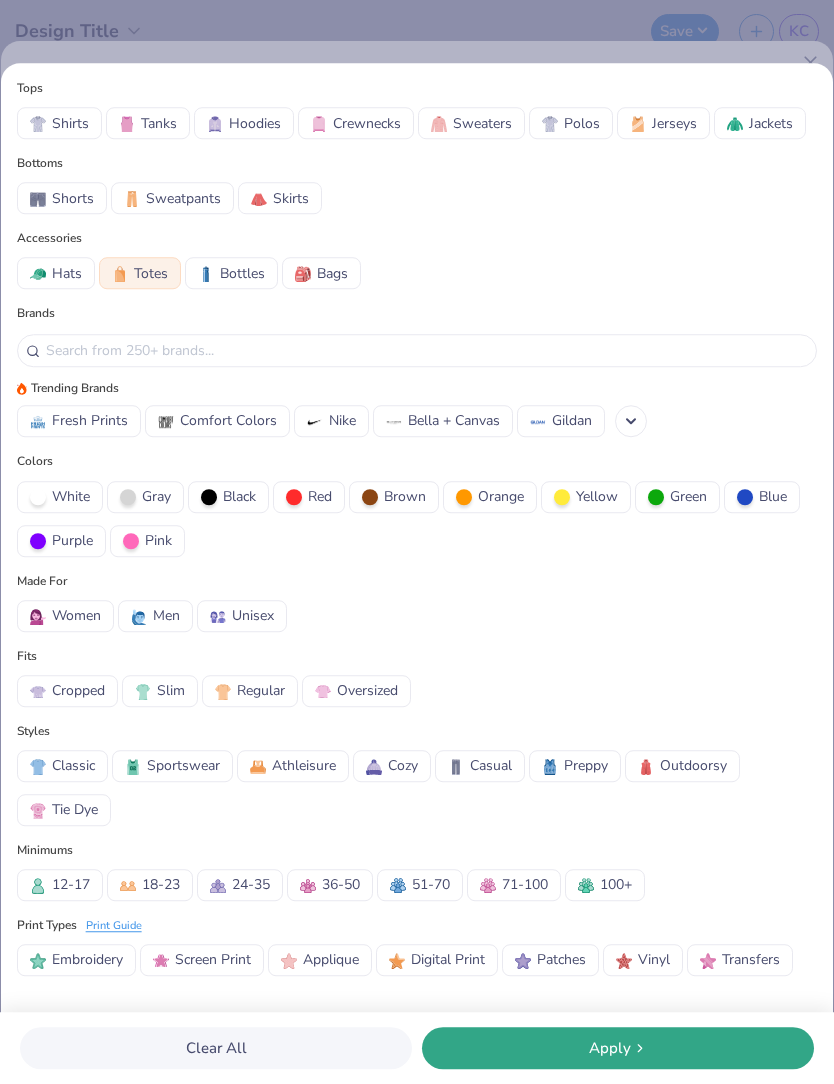 click on "Apply" at bounding box center (618, 1048) 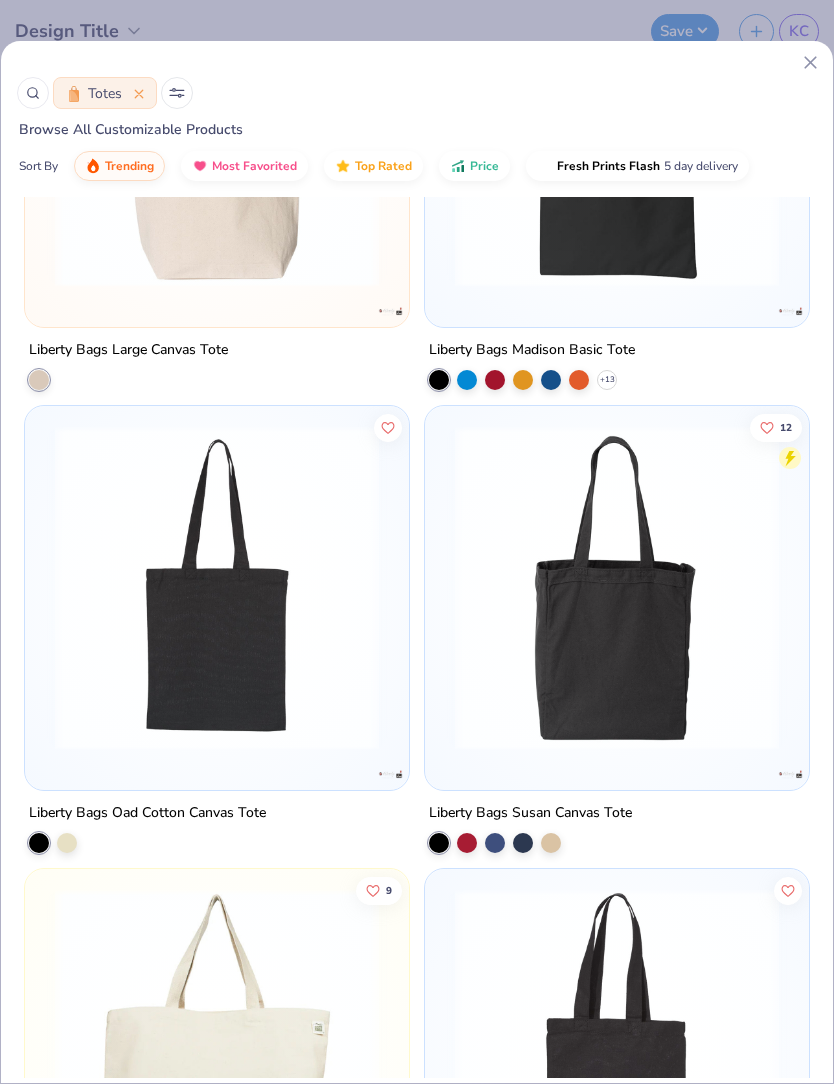scroll, scrollTop: 1758, scrollLeft: 0, axis: vertical 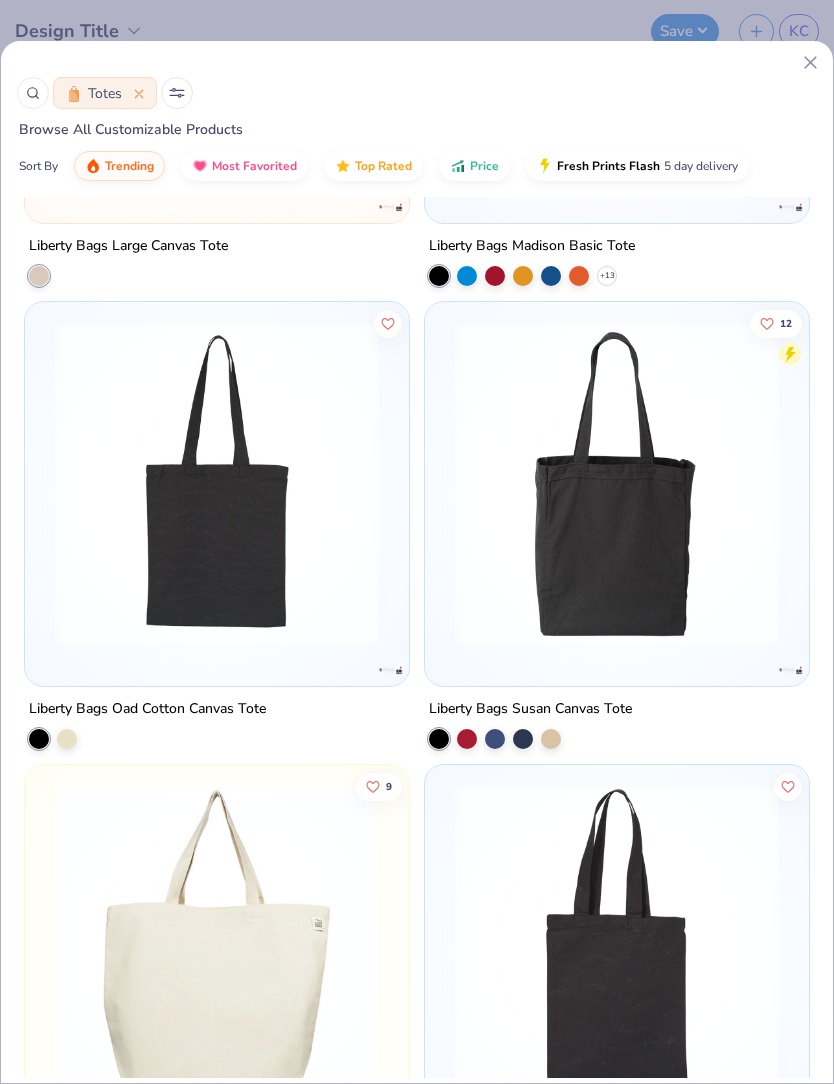 click at bounding box center (617, 484) 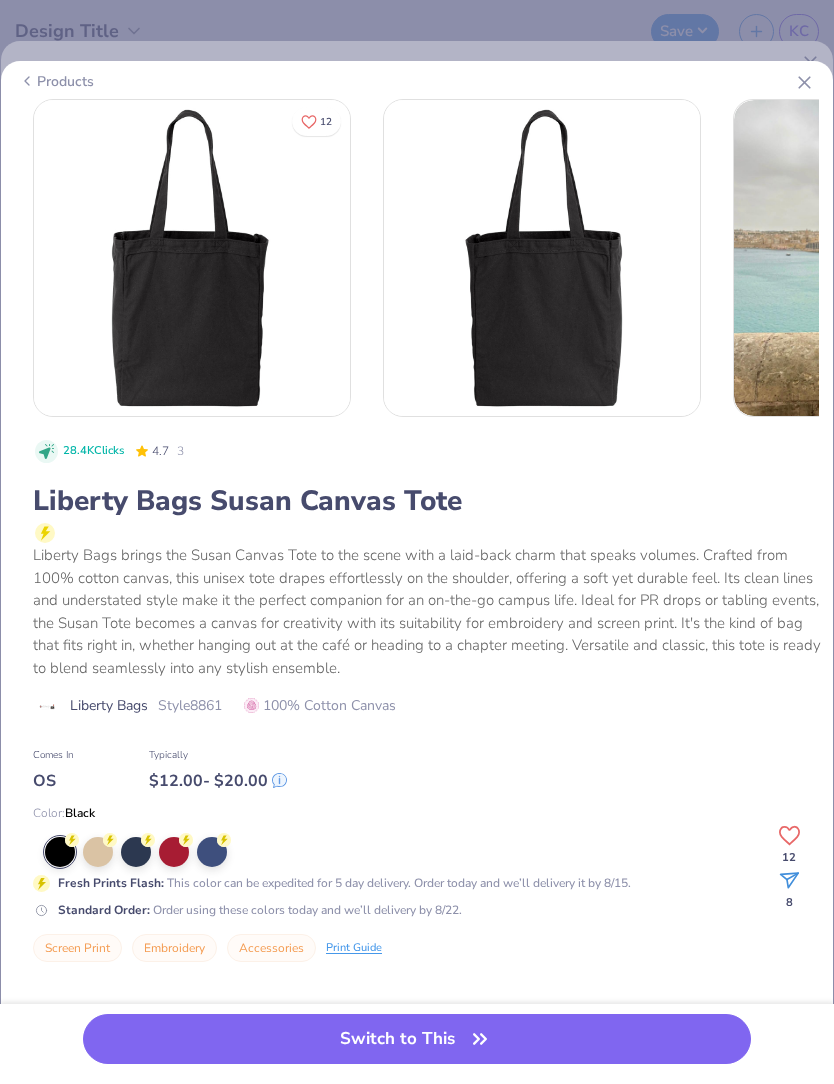 click on "Switch to This" at bounding box center [416, 1039] 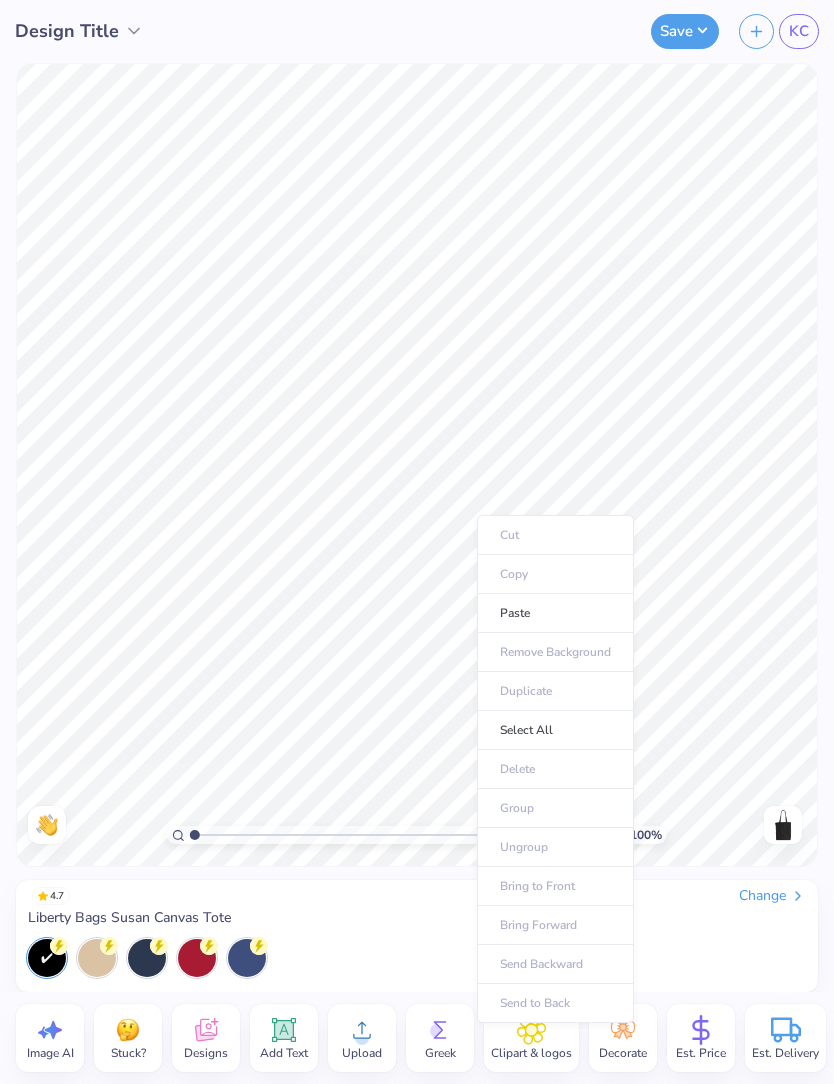 click on "Paste" at bounding box center [555, 613] 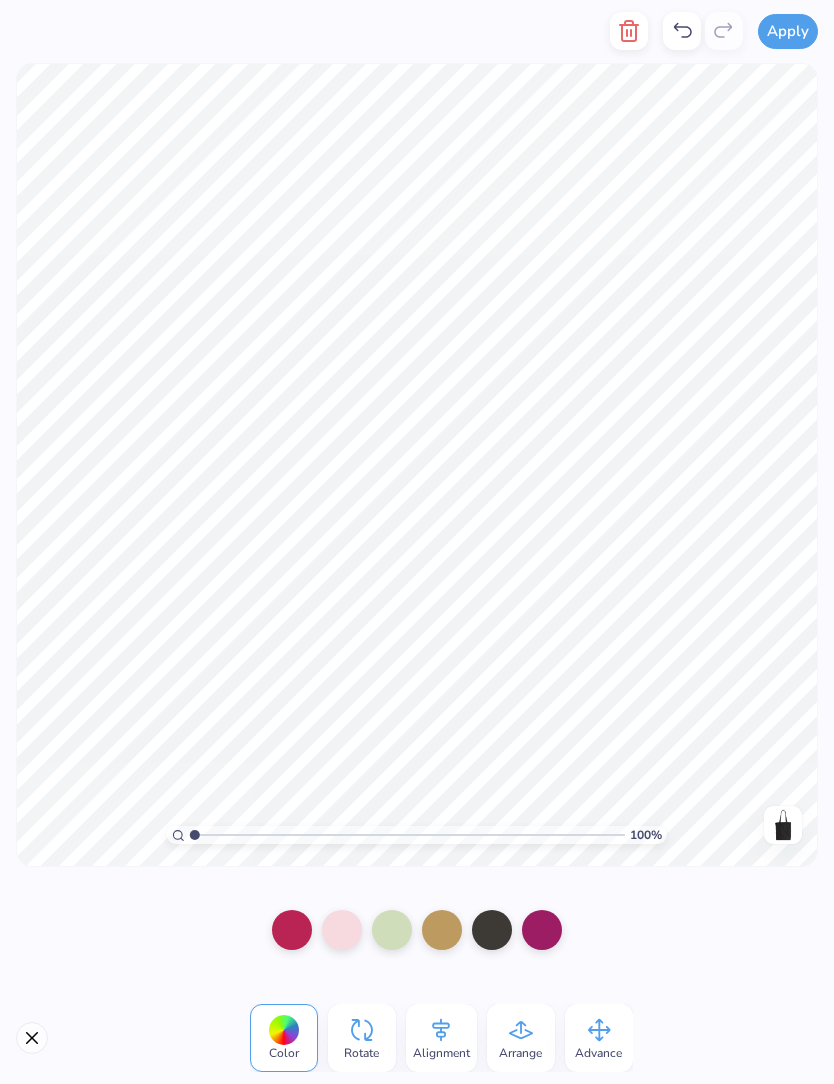 click at bounding box center [492, 930] 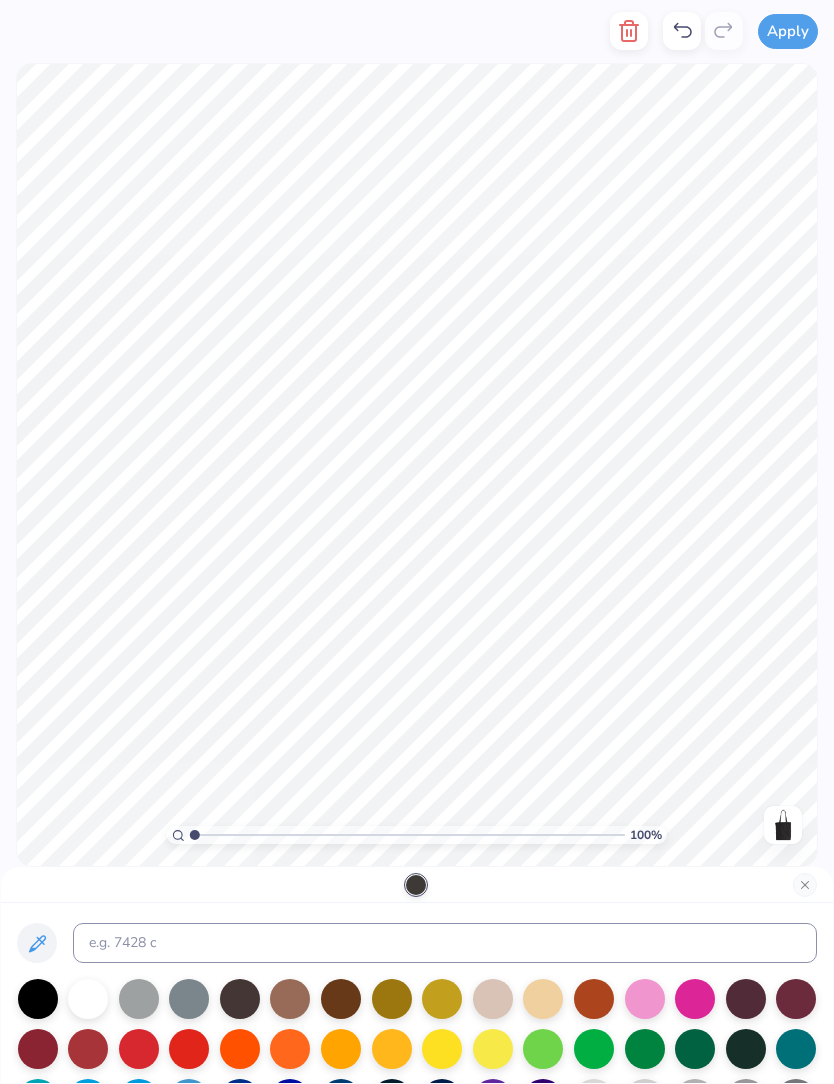 click at bounding box center (240, 999) 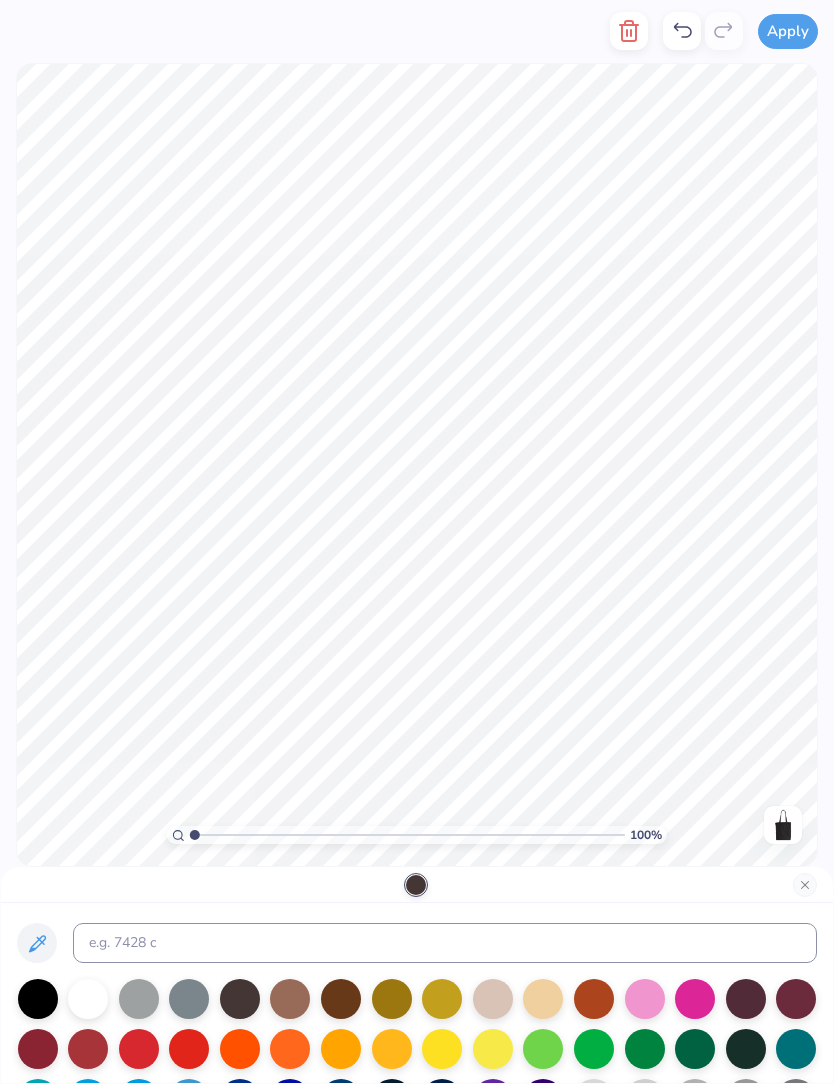 click at bounding box center [290, 999] 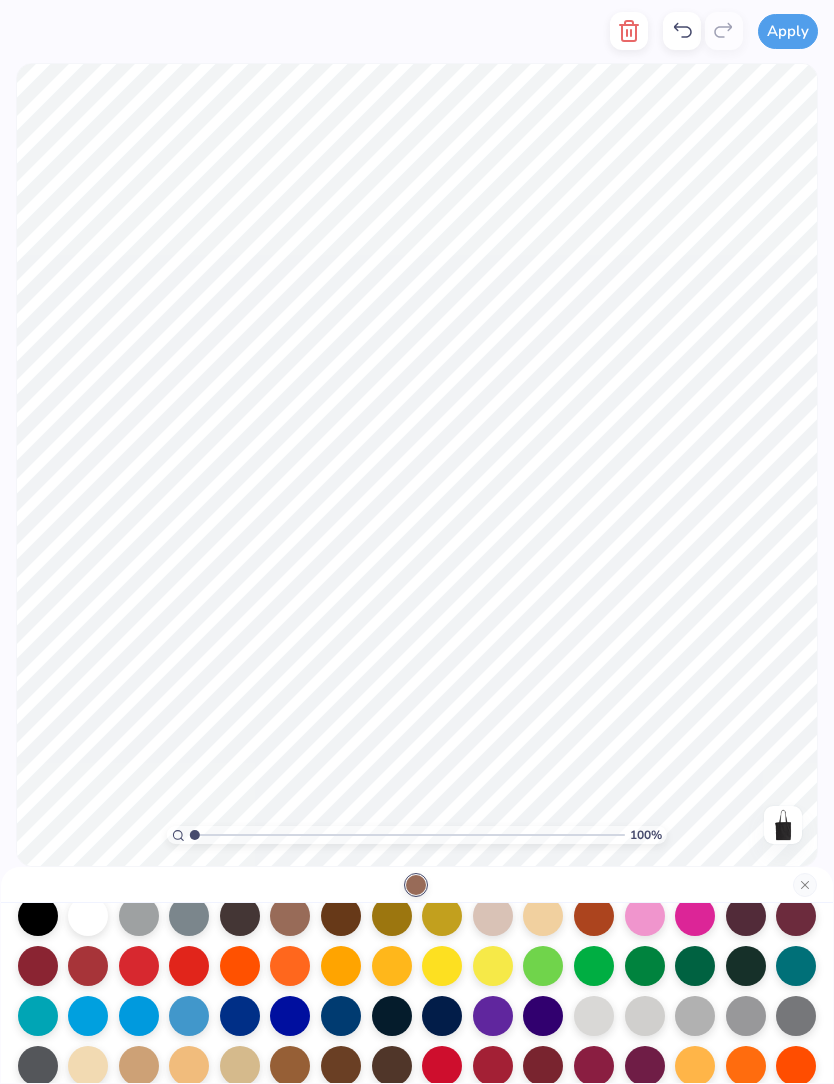 scroll, scrollTop: 84, scrollLeft: 0, axis: vertical 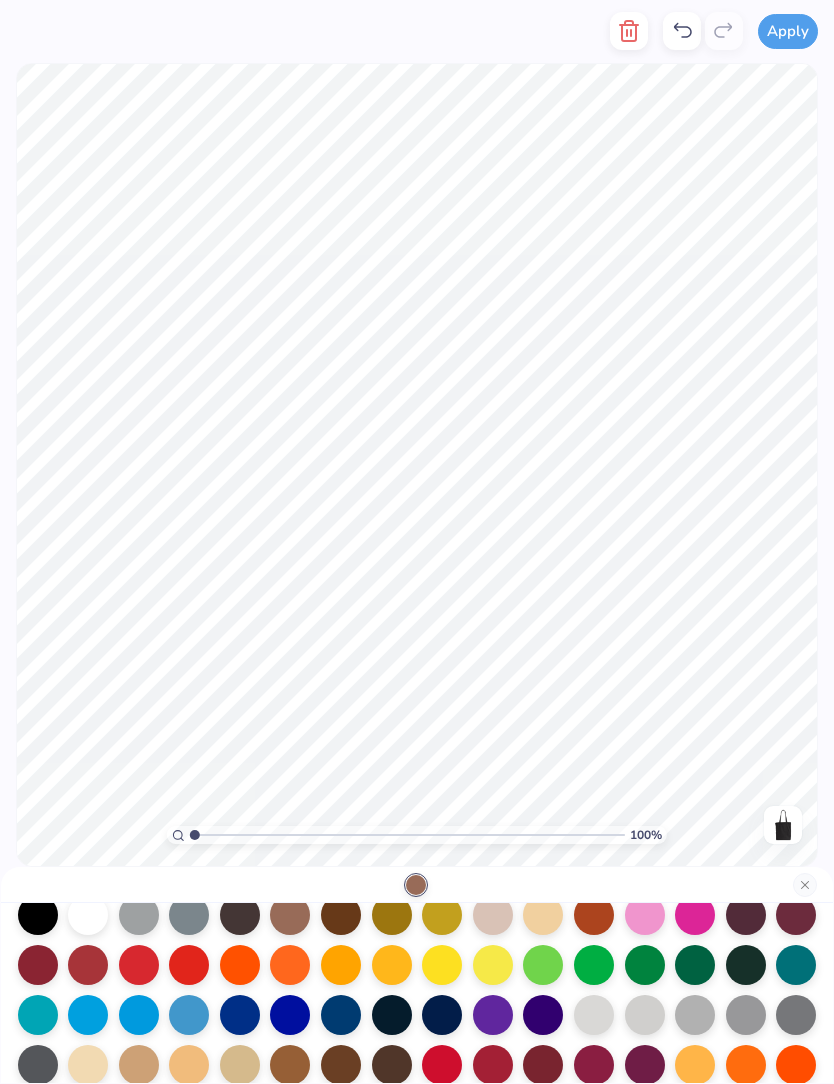 click at bounding box center (746, 915) 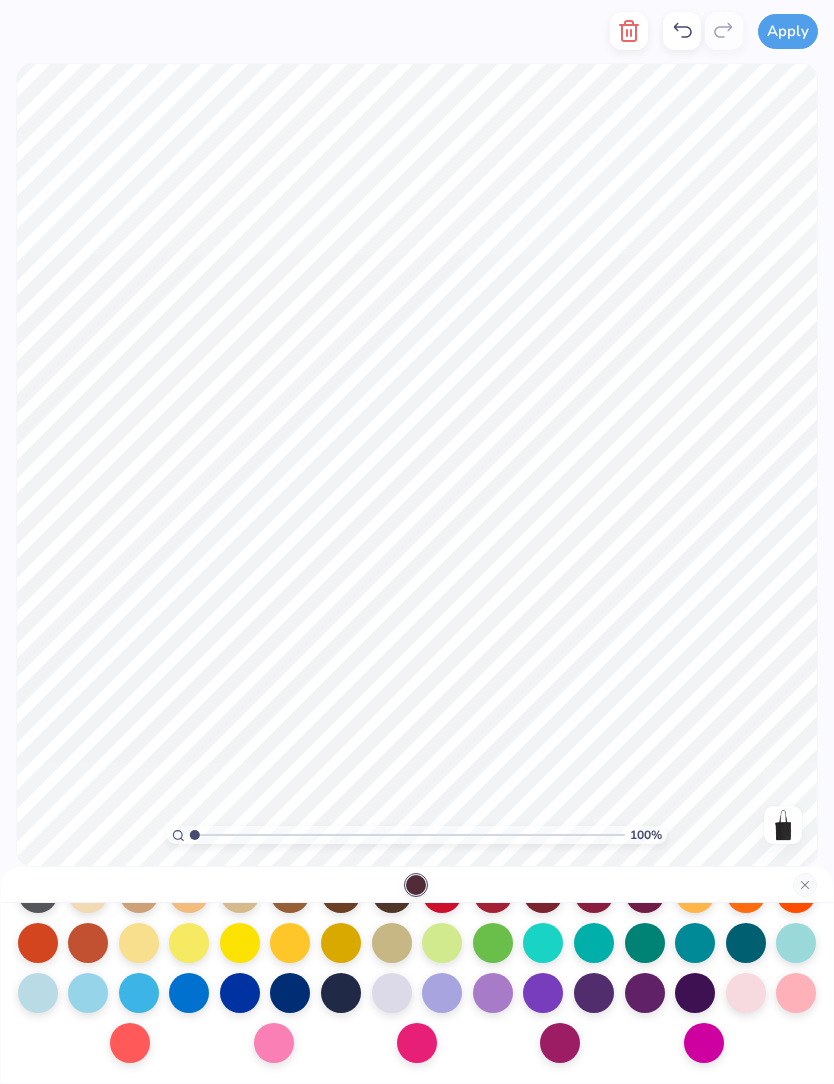 scroll, scrollTop: 260, scrollLeft: 0, axis: vertical 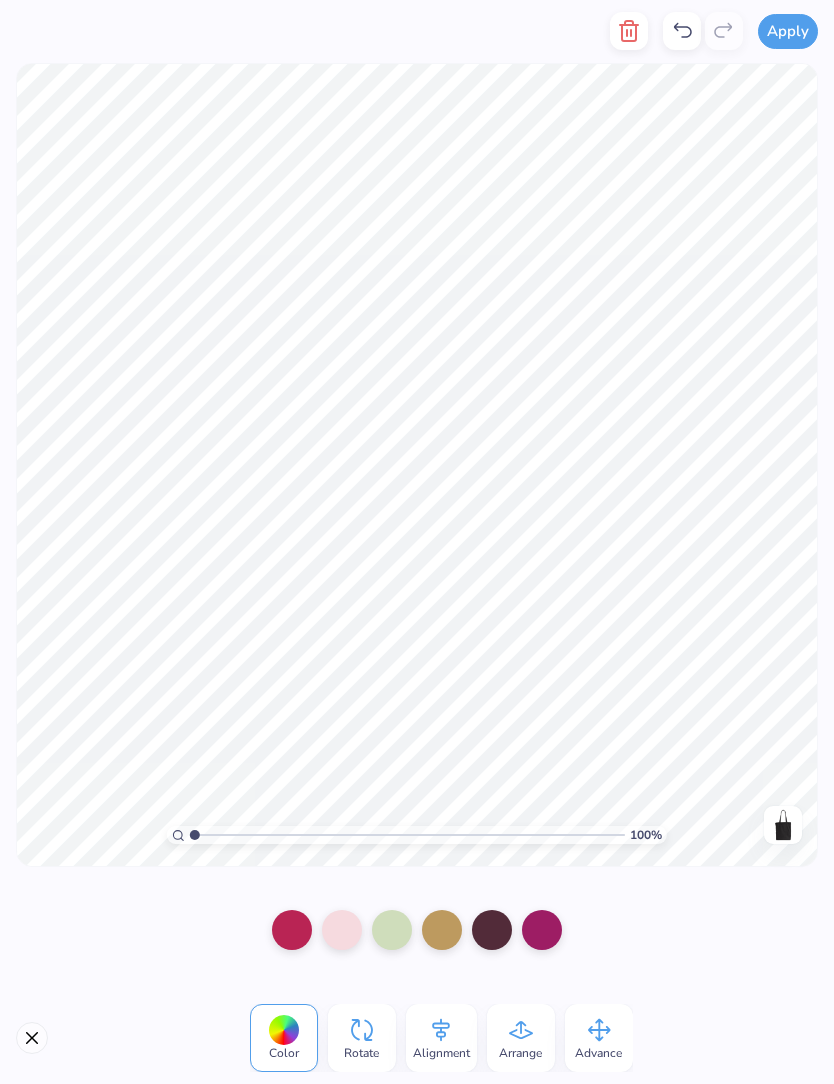 click on "Arrange" at bounding box center (521, 1038) 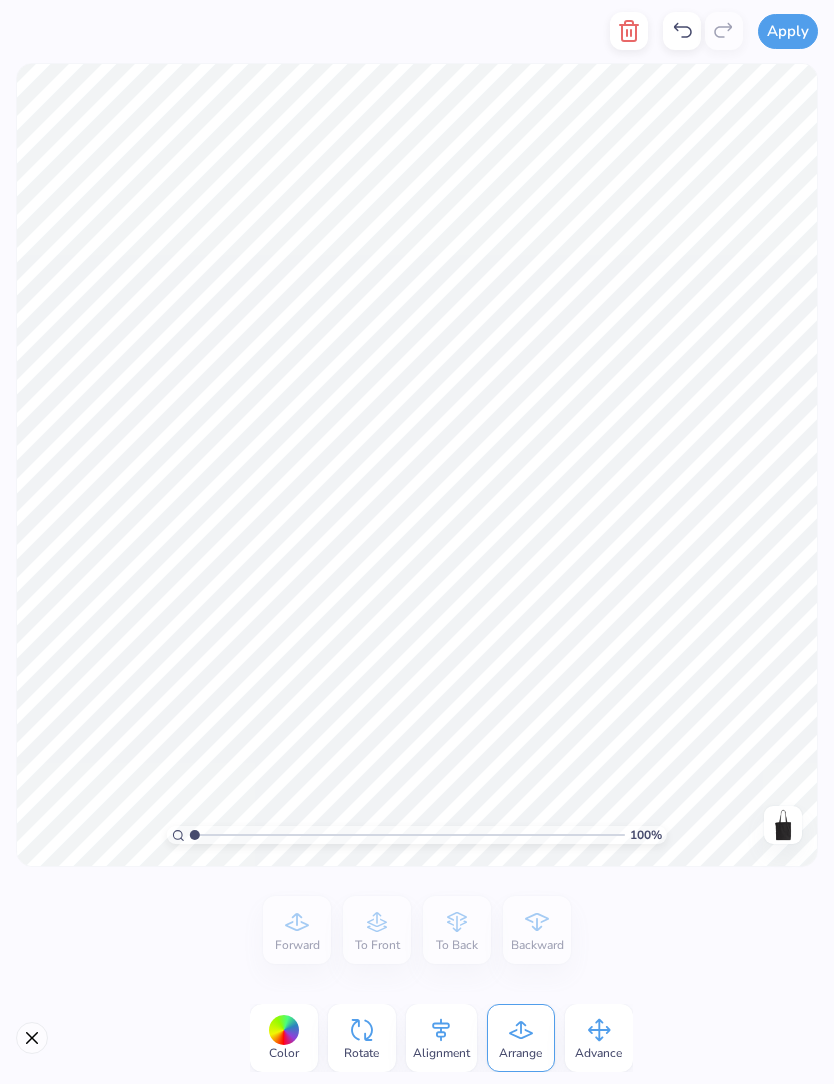 click on "Advance" at bounding box center [599, 1038] 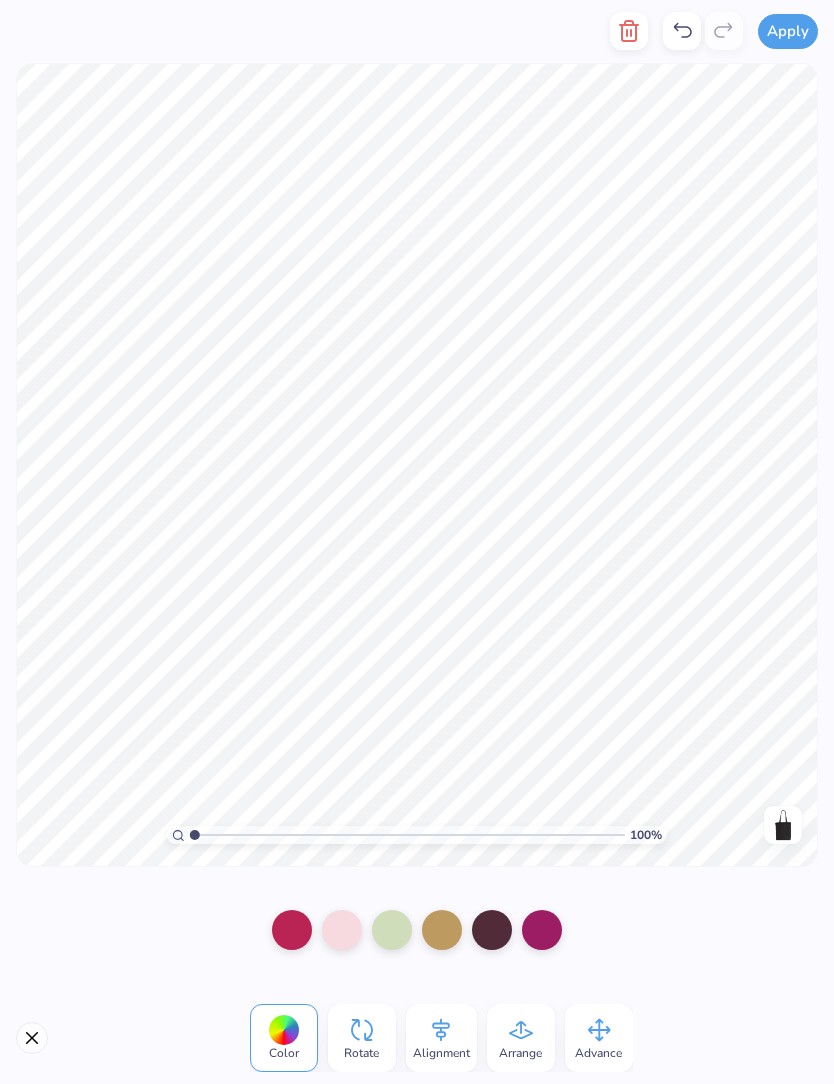 click on "Advance" at bounding box center (599, 1038) 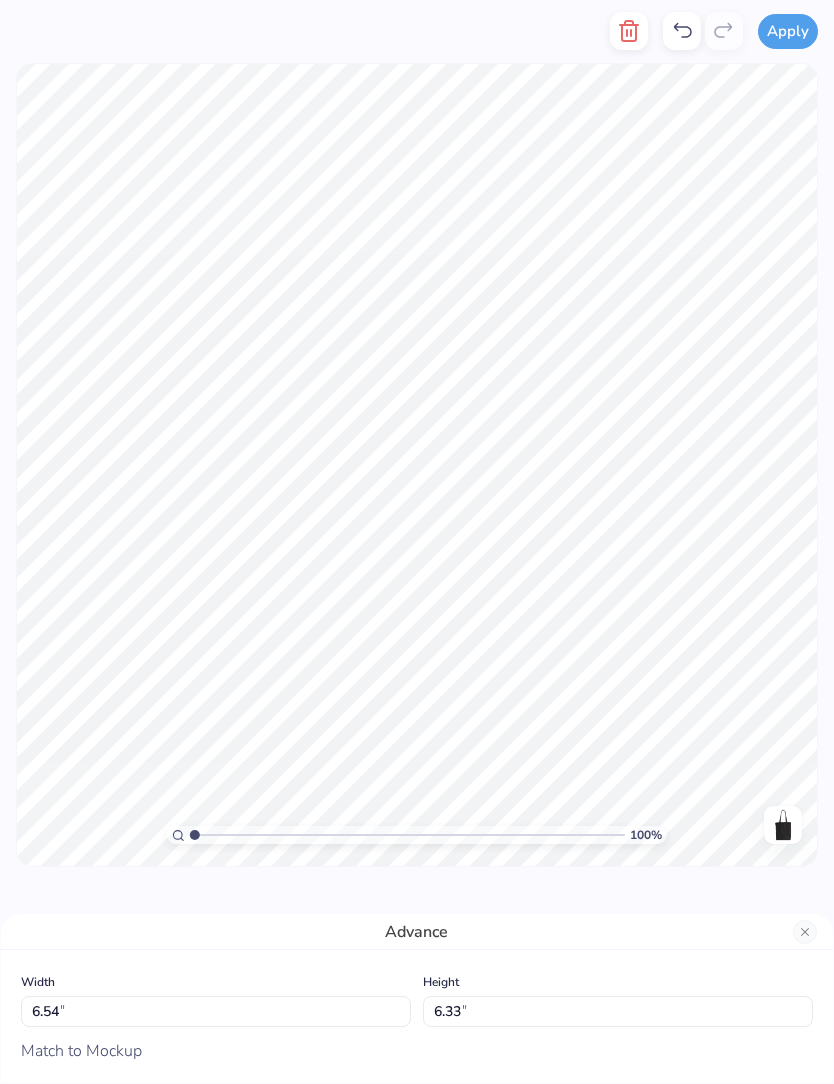 click on "Match to Mockup" at bounding box center [81, 1051] 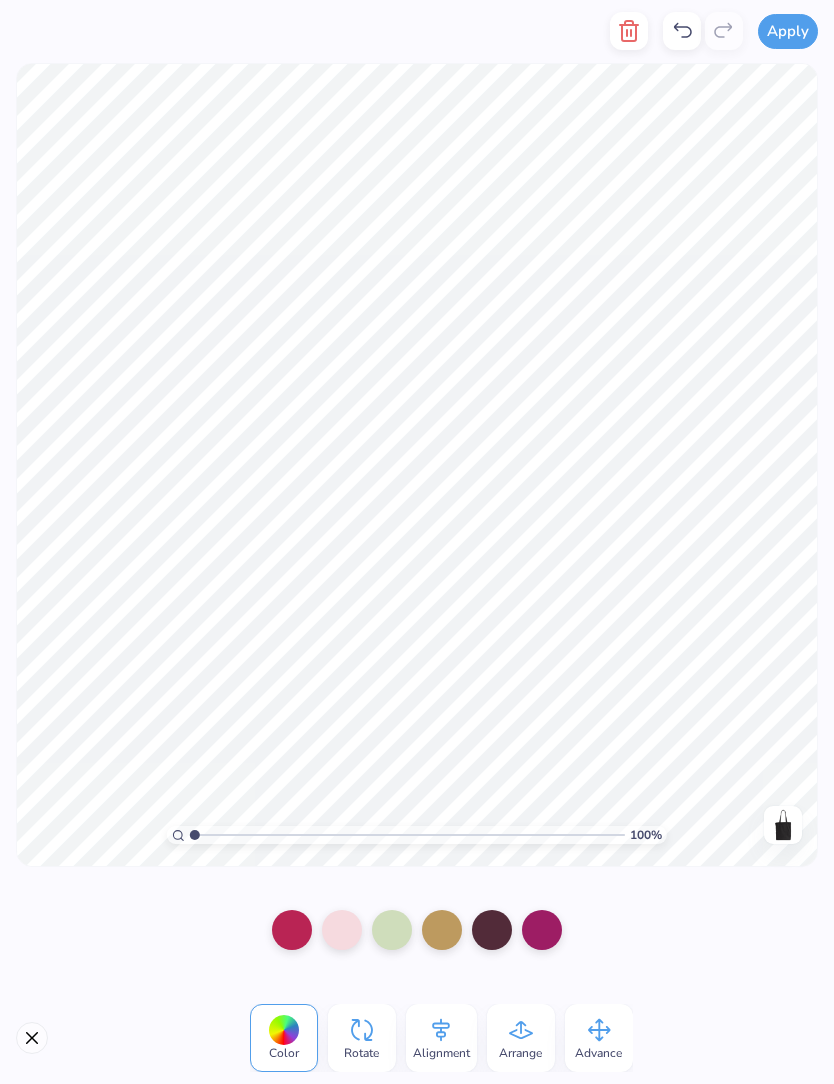 click at bounding box center (492, 930) 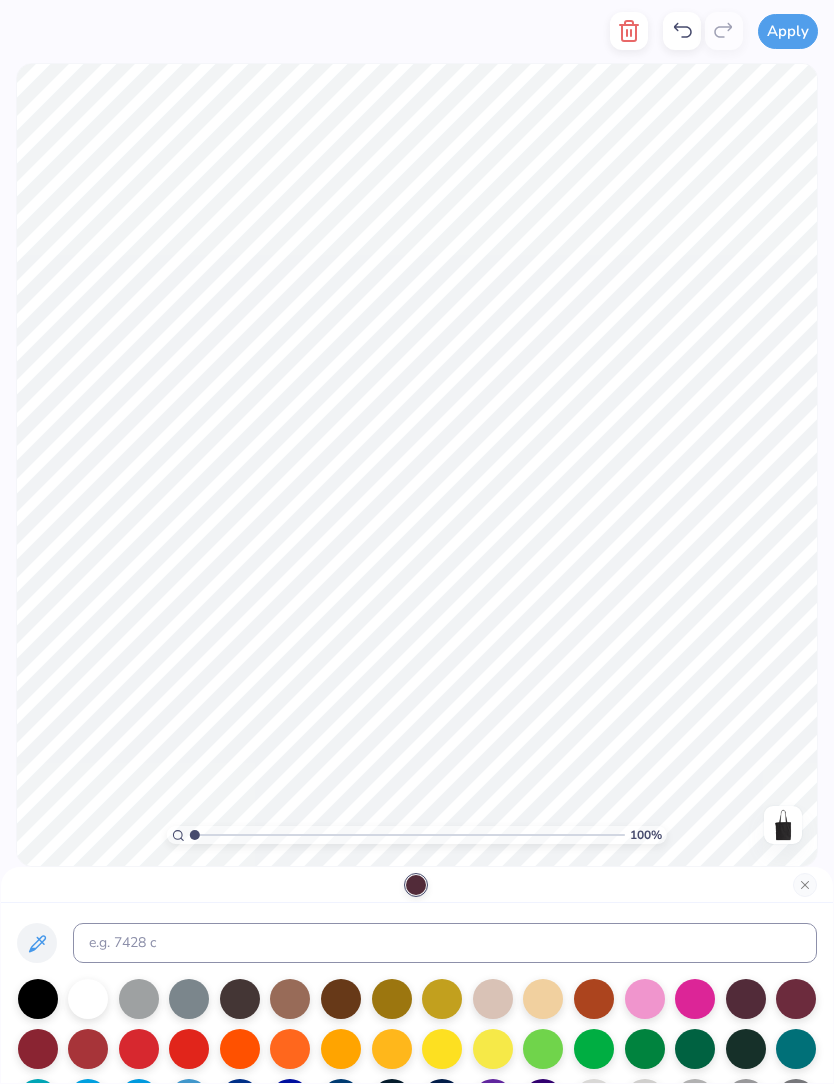 click at bounding box center [796, 1049] 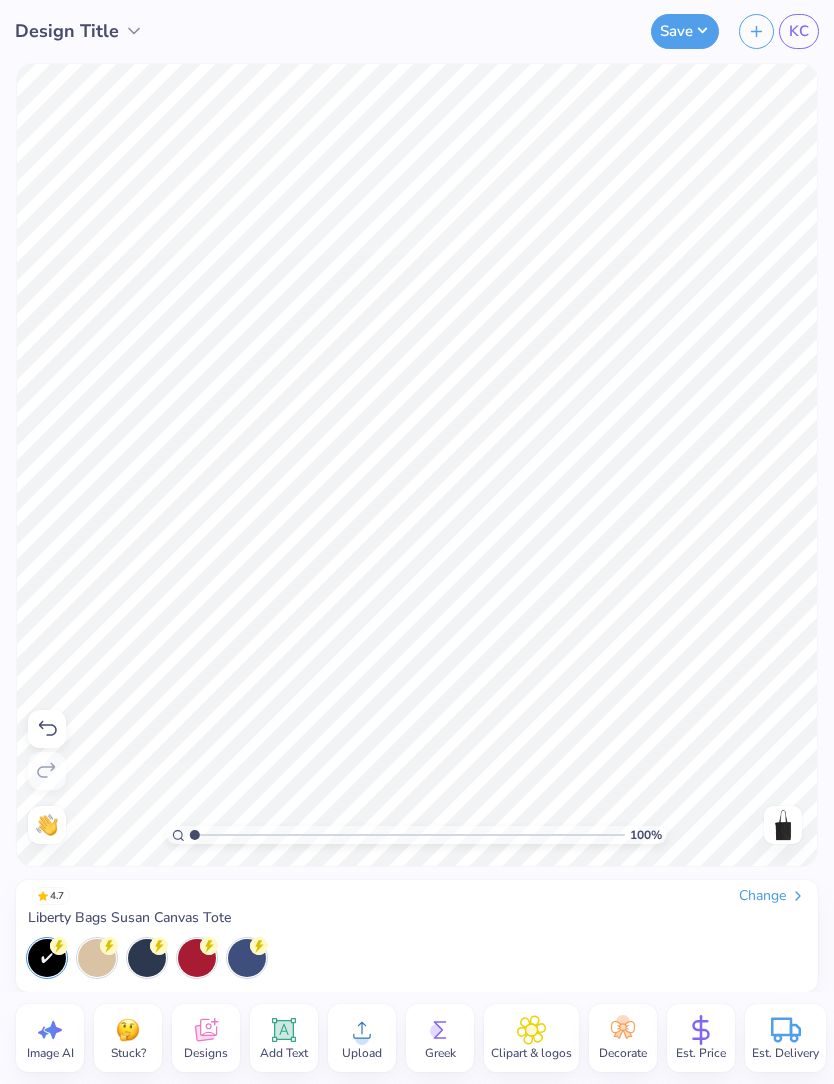 click on "Save" at bounding box center [685, 31] 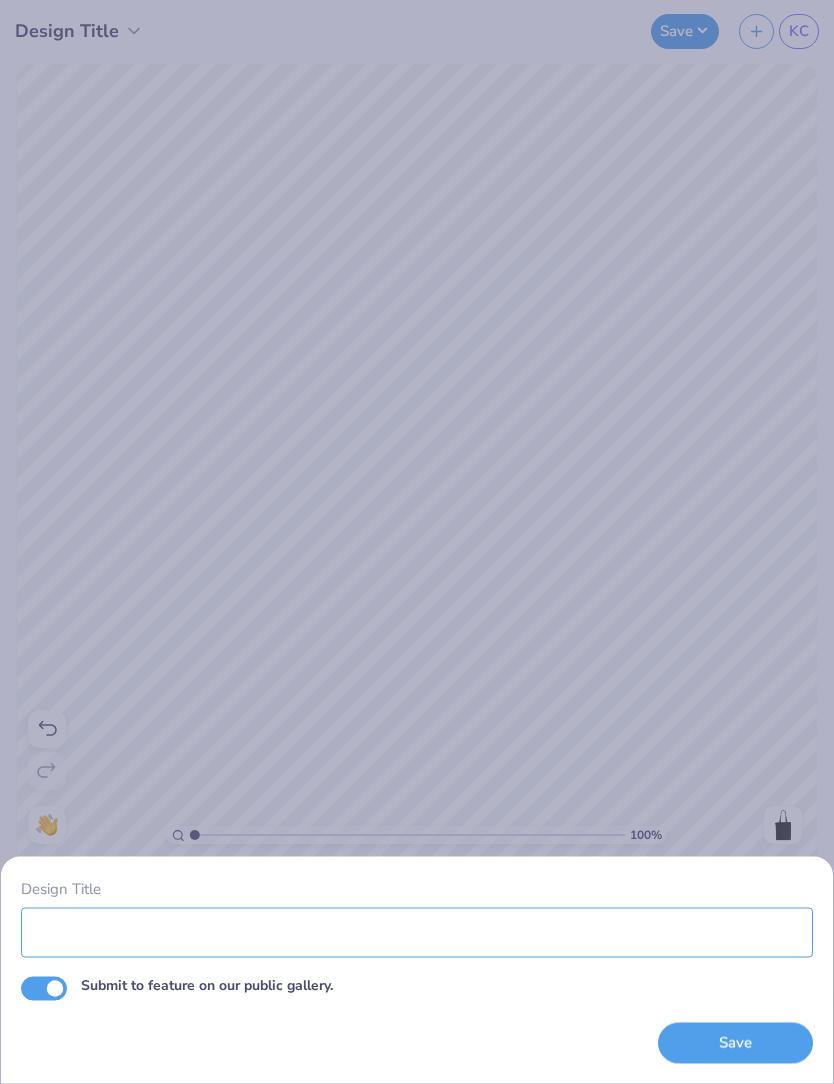 click on "Design Title" at bounding box center (417, 932) 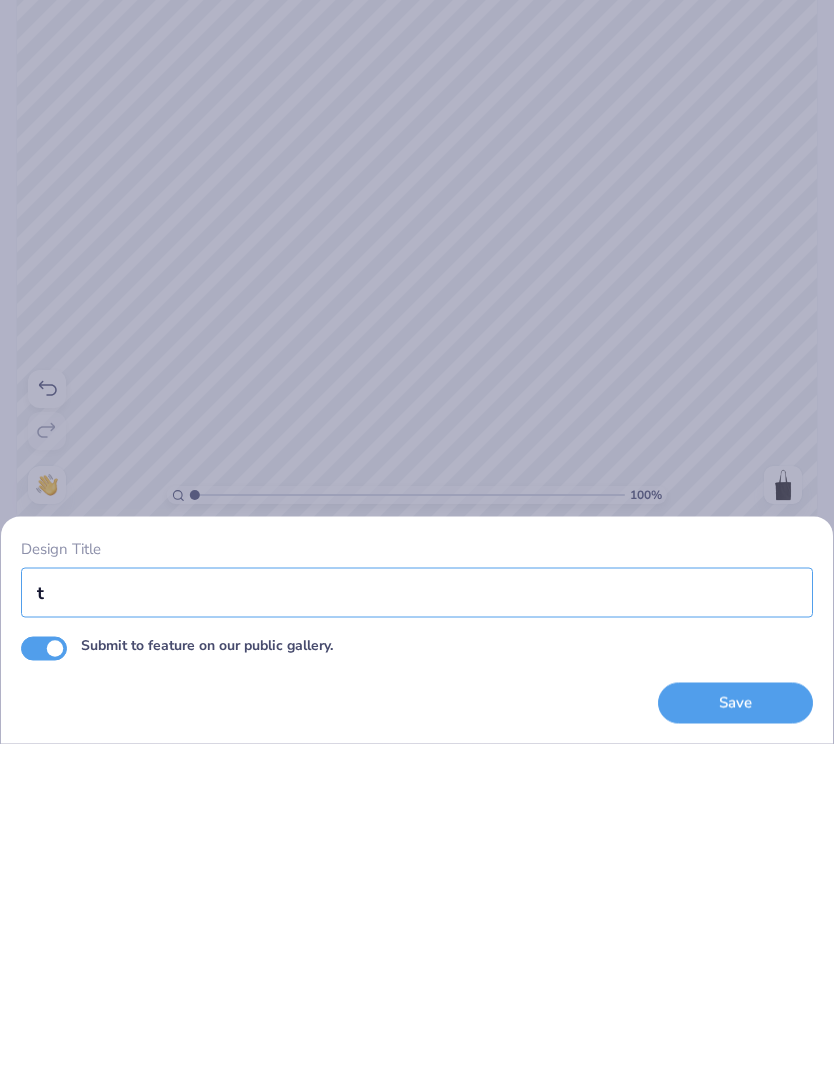 scroll, scrollTop: 0, scrollLeft: 0, axis: both 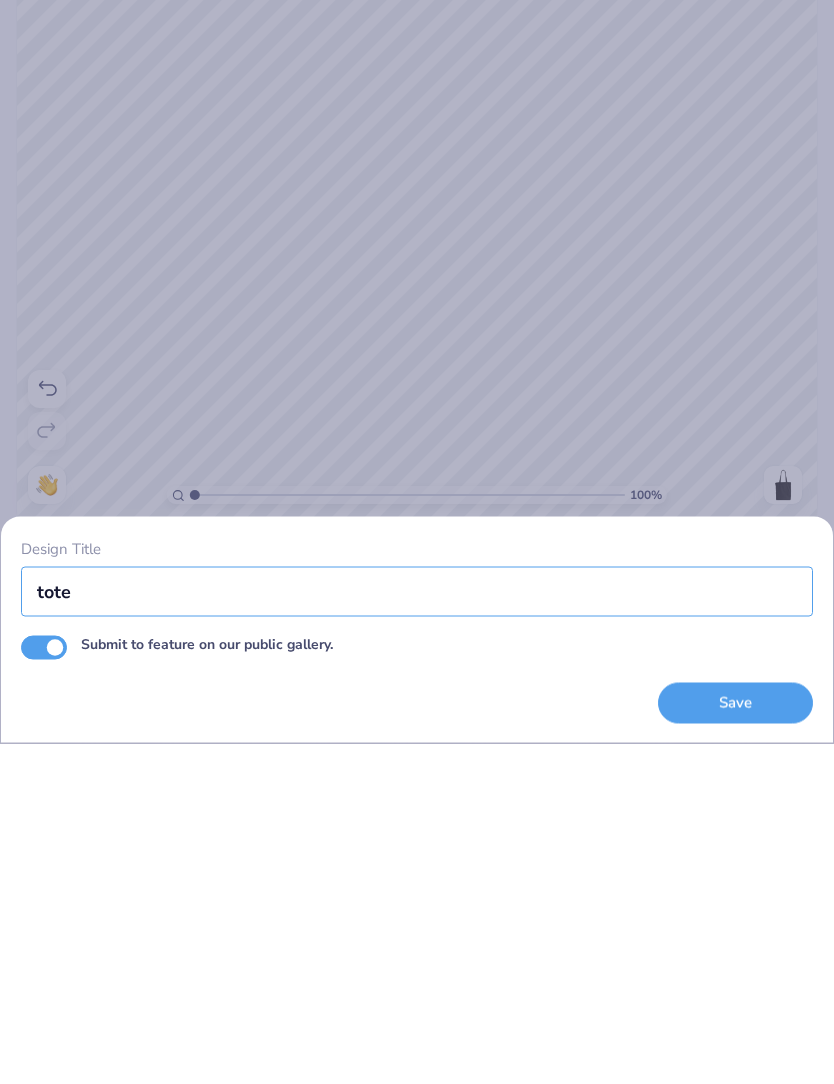 type on "tote" 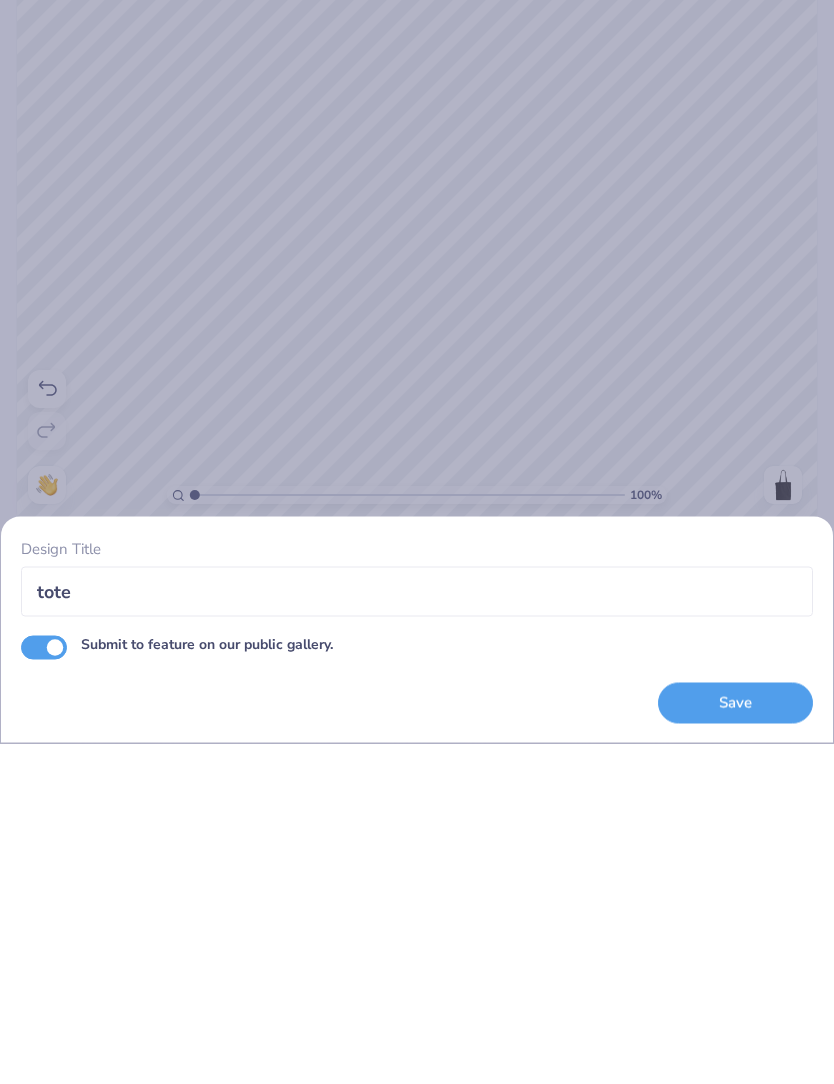 click on "Submit to feature on our public gallery." at bounding box center (44, 988) 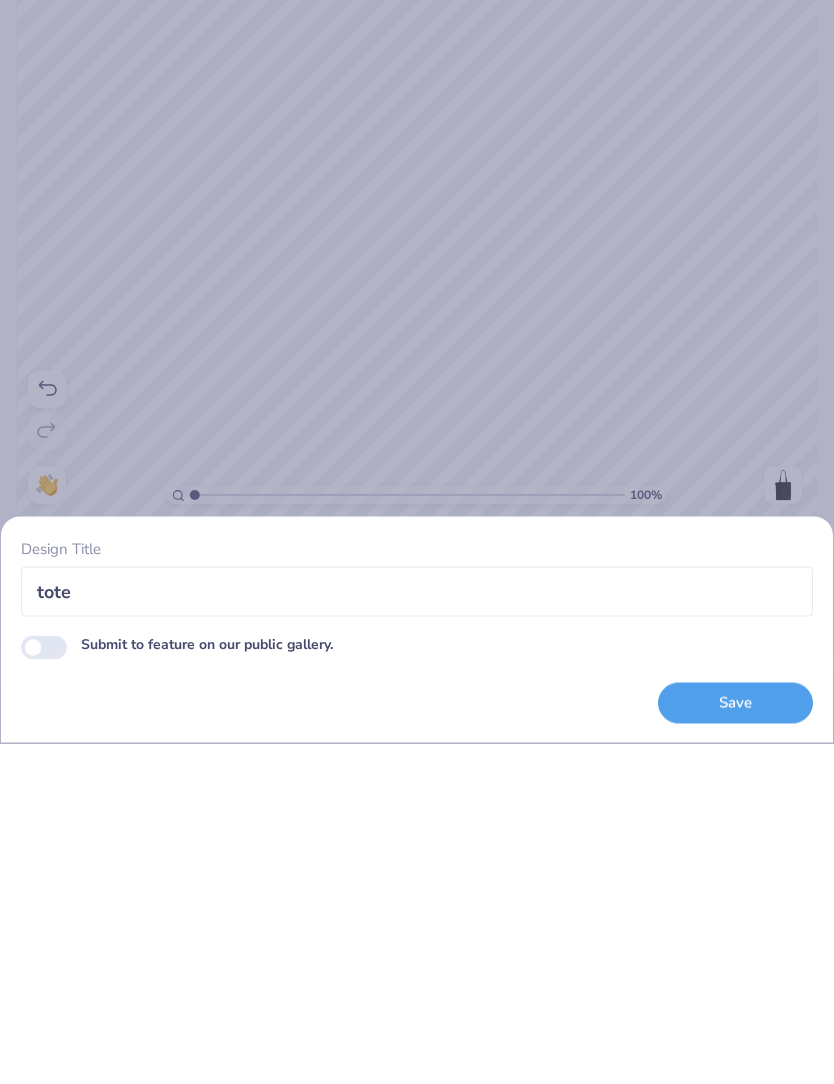 checkbox on "false" 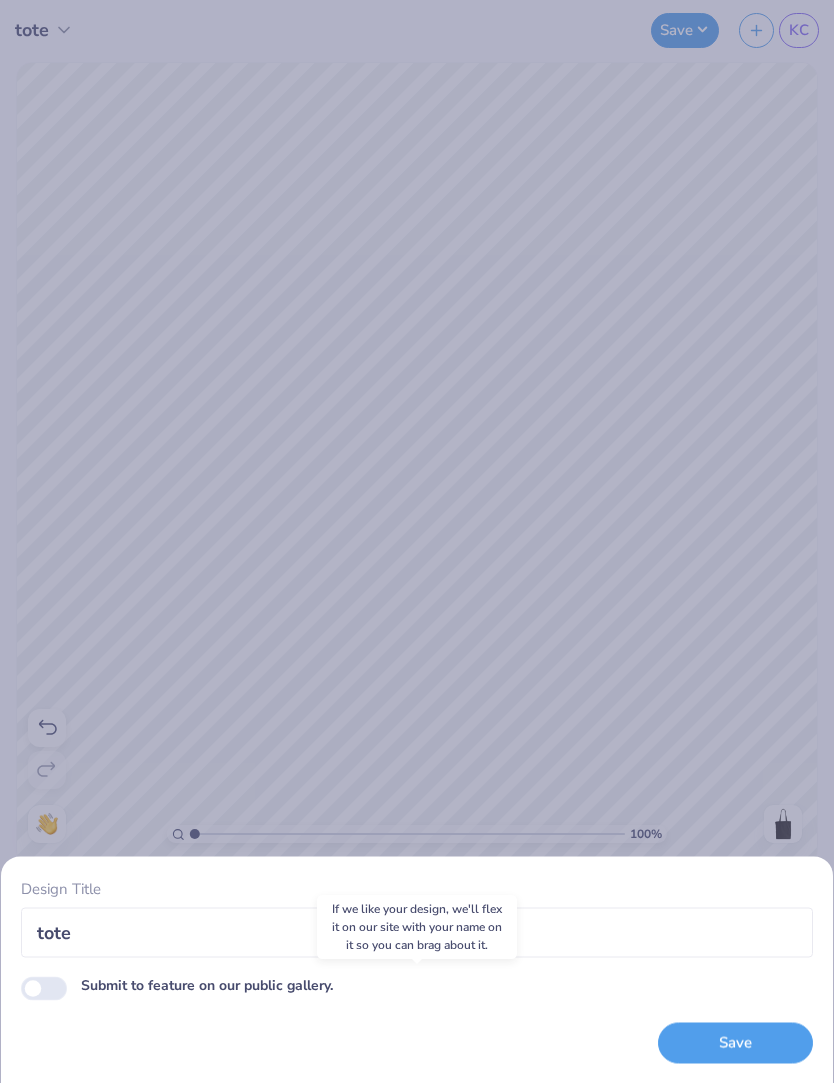 click on "Save" at bounding box center (735, 1044) 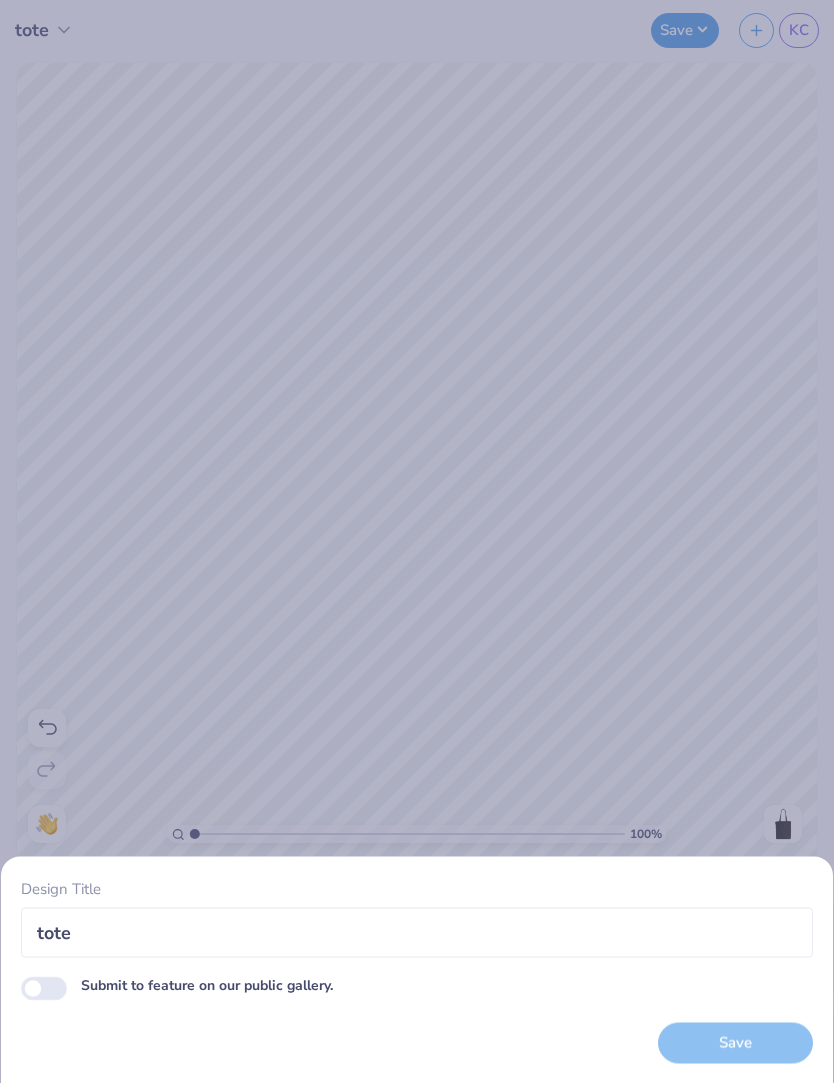 click on "Save" at bounding box center (735, 1044) 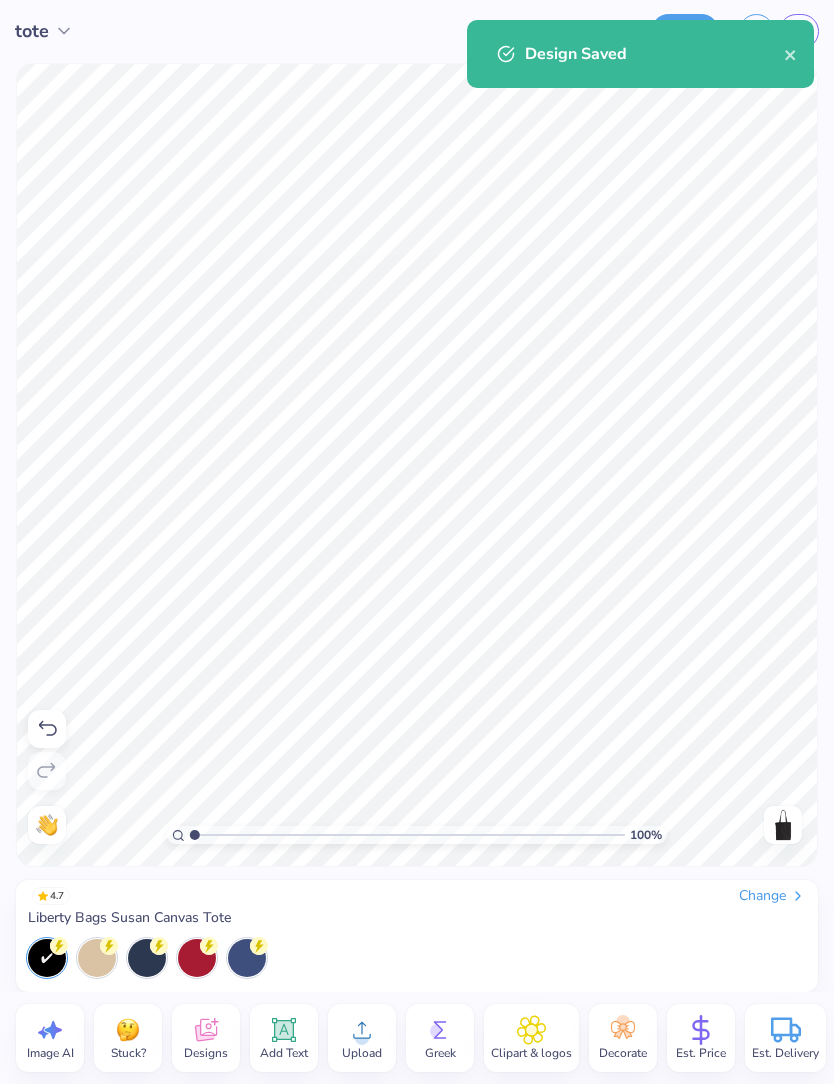 click on "Design Saved" at bounding box center [640, 54] 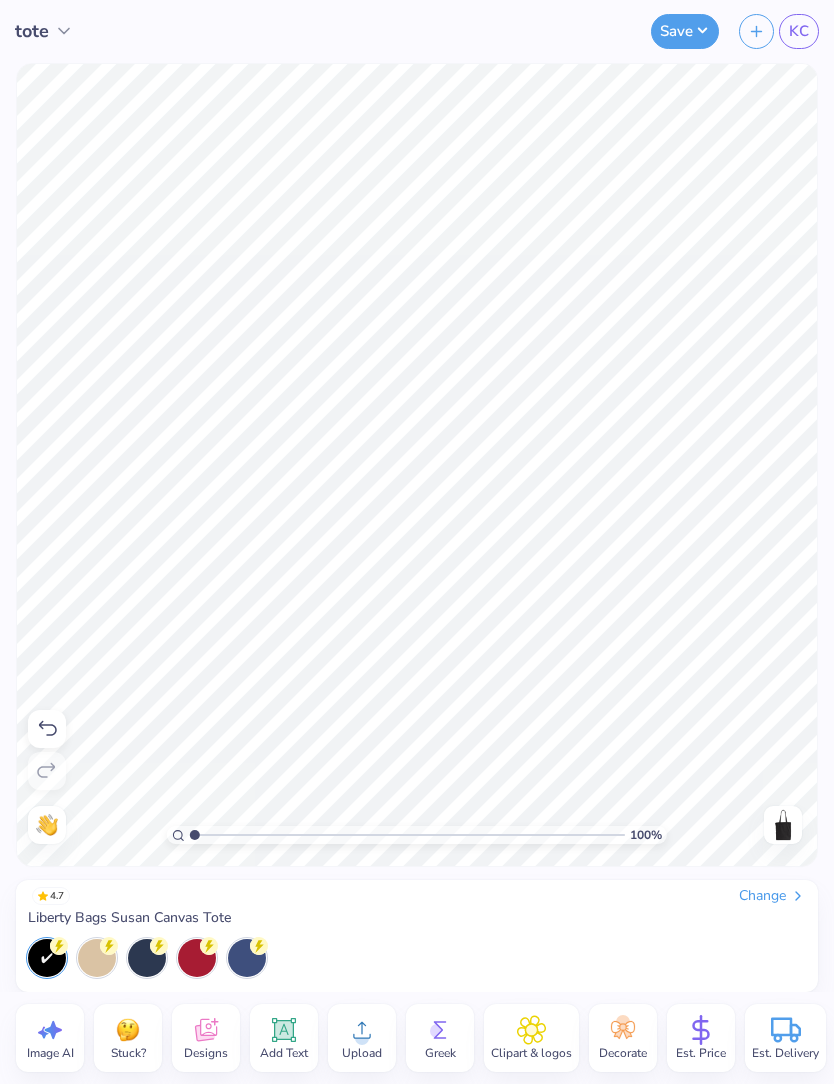click on "KC" at bounding box center (799, 31) 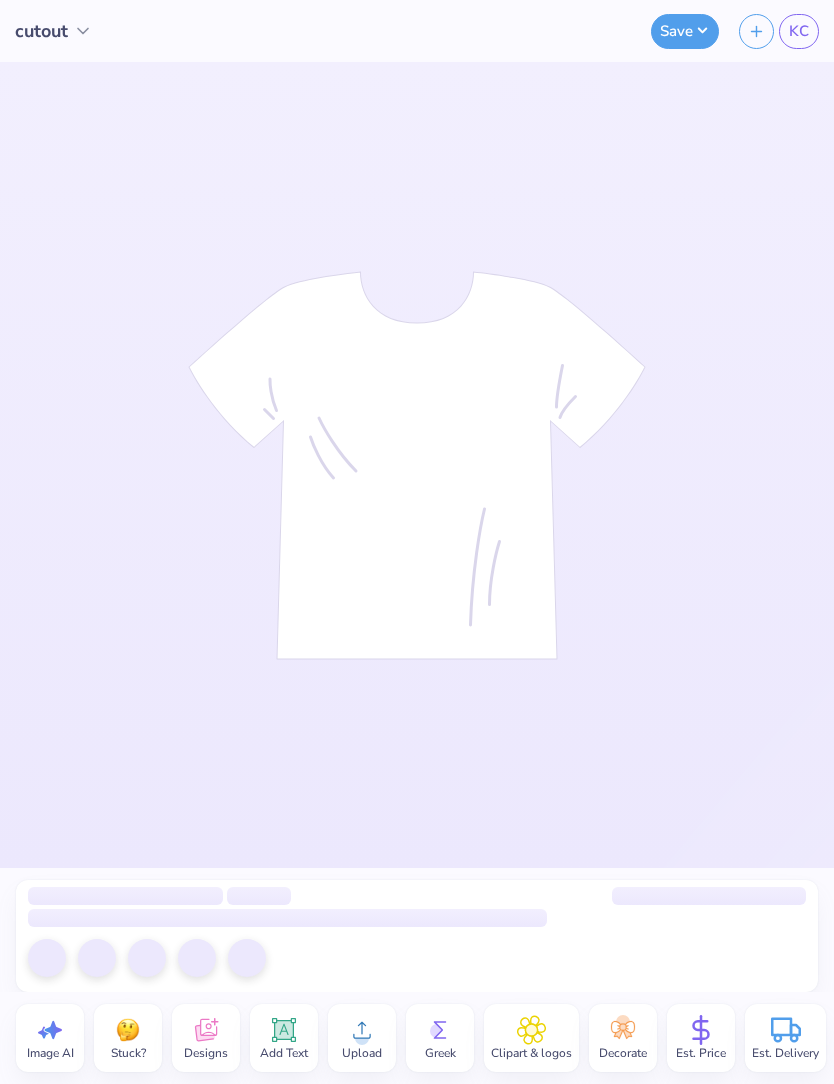 scroll, scrollTop: 0, scrollLeft: 0, axis: both 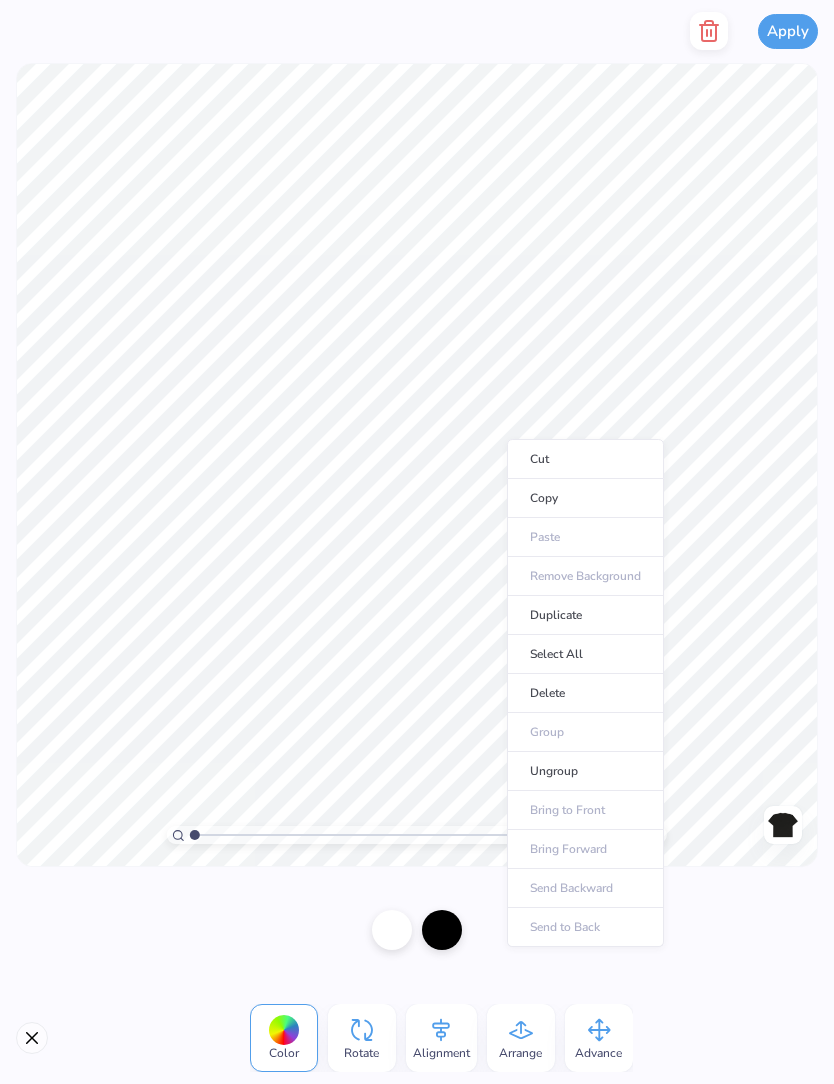 click on "Copy" at bounding box center [585, 498] 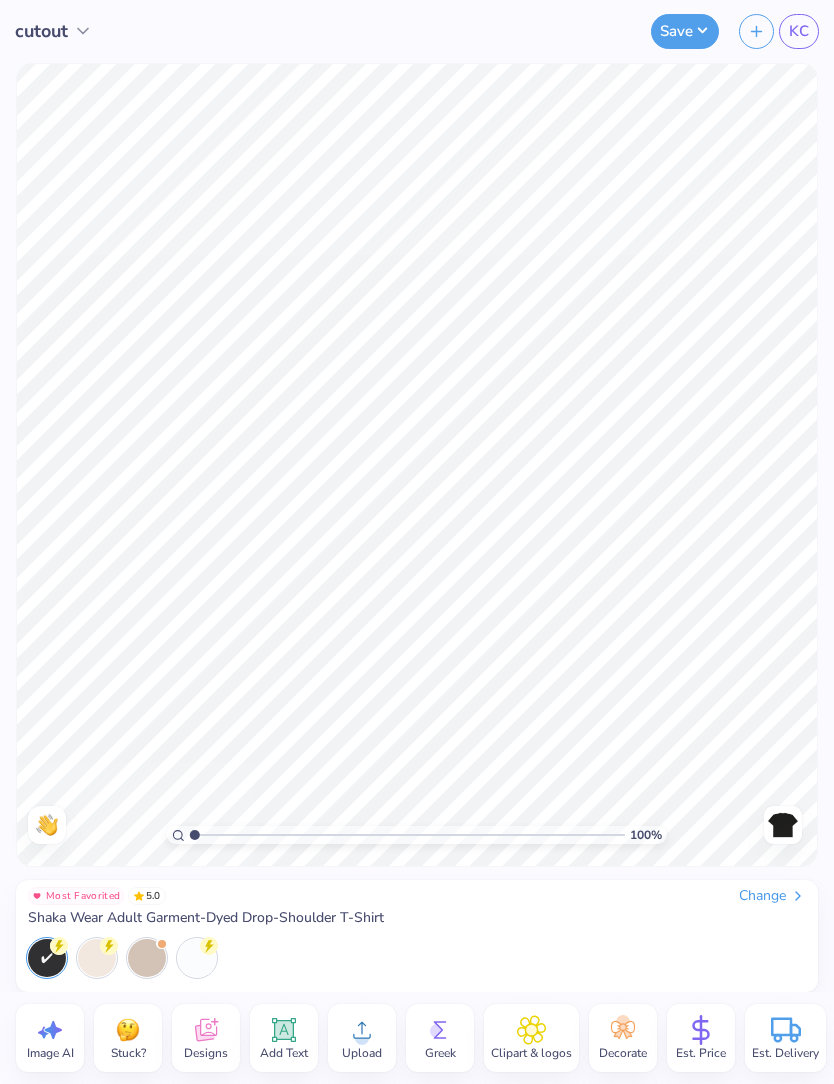 click 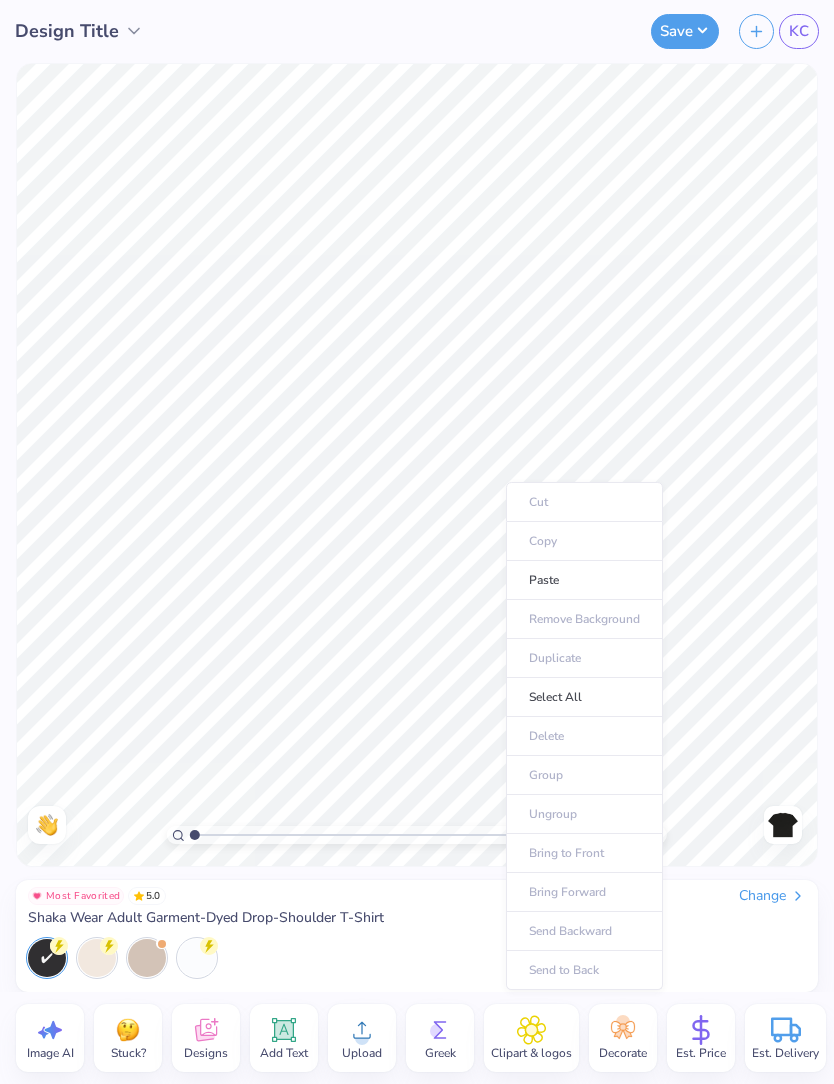 click on "Paste" at bounding box center (584, 580) 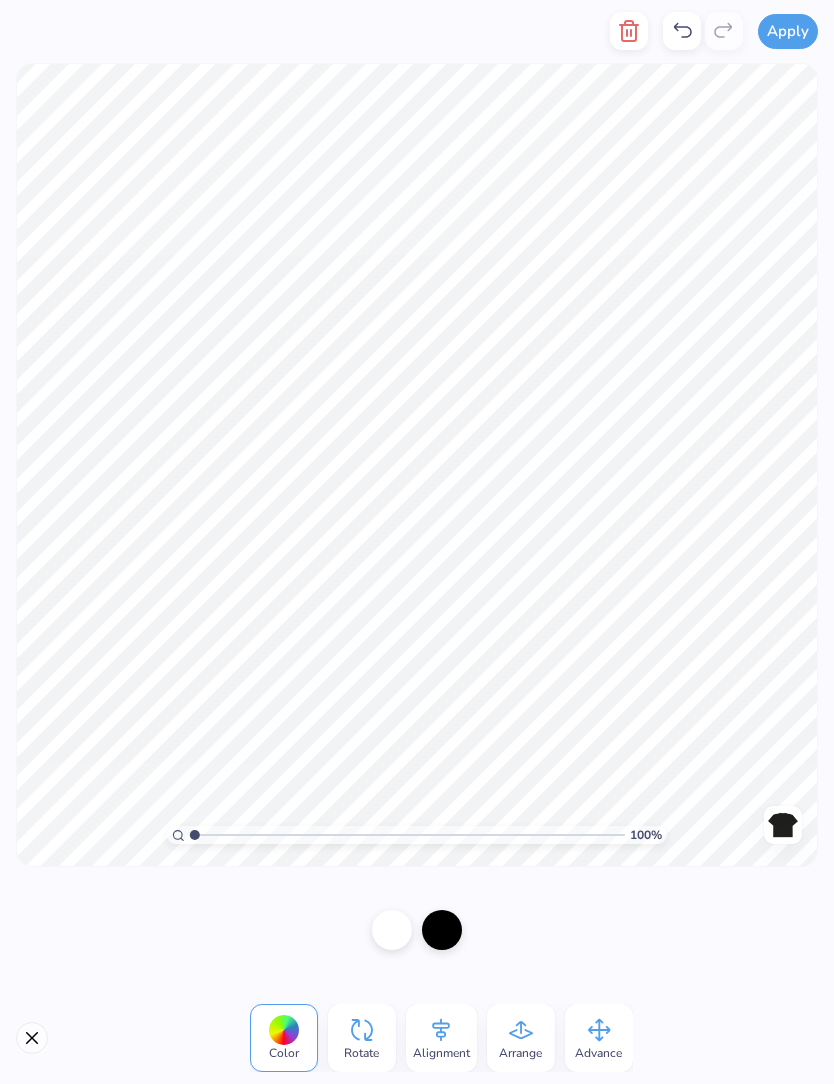 click at bounding box center [392, 930] 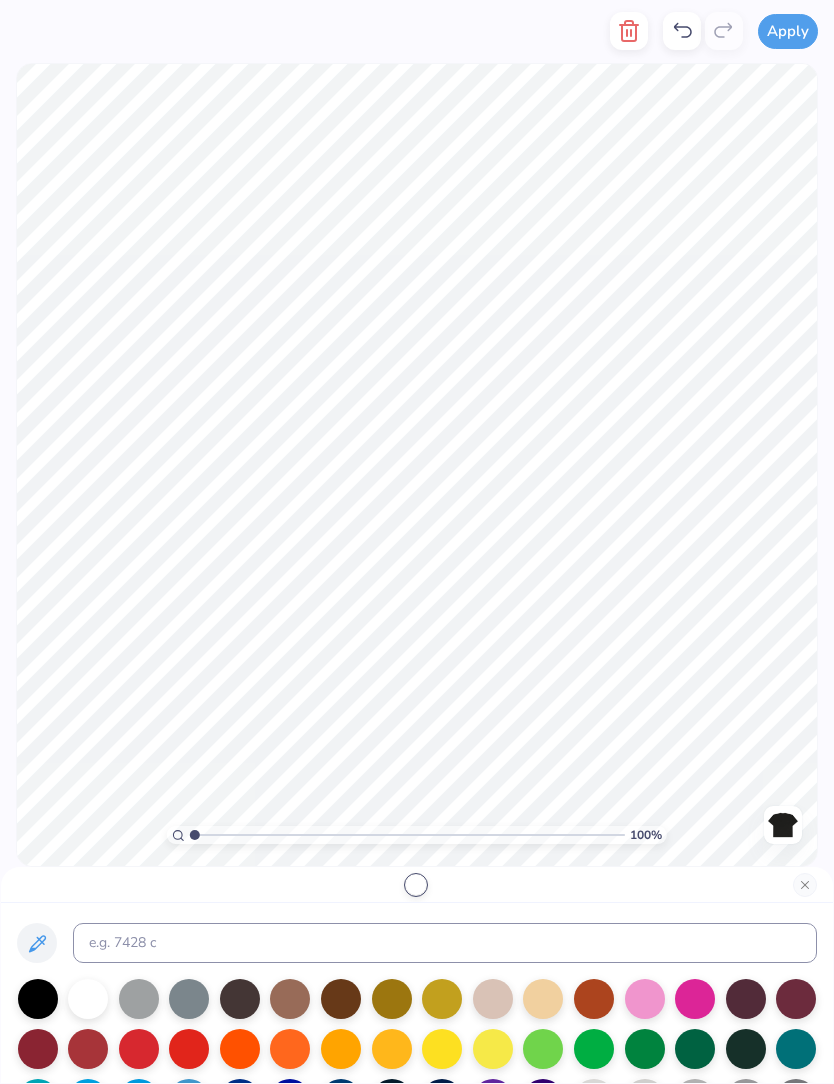 click at bounding box center [543, 1049] 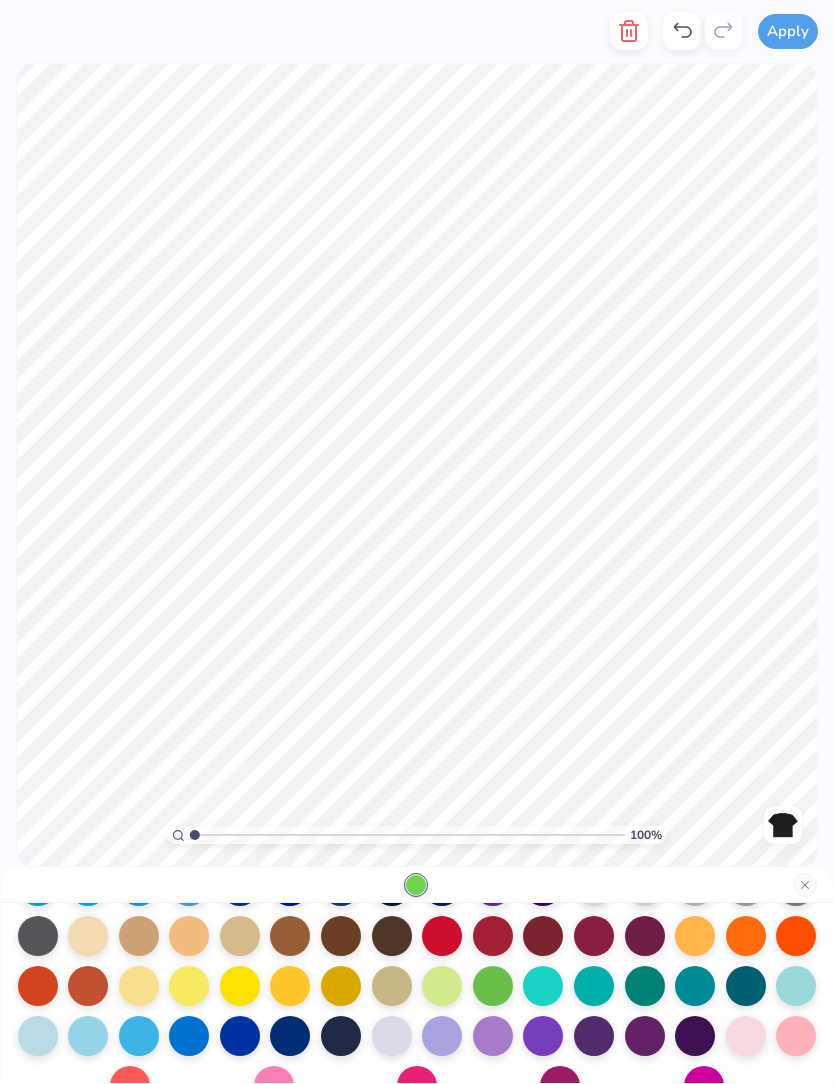 scroll, scrollTop: 212, scrollLeft: 0, axis: vertical 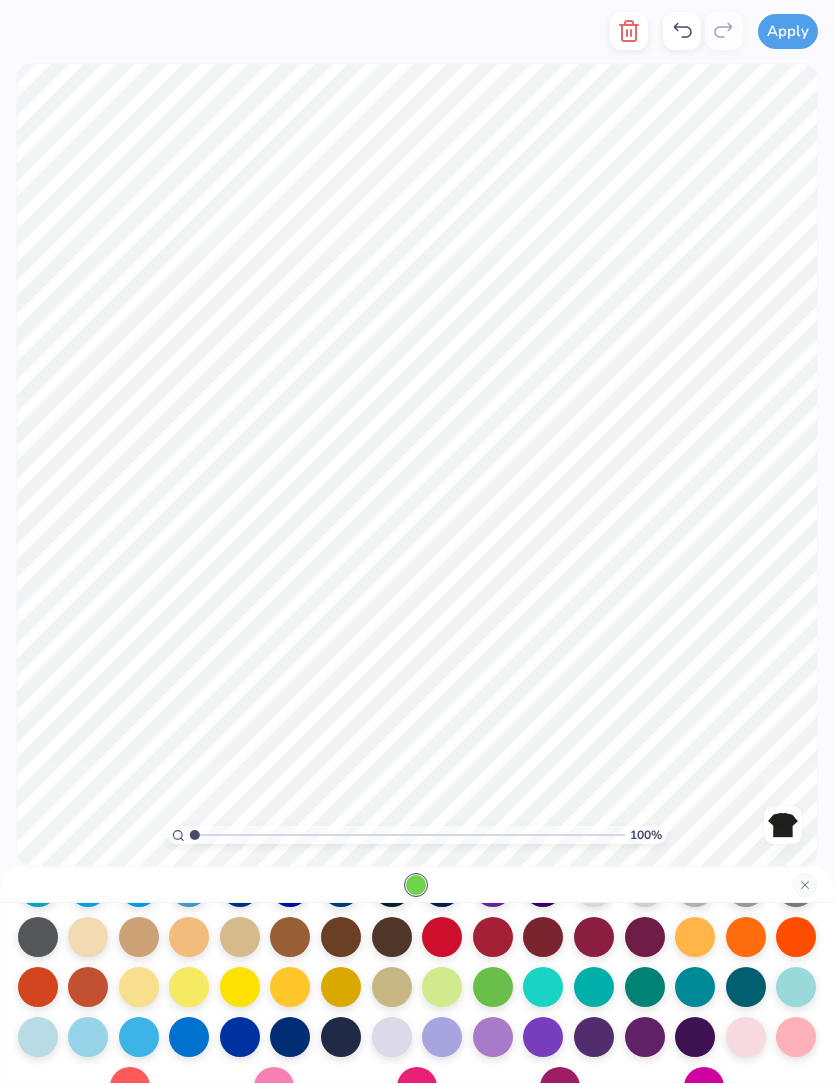 click at bounding box center (442, 987) 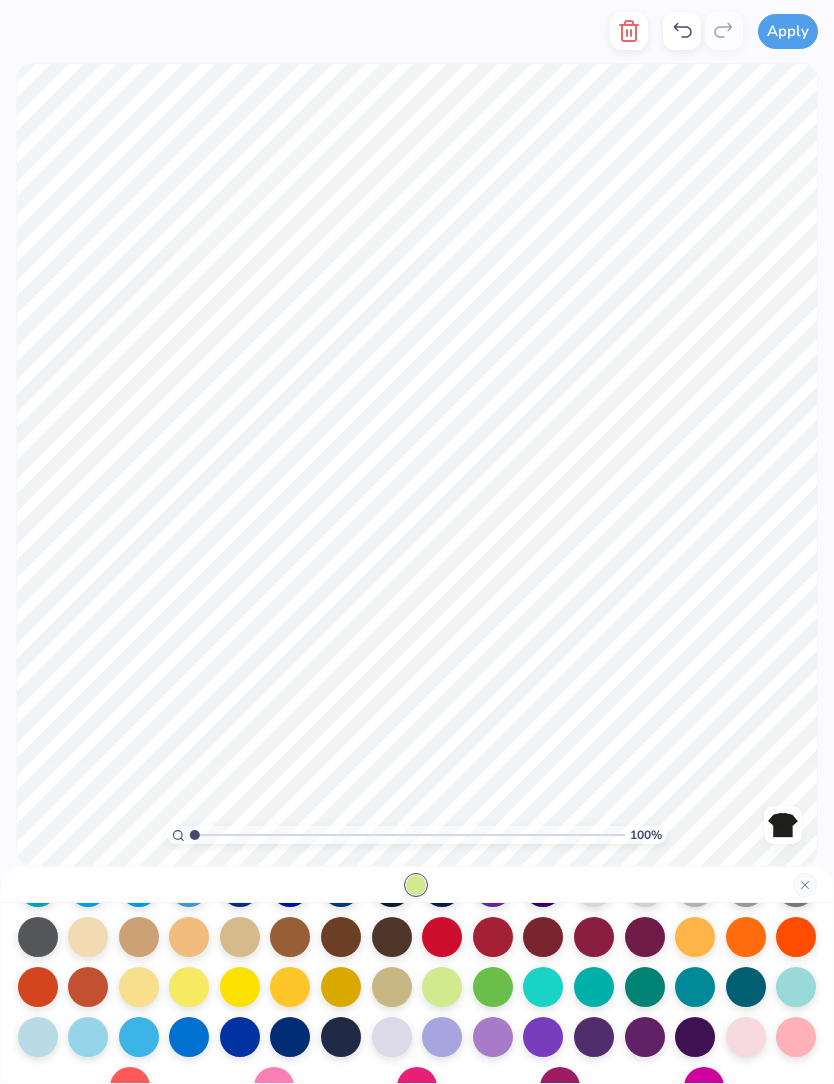 click at bounding box center (746, 937) 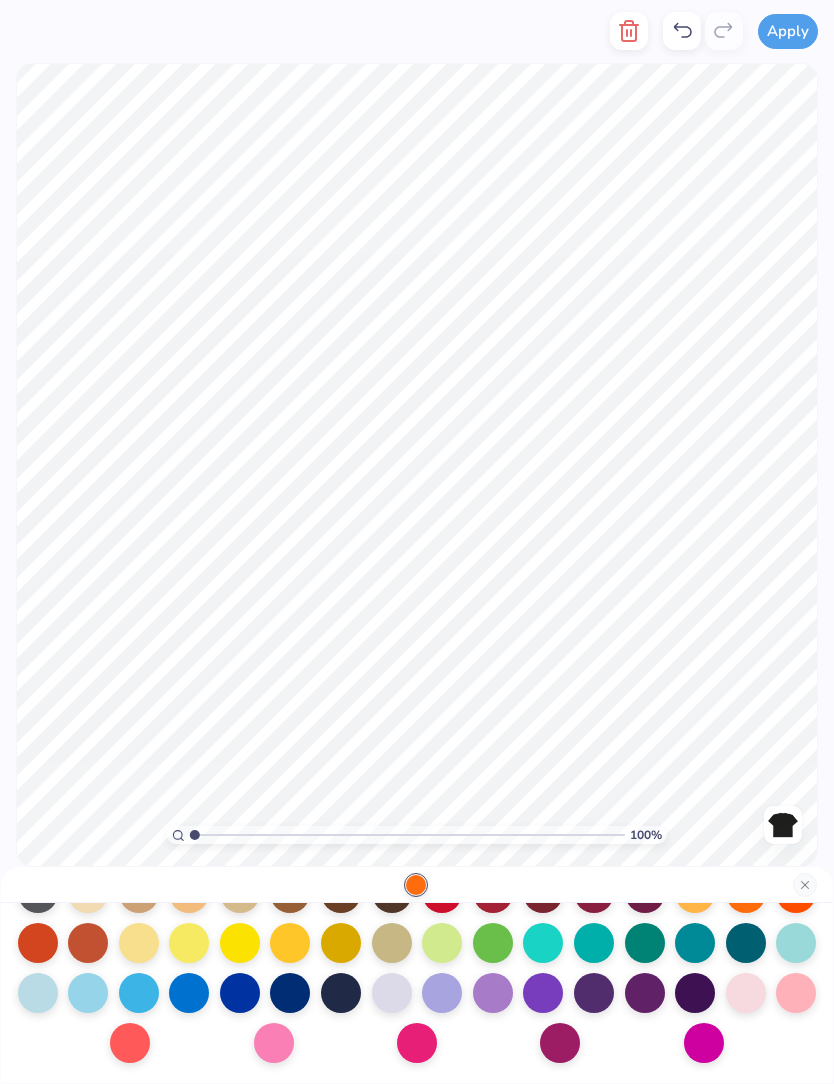 scroll, scrollTop: 260, scrollLeft: 0, axis: vertical 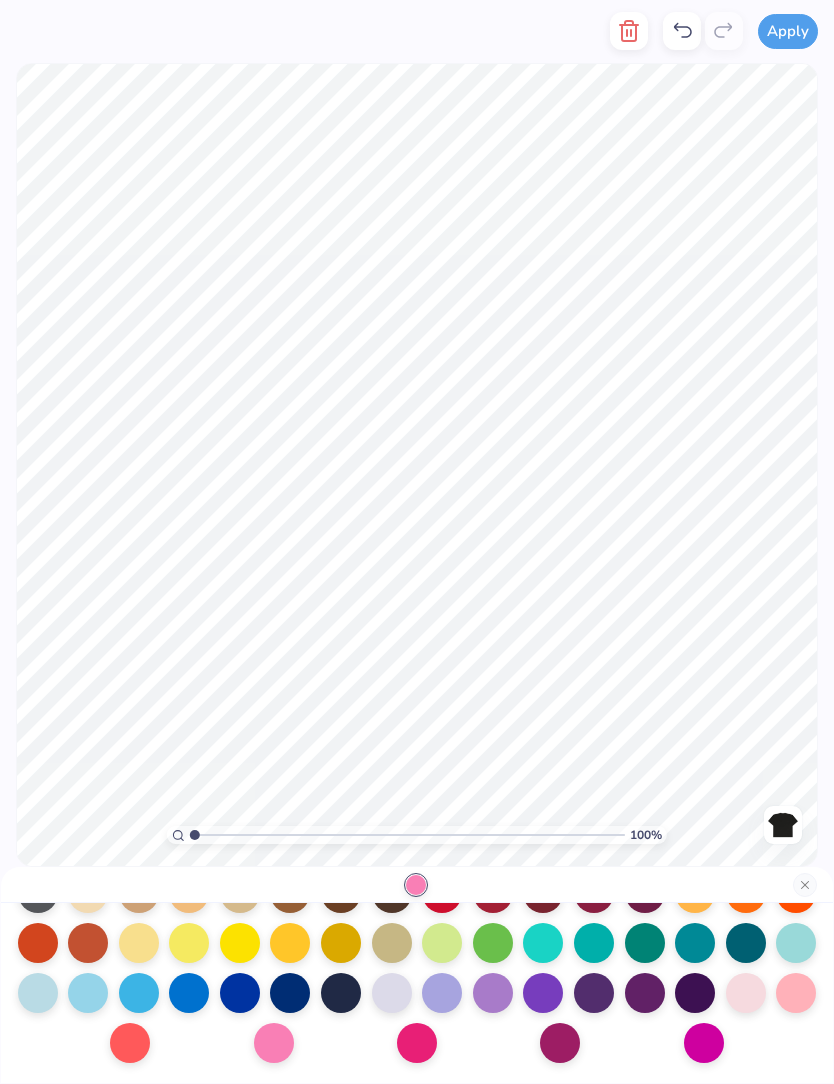 click at bounding box center [560, 1043] 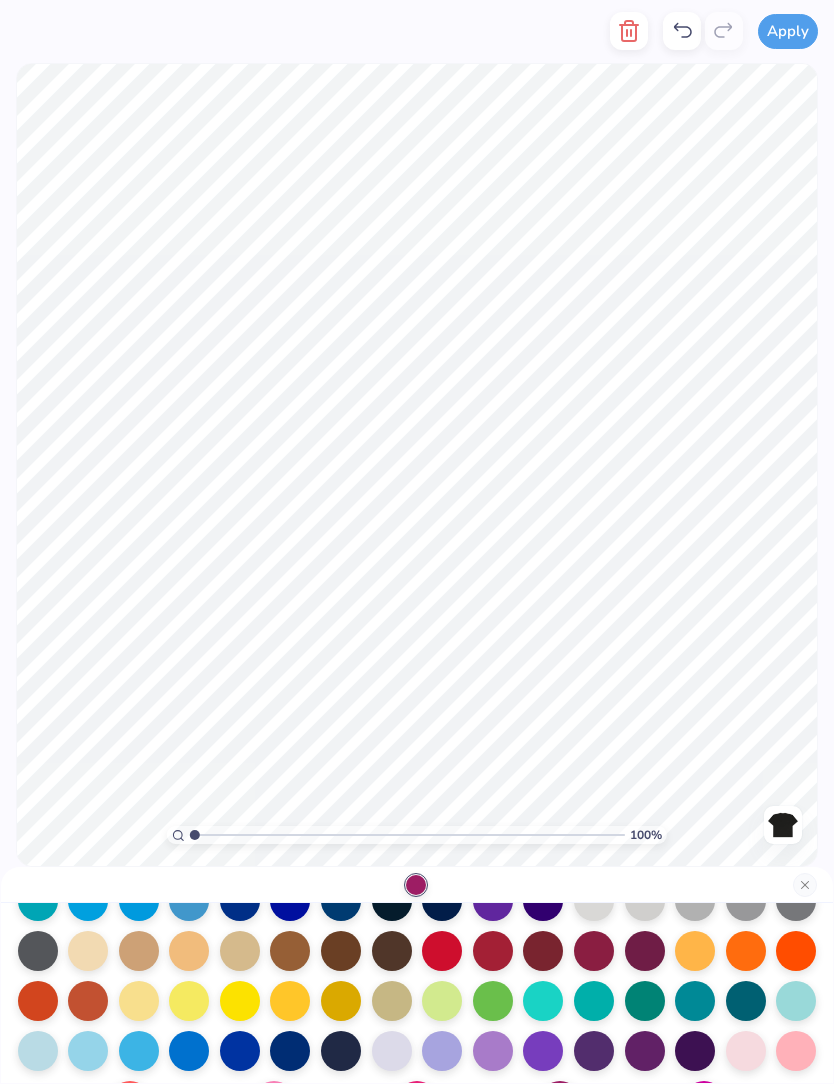 scroll, scrollTop: 196, scrollLeft: 0, axis: vertical 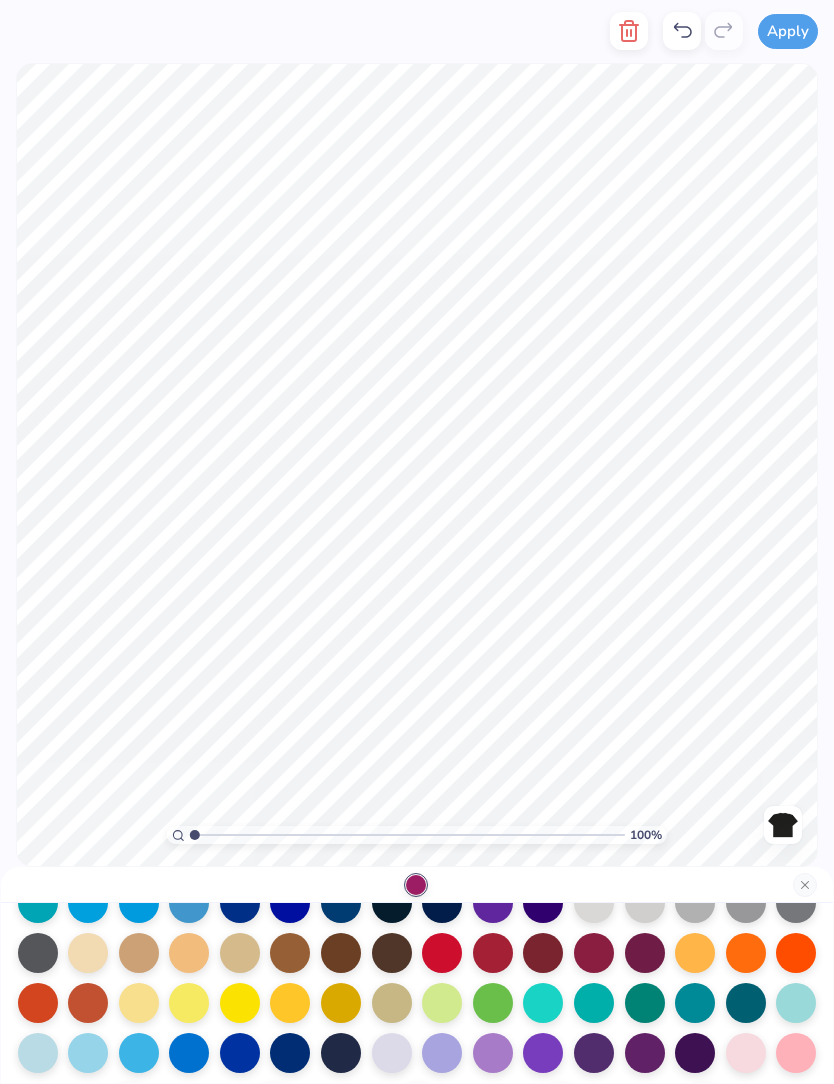 click at bounding box center (392, 953) 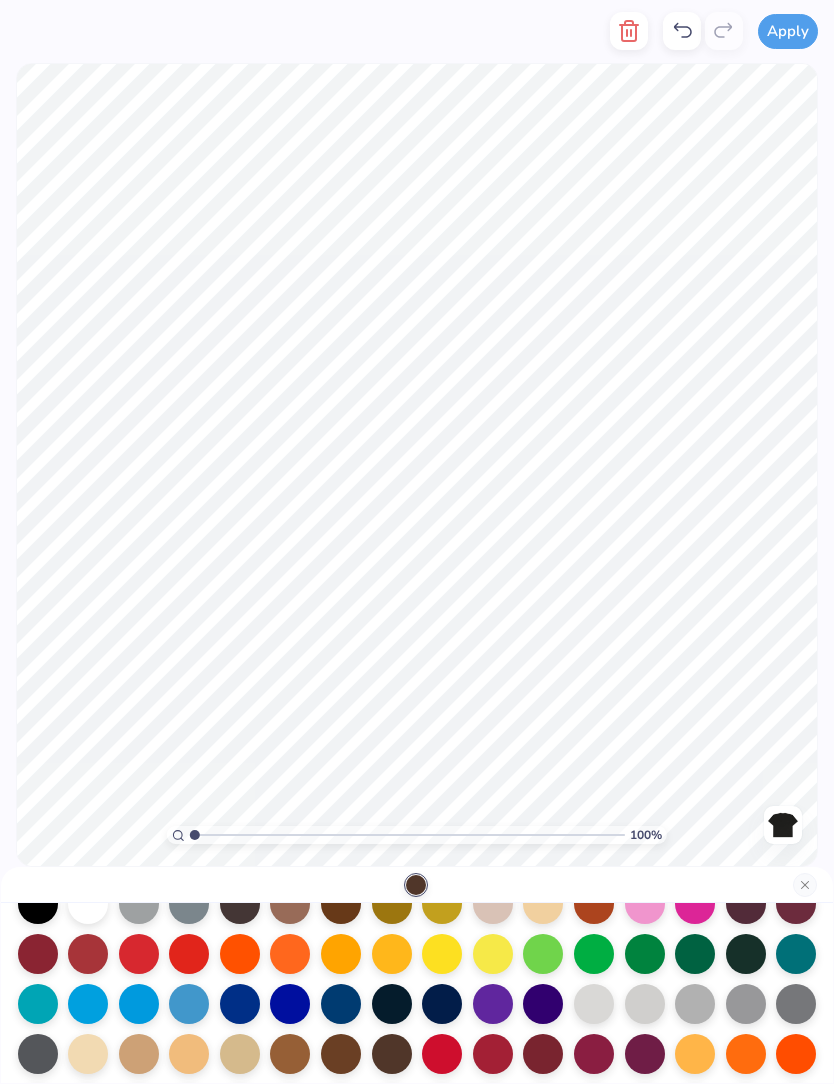 scroll, scrollTop: 94, scrollLeft: 0, axis: vertical 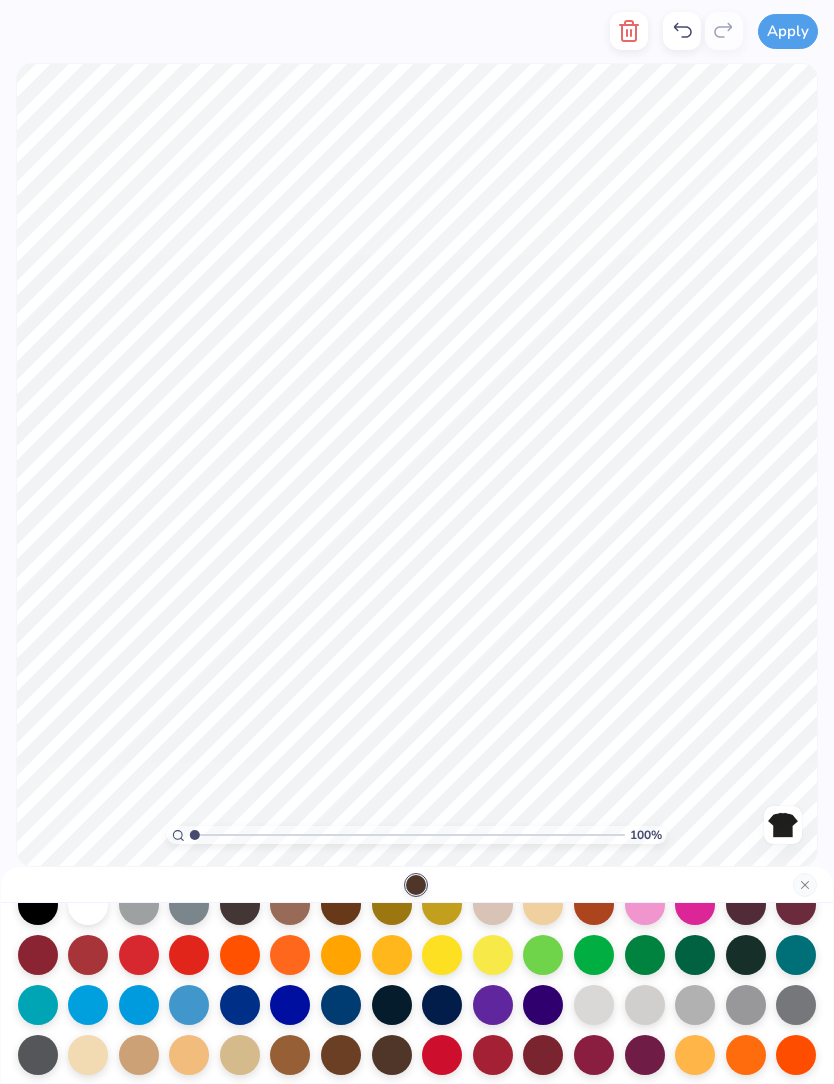 click at bounding box center (290, 955) 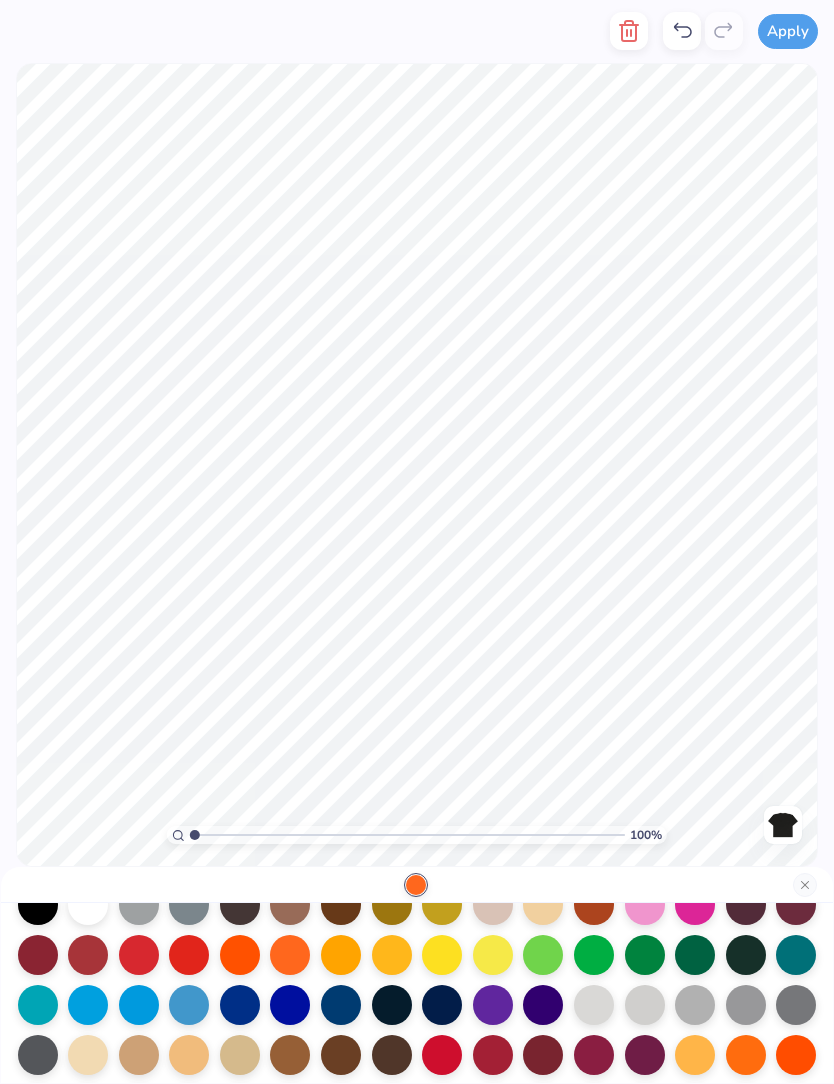 click at bounding box center [88, 955] 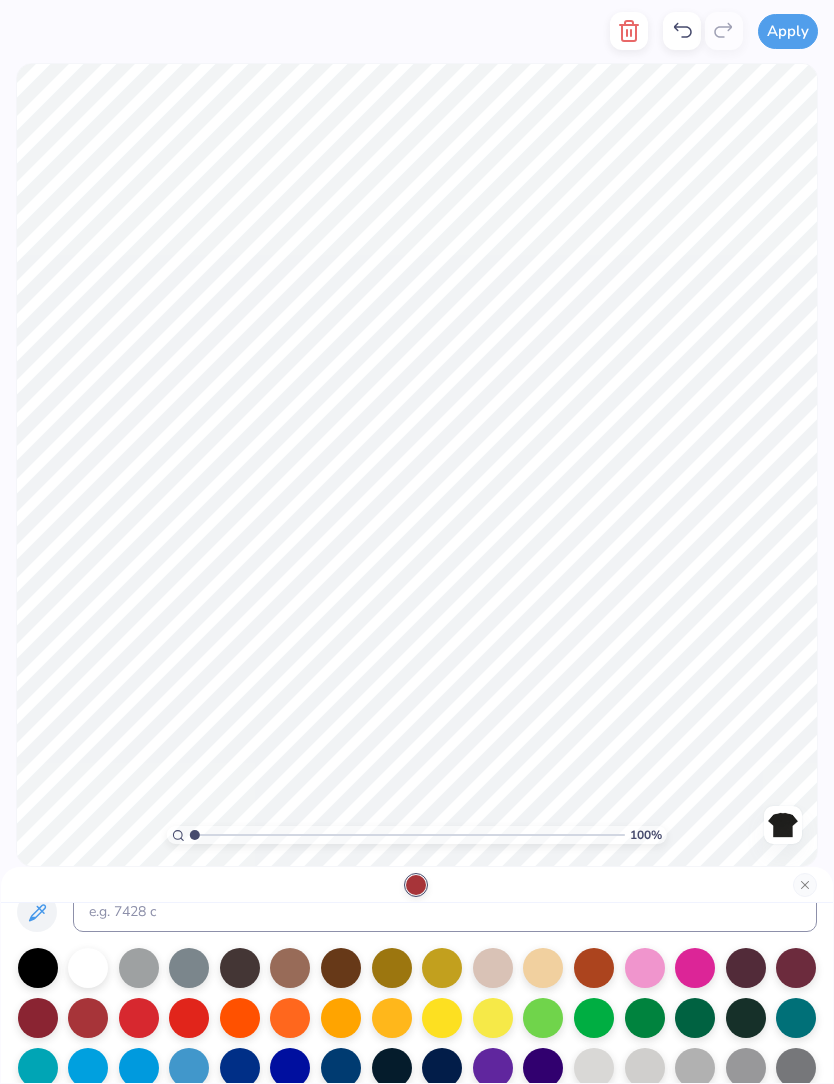 scroll, scrollTop: 17, scrollLeft: 0, axis: vertical 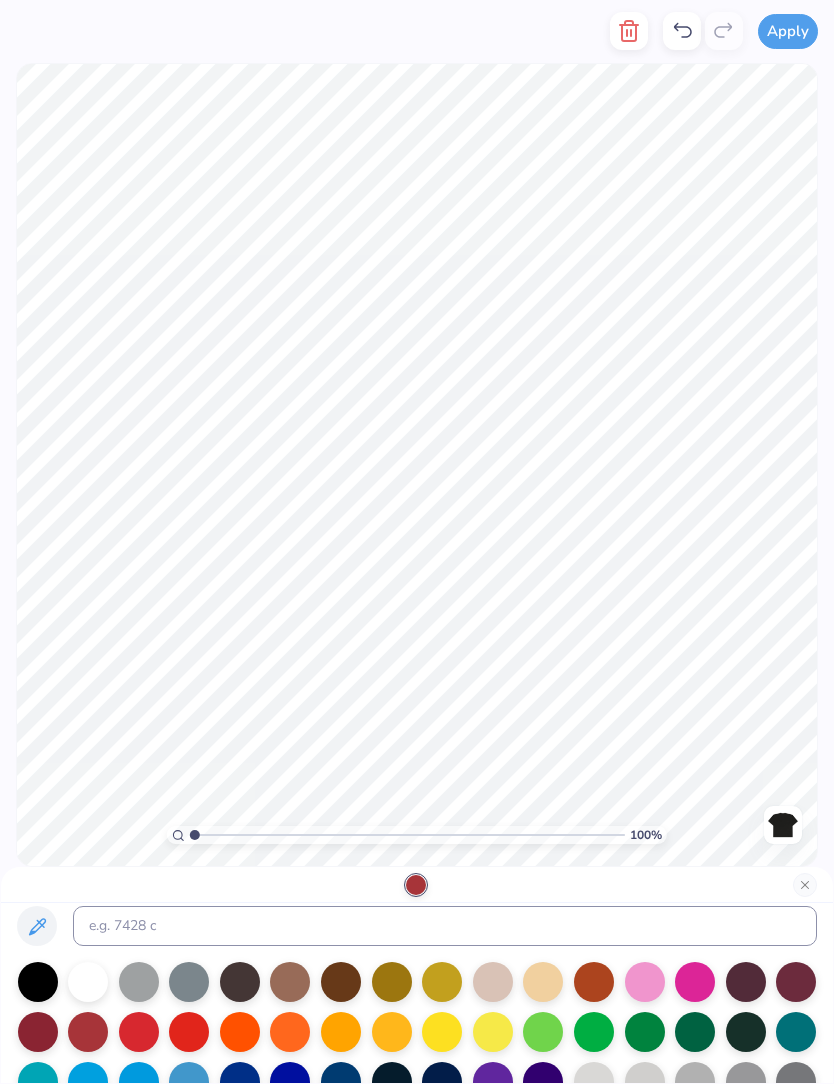 click at bounding box center [442, 982] 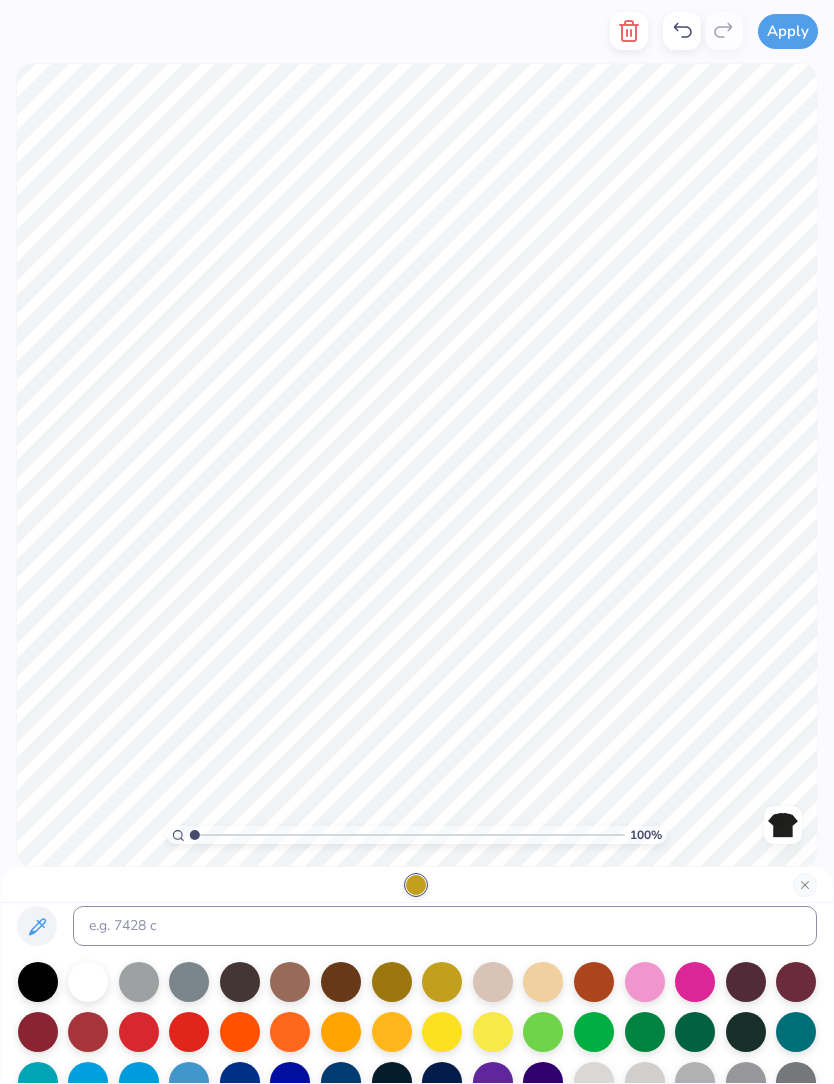 click at bounding box center (392, 982) 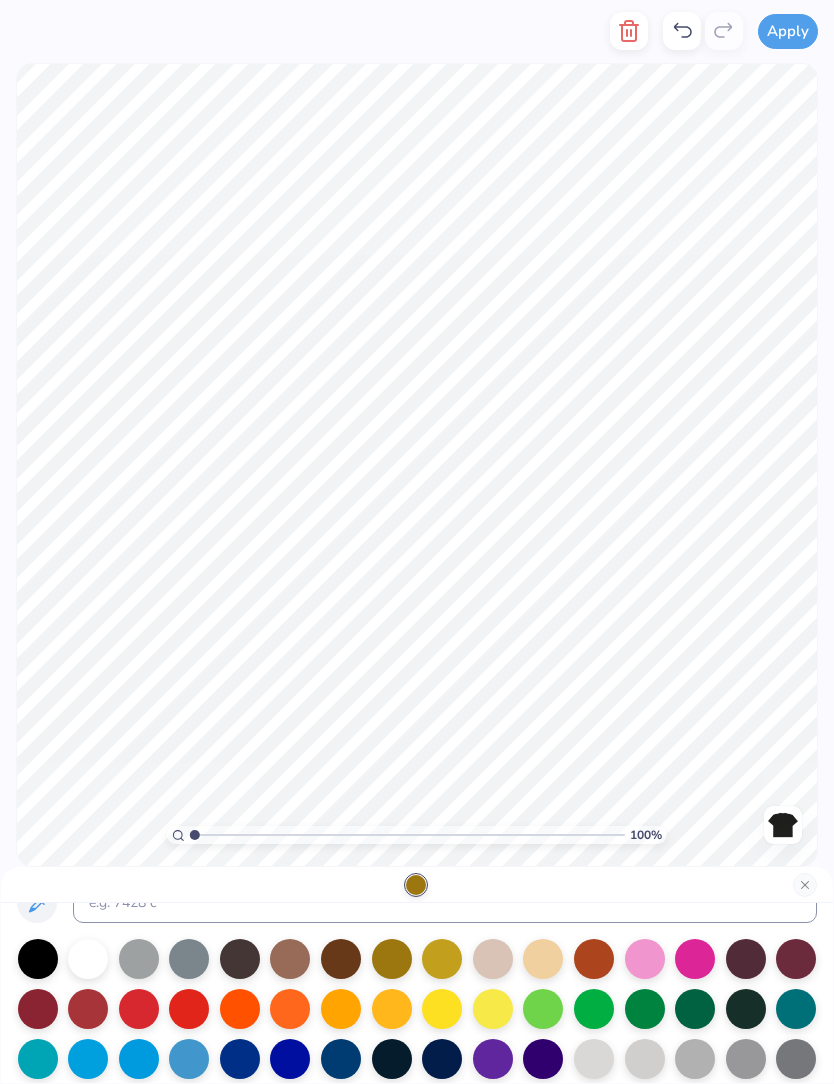 scroll, scrollTop: 43, scrollLeft: 0, axis: vertical 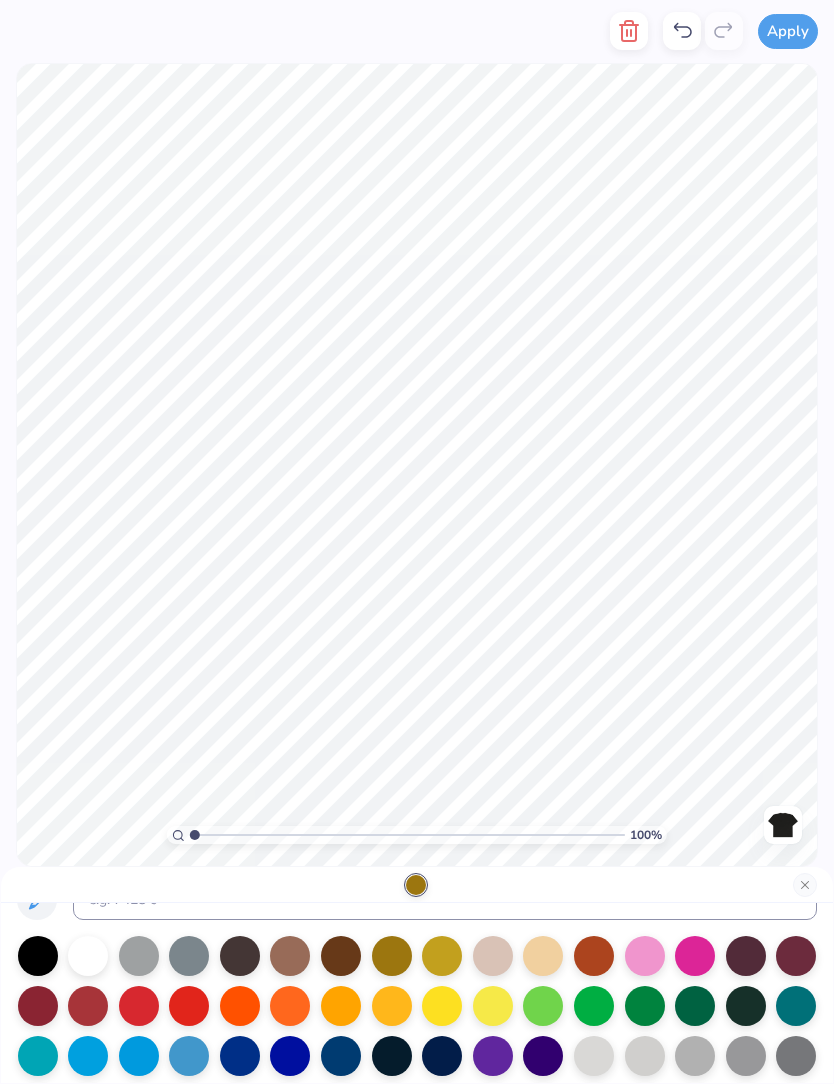 click at bounding box center (543, 1006) 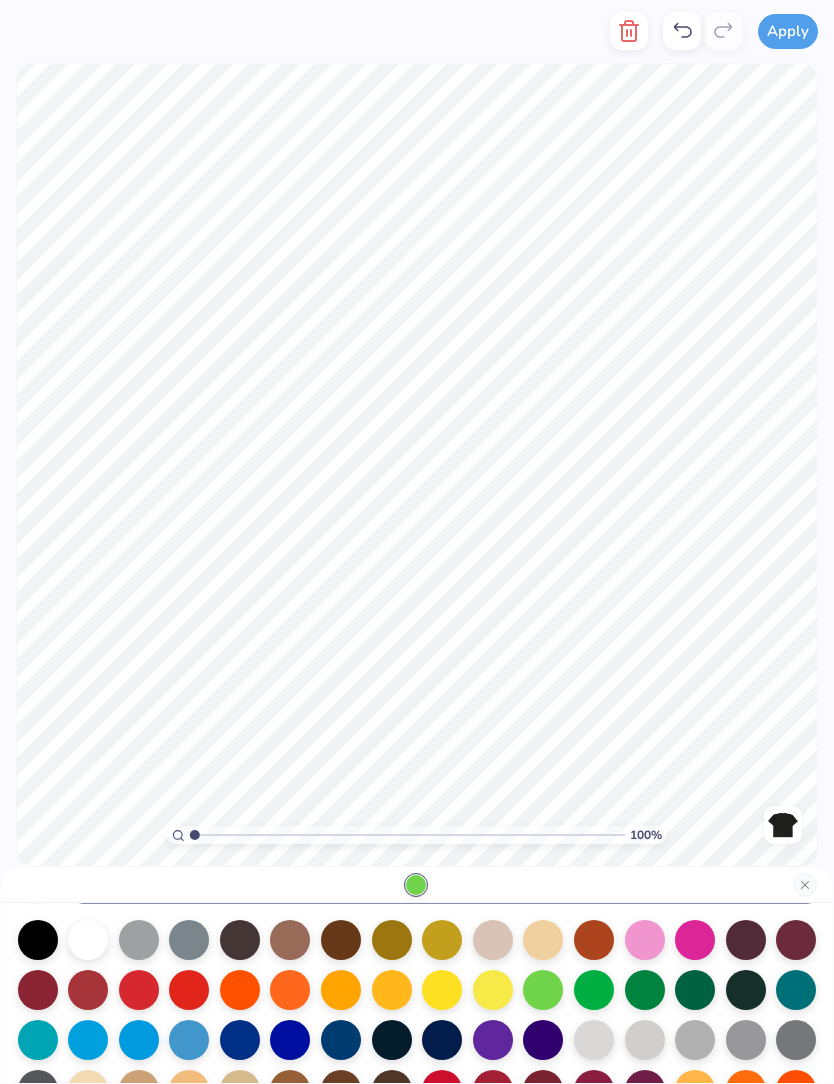 scroll, scrollTop: 72, scrollLeft: 0, axis: vertical 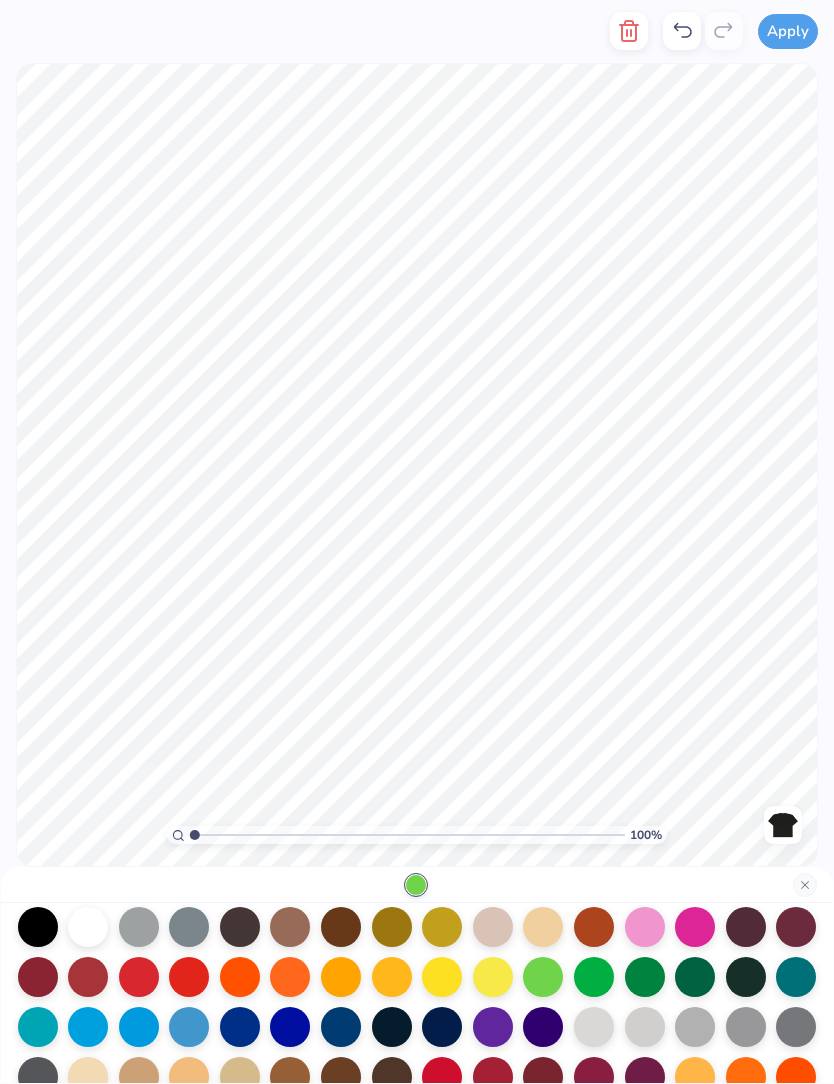 click at bounding box center (645, 977) 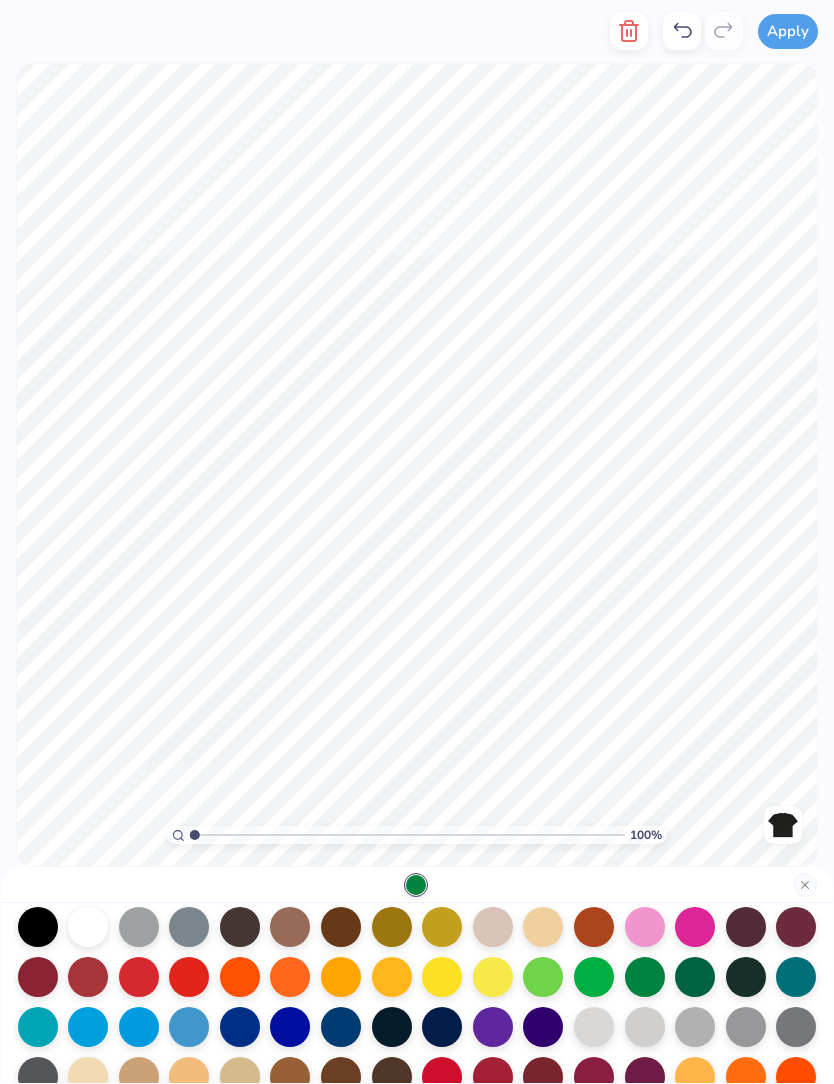 click at bounding box center [746, 977] 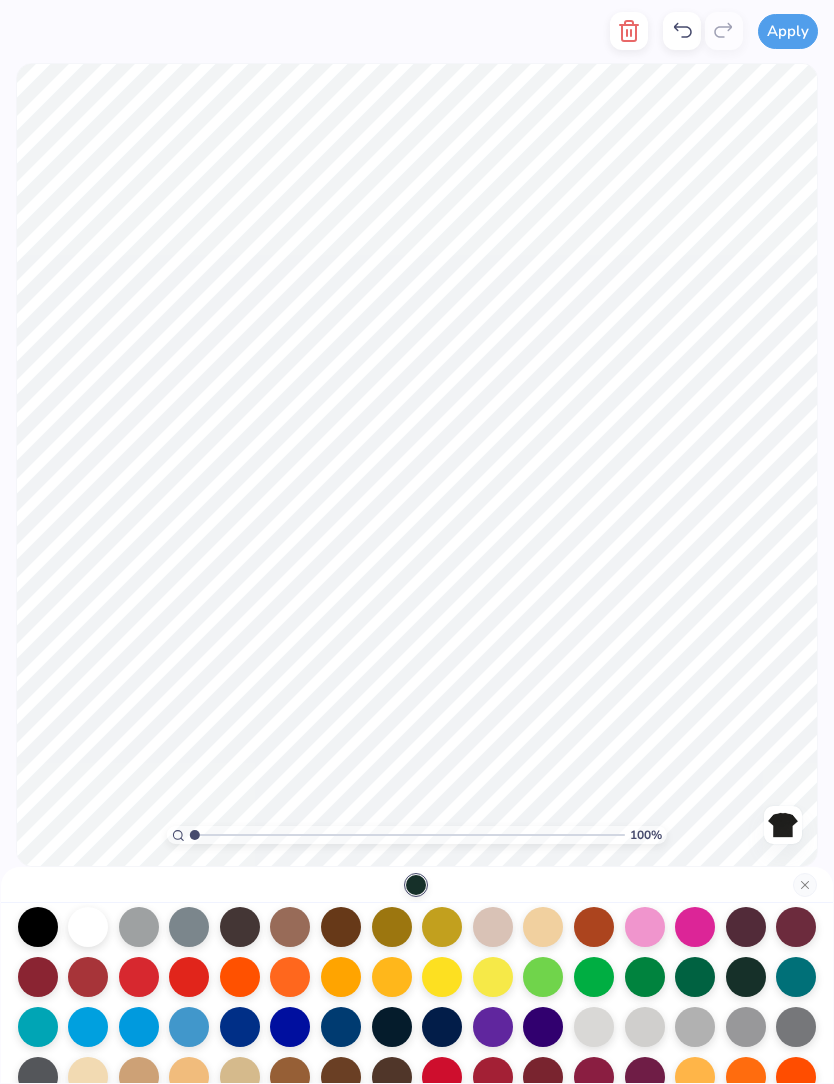 click at bounding box center (796, 977) 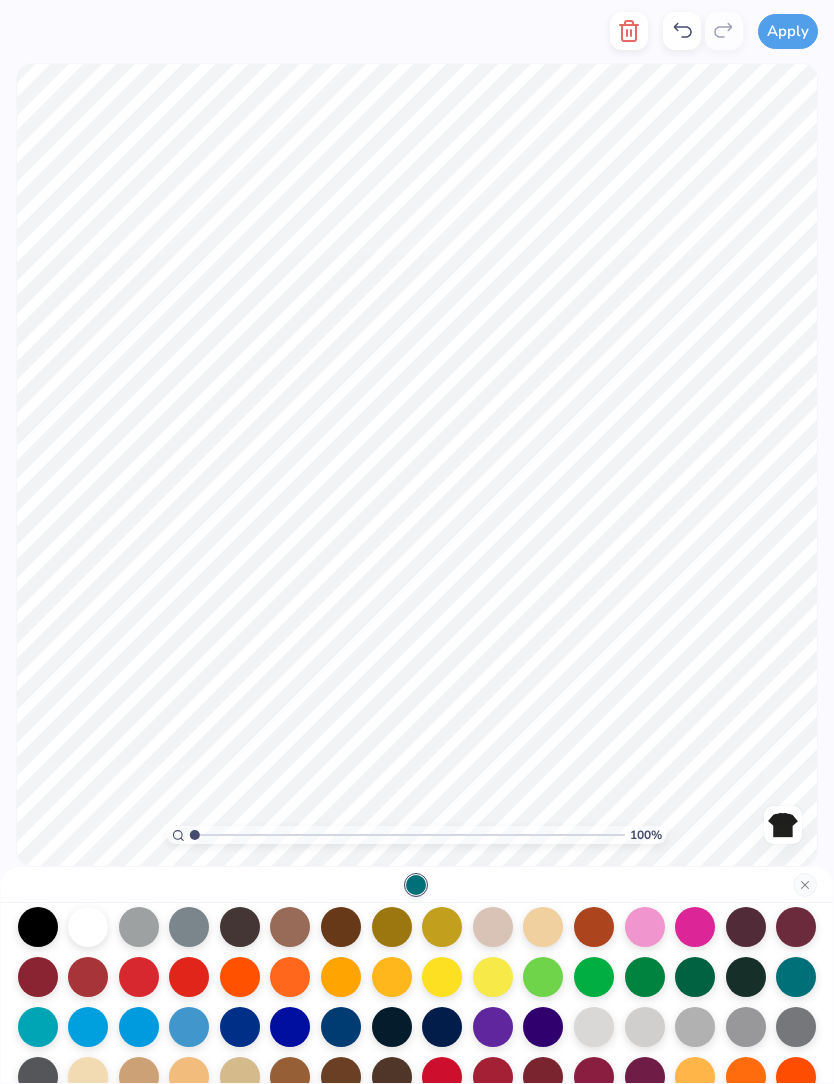 click at bounding box center [695, 977] 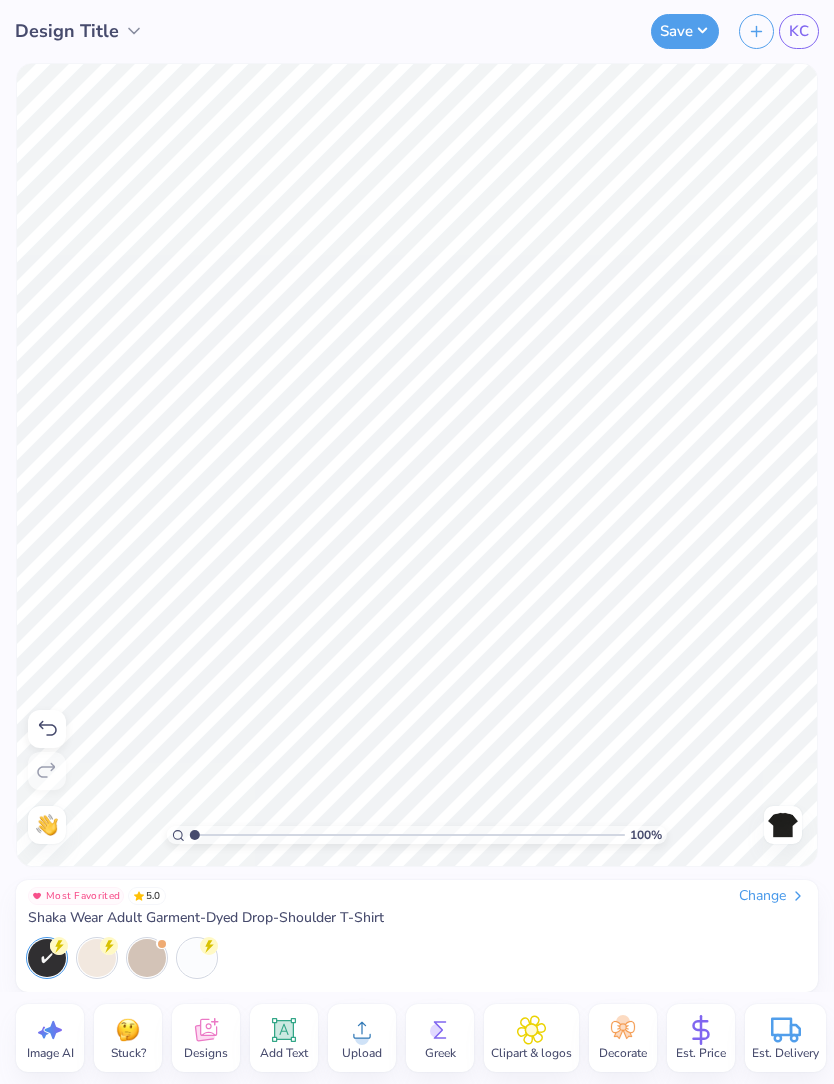 click on "Save" at bounding box center (685, 31) 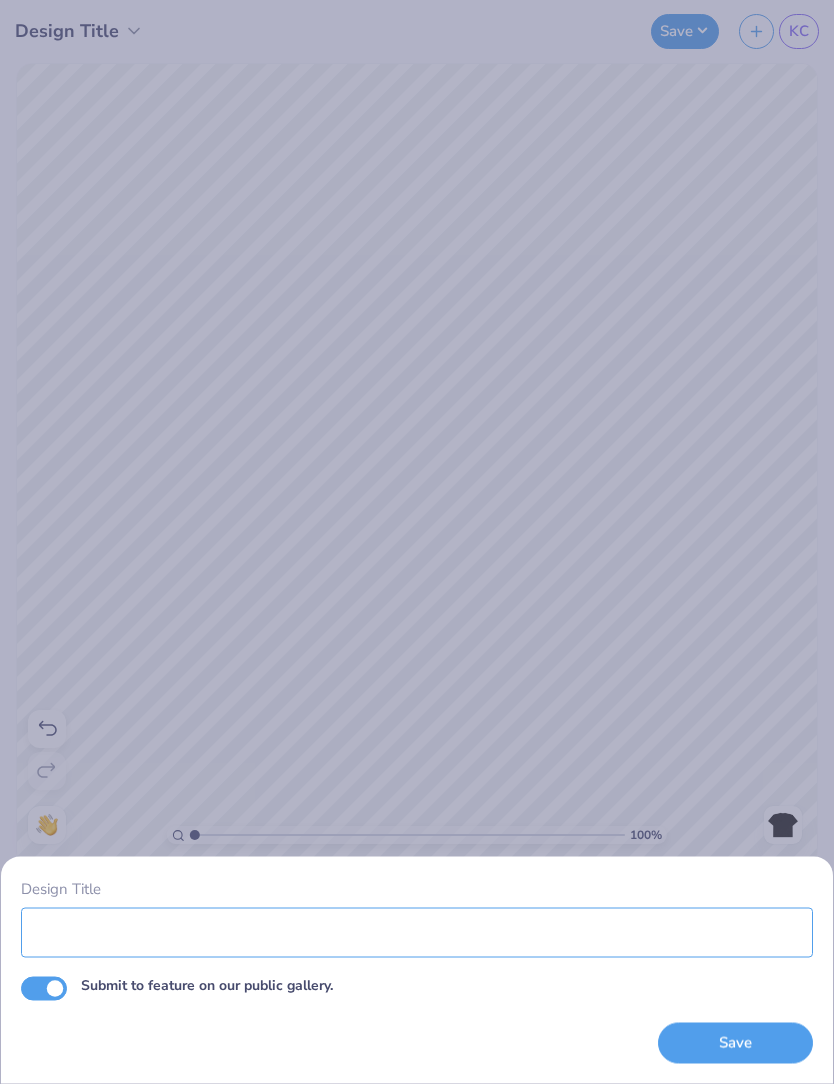 click on "Design Title" at bounding box center (417, 932) 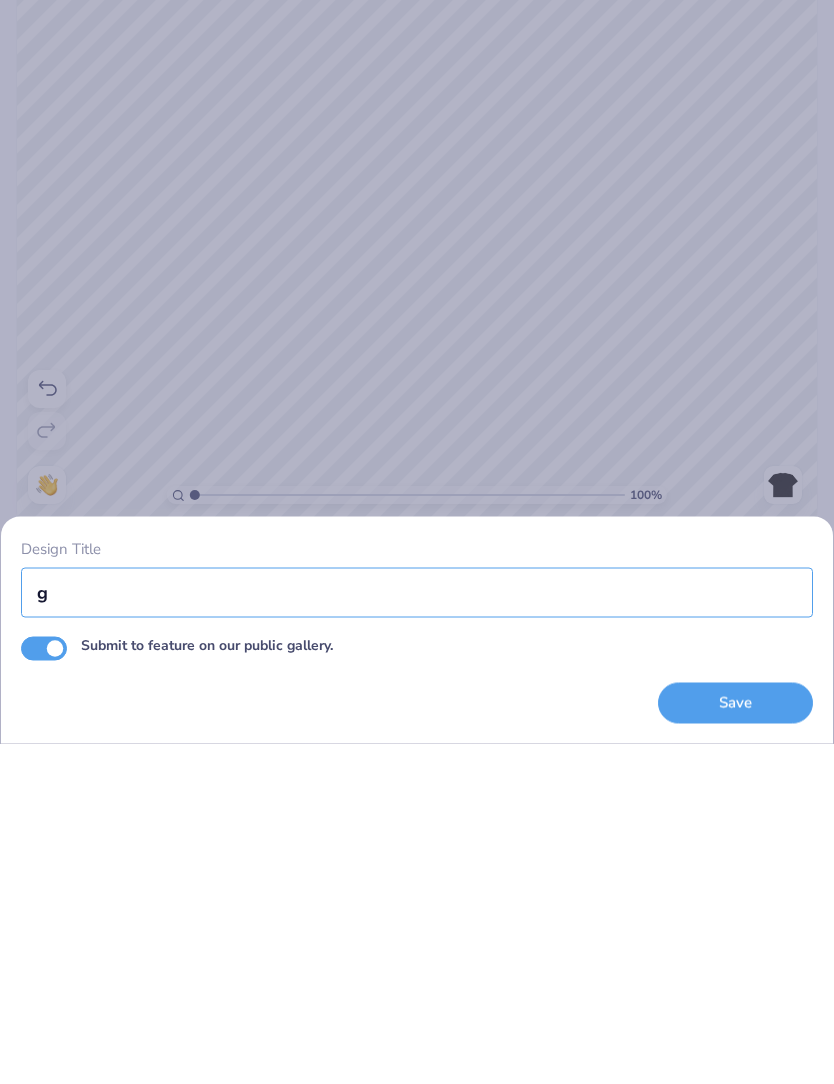 scroll, scrollTop: 0, scrollLeft: 0, axis: both 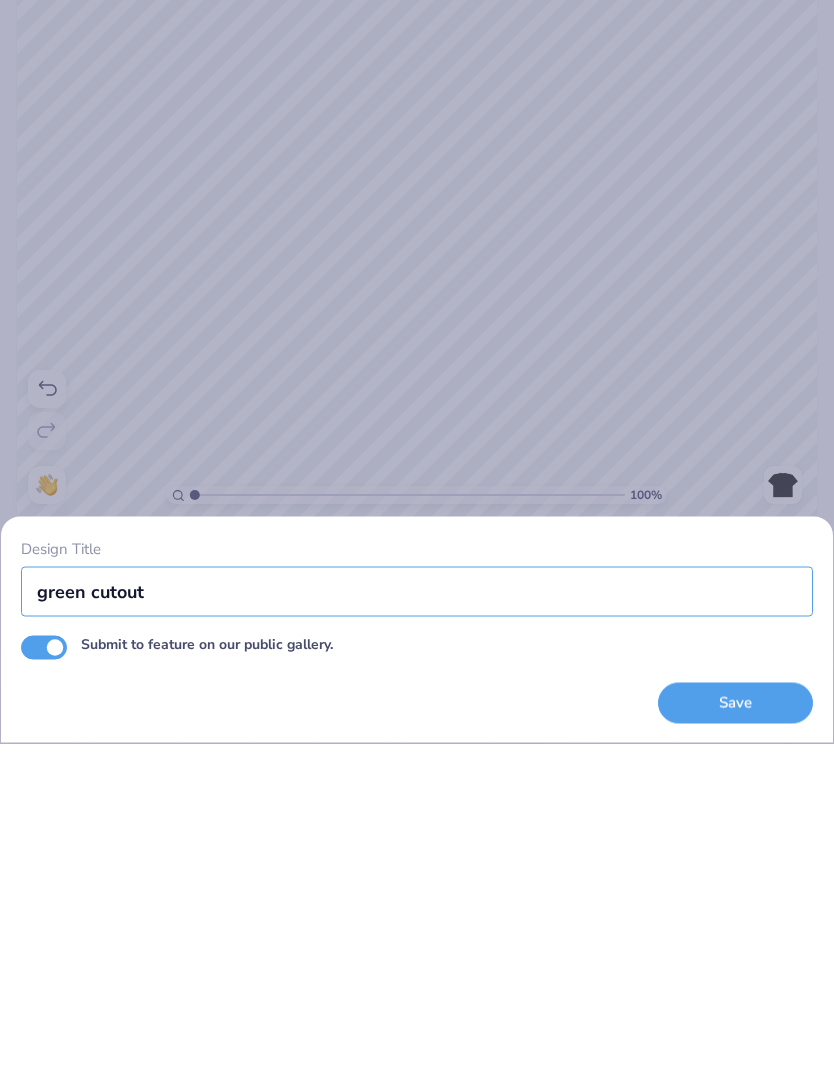 type on "green cutout" 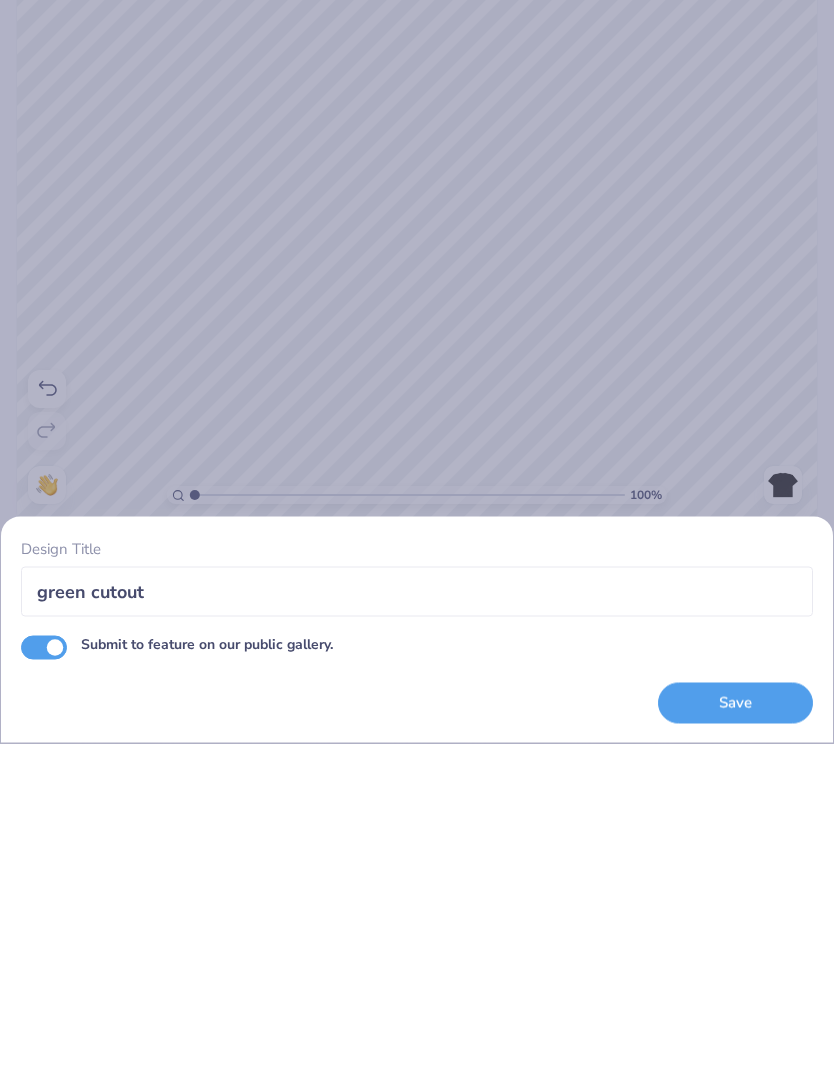 click on "Save" at bounding box center [735, 1042] 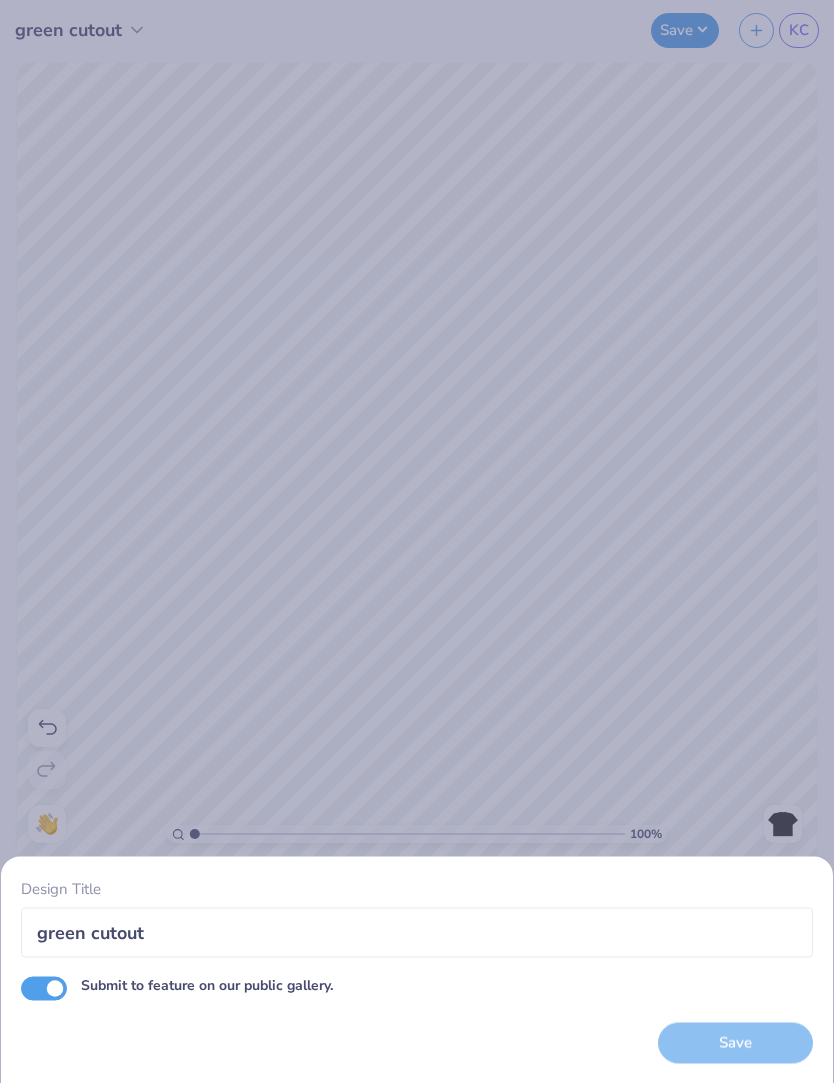 click on "Submit to feature on our public gallery." at bounding box center (44, 989) 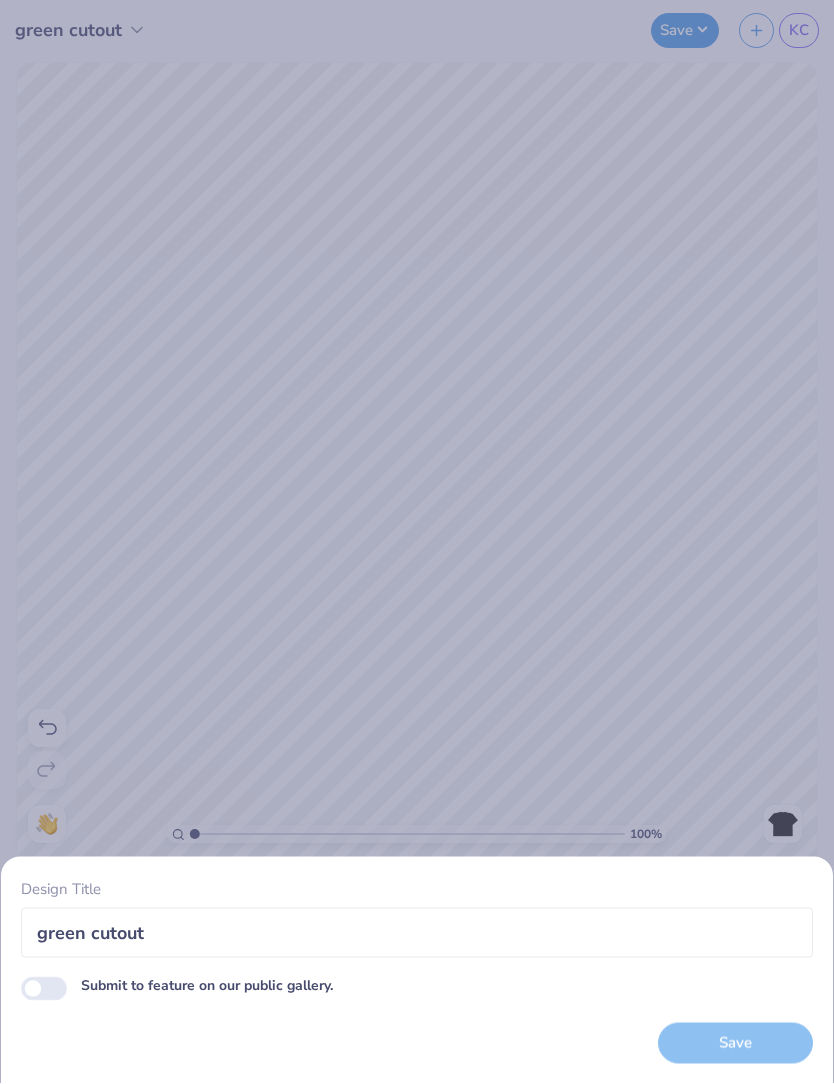 checkbox on "false" 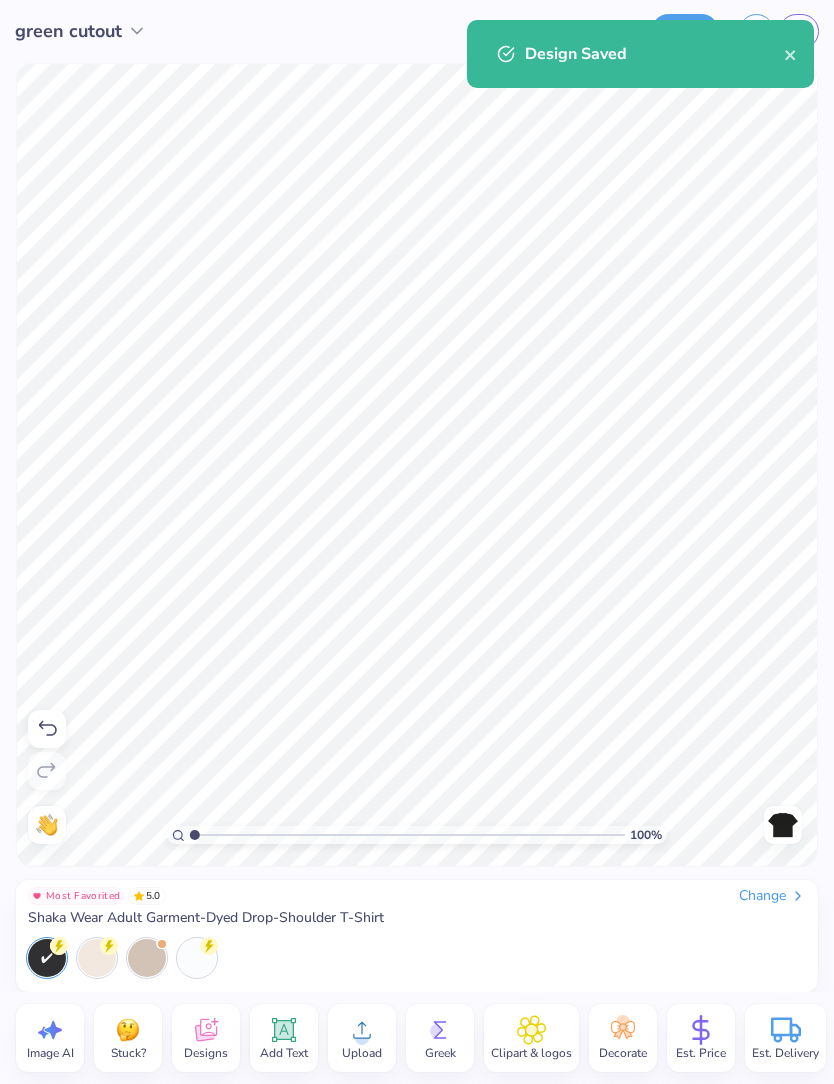 click on "KC" at bounding box center (799, 31) 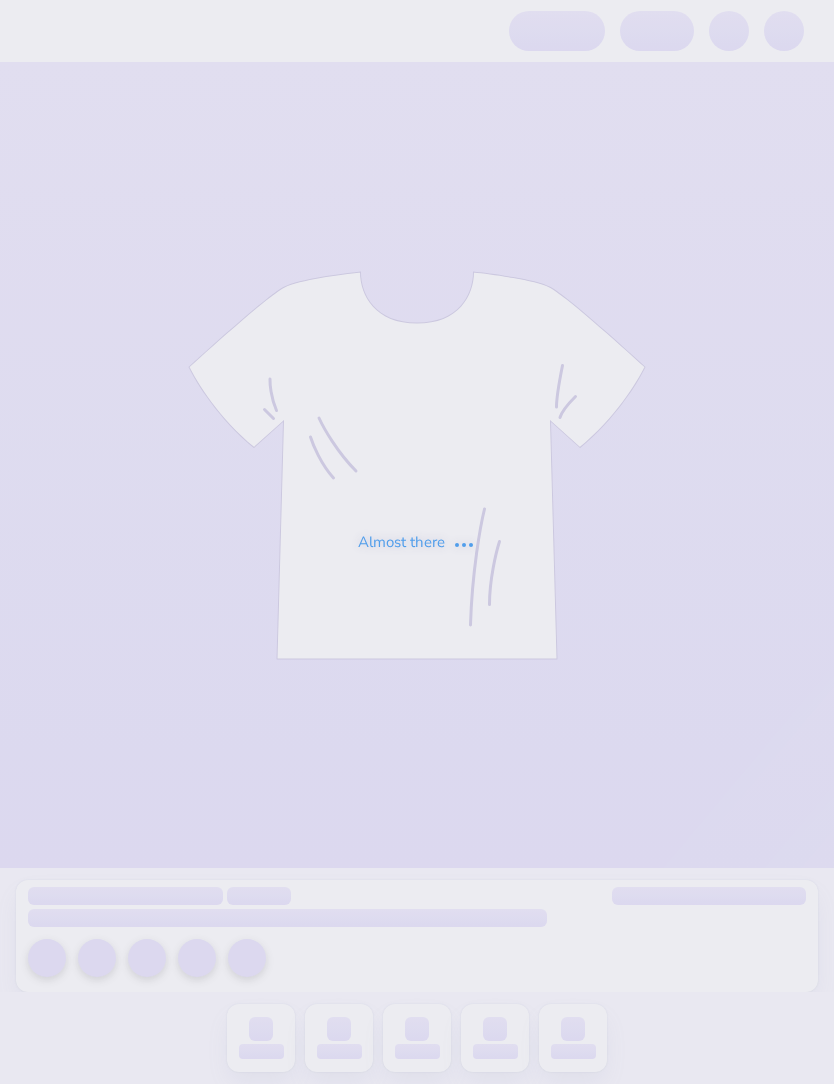 scroll, scrollTop: 0, scrollLeft: 0, axis: both 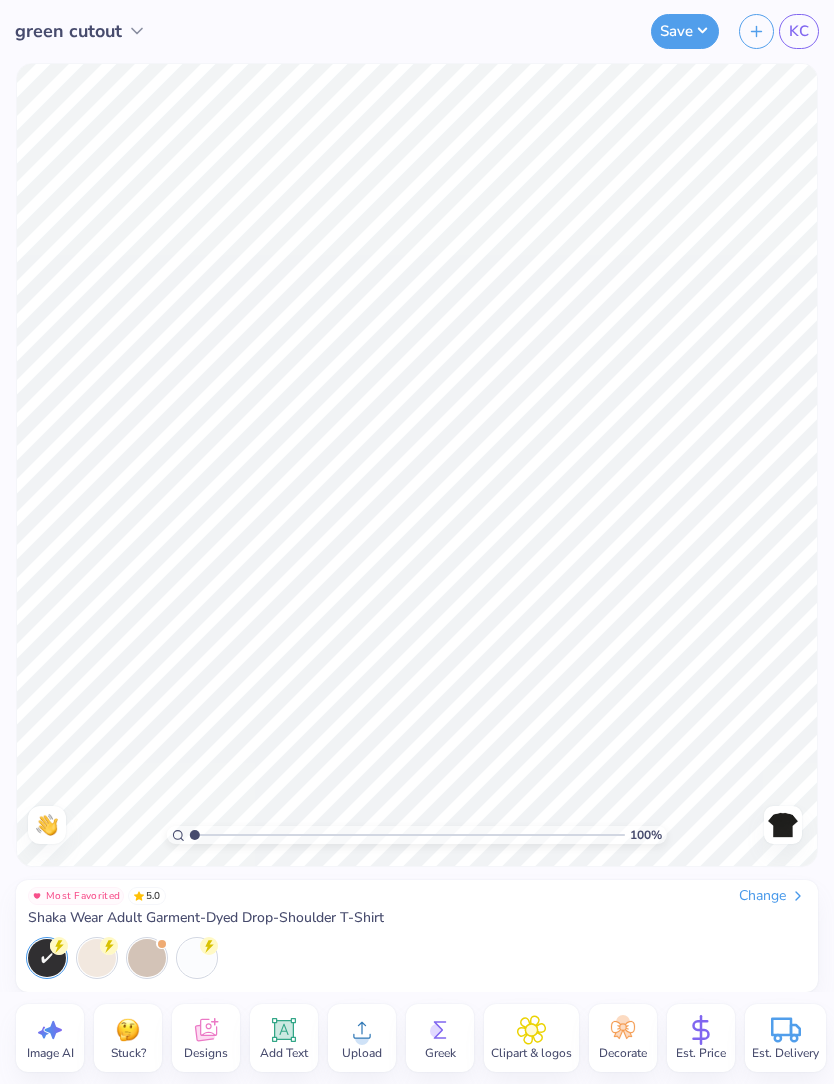 click on "KC" at bounding box center [799, 31] 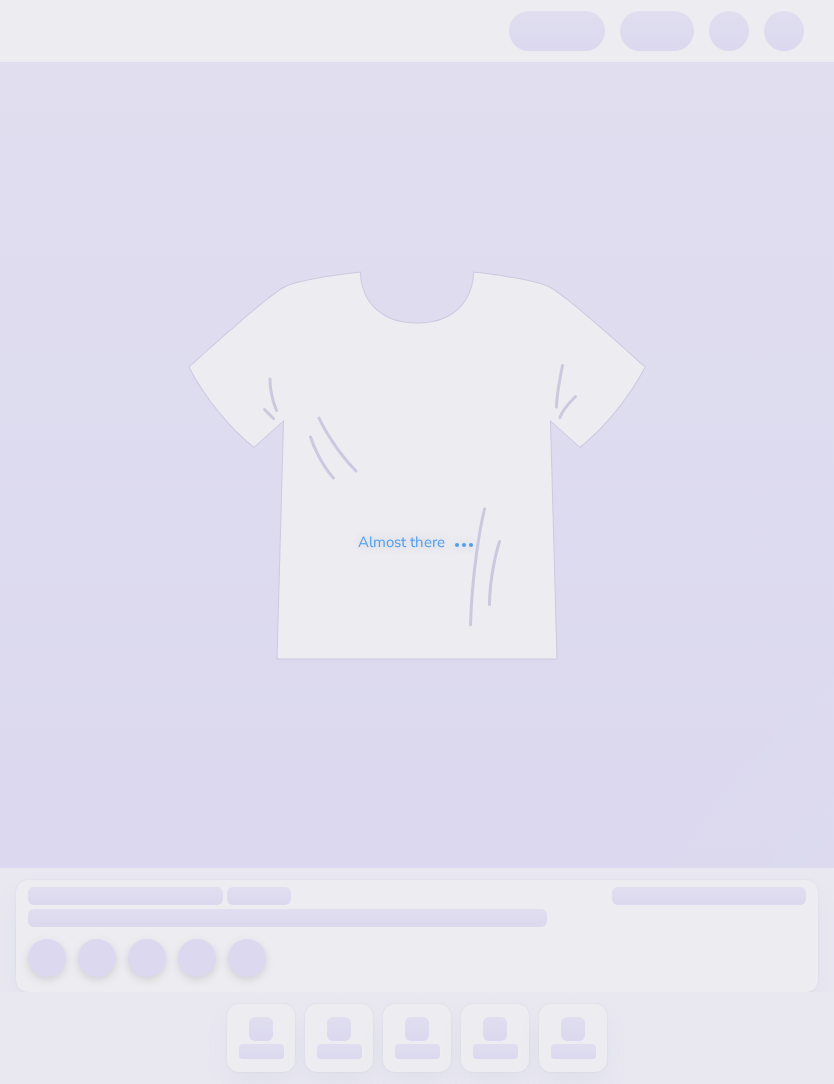 scroll, scrollTop: 0, scrollLeft: 0, axis: both 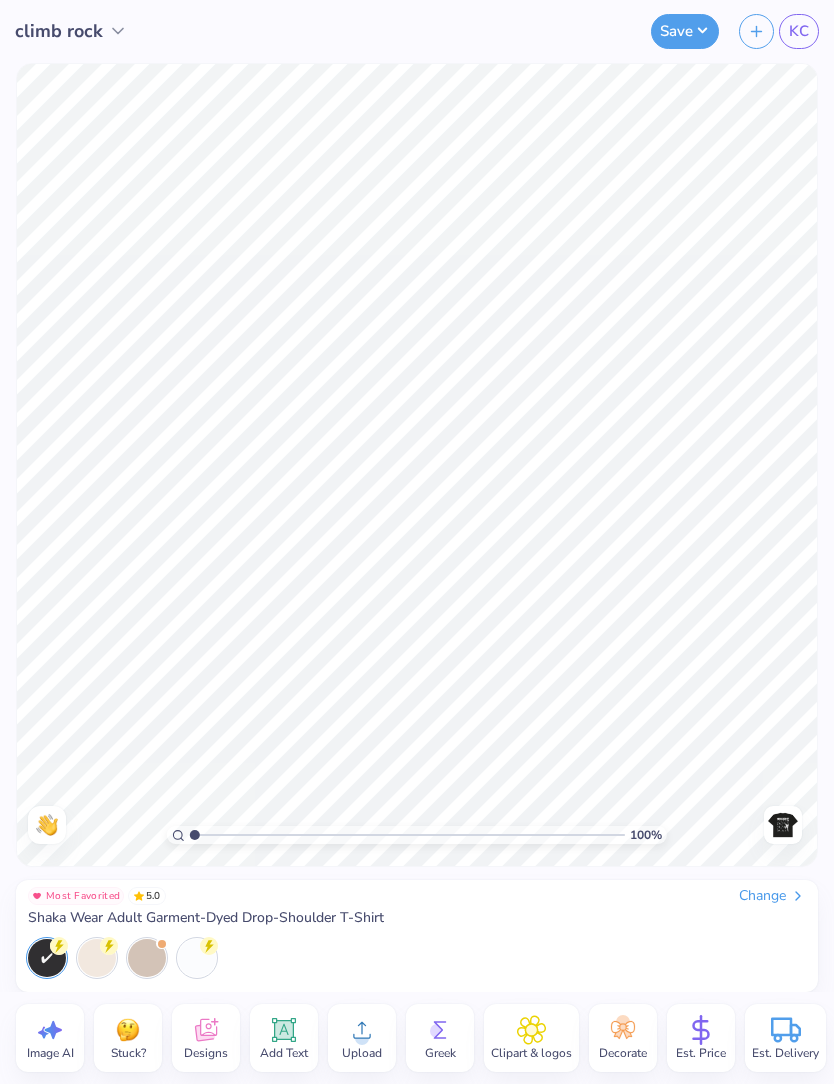click 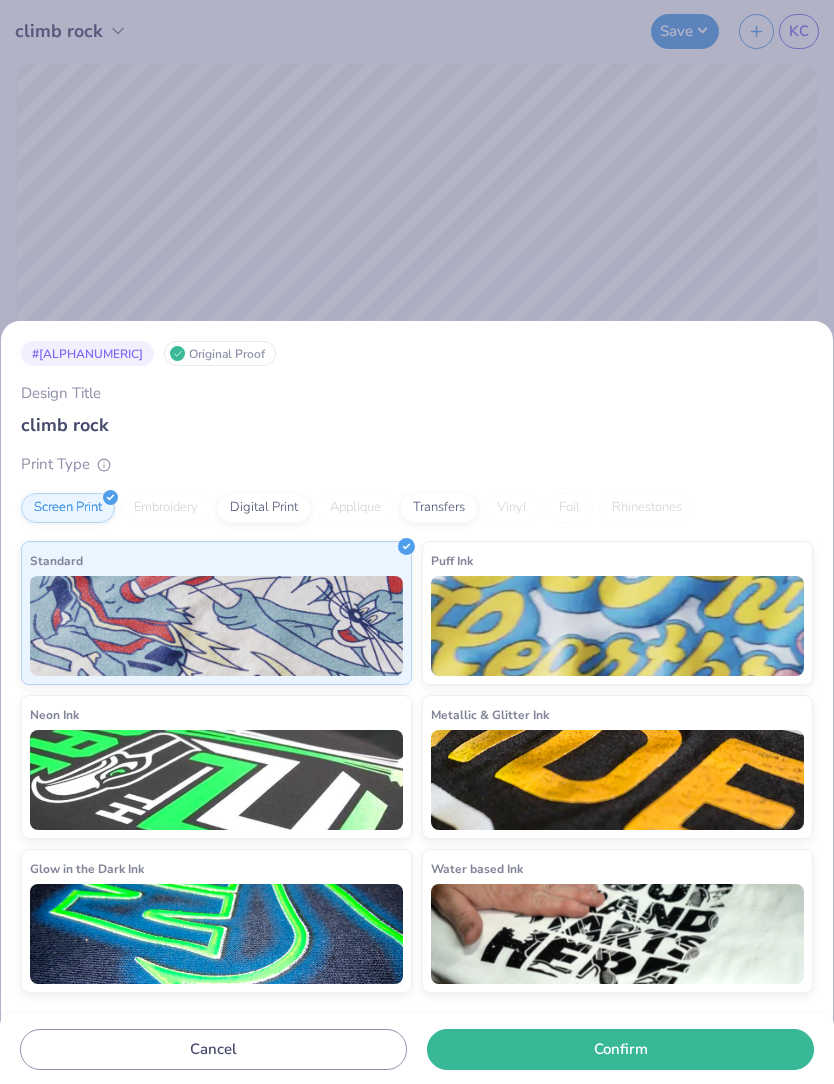 click on "# [ALPHANUMERIC] Original Proof Design Title climb rock Print Type Screen Print Embroidery Digital Print Applique Transfers Vinyl Foil Rhinestones Standard Puff Ink Neon Ink Metallic & Glitter Ink Glow in the Dark Ink Water based Ink Cancel Confirm" at bounding box center [417, 542] 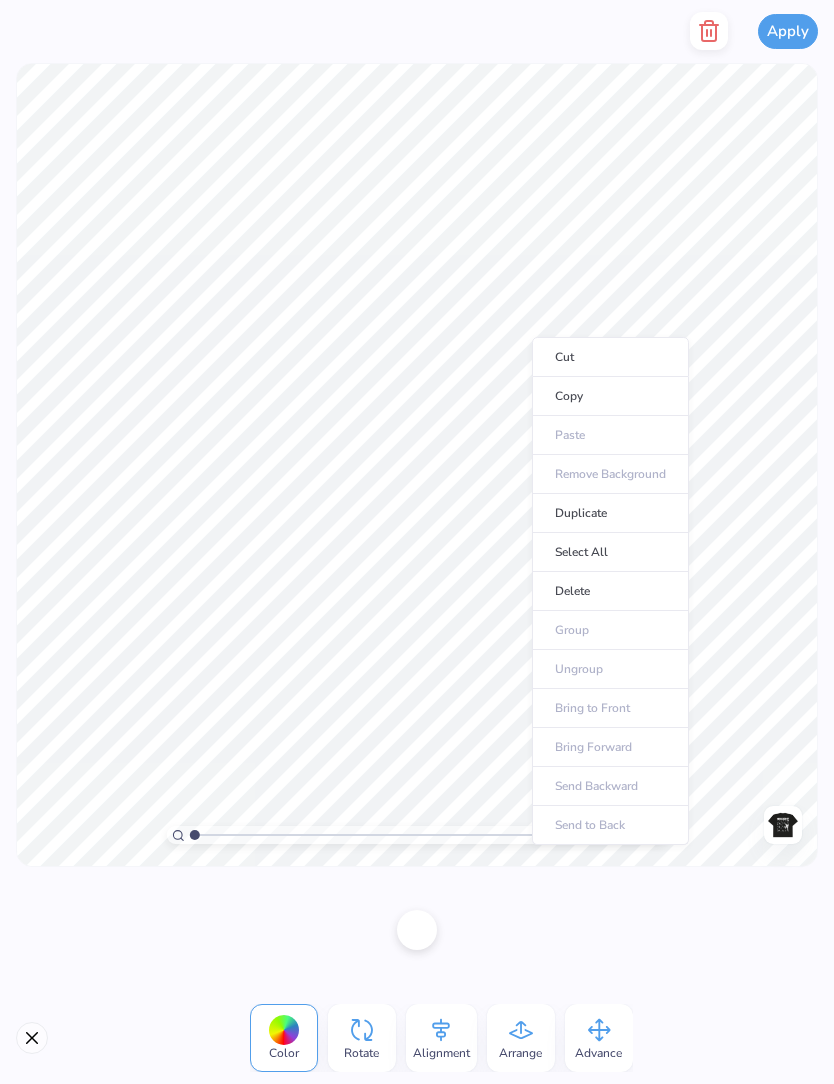 click on "Copy" at bounding box center (610, 396) 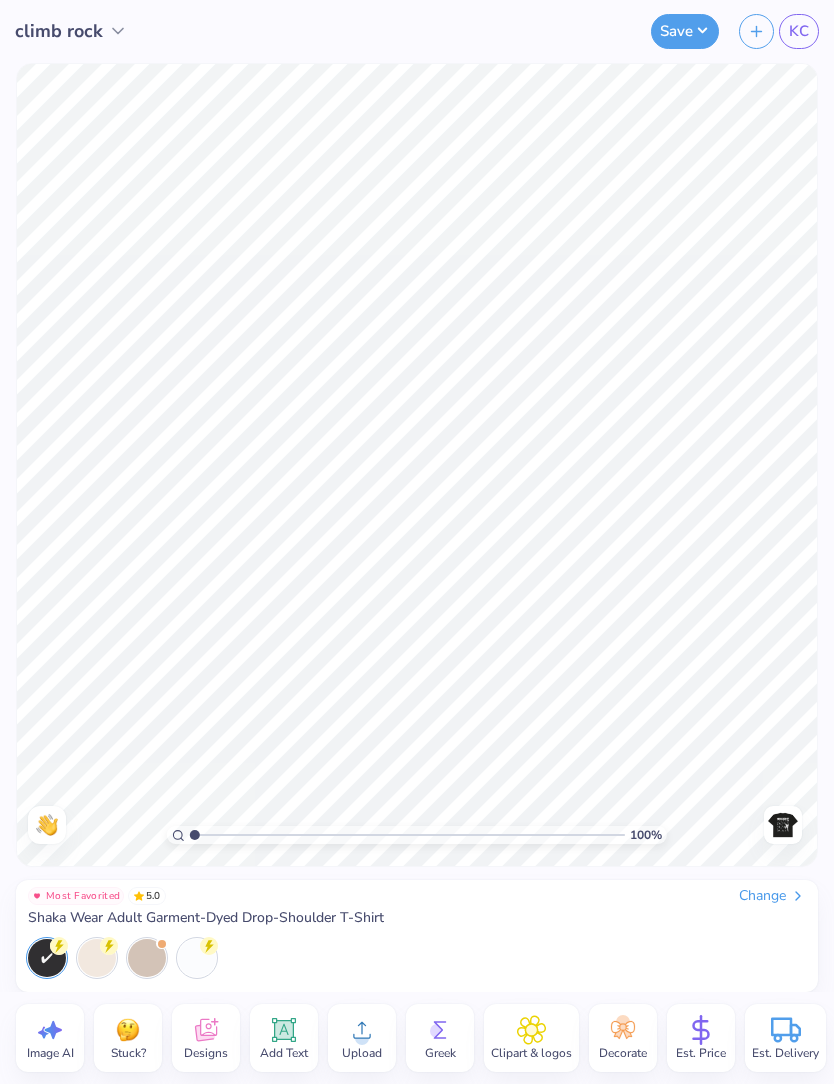 click 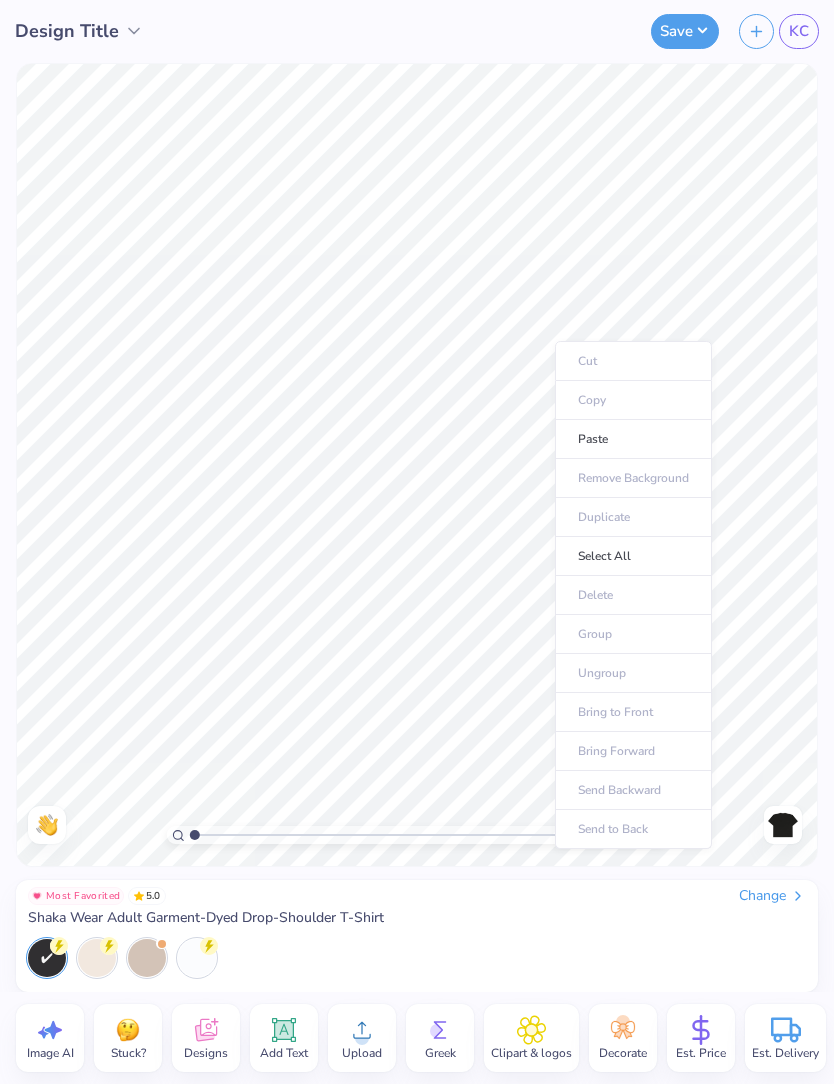 click on "Paste" at bounding box center (633, 439) 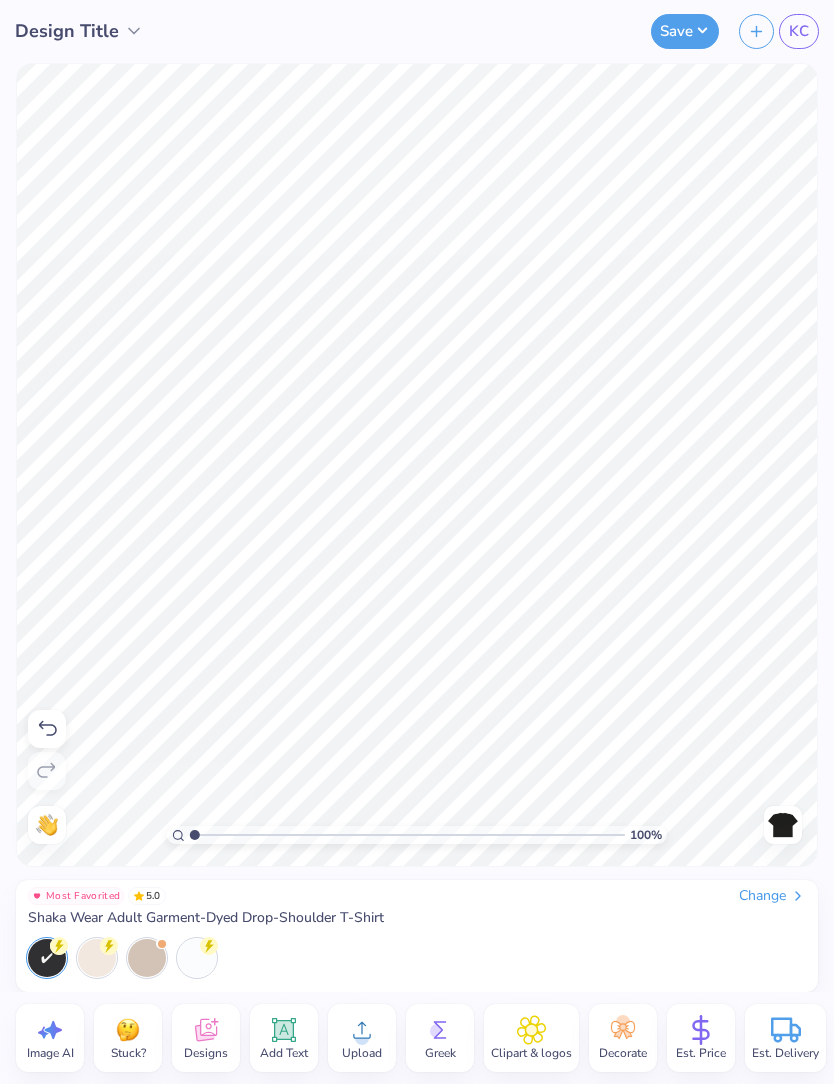 click at bounding box center (783, 825) 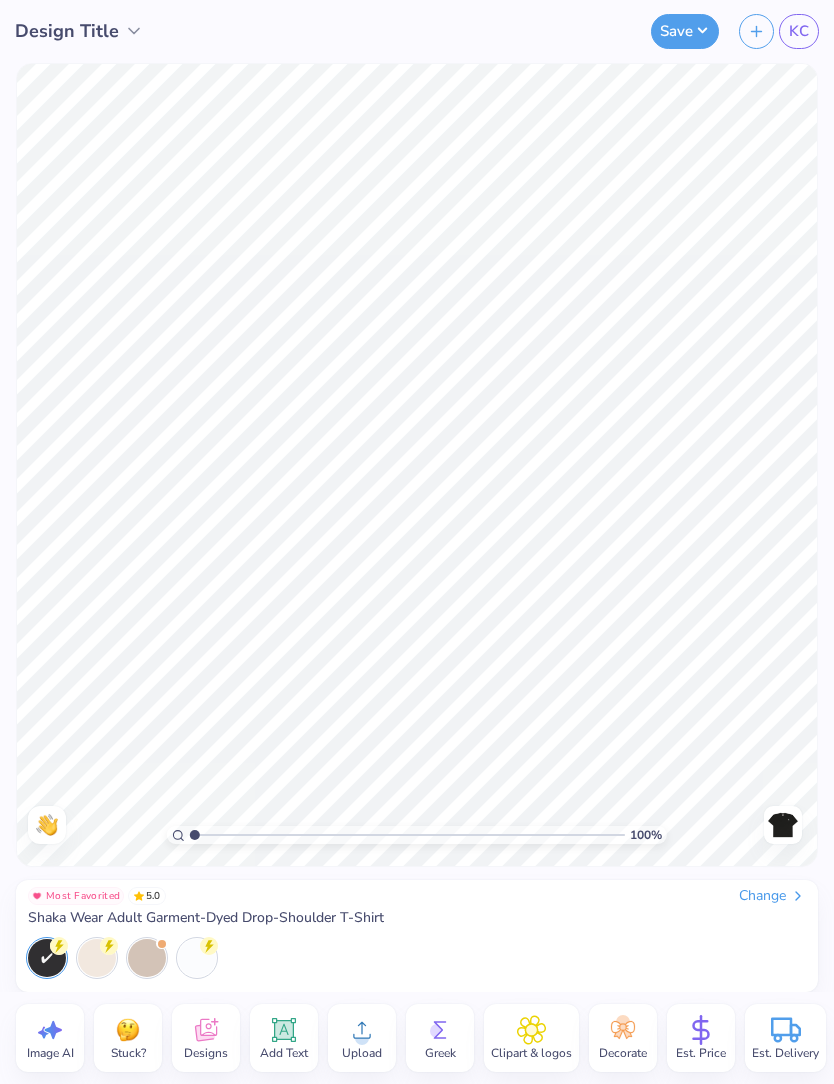 click on "Upload" at bounding box center (362, 1038) 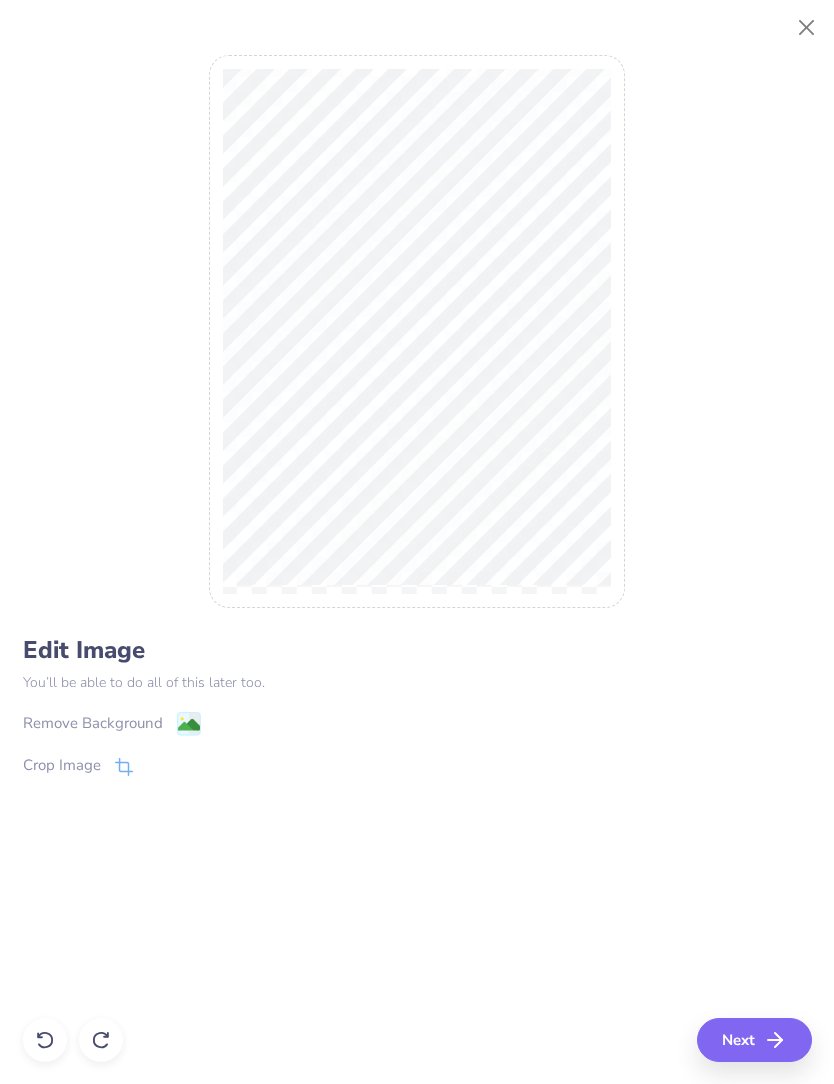 click on "Remove Background" at bounding box center (93, 723) 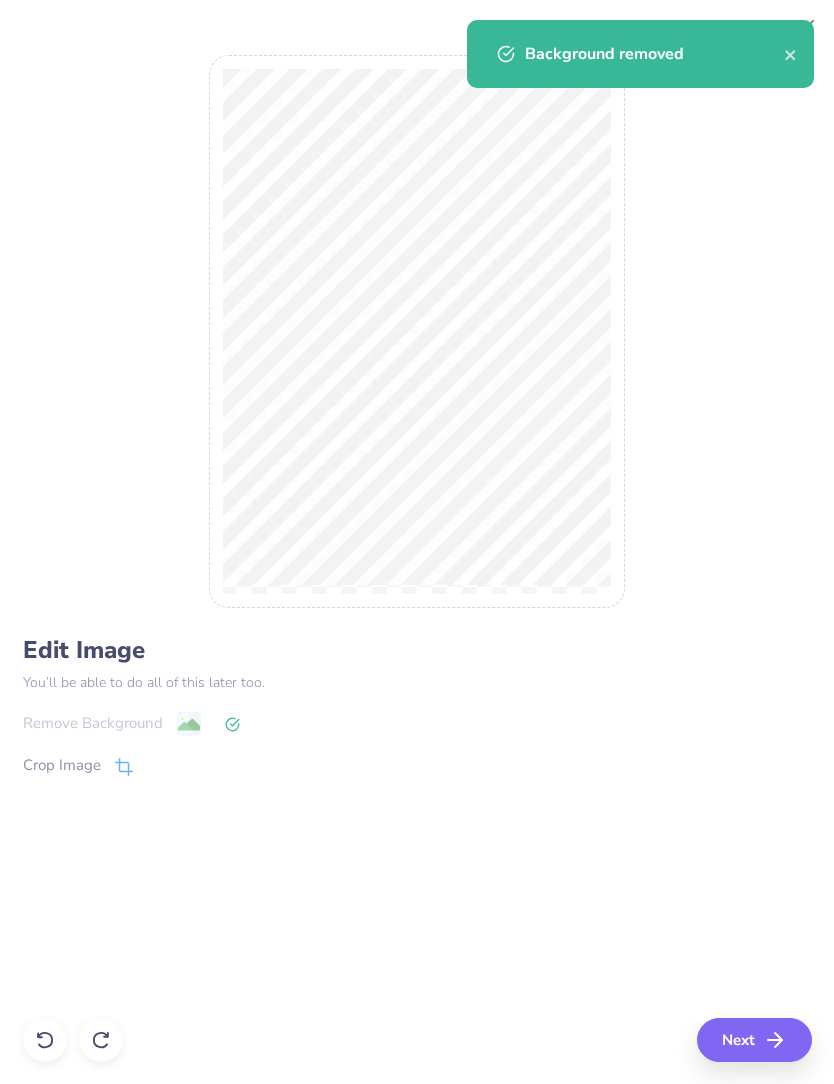 click on "Next" at bounding box center [754, 1040] 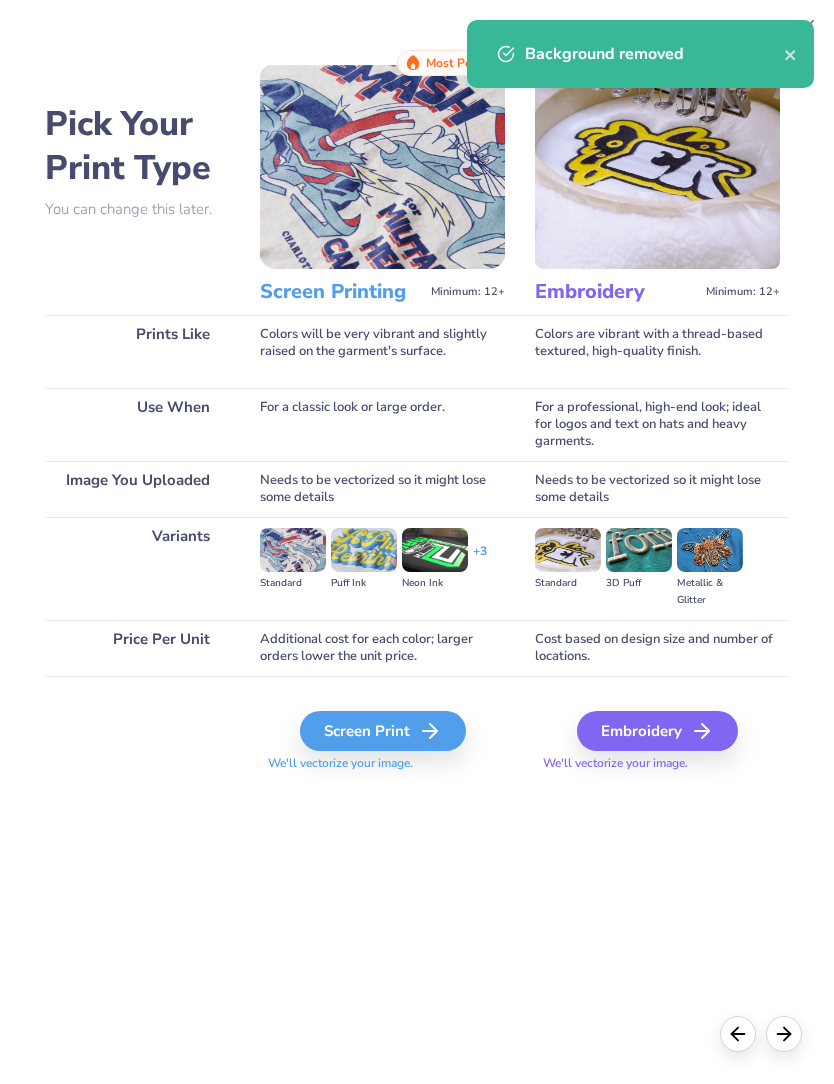 click on "Screen Print" at bounding box center (383, 731) 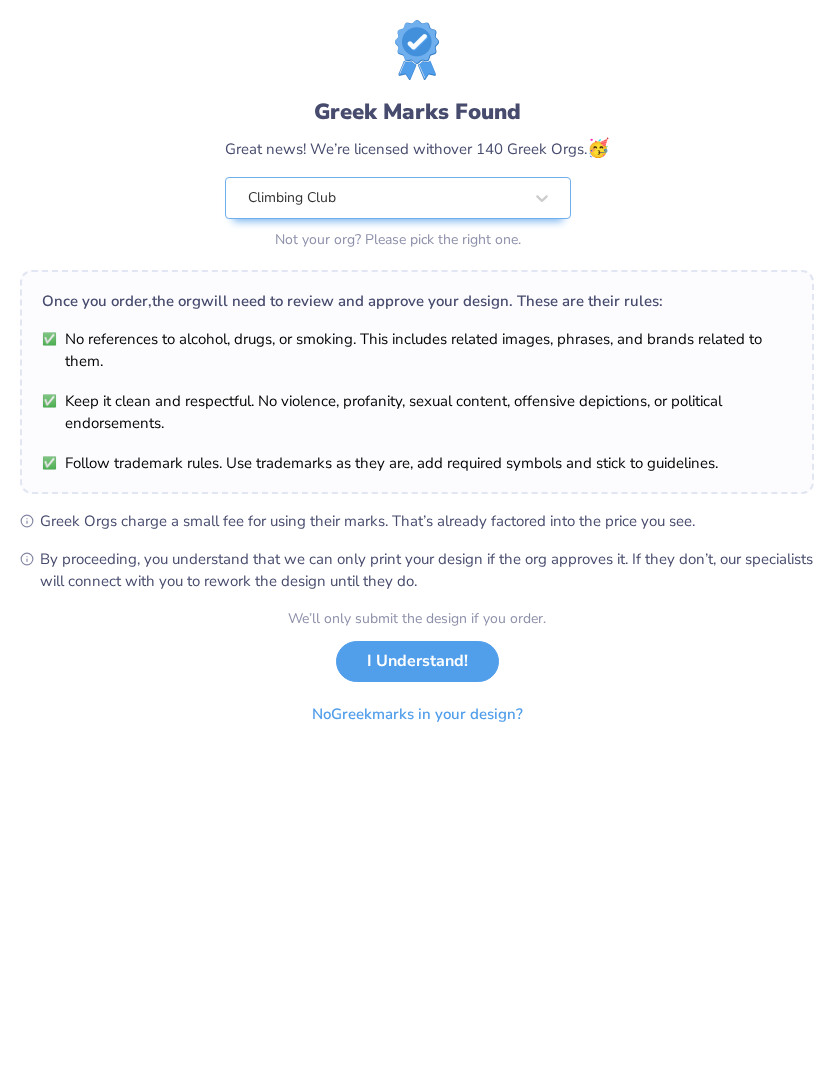click on "I Understand!" at bounding box center (417, 661) 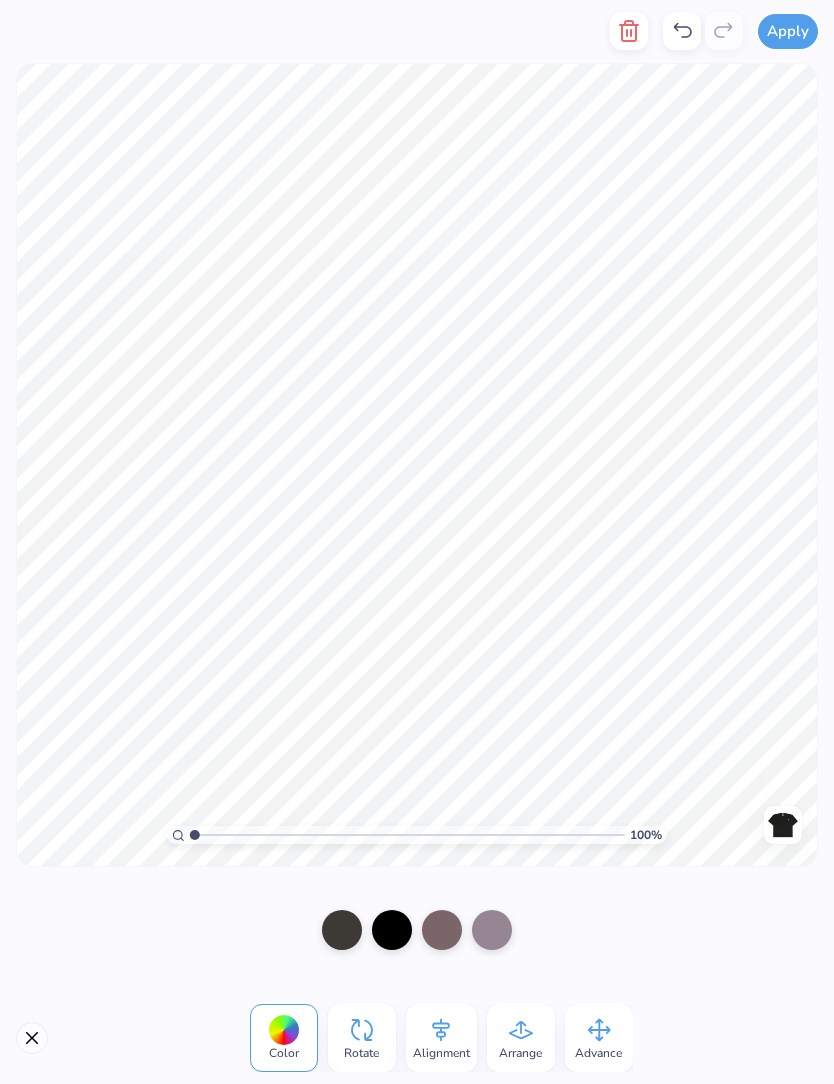 click at bounding box center (392, 930) 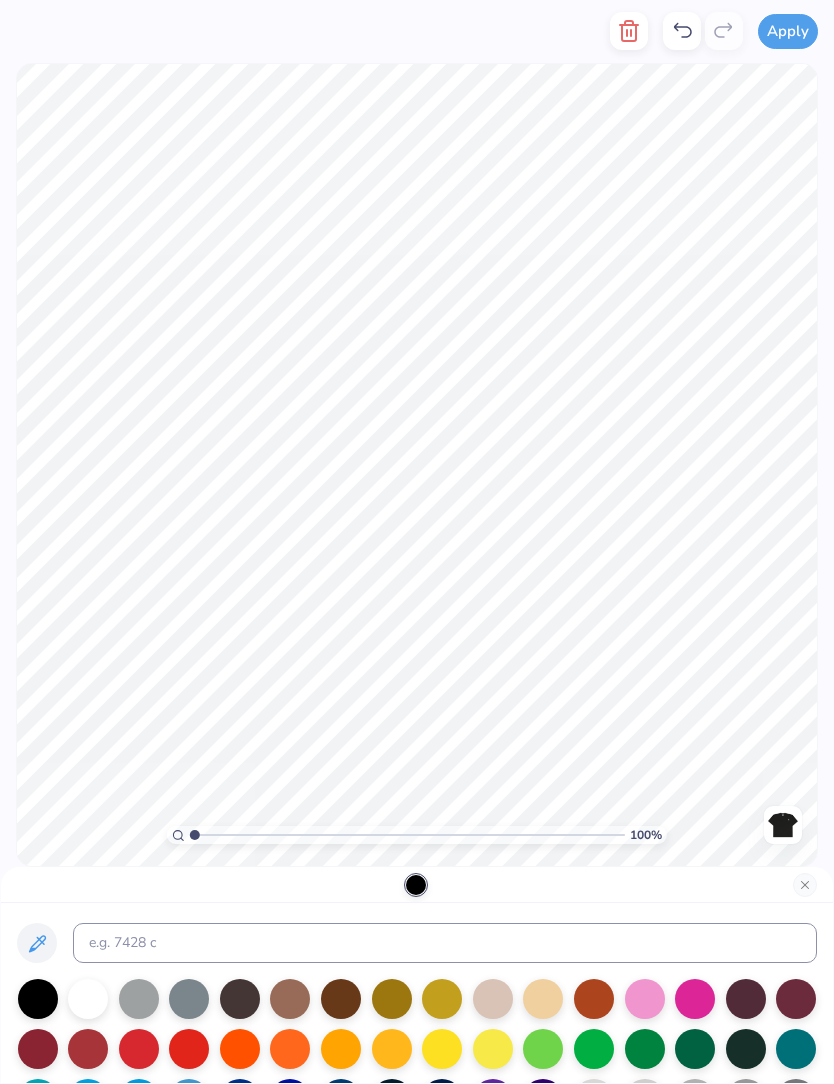 click at bounding box center (88, 999) 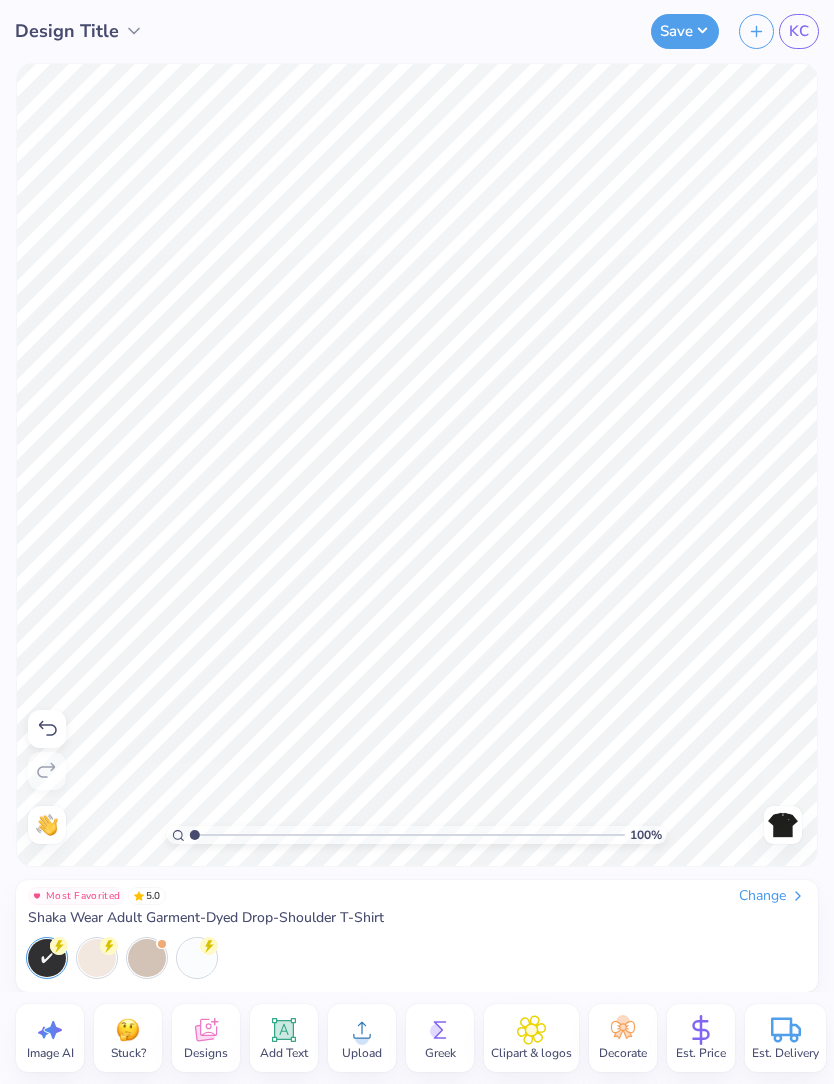 click on "Upload" at bounding box center (362, 1038) 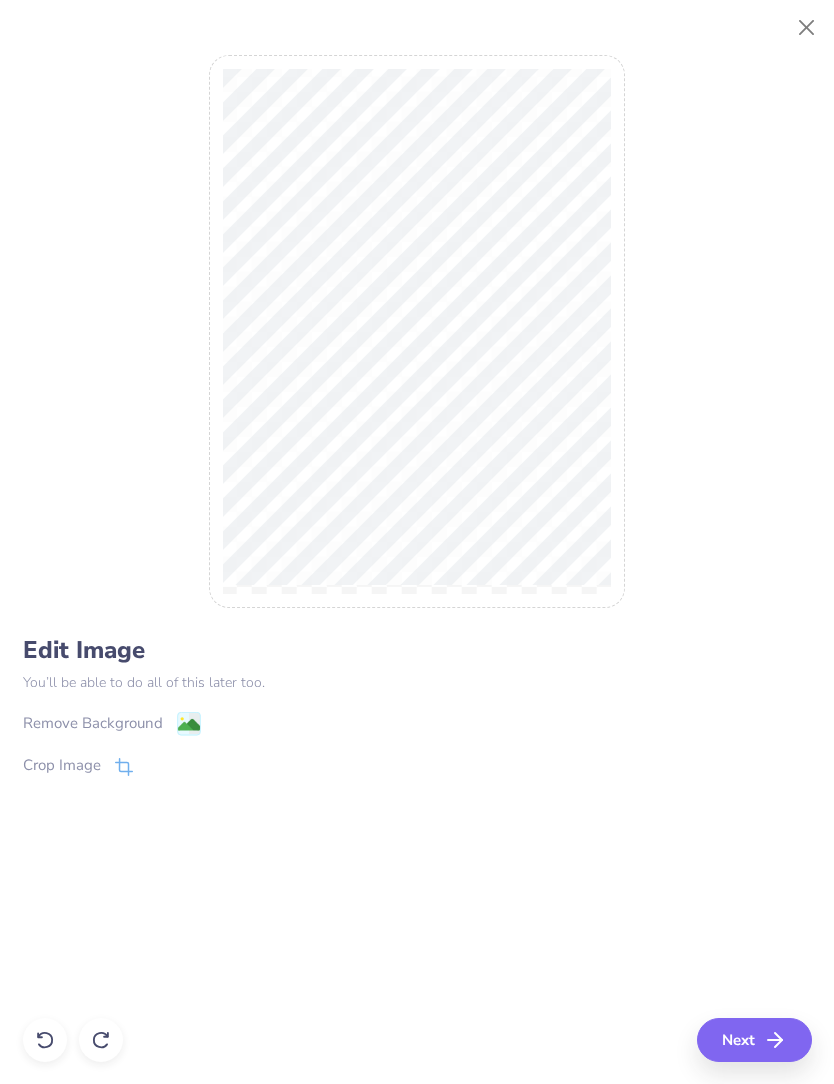 click 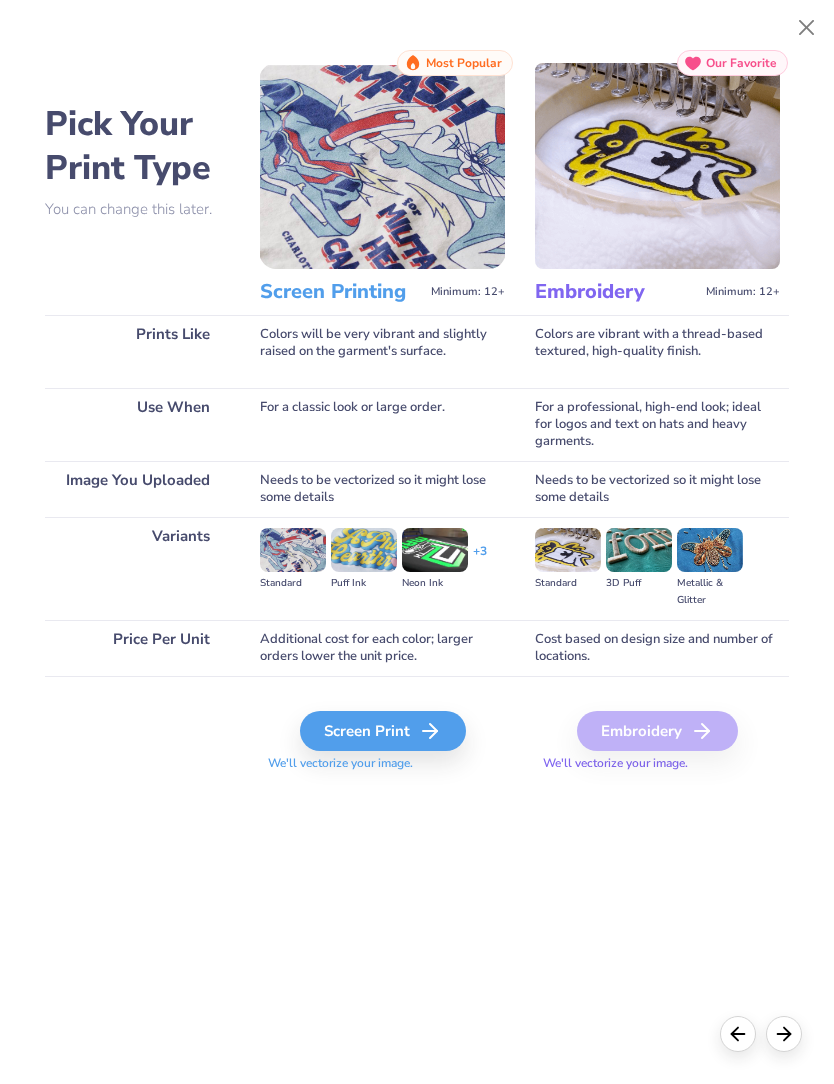 click 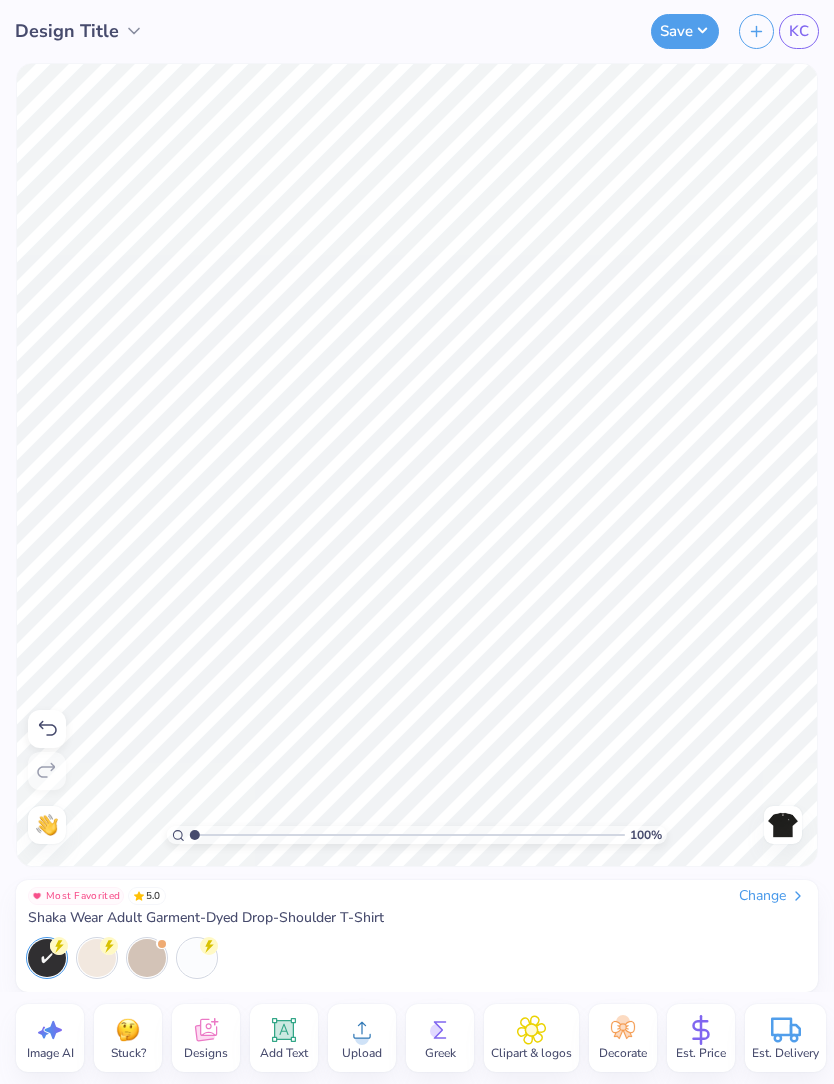click at bounding box center (783, 825) 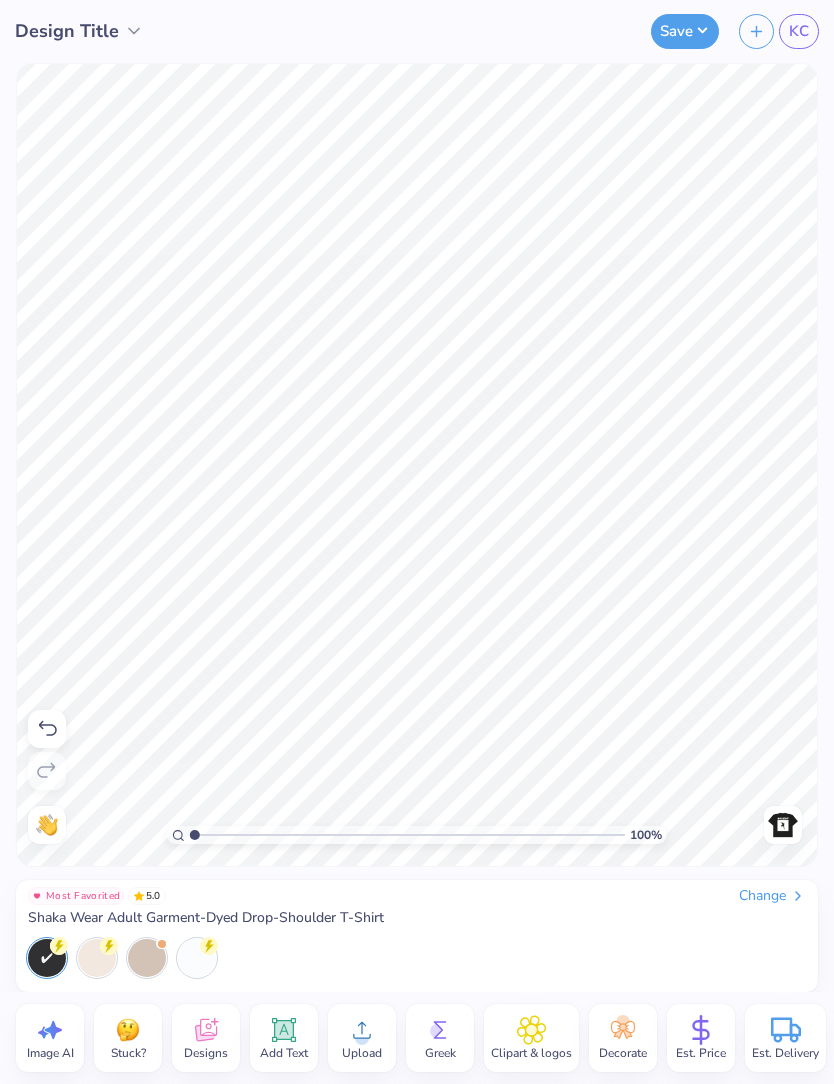 click at bounding box center (783, 825) 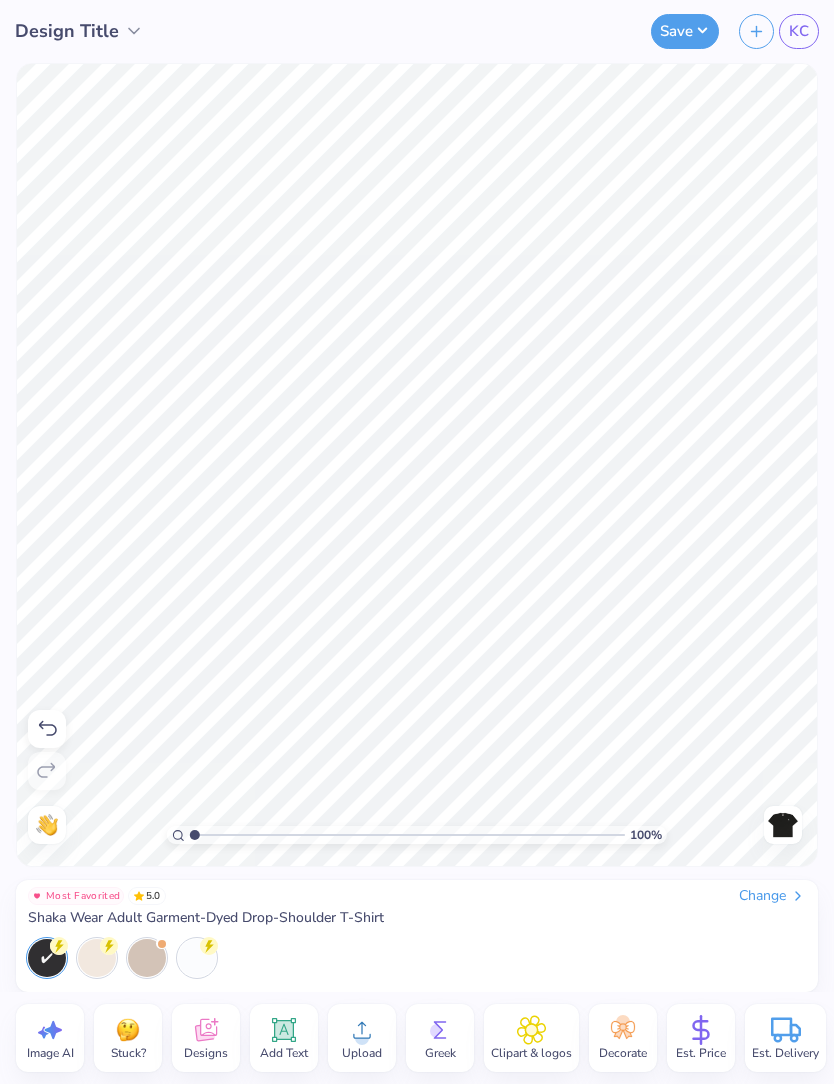 click on "Save" at bounding box center [685, 31] 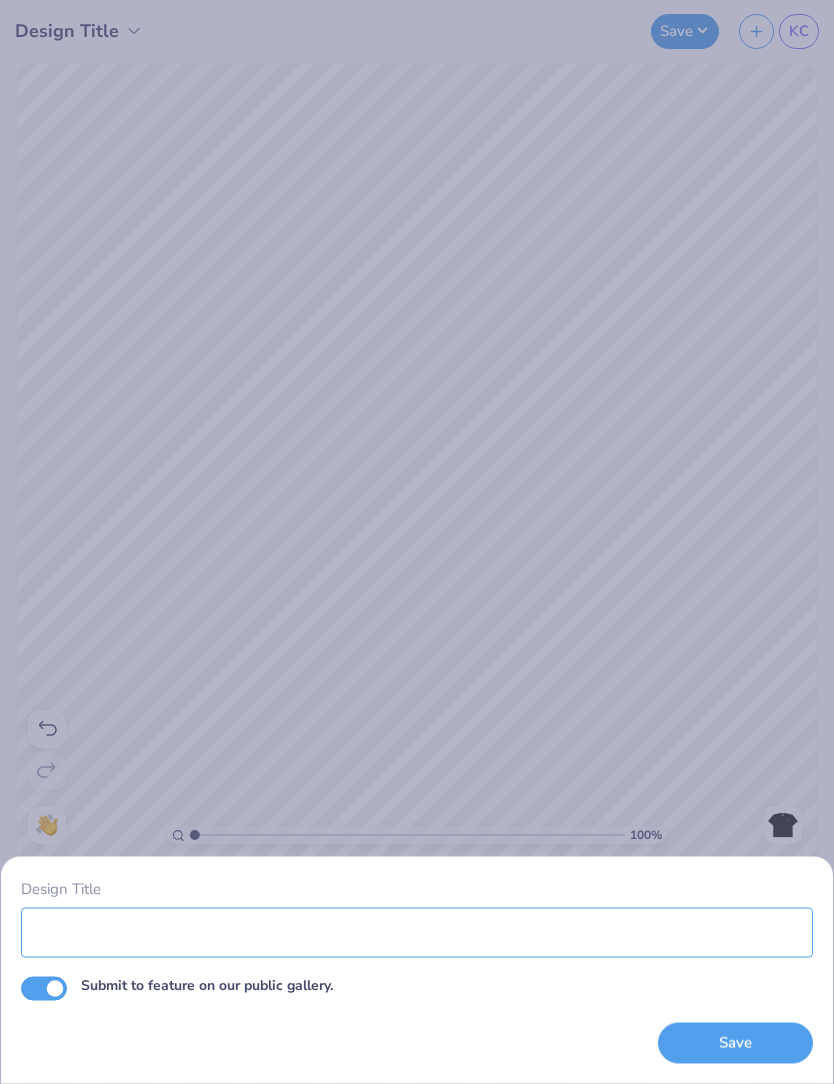 click on "Design Title" at bounding box center (417, 932) 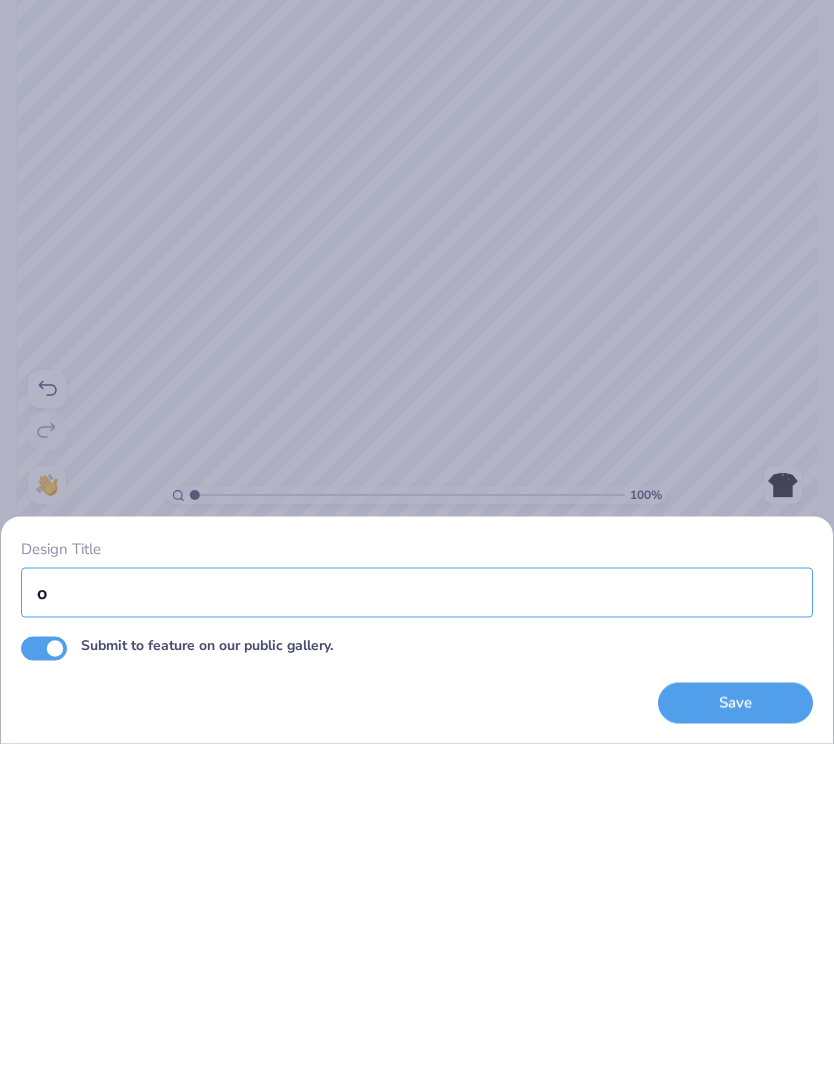 scroll, scrollTop: 0, scrollLeft: 0, axis: both 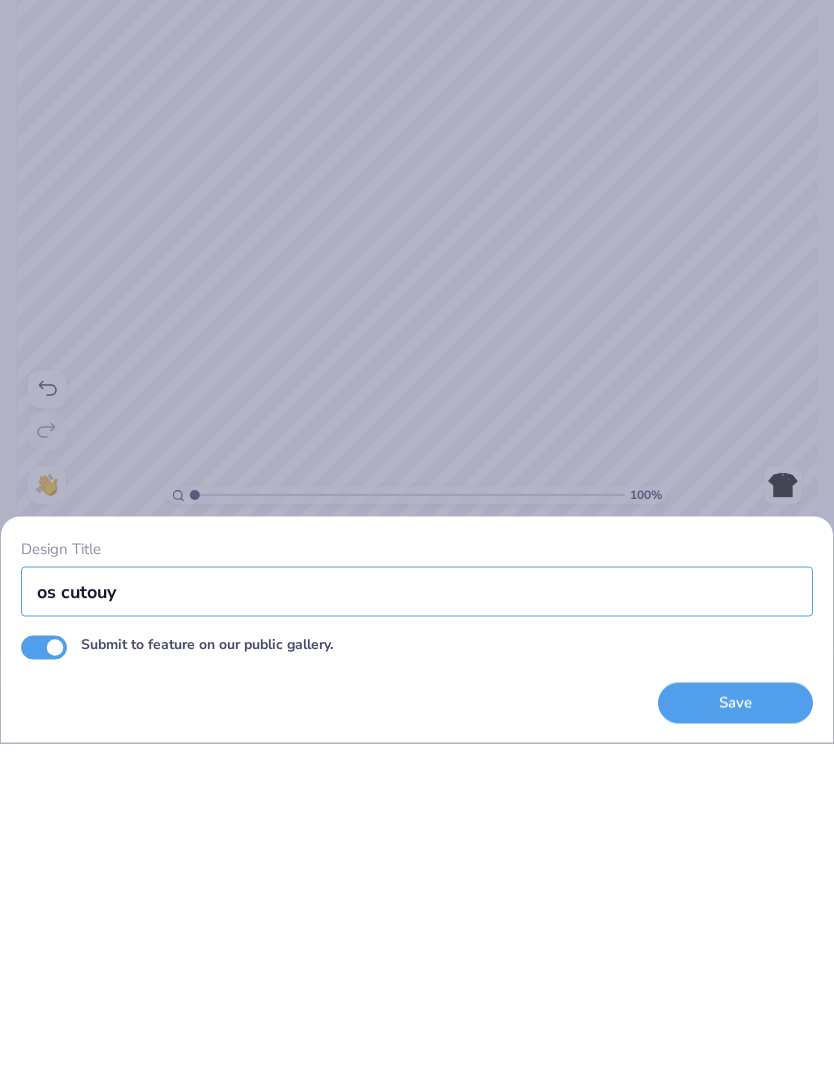 type on "os cutouy" 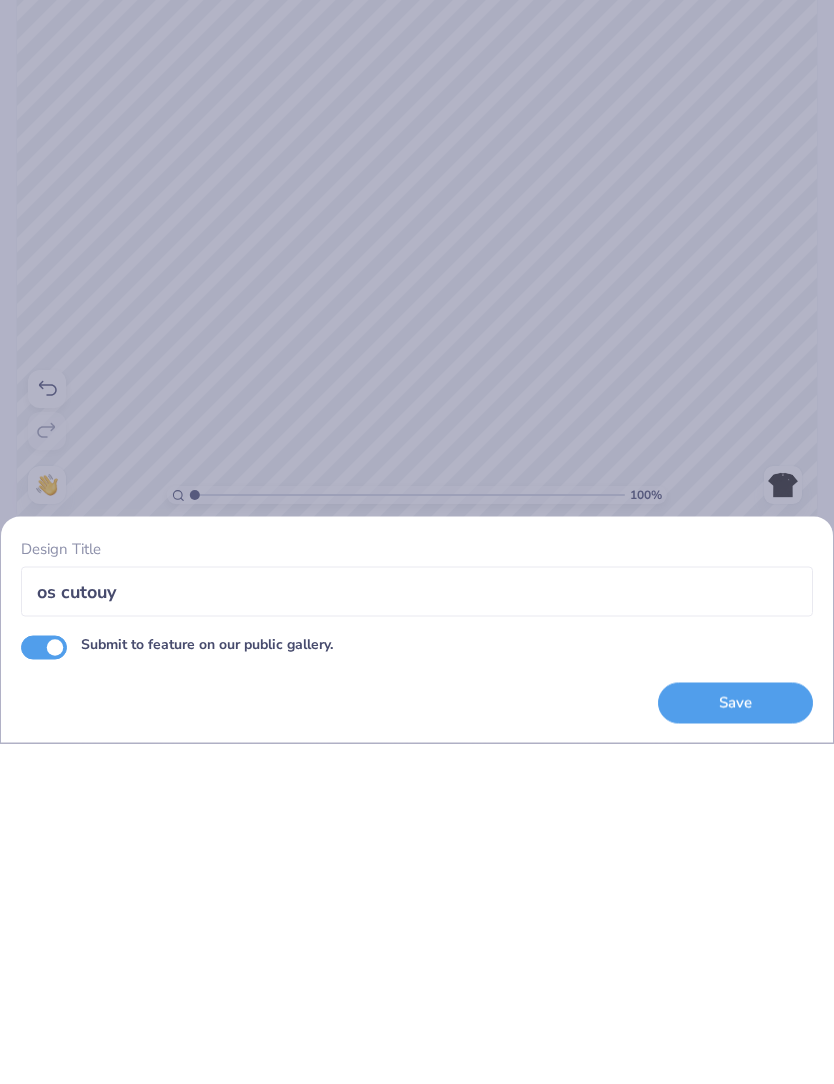 click on "Submit to feature on our public gallery." at bounding box center (44, 988) 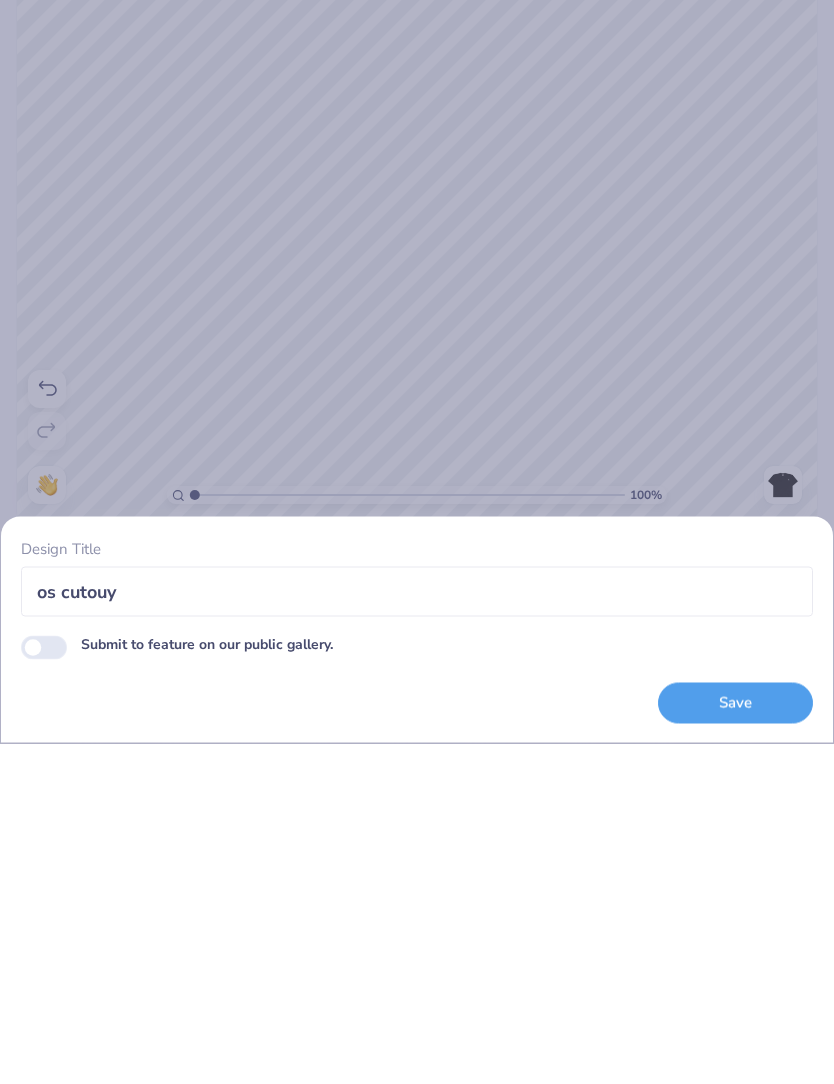checkbox on "false" 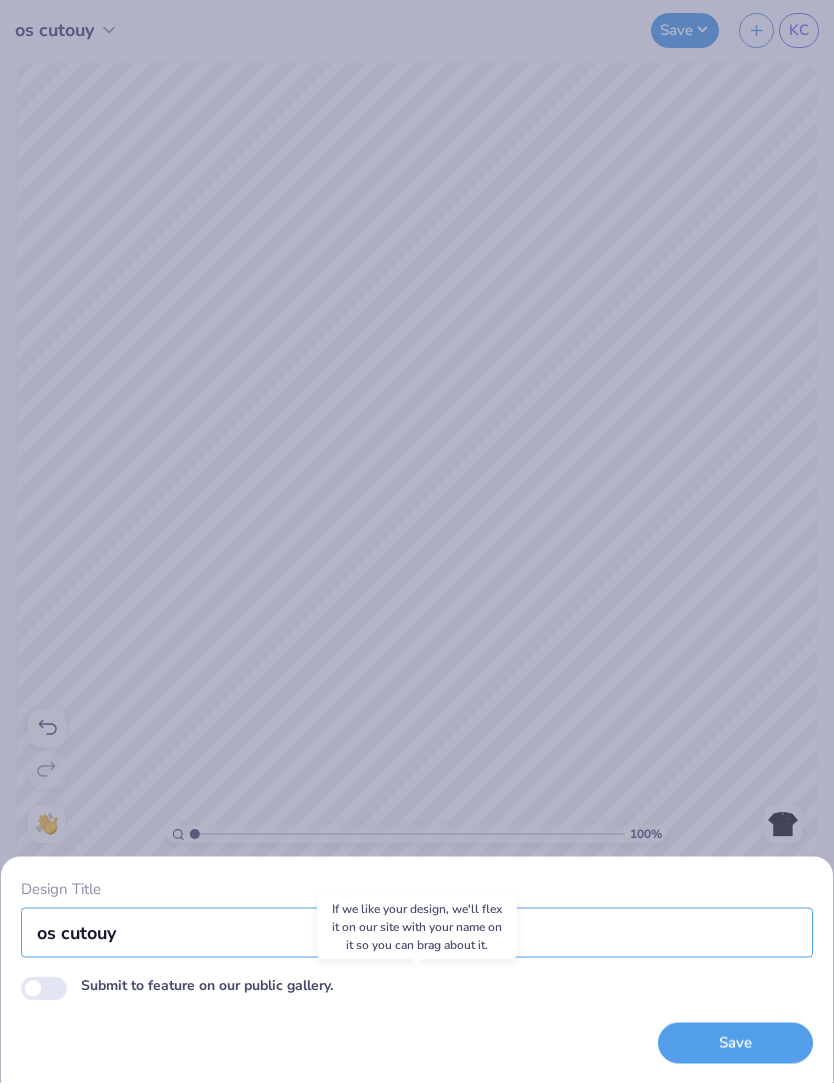 click on "os cutouy" at bounding box center [417, 933] 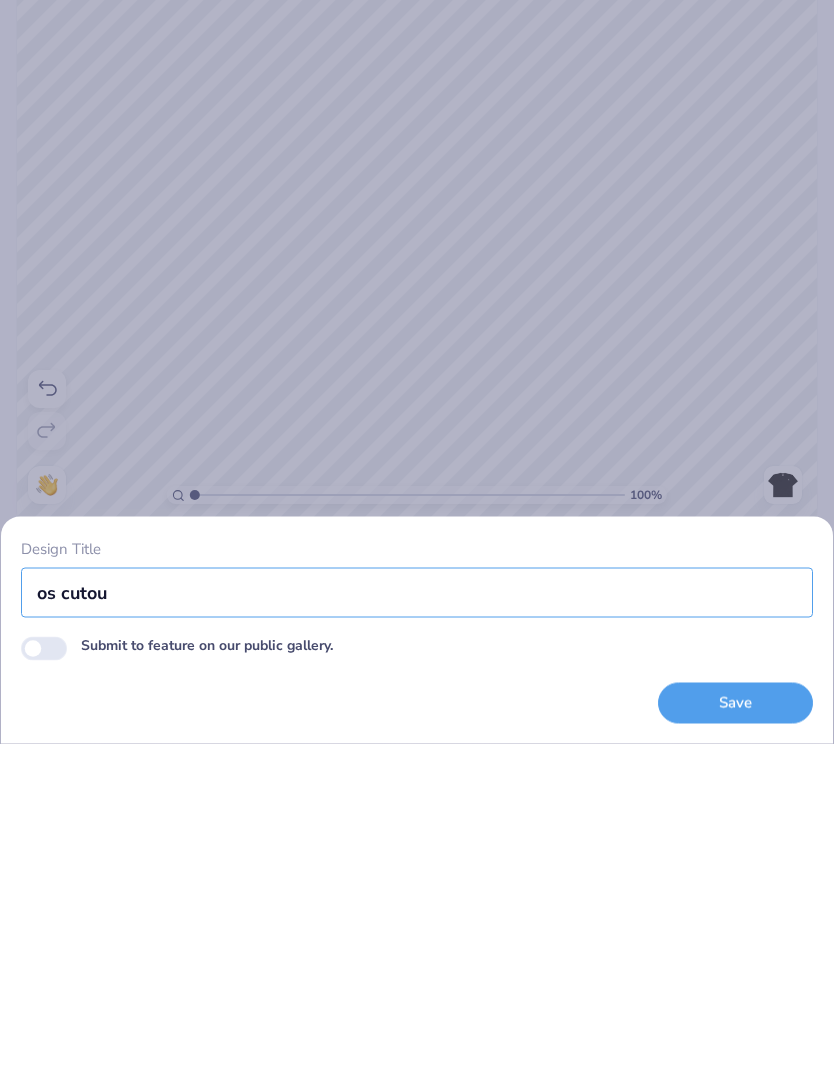 scroll, scrollTop: 0, scrollLeft: 0, axis: both 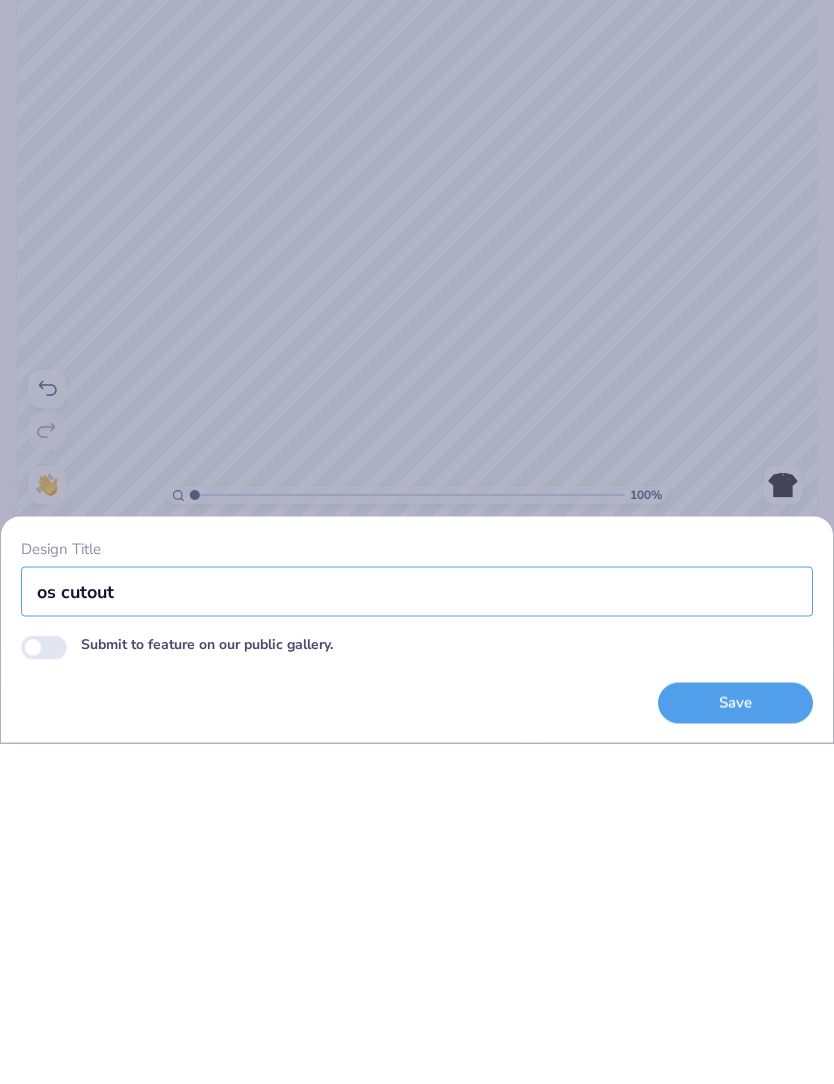 type on "os cutout" 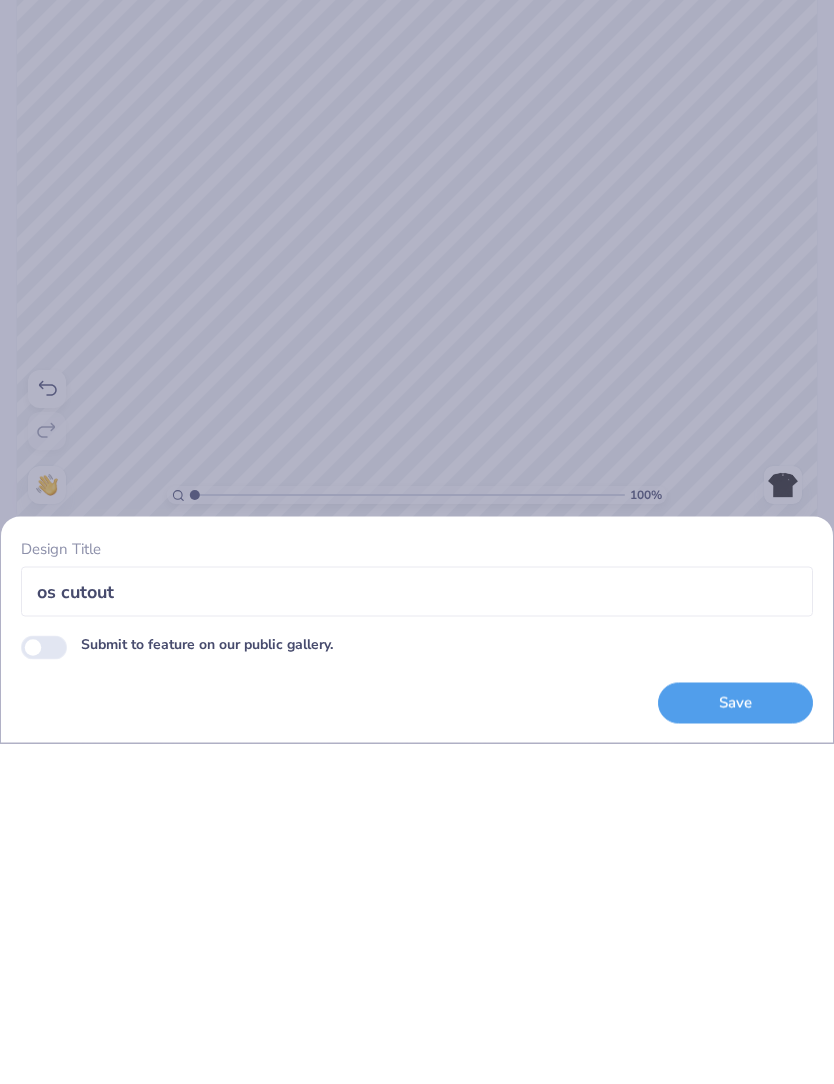 click on "Save" at bounding box center [735, 1042] 